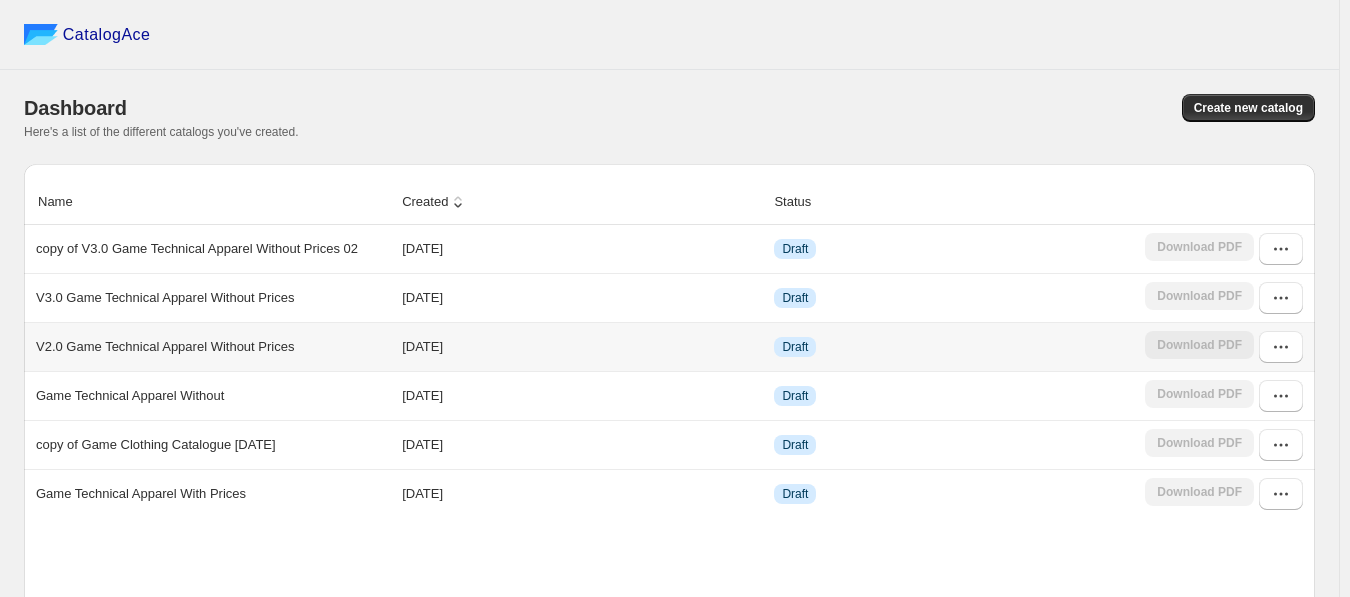 scroll, scrollTop: 0, scrollLeft: 0, axis: both 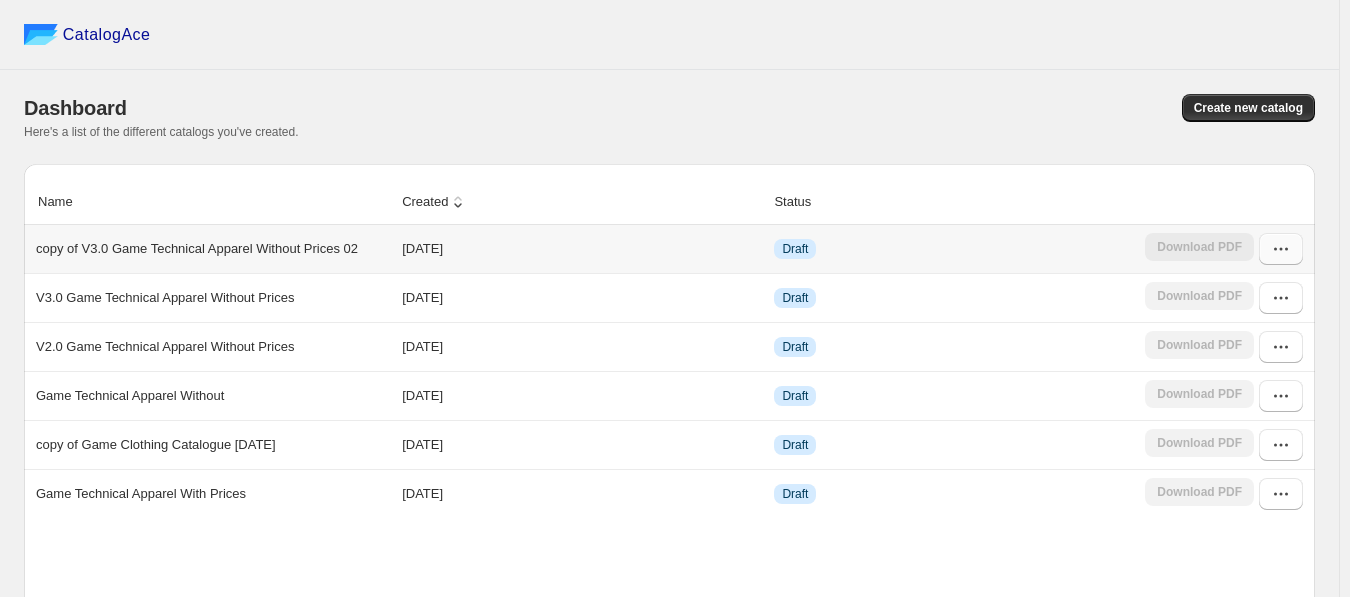 click 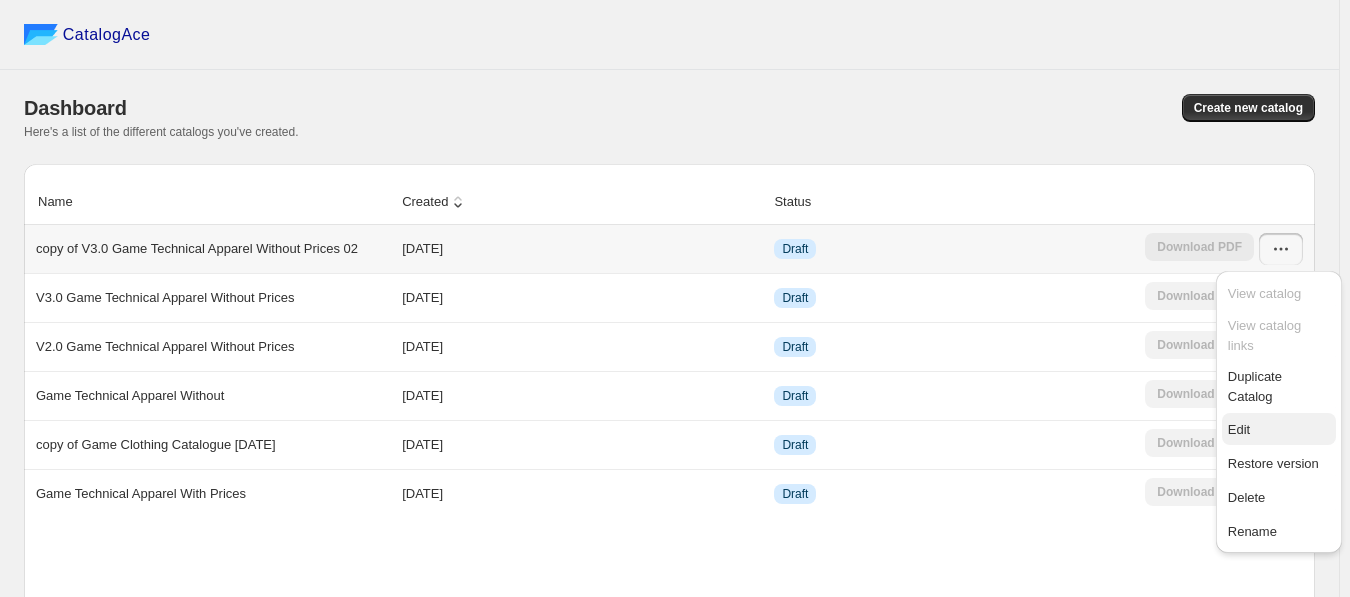 click on "Edit" at bounding box center [1279, 430] 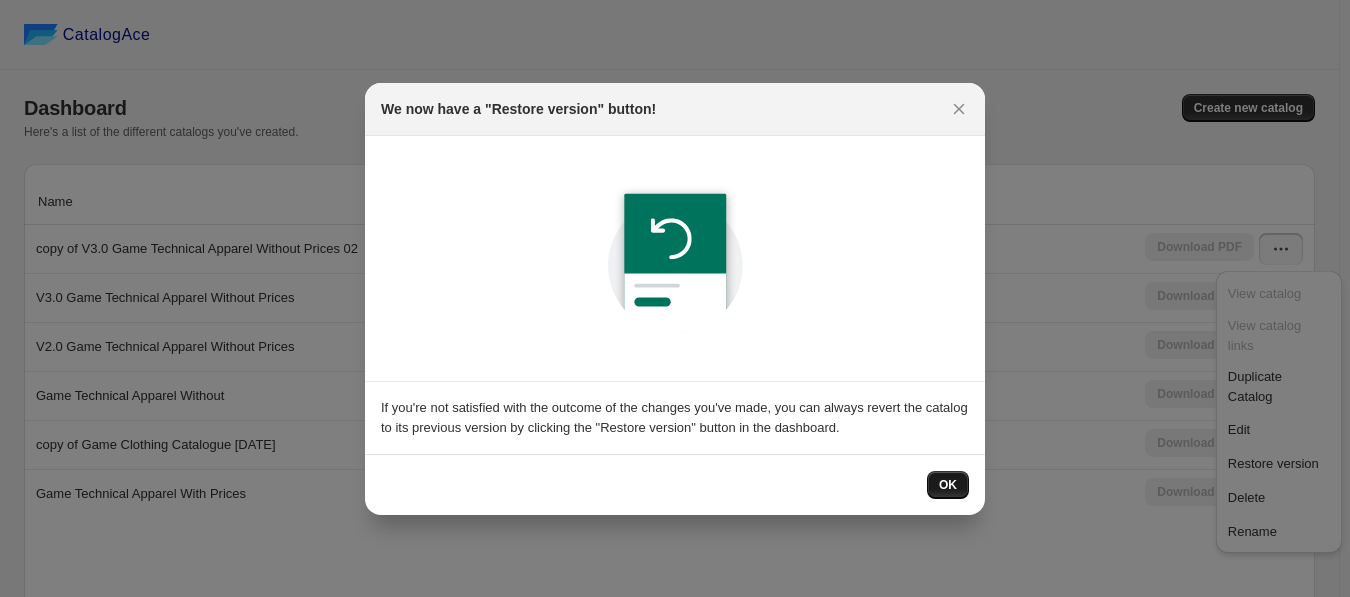 click on "OK" at bounding box center (948, 485) 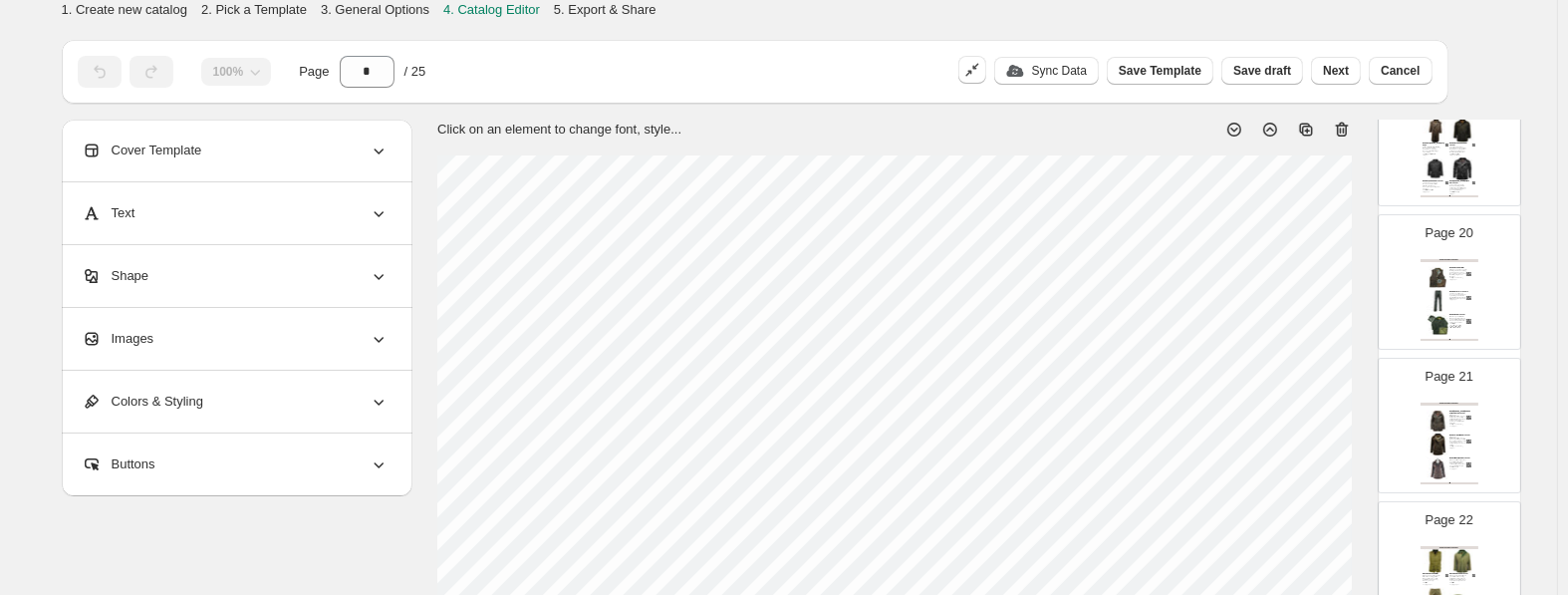scroll, scrollTop: 2798, scrollLeft: 0, axis: vertical 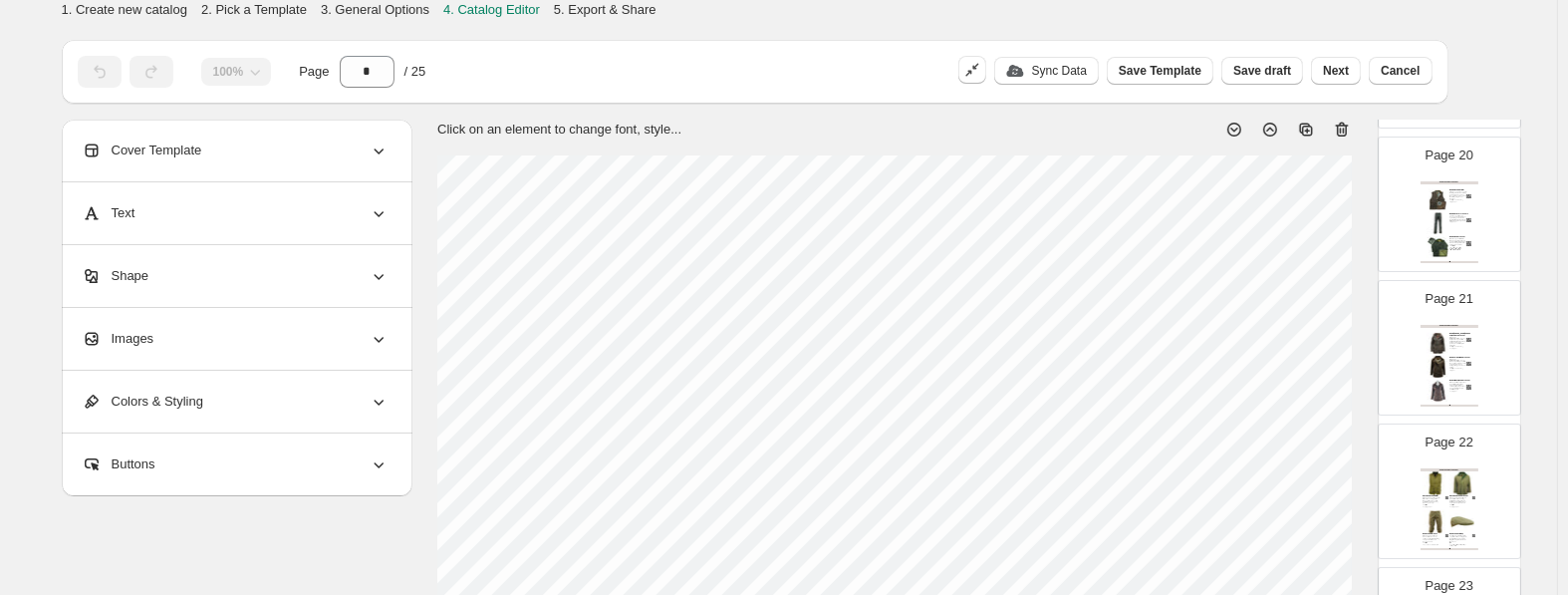 click on "Game Fitted Antique Wax Jacket" at bounding box center (1460, 381) 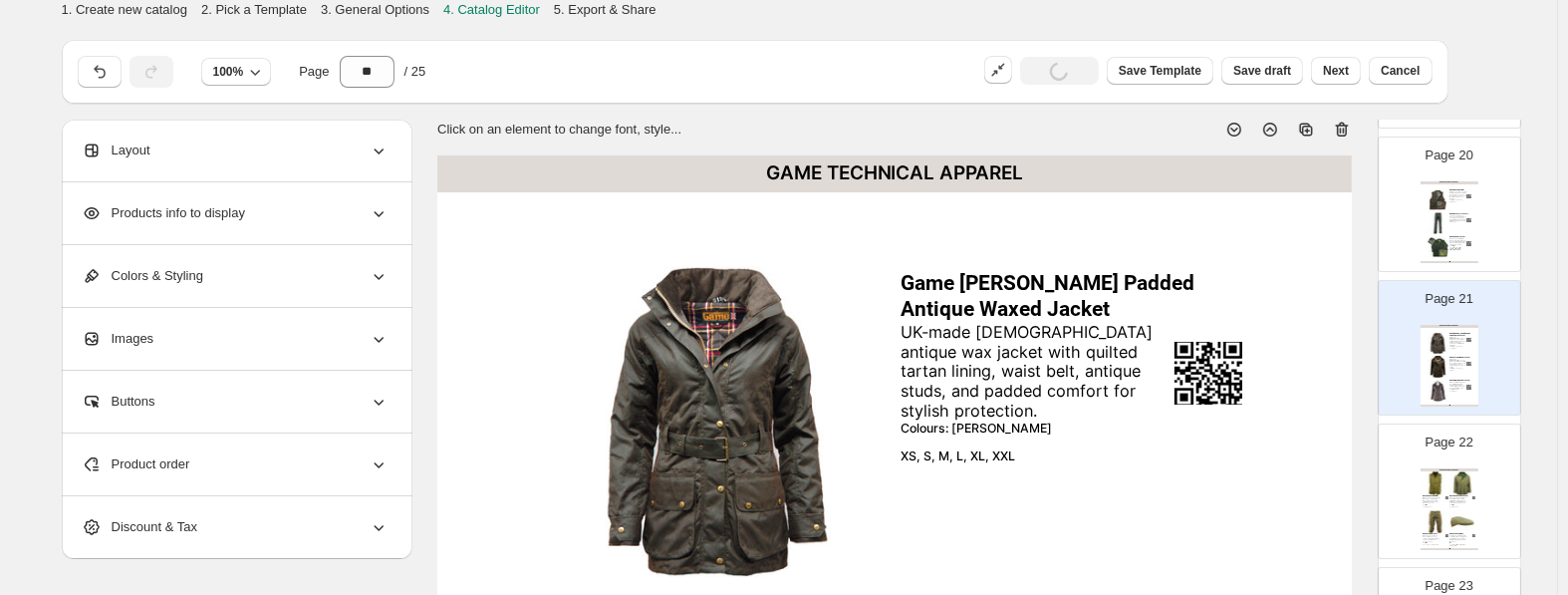 click on "GAME TECHNICAL APPAREL Game Classic Wax Gilet
A timeless country essential featuring a warm check lining, padded body, and 2-way zip for easy movement. Ideal for layering in cool weather.
Colours: Brown, Olive S, M, L, XL, XXL, 3XL   Game Wax Over Trousers
The wax over trousers have an elasticated waist, nylon lining and a water-repellent finish. Pairs perfectly with the Game wax jackets.
S, M, L, XL, XXL, 3XL   Game kids Wax Jacket
Kids’ wax jacket with tartan lining, hood, storm cuffs, and pockets—warm, windproof, rain-resistant, and ideal for outdoor adventures.
Colours: Navy, Olive 2 to 3 Years (20"), 2 to 3 Years, 3 to 4 Years, 5 to 6 Years, 7 to 8 Years, 9 to 10 Years, 11 to 12 Years, 13 to 14 Years, 15 Years   TRADE BROCHURE | Page undefined" at bounding box center (1449, 222) 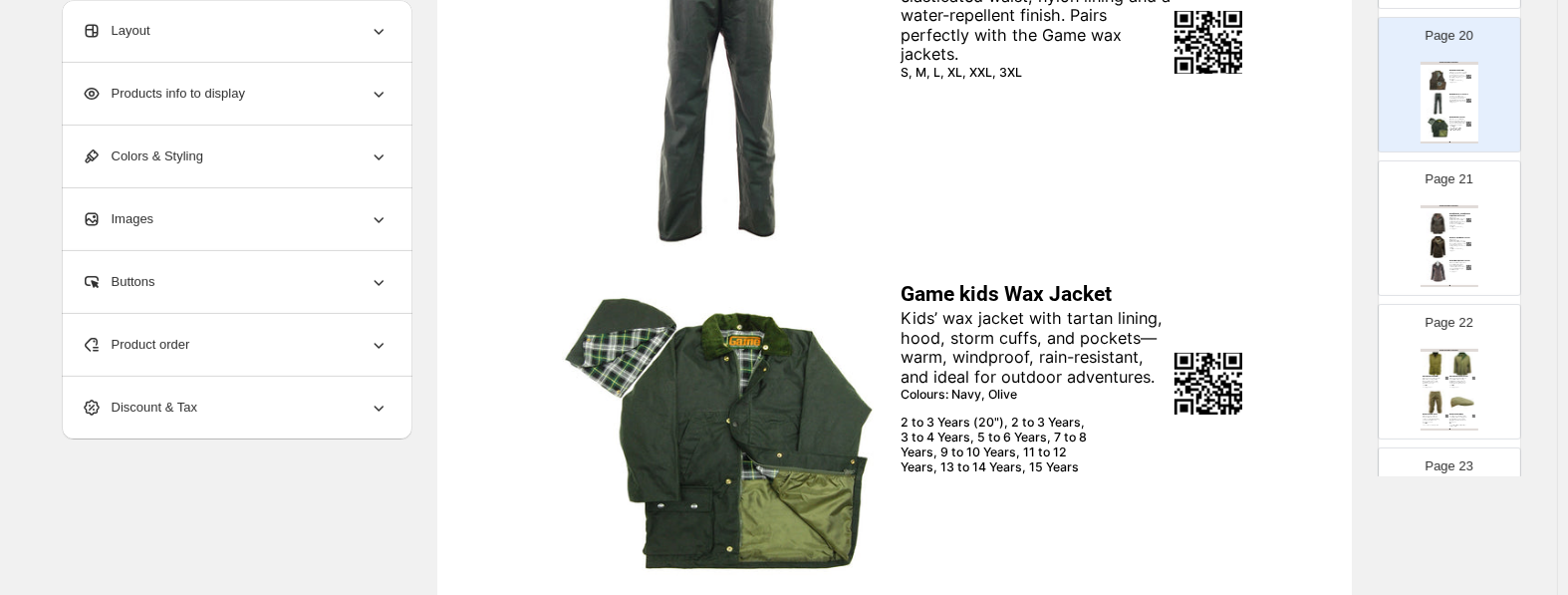 scroll, scrollTop: 733, scrollLeft: 0, axis: vertical 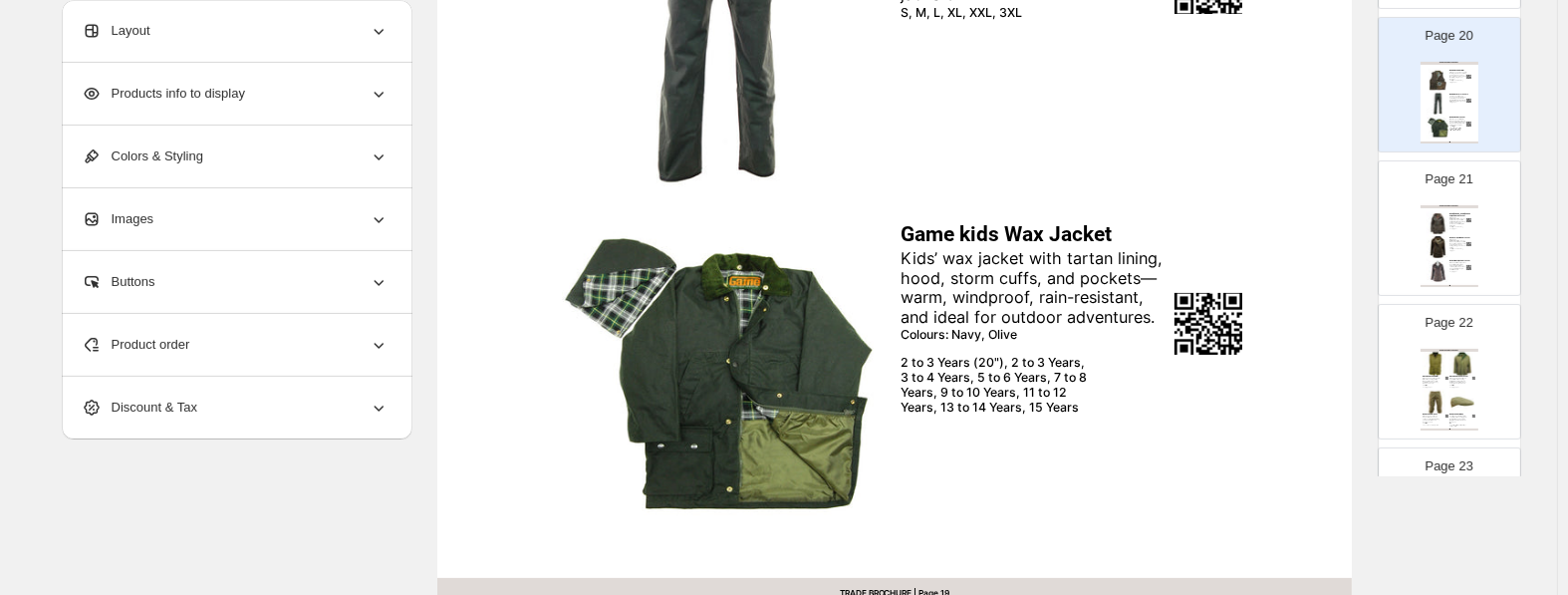 click on "Kids’ wax jacket with tartan lining, hood, storm cuffs, and pockets—warm, windproof, rain-resistant, and ideal for outdoor adventures." at bounding box center (1036, 288) 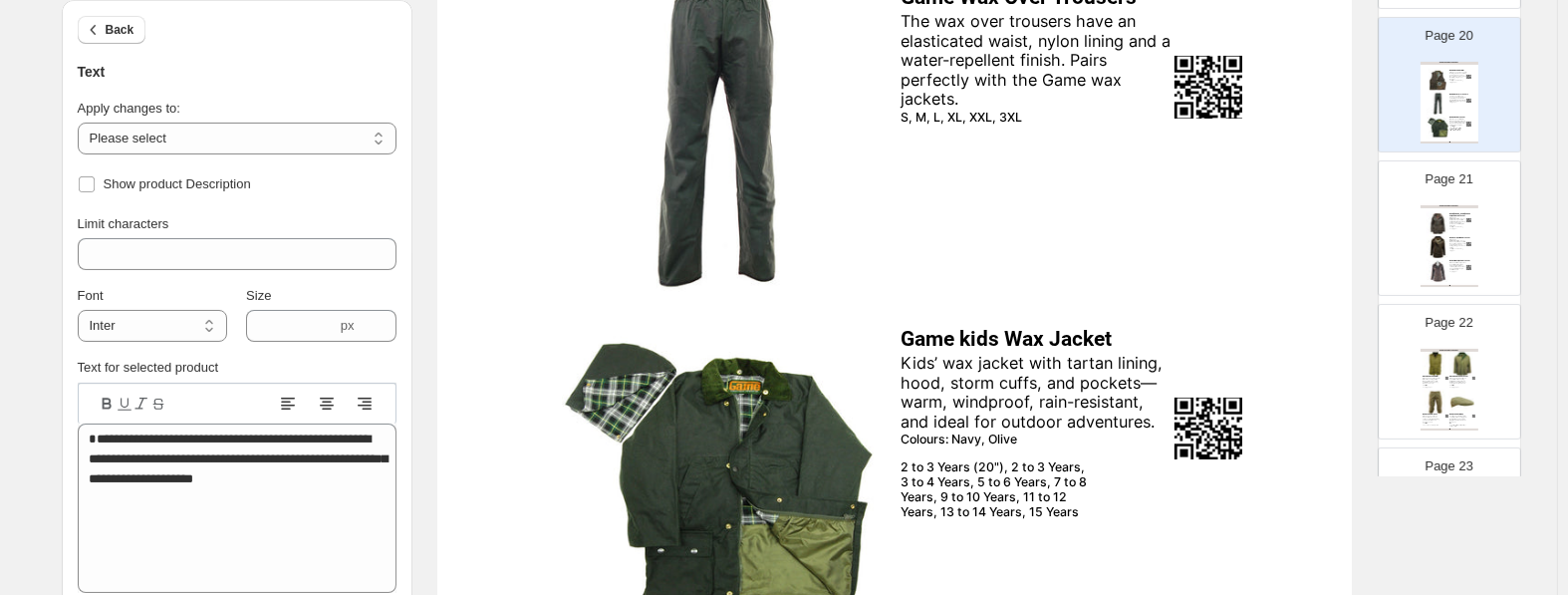 scroll, scrollTop: 733, scrollLeft: 0, axis: vertical 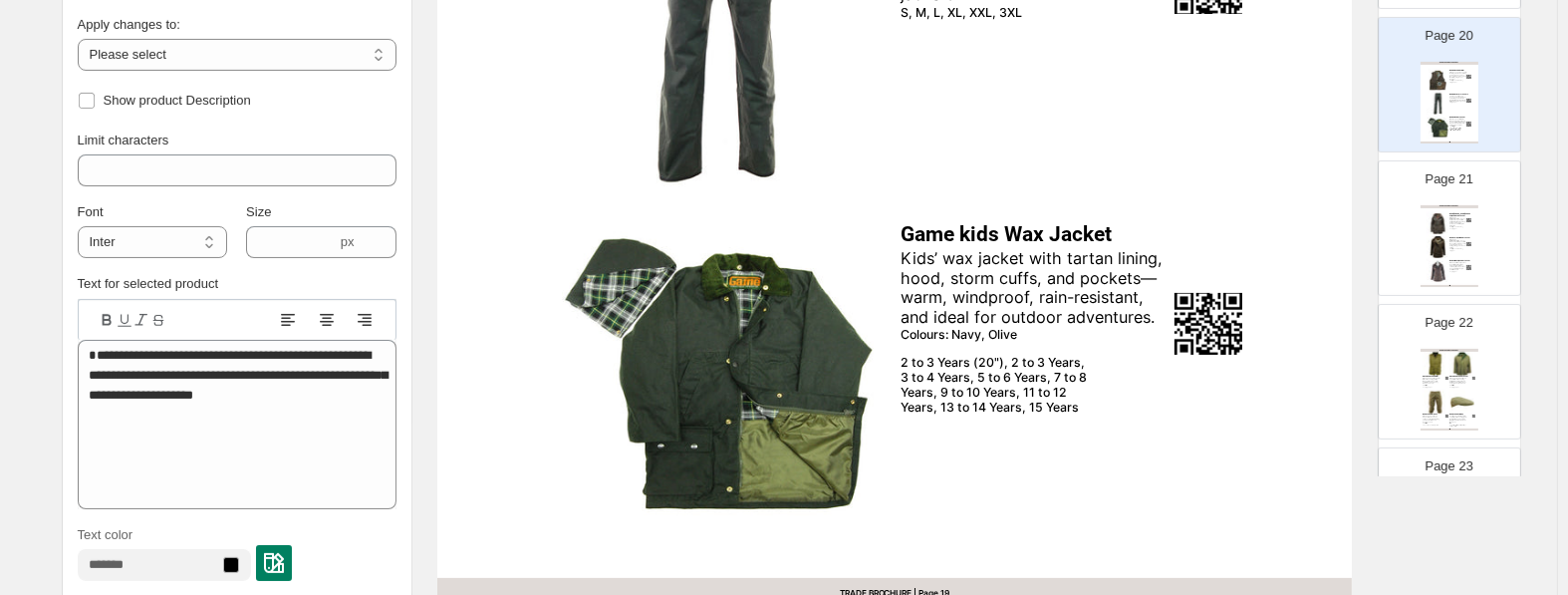 click on "2 to 3 Years (20"), 2 to 3 Years, 3 to 4 Years, 5 to 6 Years, 7 to 8 Years, 9 to 10 Years, 11 to 12 Years, 13 to 14 Years, 15 Years" at bounding box center (998, 386) 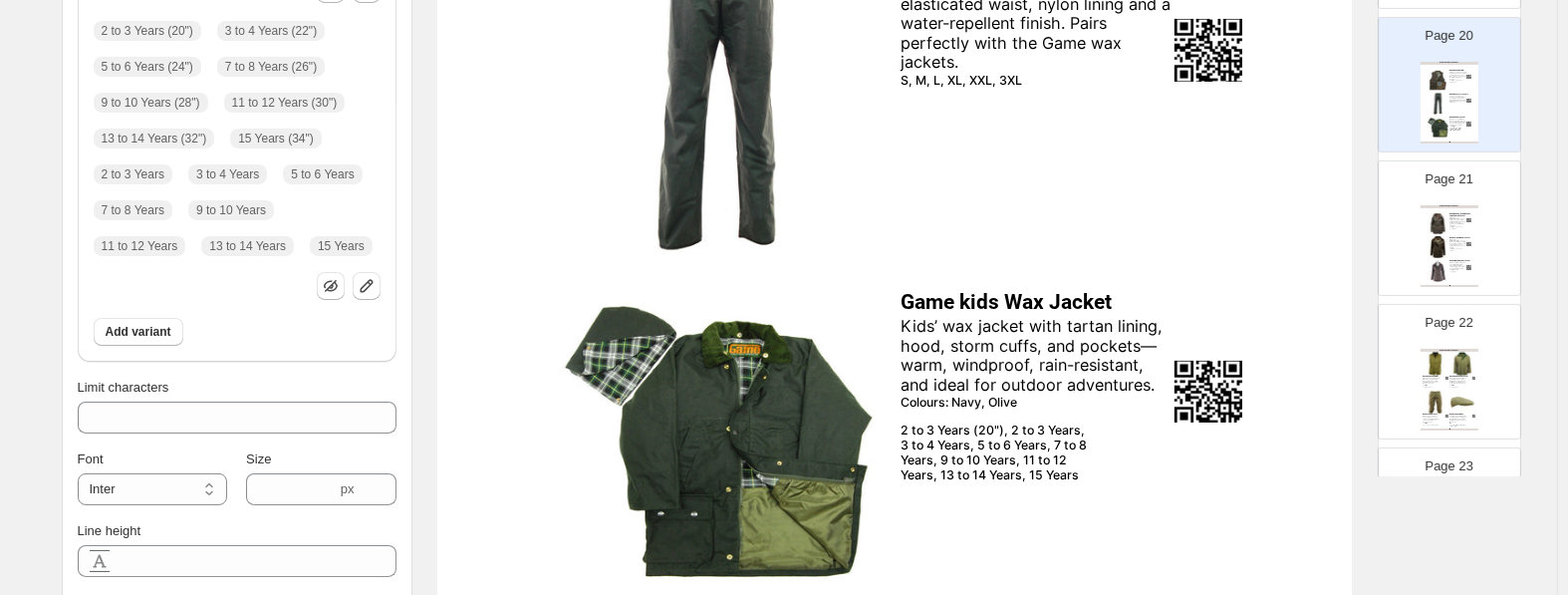 scroll, scrollTop: 628, scrollLeft: 0, axis: vertical 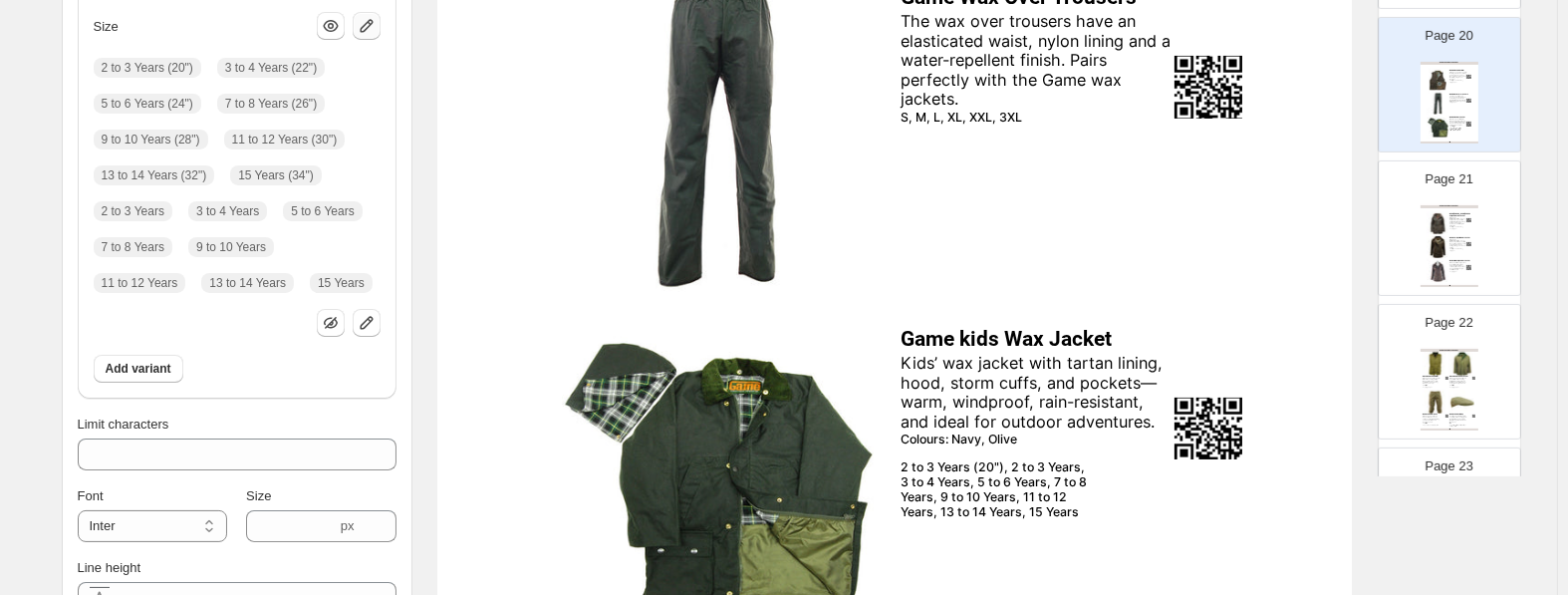 click 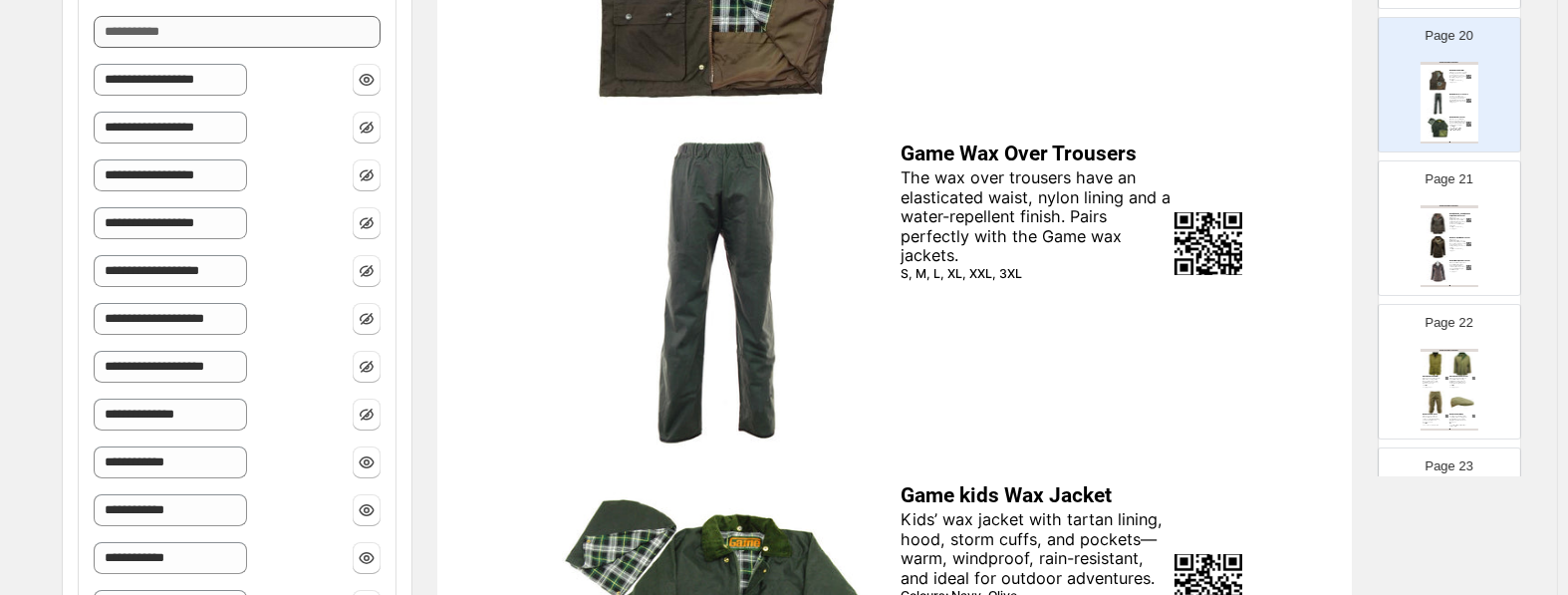 scroll, scrollTop: 419, scrollLeft: 0, axis: vertical 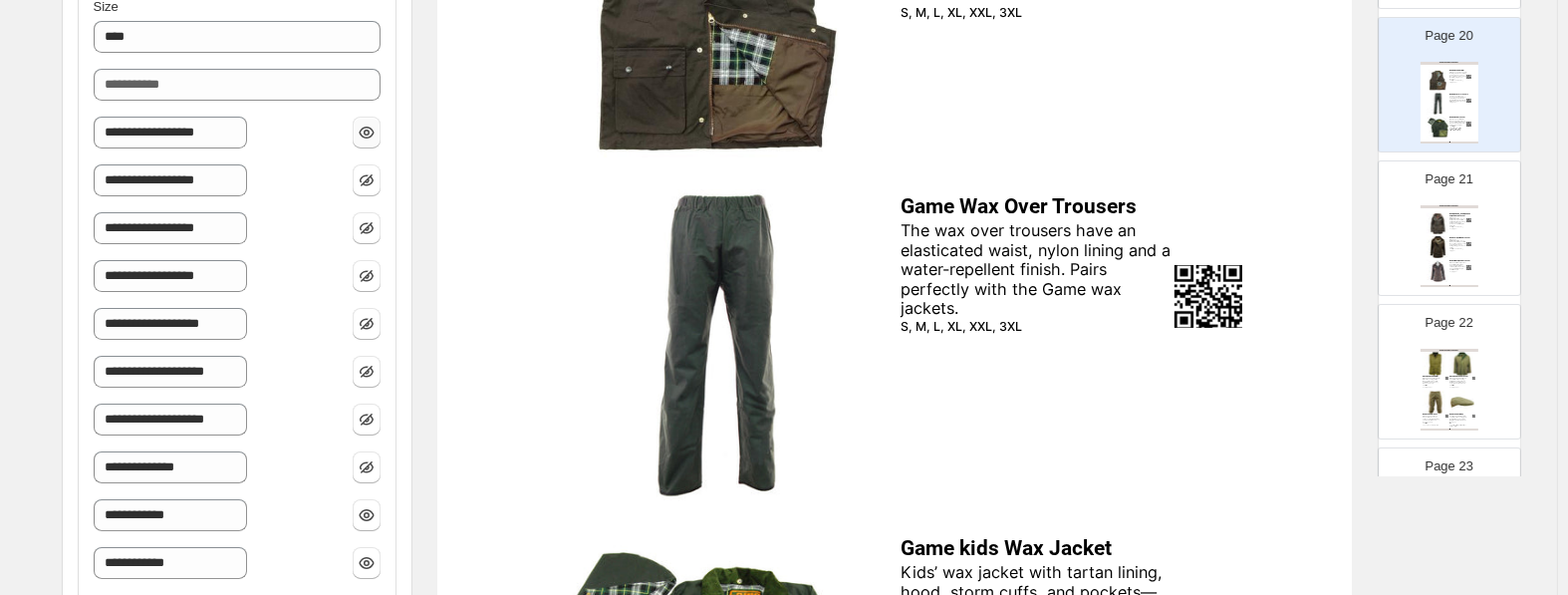 click 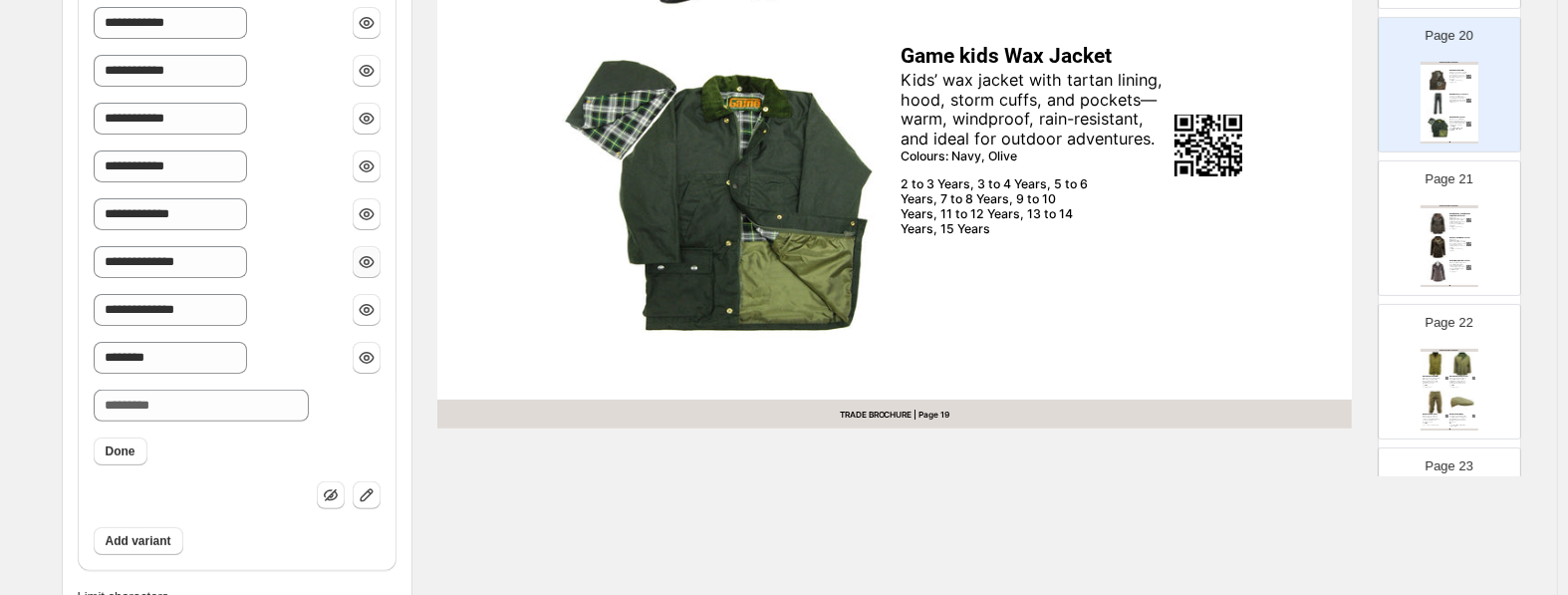 scroll, scrollTop: 1046, scrollLeft: 0, axis: vertical 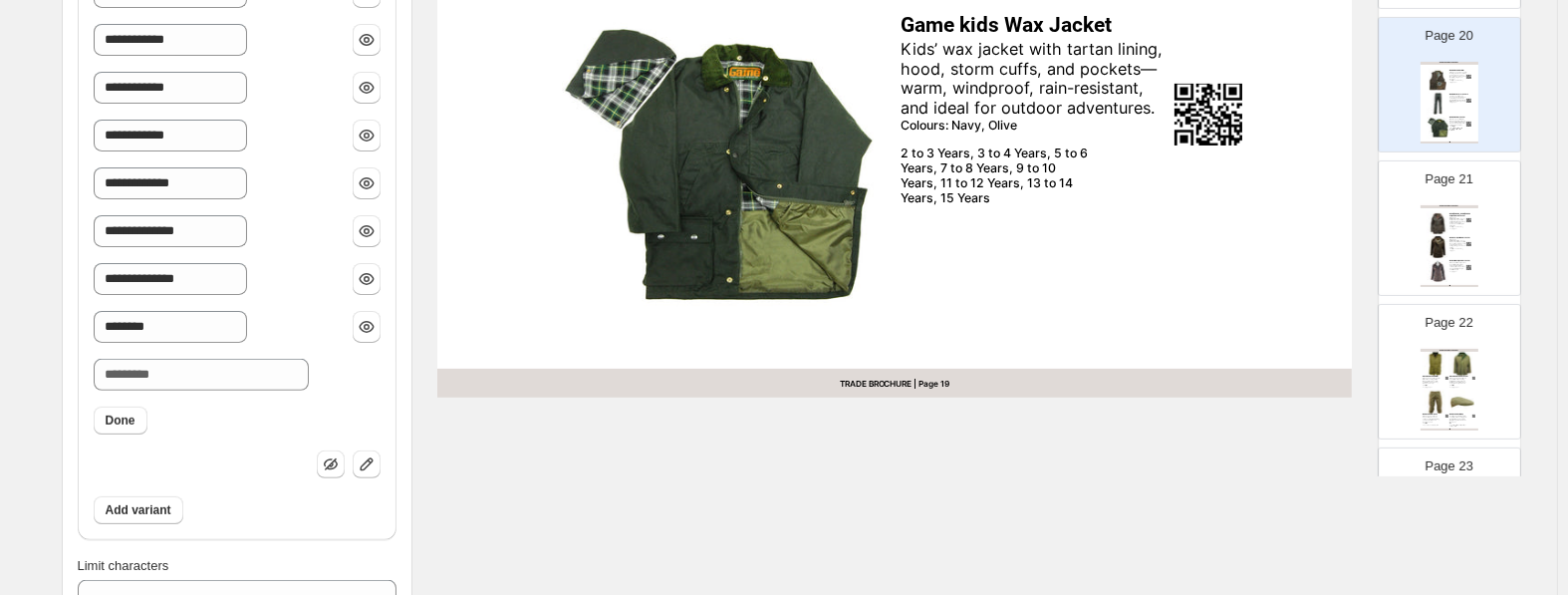click on "Kids’ wax jacket with tartan lining, hood, storm cuffs, and pockets—warm, windproof, rain-resistant, and ideal for outdoor adventures." at bounding box center (1036, 79) 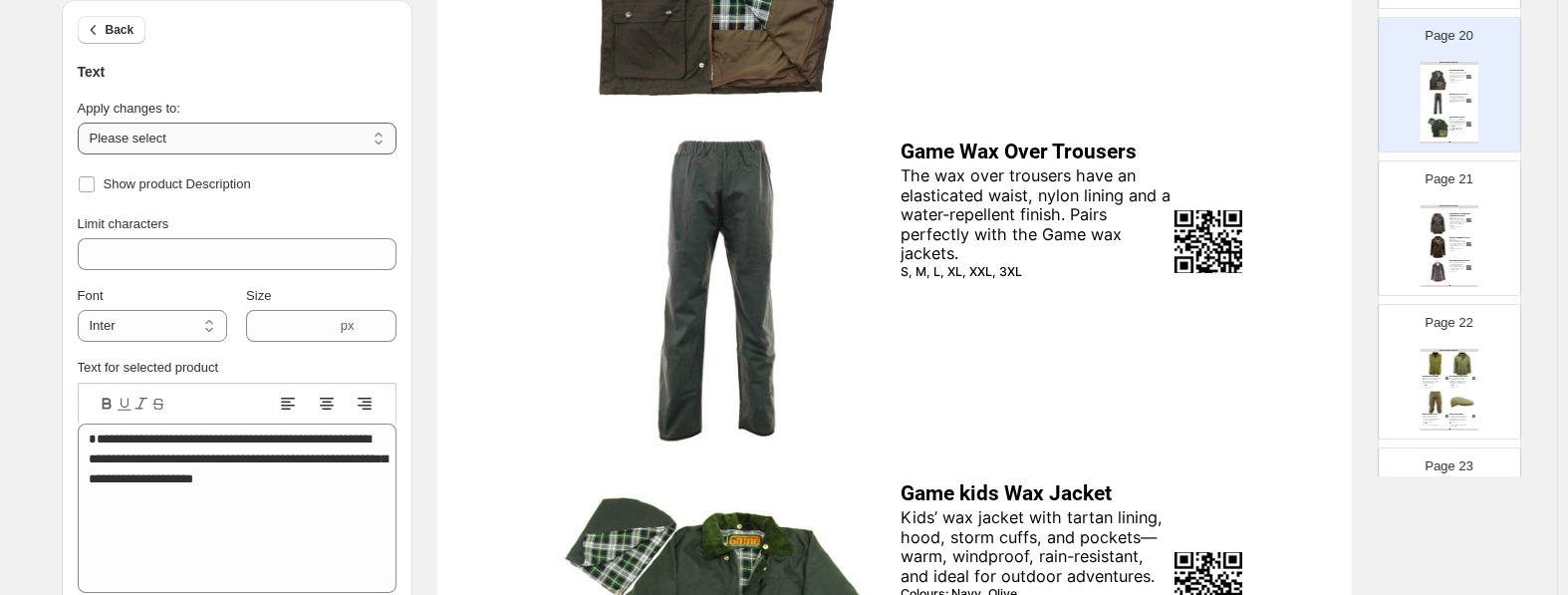 scroll, scrollTop: 408, scrollLeft: 0, axis: vertical 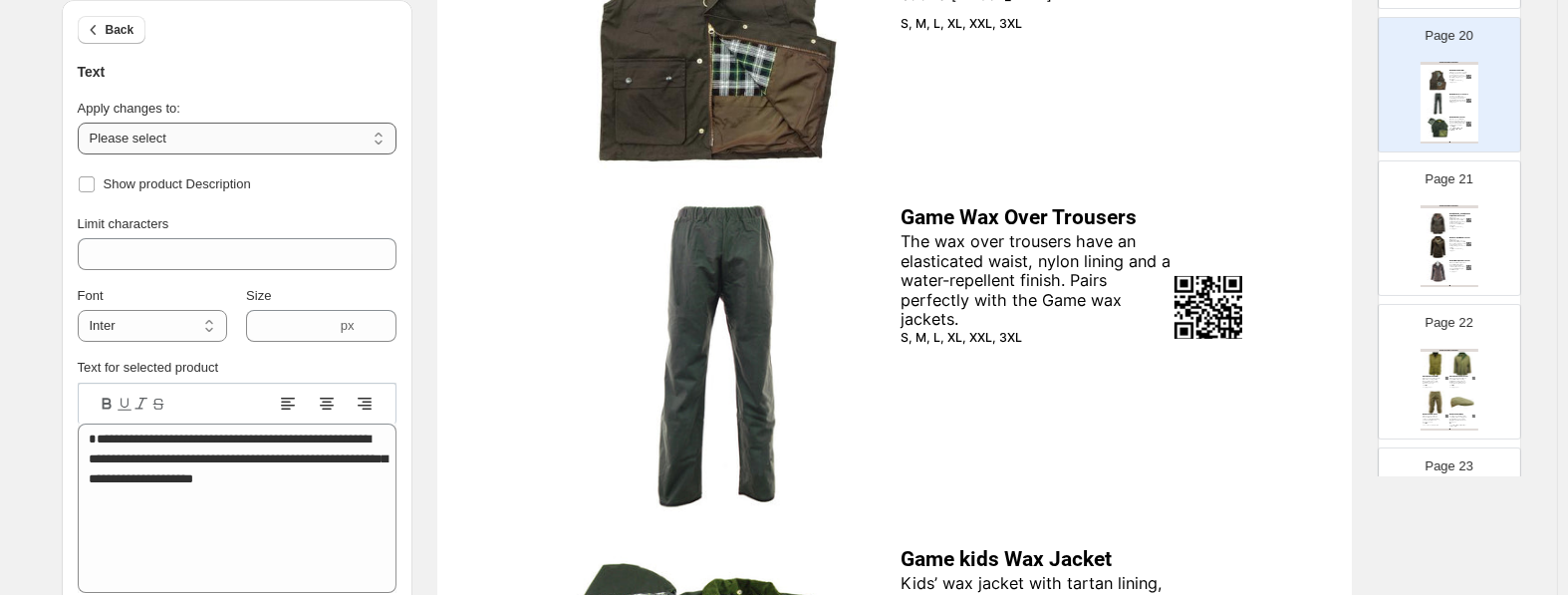 click on "**********" at bounding box center (237, 139) 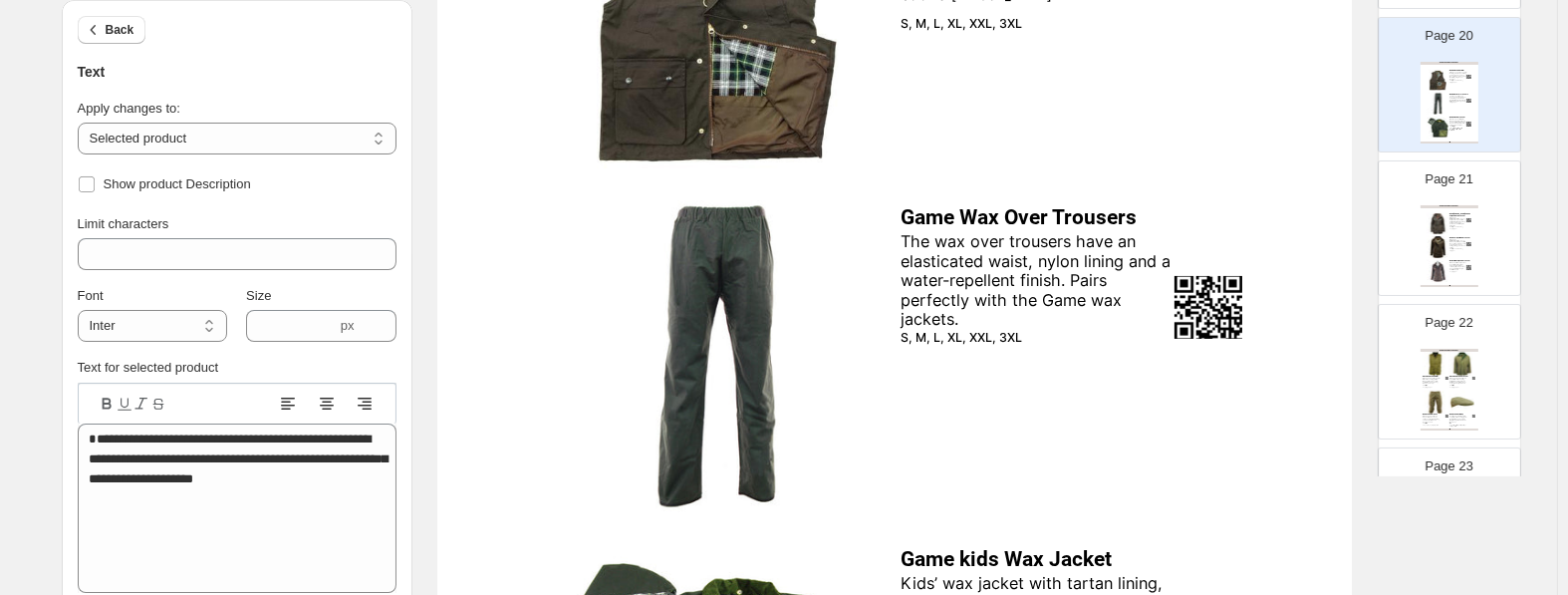 scroll, scrollTop: 722, scrollLeft: 0, axis: vertical 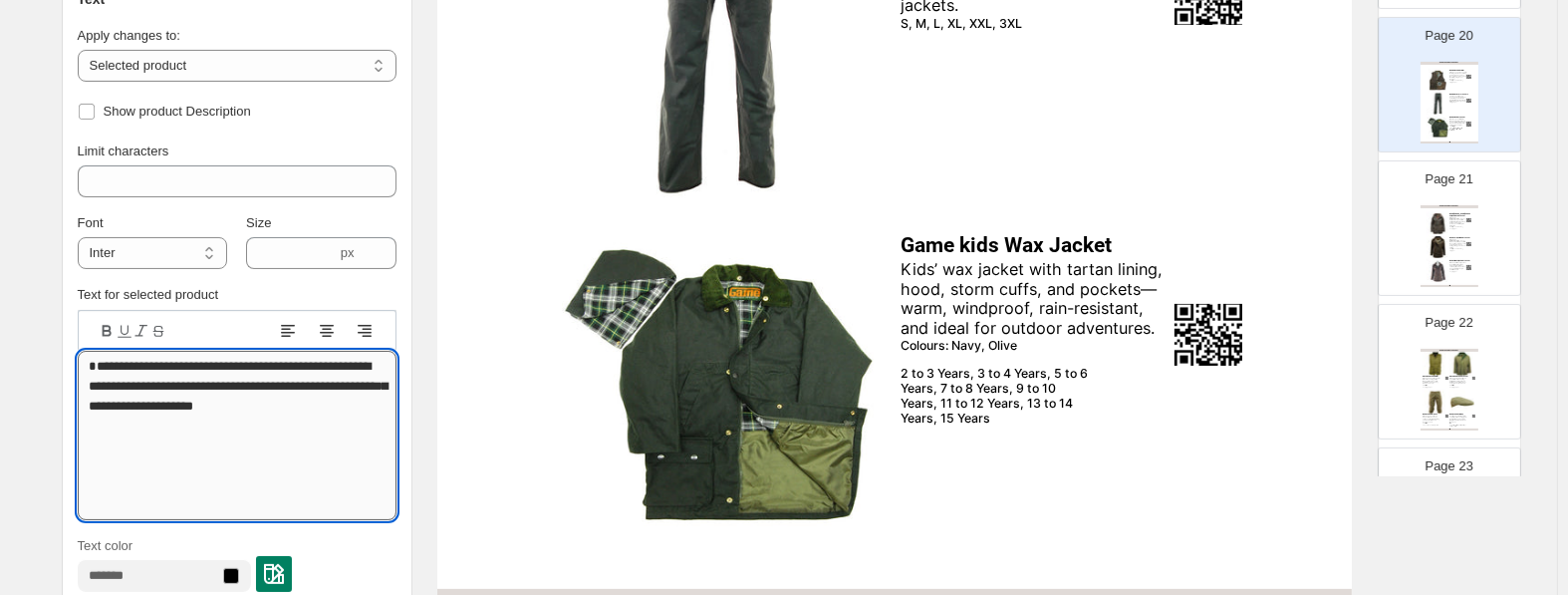 drag, startPoint x: 350, startPoint y: 423, endPoint x: 131, endPoint y: 382, distance: 222.80485 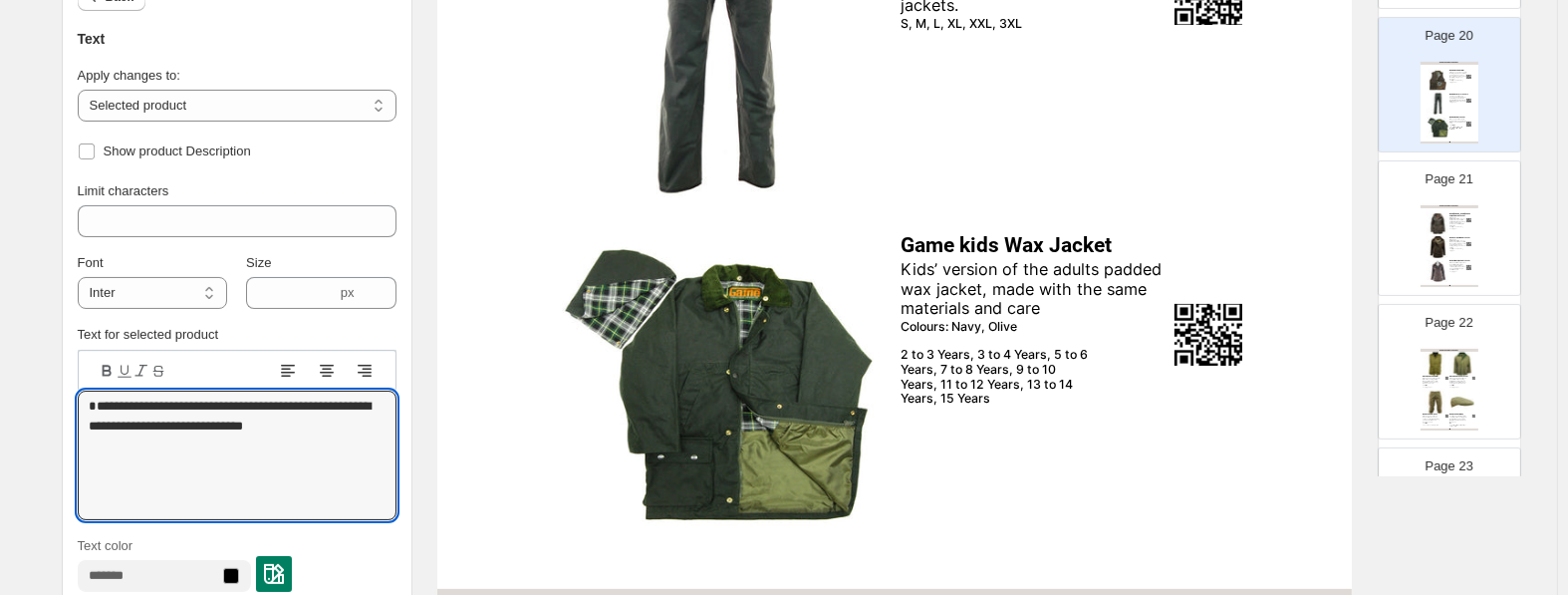 type on "**********" 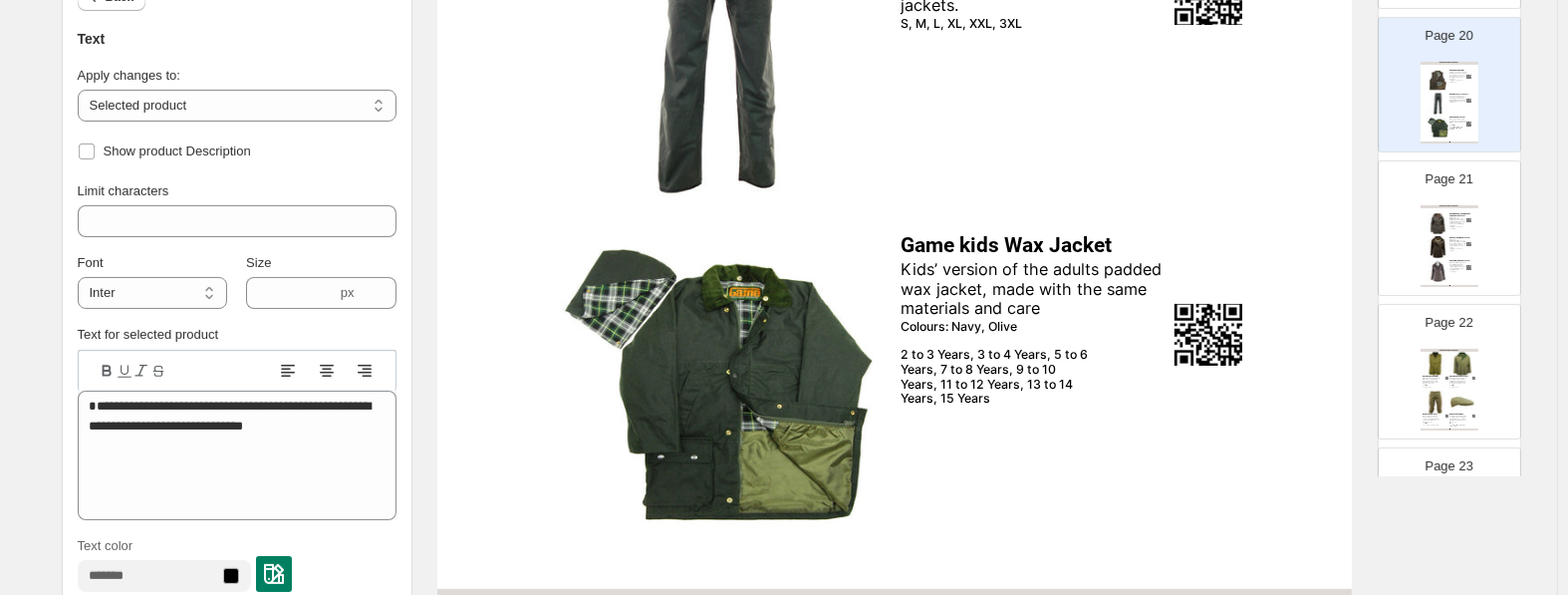 click on "Kids’ version of the adults padded wax jacket, made with the same materials and care" at bounding box center (1036, 289) 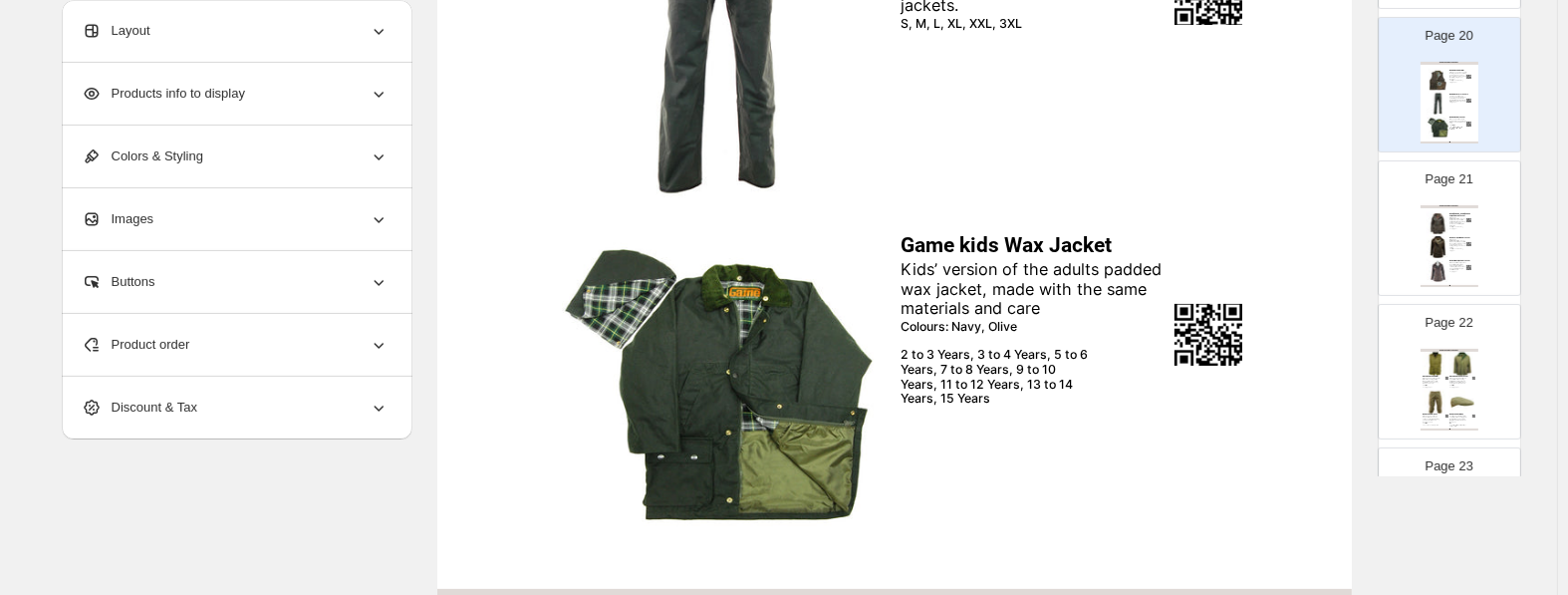 click on "Kids’ version of the adults padded wax jacket, made with the same materials and care" at bounding box center [1036, 289] 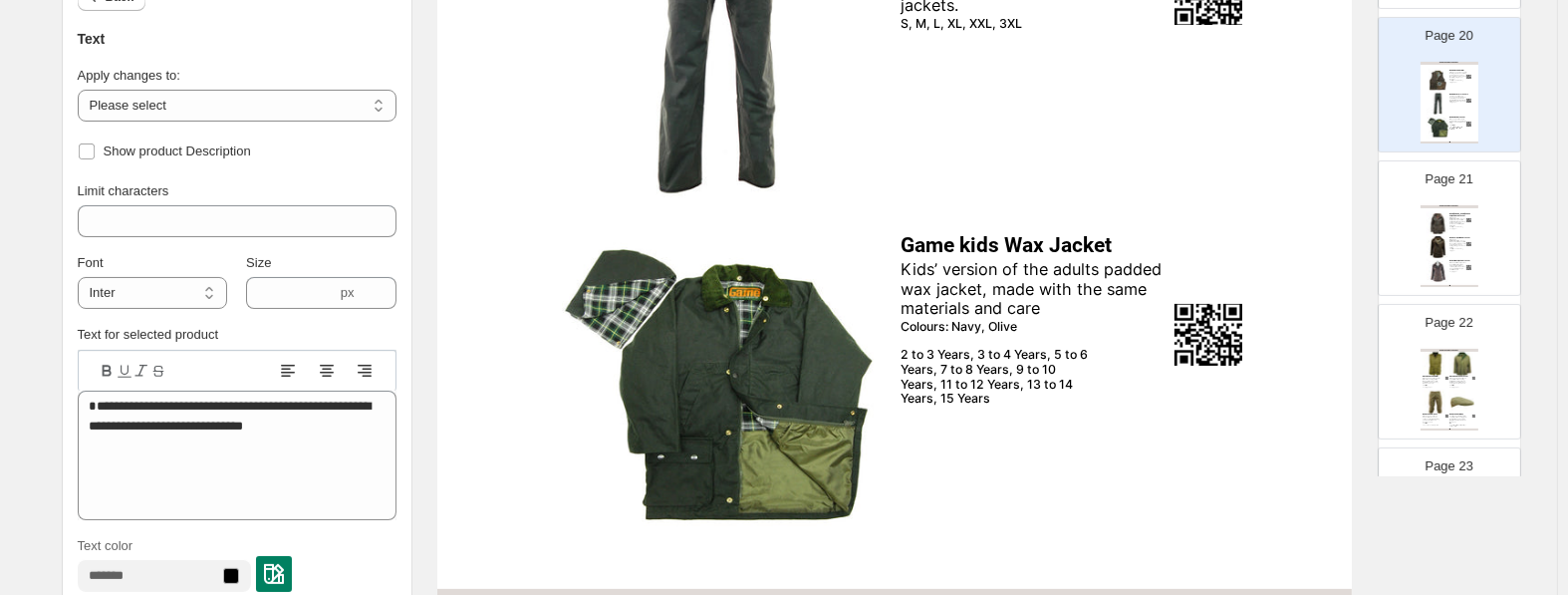 click on "Kids’ version of the adults padded wax jacket, made with the same materials and care" at bounding box center [1036, 289] 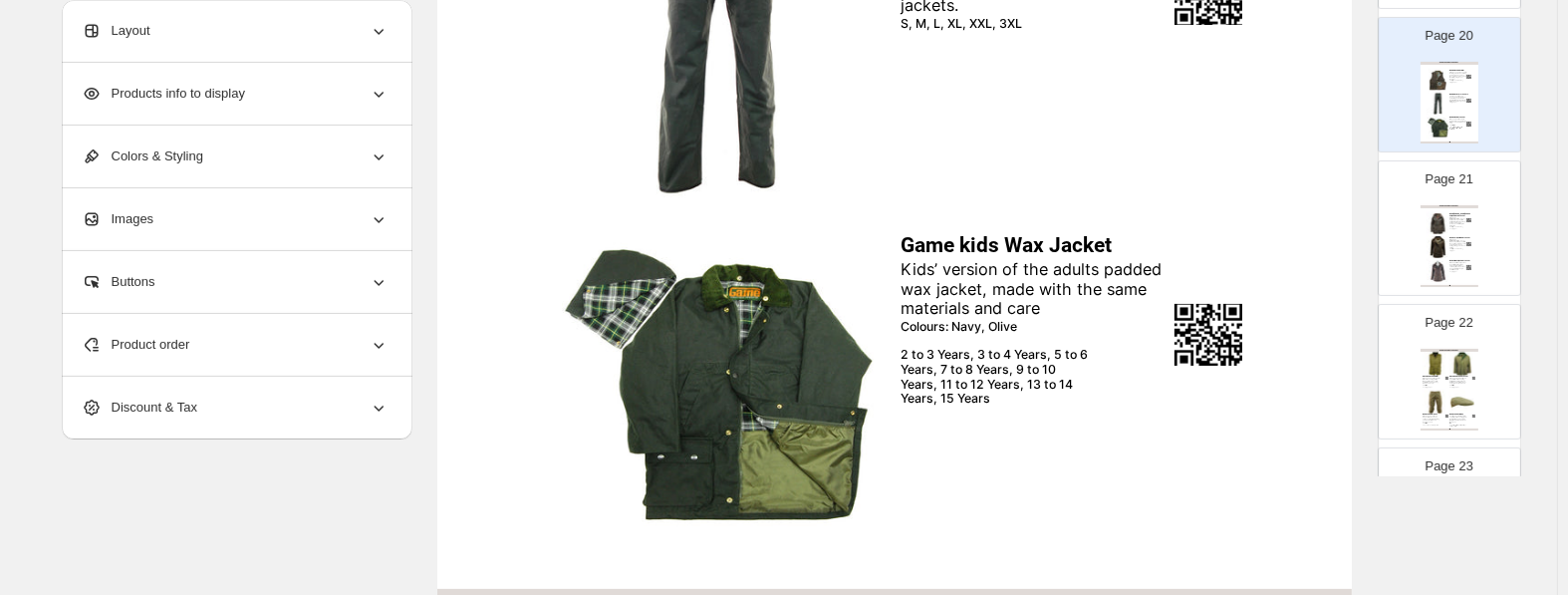 click on "Kids’ version of the adults padded wax jacket, made with the same materials and care" at bounding box center [1036, 289] 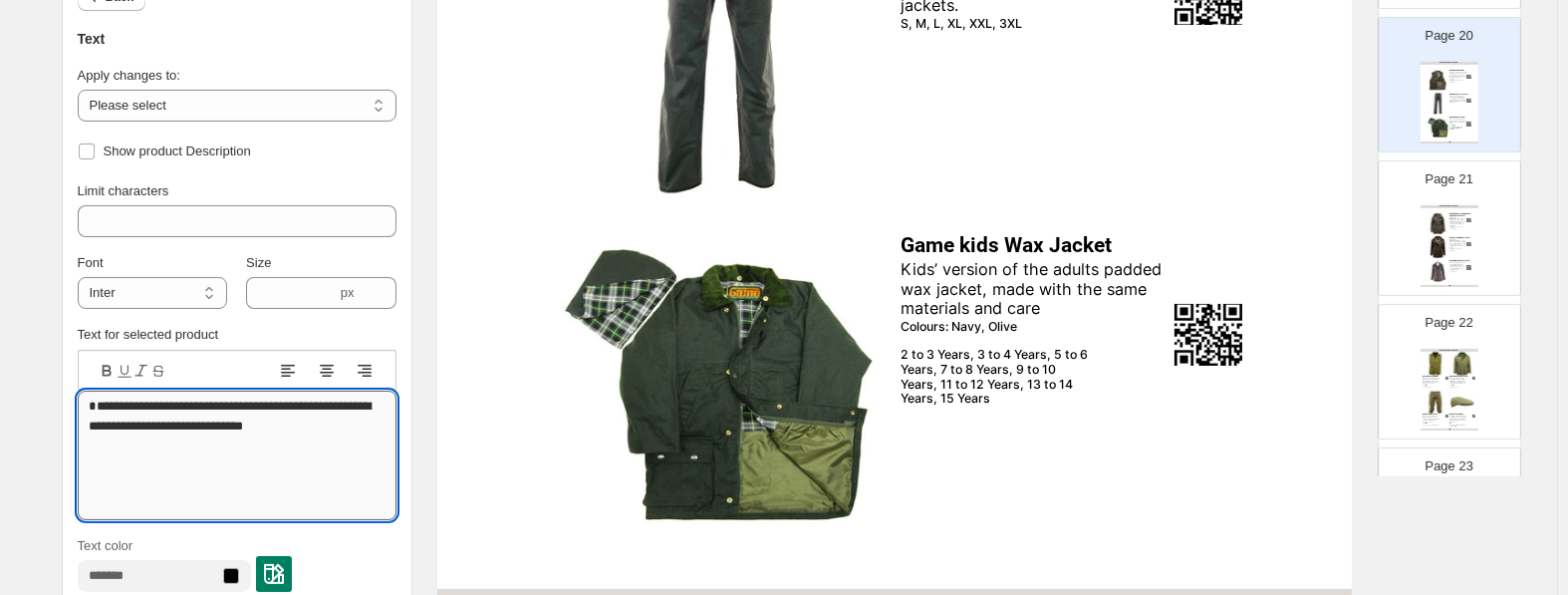 click on "**********" at bounding box center [237, 455] 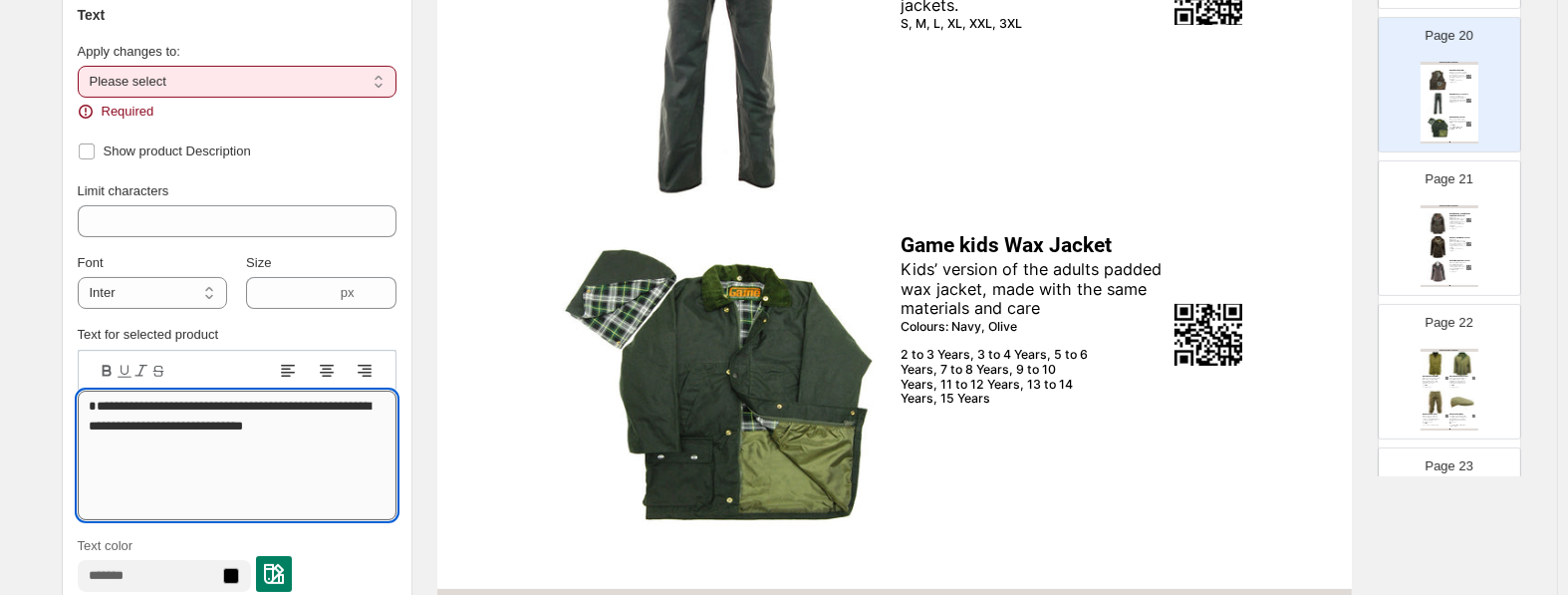 type on "**********" 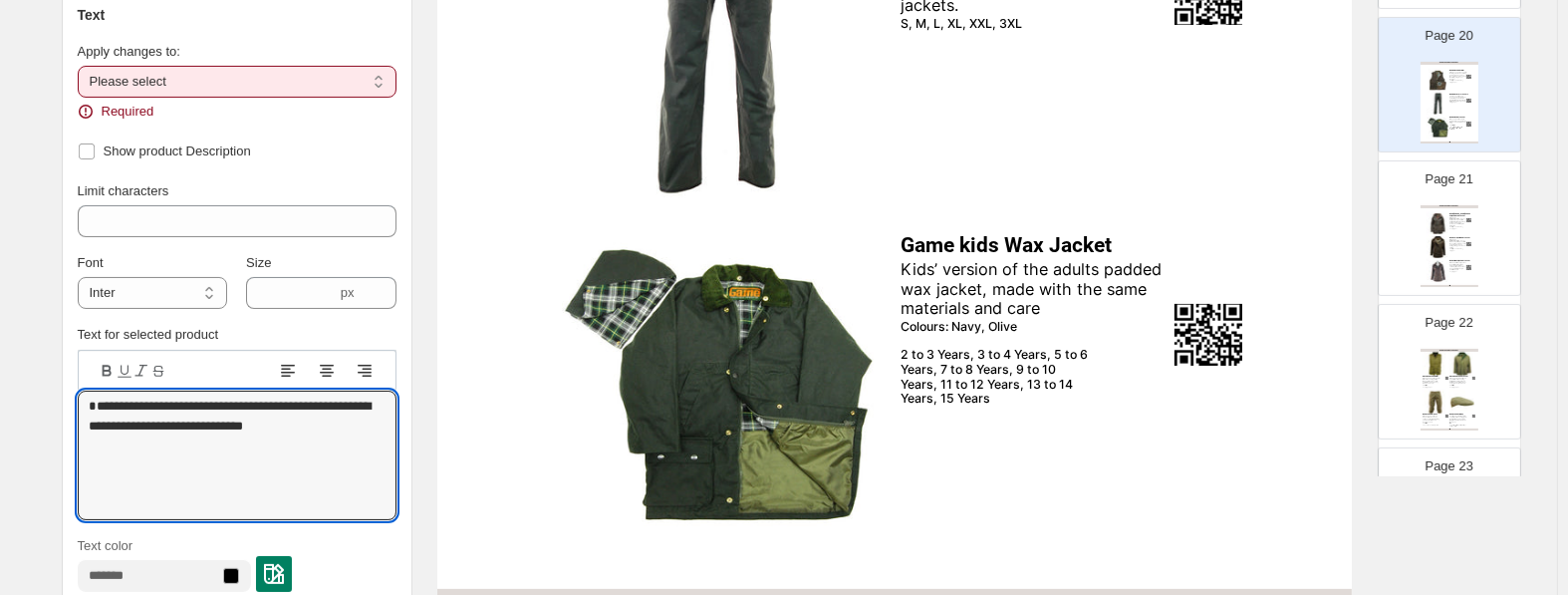 click on "**********" at bounding box center (237, 82) 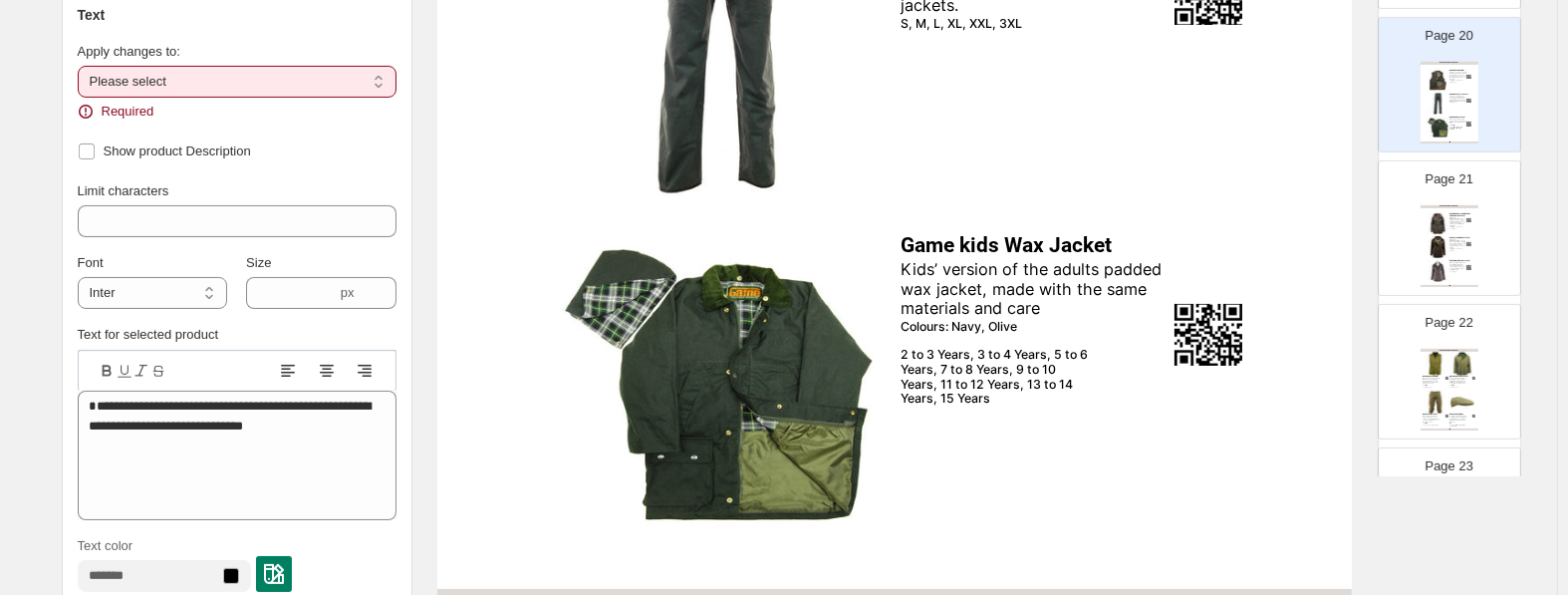 select on "**********" 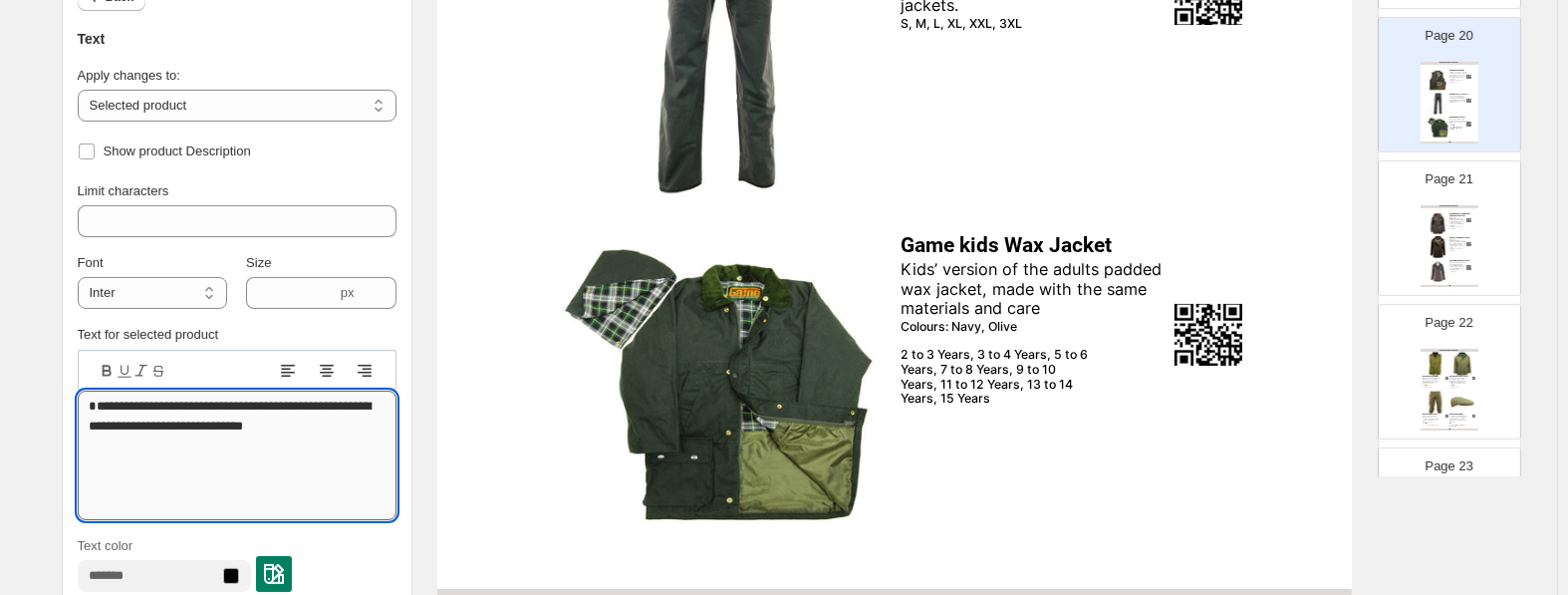 click on "**********" at bounding box center (237, 455) 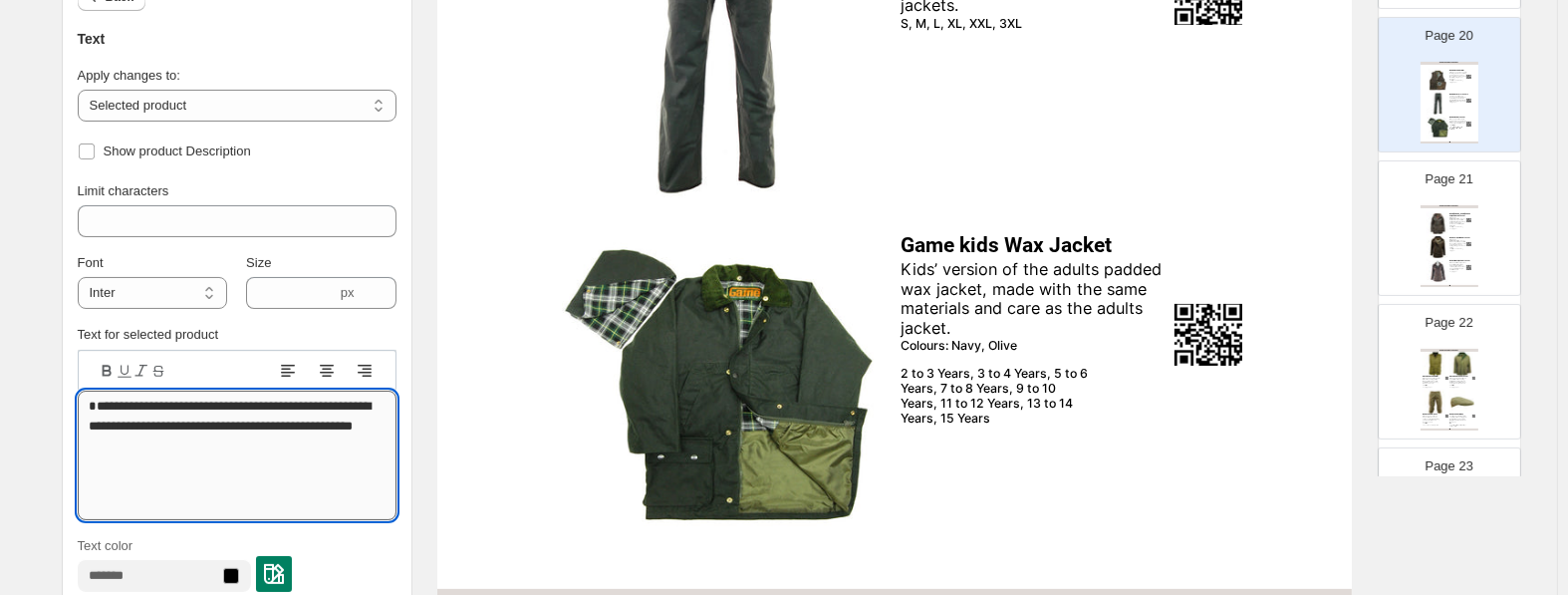 click on "**********" at bounding box center [237, 455] 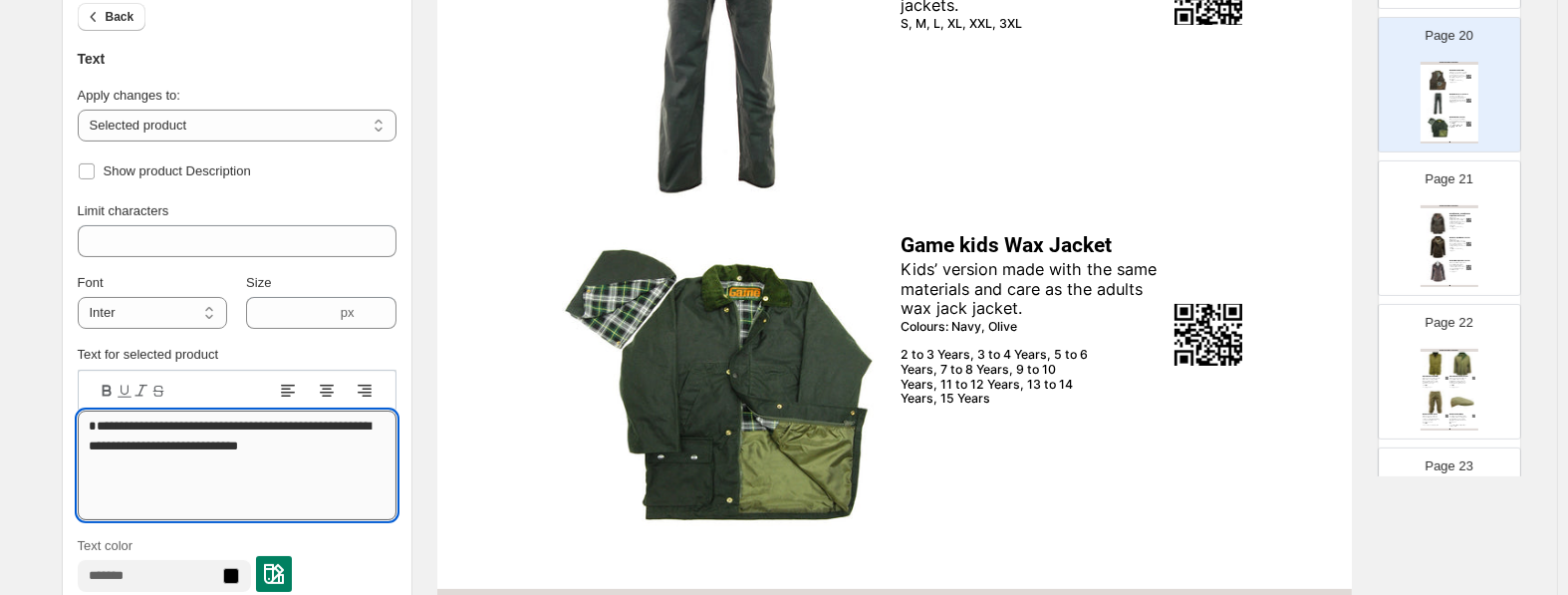 type on "**********" 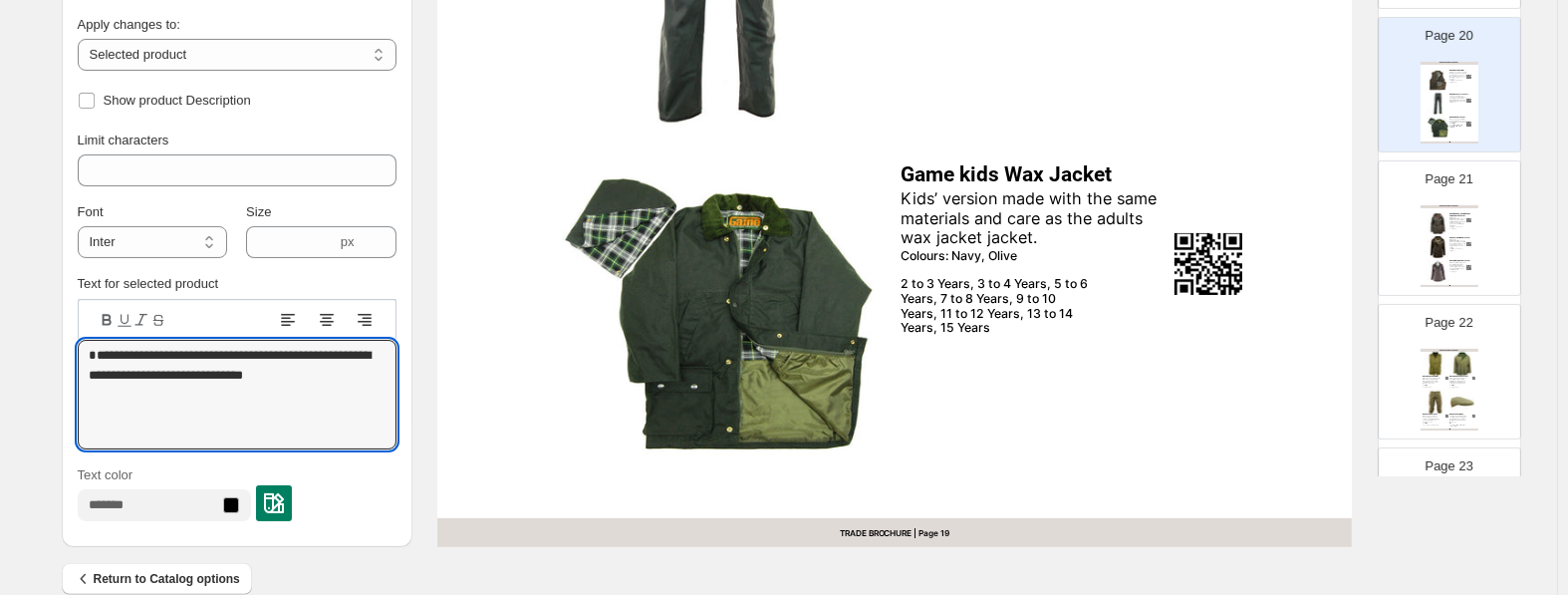 scroll, scrollTop: 826, scrollLeft: 0, axis: vertical 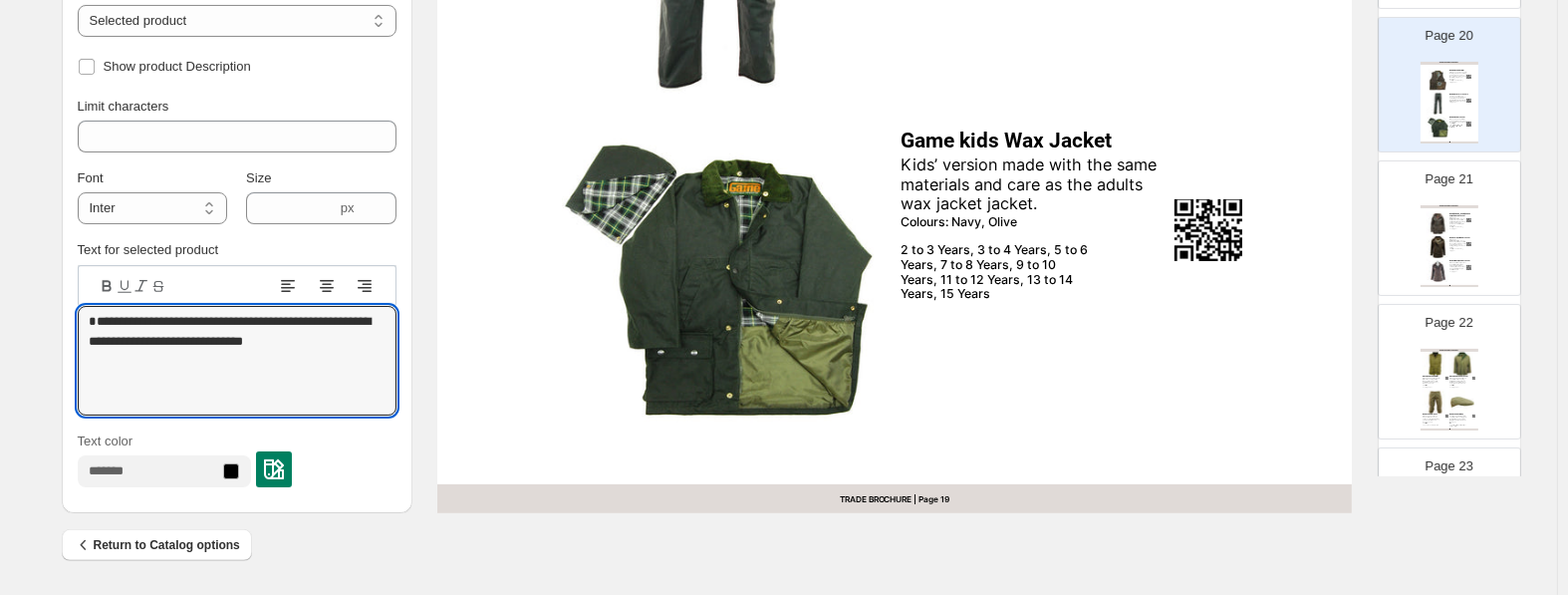 click on "Game Zara Quilted Wax Jacket
UK-made ladies diamond quilted jacket with wax cotton, corduroy collar and elbow patches, heritage lining, and classic styling.
Colours: Brown, Olive S, M, L, XL, XXL" at bounding box center [1460, 244] 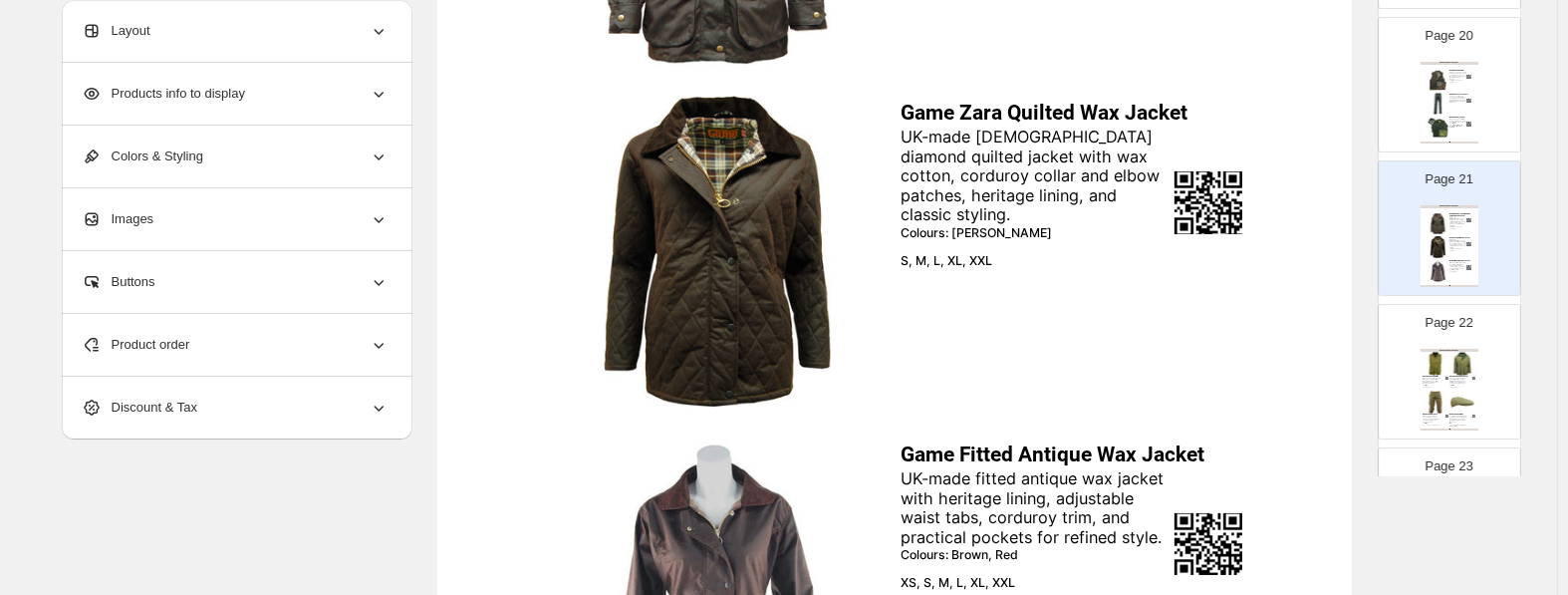 scroll, scrollTop: 198, scrollLeft: 0, axis: vertical 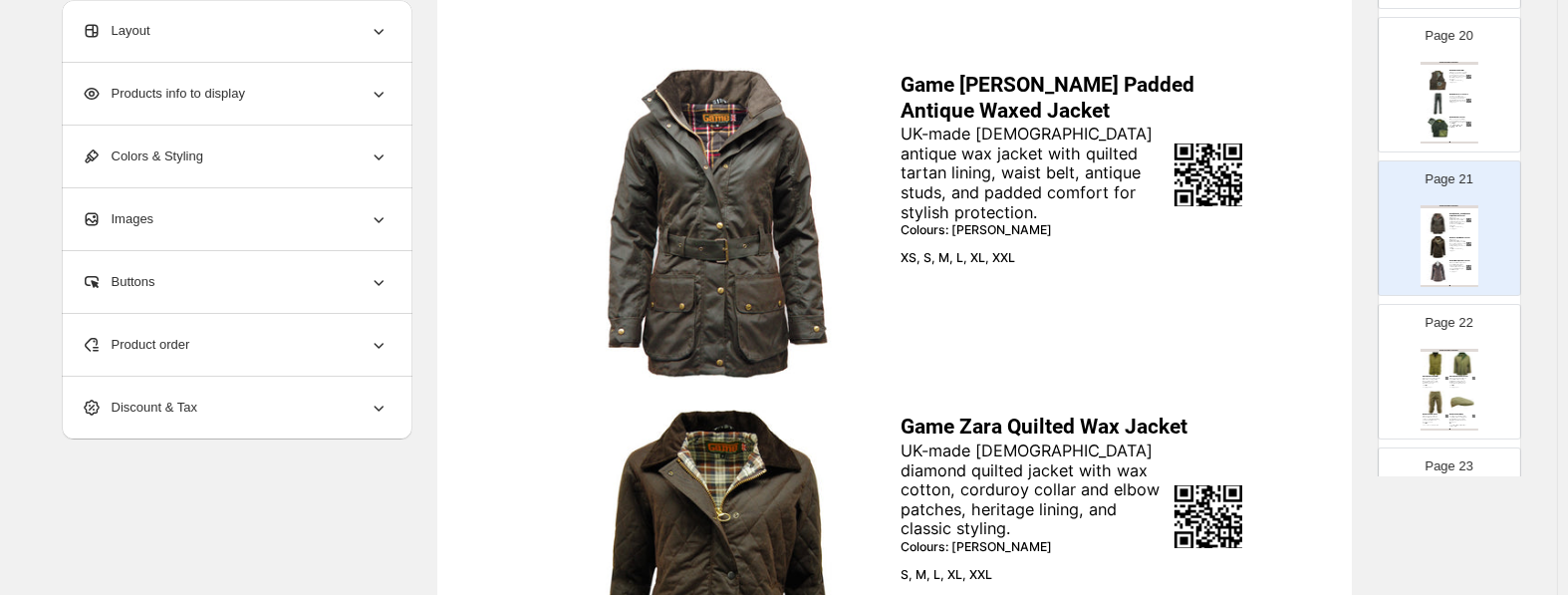 click on "GAME TECHNICAL APPAREL Game Cantrell Padded Antique Waxed Jacket
UK-made ladies antique wax jacket with quilted tartan lining, waist belt, antique studs, and padded comfort for stylish protection.
Colours: Brown, Olive XS, S, M, L, XL, XXL   Game Zara Quilted Wax Jacket
UK-made ladies diamond quilted jacket with wax cotton, corduroy collar and elbow patches, heritage lining, and classic styling.
Colours: Brown, Olive S, M, L, XL, XXL   Game Fitted Antique Wax Jacket
UK-made fitted antique wax jacket with heritage lining, adjustable waist tabs, corduroy trim, and practical pockets for refined style.
Colours: Brown, Red XS, S, M, L, XL, XXL   TRADE BROCHURE | Page undefined" at bounding box center [1449, 246] 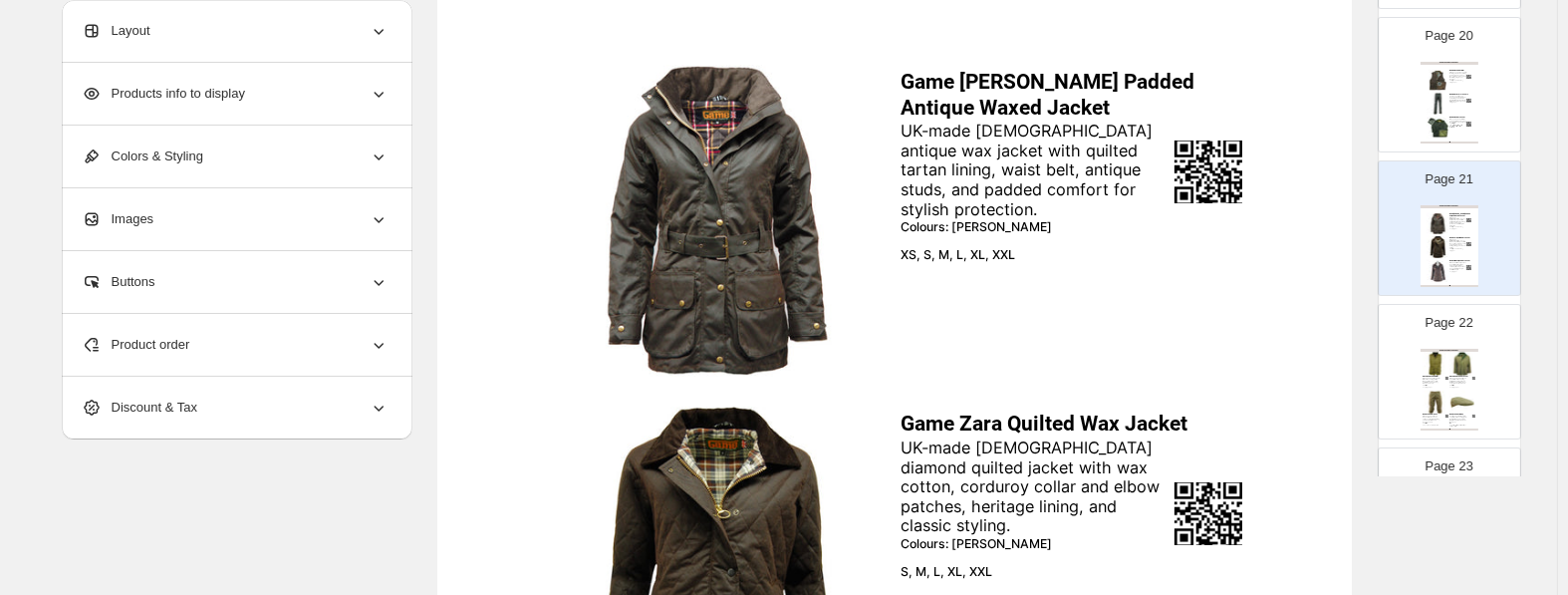 scroll, scrollTop: 198, scrollLeft: 0, axis: vertical 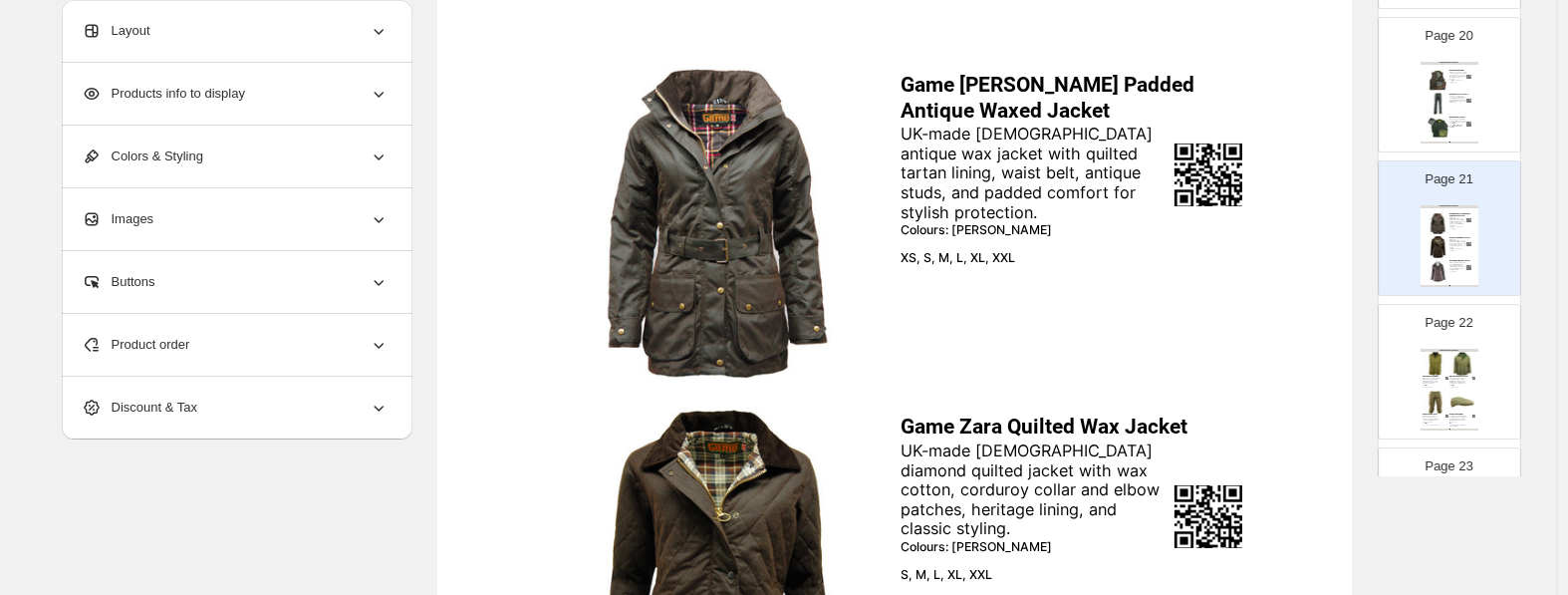 click on "UK-made ladies antique wax jacket with quilted tartan lining, waist belt, antique studs, and padded comfort for stylish protection." at bounding box center (1036, 173) 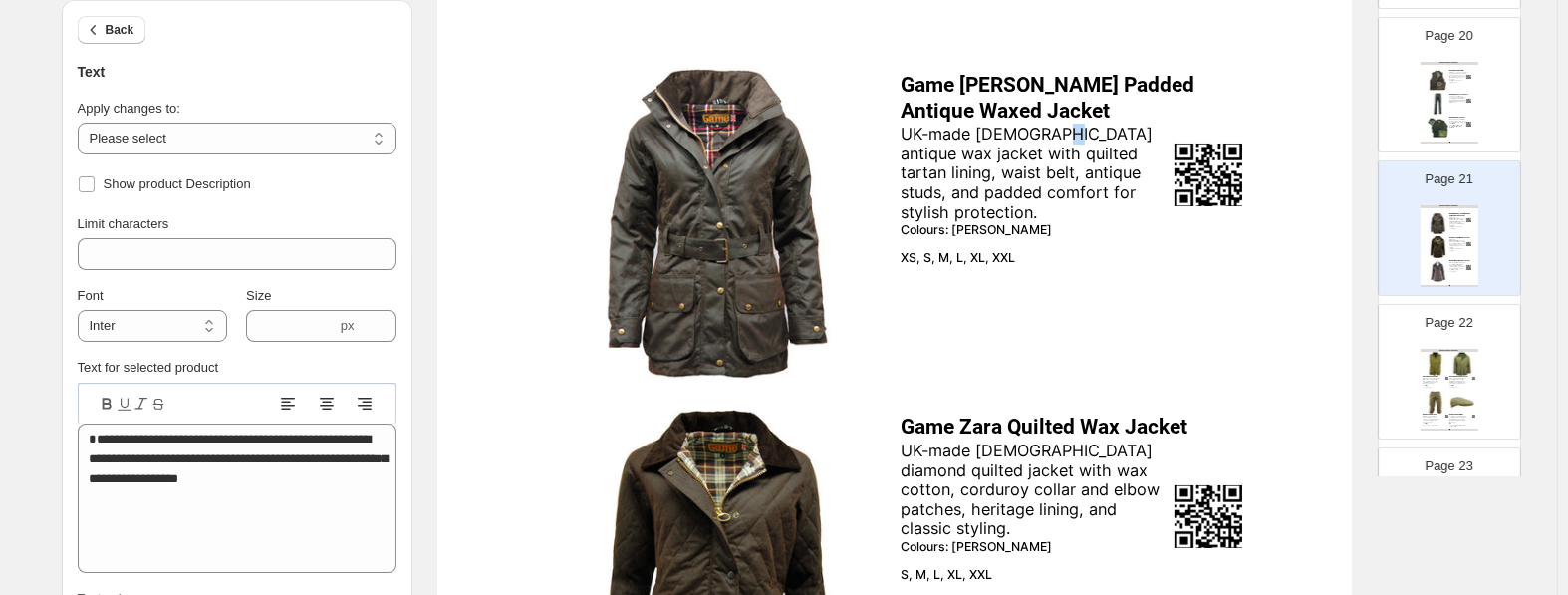click on "UK-made ladies antique wax jacket with quilted tartan lining, waist belt, antique studs, and padded comfort for stylish protection." at bounding box center [1036, 173] 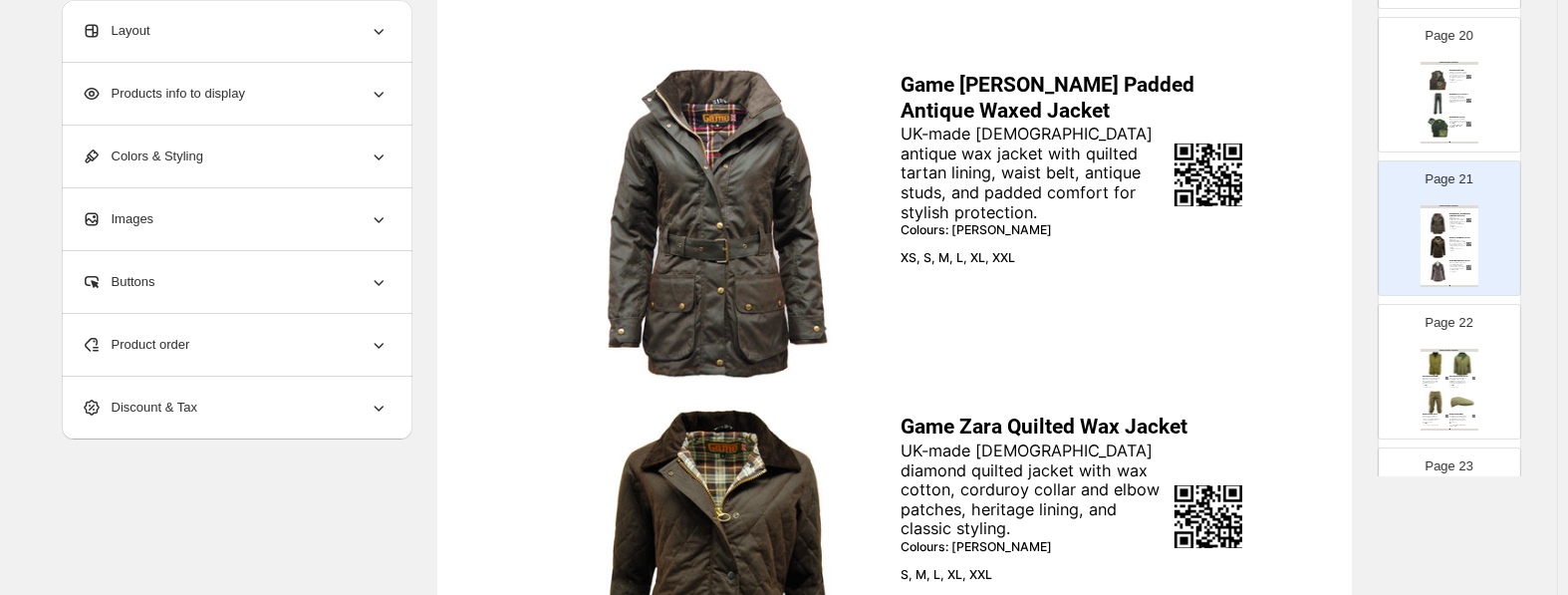 click on "UK-made ladies antique wax jacket with quilted tartan lining, waist belt, antique studs, and padded comfort for stylish protection." at bounding box center [1036, 173] 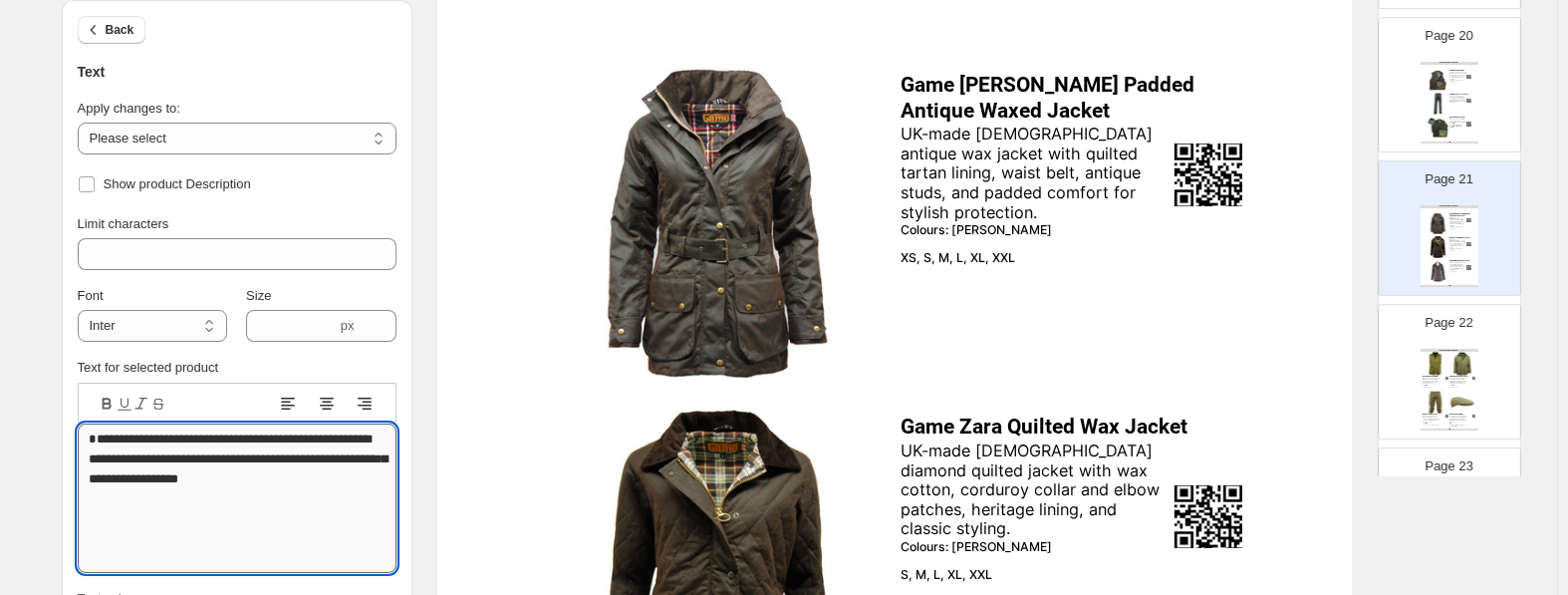 drag, startPoint x: 145, startPoint y: 453, endPoint x: -8, endPoint y: 453, distance: 153 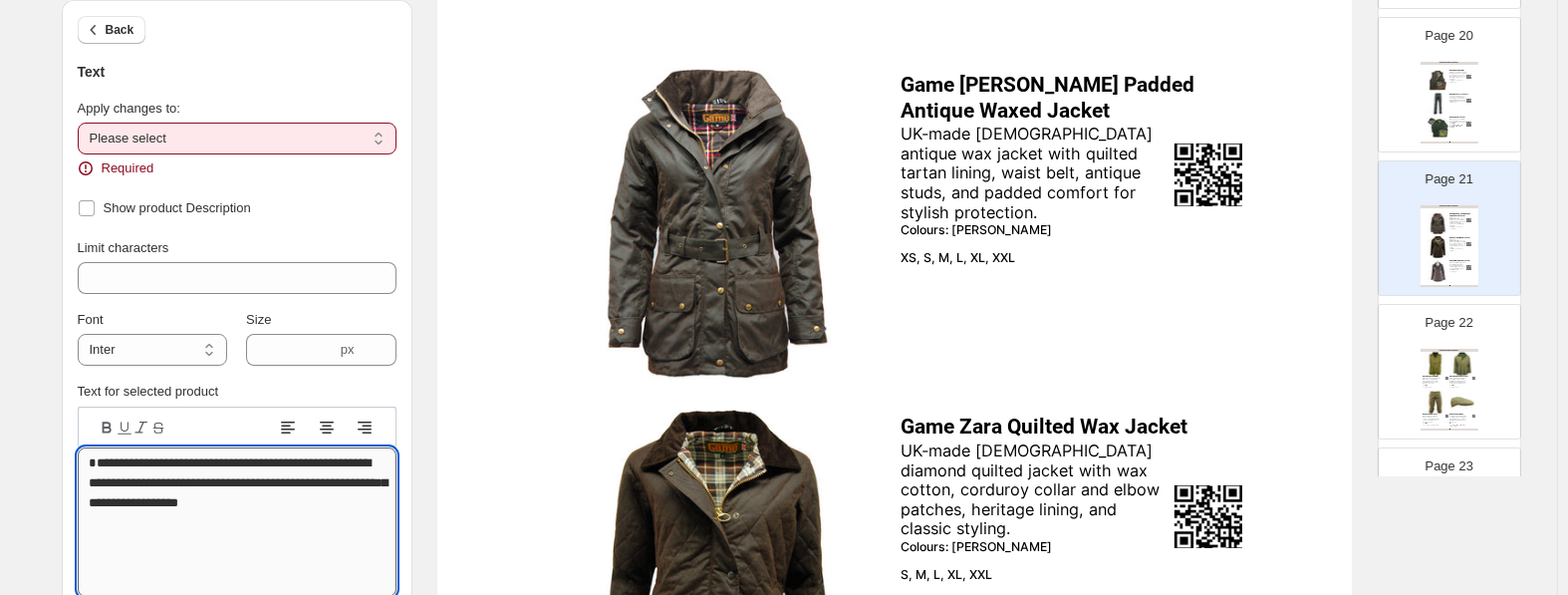 type on "**********" 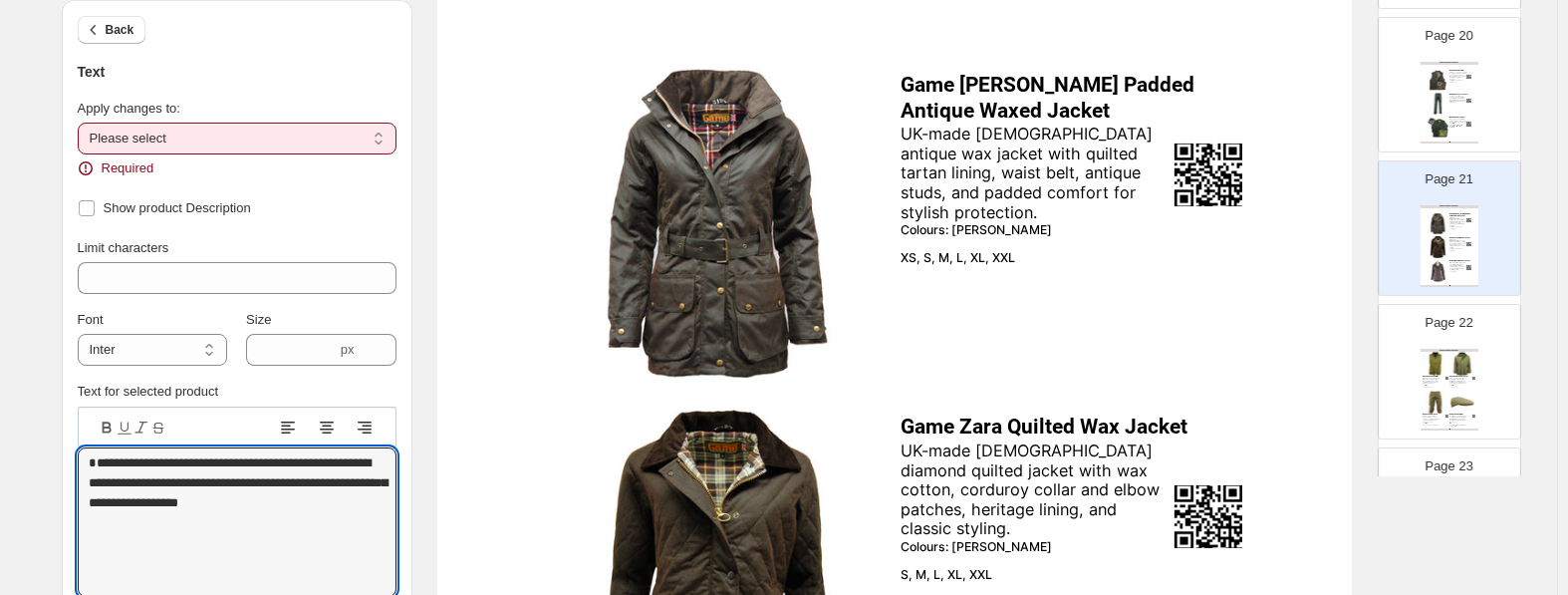 click on "**********" at bounding box center [237, 139] 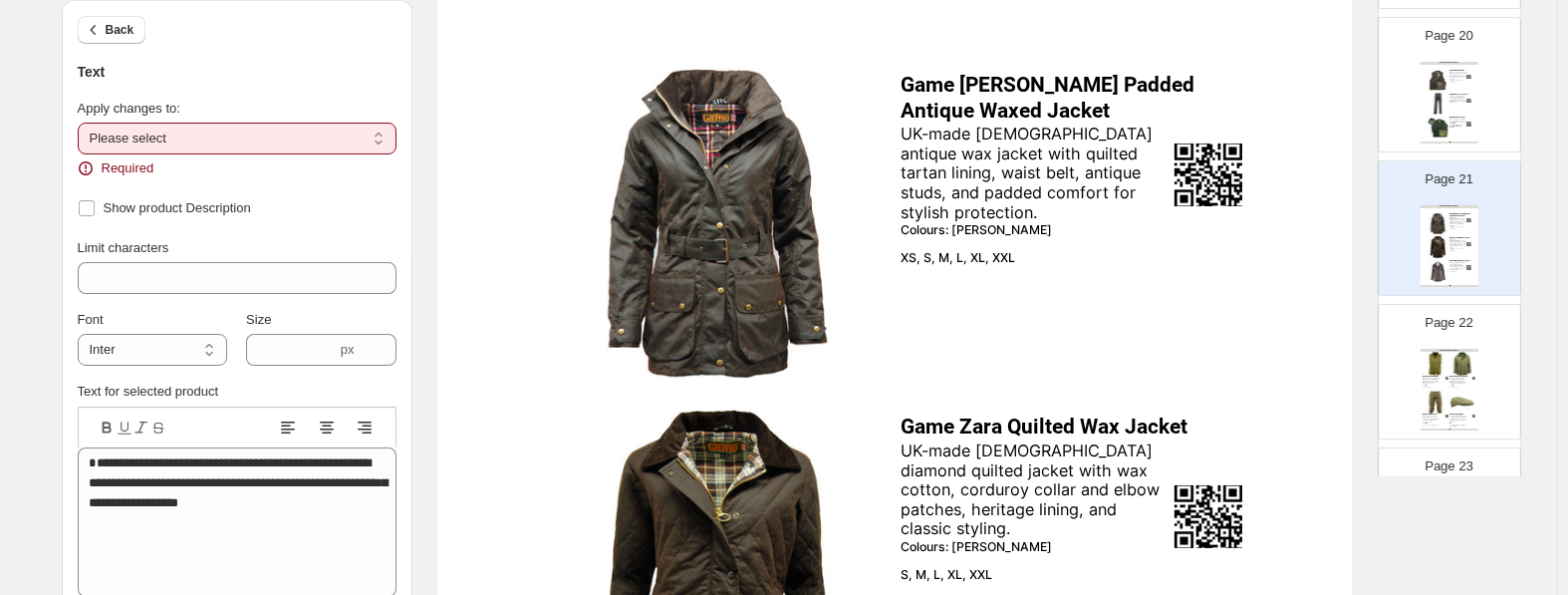 select on "**********" 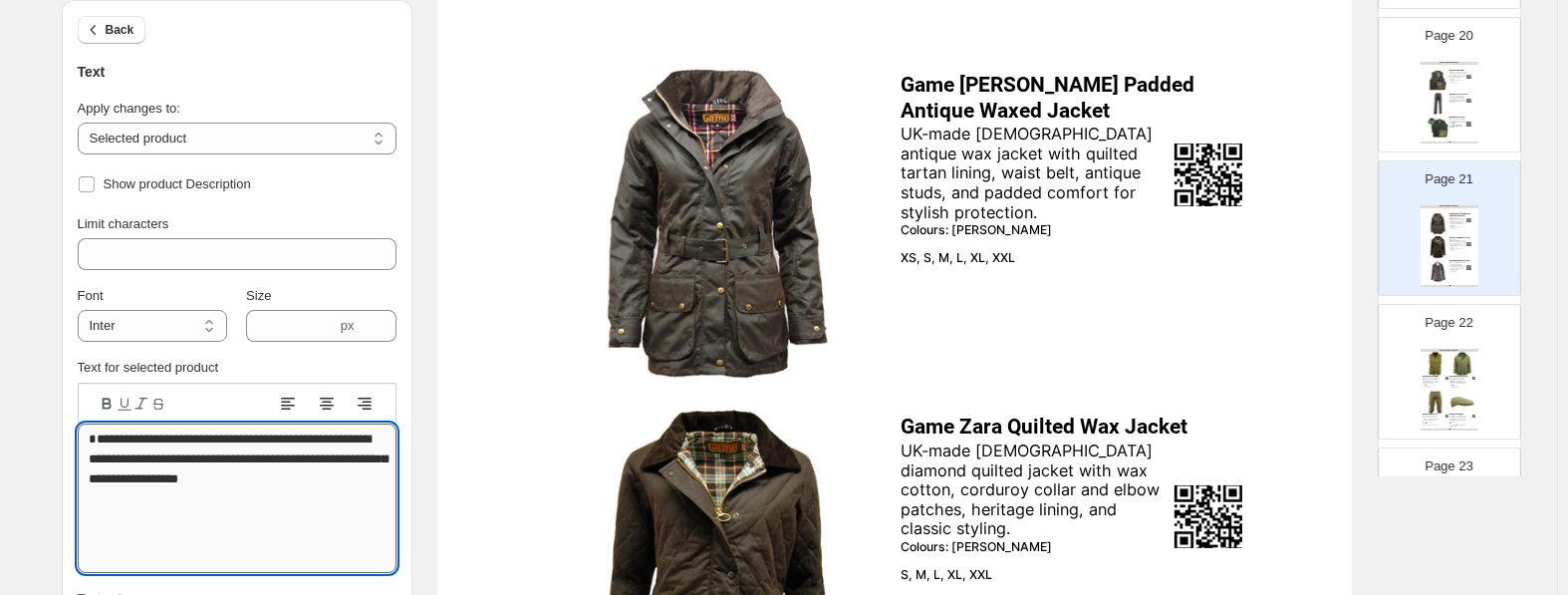 click on "**********" at bounding box center [237, 498] 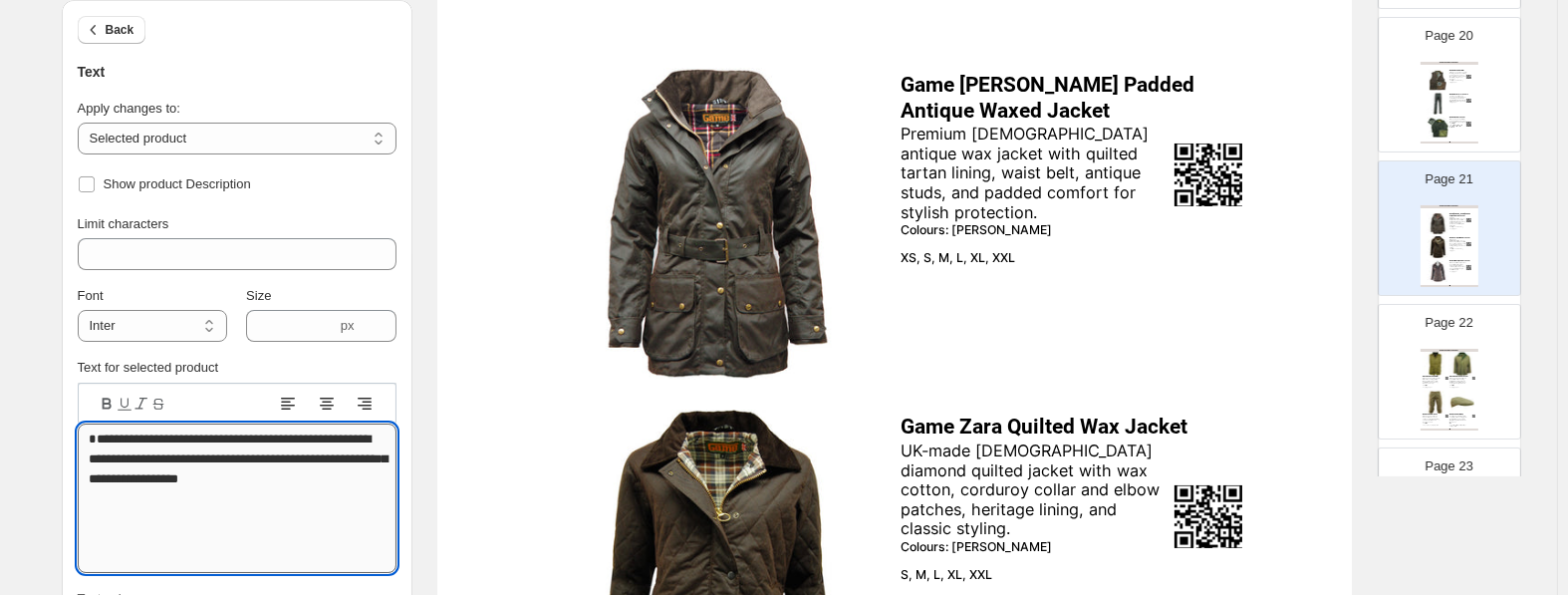 drag, startPoint x: 239, startPoint y: 484, endPoint x: 88, endPoint y: 448, distance: 155.23208 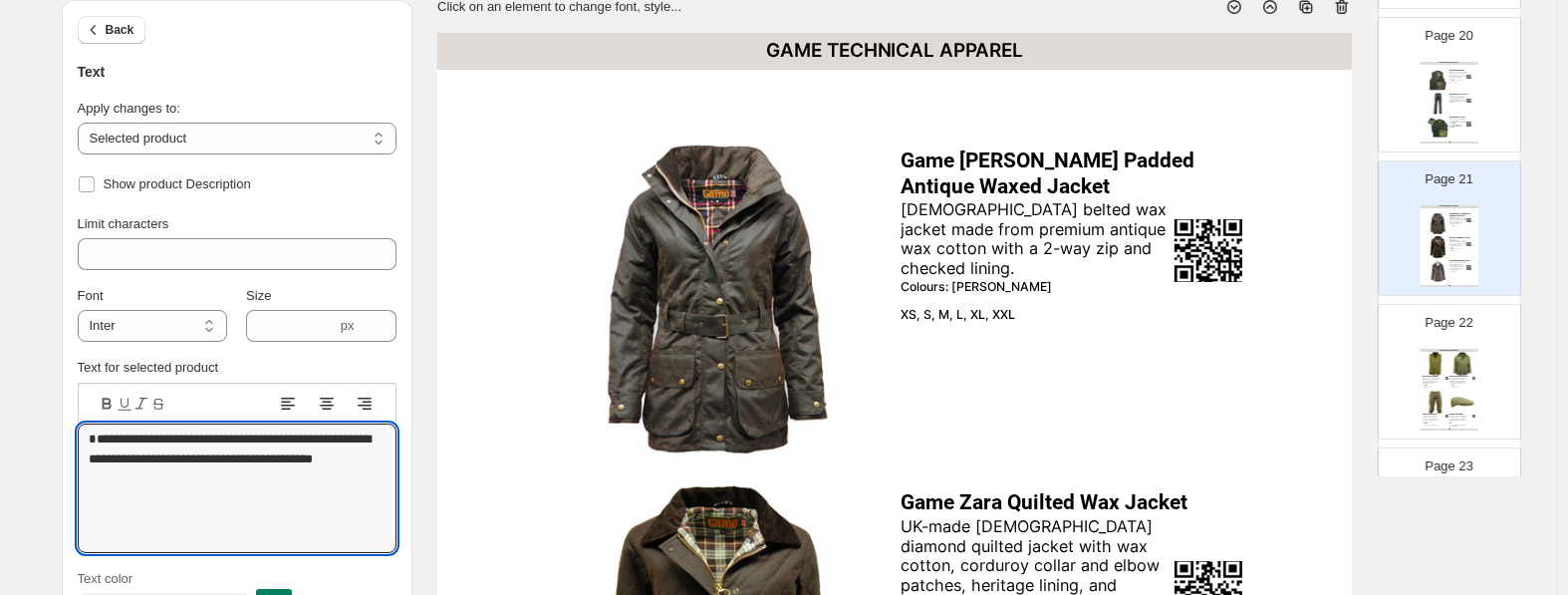 scroll, scrollTop: 94, scrollLeft: 0, axis: vertical 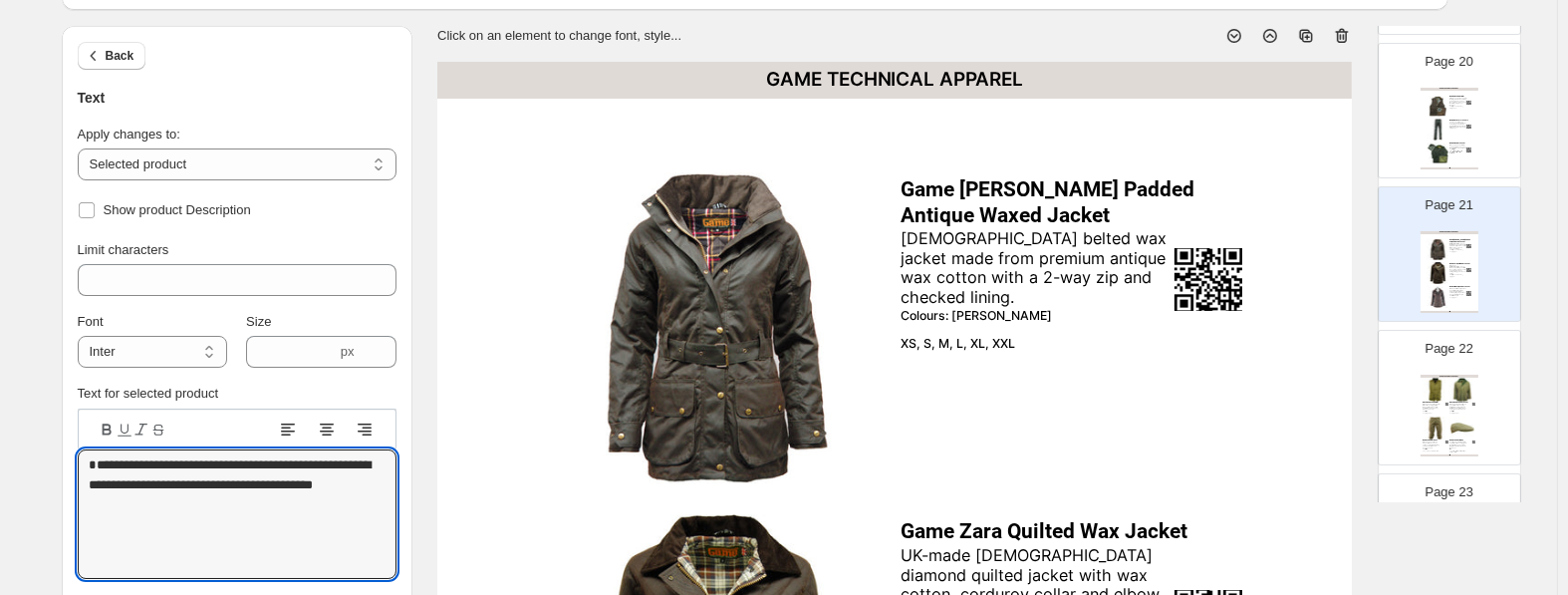 type on "**********" 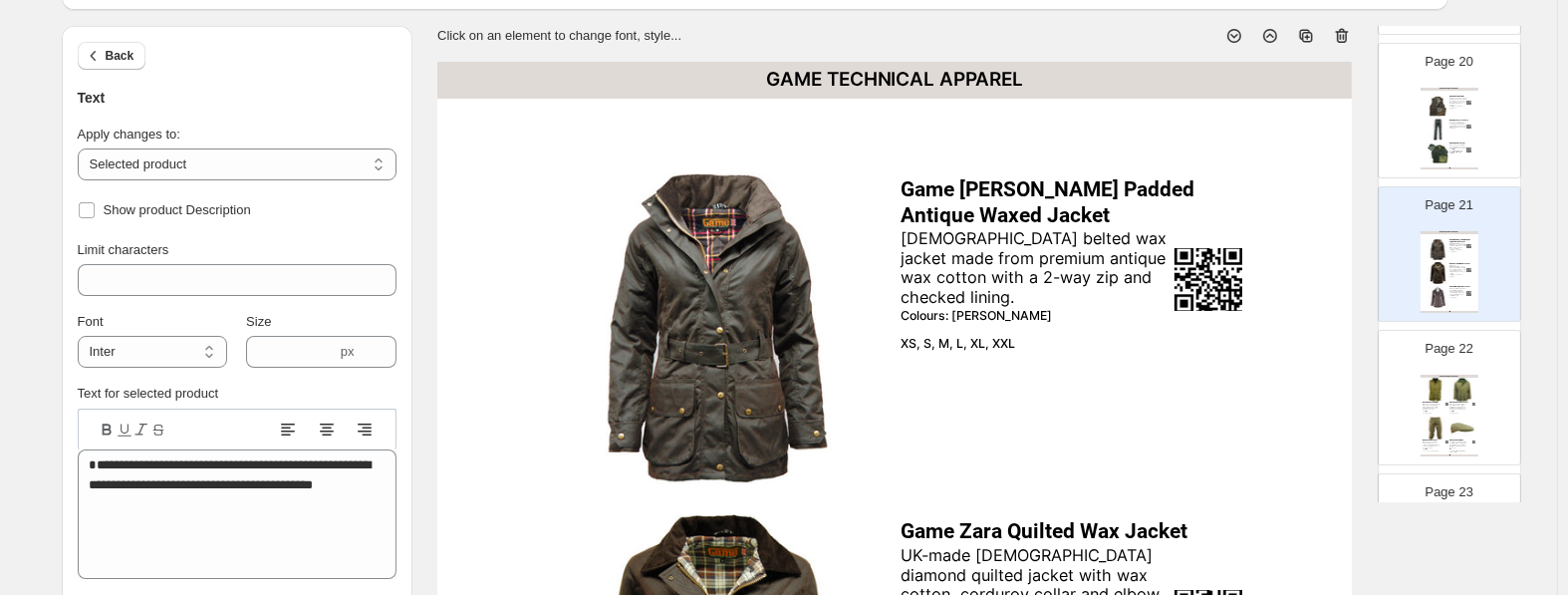 click on "Game Cantrell Padded Antique Waxed Jacket" at bounding box center [1072, 202] 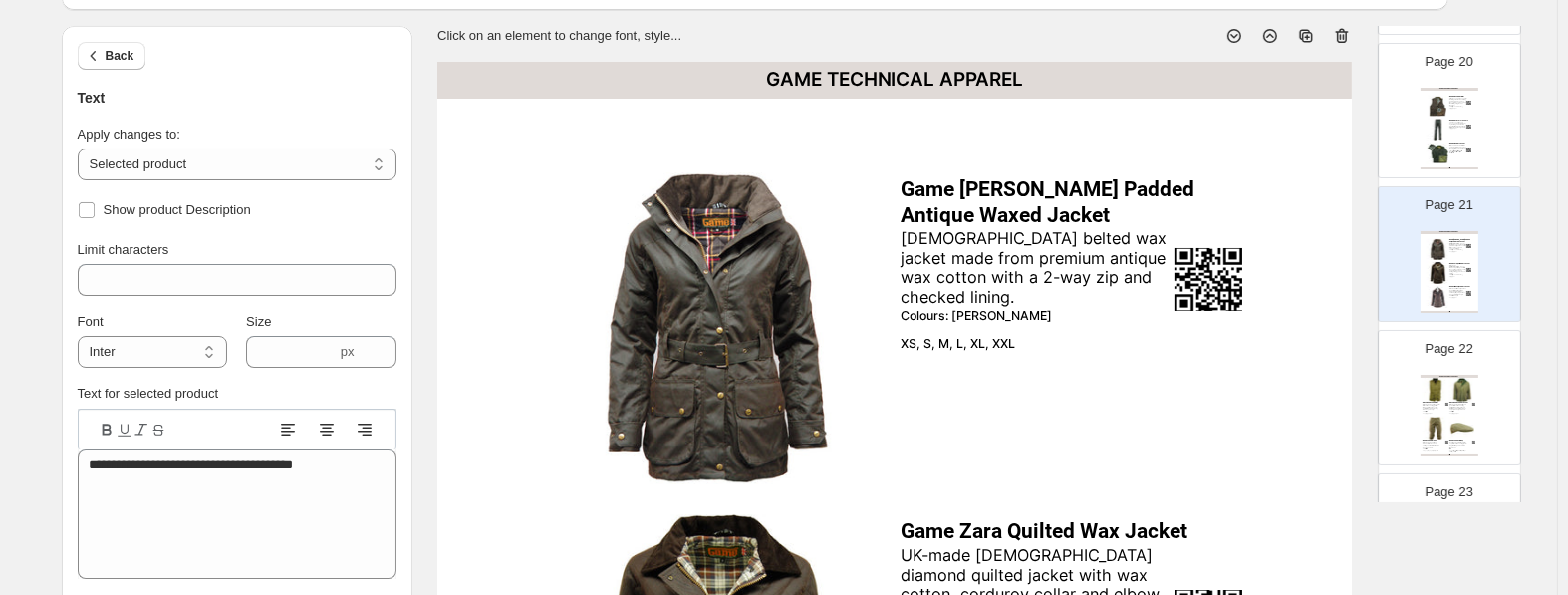 select on "**********" 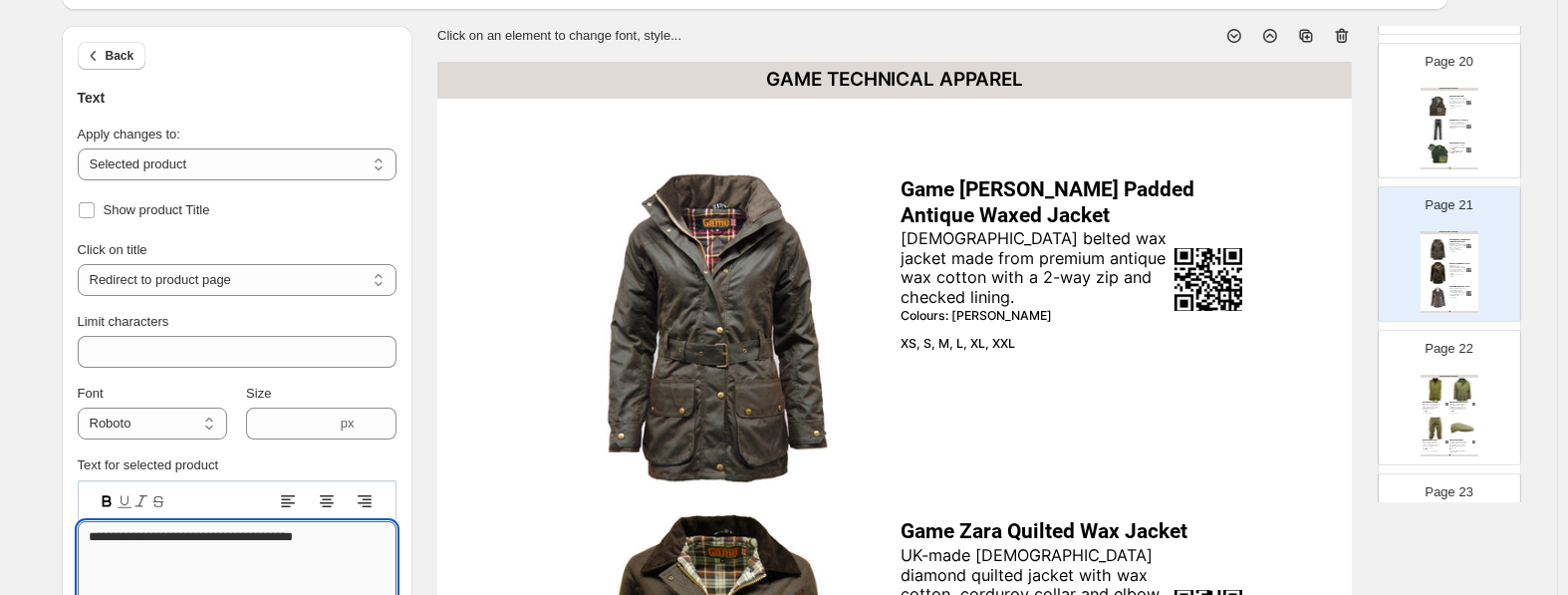 click on "**********" at bounding box center [237, 566] 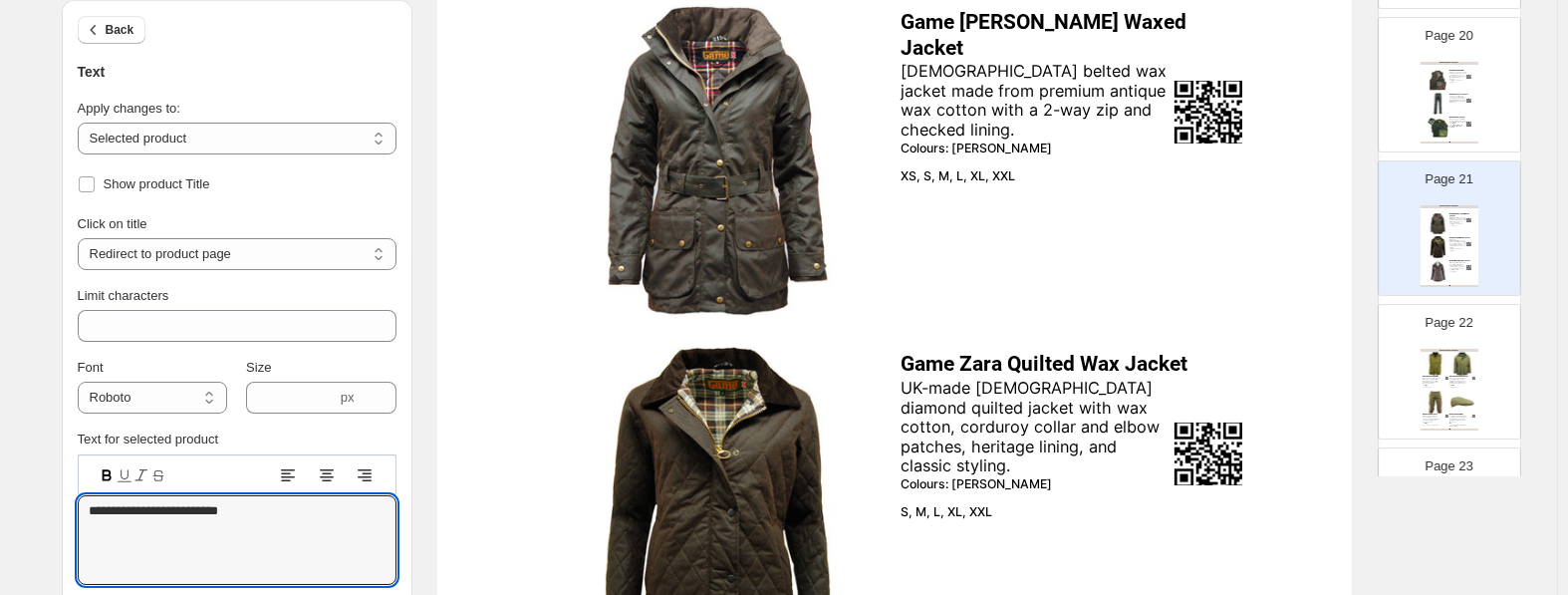 scroll, scrollTop: 303, scrollLeft: 0, axis: vertical 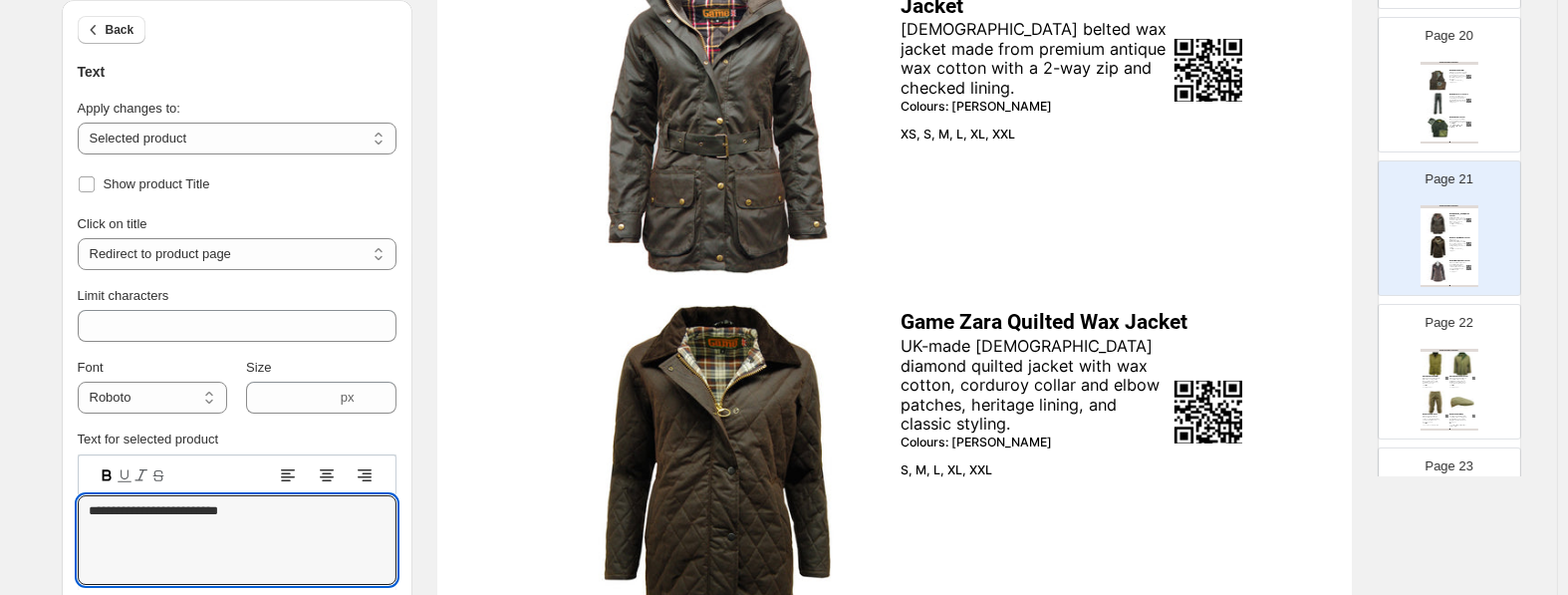 type on "**********" 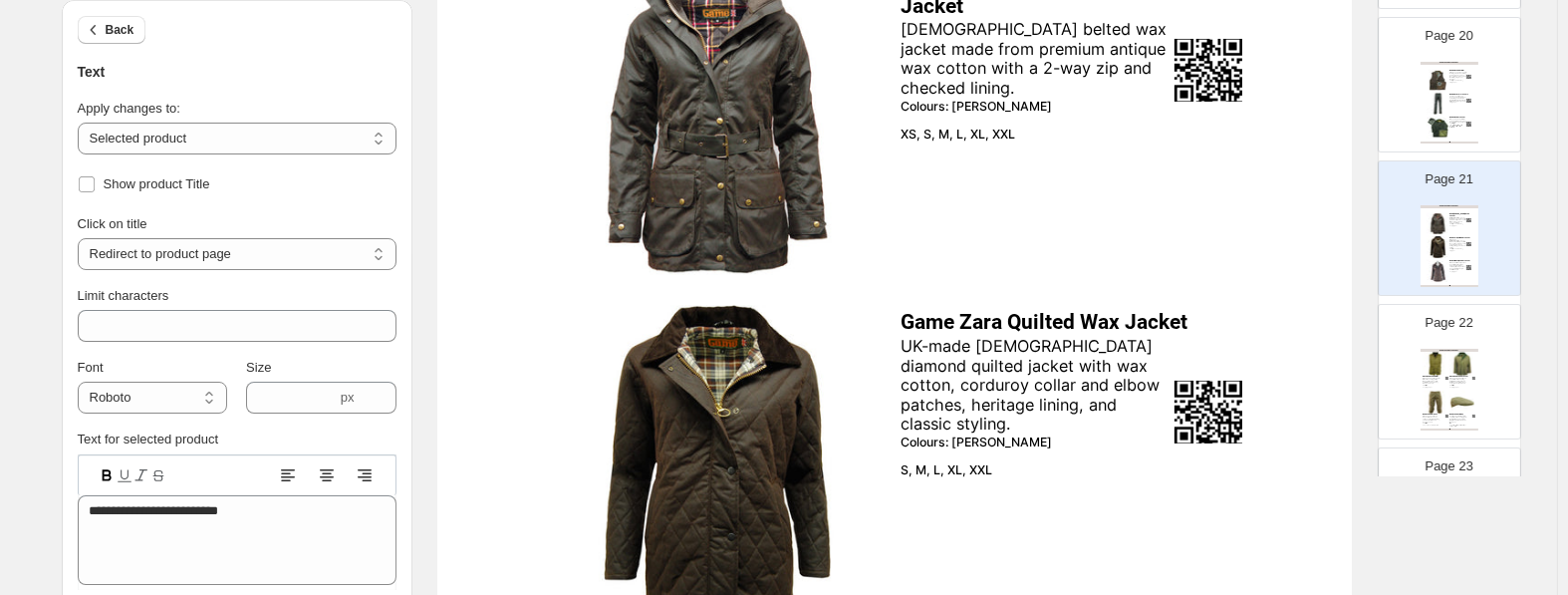 click on "UK-made ladies diamond quilted jacket with wax cotton, corduroy collar and elbow patches, heritage lining, and classic styling." at bounding box center [1036, 386] 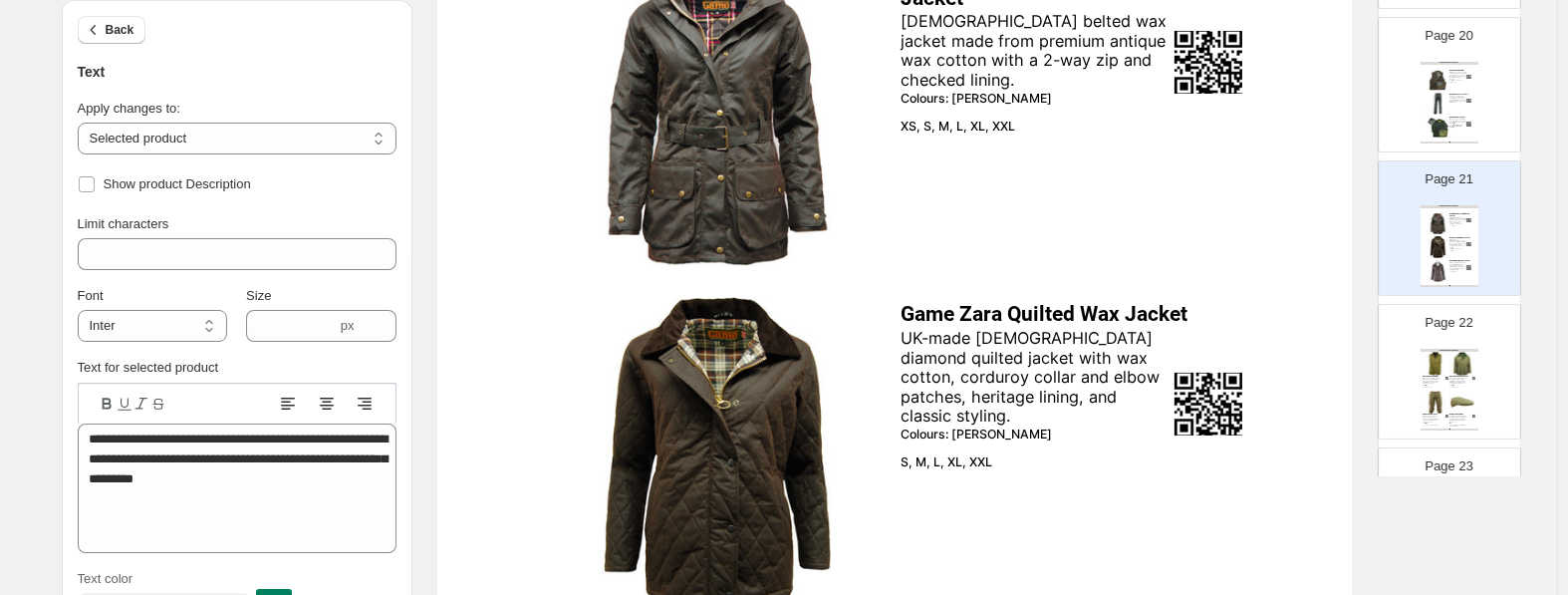 scroll, scrollTop: 303, scrollLeft: 0, axis: vertical 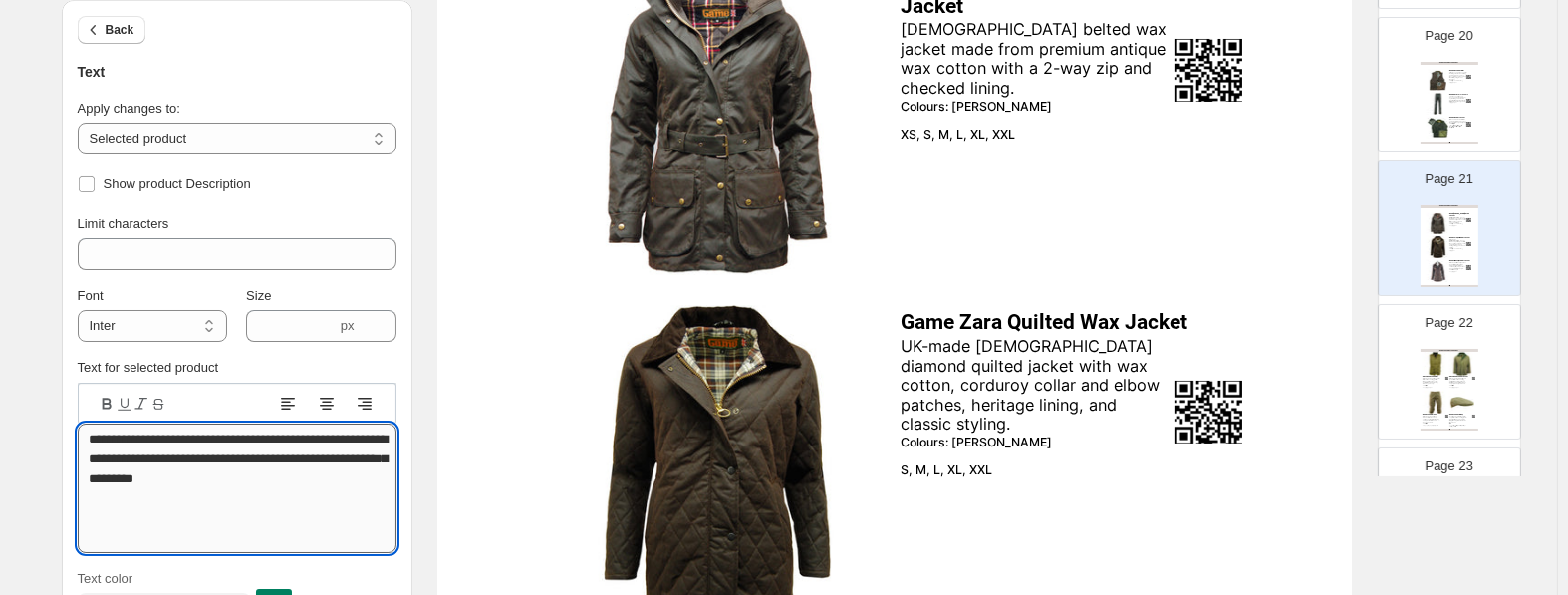 drag, startPoint x: 272, startPoint y: 481, endPoint x: 86, endPoint y: 437, distance: 191.13346 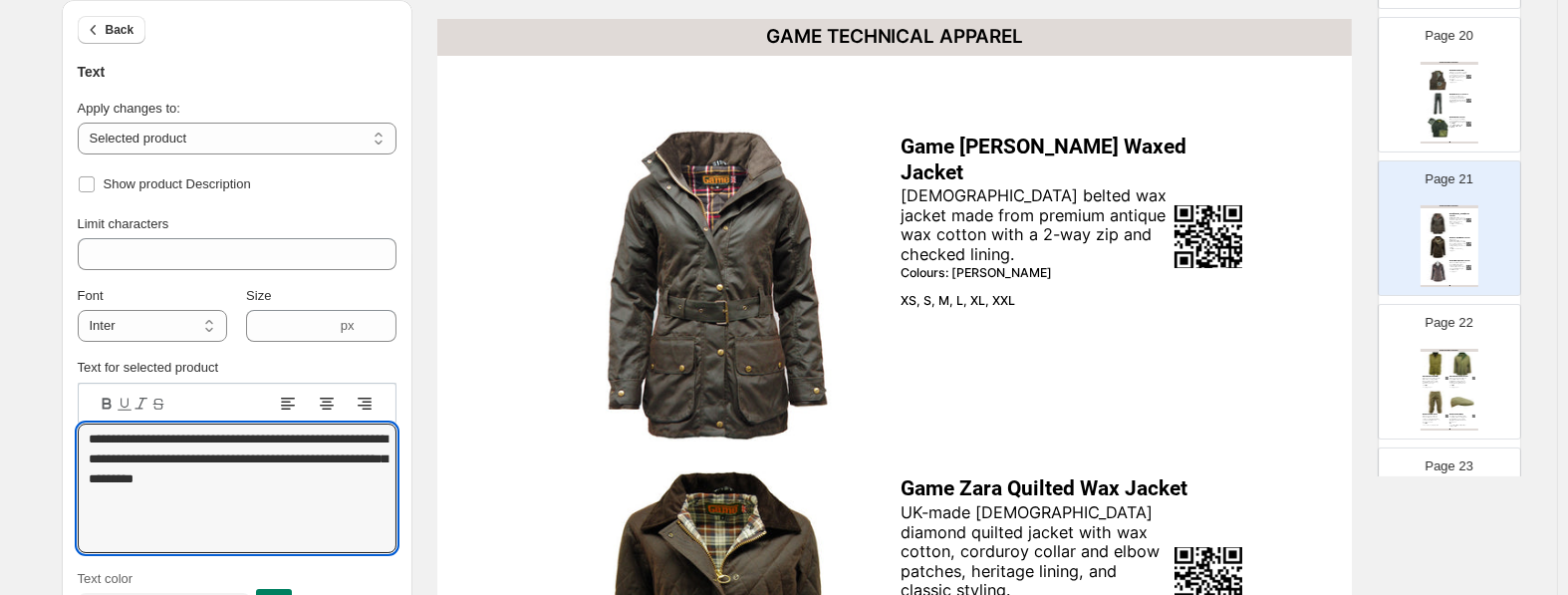 scroll, scrollTop: 94, scrollLeft: 0, axis: vertical 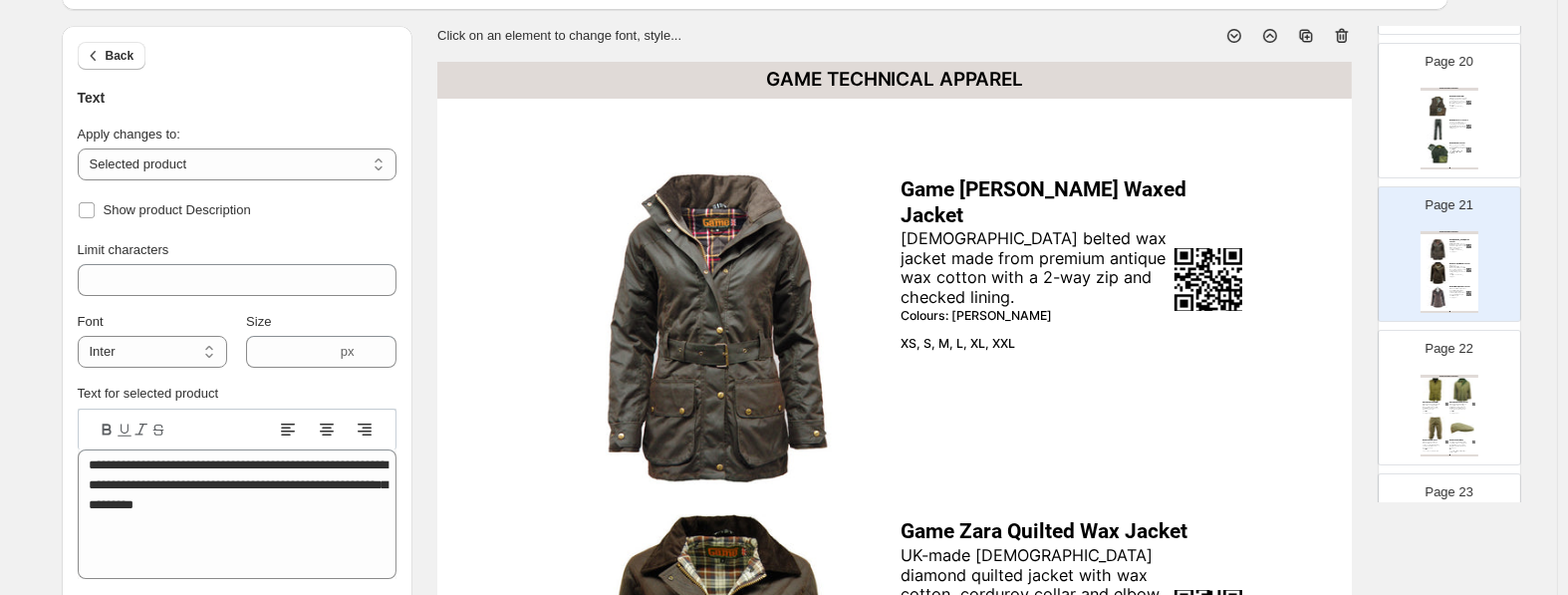 click on "Game Cantrell Waxed Jacket" at bounding box center [1072, 202] 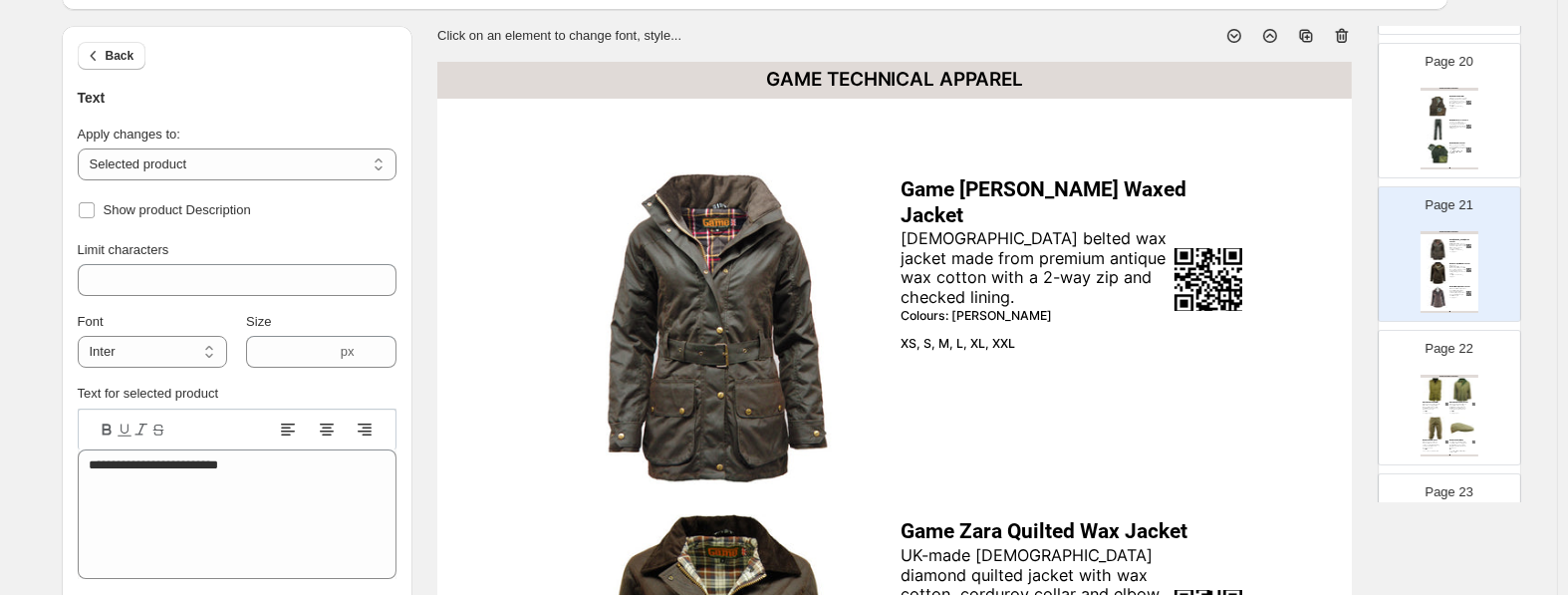 select on "**********" 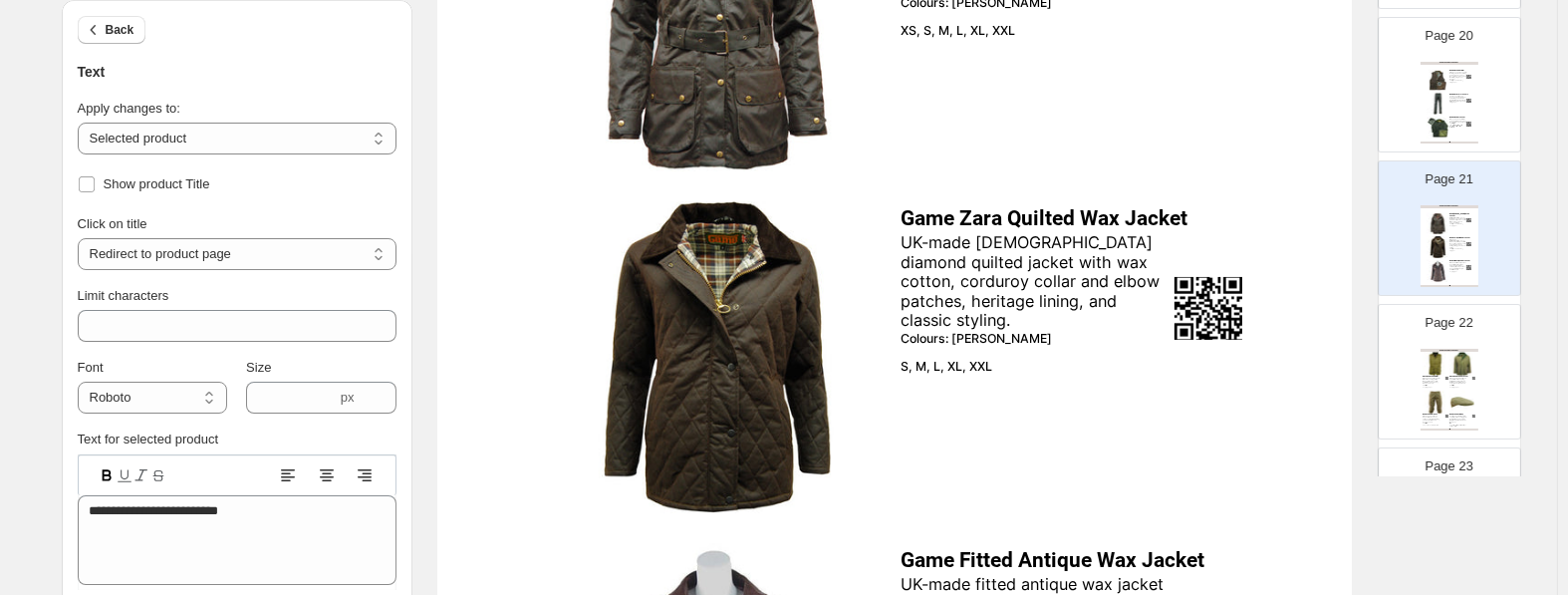 scroll, scrollTop: 408, scrollLeft: 0, axis: vertical 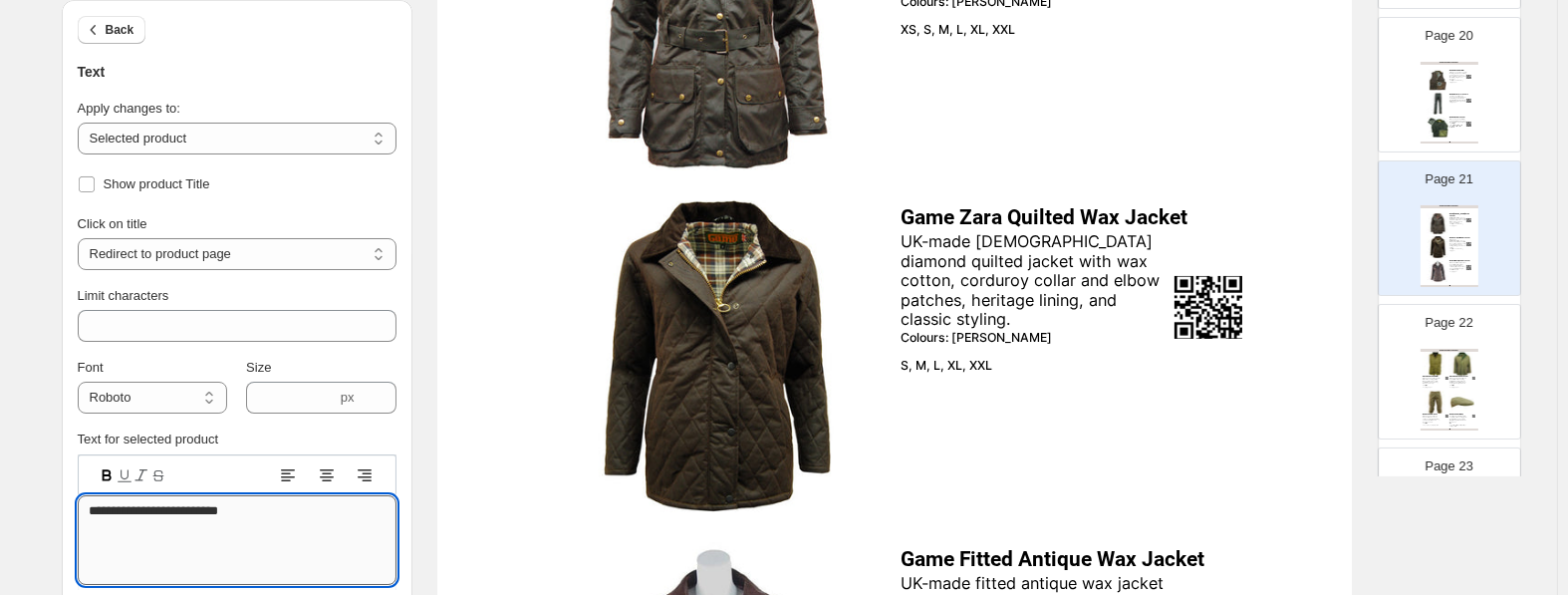 click on "**********" at bounding box center [237, 540] 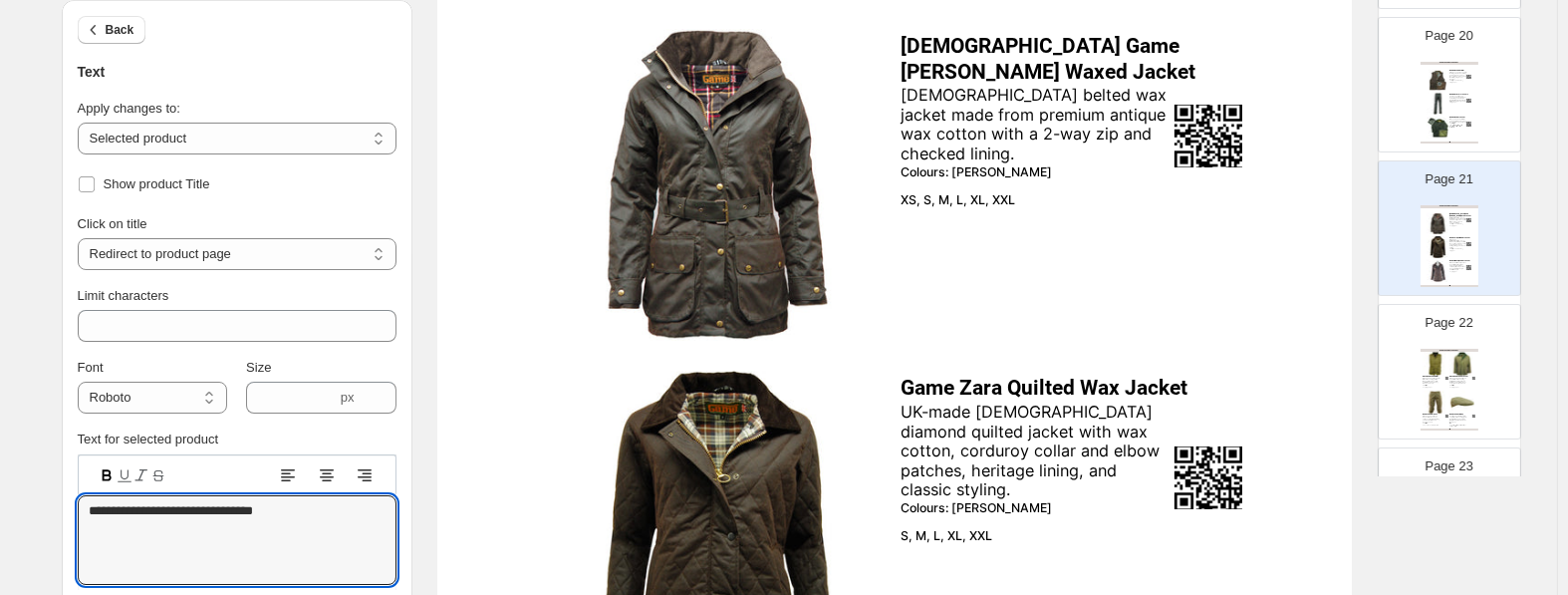 scroll, scrollTop: 198, scrollLeft: 0, axis: vertical 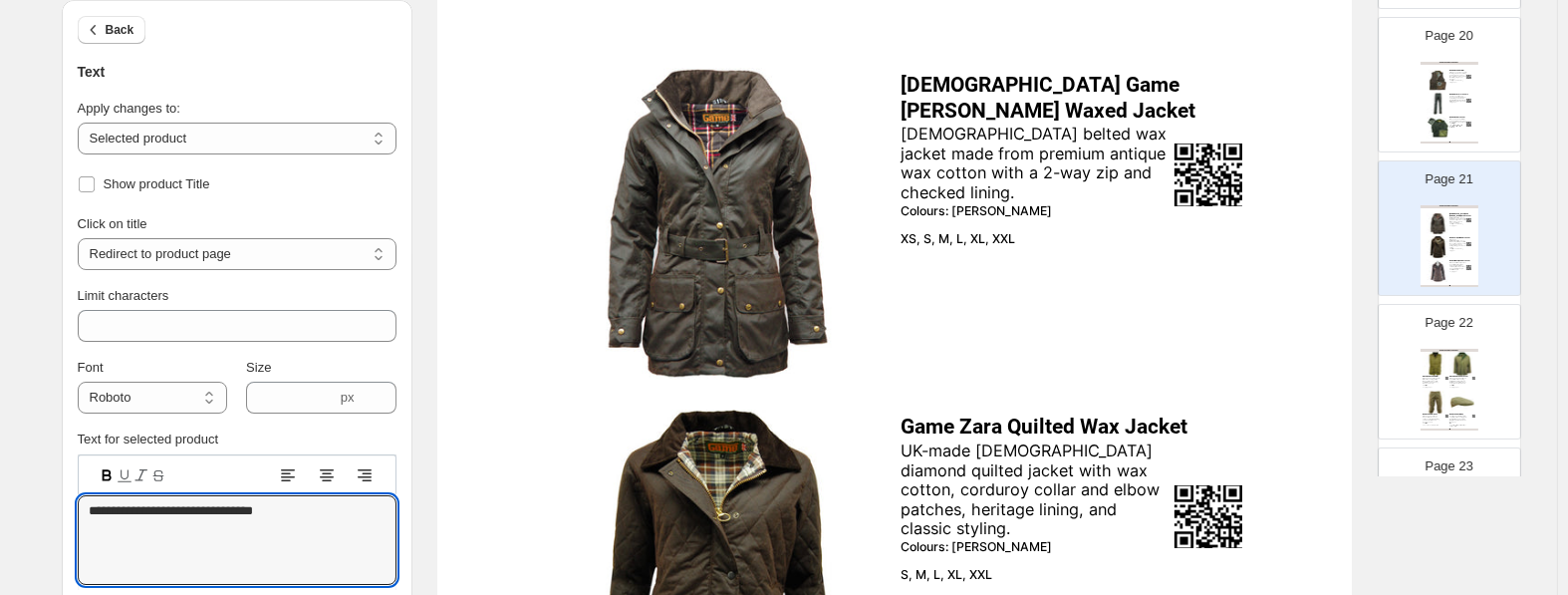 click on "Game Zara Quilted Wax Jacket" at bounding box center (1072, 427) 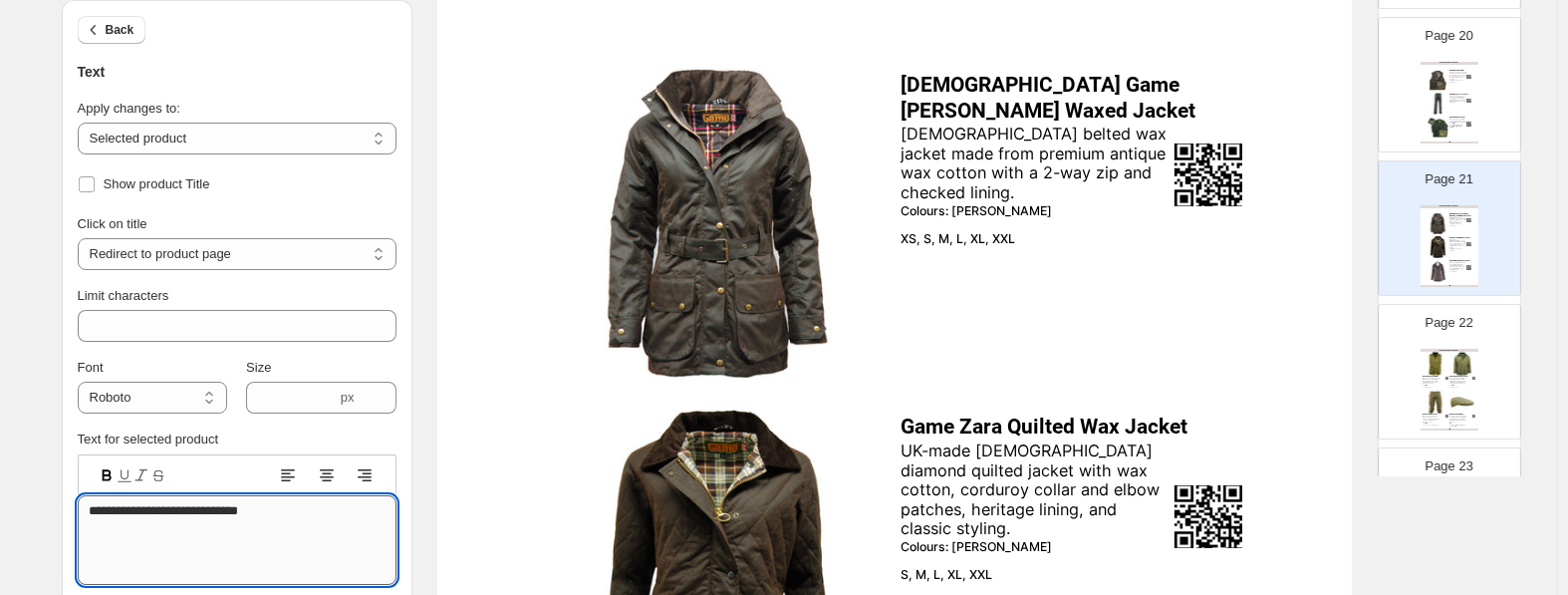 drag, startPoint x: 87, startPoint y: 514, endPoint x: 152, endPoint y: 512, distance: 65.0308 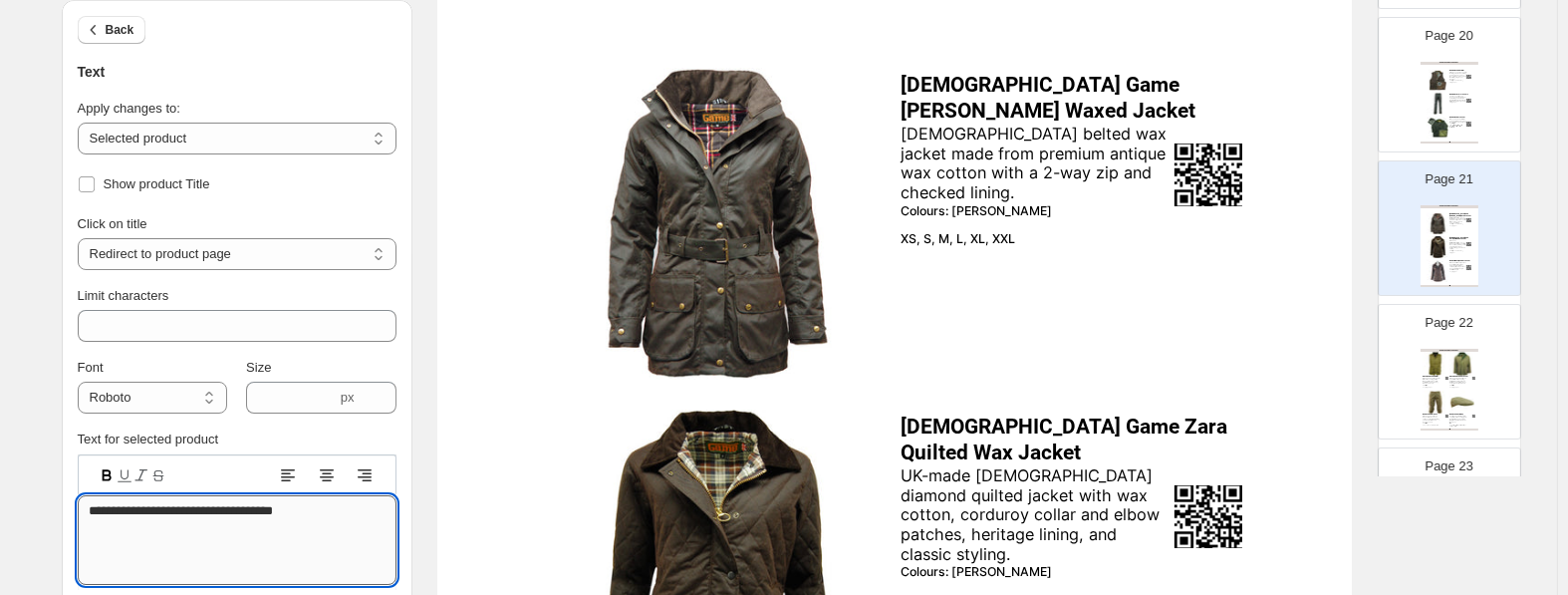 drag, startPoint x: 191, startPoint y: 509, endPoint x: 226, endPoint y: 508, distance: 35.014283 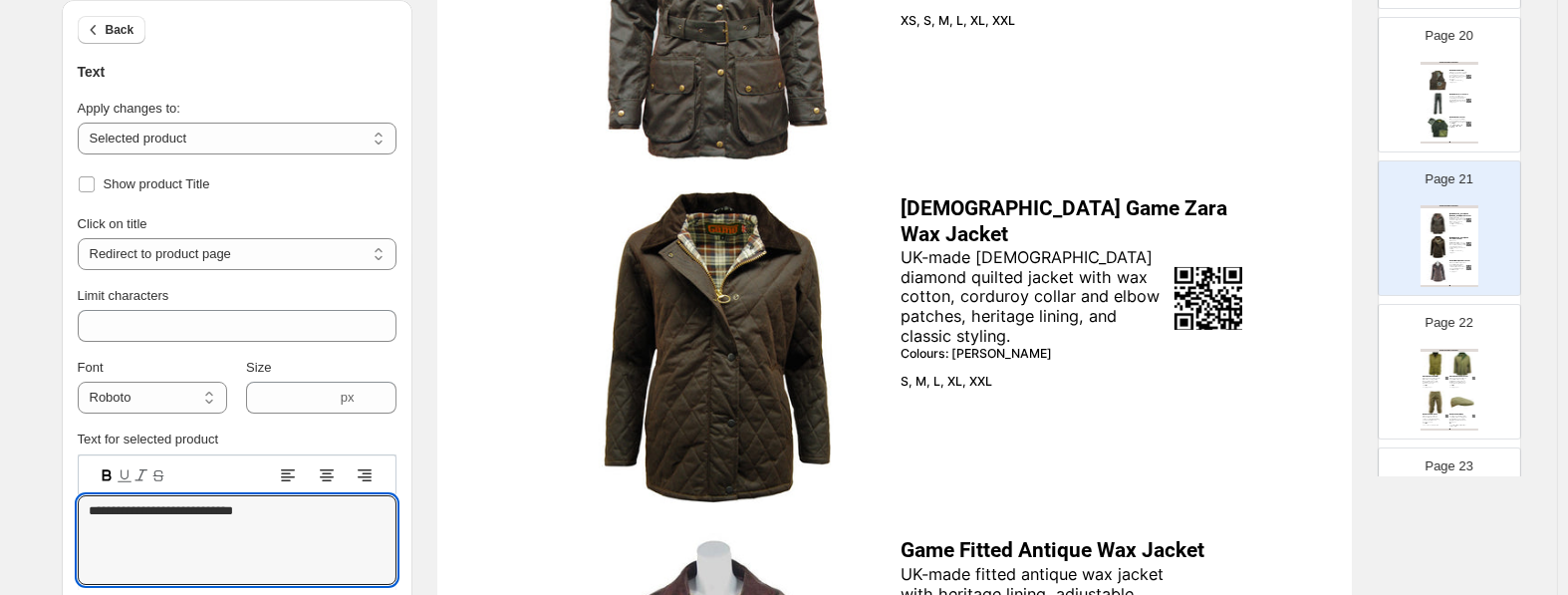 scroll, scrollTop: 512, scrollLeft: 0, axis: vertical 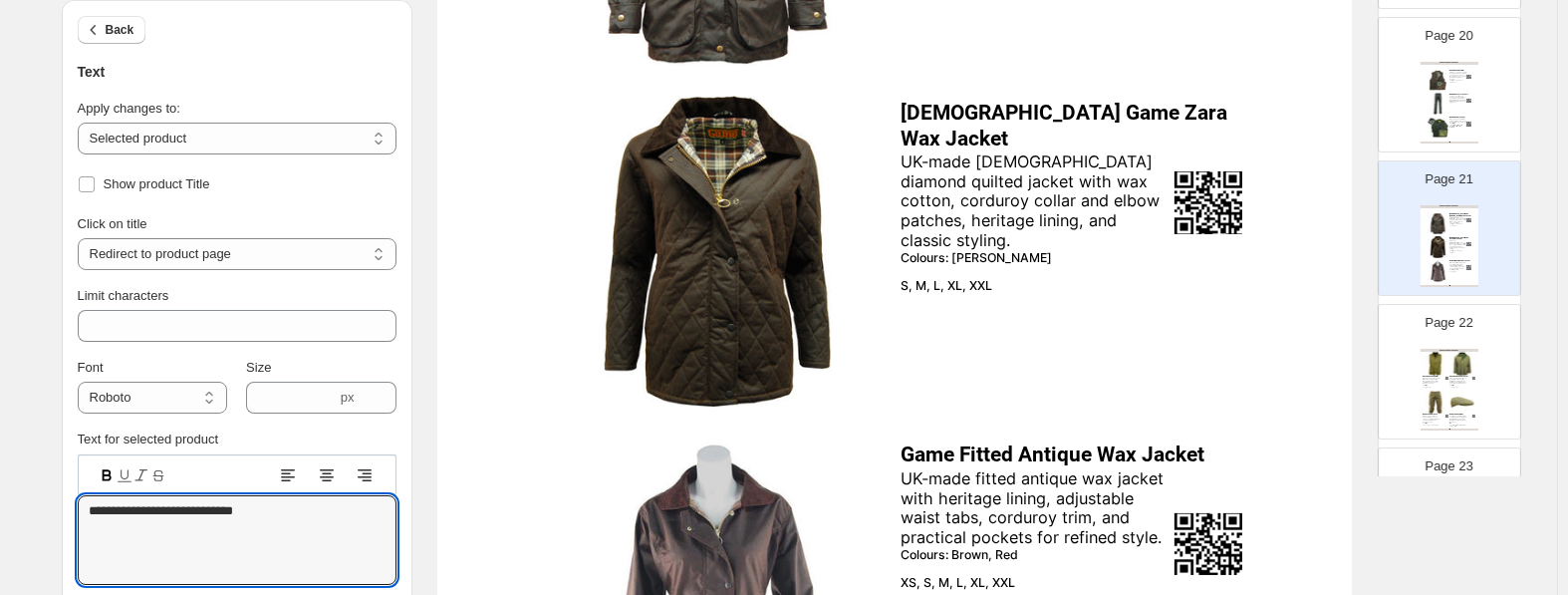 drag, startPoint x: 291, startPoint y: 513, endPoint x: 43, endPoint y: 513, distance: 248 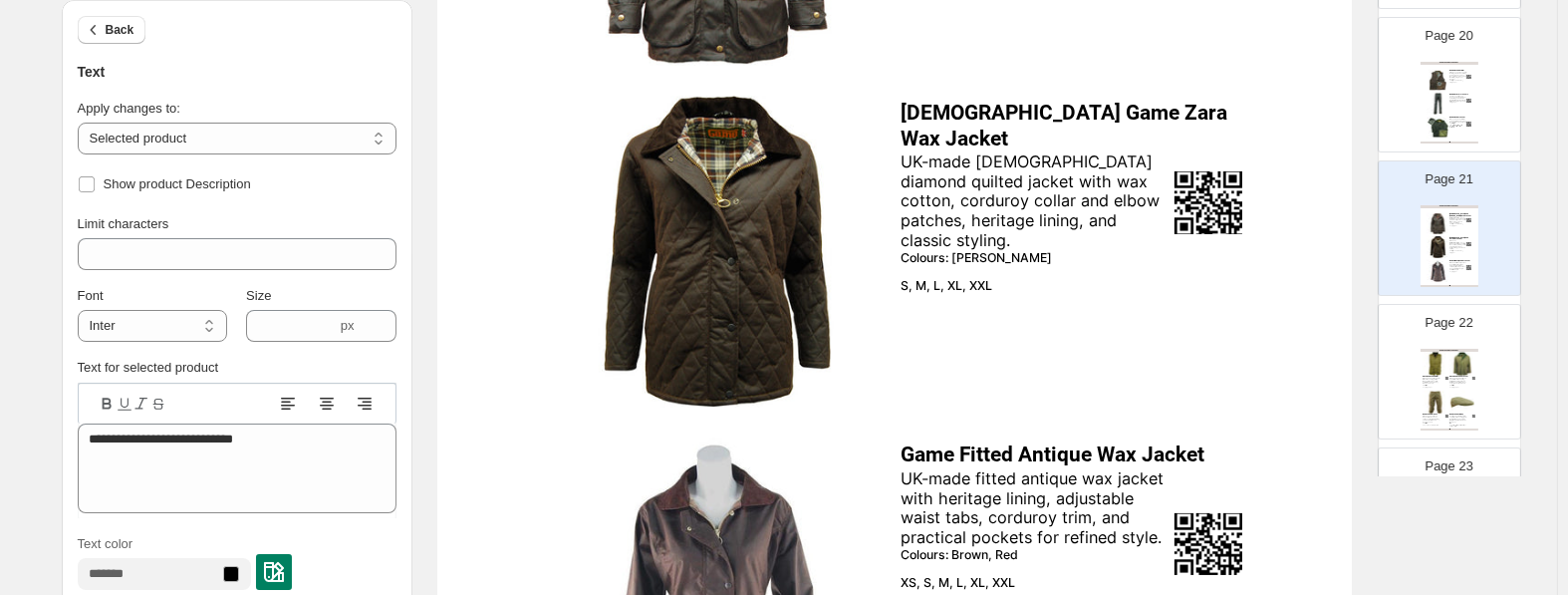 type on "***" 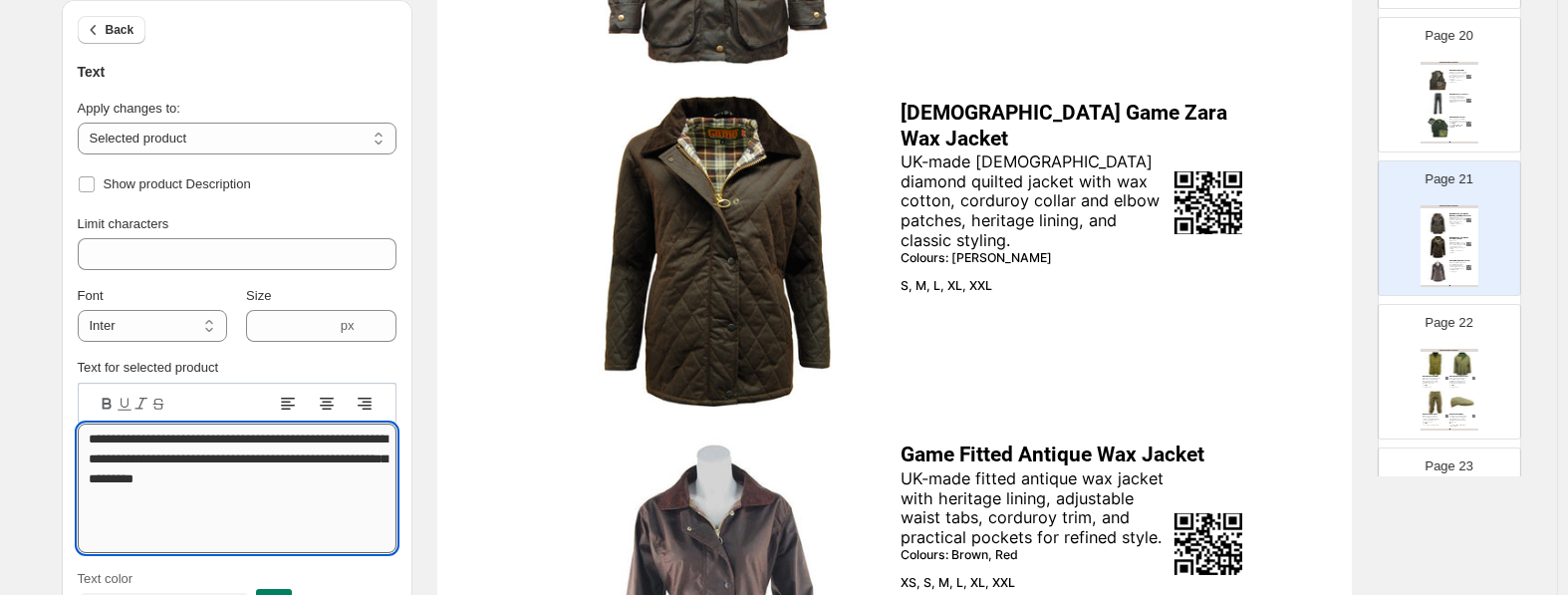 drag, startPoint x: 153, startPoint y: 433, endPoint x: -8, endPoint y: 386, distance: 167.72 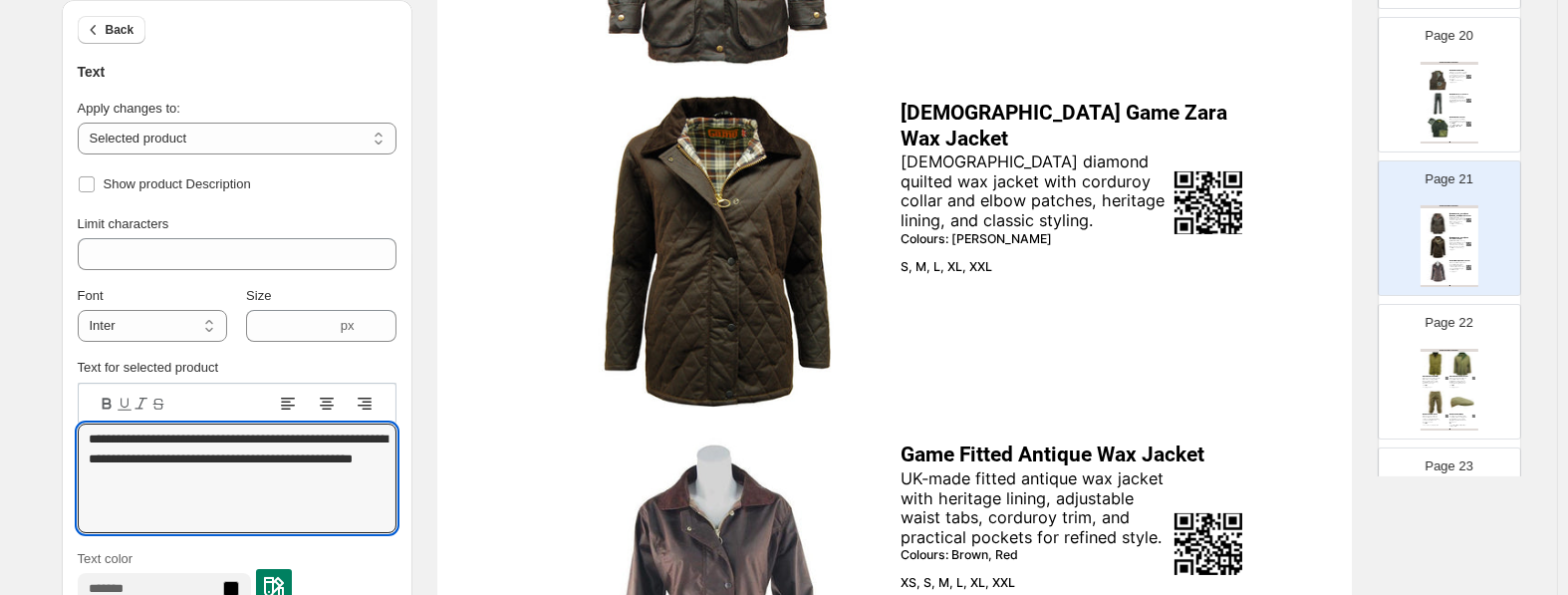 scroll, scrollTop: 722, scrollLeft: 0, axis: vertical 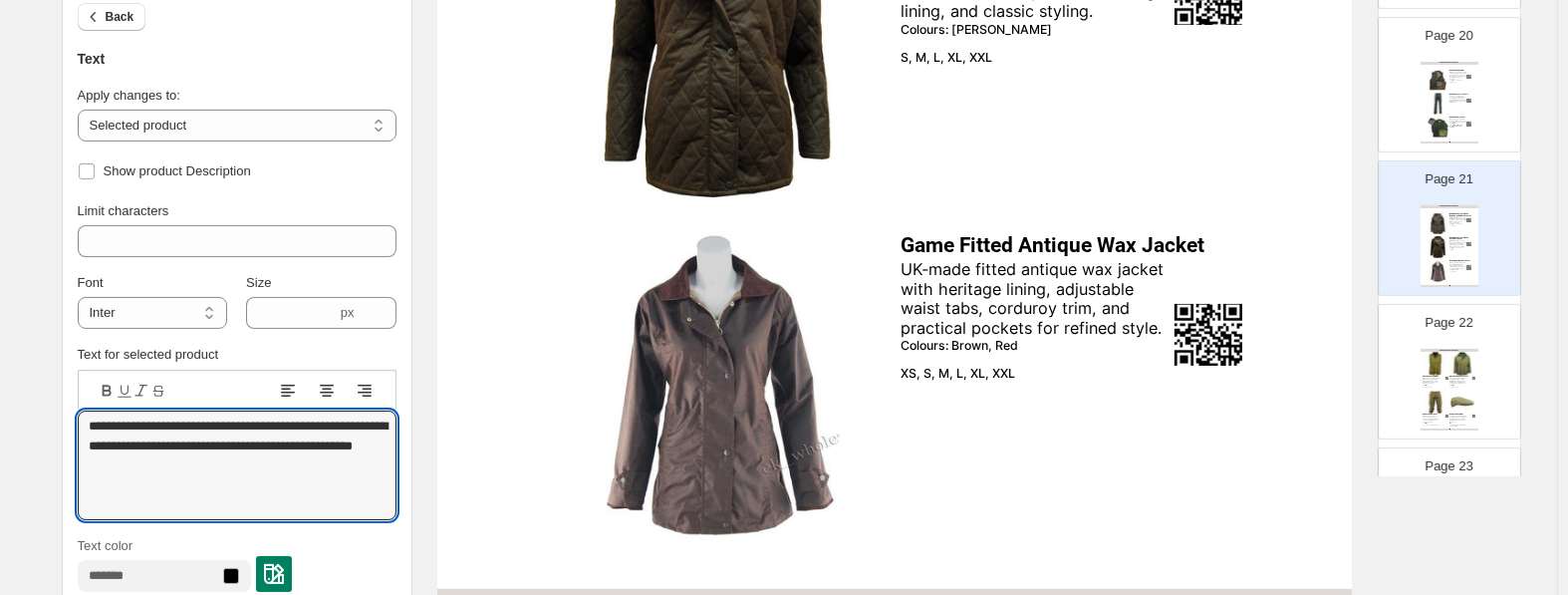 type on "**********" 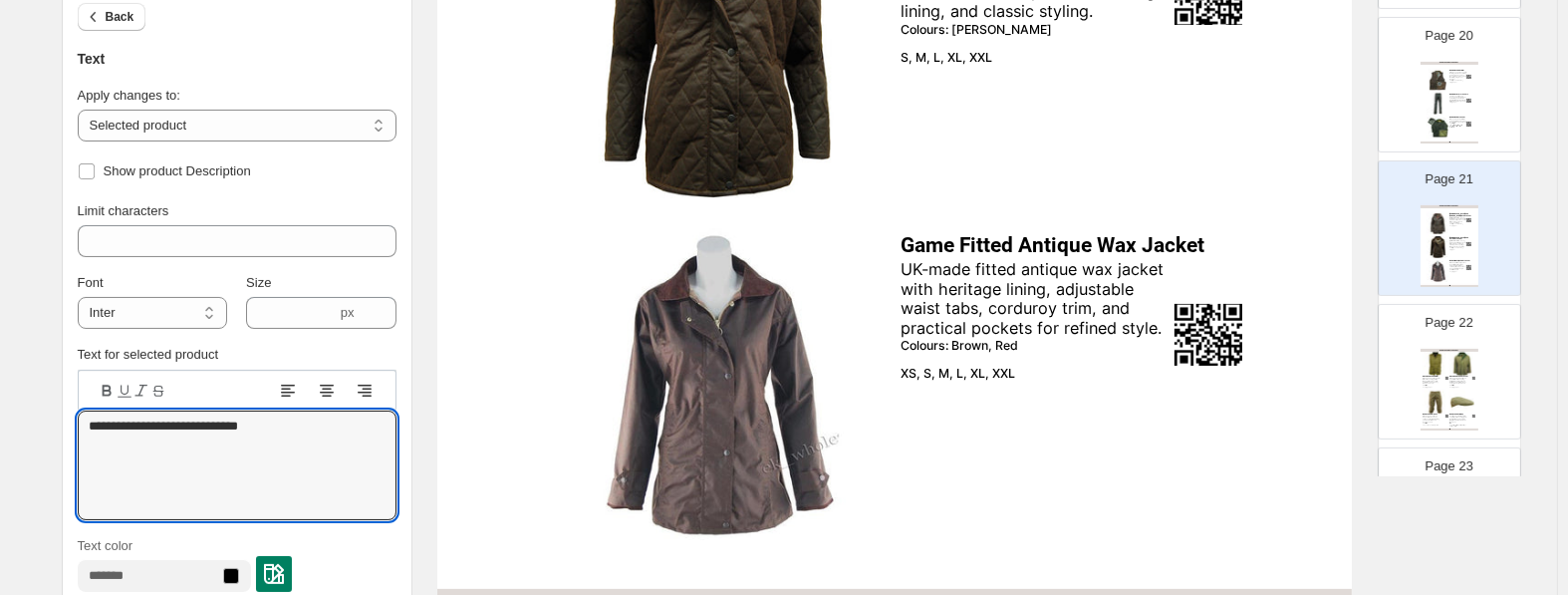 select on "**********" 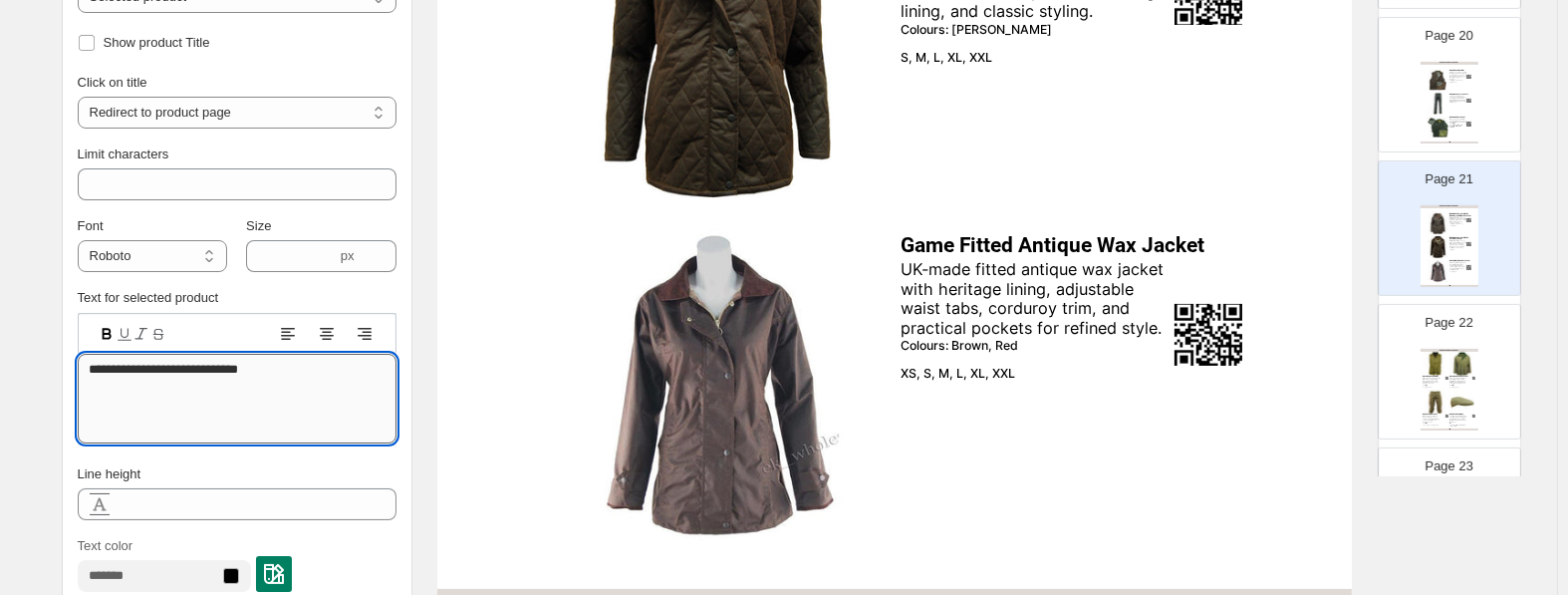 click on "**********" at bounding box center (237, 399) 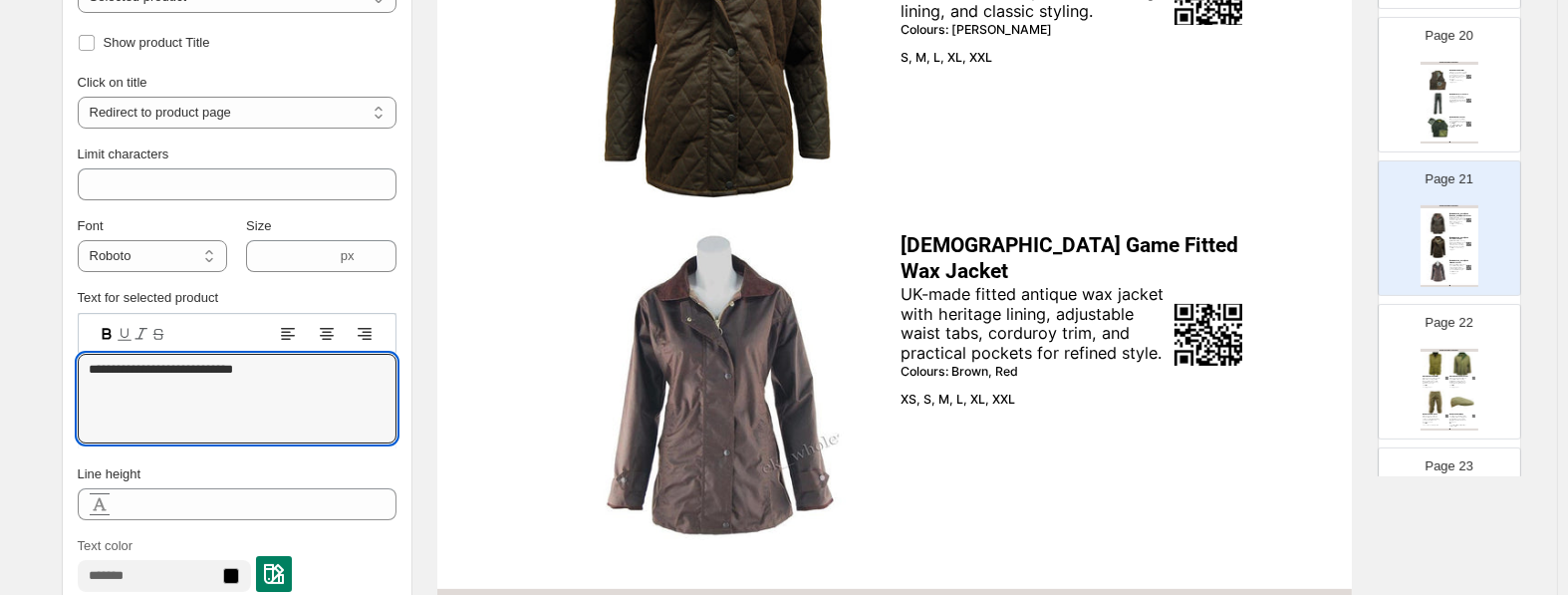 type on "**********" 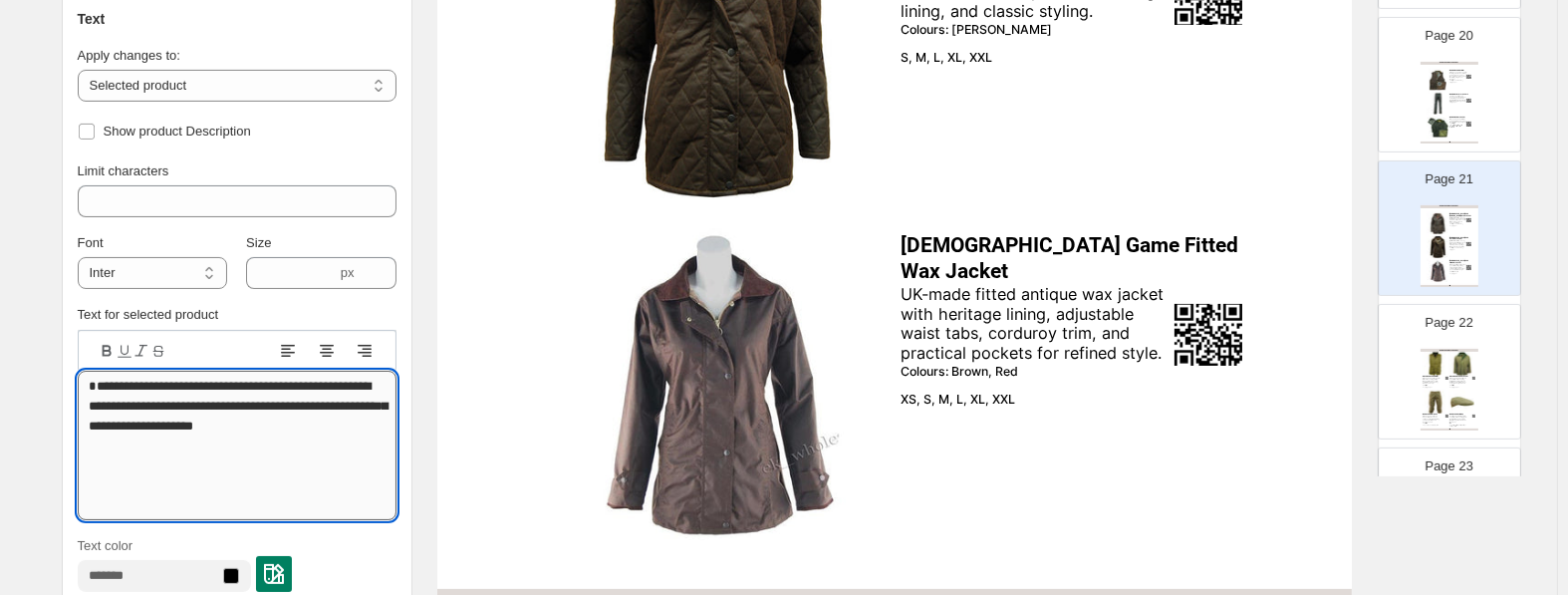 drag, startPoint x: 303, startPoint y: 447, endPoint x: 76, endPoint y: 412, distance: 229.68239 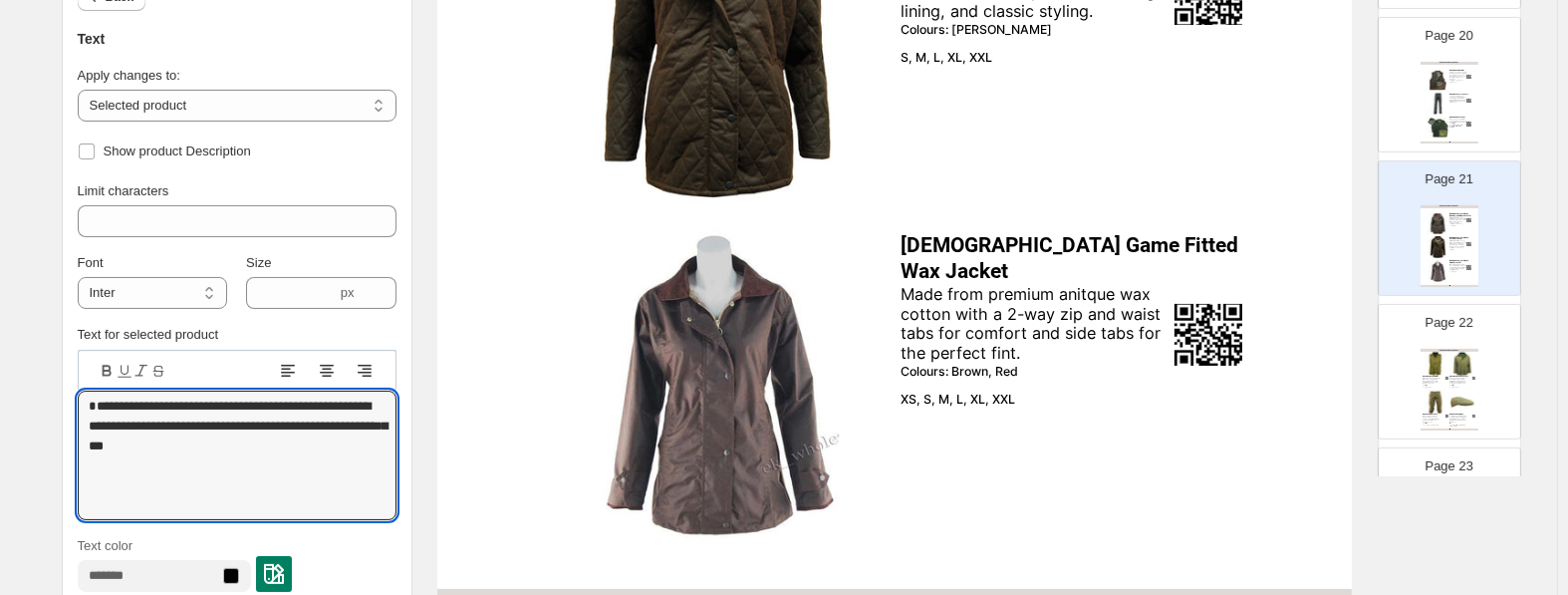 type on "**********" 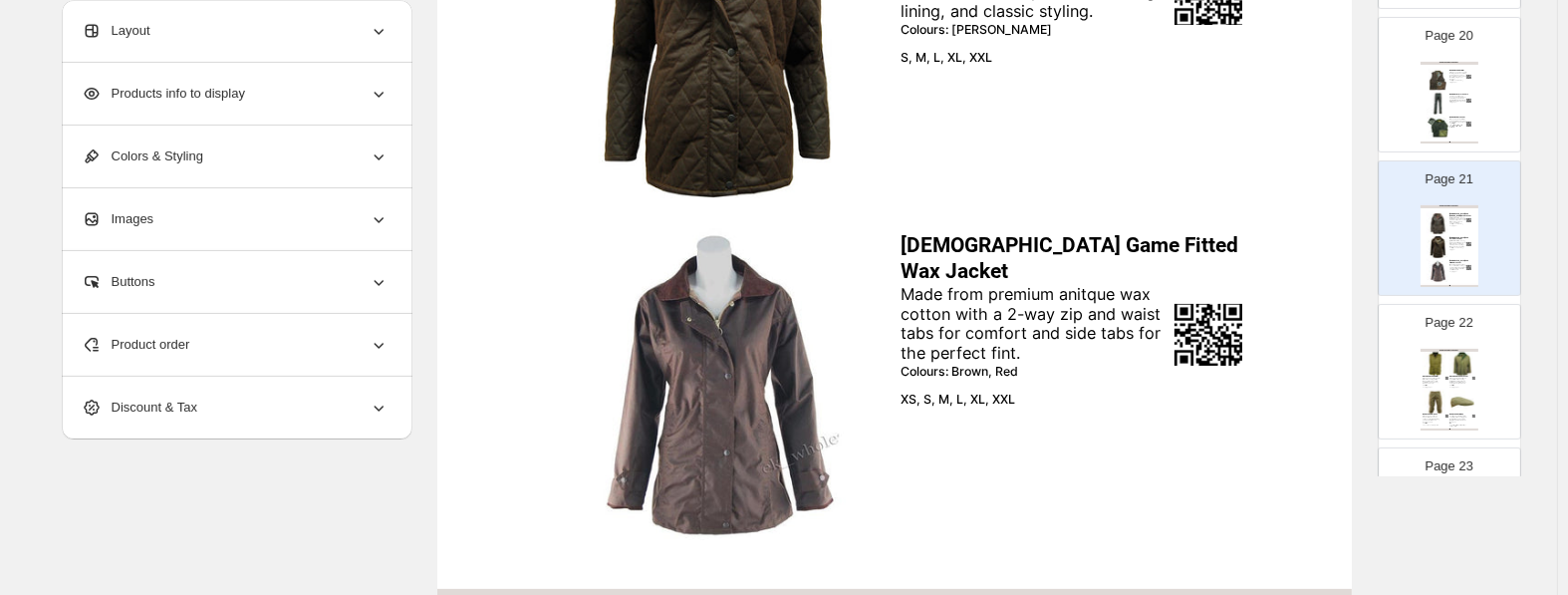 click on "Made from premium anitque wax cotton with a 2-way zip and waist tabs for comfort and side tabs for the perfect fint." at bounding box center (1036, 324) 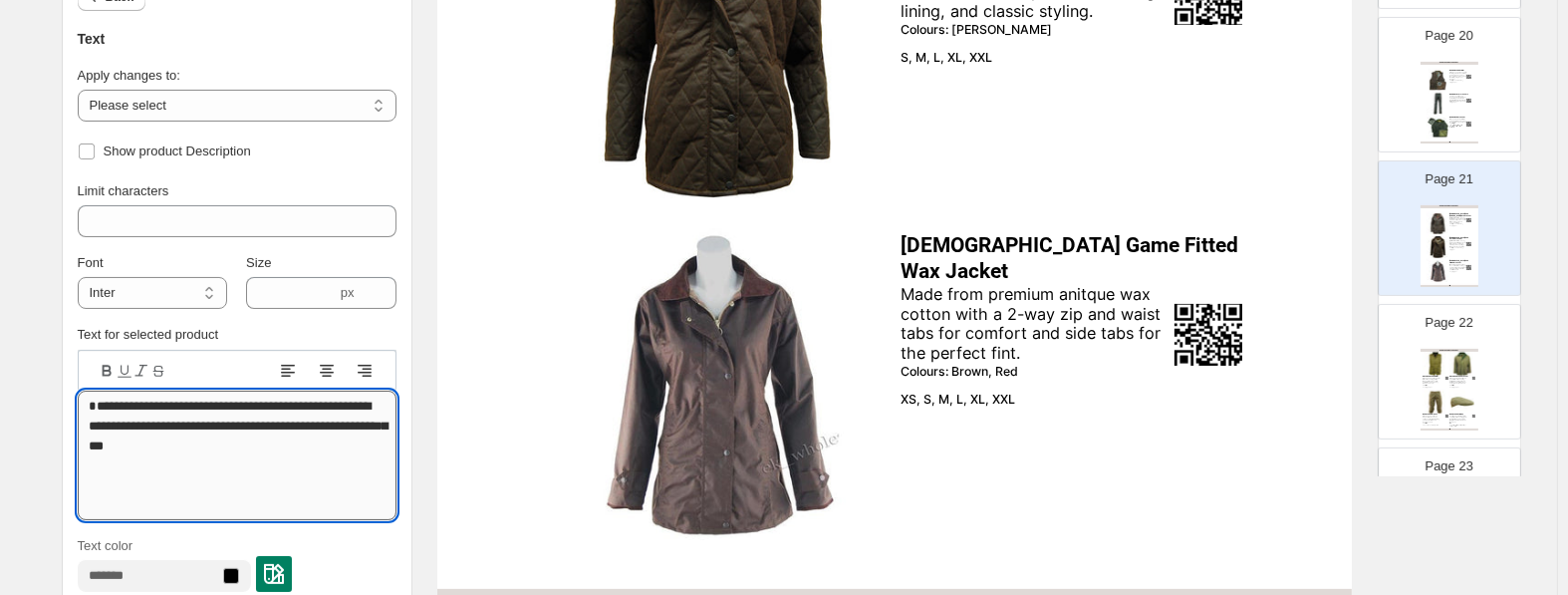 click on "**********" at bounding box center (237, 455) 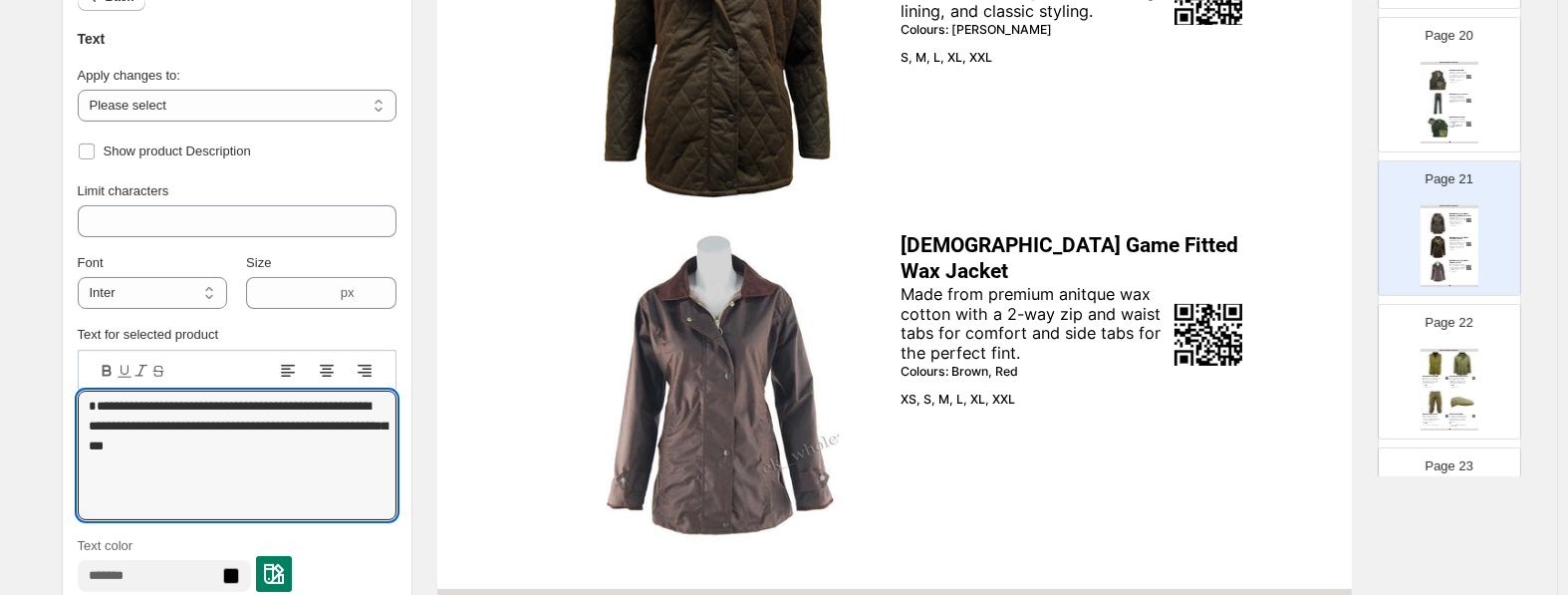 type on "**********" 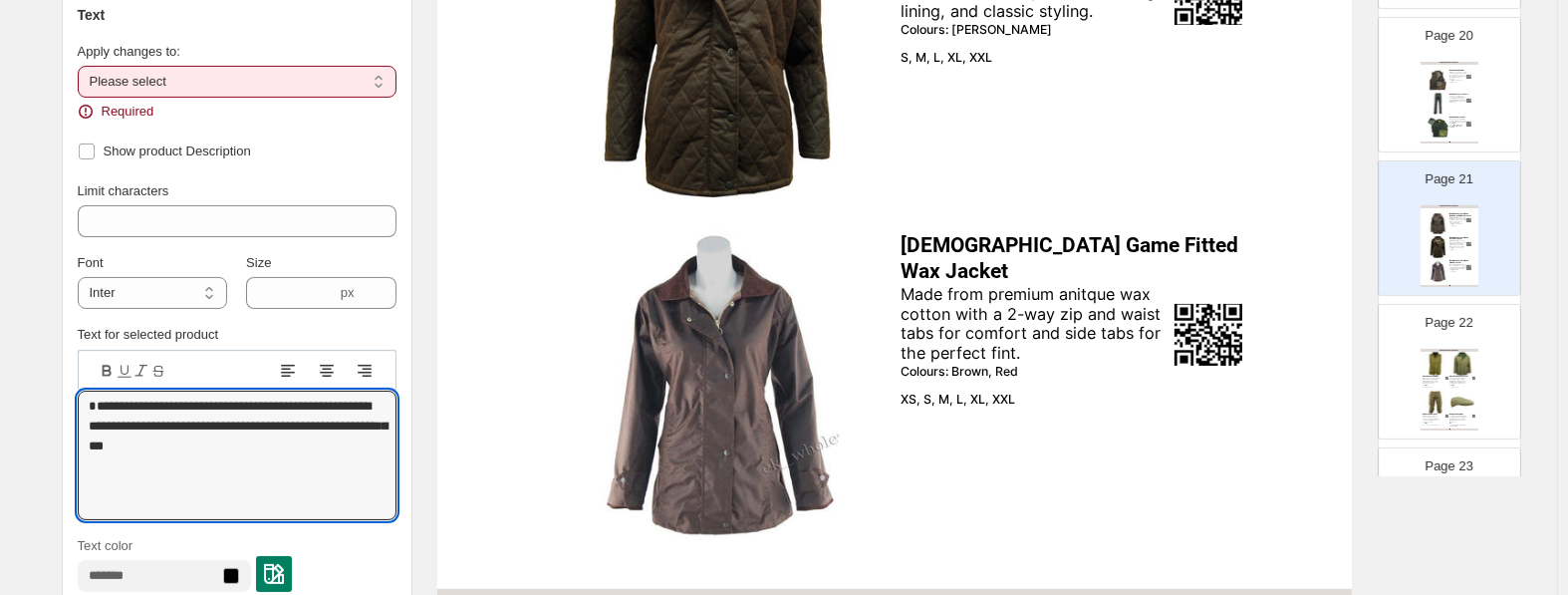 click on "**********" at bounding box center [237, 82] 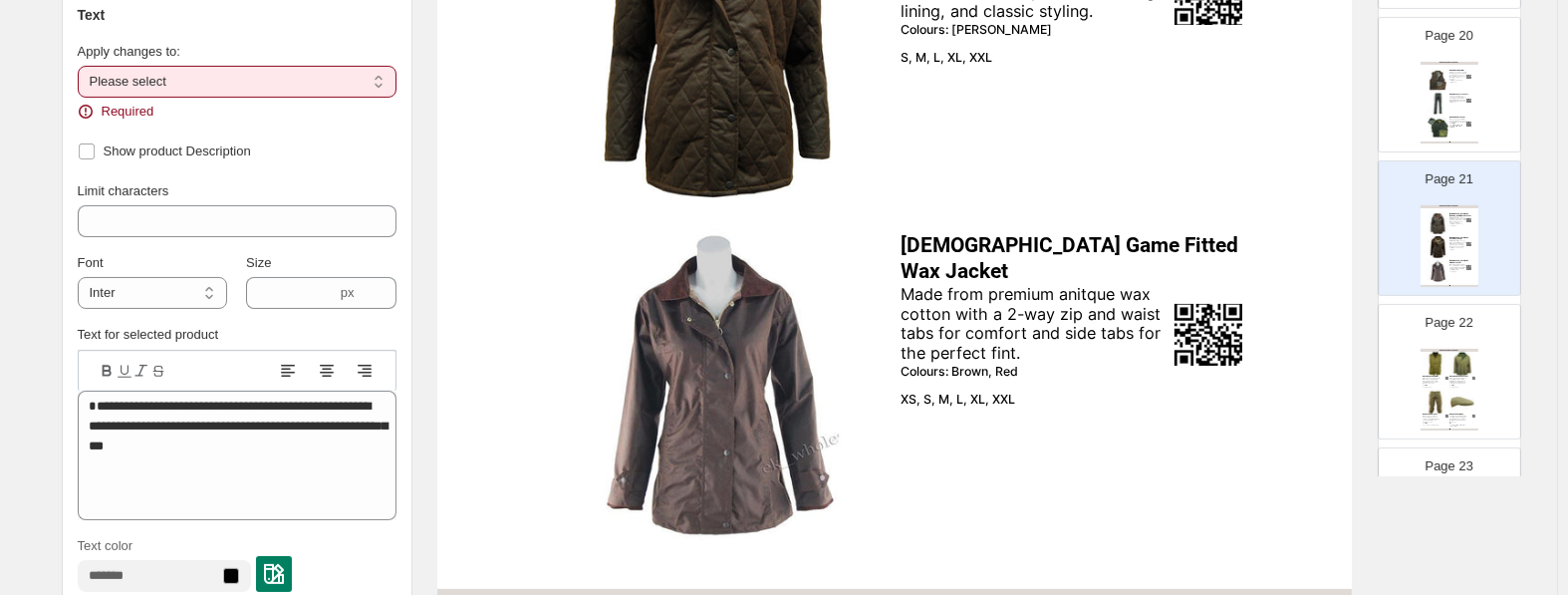 select on "**********" 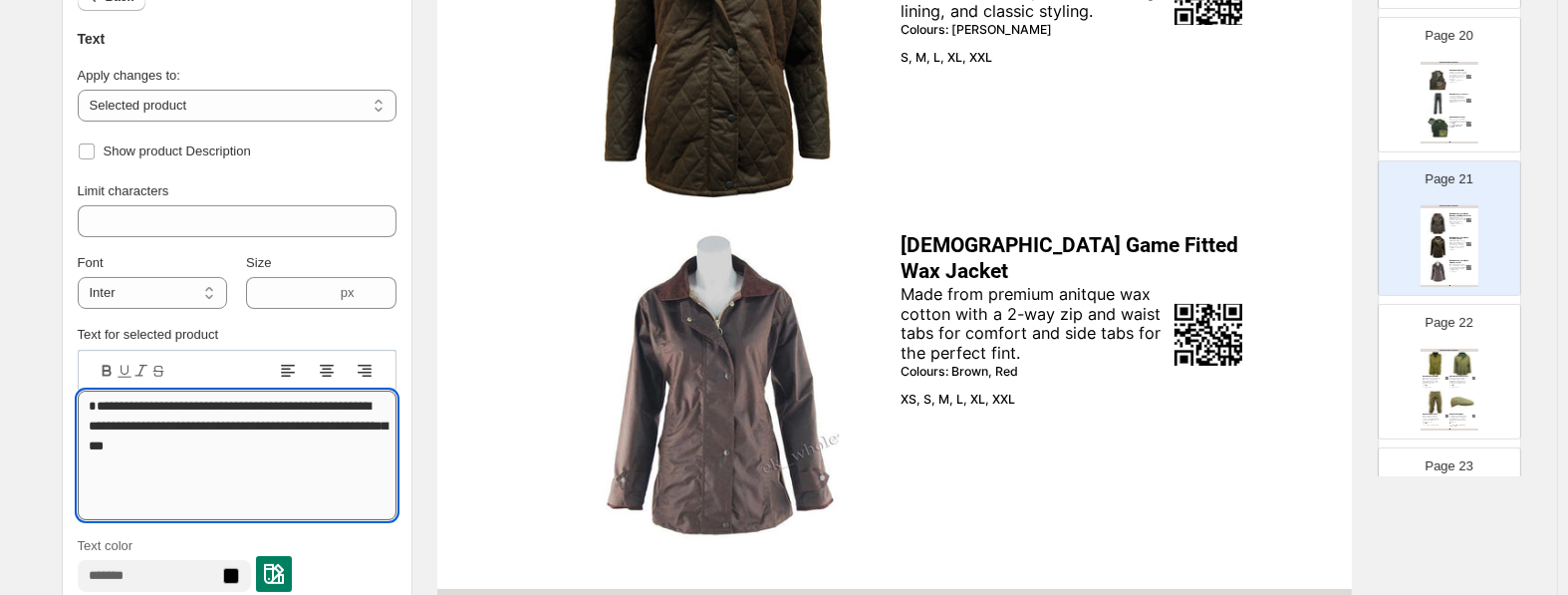 drag, startPoint x: 154, startPoint y: 444, endPoint x: 241, endPoint y: 453, distance: 87.46428 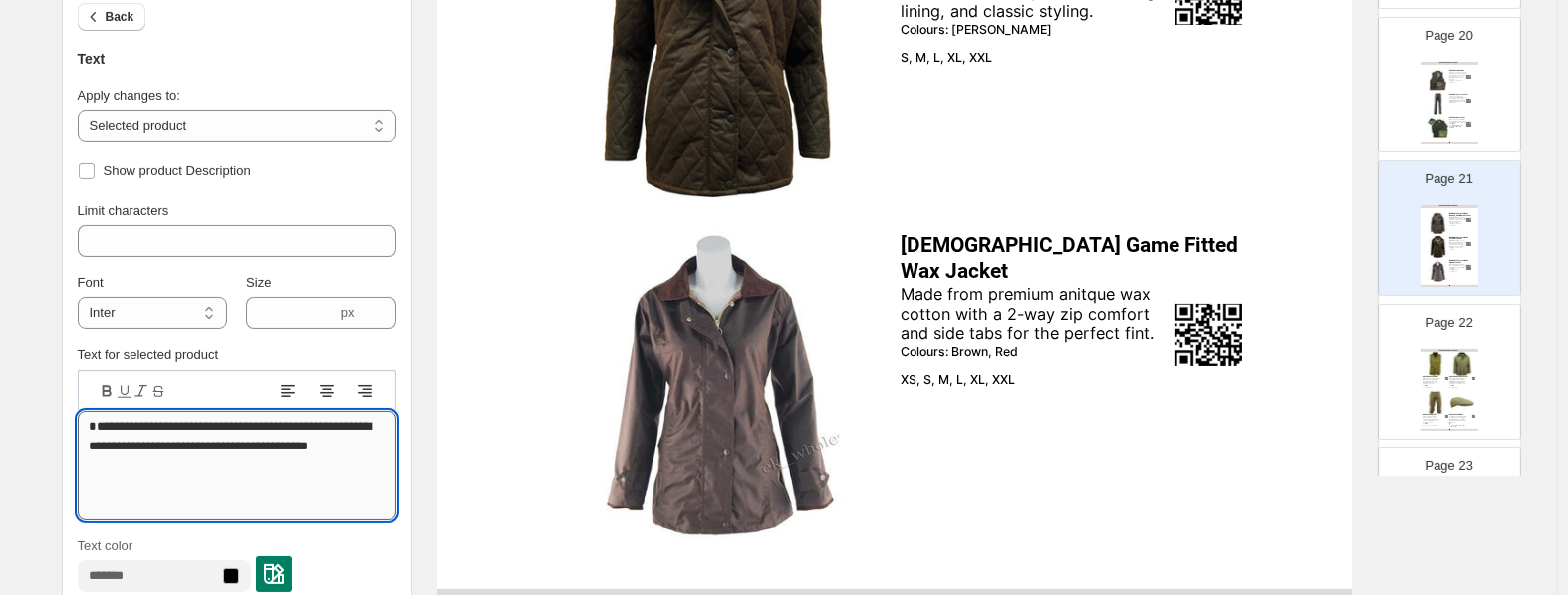 type on "**********" 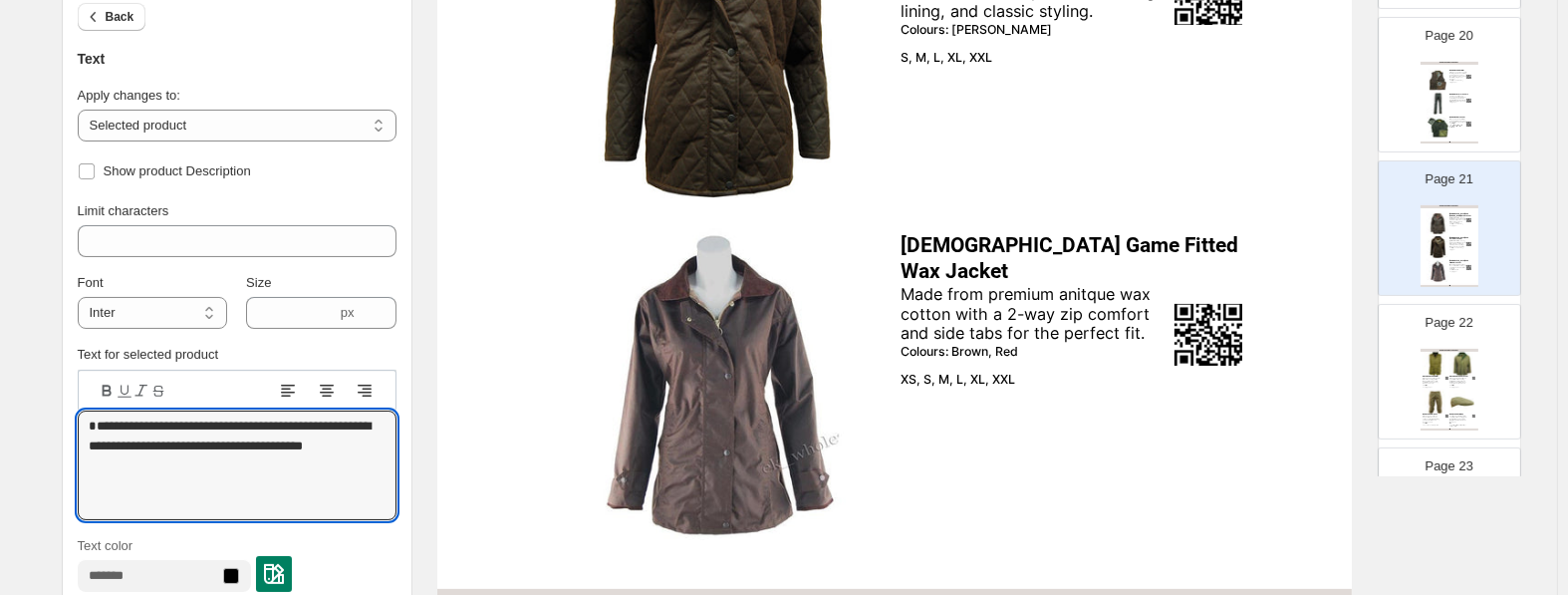 click at bounding box center [1462, 364] 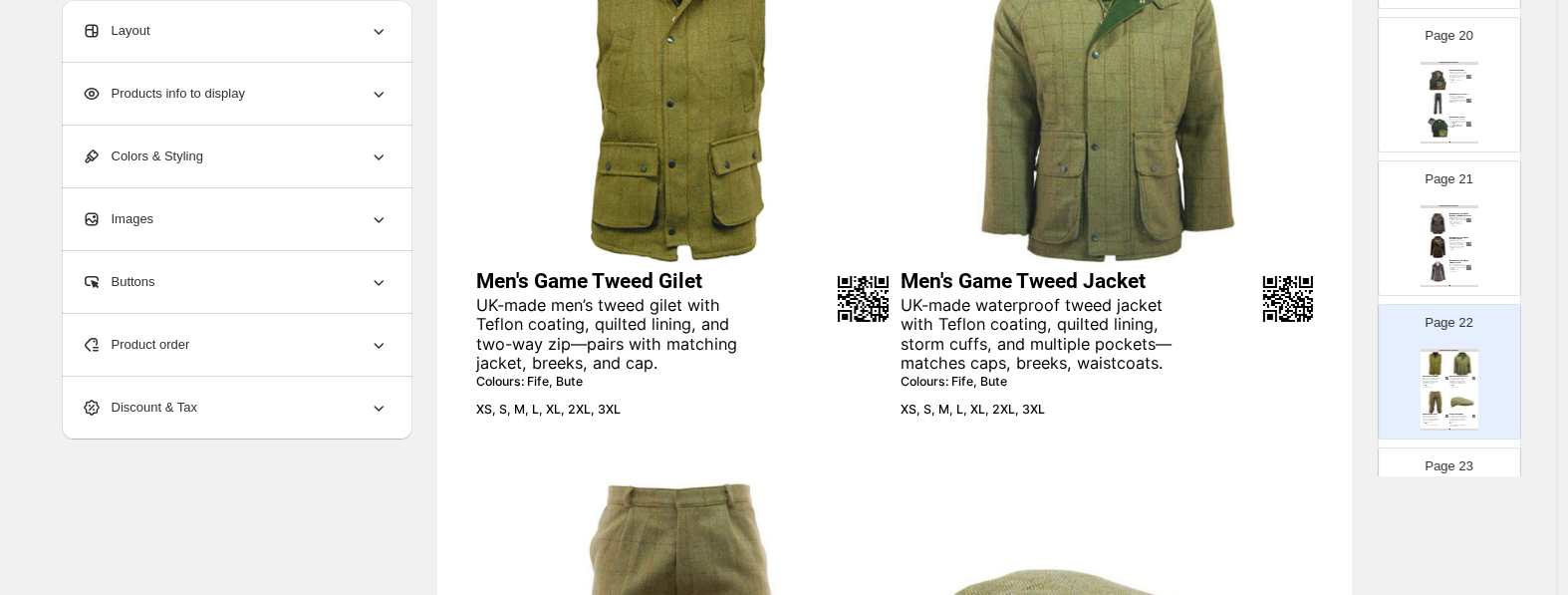 scroll, scrollTop: 314, scrollLeft: 0, axis: vertical 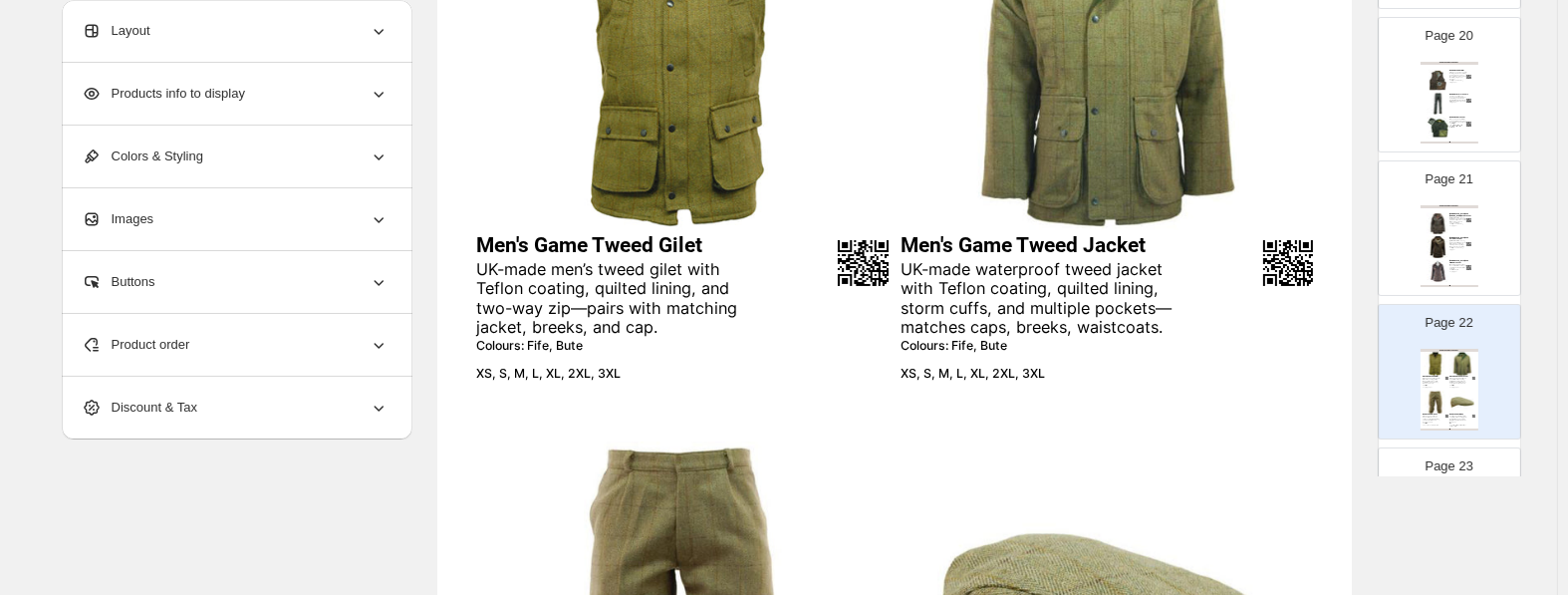 click on "Men's Game Tweed Gilet" at bounding box center (653, 245) 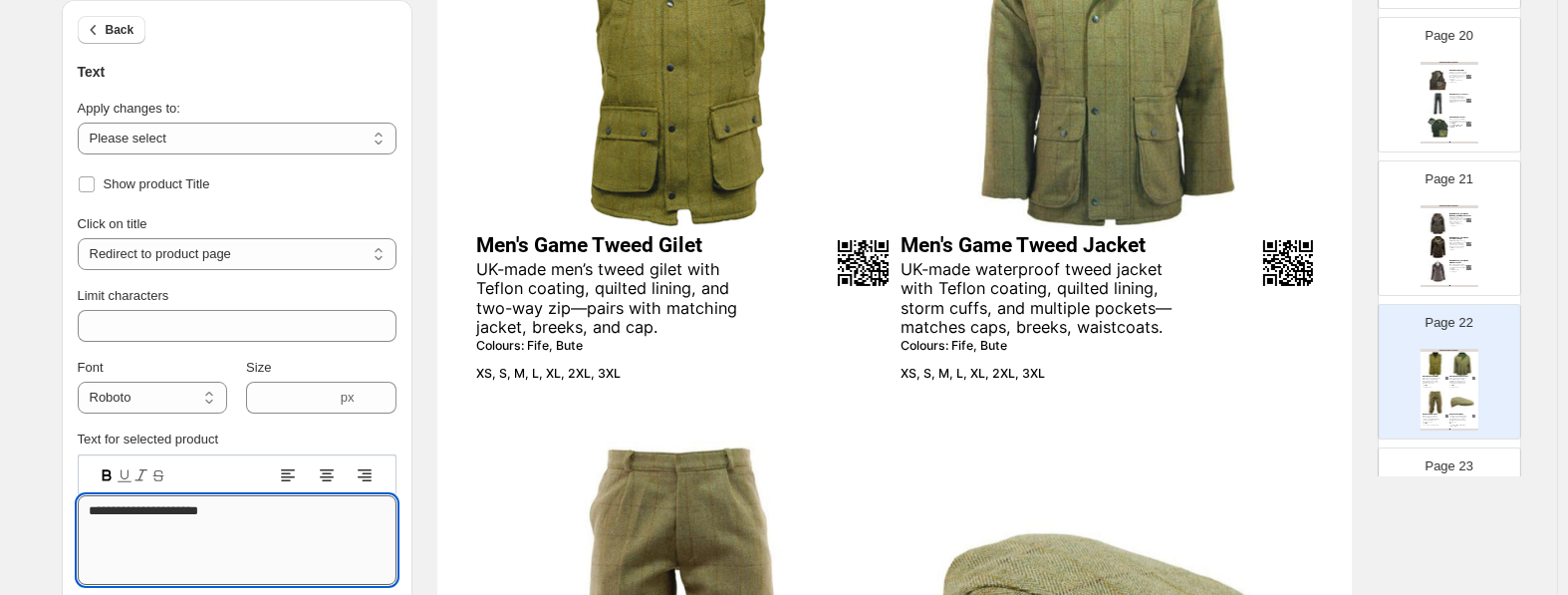 drag, startPoint x: 130, startPoint y: 502, endPoint x: -8, endPoint y: 511, distance: 138.29317 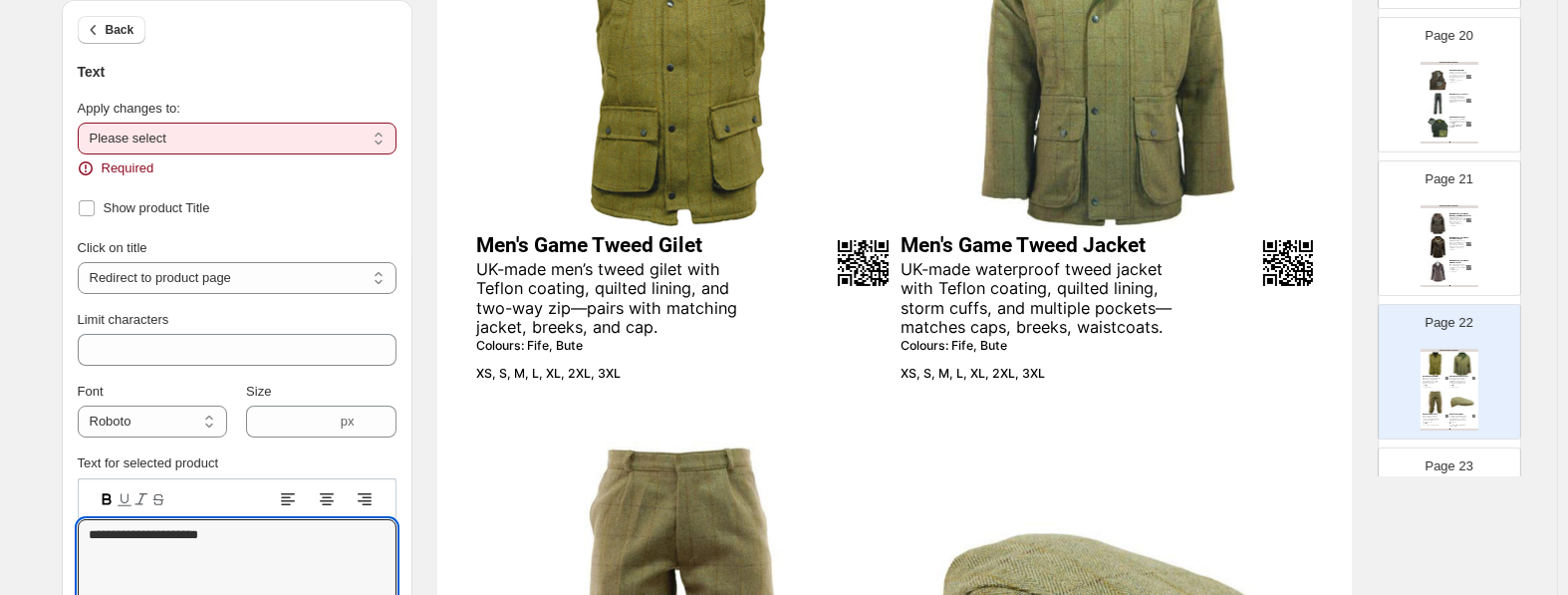 click on "Apply changes to:" at bounding box center [237, 109] 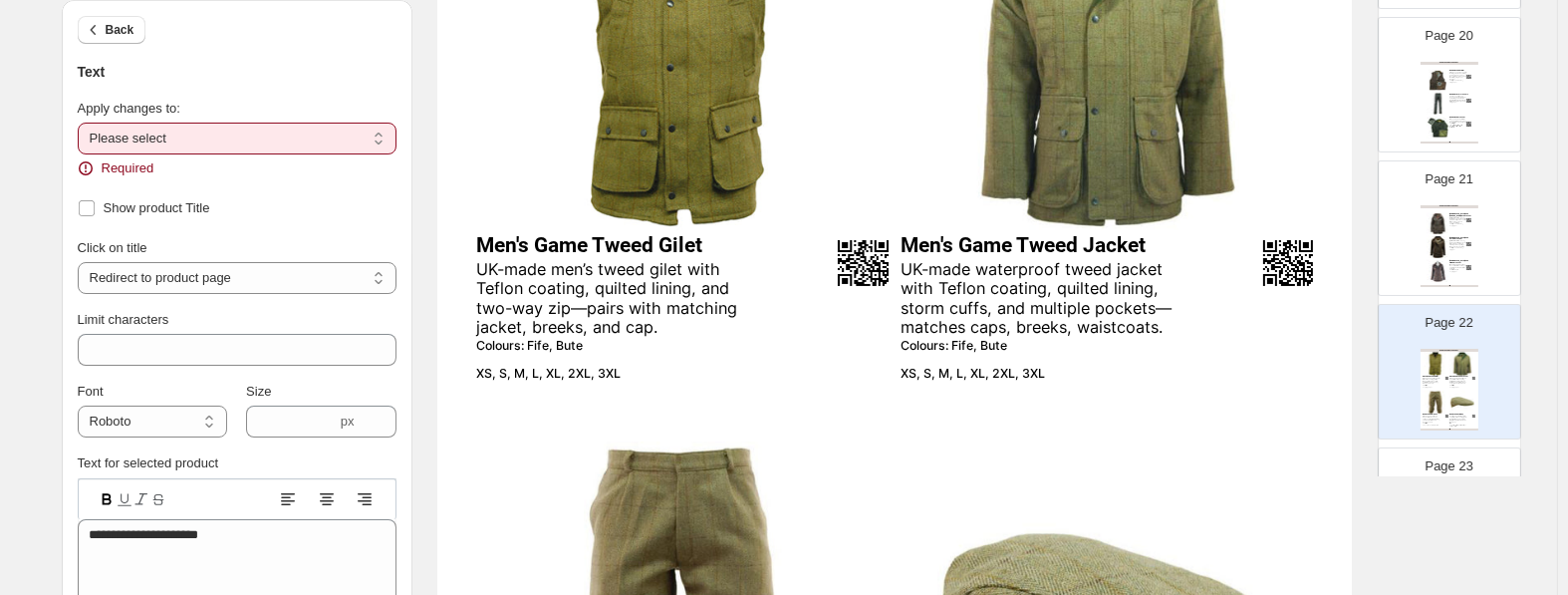 click on "**********" at bounding box center [237, 139] 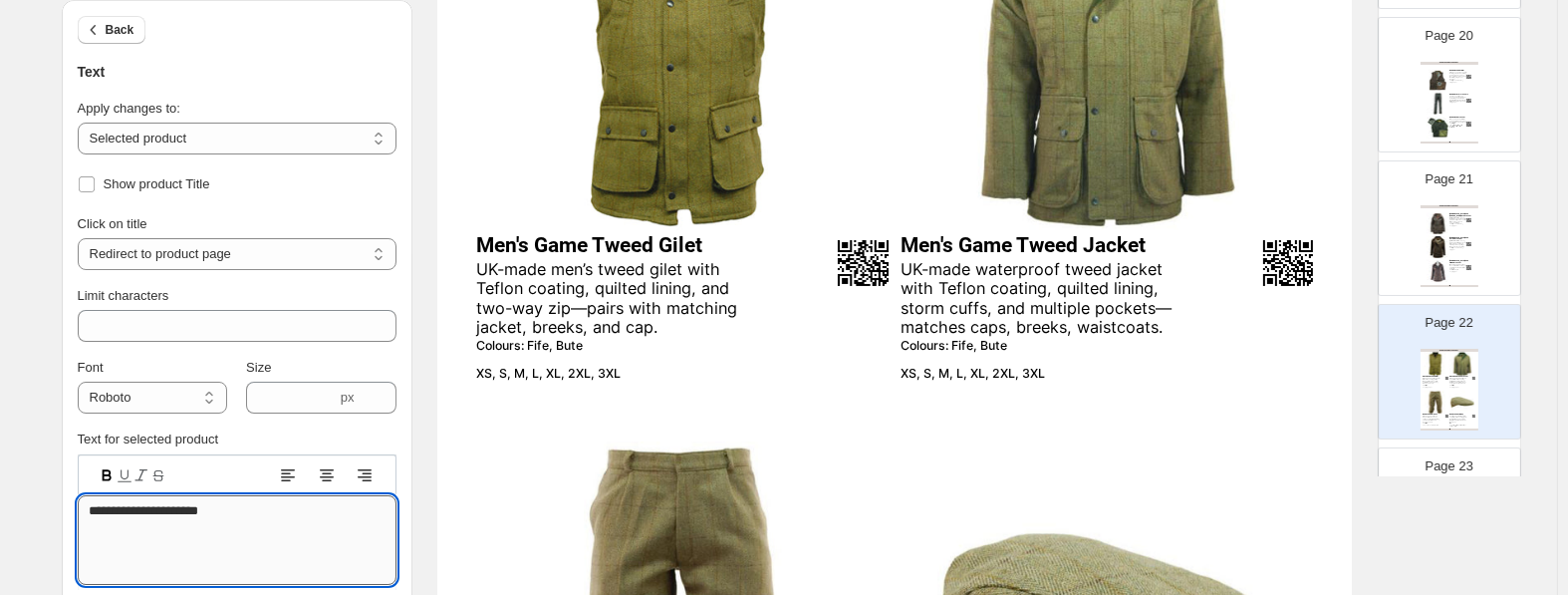 drag, startPoint x: 46, startPoint y: 511, endPoint x: -8, endPoint y: 480, distance: 62.26556 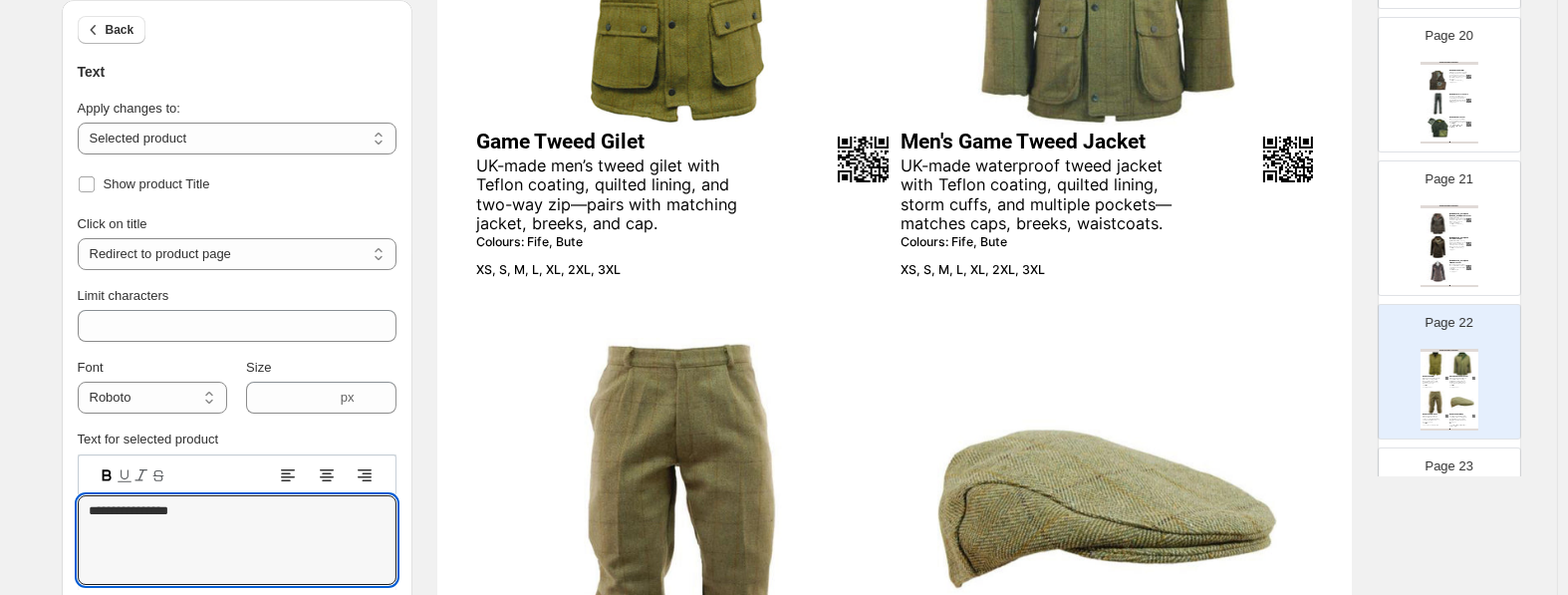 scroll, scrollTop: 419, scrollLeft: 0, axis: vertical 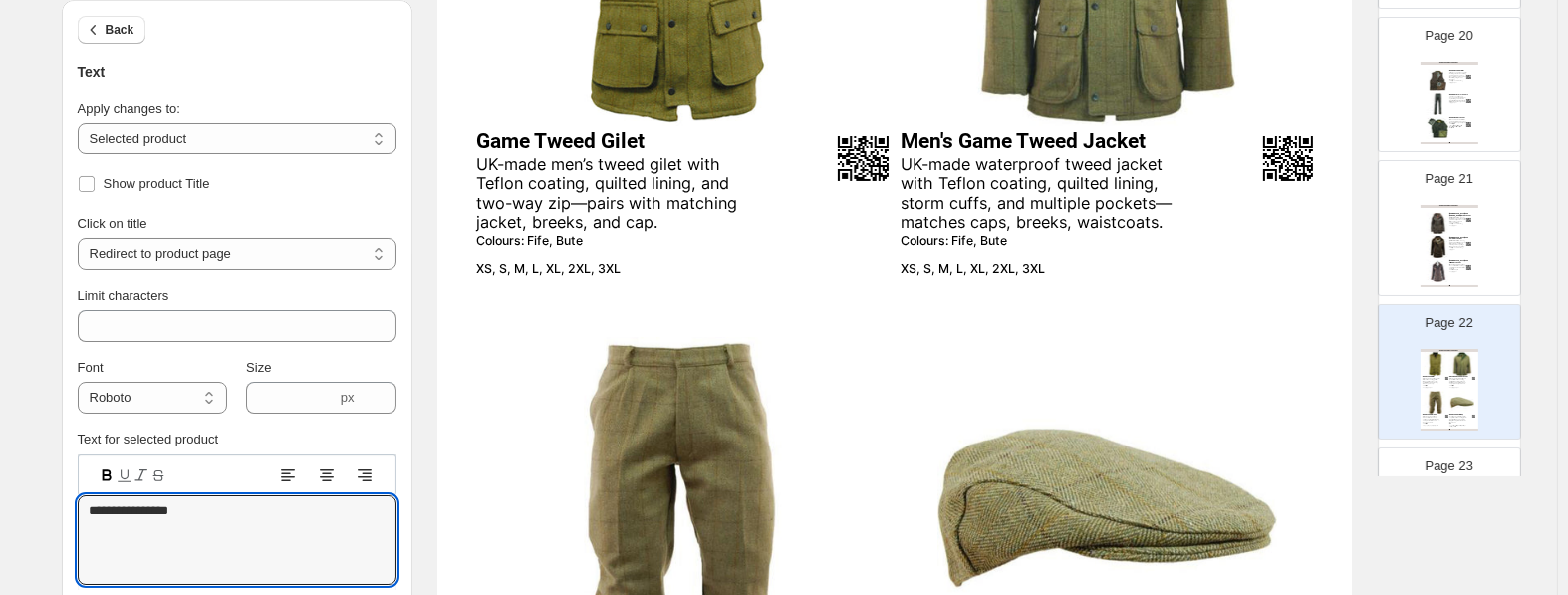 type on "**********" 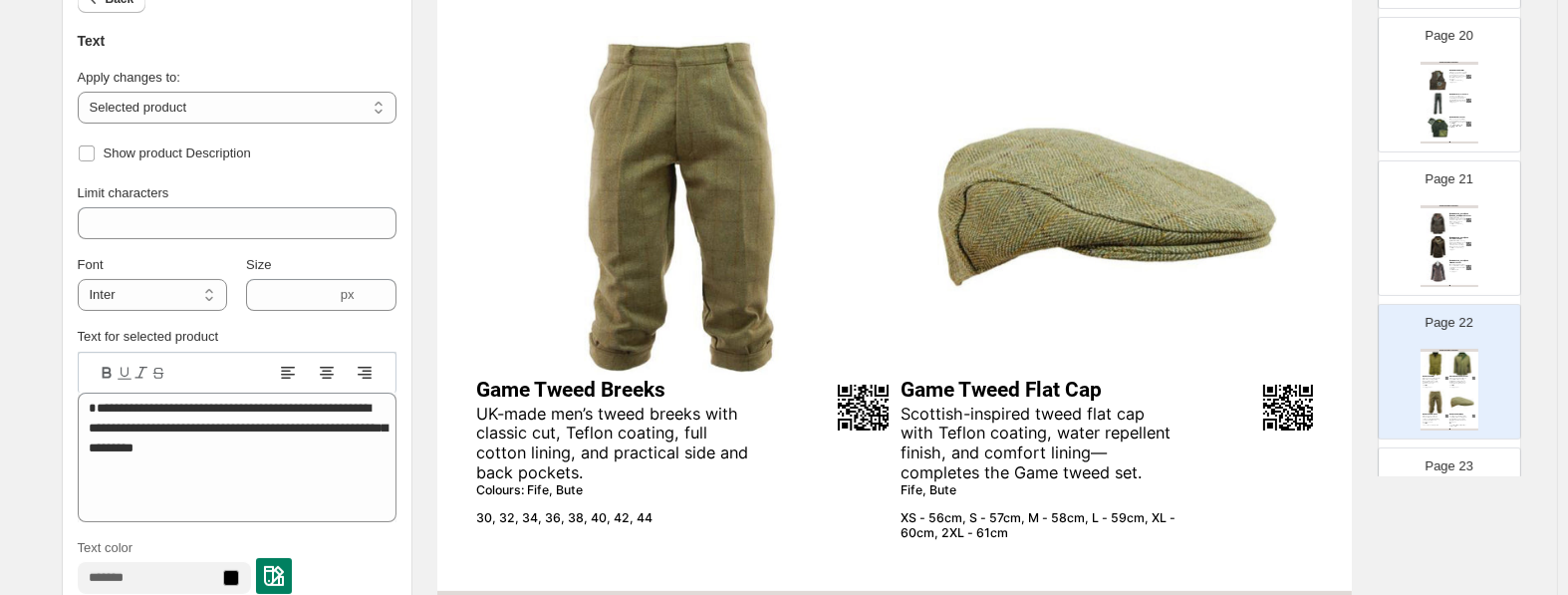 scroll, scrollTop: 733, scrollLeft: 0, axis: vertical 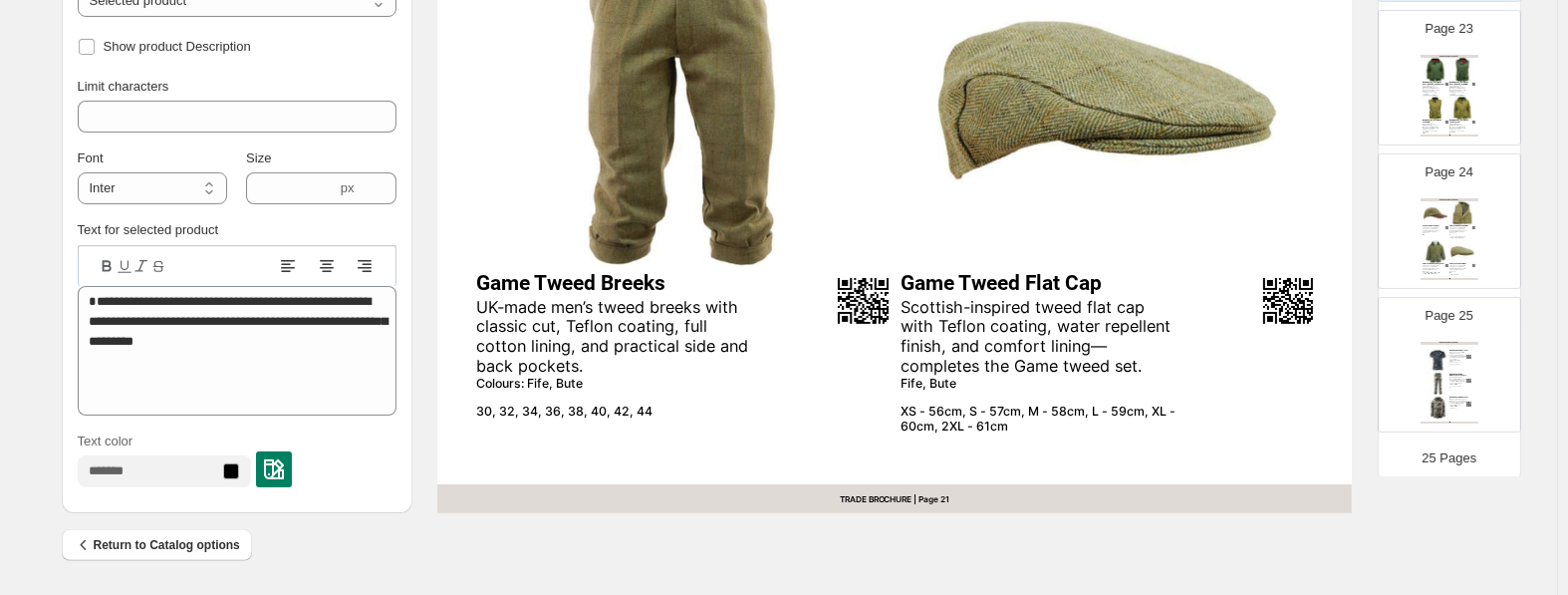 click on "GAME TECHNICAL APPAREL Game Camouflage T-Shirt
Rugged camo t-shirt with reinforced seams, breathable cotton blend, and medium-weight fabric—perfect for work, outdoors, or casual wear.
Midnight, Night Camo, Urban, Woodland S, M, L, XL, 2XL, 3XL, 4XL, 5XL   Game EN302 Stealth Waterproof Trousers
Waterproof, breathable trousers with multiple pockets, adjustable ankles, and comfort waist—ideal for outdoor use in camo or green.
Trek Camo, Hunters Green 30", 32", 34", 36", 38", 40", 42"   Game EN207 Stealth Jacket
Mid-weight waterproof jacket with taped seams, silent fabric, ample pockets, and 3-in-1 compatibility—perfect for outdoor field sports.
Trek Camo, Hunters Green S, M, L, XL, XXL, 3XL   TRADE BROCHURE | Page undefined" at bounding box center (1449, 383) 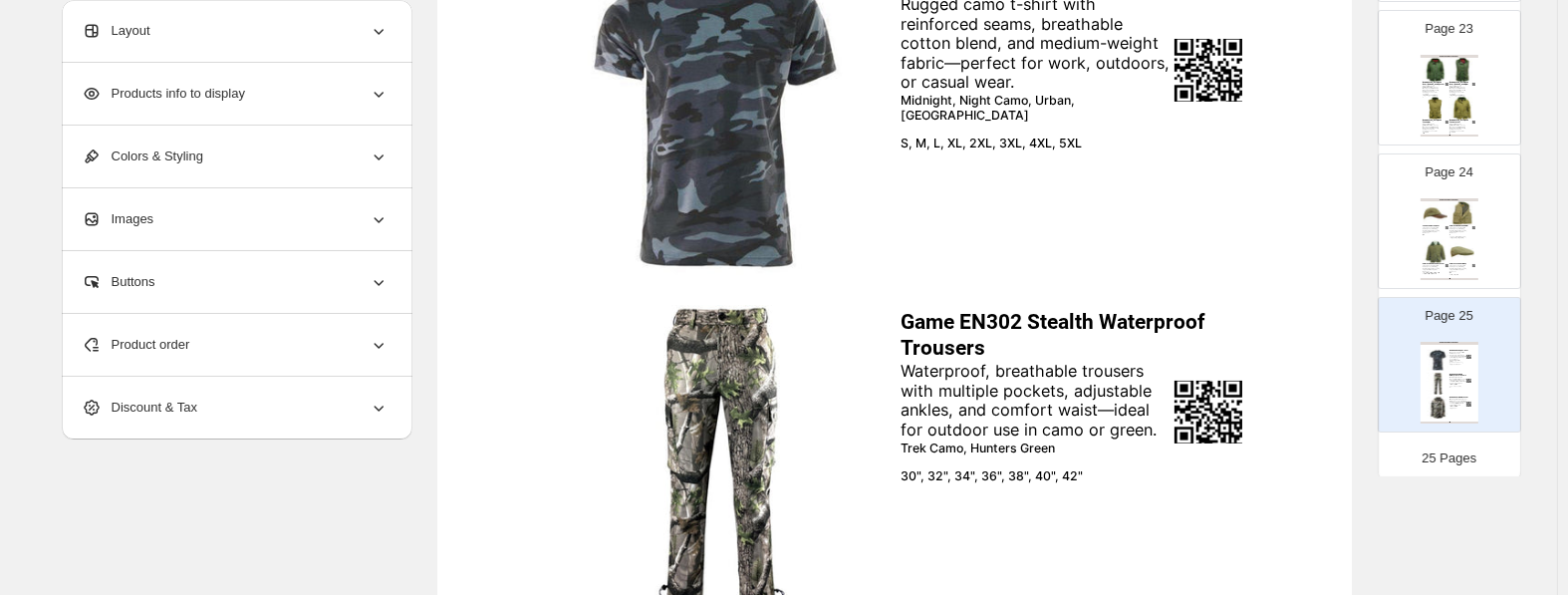 scroll, scrollTop: 0, scrollLeft: 0, axis: both 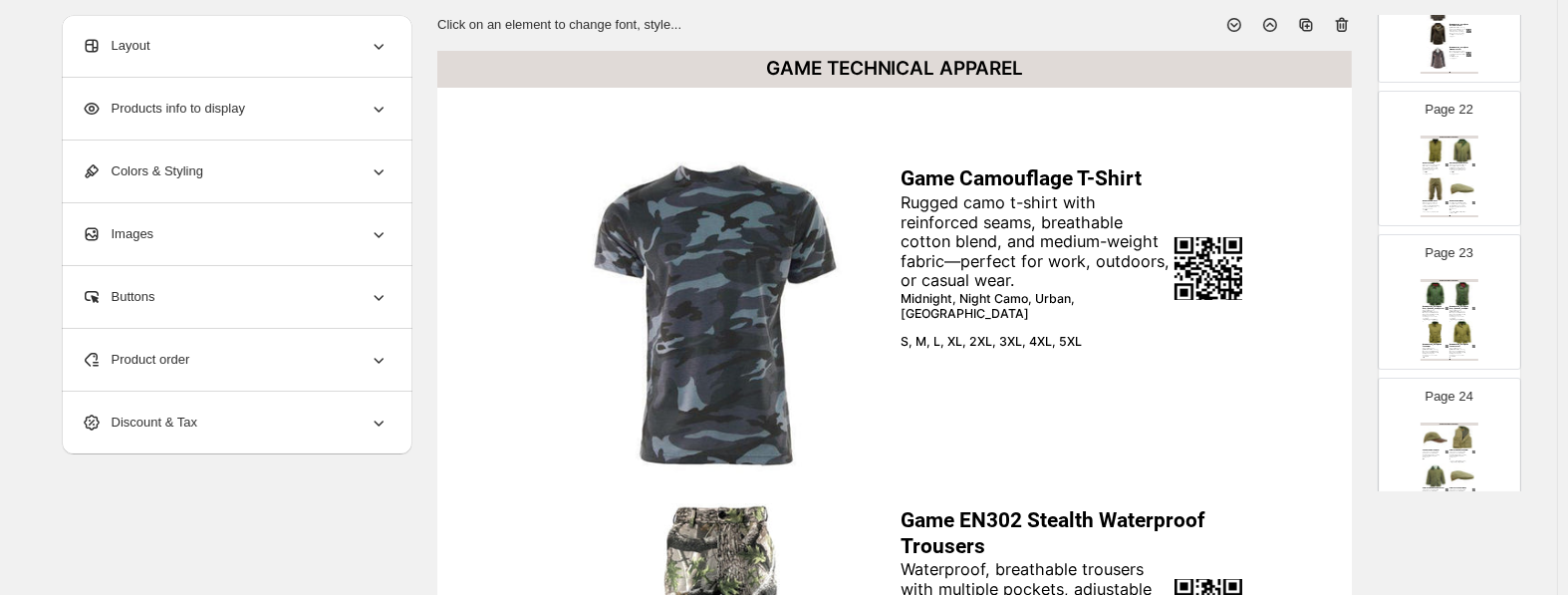 click at bounding box center [1462, 189] 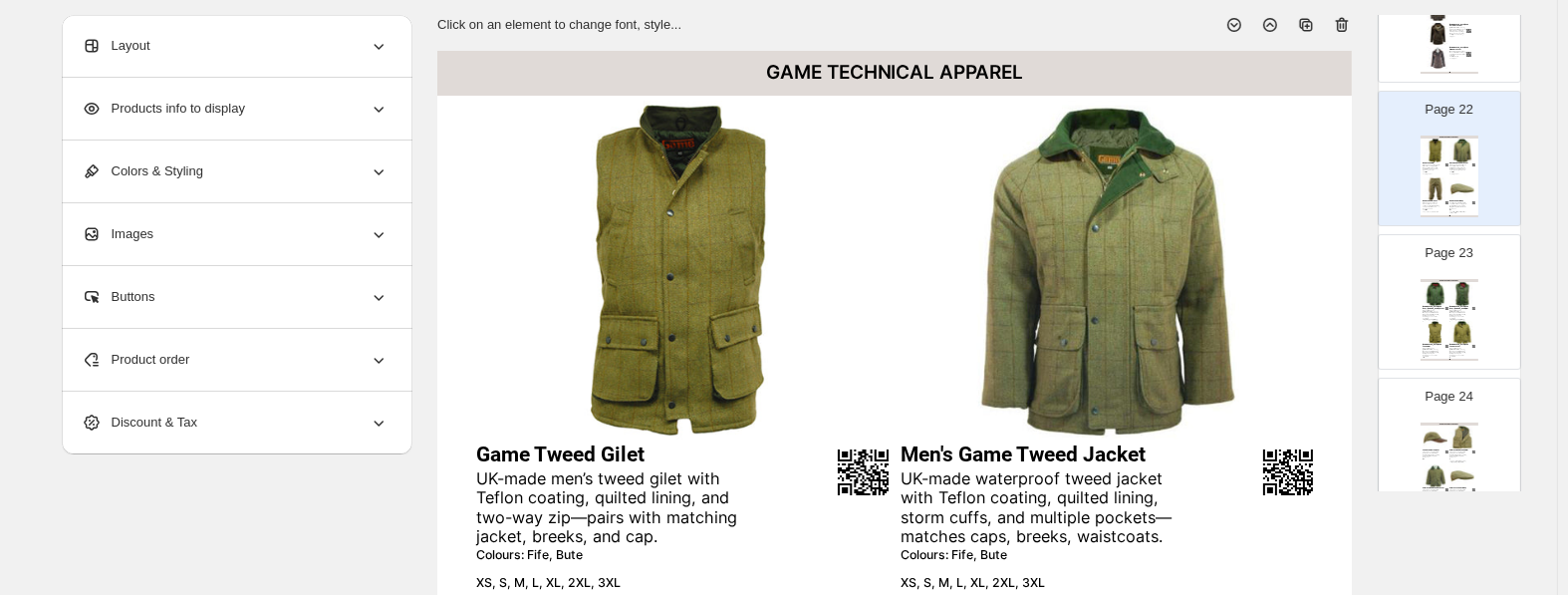 click on "Men's Game Tweed Jacket" at bounding box center [1079, 454] 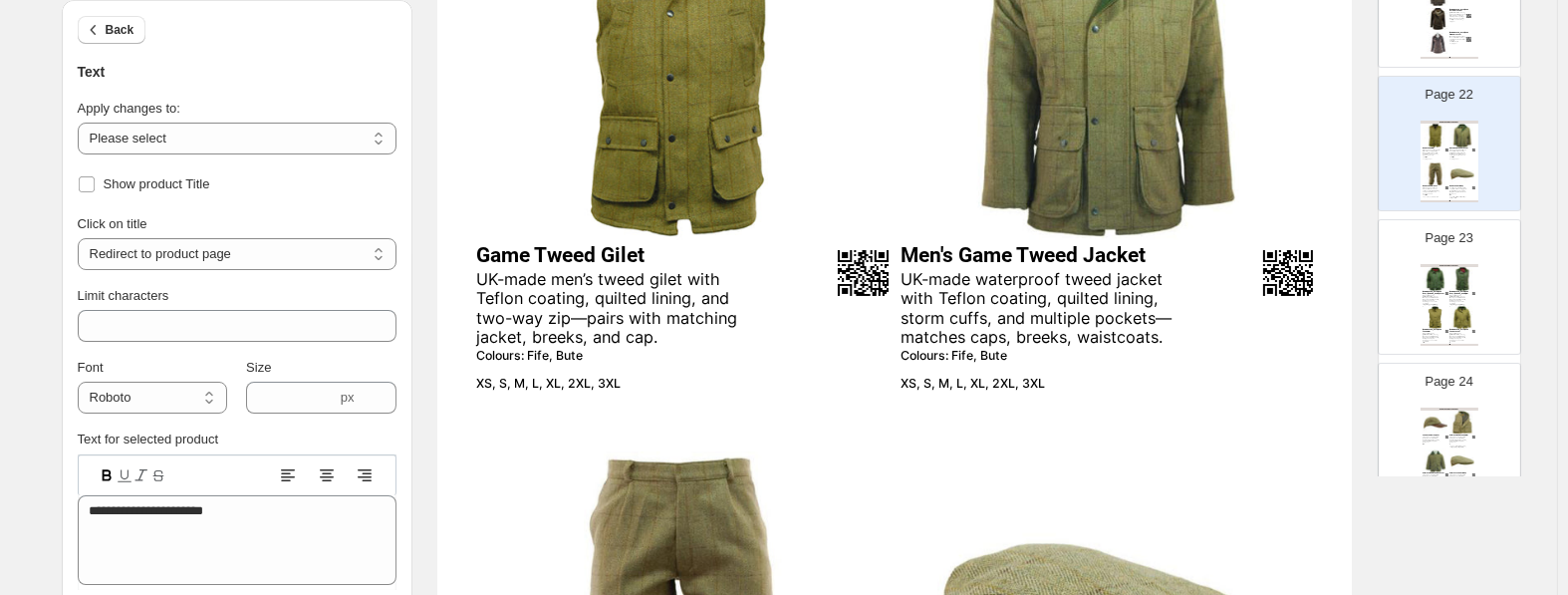 scroll, scrollTop: 314, scrollLeft: 0, axis: vertical 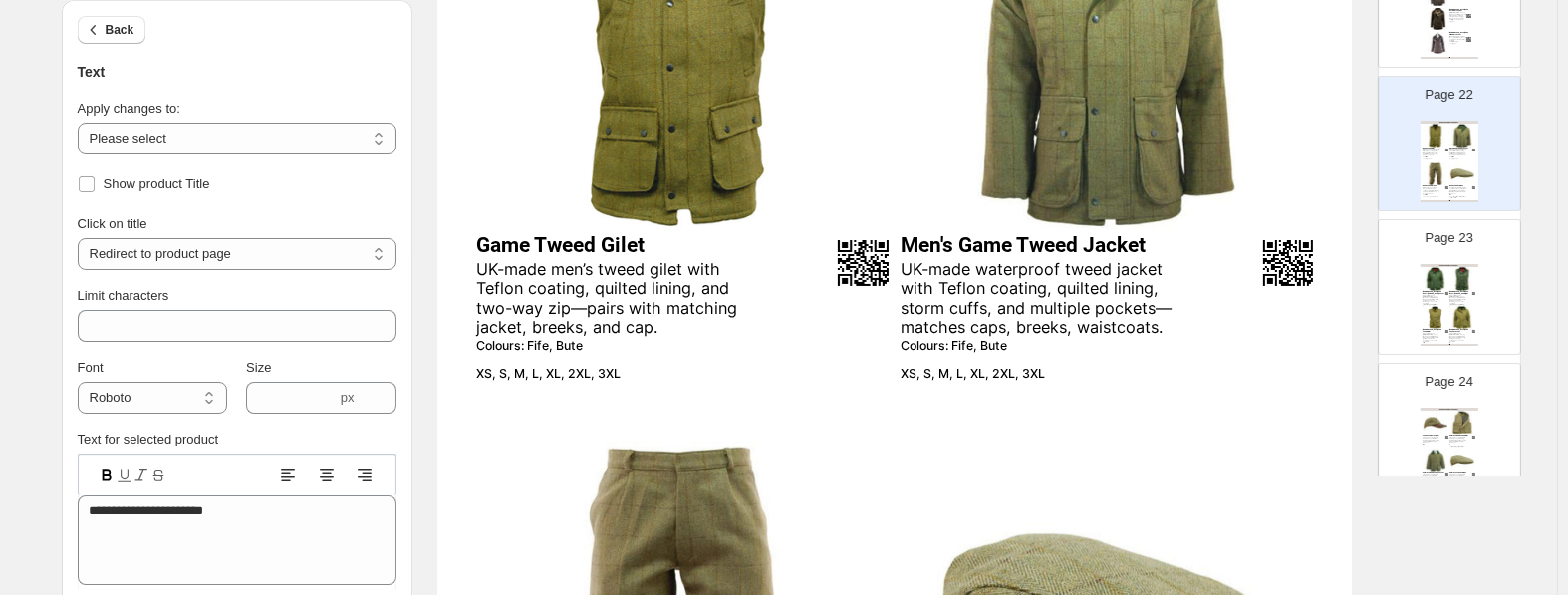 click on "UK-made men’s tweed gilet with Teflon coating, quilted lining, and two-way zip—pairs with matching jacket, breeks, and cap." at bounding box center [615, 299] 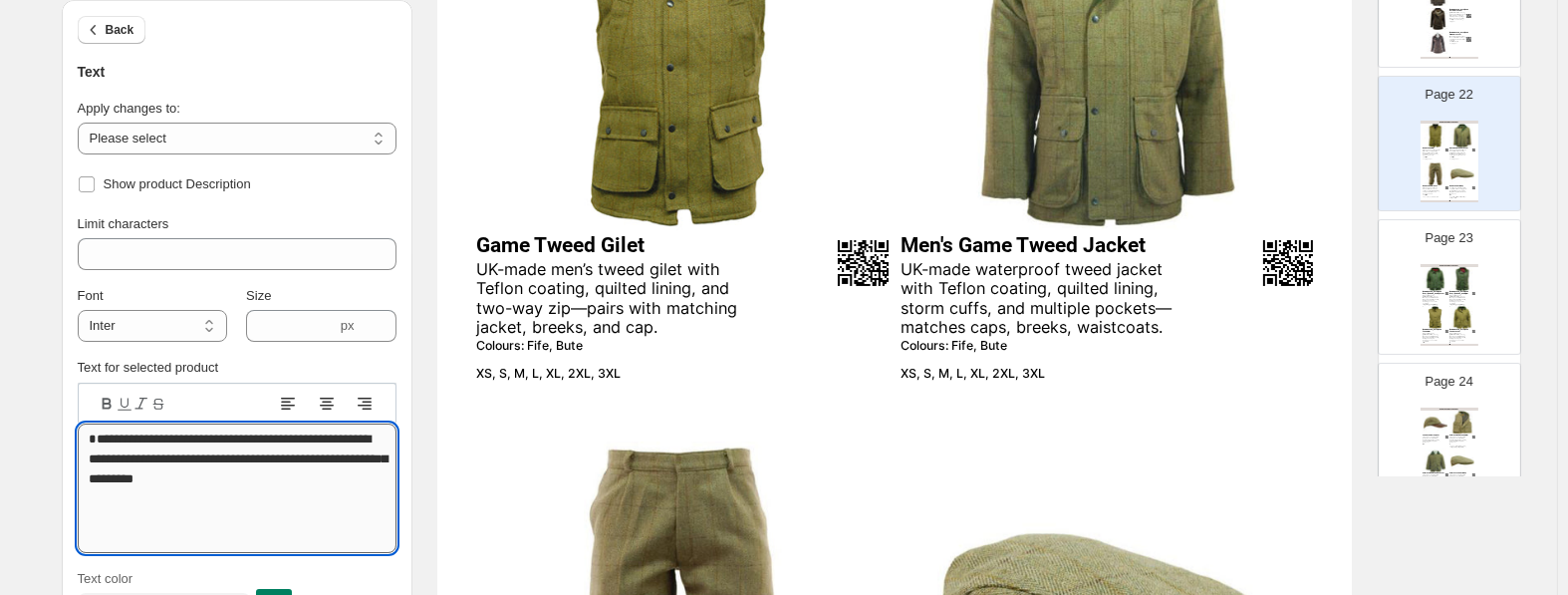drag, startPoint x: 335, startPoint y: 506, endPoint x: 74, endPoint y: 455, distance: 265.9361 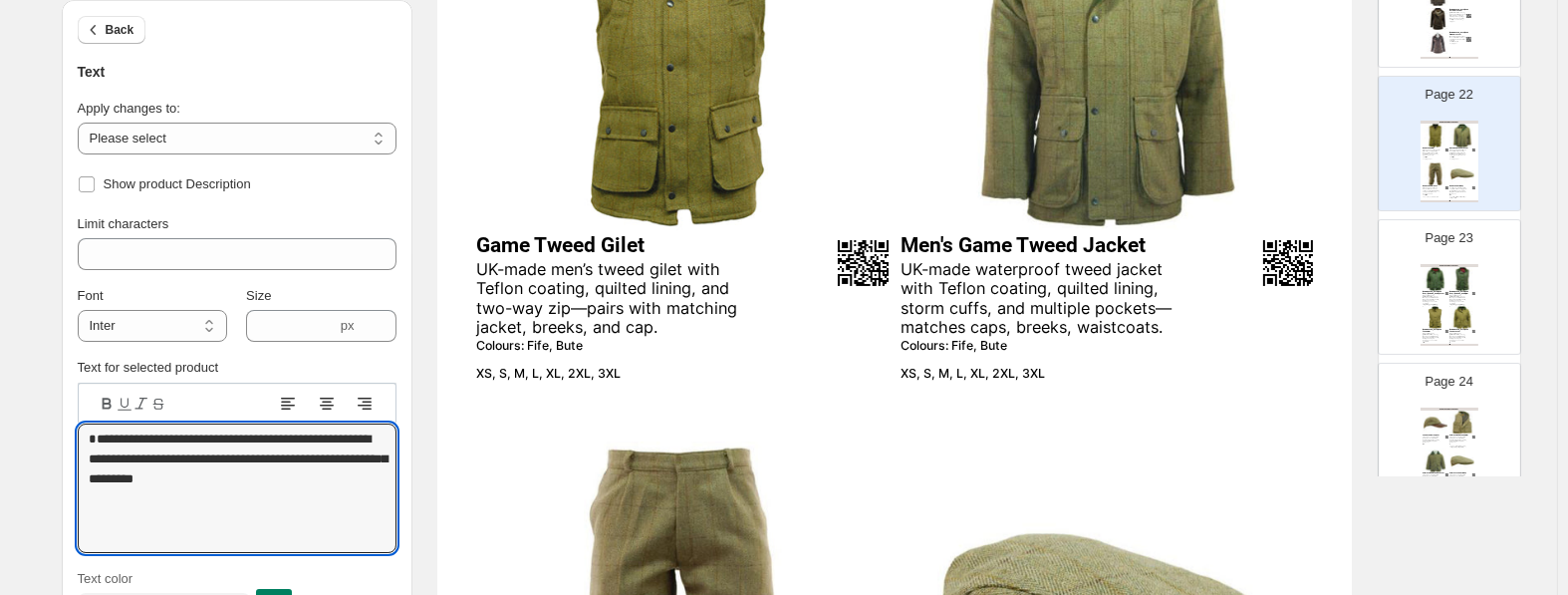 type on "**********" 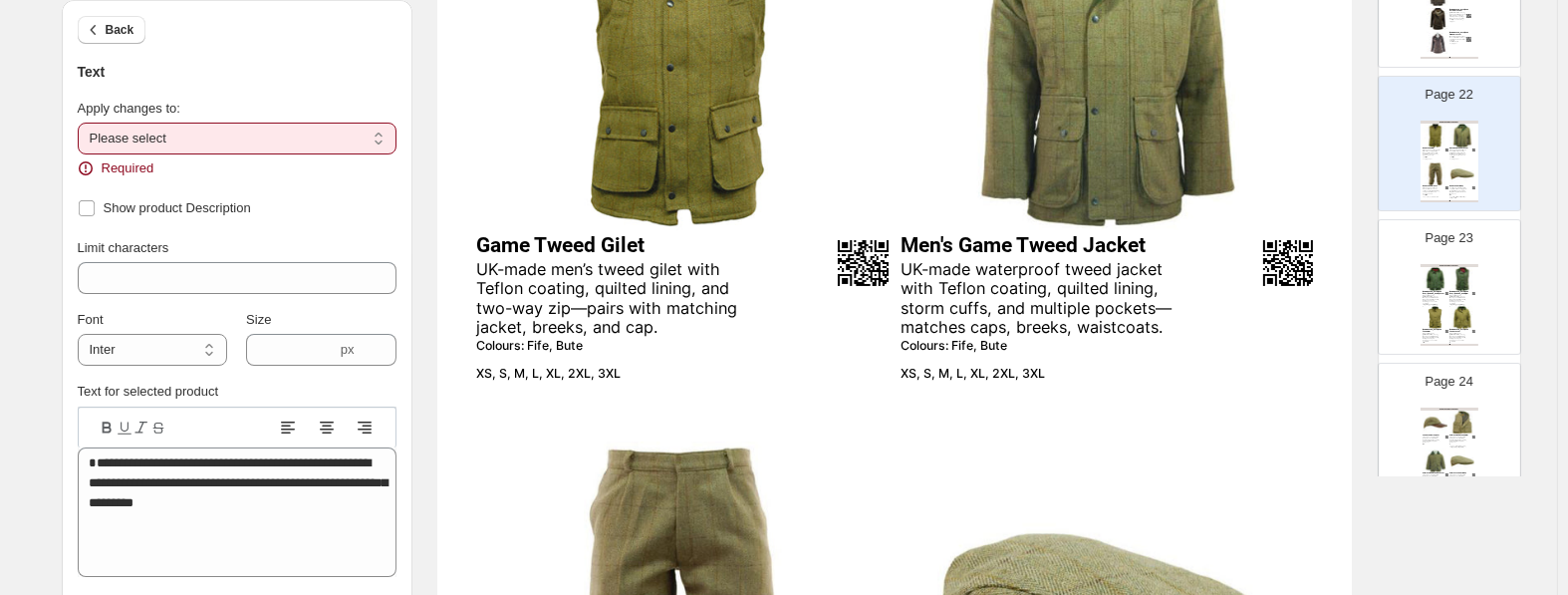 click on "**********" at bounding box center [237, 139] 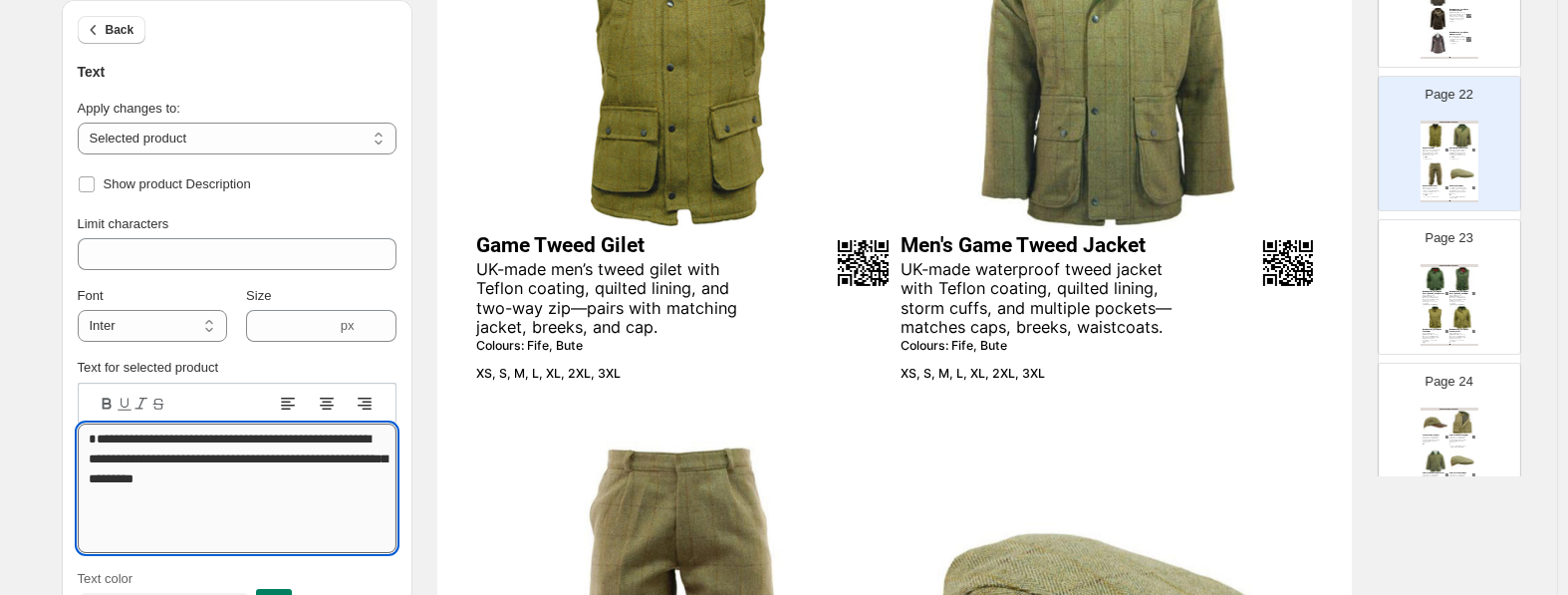 click on "**********" at bounding box center [237, 488] 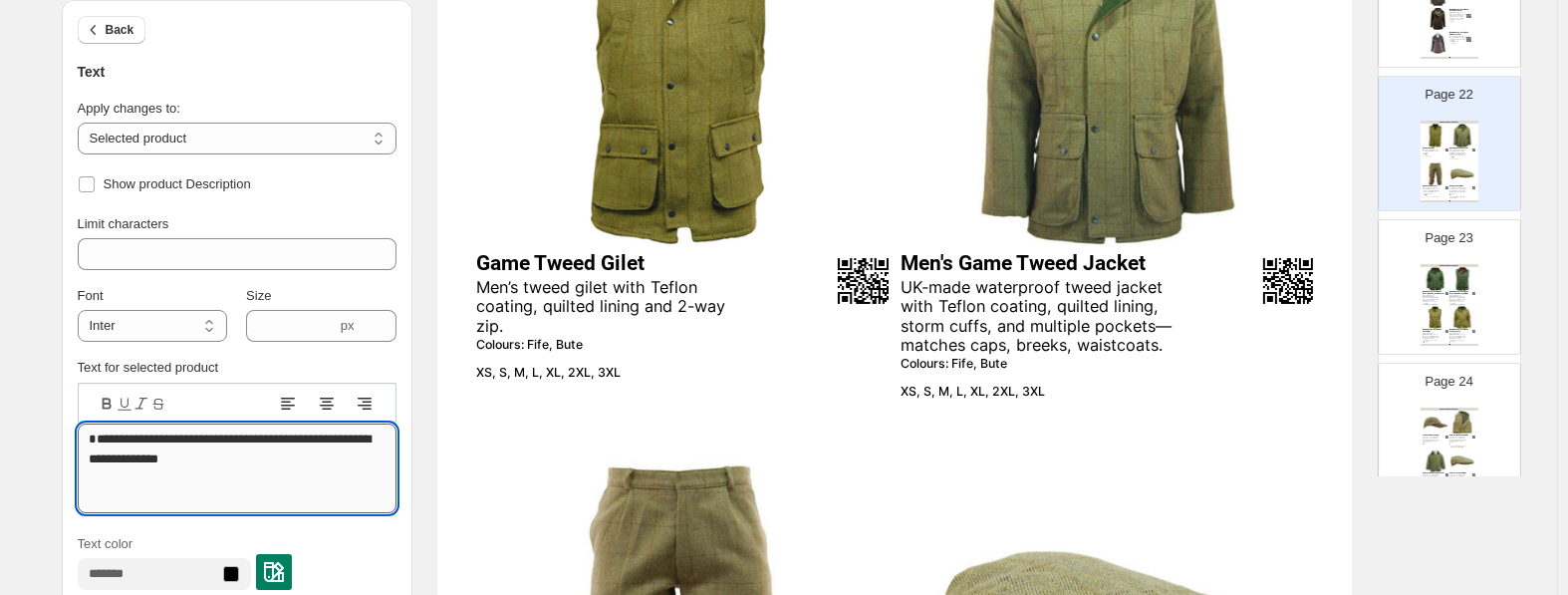 scroll, scrollTop: 314, scrollLeft: 0, axis: vertical 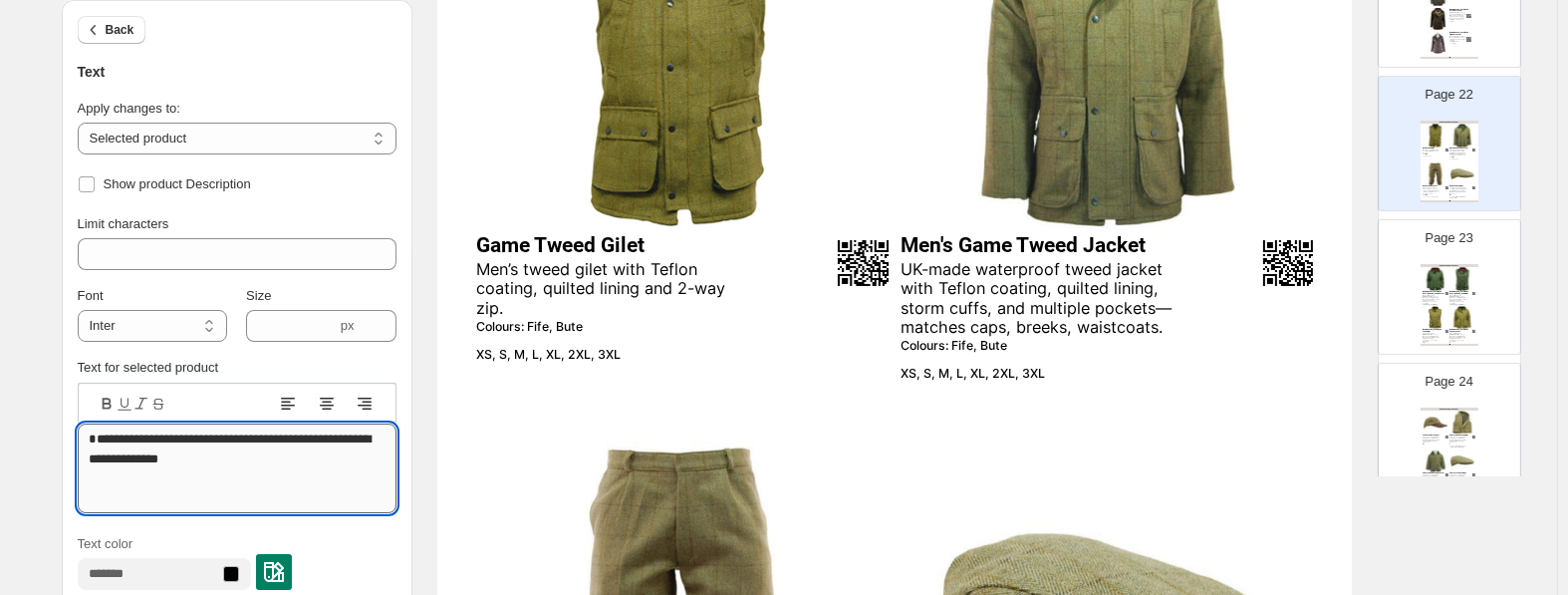click on "**********" at bounding box center [237, 468] 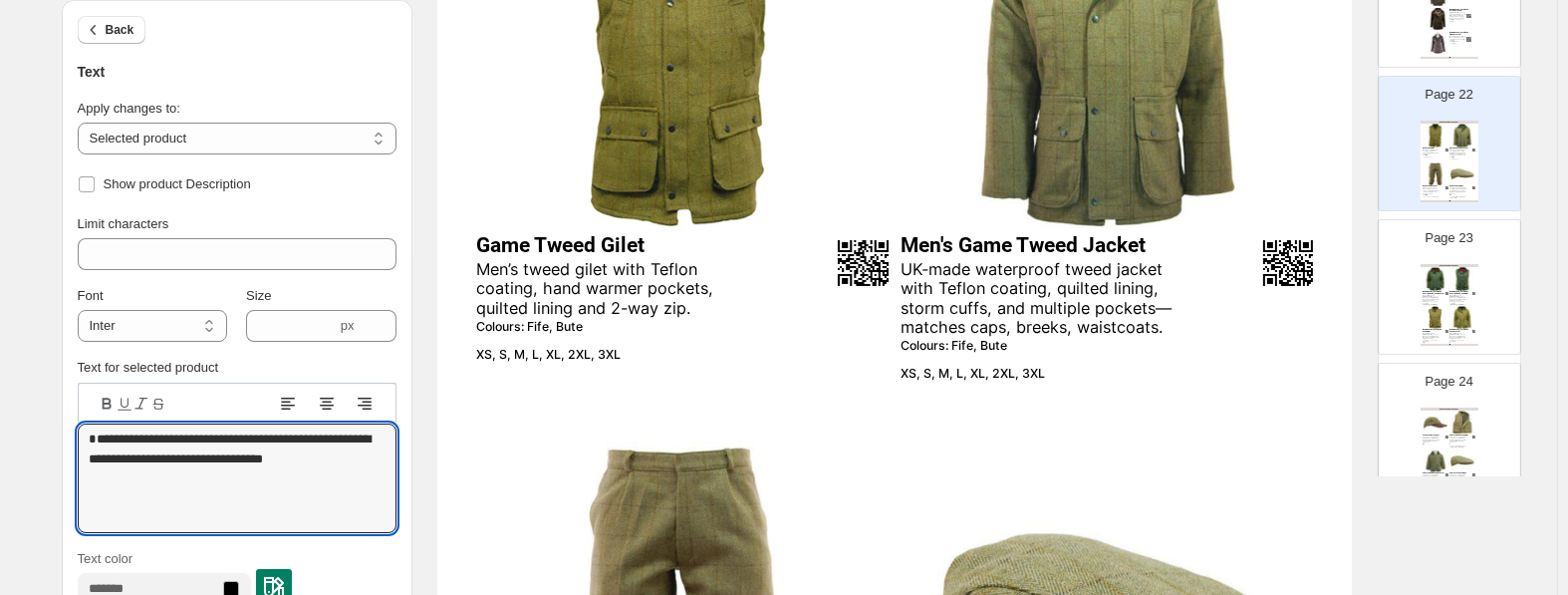 type on "**********" 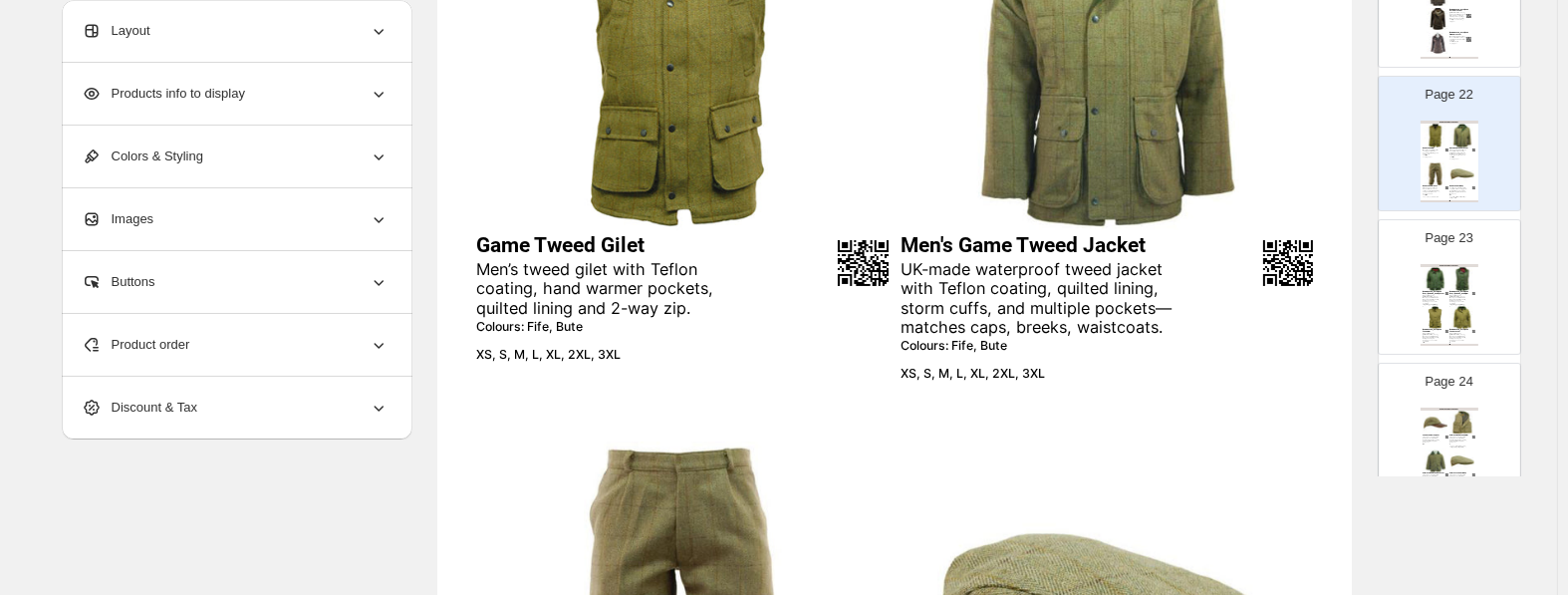 click on "Men’s tweed gilet with Teflon coating, hand warmer pockets, quilted lining and 2-way zip." at bounding box center [615, 289] 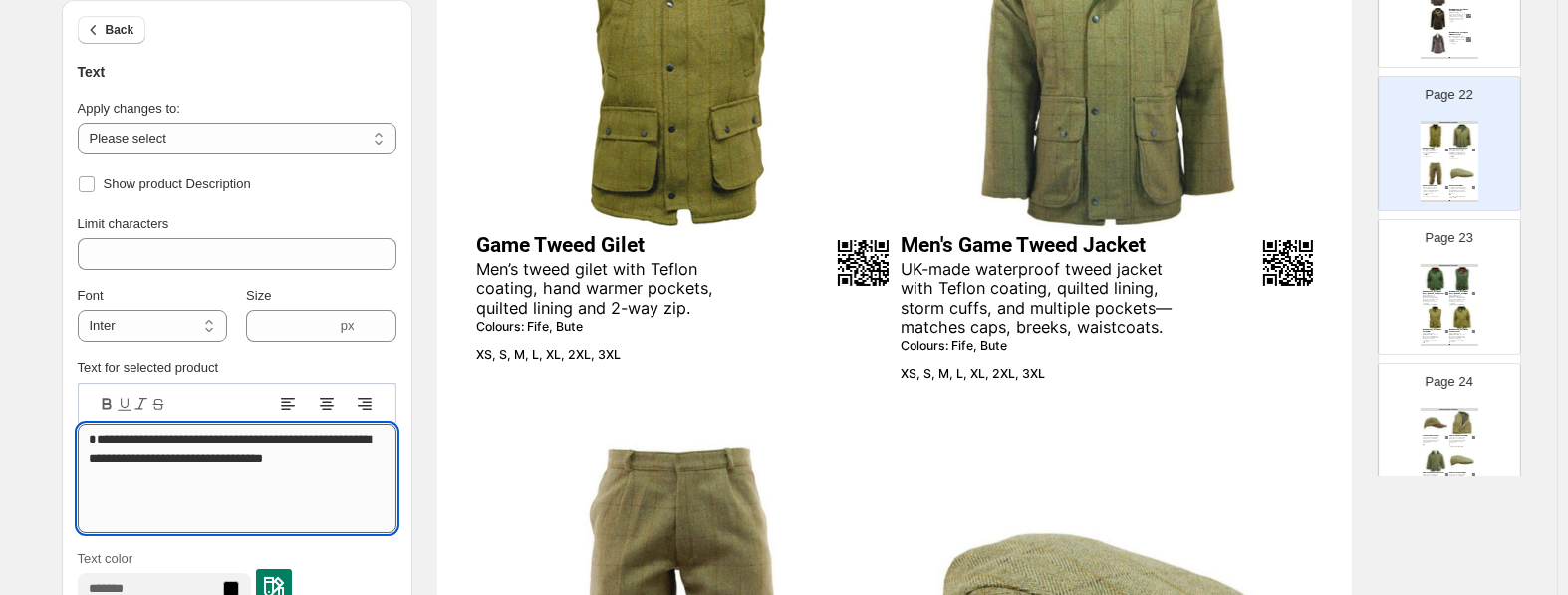 click on "**********" at bounding box center (237, 478) 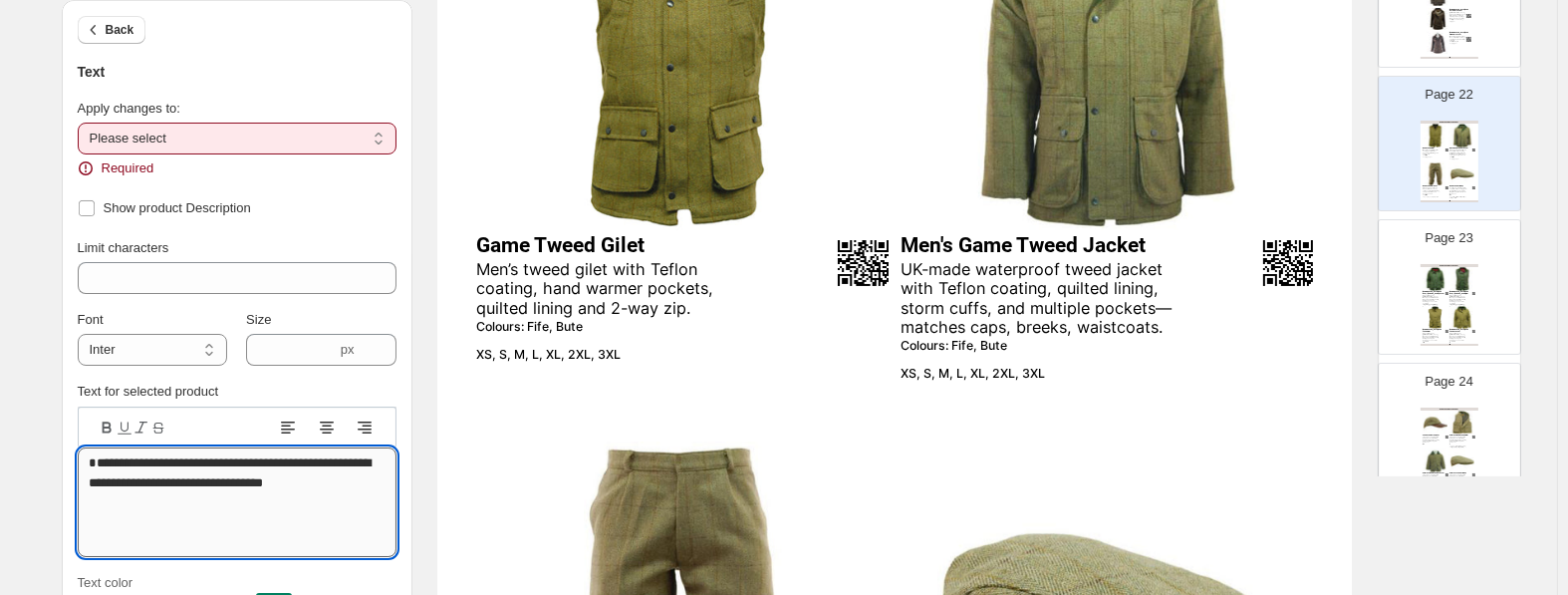 type on "**********" 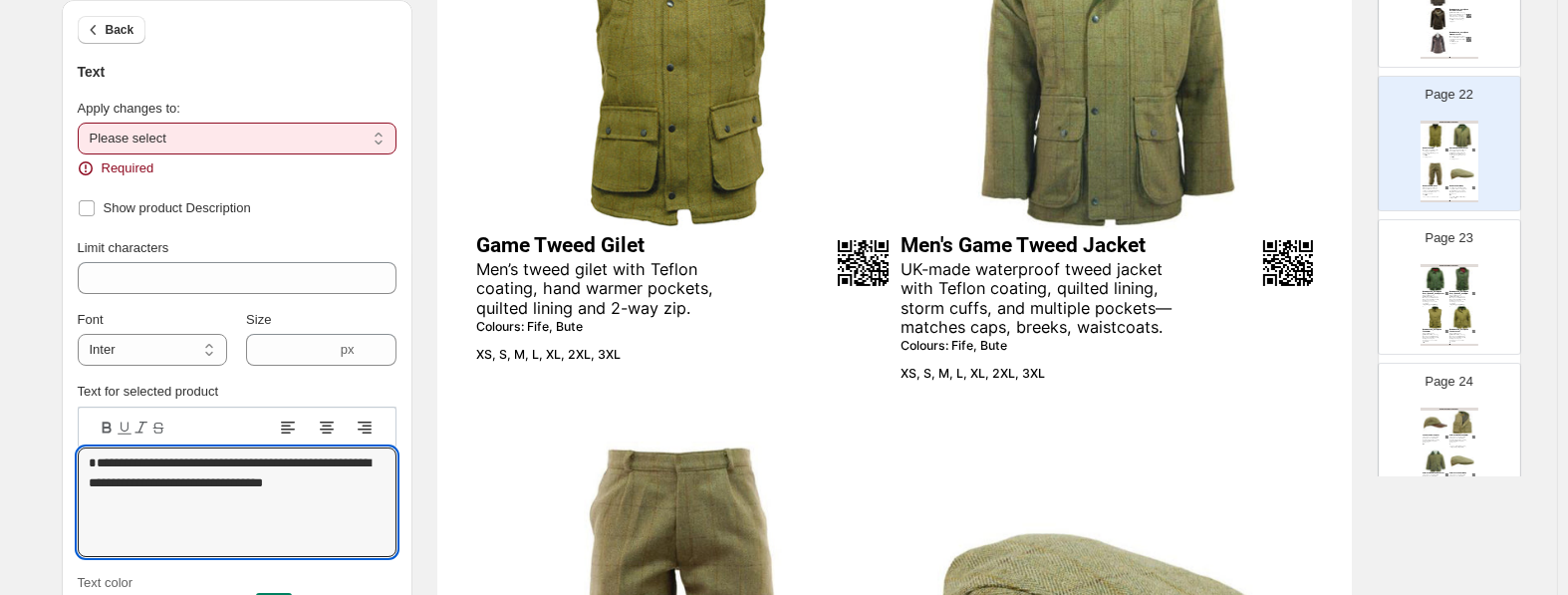 click on "**********" at bounding box center [237, 139] 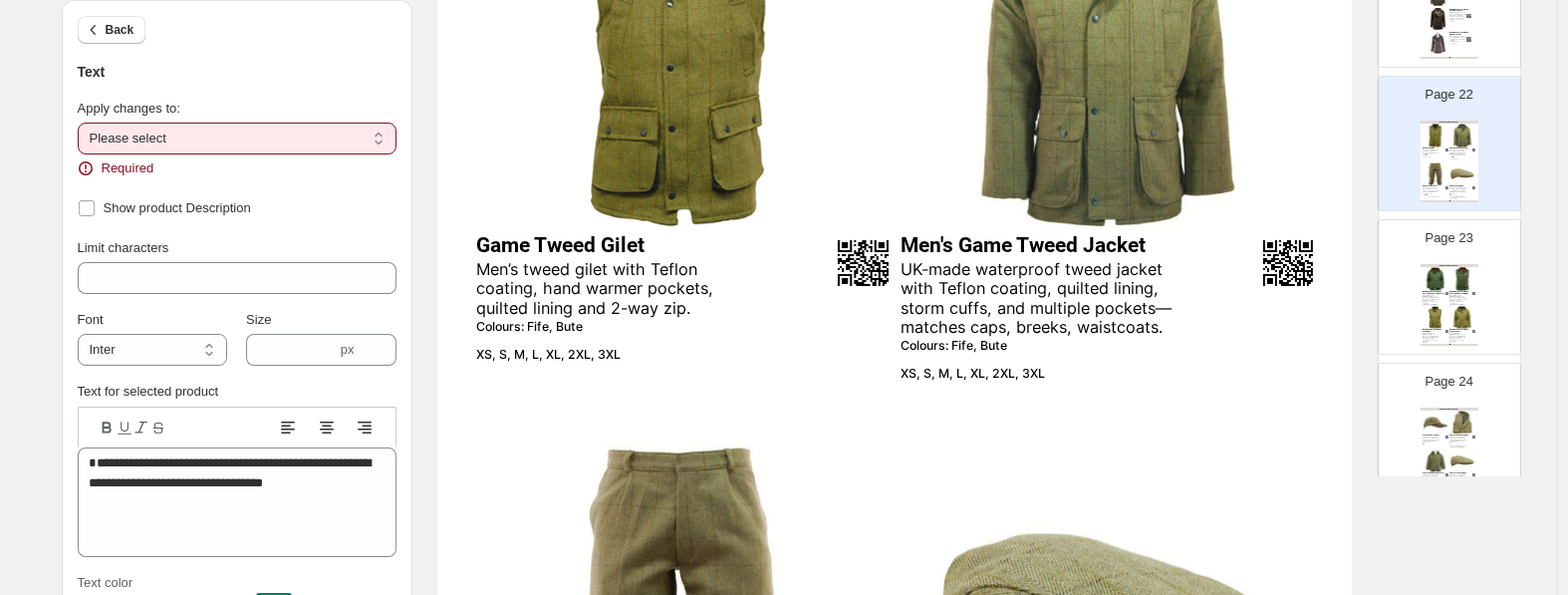 select on "**********" 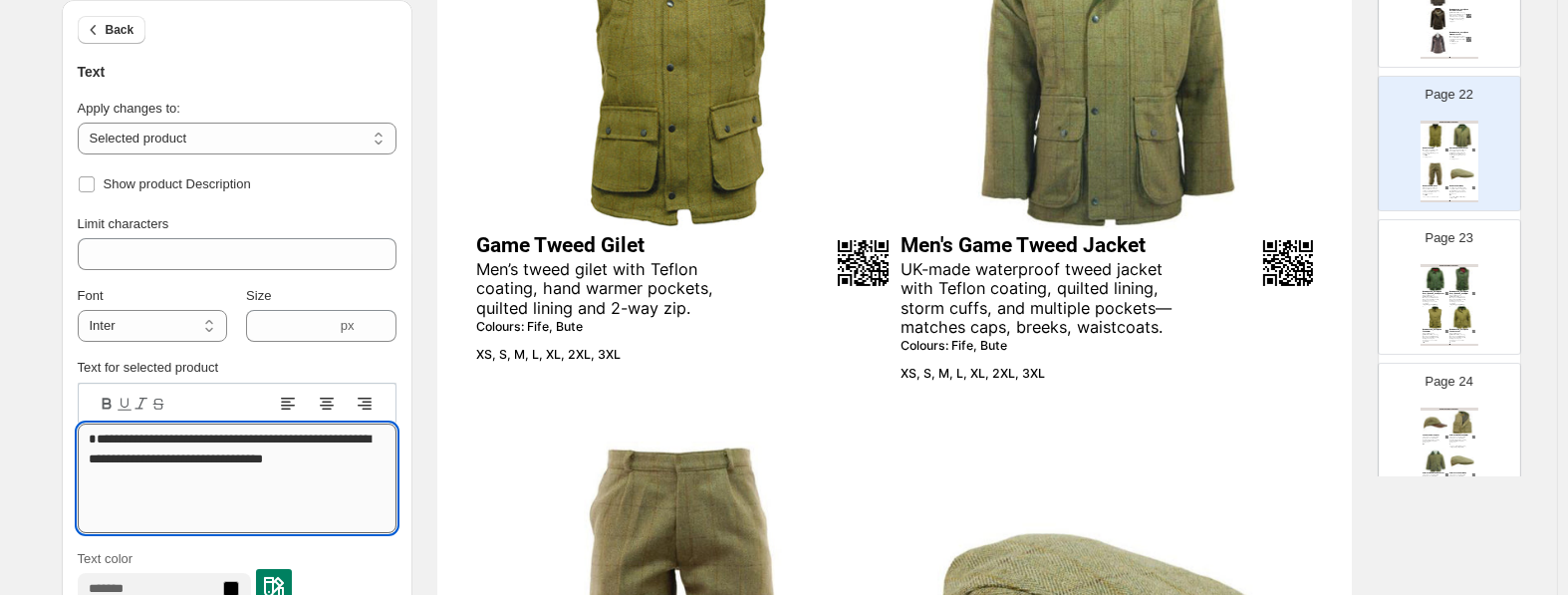 click on "**********" at bounding box center (237, 478) 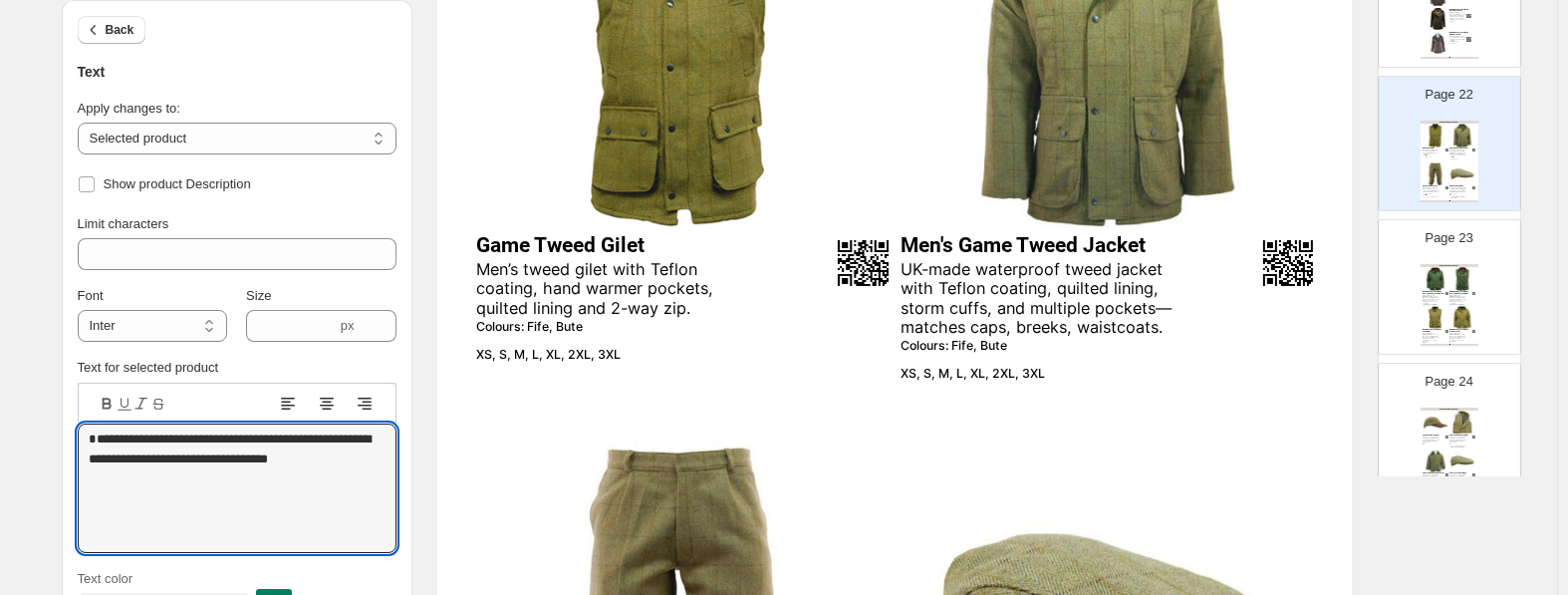 type on "**********" 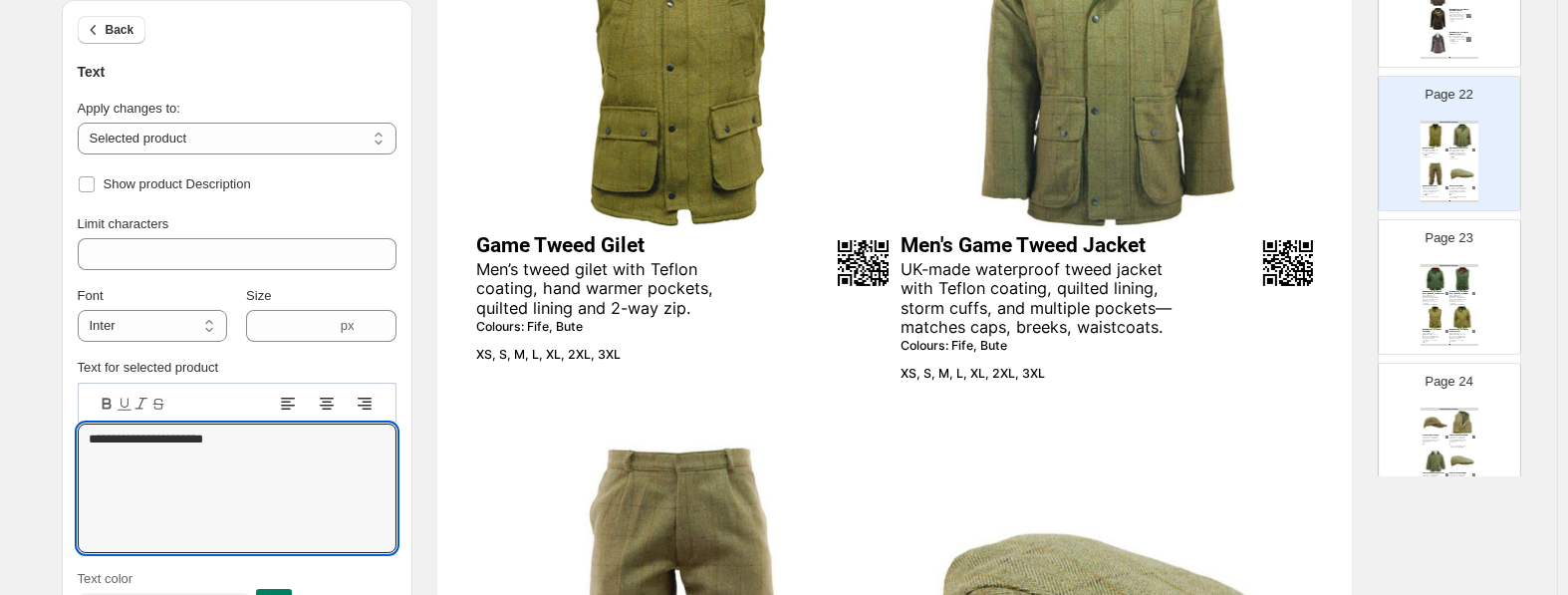 select on "**********" 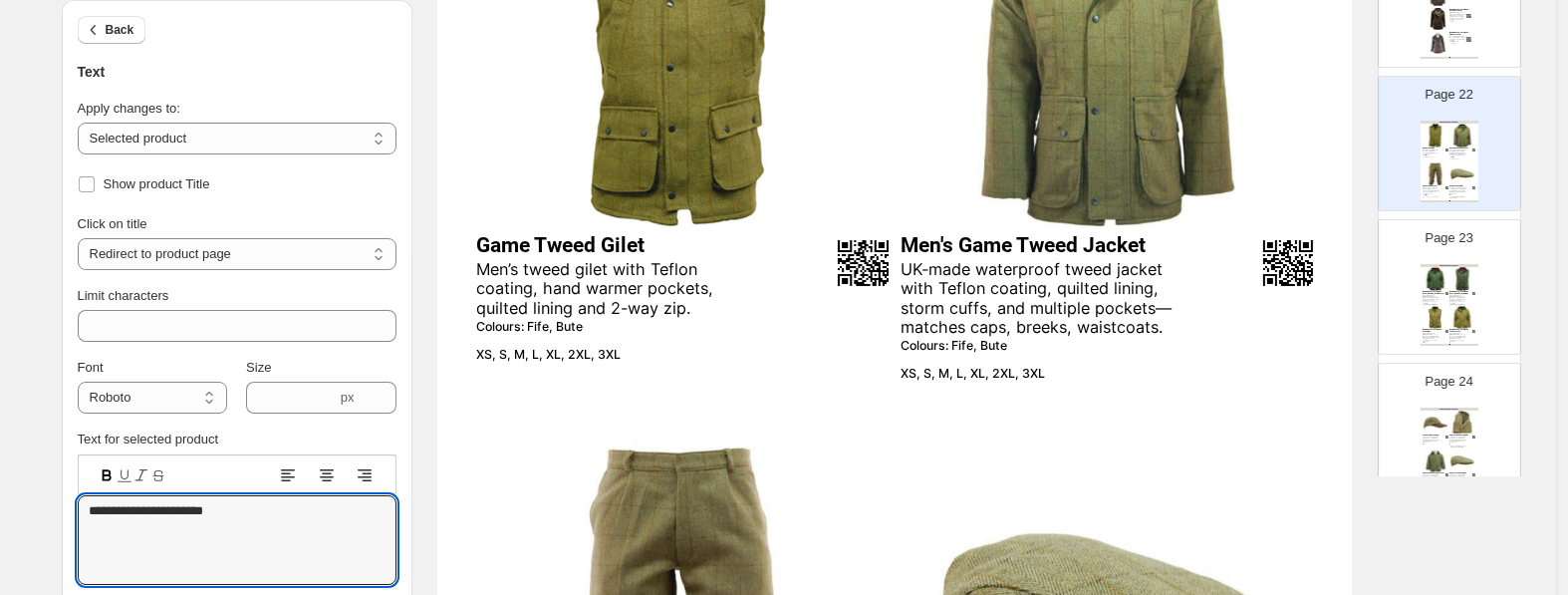 drag, startPoint x: 131, startPoint y: 505, endPoint x: 28, endPoint y: 508, distance: 103.04368 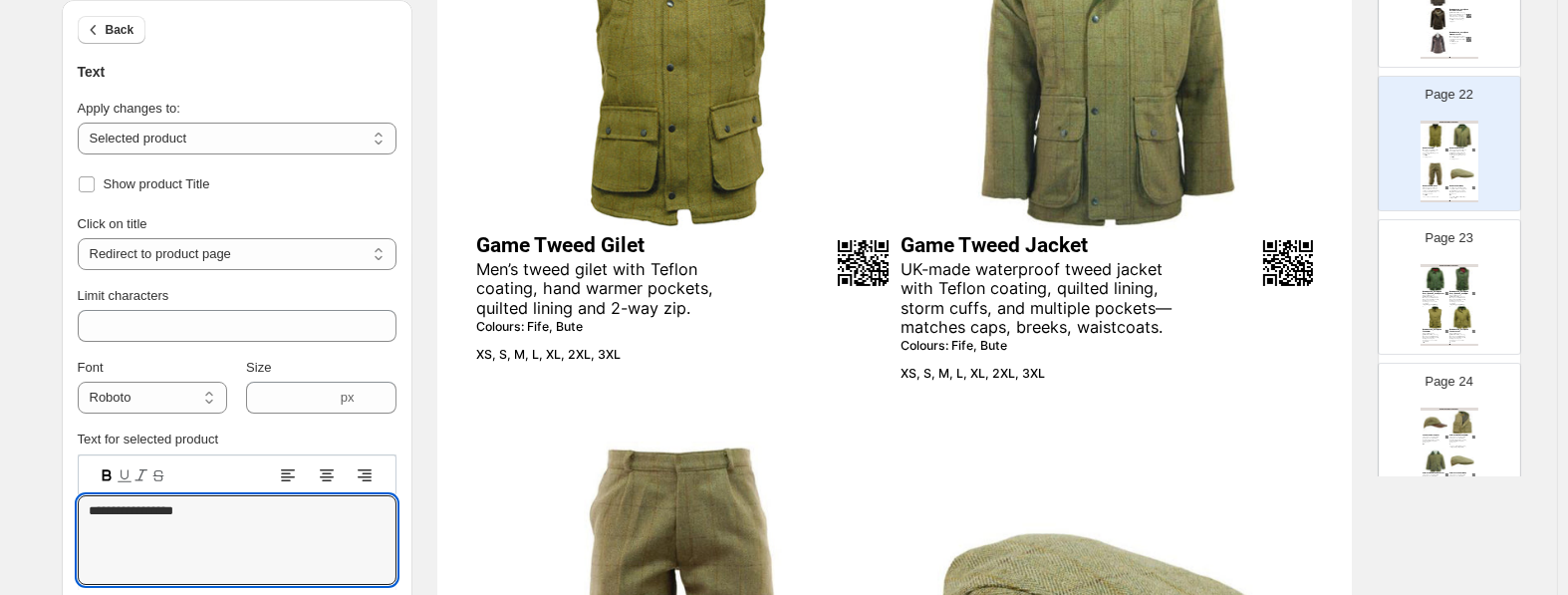 type on "**********" 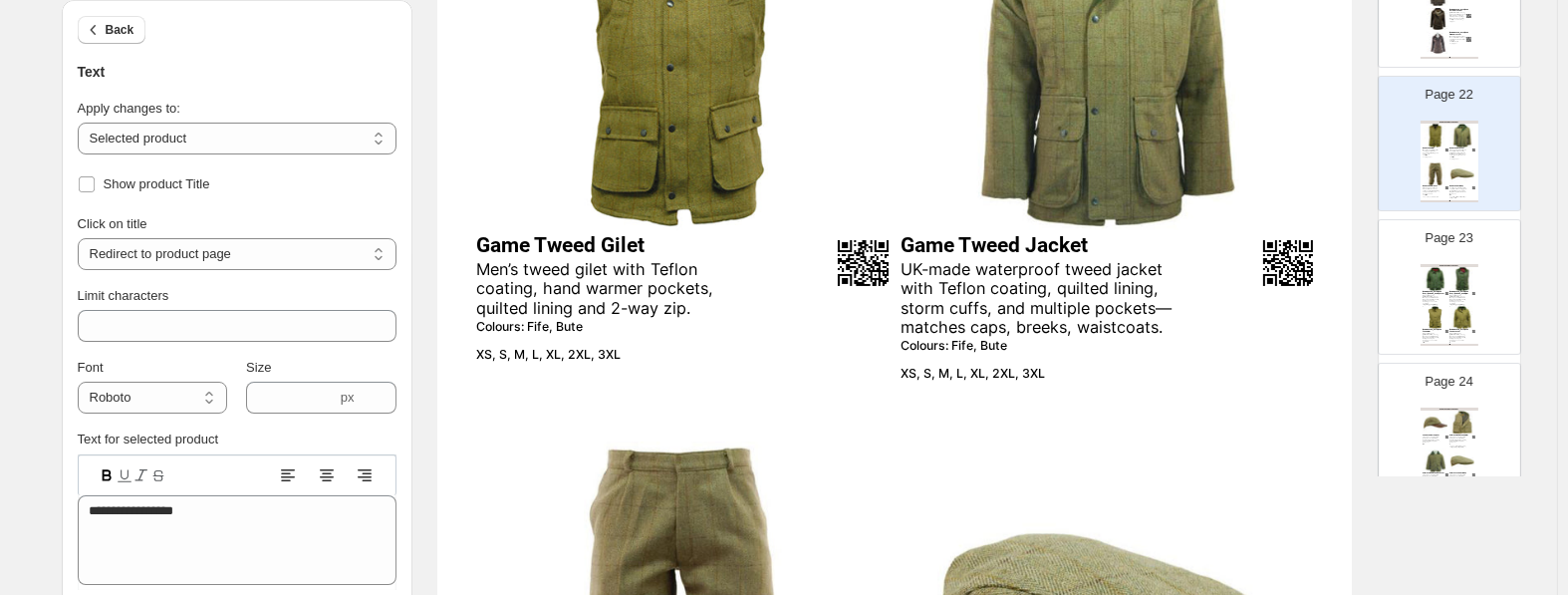 click on "UK-made waterproof tweed jacket with Teflon coating, quilted lining, storm cuffs, and multiple pockets—matches caps, breeks, waistcoats." at bounding box center (1040, 299) 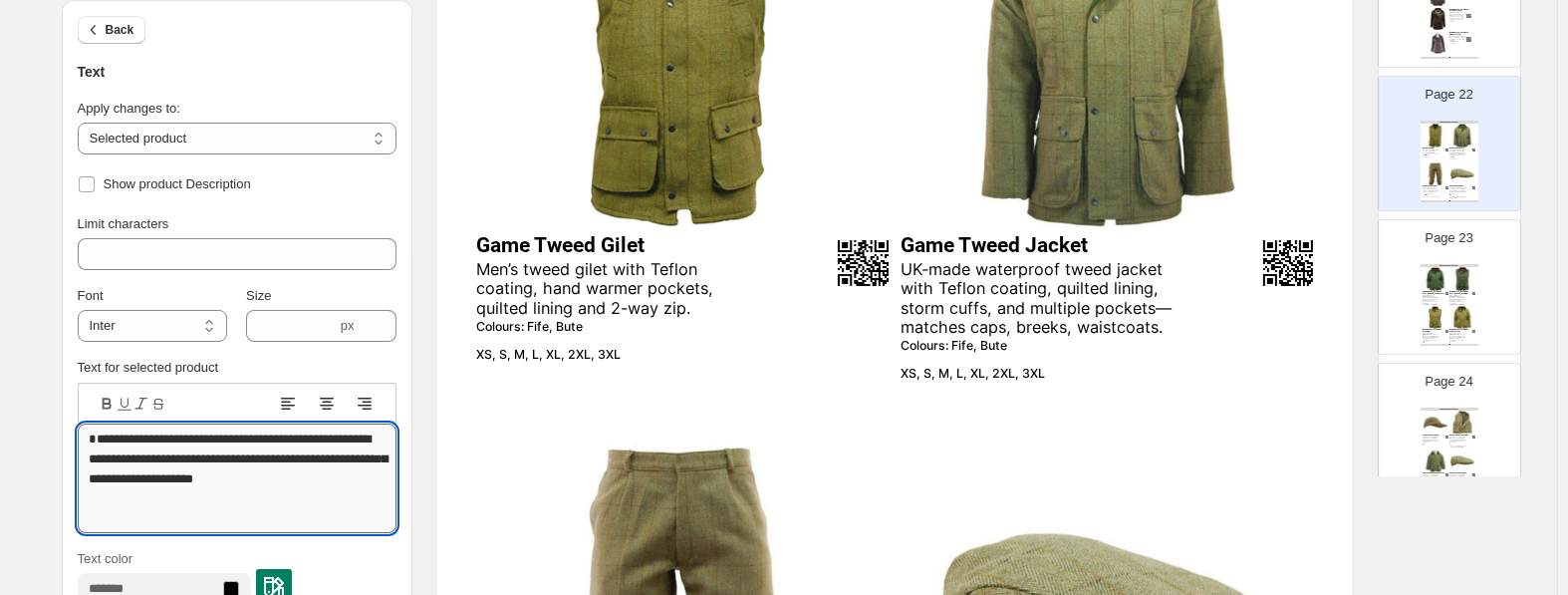 drag, startPoint x: 147, startPoint y: 458, endPoint x: -8, endPoint y: 451, distance: 155.15798 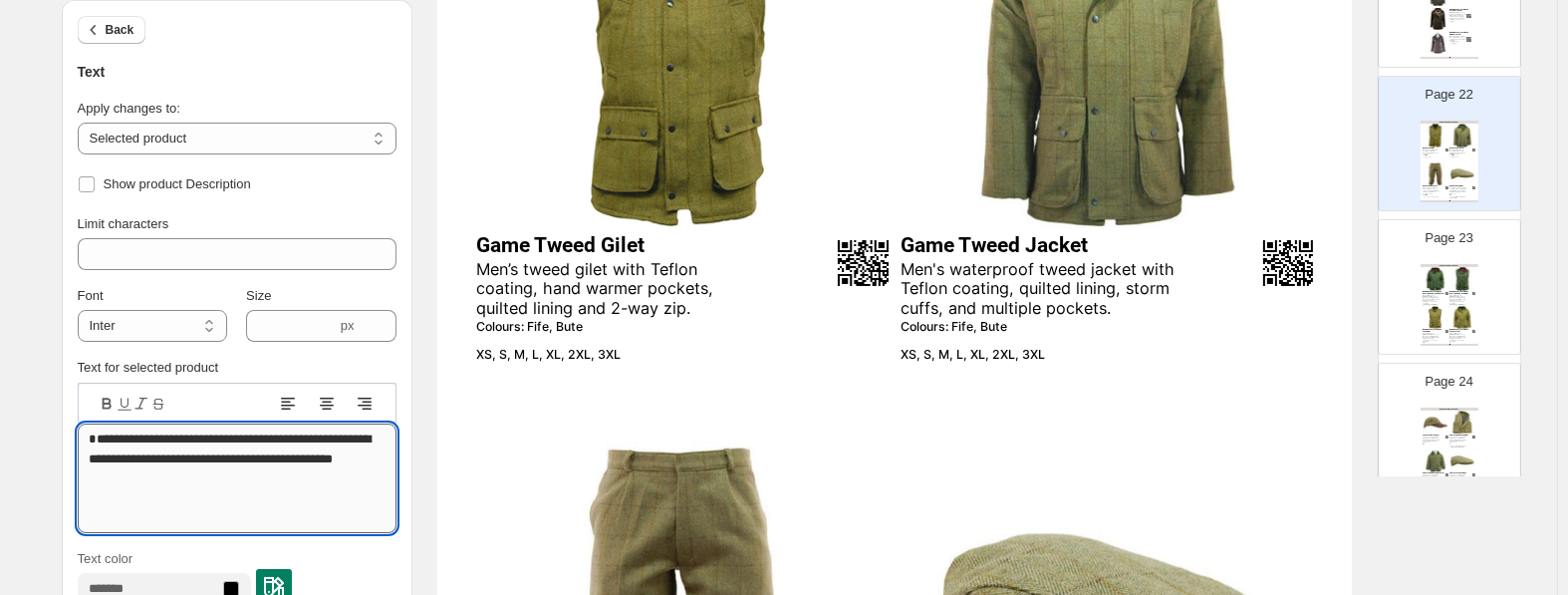 scroll, scrollTop: 2, scrollLeft: 0, axis: vertical 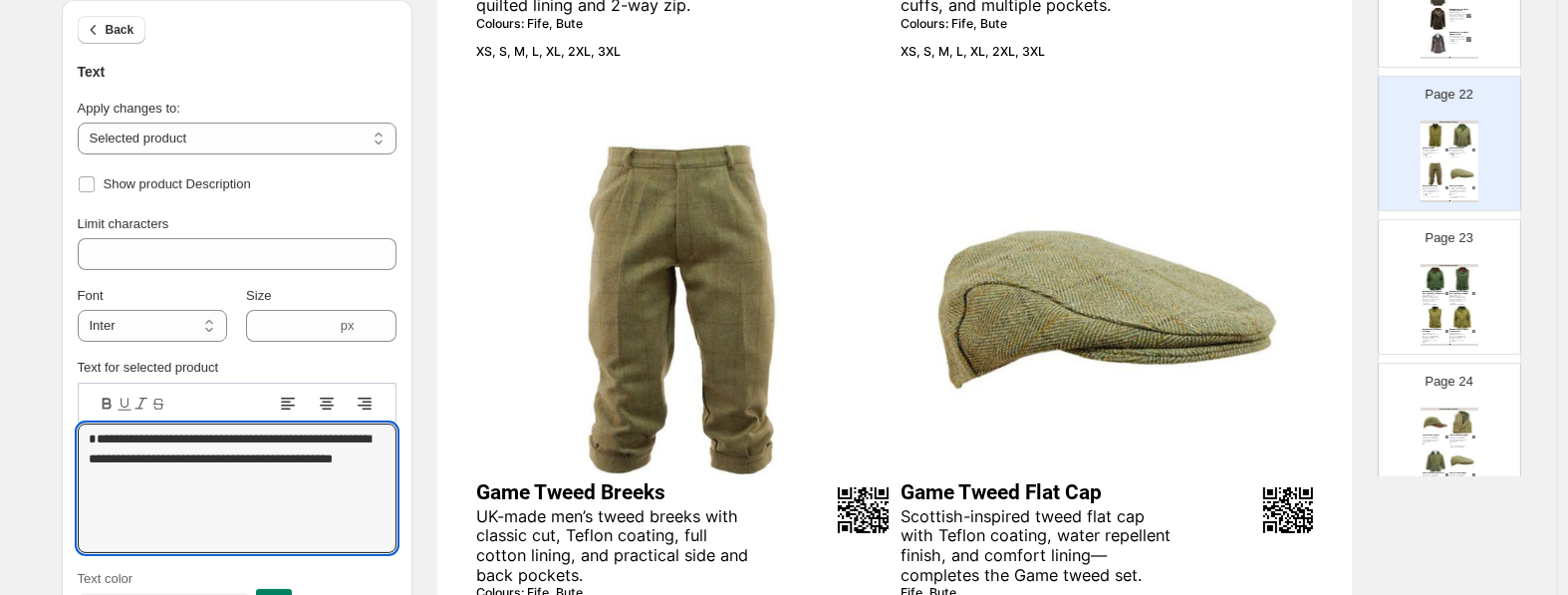 type on "**********" 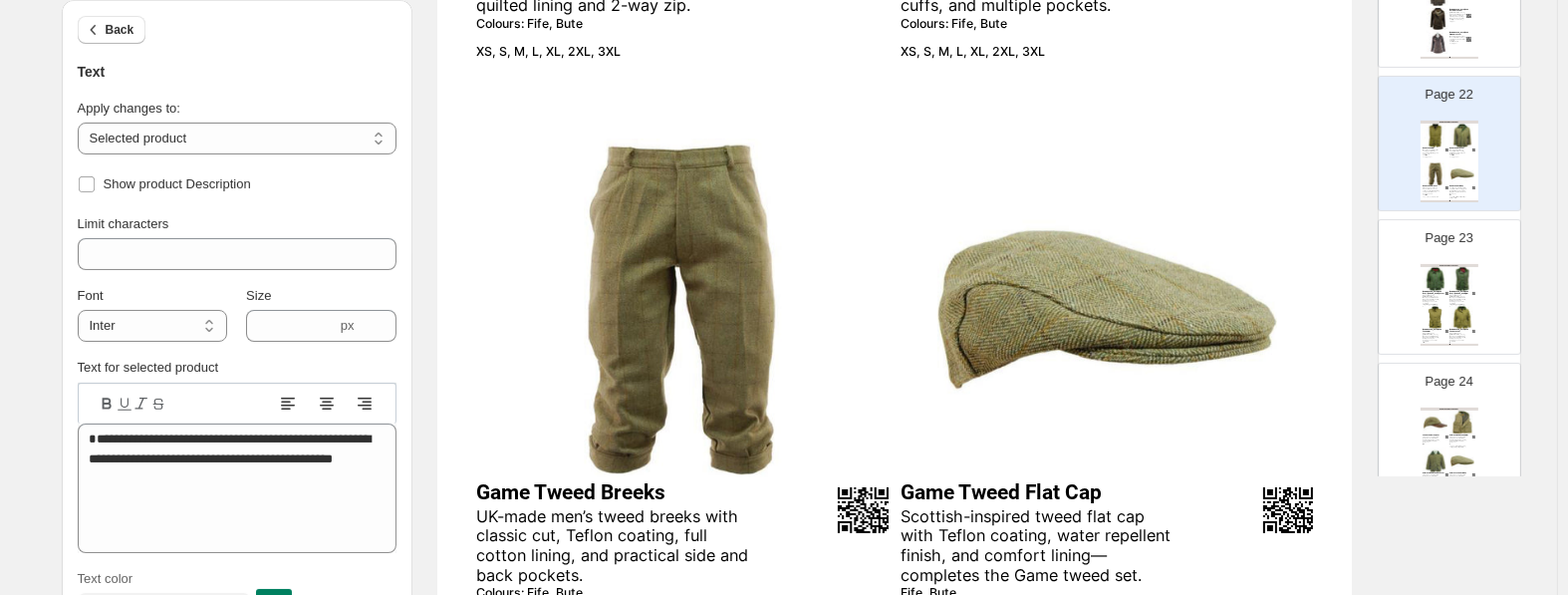 click on "Game Tweed Breeks" at bounding box center [653, 492] 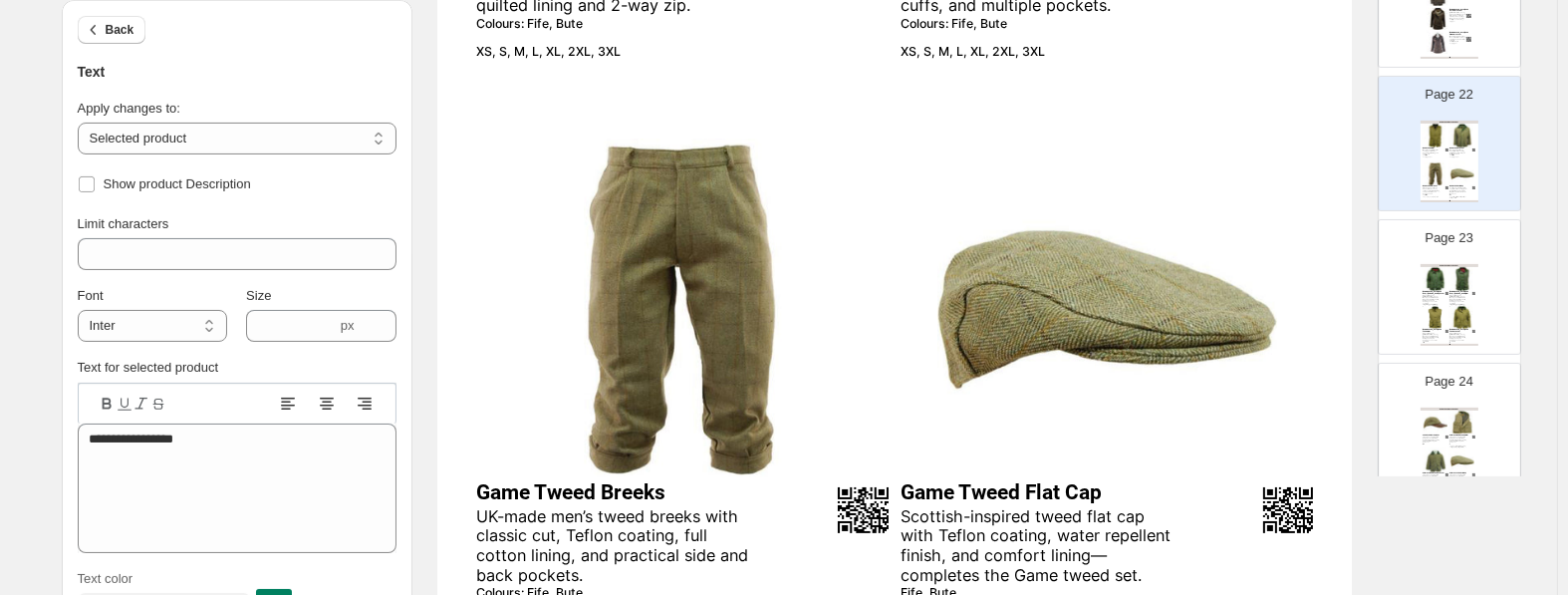 scroll, scrollTop: 0, scrollLeft: 0, axis: both 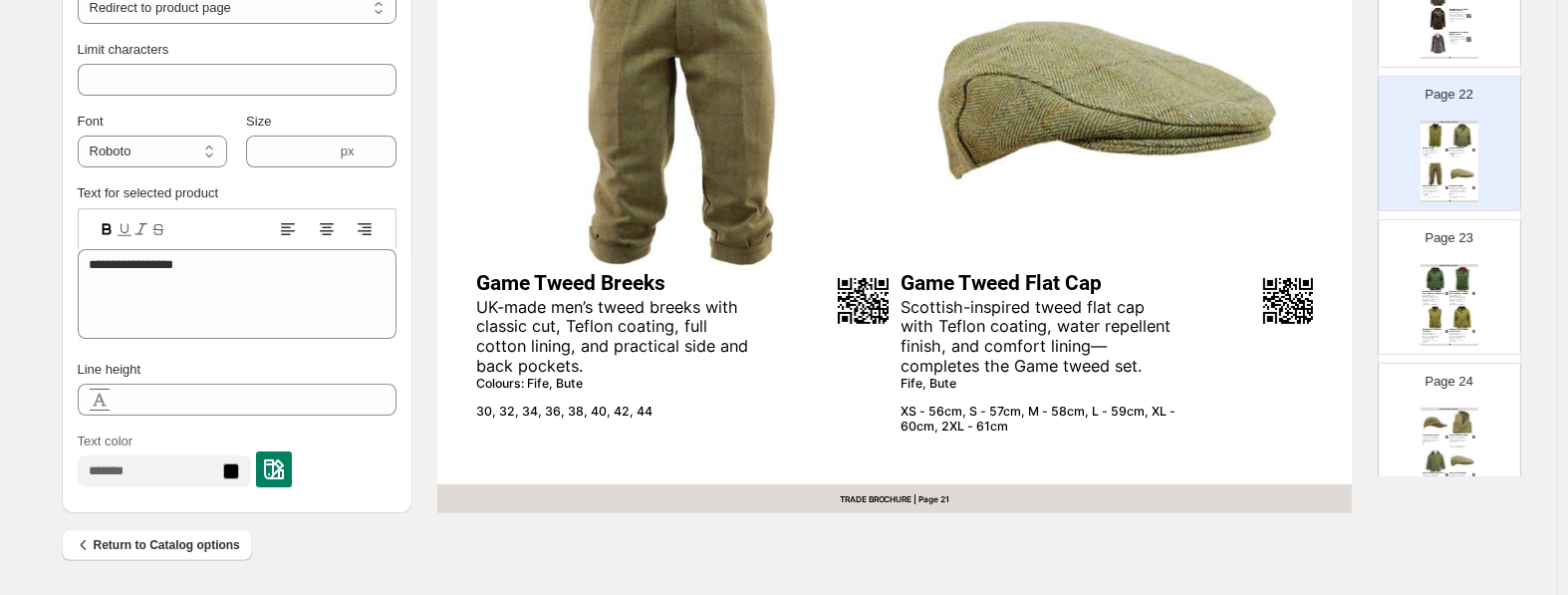 click on "UK-made men’s tweed breeks with classic cut, Teflon coating, full cotton lining, and practical side and back pockets." at bounding box center (615, 337) 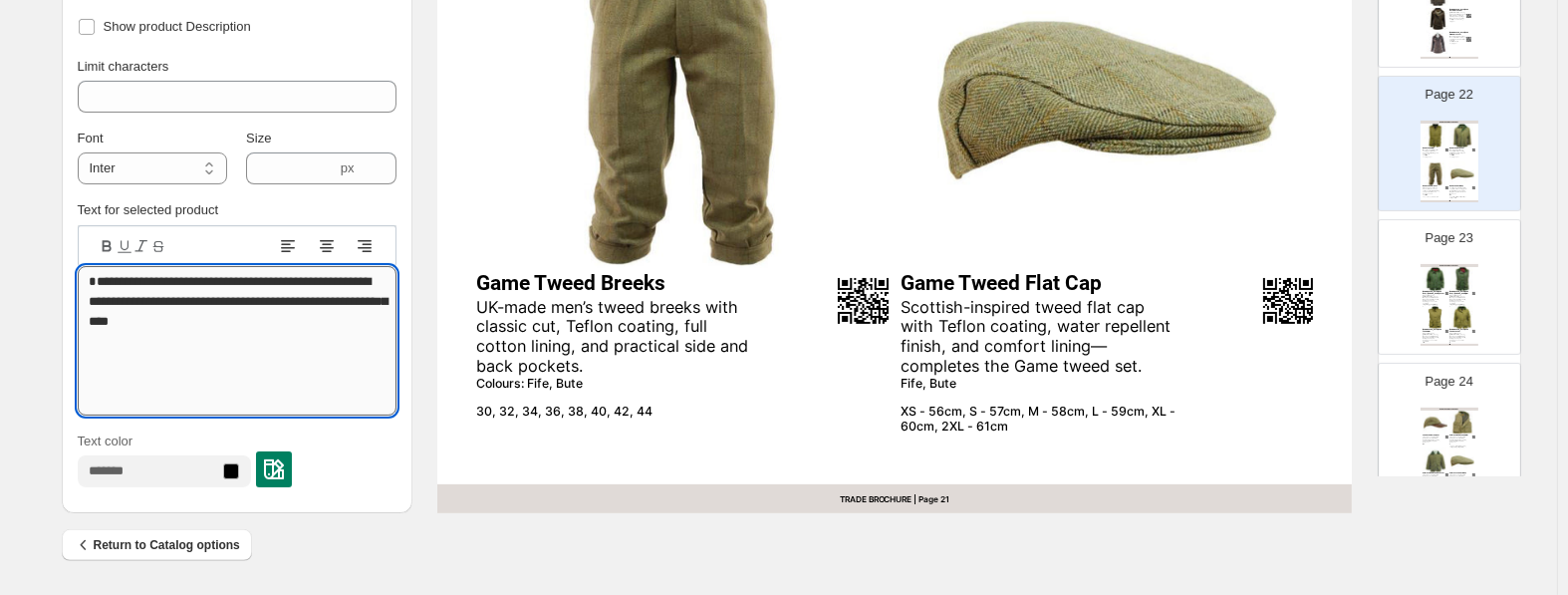 drag, startPoint x: 158, startPoint y: 294, endPoint x: -8, endPoint y: 295, distance: 166.00301 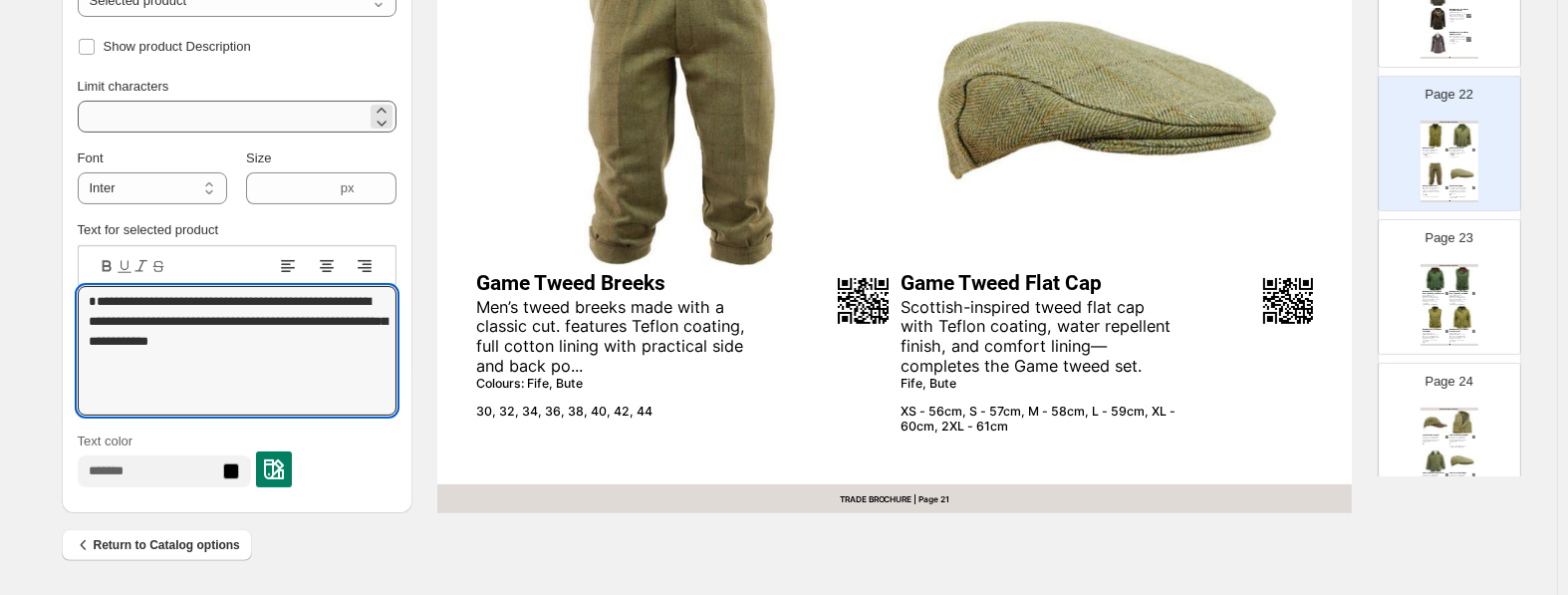 type on "**********" 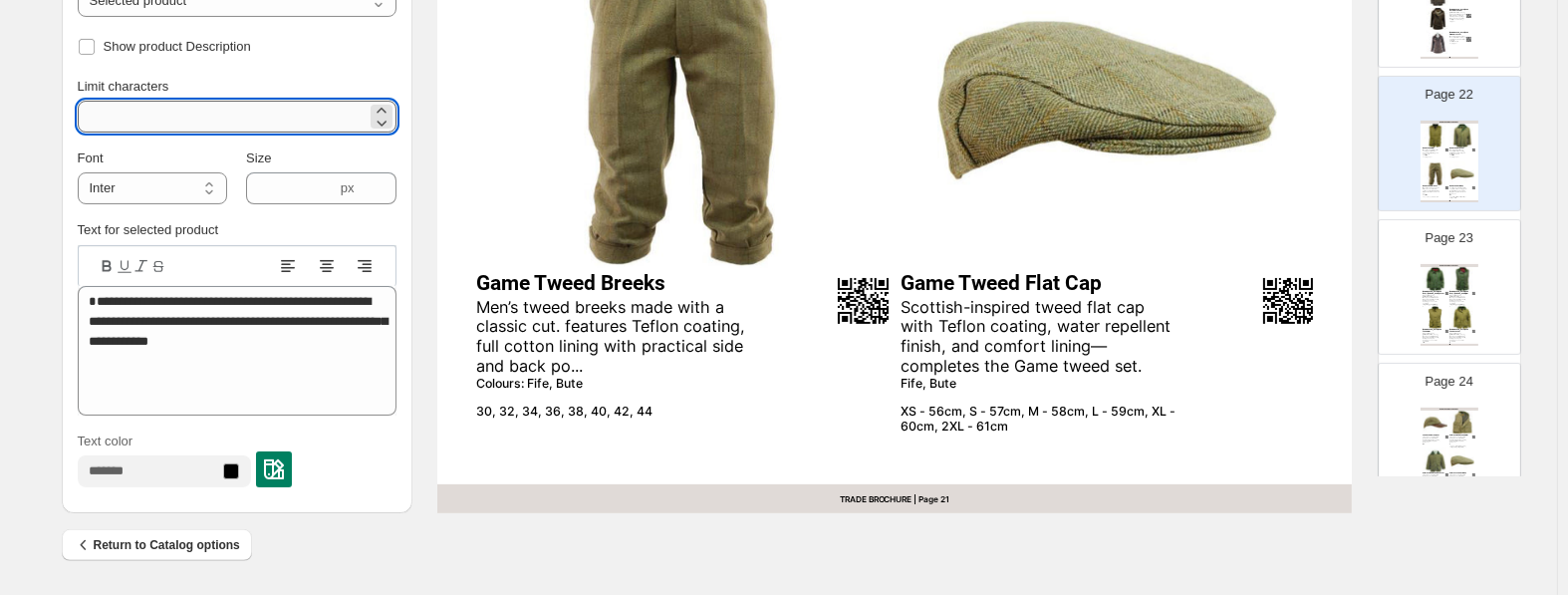 drag, startPoint x: 166, startPoint y: 123, endPoint x: 88, endPoint y: 127, distance: 78.102497 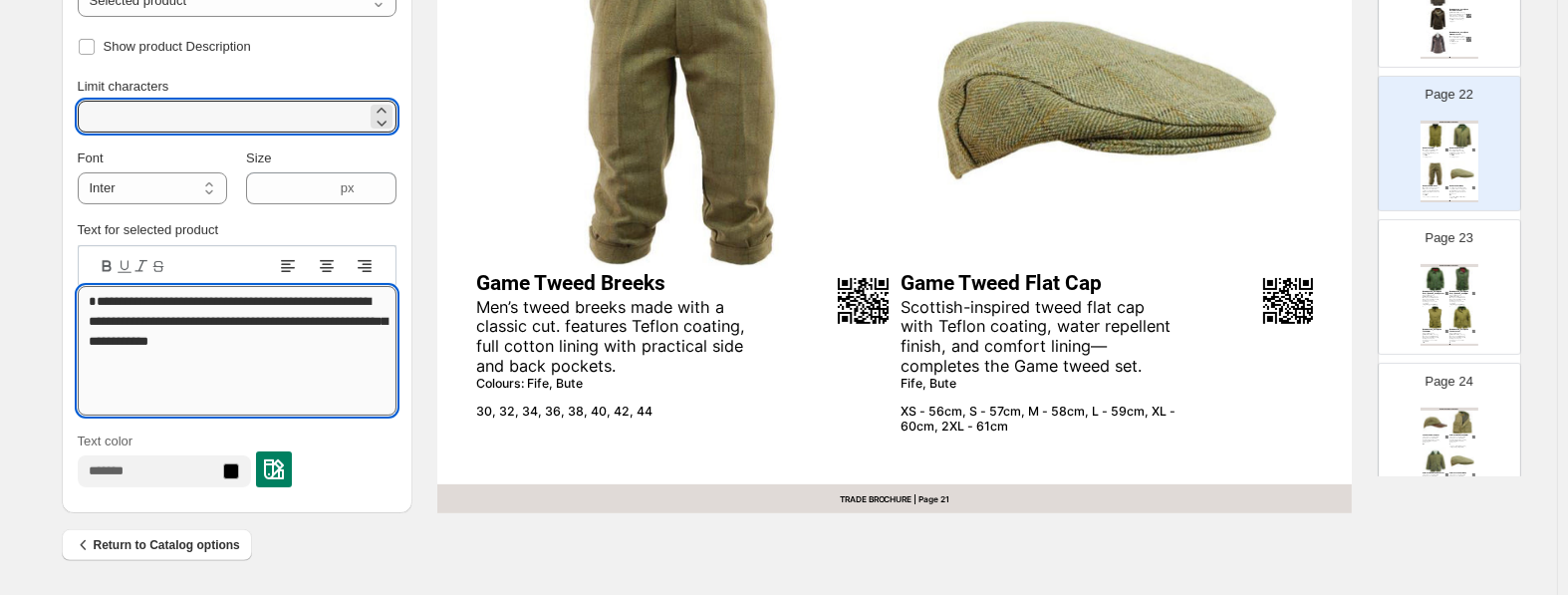 click on "**********" at bounding box center [237, 351] 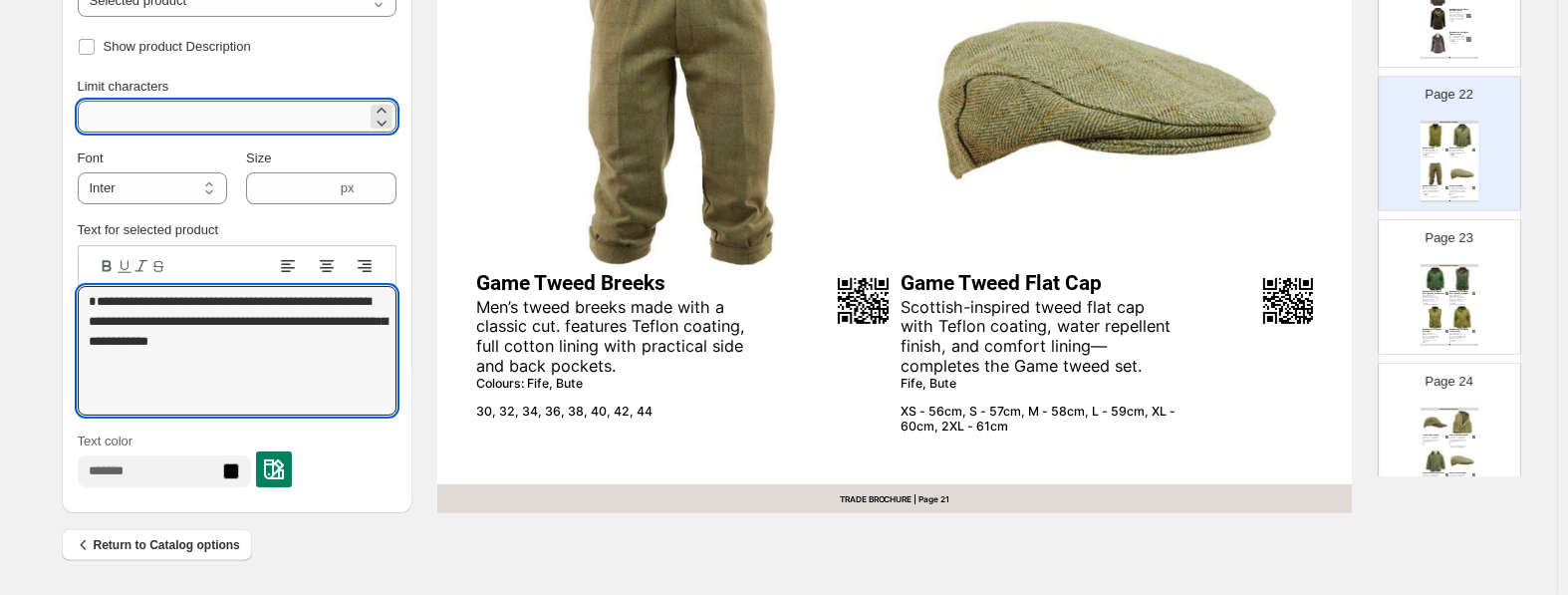 click on "***" at bounding box center (222, 117) 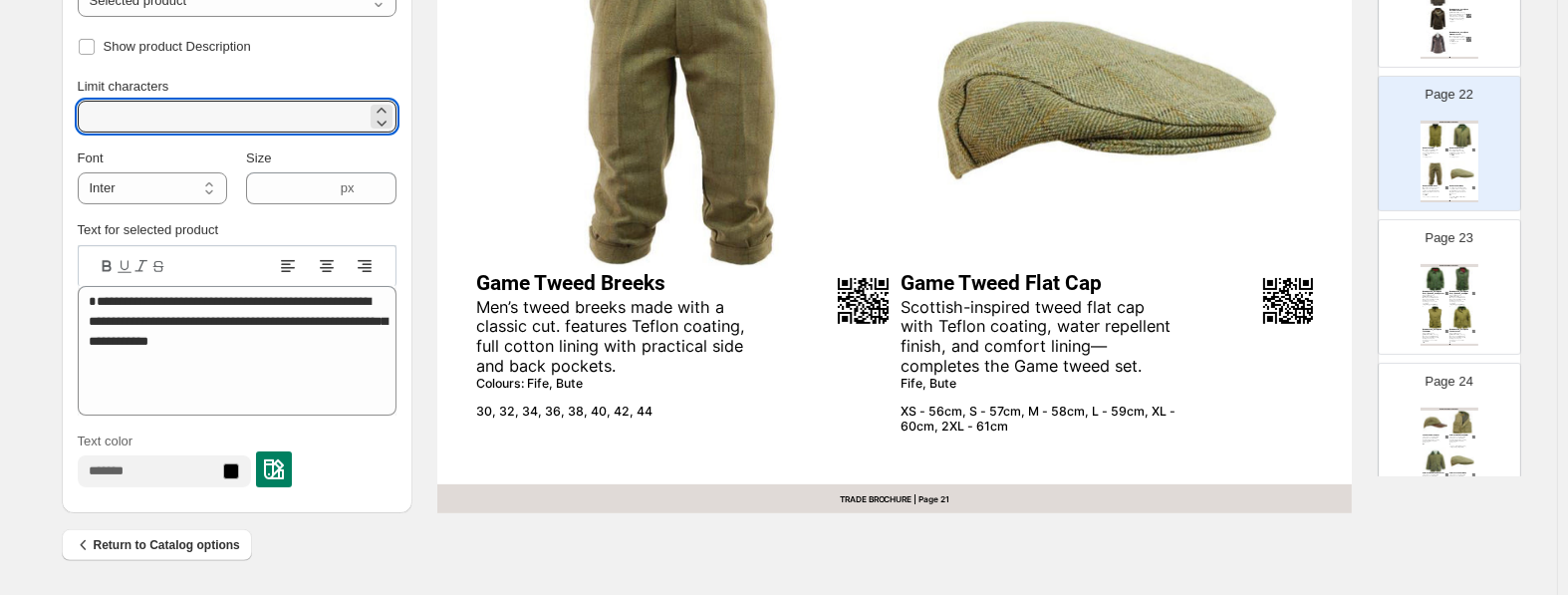 click on "Scottish-inspired tweed flat cap with Teflon coating, water repellent finish, and comfort lining—completes the Game tweed set." at bounding box center [1040, 337] 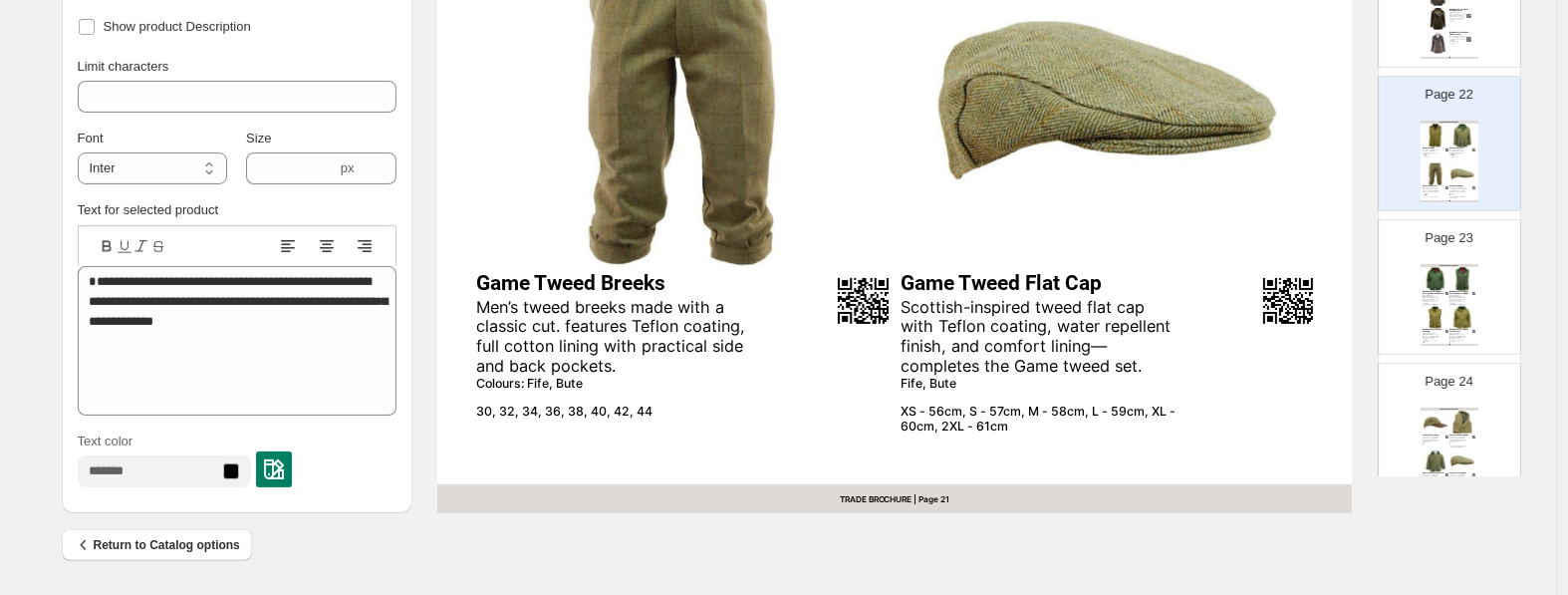 click on "Scottish-inspired tweed flat cap with Teflon coating, water repellent finish, and comfort lining—completes the Game tweed set." at bounding box center (1040, 337) 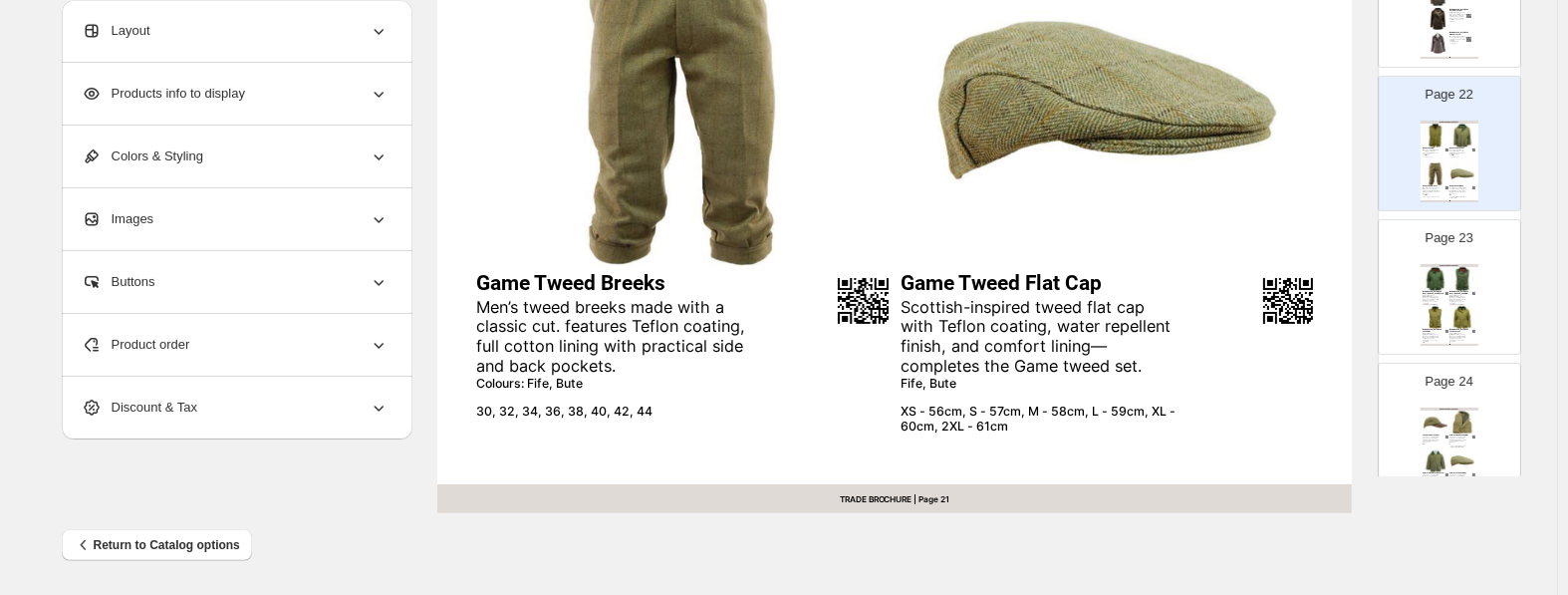 click on "Scottish-inspired tweed flat cap with Teflon coating, water repellent finish, and comfort lining—completes the Game tweed set." at bounding box center (1040, 337) 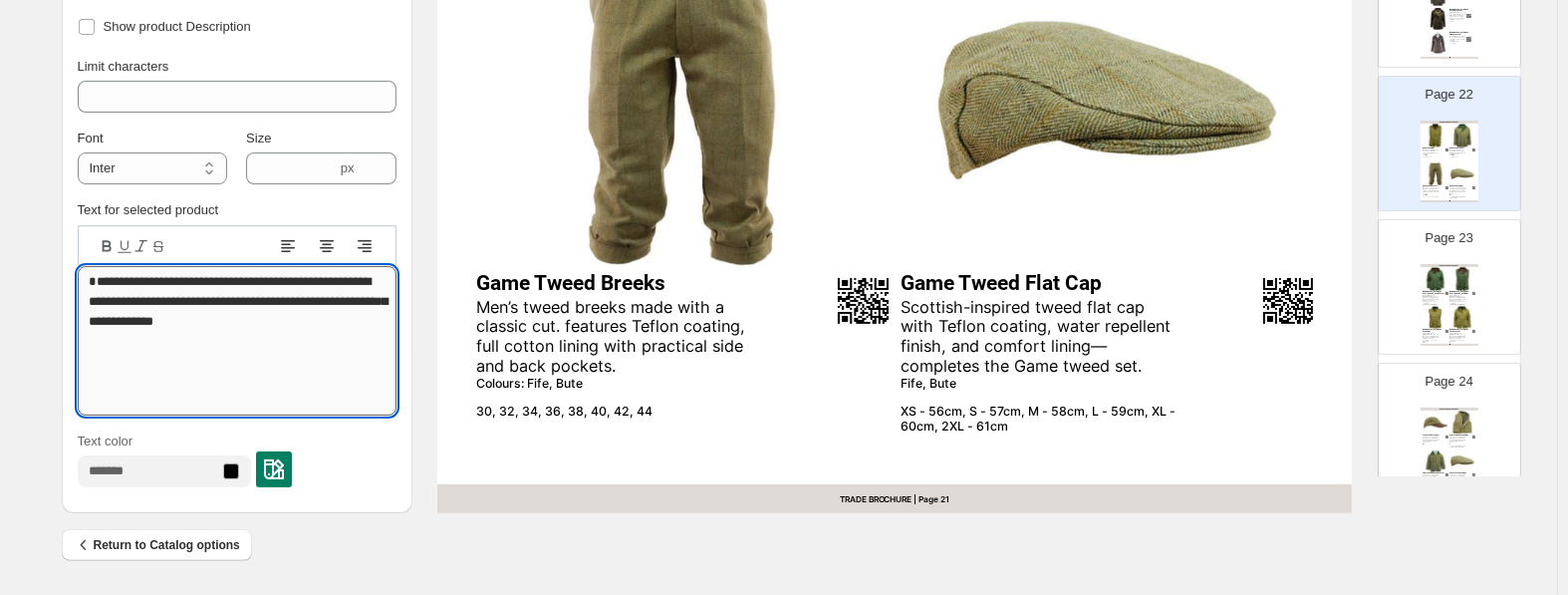 drag, startPoint x: 287, startPoint y: 339, endPoint x: 37, endPoint y: 282, distance: 256.41568 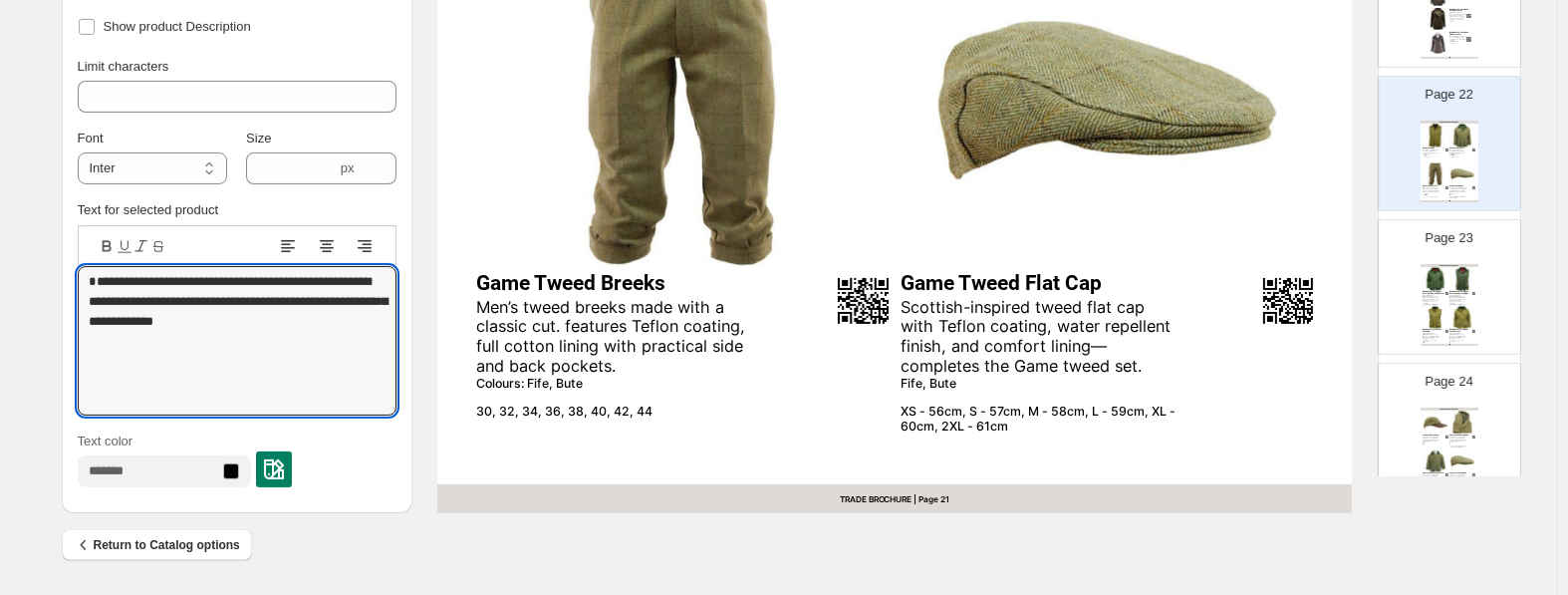 type on "**********" 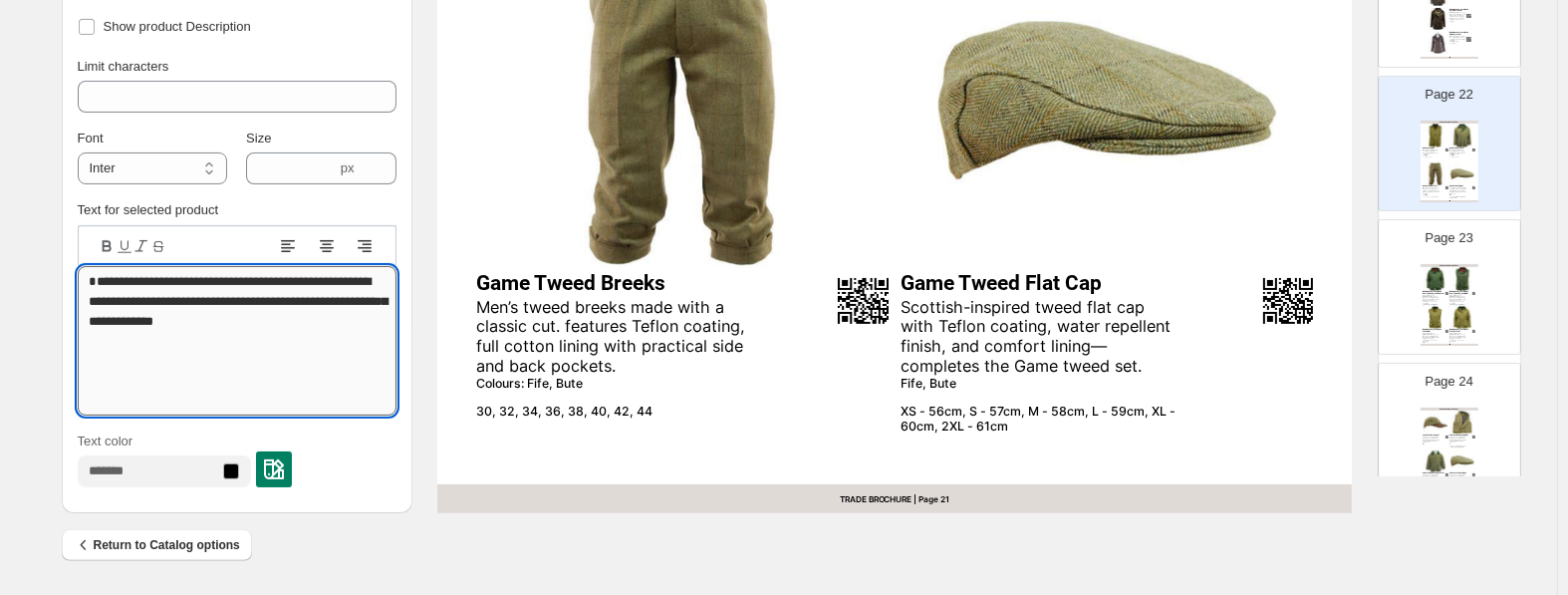 drag, startPoint x: 306, startPoint y: 337, endPoint x: 114, endPoint y: 299, distance: 195.7243 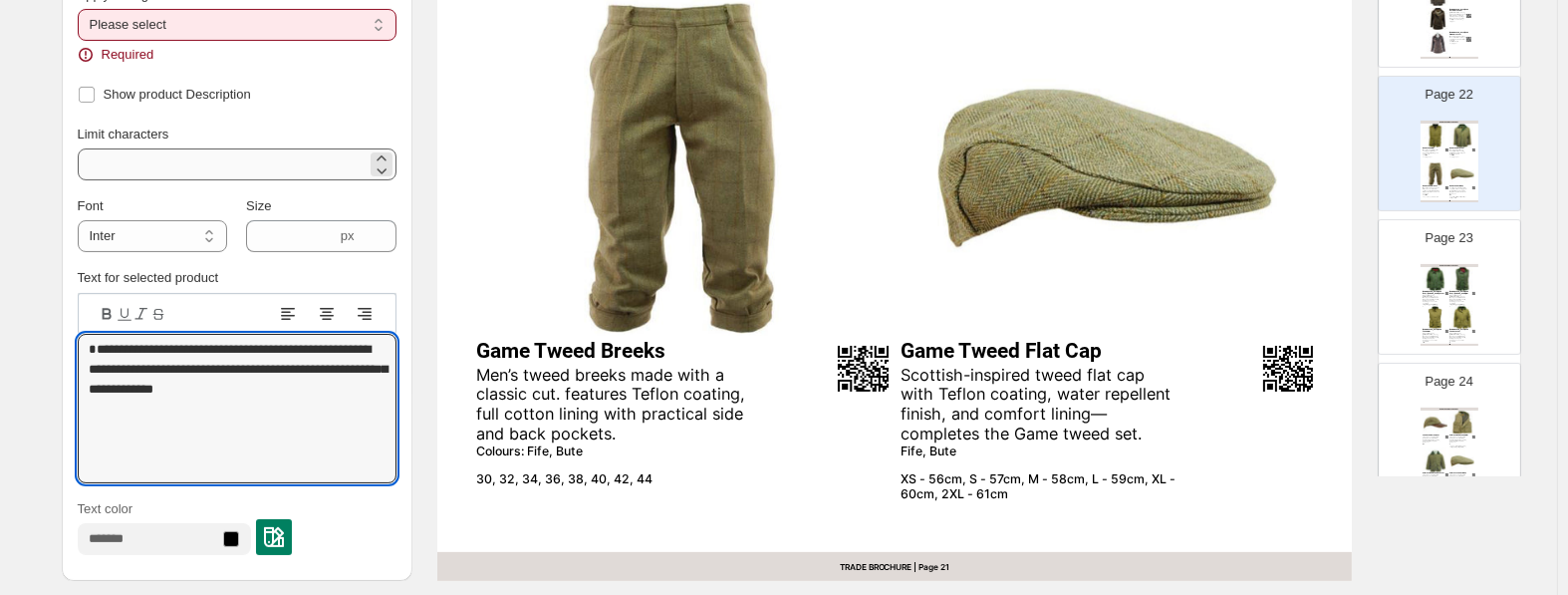 scroll, scrollTop: 722, scrollLeft: 0, axis: vertical 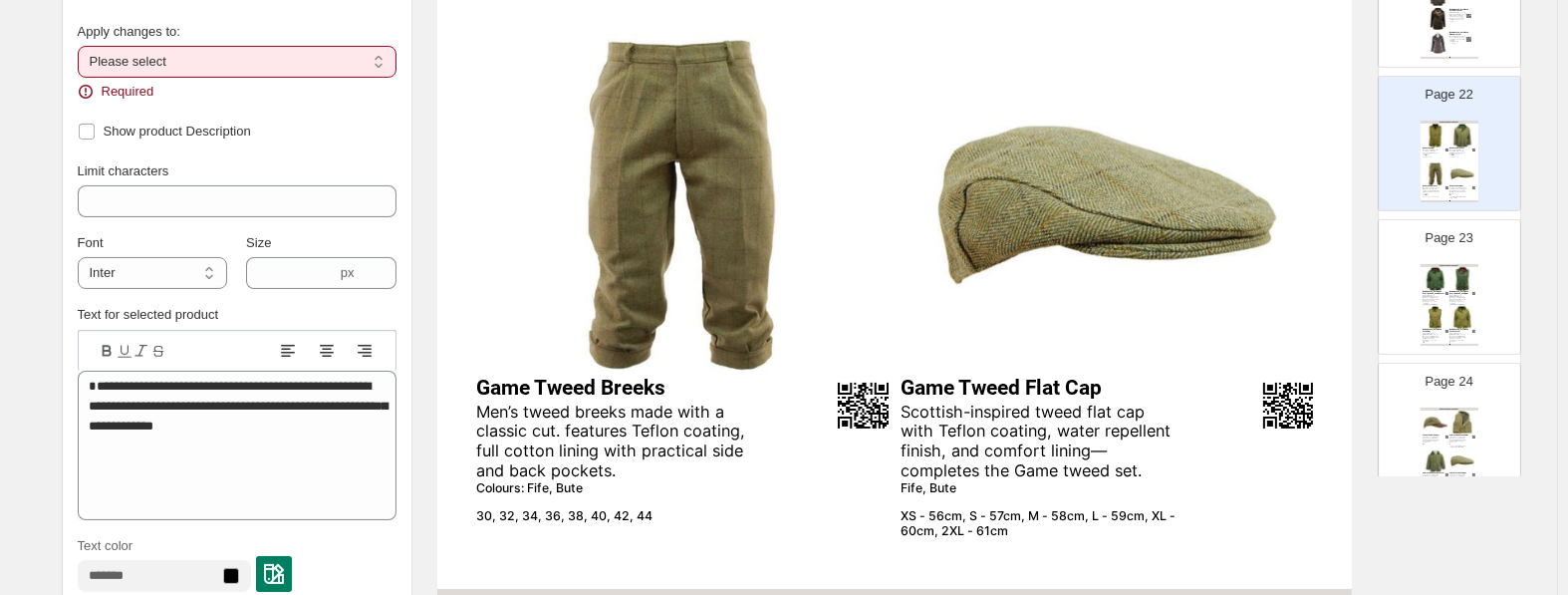 click on "**********" at bounding box center [237, 62] 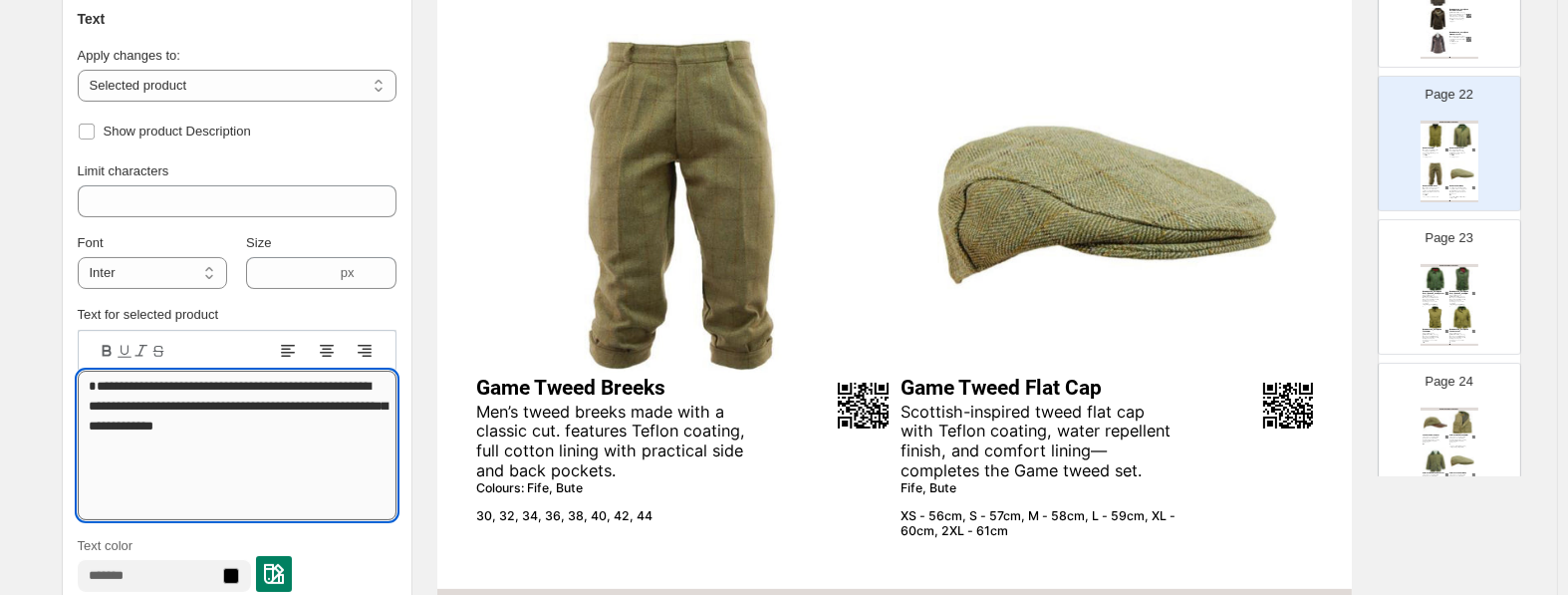 drag, startPoint x: 198, startPoint y: 403, endPoint x: 48, endPoint y: 397, distance: 150.11995 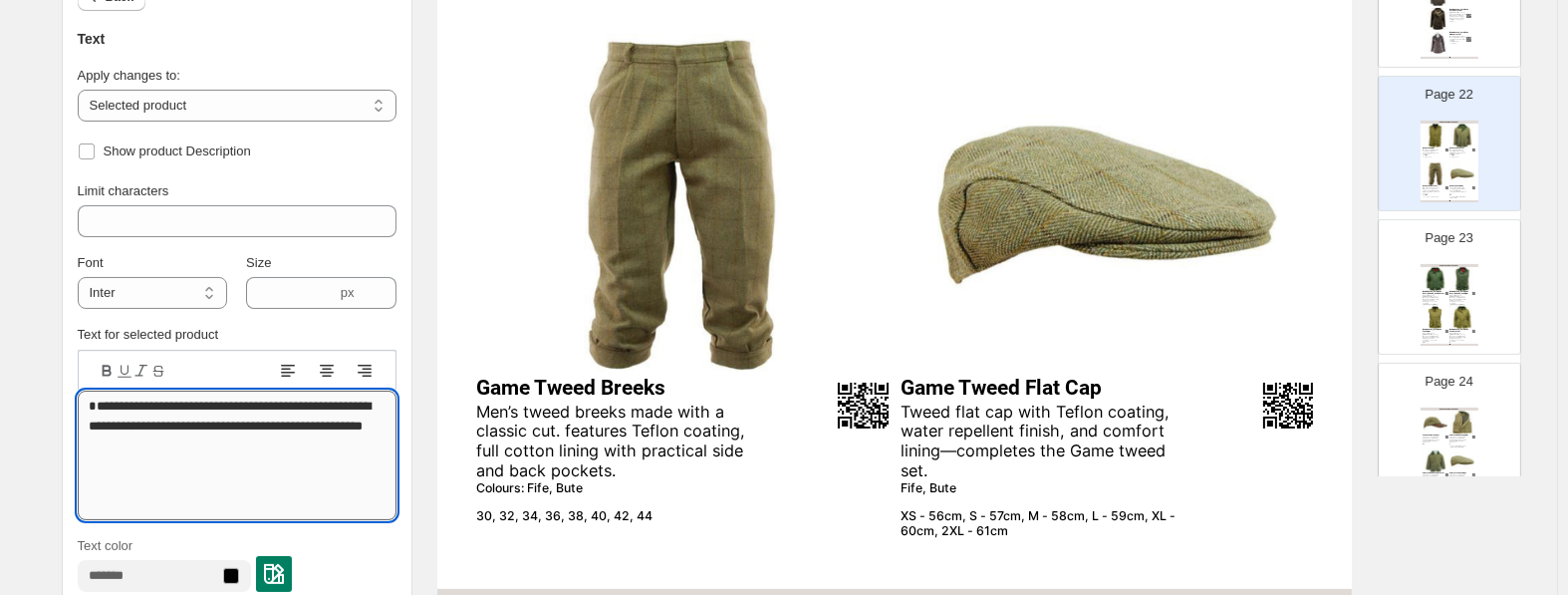 drag, startPoint x: 291, startPoint y: 448, endPoint x: 554, endPoint y: 589, distance: 298.41247 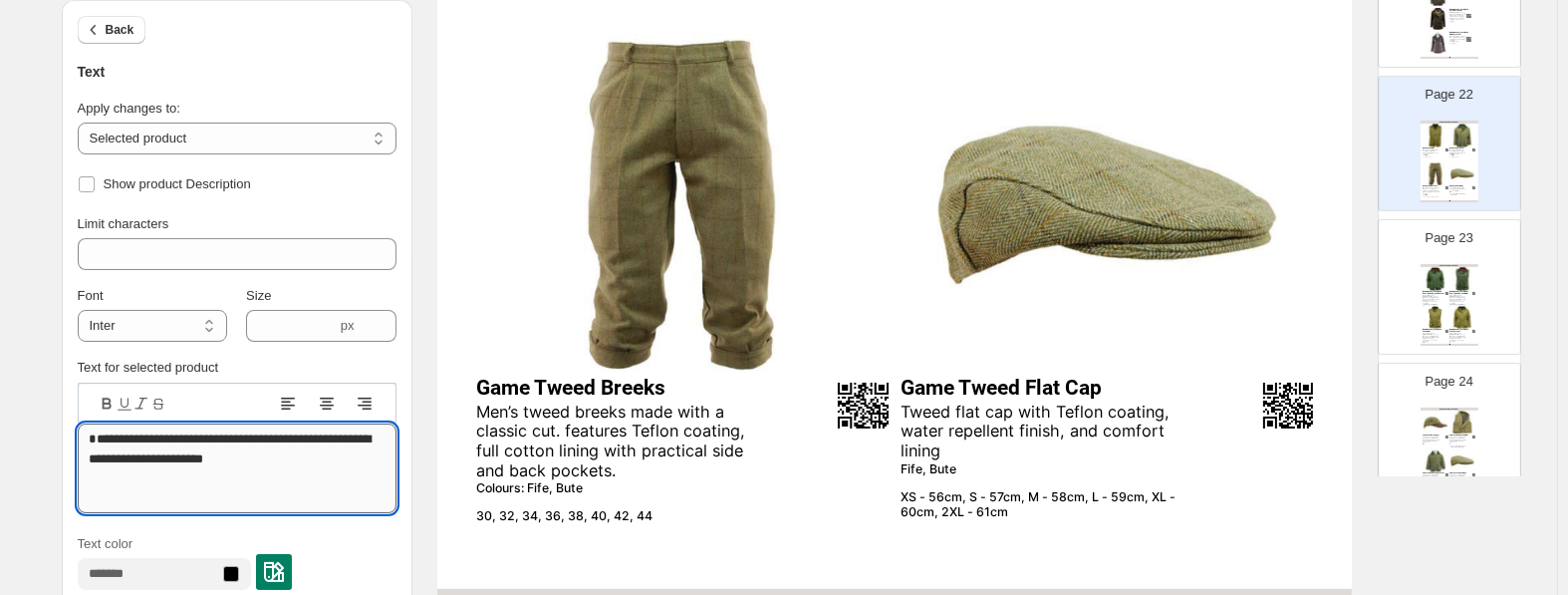 scroll, scrollTop: 0, scrollLeft: 0, axis: both 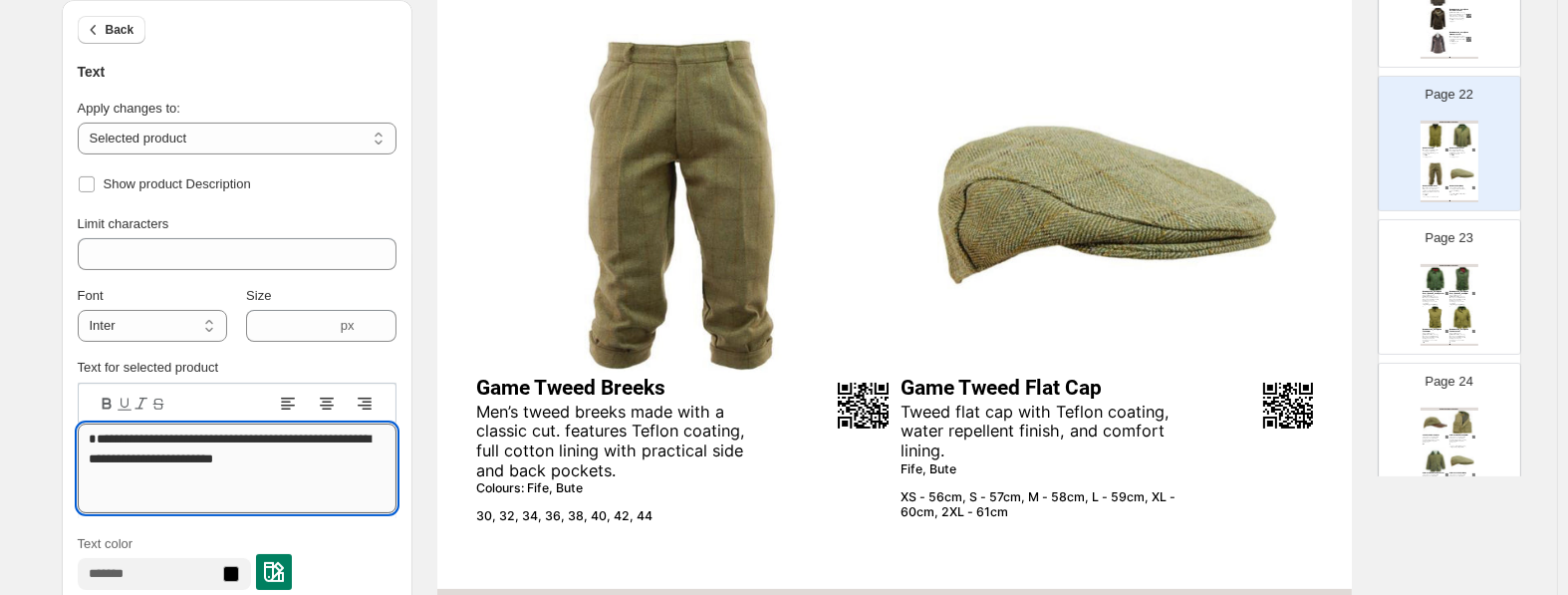 click on "**********" at bounding box center [237, 468] 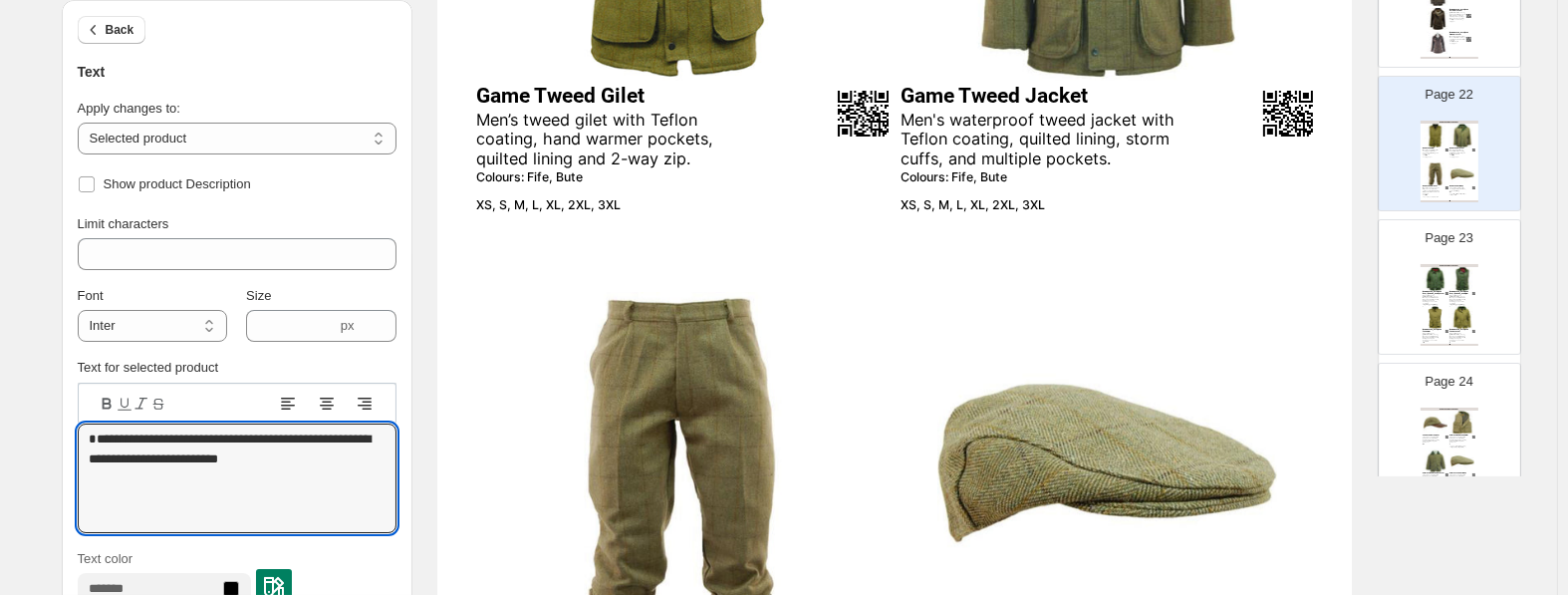 scroll, scrollTop: 303, scrollLeft: 0, axis: vertical 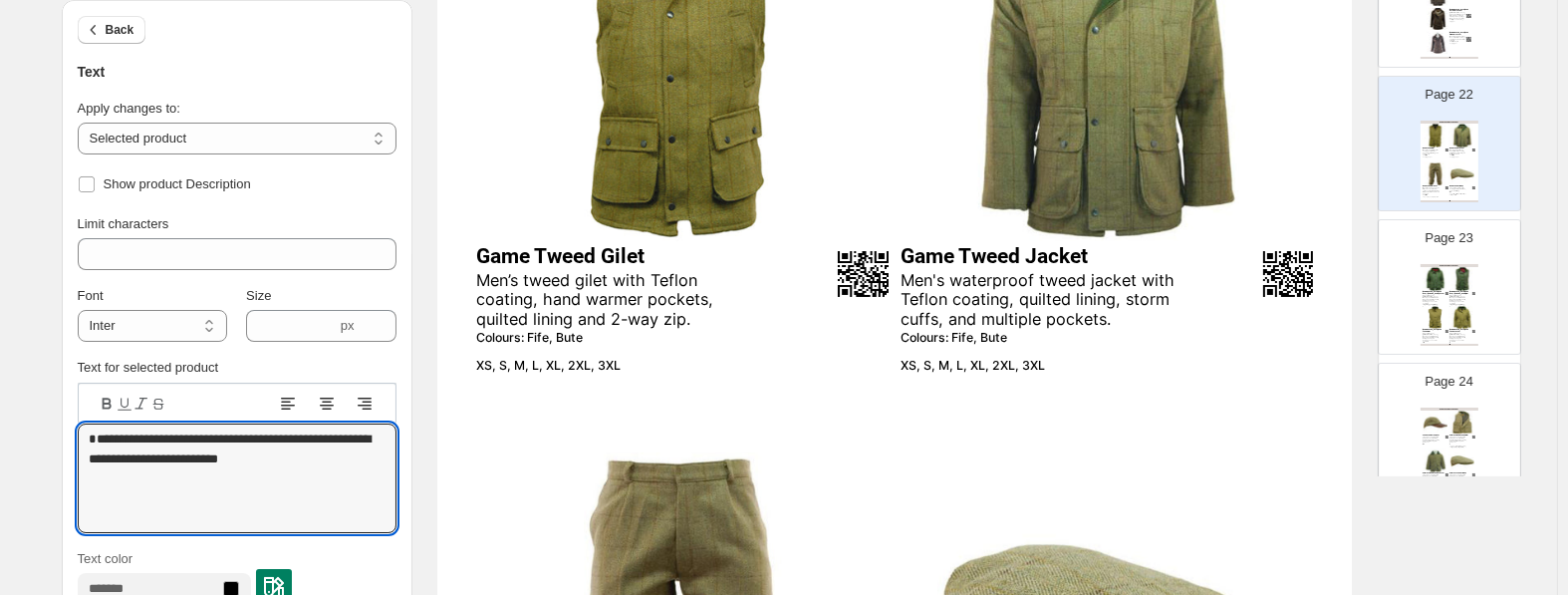 click at bounding box center [1436, 279] 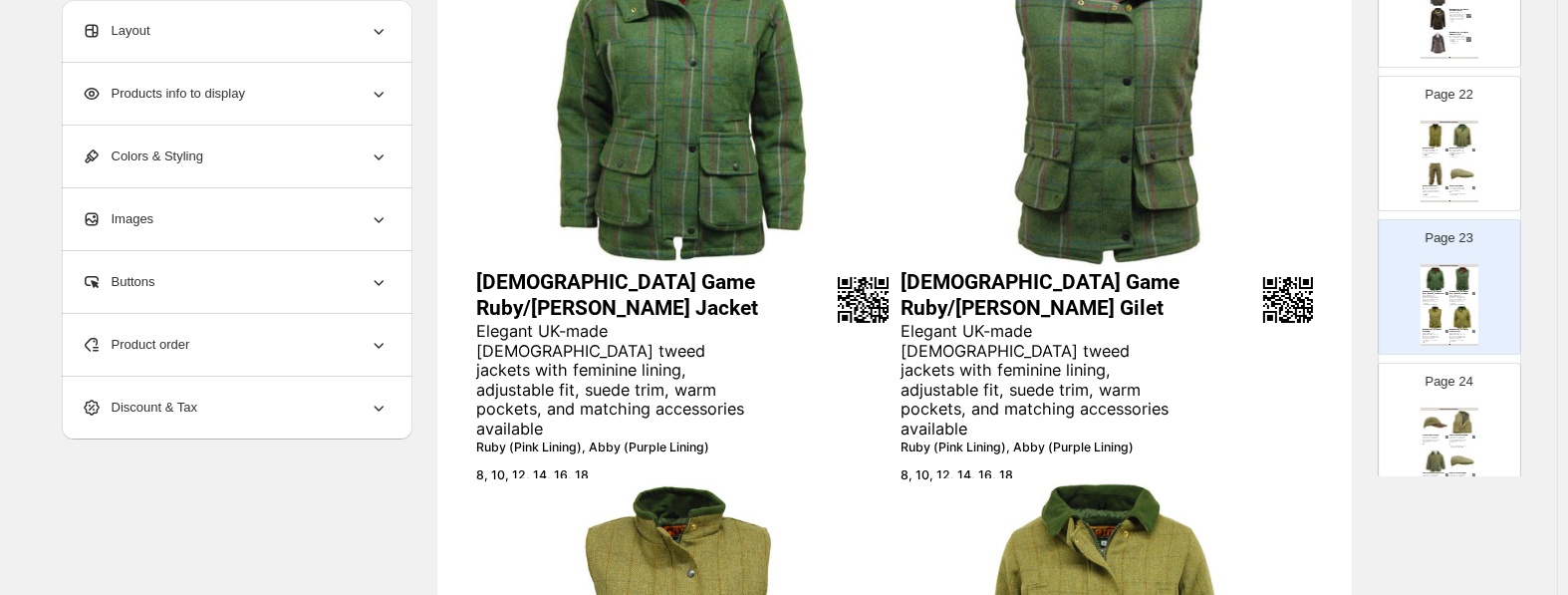 scroll, scrollTop: 198, scrollLeft: 0, axis: vertical 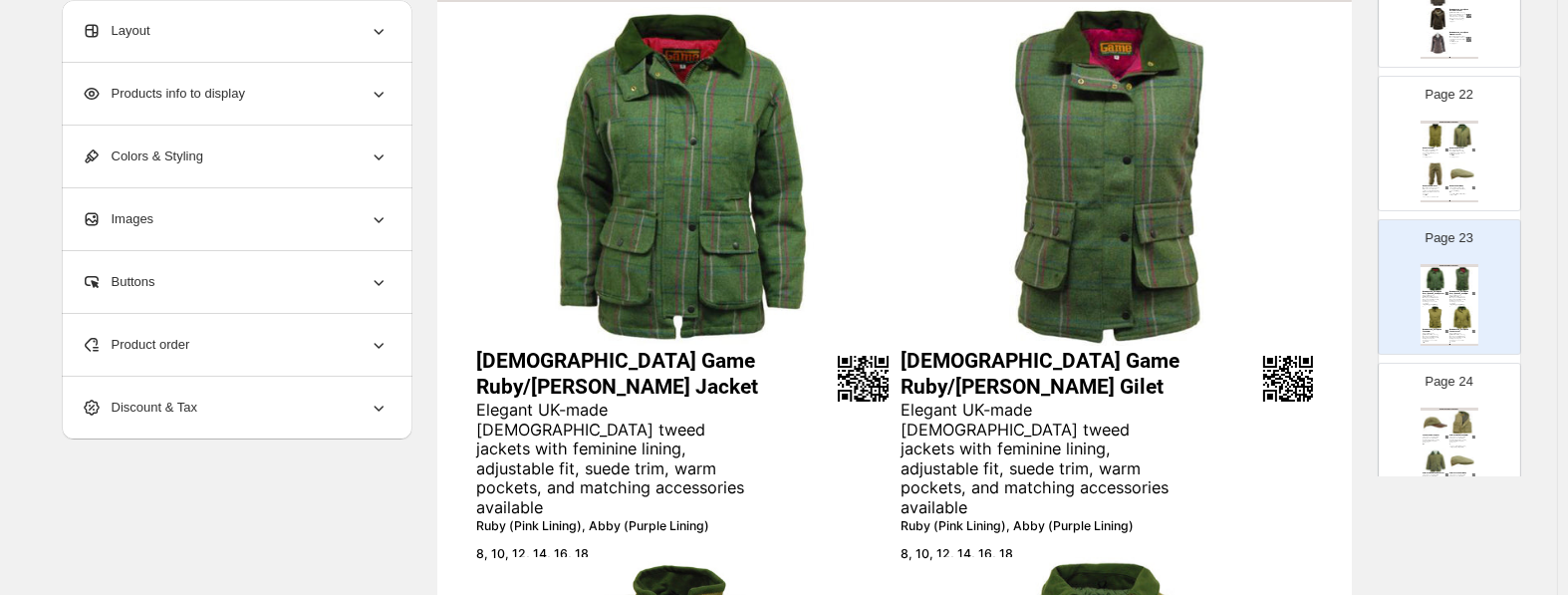 click on "Ladies Game Ruby/Abby Tweed Jacket" at bounding box center (653, 374) 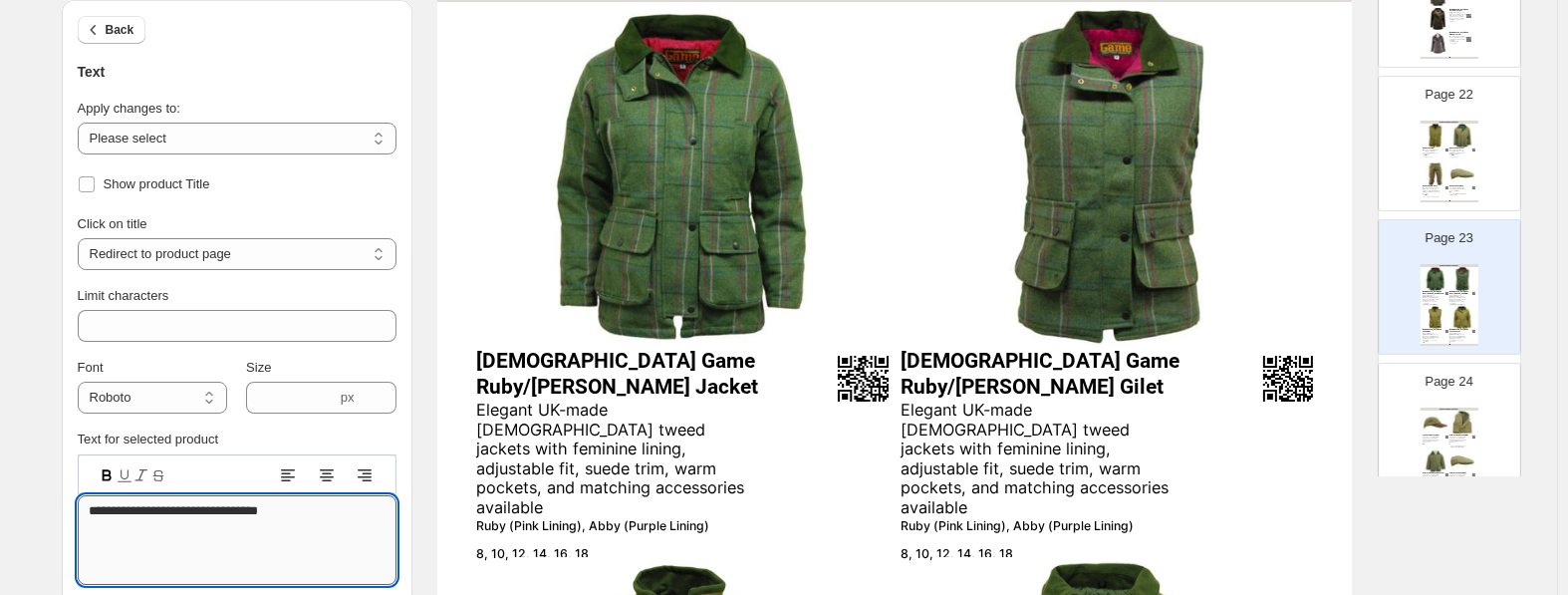 click on "**********" at bounding box center [237, 540] 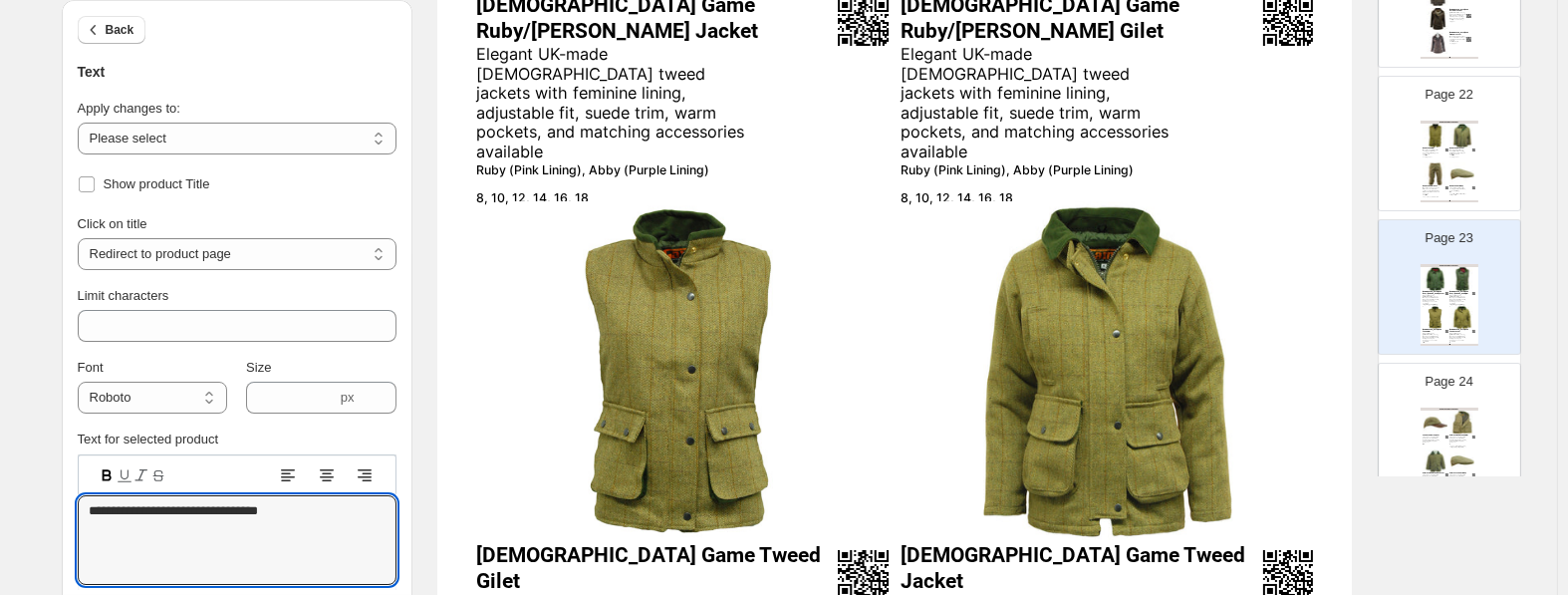 scroll, scrollTop: 408, scrollLeft: 0, axis: vertical 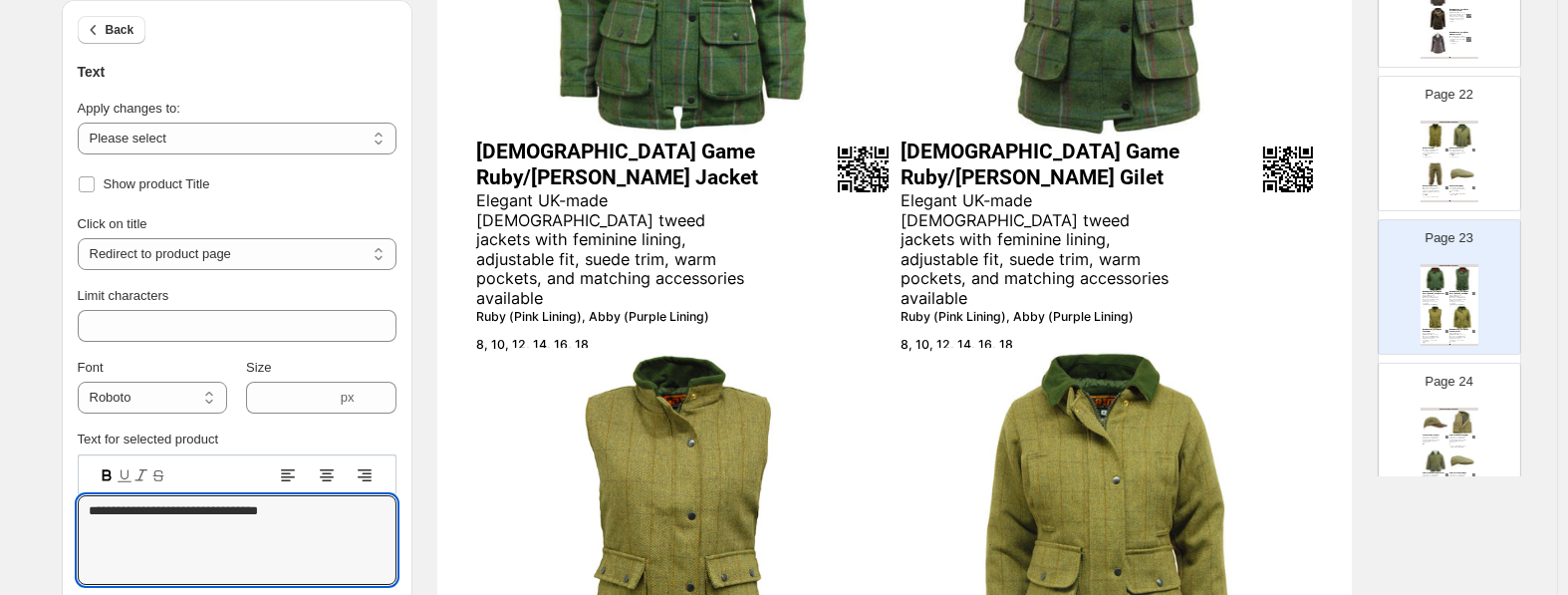type on "**********" 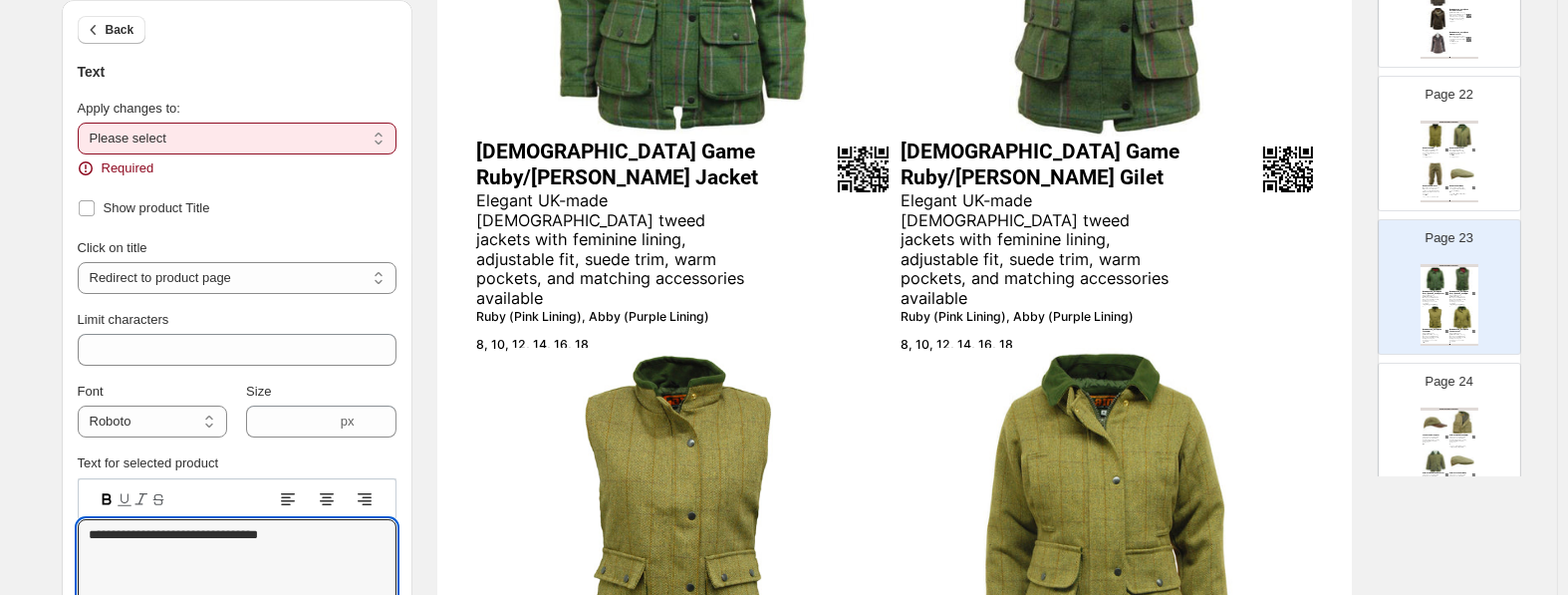 click on "**********" at bounding box center (237, 139) 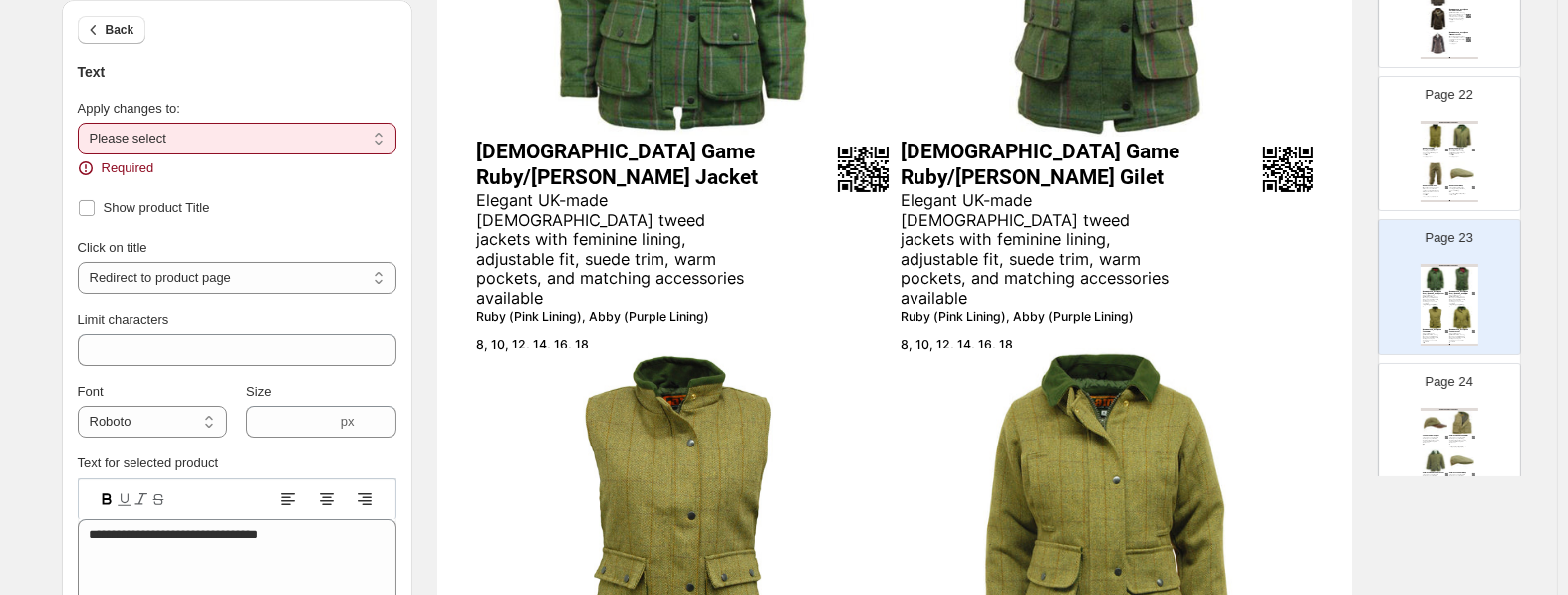 select on "**********" 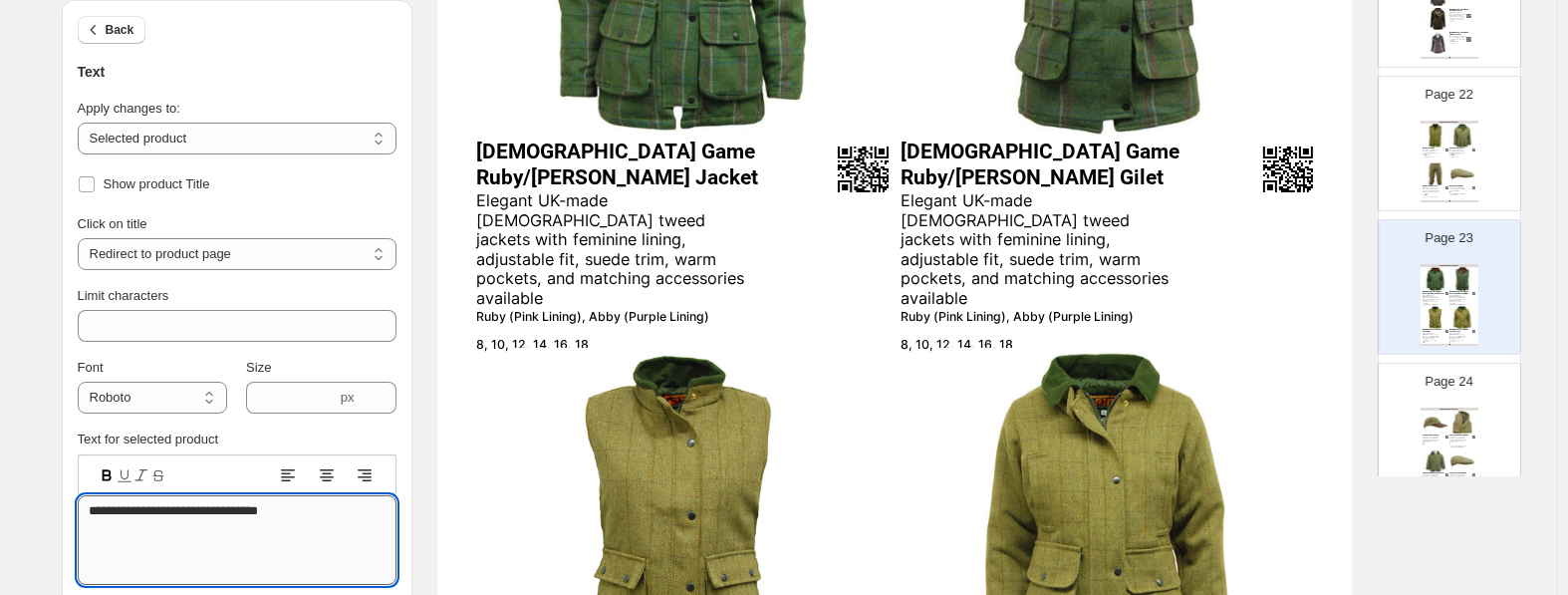 click on "**********" at bounding box center (237, 540) 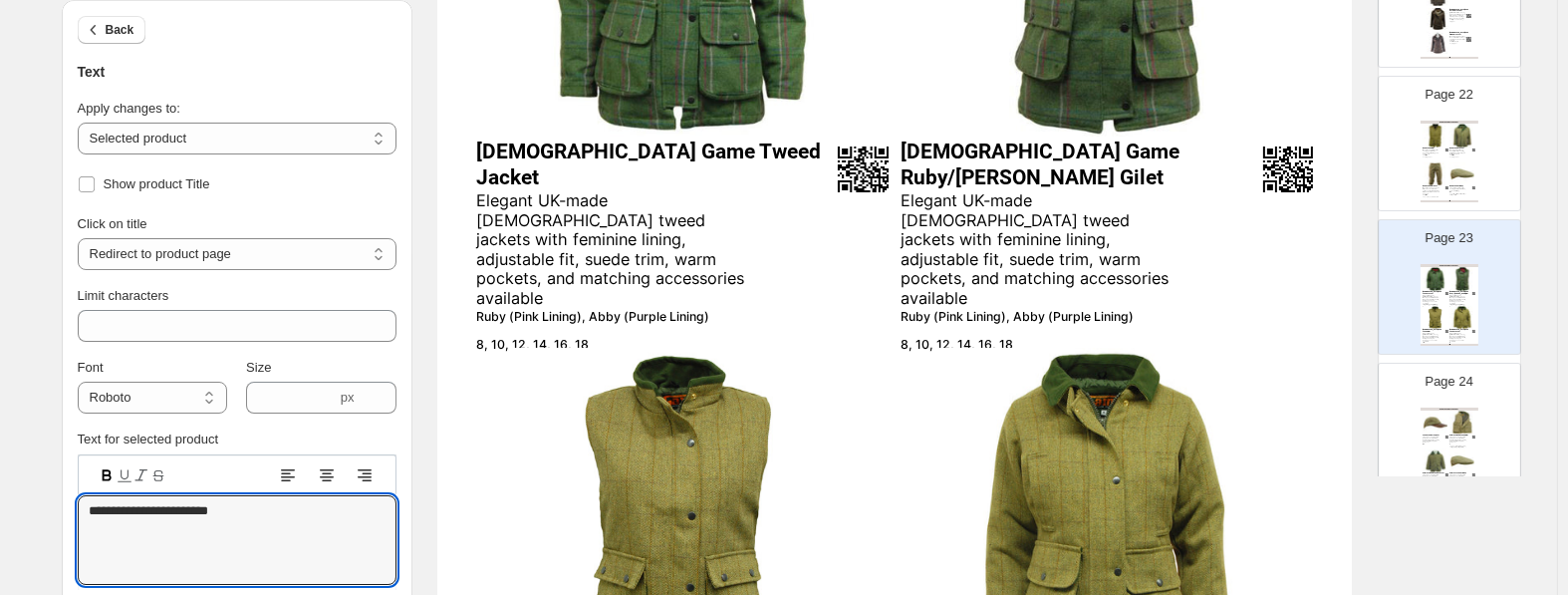 type on "**********" 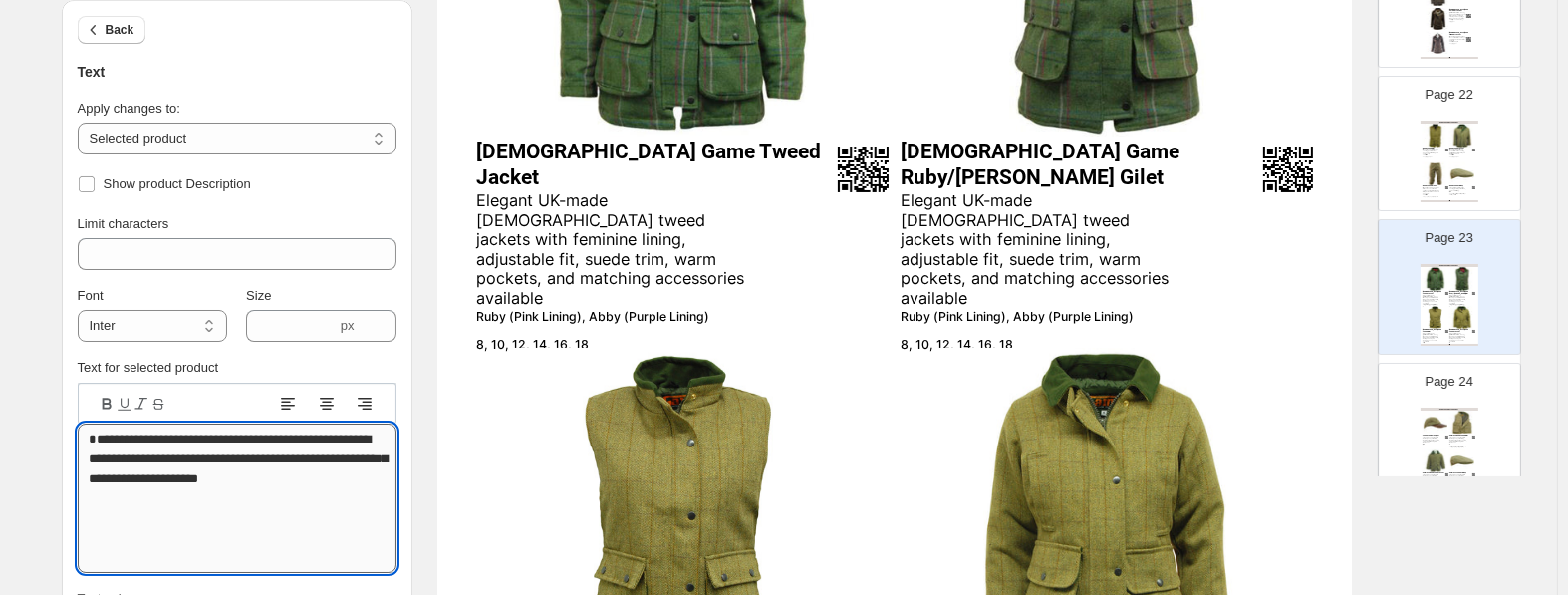 click on "**********" at bounding box center [237, 498] 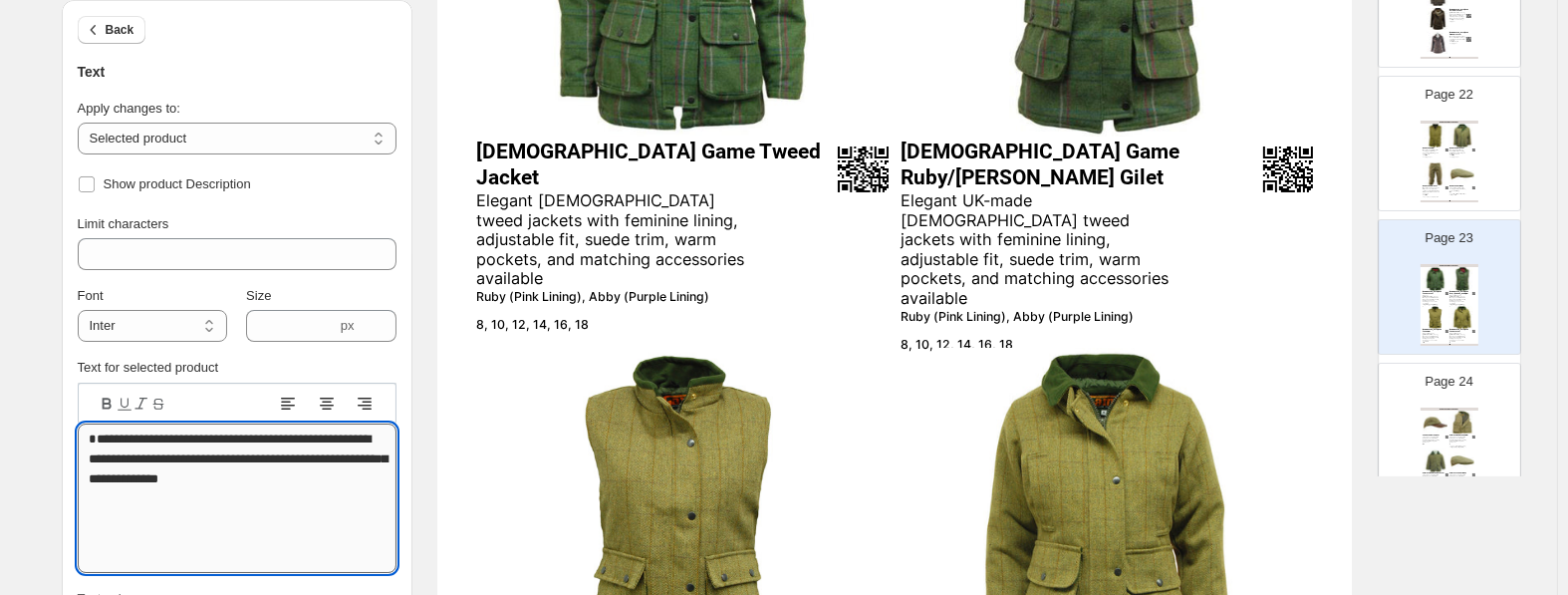 drag, startPoint x: 286, startPoint y: 502, endPoint x: 52, endPoint y: 460, distance: 237.7394 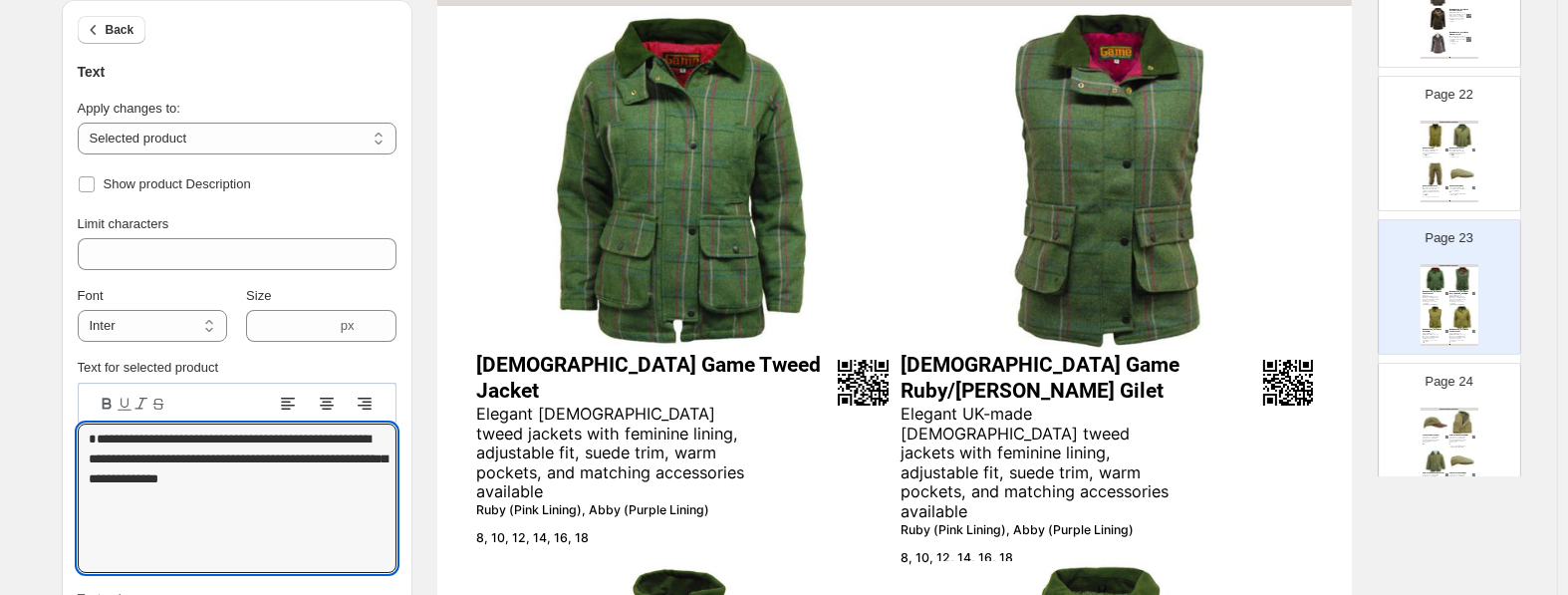 scroll, scrollTop: 198, scrollLeft: 0, axis: vertical 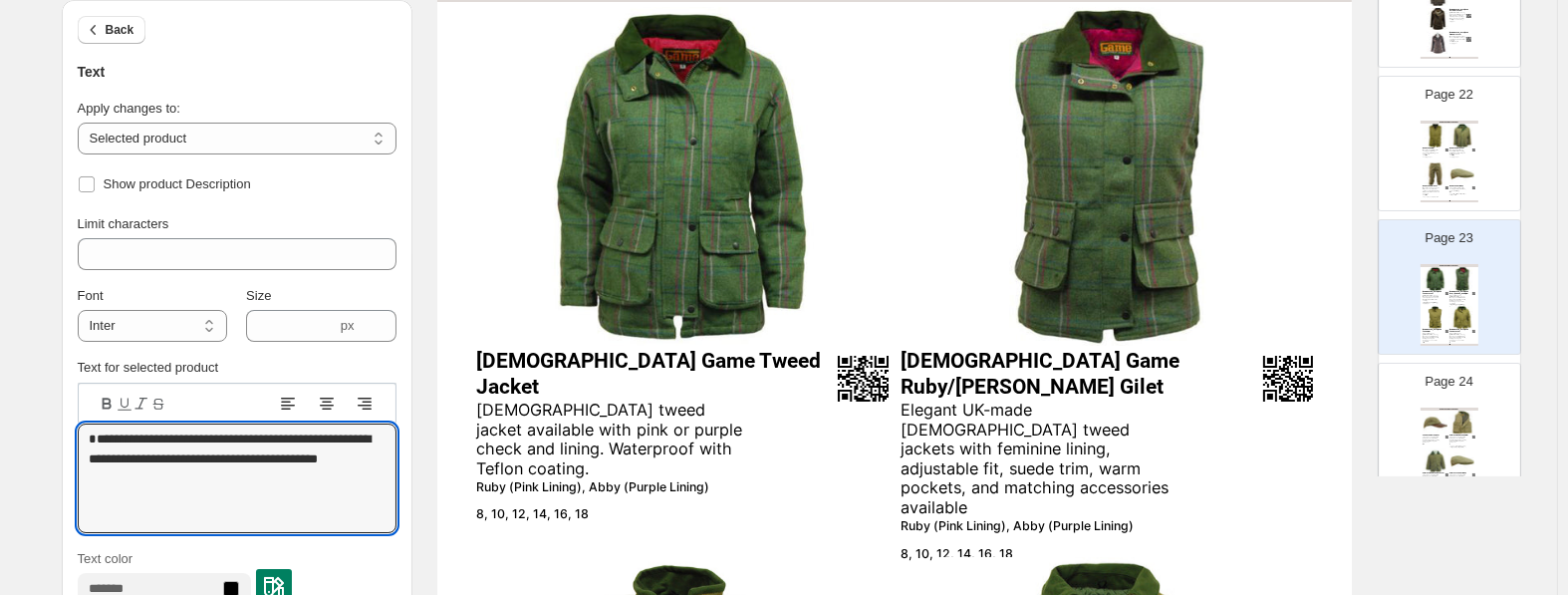 type on "**********" 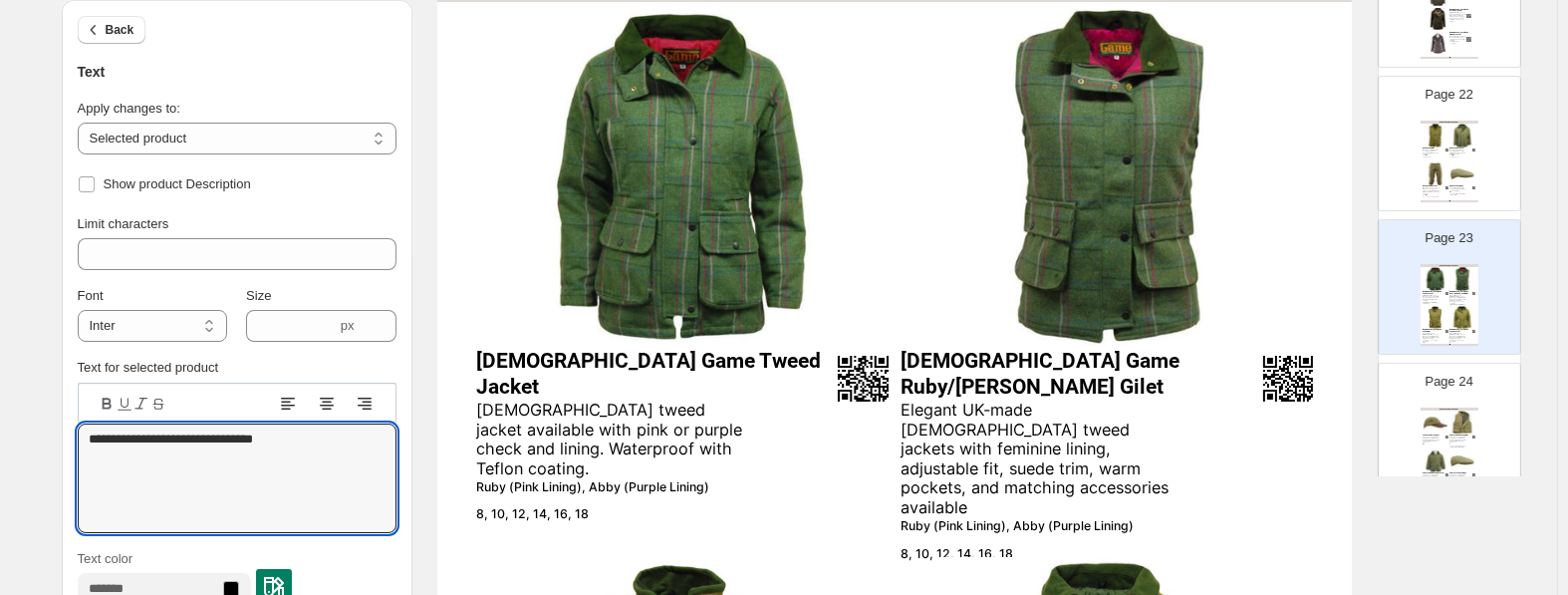 select on "**********" 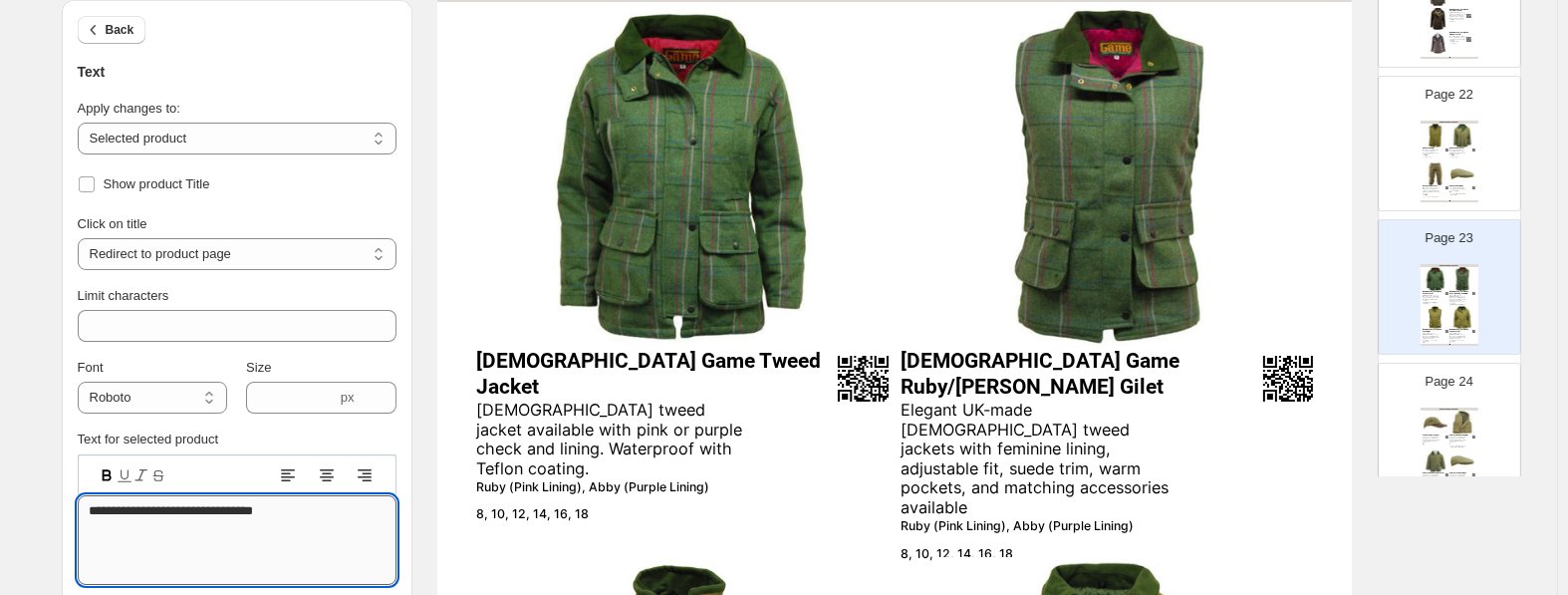 drag, startPoint x: 174, startPoint y: 506, endPoint x: 185, endPoint y: 507, distance: 11.045361 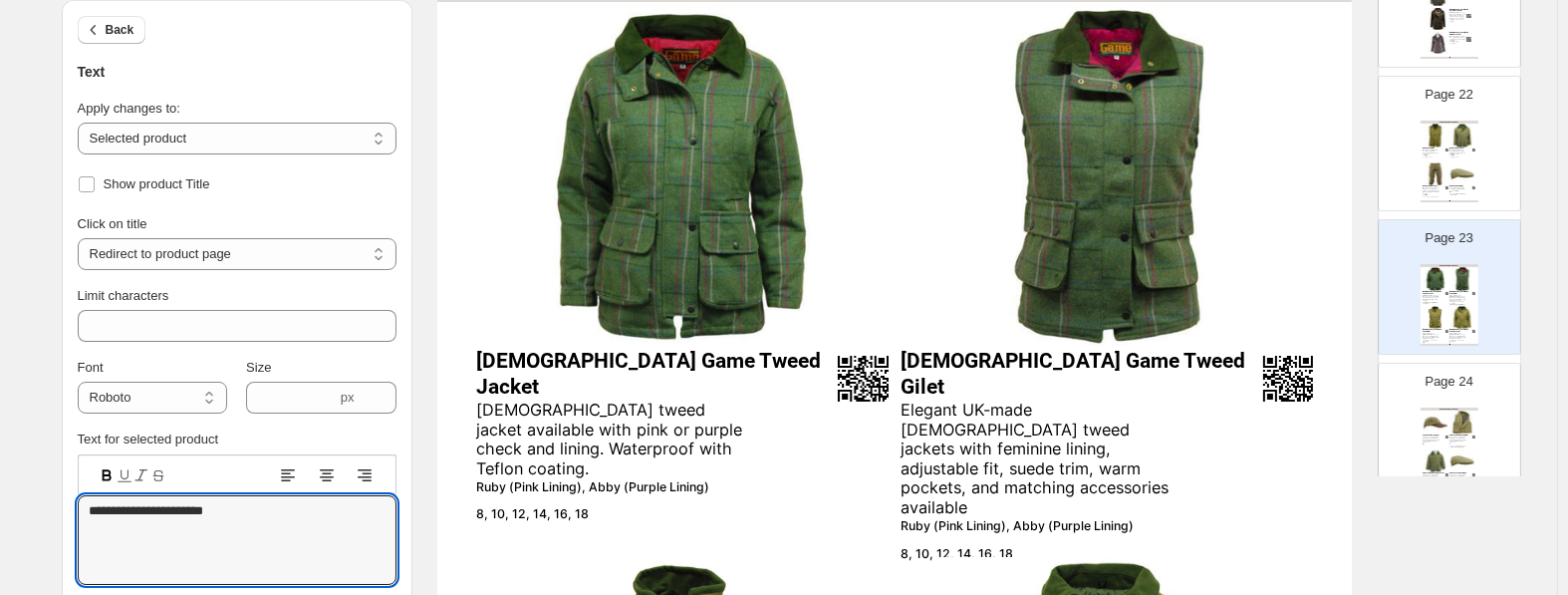 type on "**********" 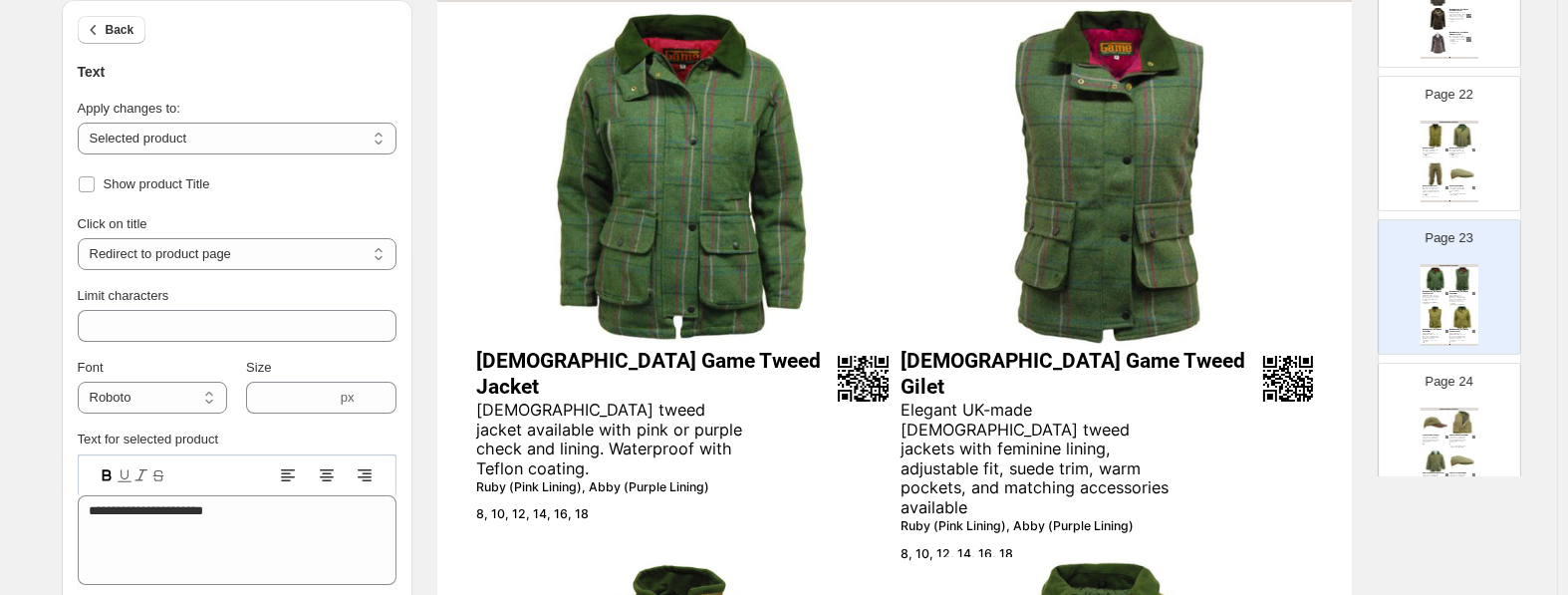 click on "Elegant UK-made ladies tweed jackets with feminine lining, adjustable fit, suede trim, warm pockets, and matching accessories available" at bounding box center [1040, 459] 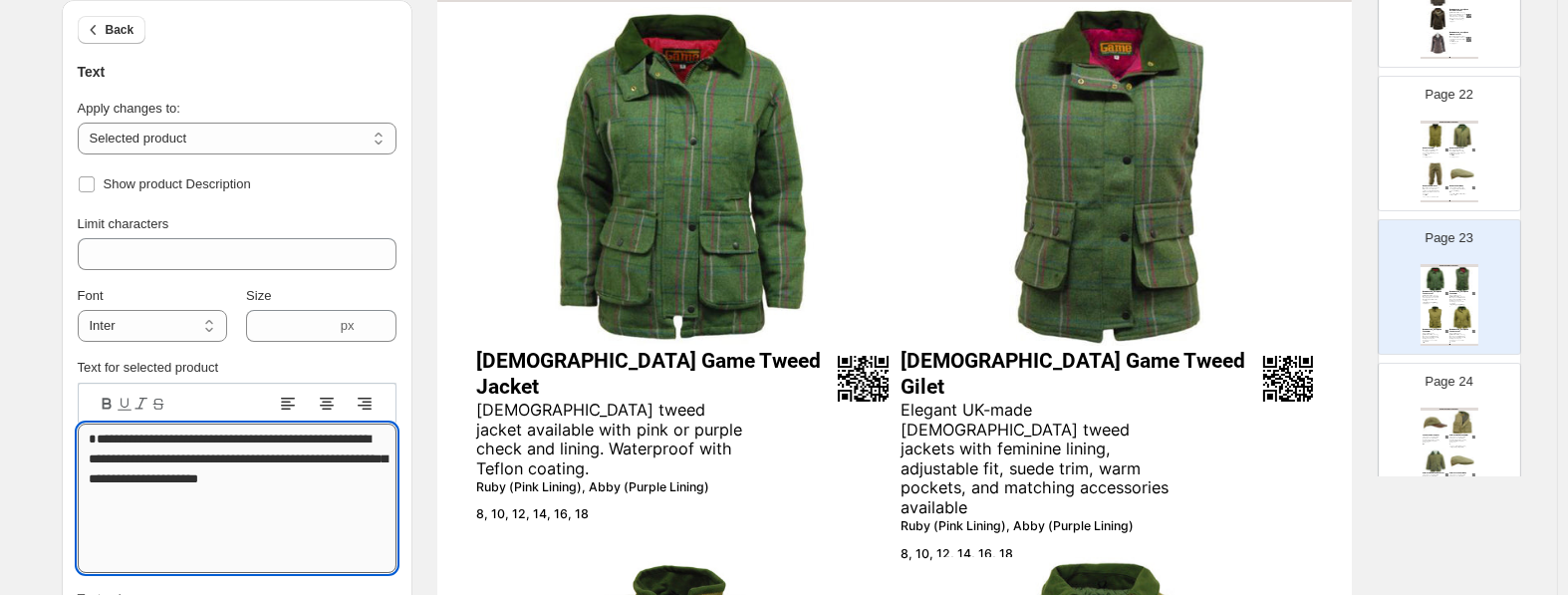 drag, startPoint x: 272, startPoint y: 487, endPoint x: 97, endPoint y: 462, distance: 176.7767 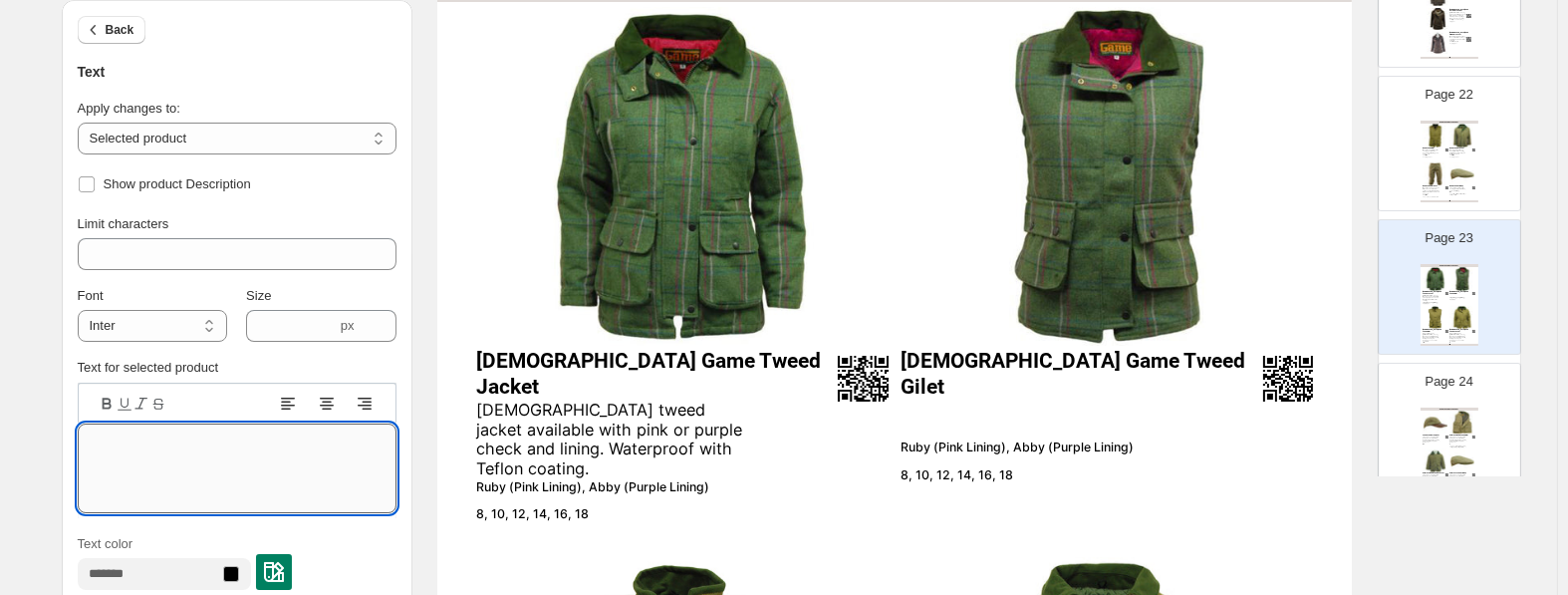 type on "*" 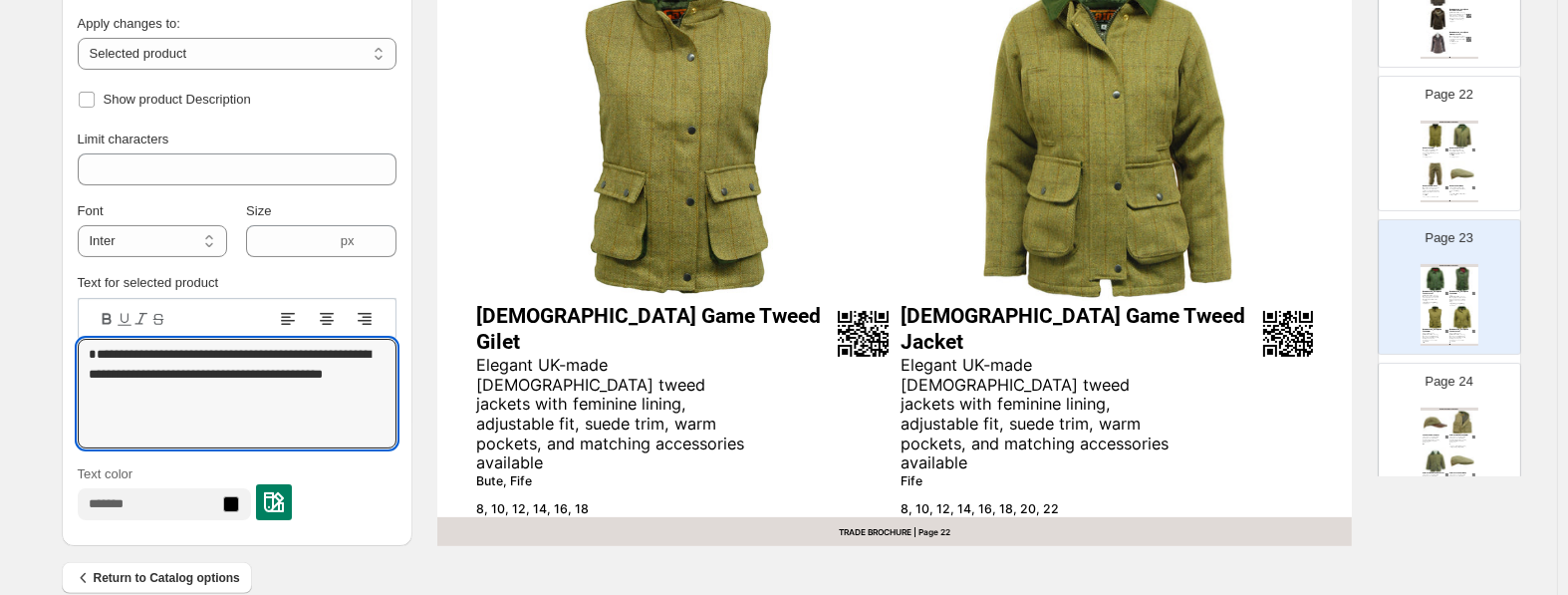 scroll, scrollTop: 826, scrollLeft: 0, axis: vertical 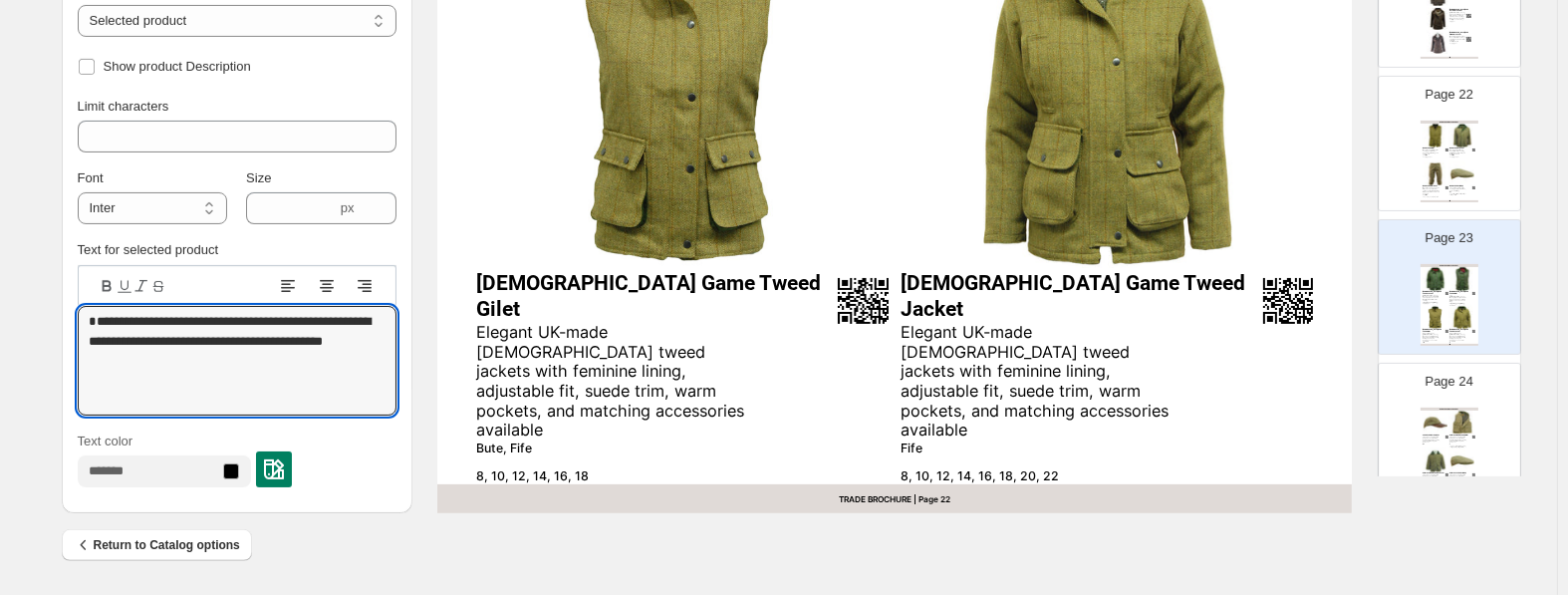 type on "**********" 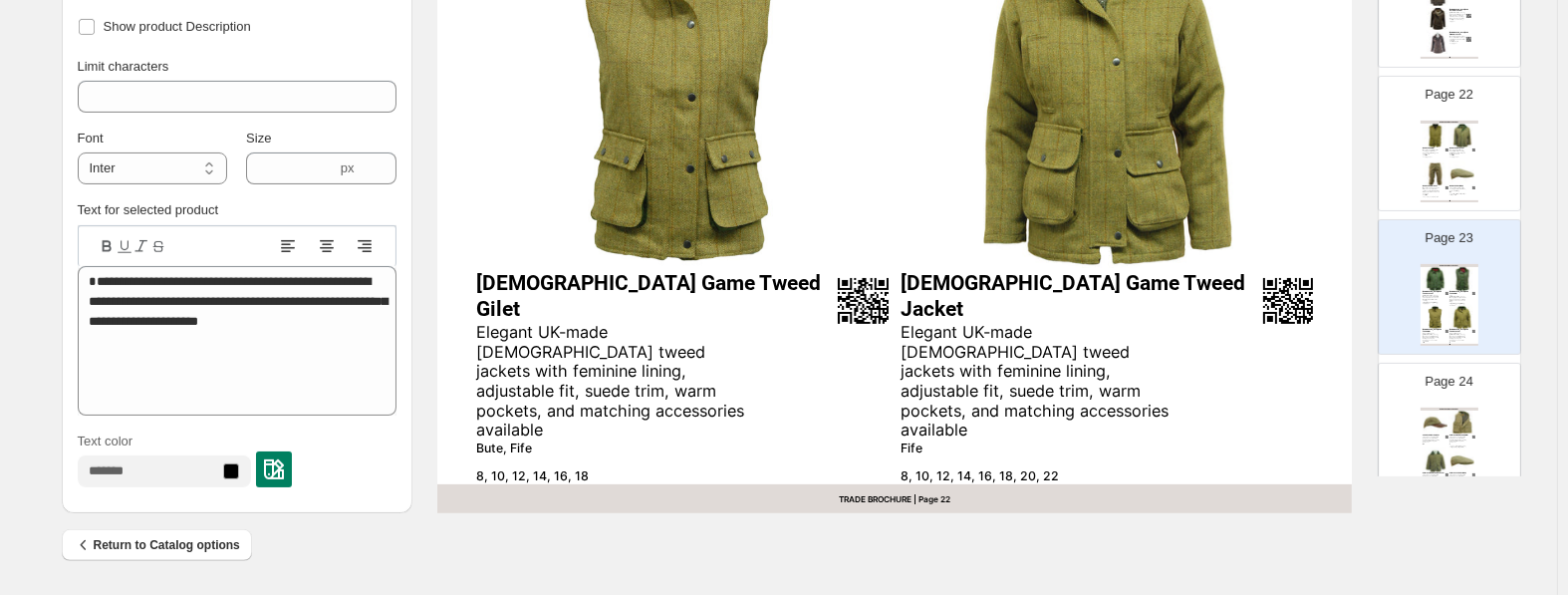 click on "Elegant UK-made ladies tweed jackets with feminine lining, adjustable fit, suede trim, warm pockets, and matching accessories available" at bounding box center (615, 382) 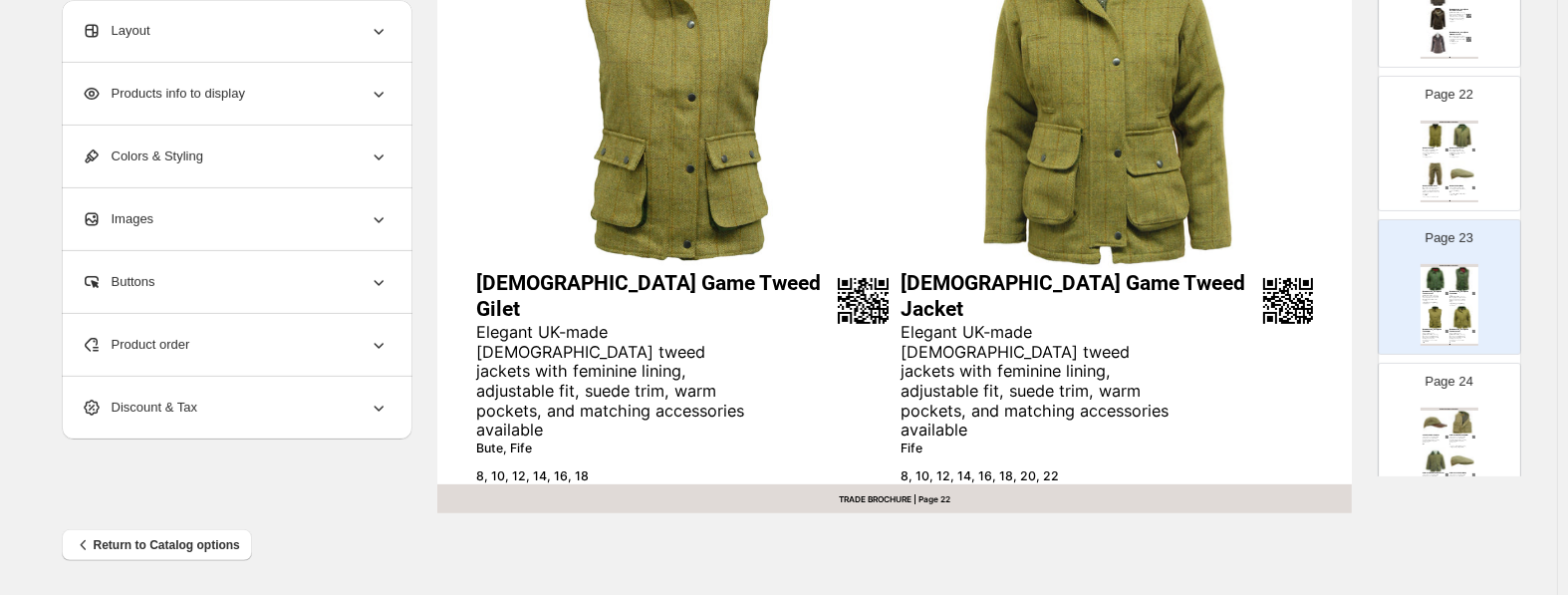 scroll, scrollTop: 512, scrollLeft: 0, axis: vertical 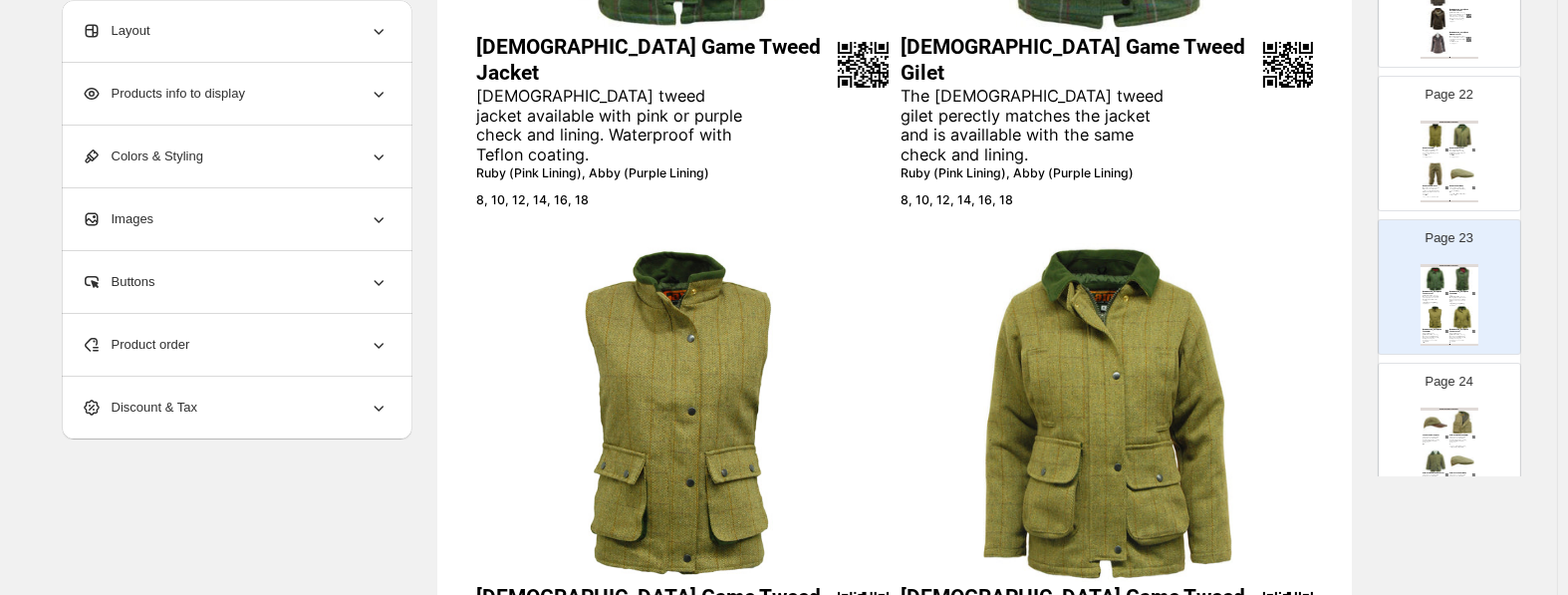click on "[DEMOGRAPHIC_DATA] tweed jacket available with pink or purple check and lining. Waterproof with Teflon coating." at bounding box center [615, 126] 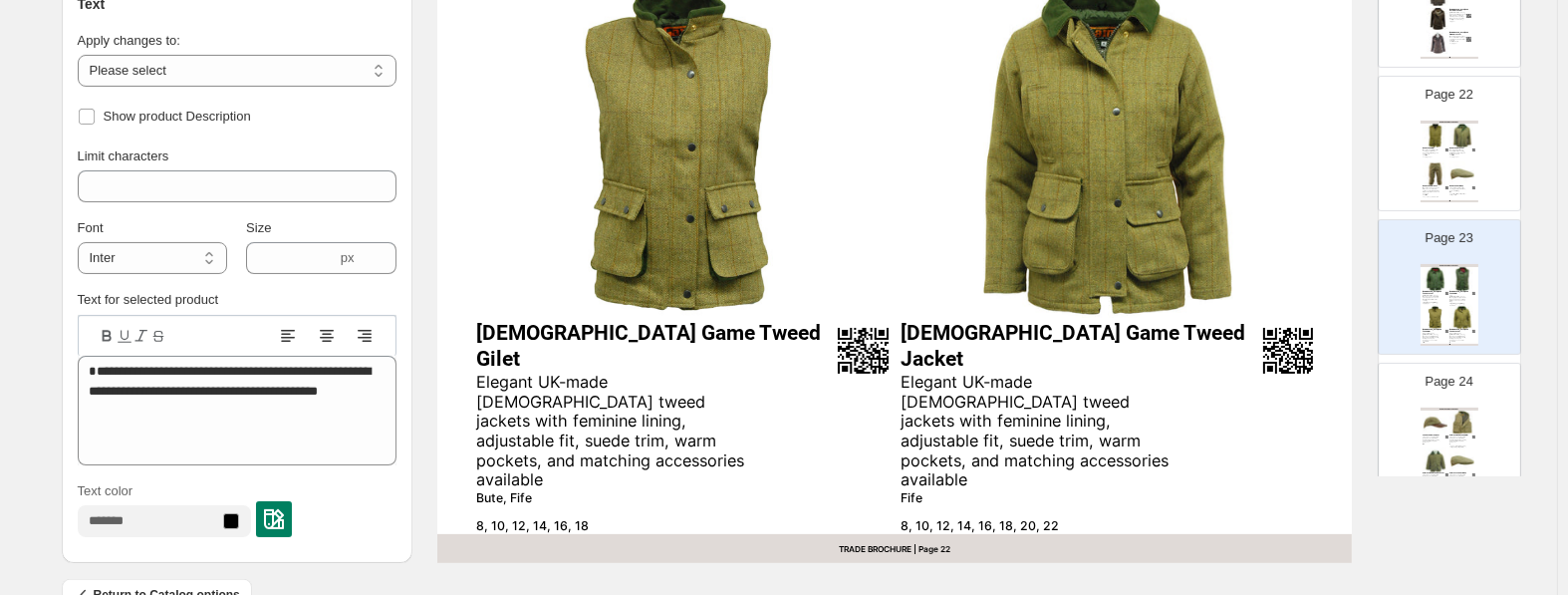 scroll, scrollTop: 826, scrollLeft: 0, axis: vertical 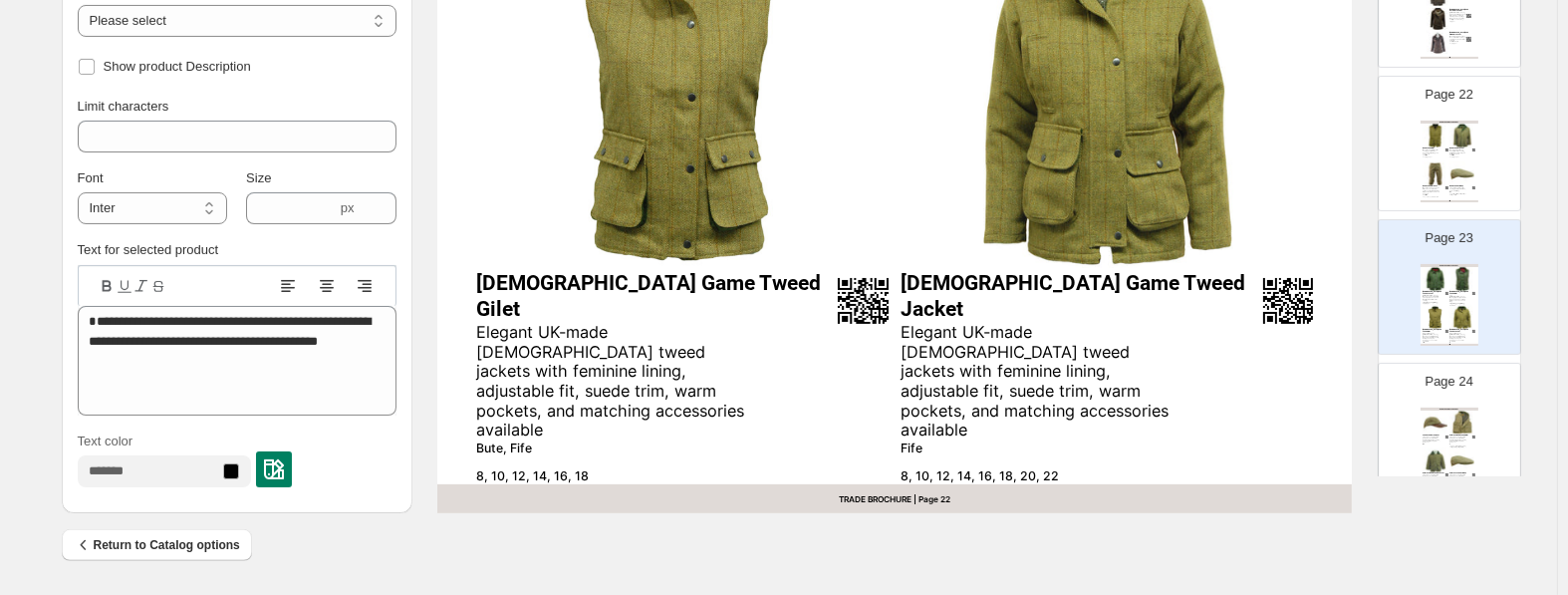 click on "Elegant UK-made ladies tweed jackets with feminine lining, adjustable fit, suede trim, warm pockets, and matching accessories available" at bounding box center (615, 382) 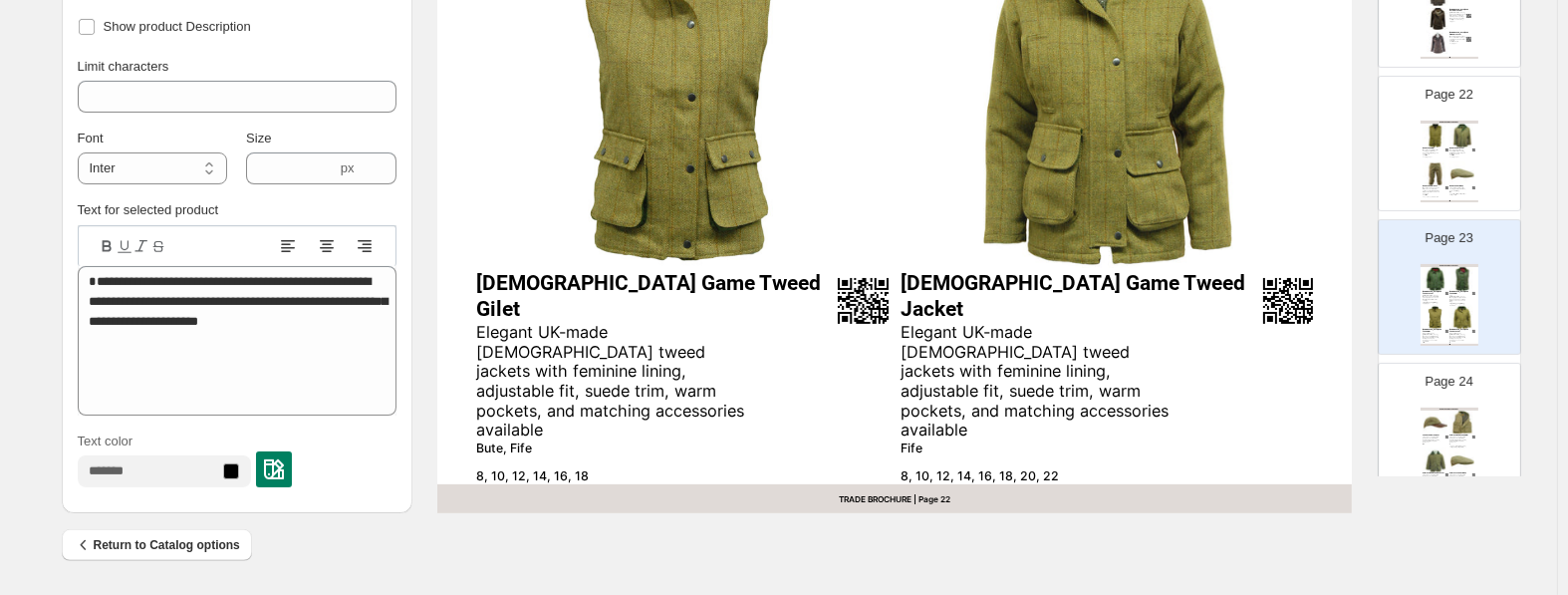 click on "Elegant UK-made ladies tweed jackets with feminine lining, adjustable fit, suede trim, warm pockets, and matching accessories available" at bounding box center (615, 382) 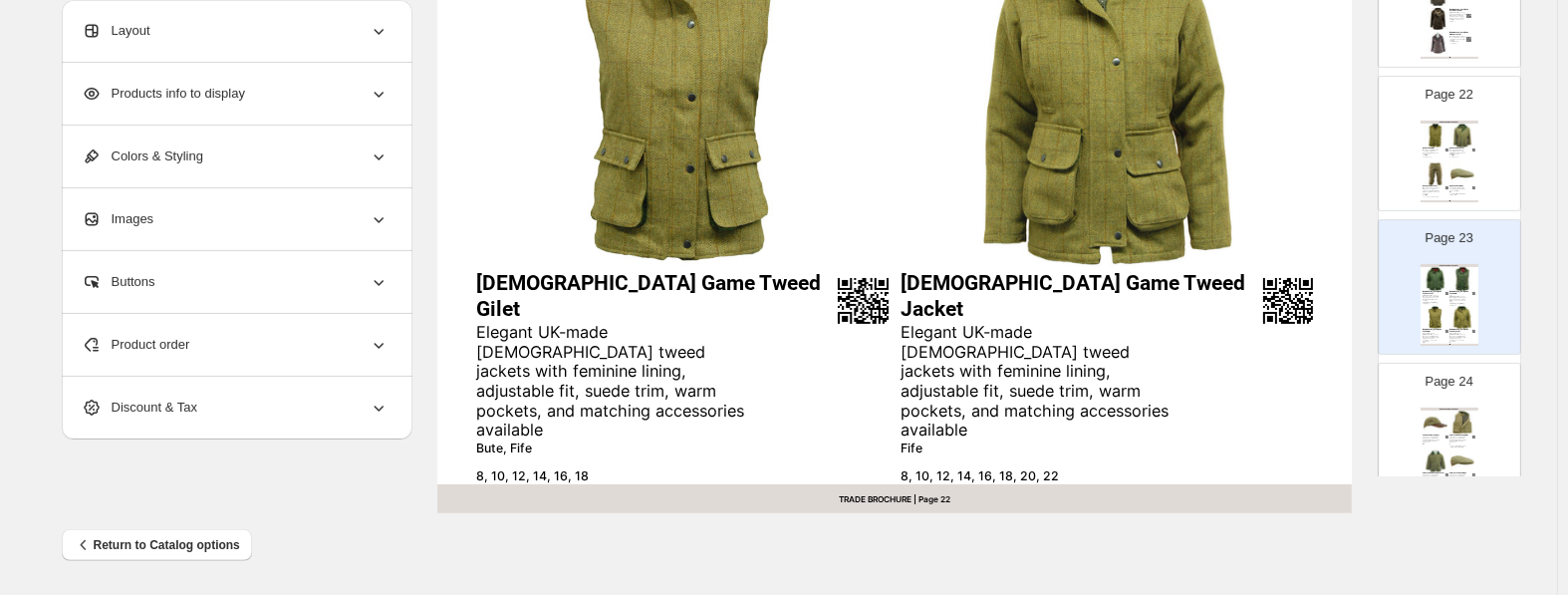 click on "Elegant UK-made ladies tweed jackets with feminine lining, adjustable fit, suede trim, warm pockets, and matching accessories available" at bounding box center [615, 382] 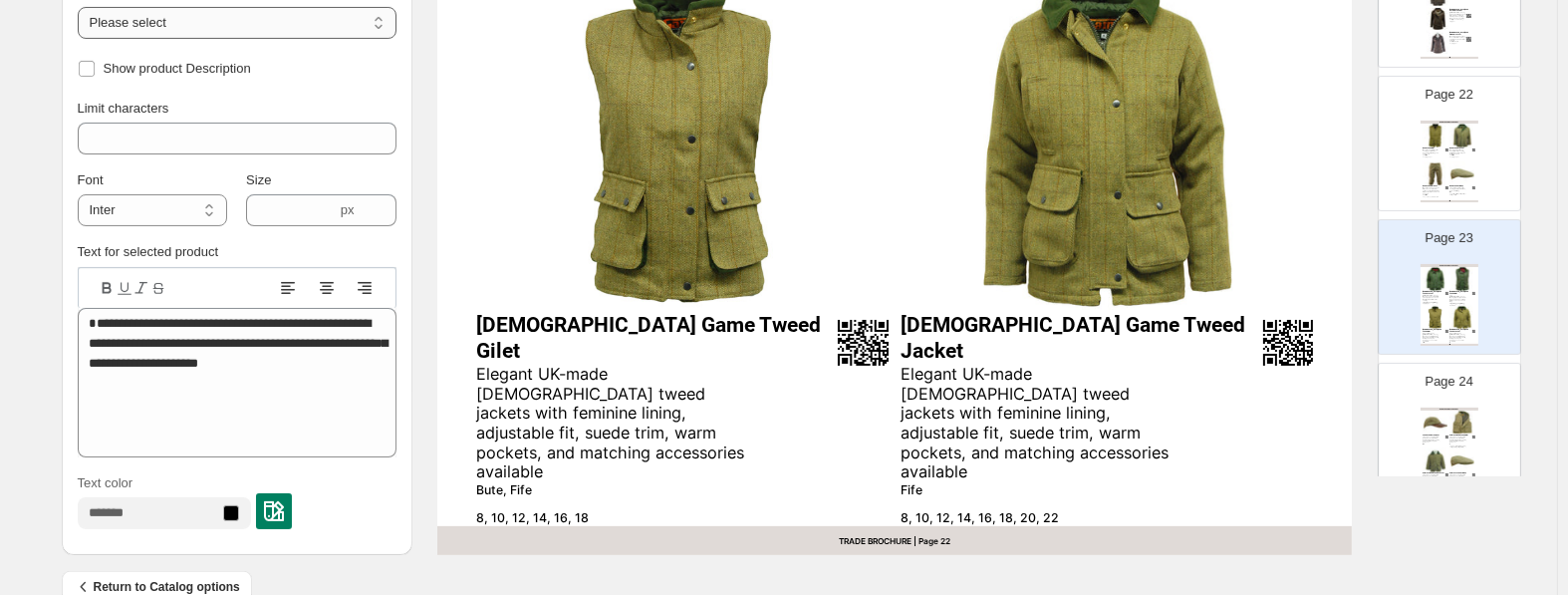 scroll, scrollTop: 722, scrollLeft: 0, axis: vertical 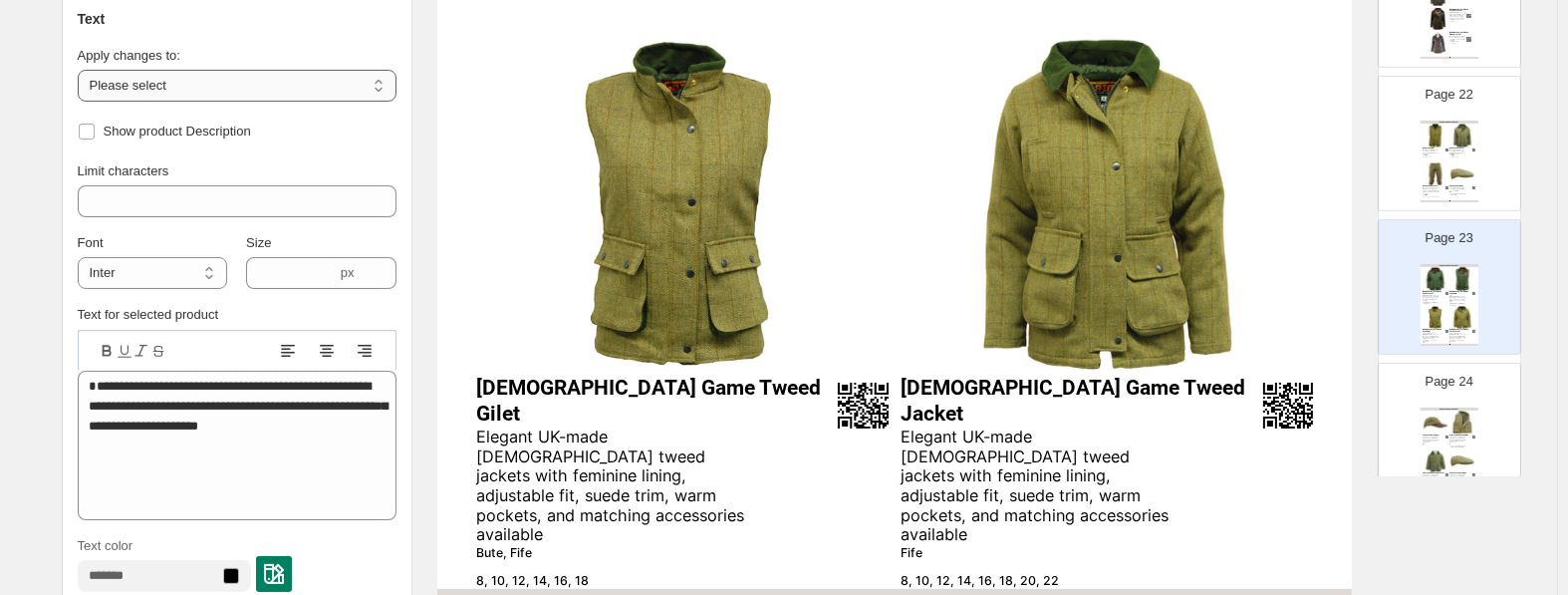 click on "**********" at bounding box center [237, 86] 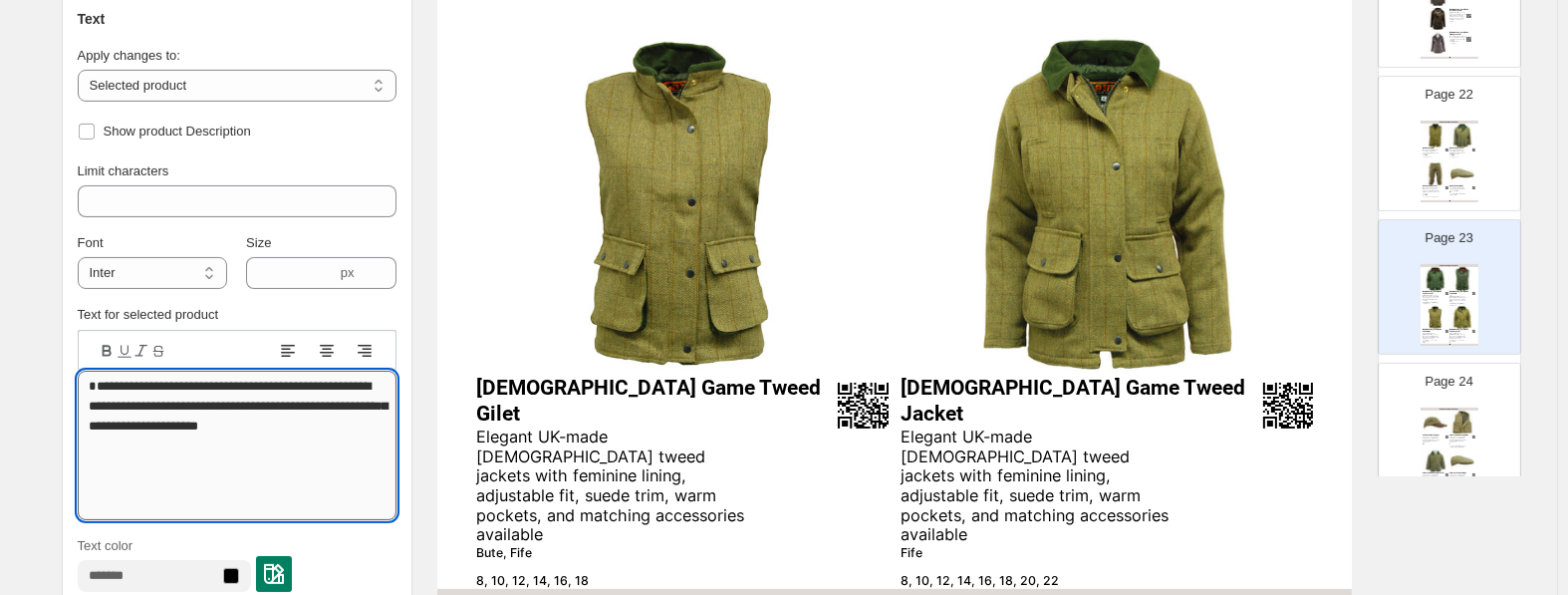 drag, startPoint x: 358, startPoint y: 446, endPoint x: 99, endPoint y: 403, distance: 262.5452 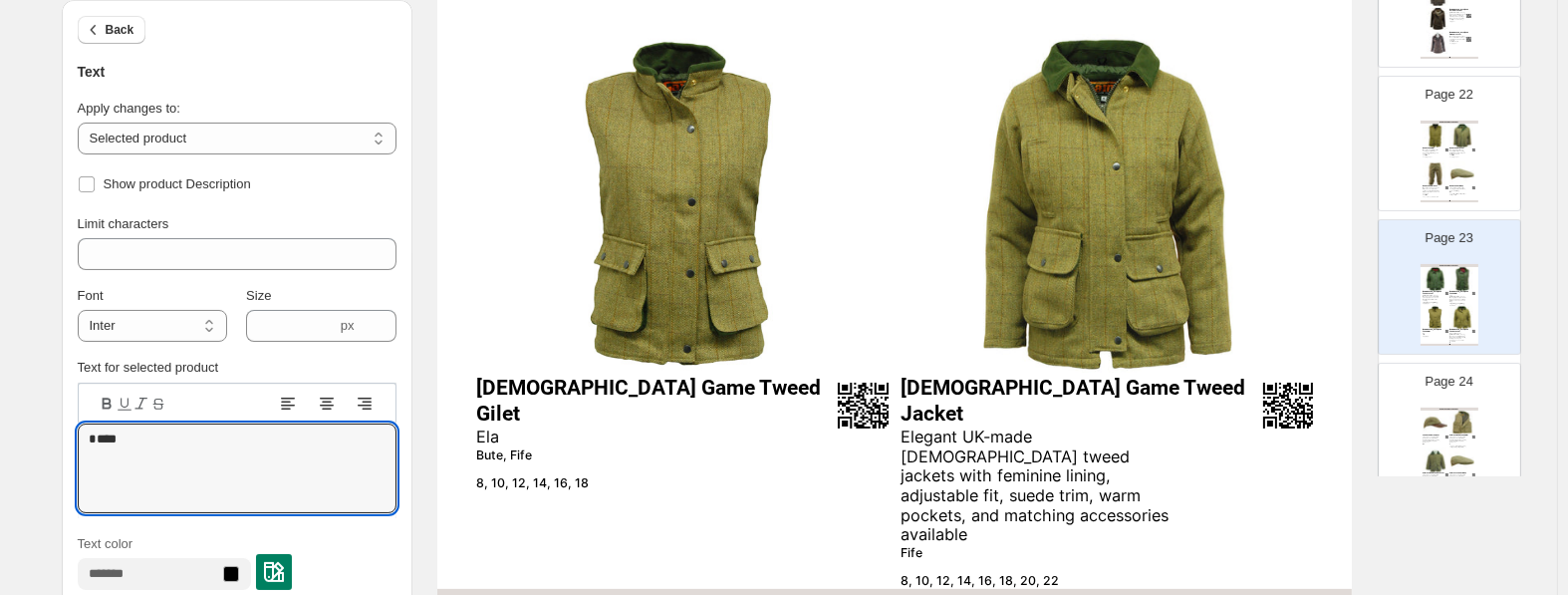 type on "*" 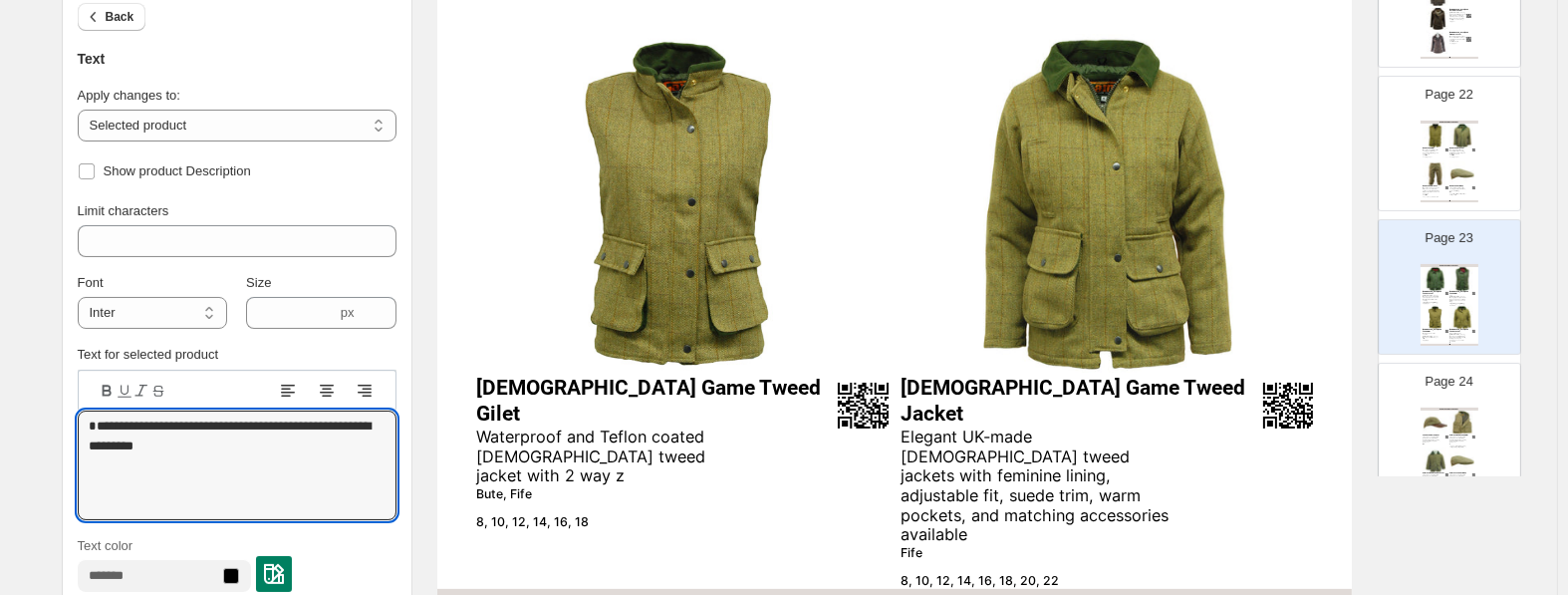 type on "**********" 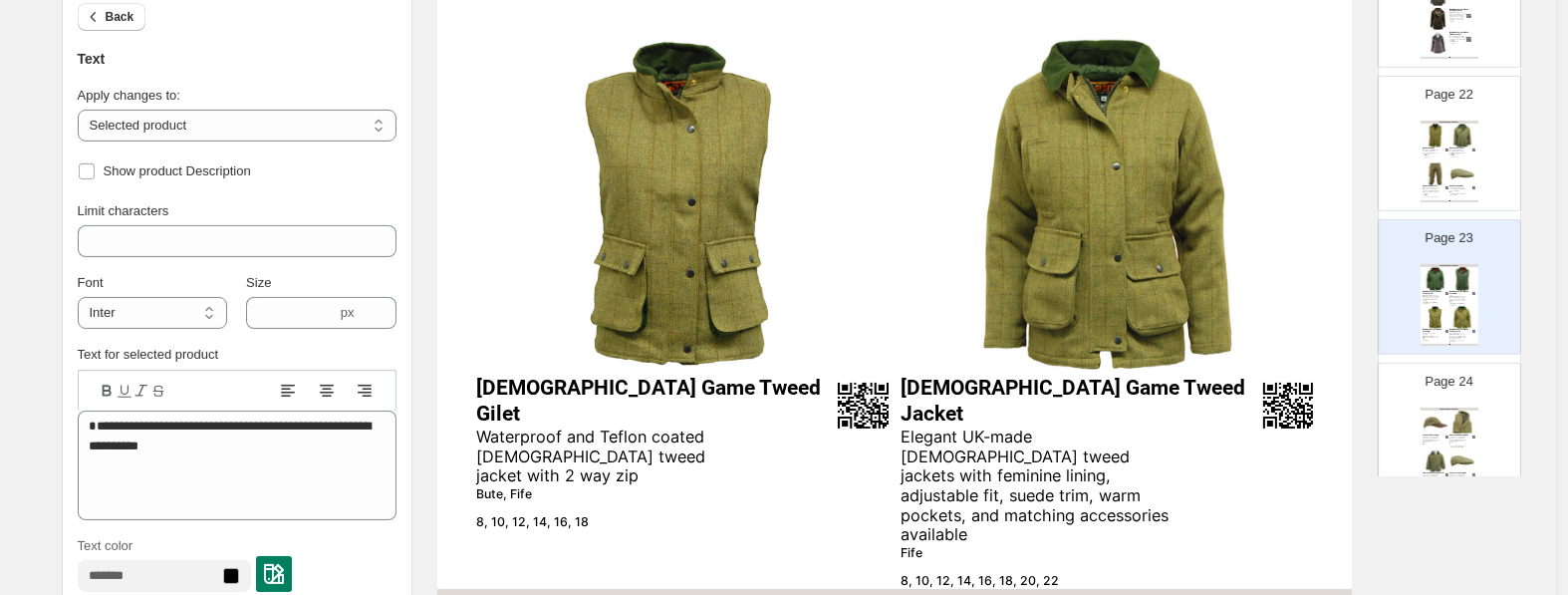 click on "Waterproof and Teflon coated ladies tweed jacket with 2 way zip" at bounding box center (615, 456) 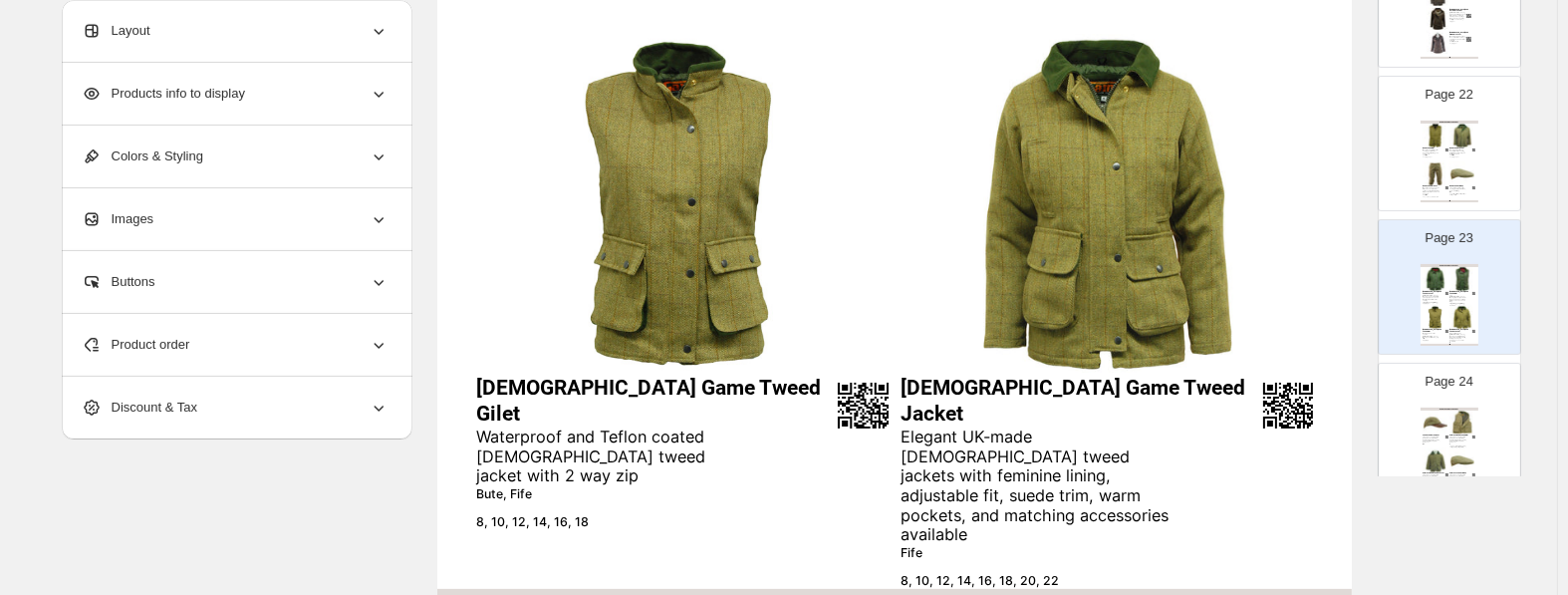 click on "Waterproof and Teflon coated ladies tweed jacket with 2 way zip" at bounding box center (615, 456) 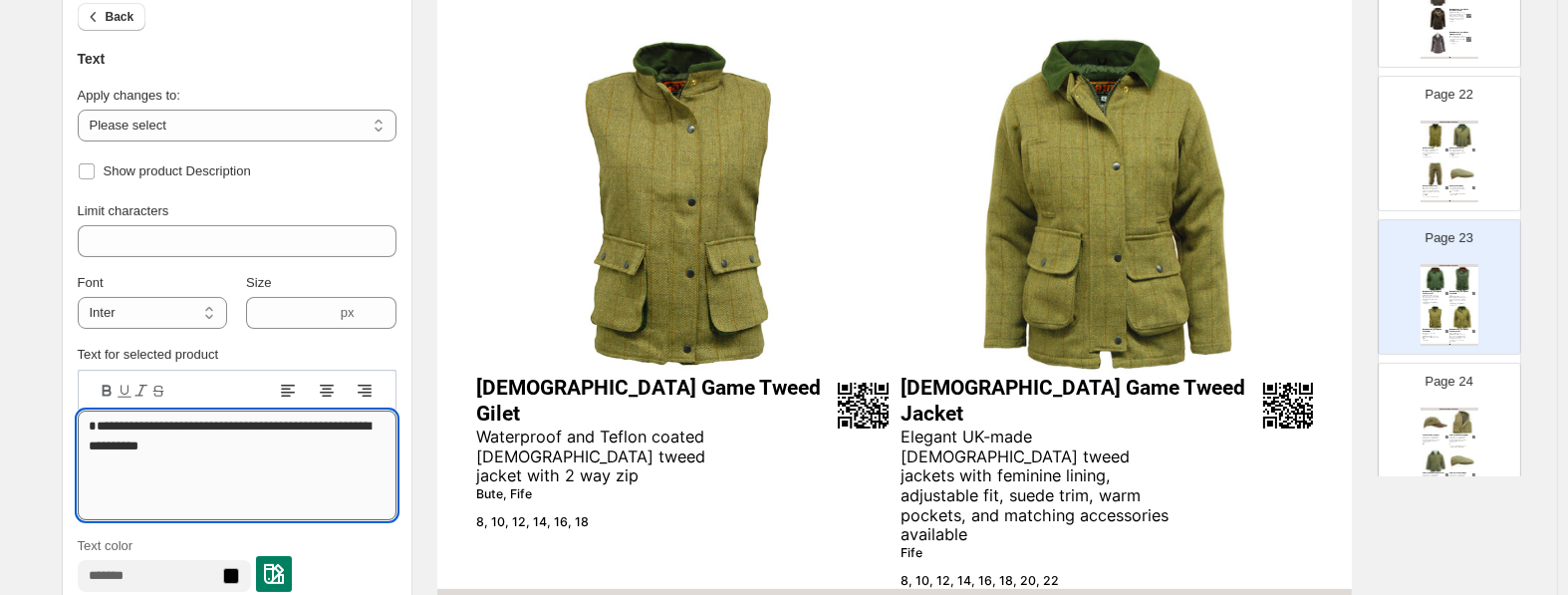 drag, startPoint x: 190, startPoint y: 445, endPoint x: 2, endPoint y: 451, distance: 188.09572 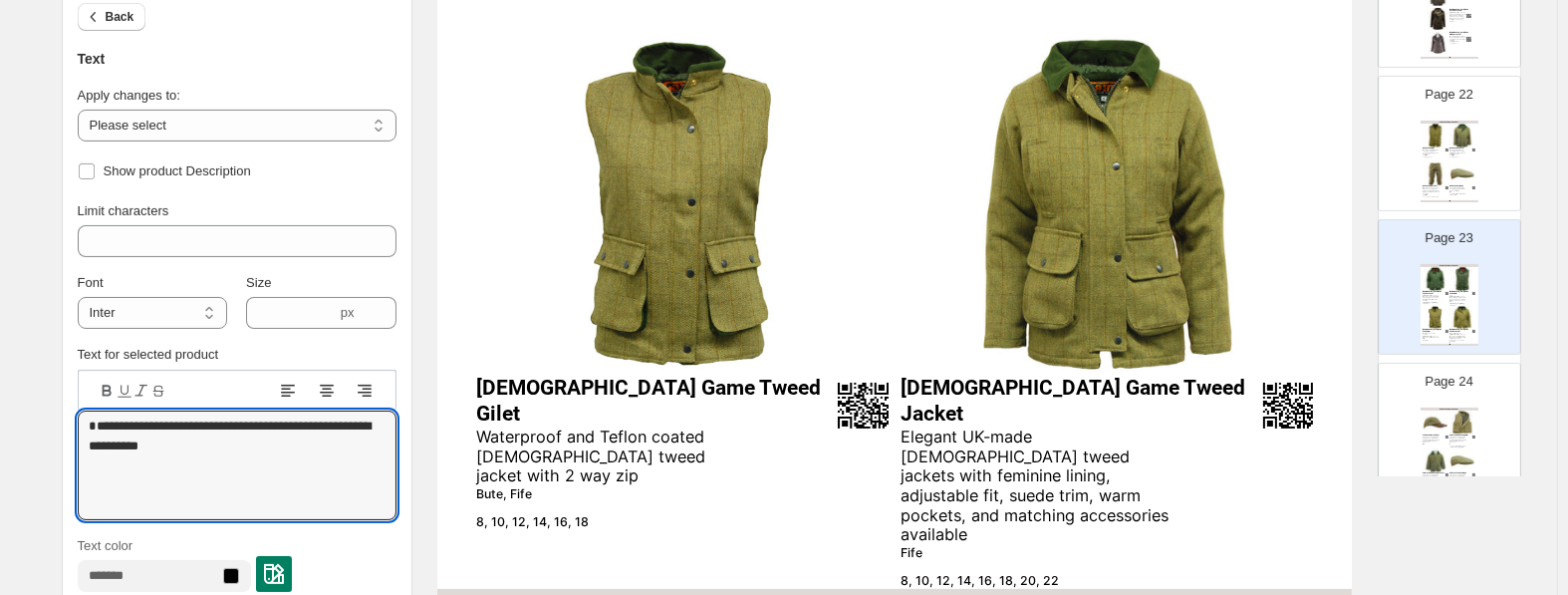 type on "**********" 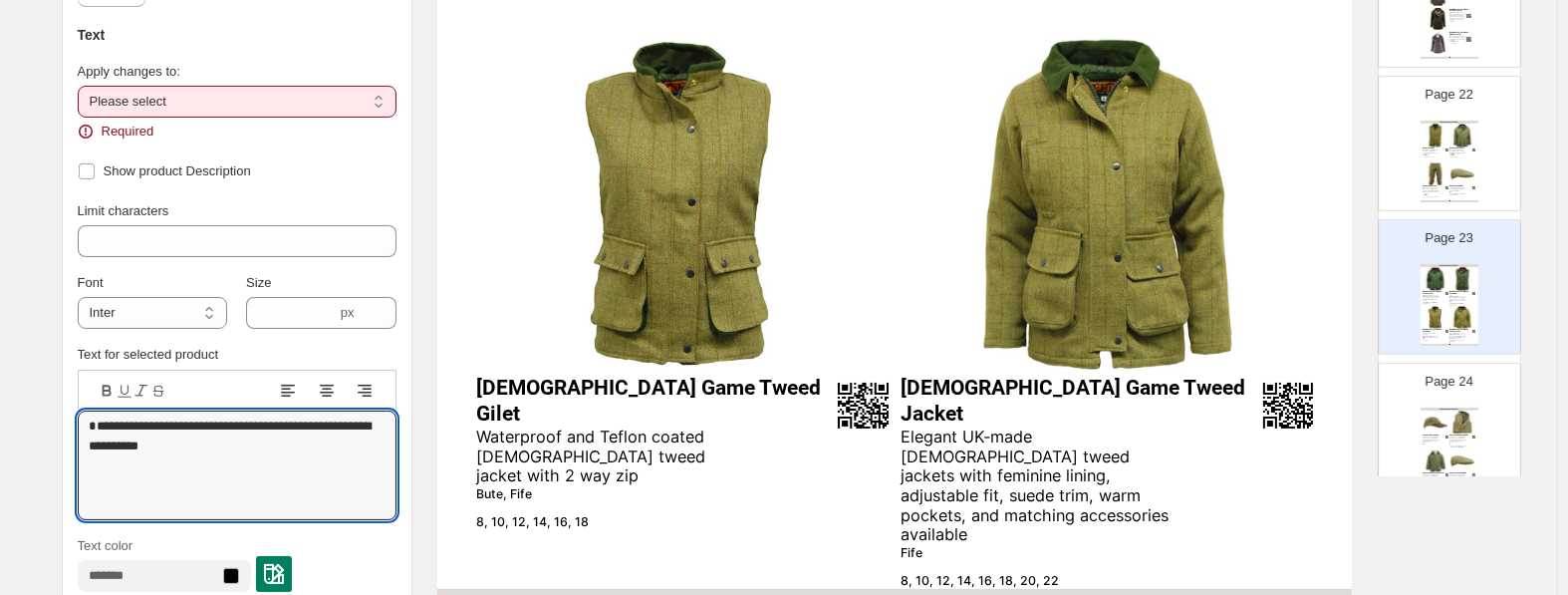 click on "**********" at bounding box center (237, 102) 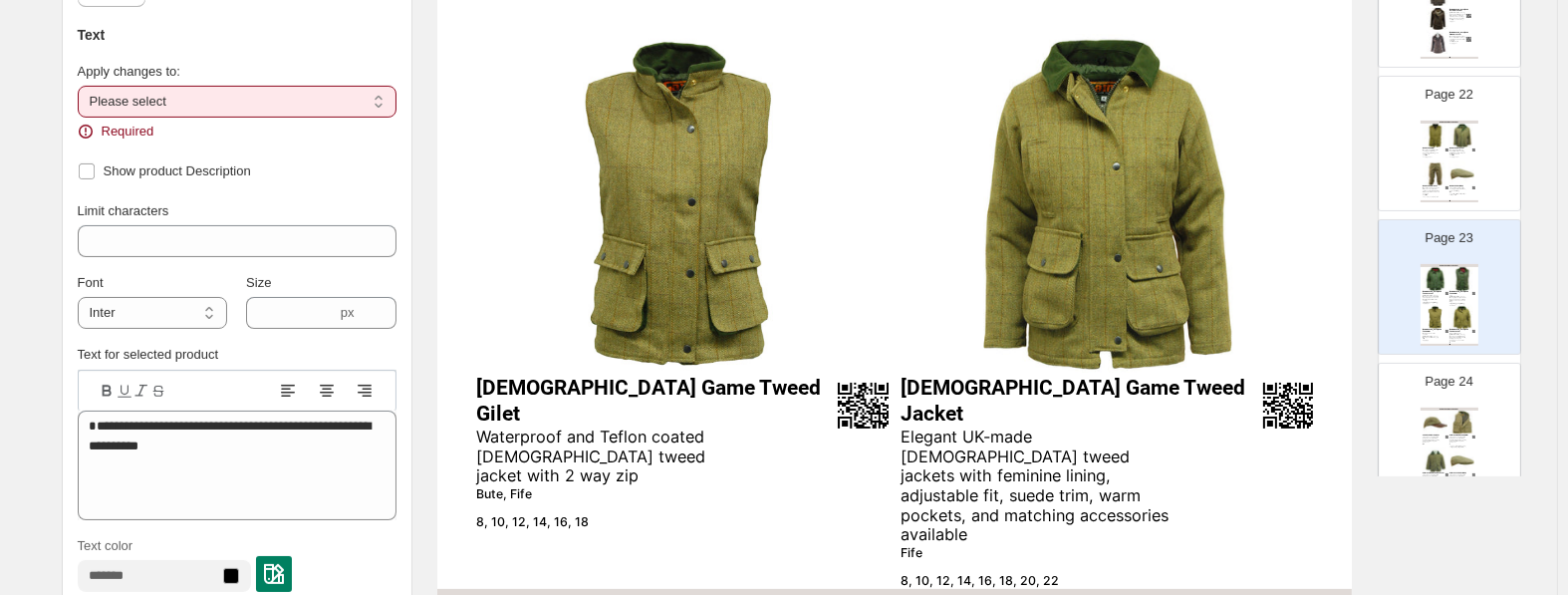 select on "**********" 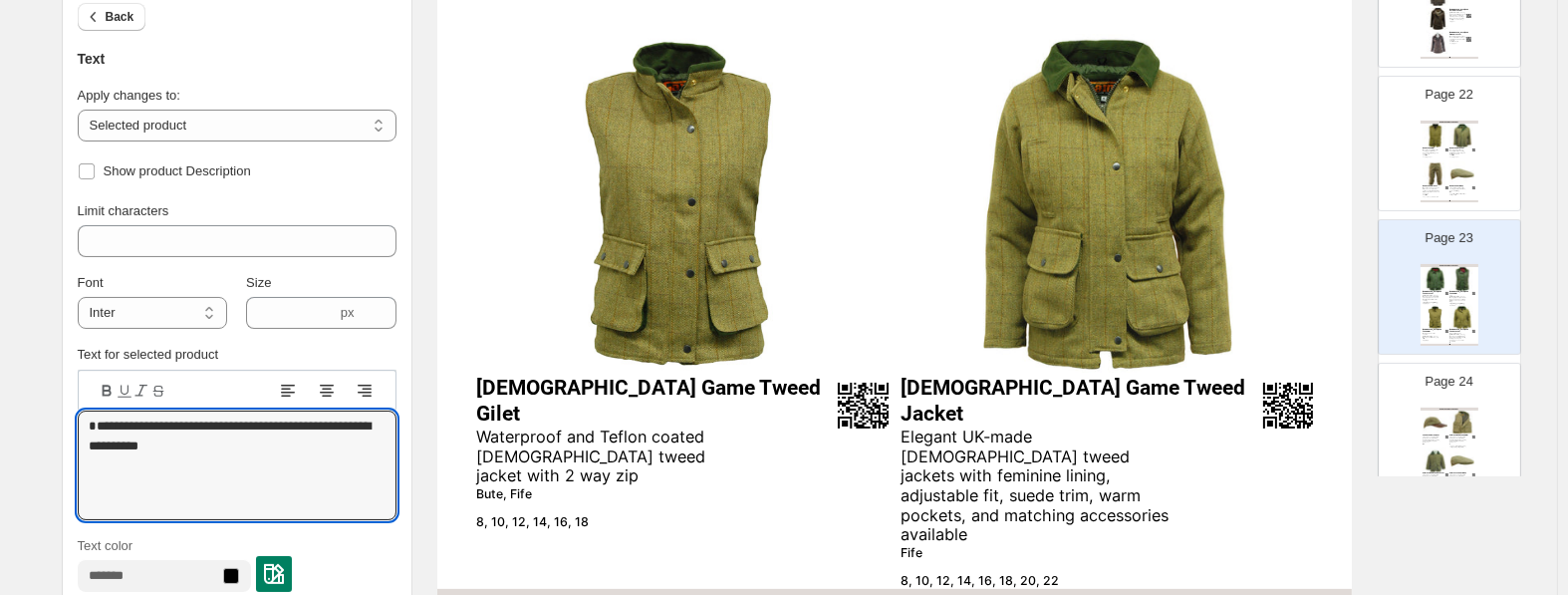 drag, startPoint x: 188, startPoint y: 446, endPoint x: 14, endPoint y: 447, distance: 174.00287 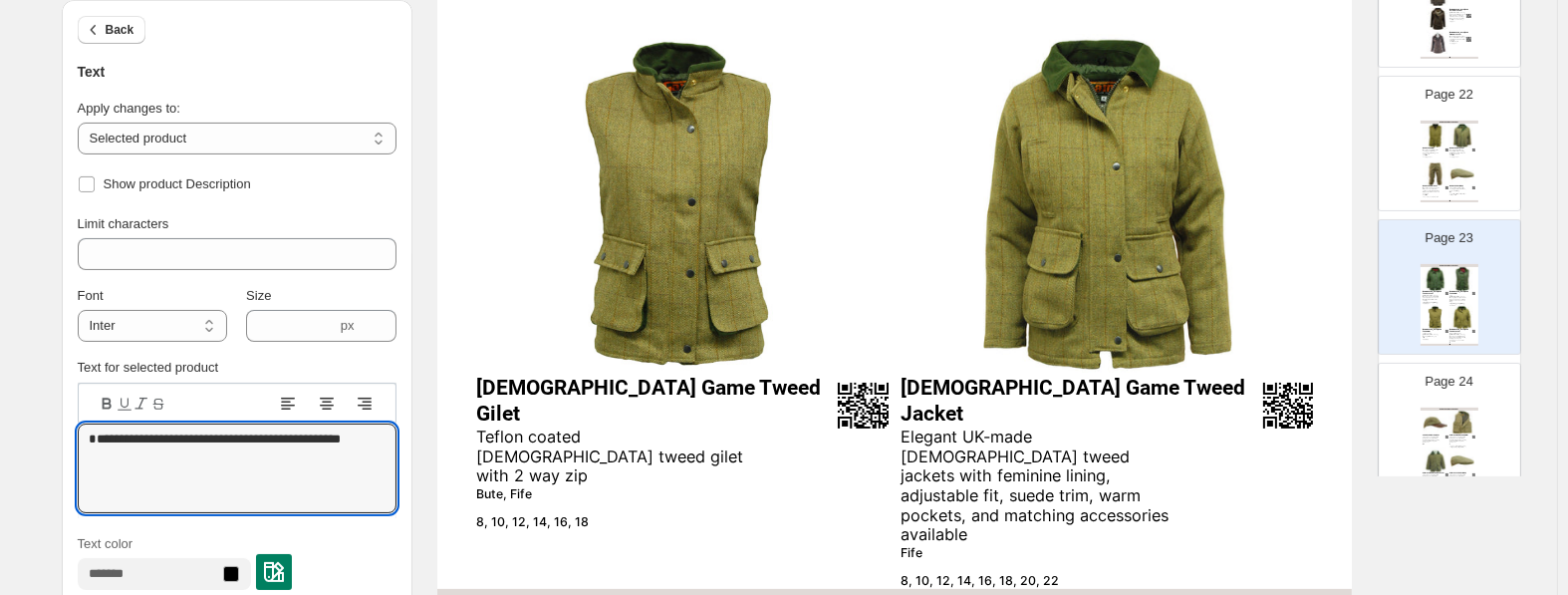 type on "**********" 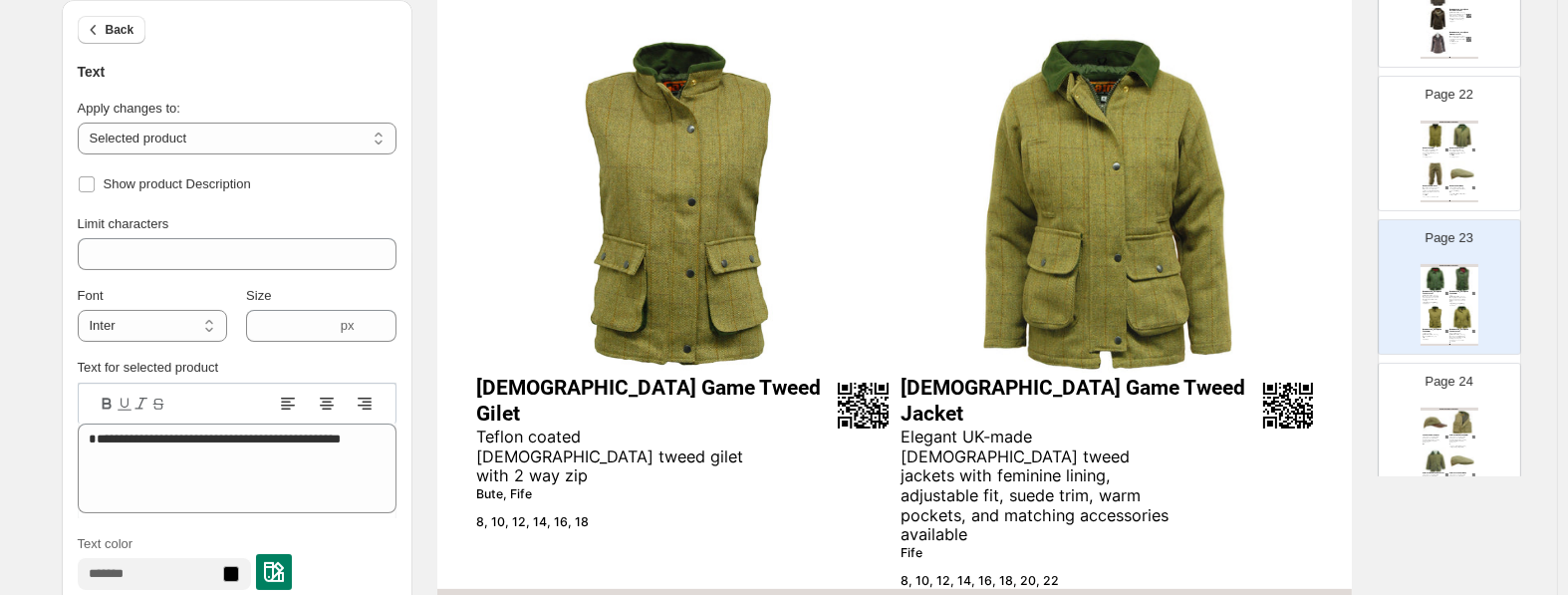 click on "Teflon coated ladies tweed gilet with 2 way zip" at bounding box center (615, 456) 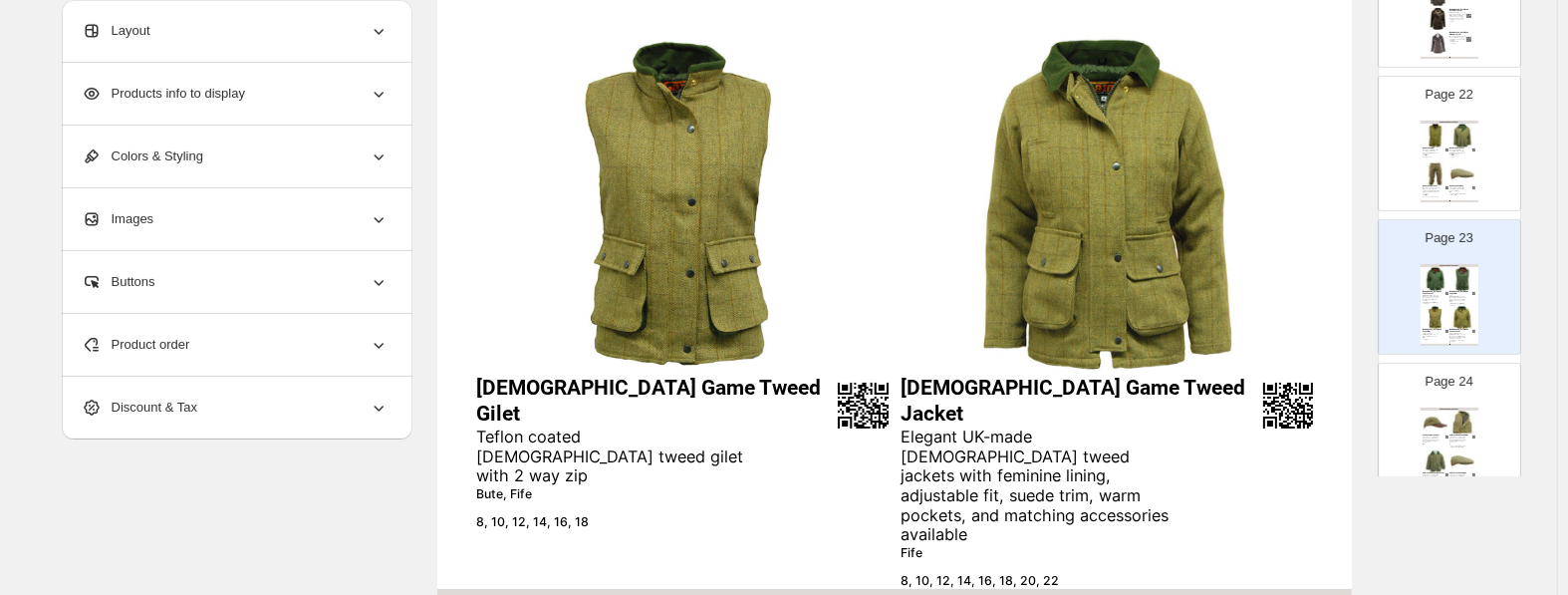 click on "Teflon coated ladies tweed gilet with 2 way zip" at bounding box center [615, 456] 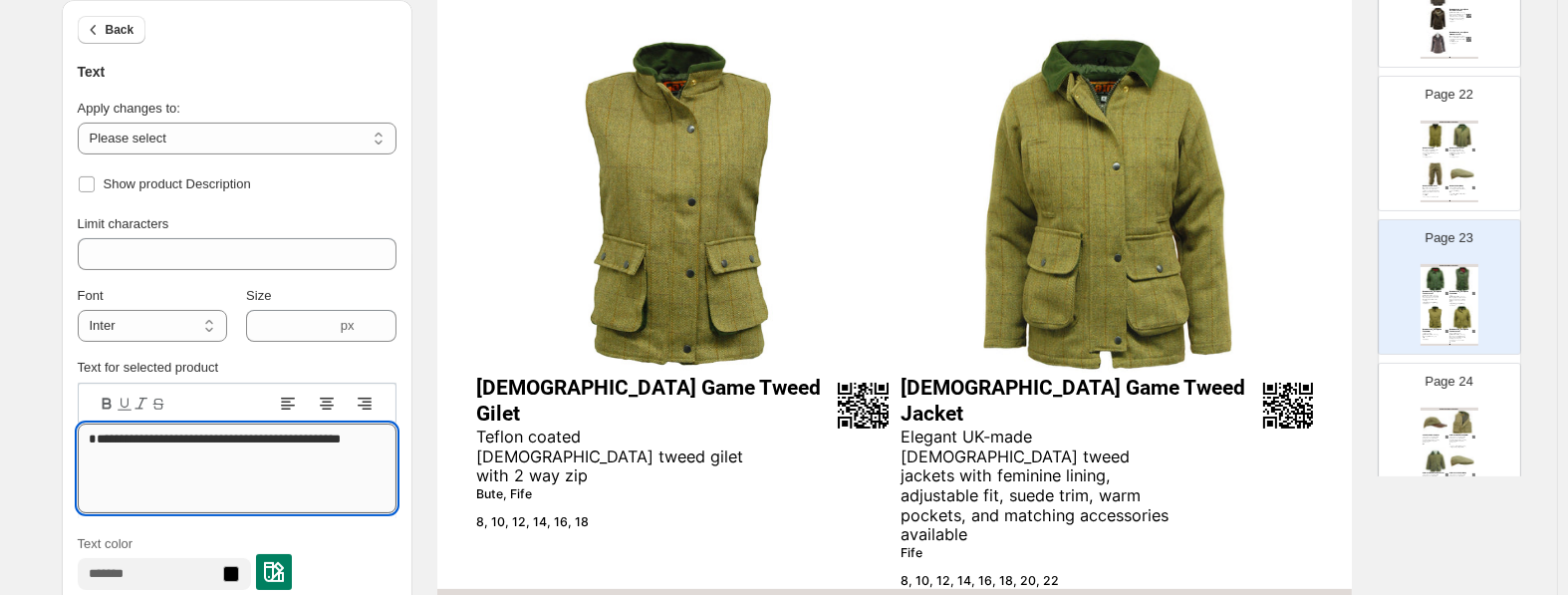 click on "**********" at bounding box center (237, 468) 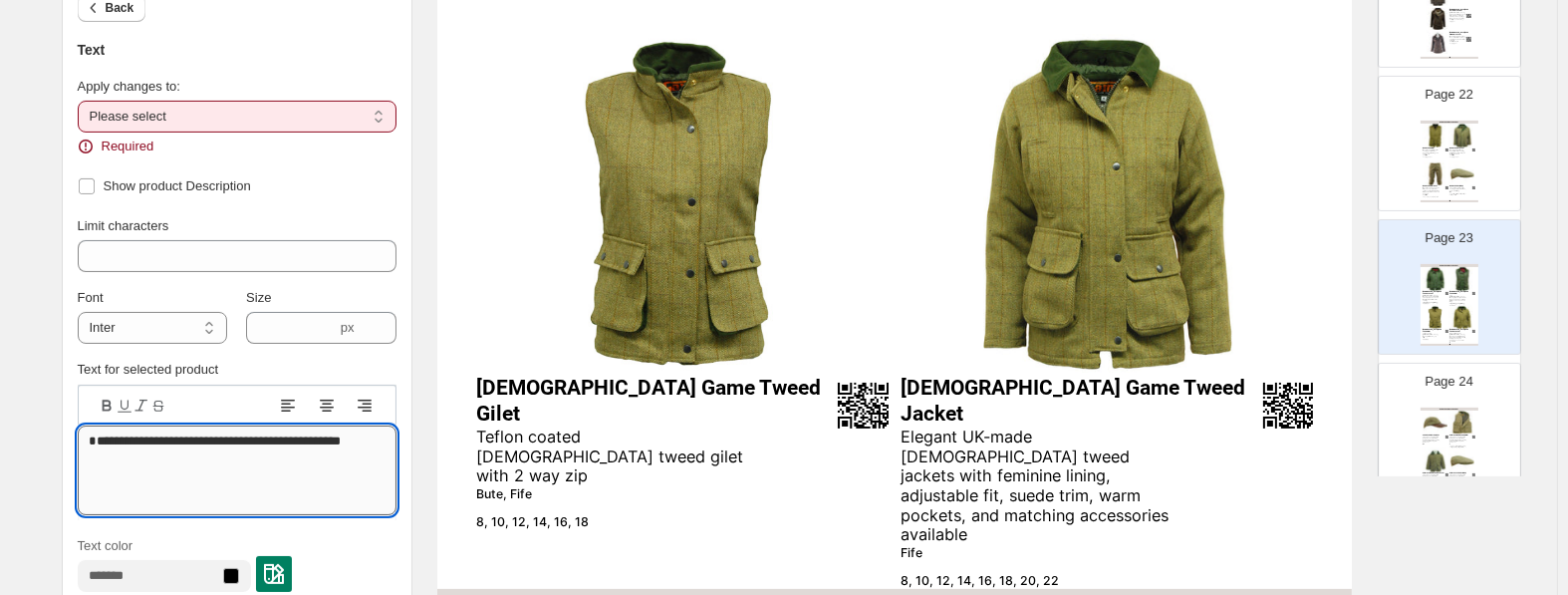 type on "**********" 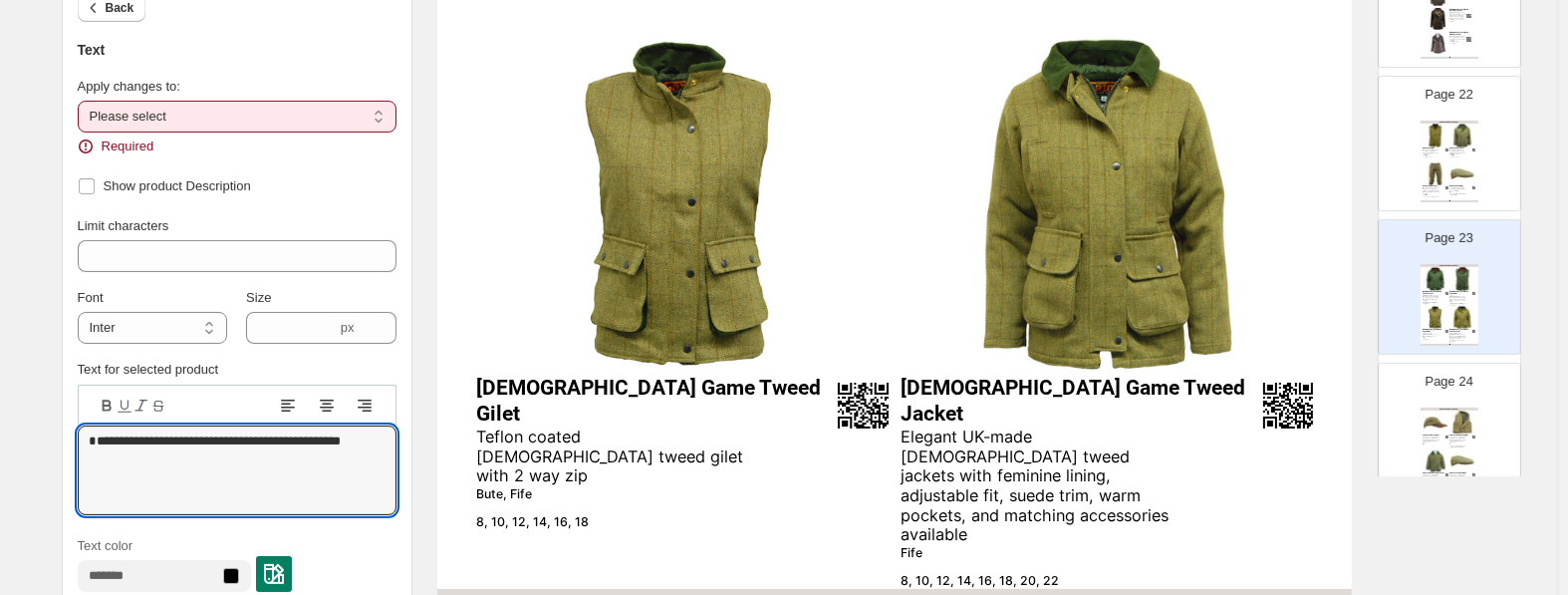 click on "**********" at bounding box center (237, 117) 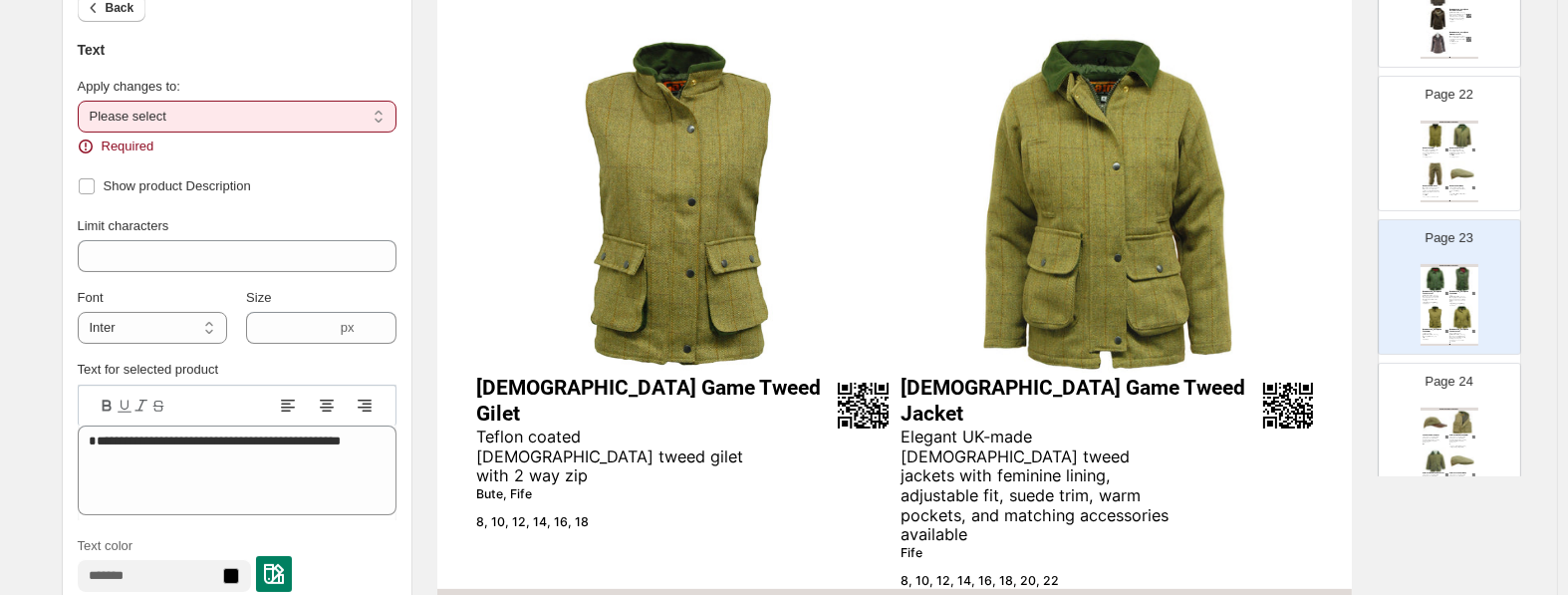 select on "**********" 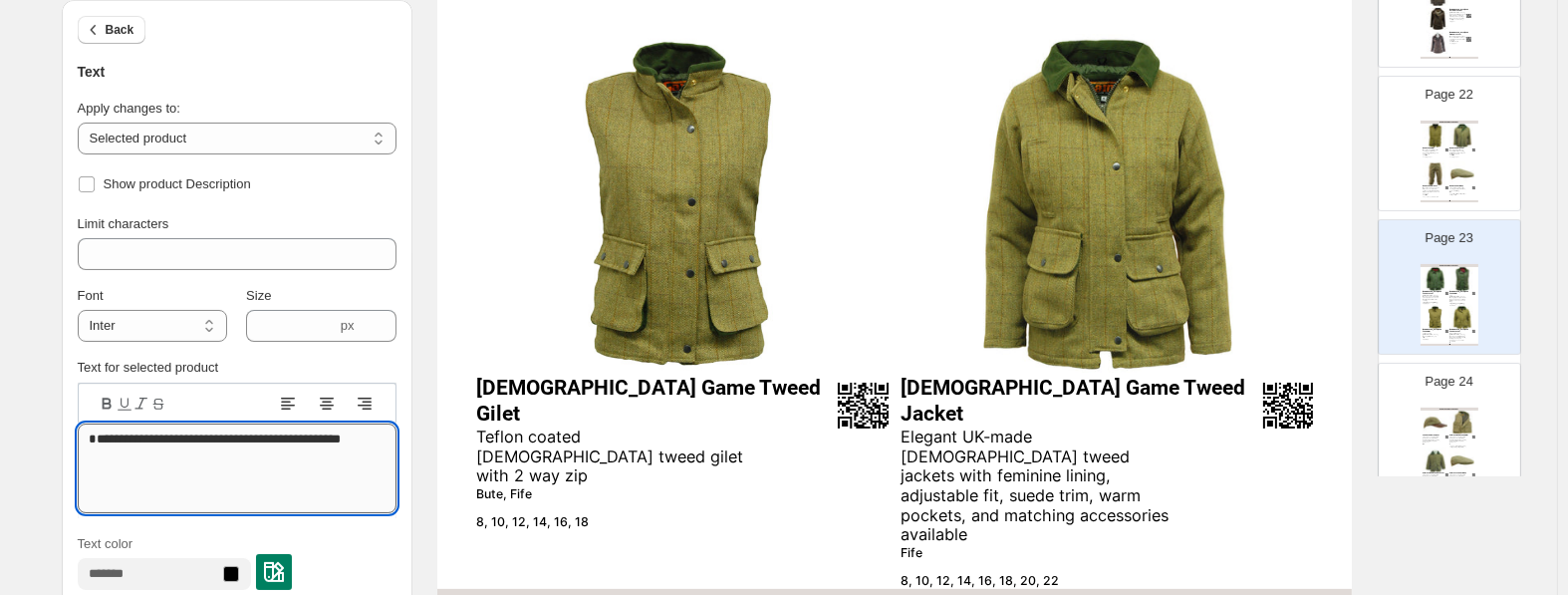 click on "**********" at bounding box center (237, 468) 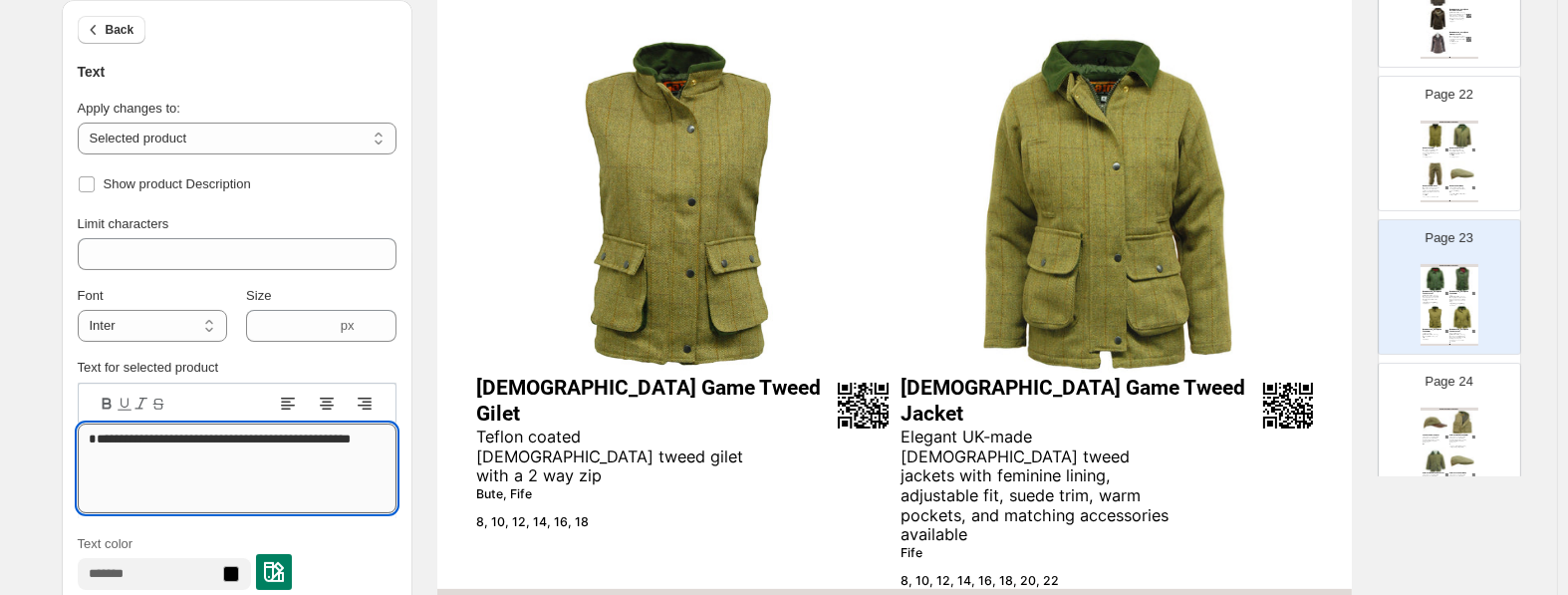 click on "**********" at bounding box center (237, 468) 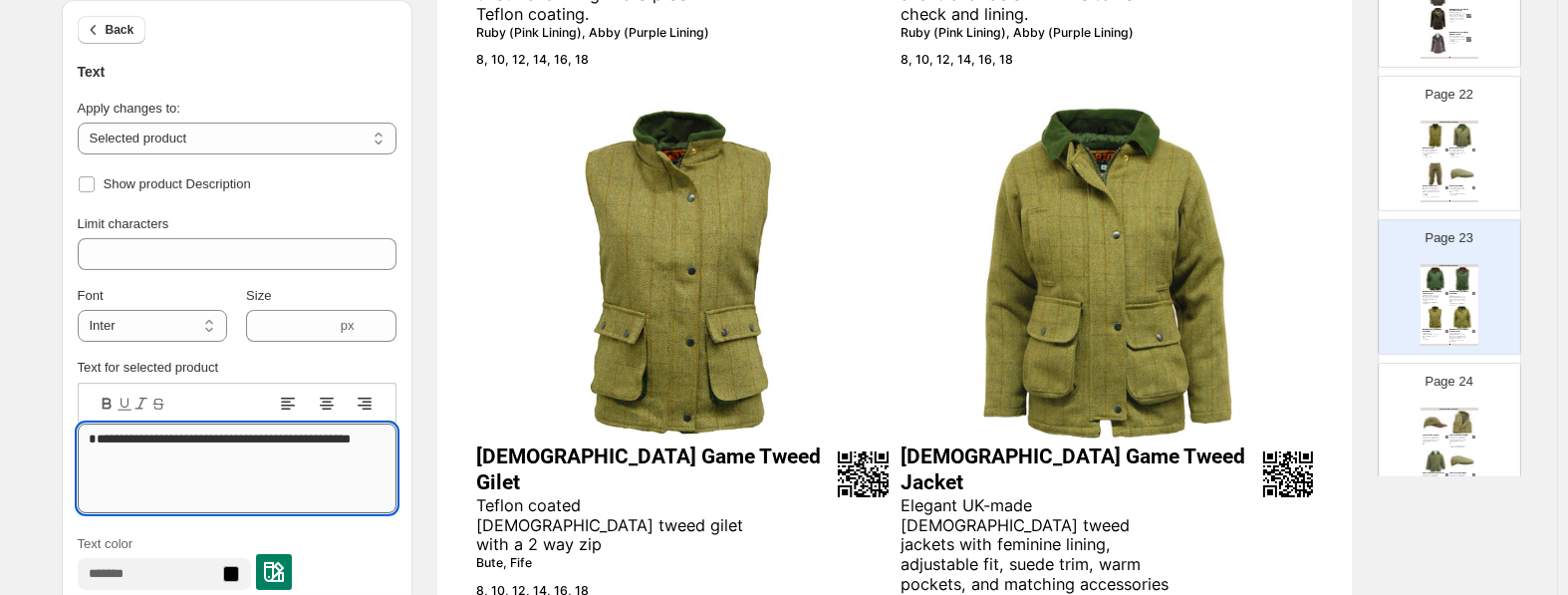 scroll, scrollTop: 617, scrollLeft: 0, axis: vertical 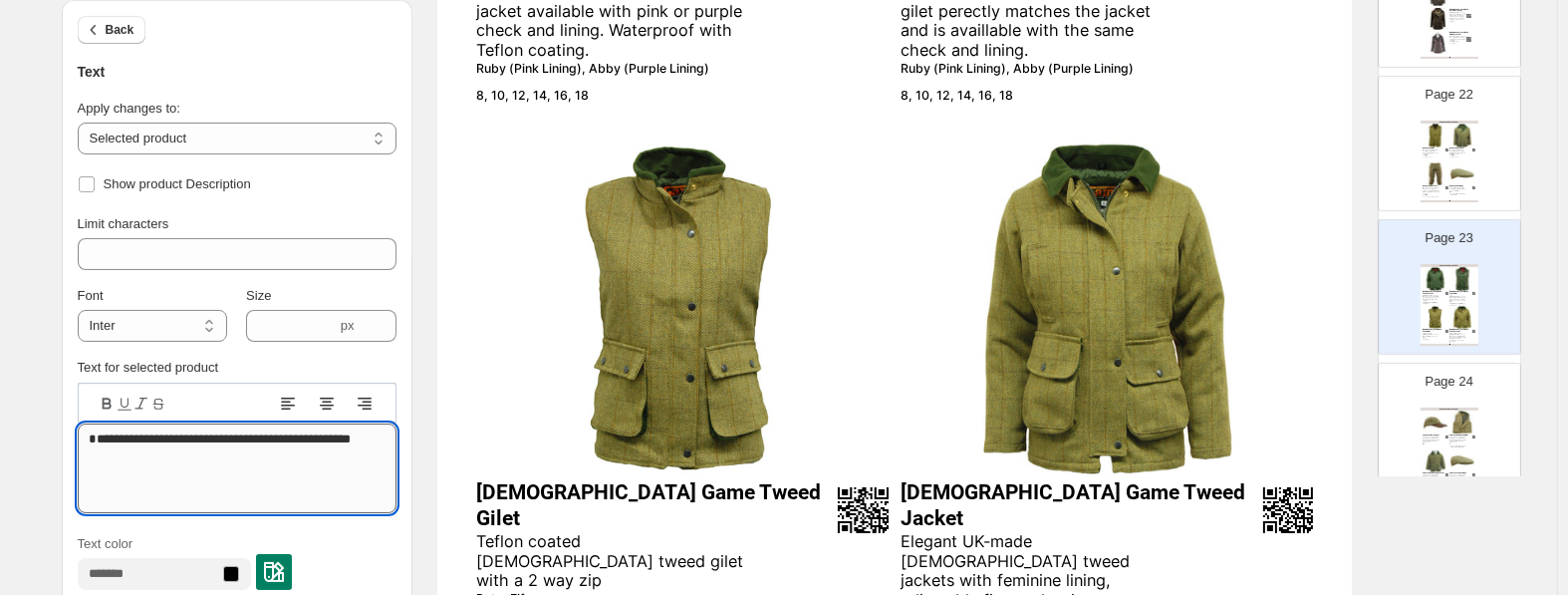 click on "**********" at bounding box center (237, 468) 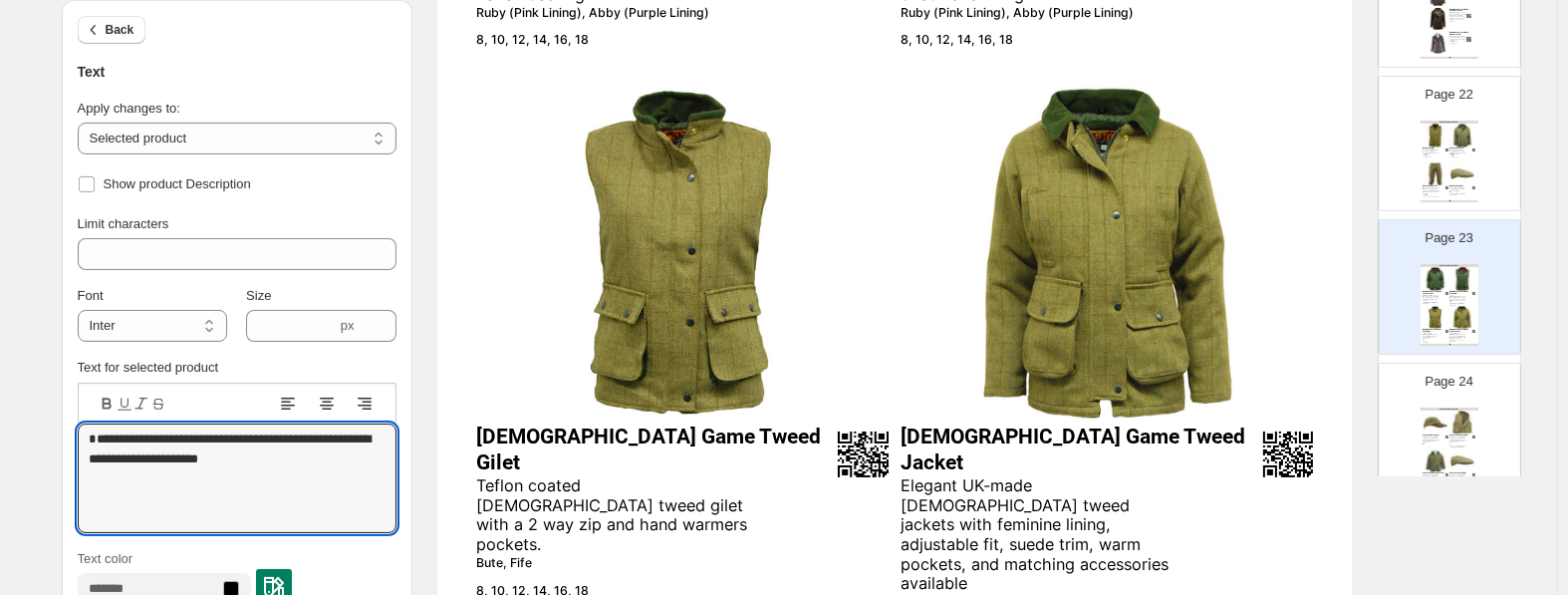 scroll, scrollTop: 722, scrollLeft: 0, axis: vertical 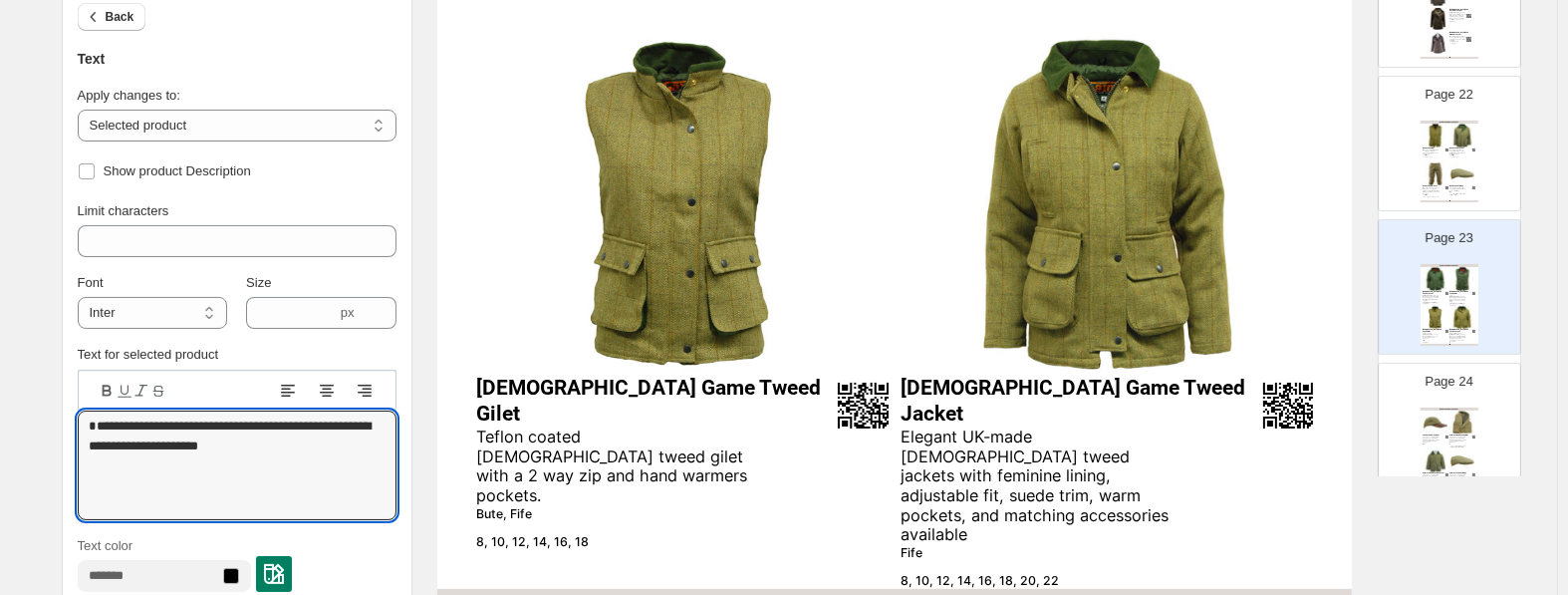 click on "Elegant UK-made ladies tweed jackets with feminine lining, adjustable fit, suede trim, warm pockets, and matching accessories available" at bounding box center (1040, 486) 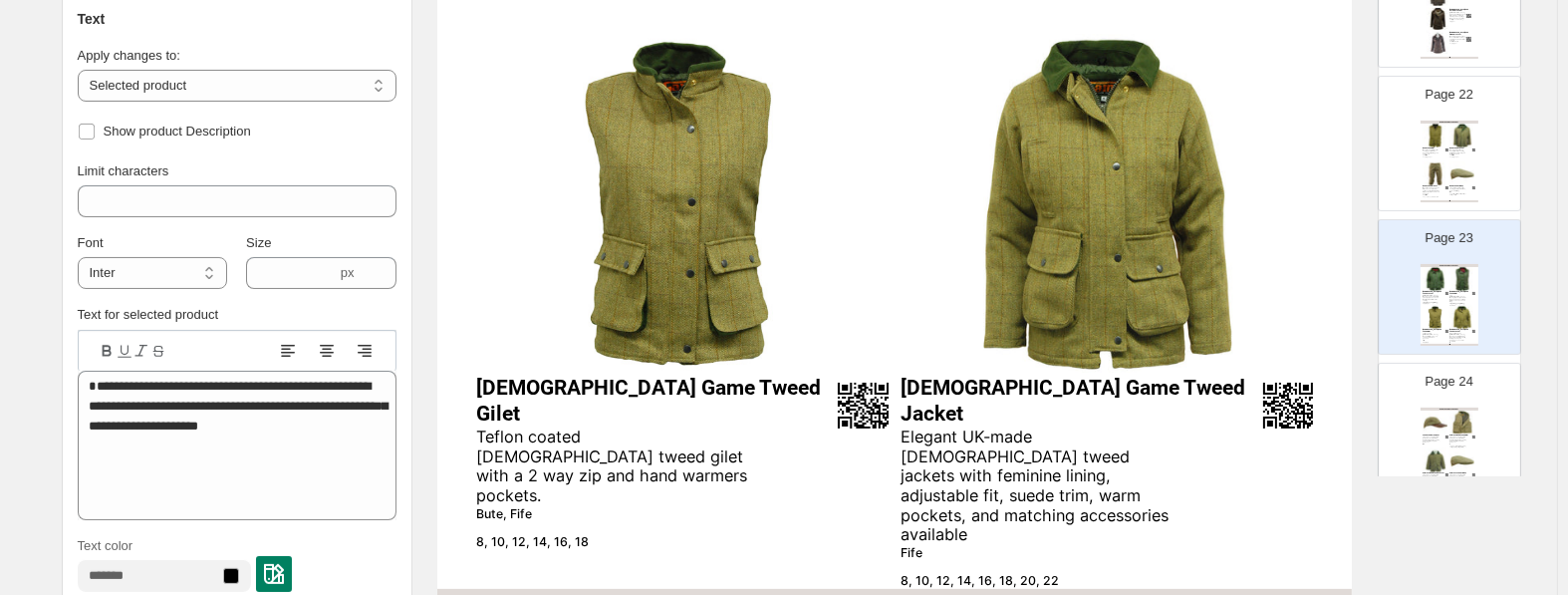 click on "Elegant UK-made ladies tweed jackets with feminine lining, adjustable fit, suede trim, warm pockets, and matching accessories available" at bounding box center (1040, 486) 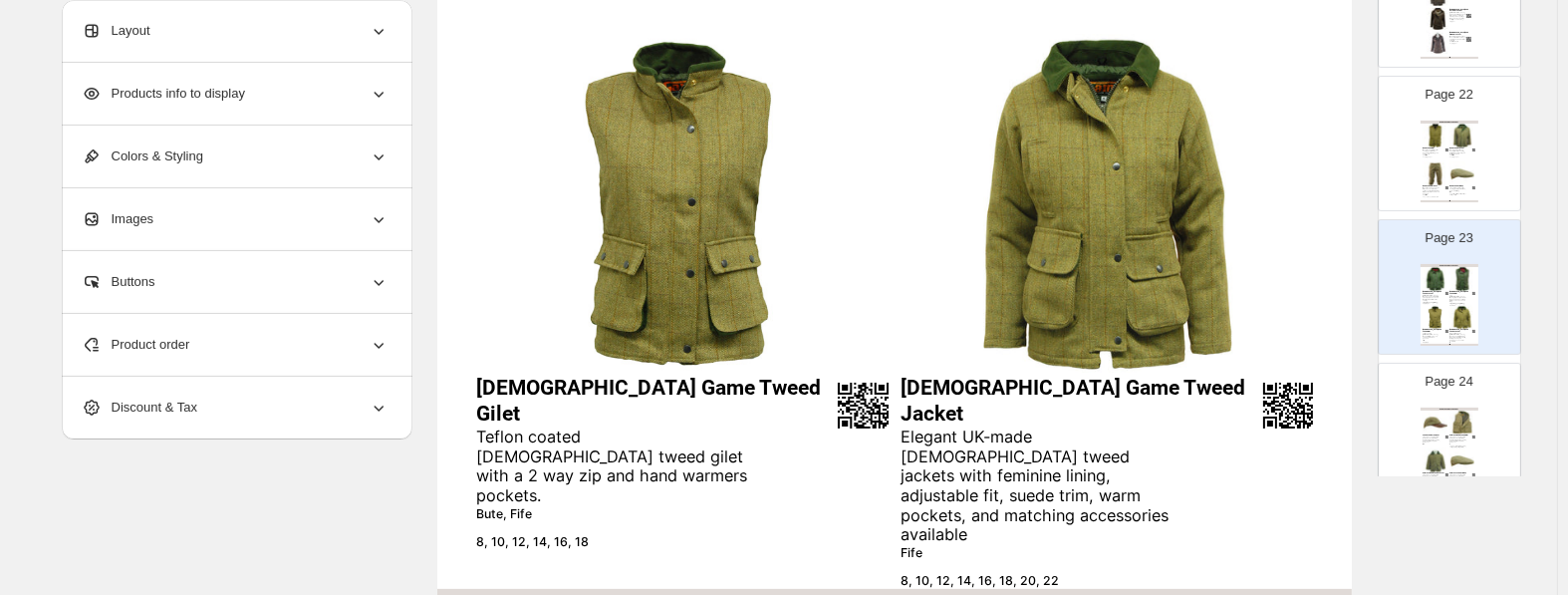 click on "Elegant UK-made ladies tweed jackets with feminine lining, adjustable fit, suede trim, warm pockets, and matching accessories available" at bounding box center [1040, 486] 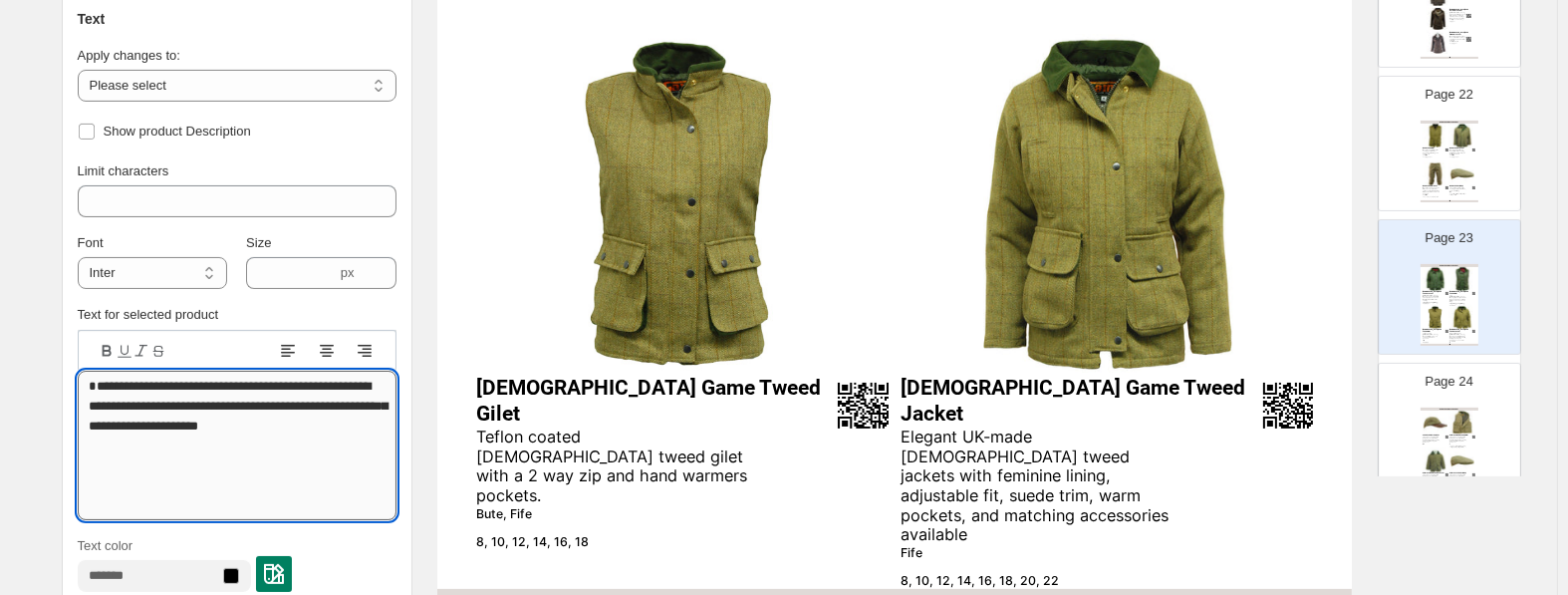 drag, startPoint x: 353, startPoint y: 449, endPoint x: 62, endPoint y: 394, distance: 296.15199 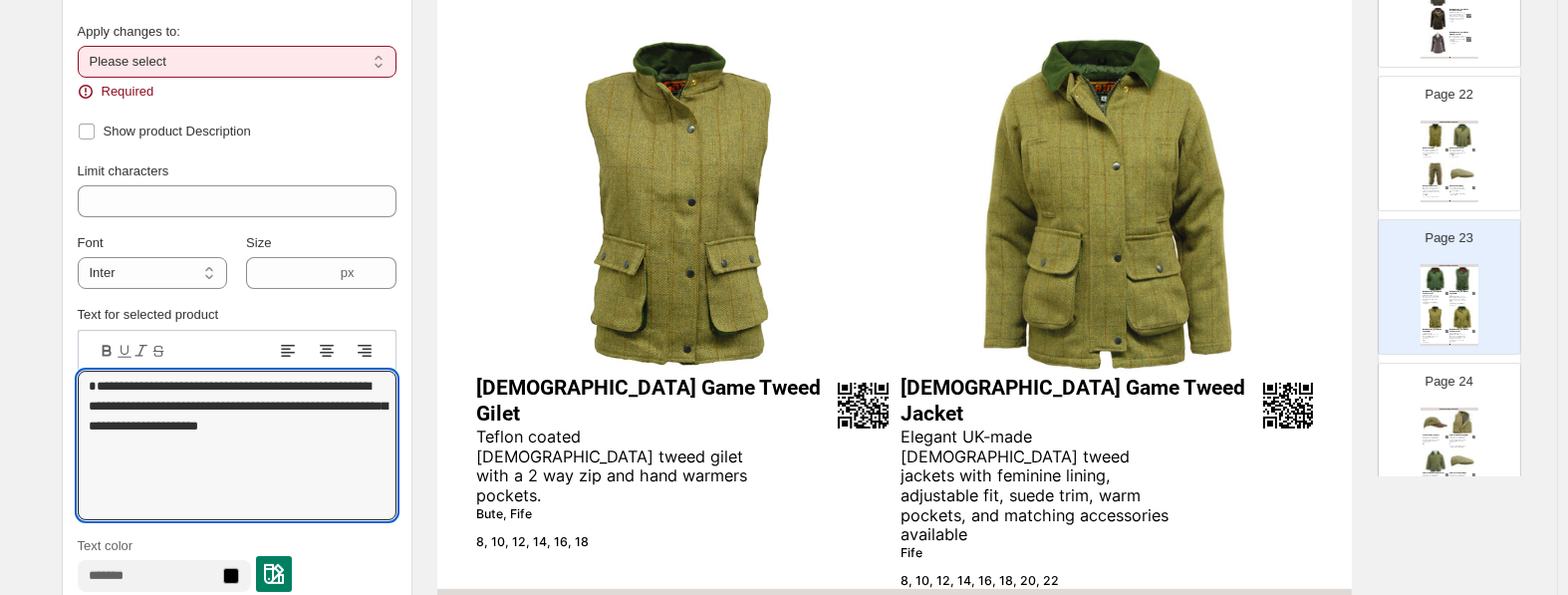 type on "**********" 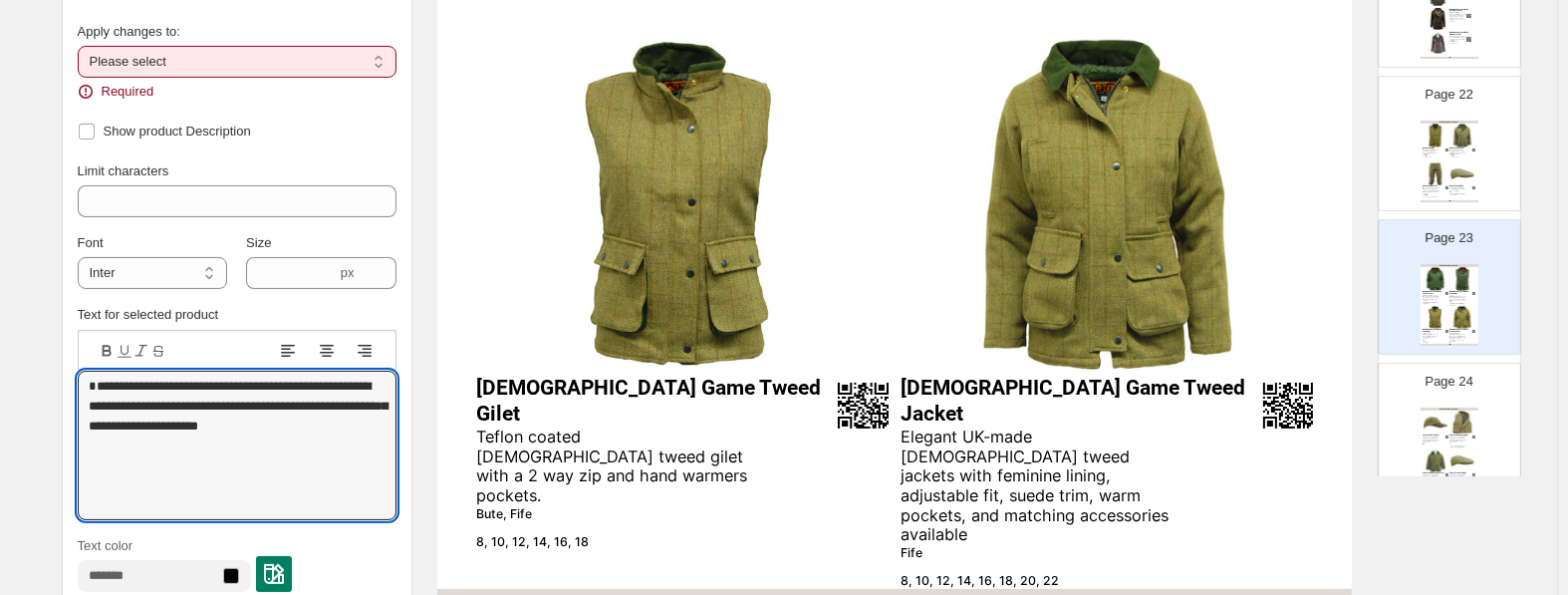 click on "**********" at bounding box center (237, 62) 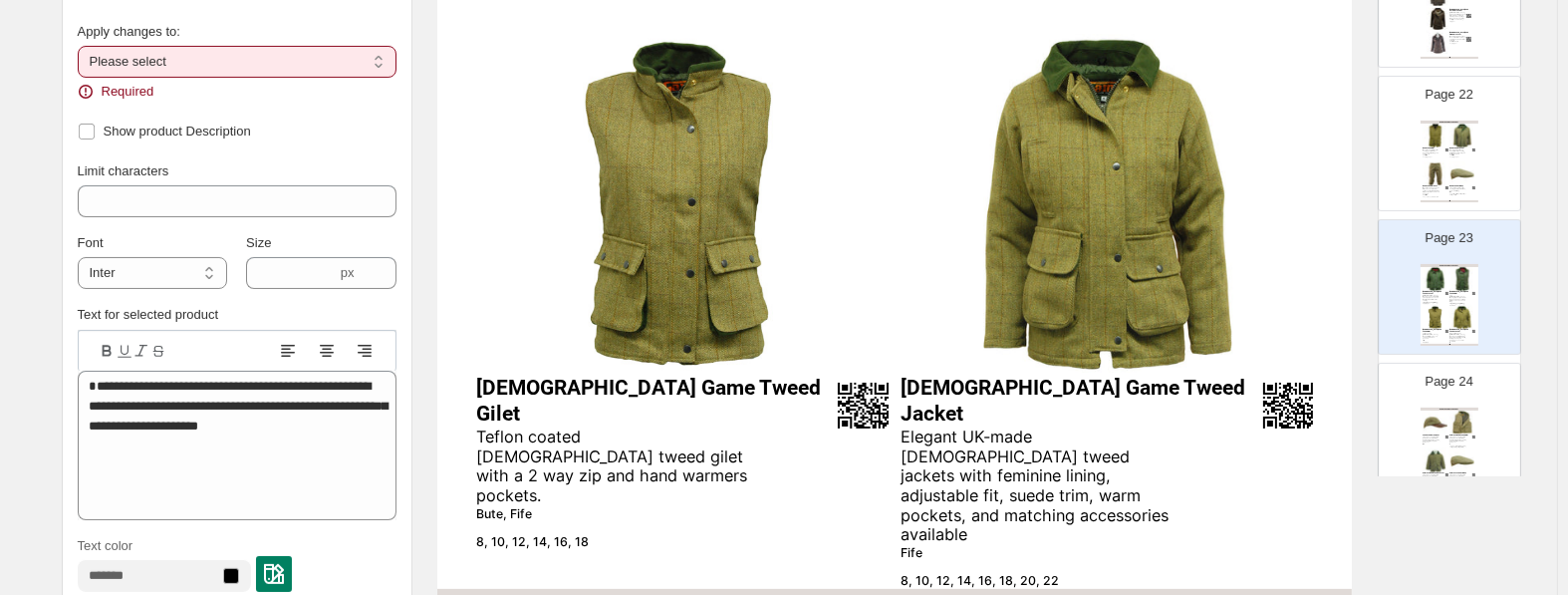 select on "**********" 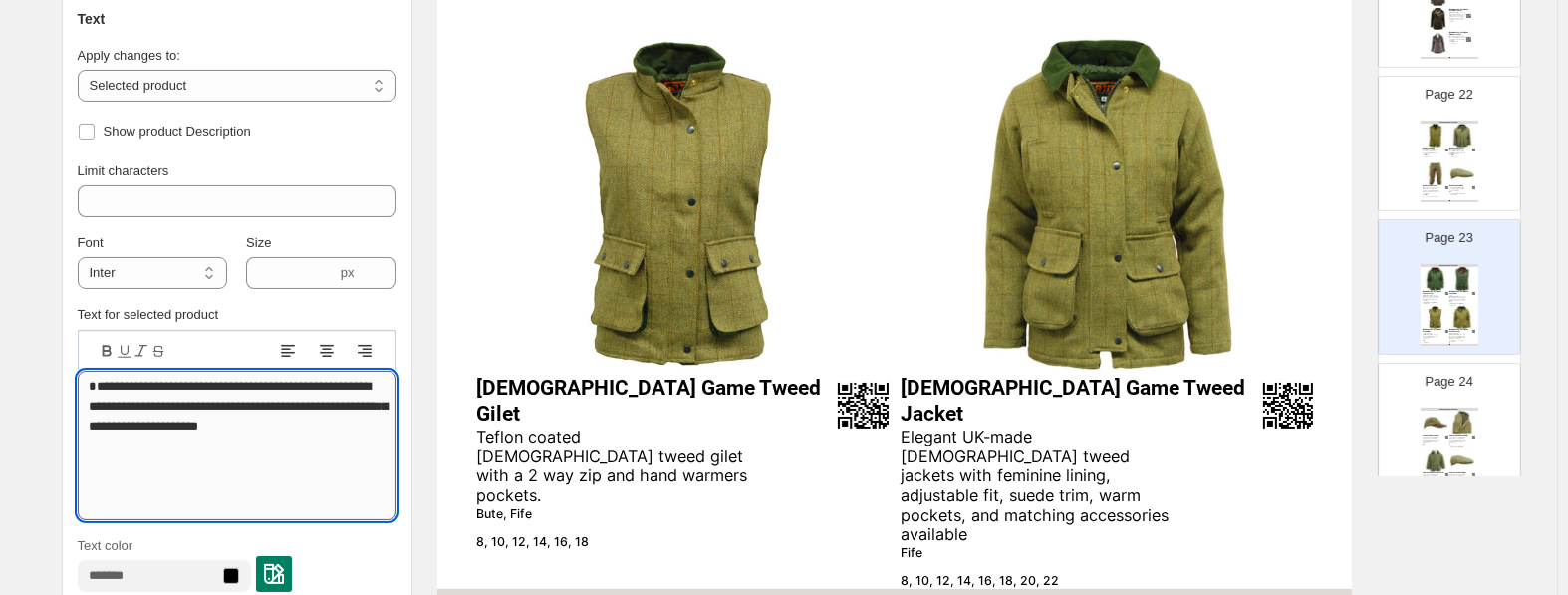 drag, startPoint x: 317, startPoint y: 436, endPoint x: 56, endPoint y: 399, distance: 263.6096 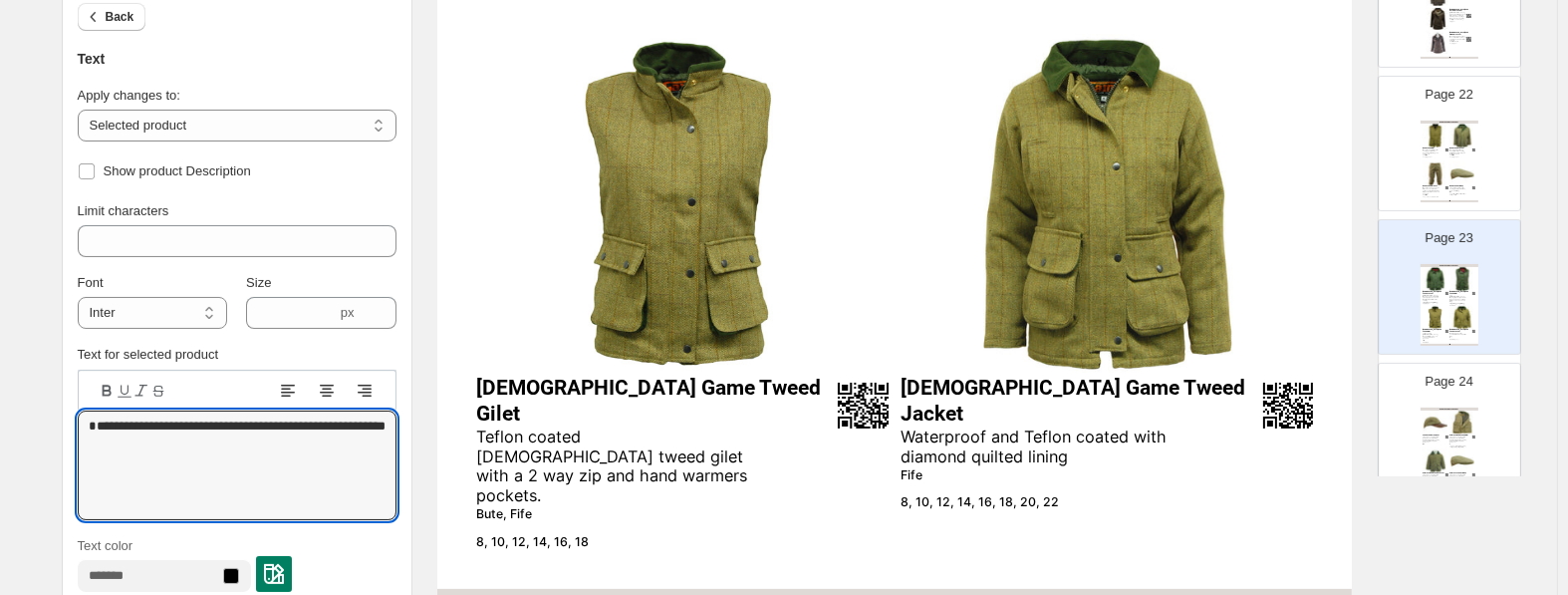 type on "**********" 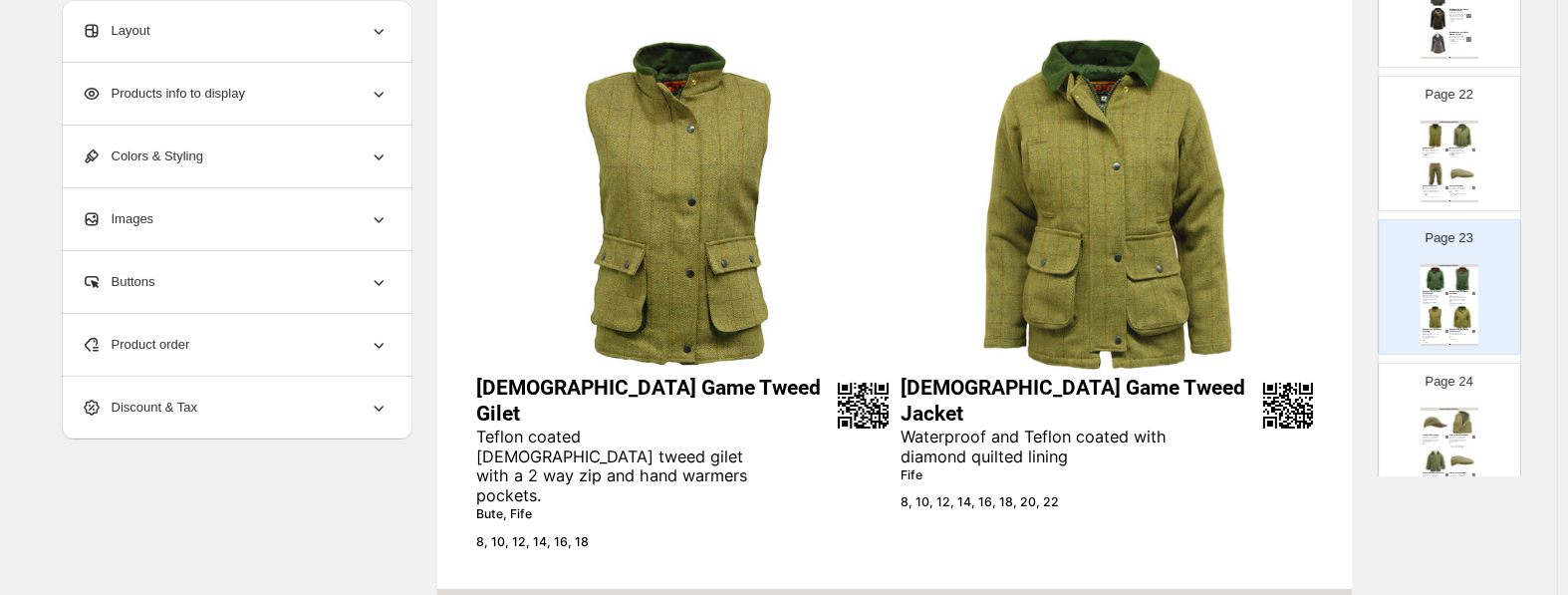 click on "Waterproof and Teflon coated with diamond quilted lining" at bounding box center (1040, 446) 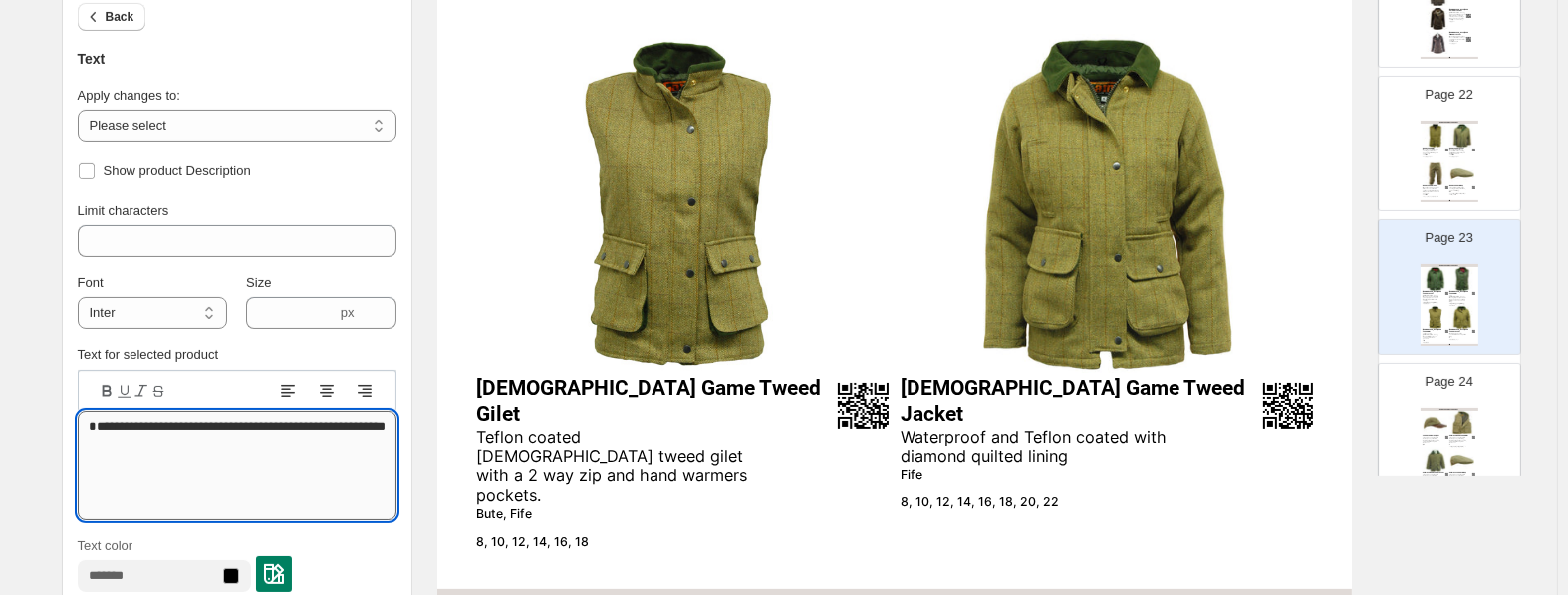 click on "**********" at bounding box center (237, 465) 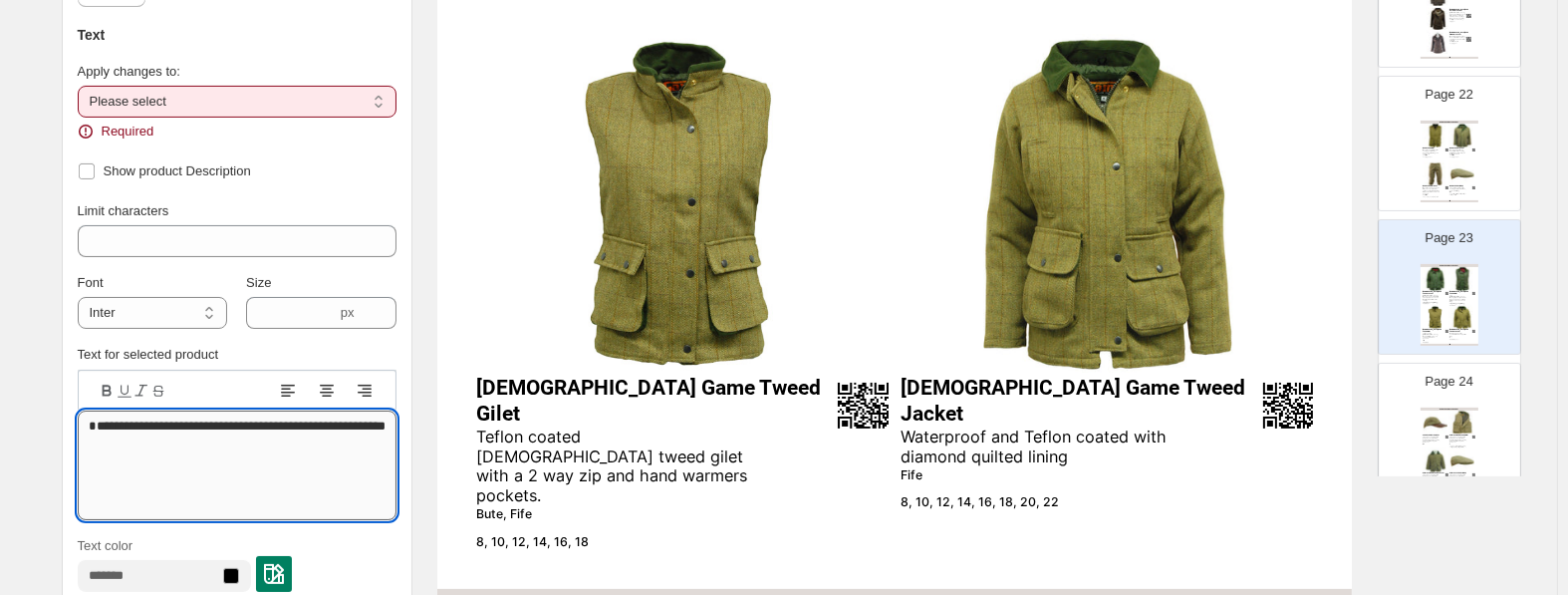 type on "**********" 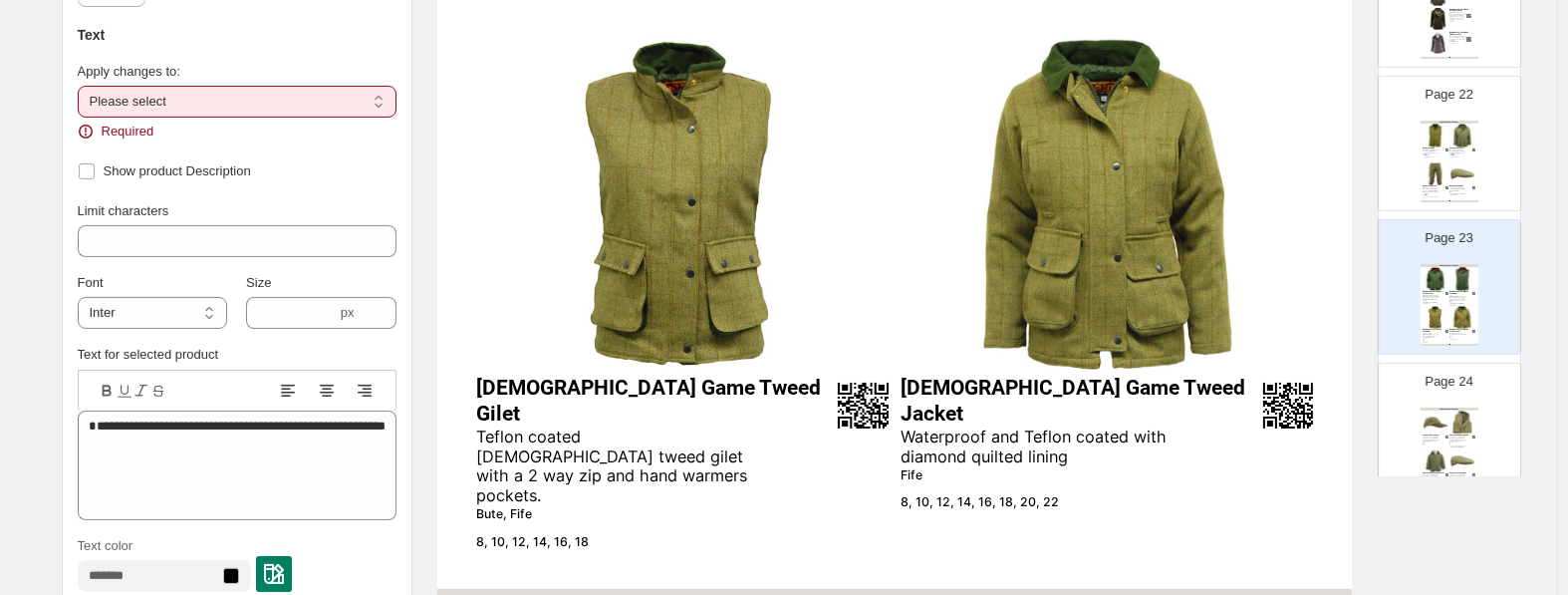 select on "**********" 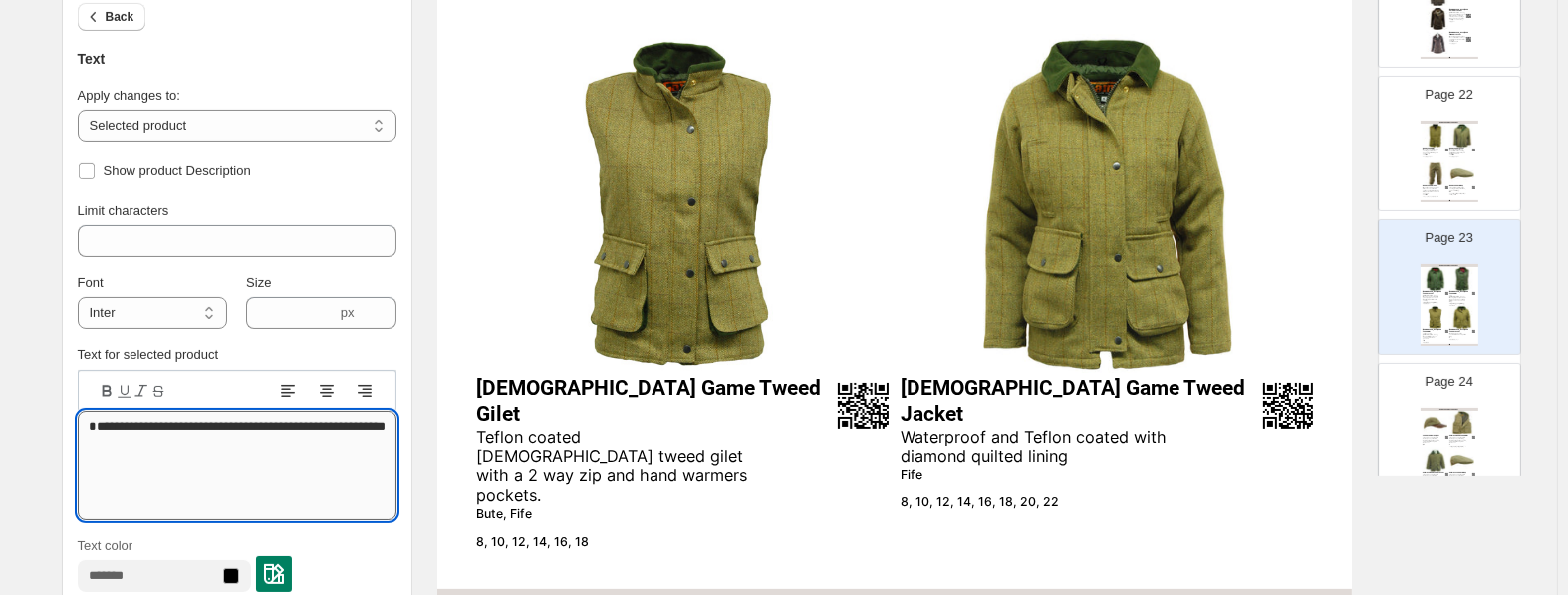 click on "**********" at bounding box center [237, 465] 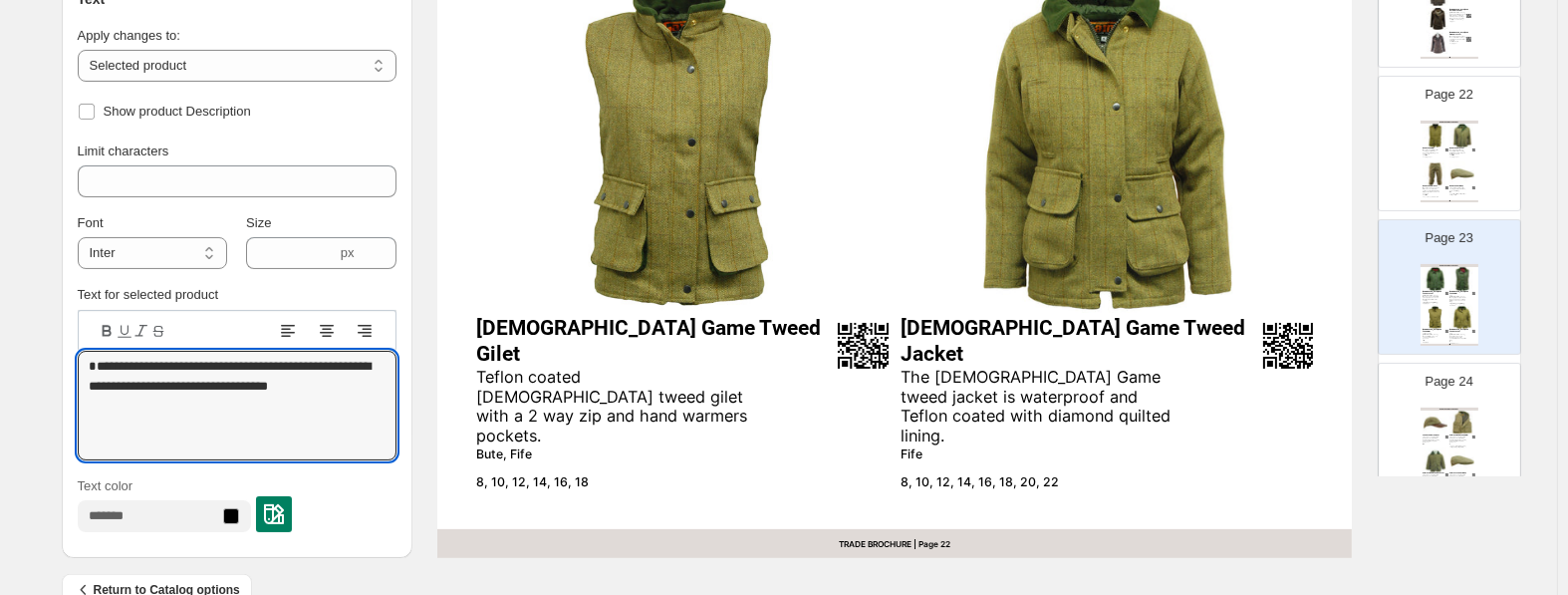 scroll, scrollTop: 826, scrollLeft: 0, axis: vertical 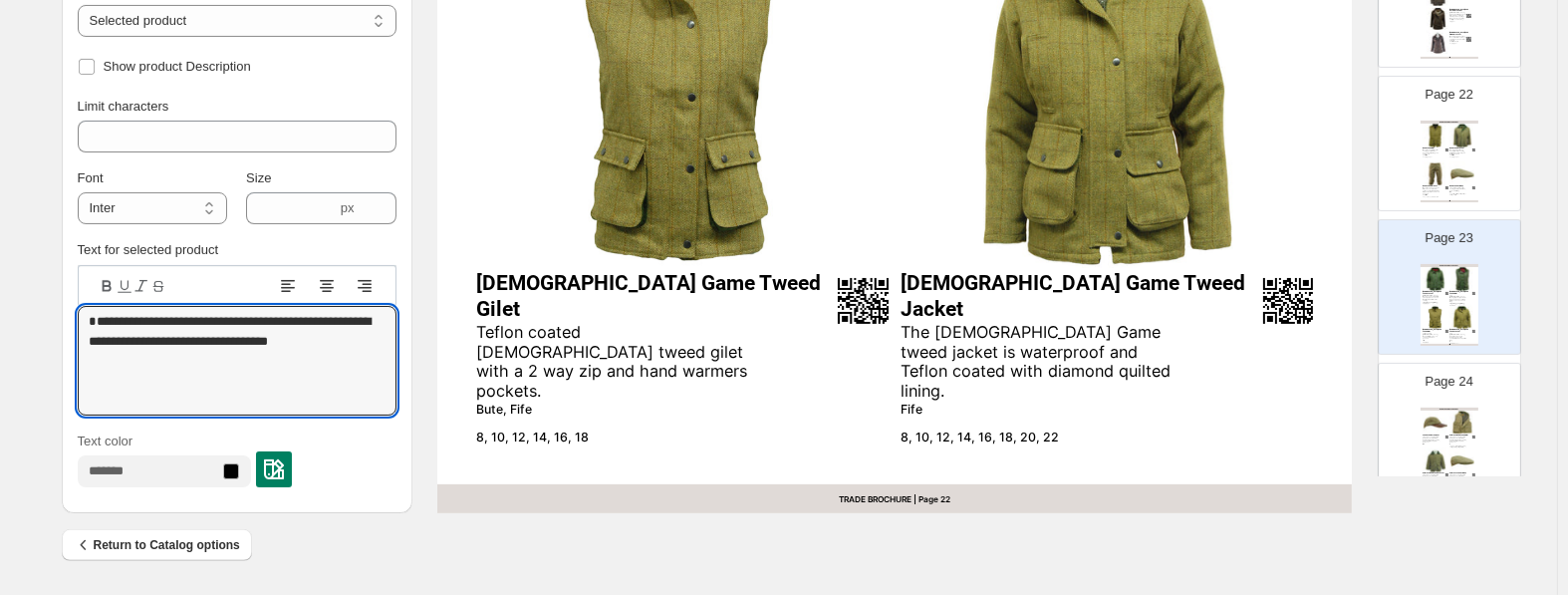 type on "**********" 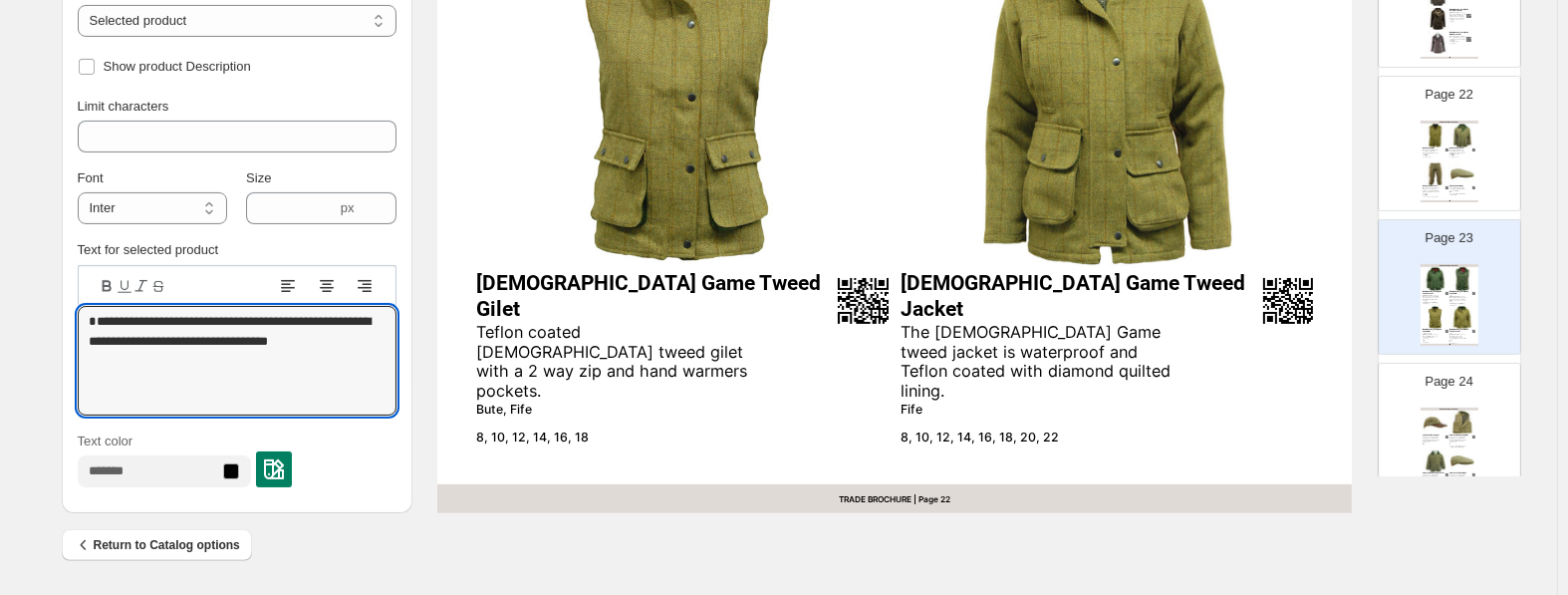 click on "Bute, Fife" at bounding box center [615, 410] 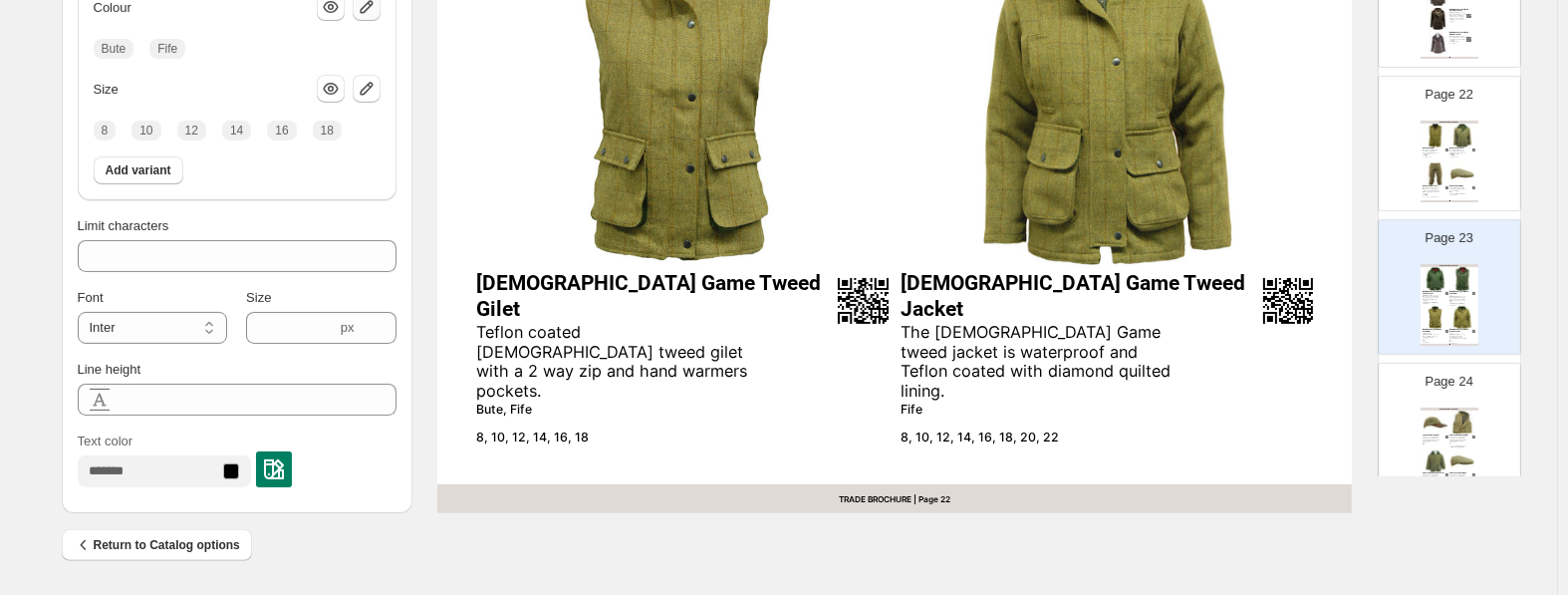 click 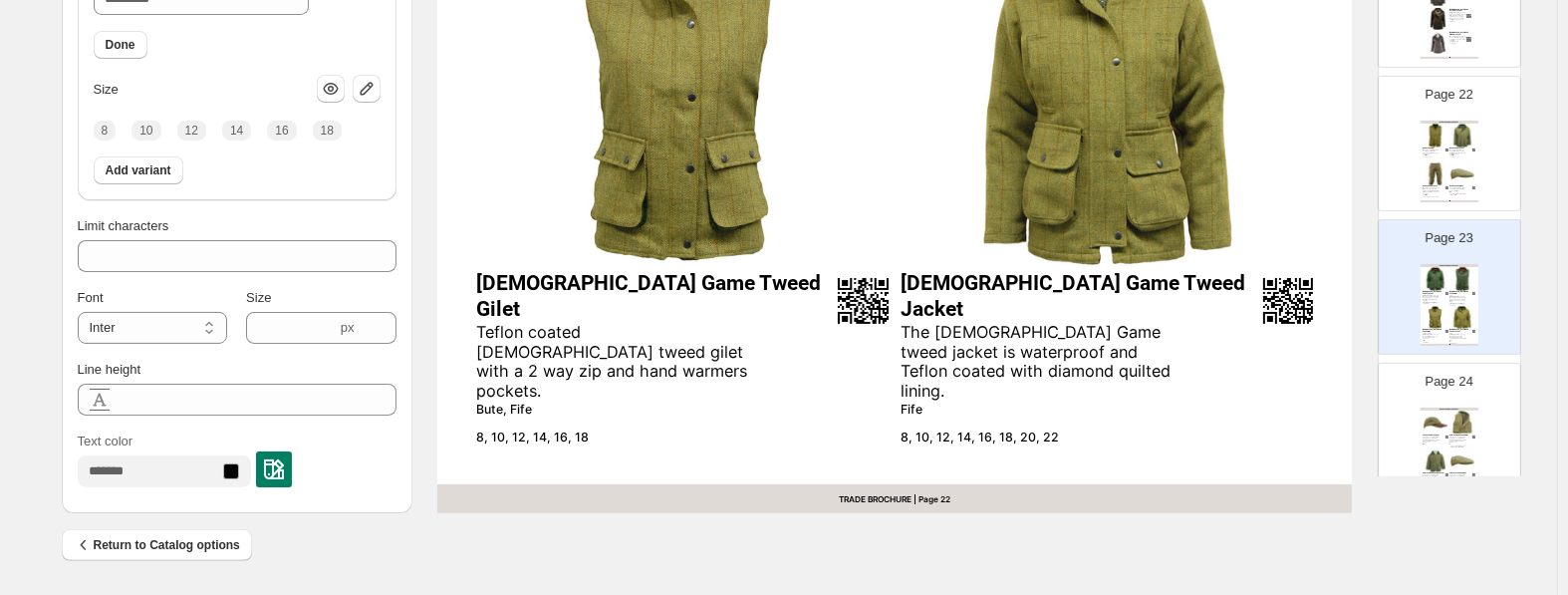 scroll, scrollTop: 617, scrollLeft: 0, axis: vertical 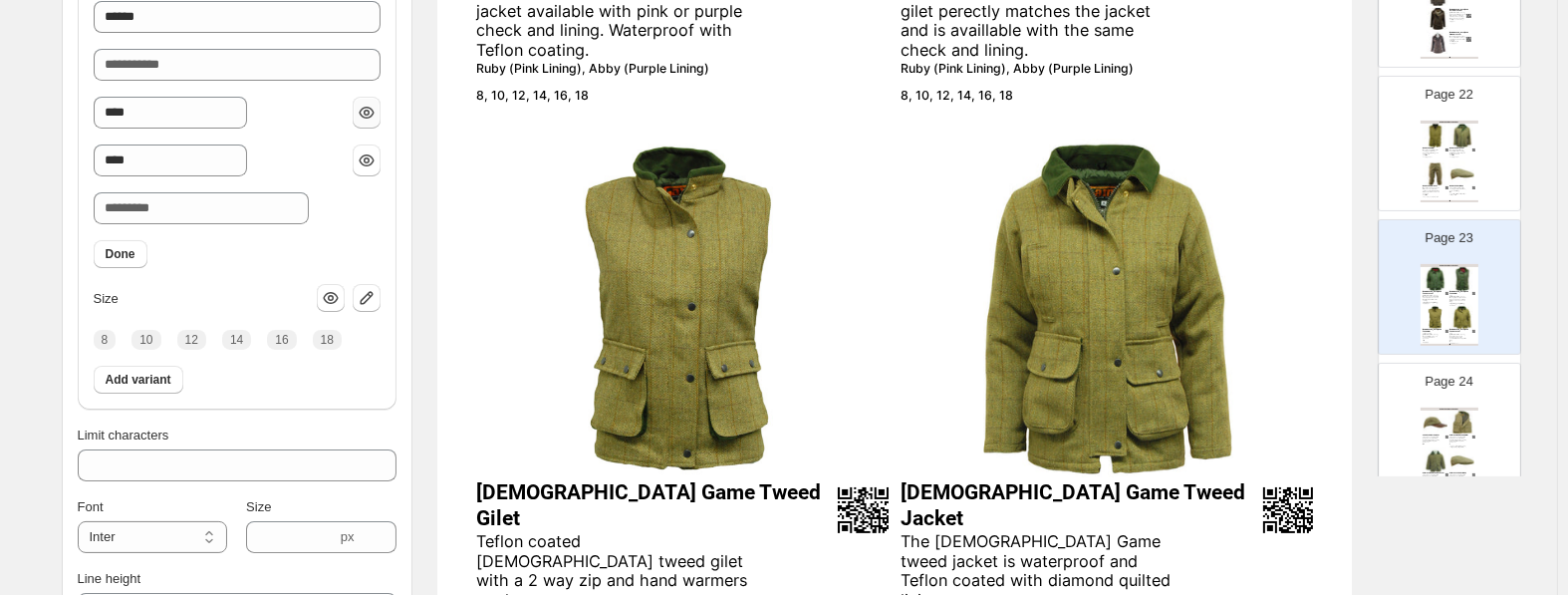 click 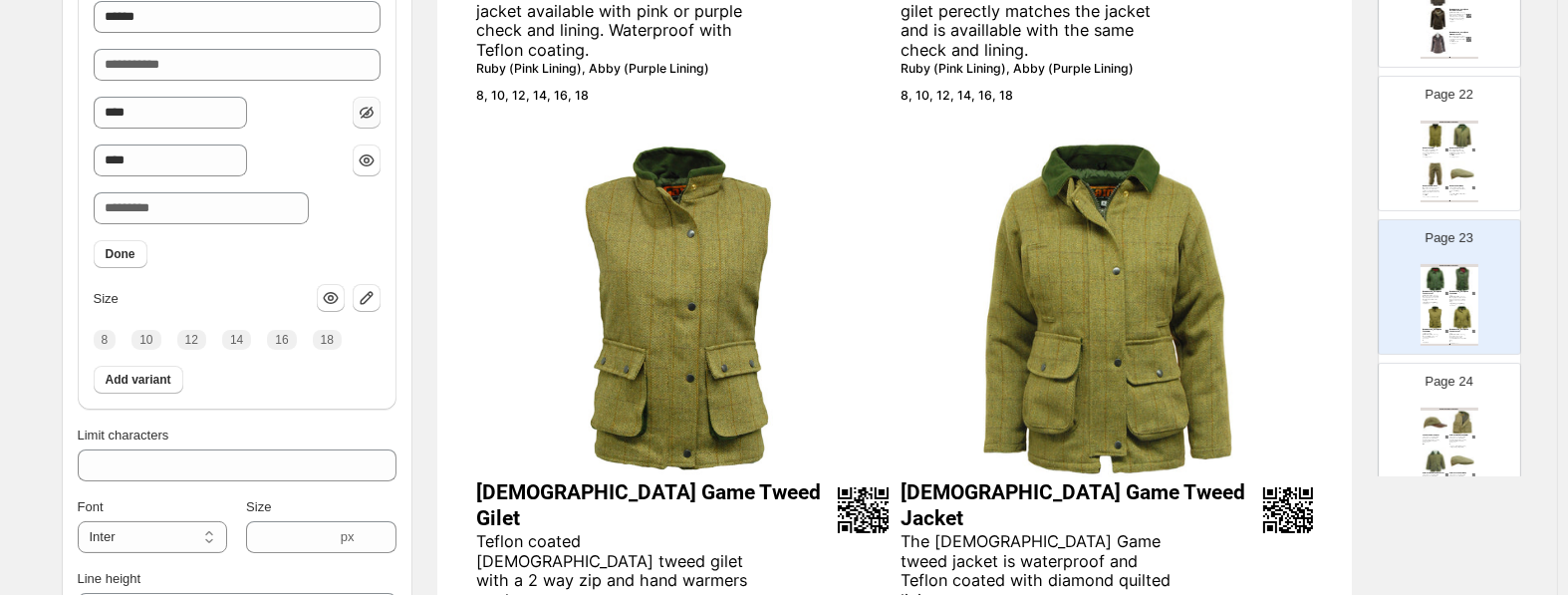 scroll, scrollTop: 826, scrollLeft: 0, axis: vertical 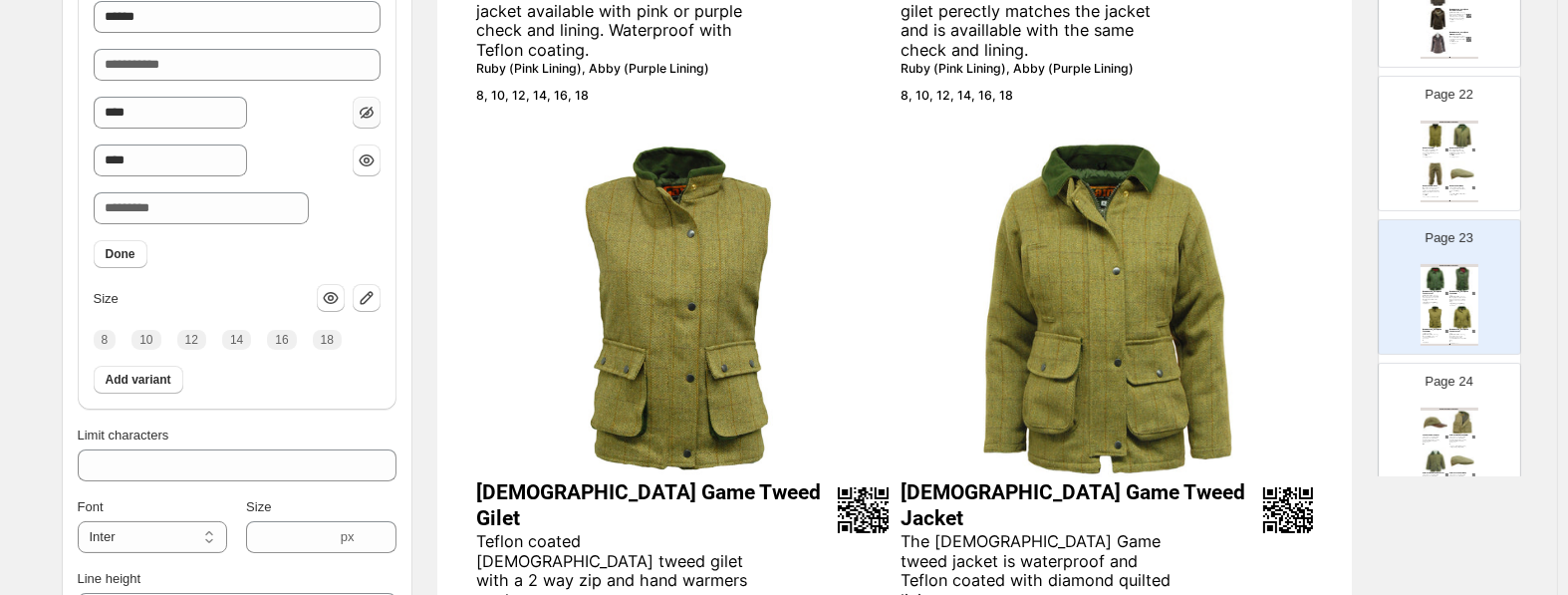click at bounding box center [1462, 423] 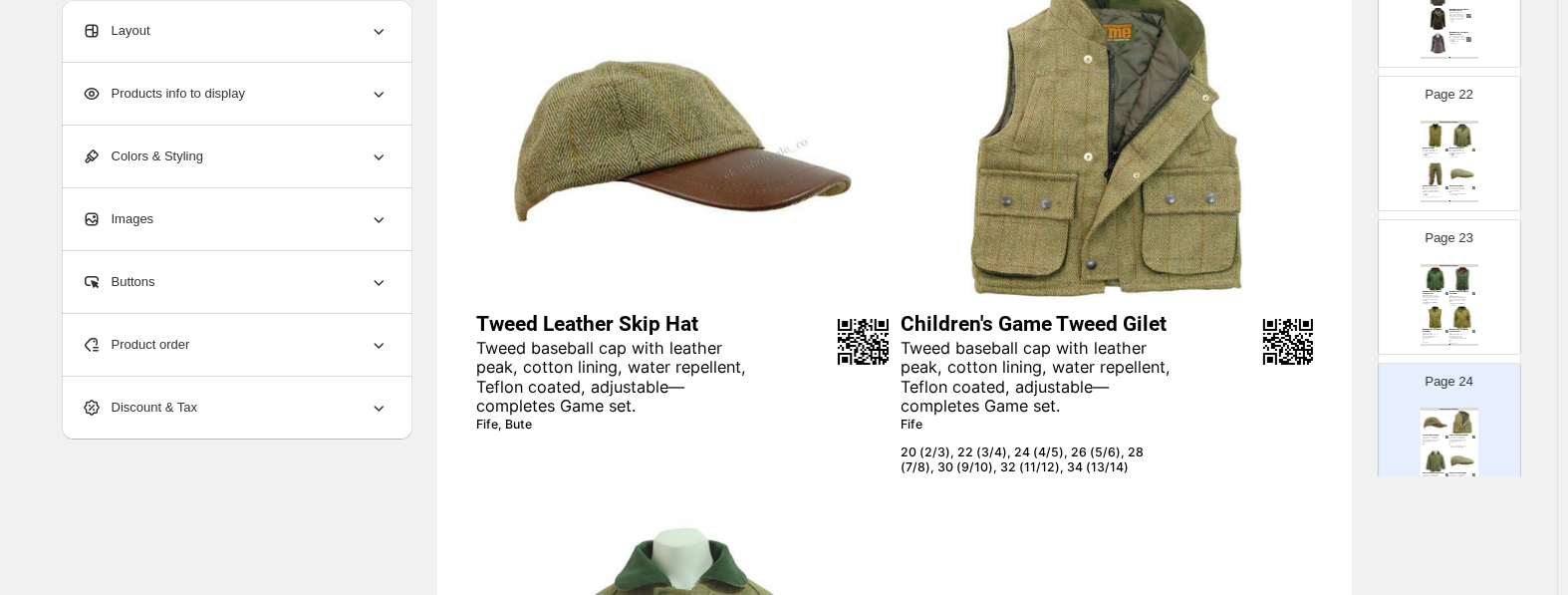 scroll, scrollTop: 198, scrollLeft: 0, axis: vertical 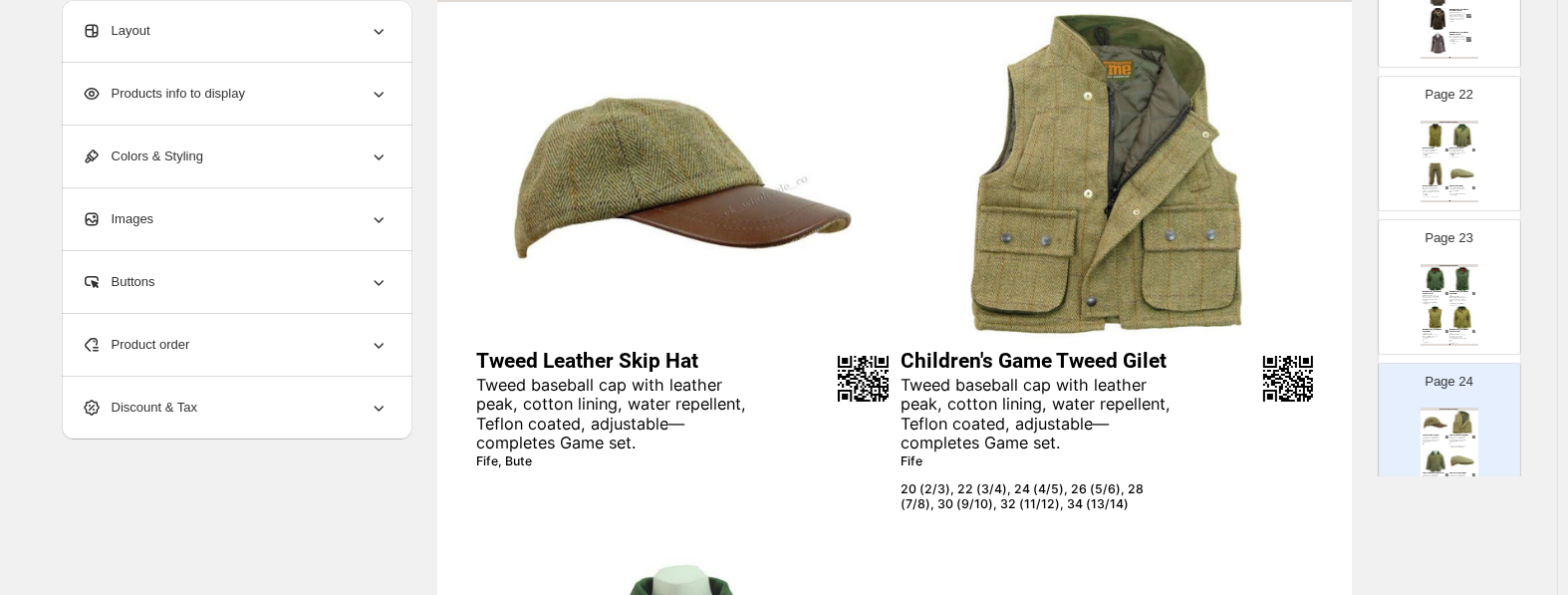 click on "Tweed baseball cap with leather peak, cotton lining, water repellent, Teflon coated, adjustable—completes Game set." at bounding box center [615, 415] 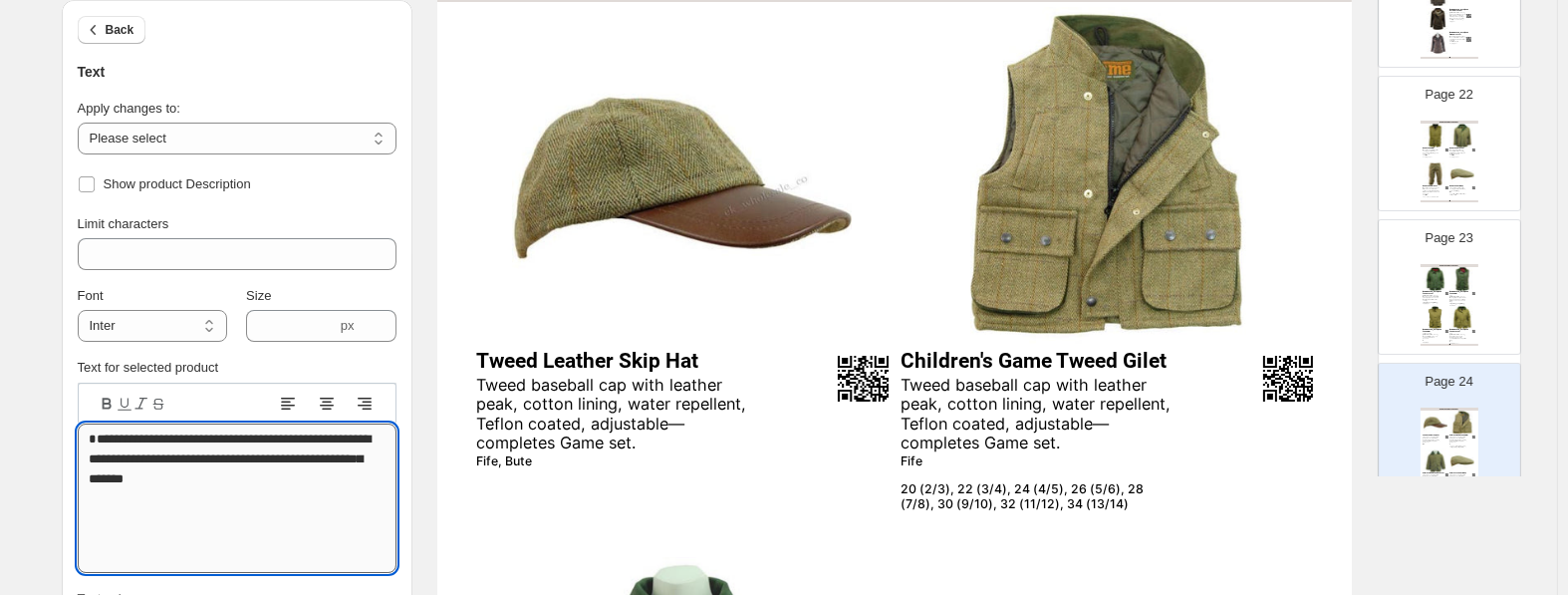 drag, startPoint x: 94, startPoint y: 477, endPoint x: 223, endPoint y: 475, distance: 129.0155 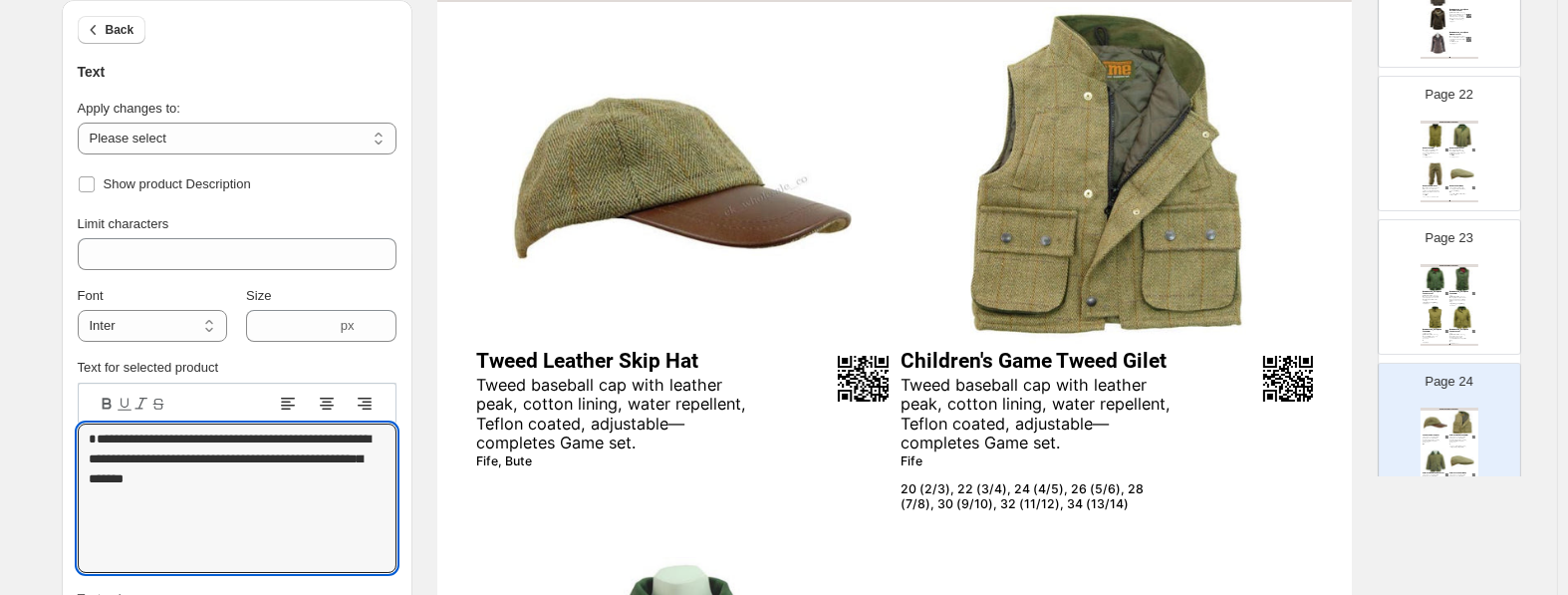 type on "**********" 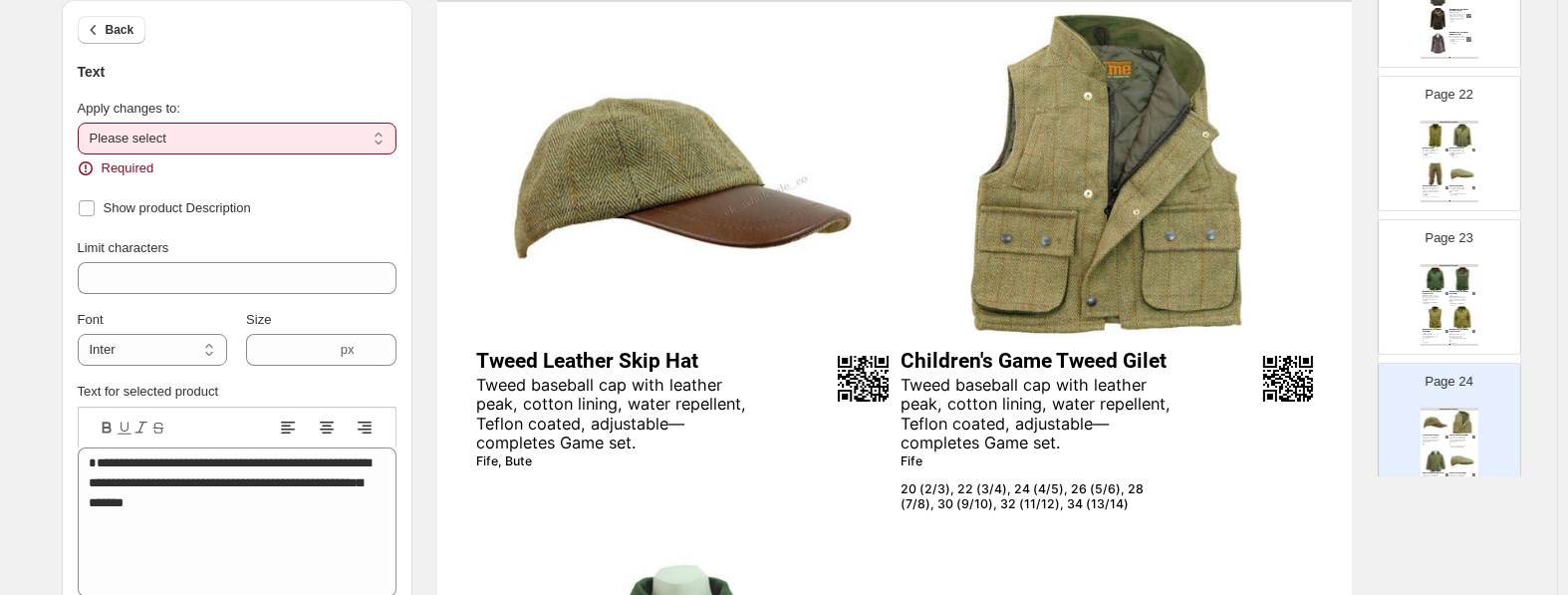 click on "**********" at bounding box center (237, 139) 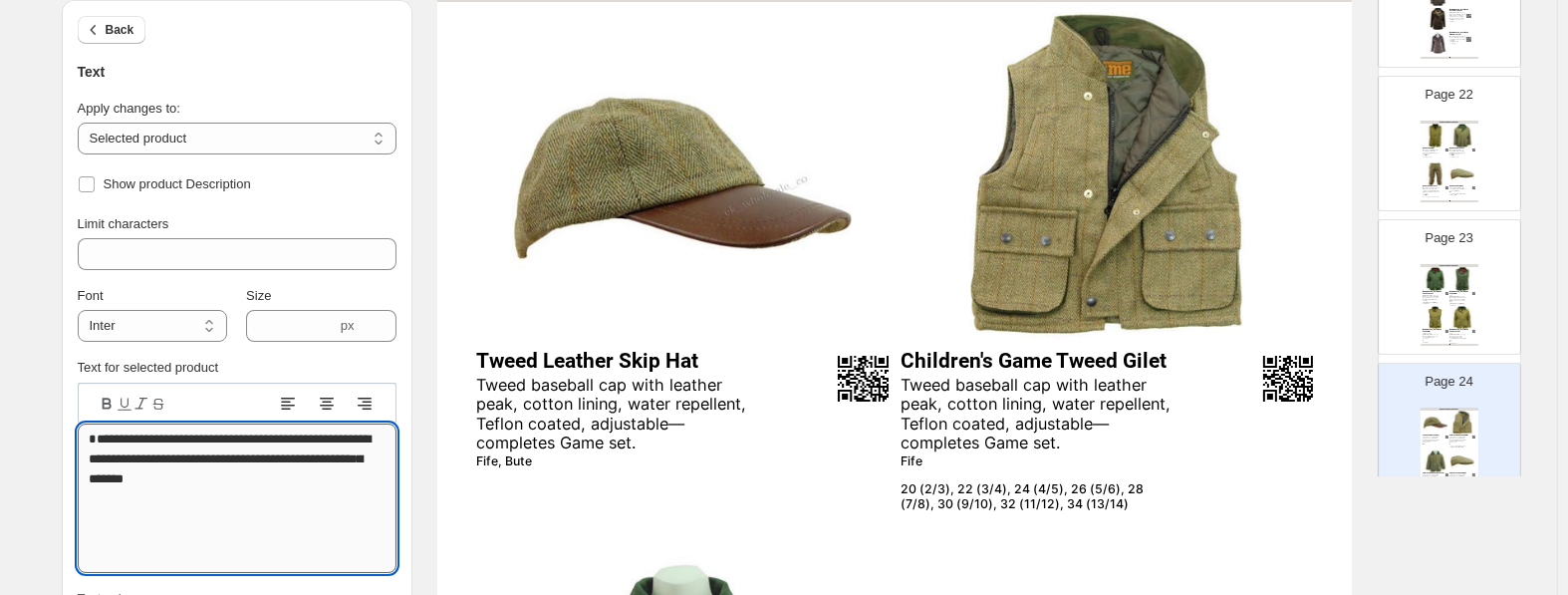 drag, startPoint x: 222, startPoint y: 497, endPoint x: 64, endPoint y: 479, distance: 159.02201 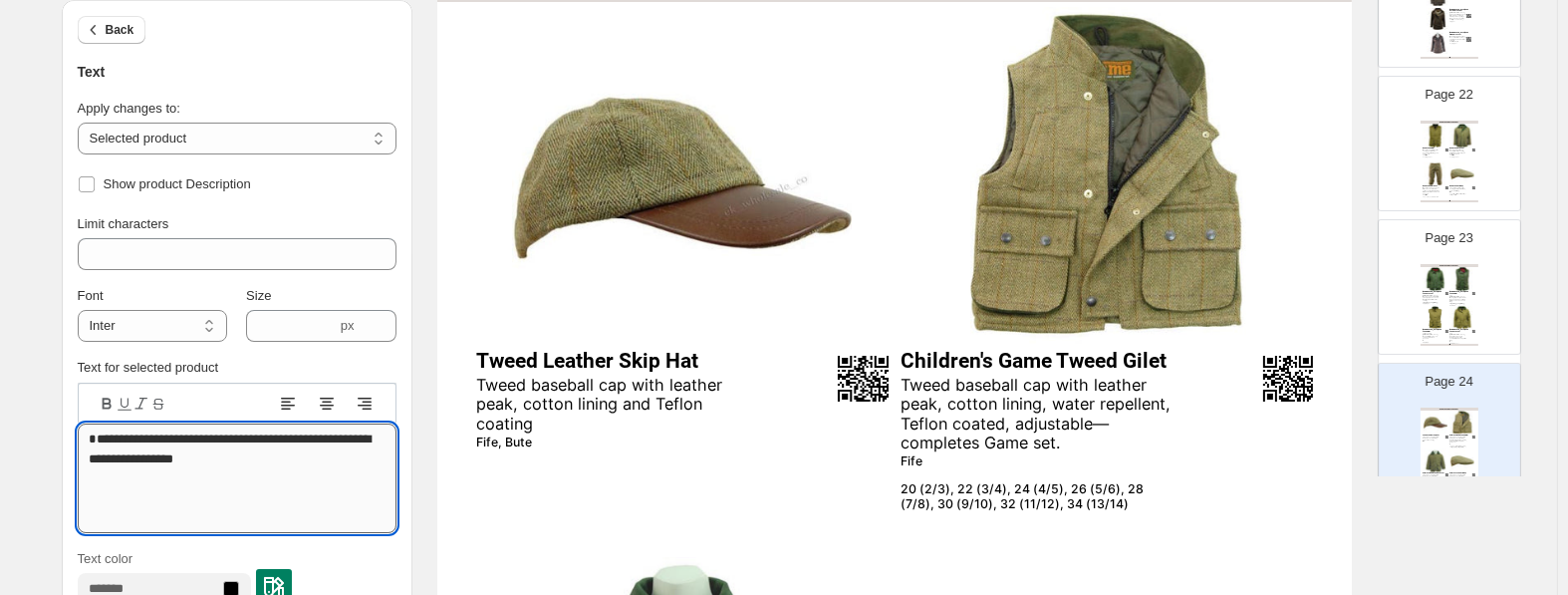 drag, startPoint x: 232, startPoint y: 478, endPoint x: 244, endPoint y: 478, distance: 12 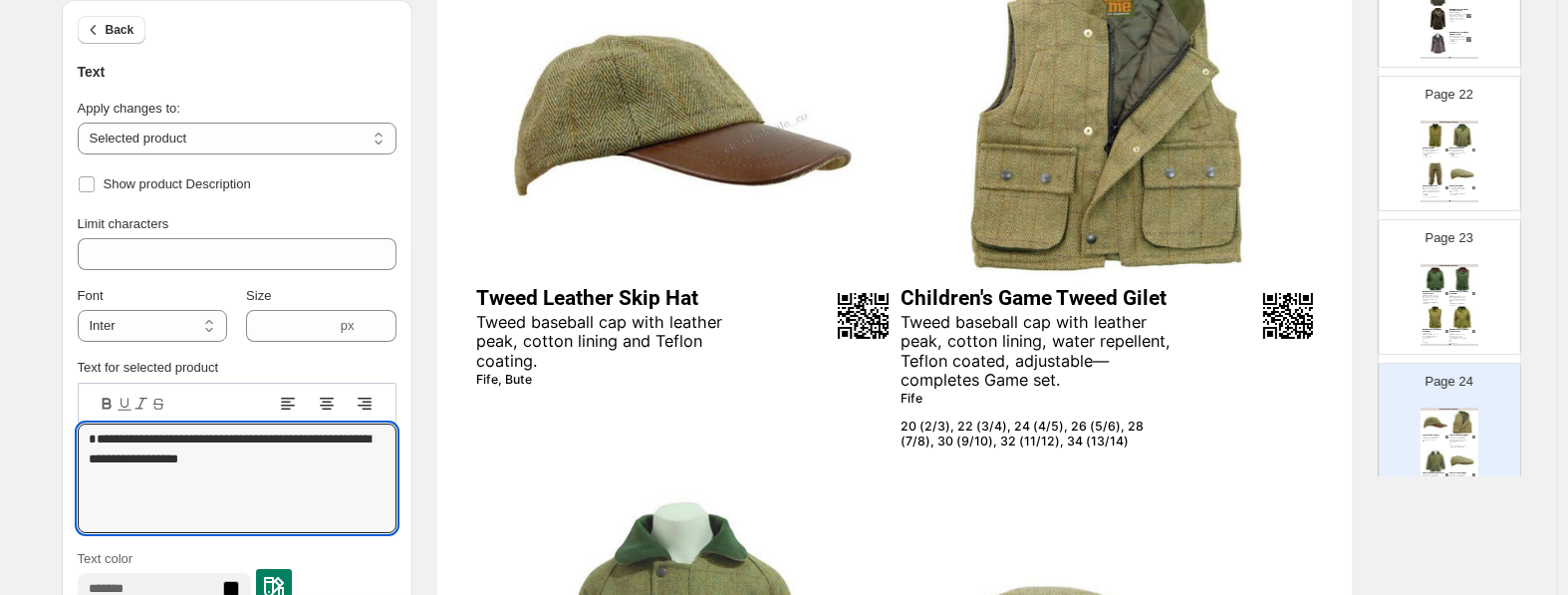 scroll, scrollTop: 303, scrollLeft: 0, axis: vertical 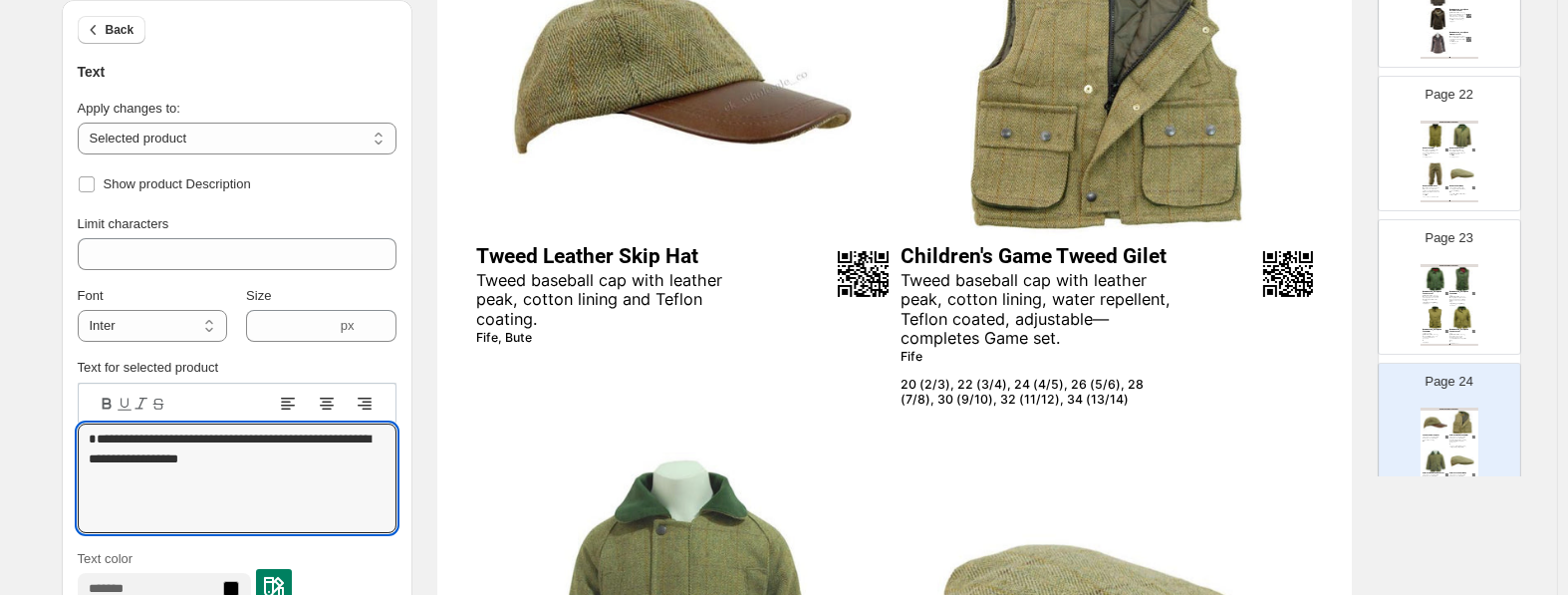 type on "**********" 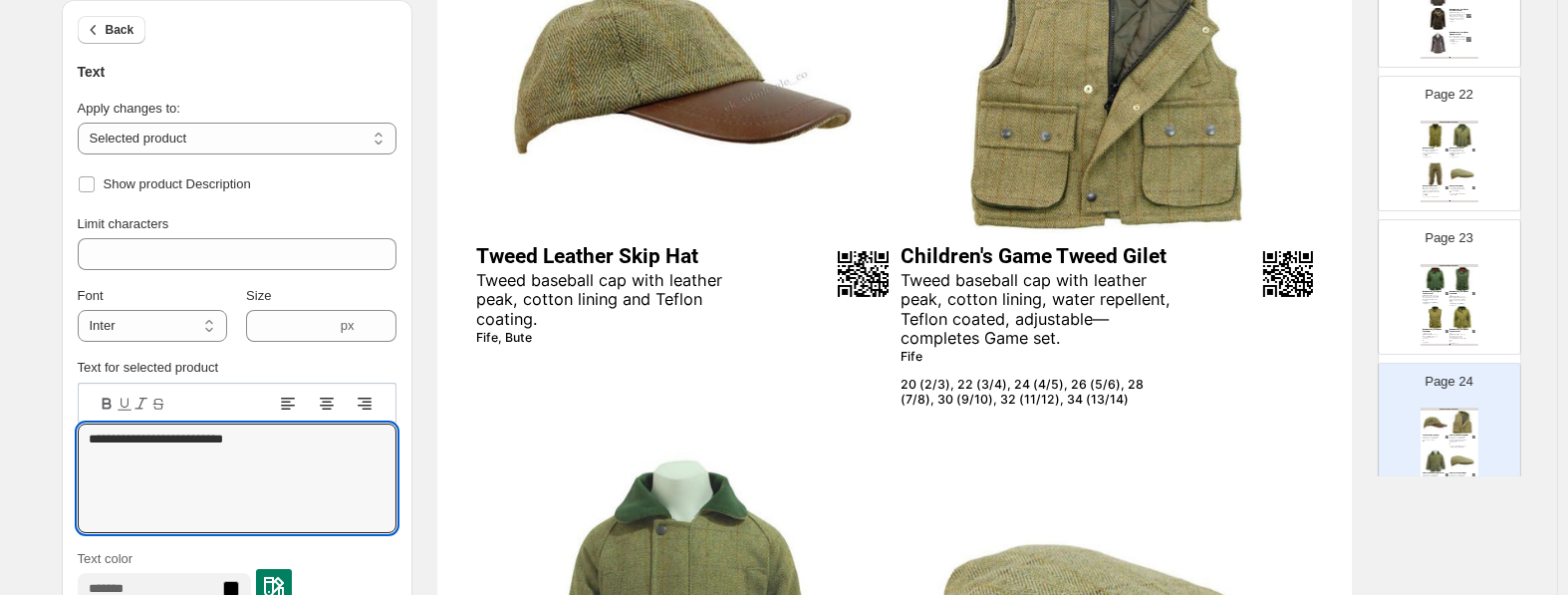 select on "**********" 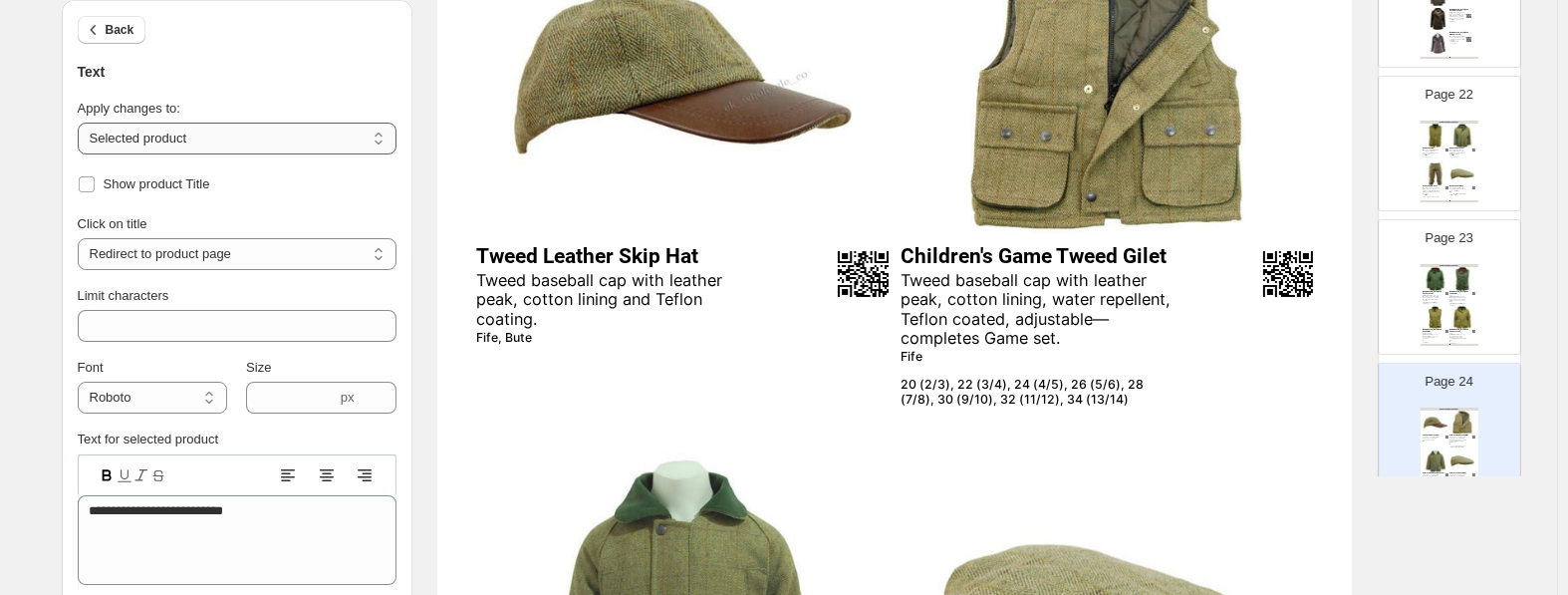 click on "**********" at bounding box center [237, 139] 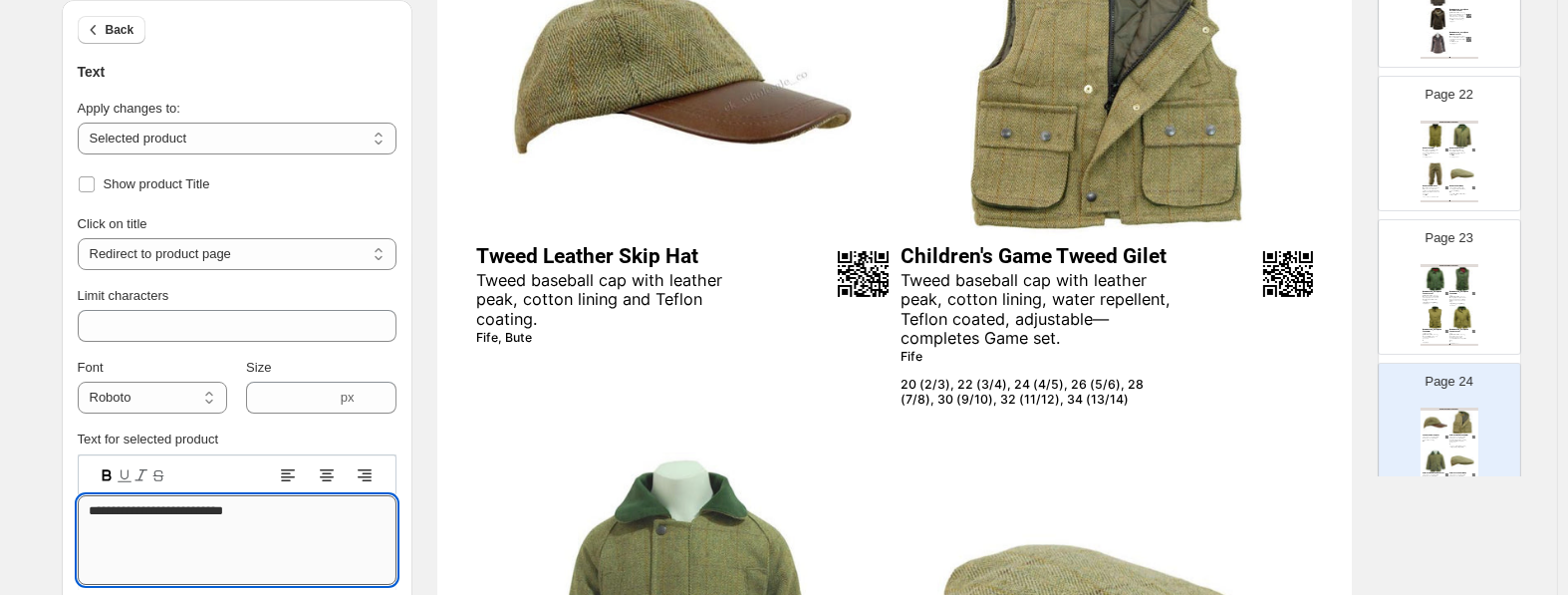 drag, startPoint x: 92, startPoint y: 505, endPoint x: -8, endPoint y: 505, distance: 100 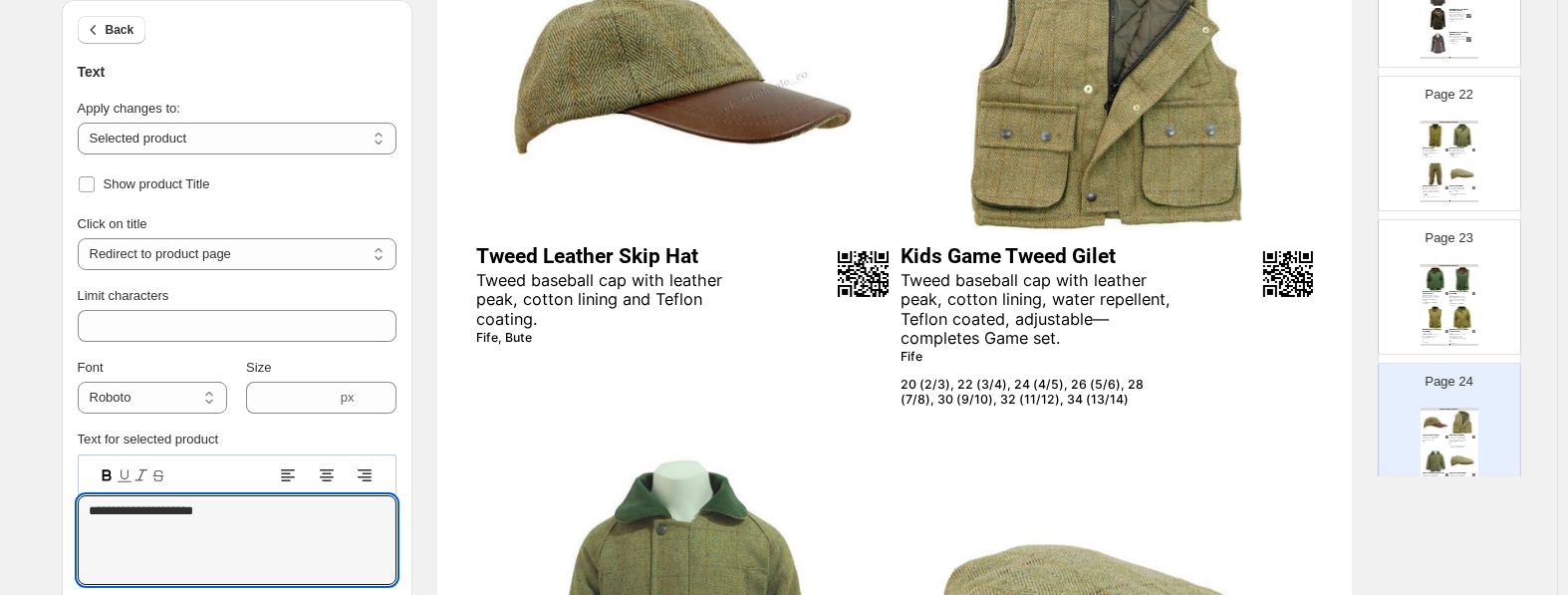 type on "**********" 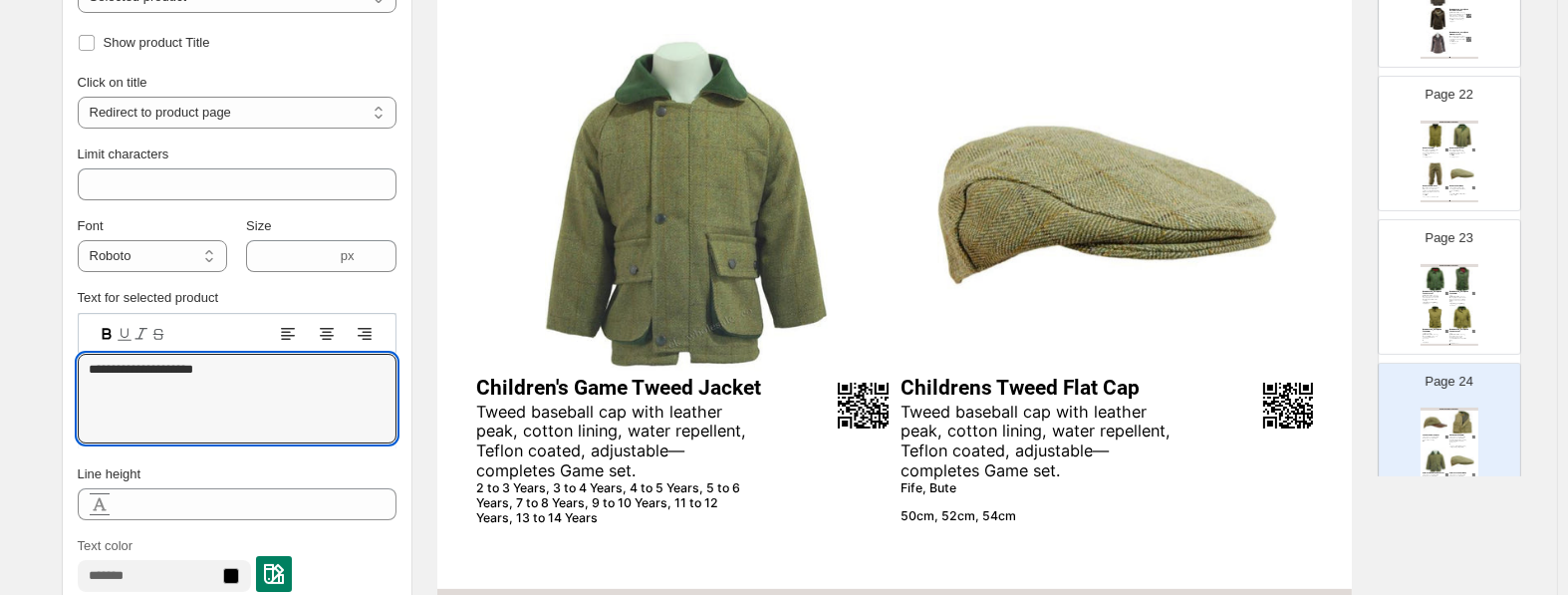 scroll, scrollTop: 826, scrollLeft: 0, axis: vertical 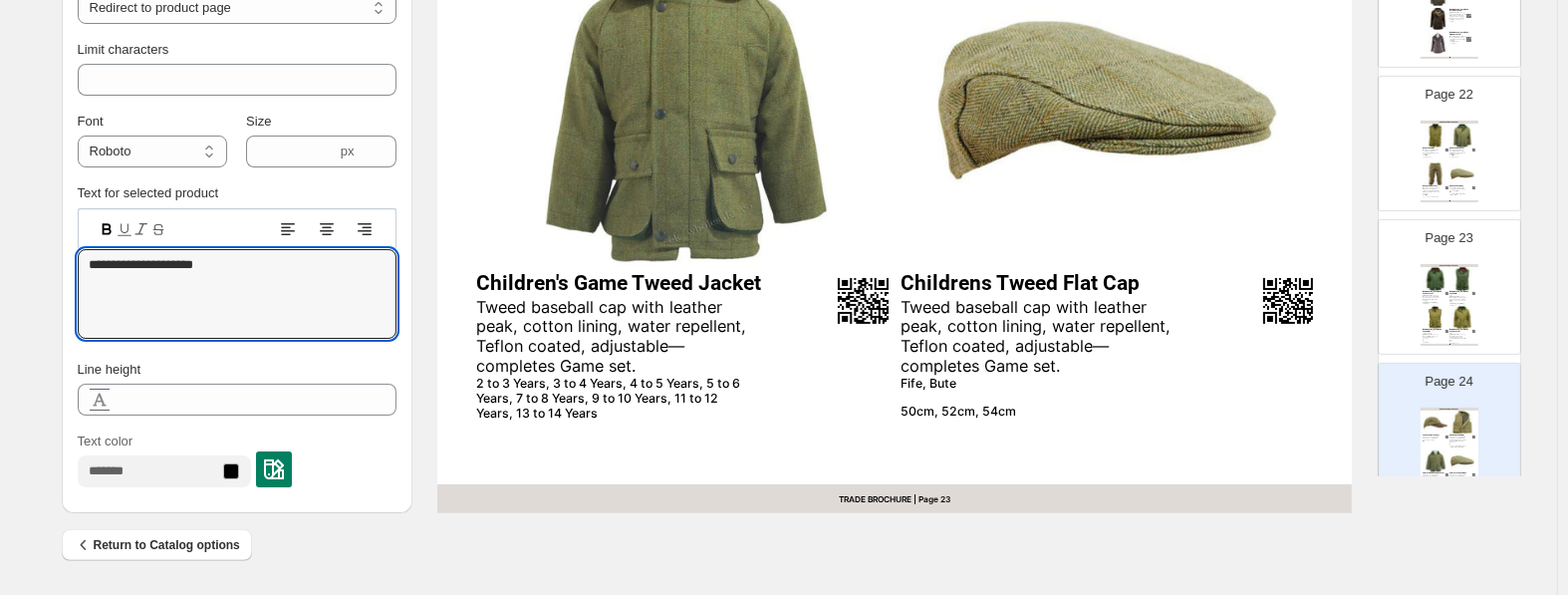 click at bounding box center (1462, 136) 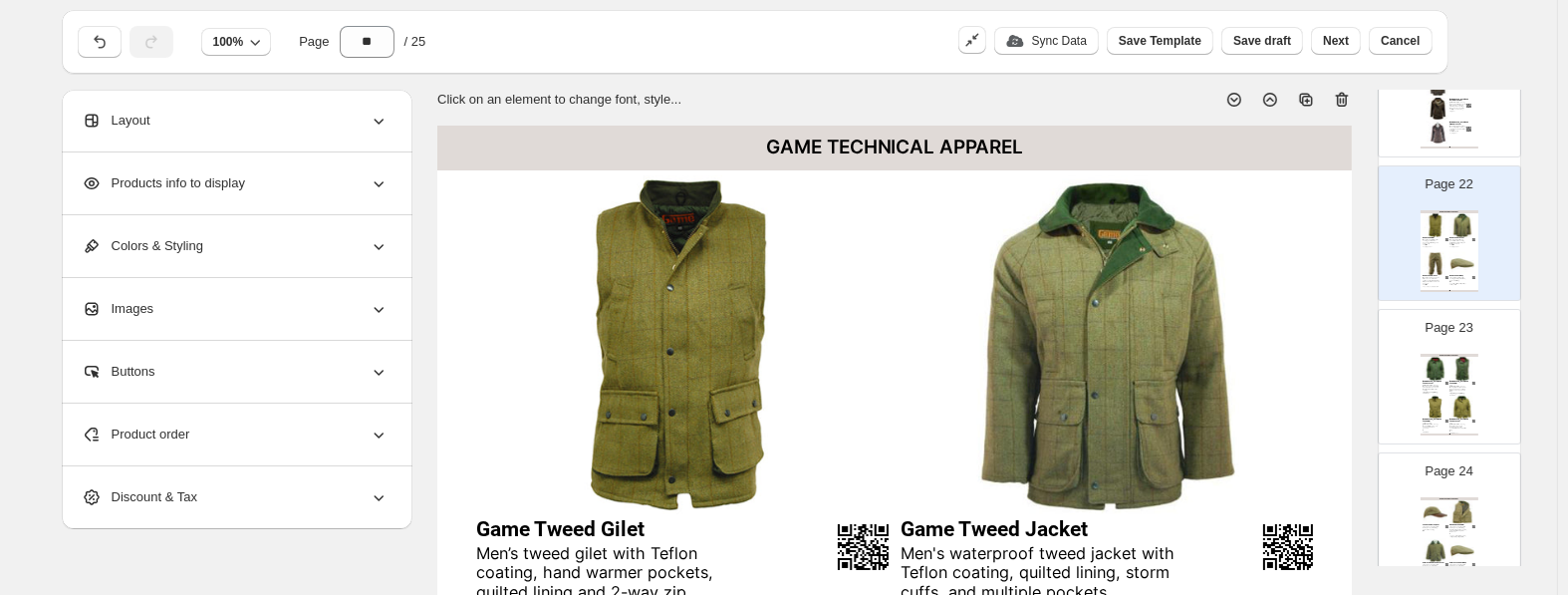 scroll, scrollTop: 0, scrollLeft: 0, axis: both 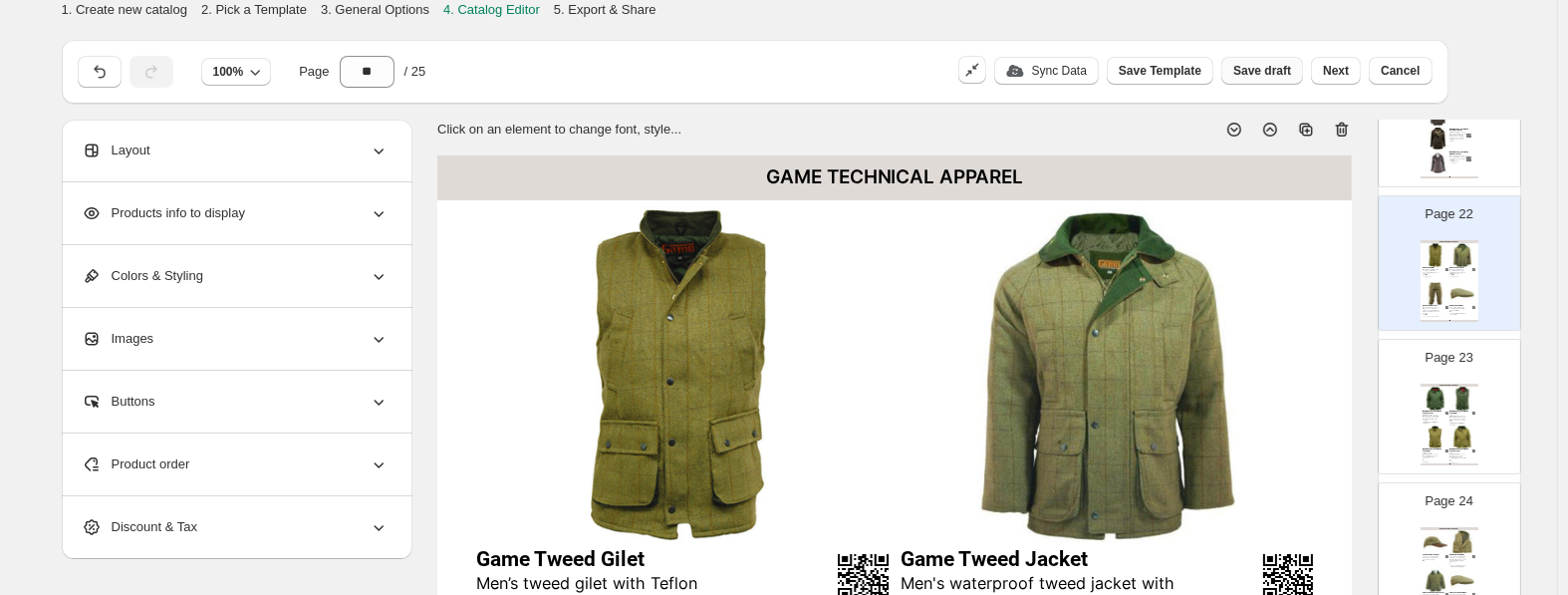 click on "Save draft" at bounding box center [1262, 71] 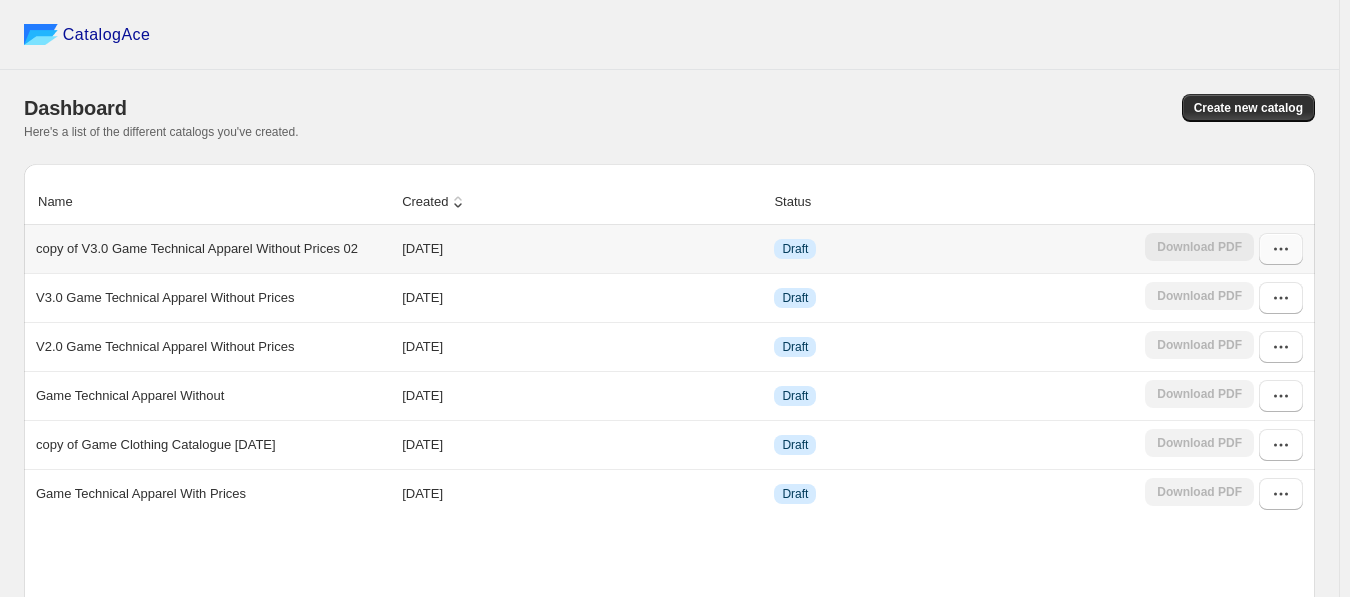 click at bounding box center (1281, 249) 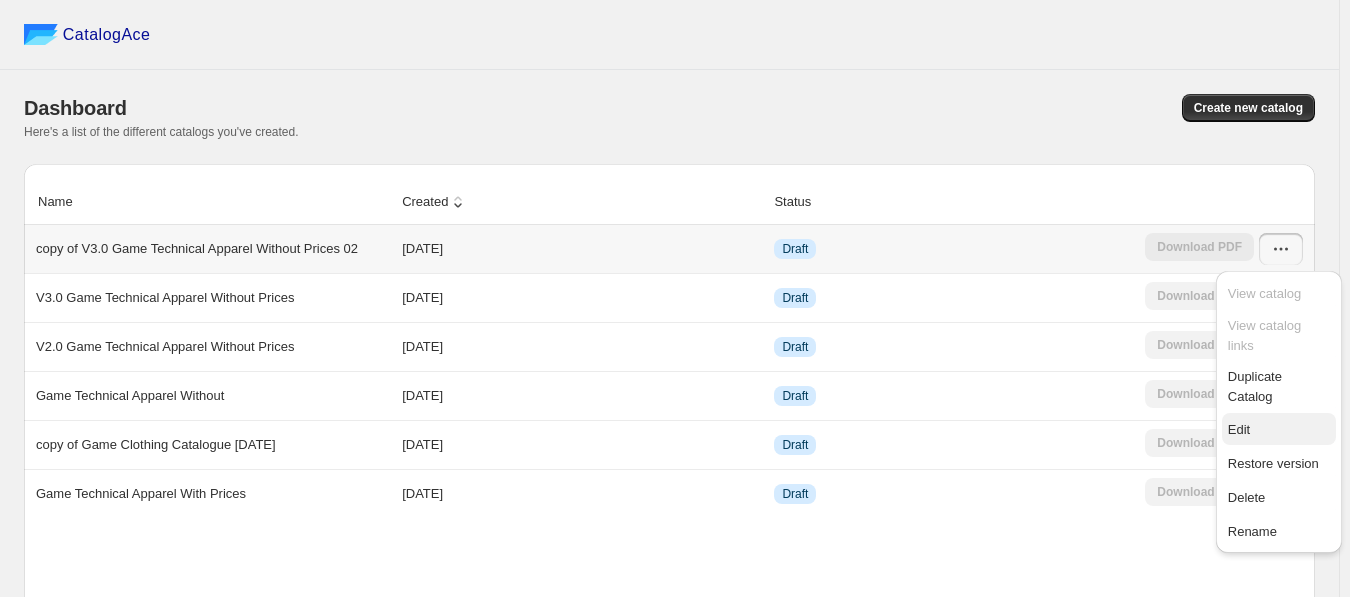 click on "Edit" at bounding box center (1279, 430) 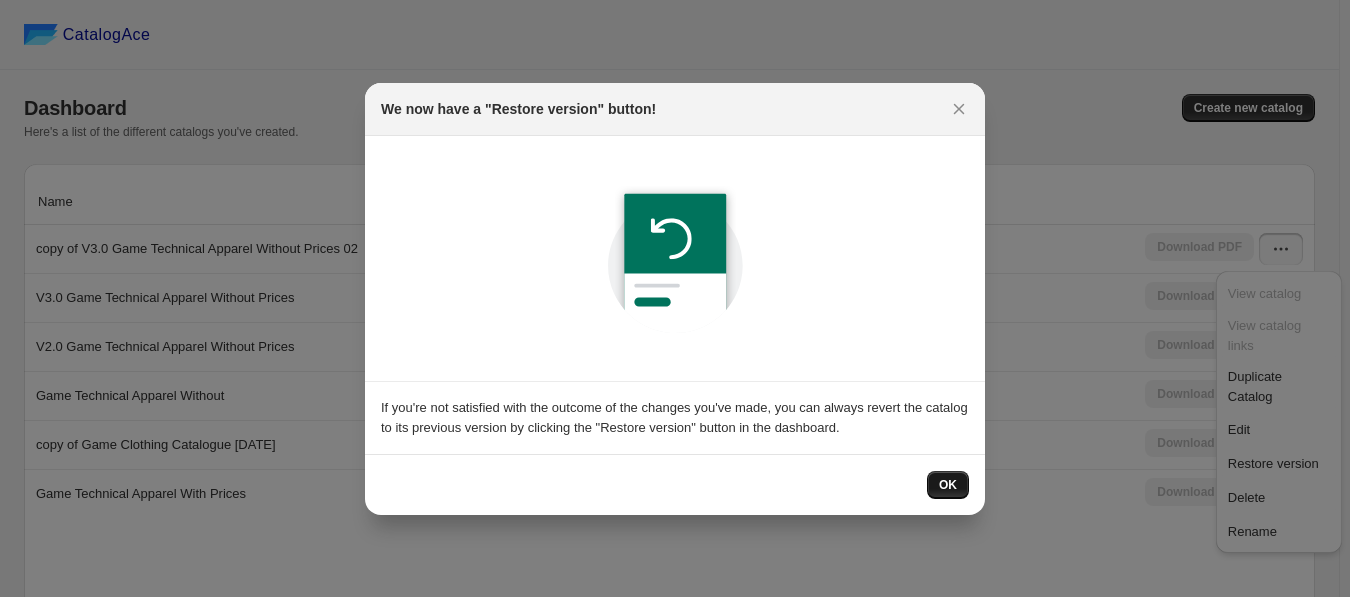 click on "OK" at bounding box center (948, 485) 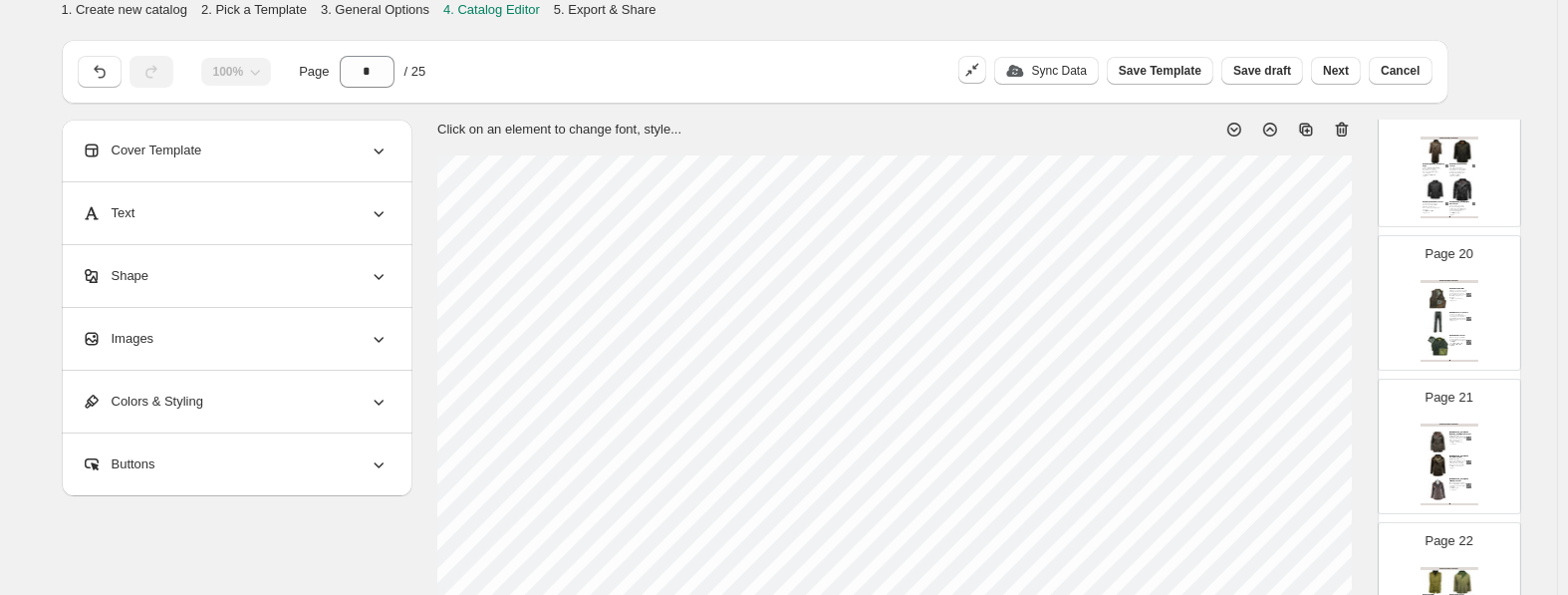 scroll, scrollTop: 2825, scrollLeft: 0, axis: vertical 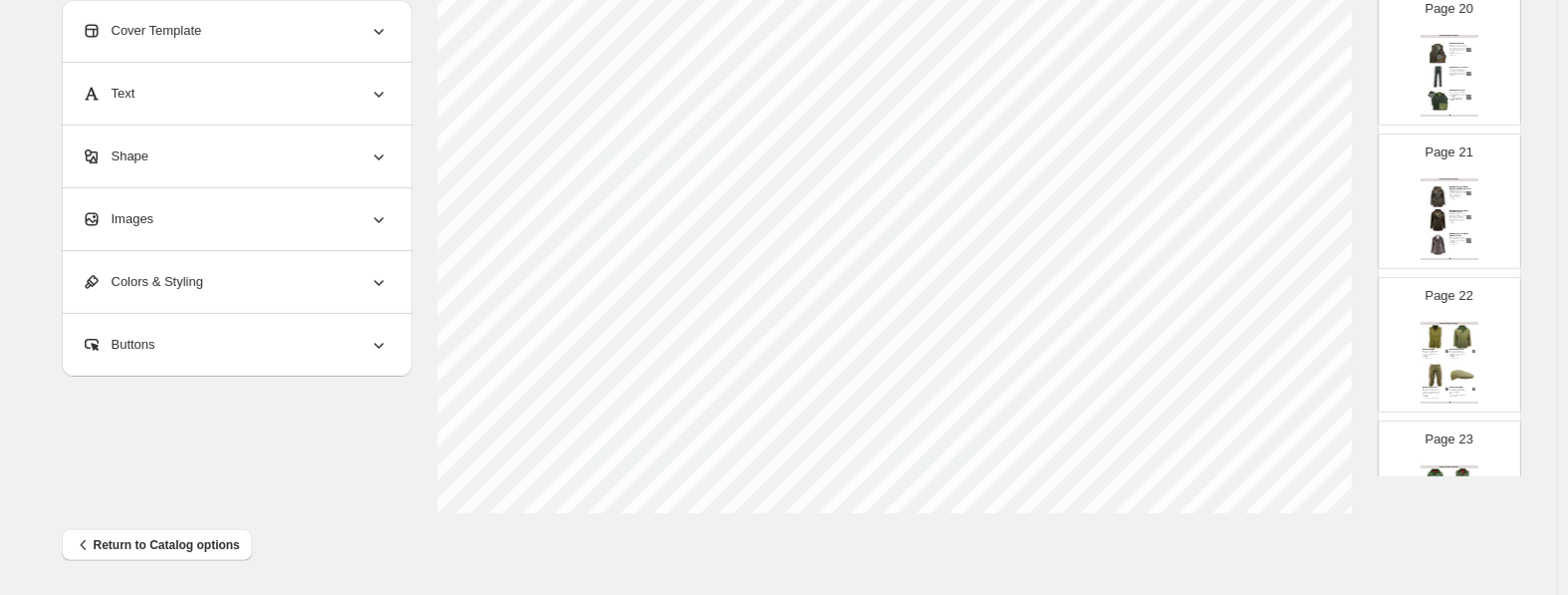 click at bounding box center (1436, 376) 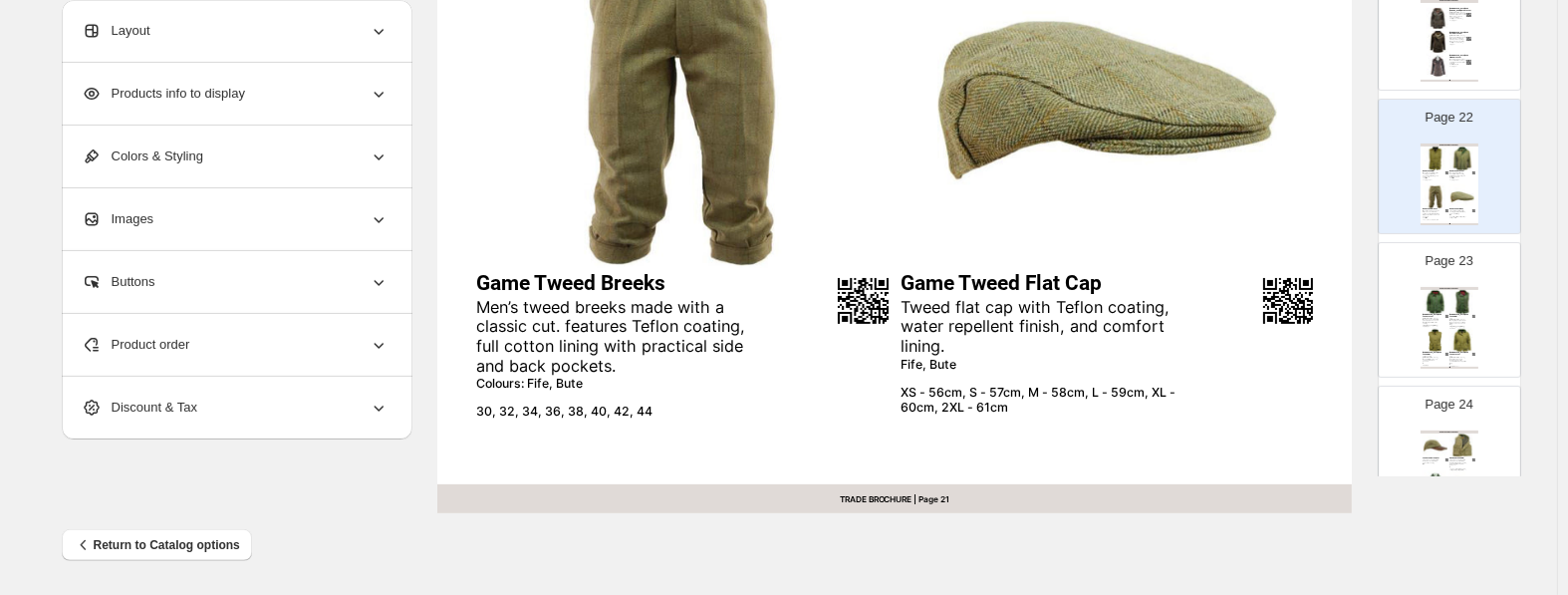 scroll, scrollTop: 3034, scrollLeft: 0, axis: vertical 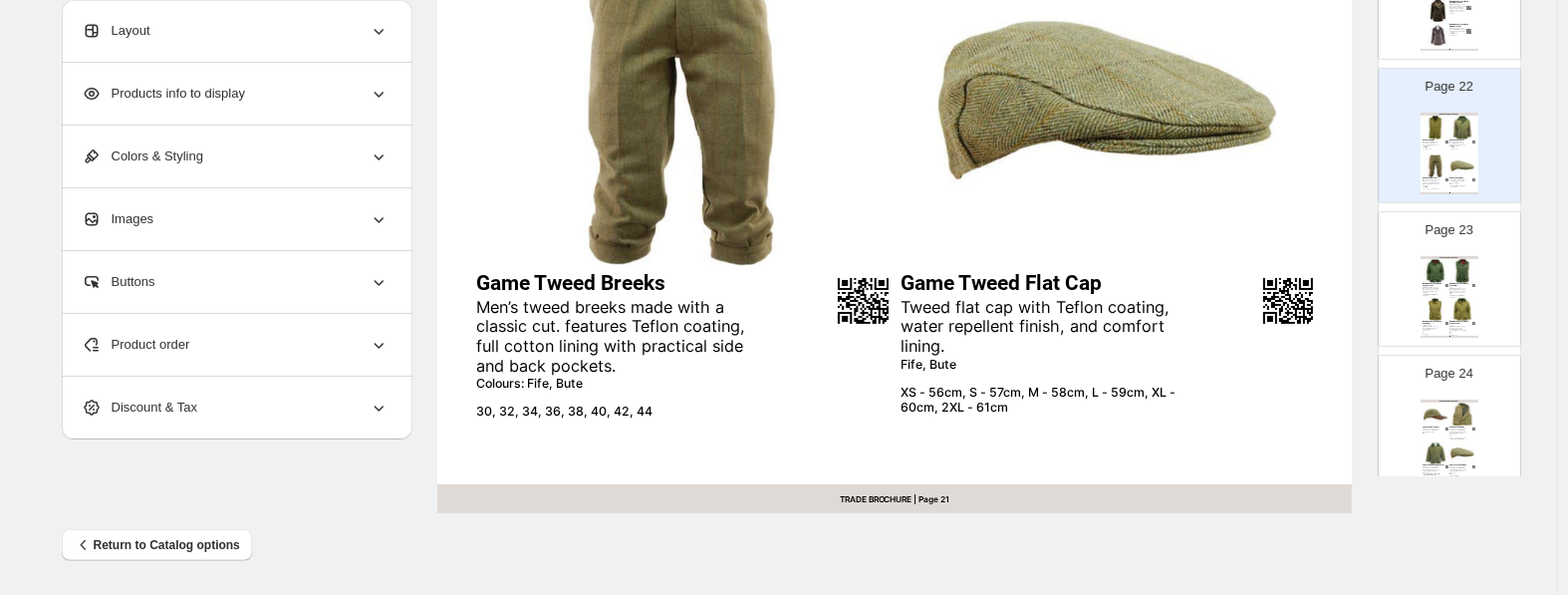click at bounding box center [1462, 415] 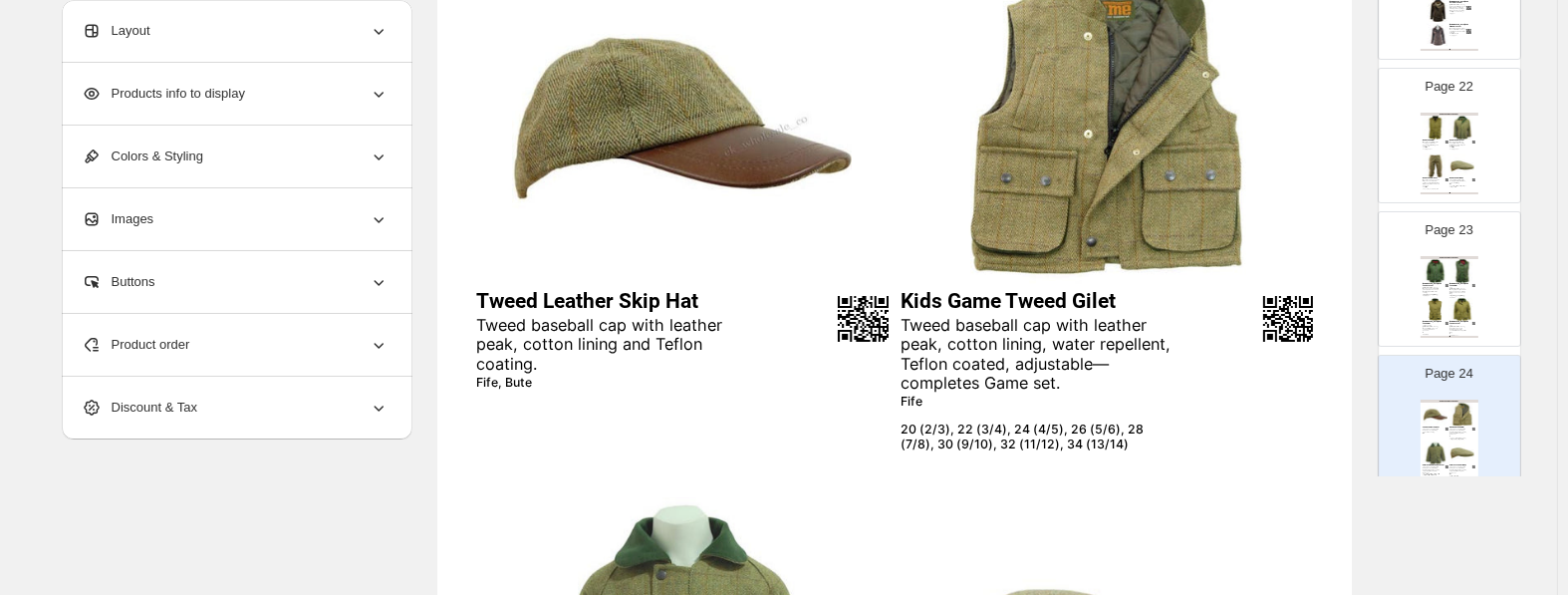 scroll, scrollTop: 303, scrollLeft: 0, axis: vertical 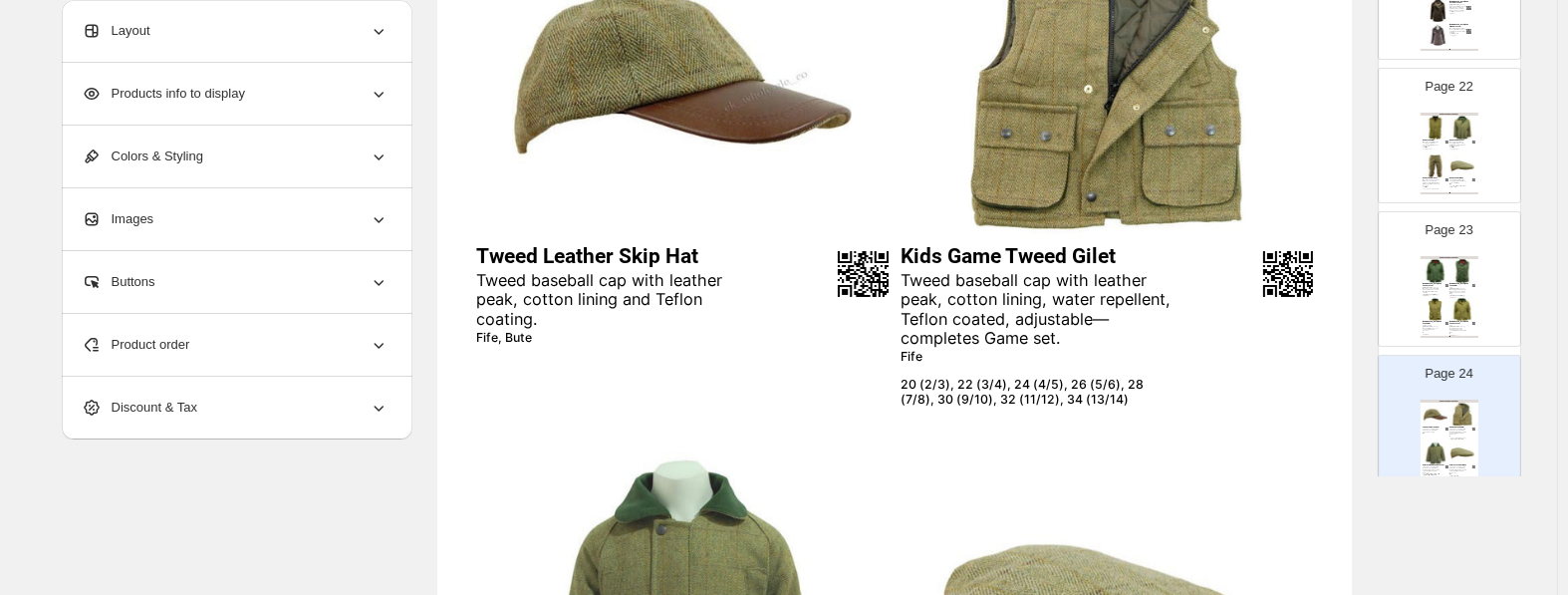 click on "Tweed baseball cap with leather peak, cotton lining, water repellent, Teflon coated, adjustable—completes Game set." at bounding box center [1040, 310] 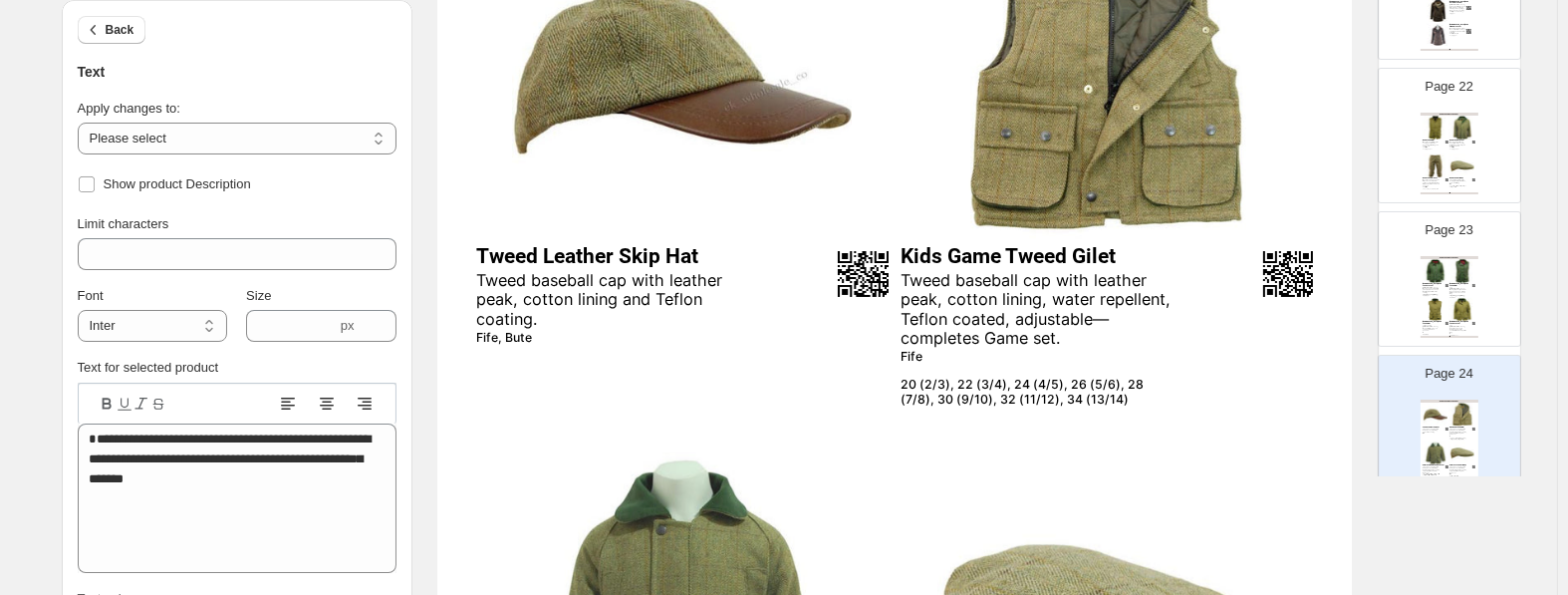 scroll, scrollTop: 198, scrollLeft: 0, axis: vertical 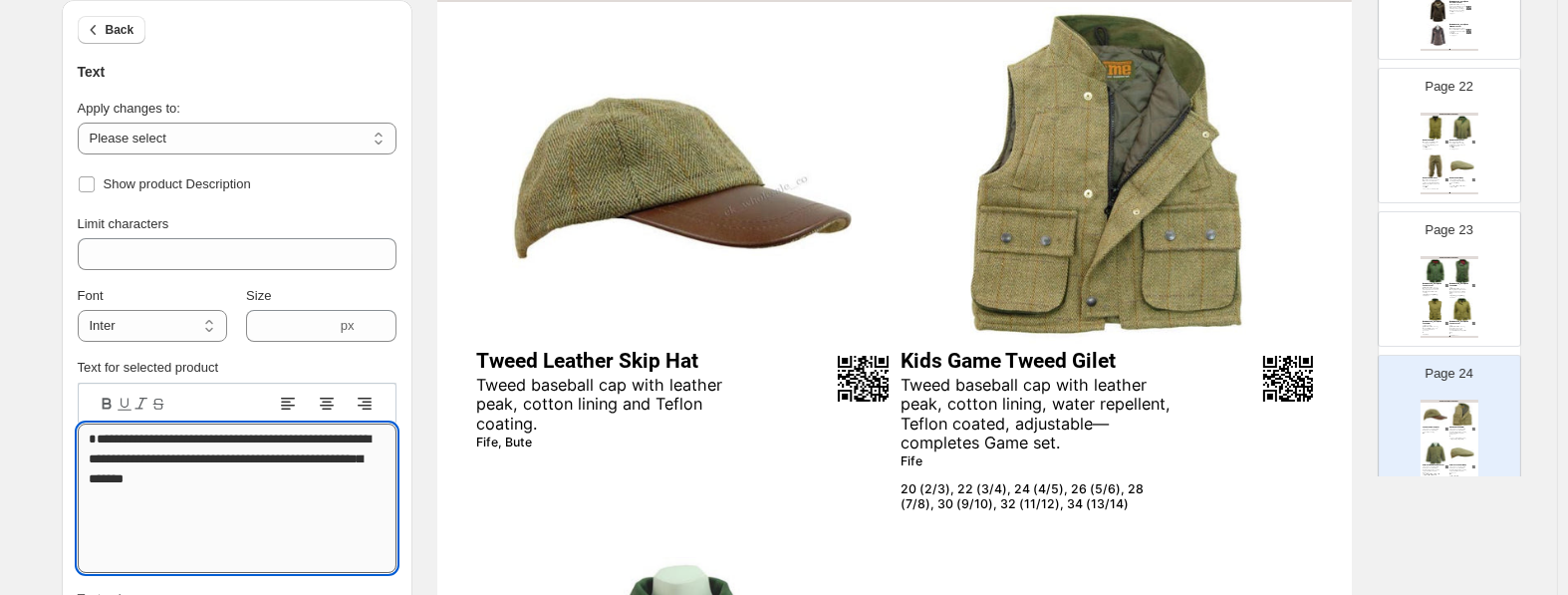 drag, startPoint x: 245, startPoint y: 504, endPoint x: 89, endPoint y: 465, distance: 160.80112 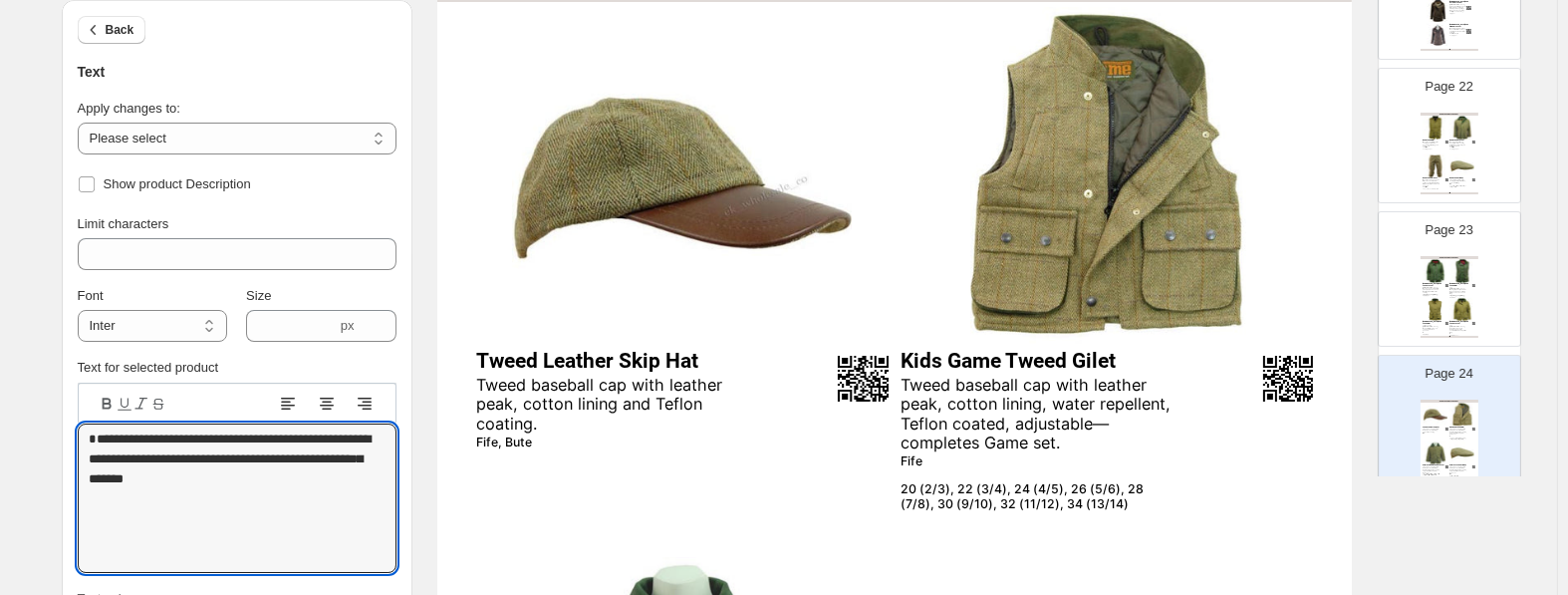 click on "Tweed baseball cap with leather peak, cotton lining, water repellent, Teflon coated, adjustable—completes Game set." at bounding box center [1040, 415] 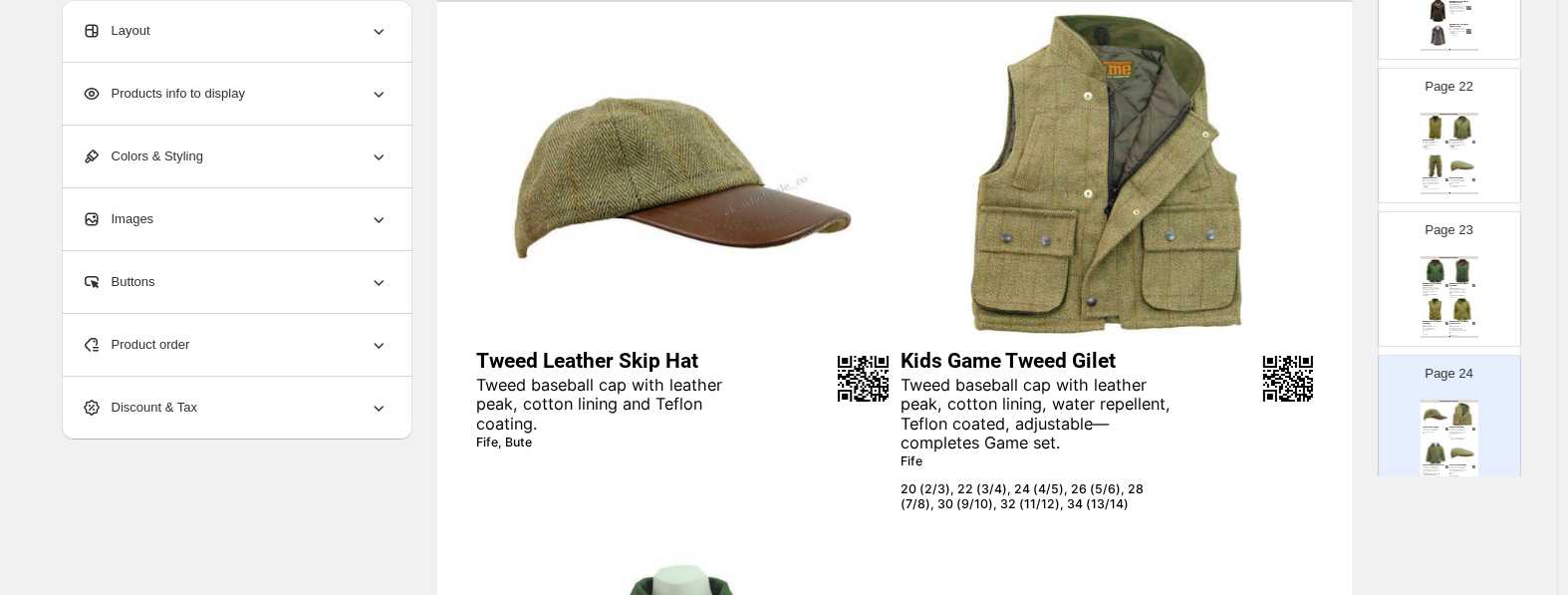 click on "Tweed baseball cap with leather peak, cotton lining, water repellent, Teflon coated, adjustable—completes Game set." at bounding box center [1040, 415] 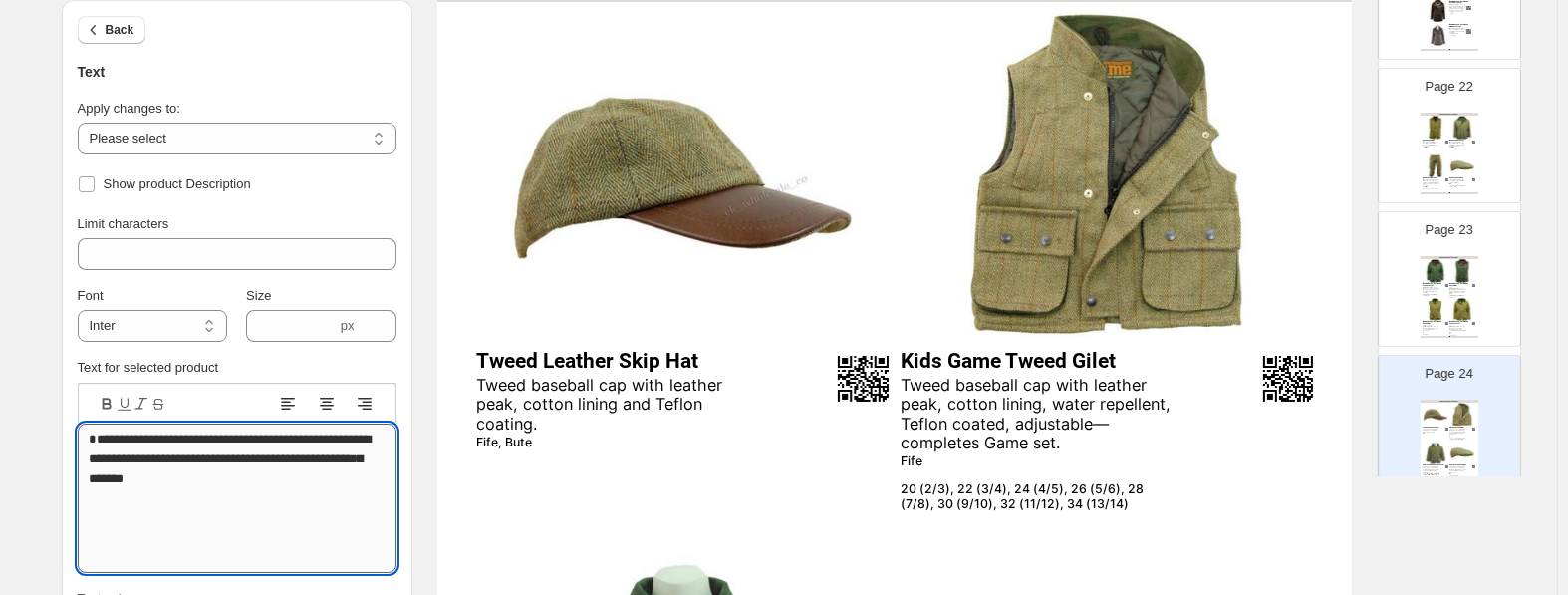 drag, startPoint x: 251, startPoint y: 503, endPoint x: 87, endPoint y: 464, distance: 168.57343 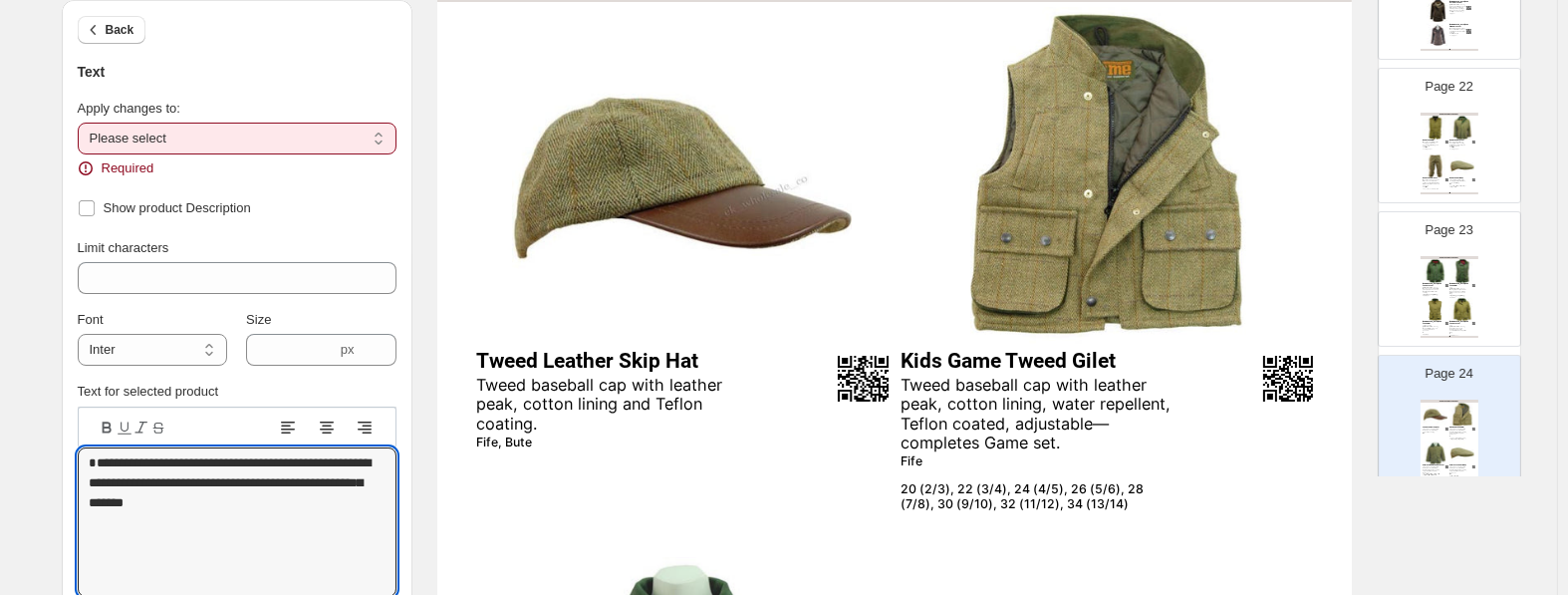 type on "**********" 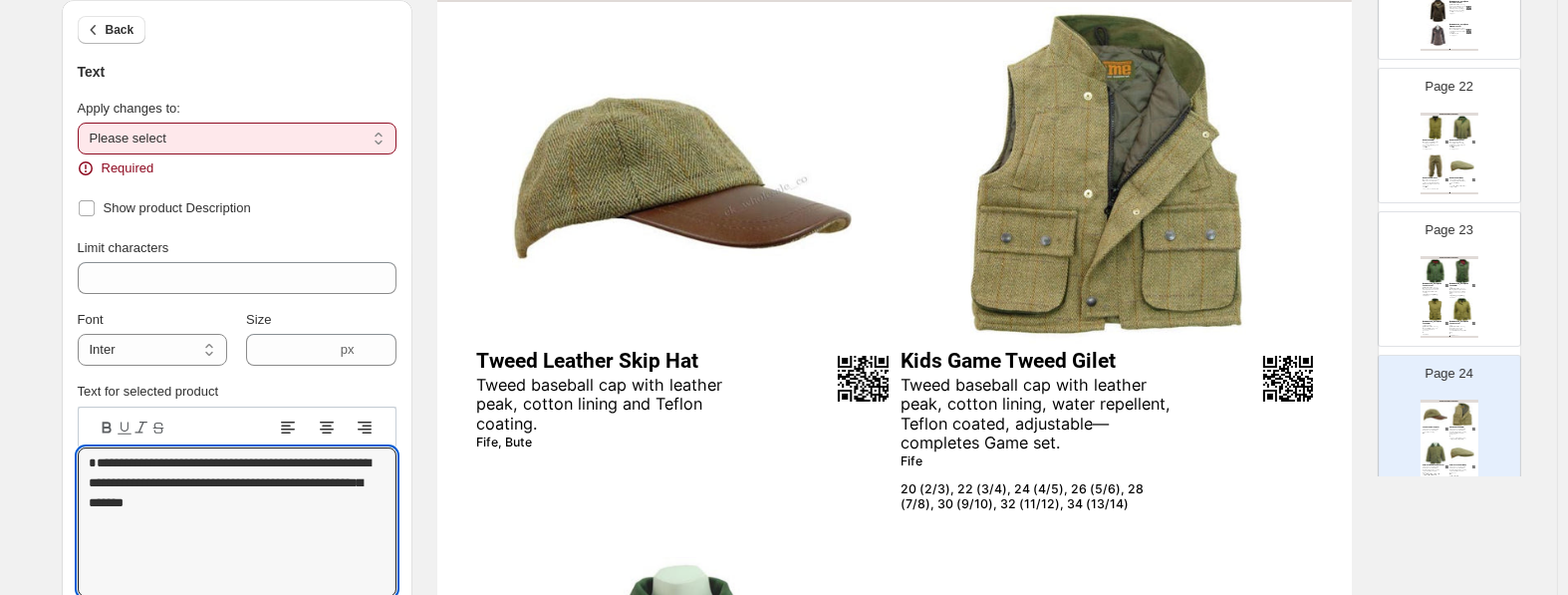 click on "**********" at bounding box center (237, 139) 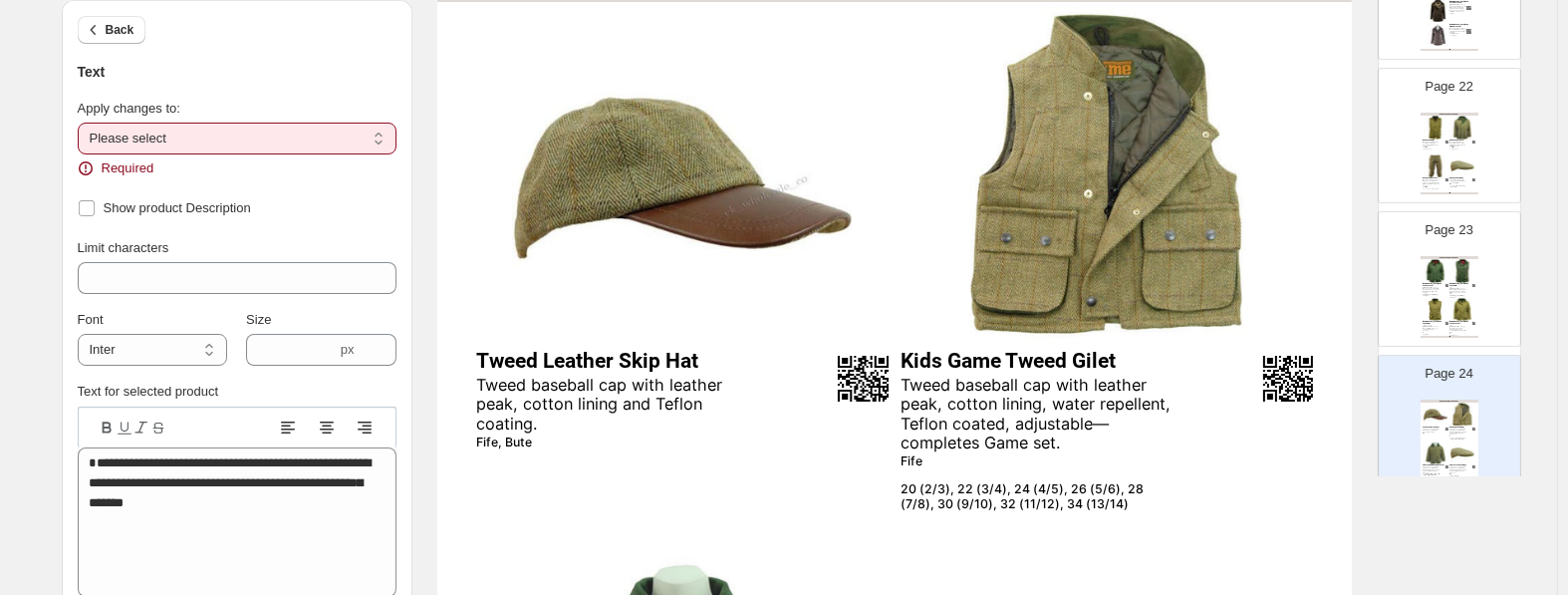 select on "**********" 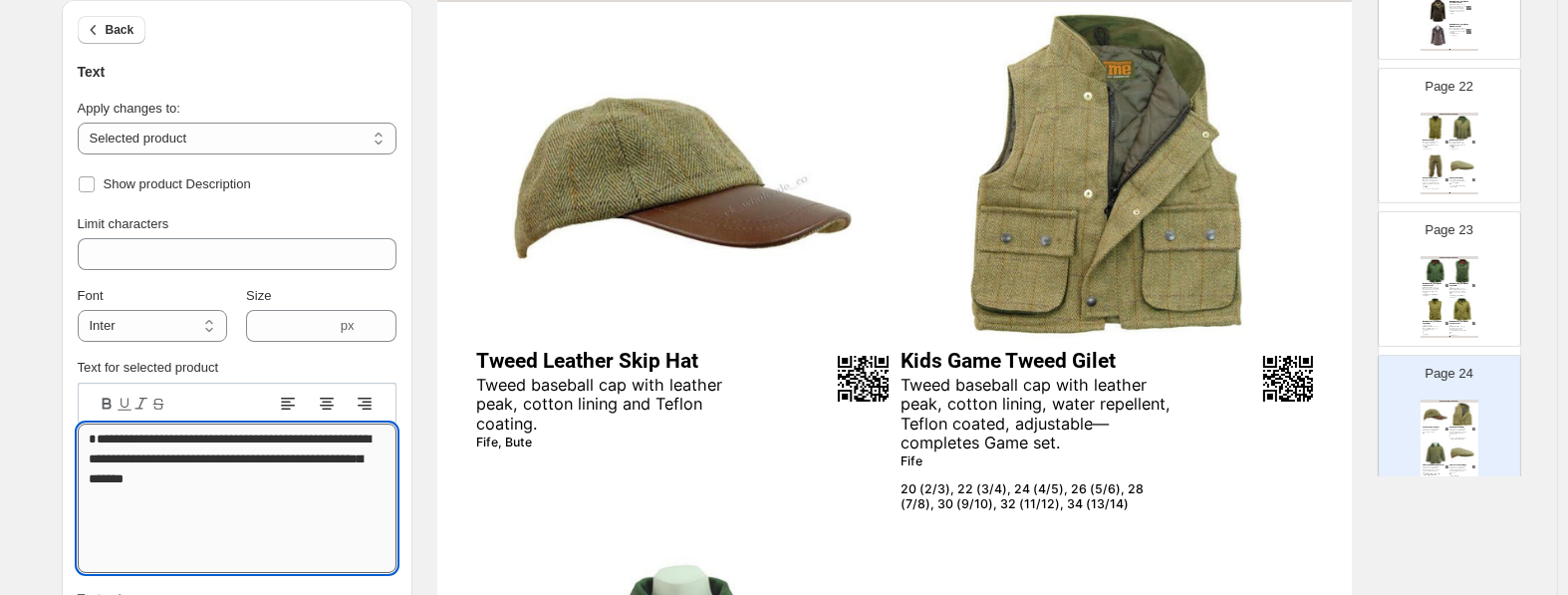 drag, startPoint x: 227, startPoint y: 502, endPoint x: 90, endPoint y: 455, distance: 144.83784 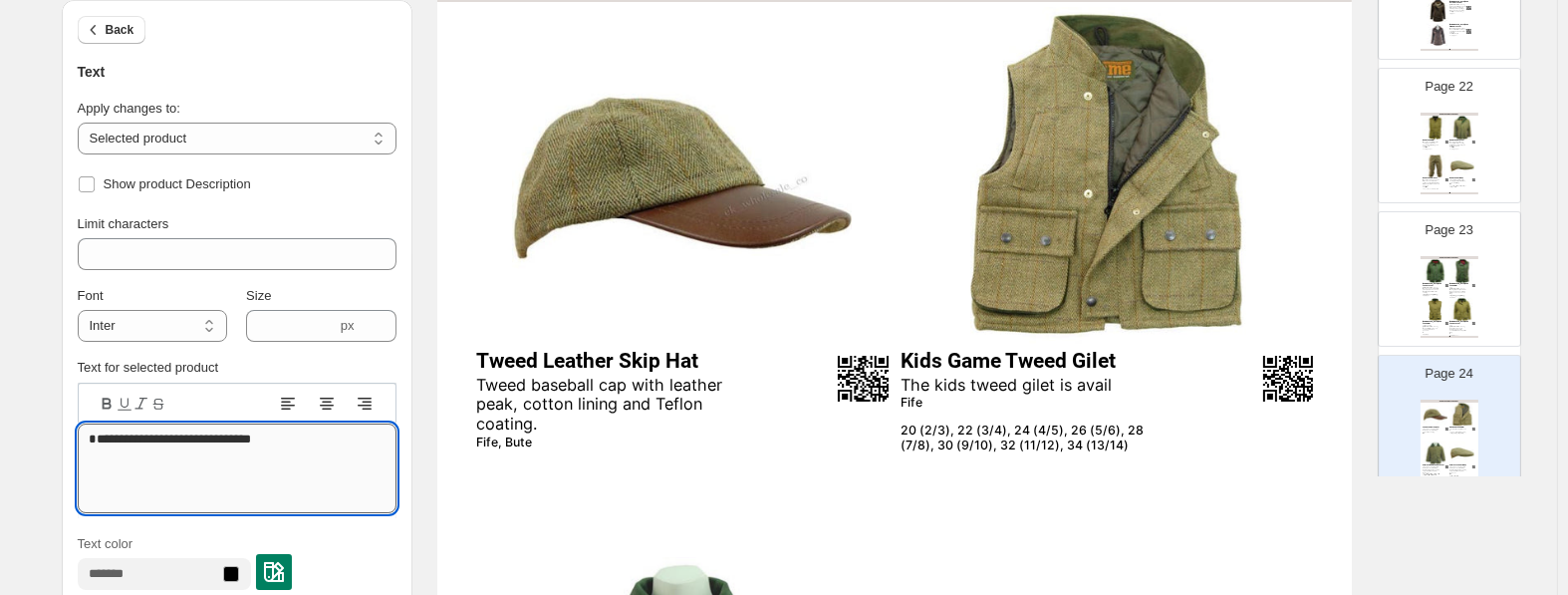 type on "**********" 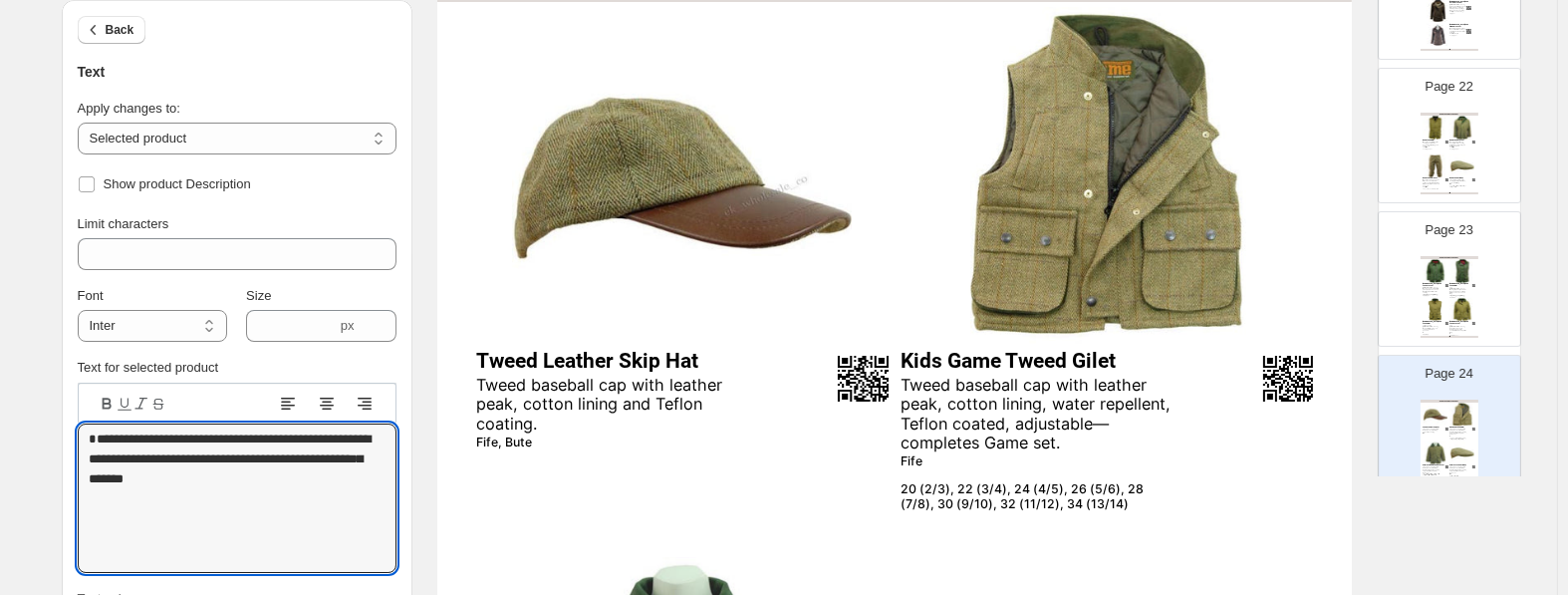 click on "Tweed baseball cap with leather peak, cotton lining, water repellent, Teflon coated, adjustable—completes Game set." at bounding box center [1040, 415] 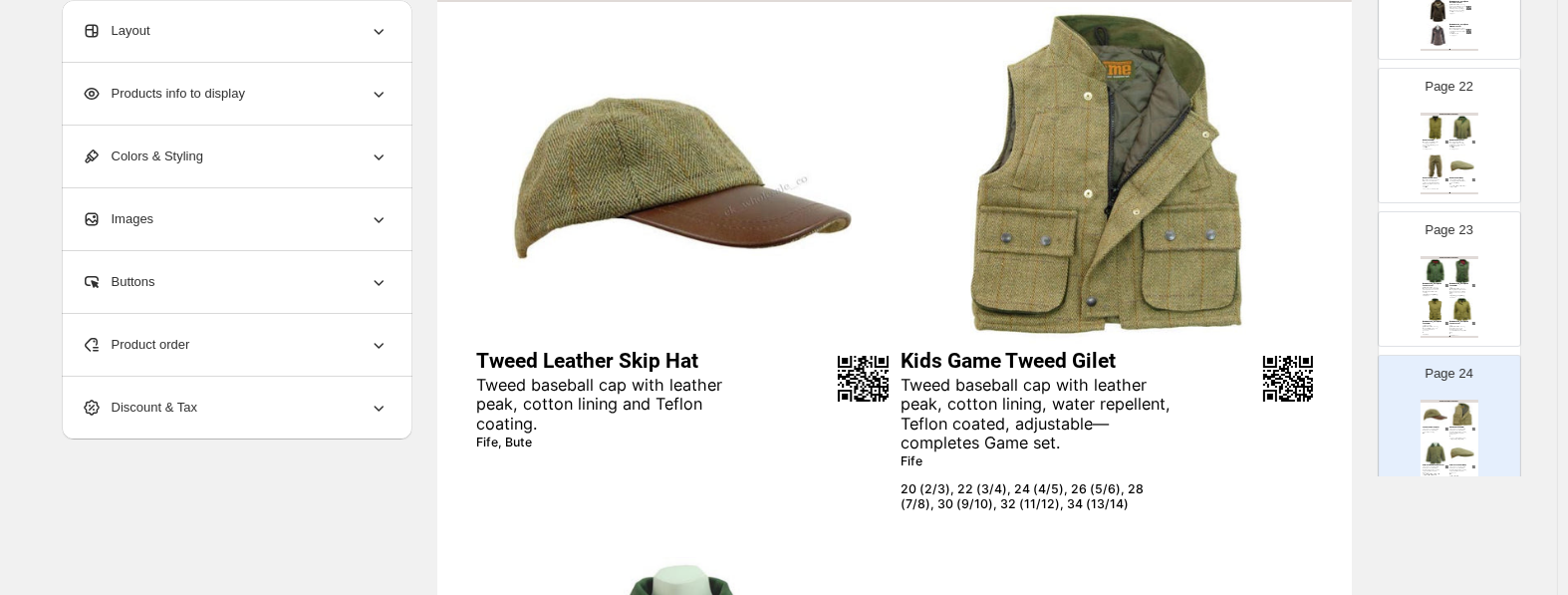 click on "Tweed baseball cap with leather peak, cotton lining, water repellent, Teflon coated, adjustable—completes Game set." at bounding box center (1040, 415) 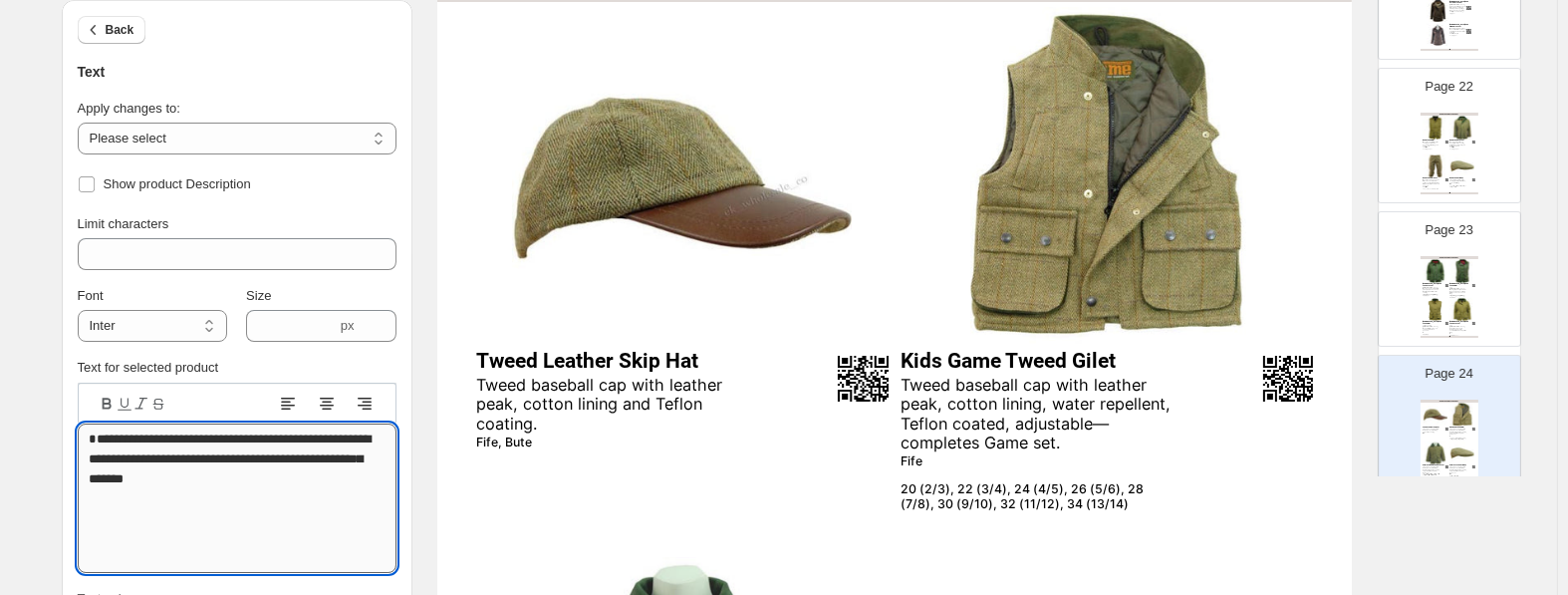 drag, startPoint x: 280, startPoint y: 499, endPoint x: 58, endPoint y: 454, distance: 226.5149 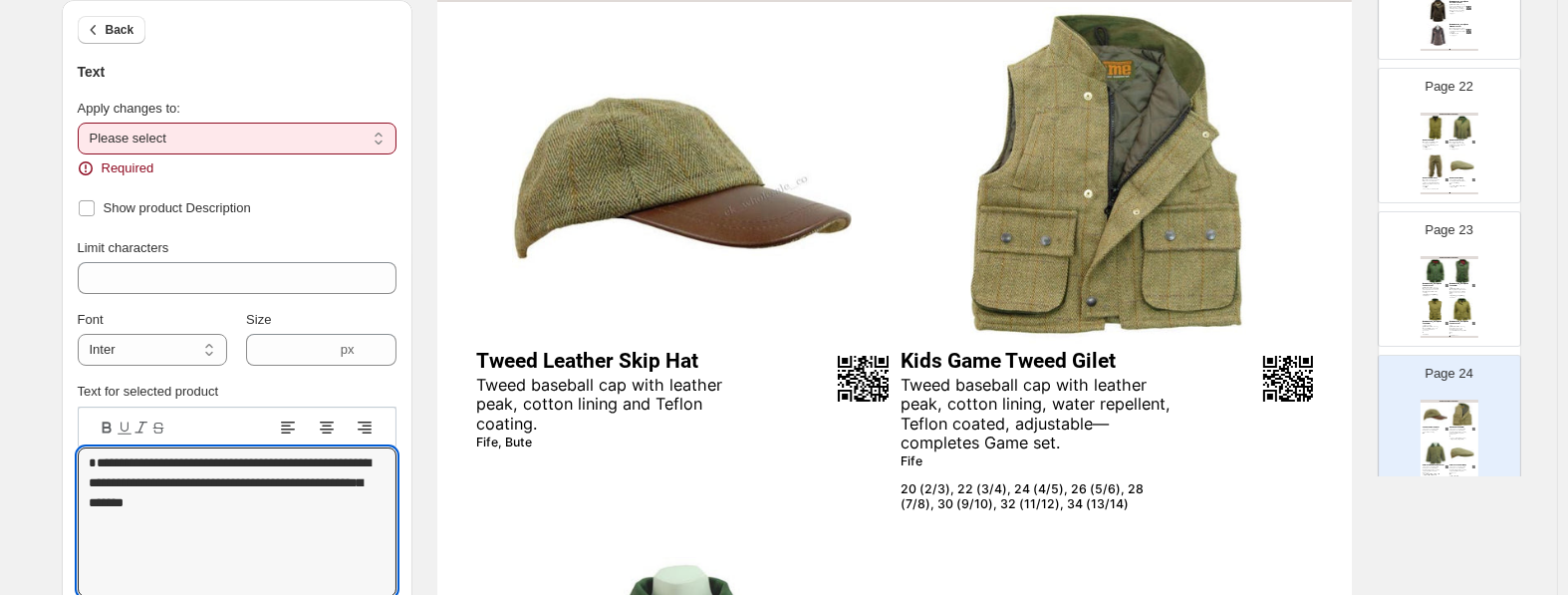 type on "**********" 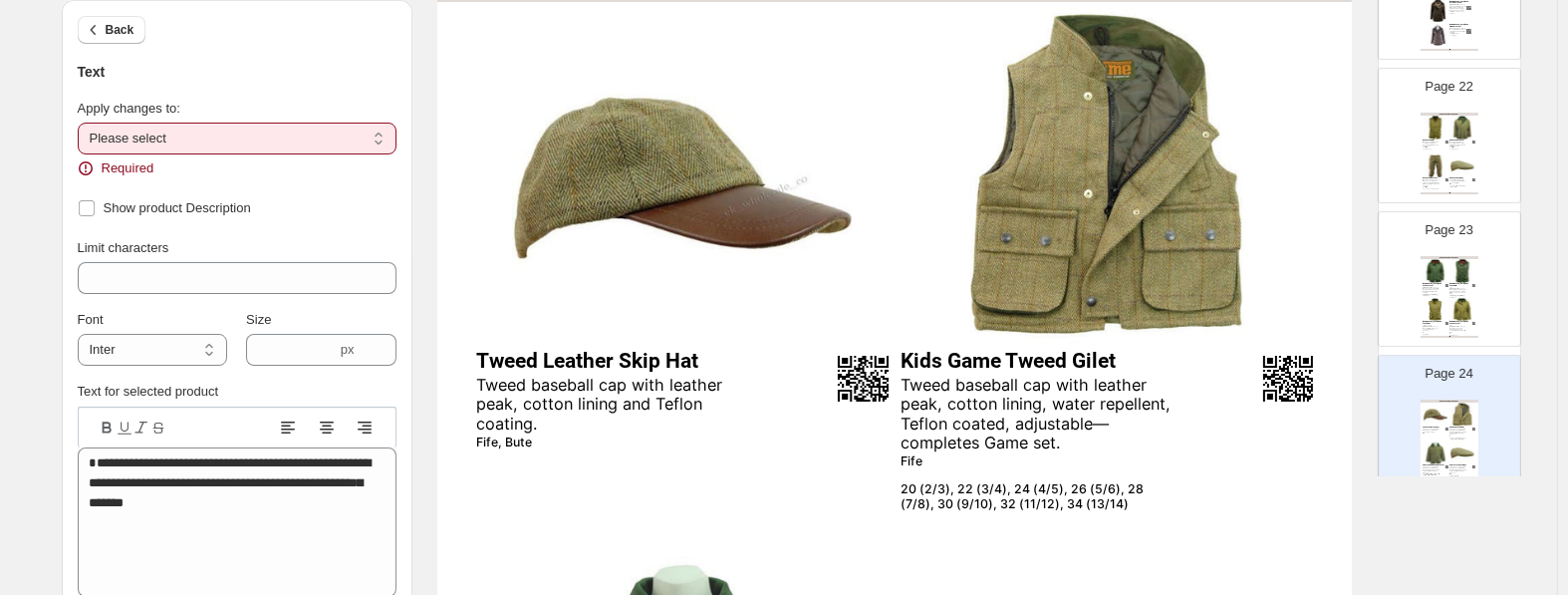 select on "**********" 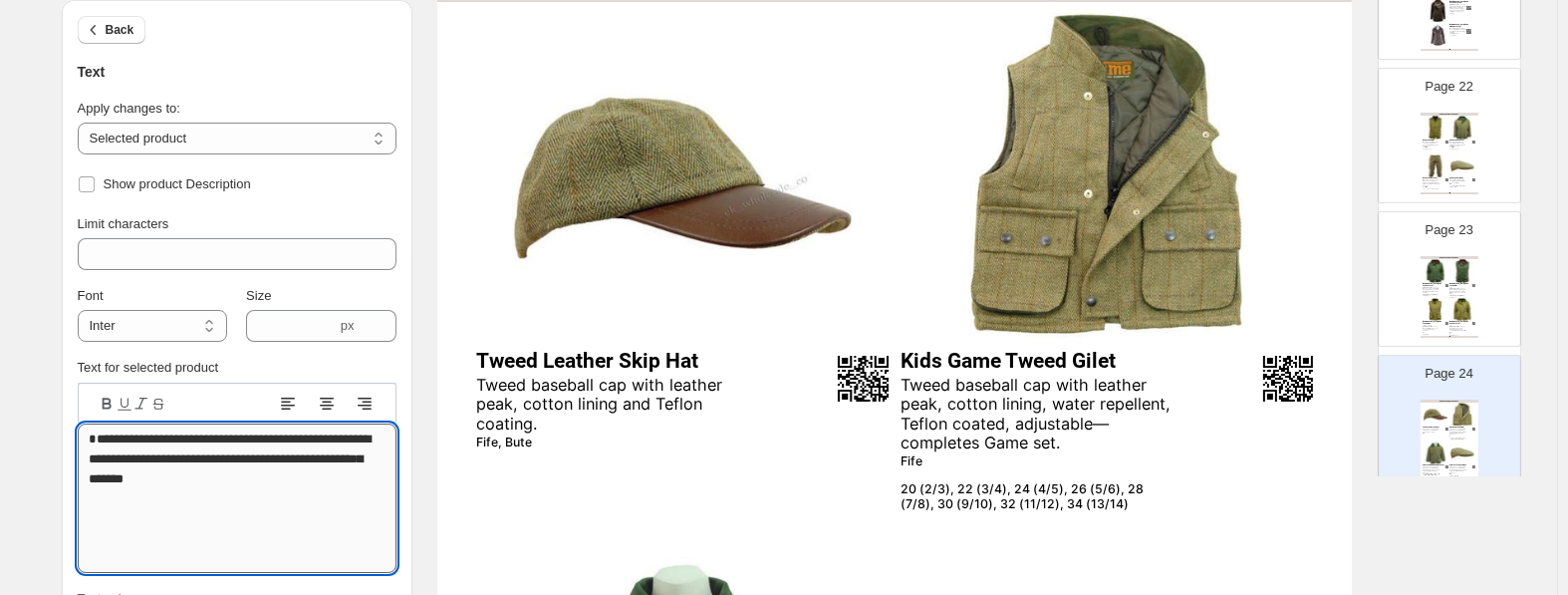 drag, startPoint x: 252, startPoint y: 501, endPoint x: -8, endPoint y: 437, distance: 267.7611 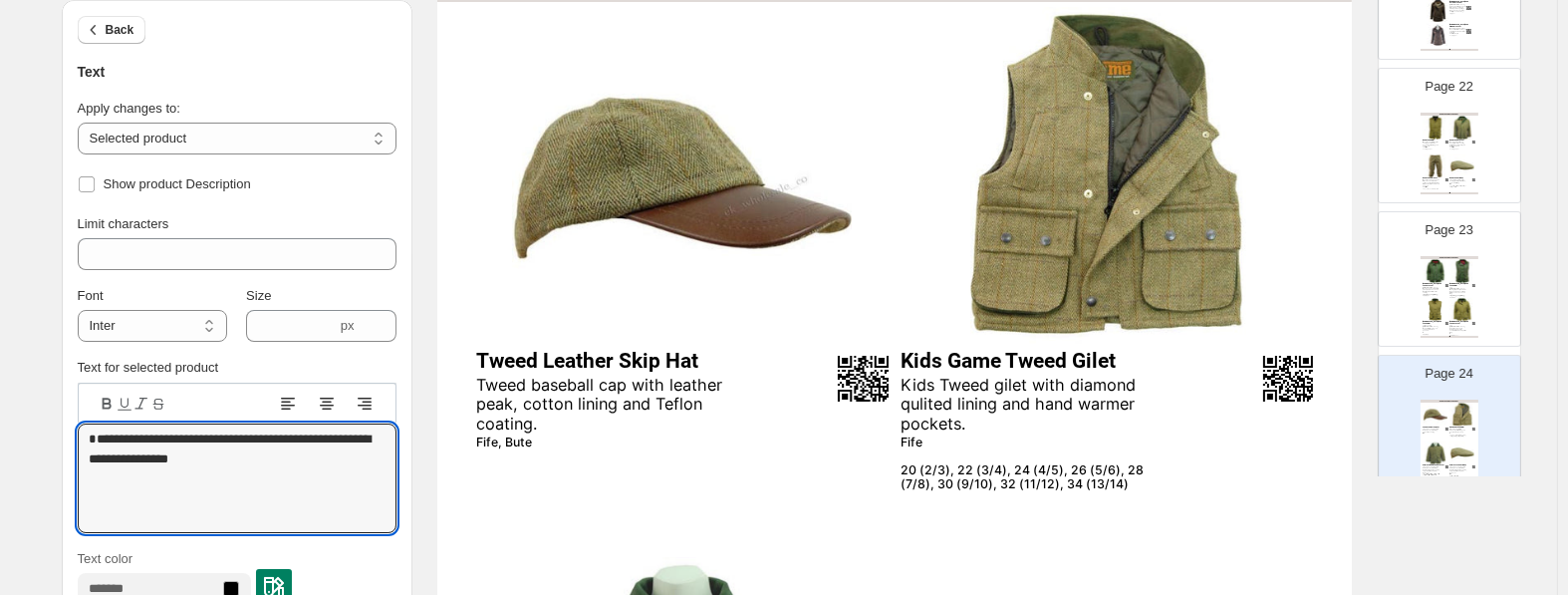type on "**********" 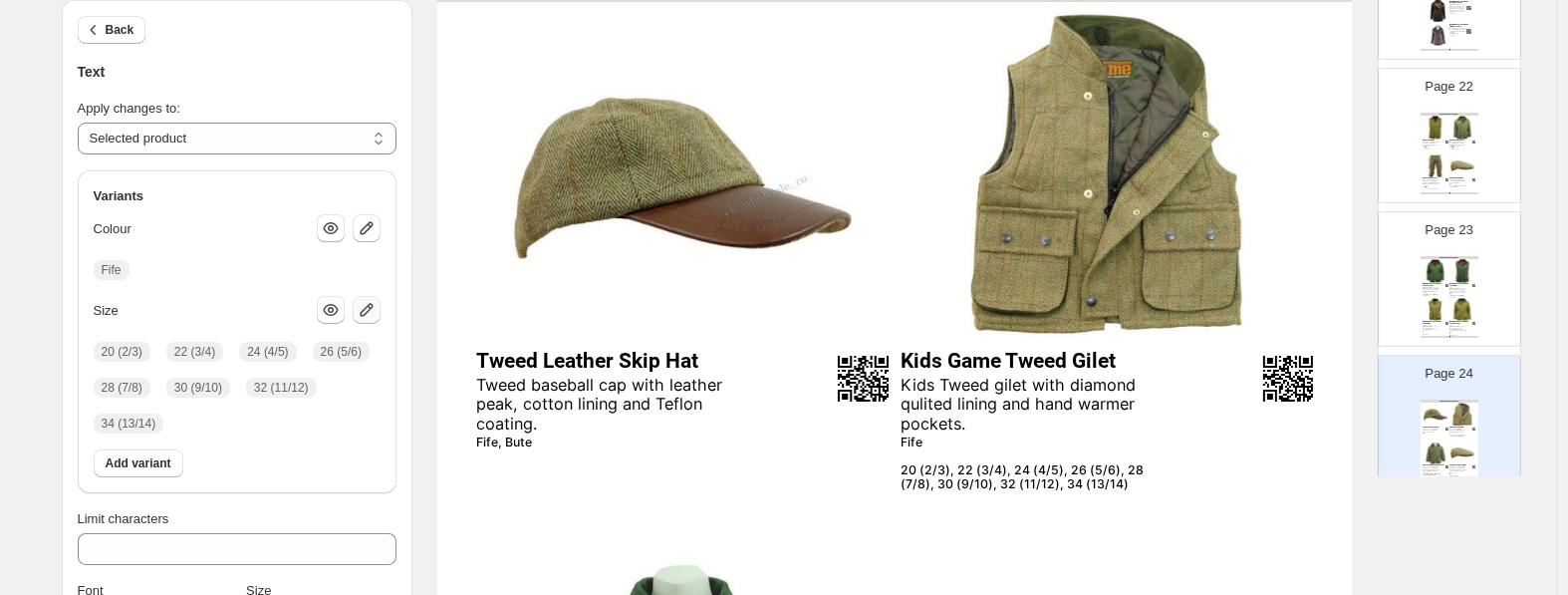 click 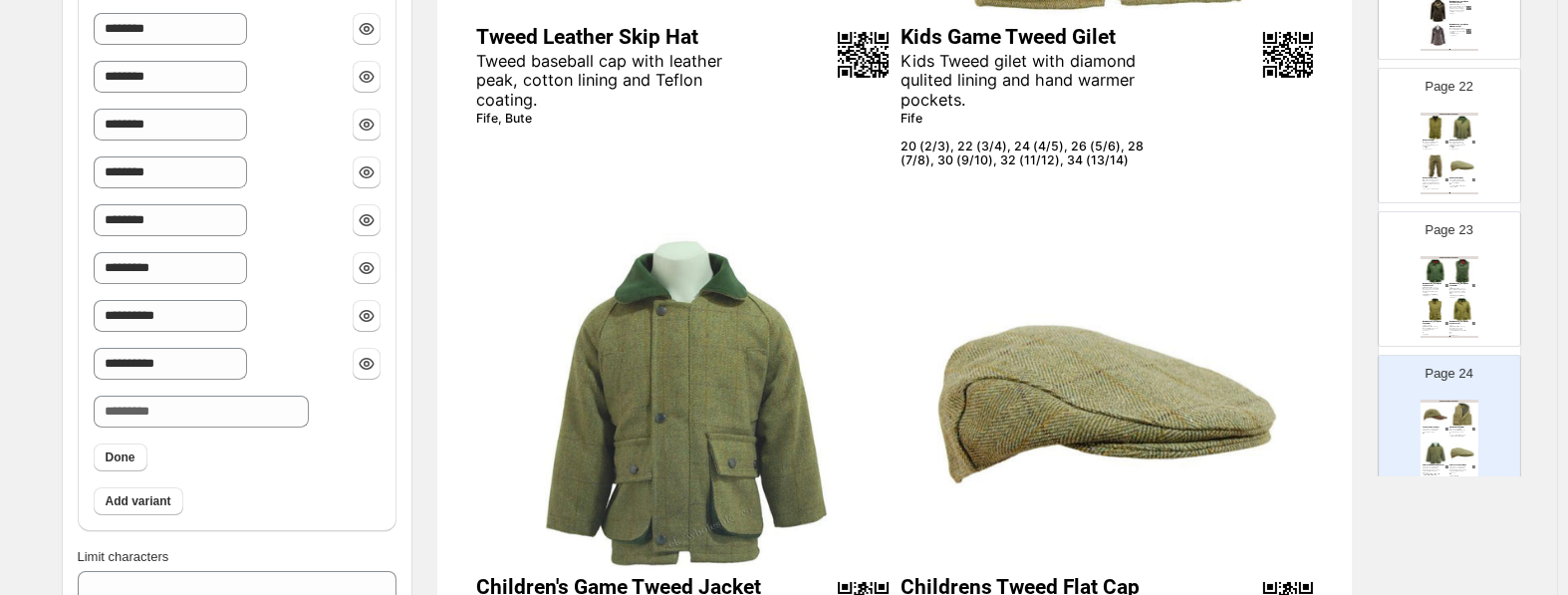 scroll, scrollTop: 408, scrollLeft: 0, axis: vertical 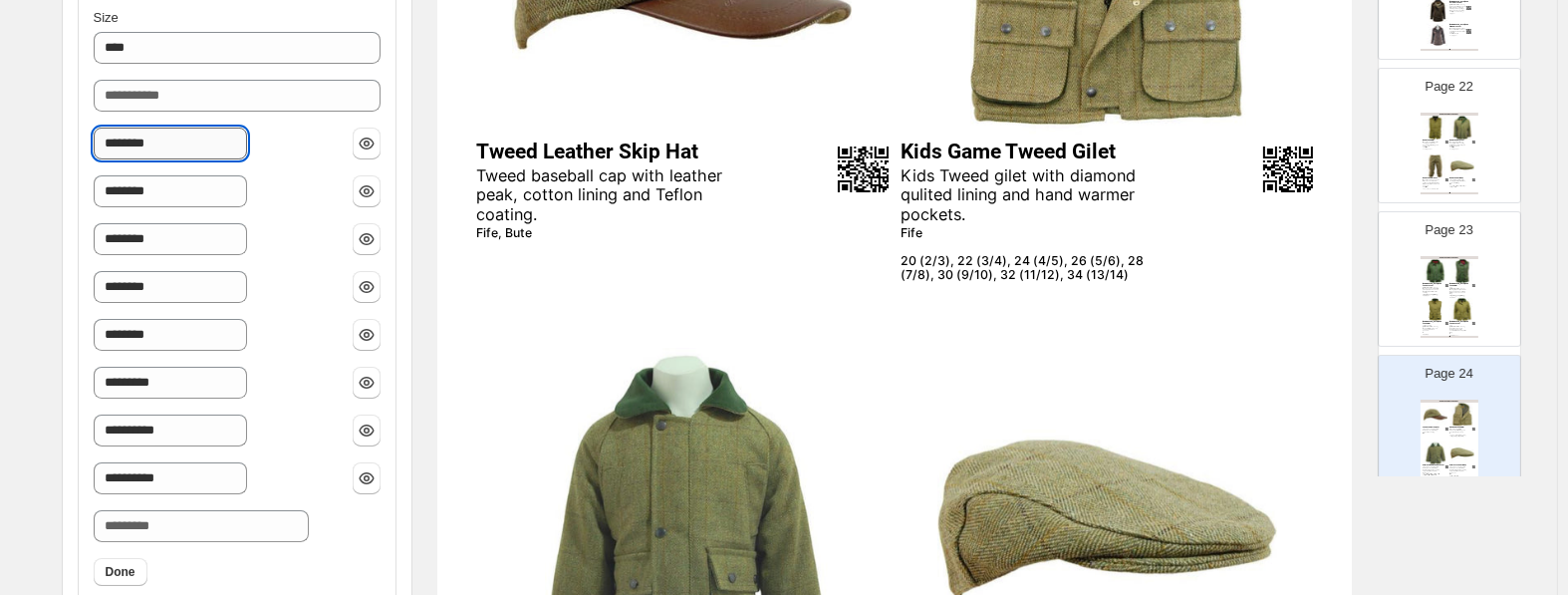 click on "********" at bounding box center [170, 144] 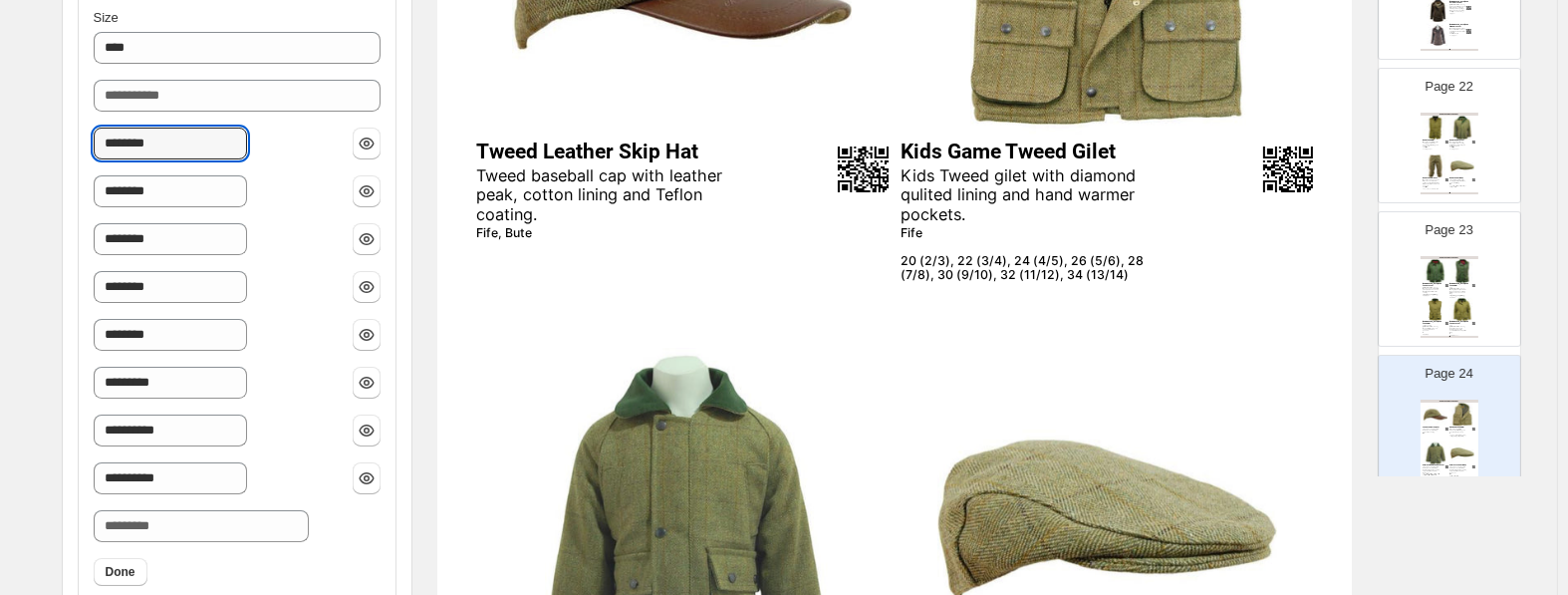 drag, startPoint x: 103, startPoint y: 141, endPoint x: 38, endPoint y: 147, distance: 65.27634 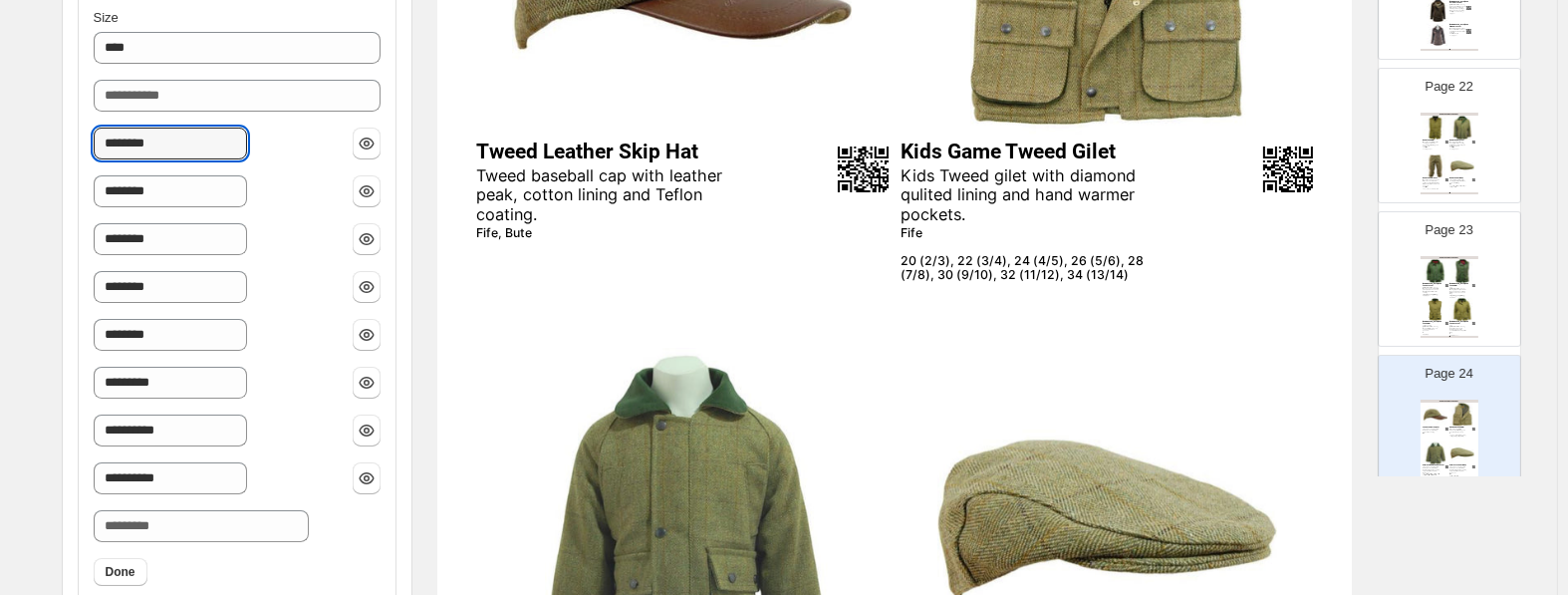 click on "********" at bounding box center [170, 144] 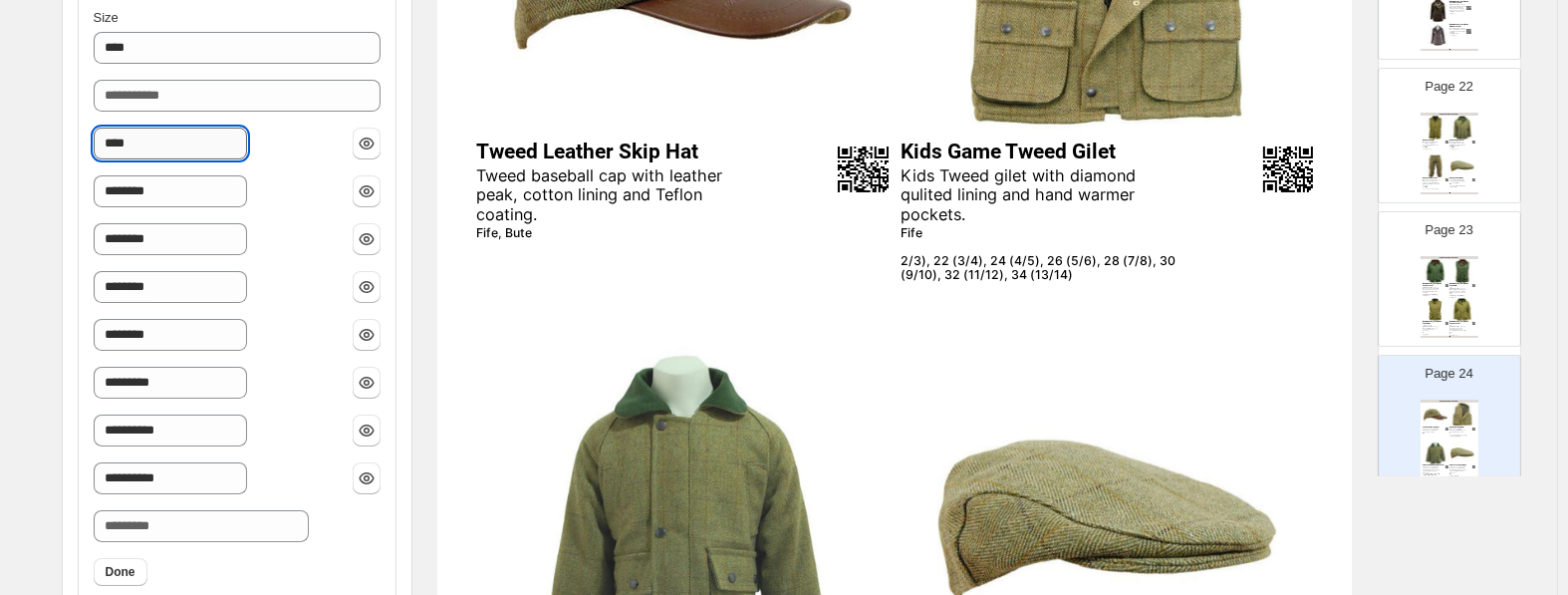 click on "****" at bounding box center [170, 144] 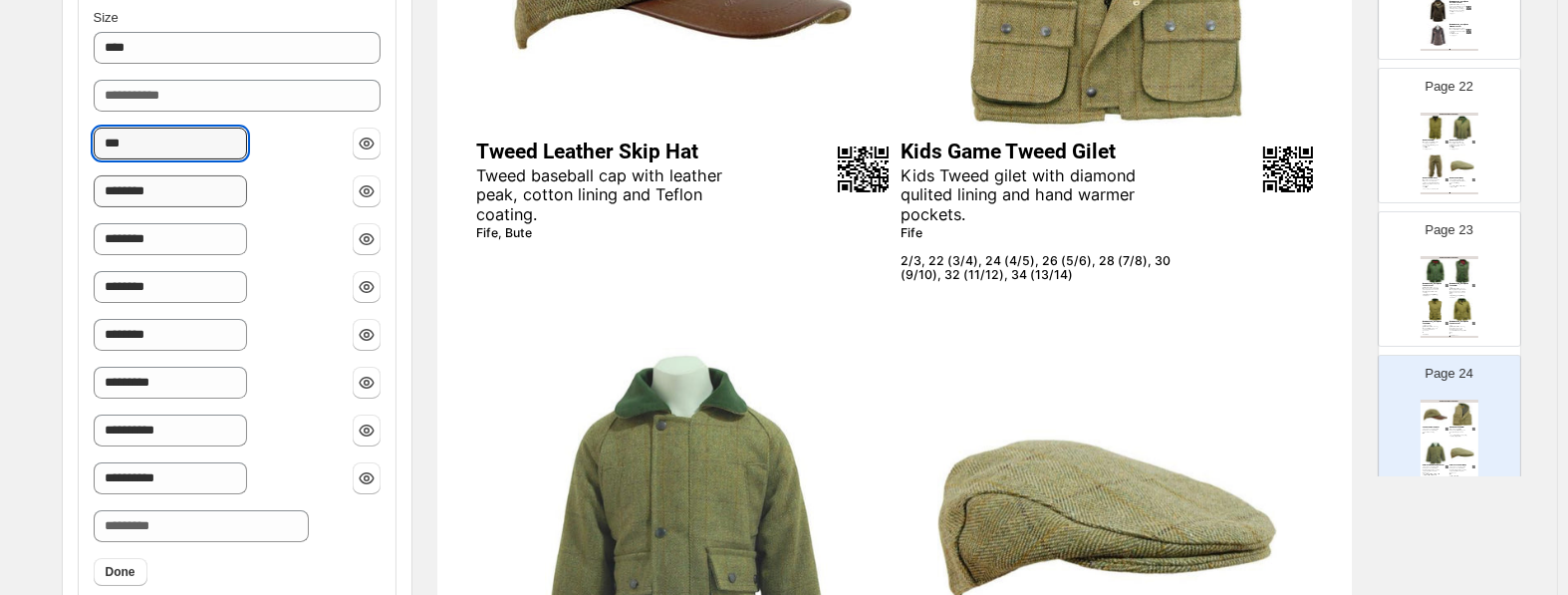 type on "***" 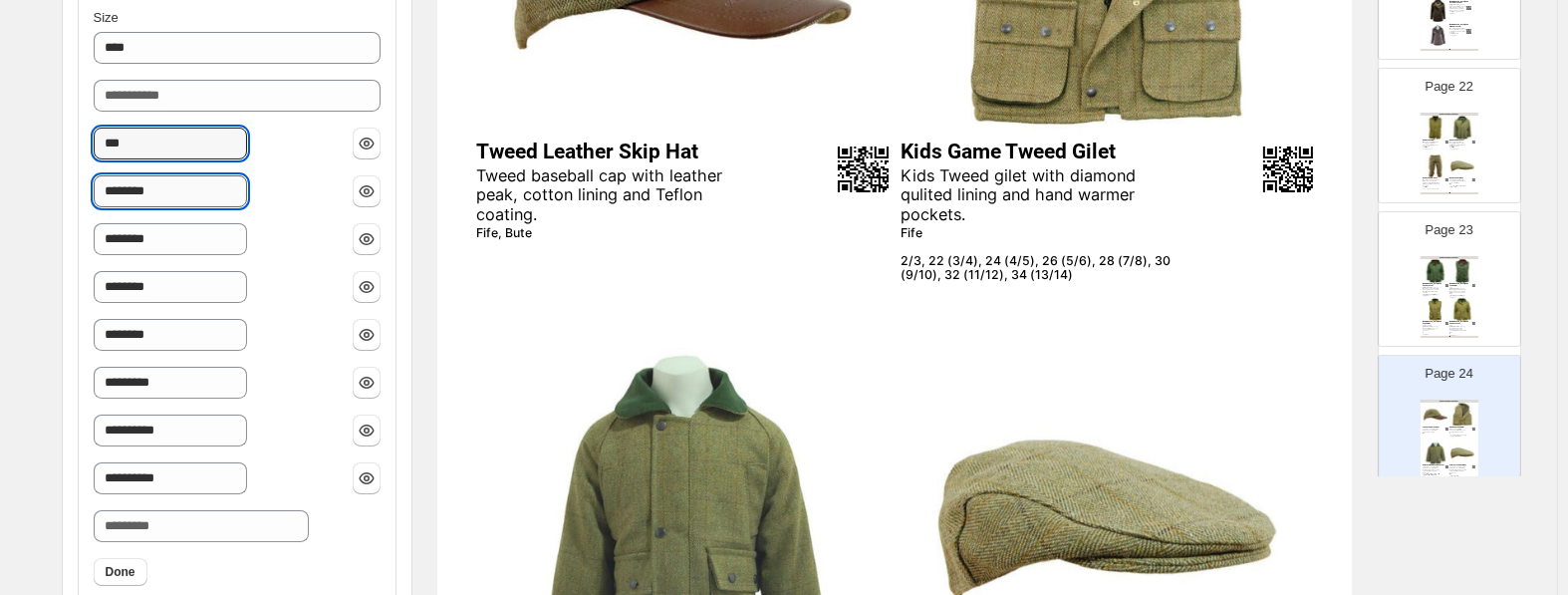 click on "********" at bounding box center [170, 191] 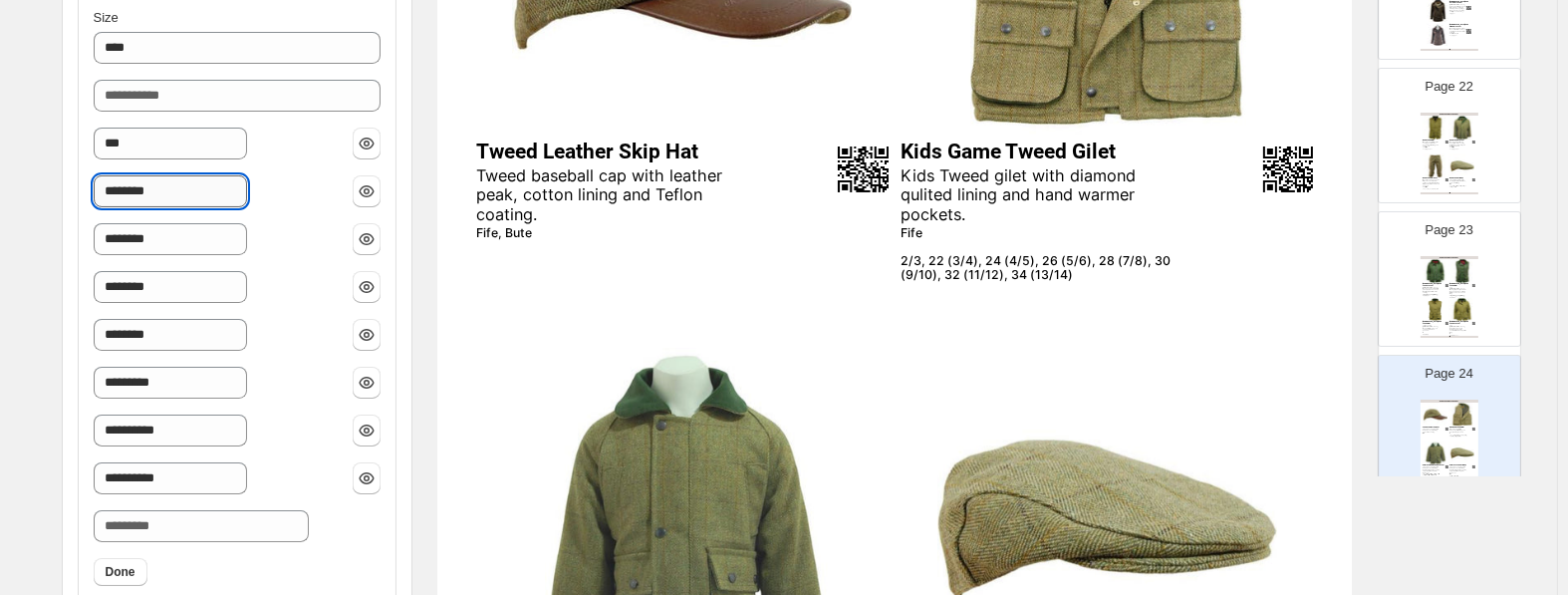 type on "*******" 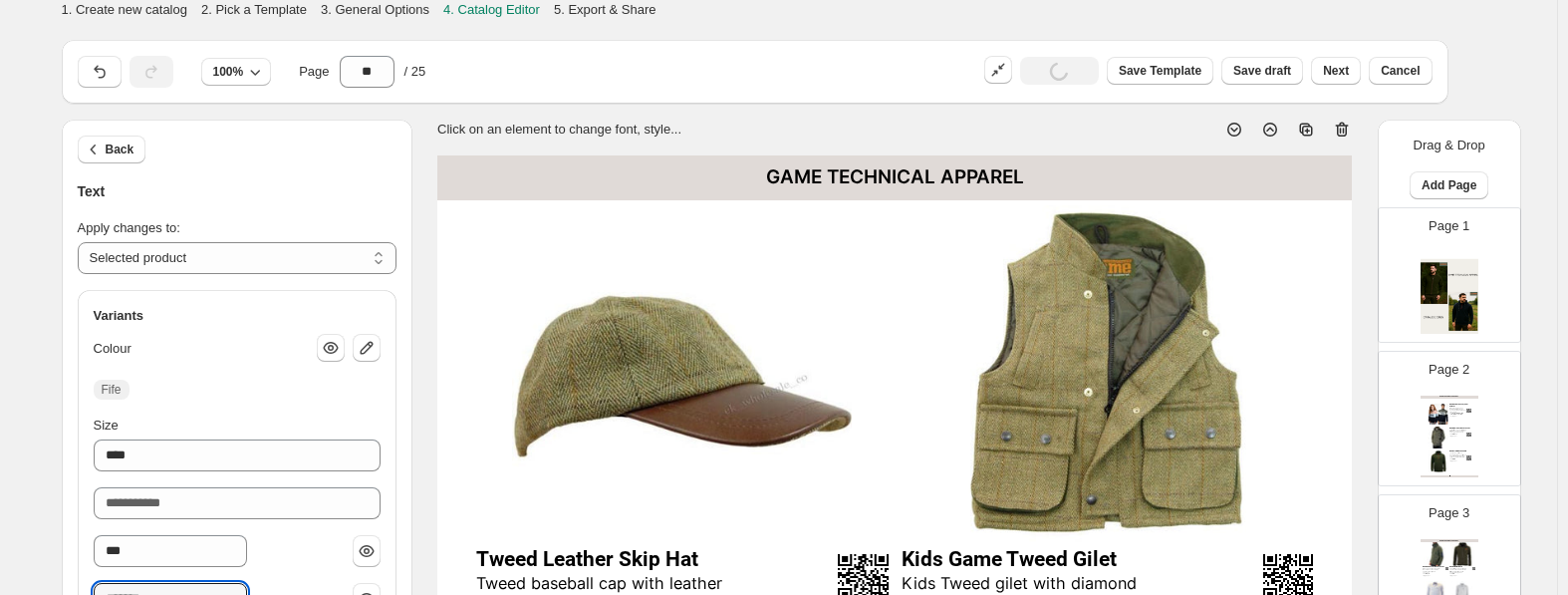 select on "**********" 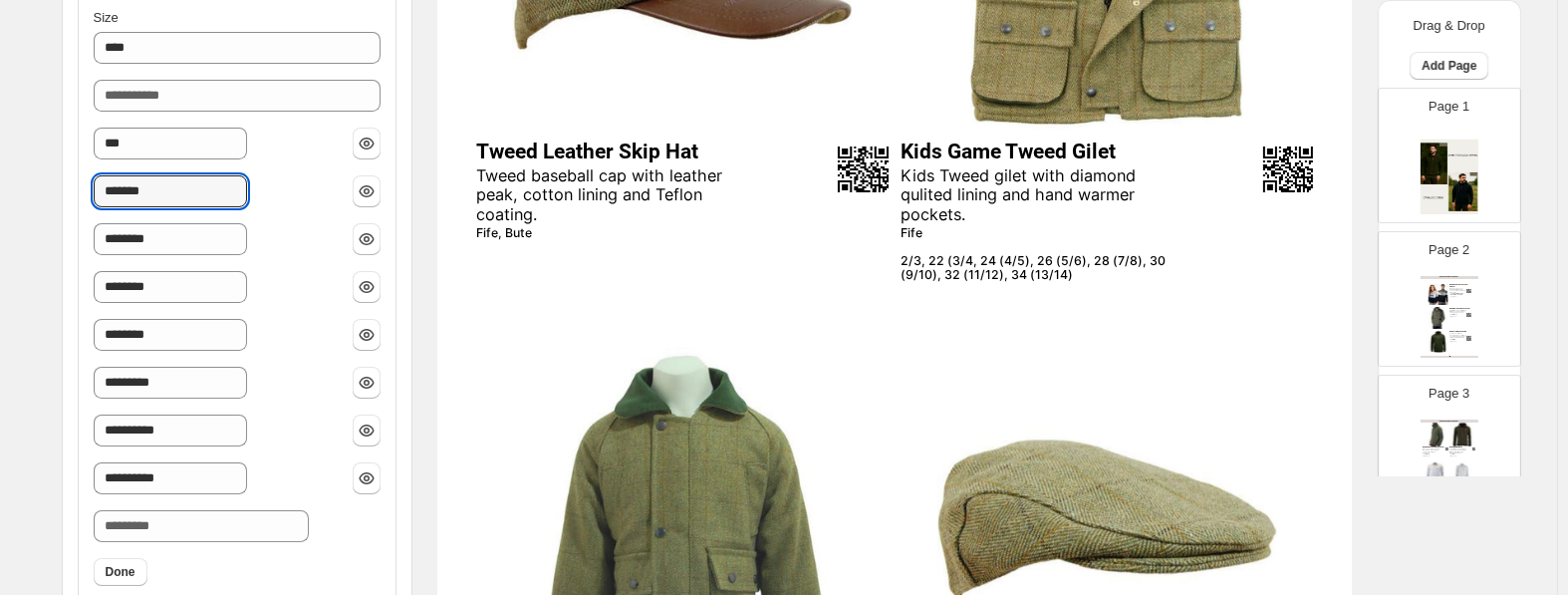 scroll, scrollTop: 3034, scrollLeft: 0, axis: vertical 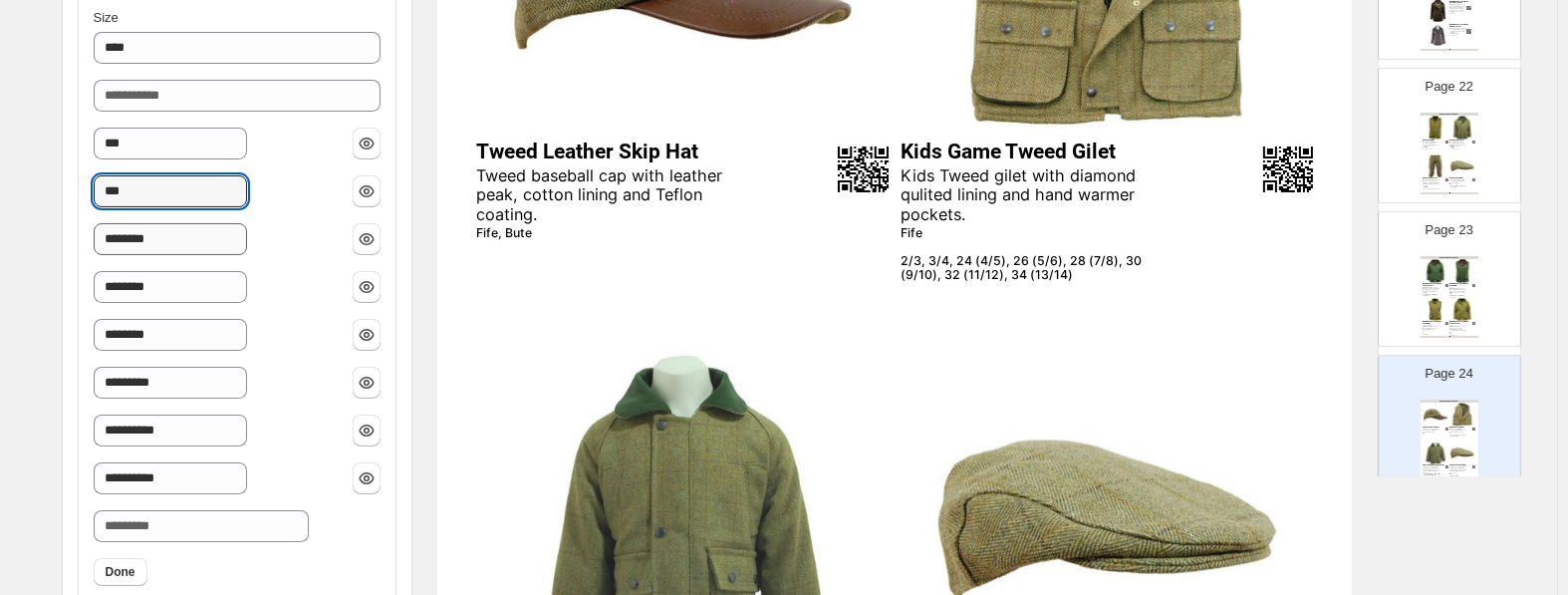 type on "***" 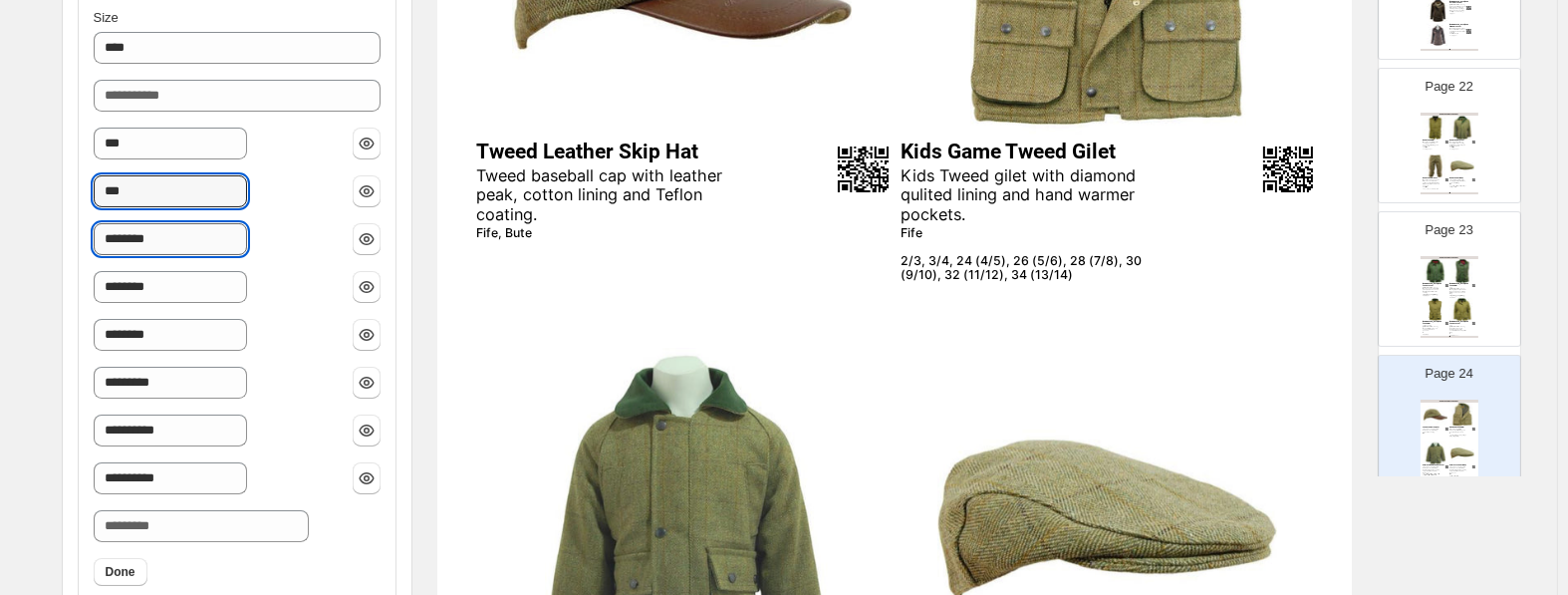 click on "********" at bounding box center (170, 239) 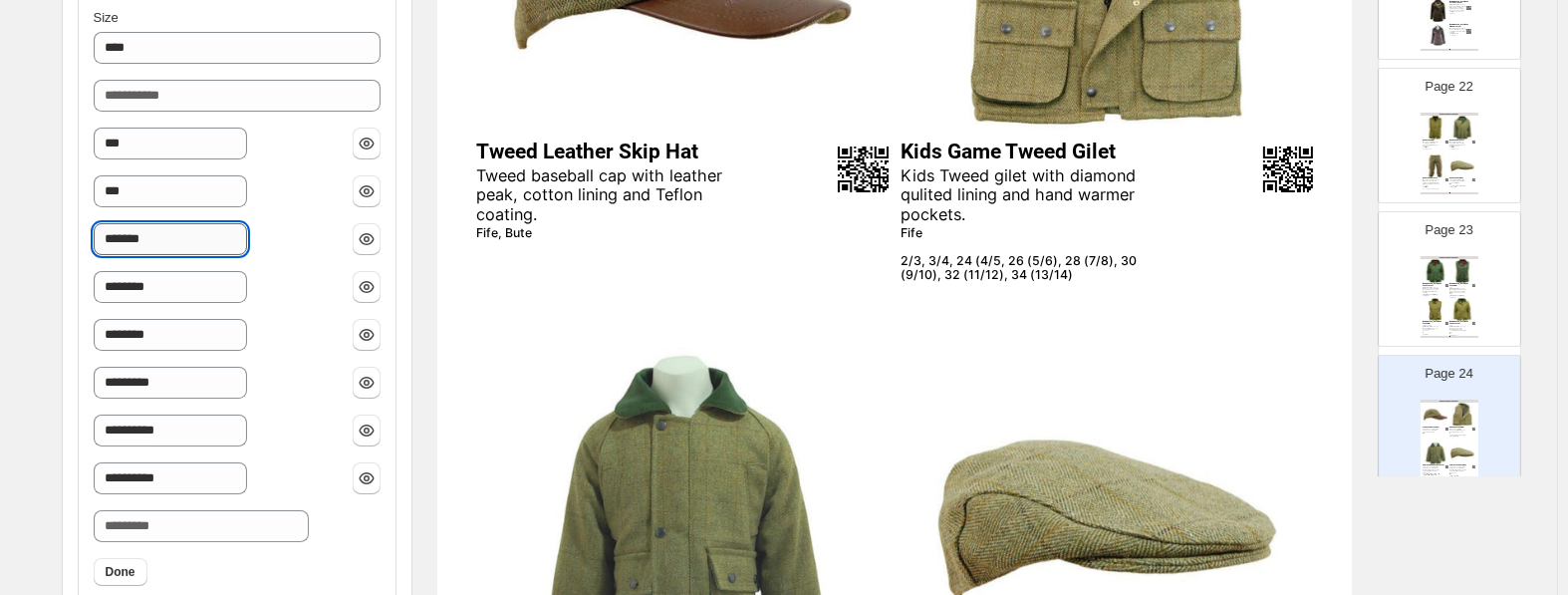 click on "*******" at bounding box center (170, 239) 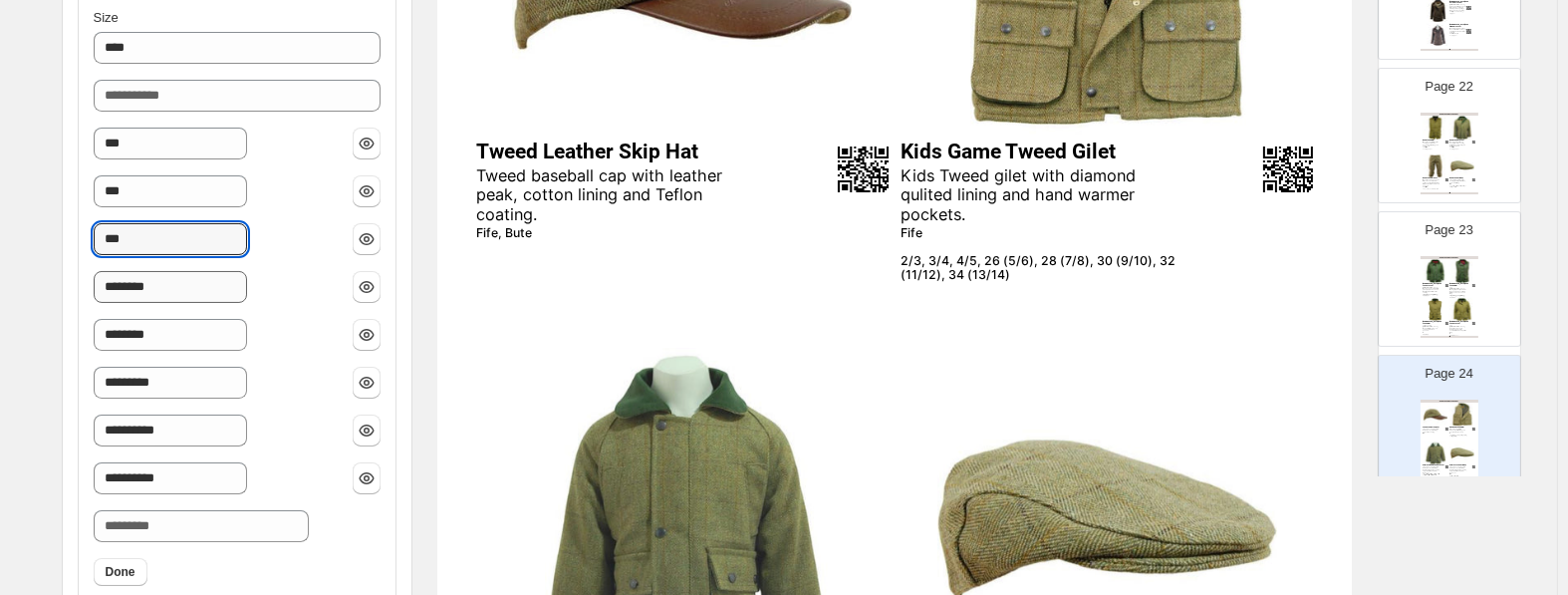 type on "***" 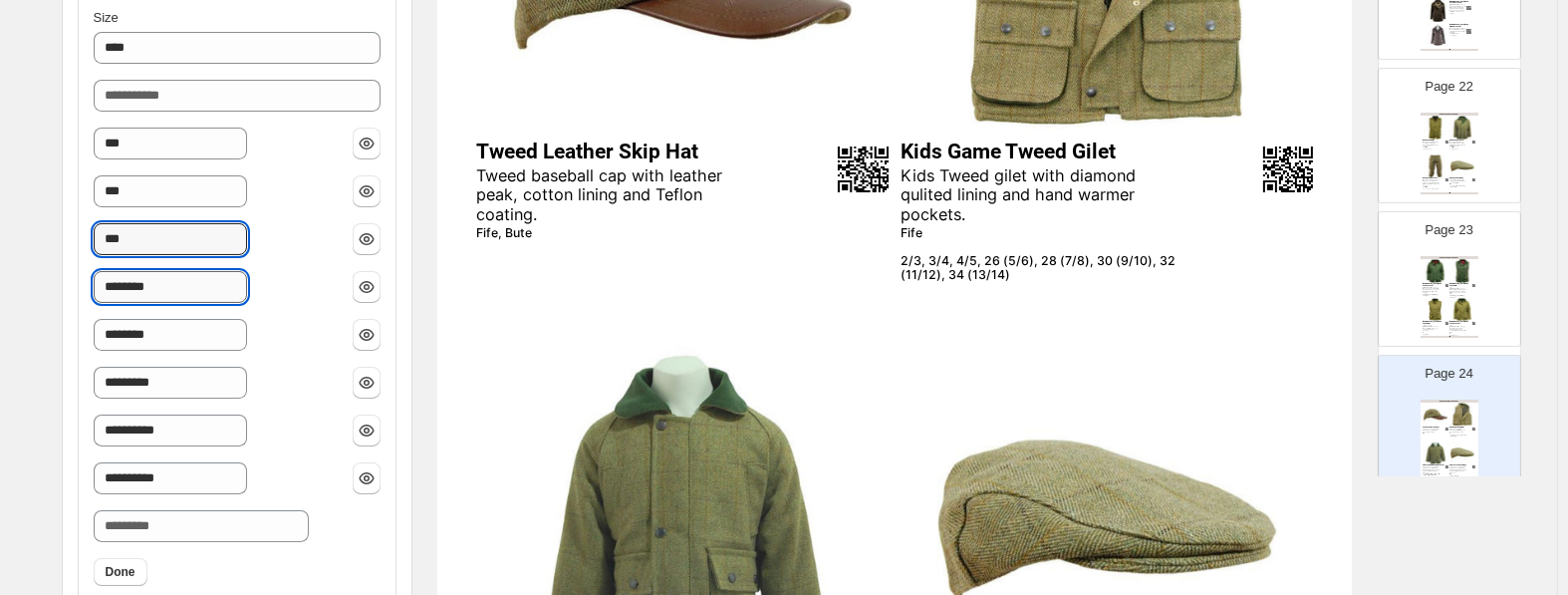 click on "********" at bounding box center (170, 287) 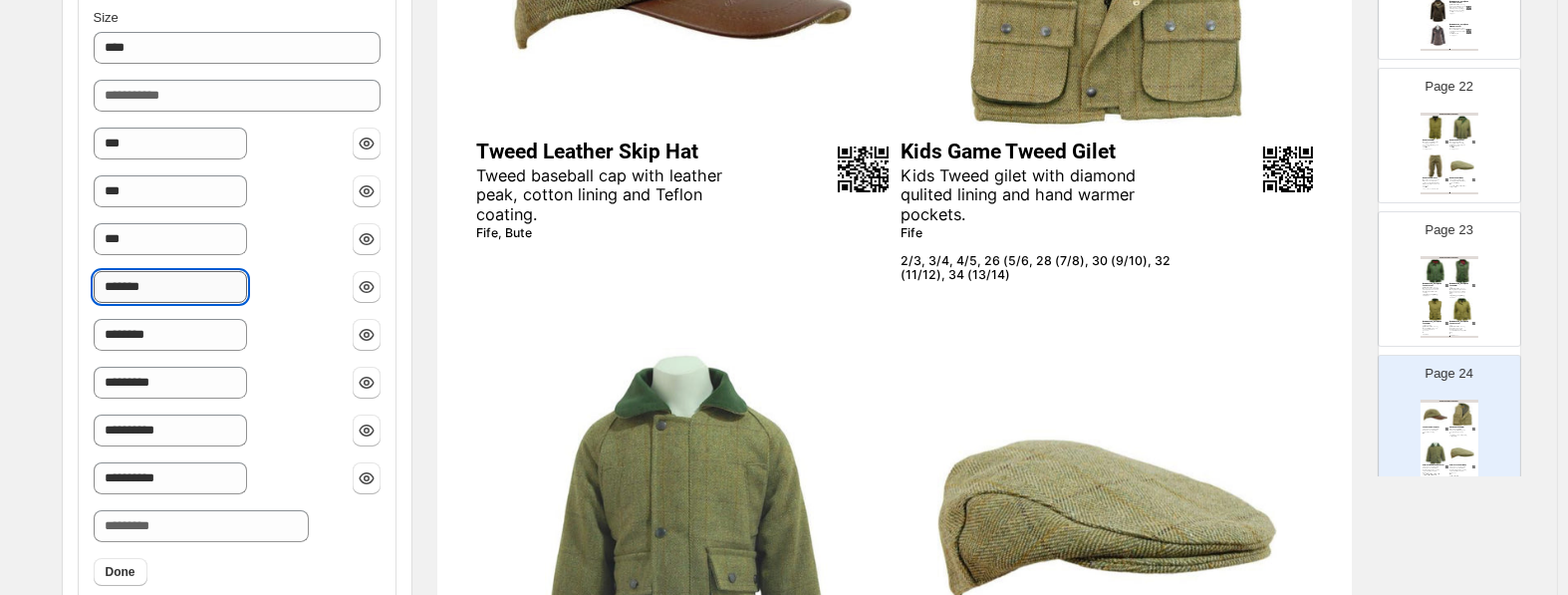 click on "*******" at bounding box center [170, 287] 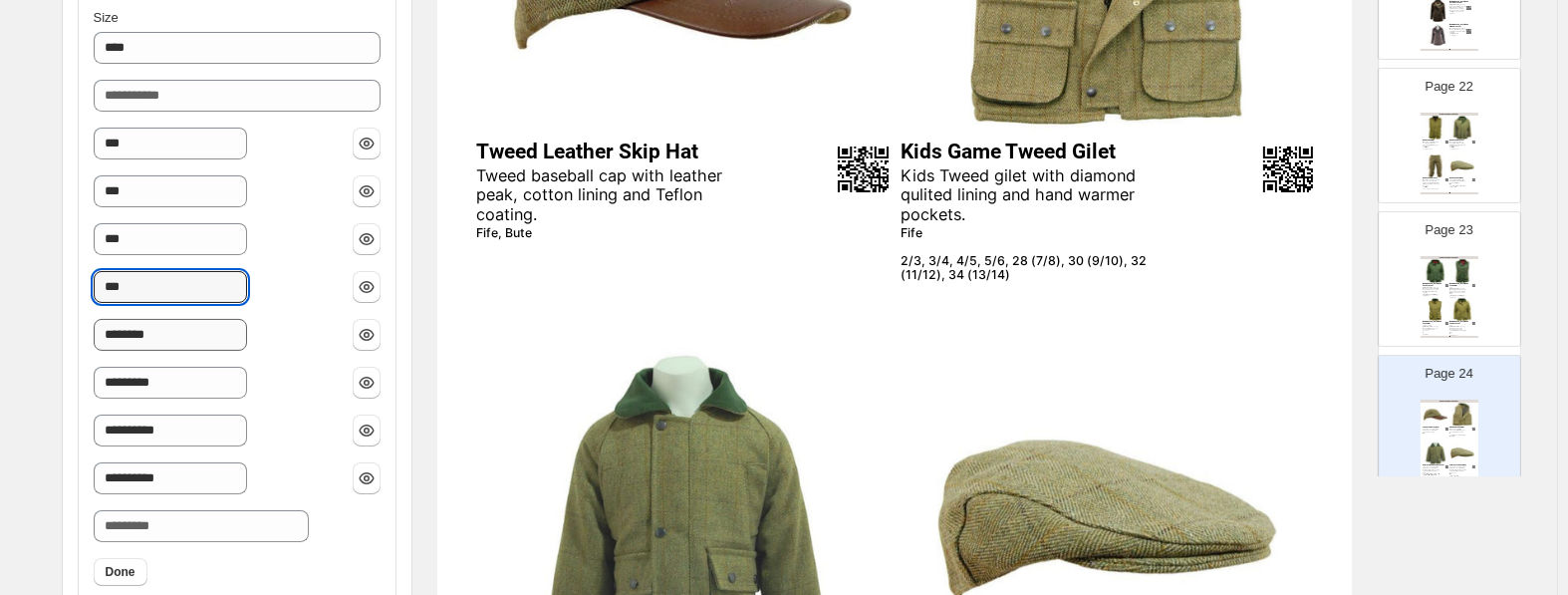 type on "***" 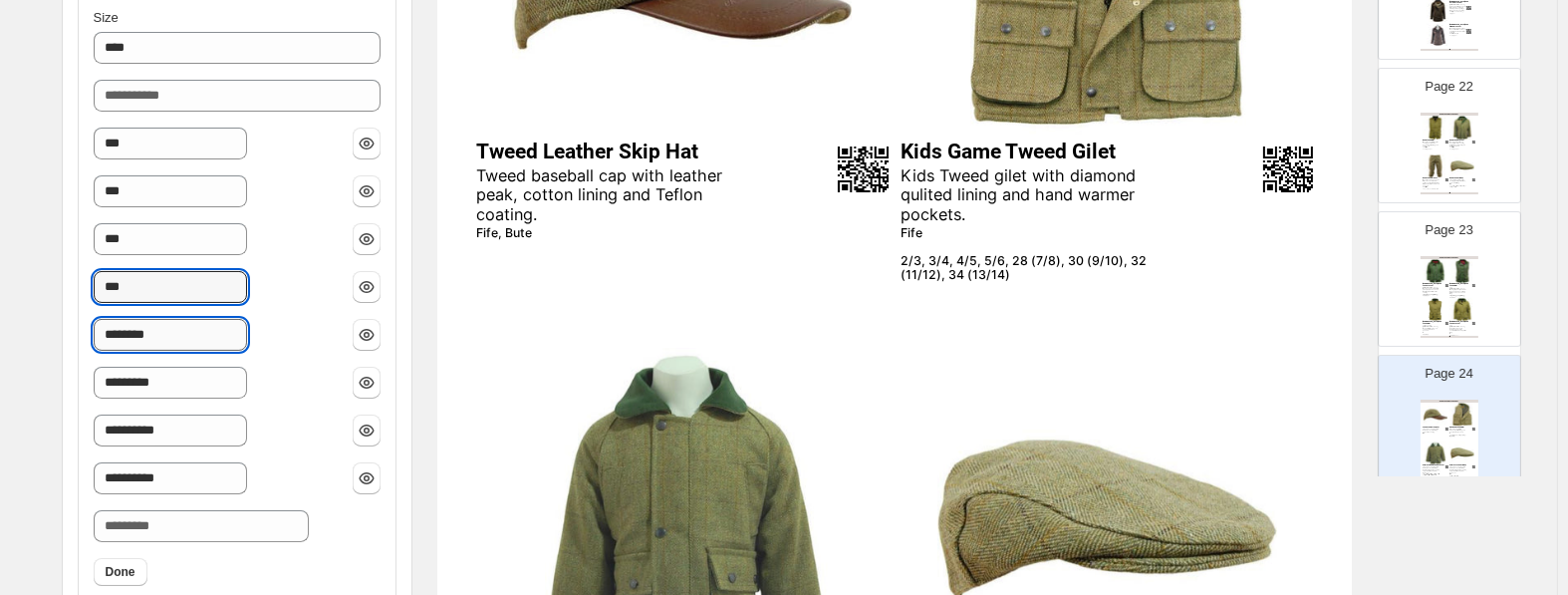 click on "********" at bounding box center [170, 335] 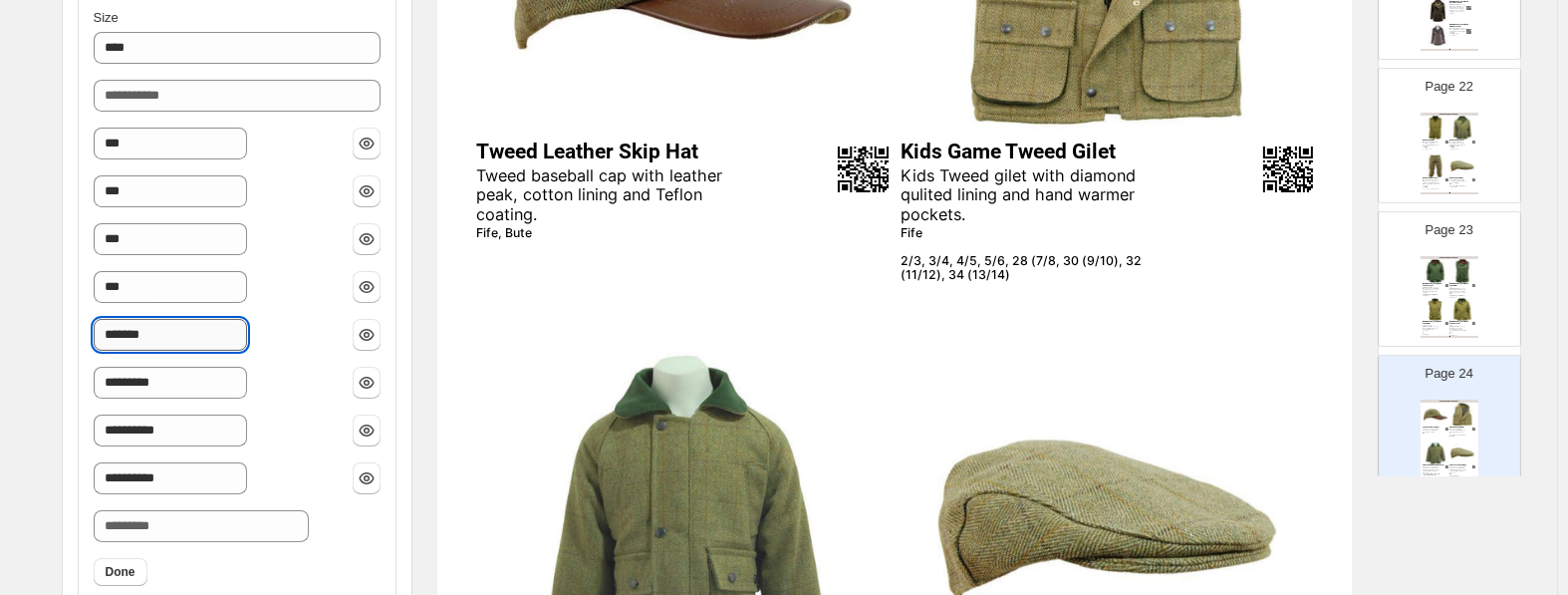 drag, startPoint x: 135, startPoint y: 330, endPoint x: 159, endPoint y: 330, distance: 24 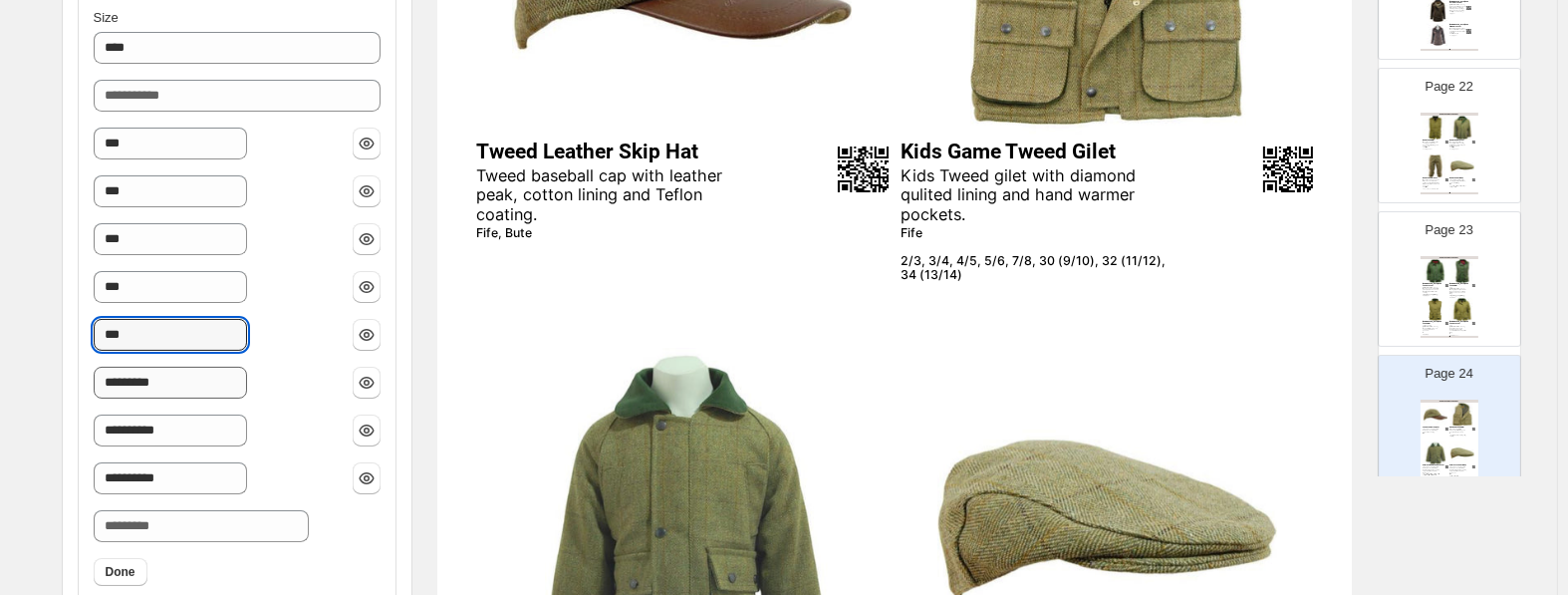 type on "***" 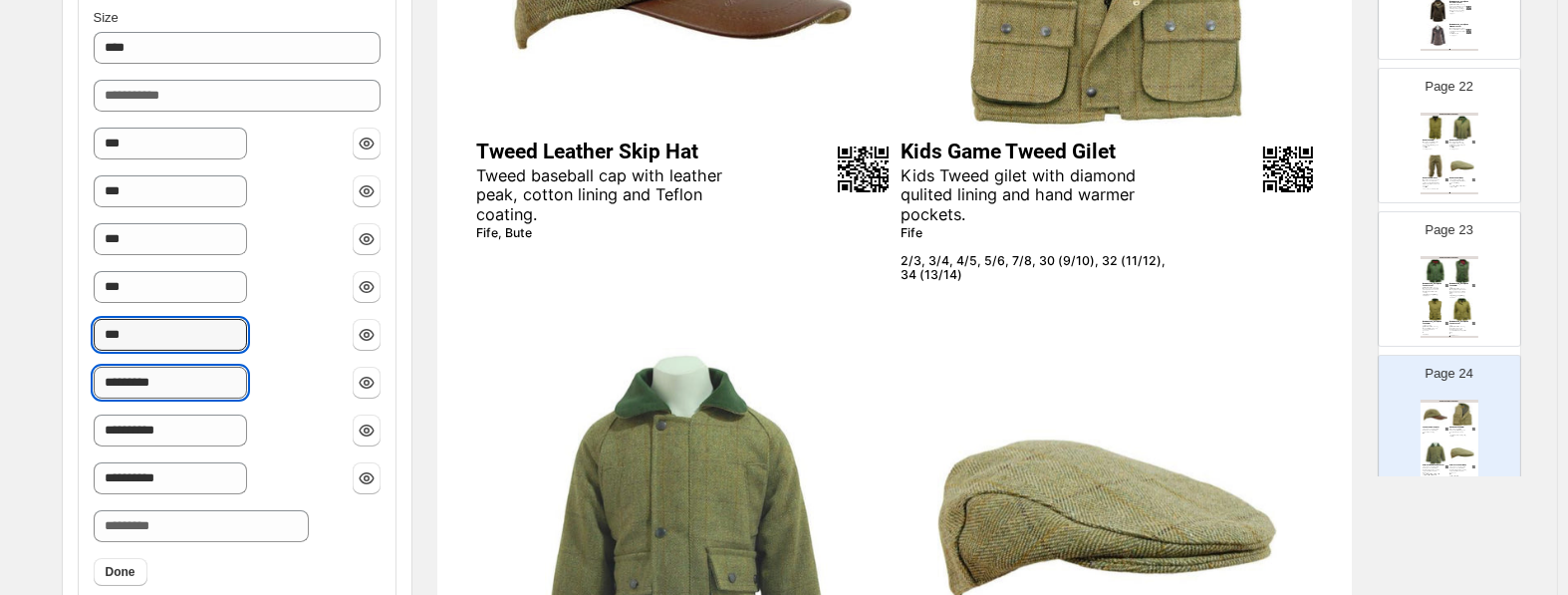click on "*********" at bounding box center (170, 383) 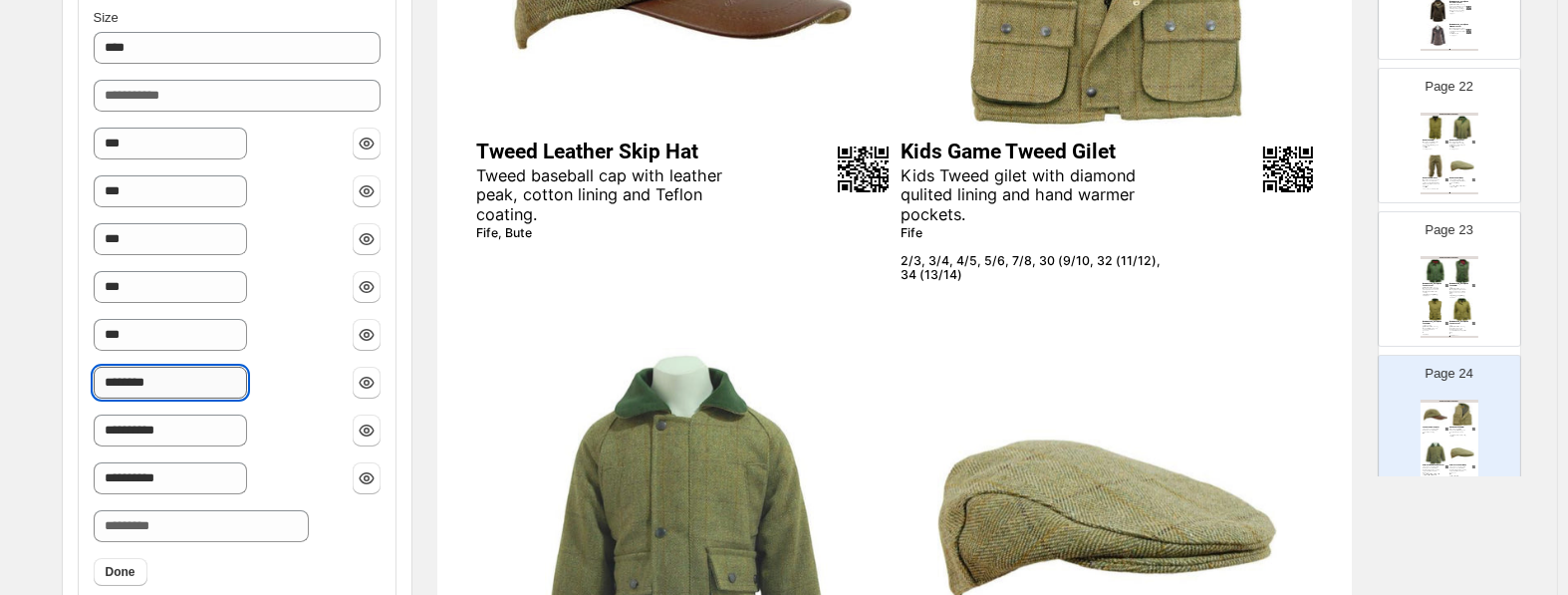 click on "********" at bounding box center (170, 383) 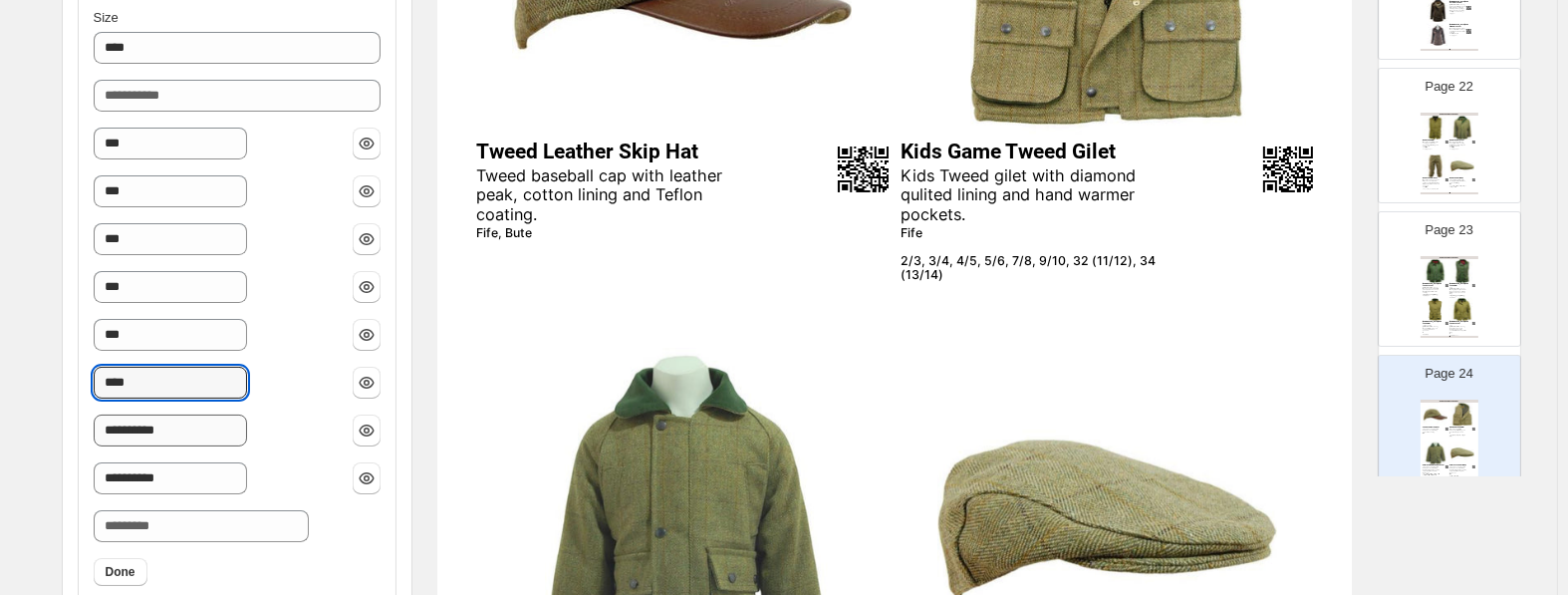 type on "****" 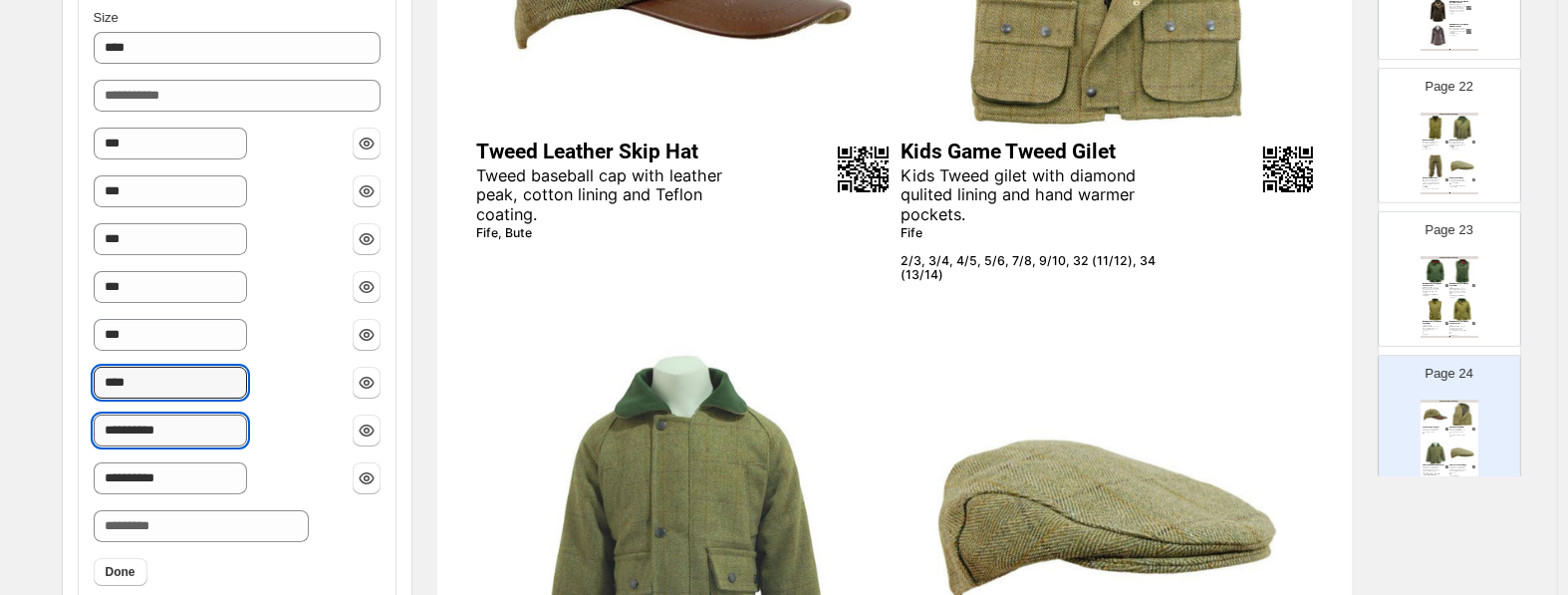 click on "**********" at bounding box center (170, 431) 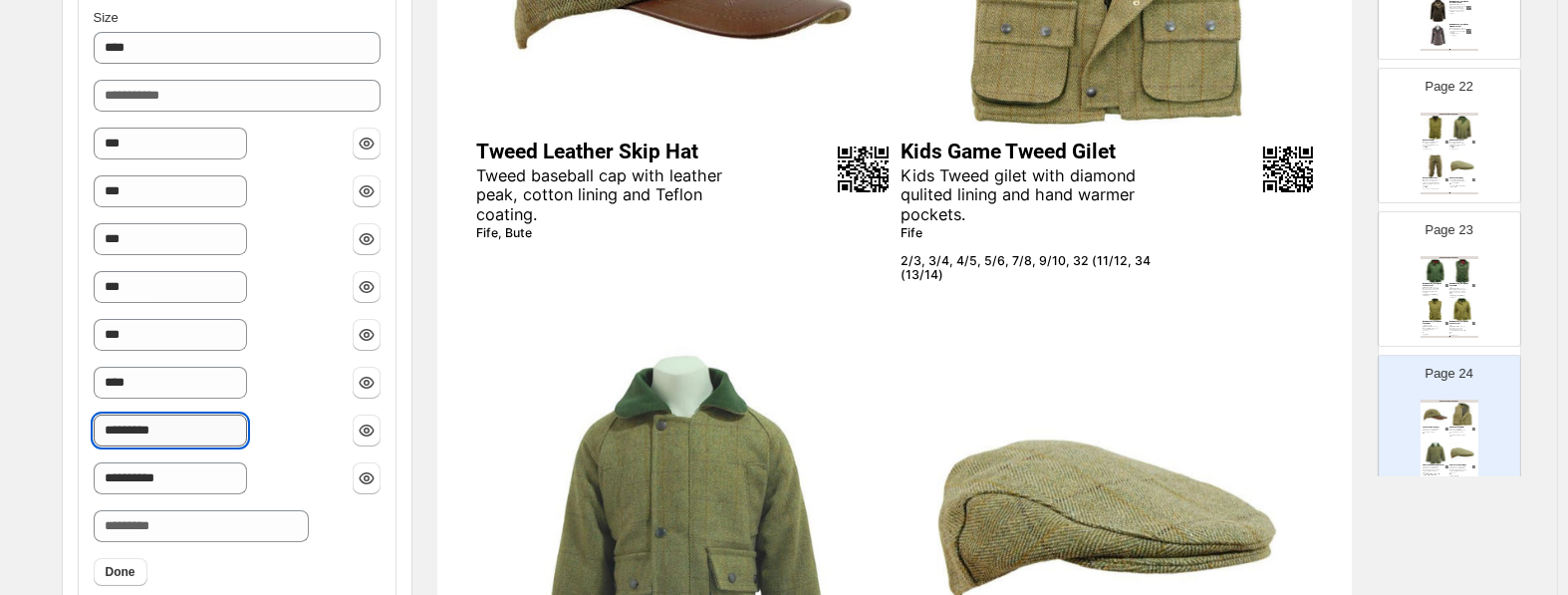 click on "*********" at bounding box center (170, 431) 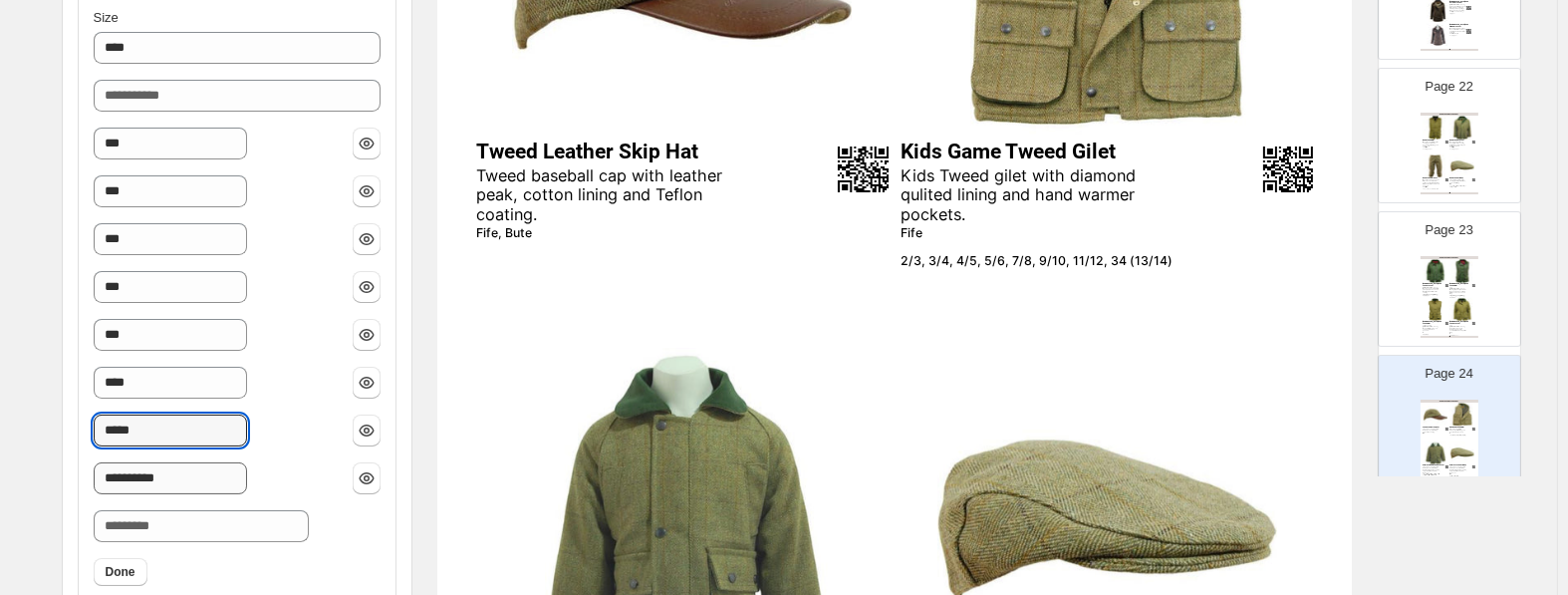 type on "*****" 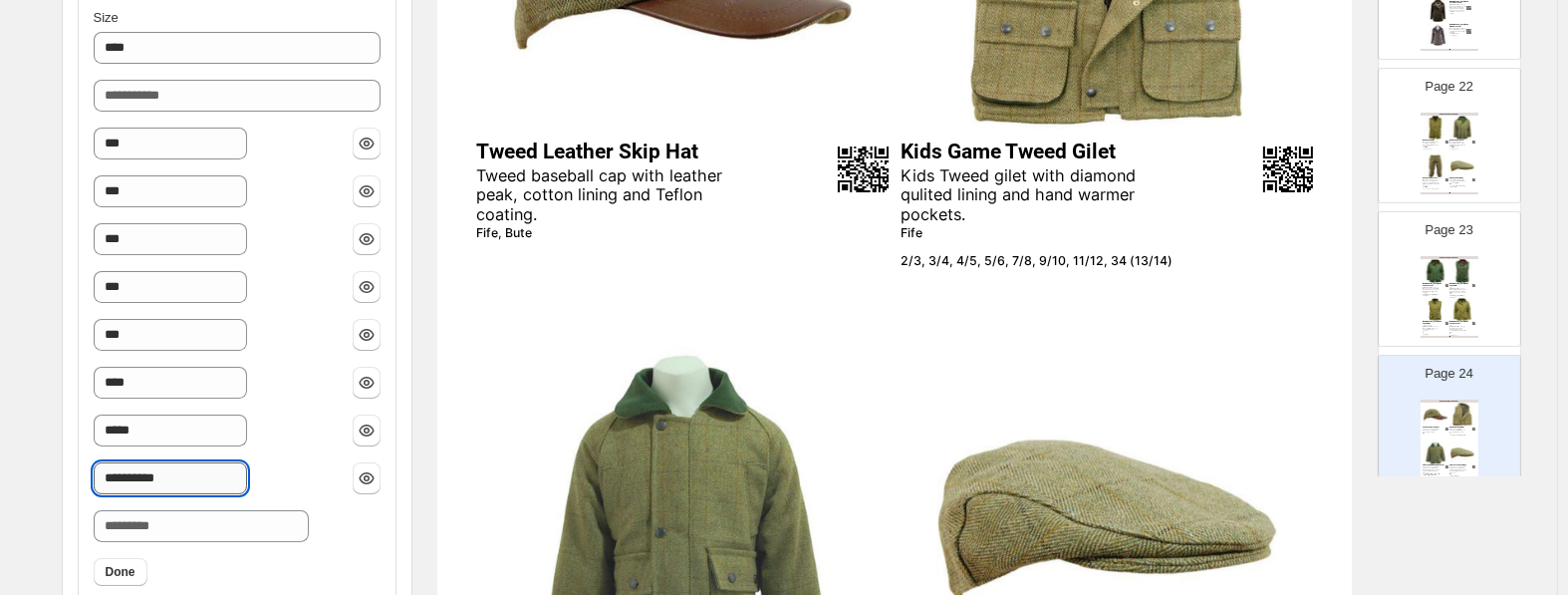 click on "**********" at bounding box center (170, 478) 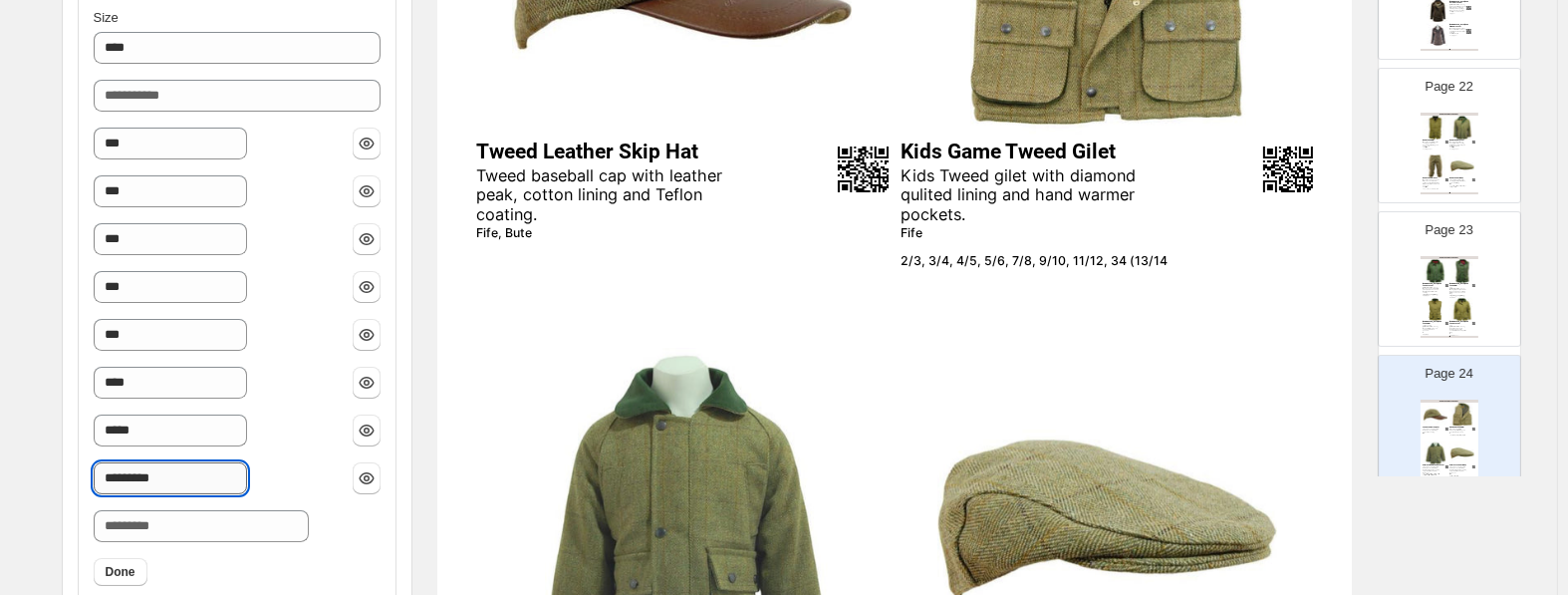 click on "*********" at bounding box center (170, 478) 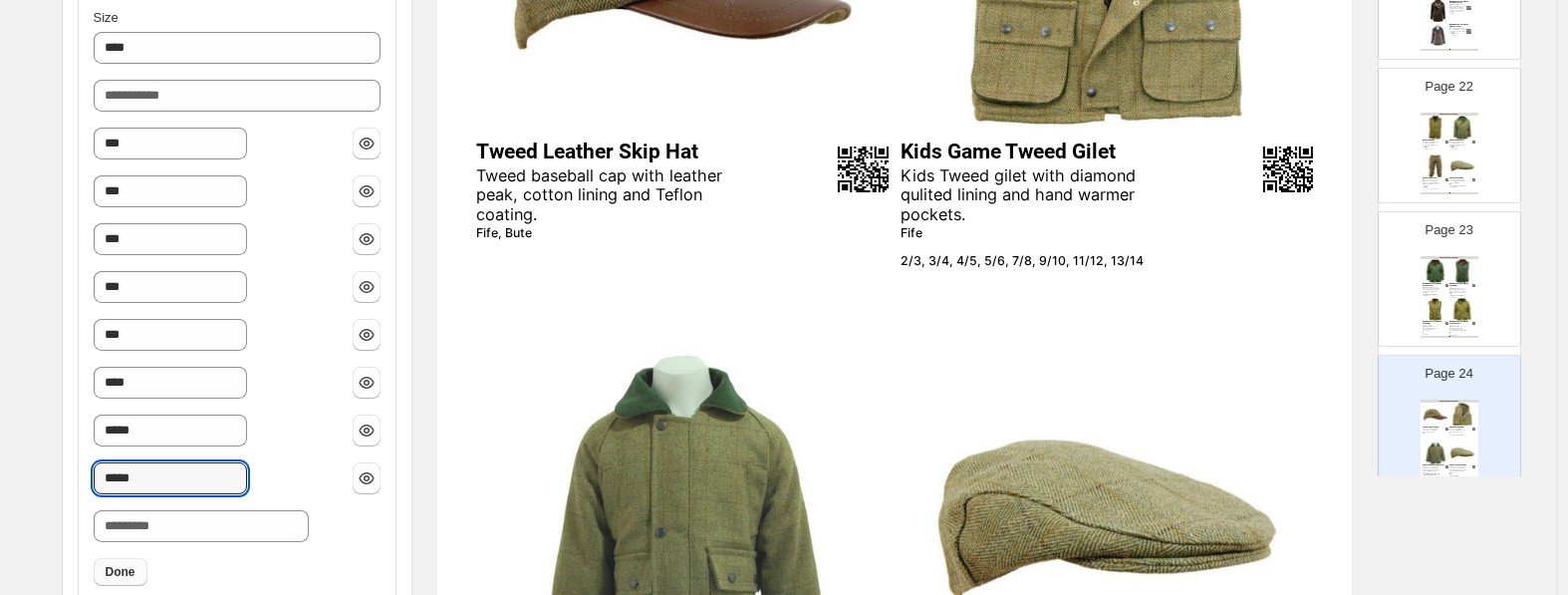 type on "*****" 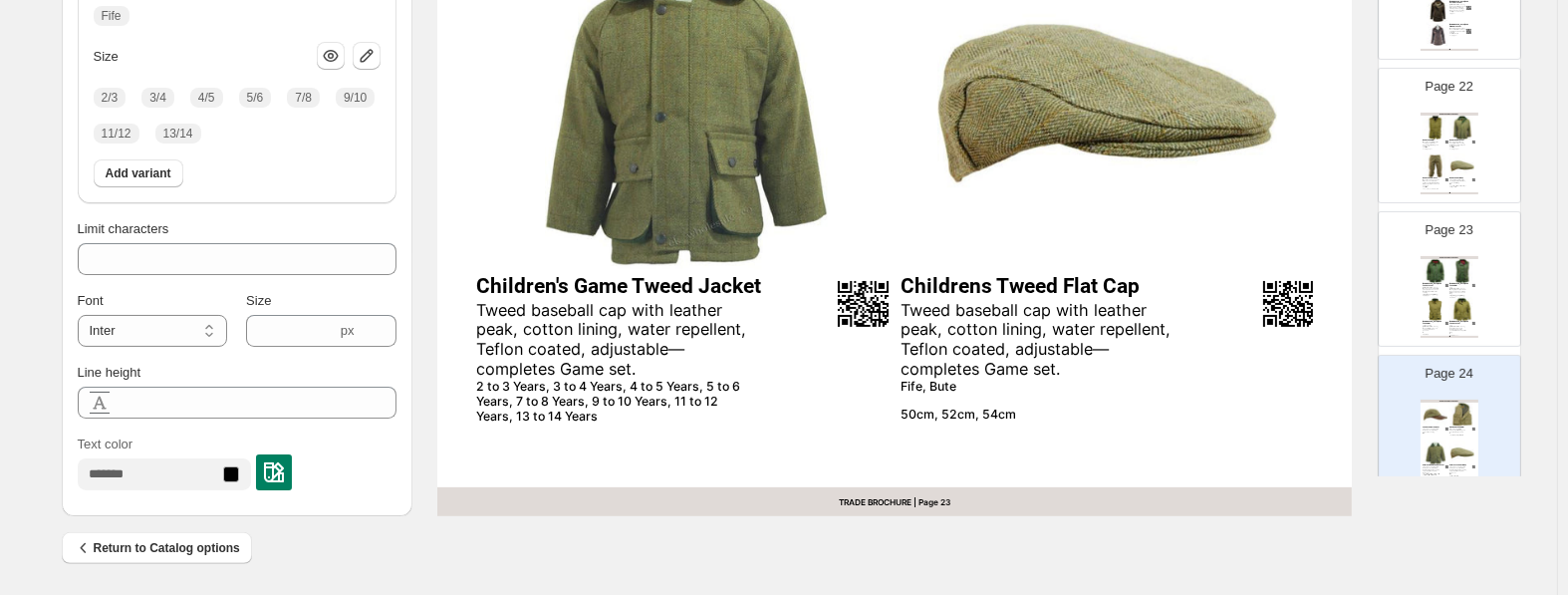 scroll, scrollTop: 826, scrollLeft: 0, axis: vertical 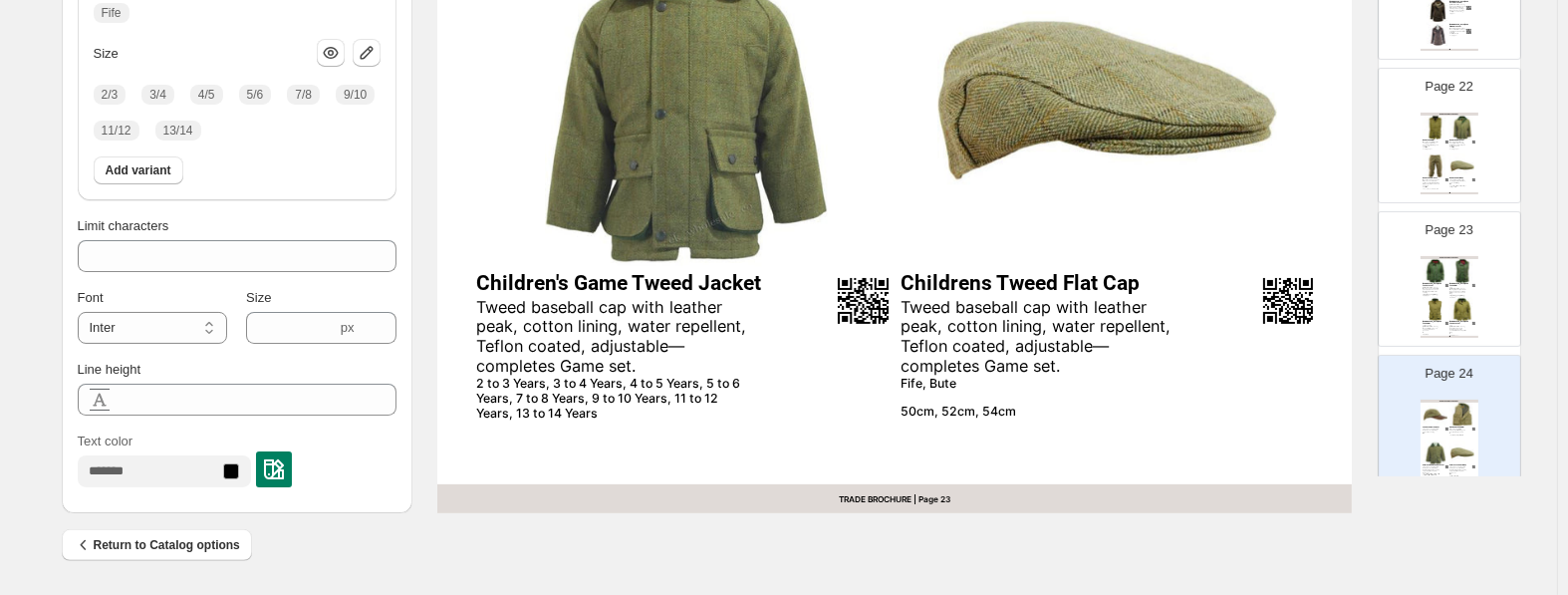 click on "Children's Game Tweed Jacket" at bounding box center (653, 283) 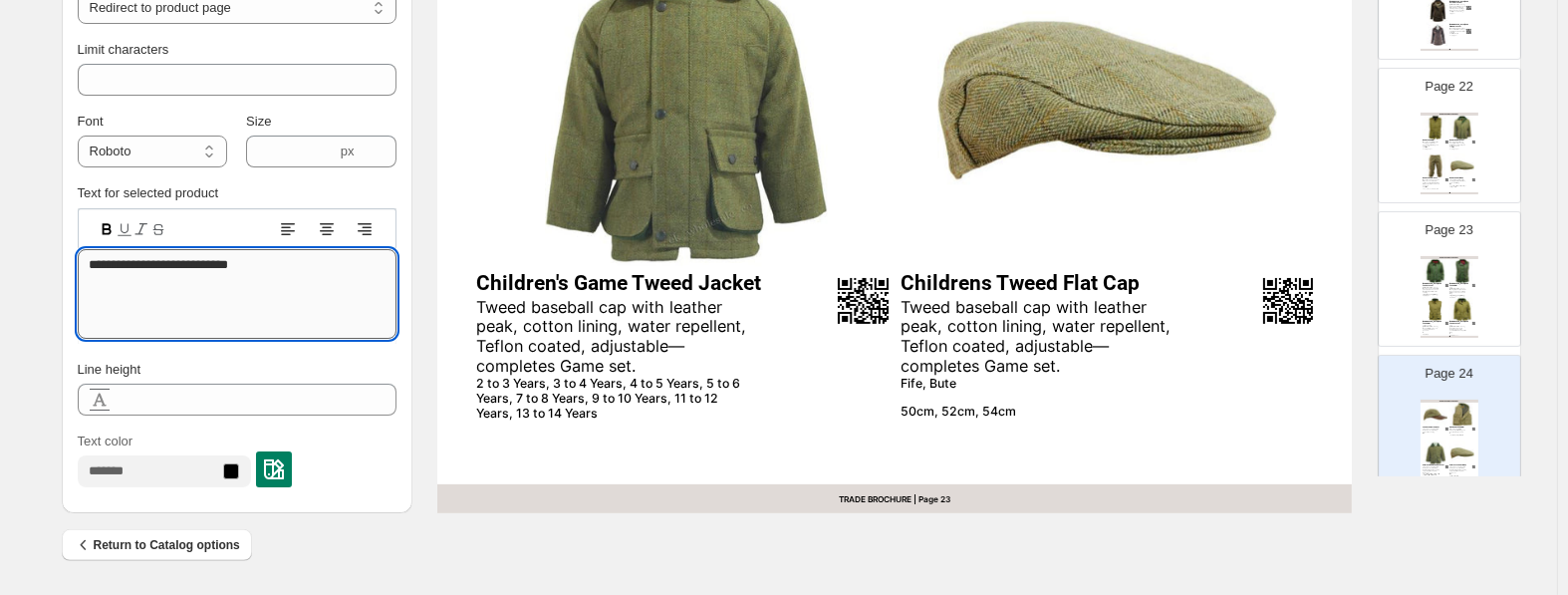 drag, startPoint x: 149, startPoint y: 267, endPoint x: -8, endPoint y: 267, distance: 157 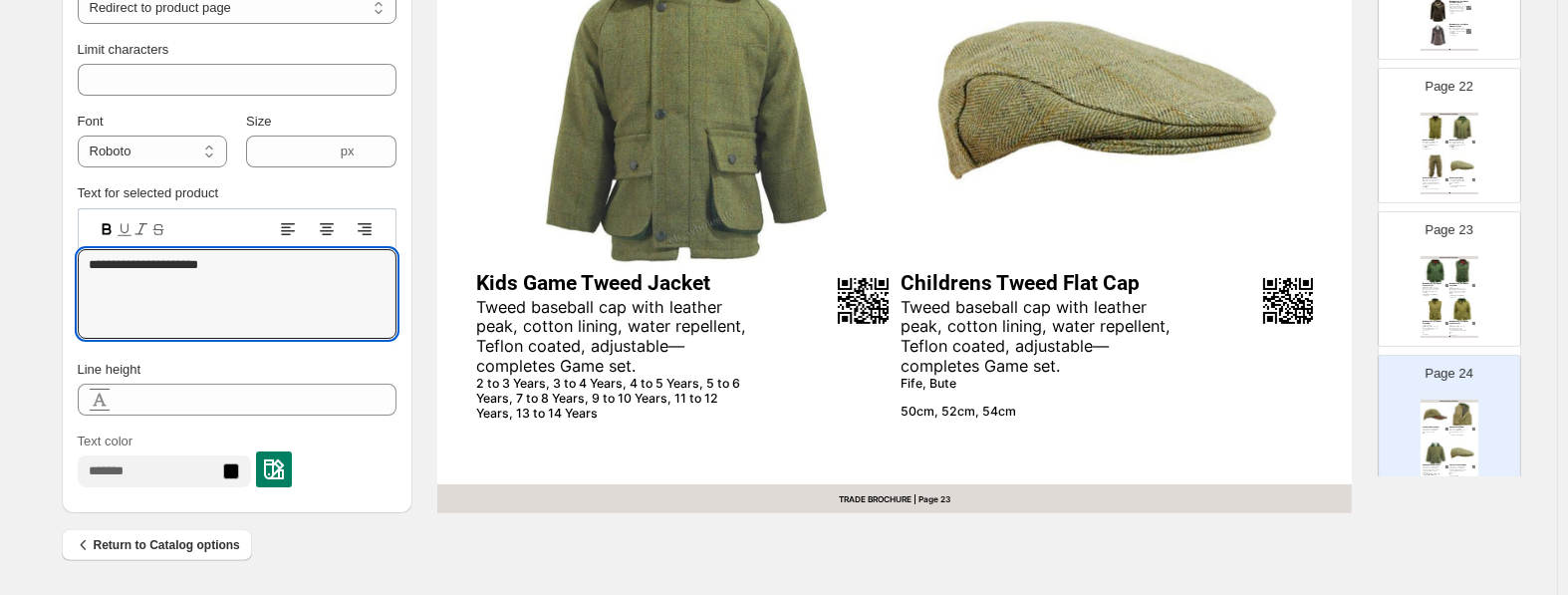 type on "**********" 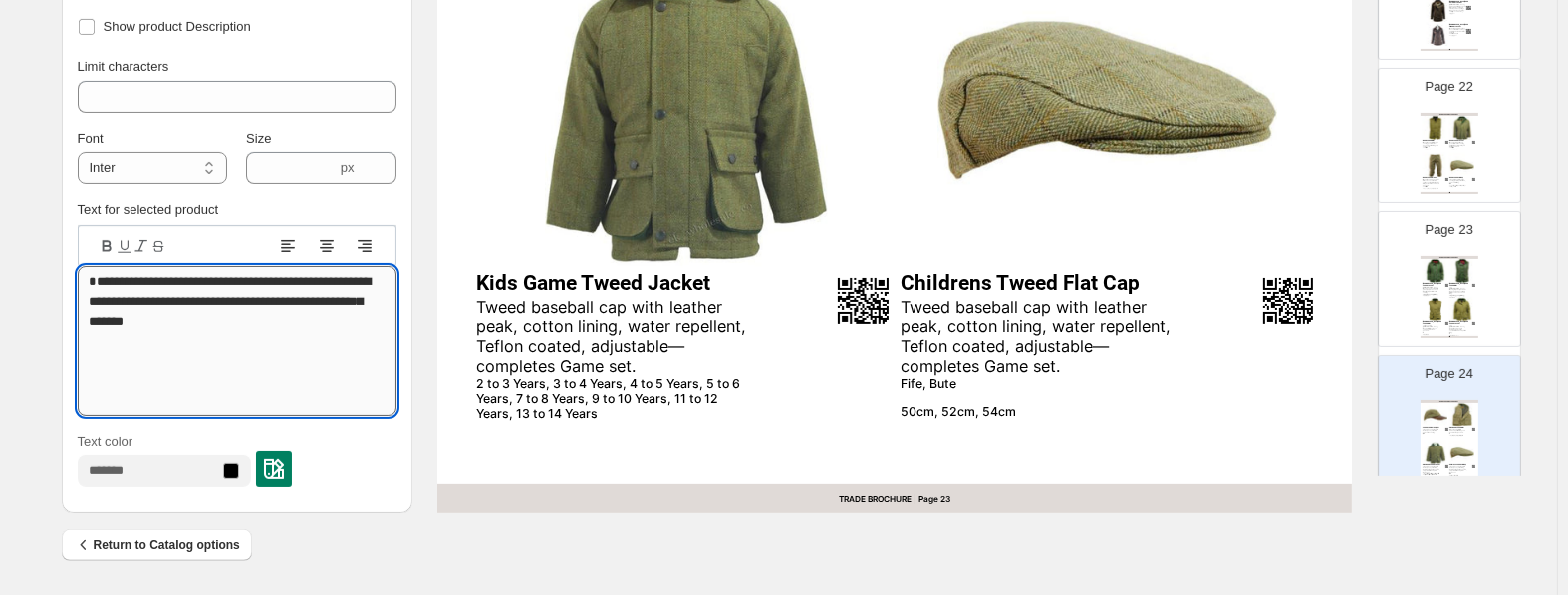 drag, startPoint x: 155, startPoint y: 325, endPoint x: 312, endPoint y: 313, distance: 157.45793 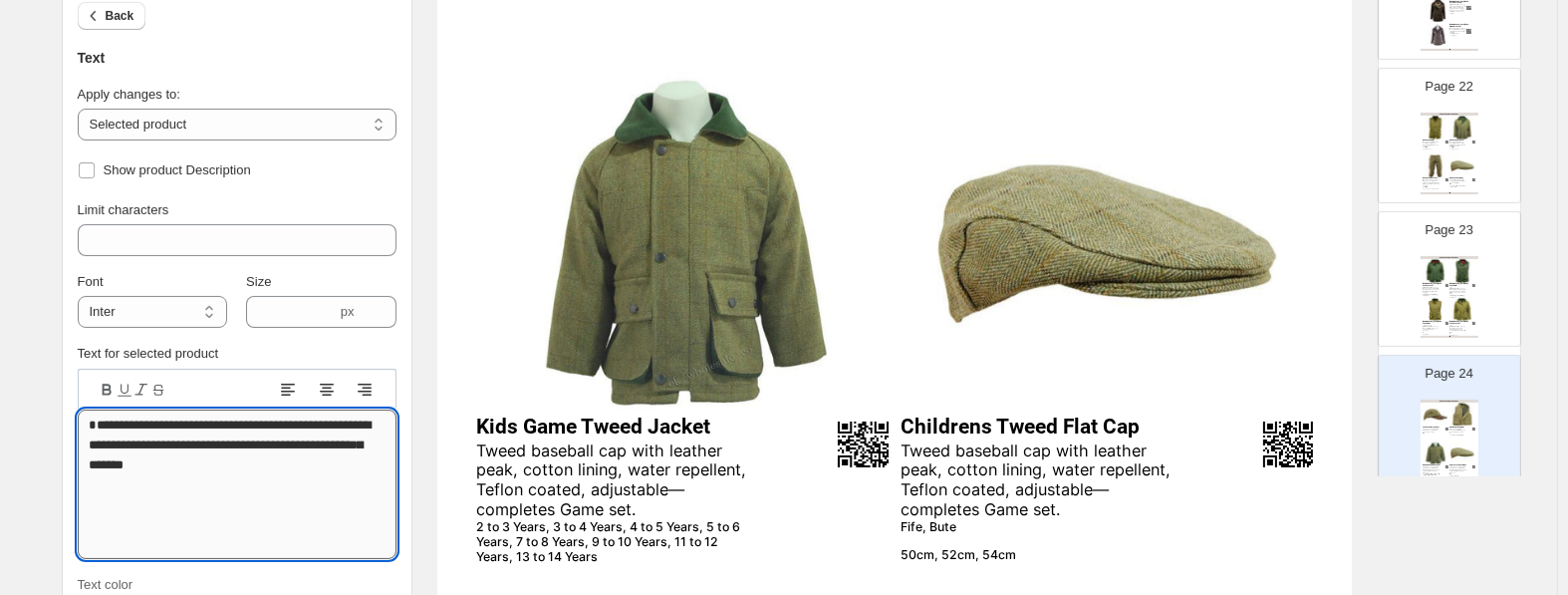 scroll, scrollTop: 733, scrollLeft: 0, axis: vertical 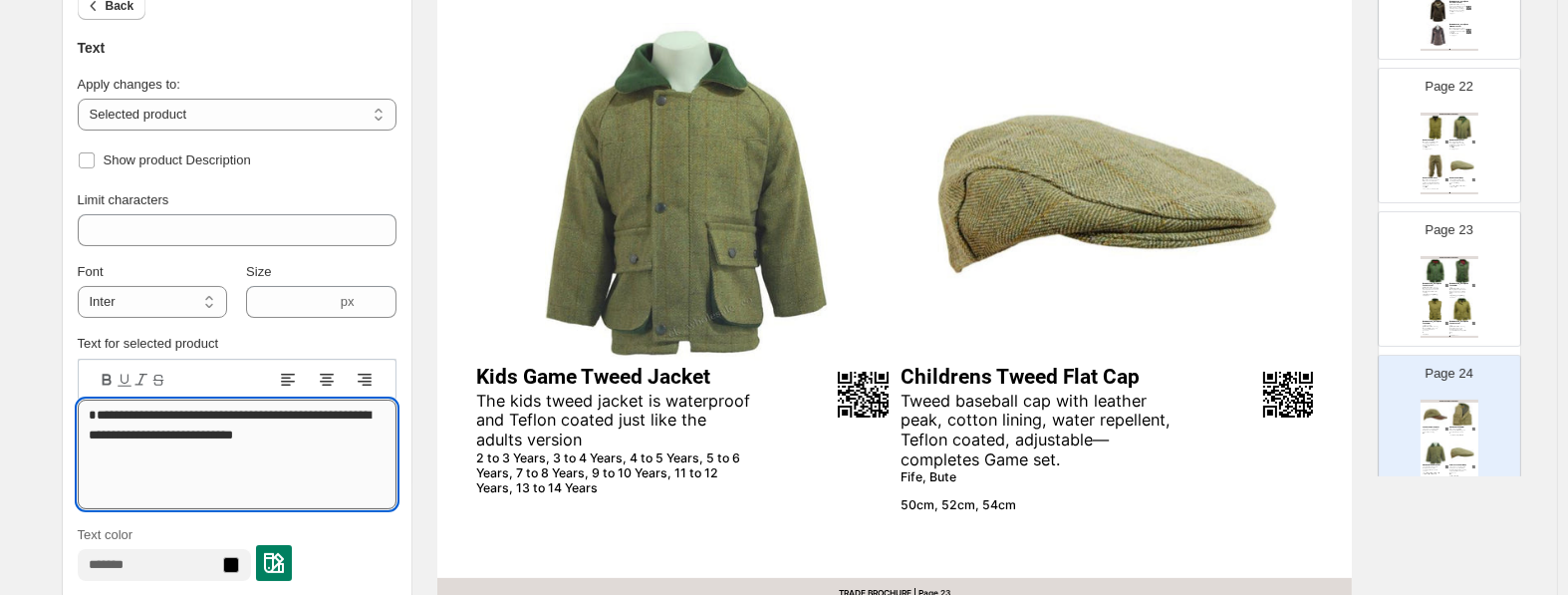 type on "**********" 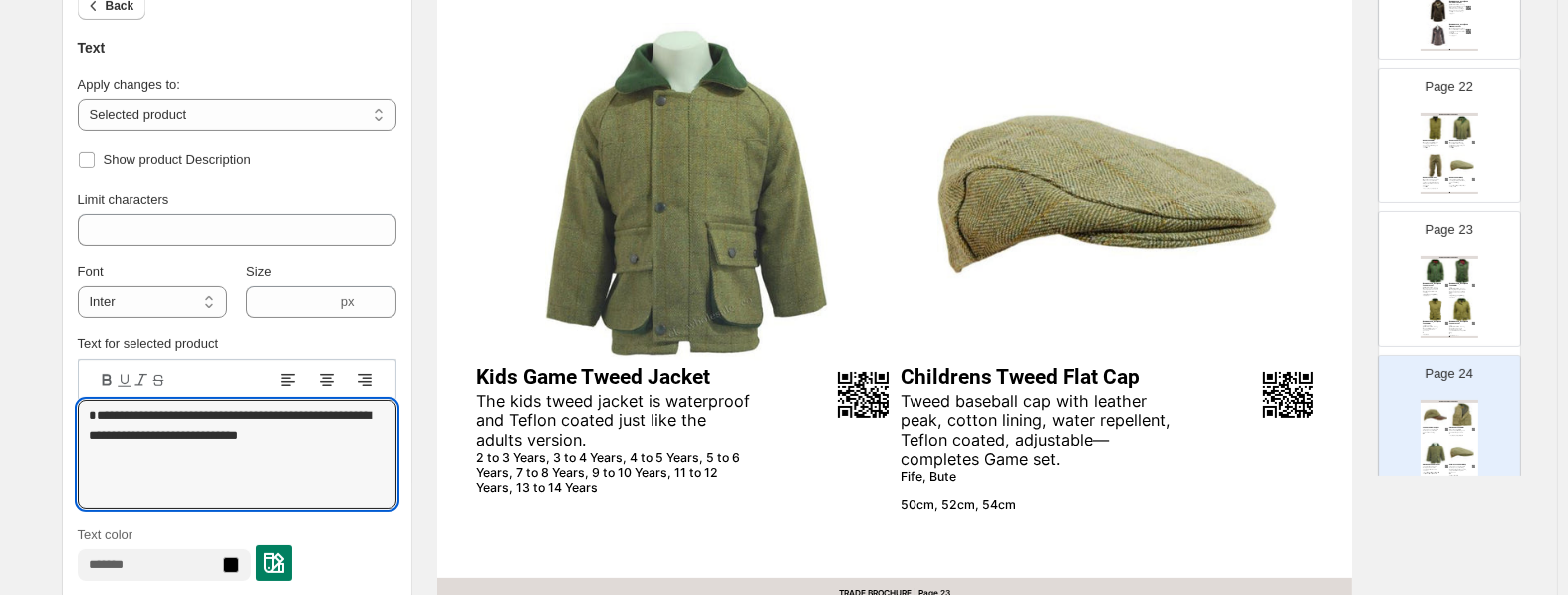 click on "2 to 3 Years, 3 to 4 Years, 4 to 5 Years, 5 to 6 Years, 7 to 8 Years, 9 to 10 Years, 11 to 12 Years, 13 to 14 Years" at bounding box center [615, 473] 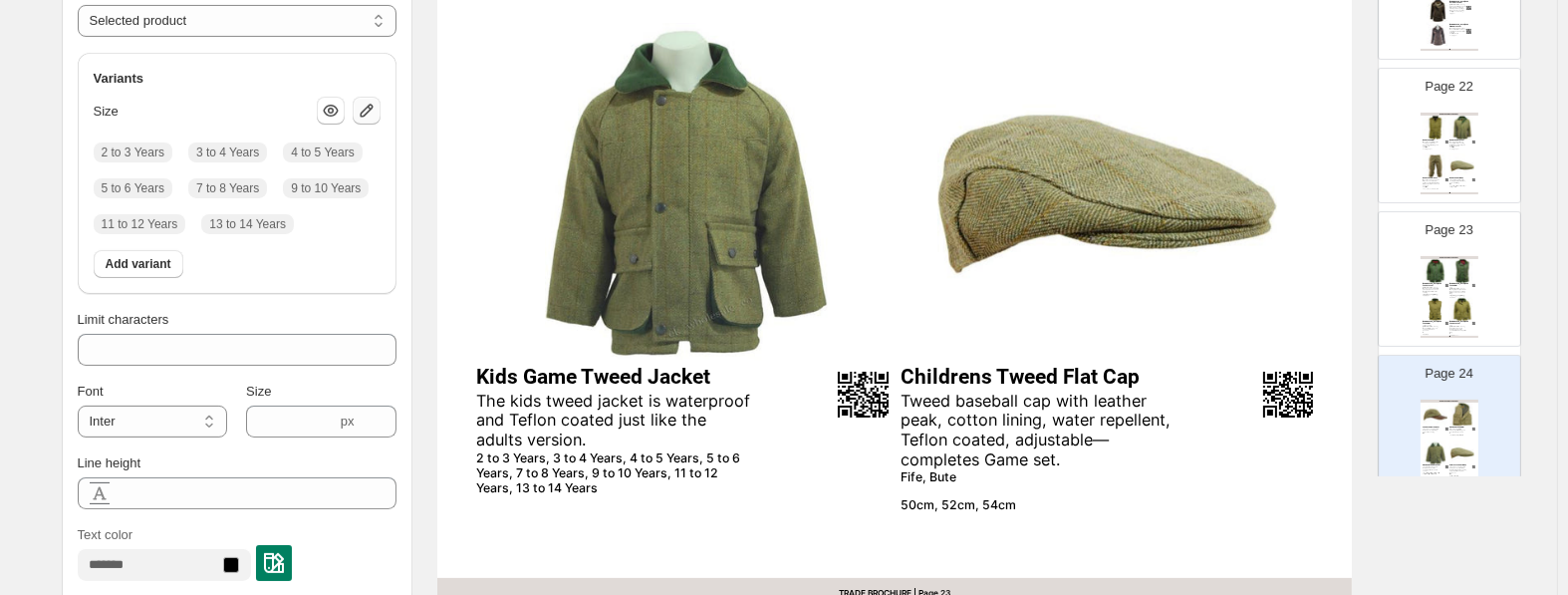 click 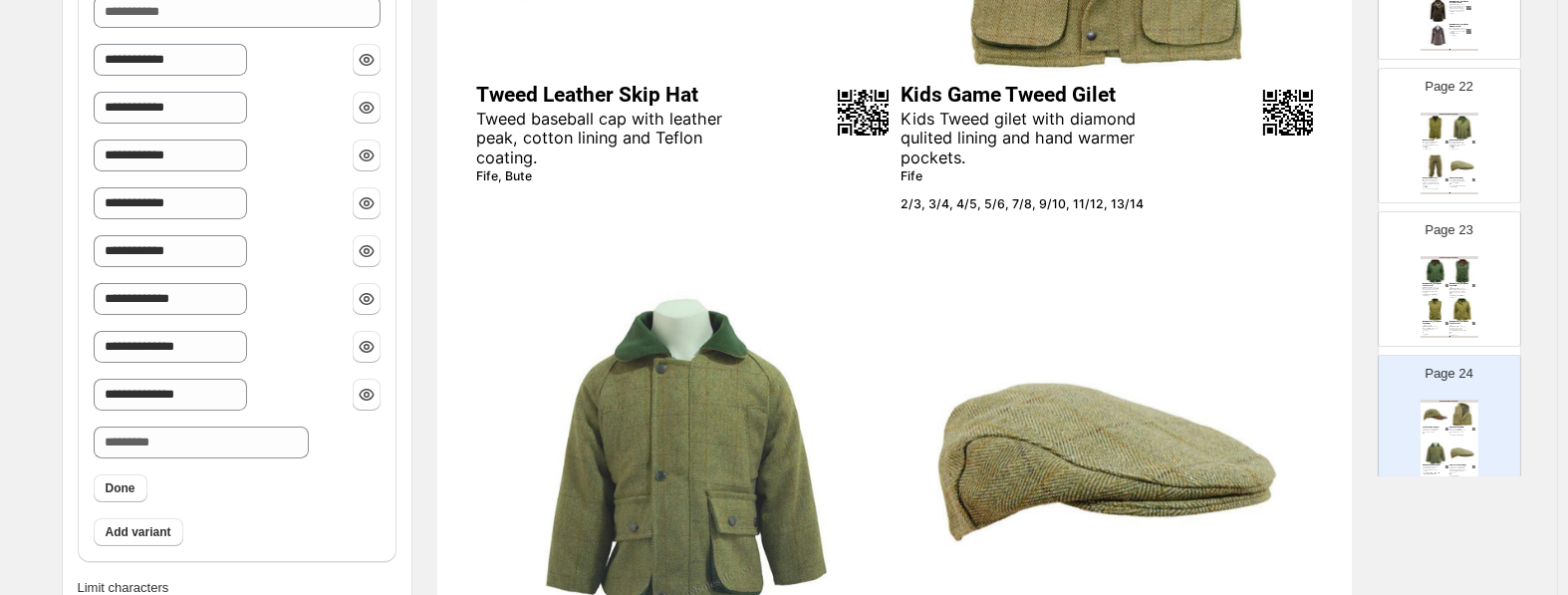 scroll, scrollTop: 419, scrollLeft: 0, axis: vertical 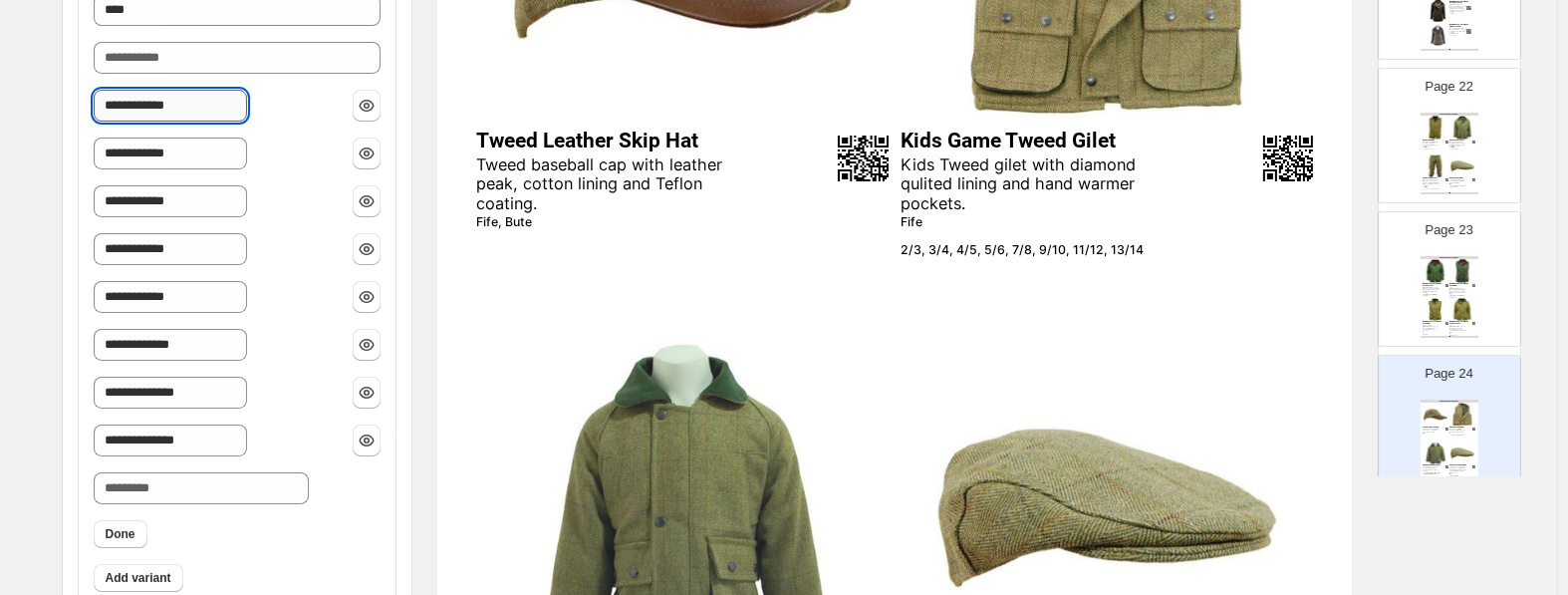 click on "**********" at bounding box center [170, 106] 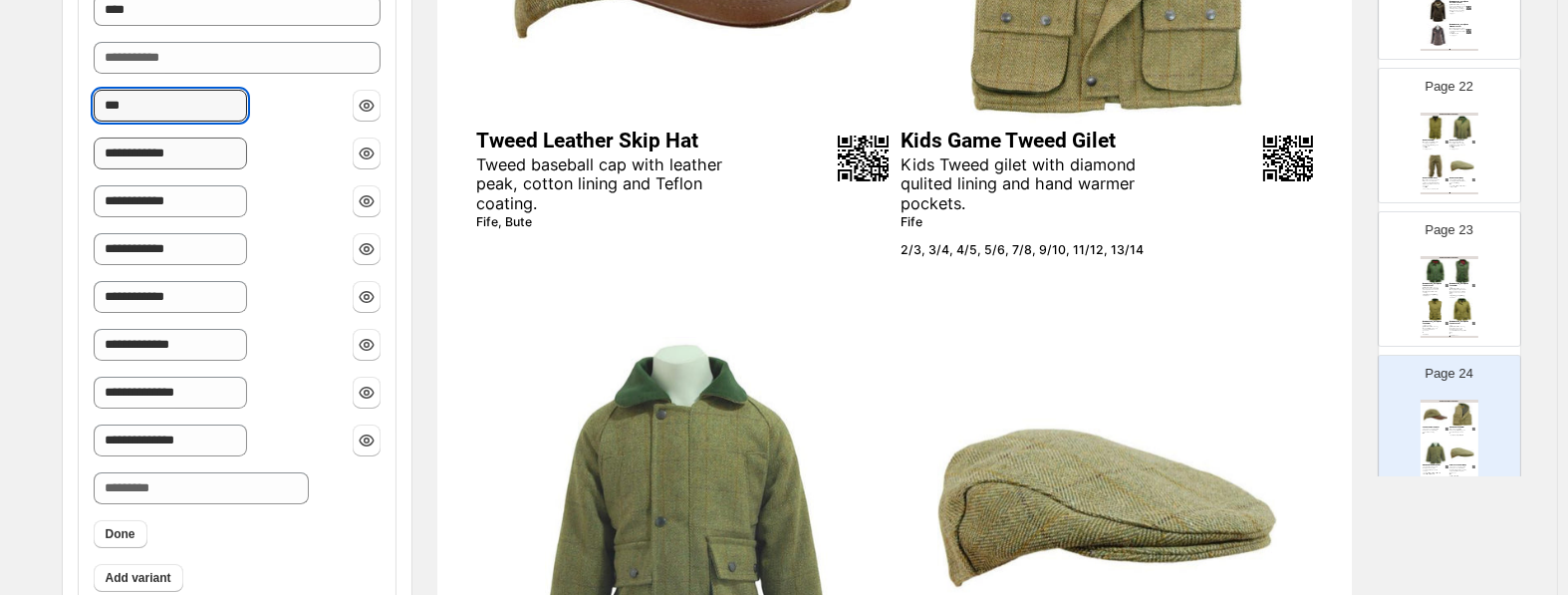 type on "***" 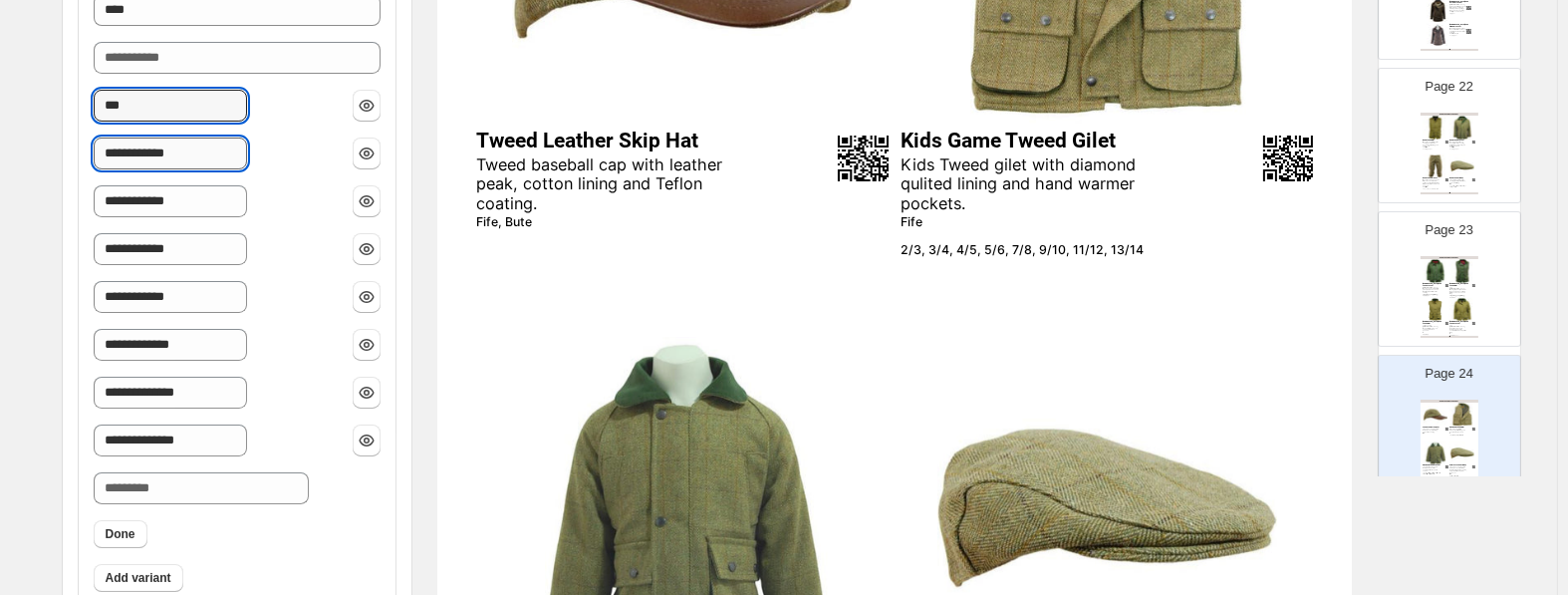 drag, startPoint x: 186, startPoint y: 147, endPoint x: -7, endPoint y: 148, distance: 193.00259 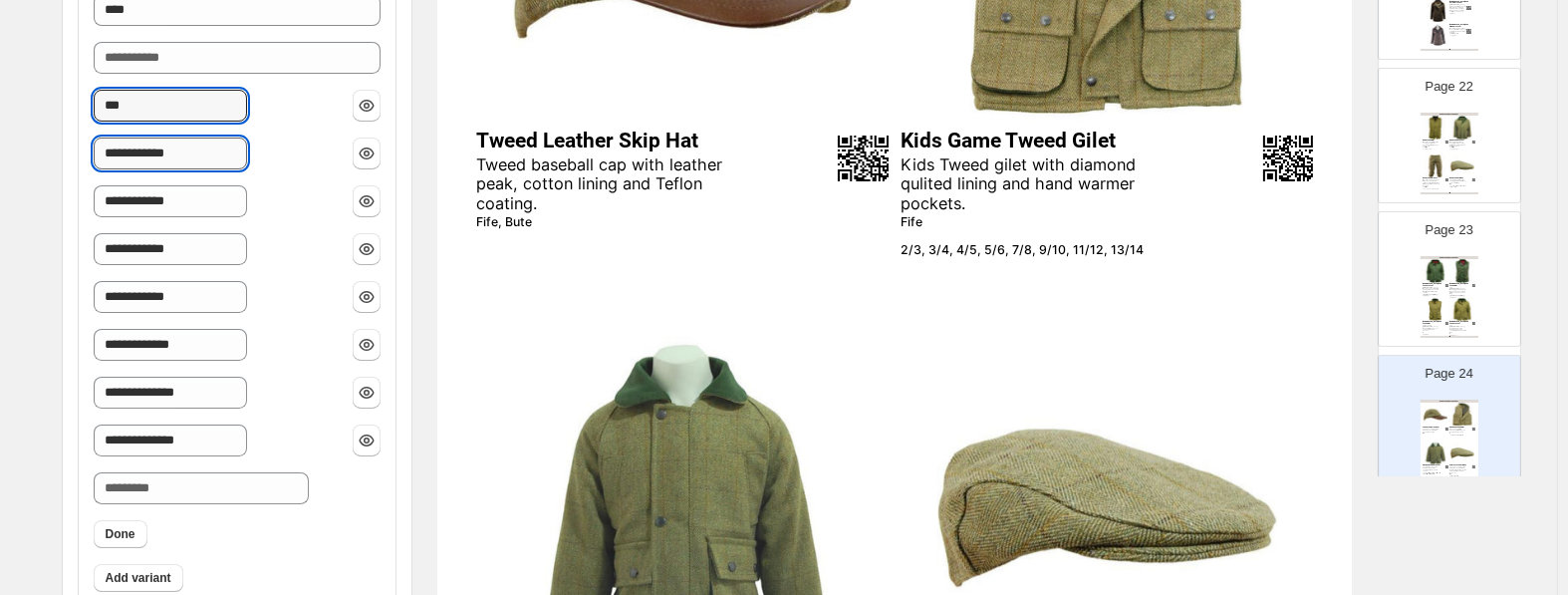 click on "**********" at bounding box center (170, 153) 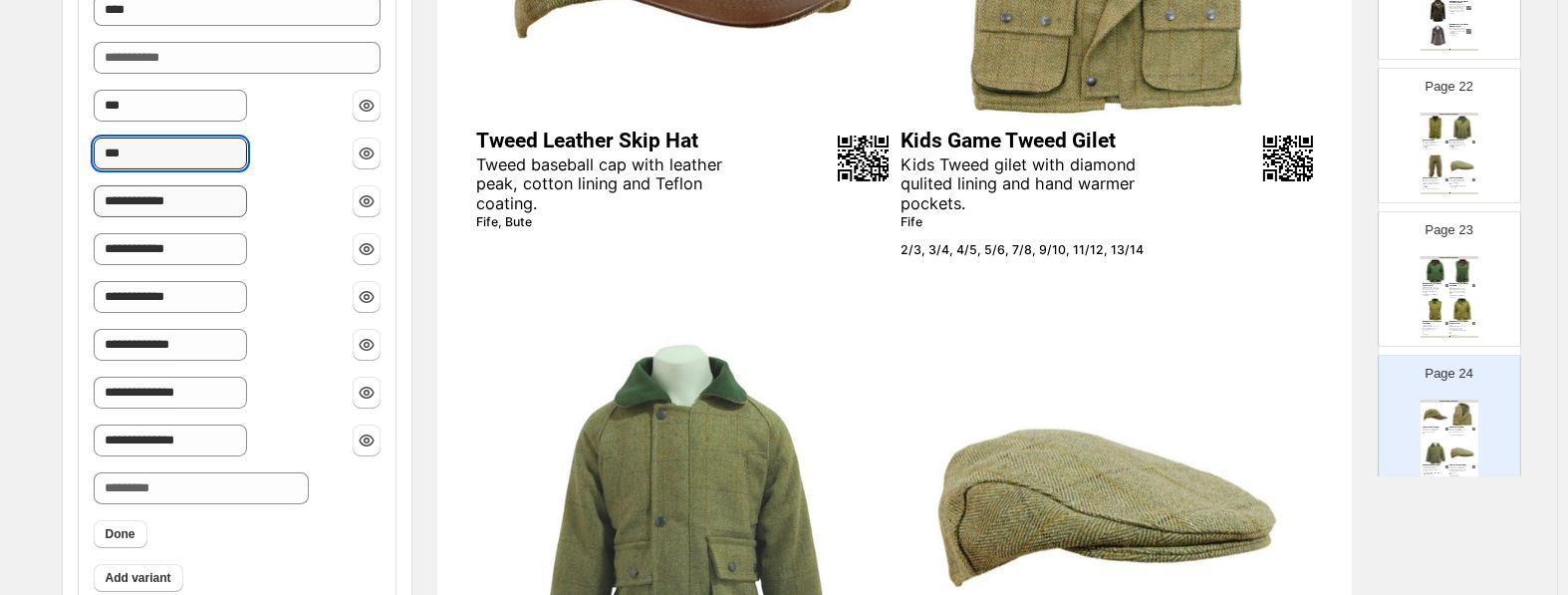 type on "***" 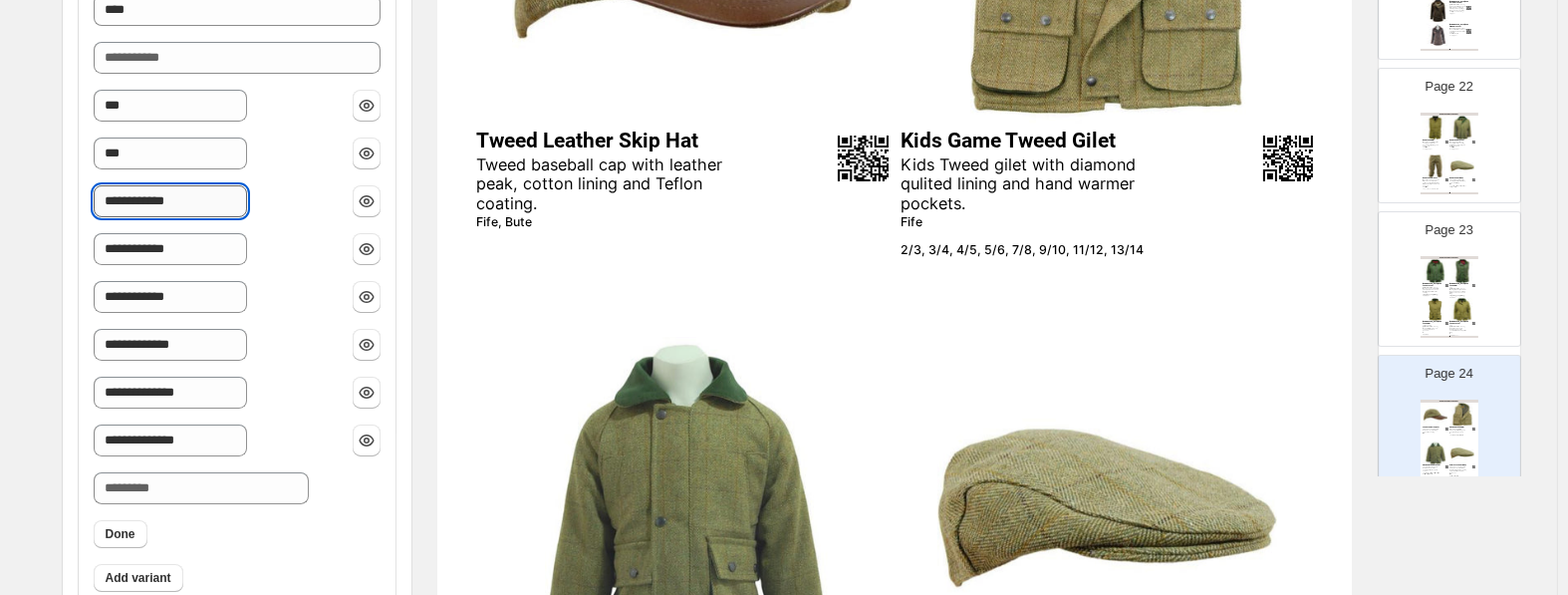 drag, startPoint x: 110, startPoint y: 210, endPoint x: -8, endPoint y: 192, distance: 119.36499 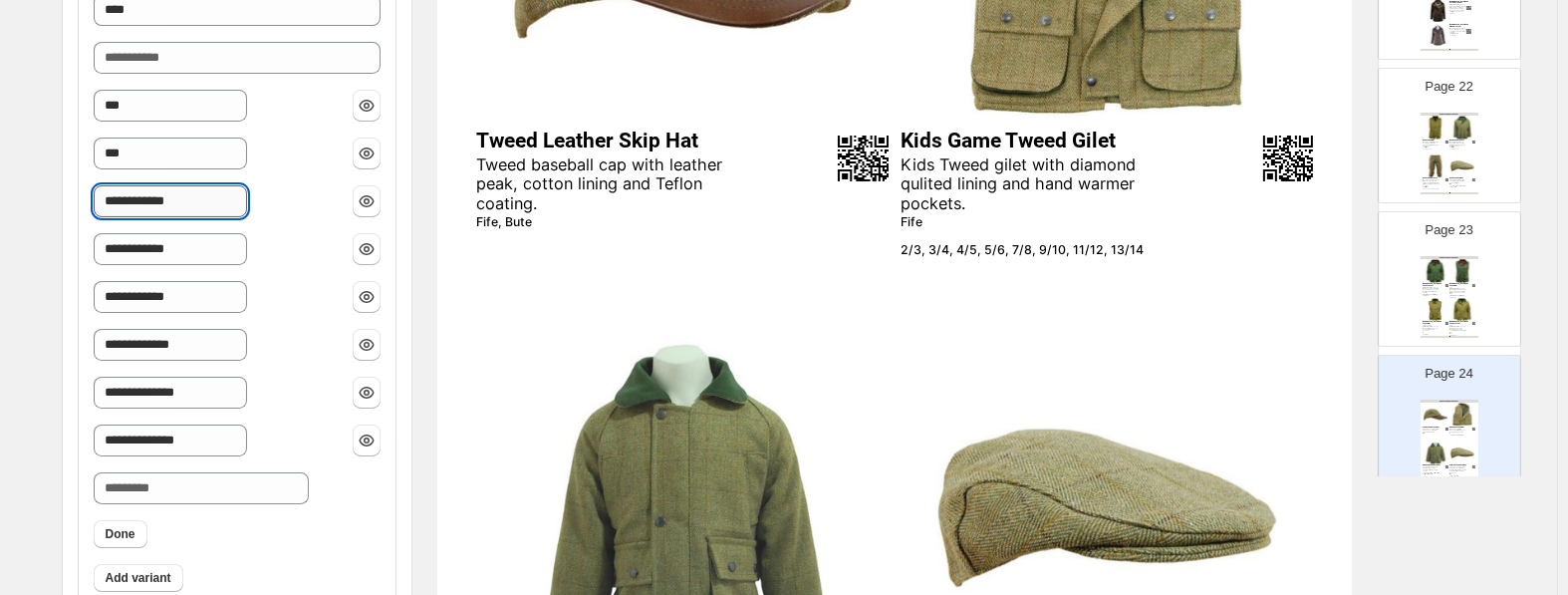 click on "**********" at bounding box center (170, 201) 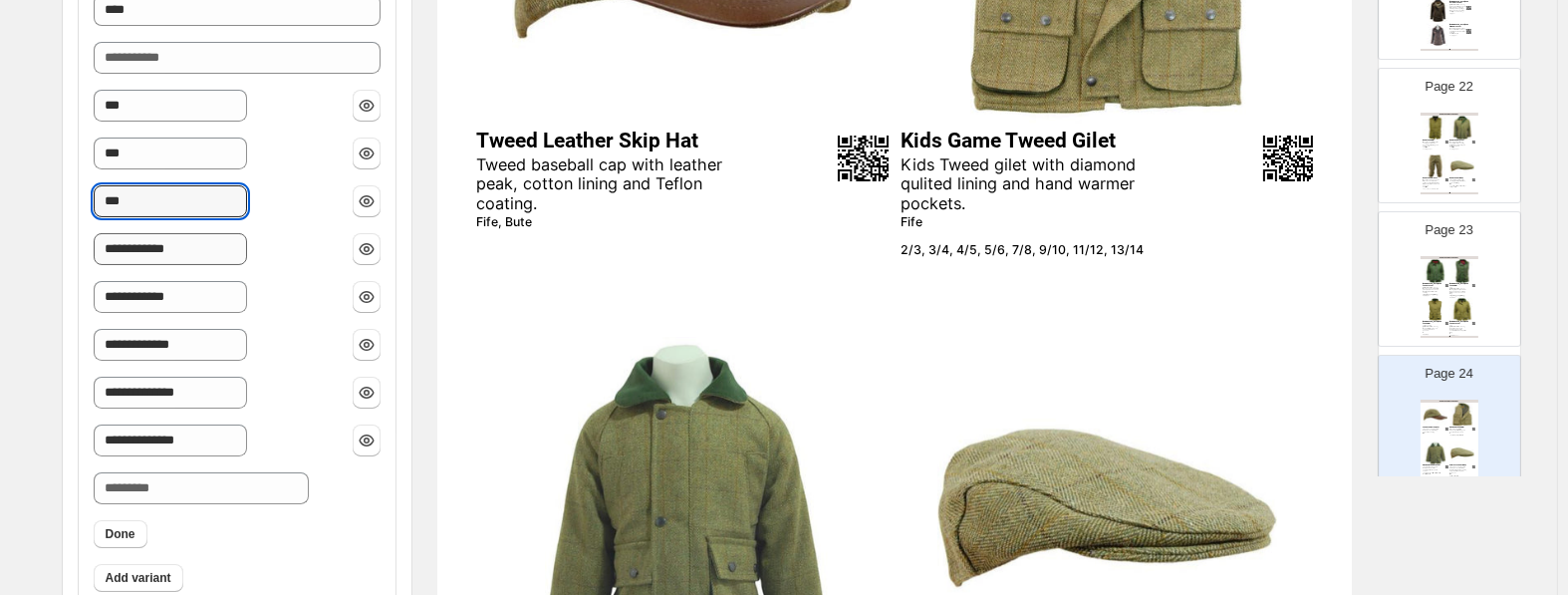 type on "***" 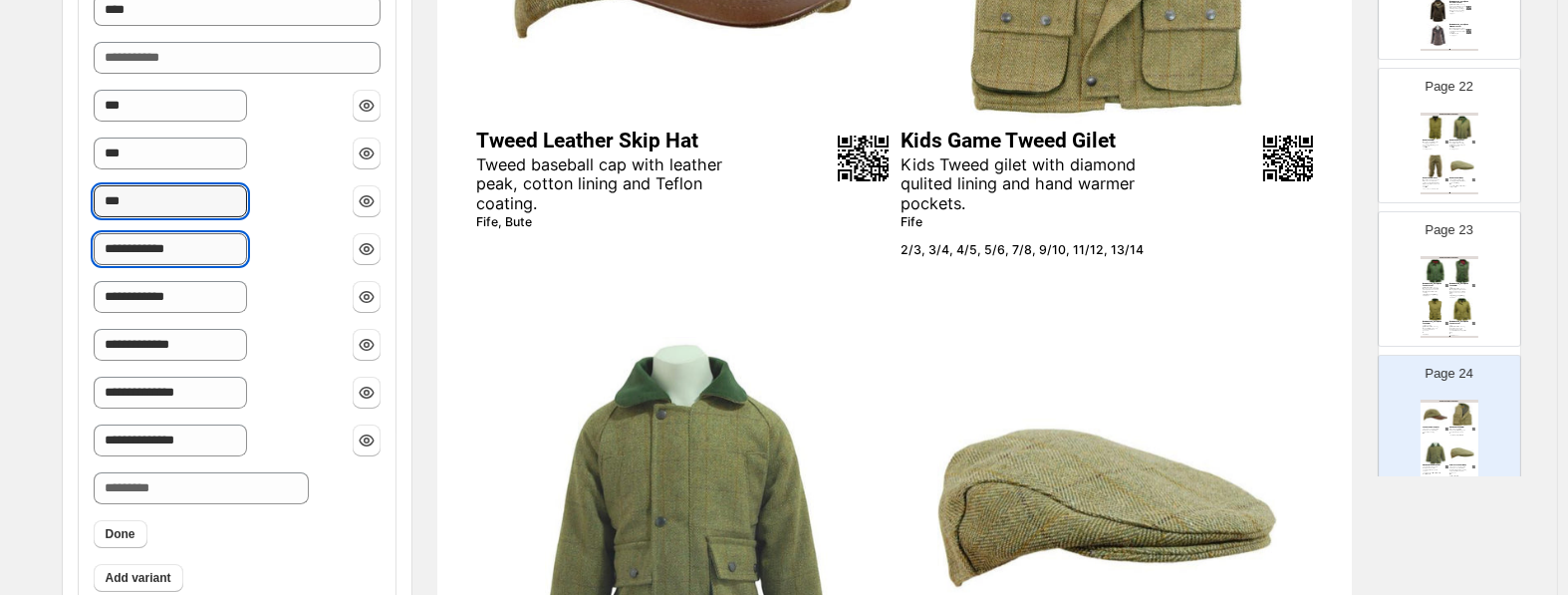 drag, startPoint x: 221, startPoint y: 250, endPoint x: -8, endPoint y: 254, distance: 229.03493 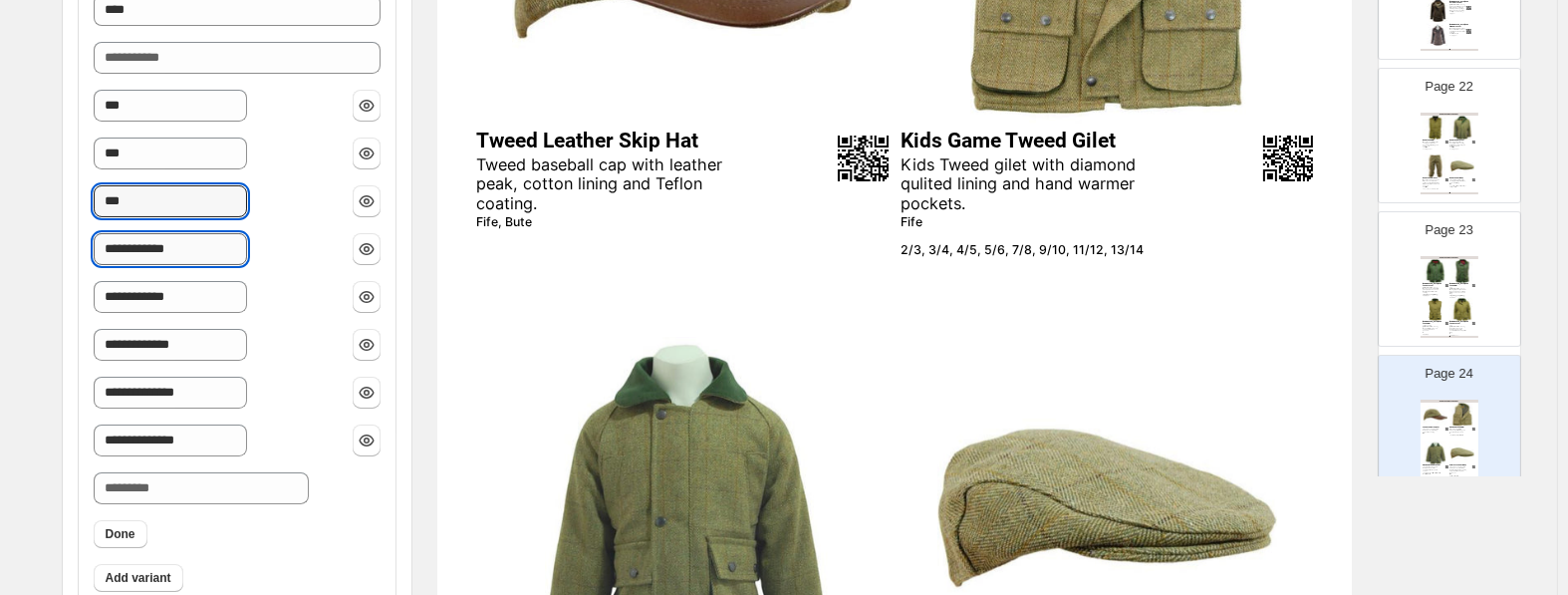 click on "**********" at bounding box center (170, 249) 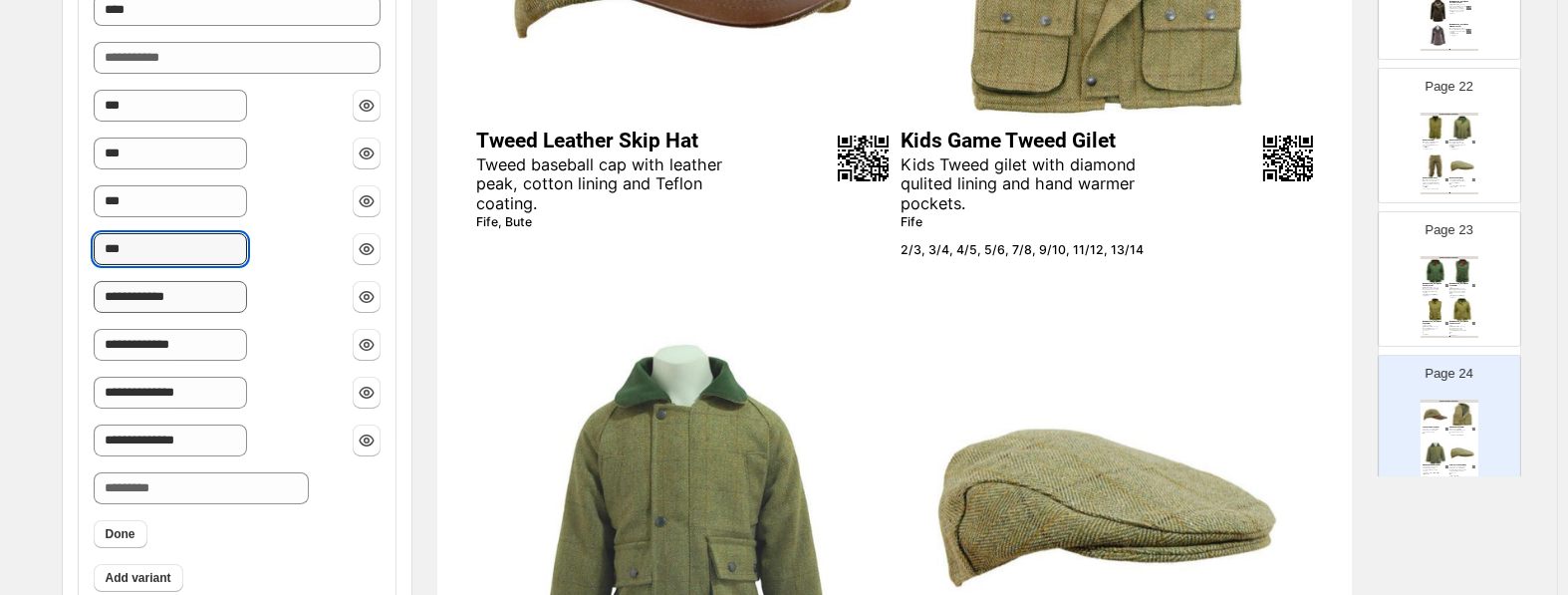type on "***" 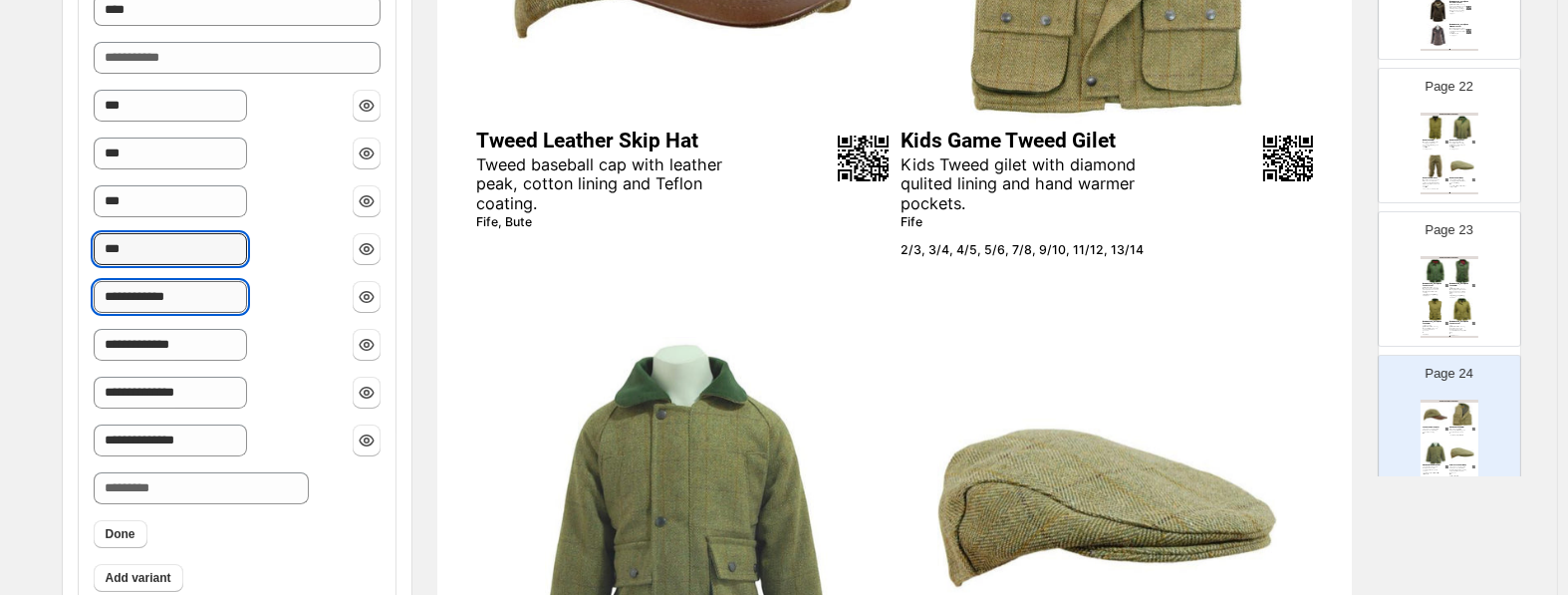 click on "**********" at bounding box center [170, 297] 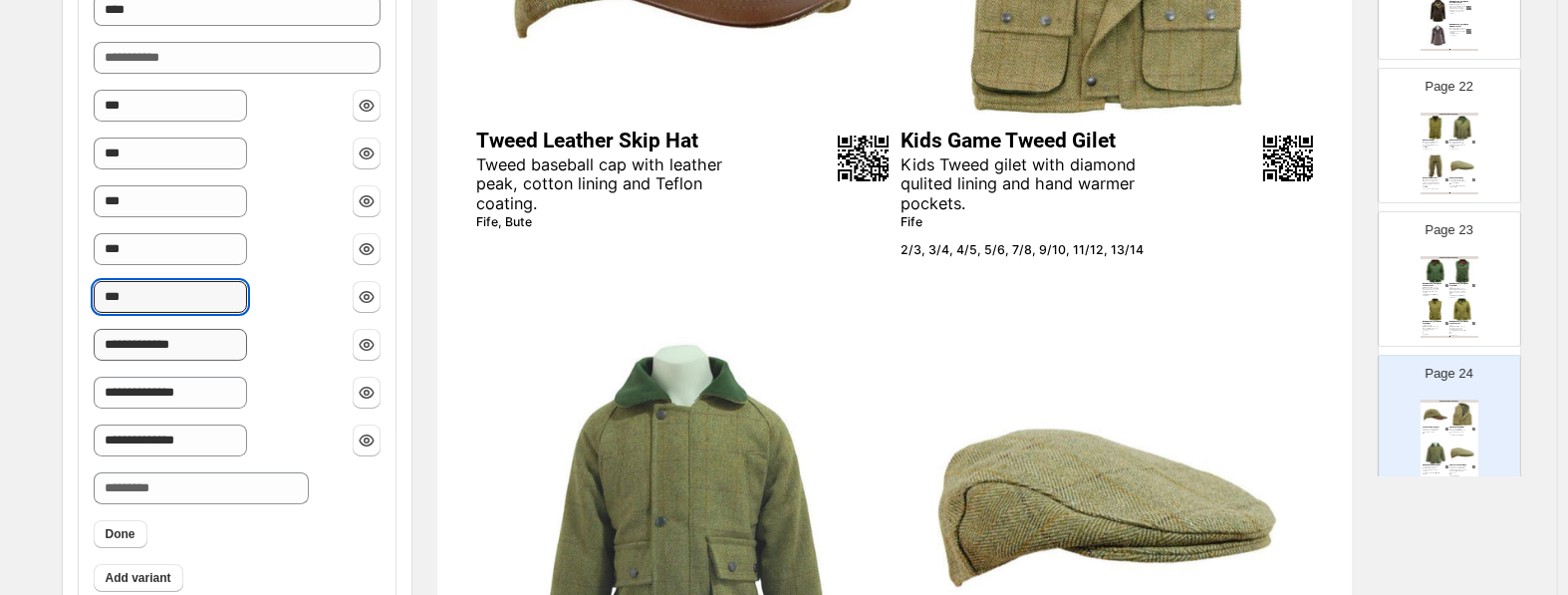 type on "***" 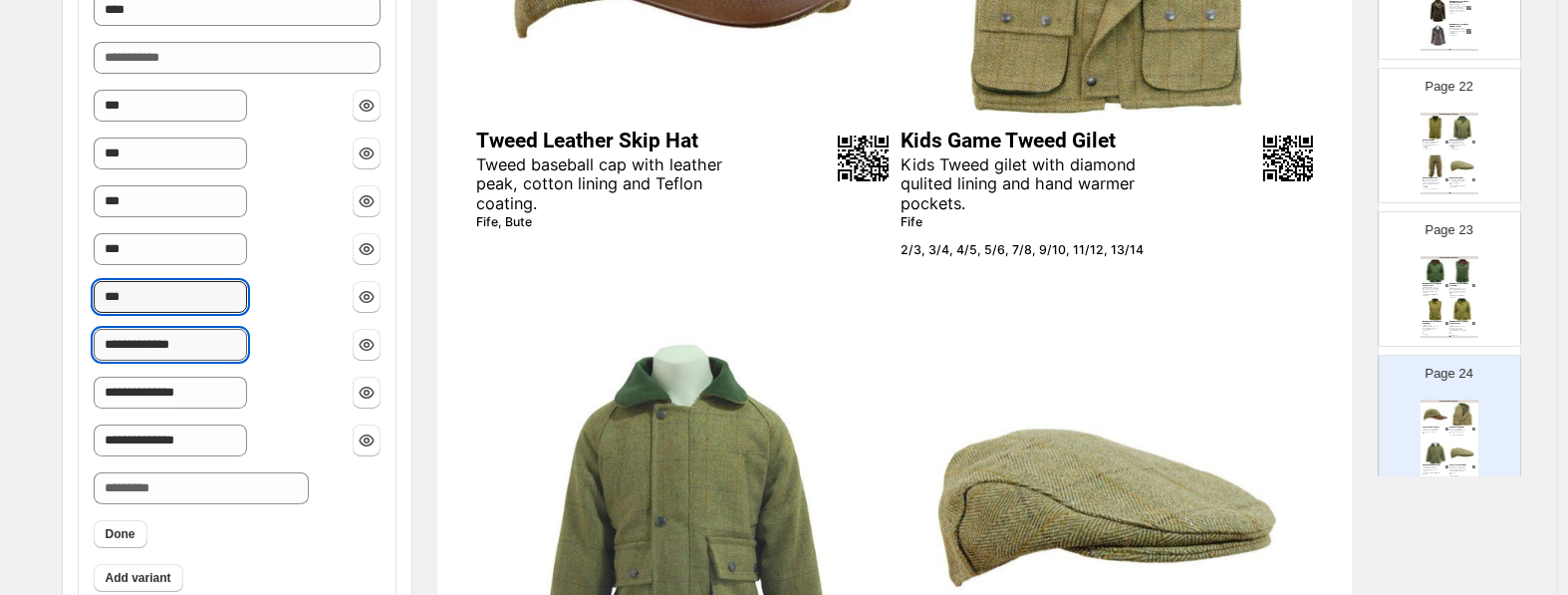 click on "**********" at bounding box center (170, 345) 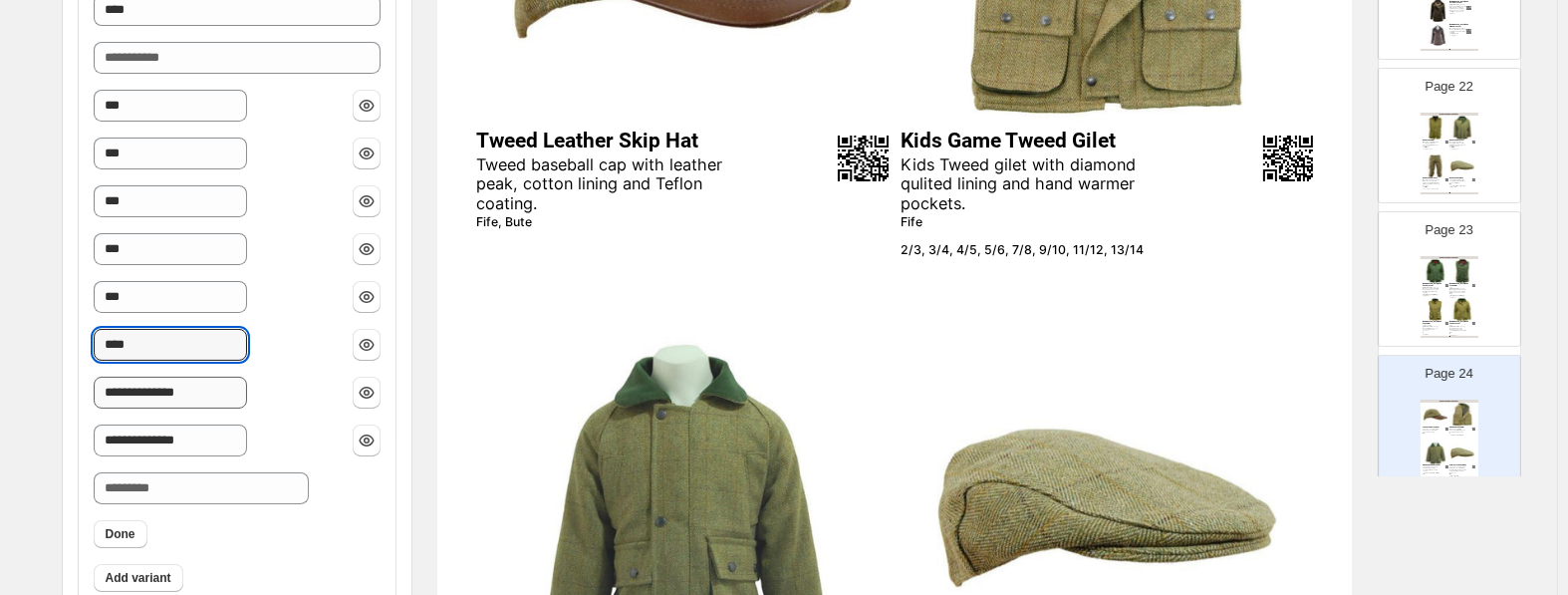 type on "****" 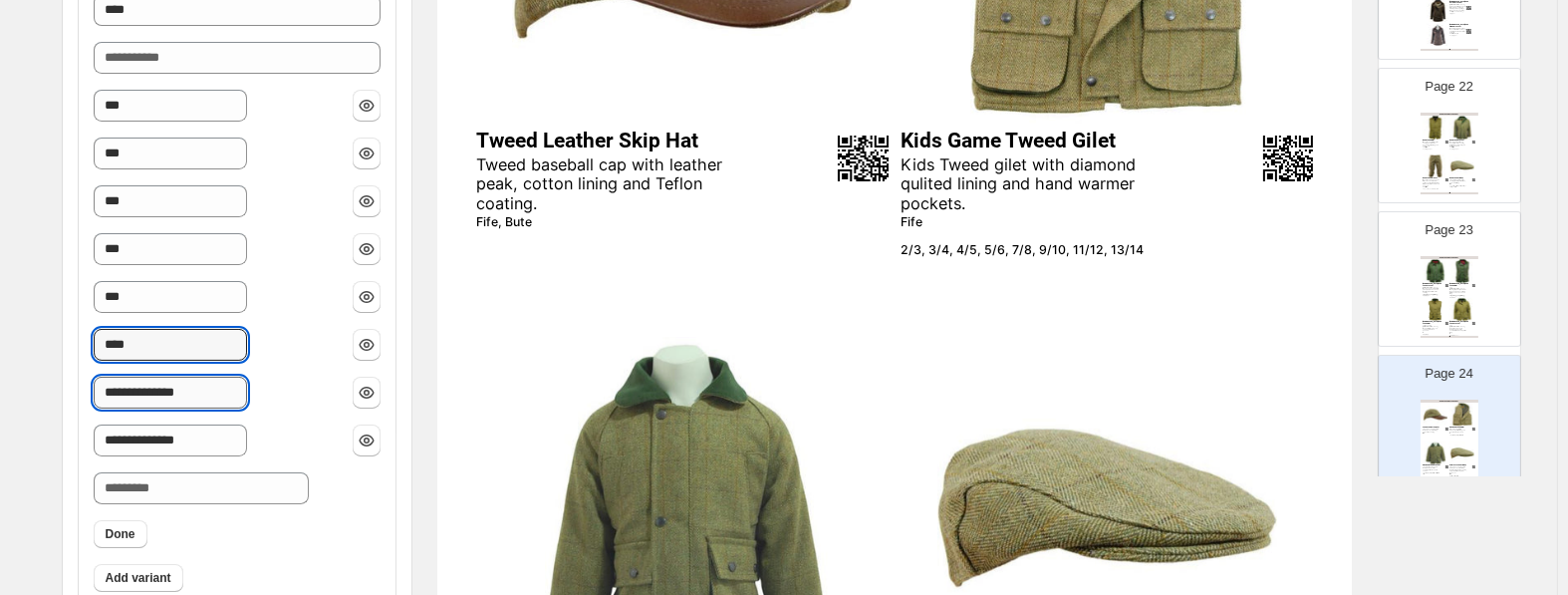 drag, startPoint x: 169, startPoint y: 398, endPoint x: -8, endPoint y: 397, distance: 177.0028 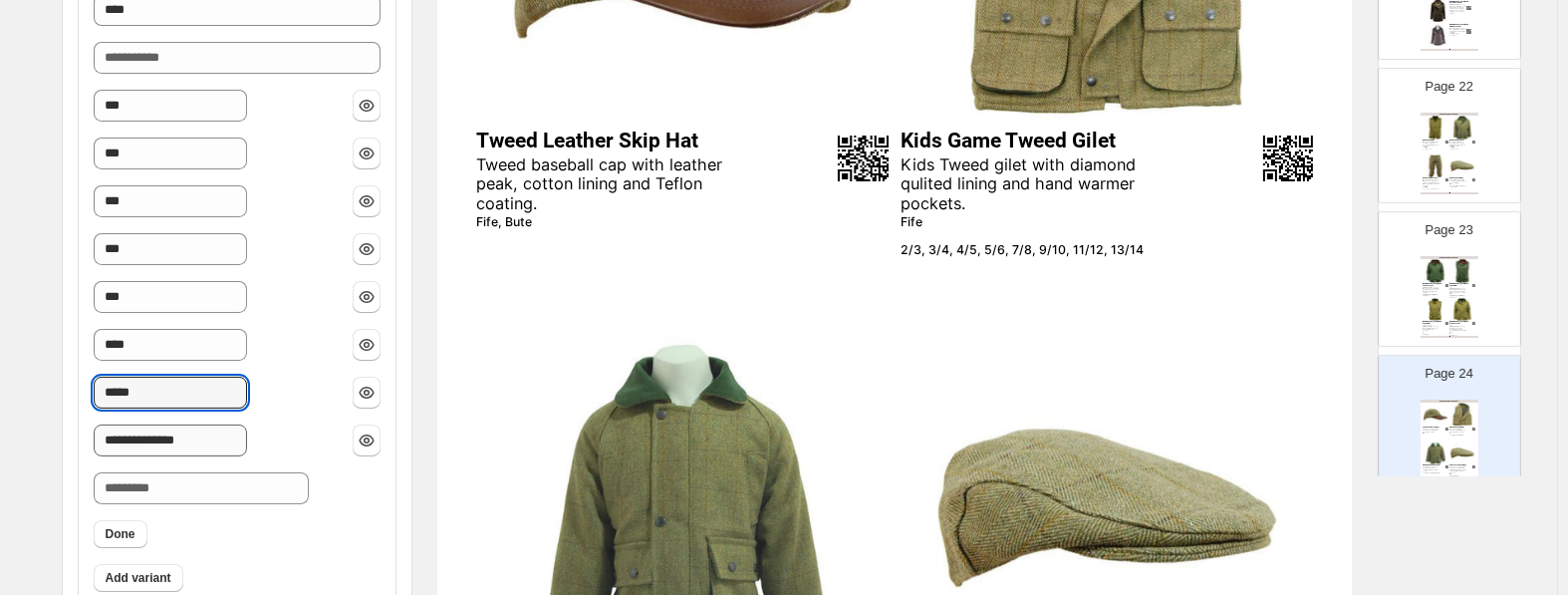 type on "*****" 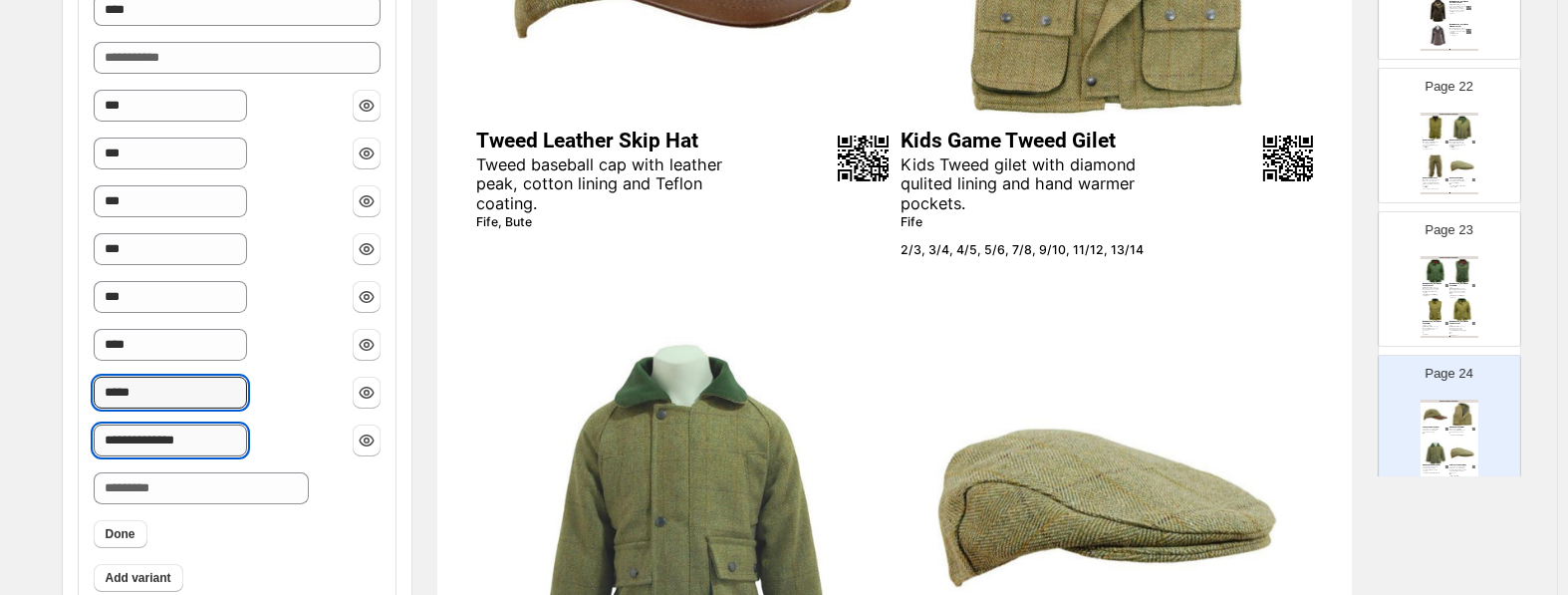drag, startPoint x: 198, startPoint y: 446, endPoint x: -8, endPoint y: 451, distance: 206.06067 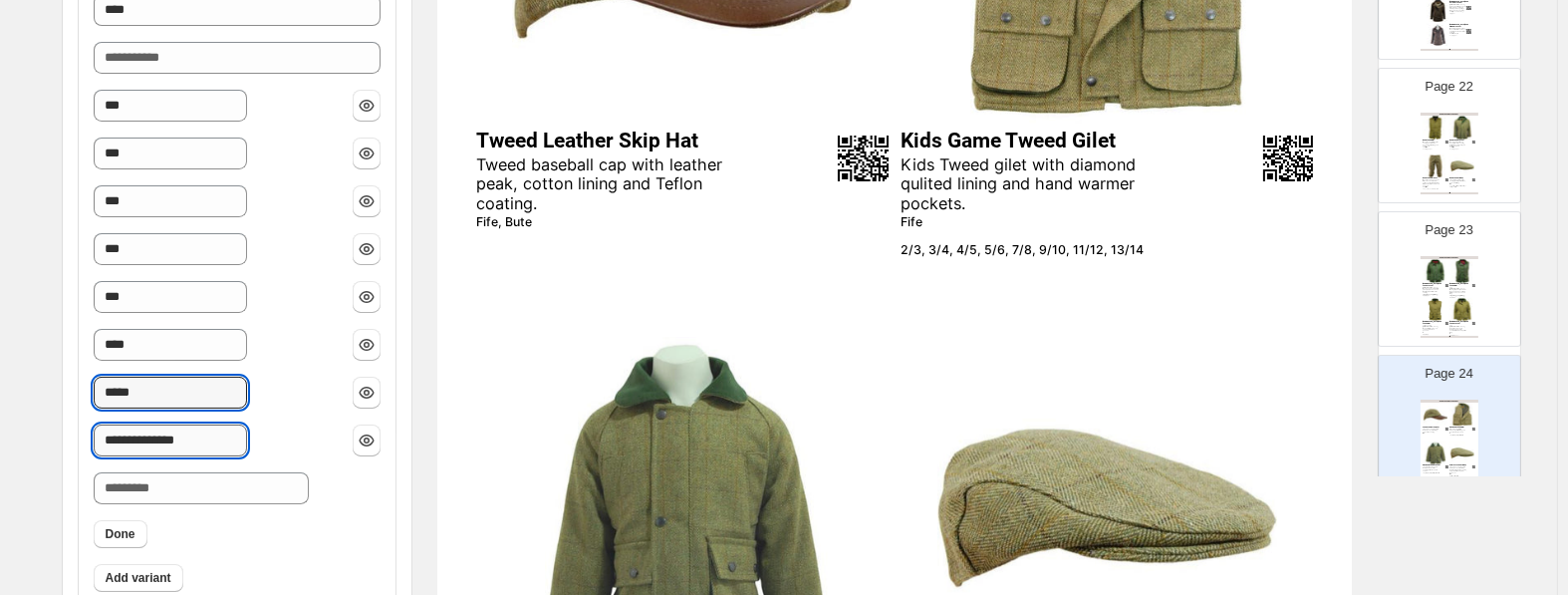 click on "**********" at bounding box center (170, 441) 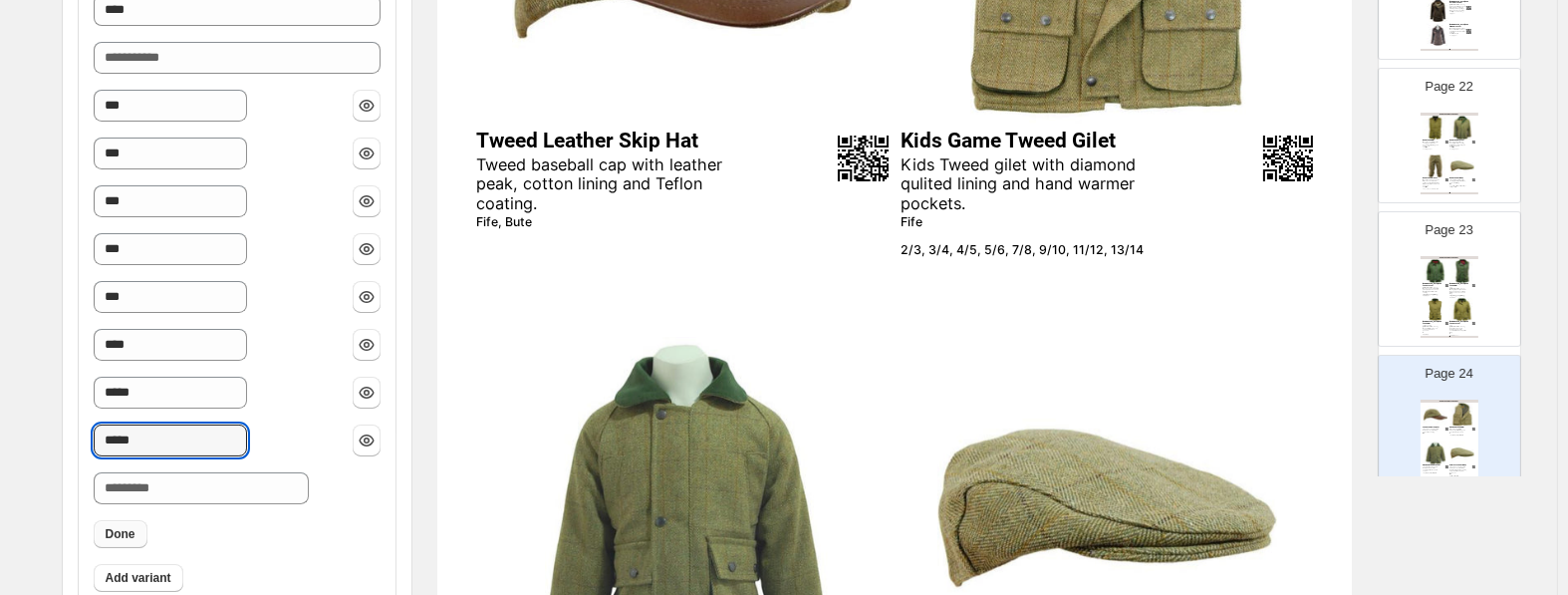 type on "*****" 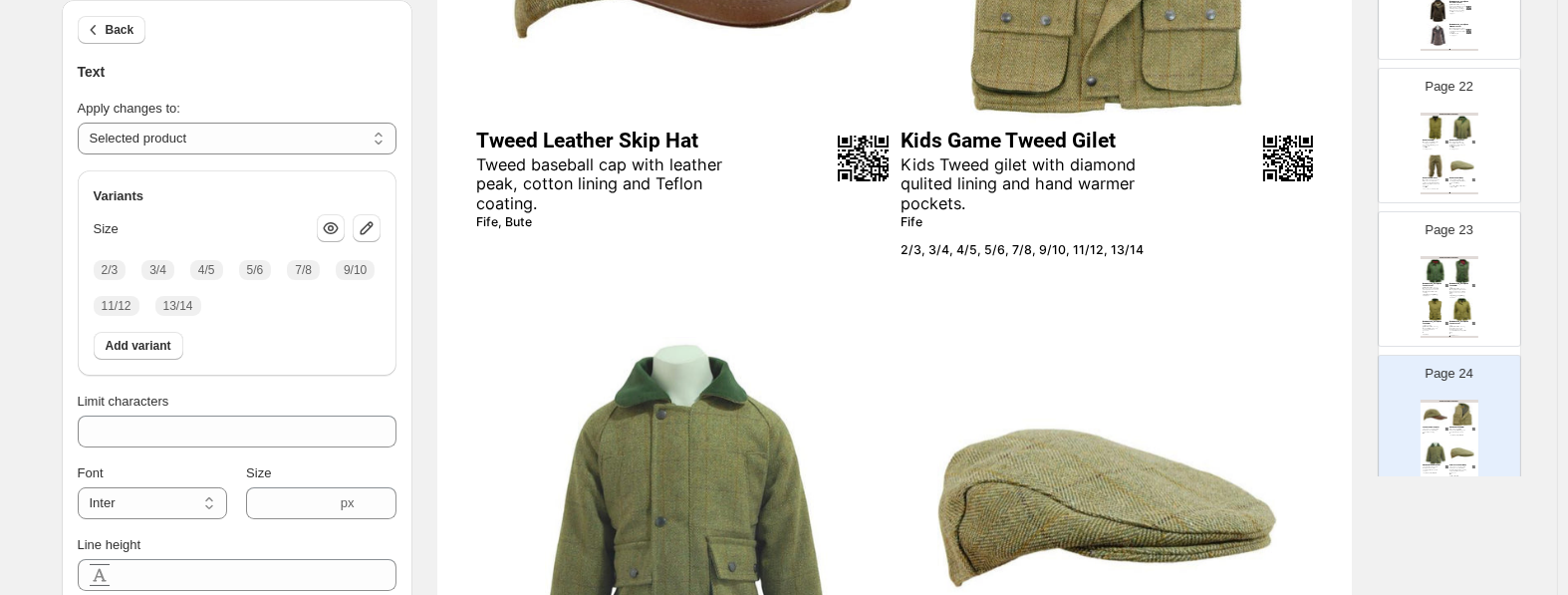 scroll, scrollTop: 733, scrollLeft: 0, axis: vertical 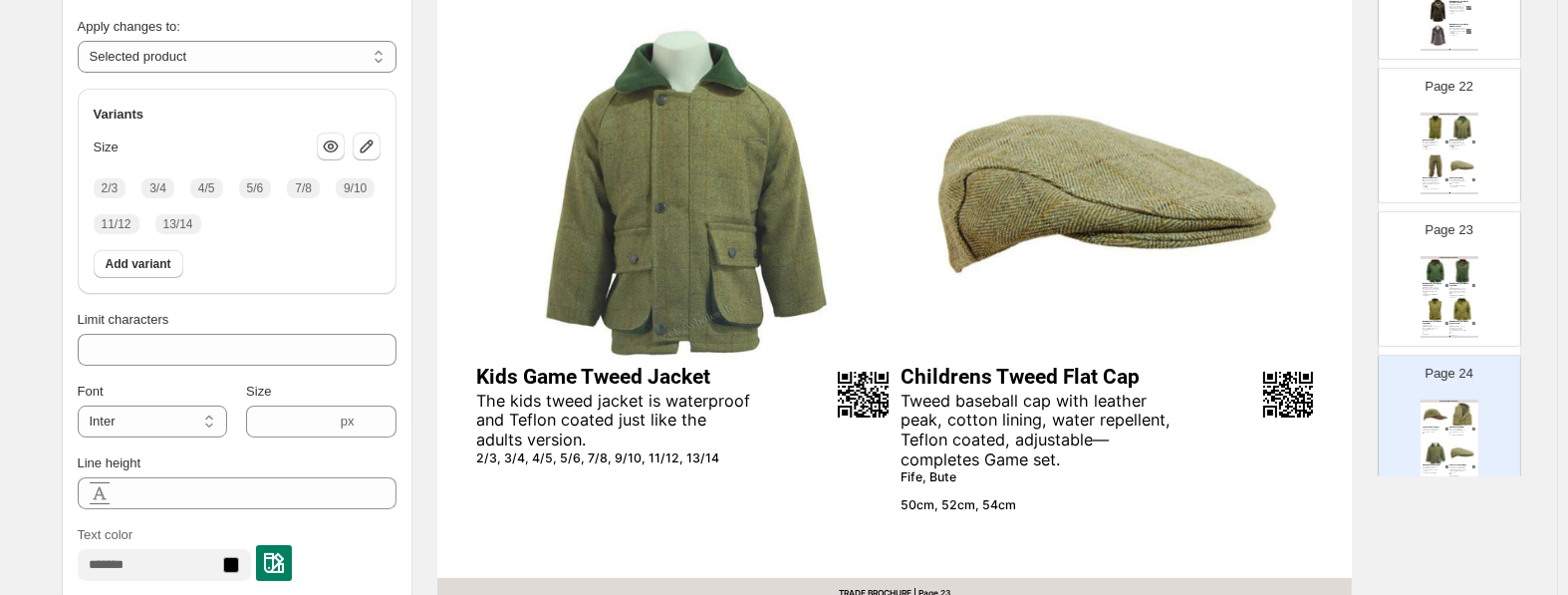 click on "Childrens Tweed Flat Cap" at bounding box center (1079, 377) 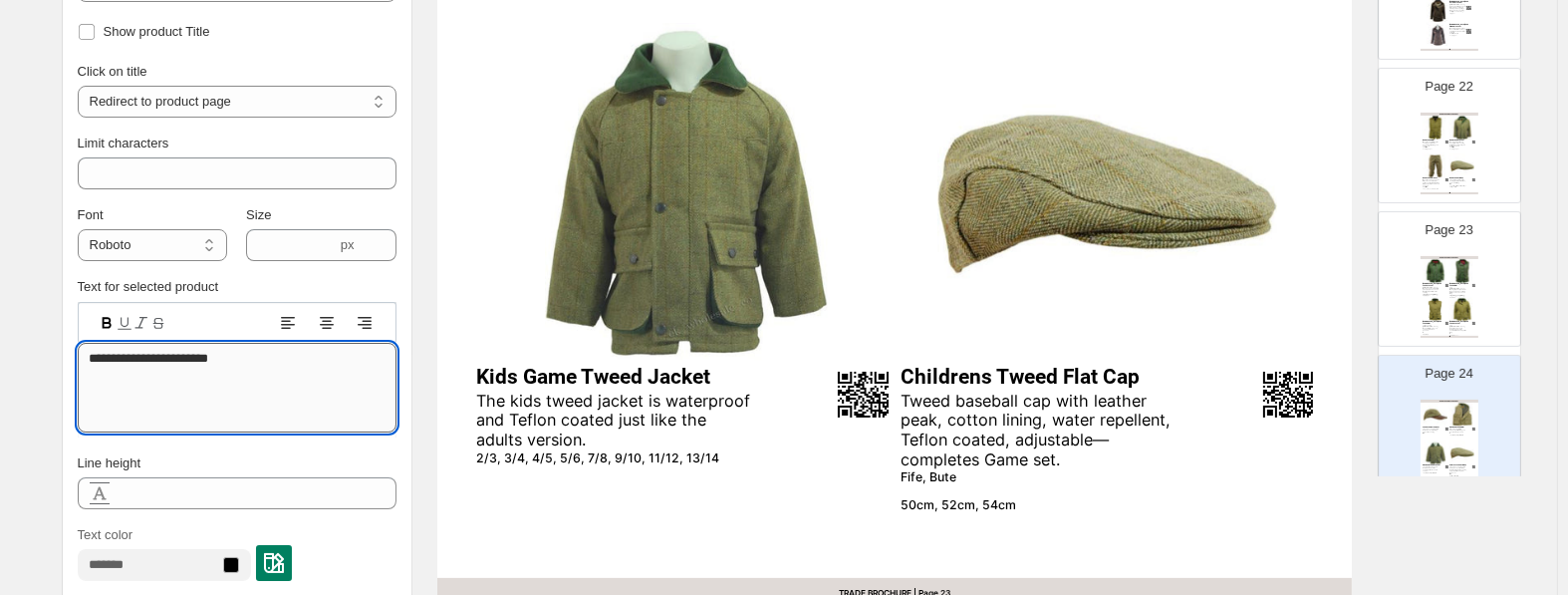 drag, startPoint x: 145, startPoint y: 361, endPoint x: -8, endPoint y: 375, distance: 153.63919 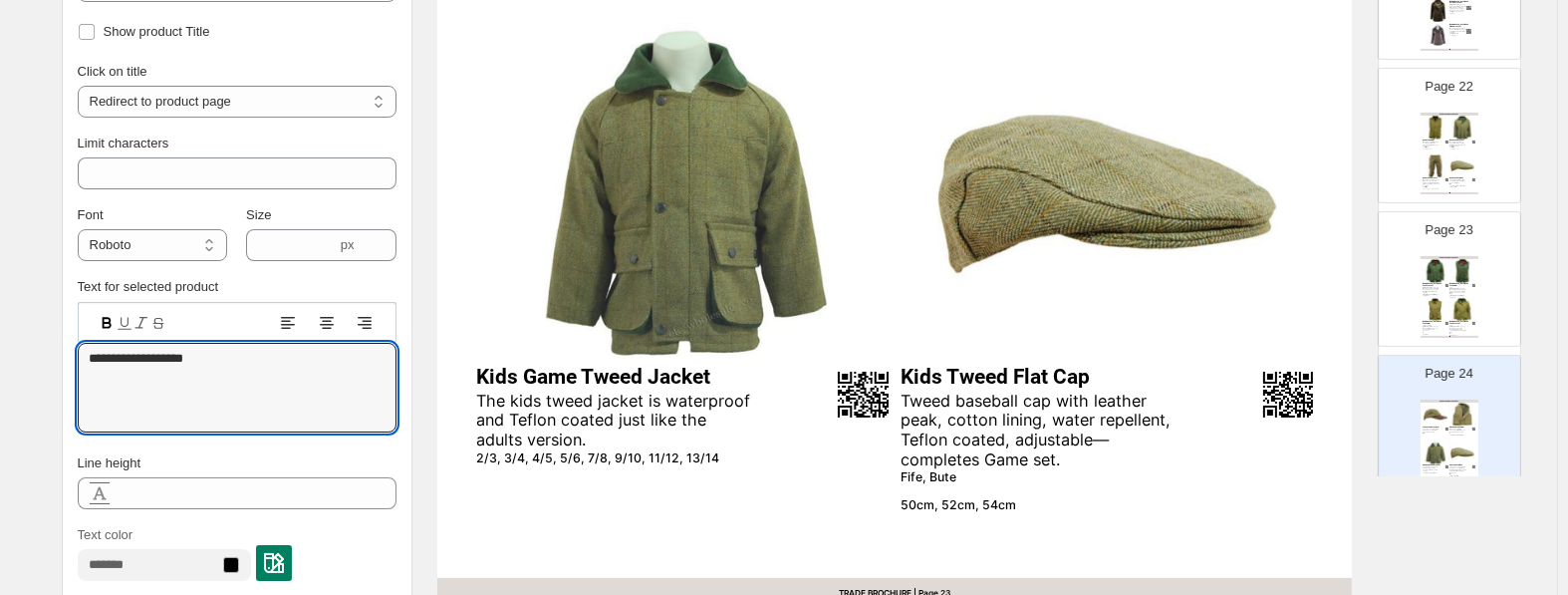 type on "**********" 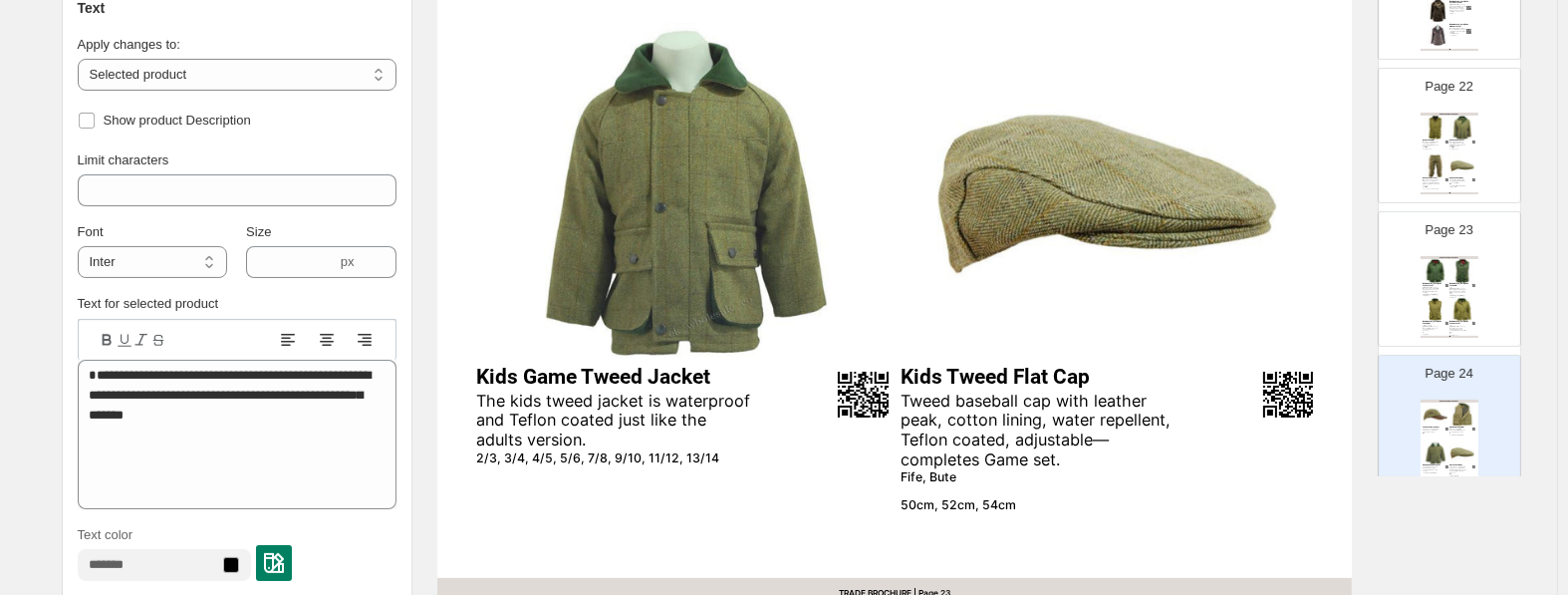 click on "Tweed baseball cap with leather peak, cotton lining, water repellent, Teflon coated, adjustable—completes Game set." at bounding box center (1040, 431) 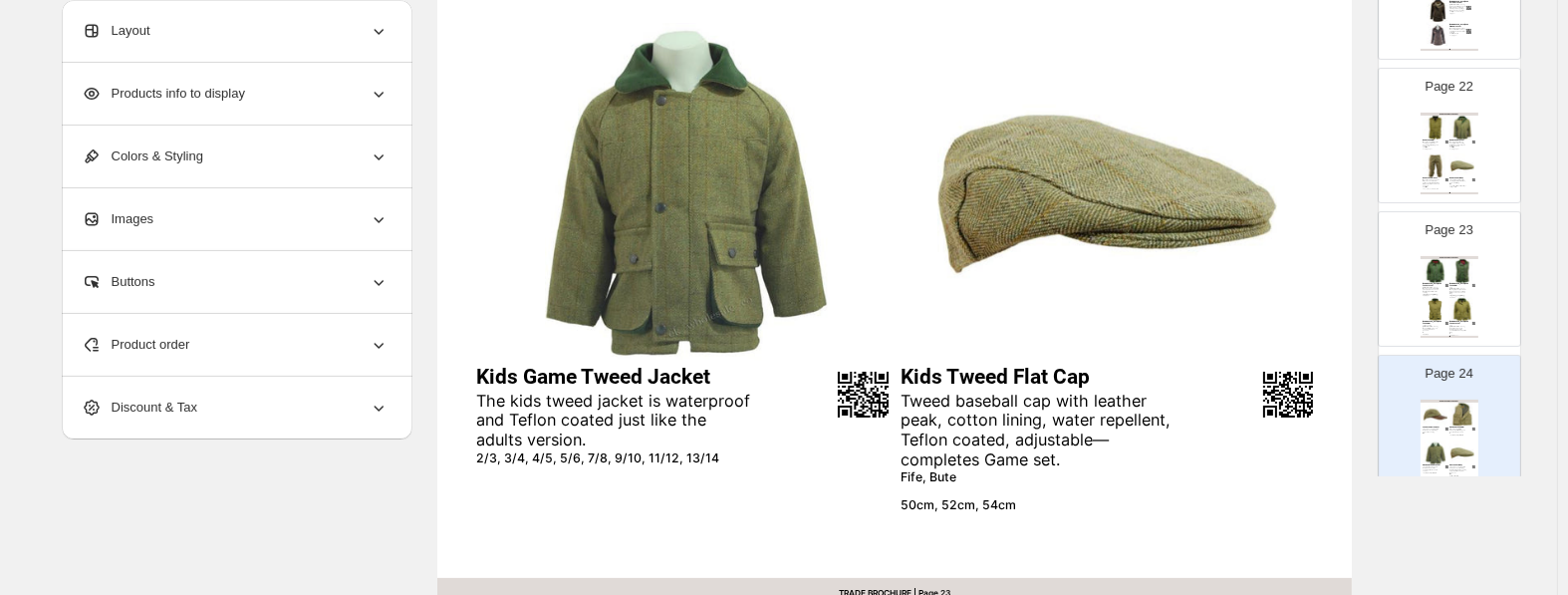 click on "Tweed baseball cap with leather peak, cotton lining, water repellent, Teflon coated, adjustable—completes Game set." at bounding box center (1040, 431) 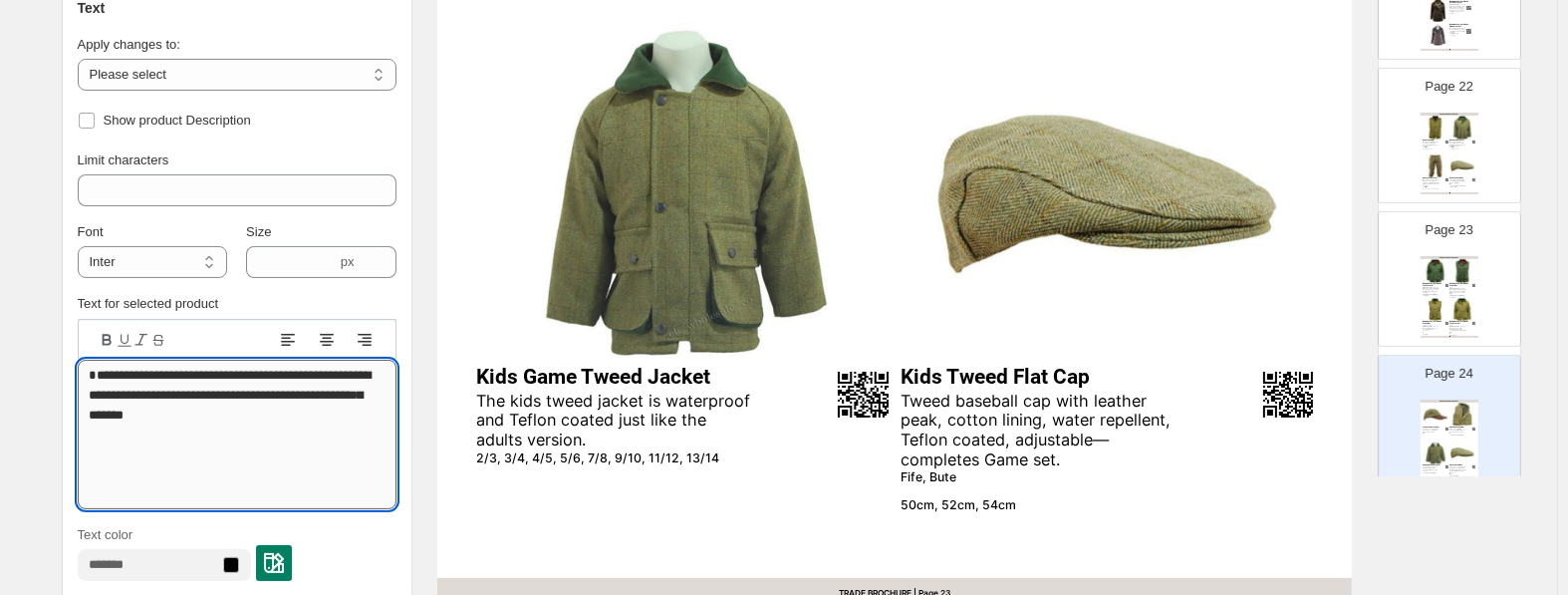 drag, startPoint x: 217, startPoint y: 434, endPoint x: 136, endPoint y: 392, distance: 91.24144 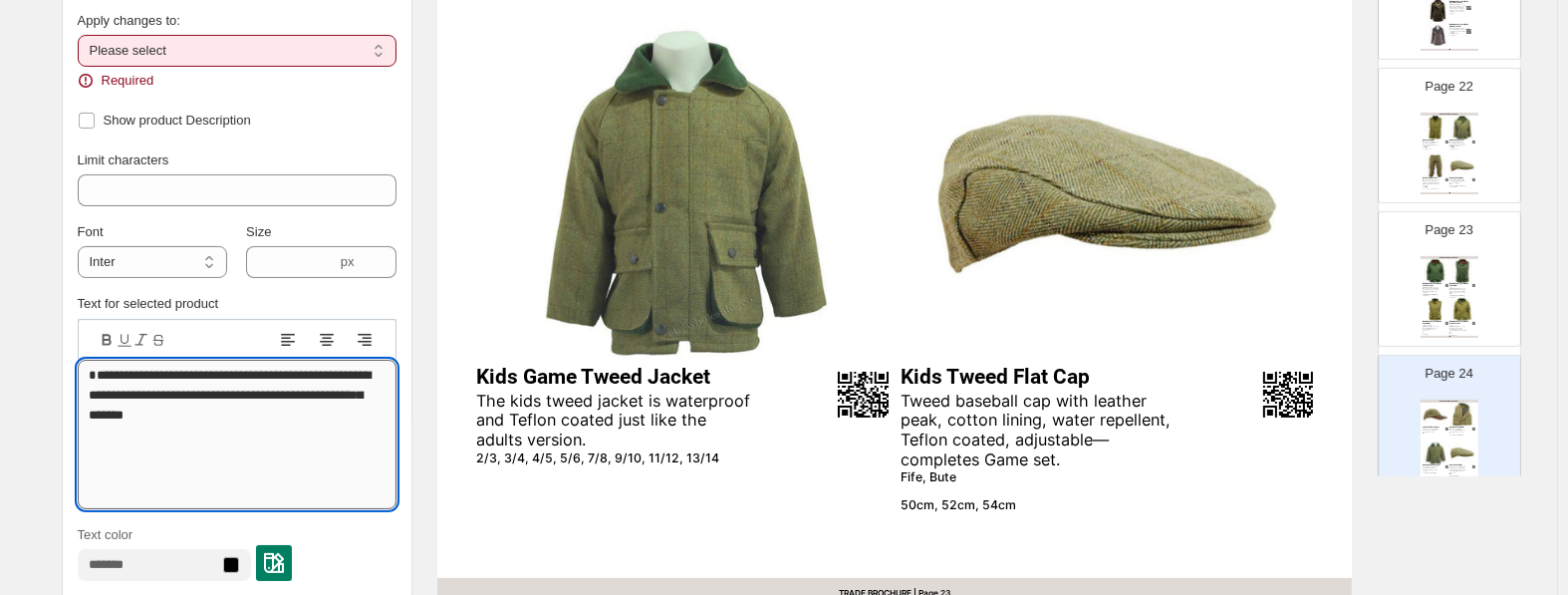 type on "**********" 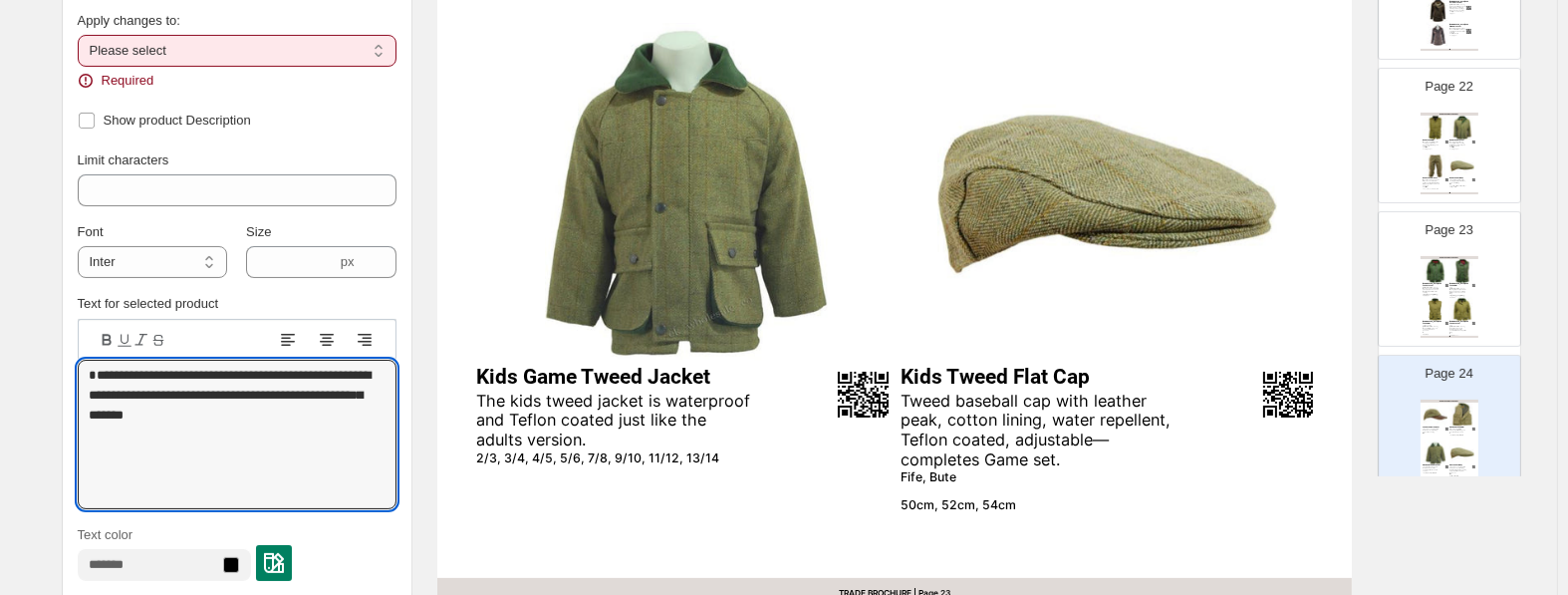 click on "**********" at bounding box center [237, 51] 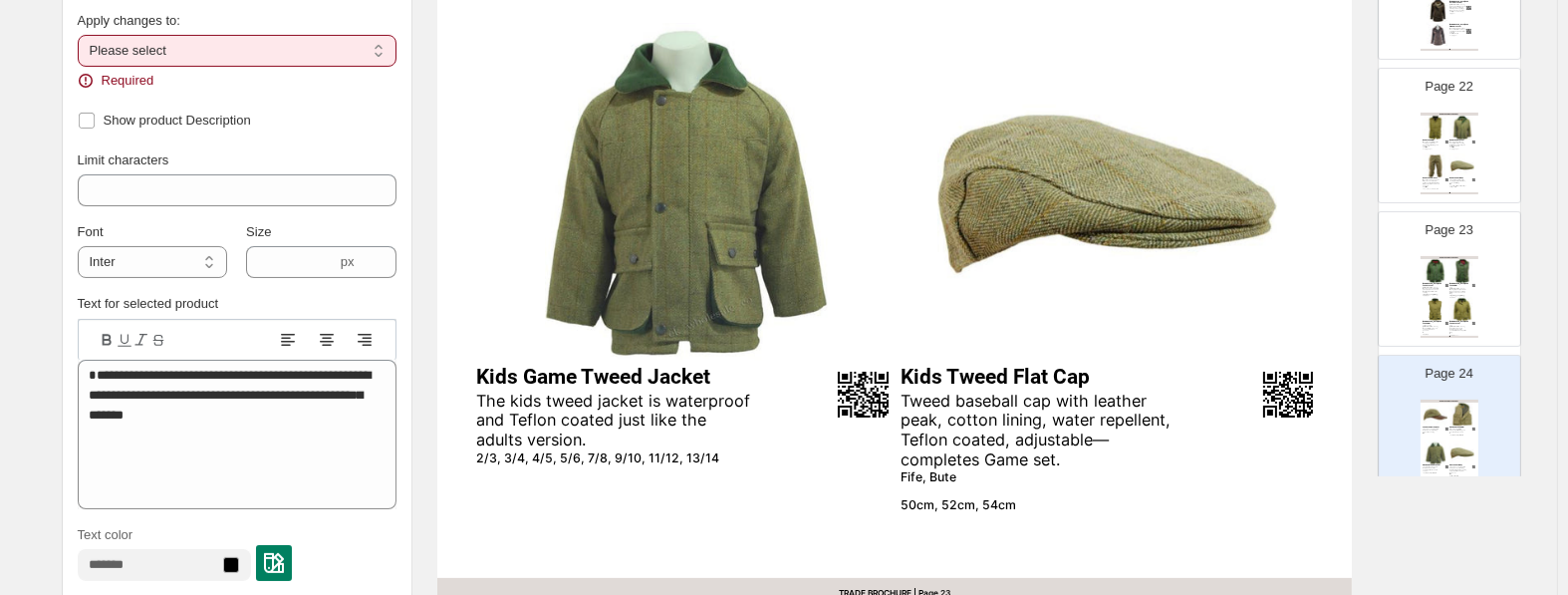 select on "**********" 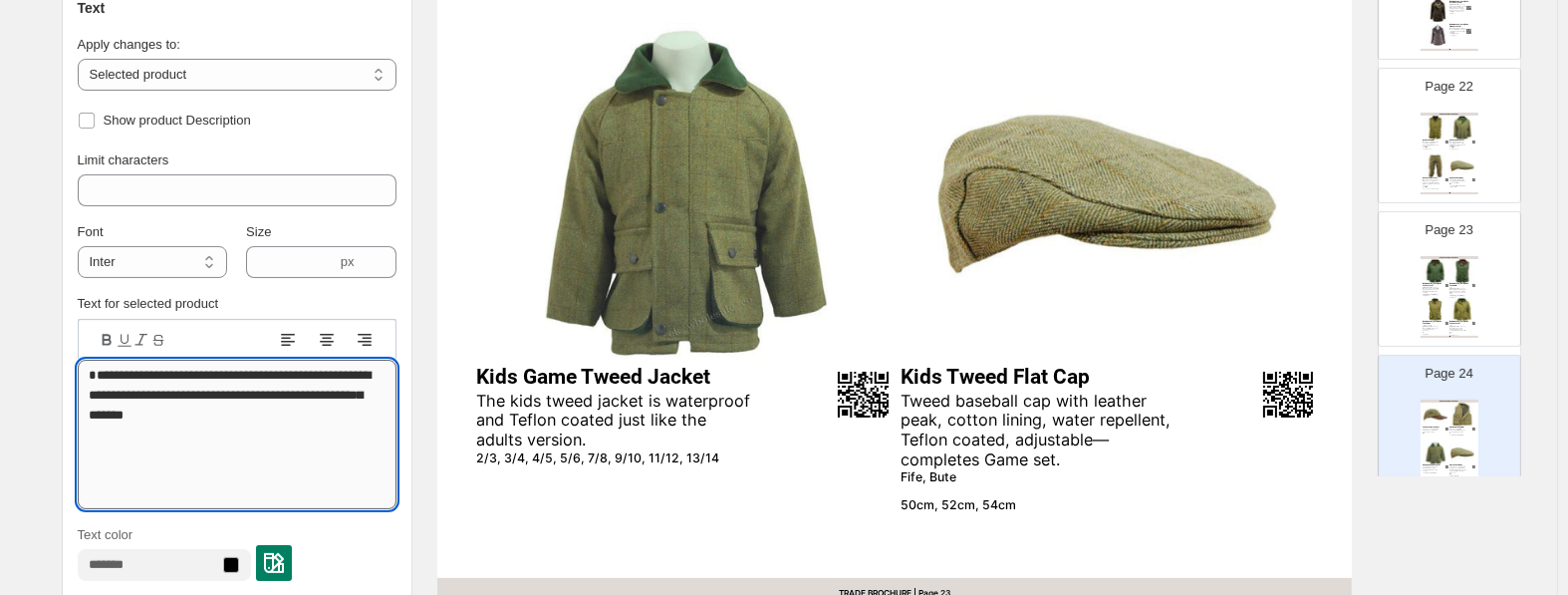drag, startPoint x: 213, startPoint y: 440, endPoint x: 180, endPoint y: 397, distance: 54.20332 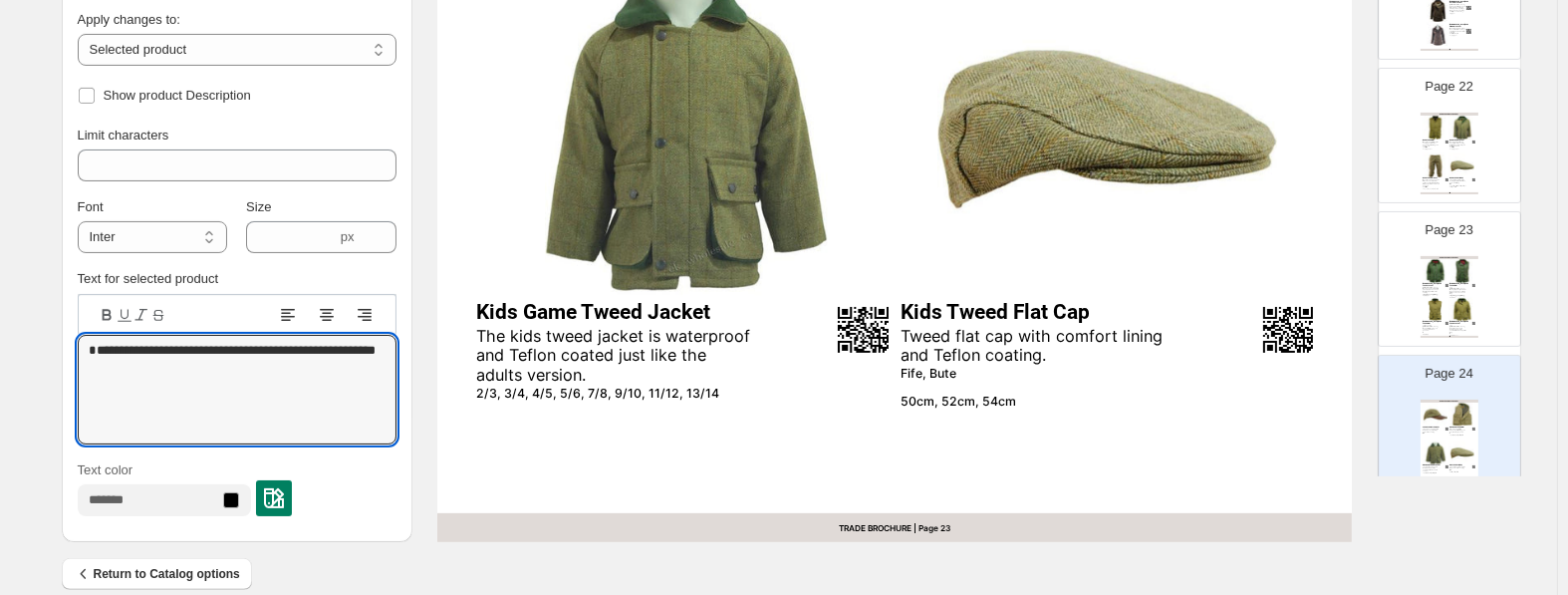 scroll, scrollTop: 826, scrollLeft: 0, axis: vertical 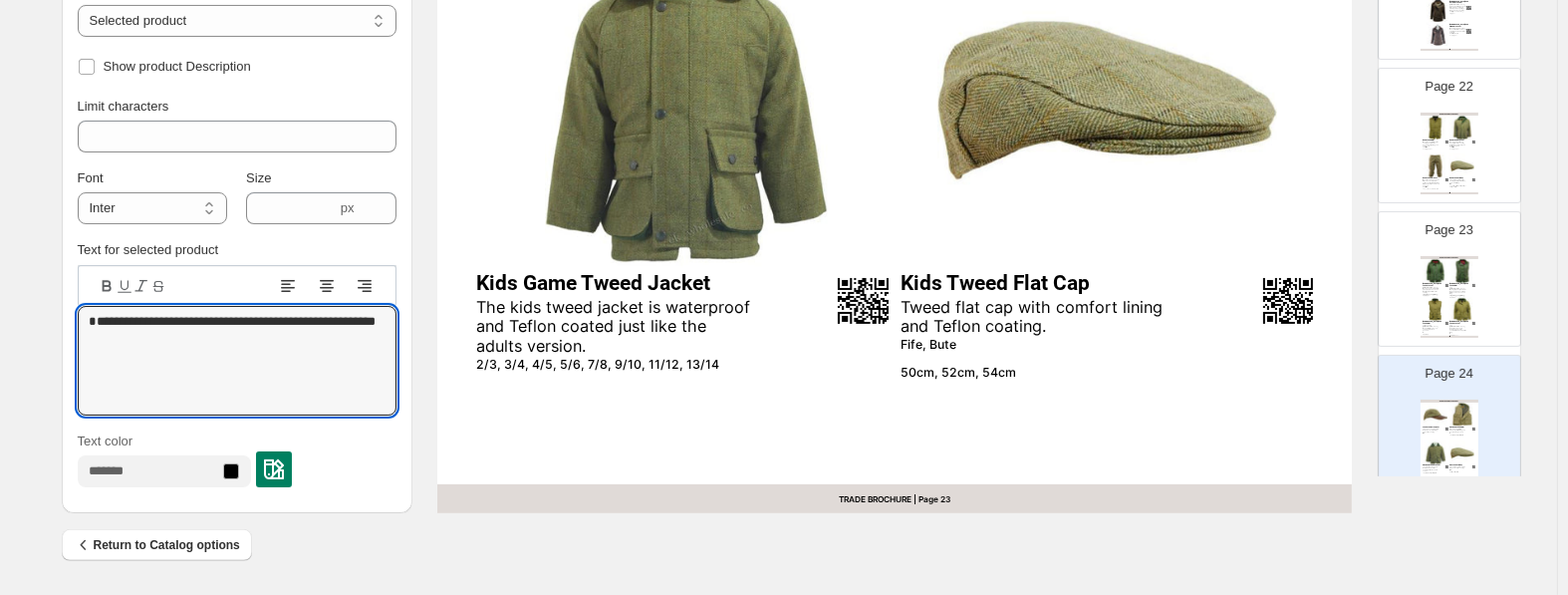 type on "**********" 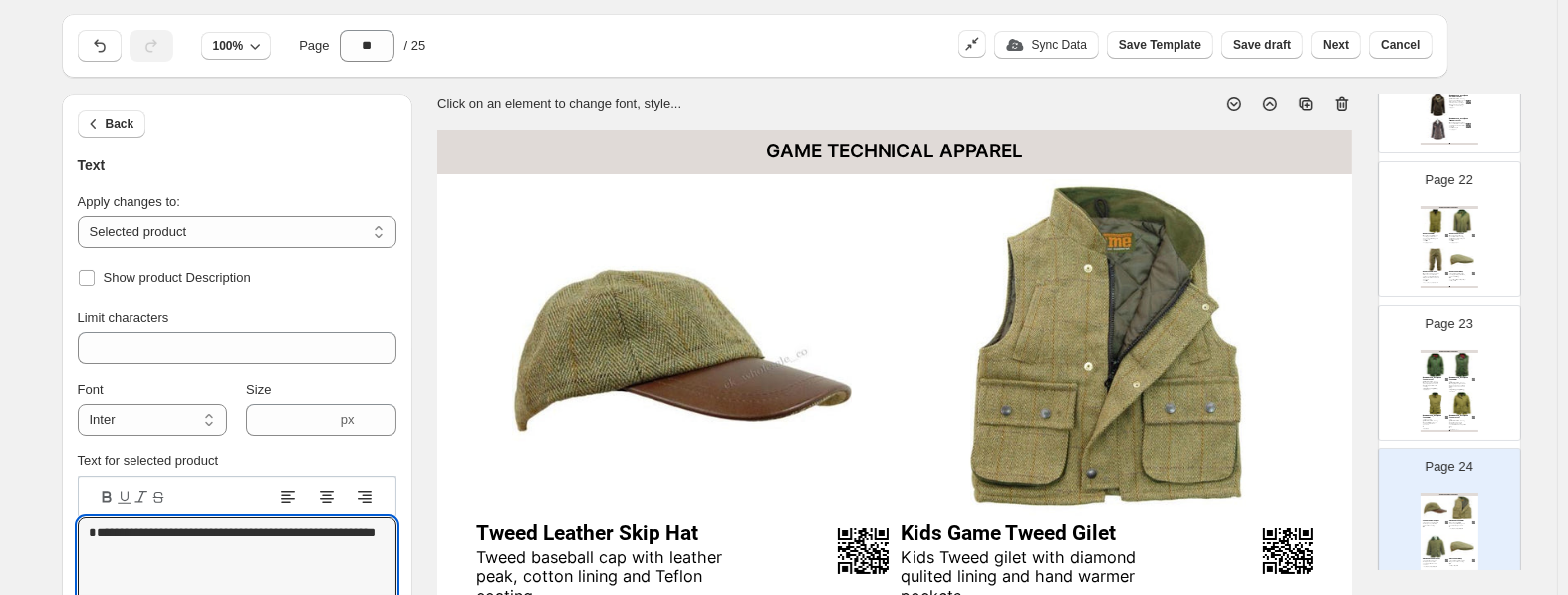scroll, scrollTop: 0, scrollLeft: 0, axis: both 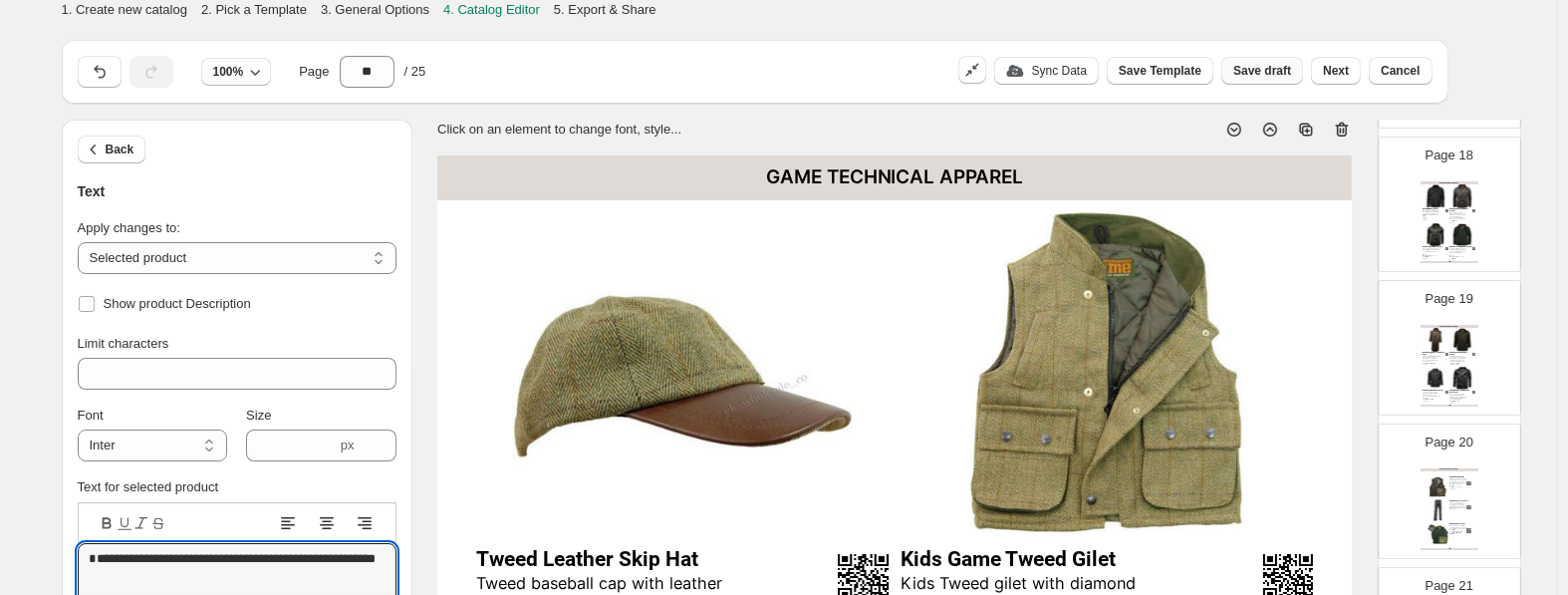 click on "Save draft" at bounding box center [1262, 71] 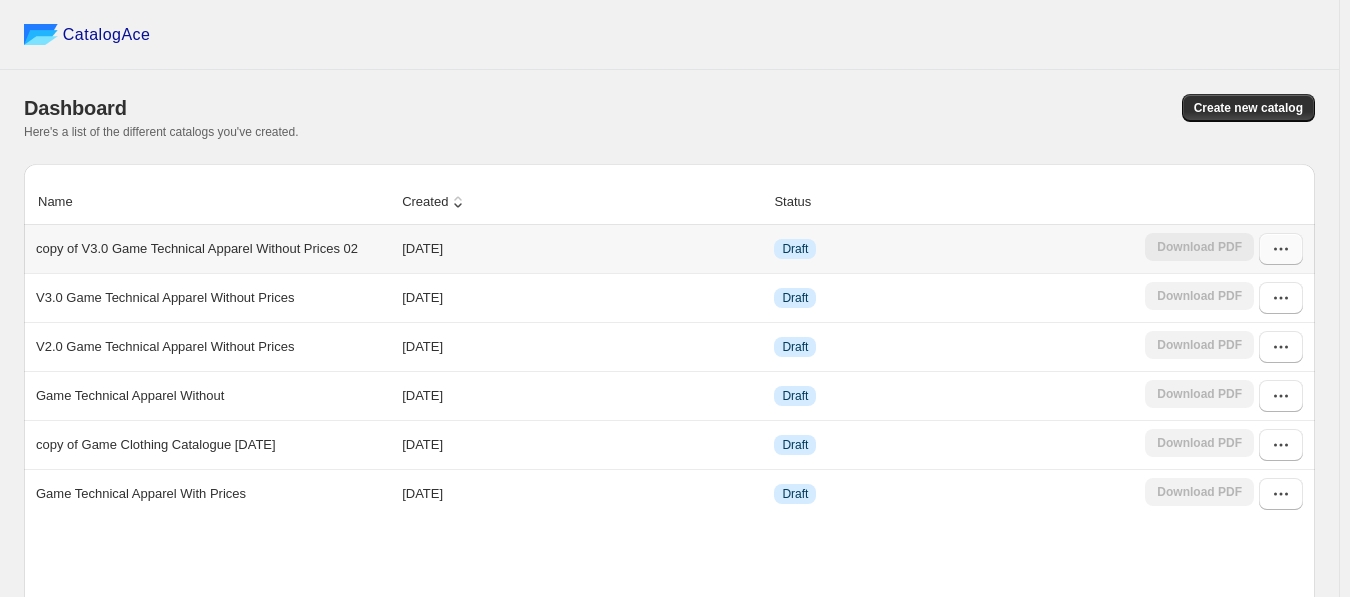 click at bounding box center [1281, 249] 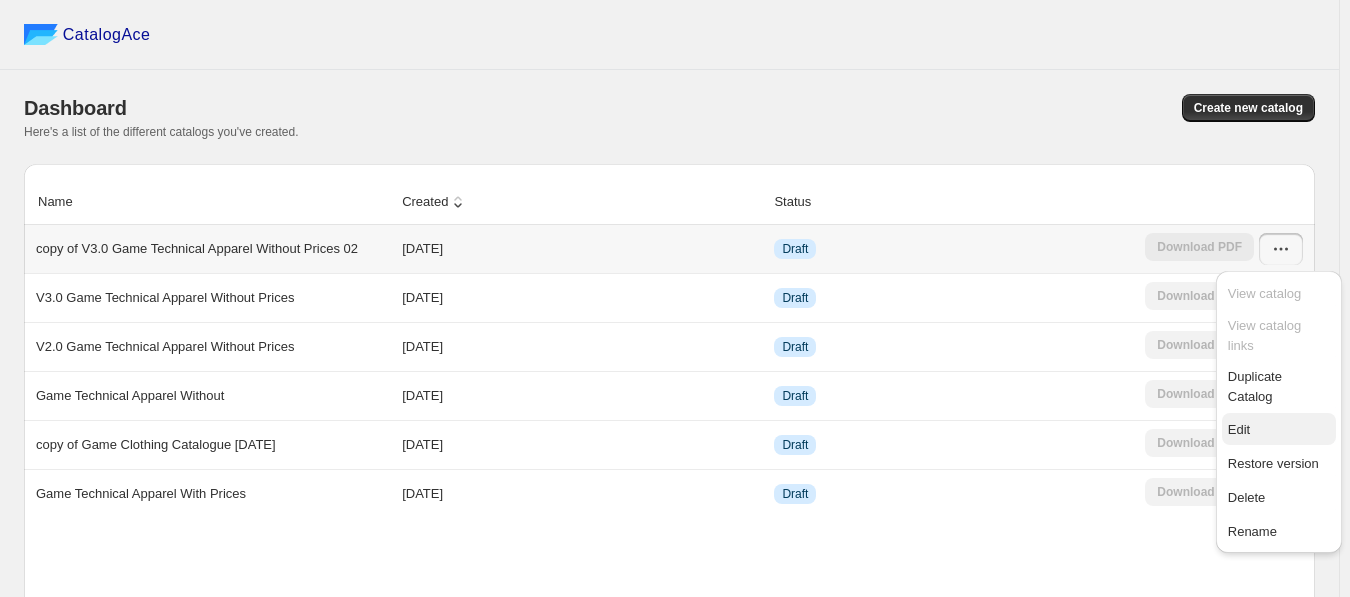 click on "Edit" at bounding box center (1239, 429) 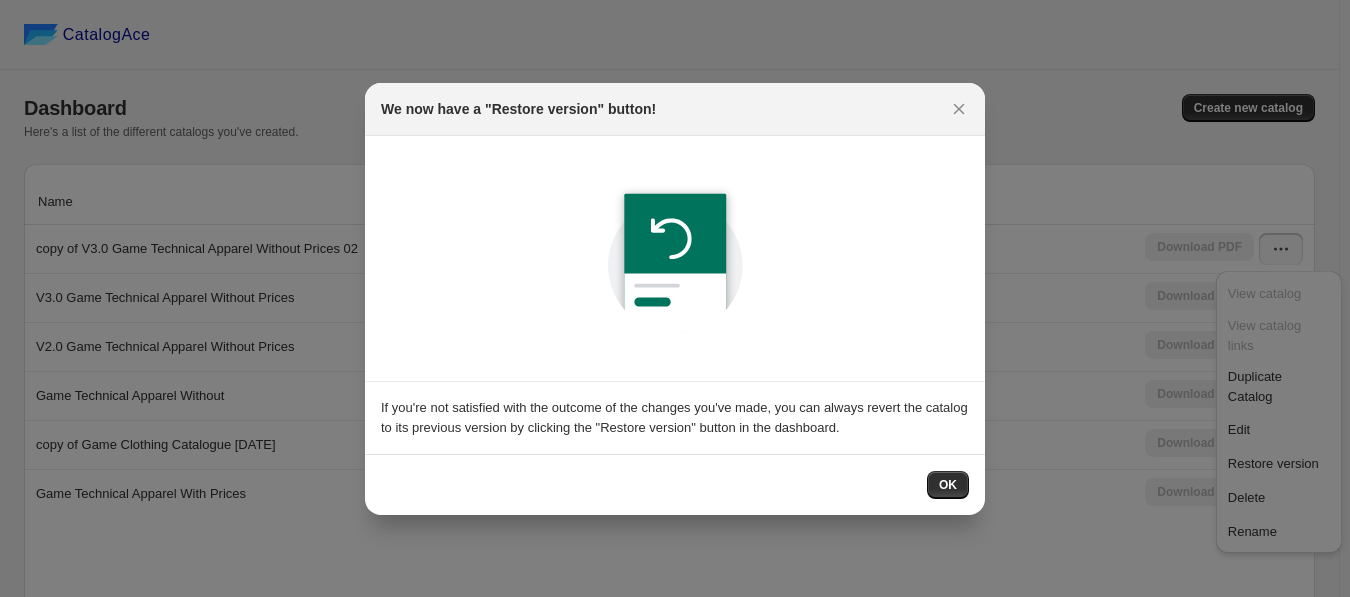 click on "OK" at bounding box center (948, 485) 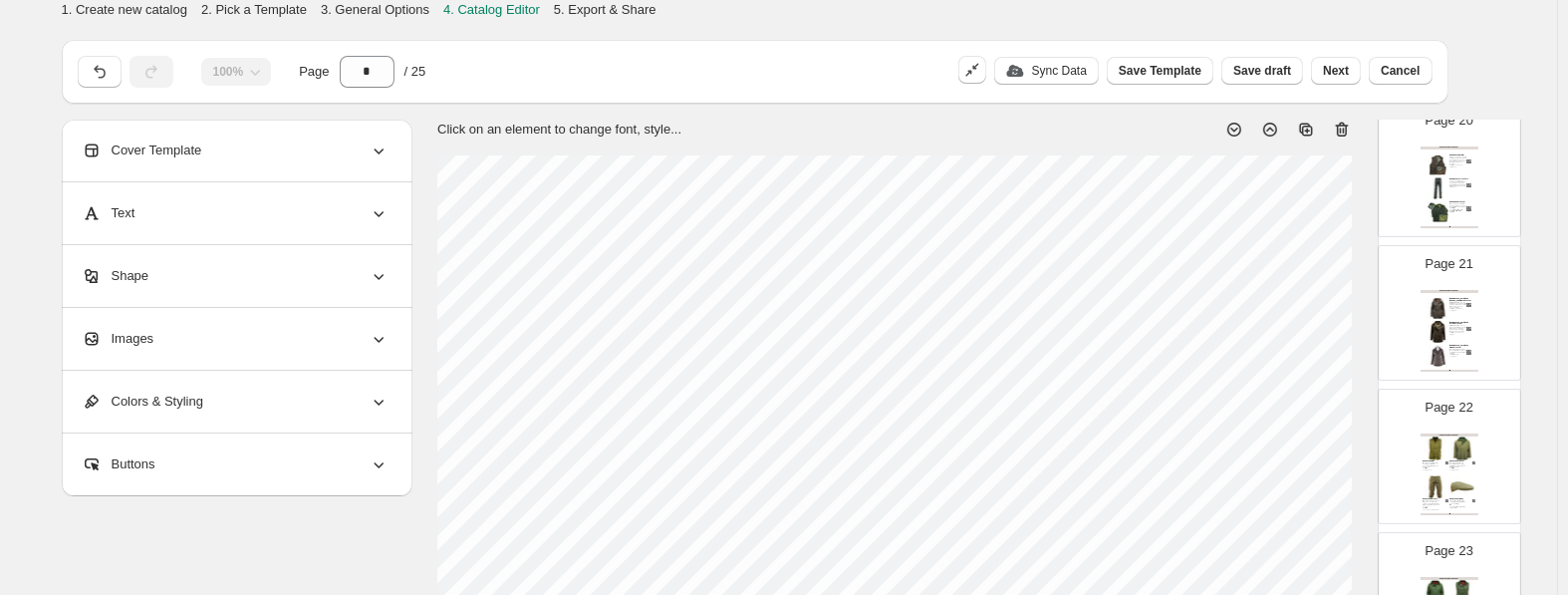 scroll, scrollTop: 3235, scrollLeft: 0, axis: vertical 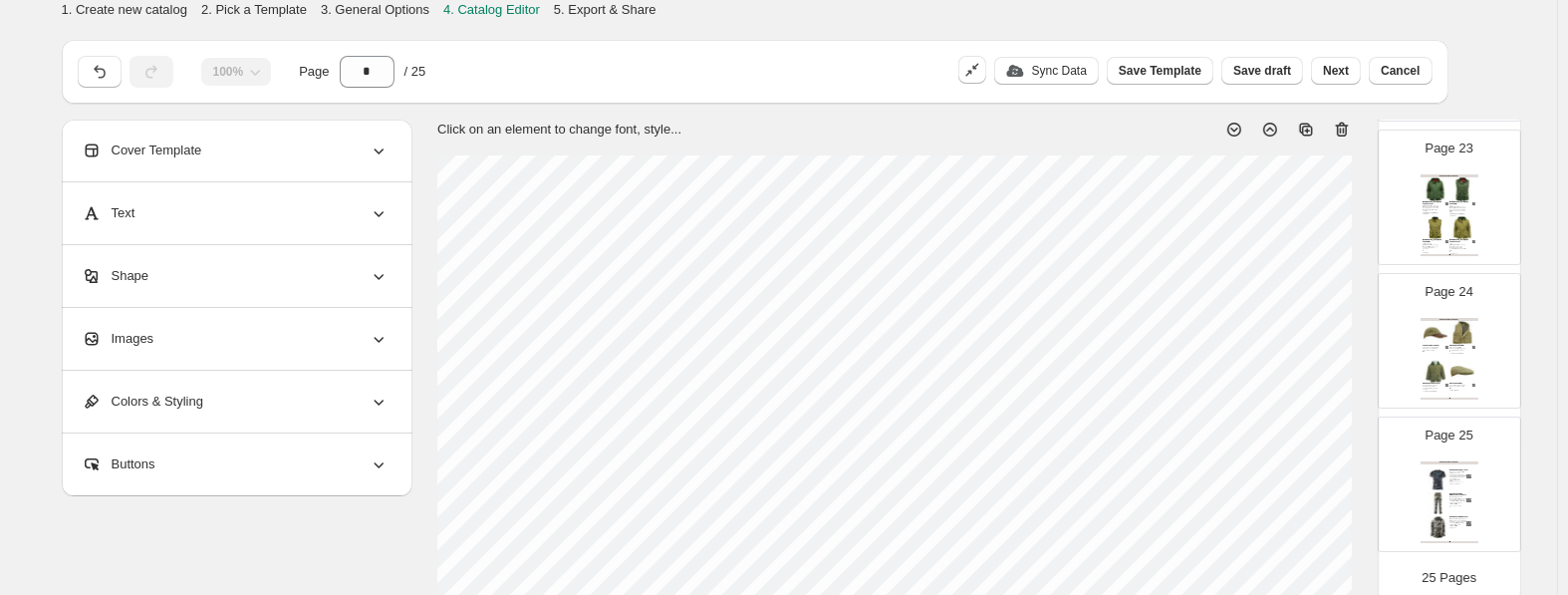 click at bounding box center [1462, 333] 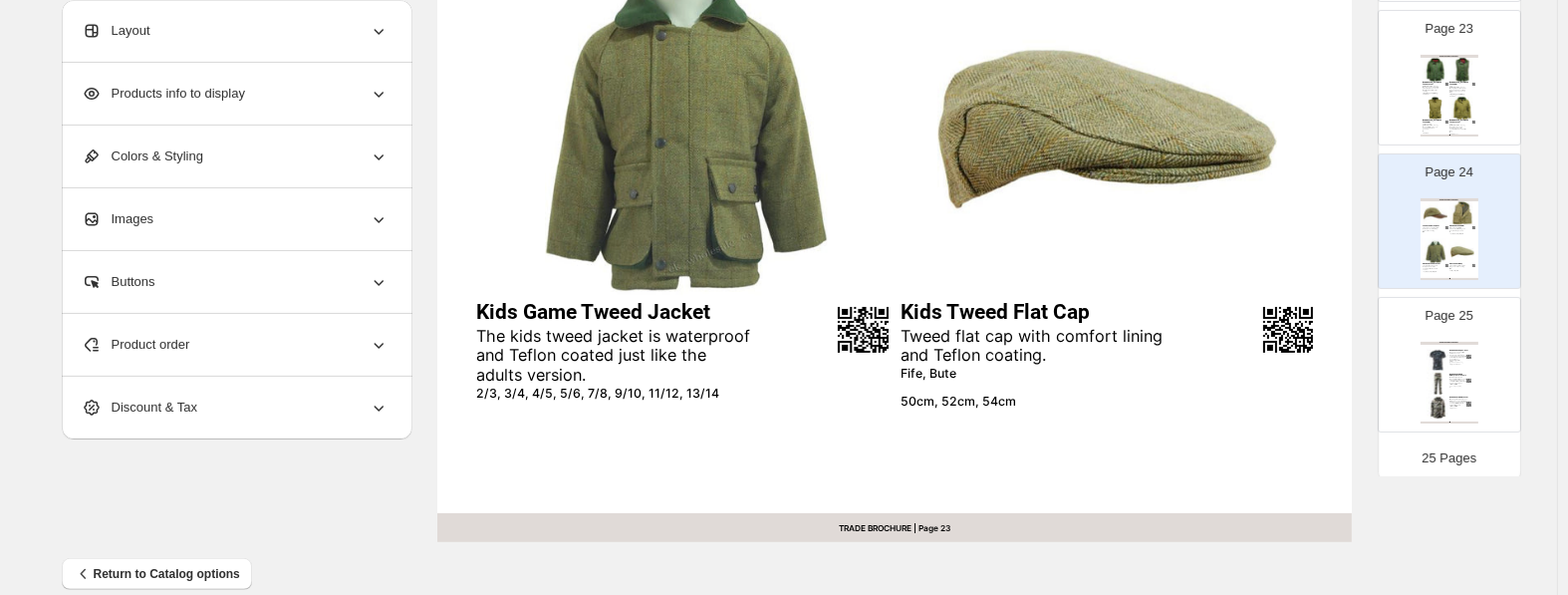 scroll, scrollTop: 826, scrollLeft: 0, axis: vertical 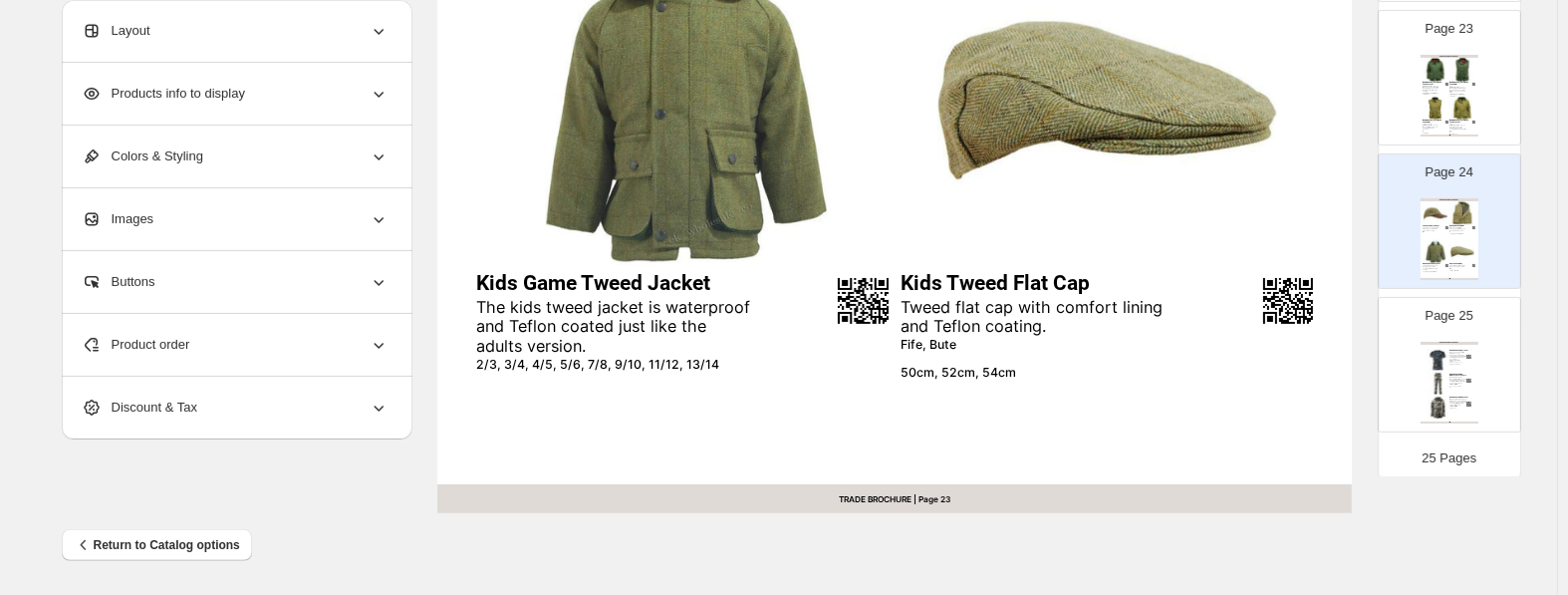 click on "GAME TECHNICAL APPAREL Game Camouflage T-Shirt
Rugged camo t-shirt with reinforced seams, breathable cotton blend, and medium-weight fabric—perfect for work, outdoors, or casual wear.
Midnight, Night Camo, Urban, Woodland S, M, L, XL, 2XL, 3XL, 4XL, 5XL   Game EN302 Stealth Waterproof Trousers
Waterproof, breathable trousers with multiple pockets, adjustable ankles, and comfort waist—ideal for outdoor use in camo or green.
Trek Camo, Hunters Green 30", 32", 34", 36", 38", 40", 42"   Game EN207 Stealth Jacket
Mid-weight waterproof jacket with taped seams, silent fabric, ample pockets, and 3-in-1 compatibility—perfect for outdoor field sports.
Trek Camo, Hunters Green S, M, L, XL, XXL, 3XL   TRADE BROCHURE | Page undefined" at bounding box center (1449, 383) 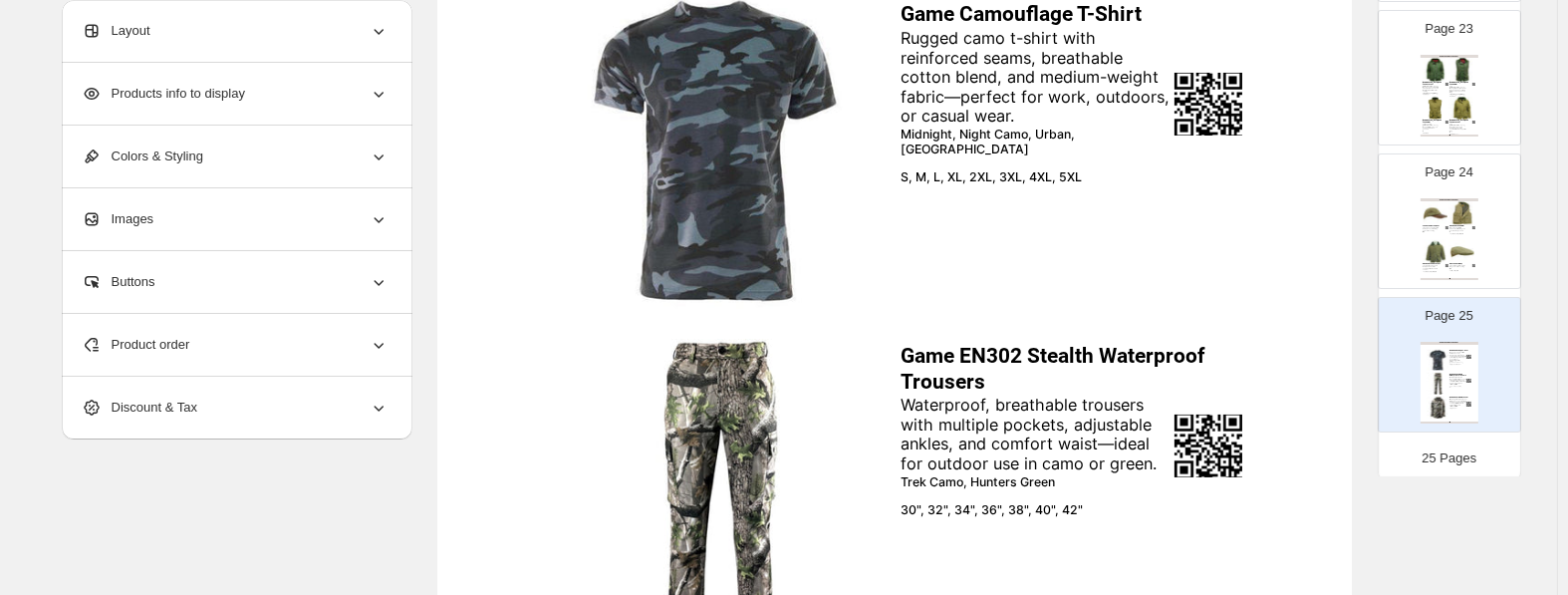 scroll, scrollTop: 198, scrollLeft: 0, axis: vertical 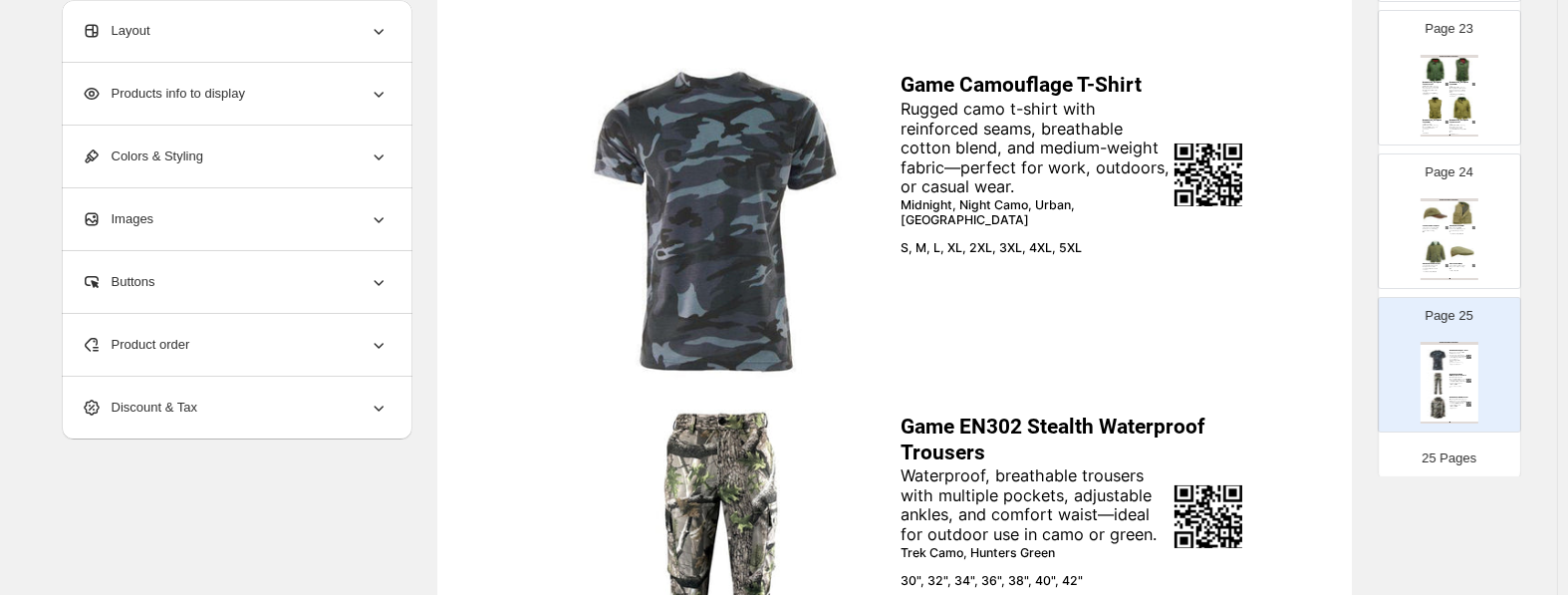 click on "Game Camouflage T-Shirt" at bounding box center [1072, 85] 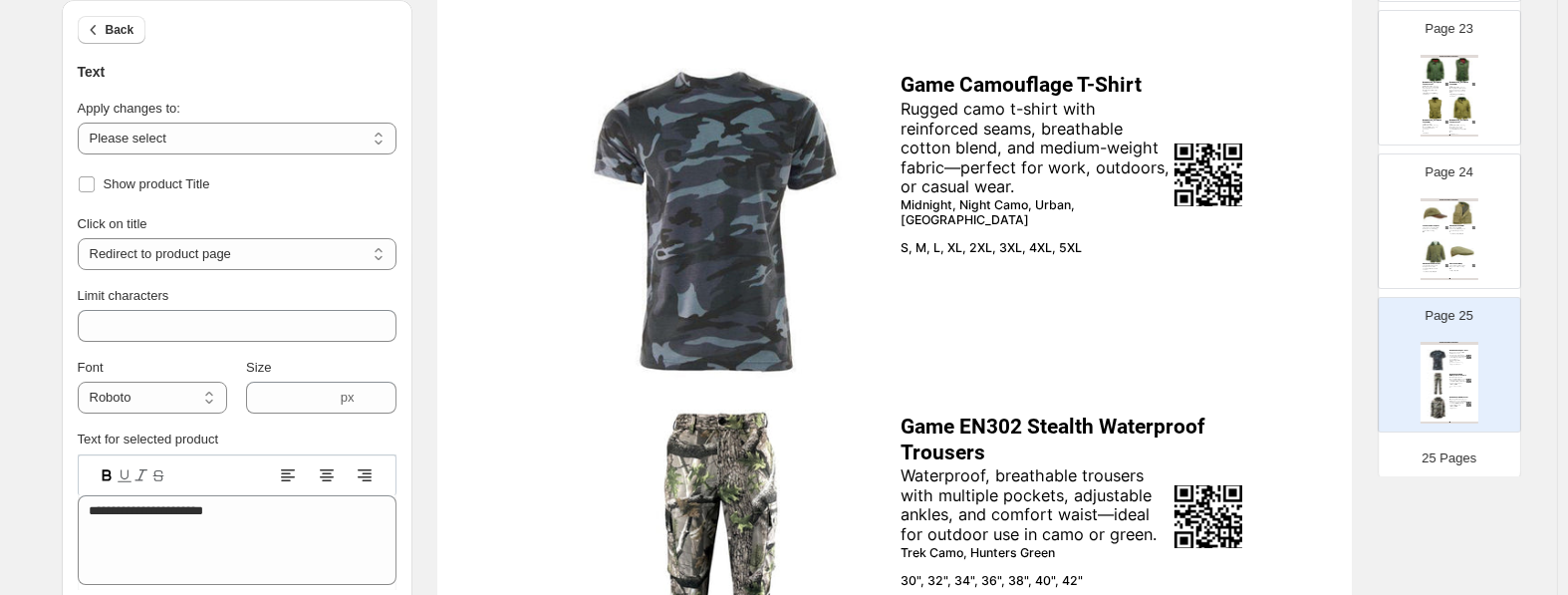click on "Rugged camo t-shirt with reinforced seams, breathable cotton blend, and medium-weight fabric—perfect for work, outdoors, or casual wear." at bounding box center [1036, 149] 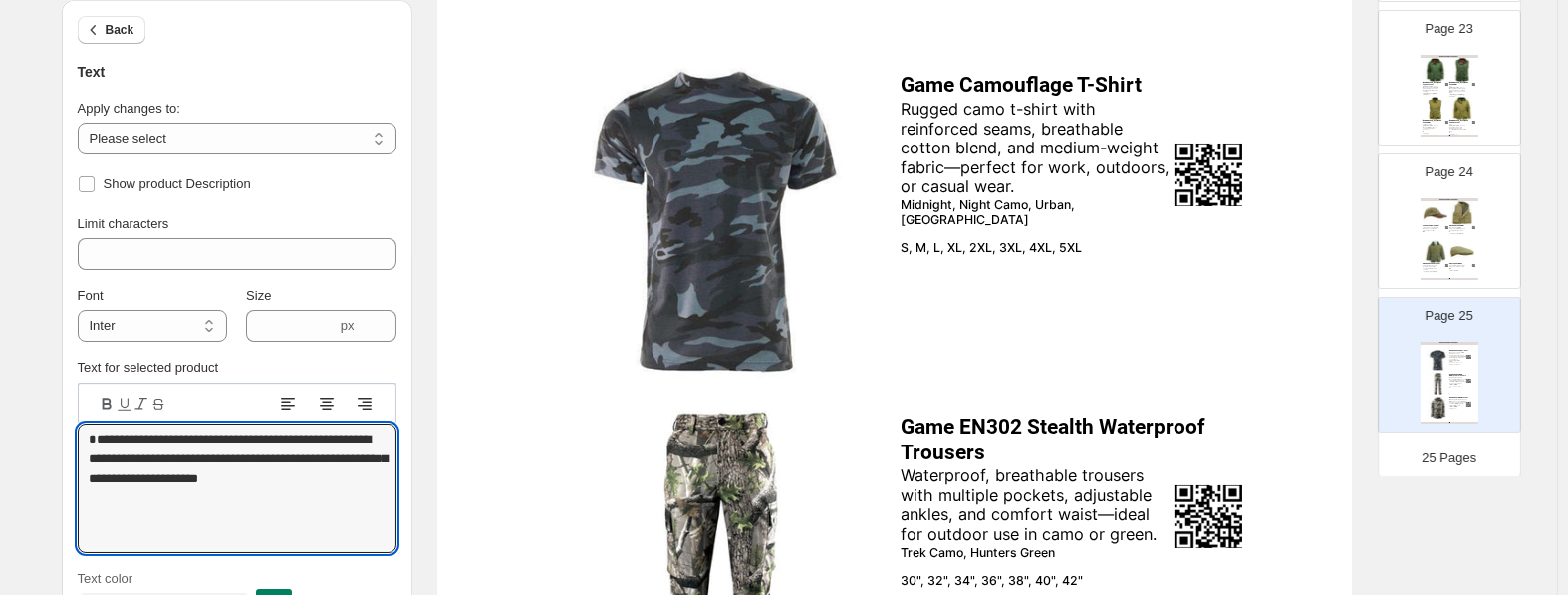 drag, startPoint x: 135, startPoint y: 460, endPoint x: 34, endPoint y: 464, distance: 101.0792 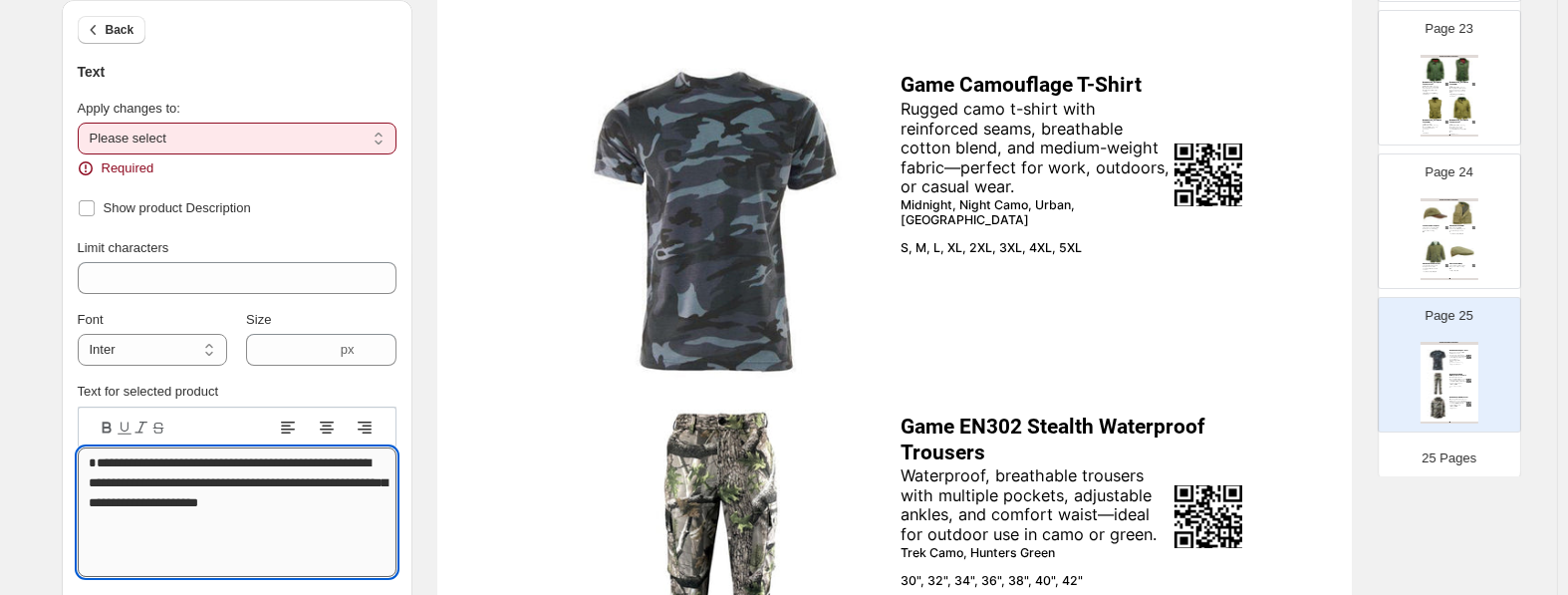 type on "**********" 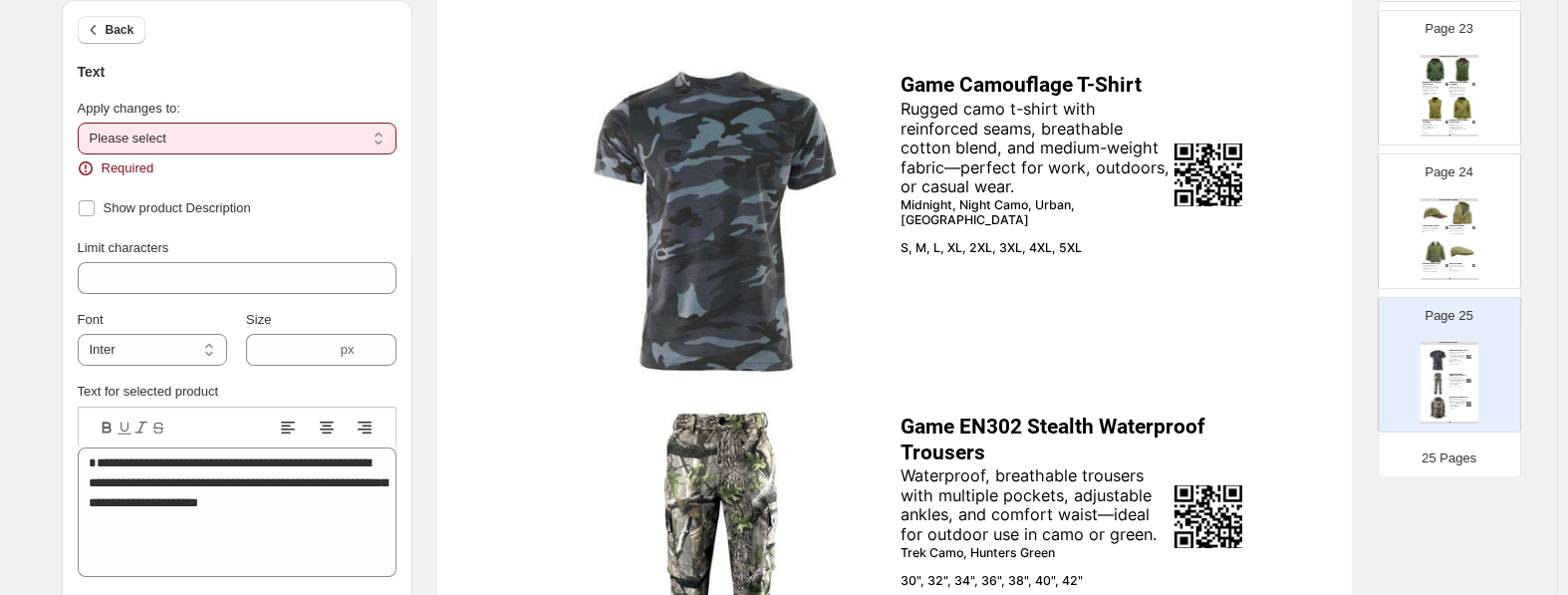 select on "**********" 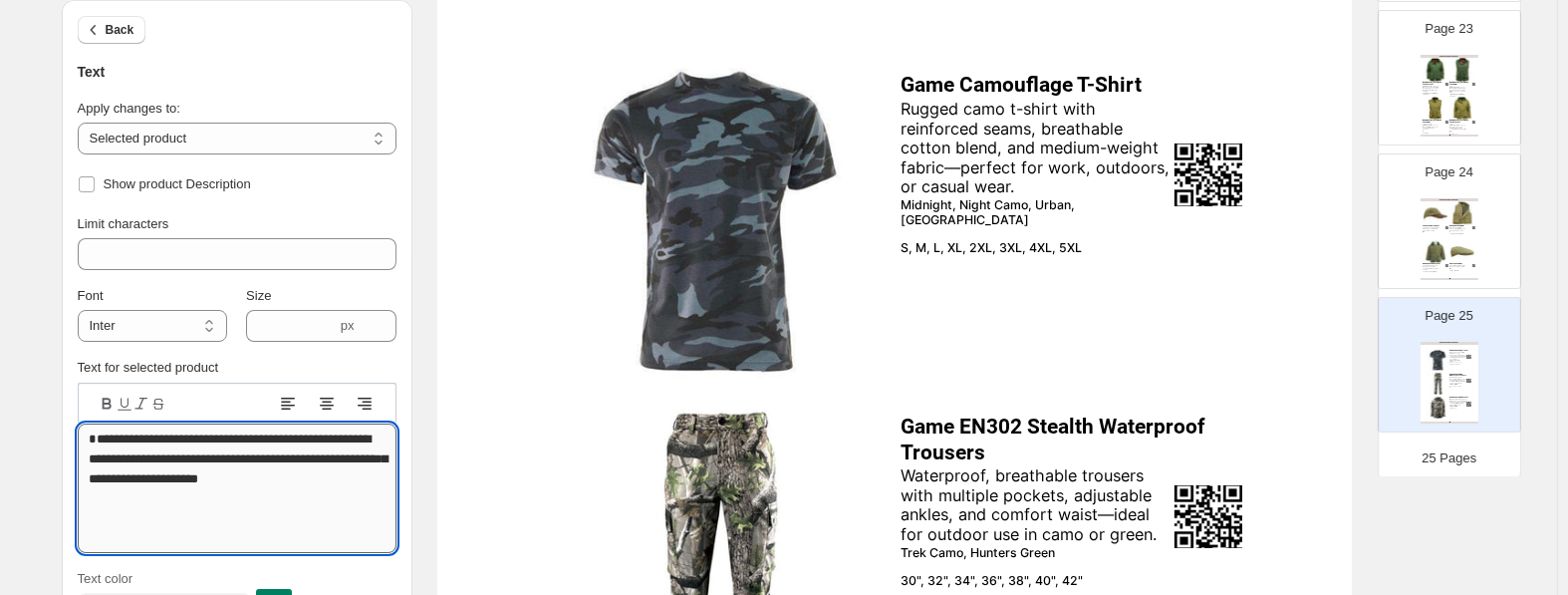 click on "**********" at bounding box center (237, 488) 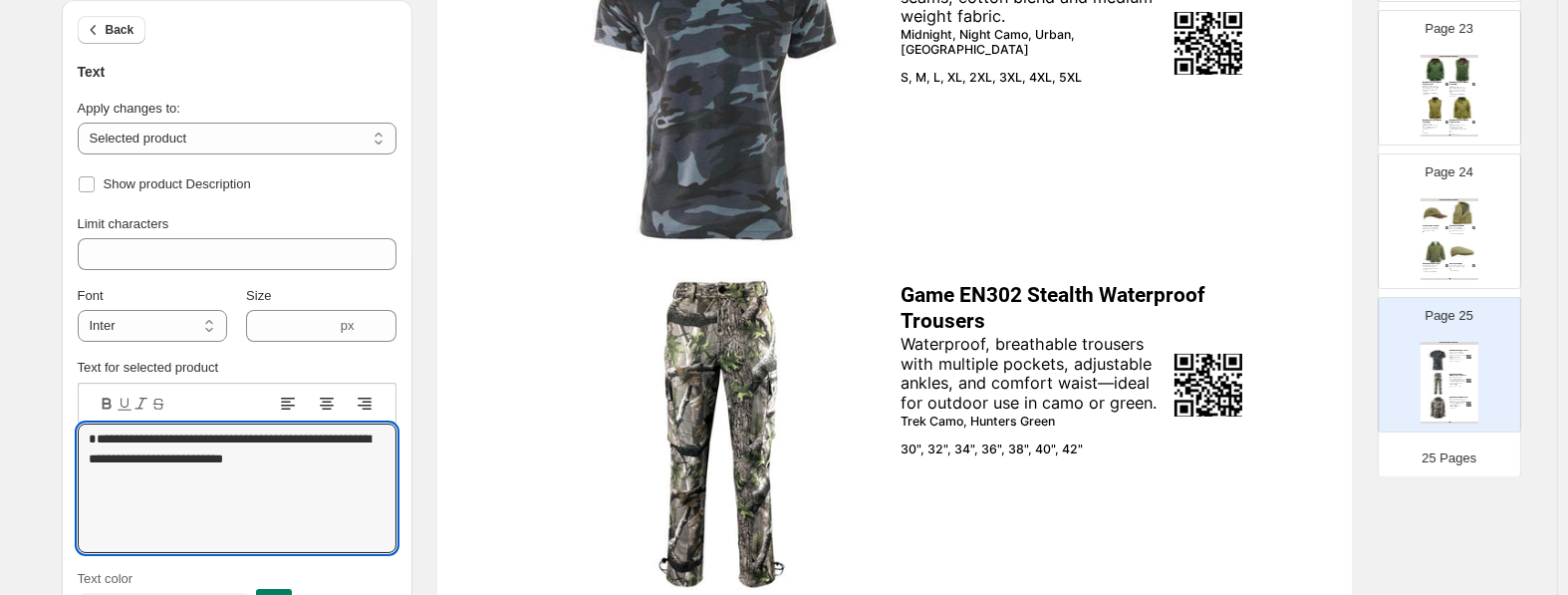 scroll, scrollTop: 419, scrollLeft: 0, axis: vertical 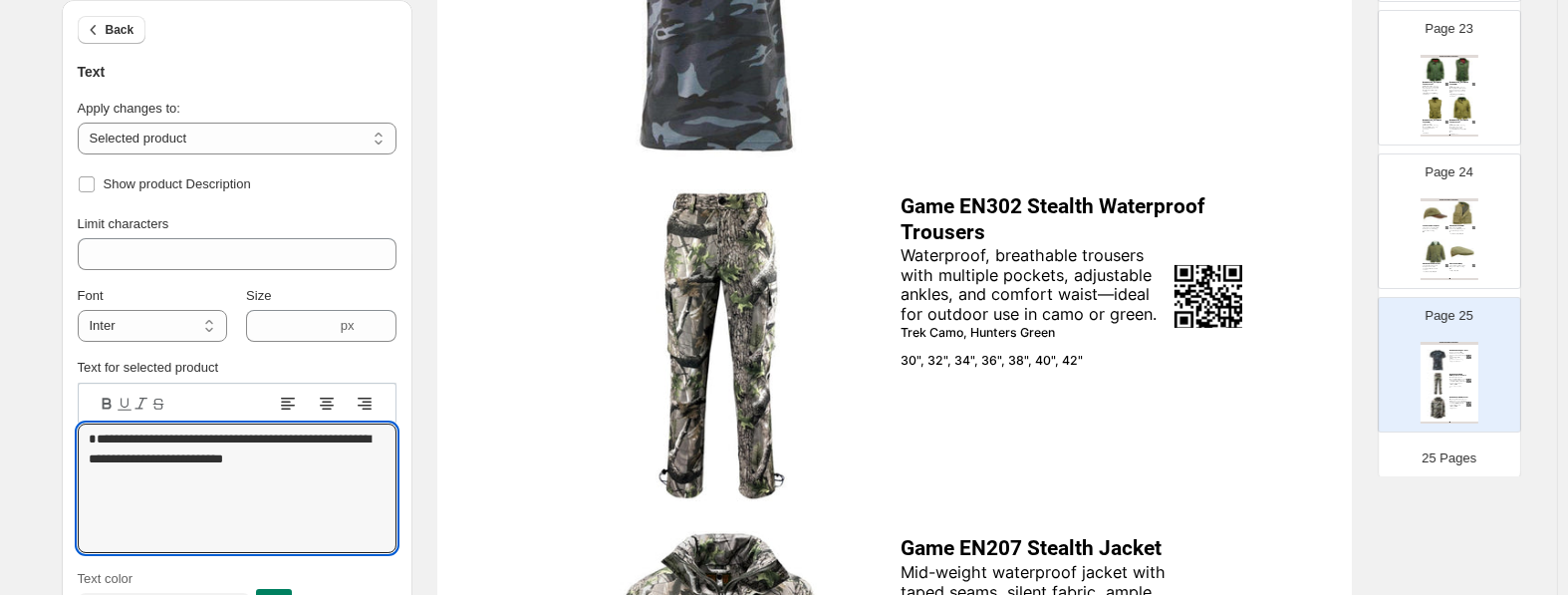 type on "**********" 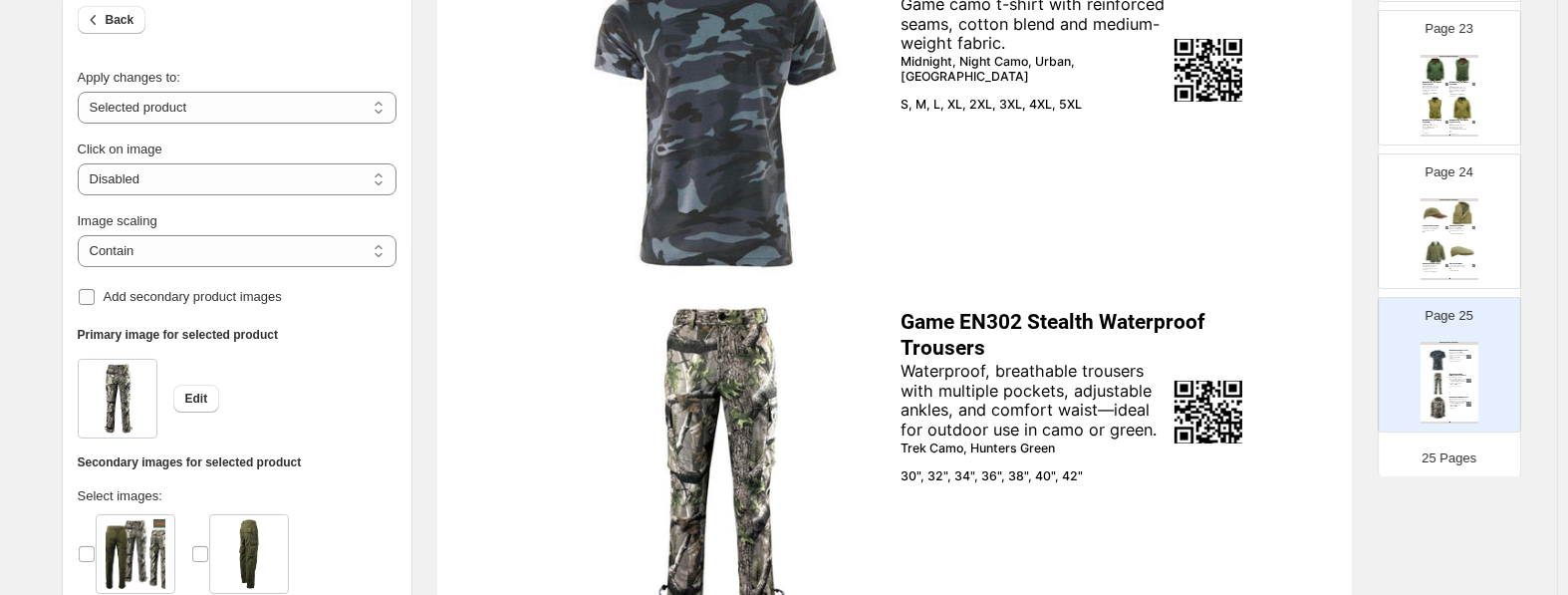 scroll, scrollTop: 0, scrollLeft: 0, axis: both 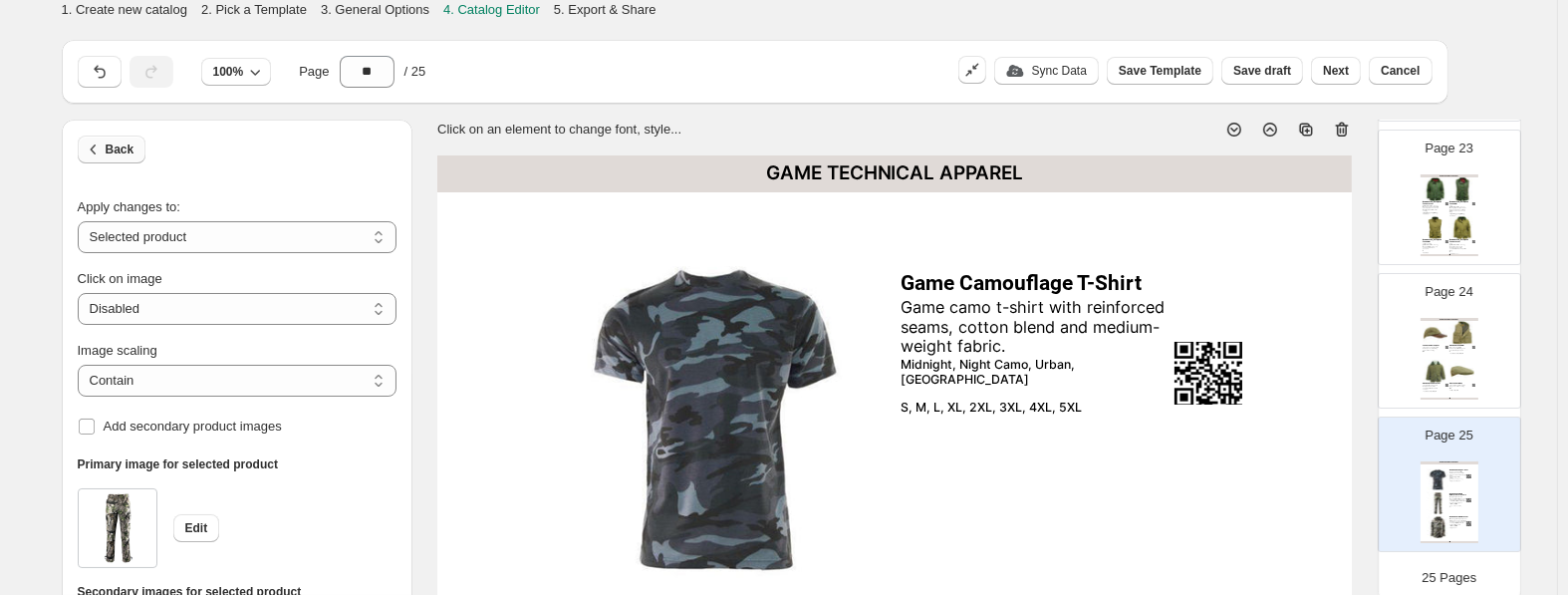 click 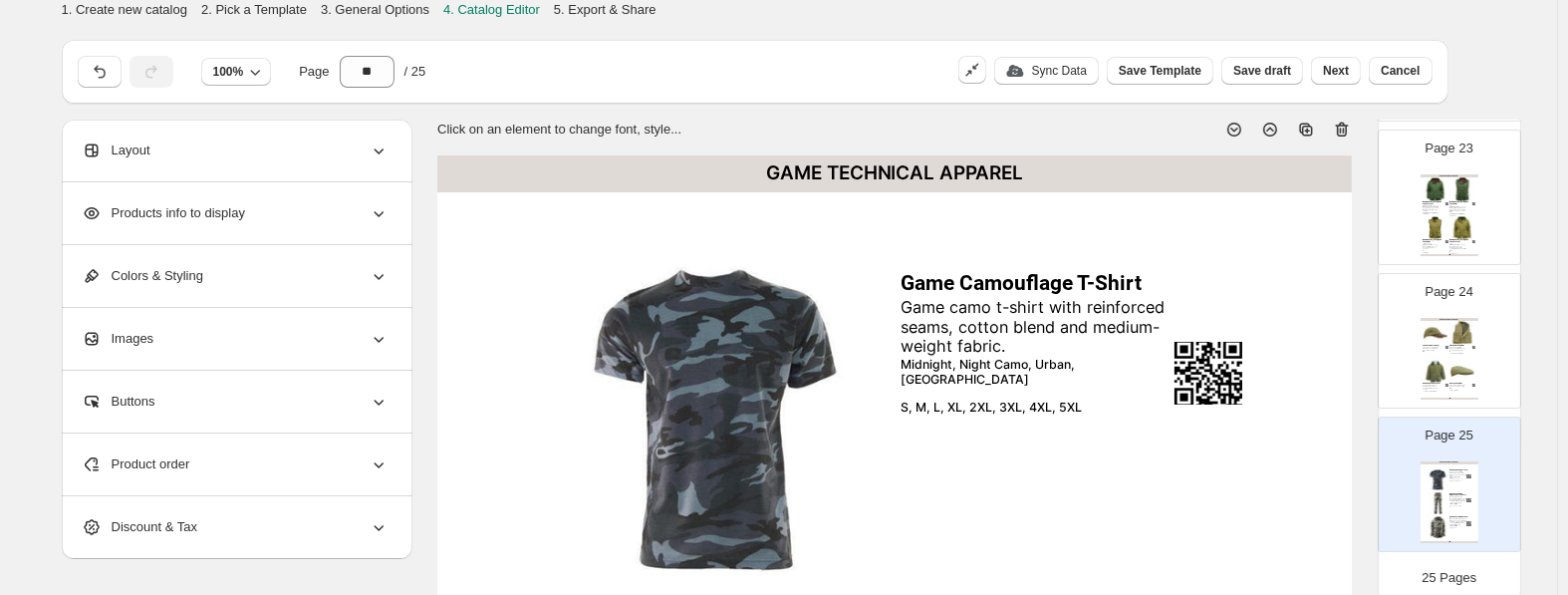 click on "Product order" at bounding box center (235, 464) 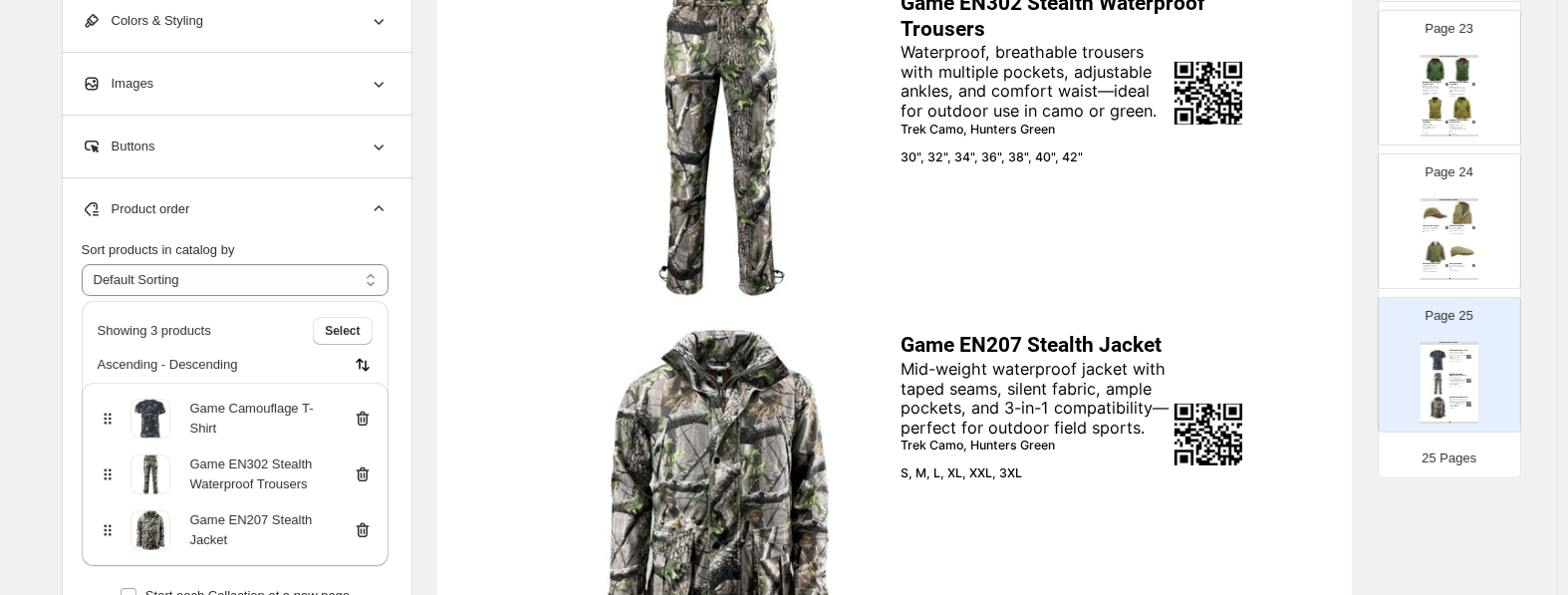 scroll, scrollTop: 826, scrollLeft: 0, axis: vertical 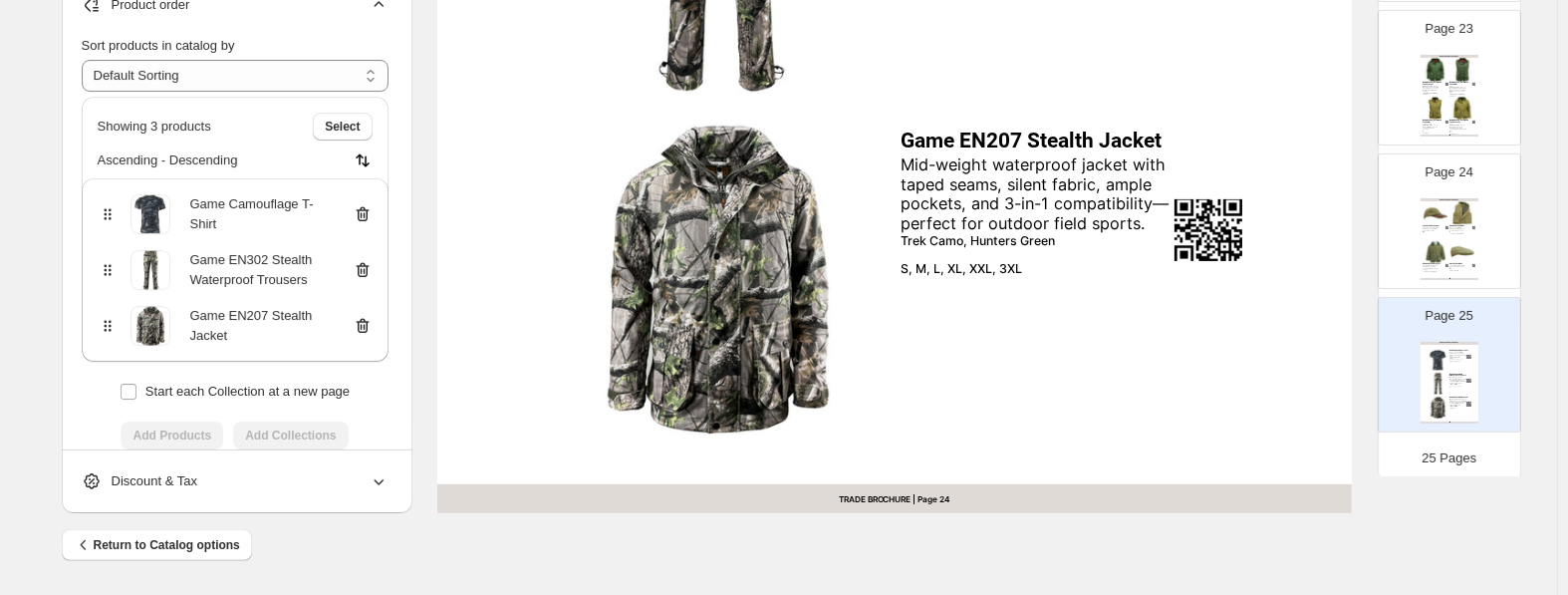 click 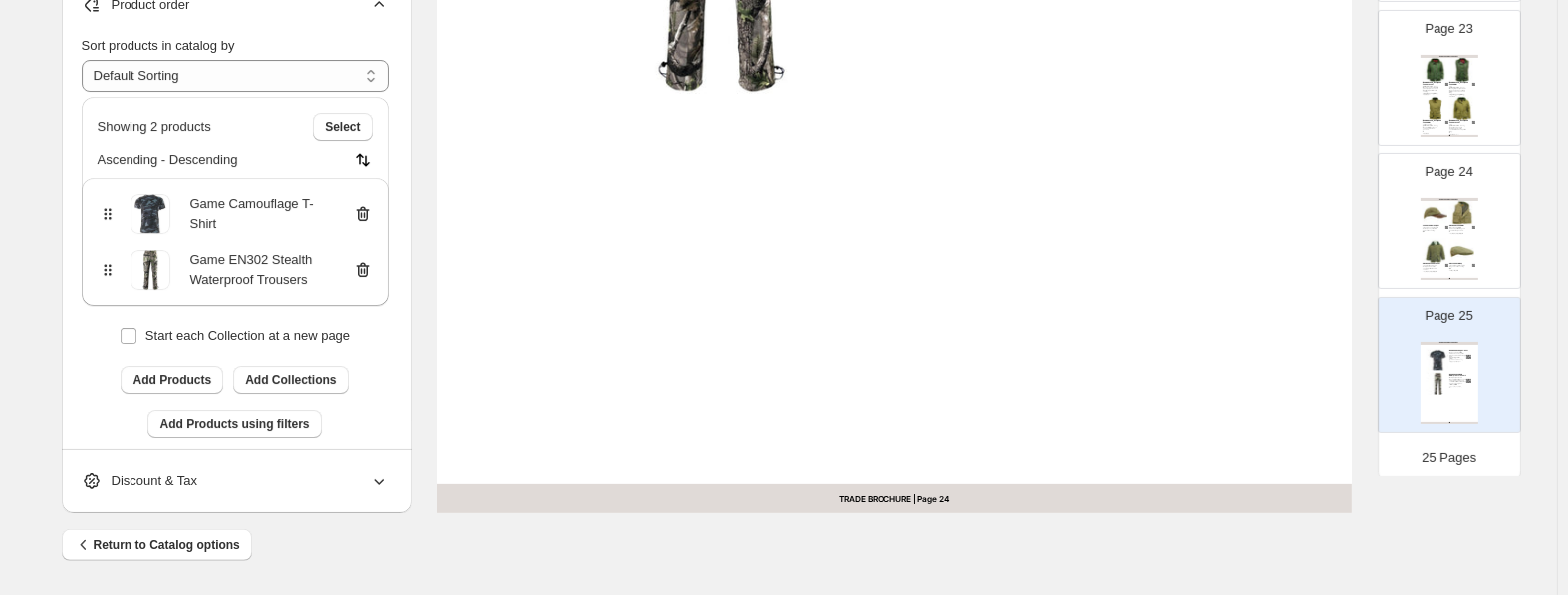 click 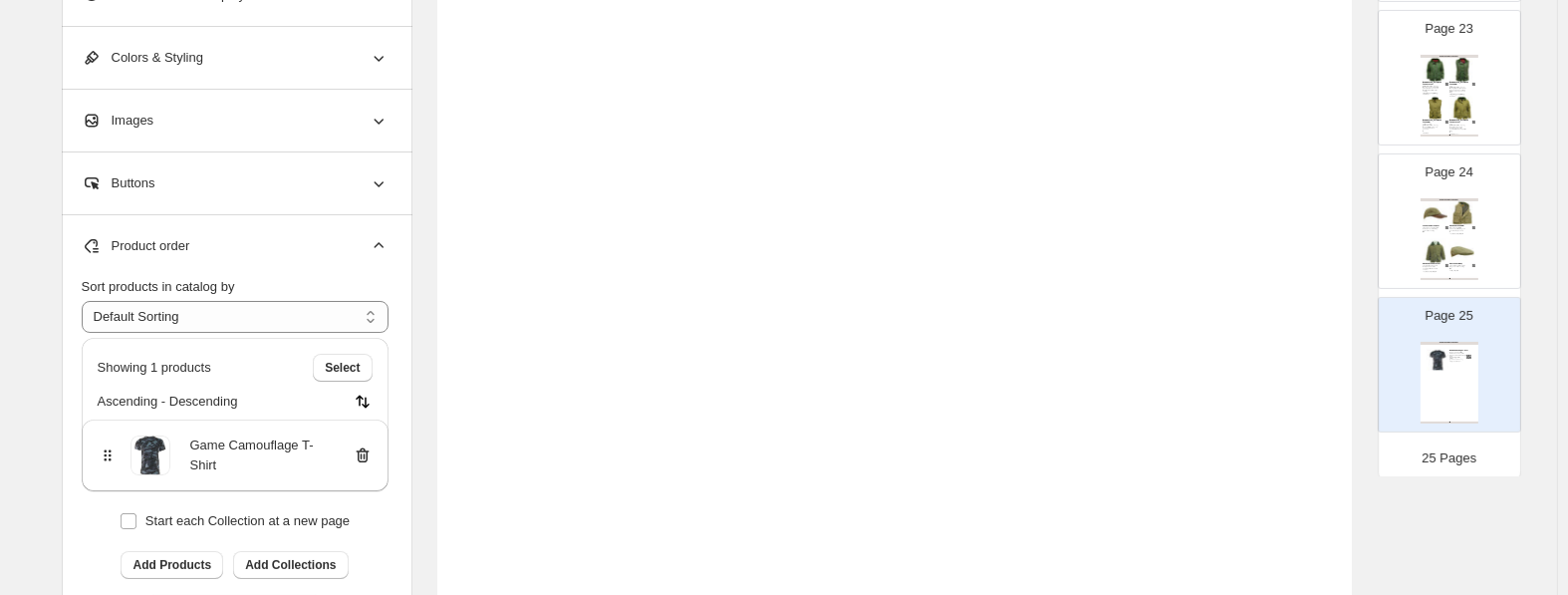 scroll, scrollTop: 303, scrollLeft: 0, axis: vertical 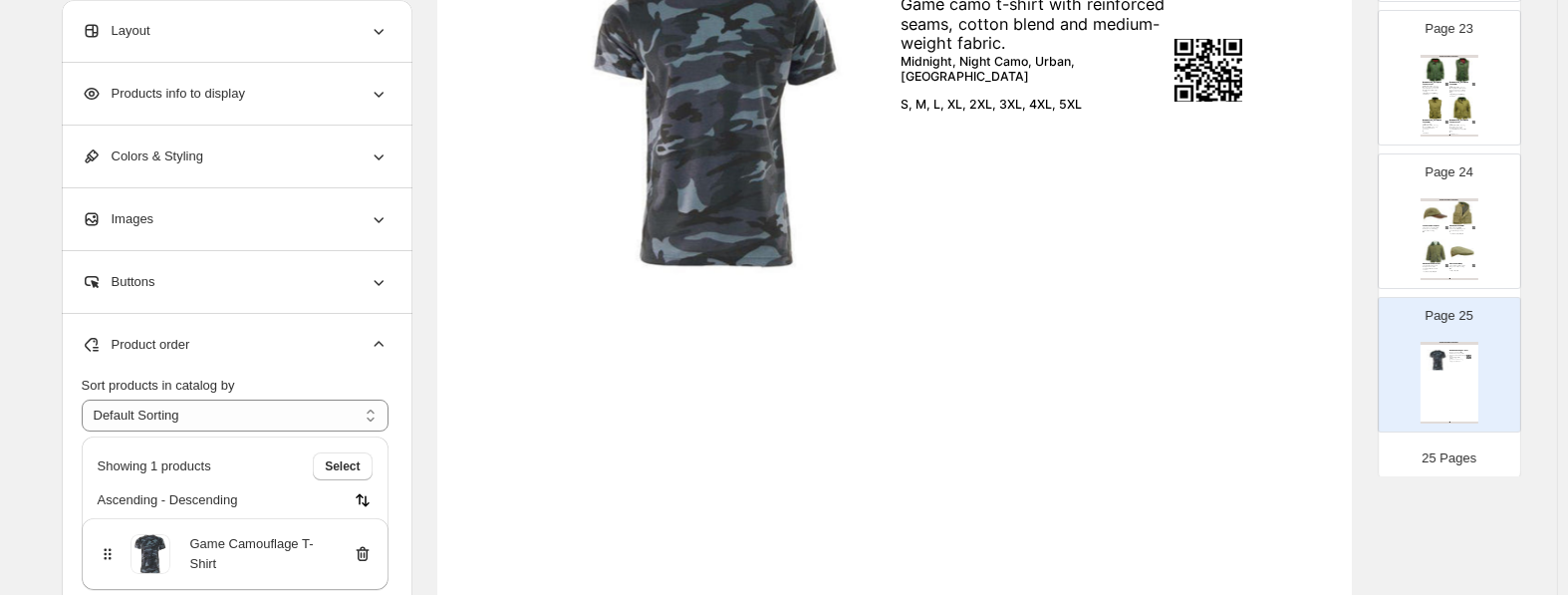 click on "Layout" at bounding box center [235, 31] 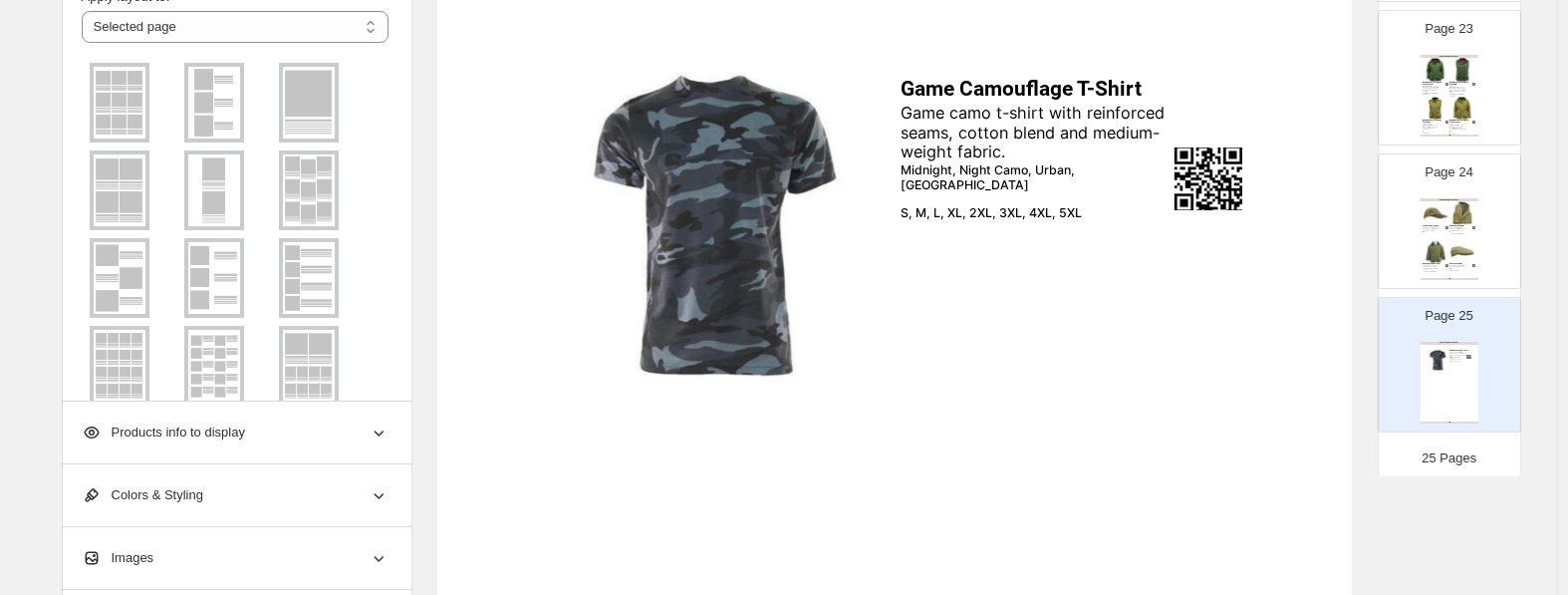 scroll, scrollTop: 94, scrollLeft: 0, axis: vertical 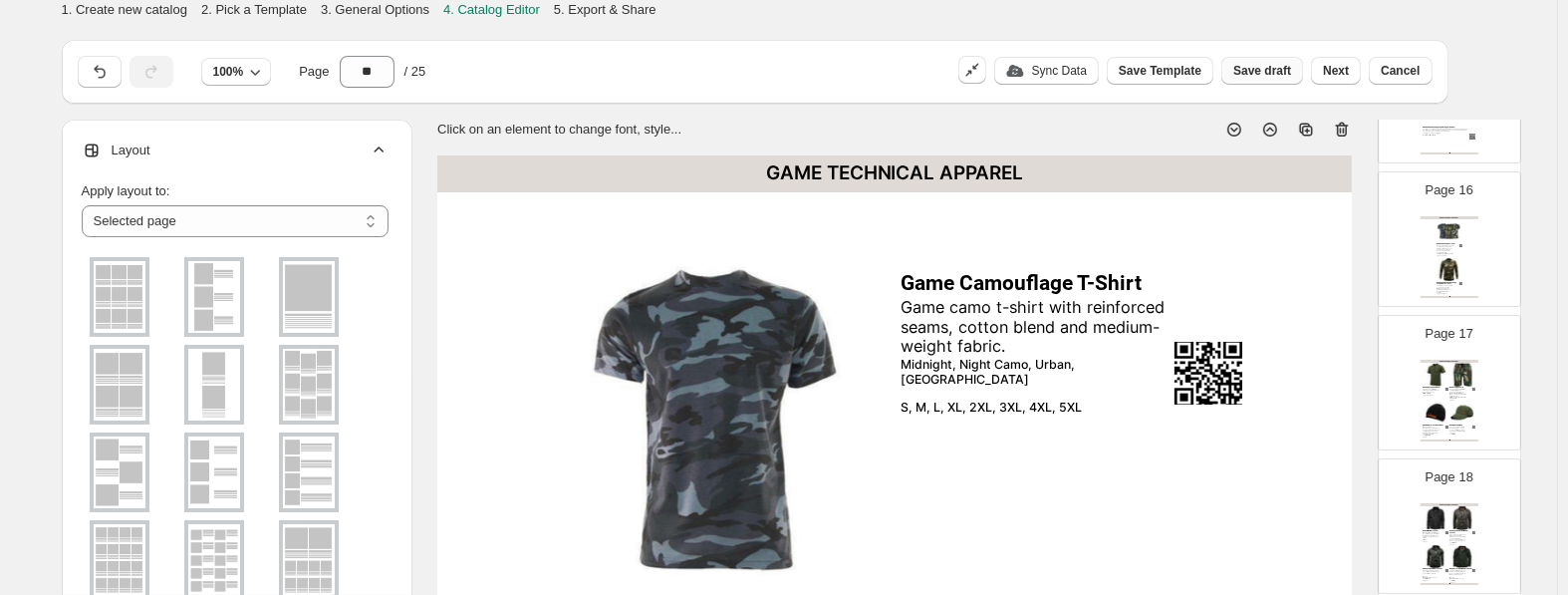 click on "Save draft" at bounding box center (1262, 71) 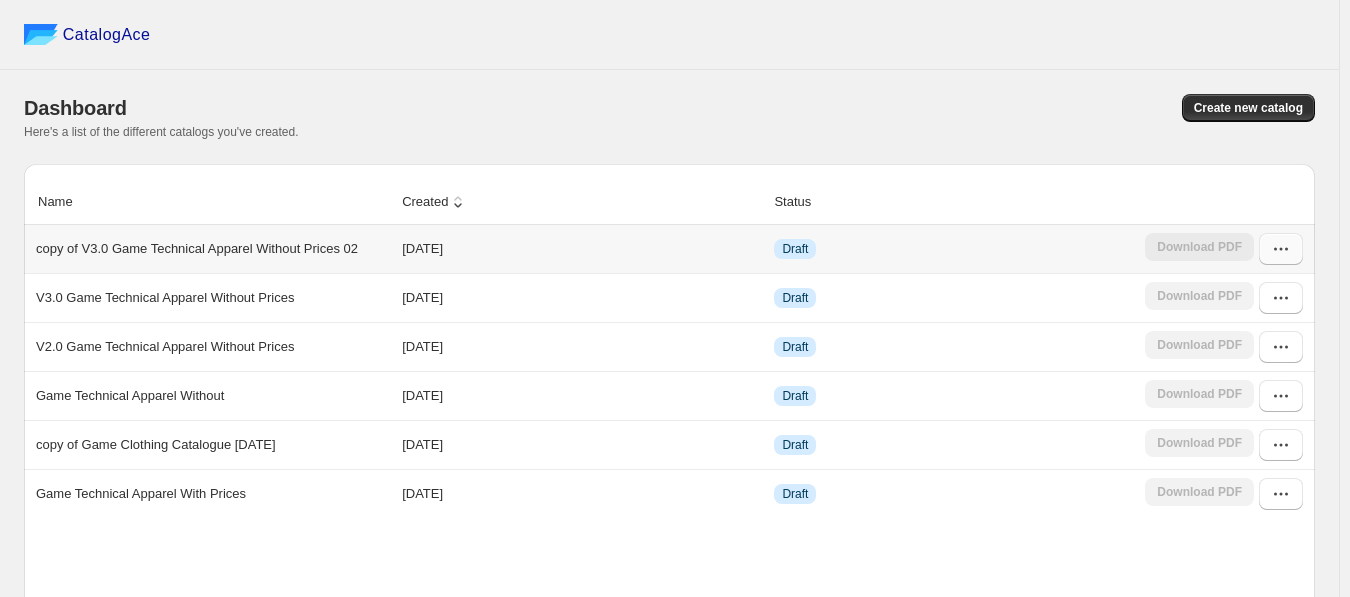 click at bounding box center (1281, 249) 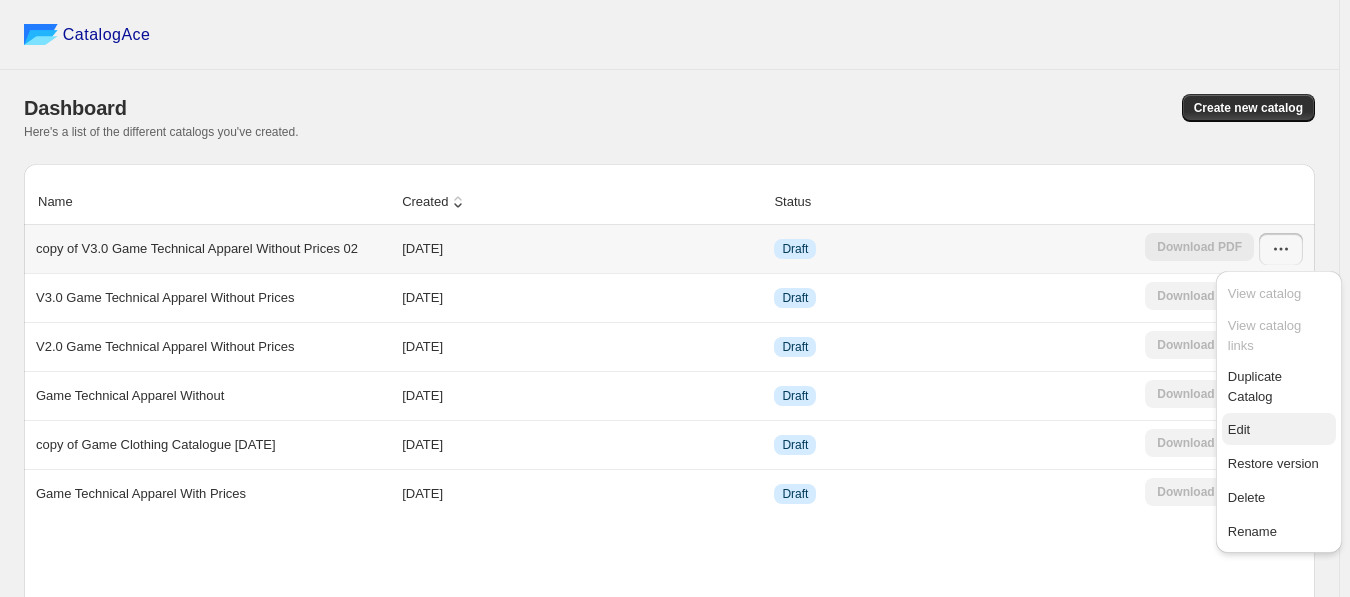 click on "Edit" at bounding box center (1279, 430) 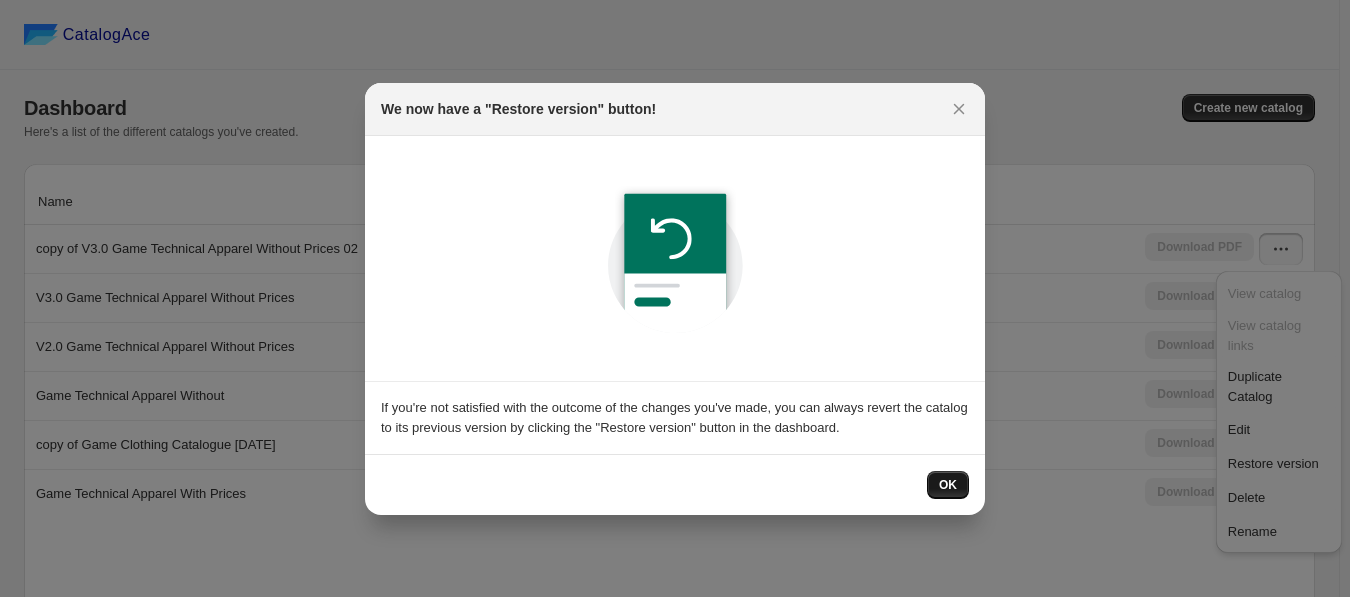 click on "OK" at bounding box center (948, 485) 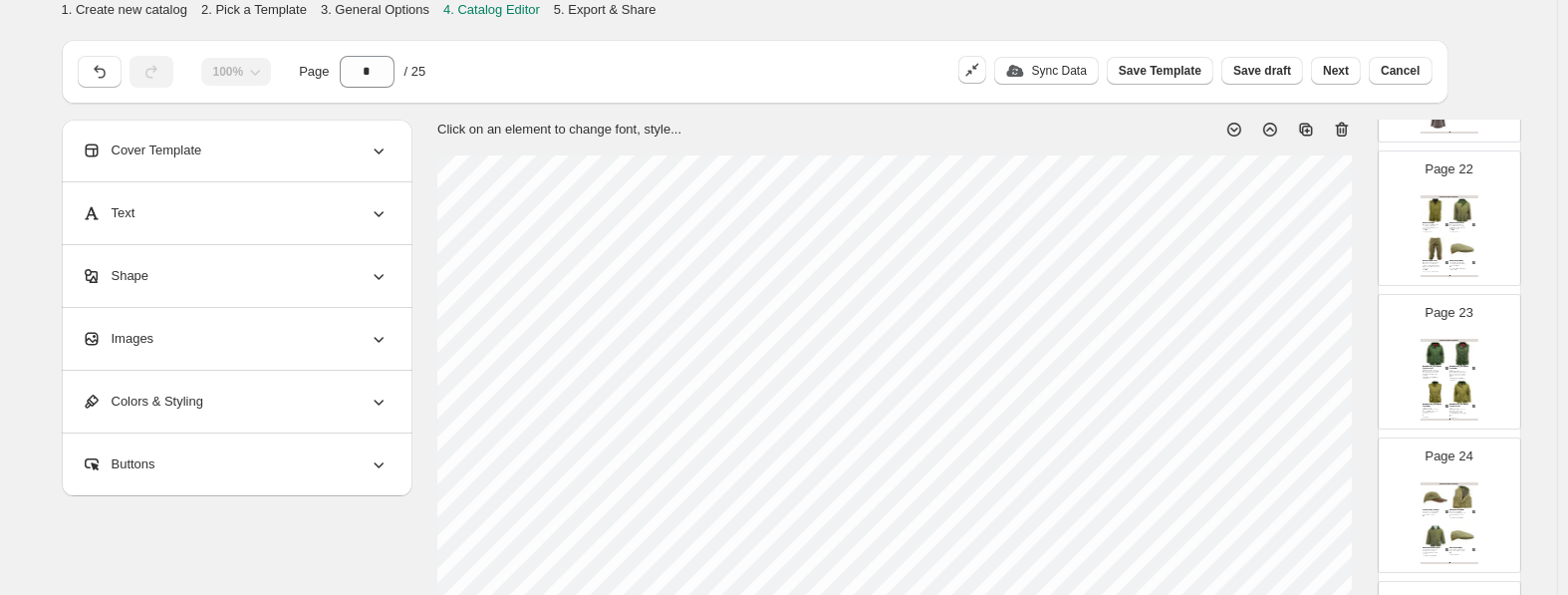 scroll, scrollTop: 3235, scrollLeft: 0, axis: vertical 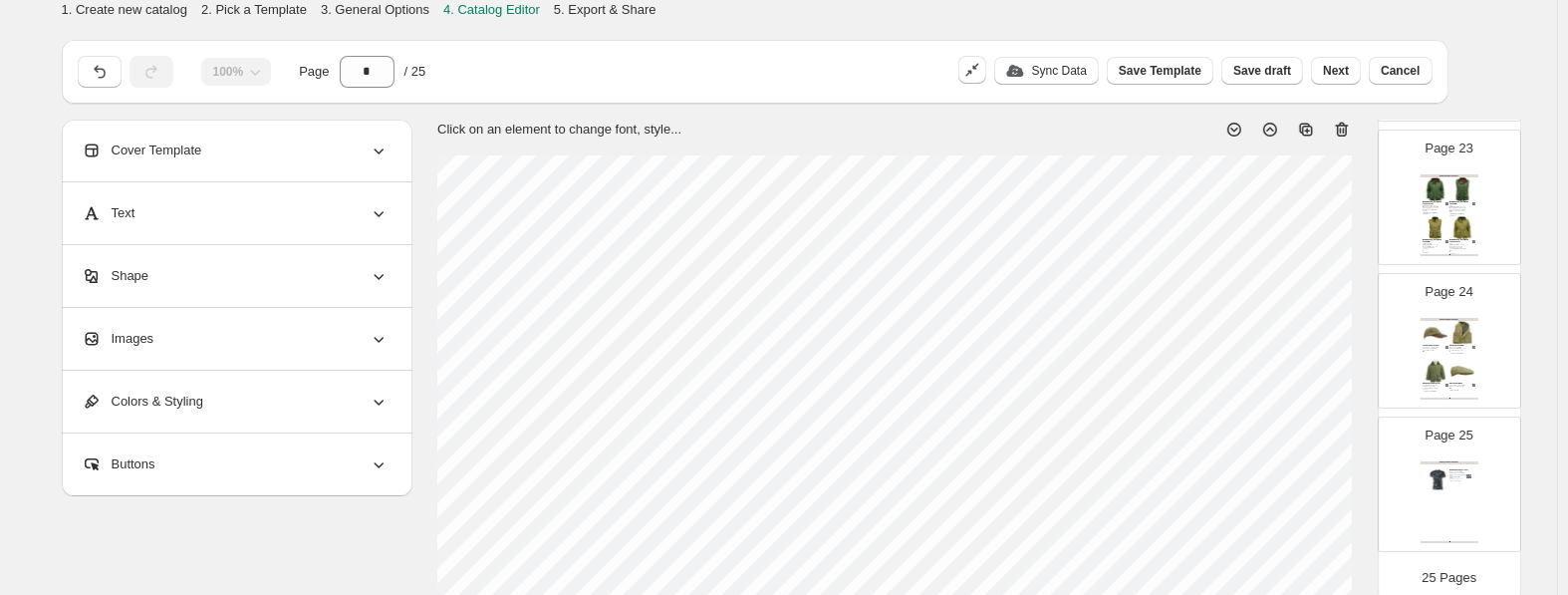 click on "Game Camouflage T-Shirt
Game  camo t-shirt with reinforced seams, cotton blend and medium-weight fabric.
Midnight, Night Camo, Urban, Woodland S, M, L, XL, 2XL, 3XL, 4XL, 5XL" at bounding box center (1460, 475) 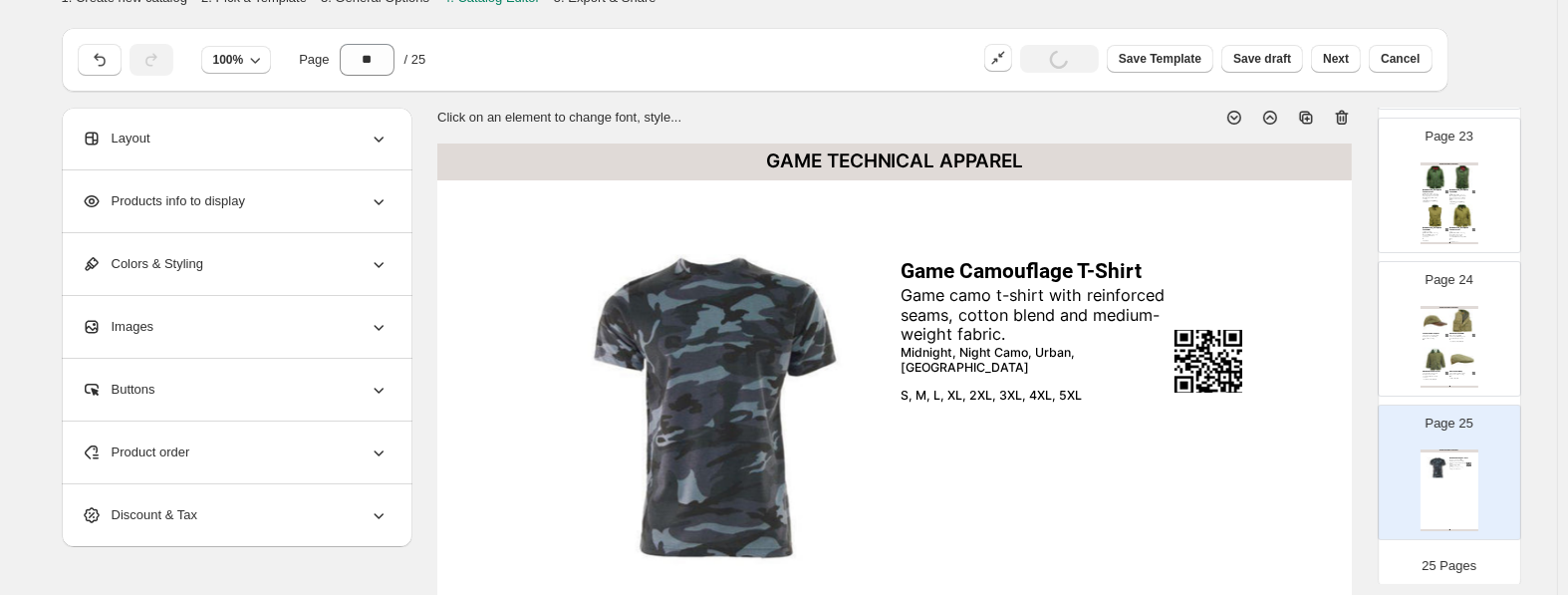 scroll, scrollTop: 105, scrollLeft: 0, axis: vertical 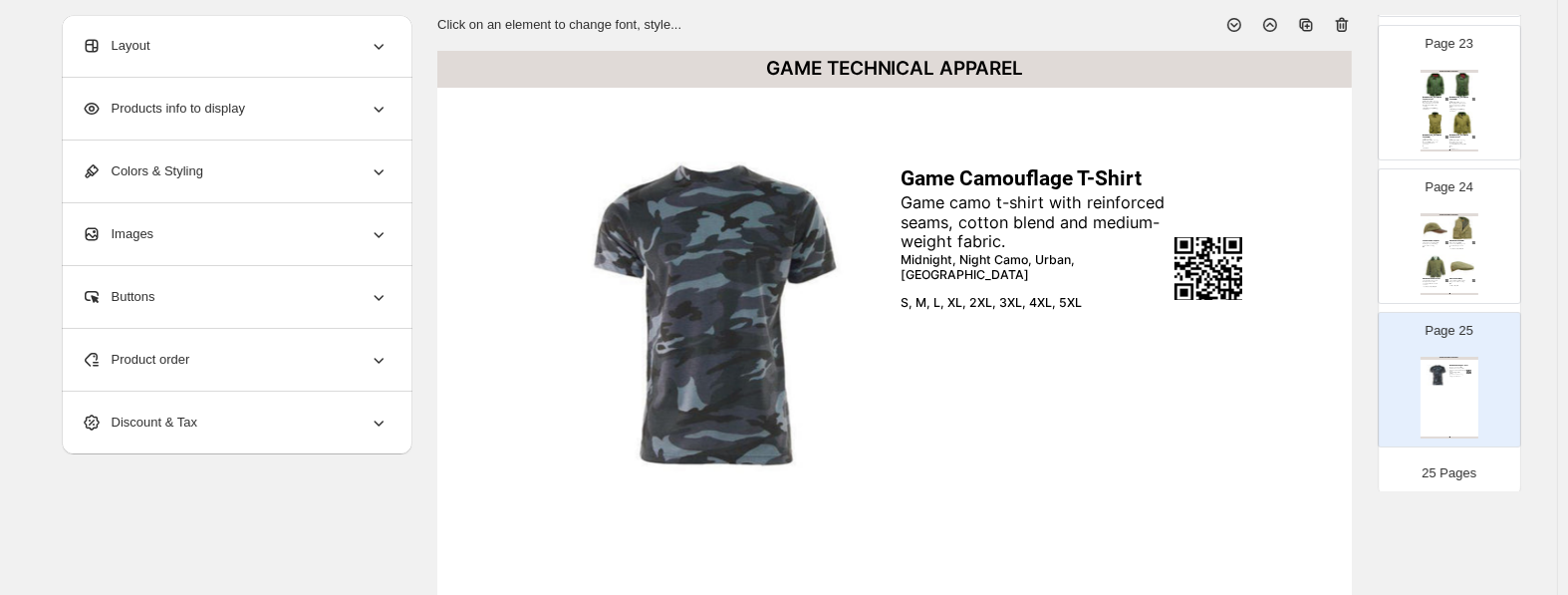 click on "Layout" at bounding box center [235, 46] 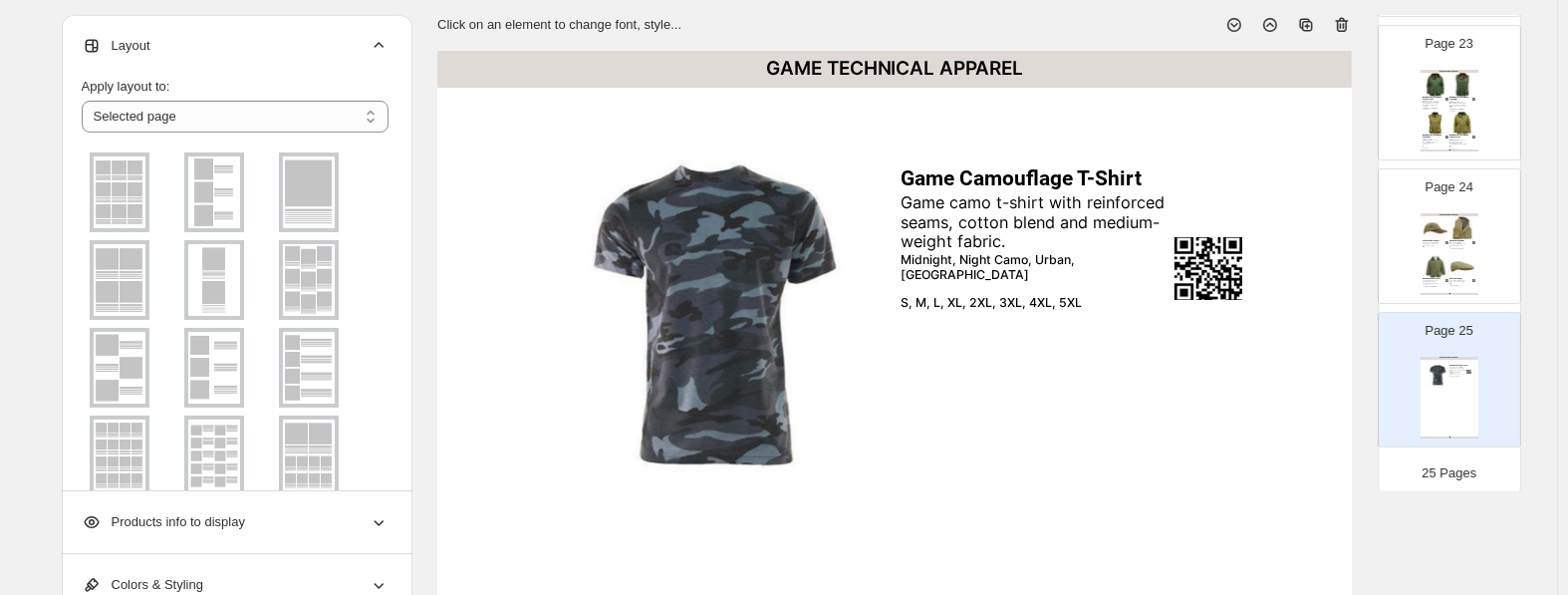 click at bounding box center [120, 280] 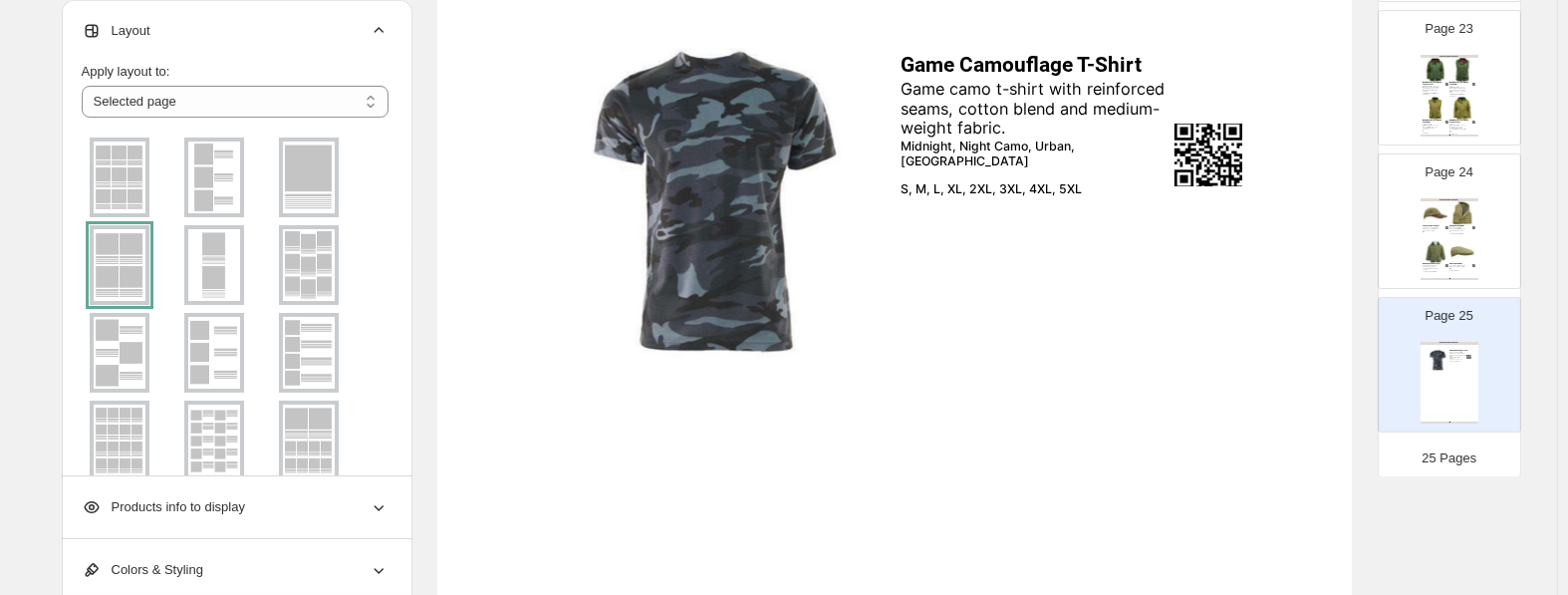 scroll, scrollTop: 314, scrollLeft: 0, axis: vertical 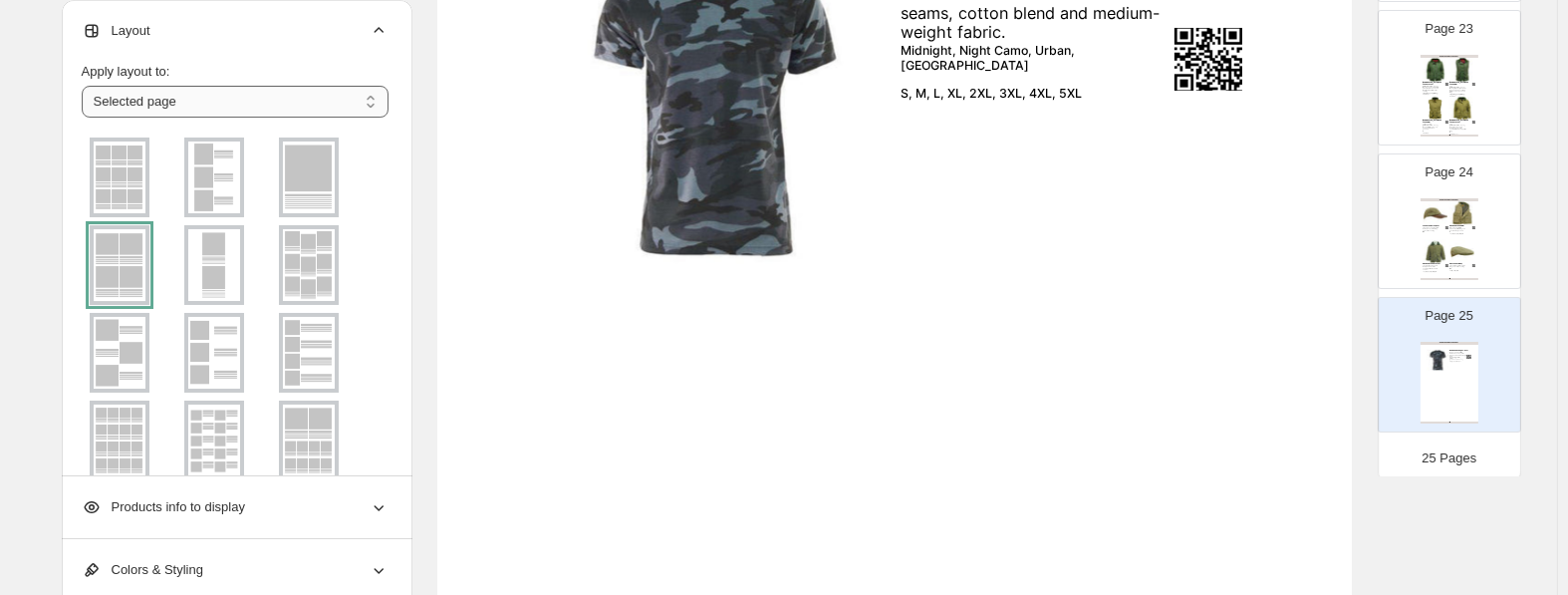 click on "**********" at bounding box center (235, 102) 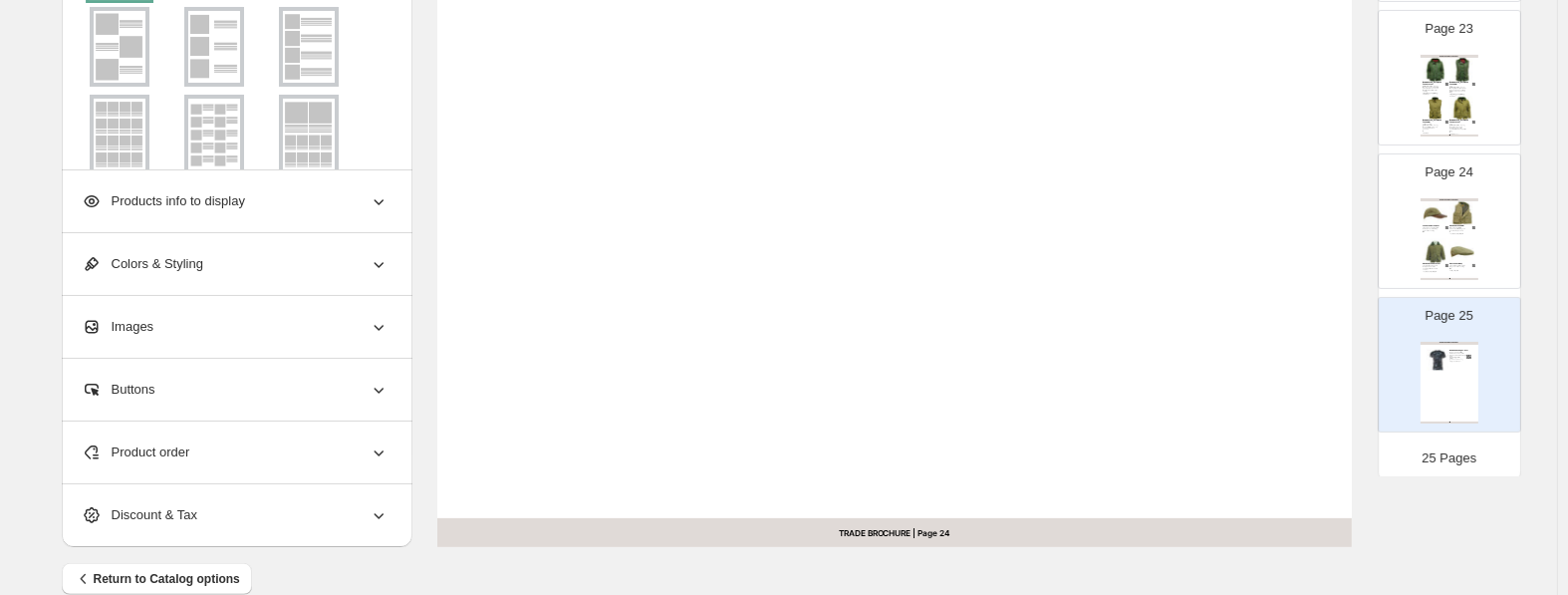 scroll, scrollTop: 826, scrollLeft: 0, axis: vertical 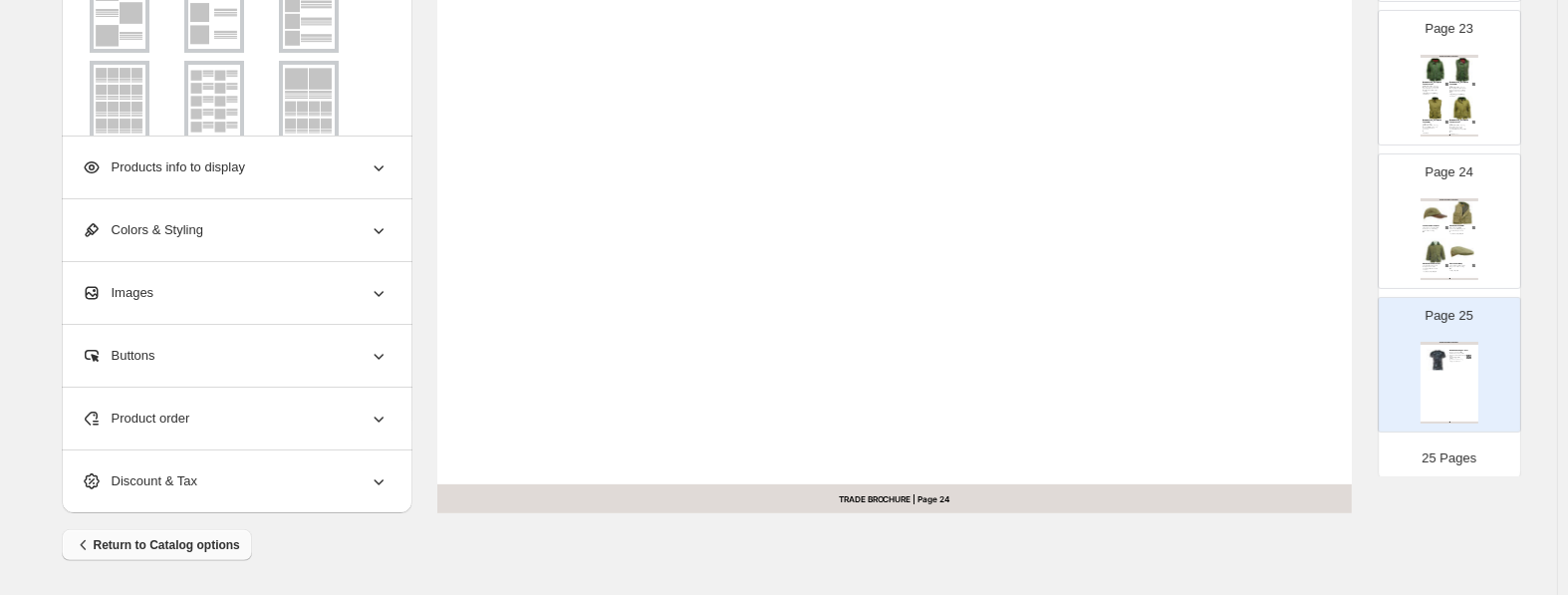 click on "Return to Catalog options" at bounding box center (156, 545) 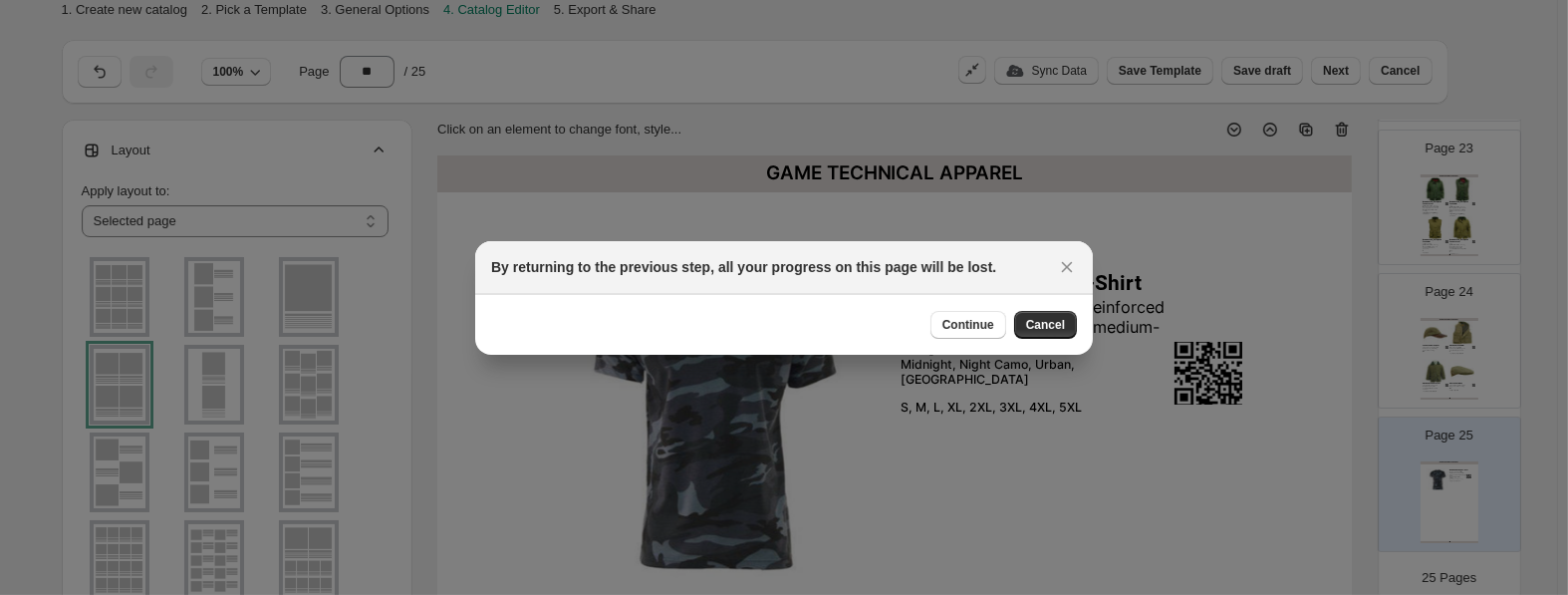 scroll, scrollTop: 0, scrollLeft: 0, axis: both 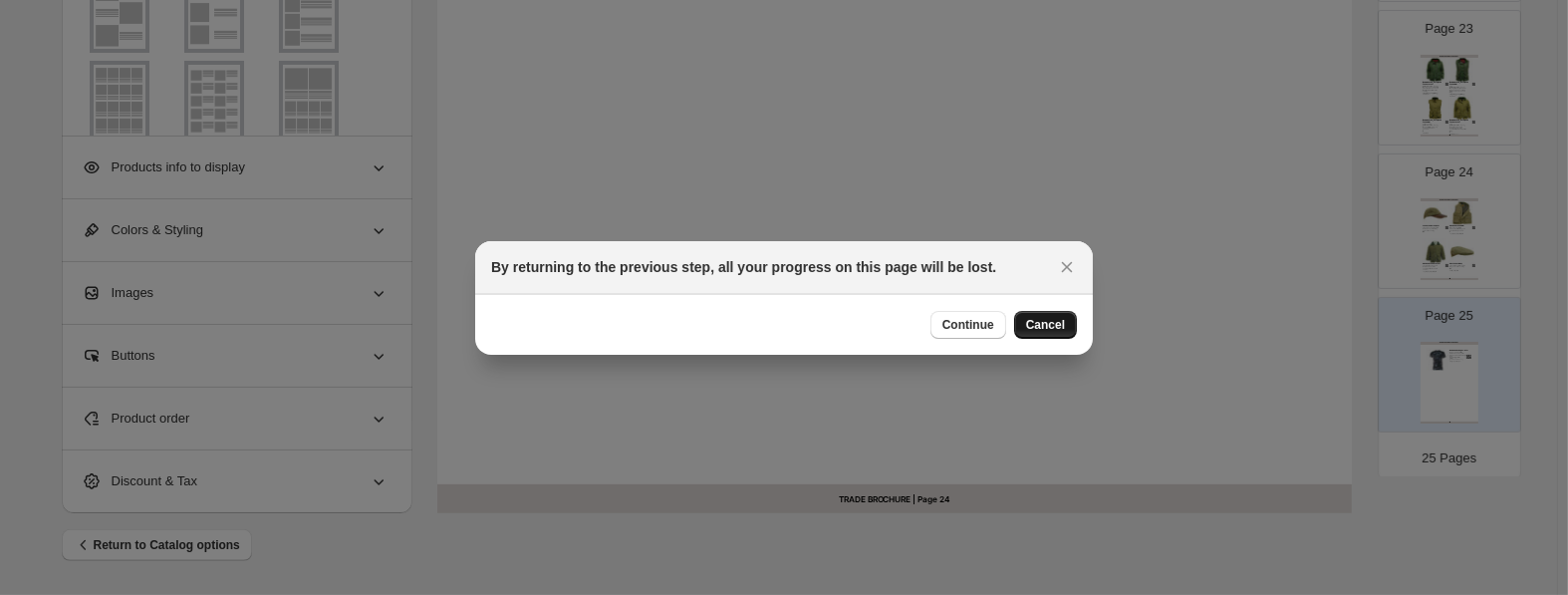 click on "Cancel" at bounding box center (1045, 325) 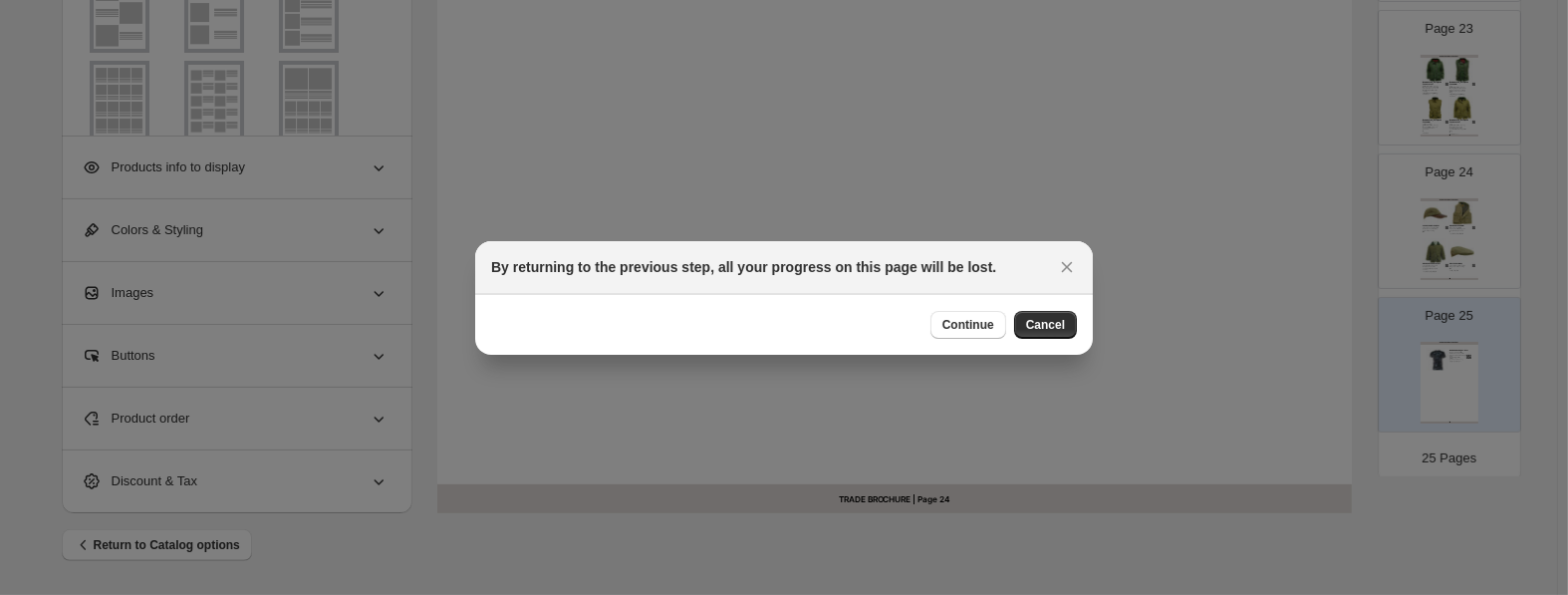 scroll, scrollTop: 3235, scrollLeft: 0, axis: vertical 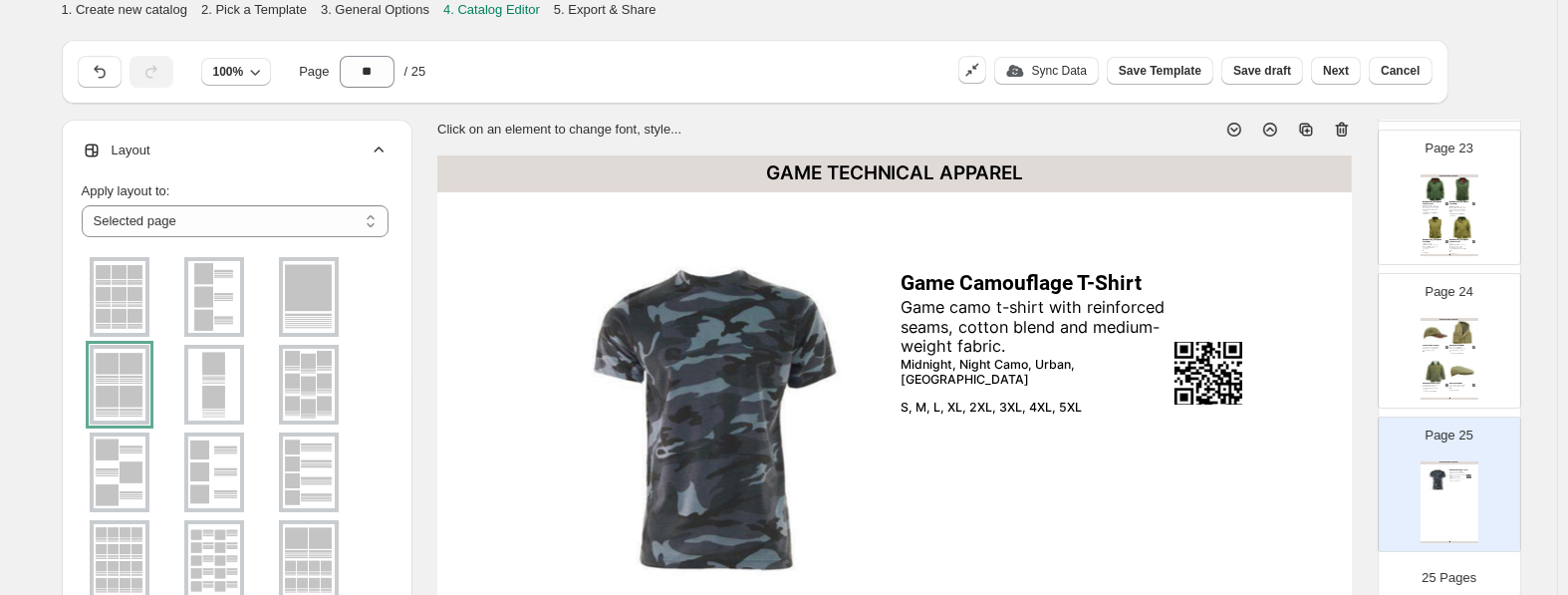 click at bounding box center [120, 385] 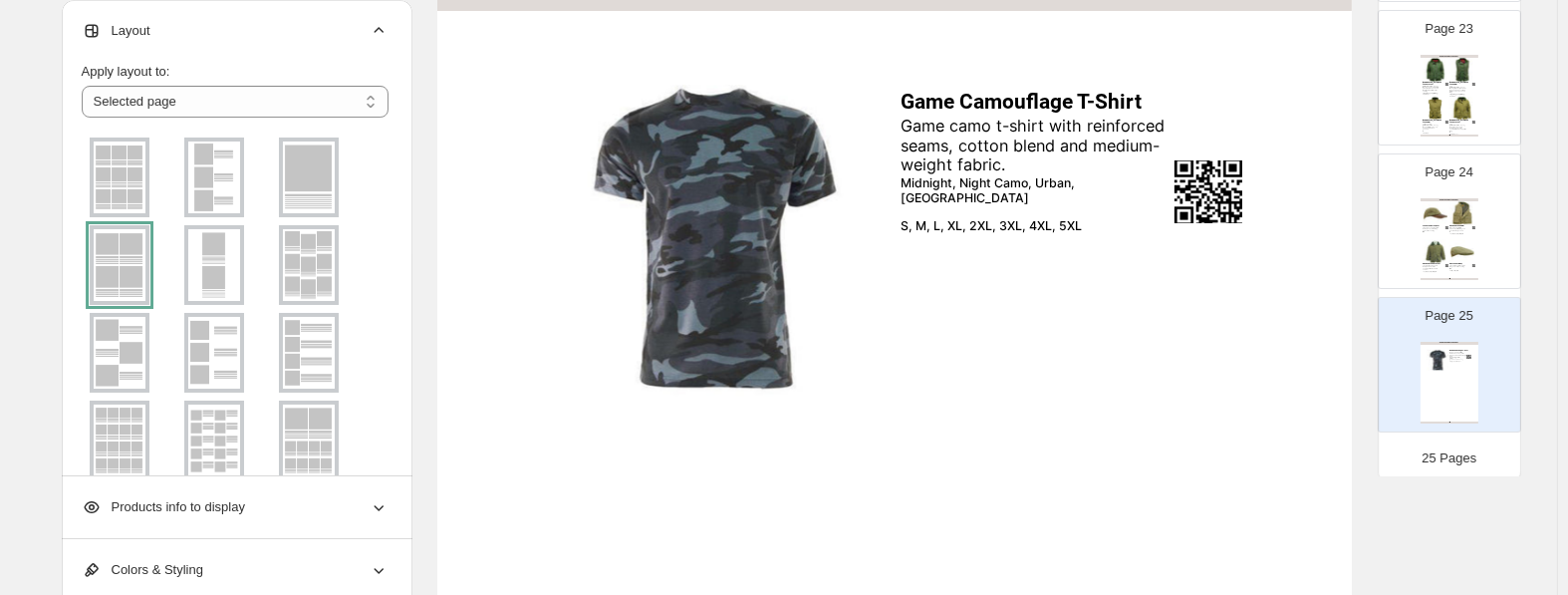 scroll, scrollTop: 209, scrollLeft: 0, axis: vertical 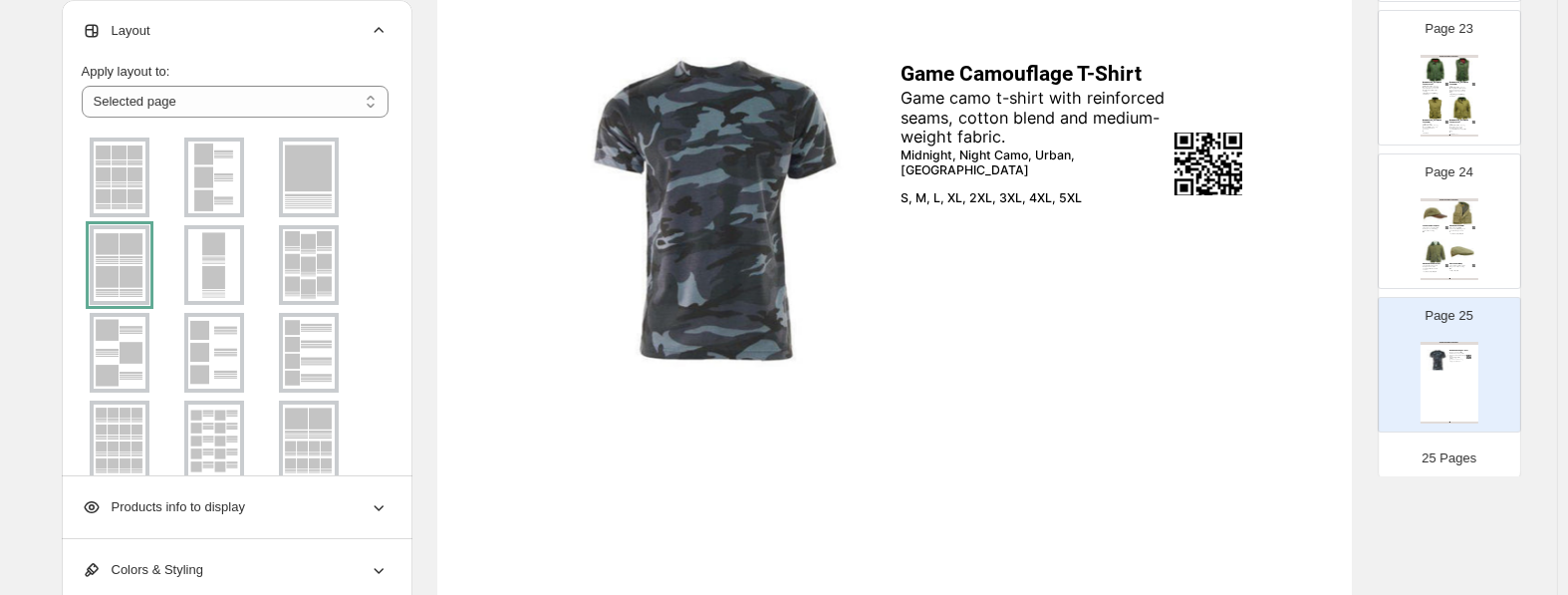 click on "GAME TECHNICAL APPAREL Game Camouflage T-Shirt
Game  camo t-shirt with reinforced seams, cotton blend and medium-weight fabric.
Midnight, Night Camo, Urban, Woodland S, M, L, XL, 2XL, 3XL, 4XL, 5XL   TRADE BROCHURE | Page undefined" at bounding box center (1449, 383) 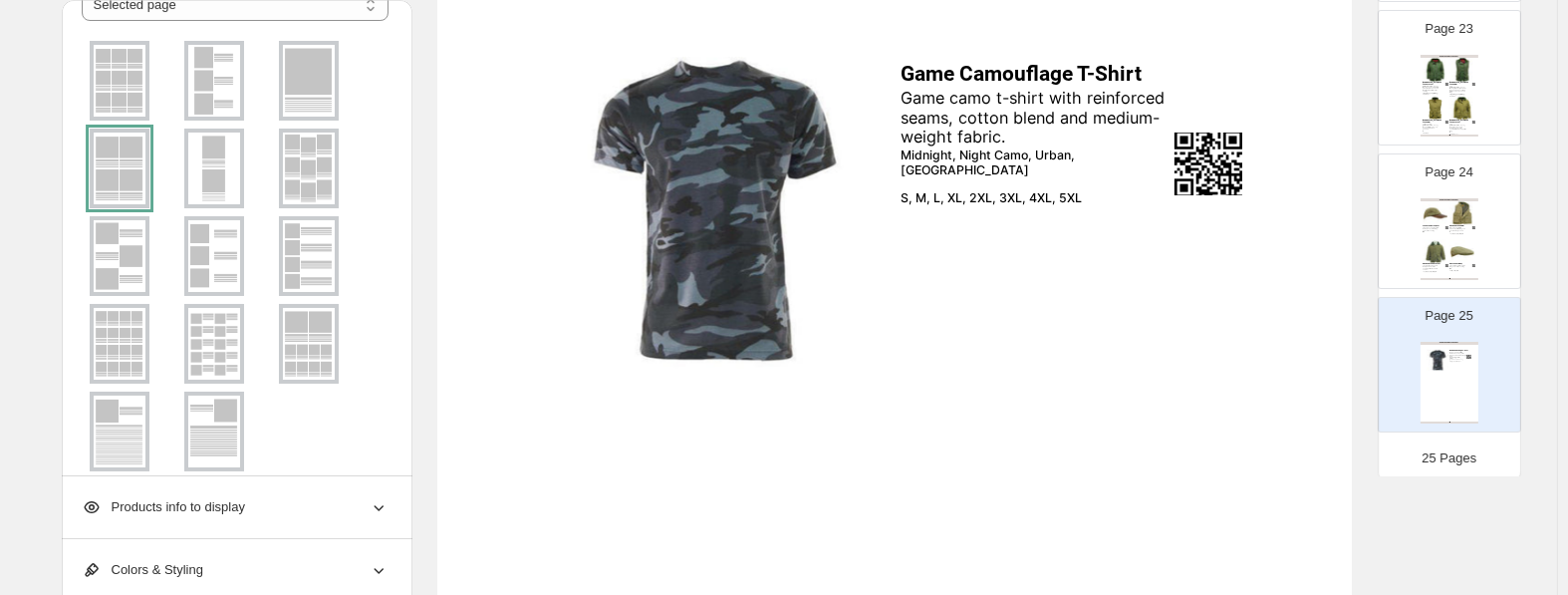 scroll, scrollTop: 177, scrollLeft: 0, axis: vertical 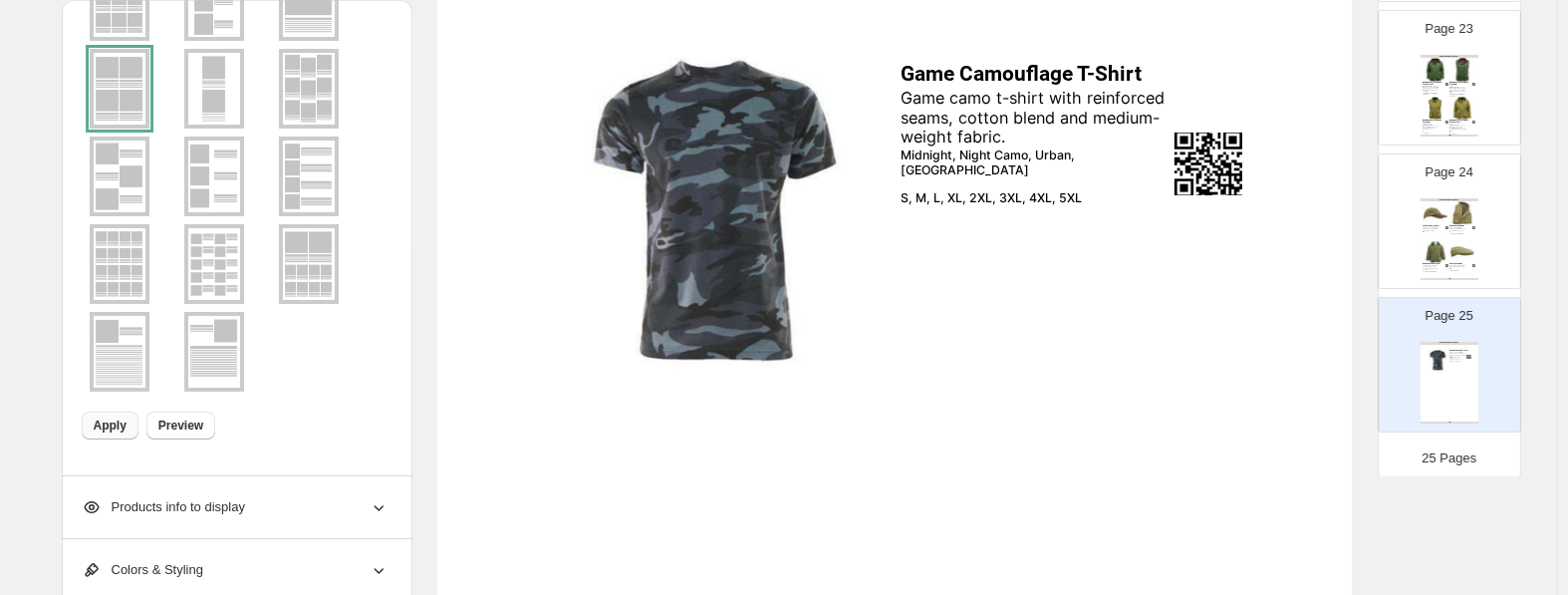 click on "Apply" at bounding box center [110, 426] 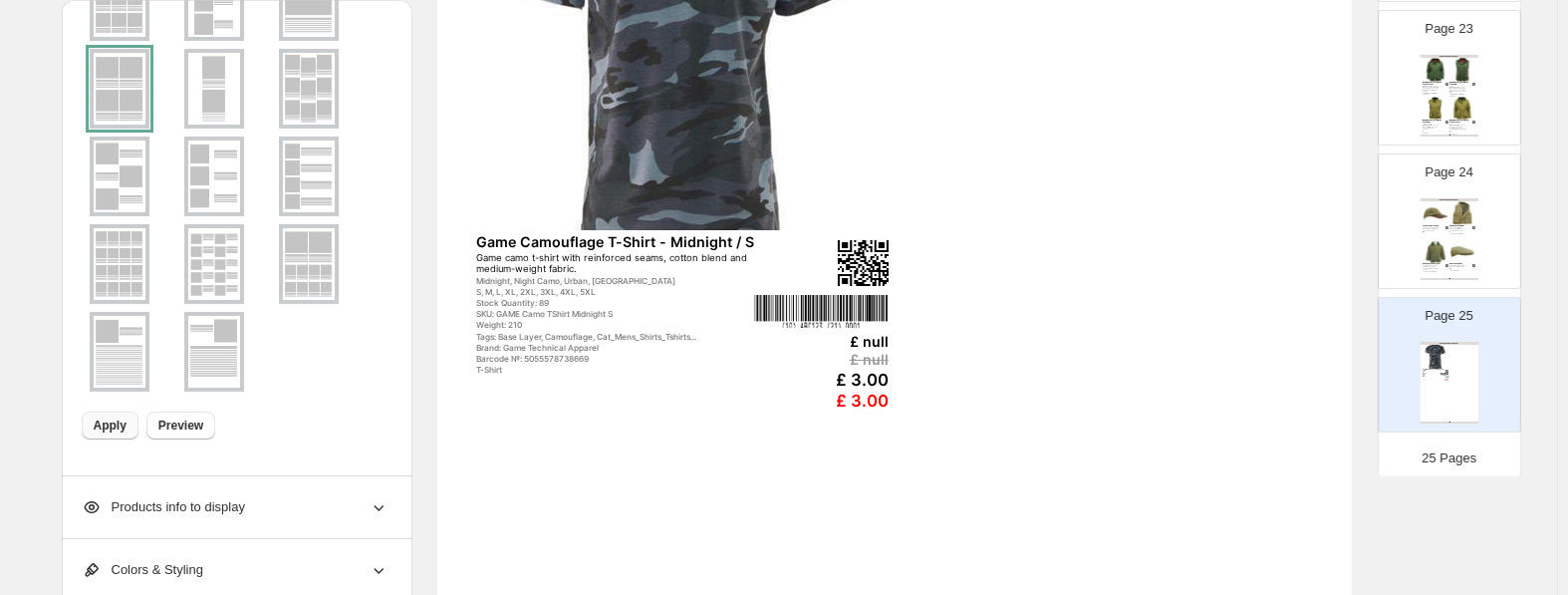scroll, scrollTop: 0, scrollLeft: 0, axis: both 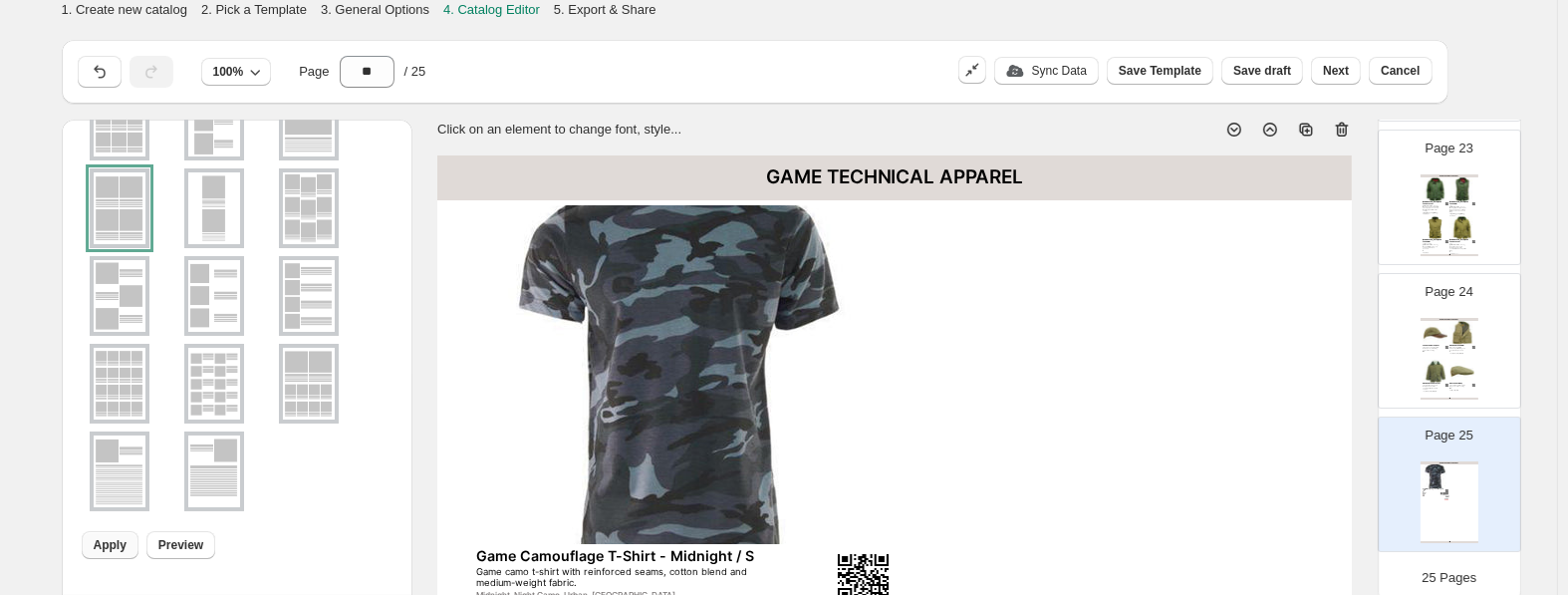 click at bounding box center (682, 375) 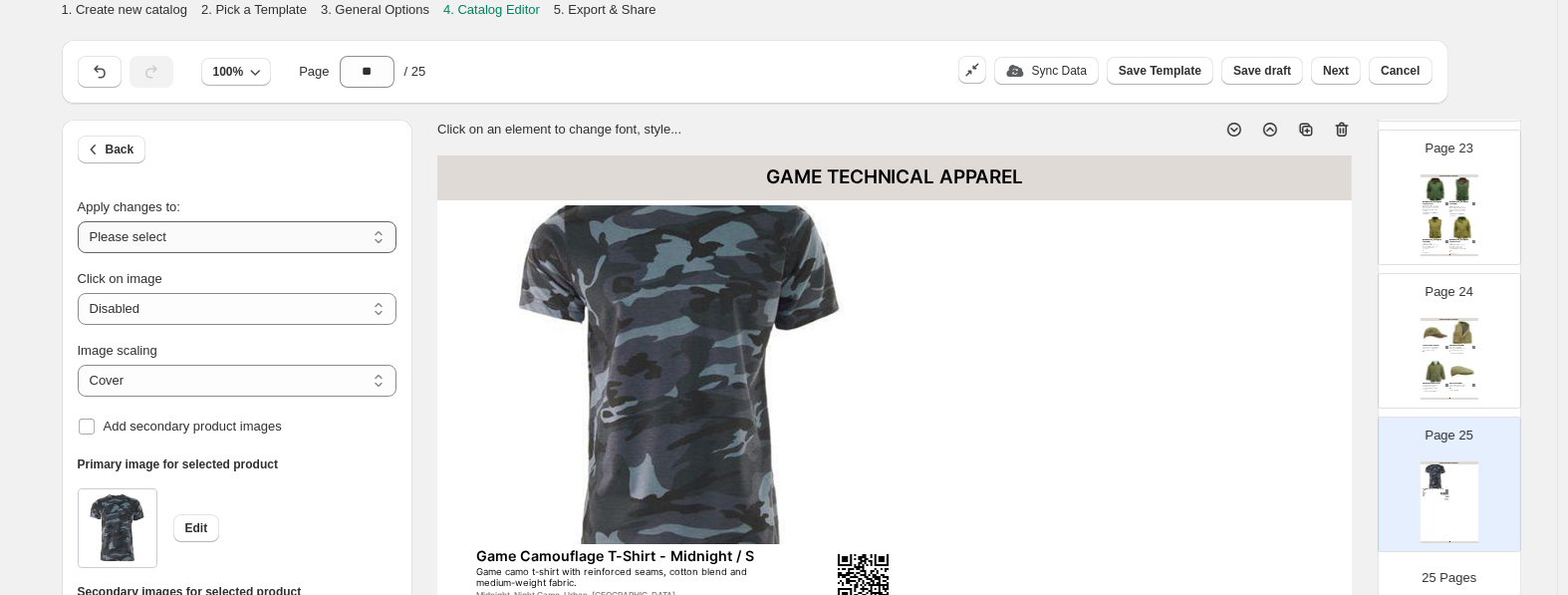 click on "**********" at bounding box center (237, 237) 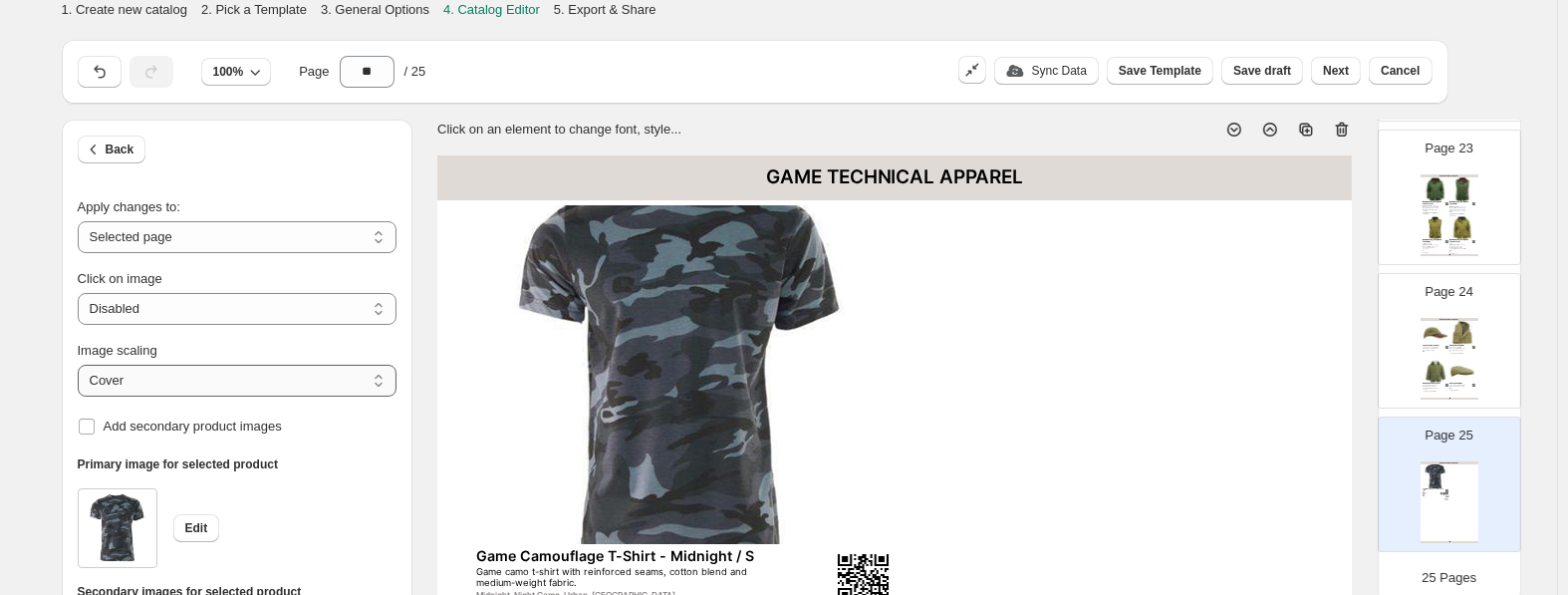 click on "***** *******" at bounding box center (237, 381) 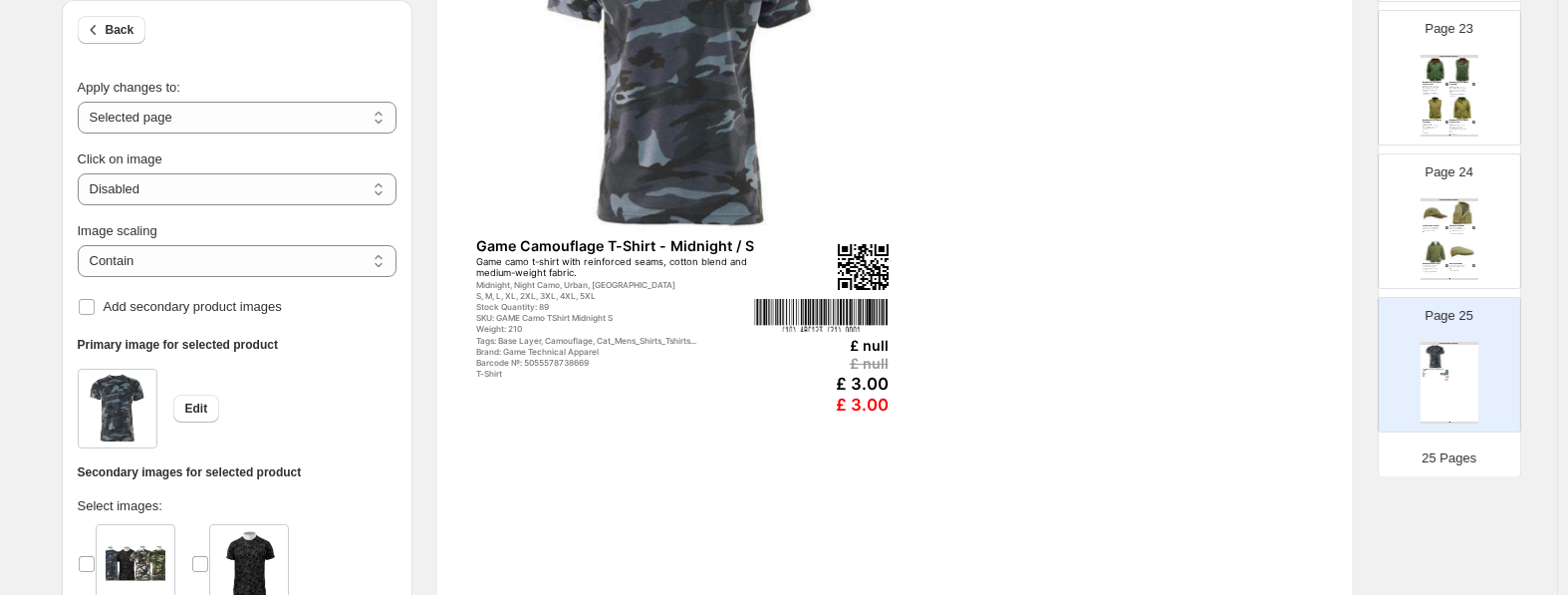 scroll, scrollTop: 419, scrollLeft: 0, axis: vertical 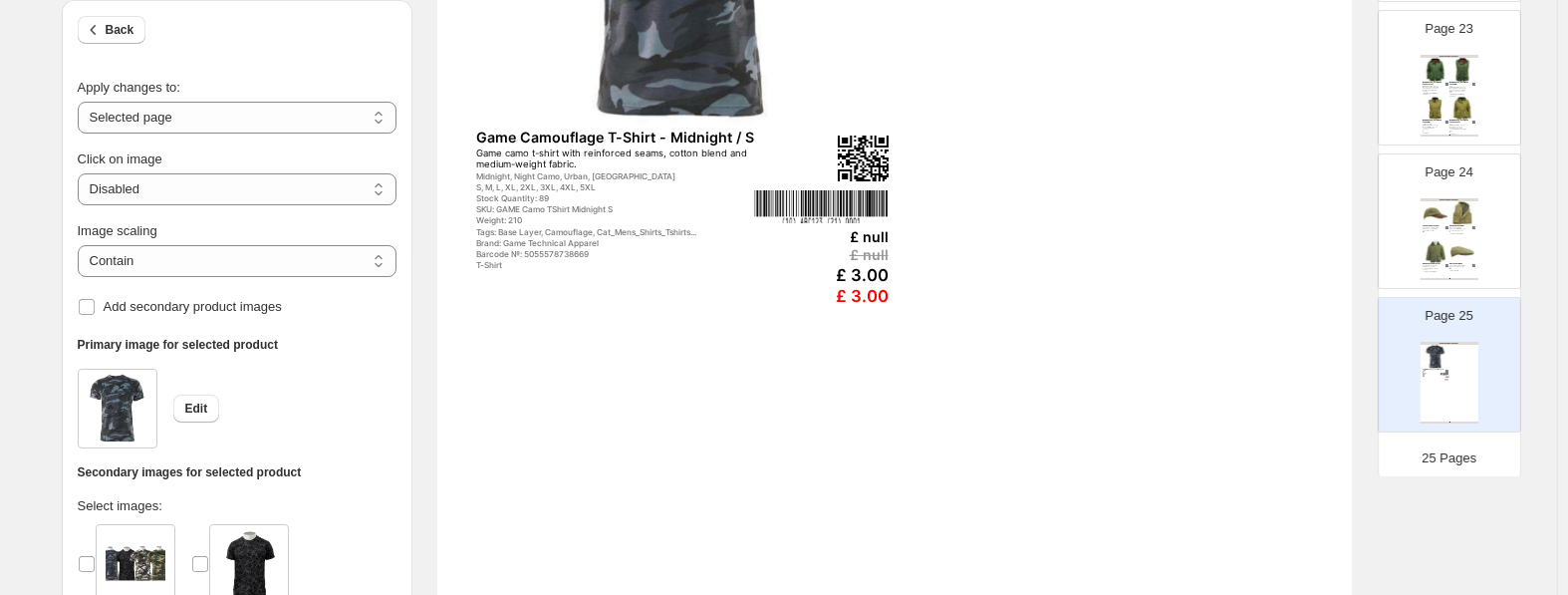 click at bounding box center (821, 207) 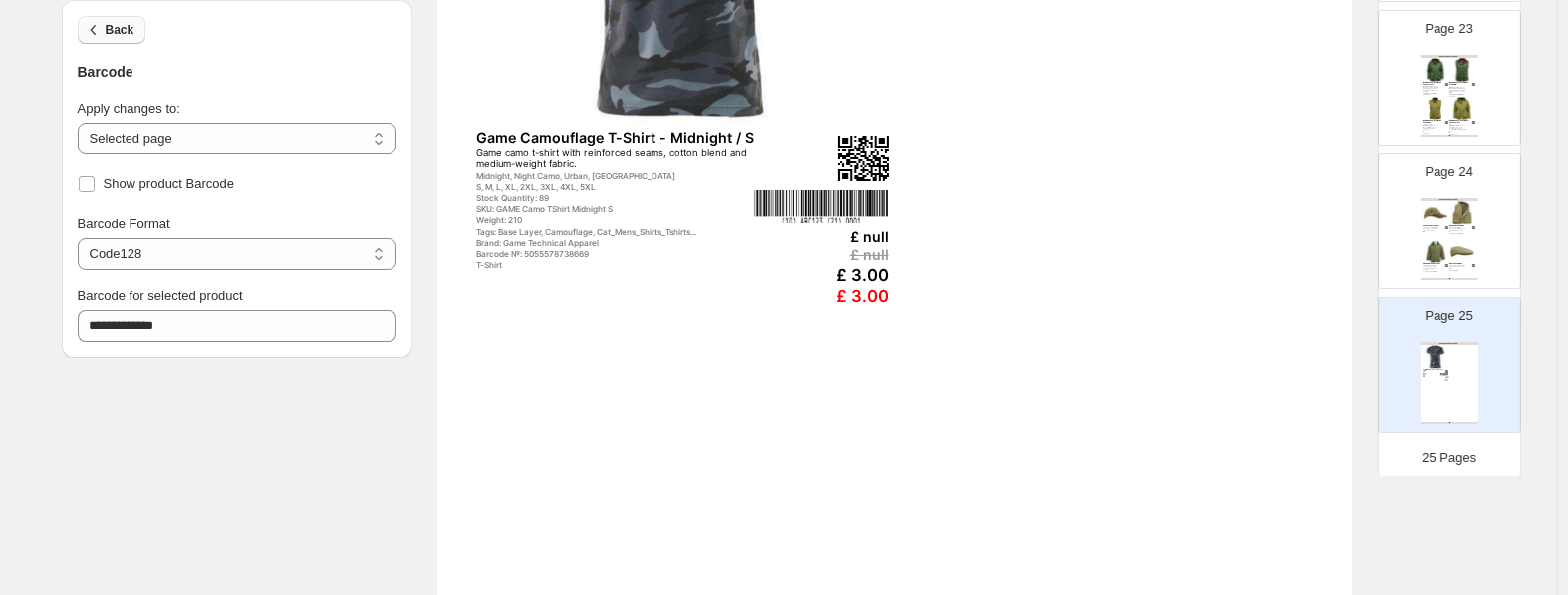 click on "Back" at bounding box center (112, 30) 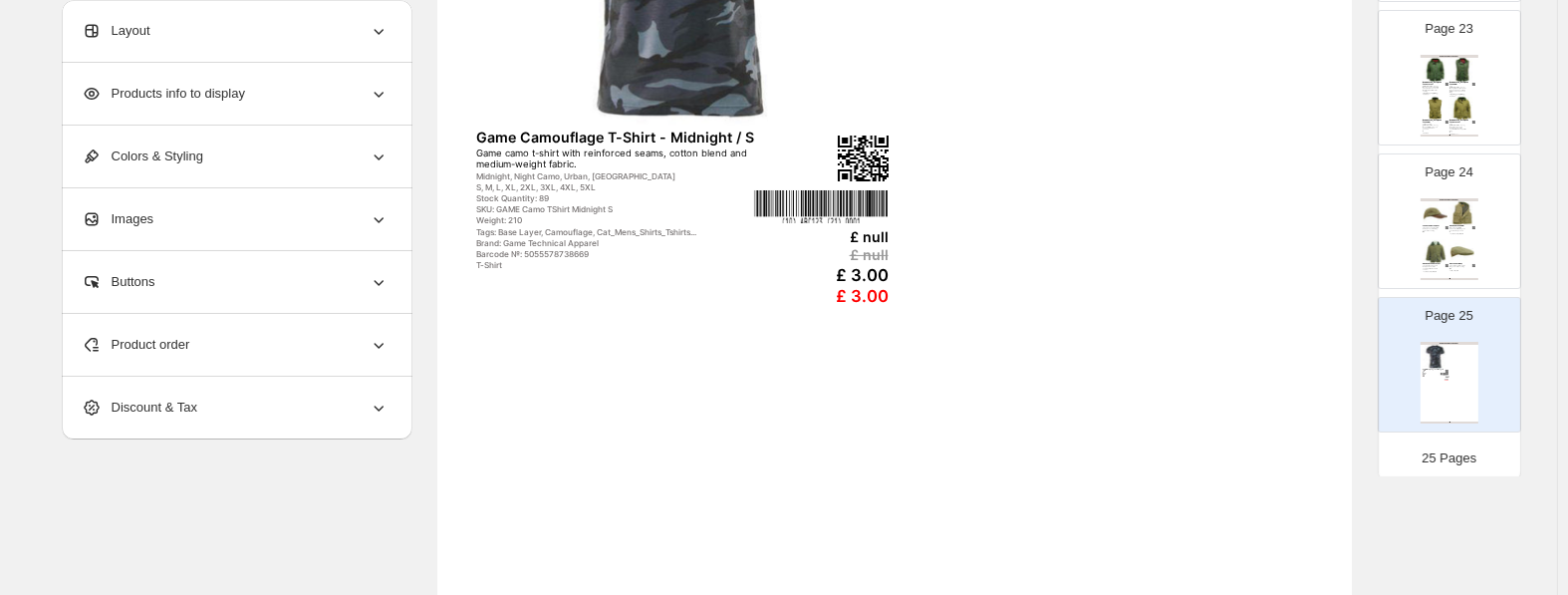 click on "Products info to display" at bounding box center [163, 94] 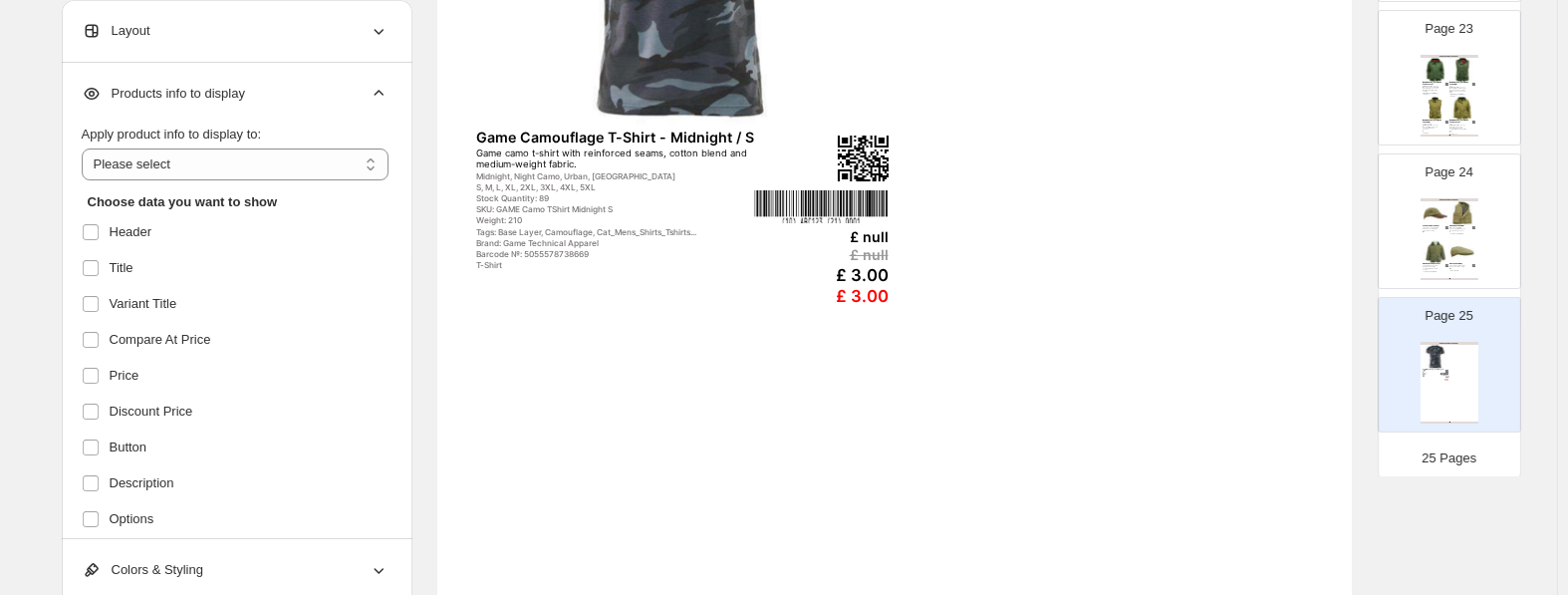 scroll, scrollTop: 105, scrollLeft: 0, axis: vertical 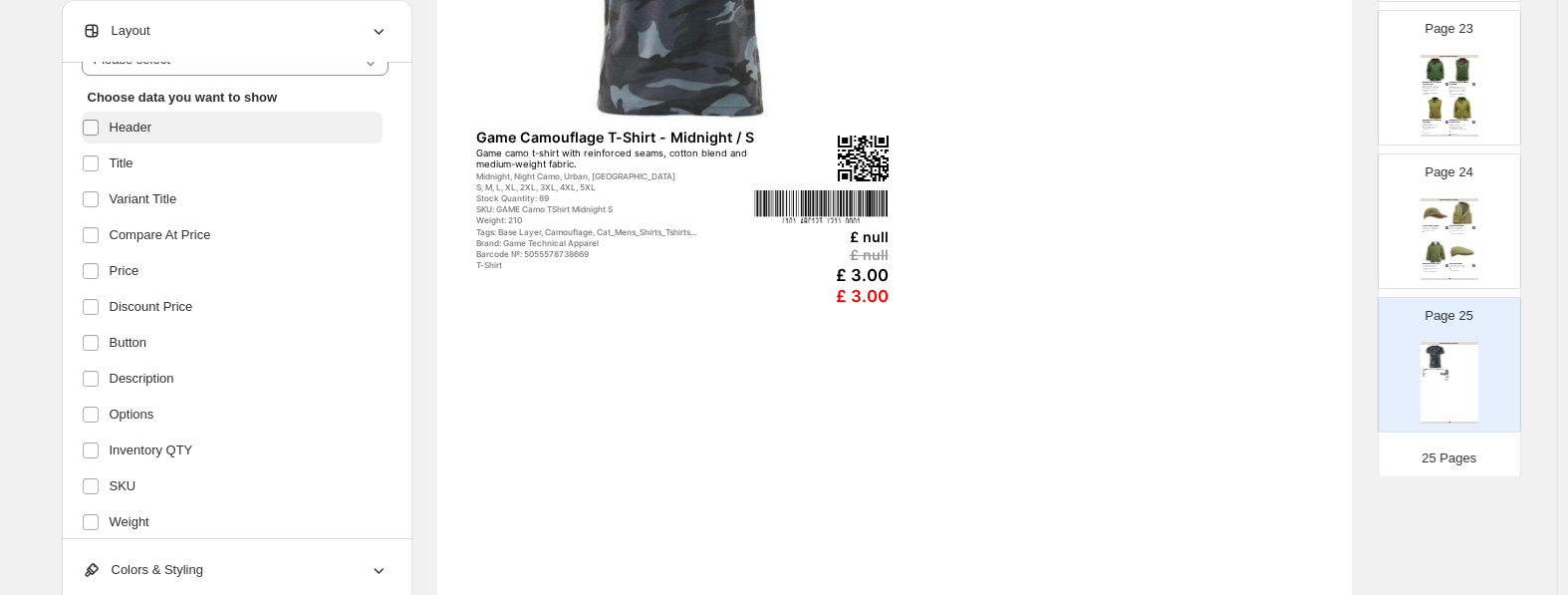 click at bounding box center (95, 128) 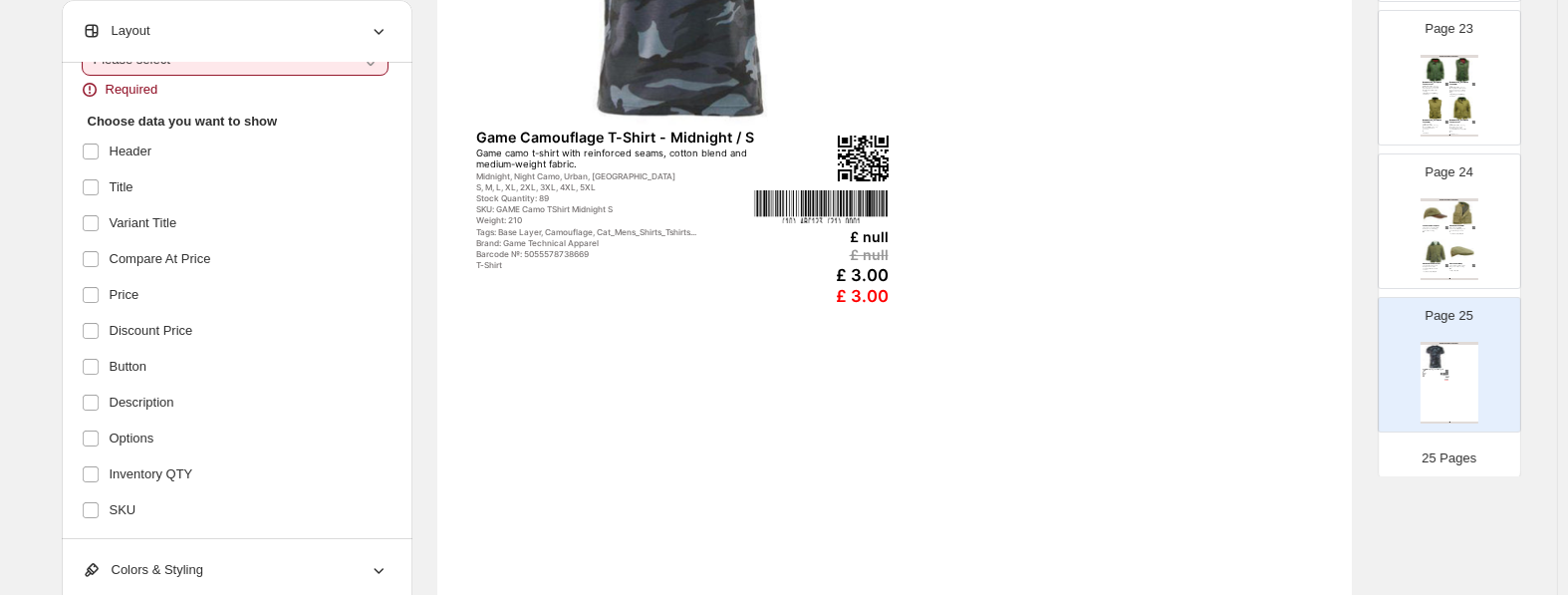 click on "Choose data you want to show" at bounding box center (232, 122) 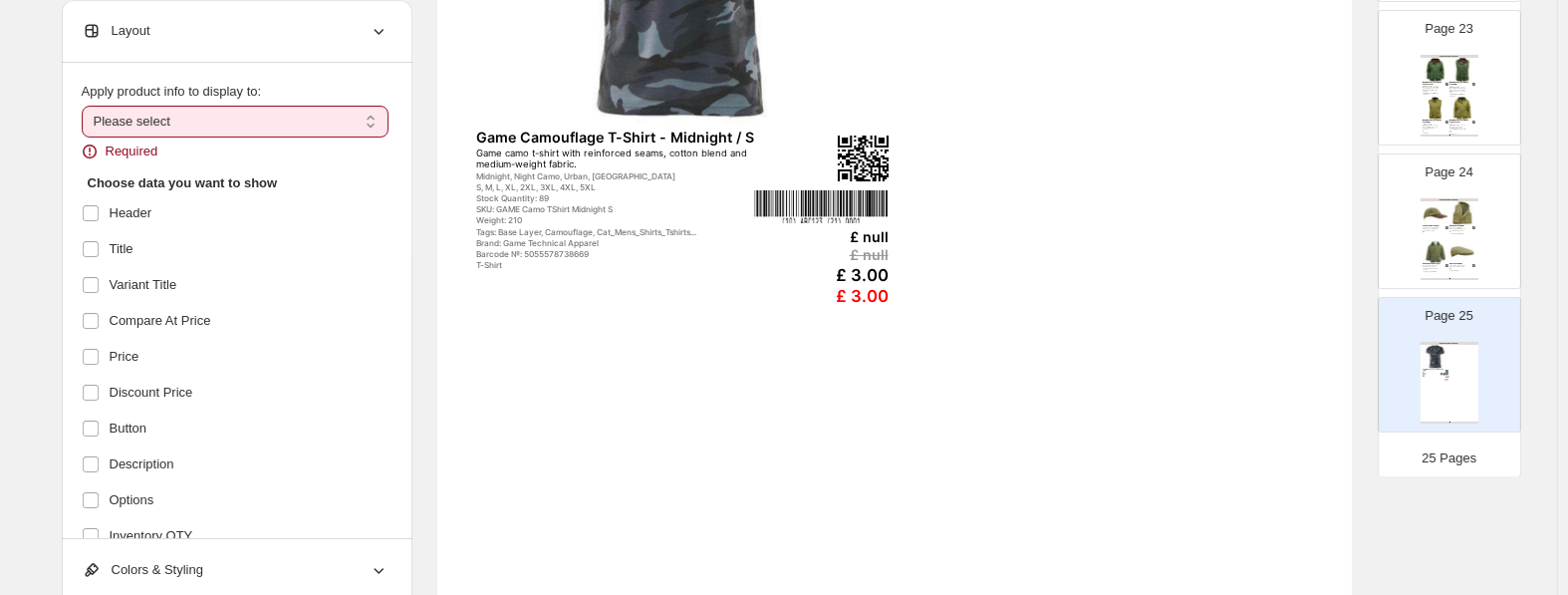scroll, scrollTop: 0, scrollLeft: 0, axis: both 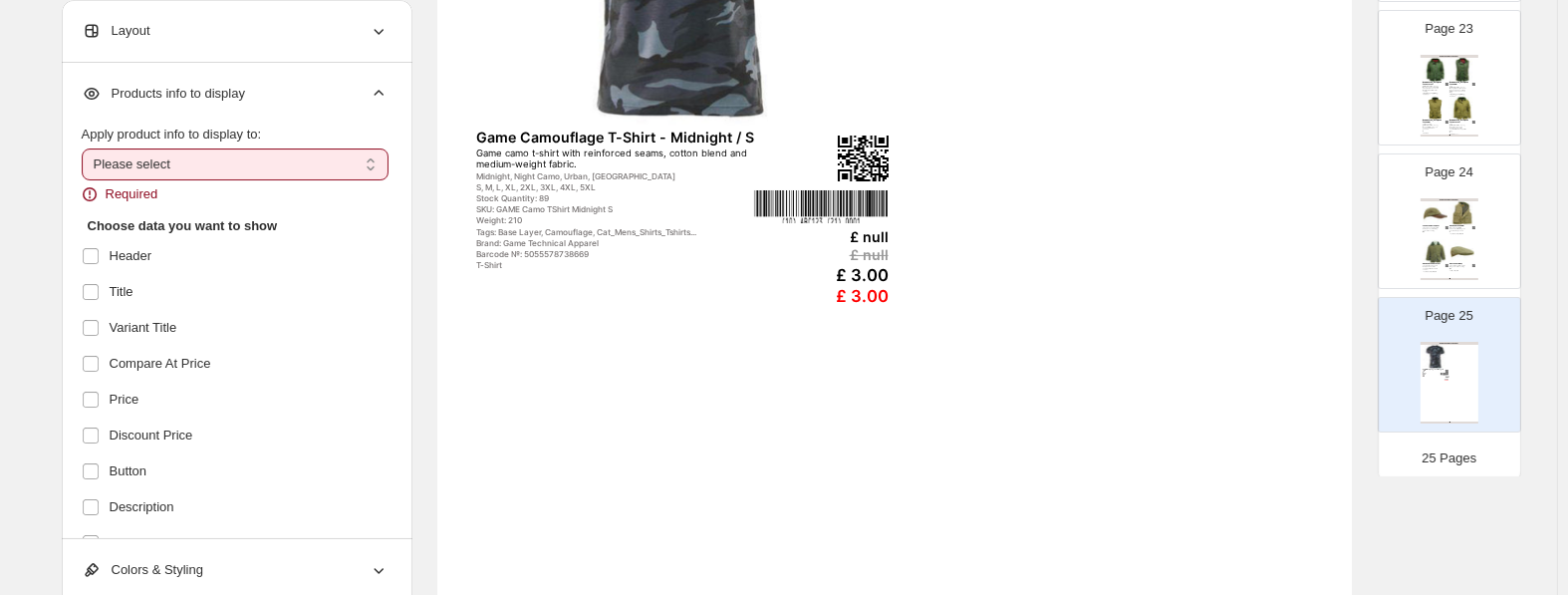 click on "**********" at bounding box center (235, 164) 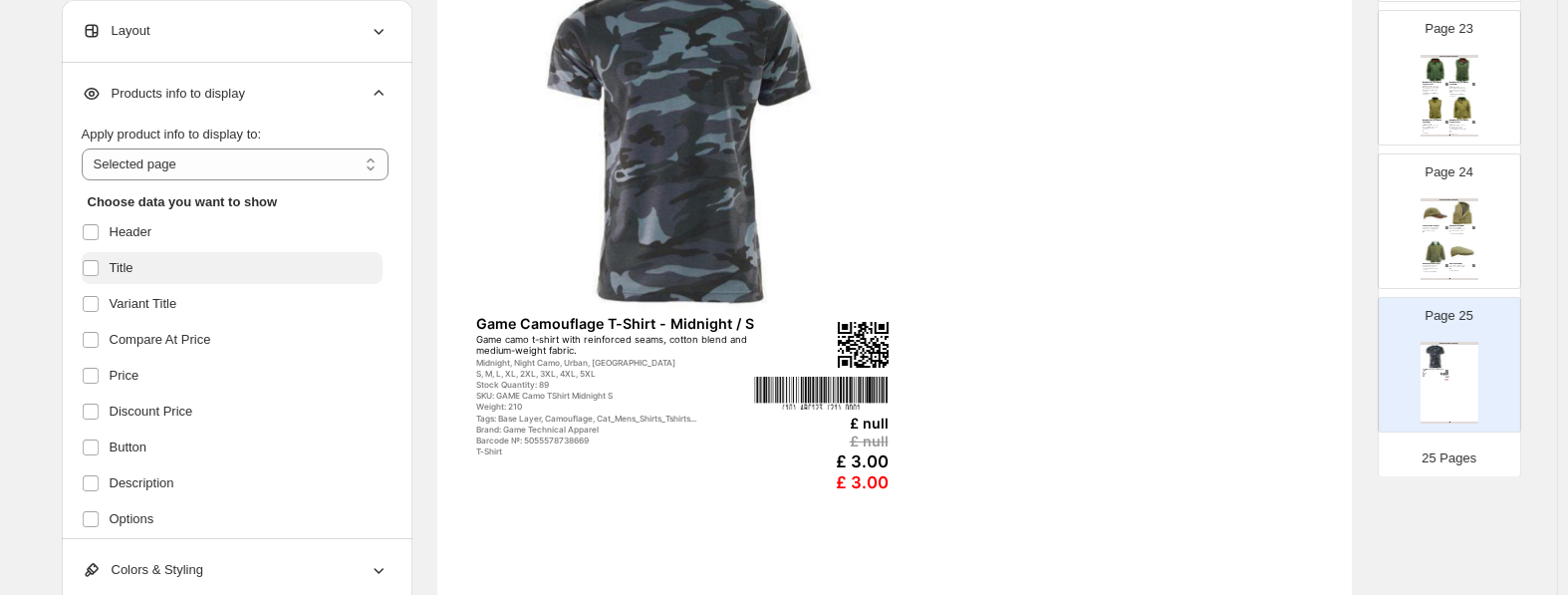 scroll, scrollTop: 105, scrollLeft: 0, axis: vertical 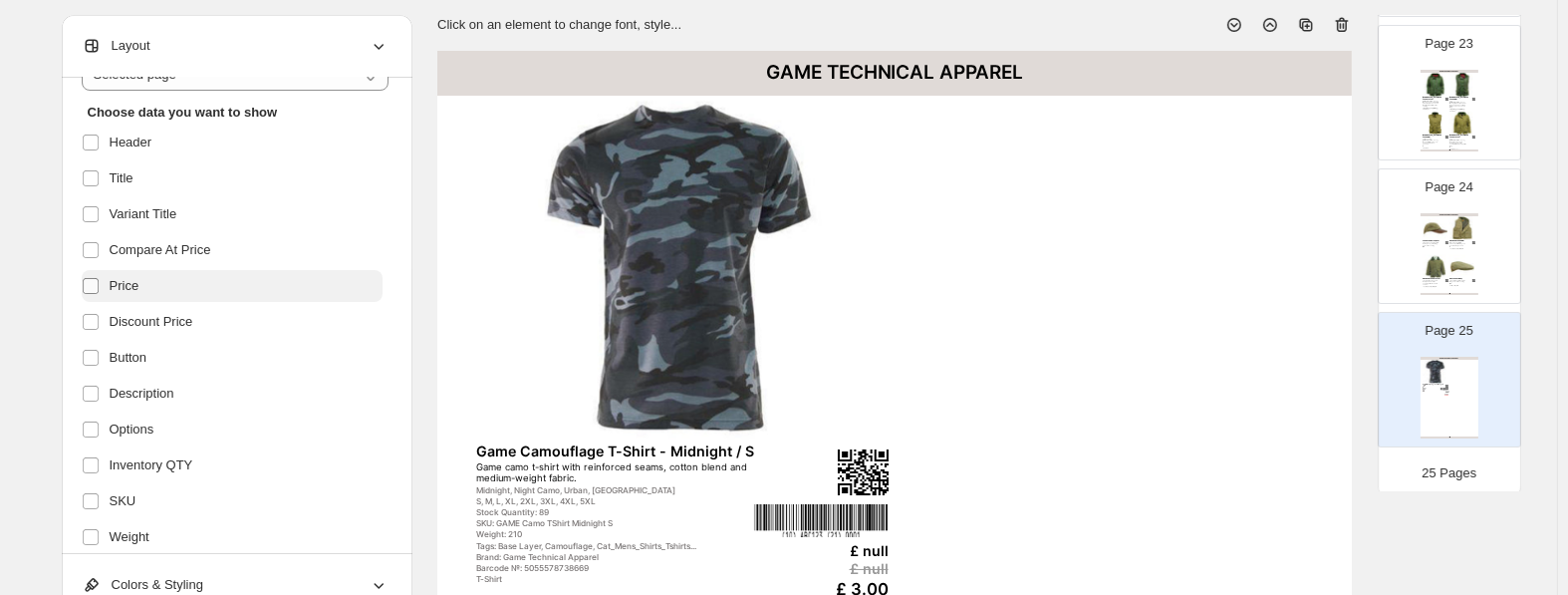 click at bounding box center [95, 286] 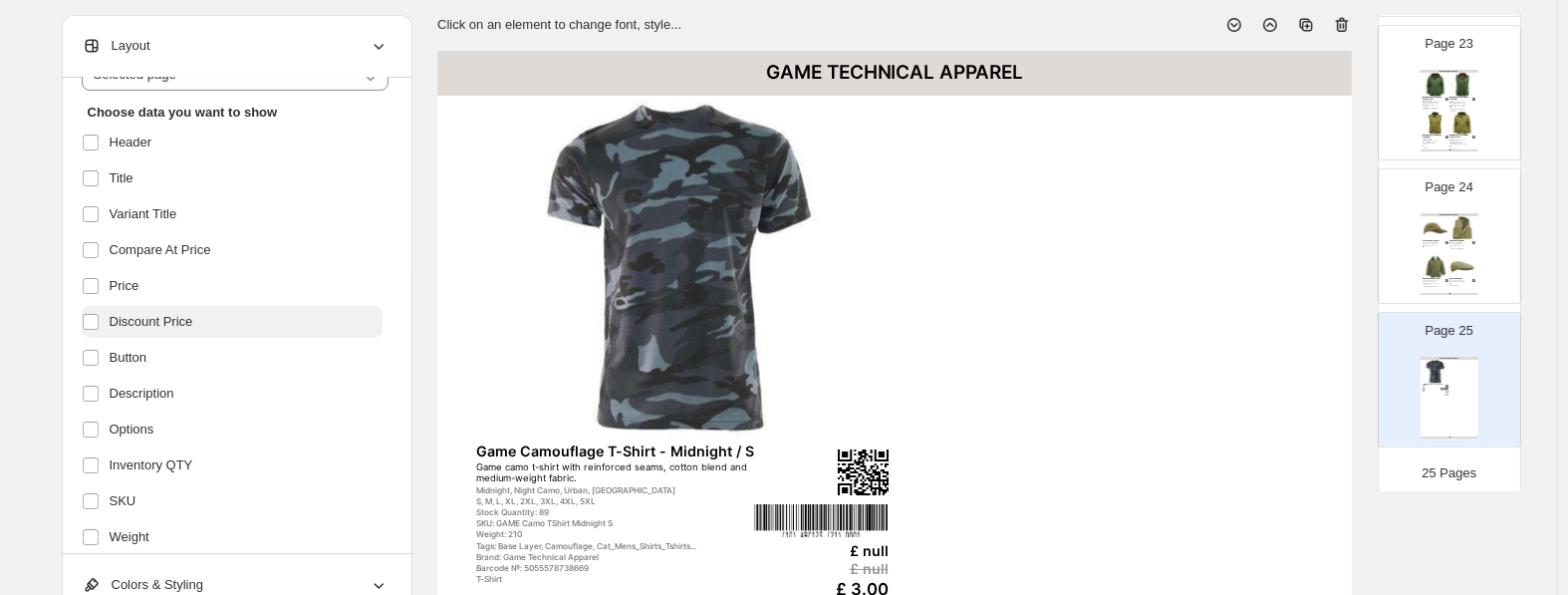 click on "Discount Price" at bounding box center (151, 322) 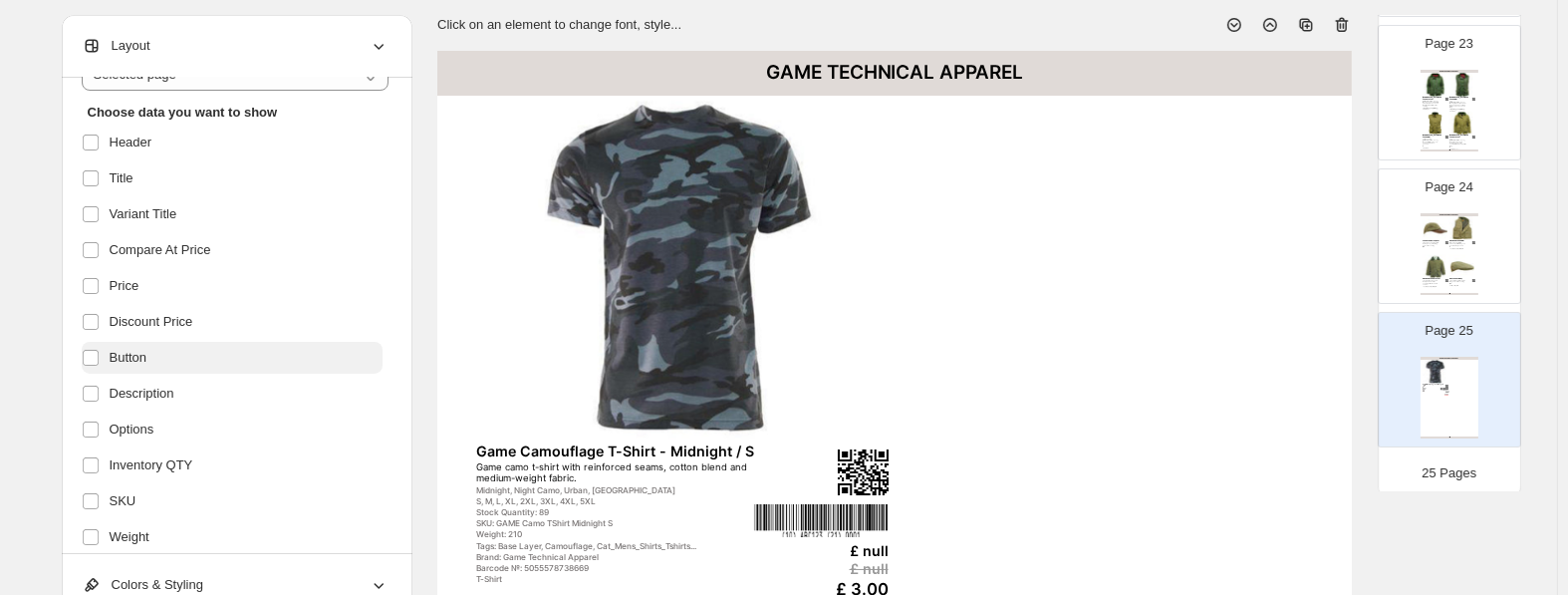 click on "Button" at bounding box center [129, 358] 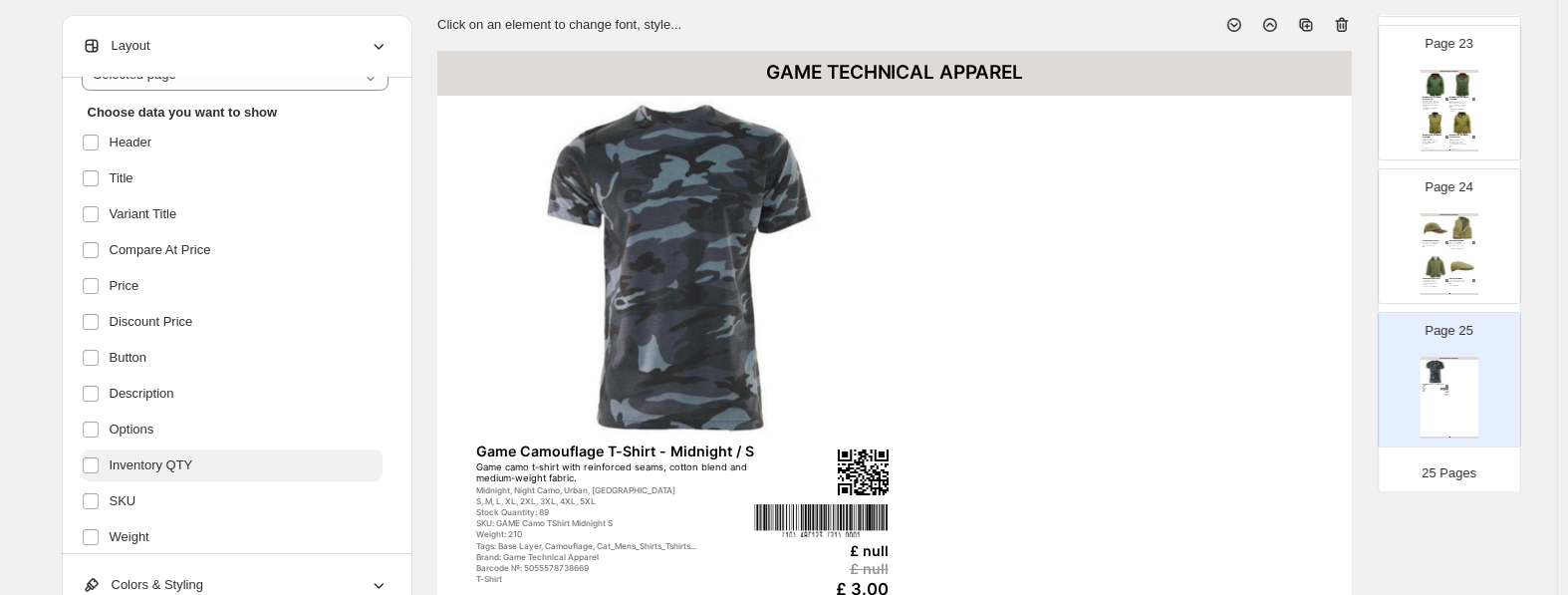 click on "Inventory QTY" at bounding box center [151, 465] 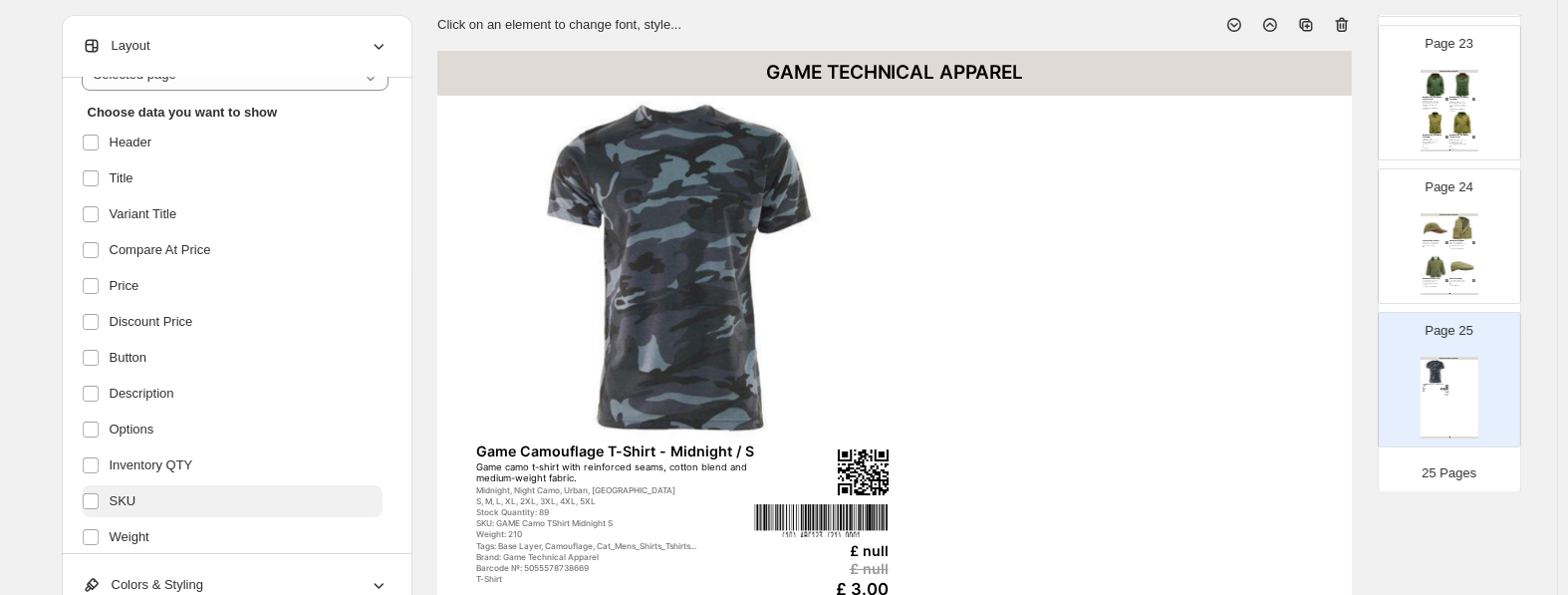 click on "SKU" at bounding box center [232, 501] 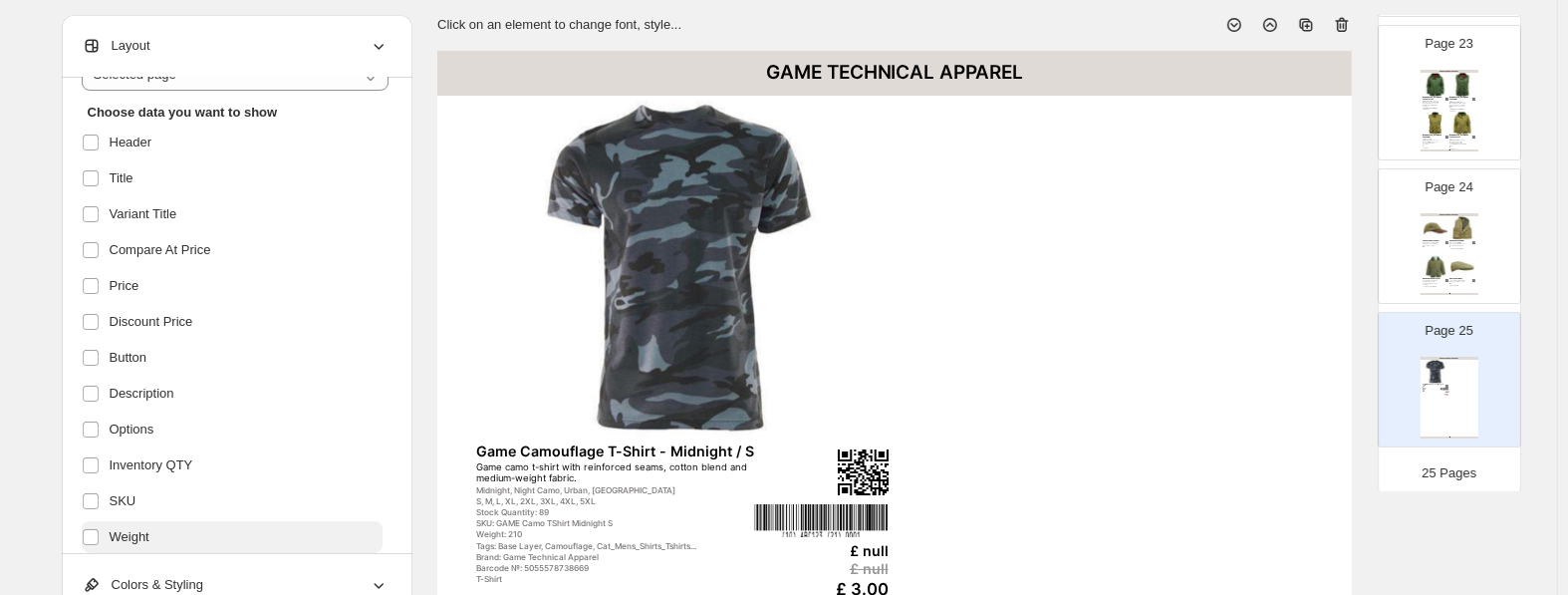 click on "Weight" at bounding box center (232, 537) 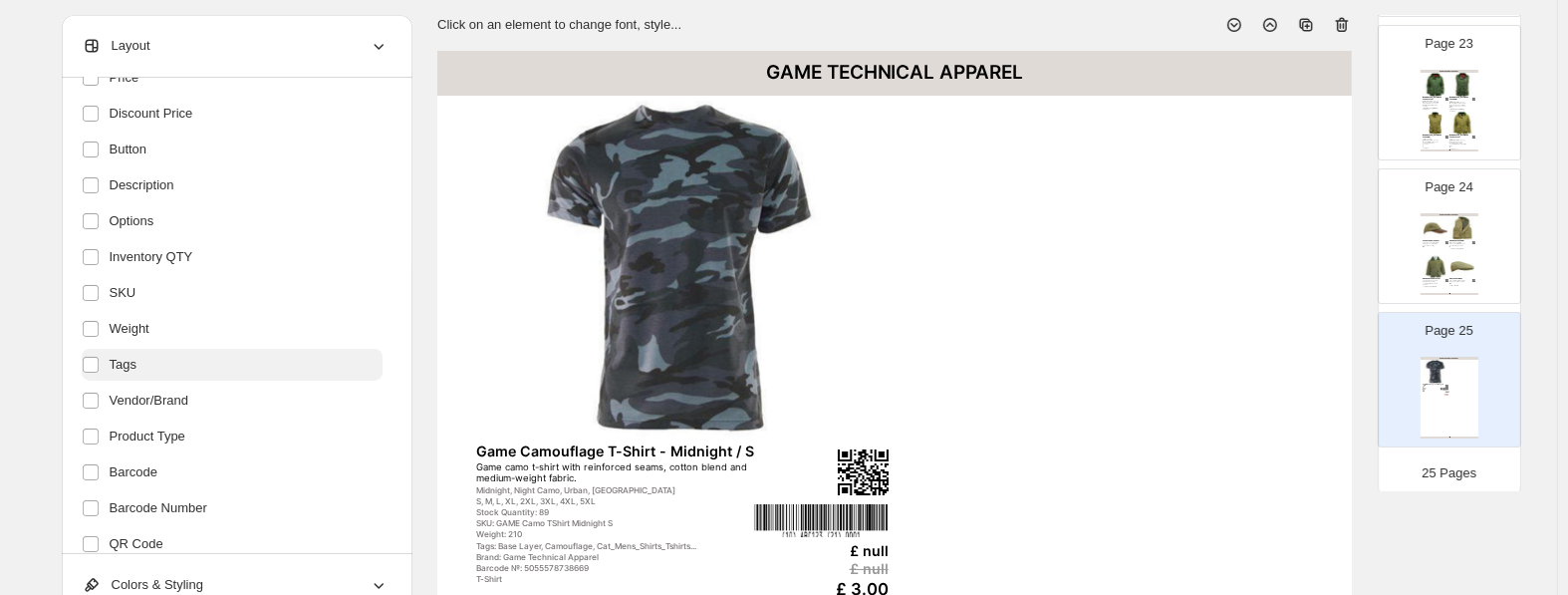 scroll, scrollTop: 314, scrollLeft: 0, axis: vertical 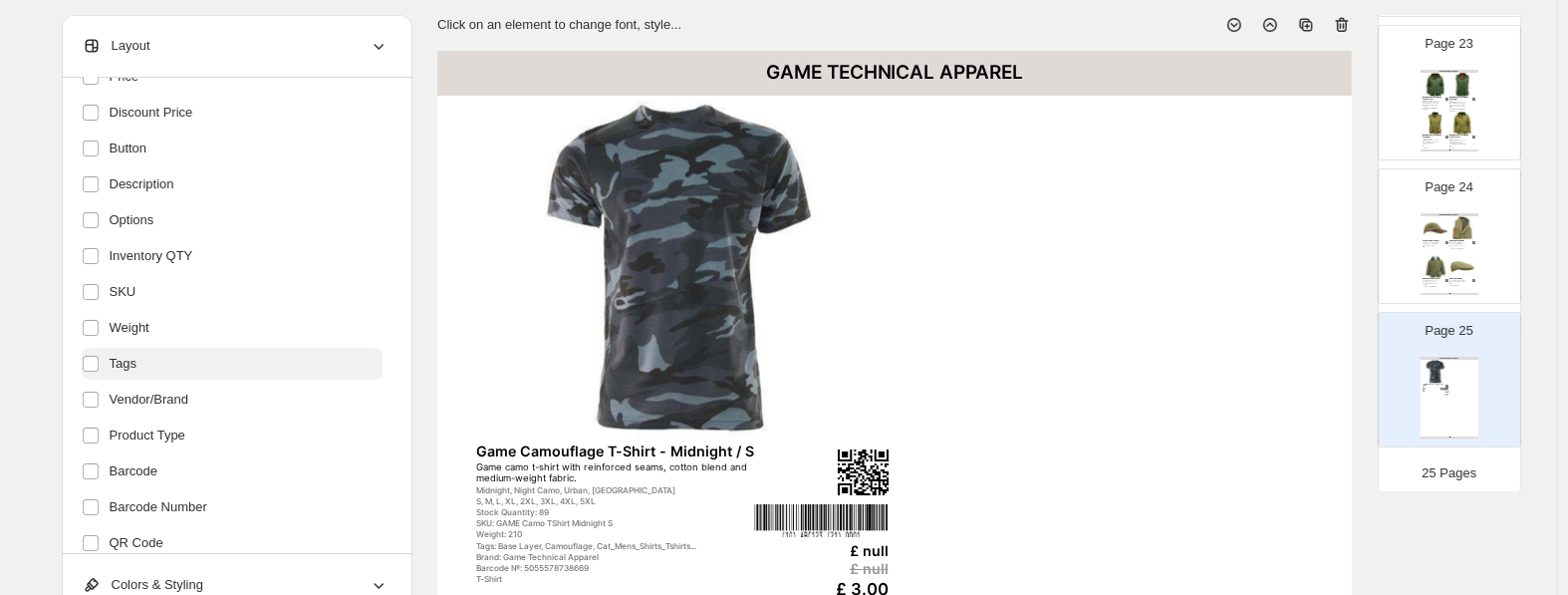 click on "Tags" at bounding box center (232, 364) 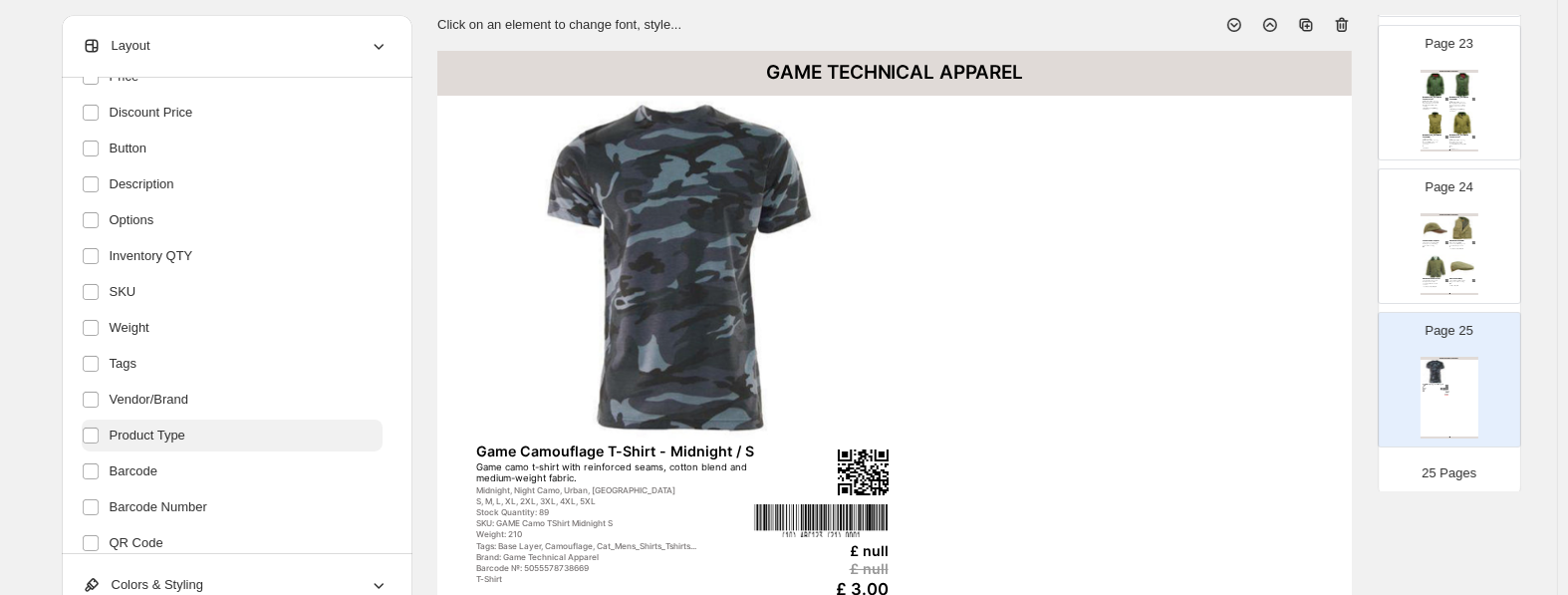 click on "Vendor/Brand" at bounding box center (232, 400) 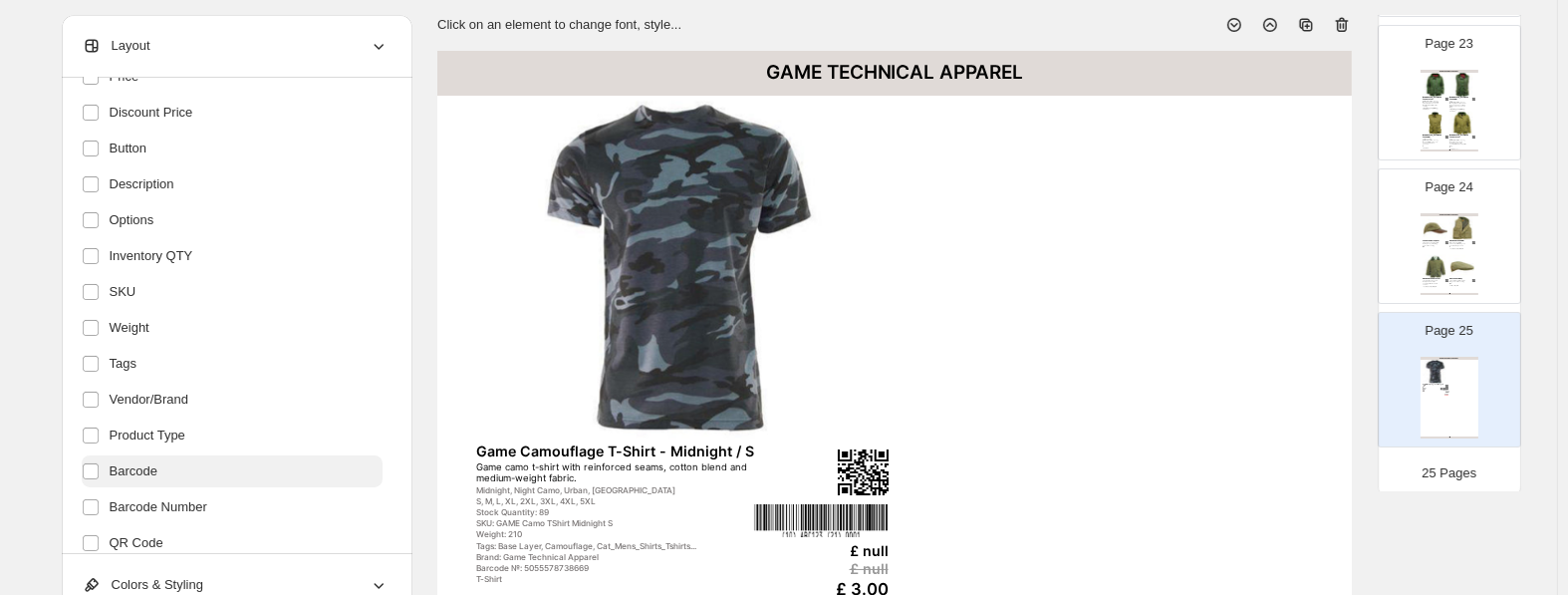 click on "Barcode" at bounding box center (232, 471) 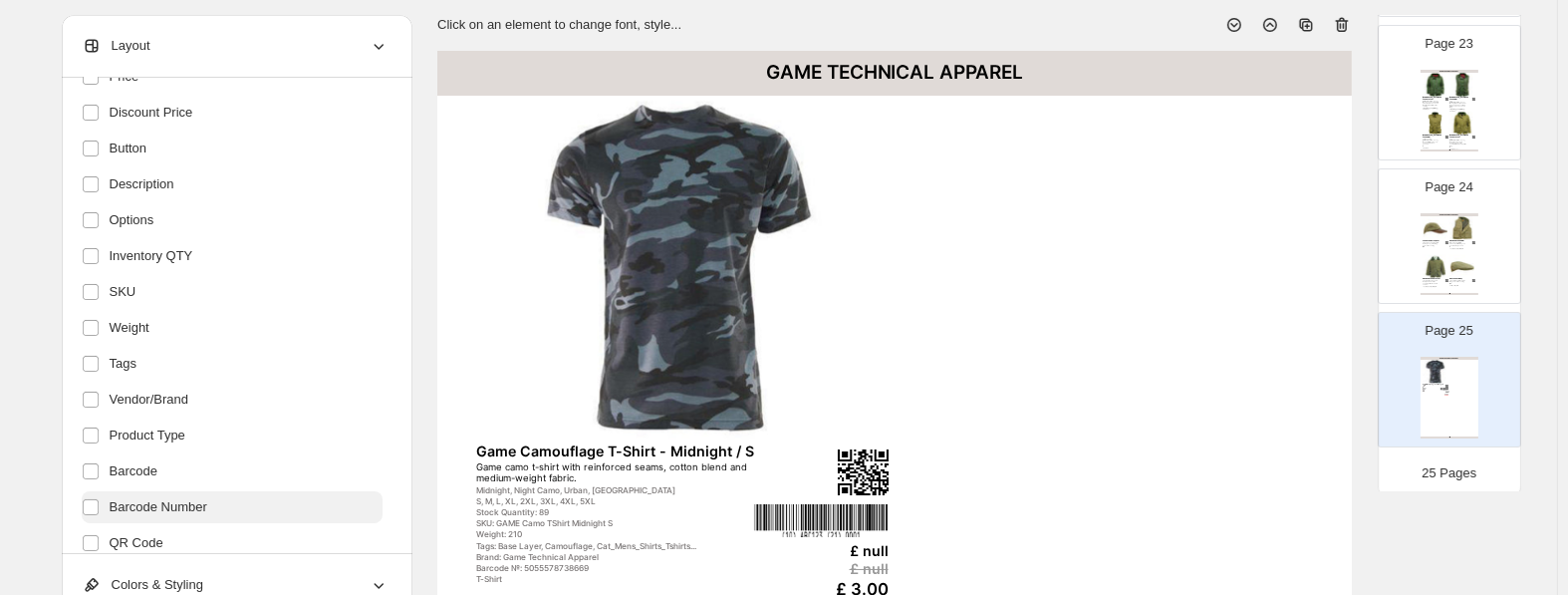 click on "Barcode Number" at bounding box center [232, 507] 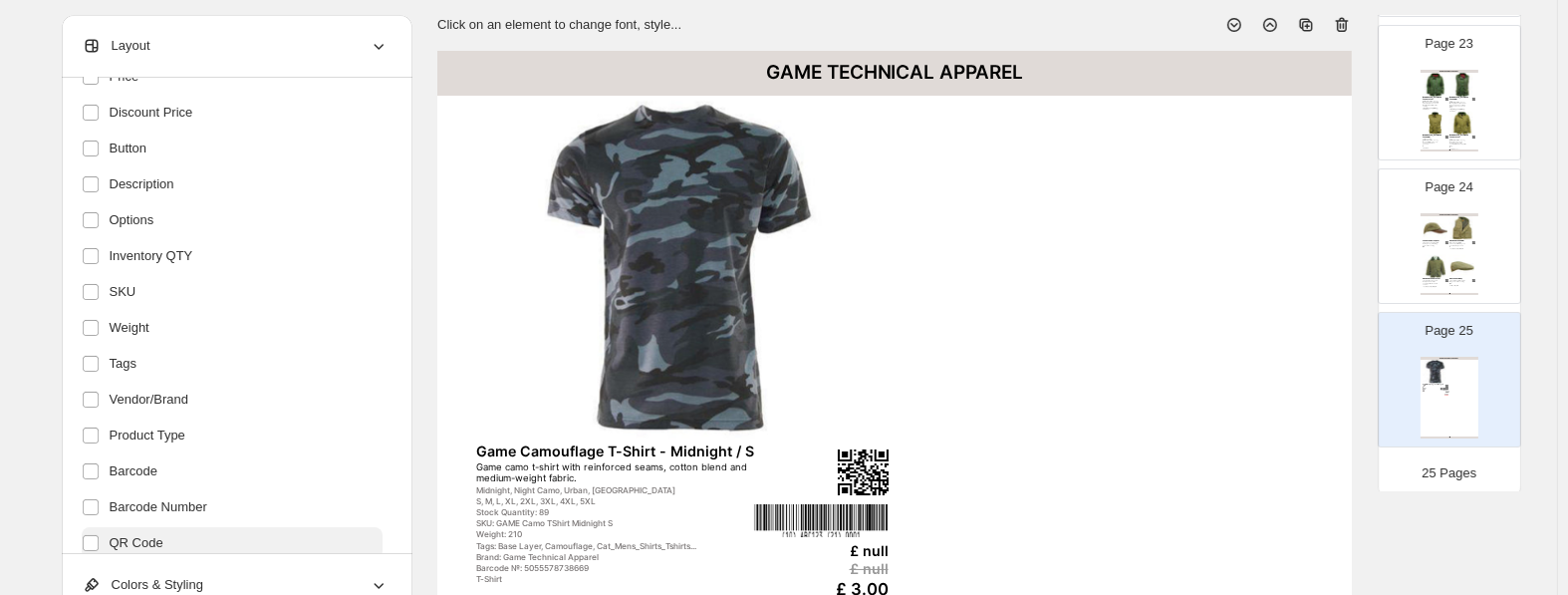 click on "QR Code" at bounding box center [232, 543] 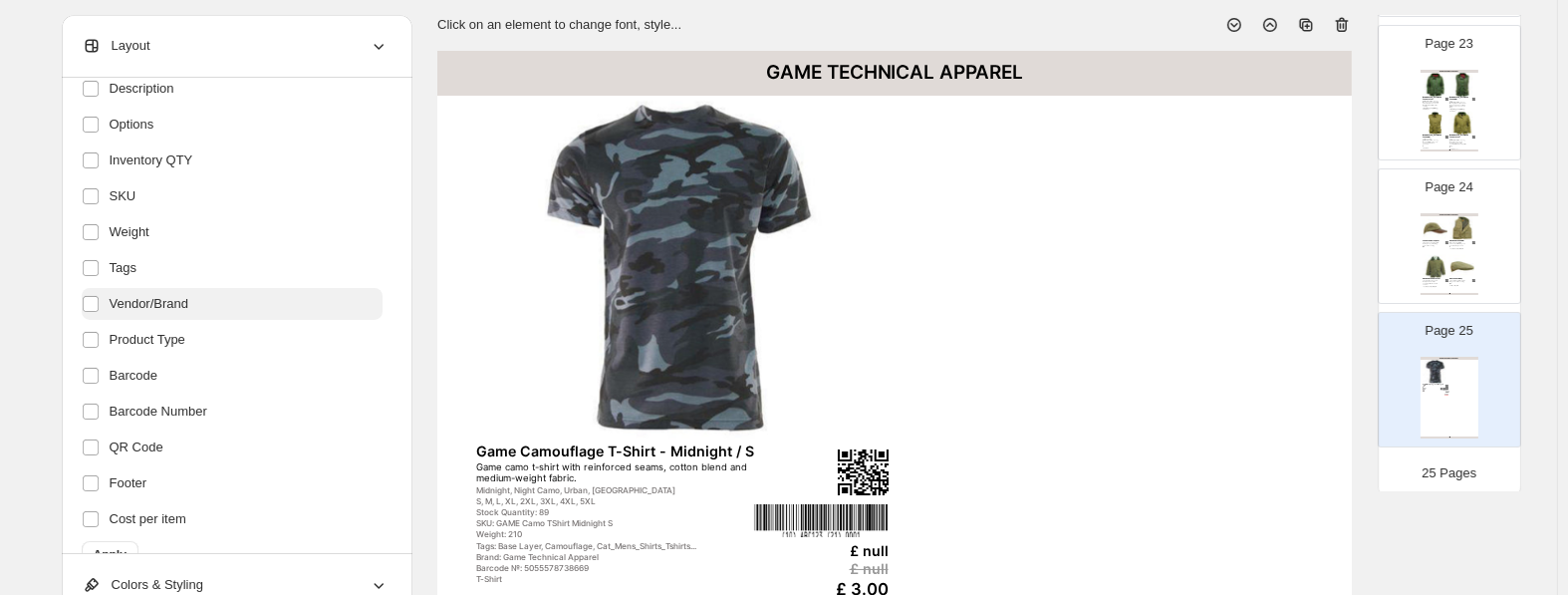 scroll, scrollTop: 446, scrollLeft: 0, axis: vertical 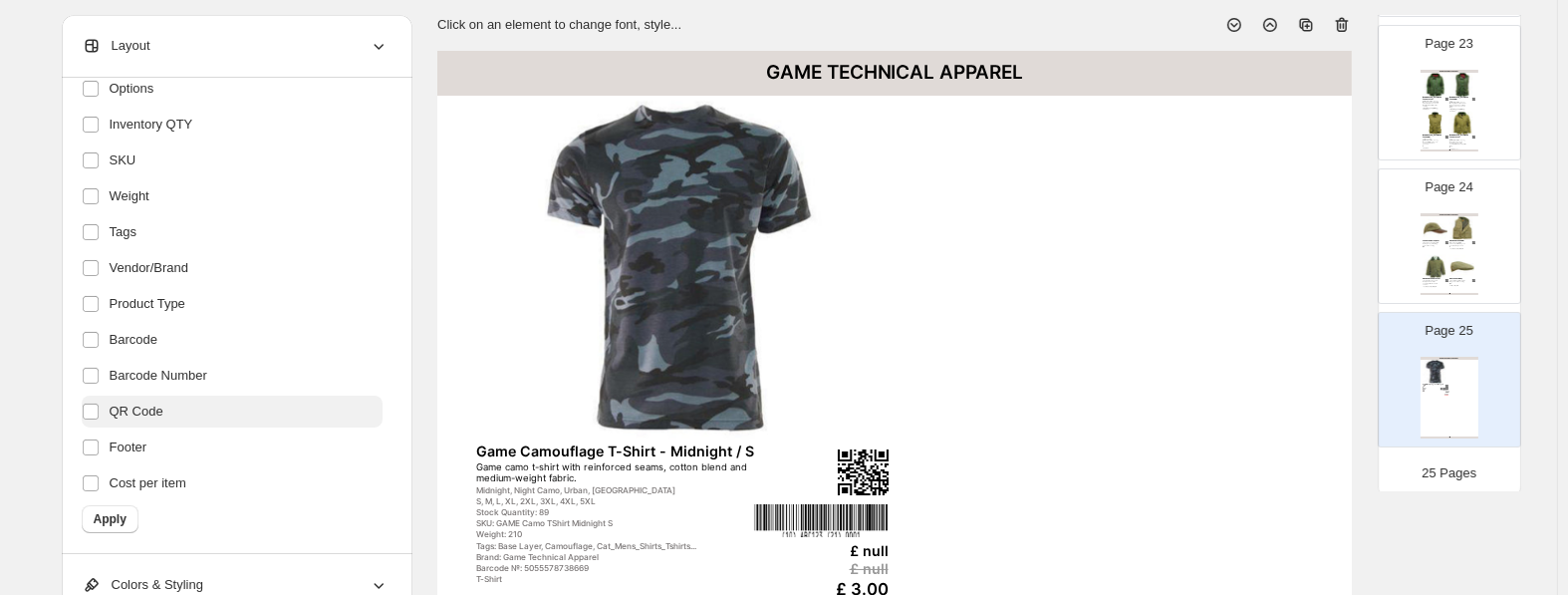click on "QR Code" at bounding box center [232, 412] 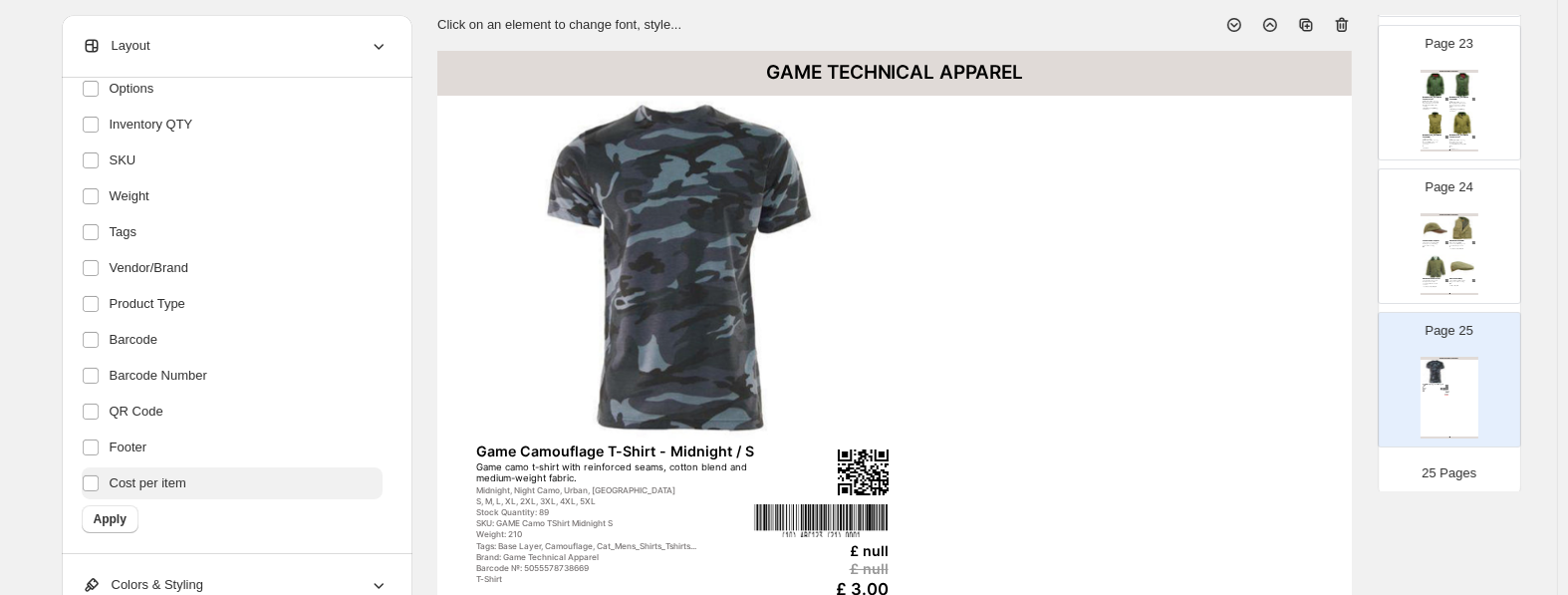 click on "Cost per item" at bounding box center [232, 483] 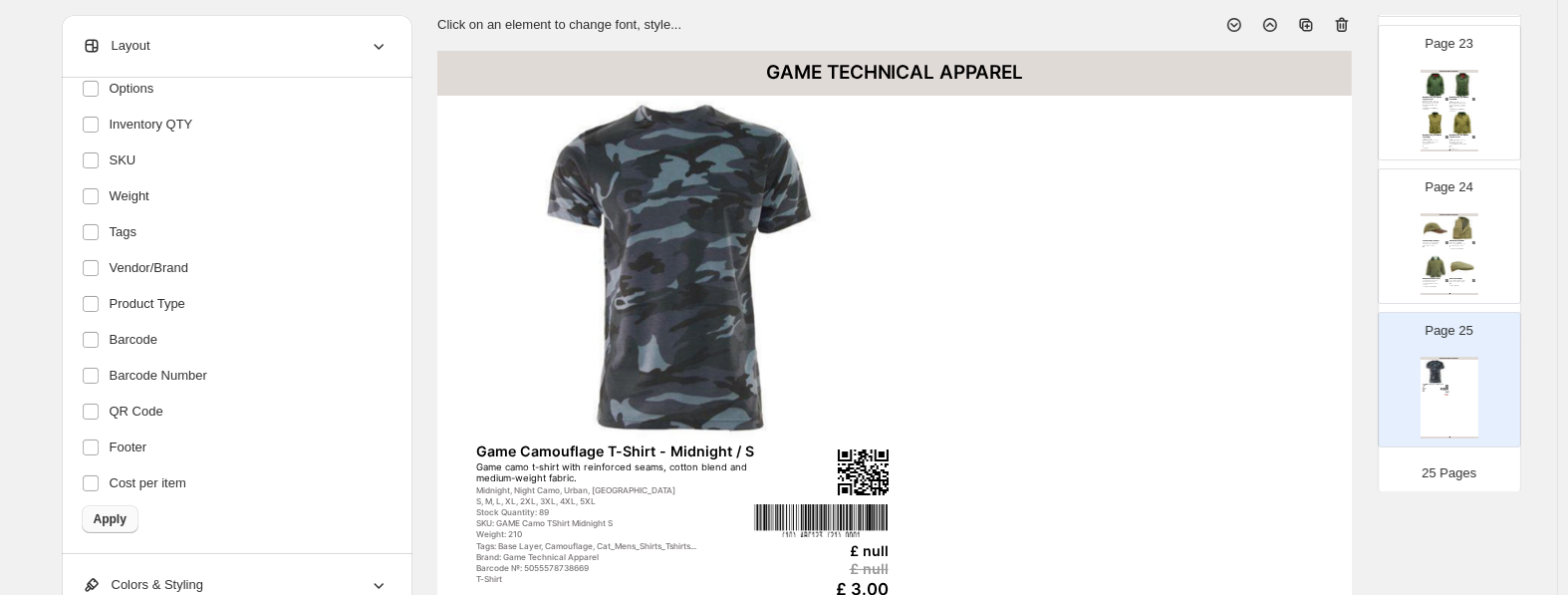 click on "Apply" at bounding box center [110, 519] 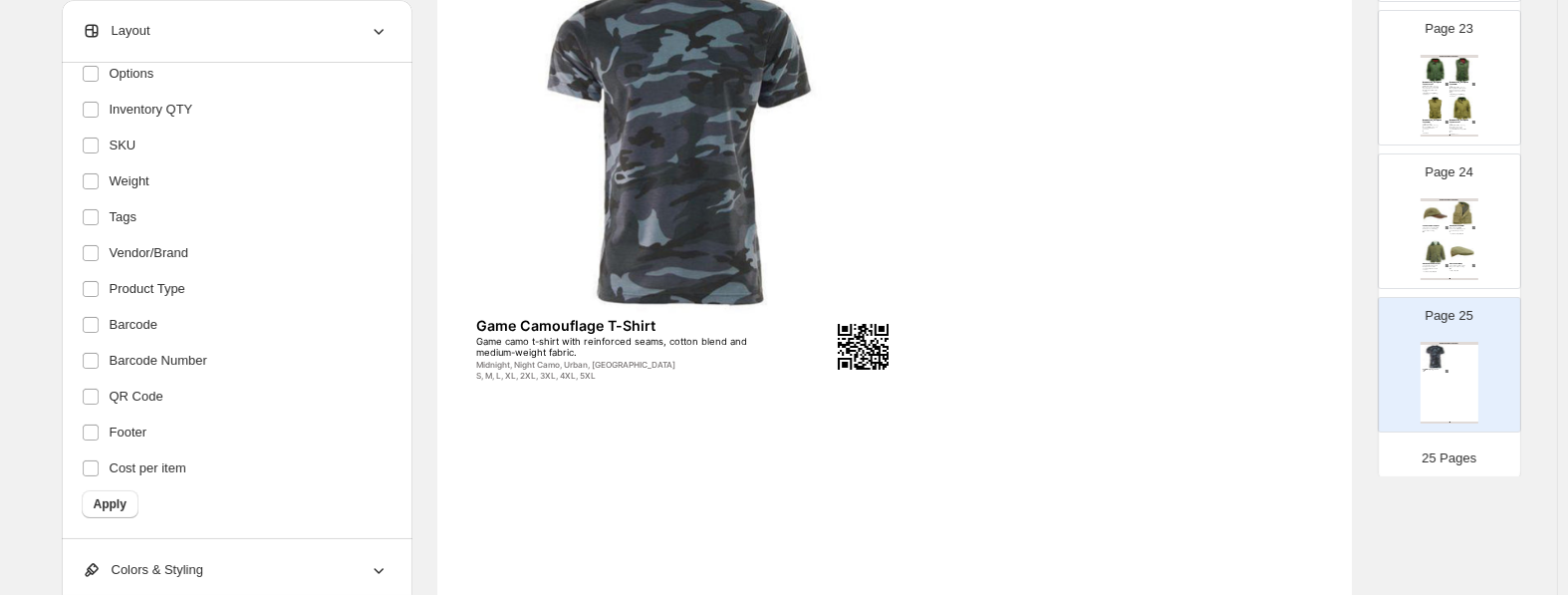 scroll, scrollTop: 314, scrollLeft: 0, axis: vertical 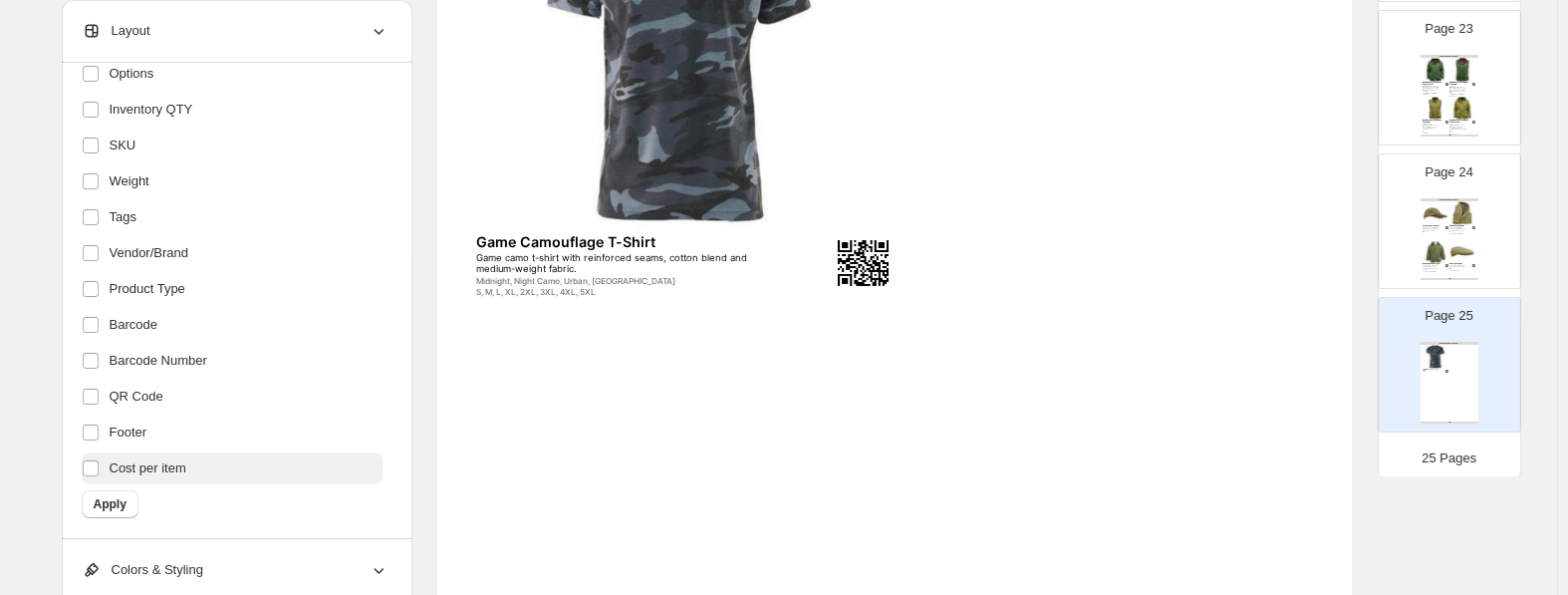 click on "Cost per item" at bounding box center (147, 468) 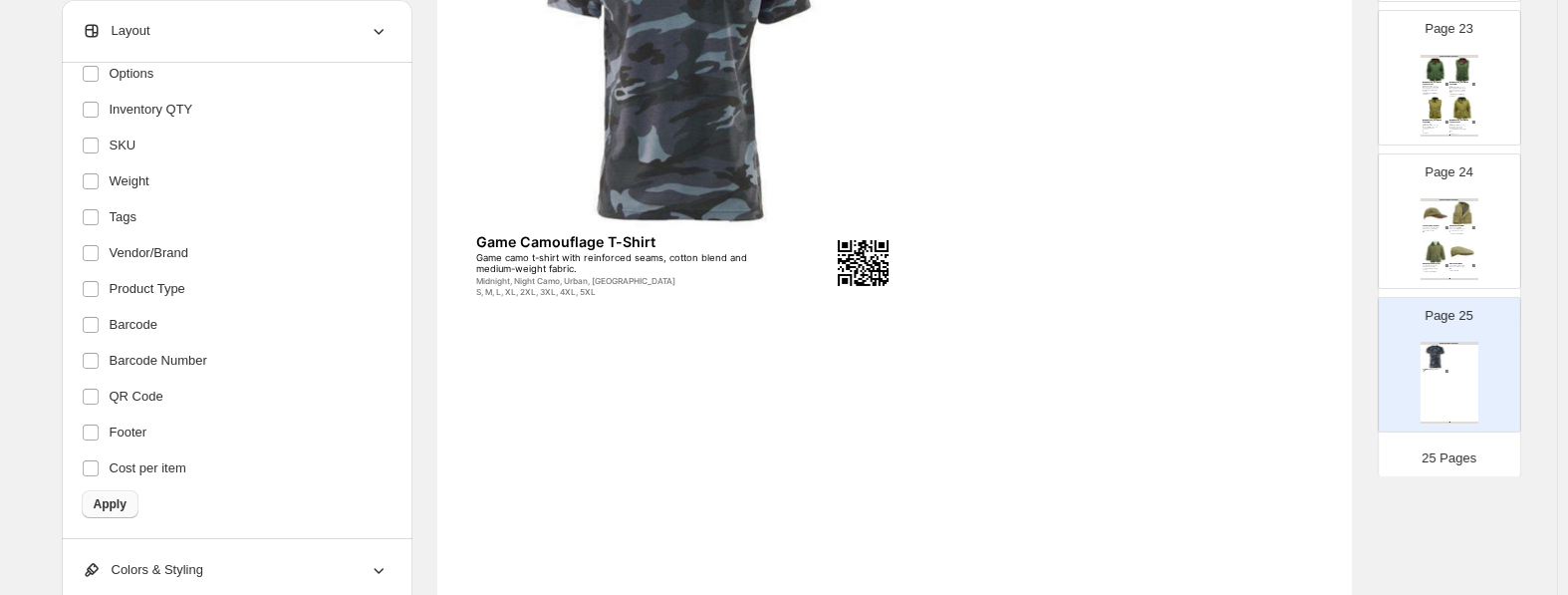 click on "Apply" at bounding box center (110, 504) 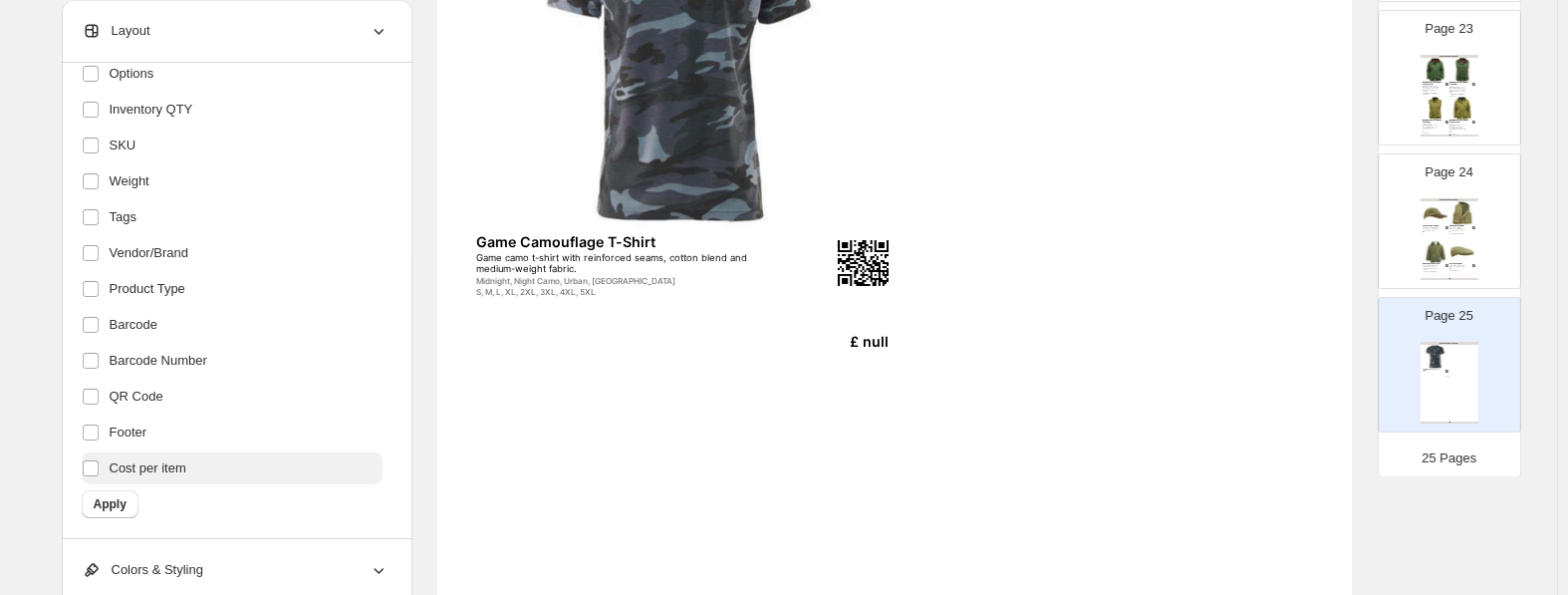 click on "Cost per item" at bounding box center [147, 468] 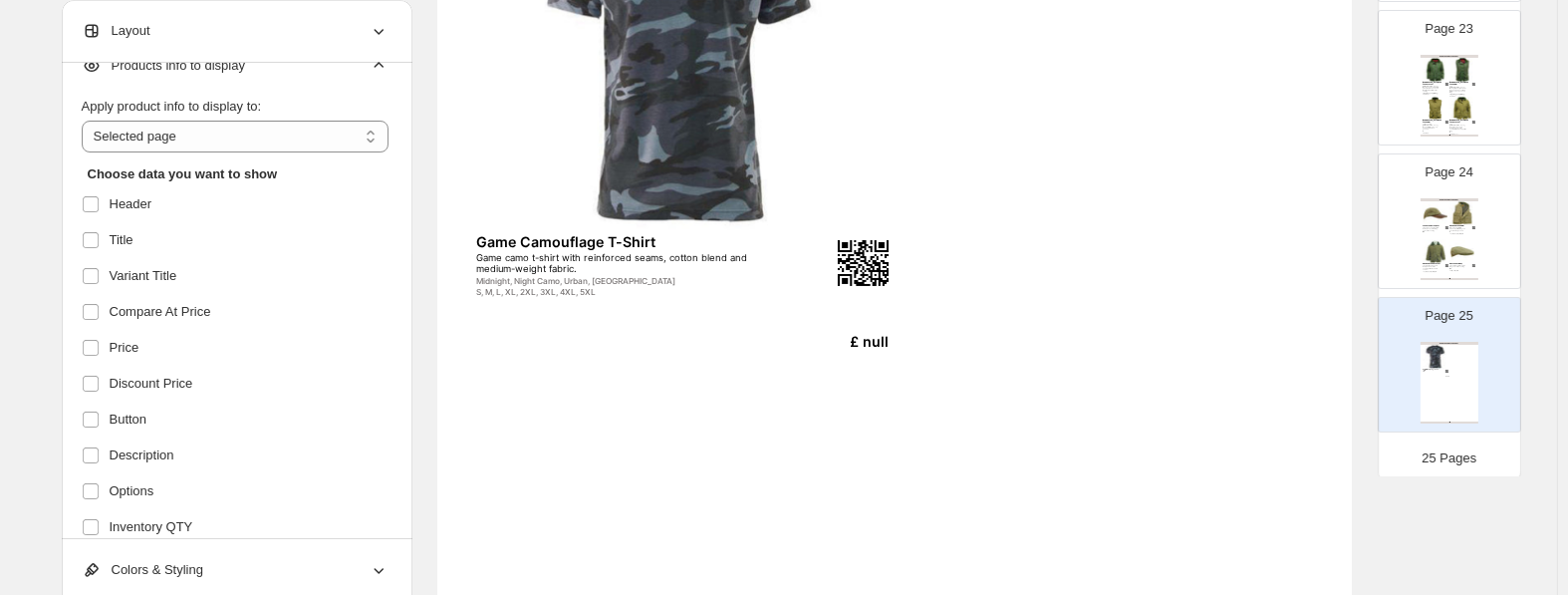 scroll, scrollTop: 446, scrollLeft: 0, axis: vertical 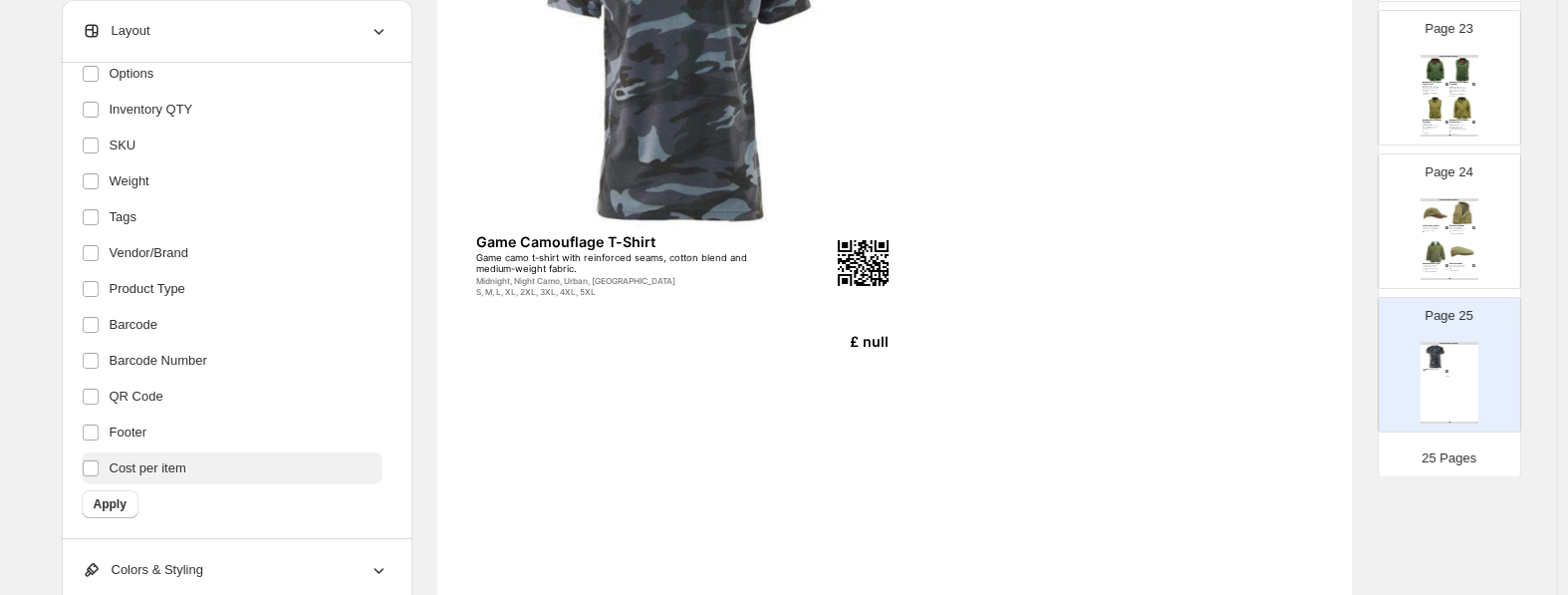 click on "Cost per item" at bounding box center [147, 468] 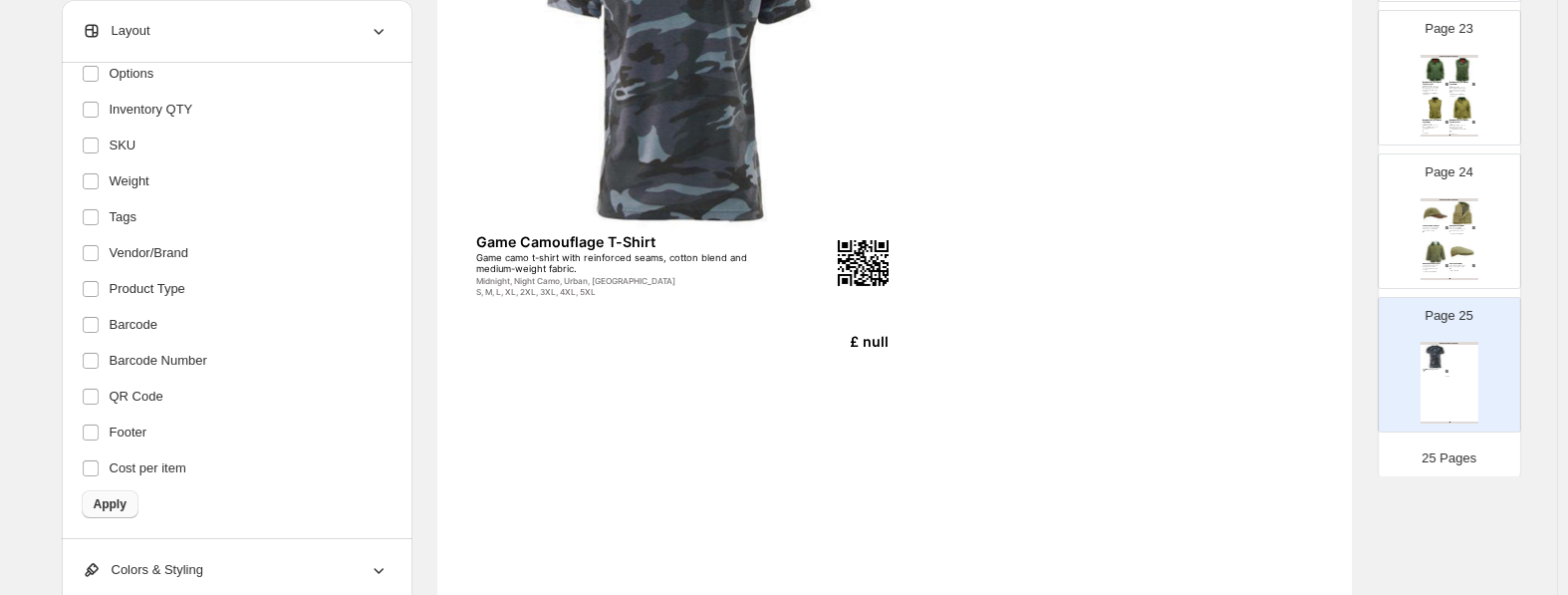 click on "Apply" at bounding box center (110, 504) 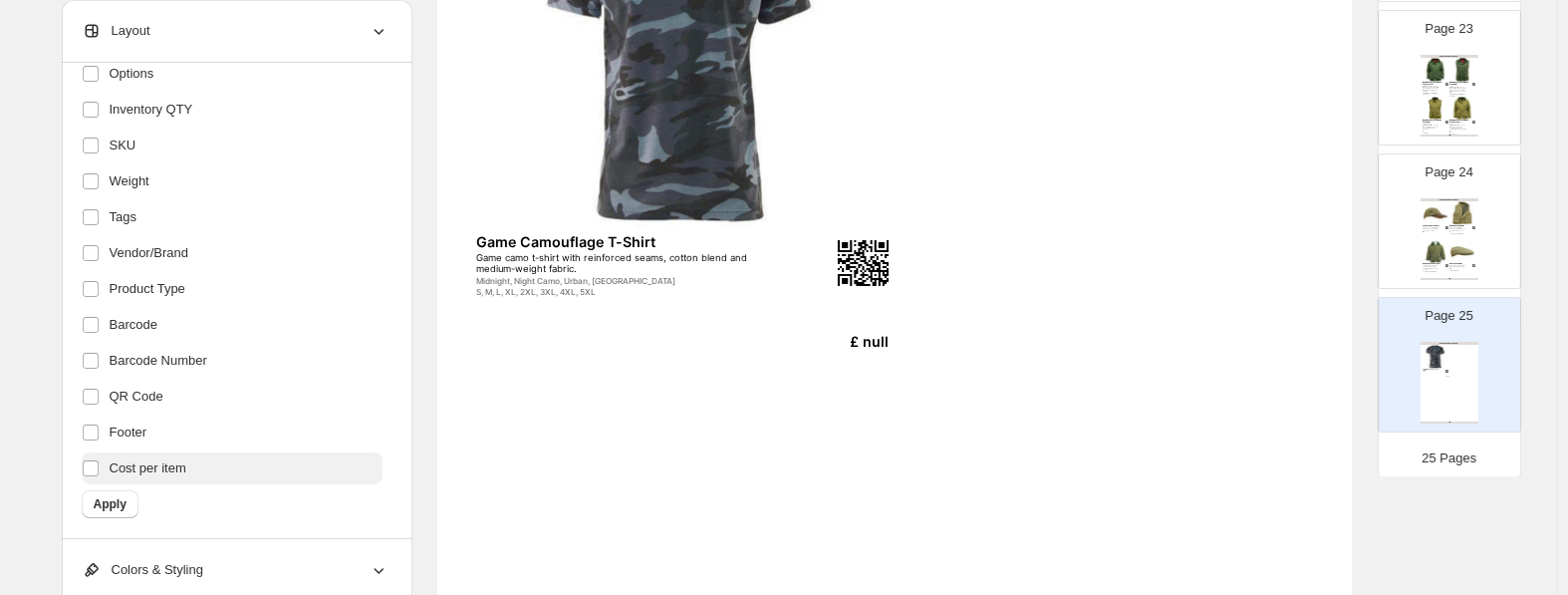 click on "Cost per item" at bounding box center [147, 468] 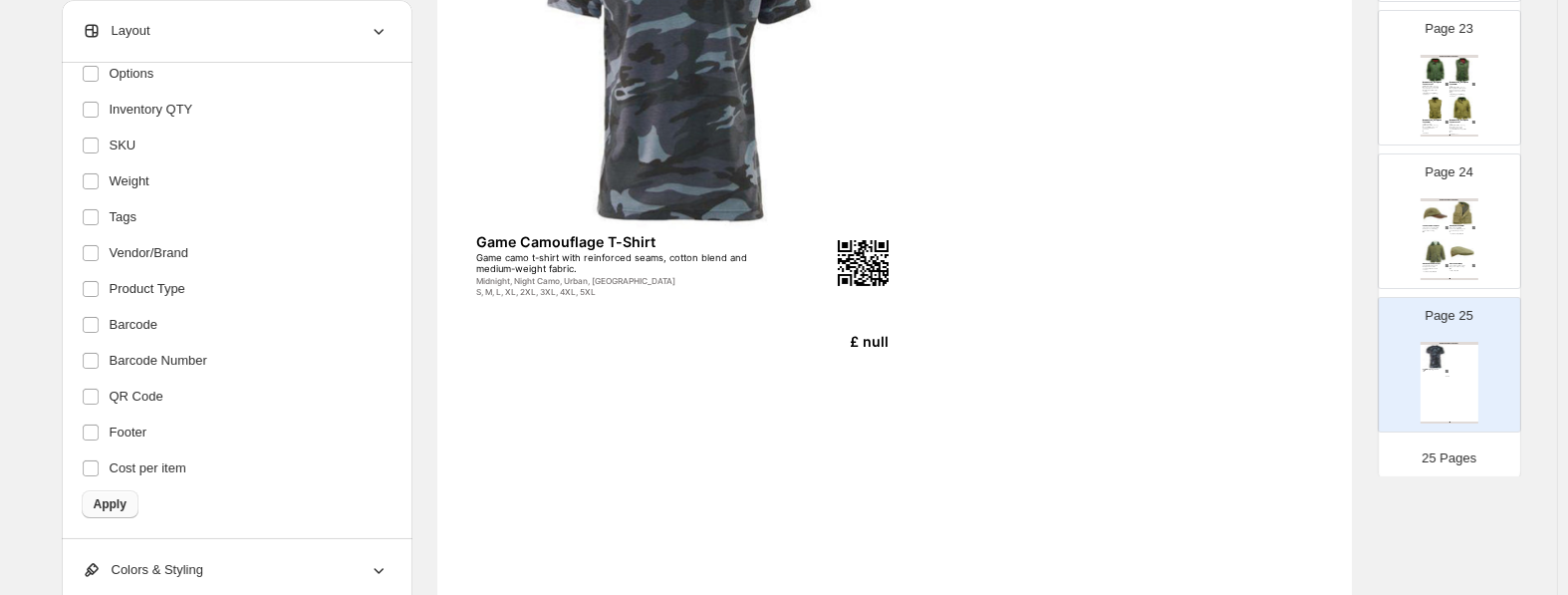 click on "Apply" at bounding box center (110, 504) 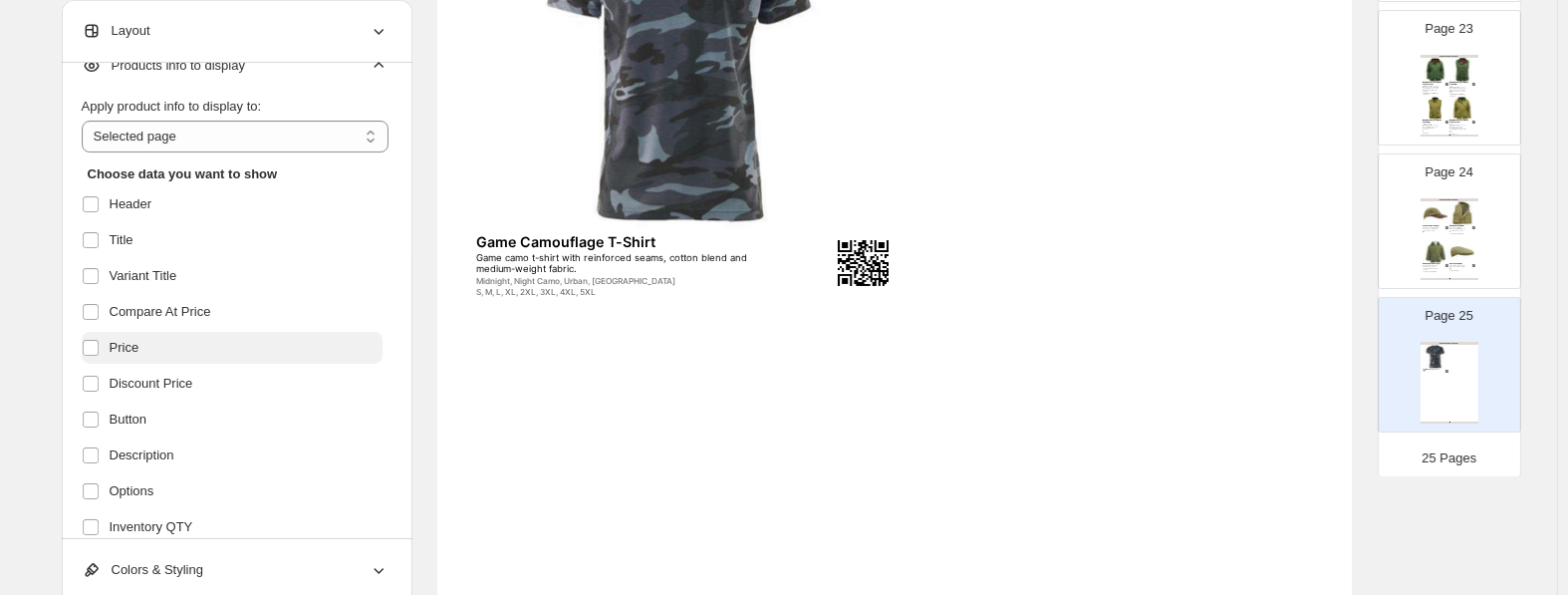 scroll, scrollTop: 0, scrollLeft: 0, axis: both 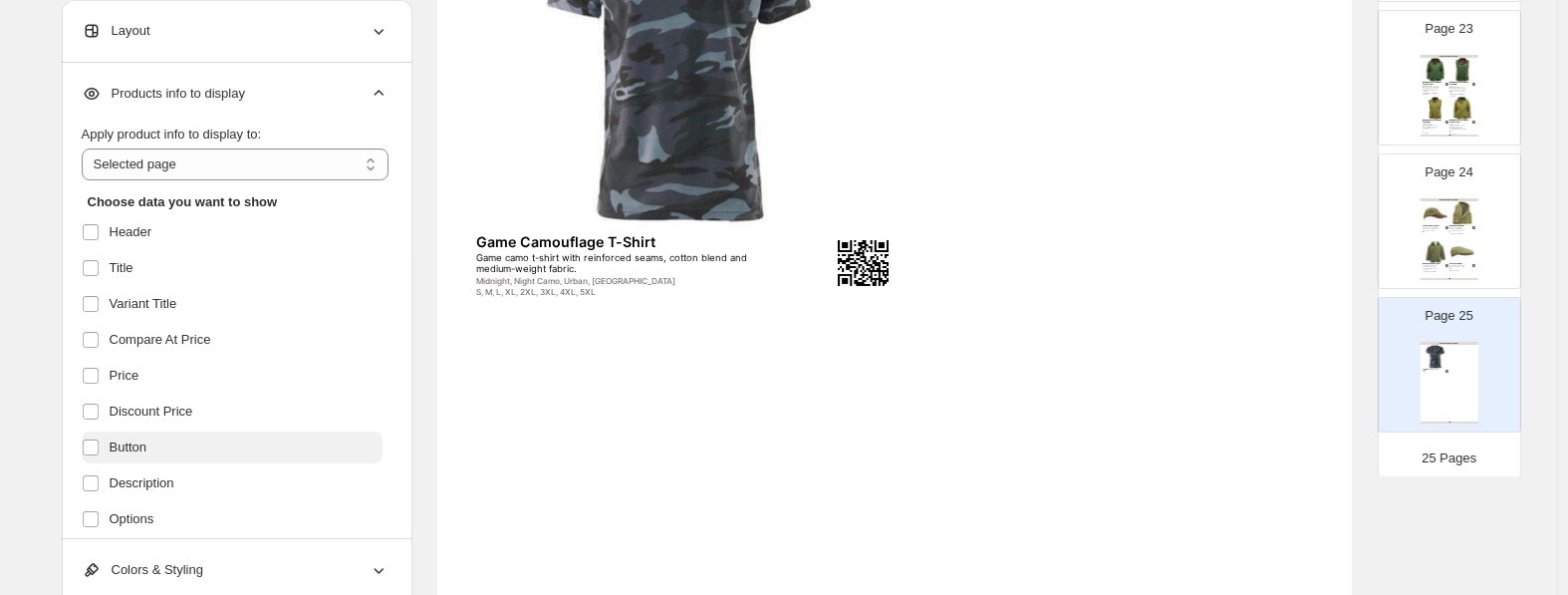 drag, startPoint x: 170, startPoint y: 373, endPoint x: 150, endPoint y: 441, distance: 70.88018 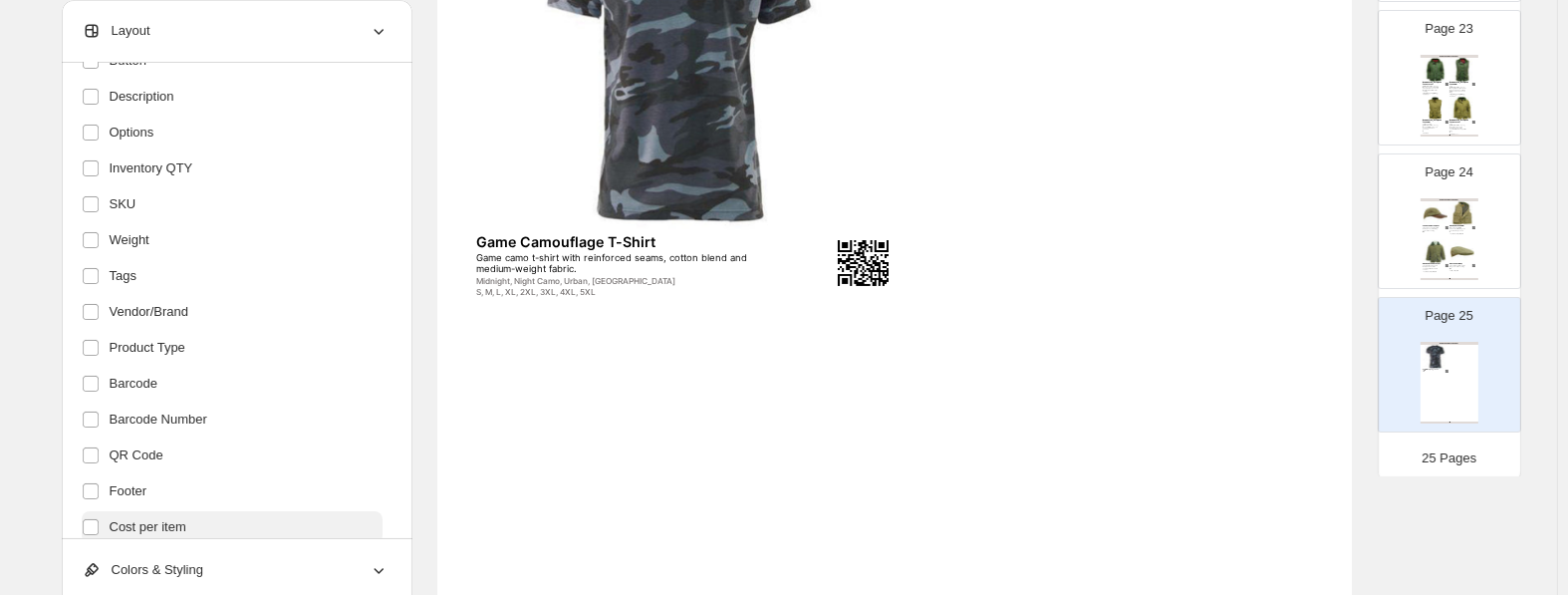 scroll, scrollTop: 419, scrollLeft: 0, axis: vertical 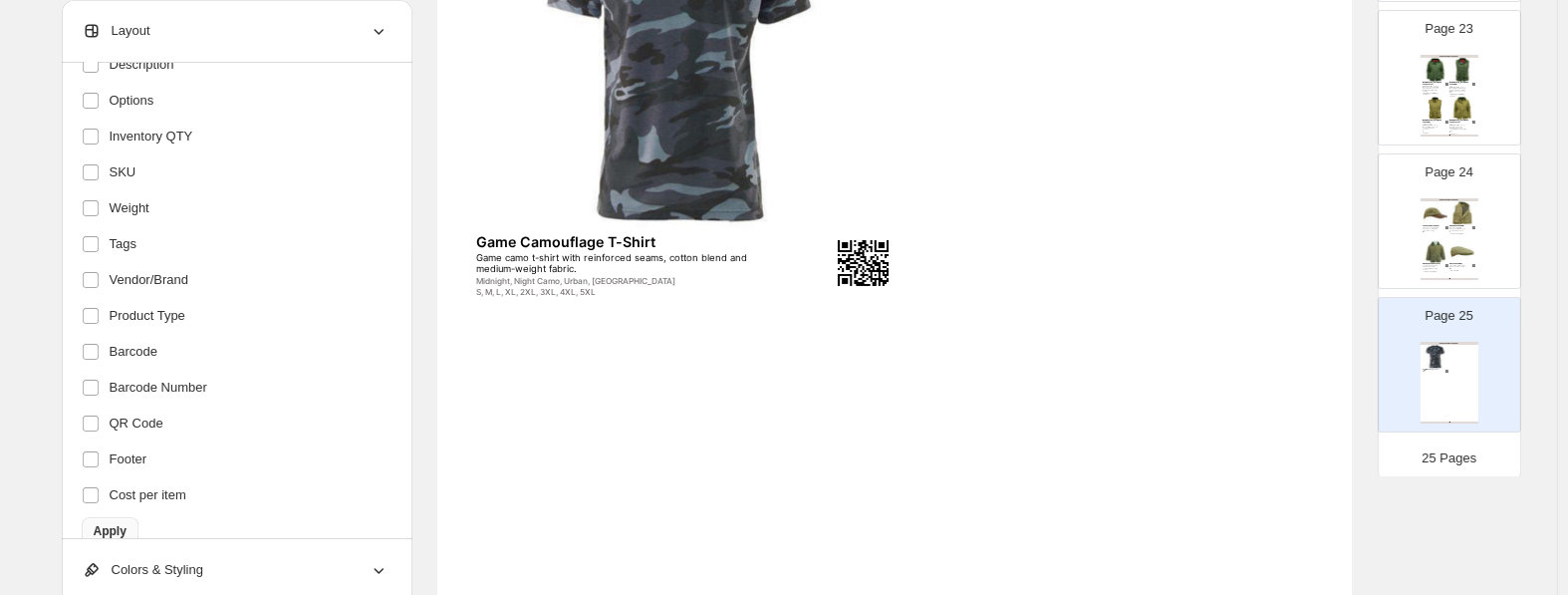 click on "Apply" at bounding box center (110, 531) 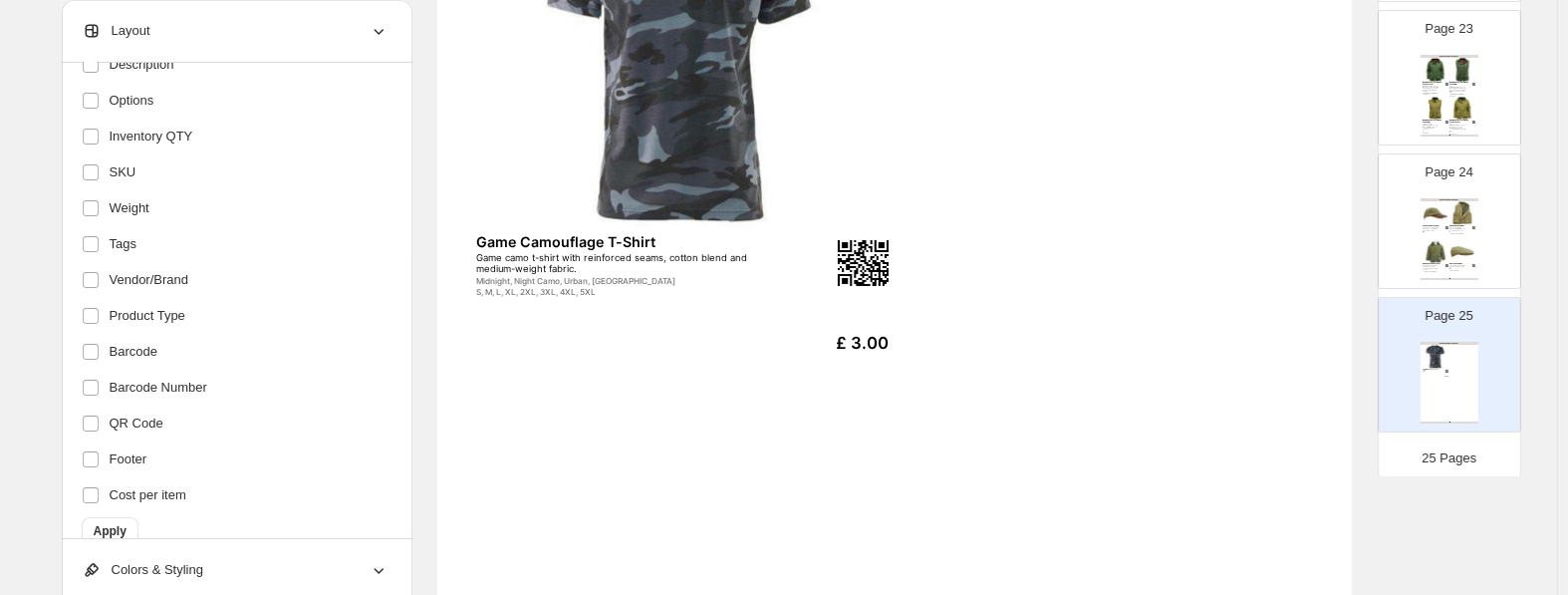scroll, scrollTop: 314, scrollLeft: 0, axis: vertical 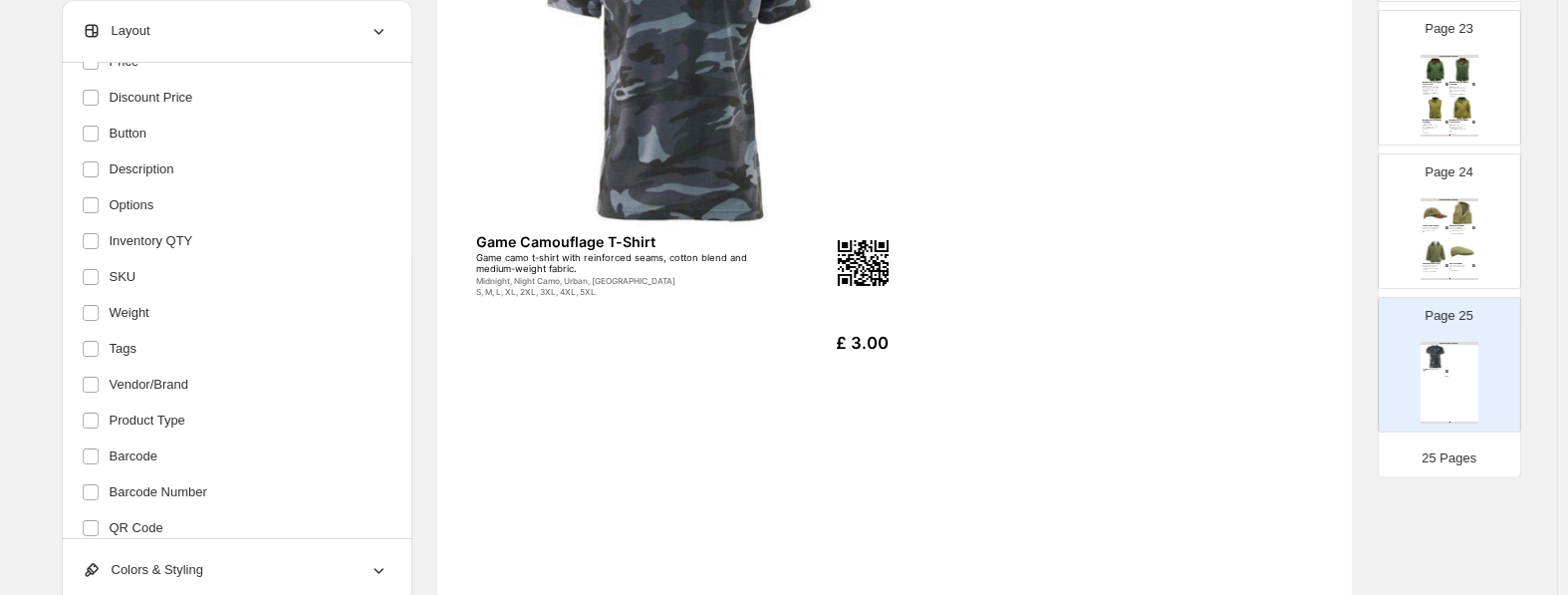 click on "Game  camo t-shirt with reinforced seams, cotton blend and medium-weight fabric." at bounding box center [615, 263] 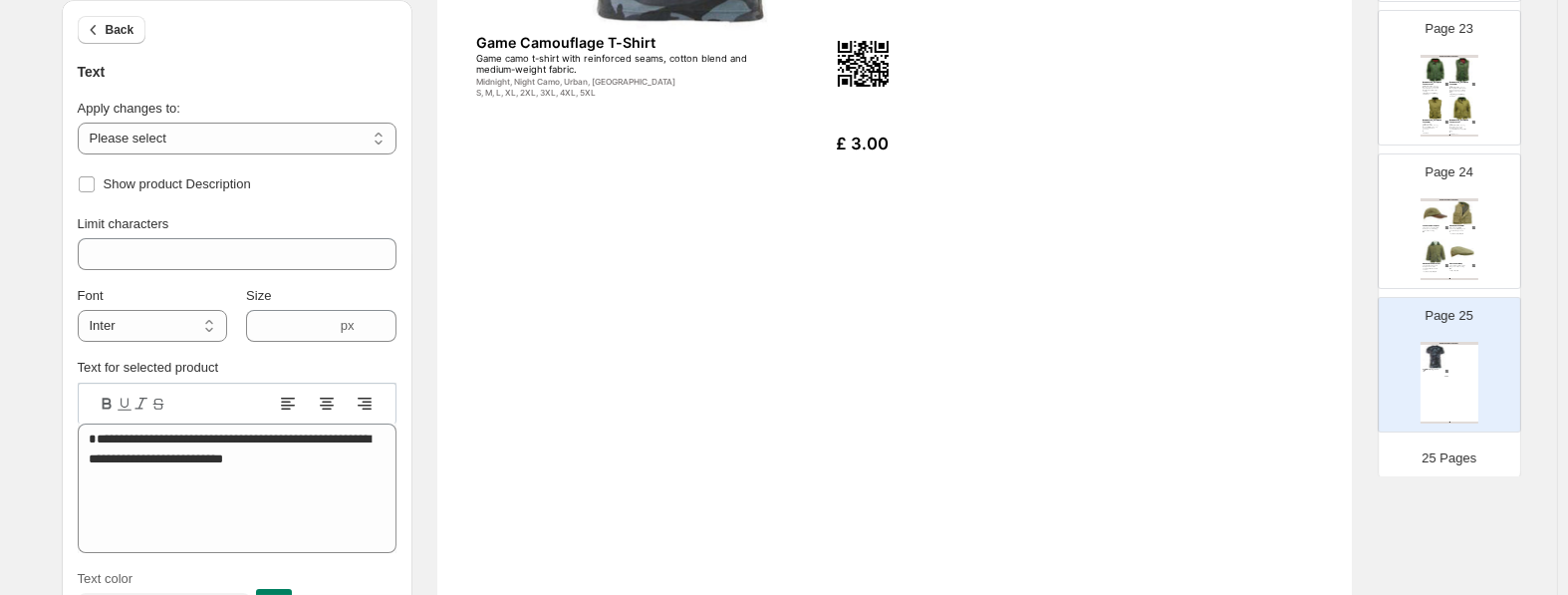 scroll, scrollTop: 209, scrollLeft: 0, axis: vertical 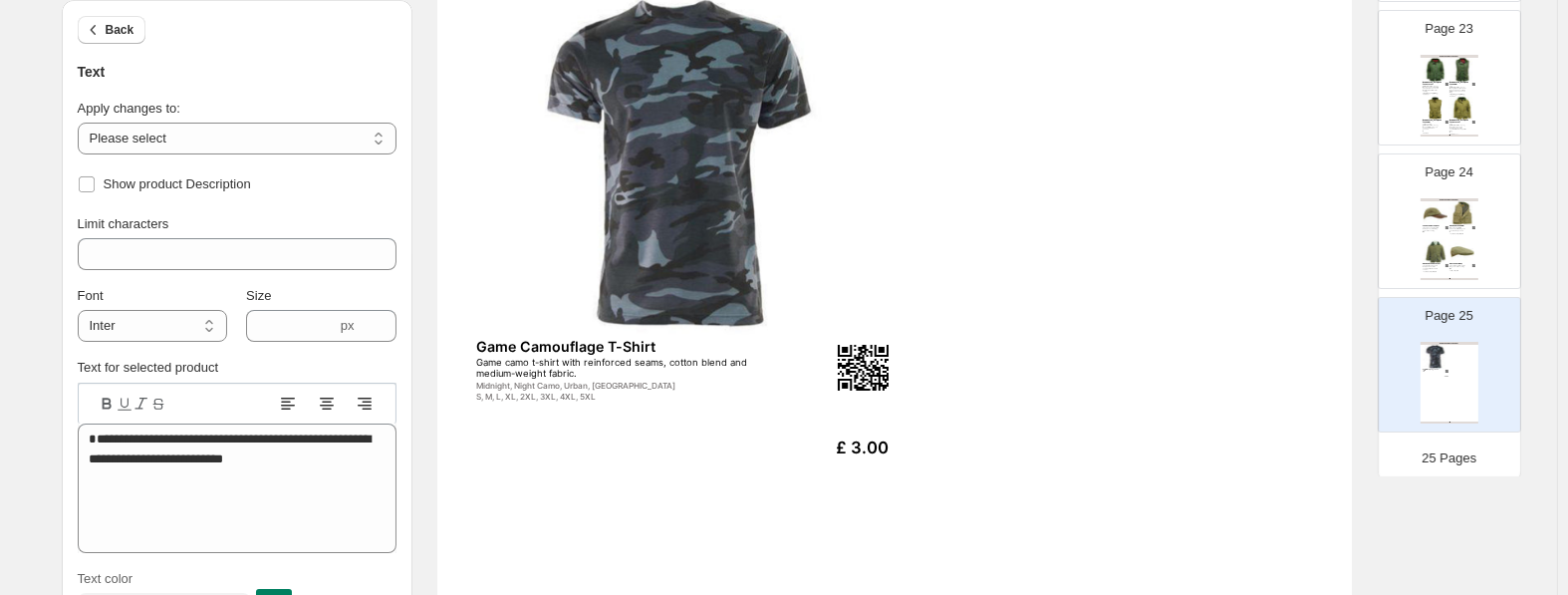 click on "GAME TECHNICAL APPAREL Tweed Leather Skip Hat
Tweed baseball cap with leather peak, cotton lining and Teflon coating.
Fife, Bute   Kids Game Tweed Gilet
Kids Tweed gilet with diamond qulited lining and hand warmer pockets.
Fife 2/3, 3/4, 4/5, 5/6, 7/8, 9/10, 11/12, 13/14   Kids Game Tweed Jacket
The kids tweed jacket is waterproof and Teflon coated just like the adults version.
2/3, 3/4, 4/5, 5/6, 7/8, 9/10, 11/12, 13/14   Kids Tweed Flat Cap
Tweed flat cap with comfort lining and Teflon coating.
Fife, Bute 50cm, 52cm, 54cm   TRADE BROCHURE | Page undefined" at bounding box center (1449, 239) 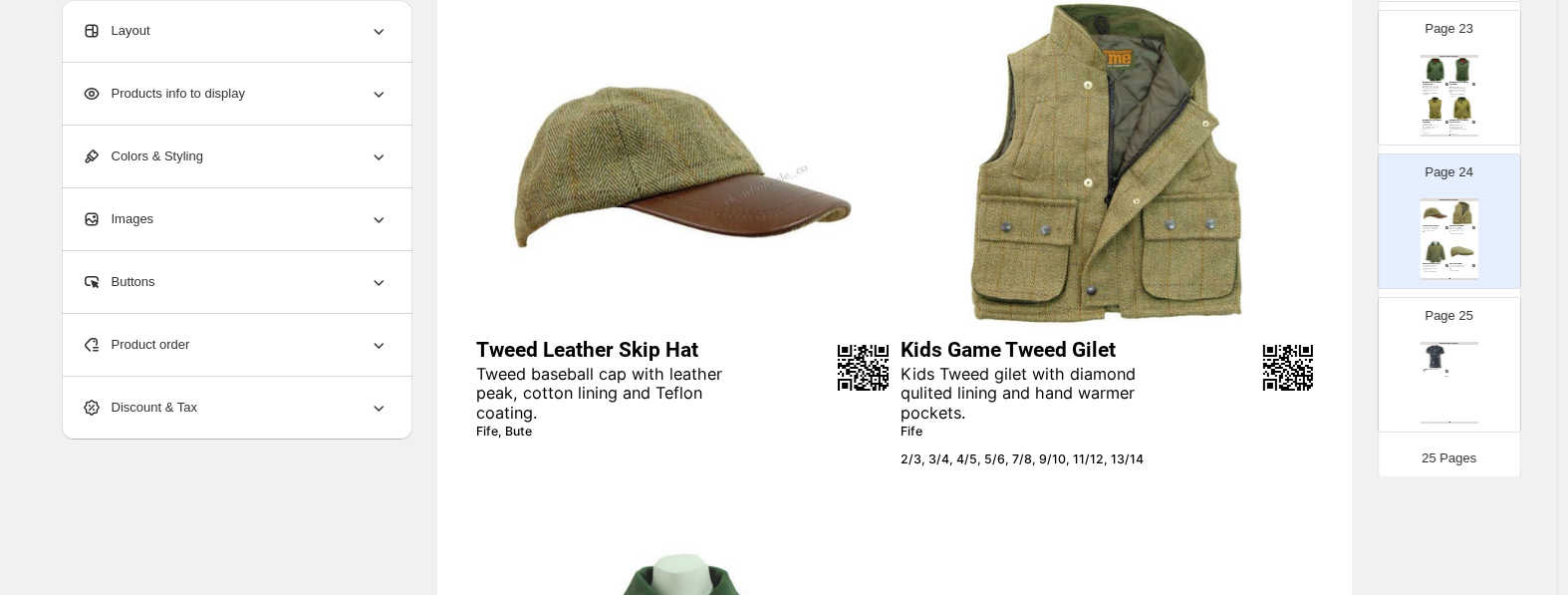 type on "**" 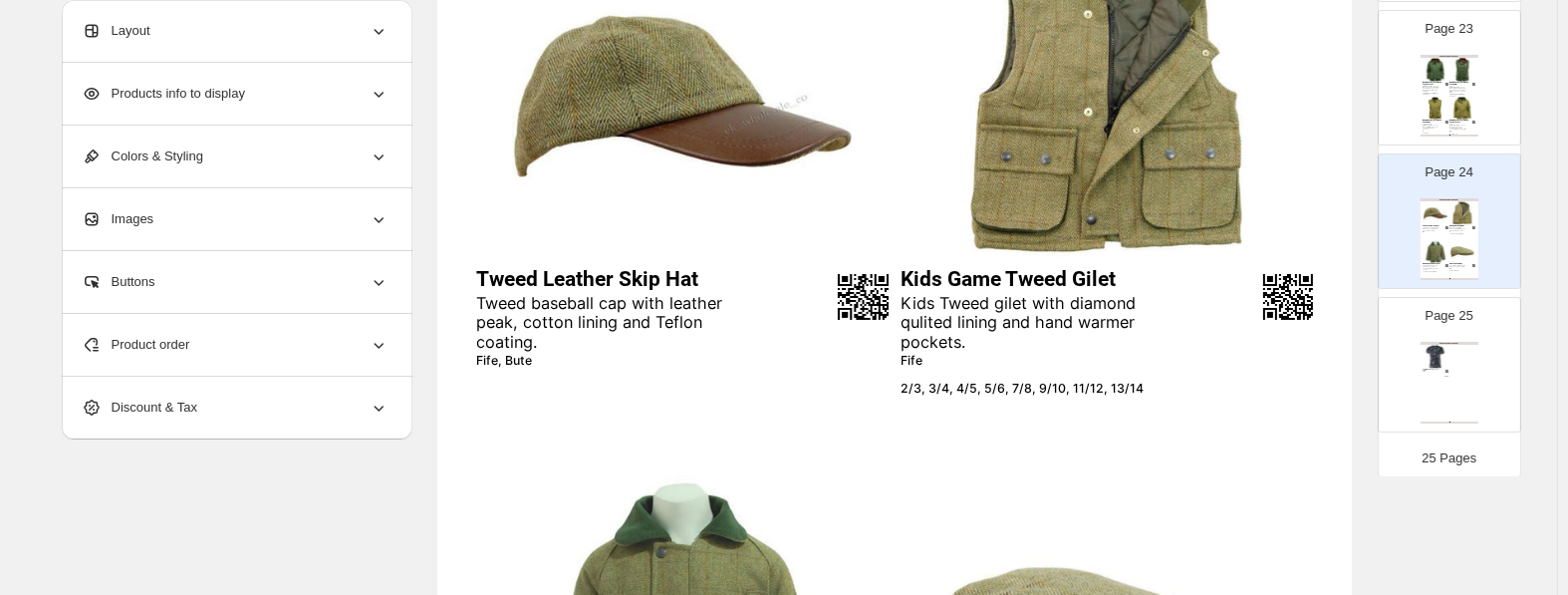 scroll, scrollTop: 314, scrollLeft: 0, axis: vertical 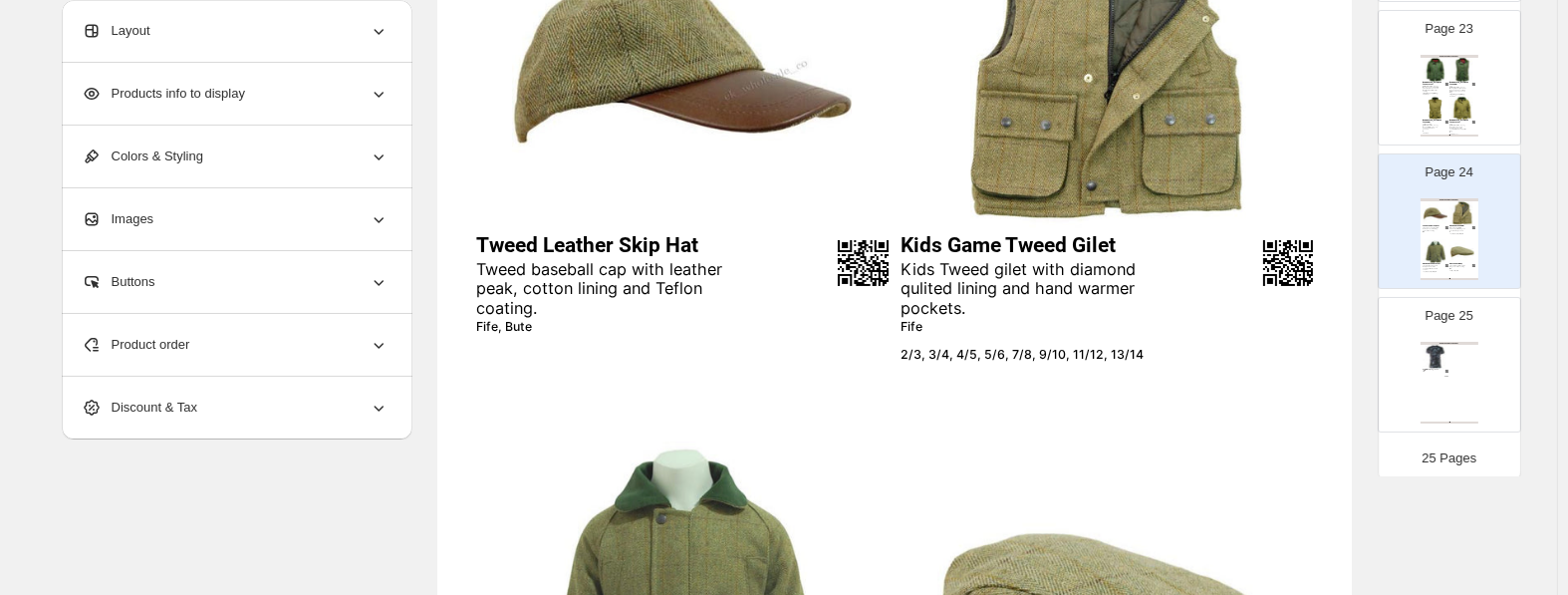 click on "Tweed Leather Skip Hat" at bounding box center (653, 245) 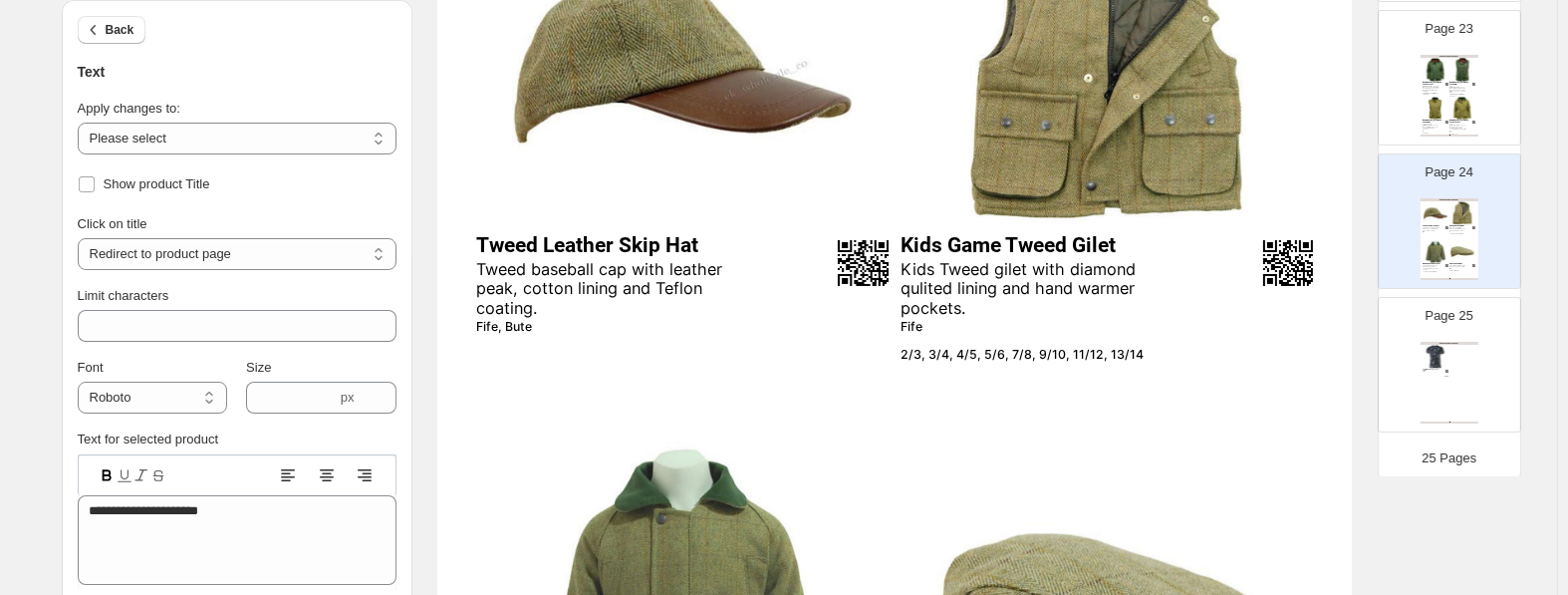 click on "Tweed baseball cap with leather peak, cotton lining and Teflon coating." at bounding box center [615, 289] 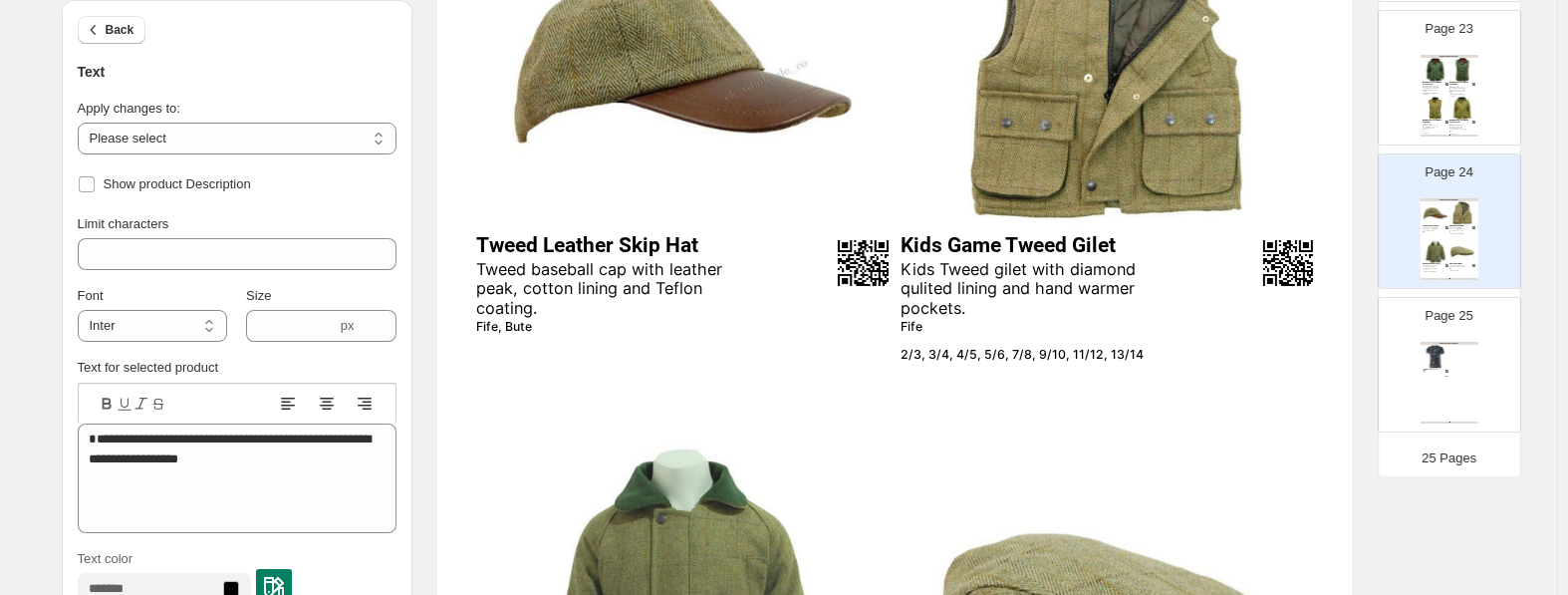click on "GAME TECHNICAL APPAREL" at bounding box center [1449, 343] 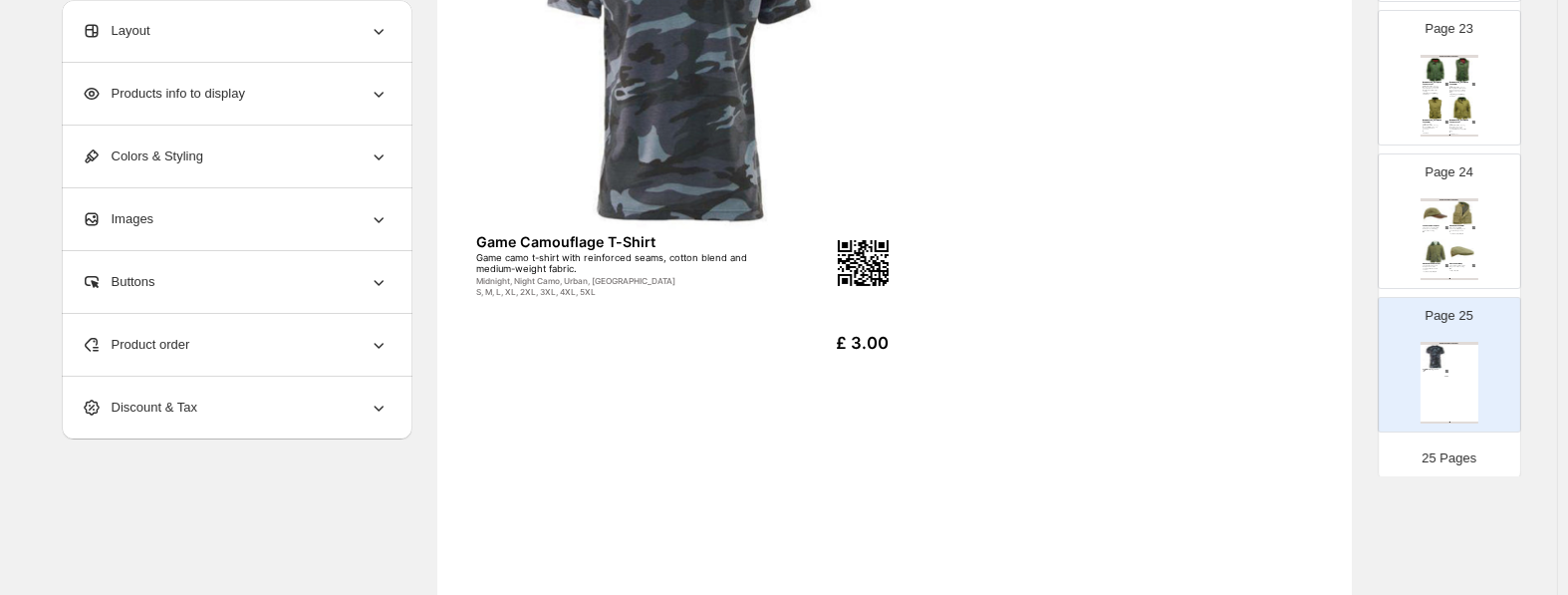 click on "Game Camouflage T-Shirt" at bounding box center [653, 241] 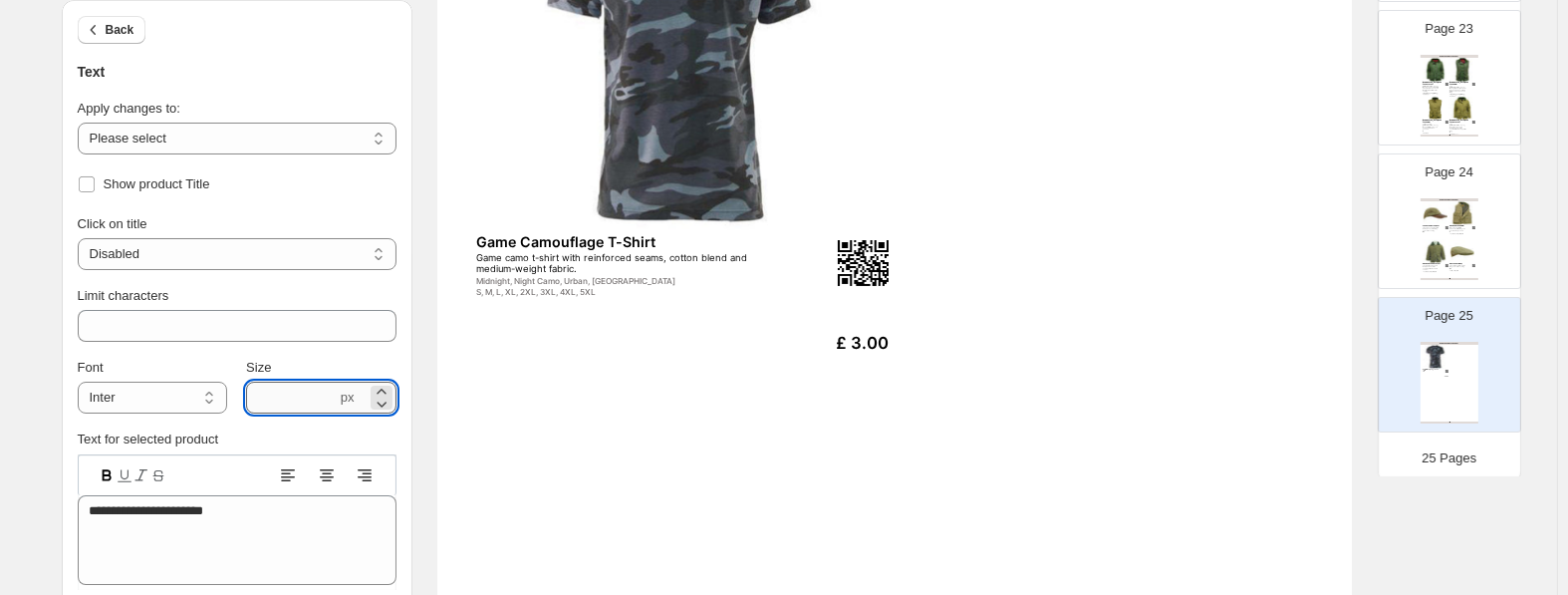 click on "****" at bounding box center [291, 398] 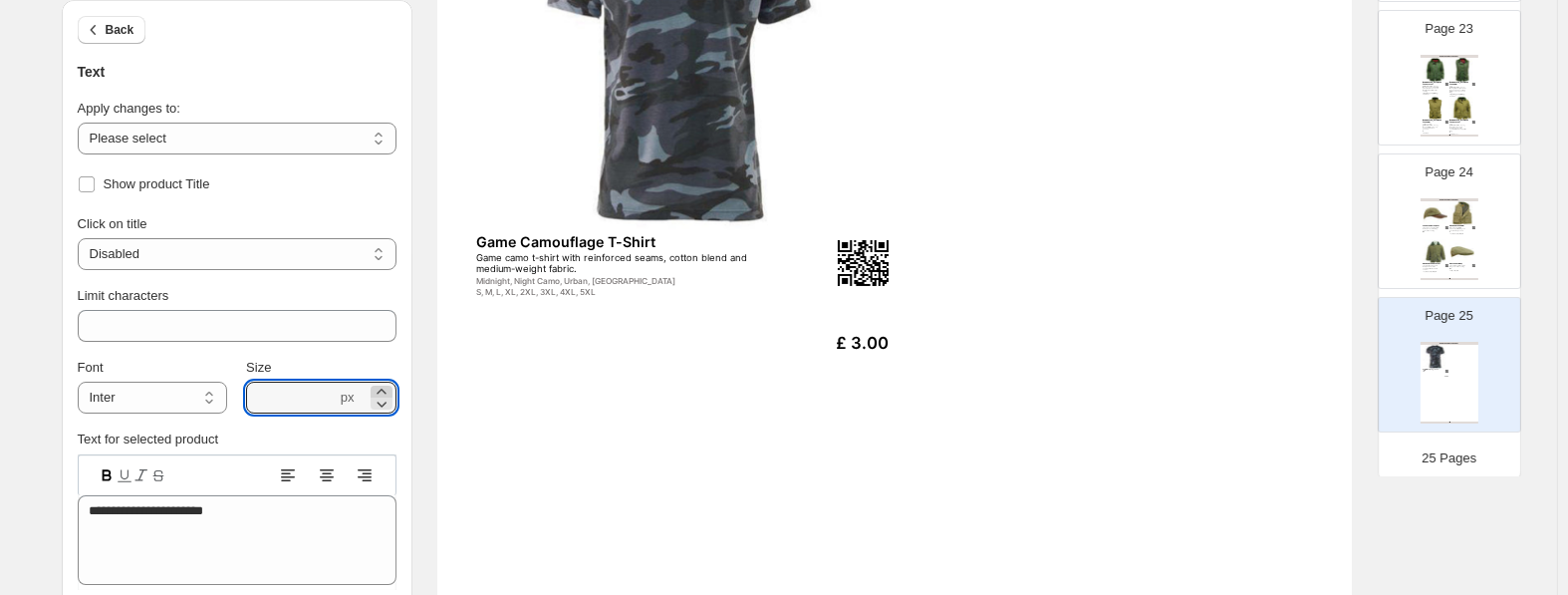click 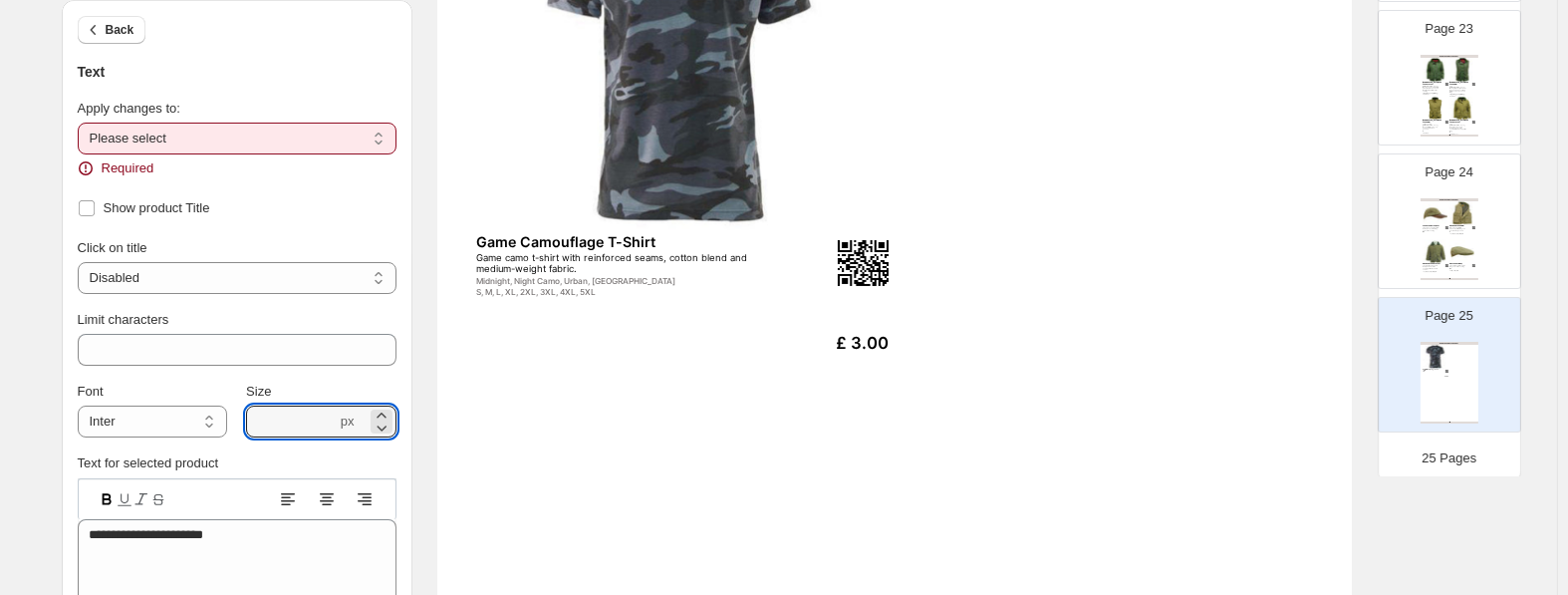 click on "**********" at bounding box center [237, 139] 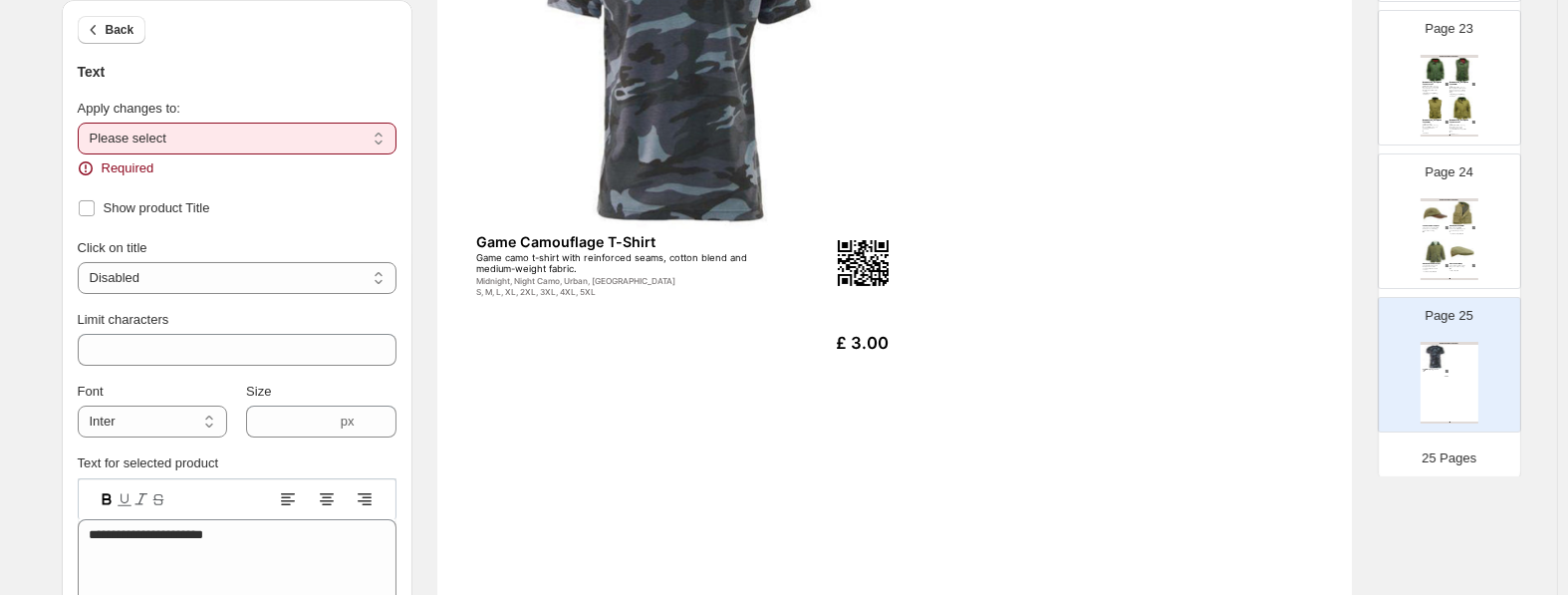 select on "**********" 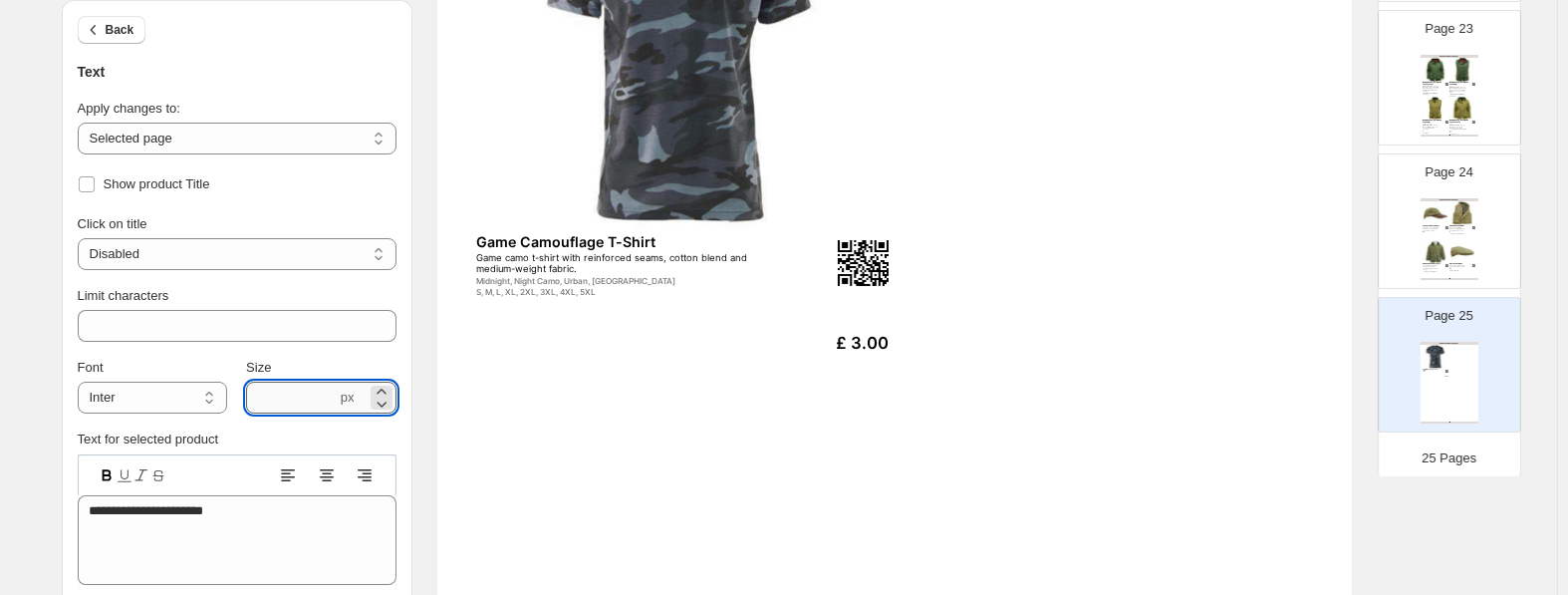 click on "****" at bounding box center [291, 398] 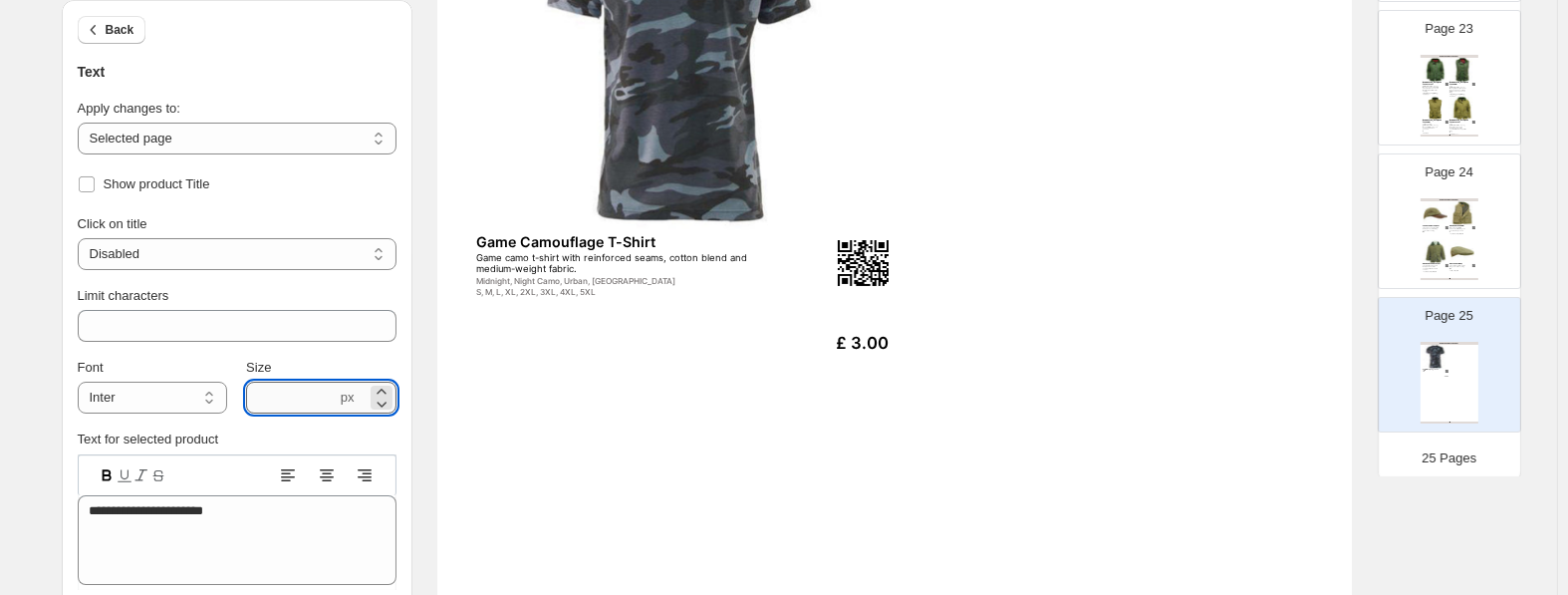 drag, startPoint x: 265, startPoint y: 393, endPoint x: 275, endPoint y: 392, distance: 10.049876 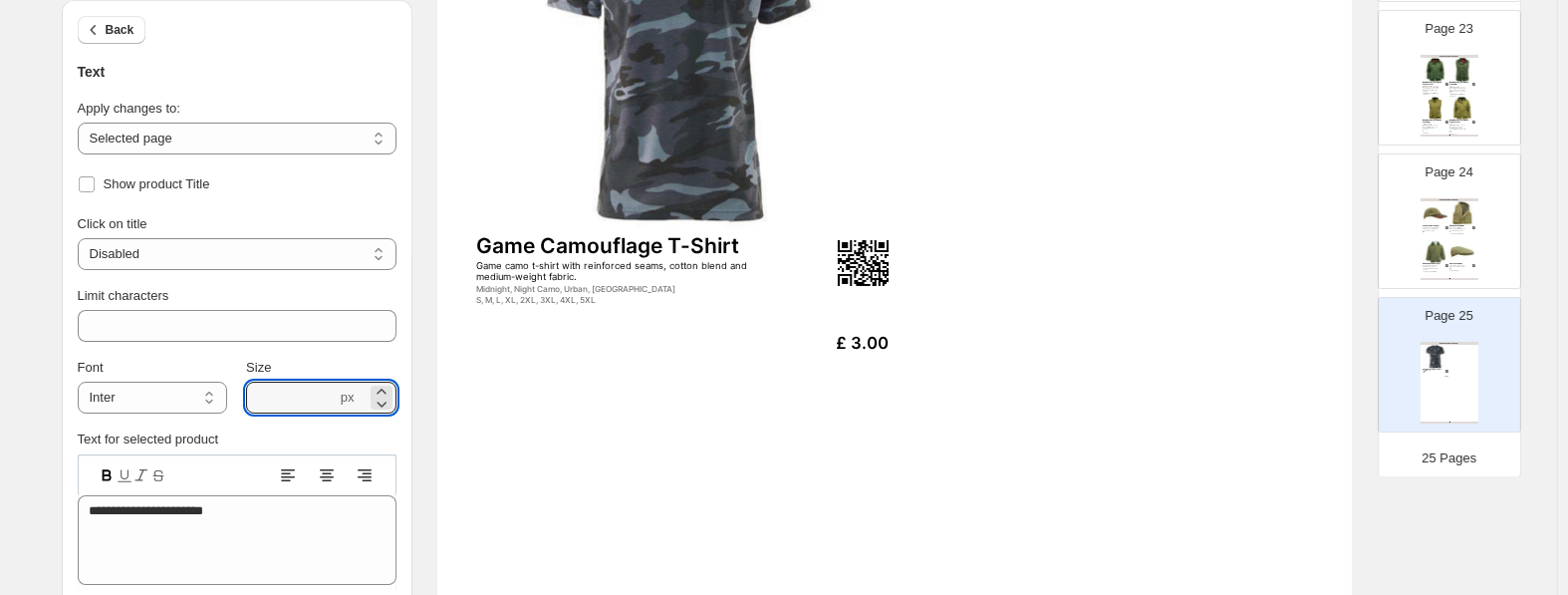 type on "****" 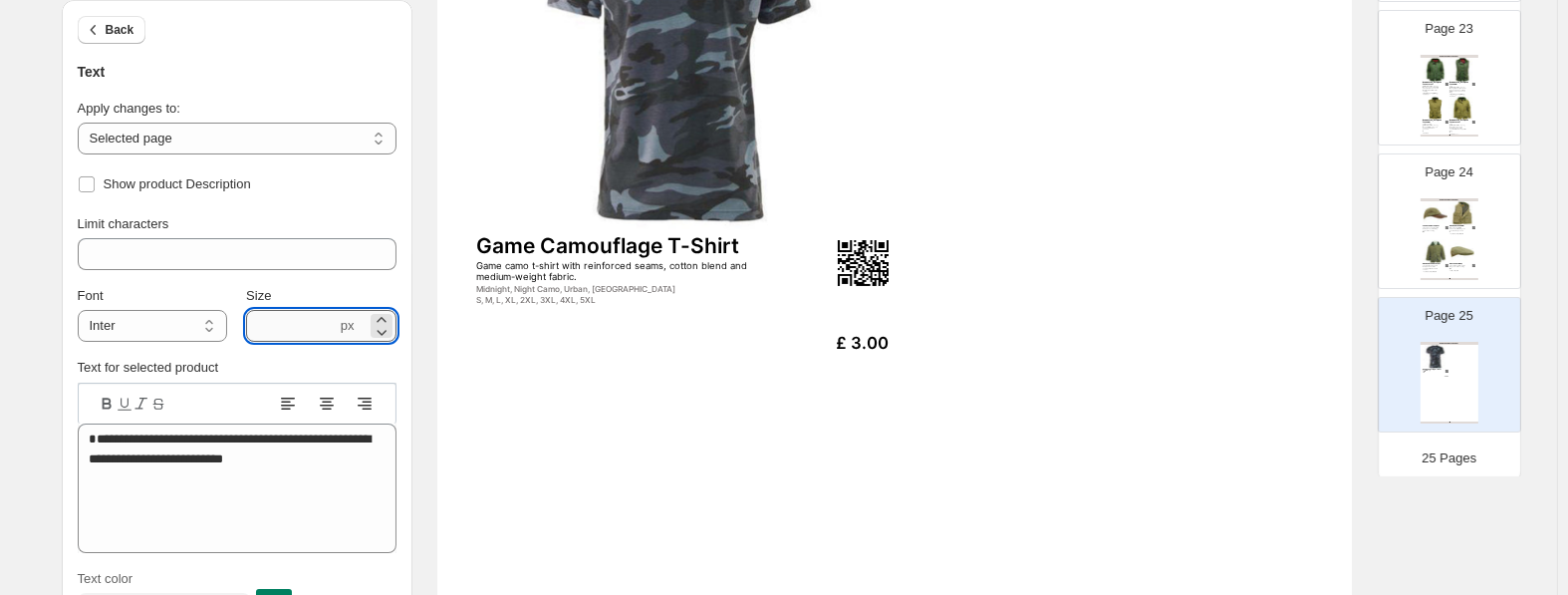 click on "***" at bounding box center (291, 326) 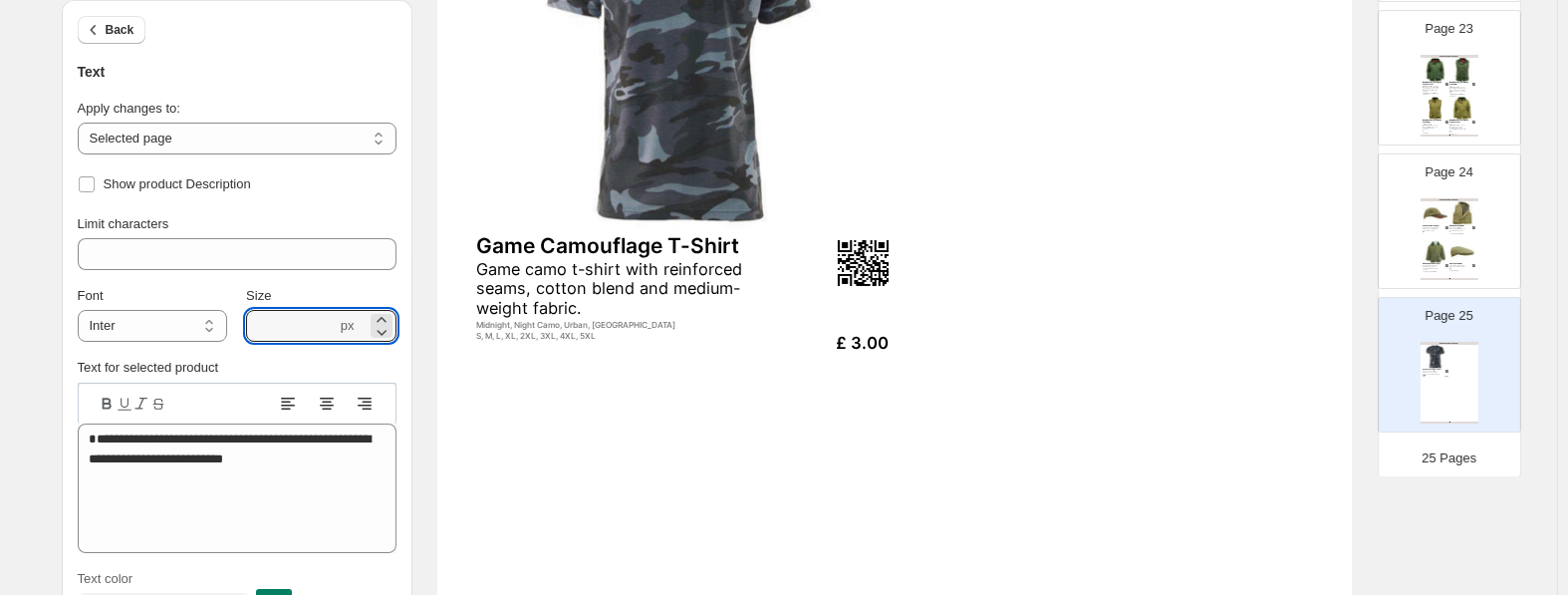 type on "****" 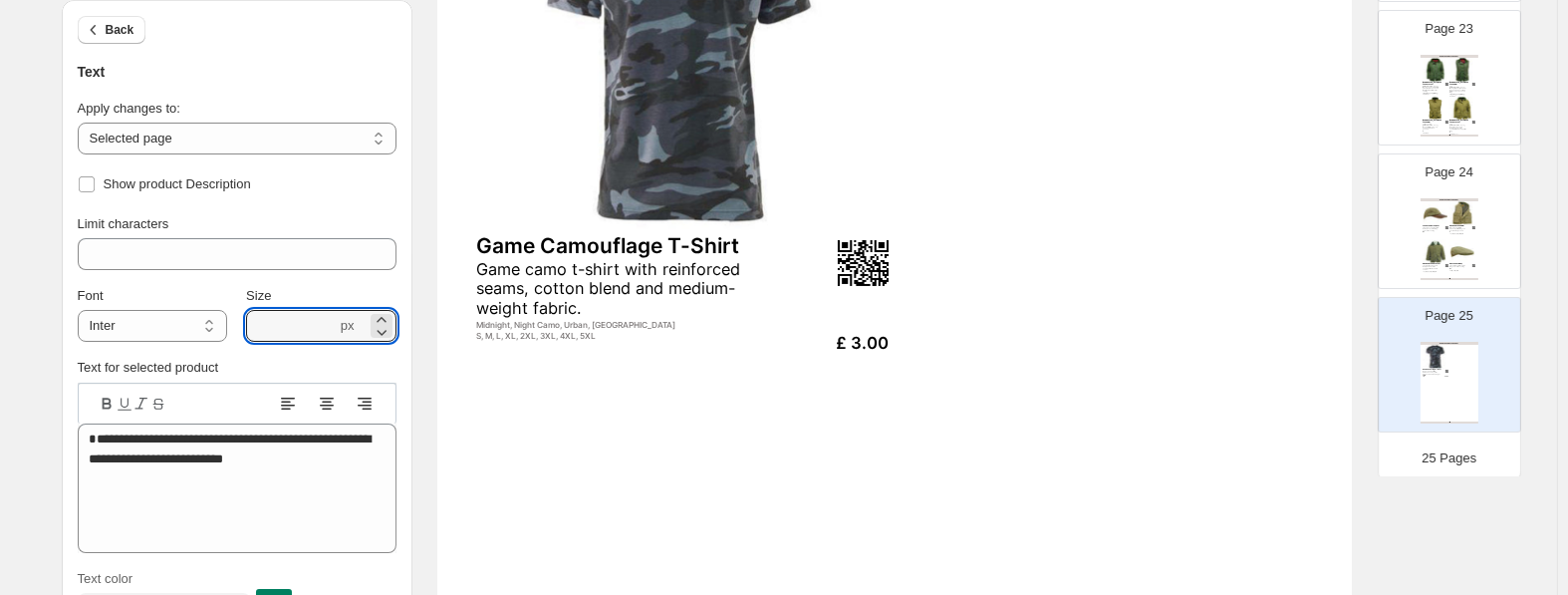 click at bounding box center [1462, 252] 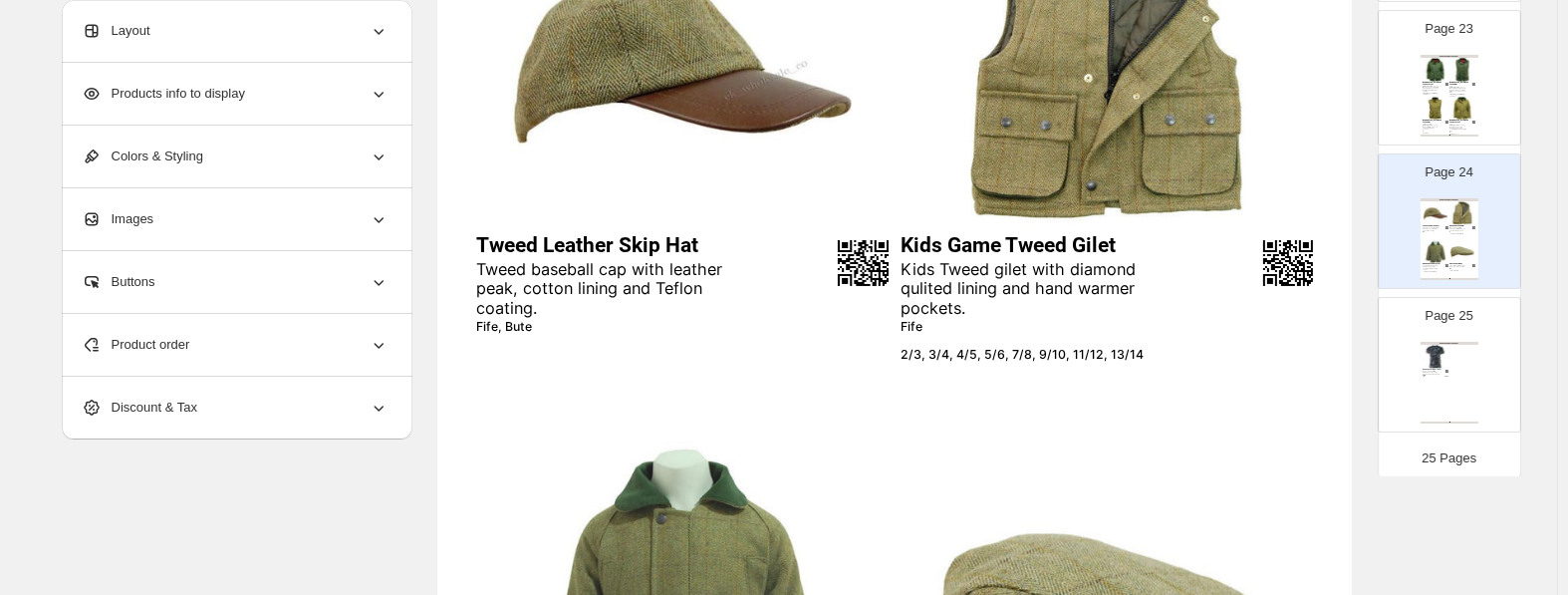 click on "Fife, Bute" at bounding box center (615, 327) 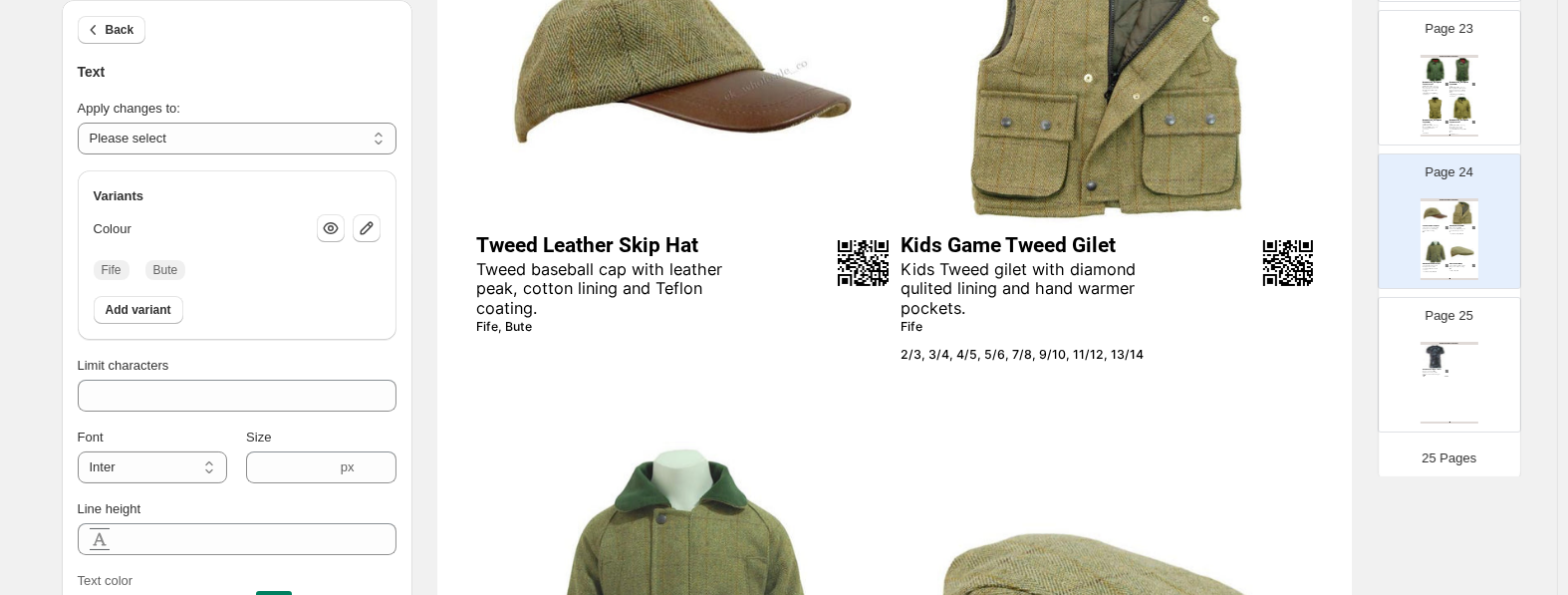 click on "GAME TECHNICAL APPAREL" at bounding box center (1449, 343) 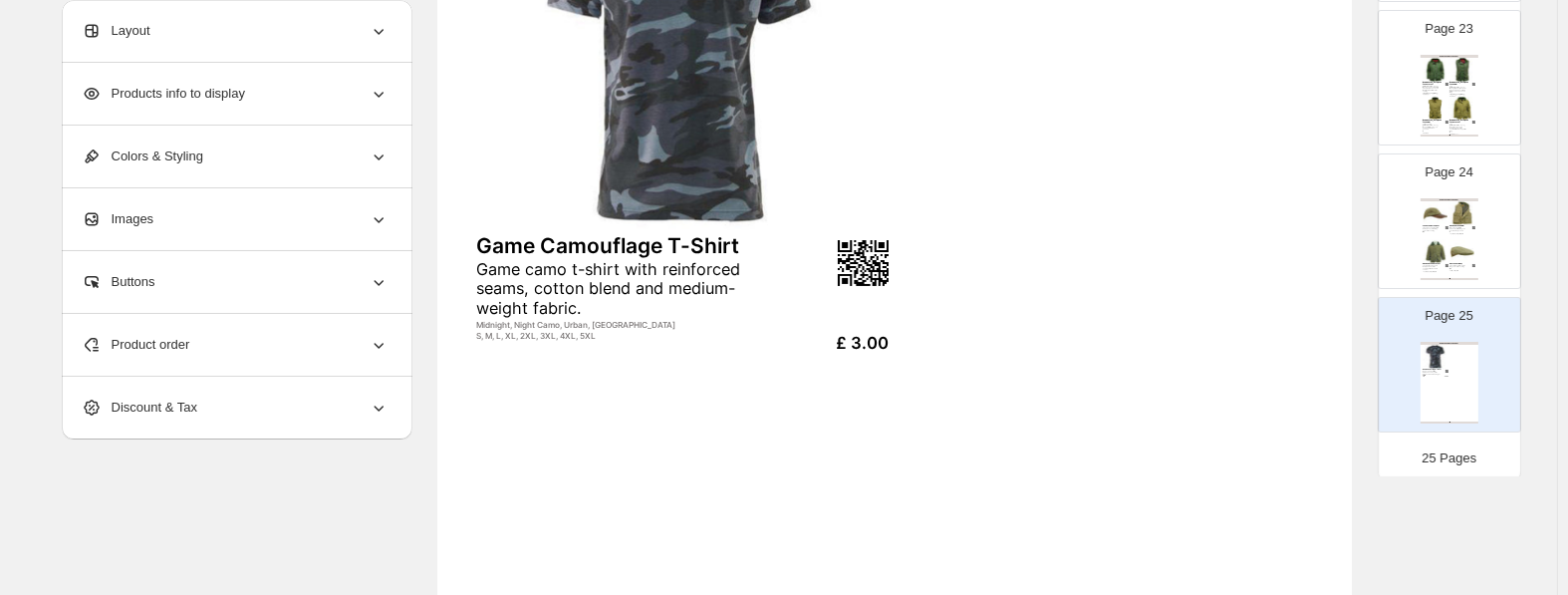 click on "Midnight, Night Camo, Urban, [GEOGRAPHIC_DATA]" at bounding box center (615, 325) 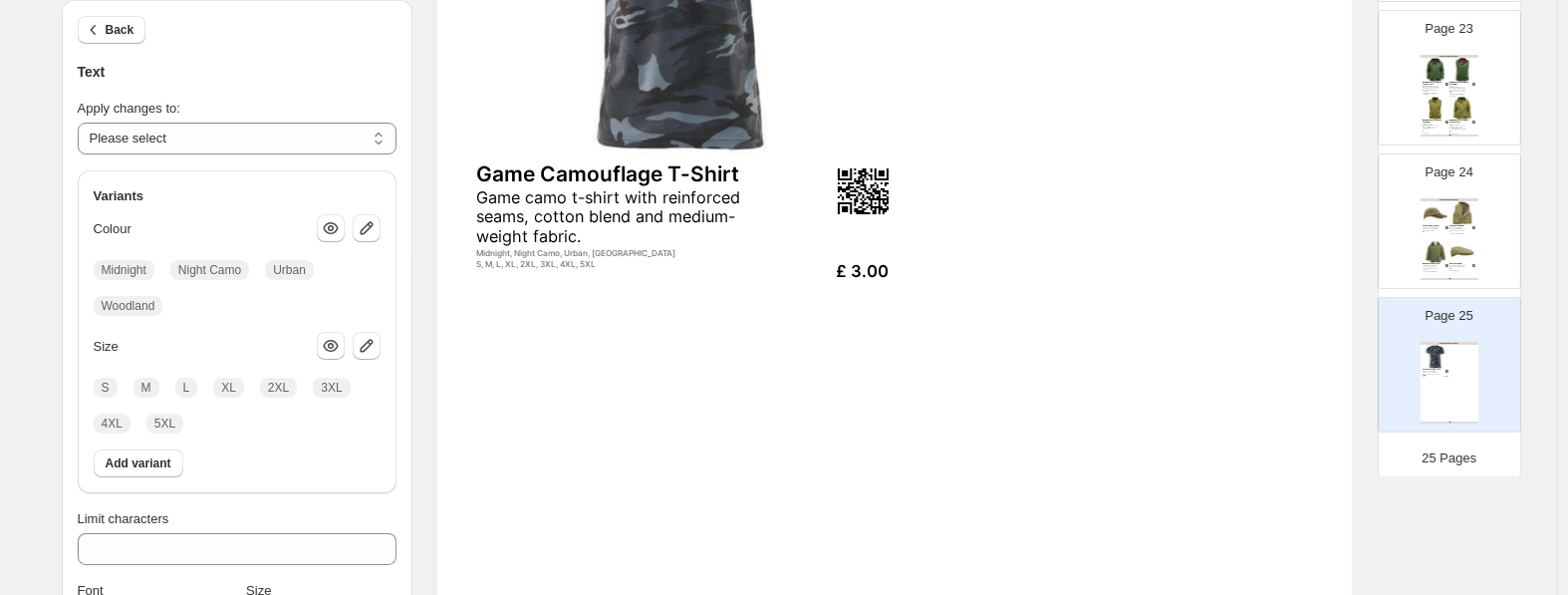 scroll, scrollTop: 419, scrollLeft: 0, axis: vertical 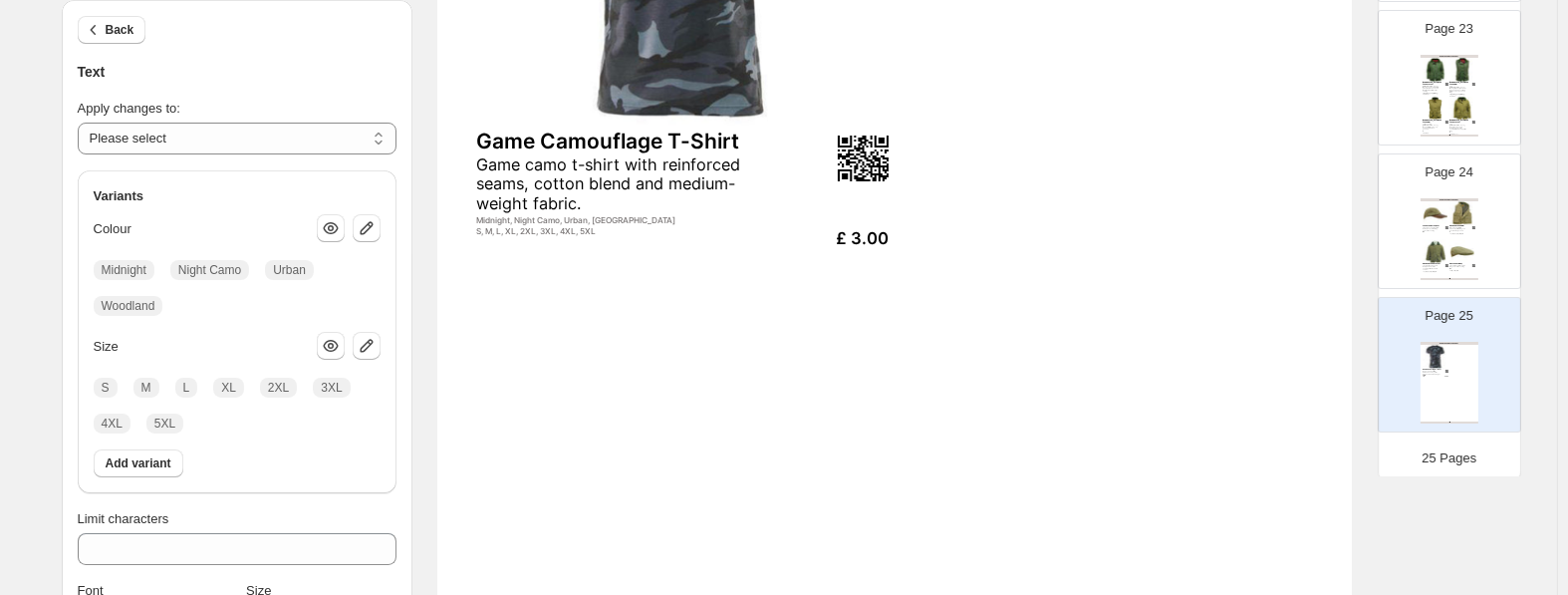 click on "Game Camouflage T-Shirt
Game  camo t-shirt with reinforced seams, cotton blend and medium-weight fabric.
Midnight, Night Camo, Urban, Woodland S, M, L, XL, 2XL, 3XL, 4XL, 5XL" at bounding box center (682, 182) 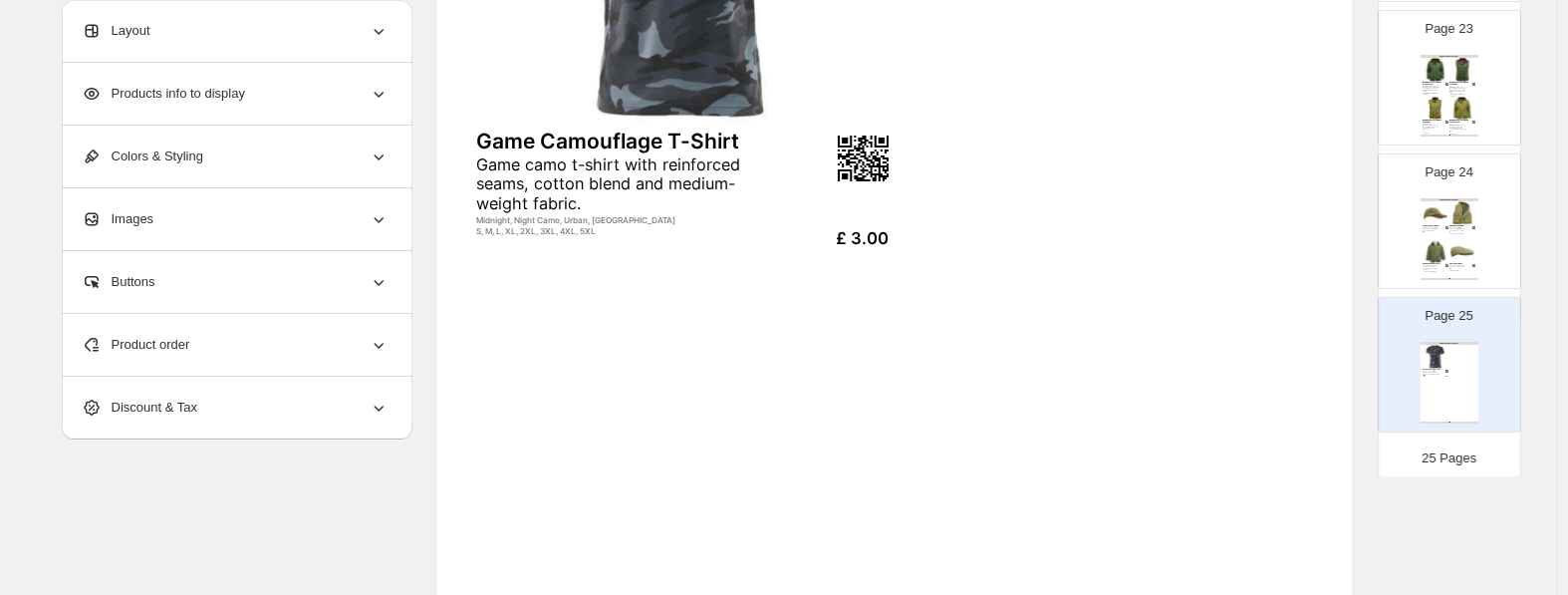 click on "Midnight, Night Camo, Urban, [GEOGRAPHIC_DATA]" at bounding box center [615, 220] 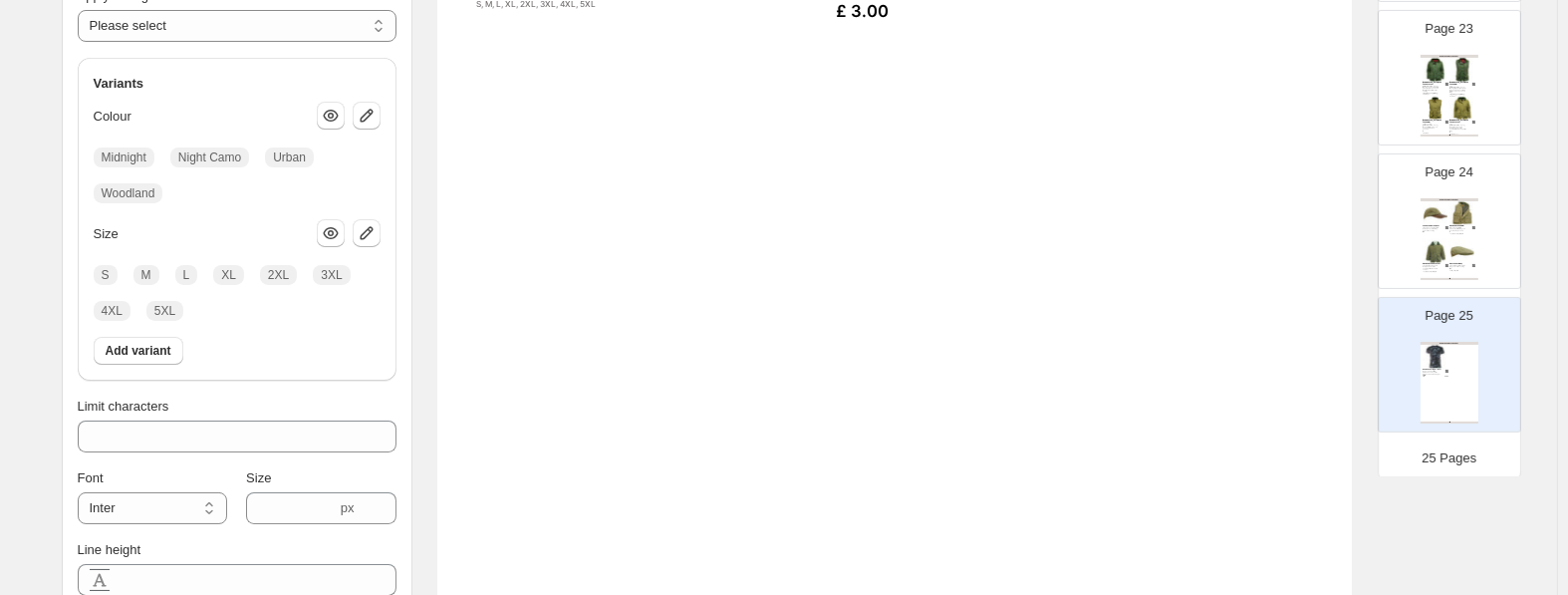 scroll, scrollTop: 733, scrollLeft: 0, axis: vertical 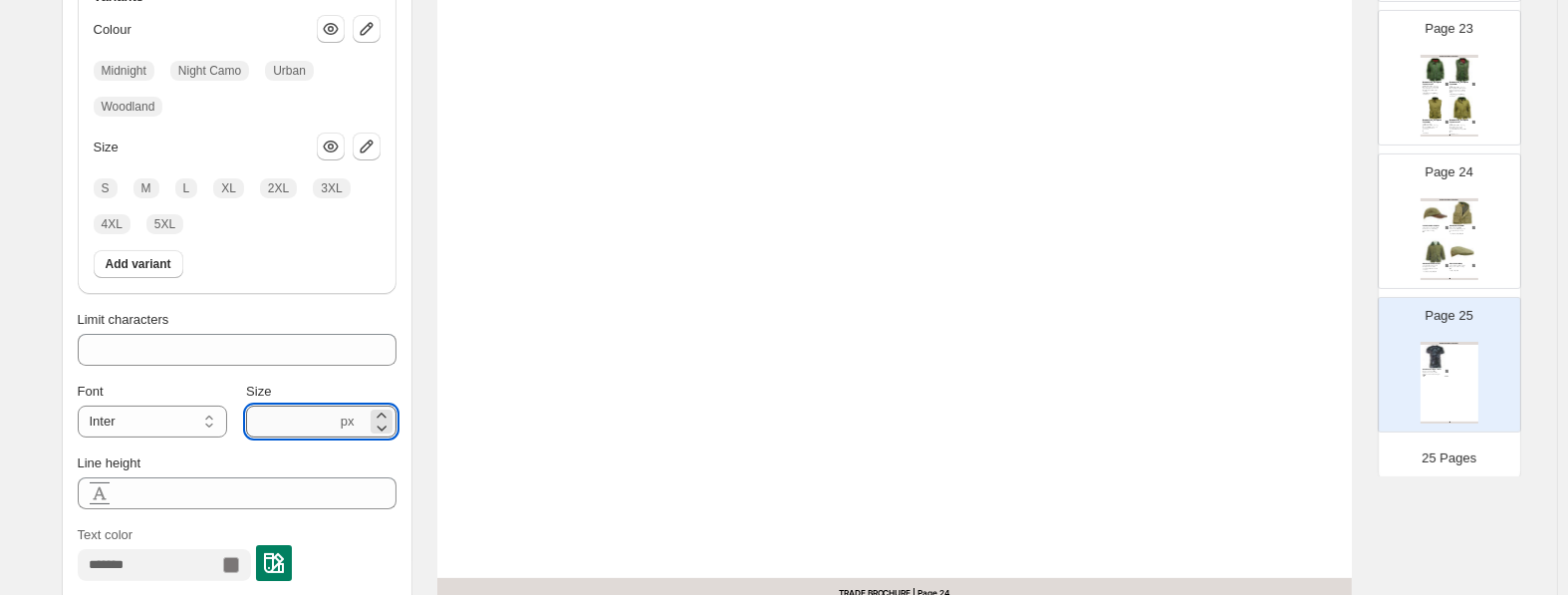 drag, startPoint x: 259, startPoint y: 424, endPoint x: 285, endPoint y: 422, distance: 26.07681 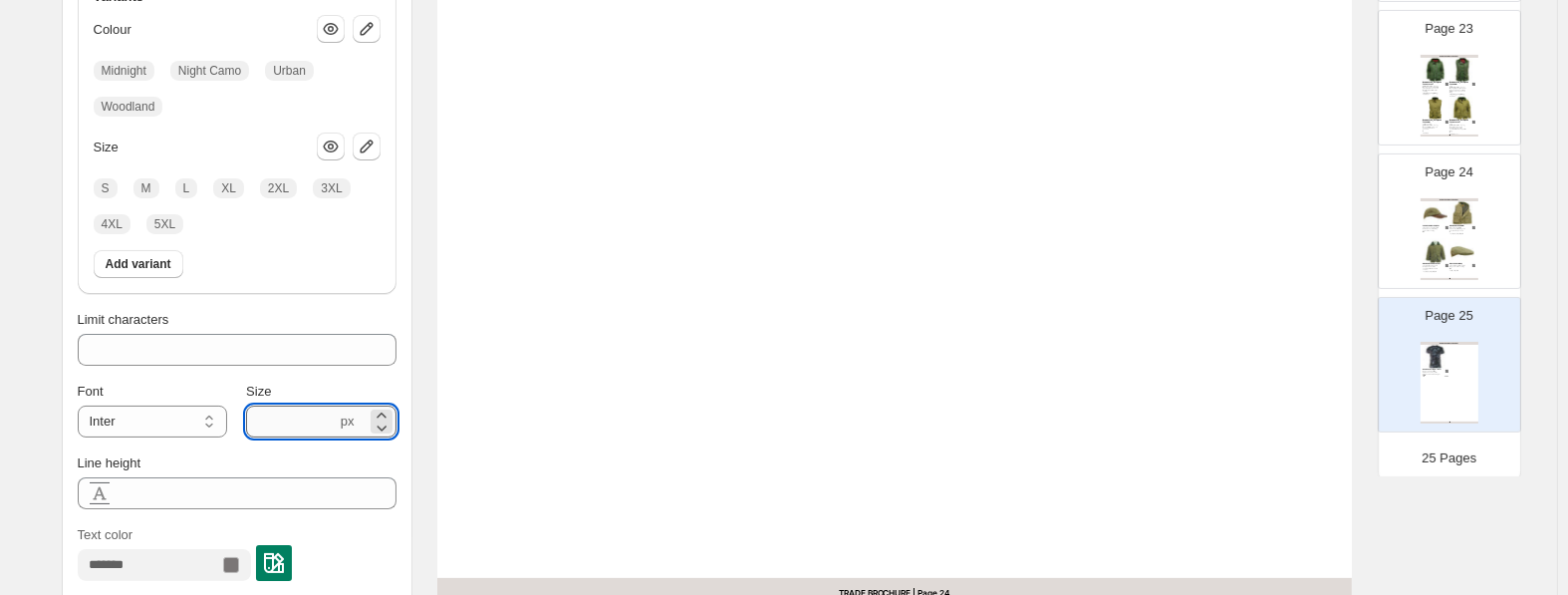 type on "***" 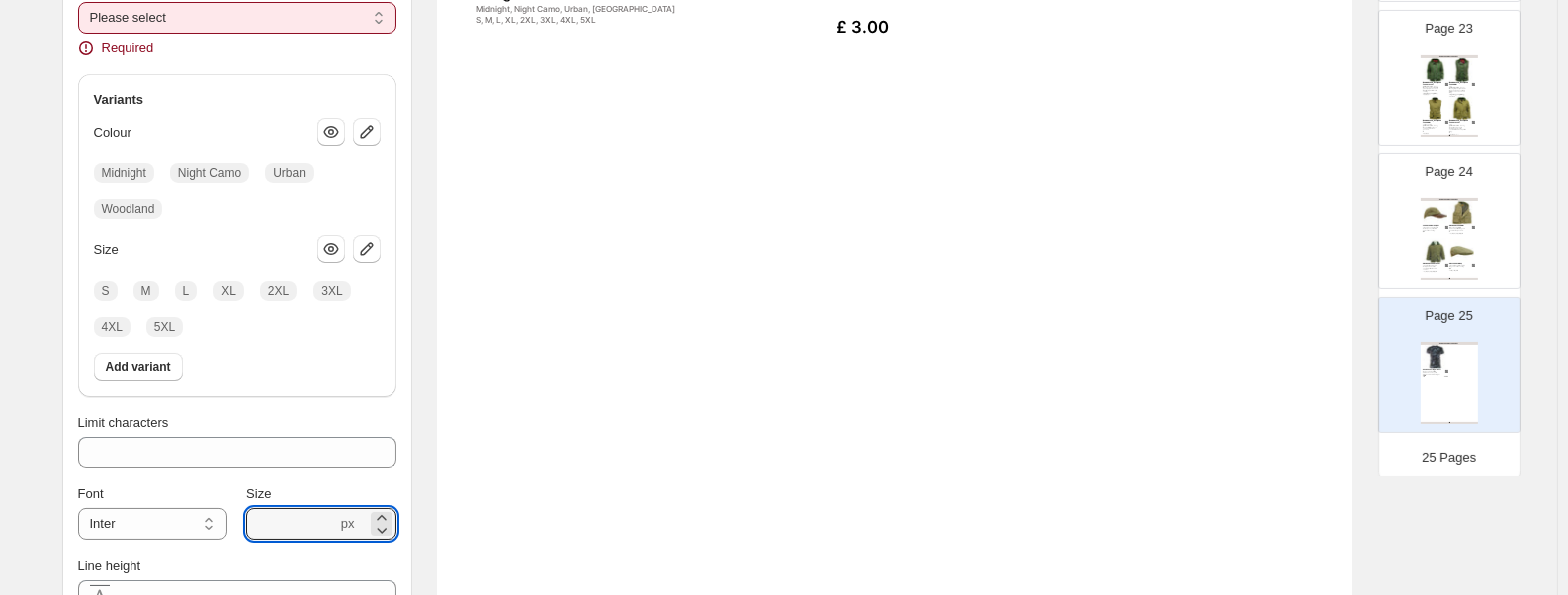 scroll, scrollTop: 314, scrollLeft: 0, axis: vertical 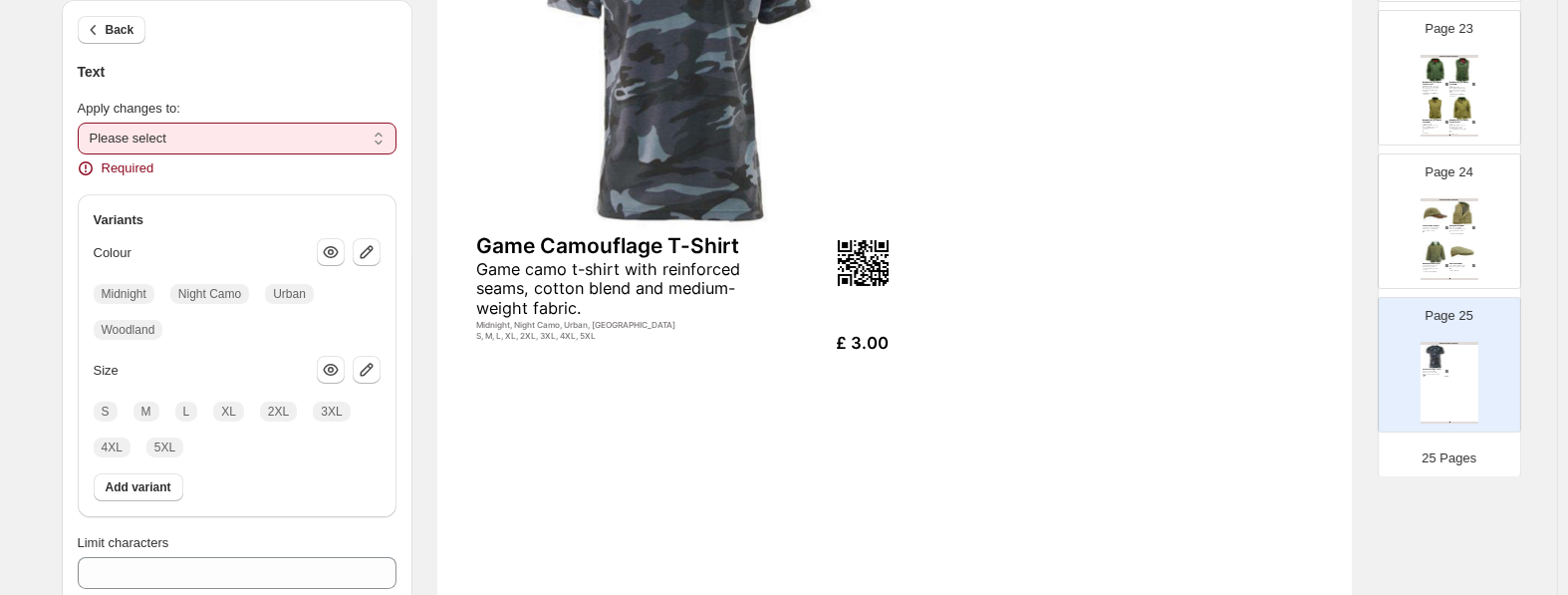 click on "**********" at bounding box center [237, 139] 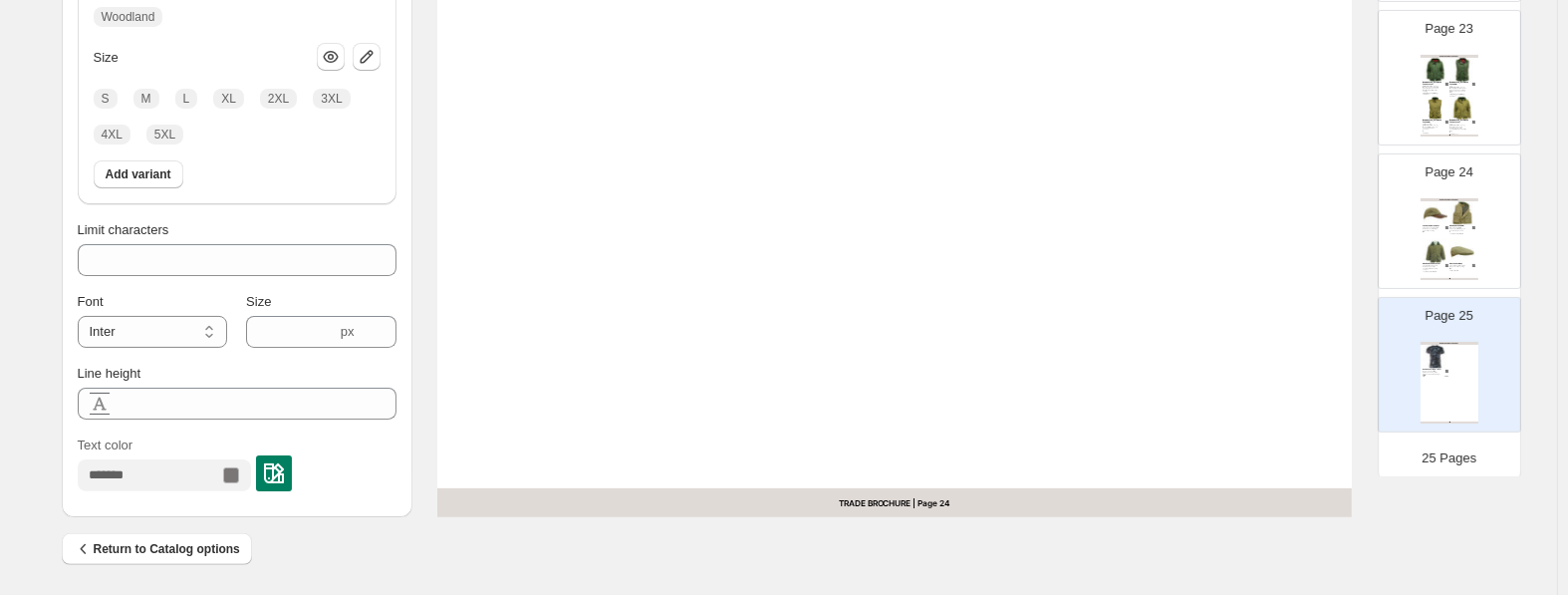 scroll, scrollTop: 826, scrollLeft: 0, axis: vertical 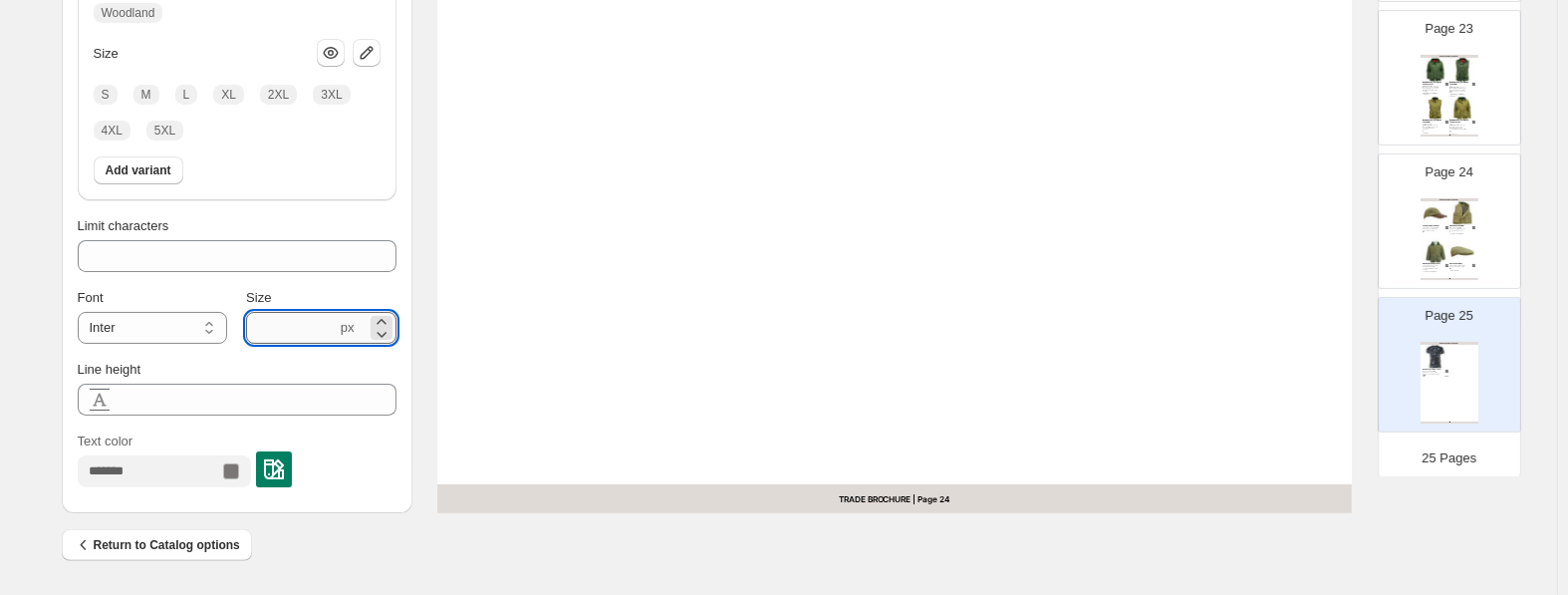 click on "***" at bounding box center (291, 328) 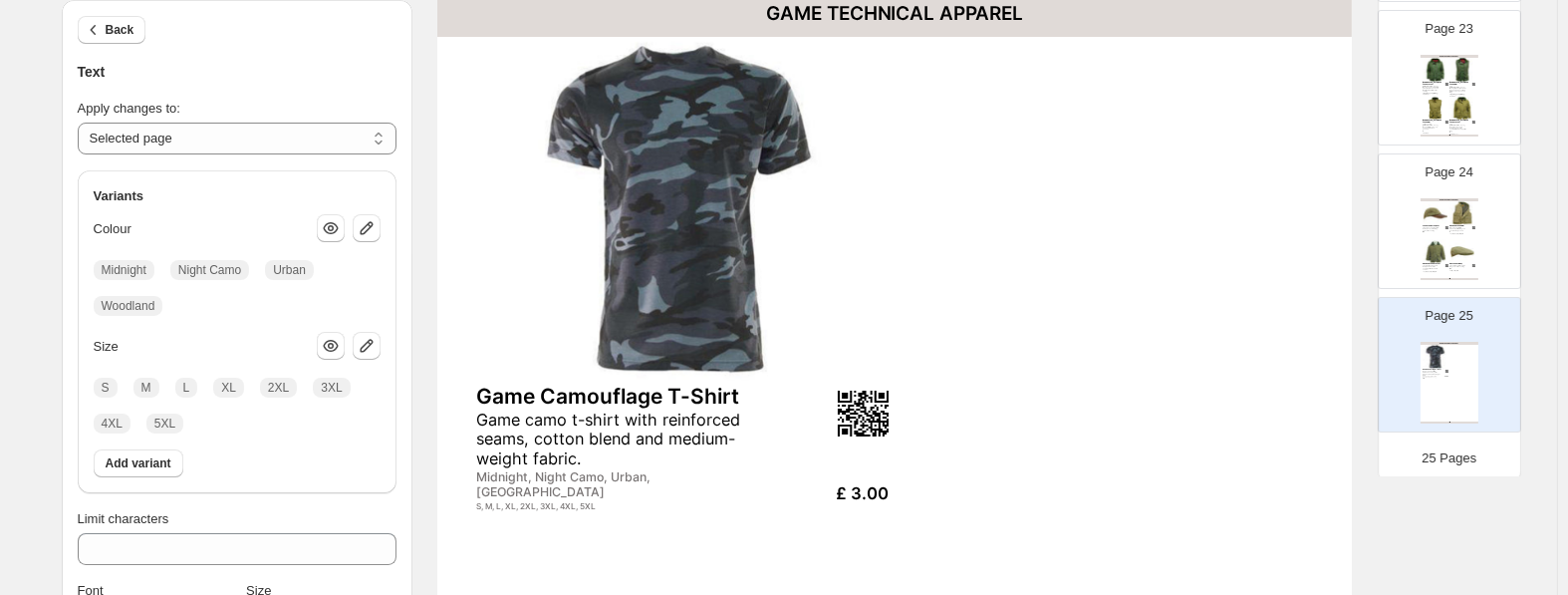 scroll, scrollTop: 198, scrollLeft: 0, axis: vertical 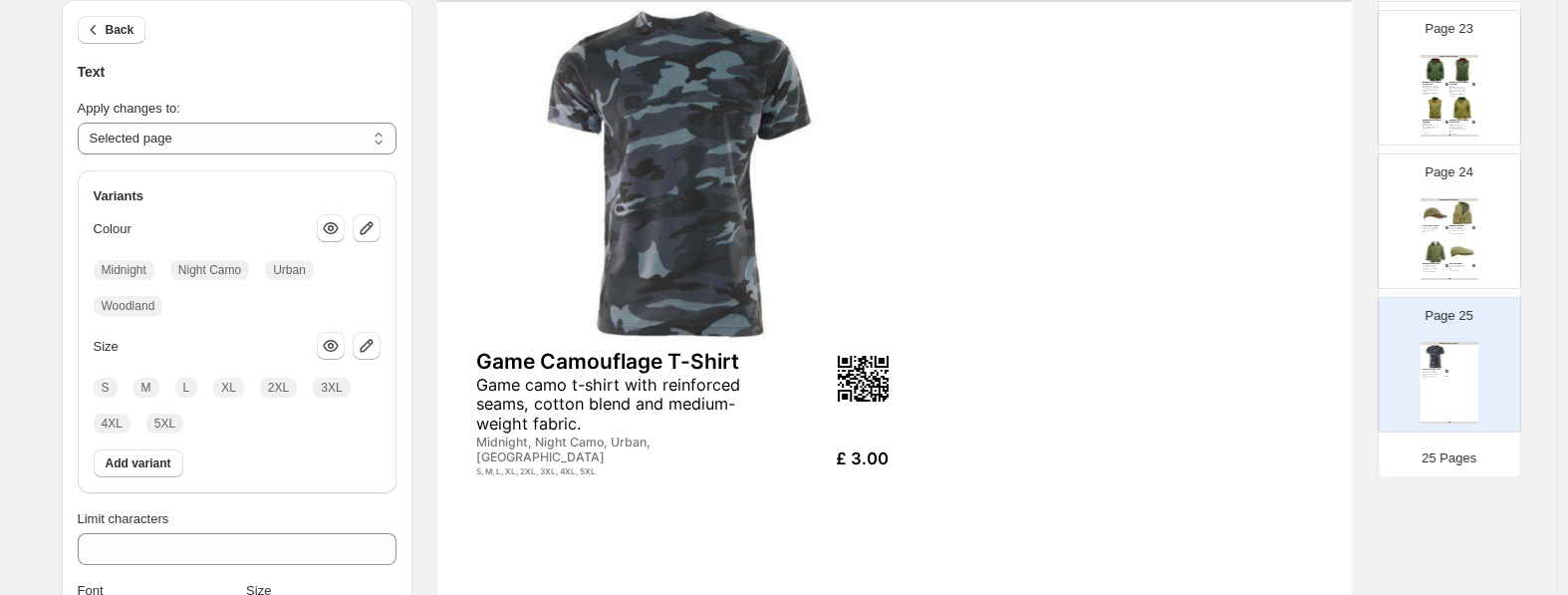 click on "S, M, L, XL, 2XL, 3XL, 4XL, 5XL" at bounding box center (615, 471) 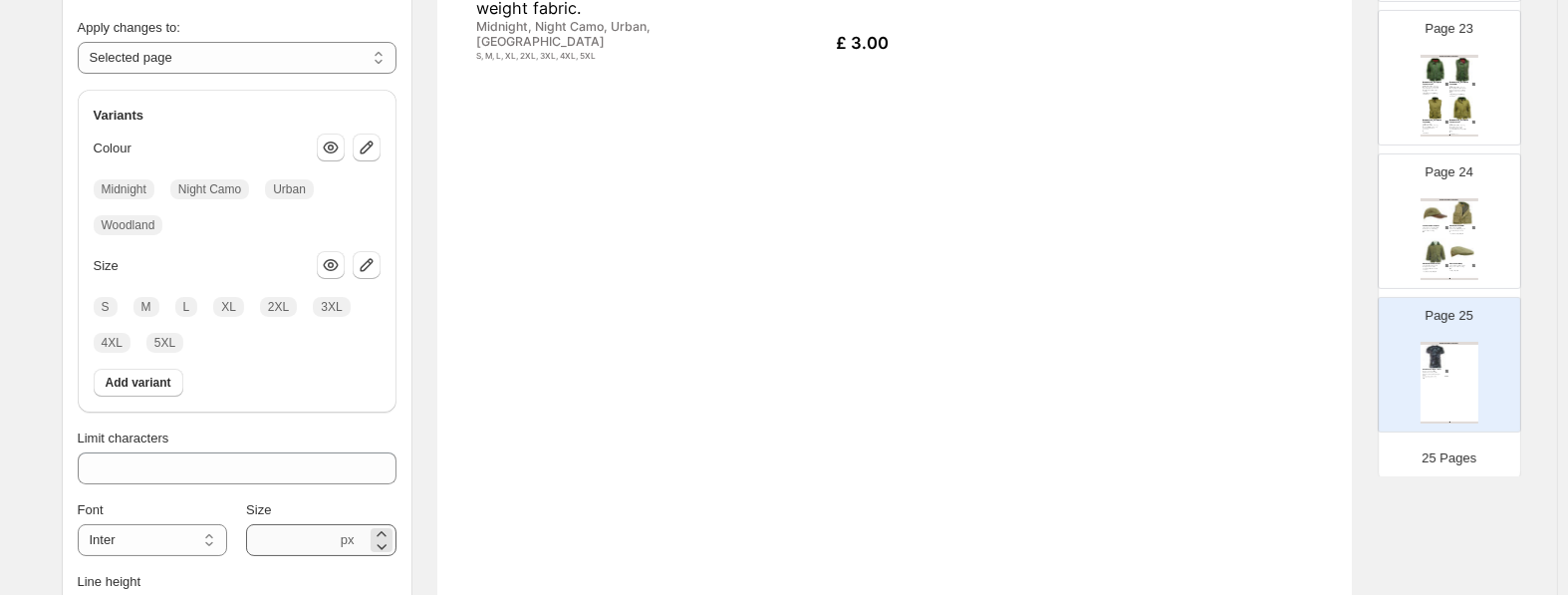 scroll, scrollTop: 722, scrollLeft: 0, axis: vertical 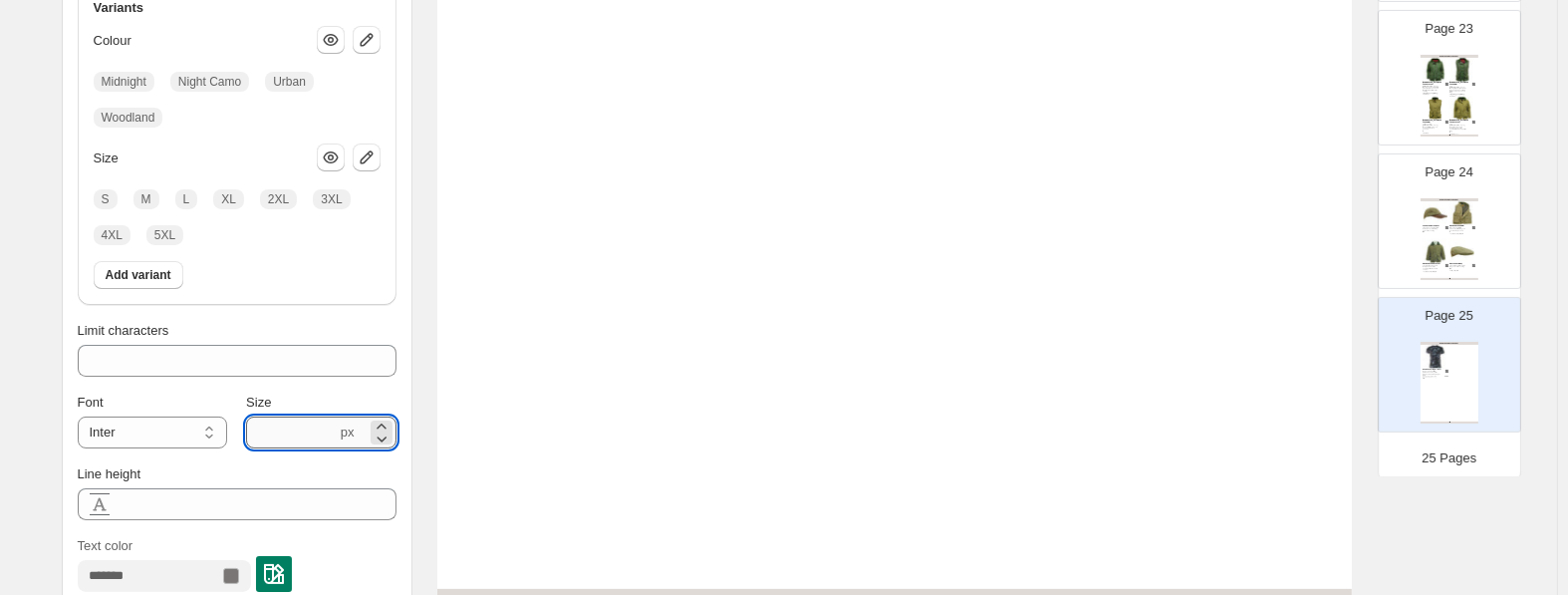 click on "***" at bounding box center (291, 433) 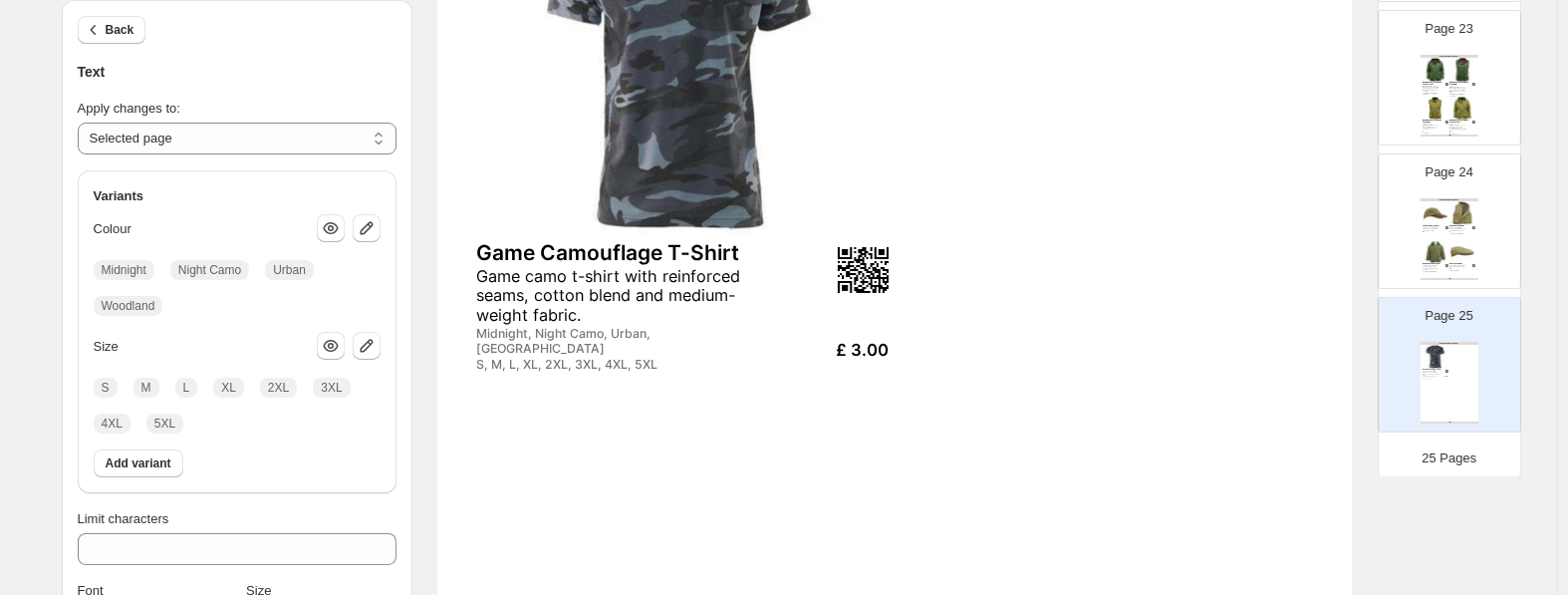 scroll, scrollTop: 303, scrollLeft: 0, axis: vertical 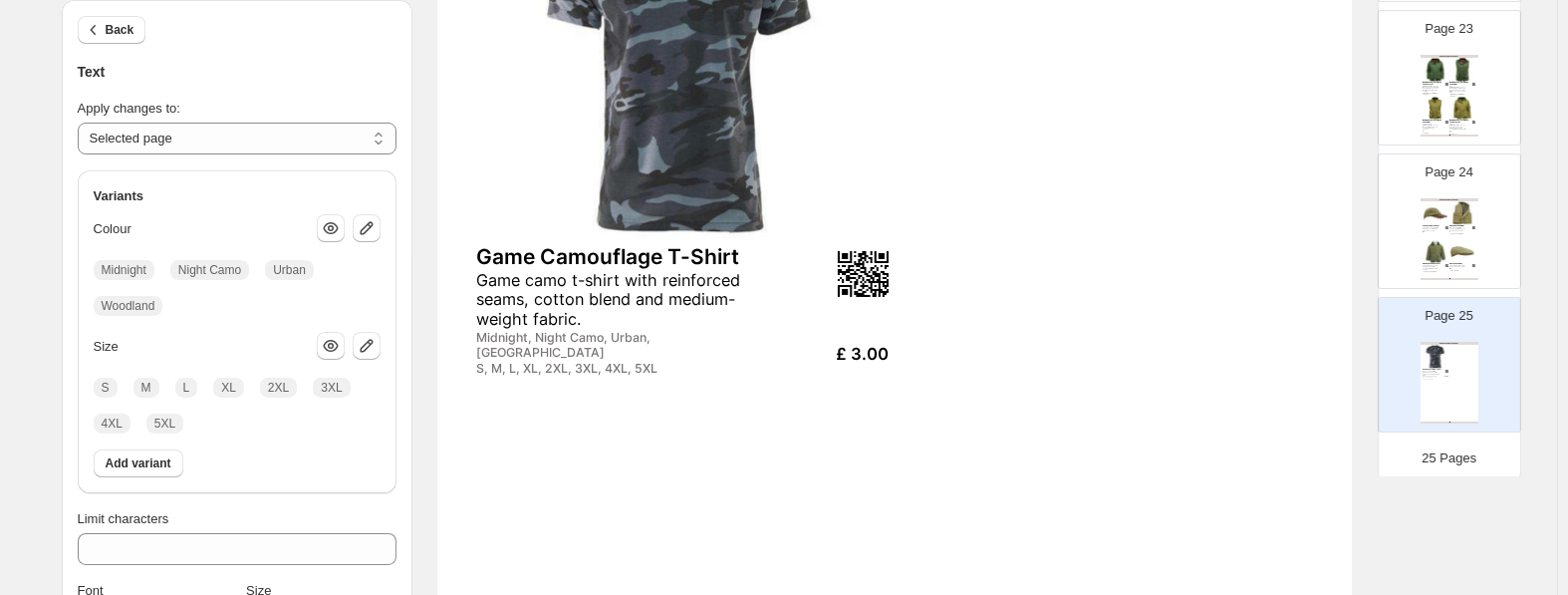 type on "****" 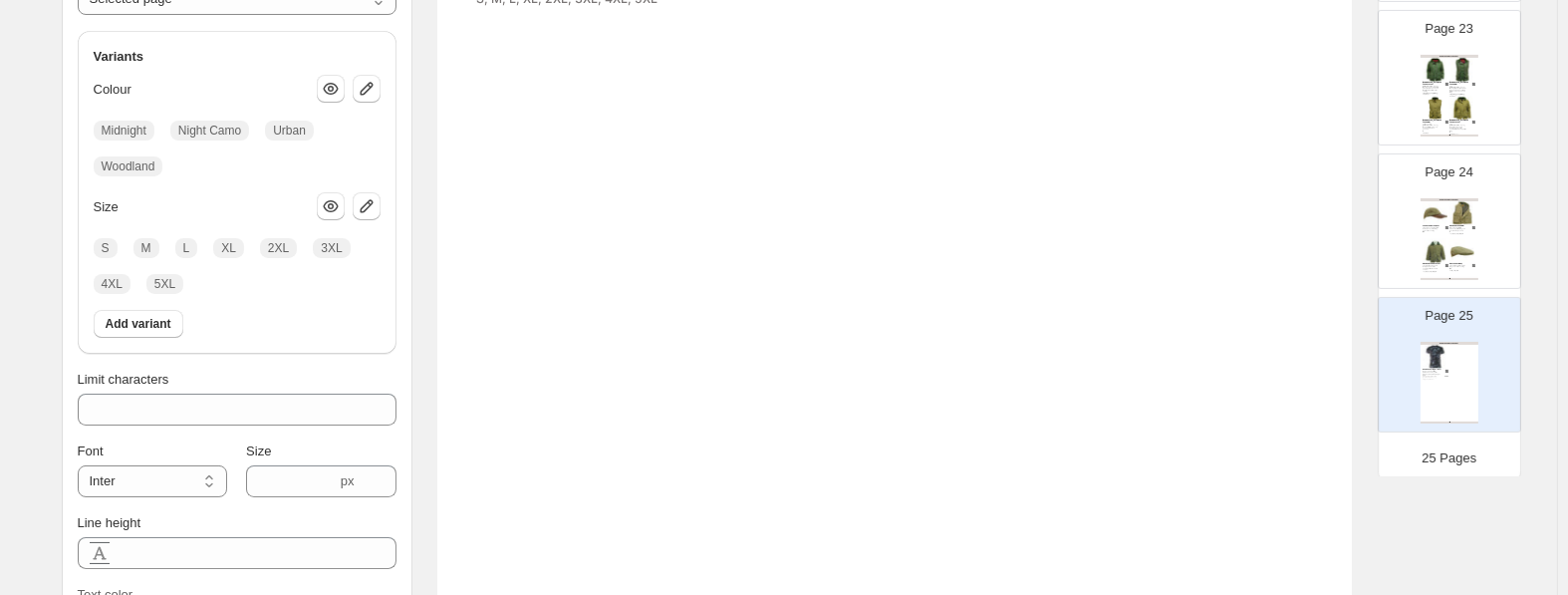 scroll, scrollTop: 826, scrollLeft: 0, axis: vertical 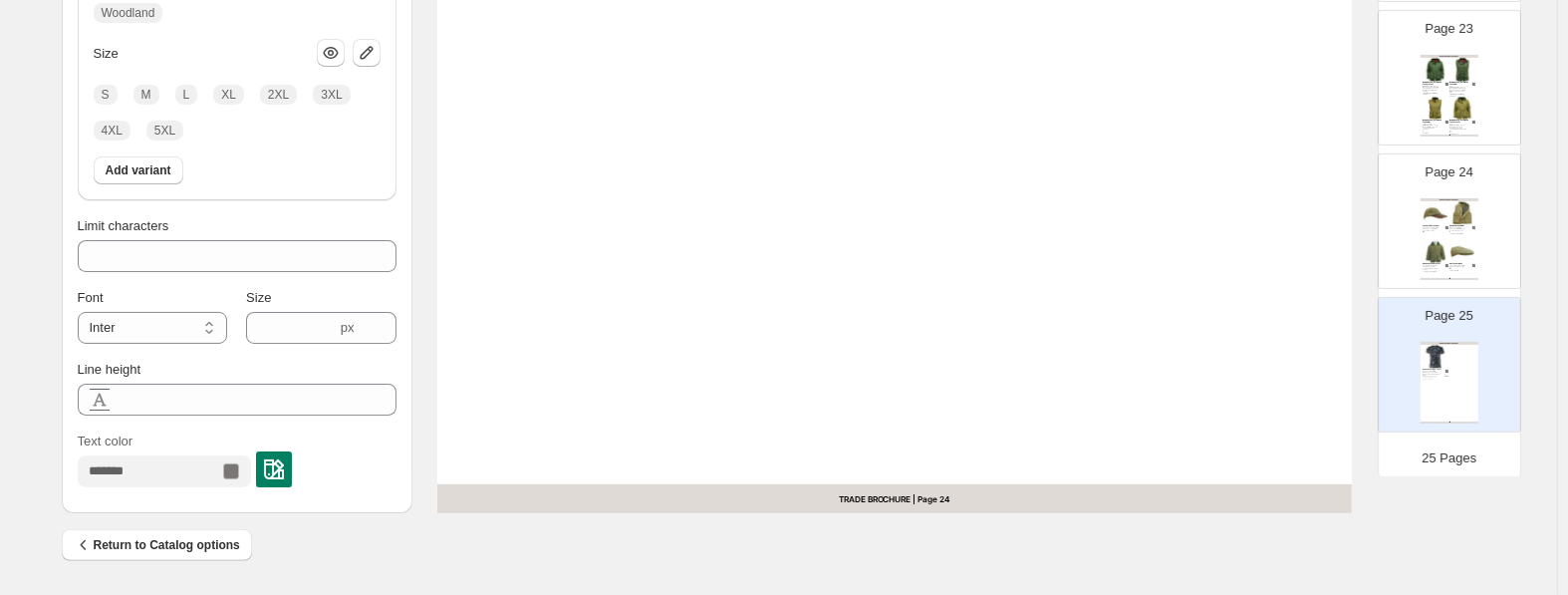 click at bounding box center [274, 469] 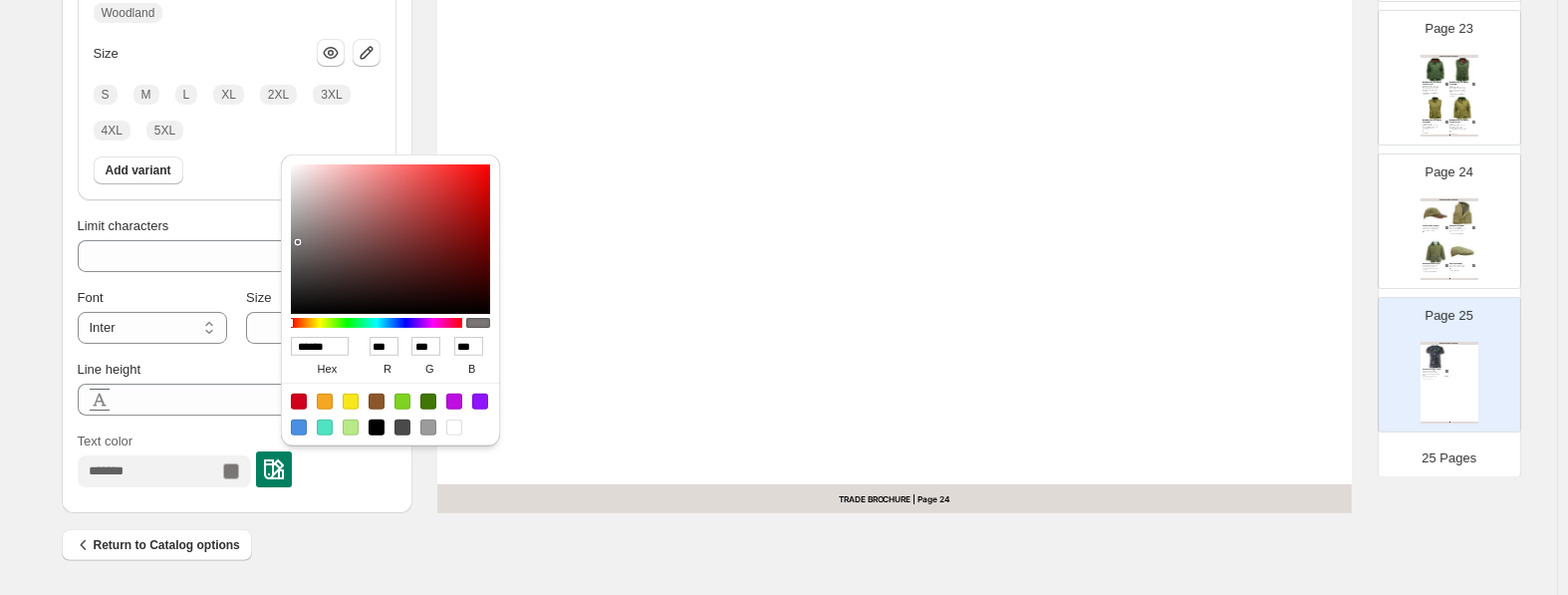 type on "******" 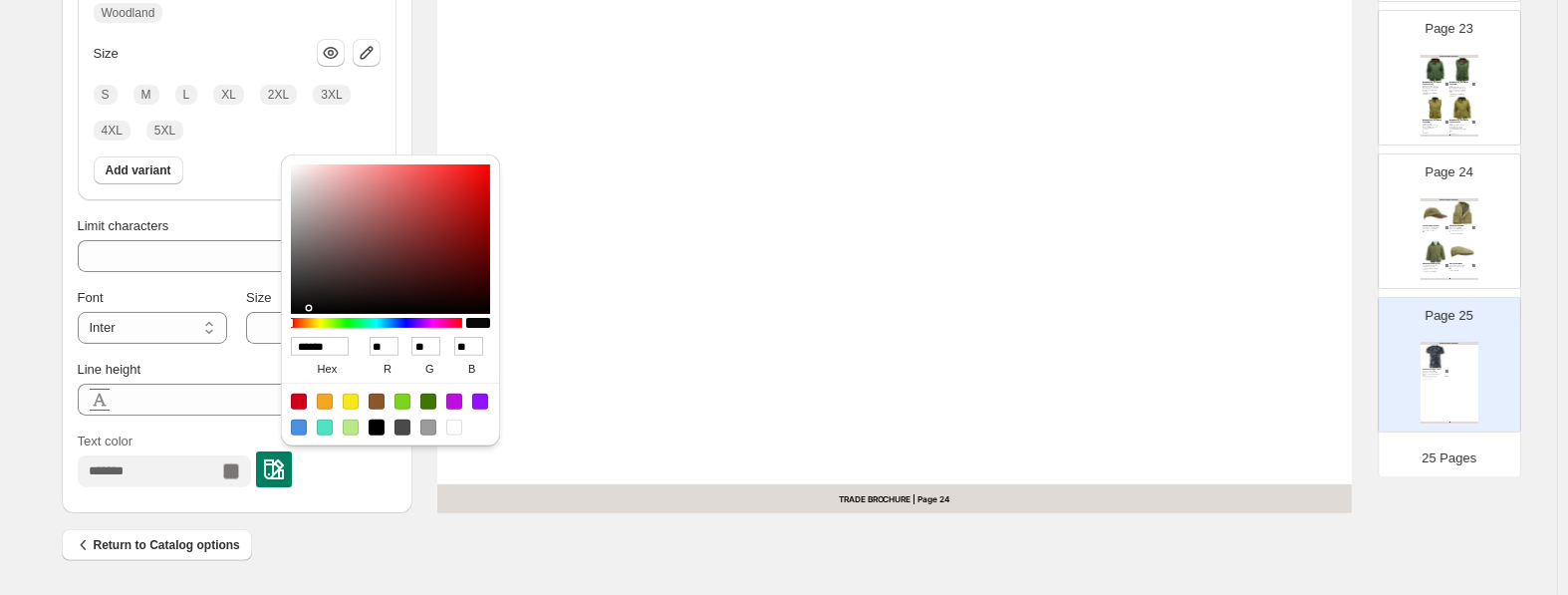 type on "******" 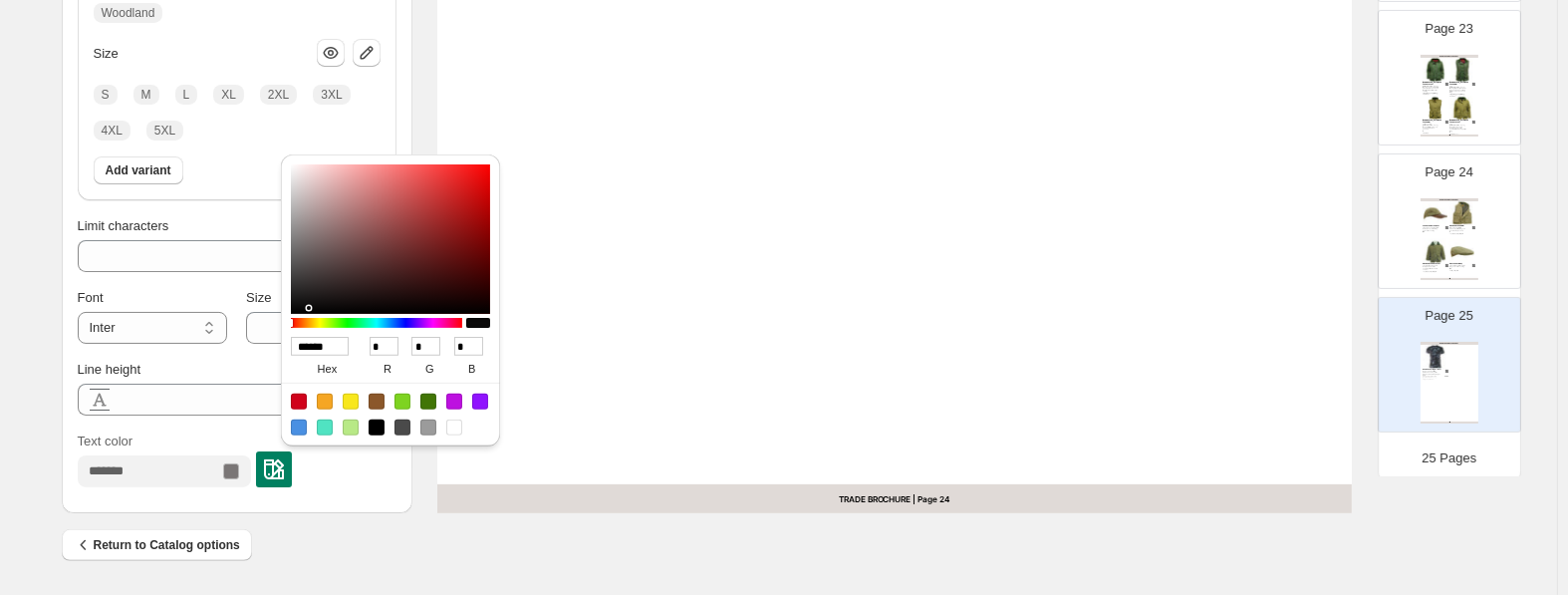 type on "******" 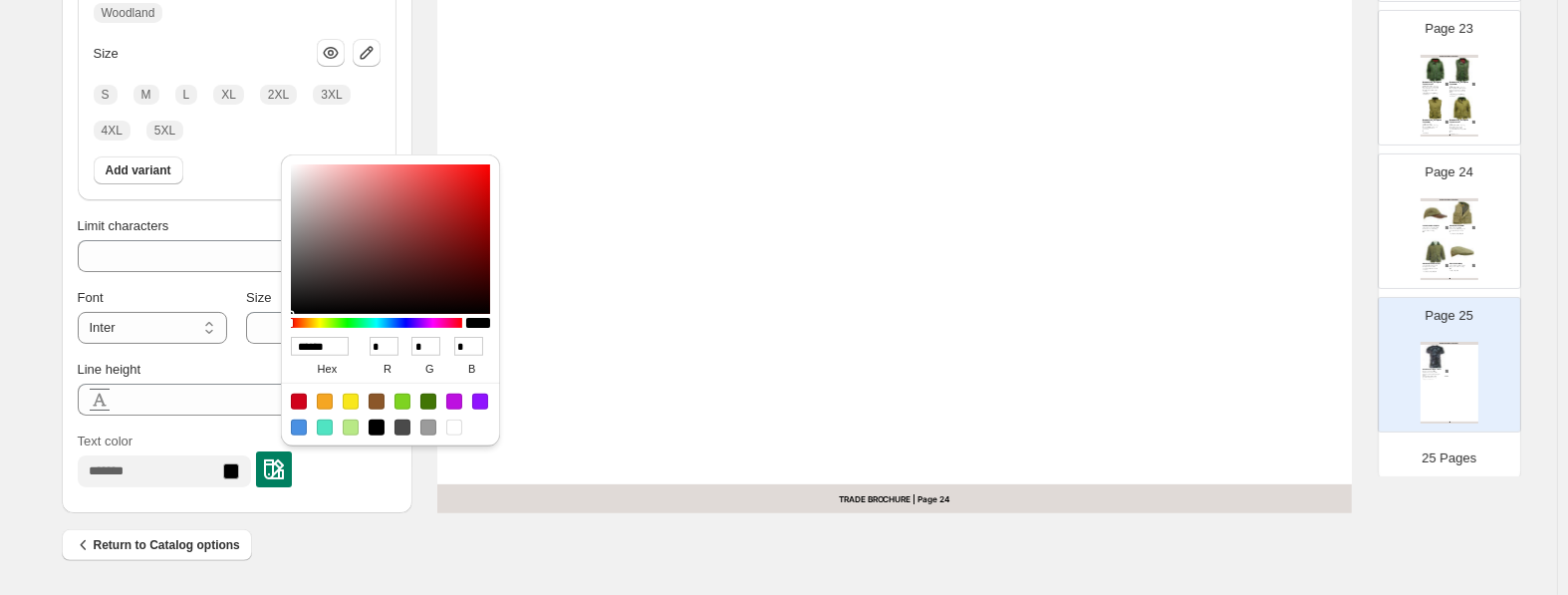 drag, startPoint x: 301, startPoint y: 307, endPoint x: 282, endPoint y: 315, distance: 20.615528 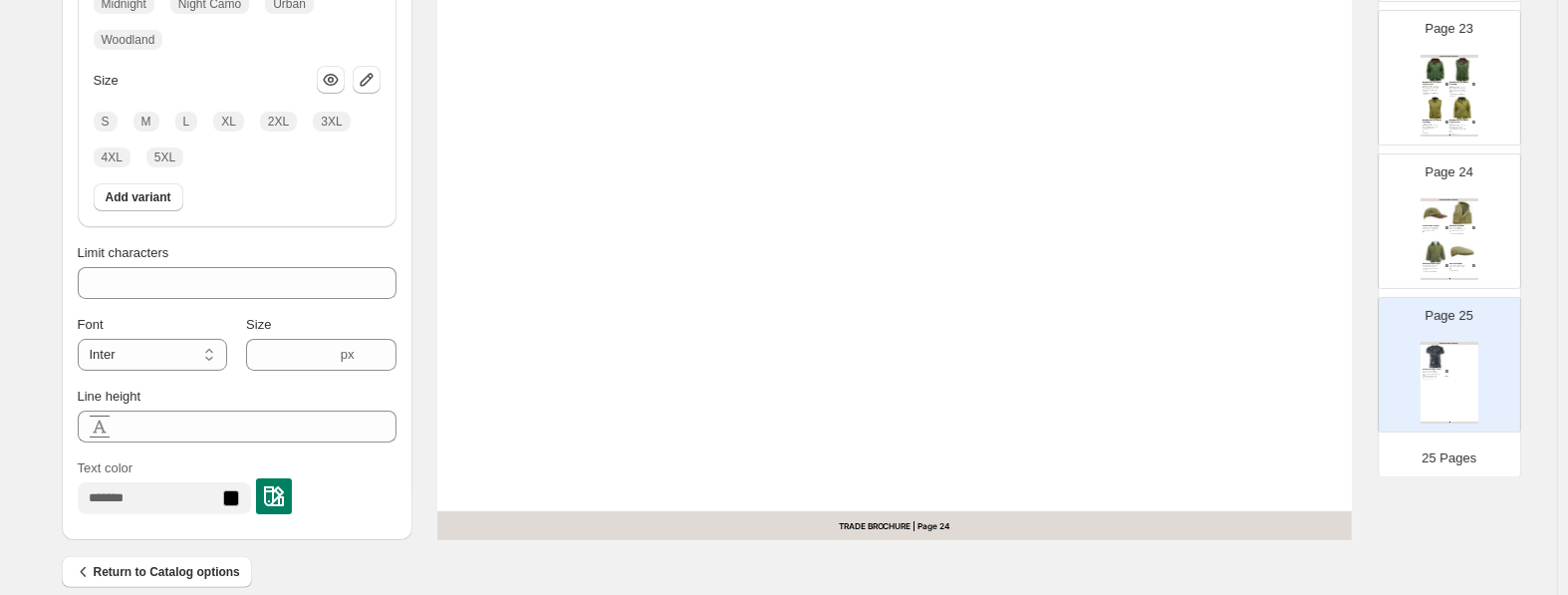 scroll, scrollTop: 408, scrollLeft: 0, axis: vertical 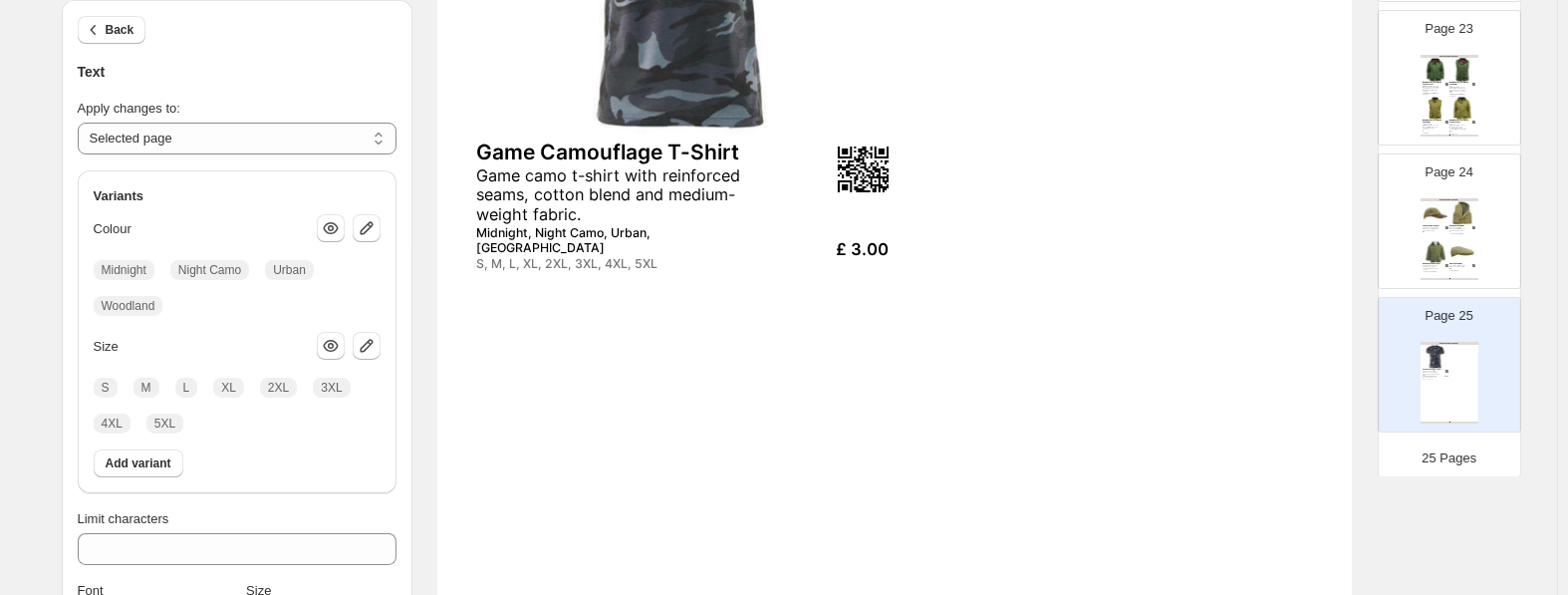 click on "S, M, L, XL, 2XL, 3XL, 4XL, 5XL" at bounding box center [615, 264] 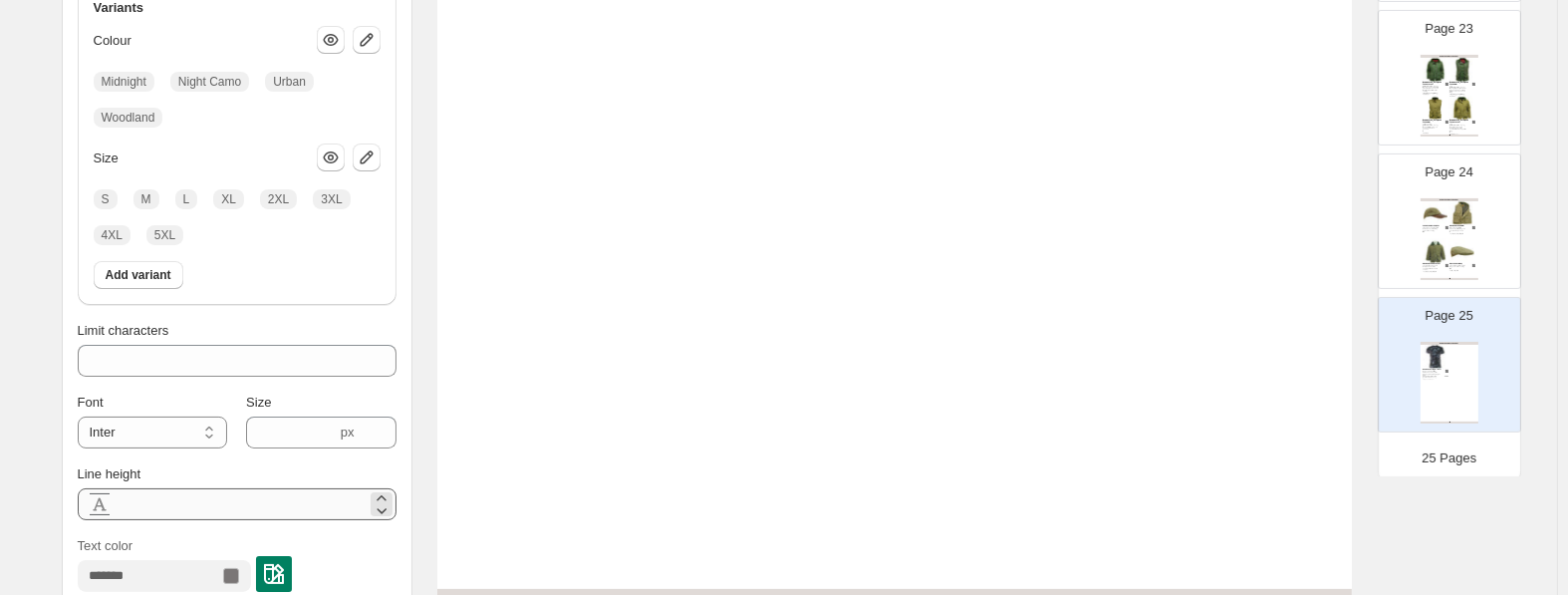 scroll, scrollTop: 826, scrollLeft: 0, axis: vertical 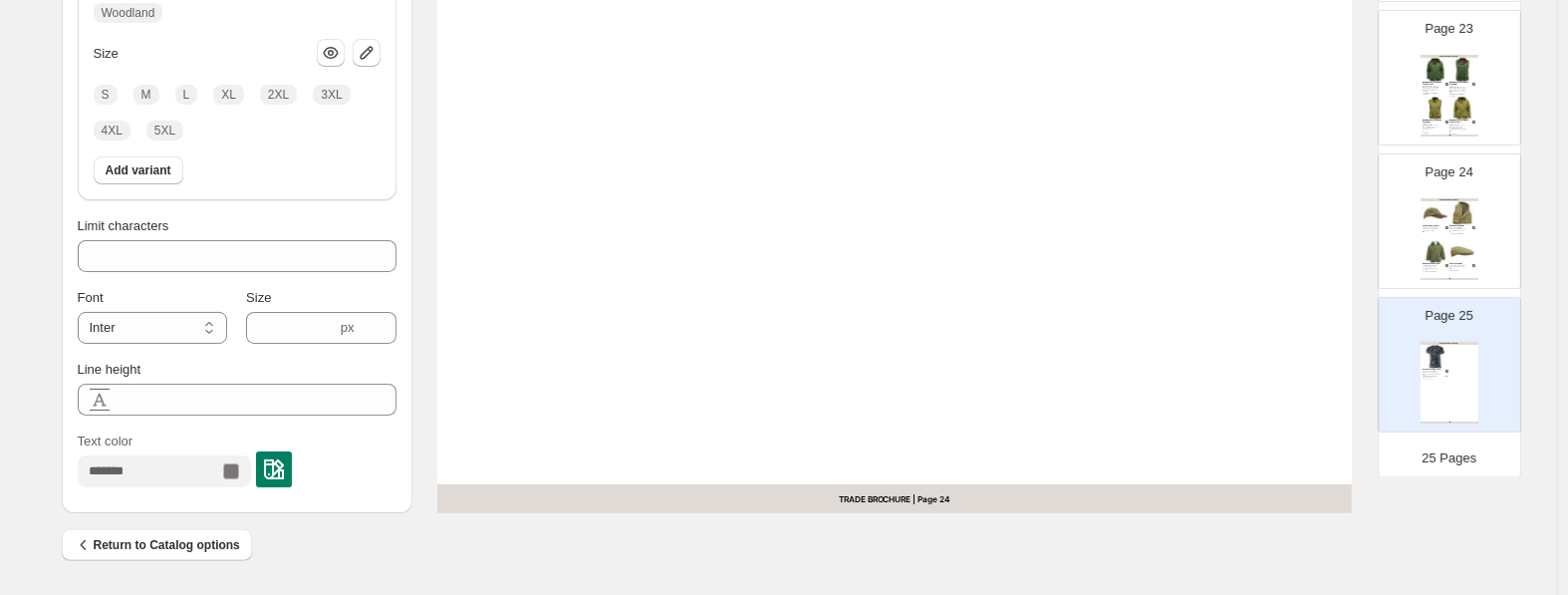 click at bounding box center (274, 469) 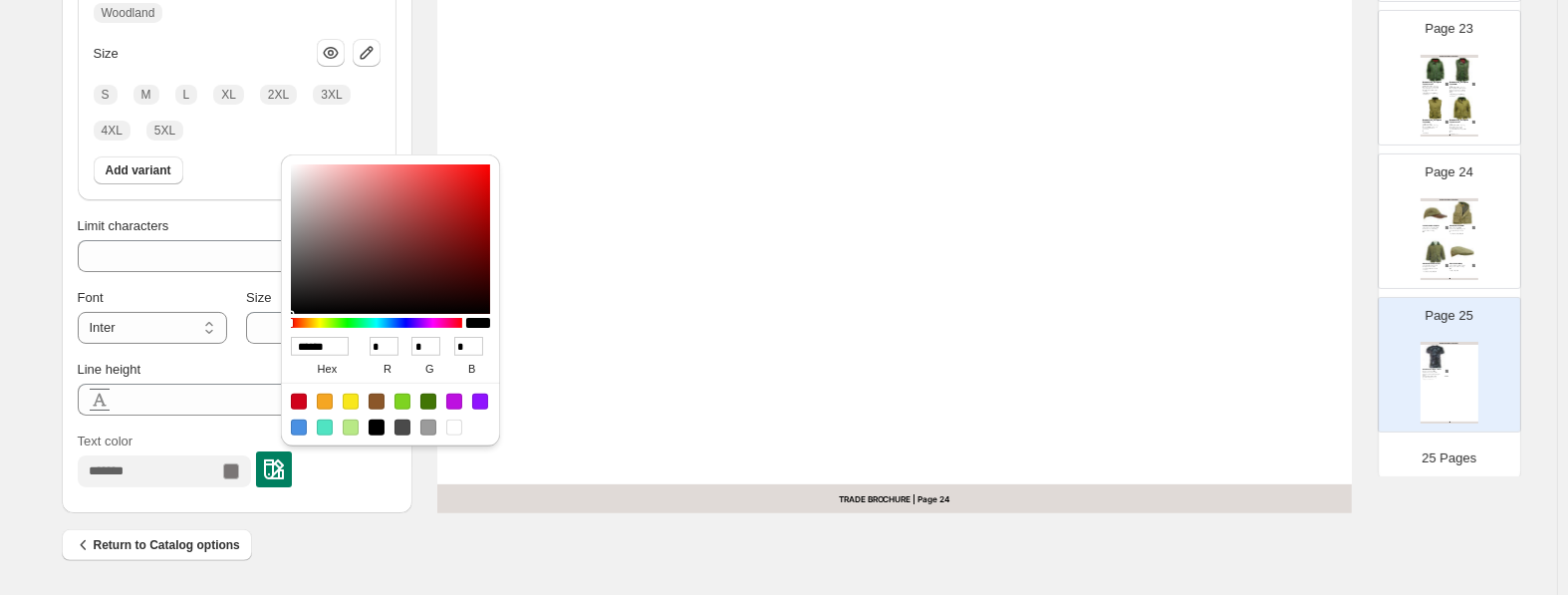 type on "******" 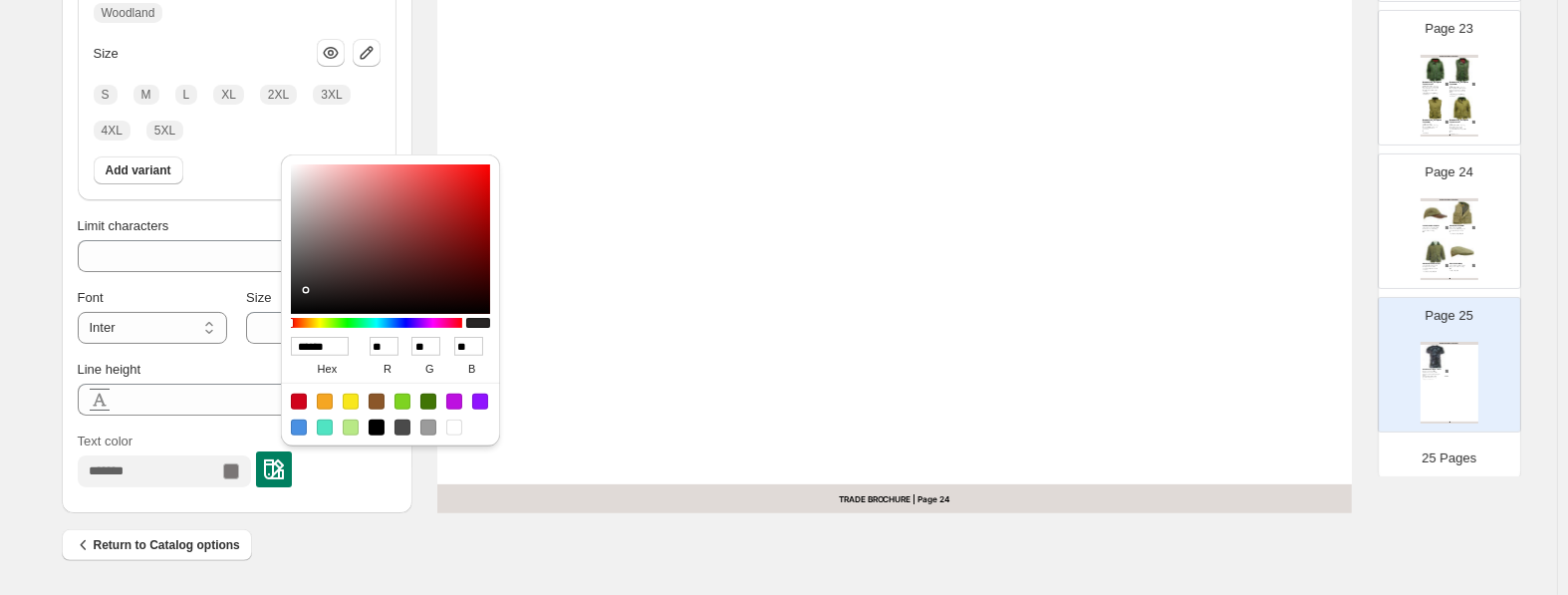 type on "******" 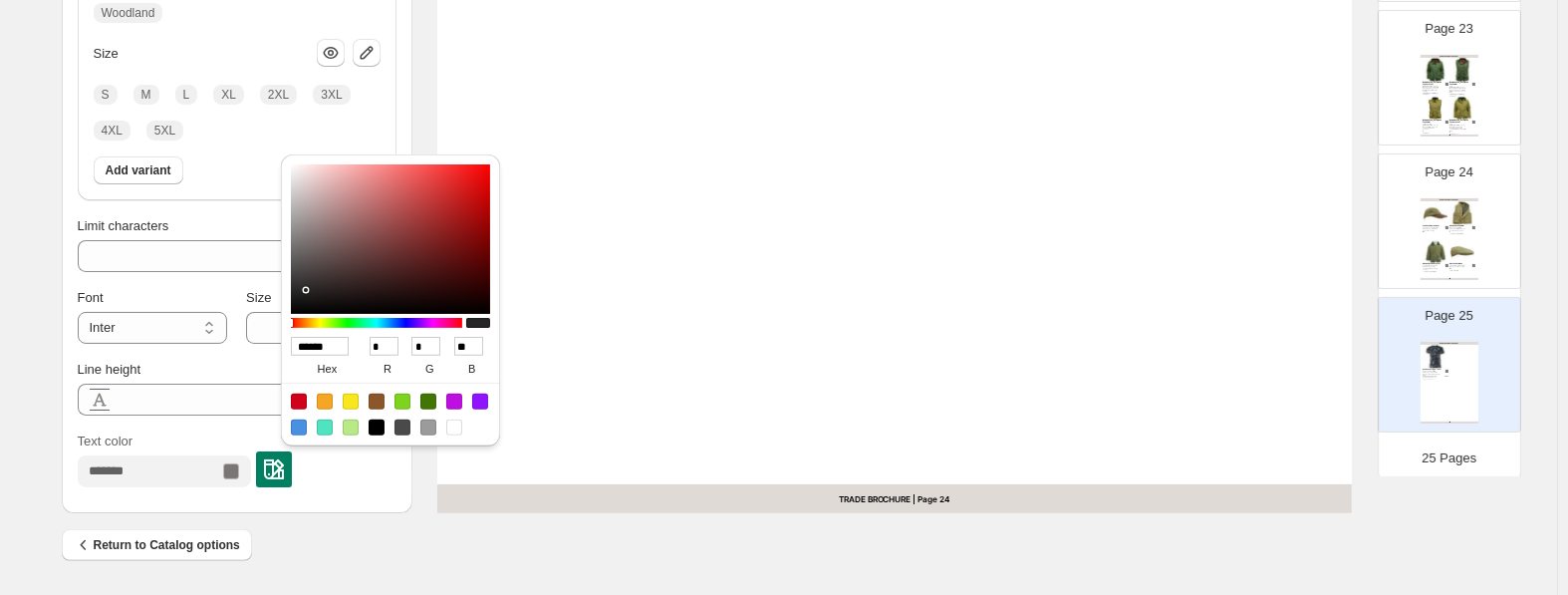 type on "*" 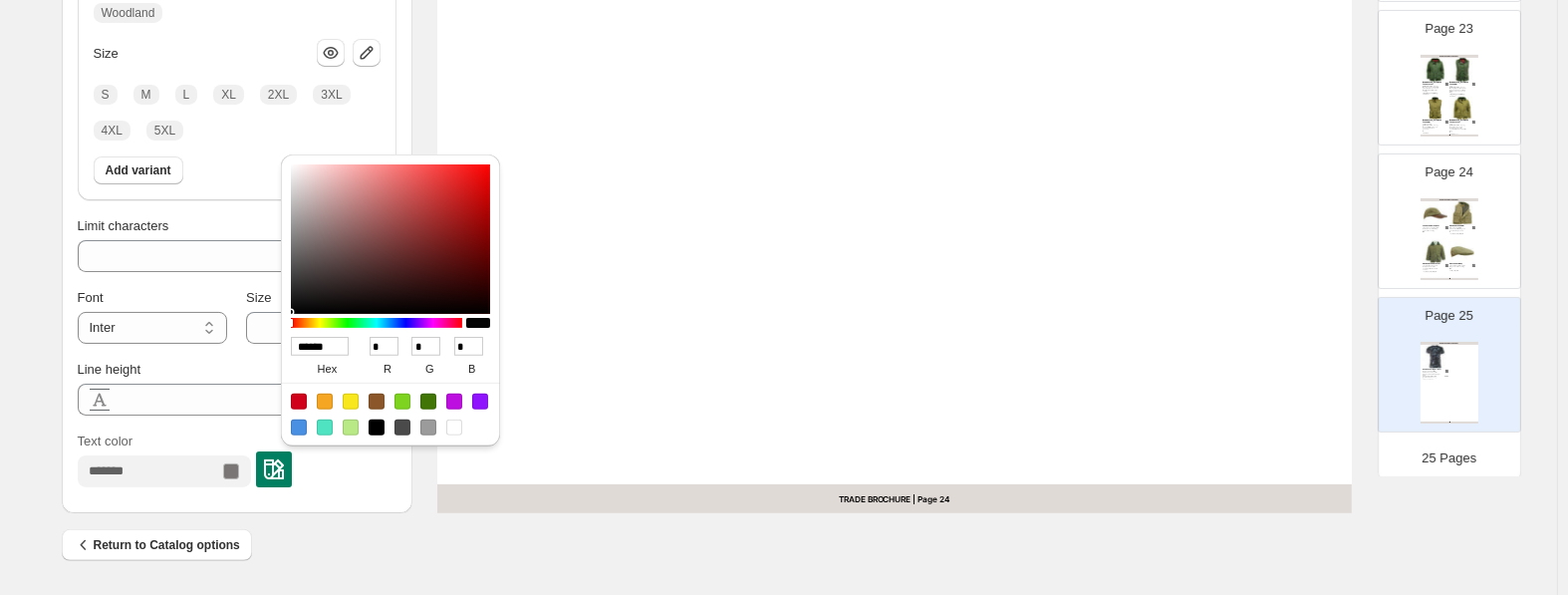 type on "******" 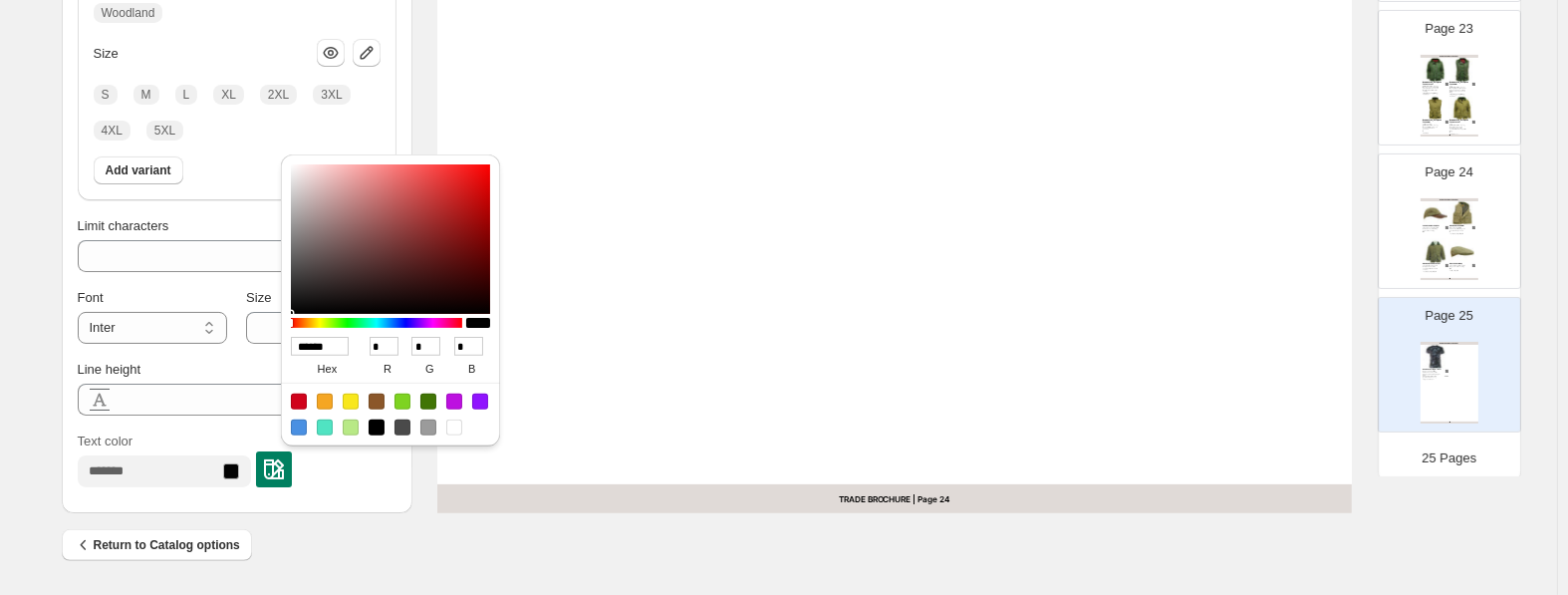 drag, startPoint x: 308, startPoint y: 290, endPoint x: 292, endPoint y: 312, distance: 27.202941 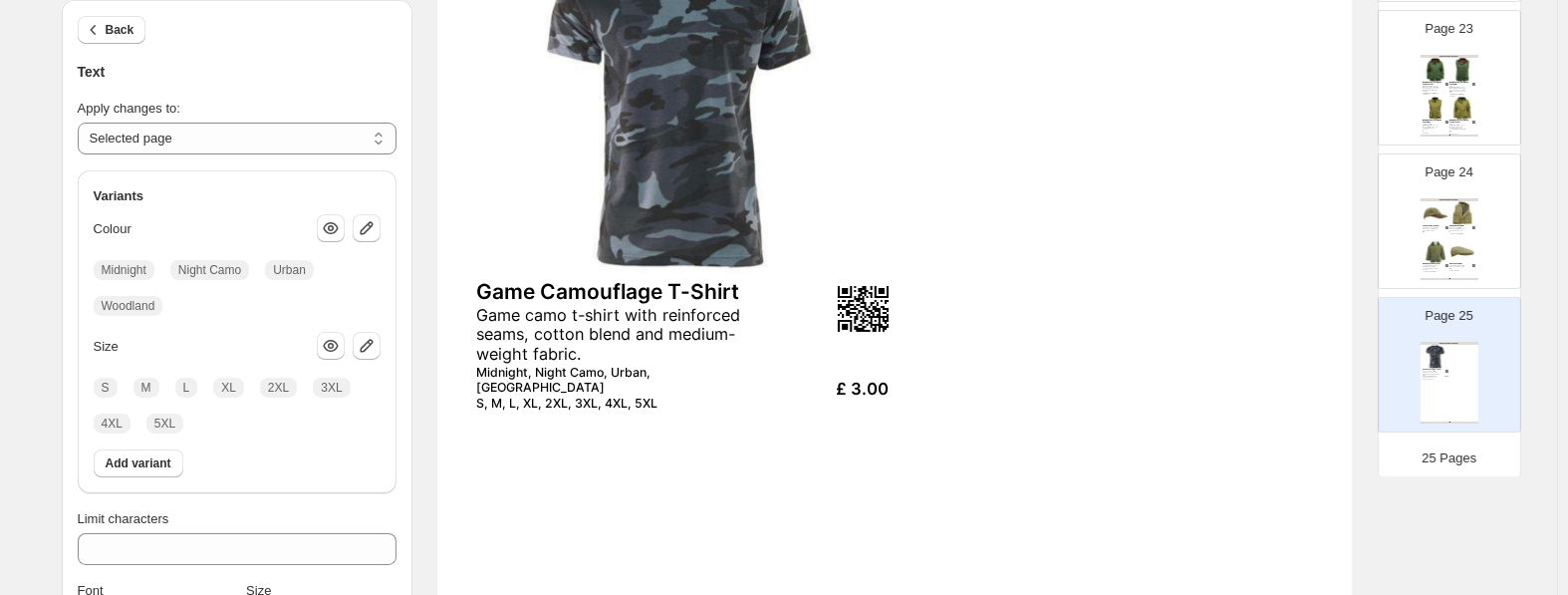 scroll, scrollTop: 314, scrollLeft: 0, axis: vertical 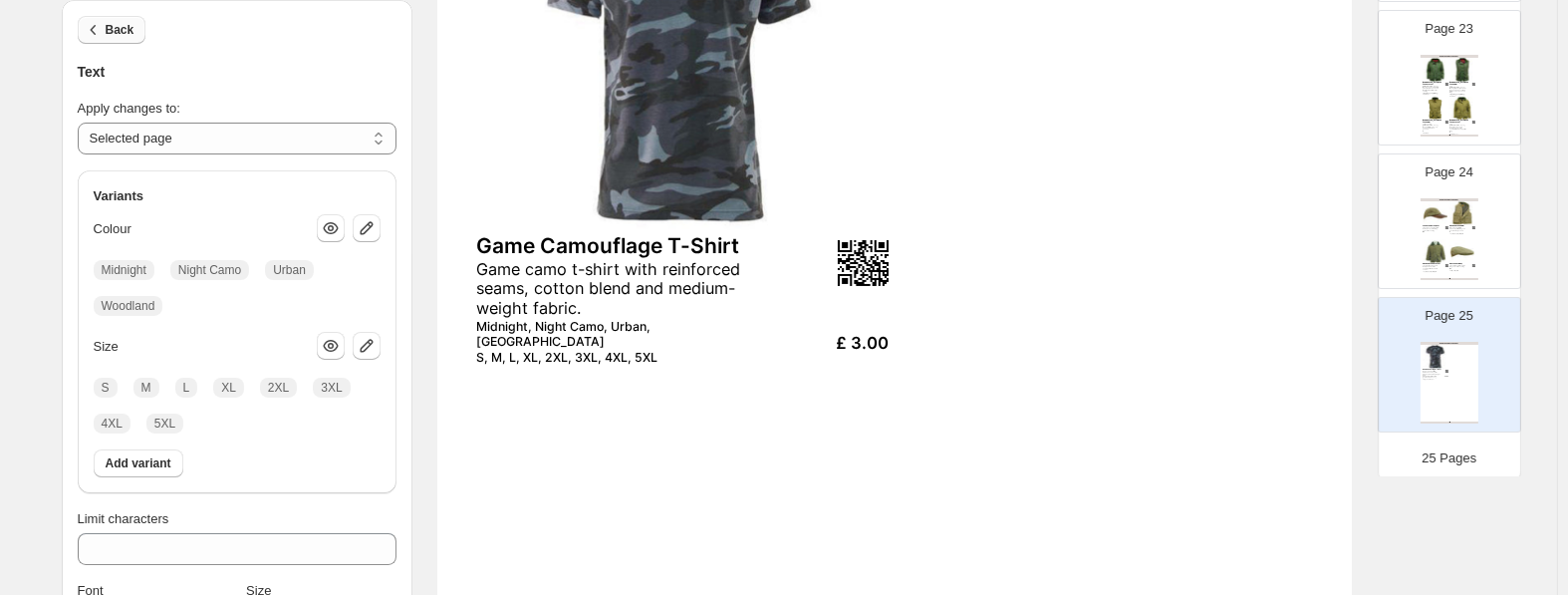 click on "Back" at bounding box center [120, 30] 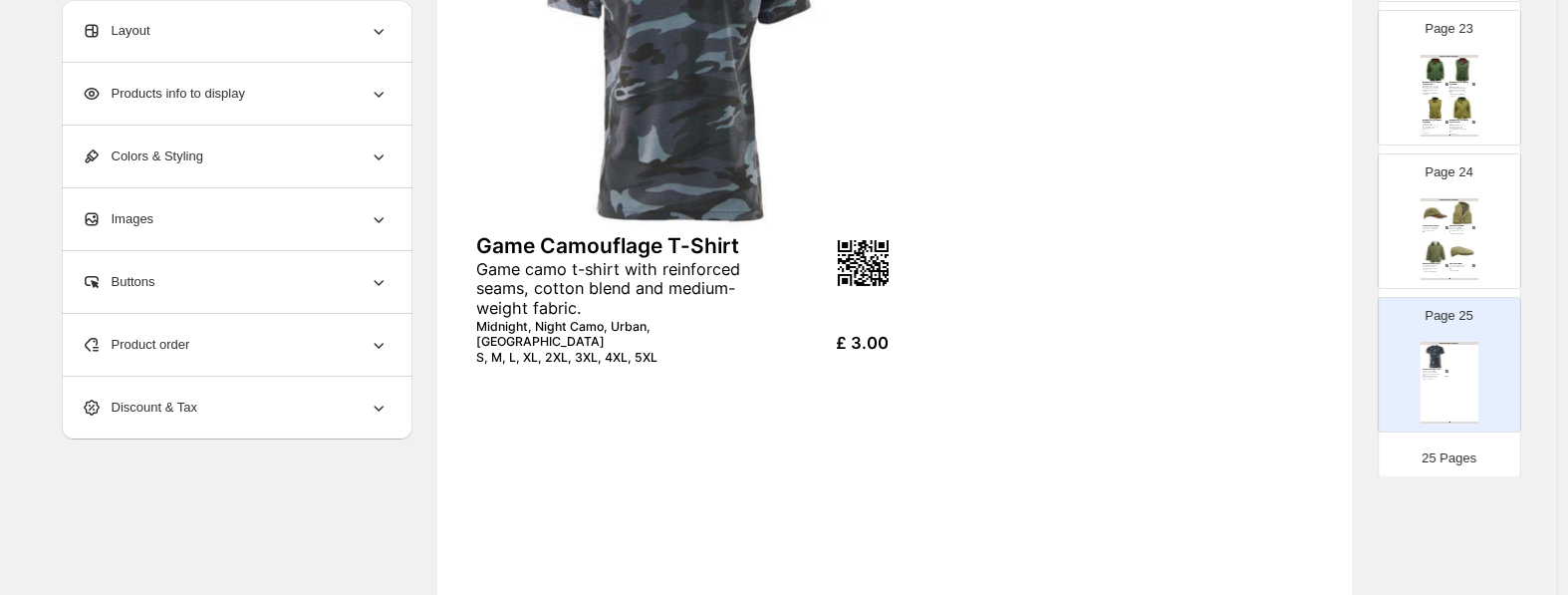 click on "Product order" at bounding box center [235, 345] 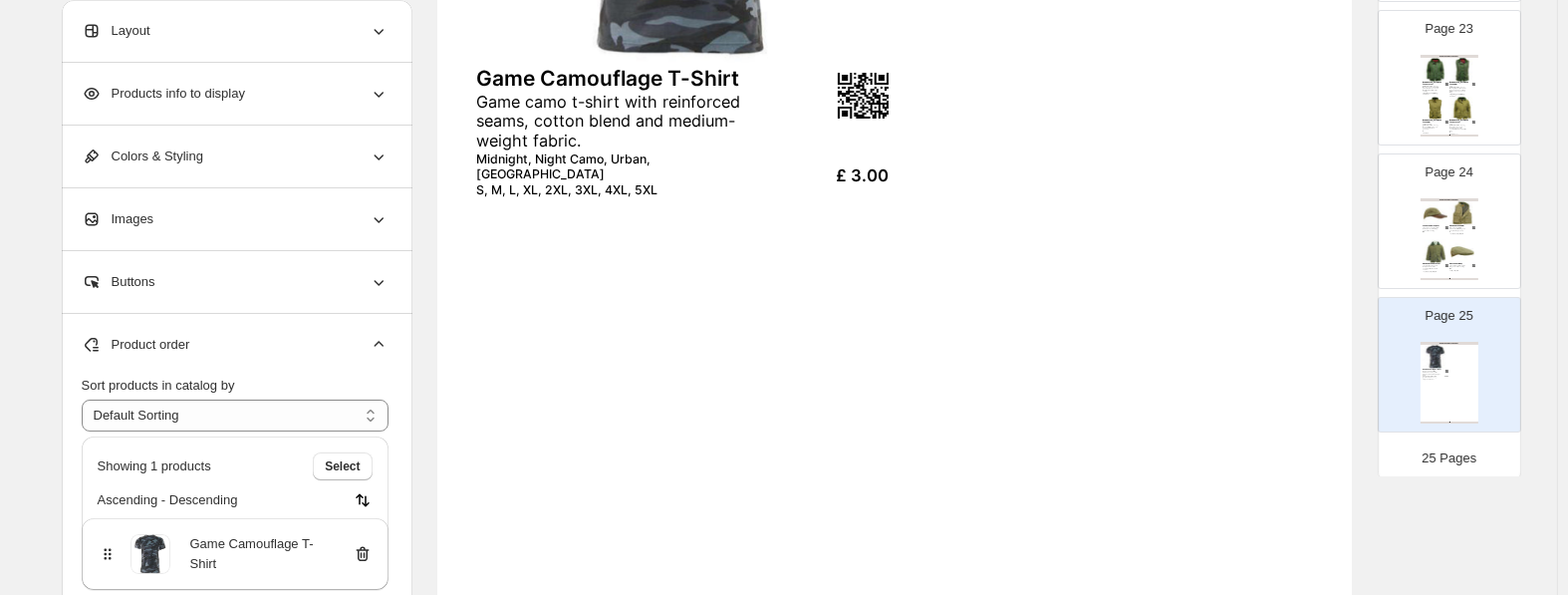 scroll, scrollTop: 628, scrollLeft: 0, axis: vertical 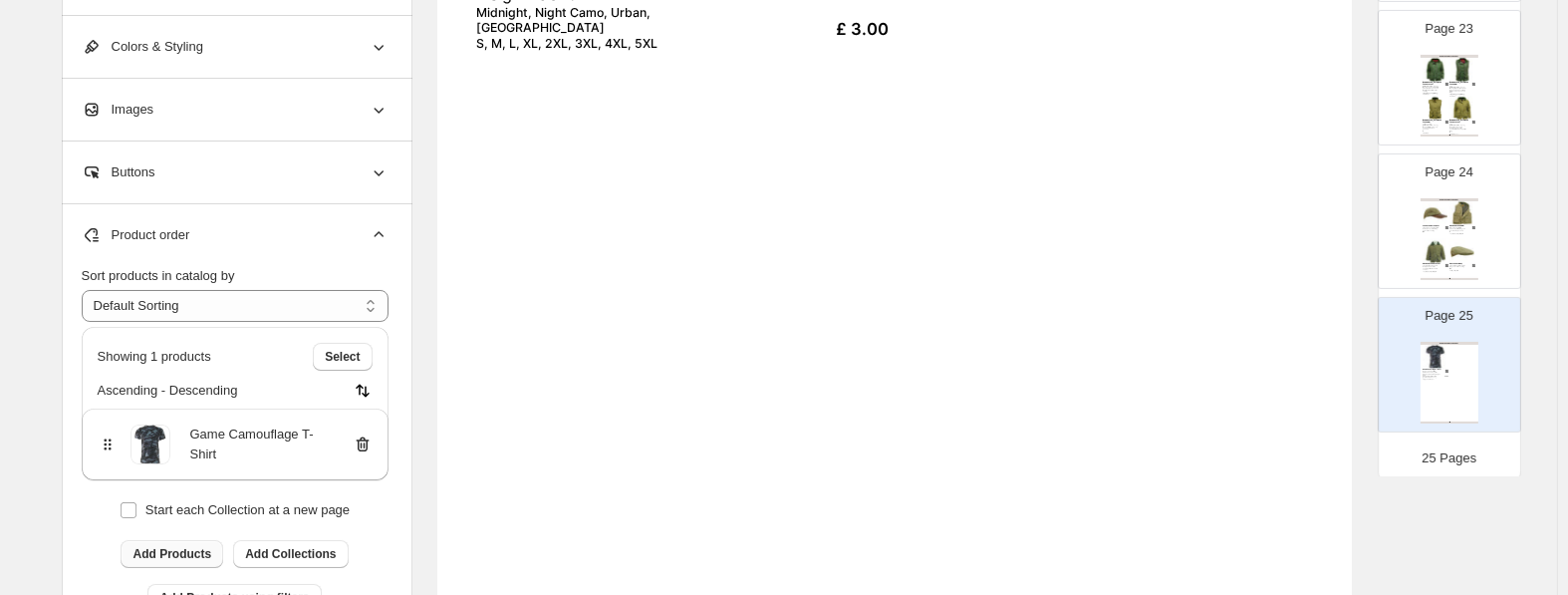 click on "Add Products" at bounding box center (171, 554) 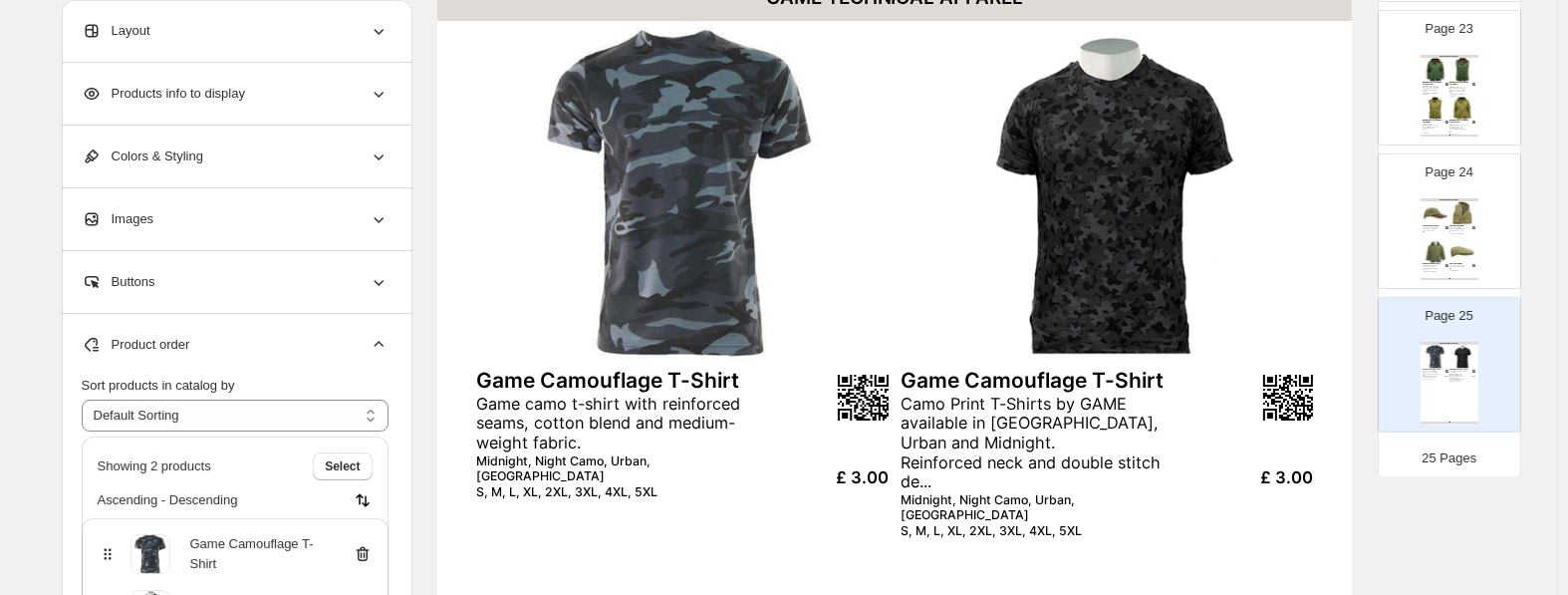scroll, scrollTop: 209, scrollLeft: 0, axis: vertical 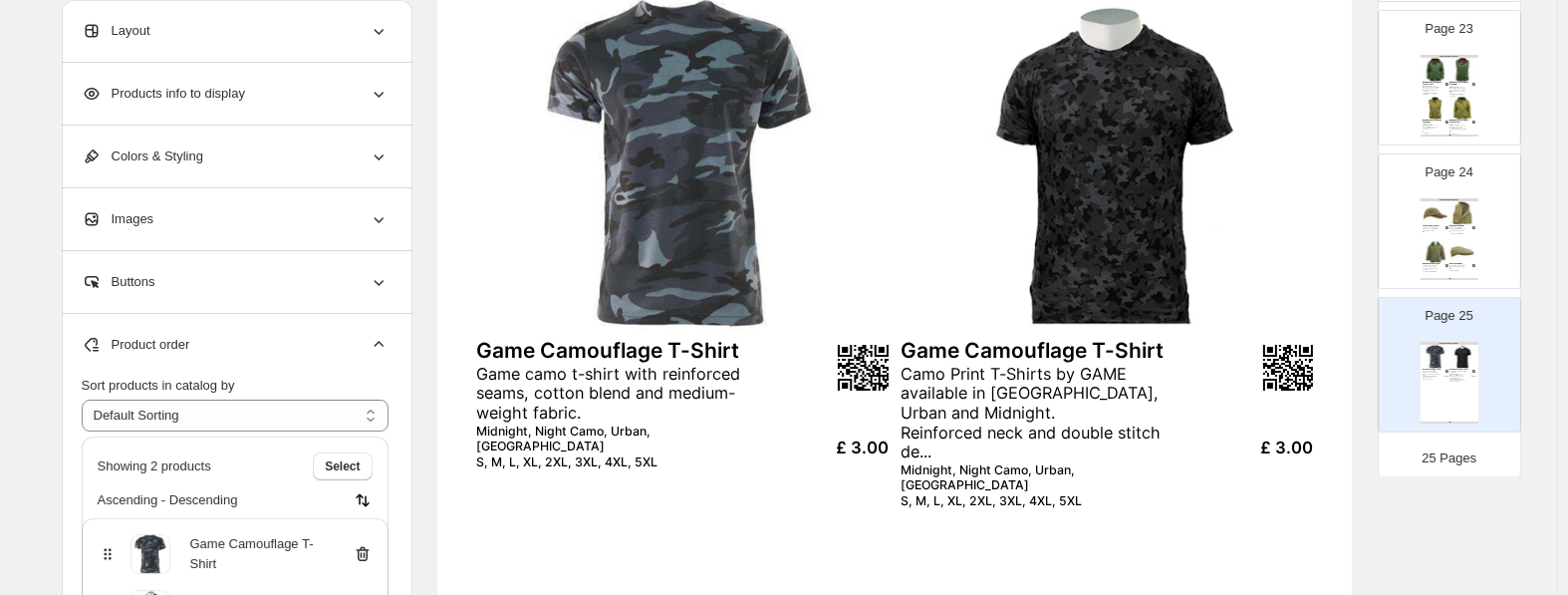 click on "Game Camouflage T-Shirt" at bounding box center [1079, 350] 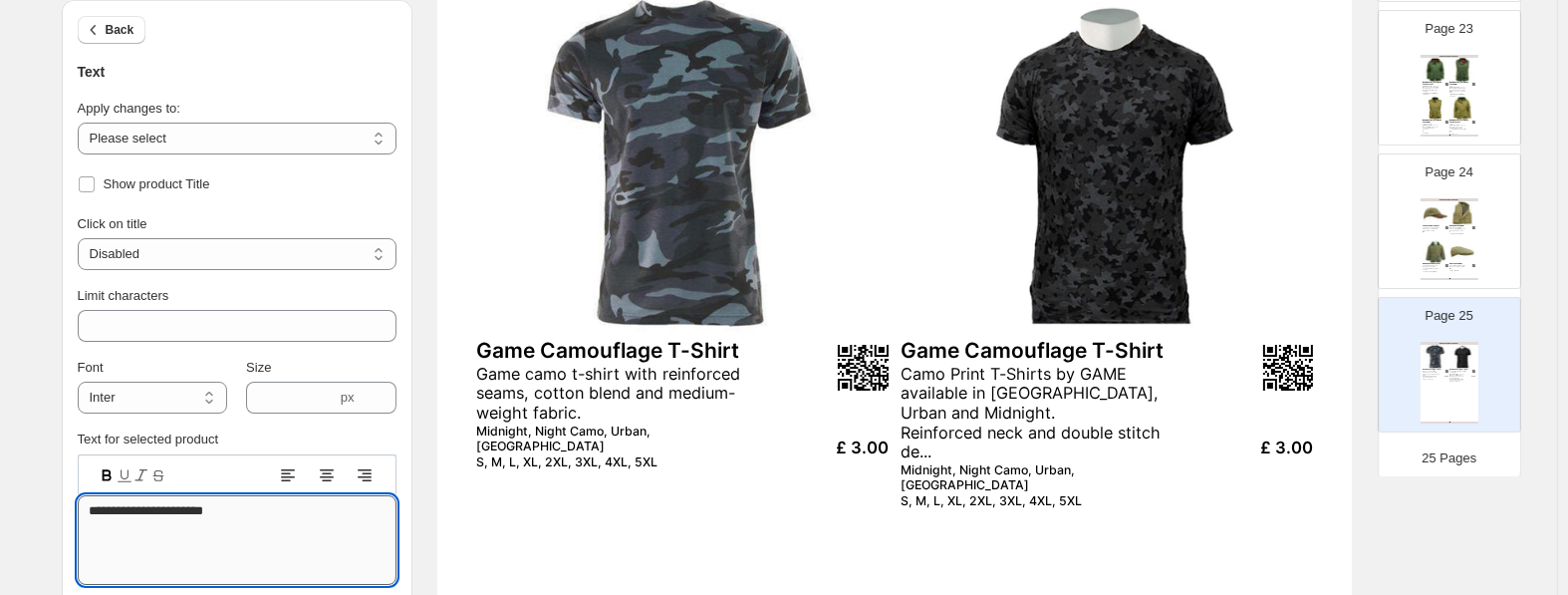 drag, startPoint x: 255, startPoint y: 504, endPoint x: 13, endPoint y: 484, distance: 242.82504 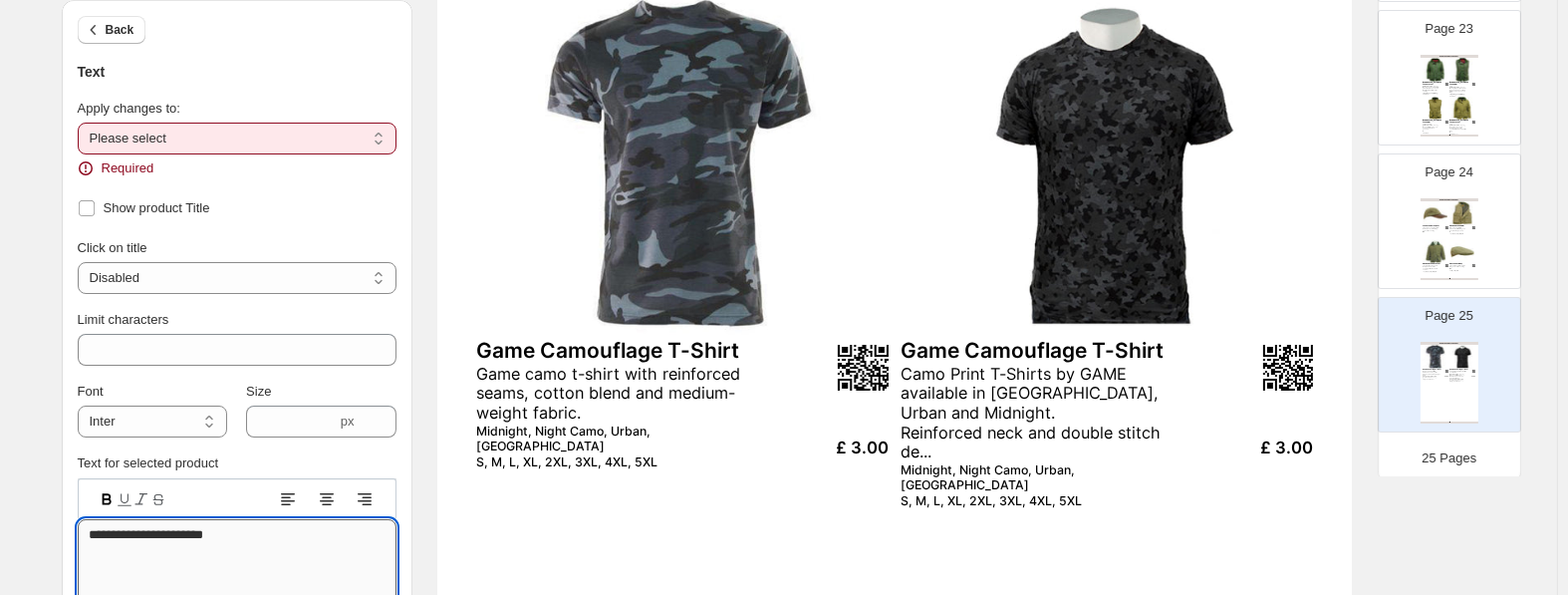 type on "**********" 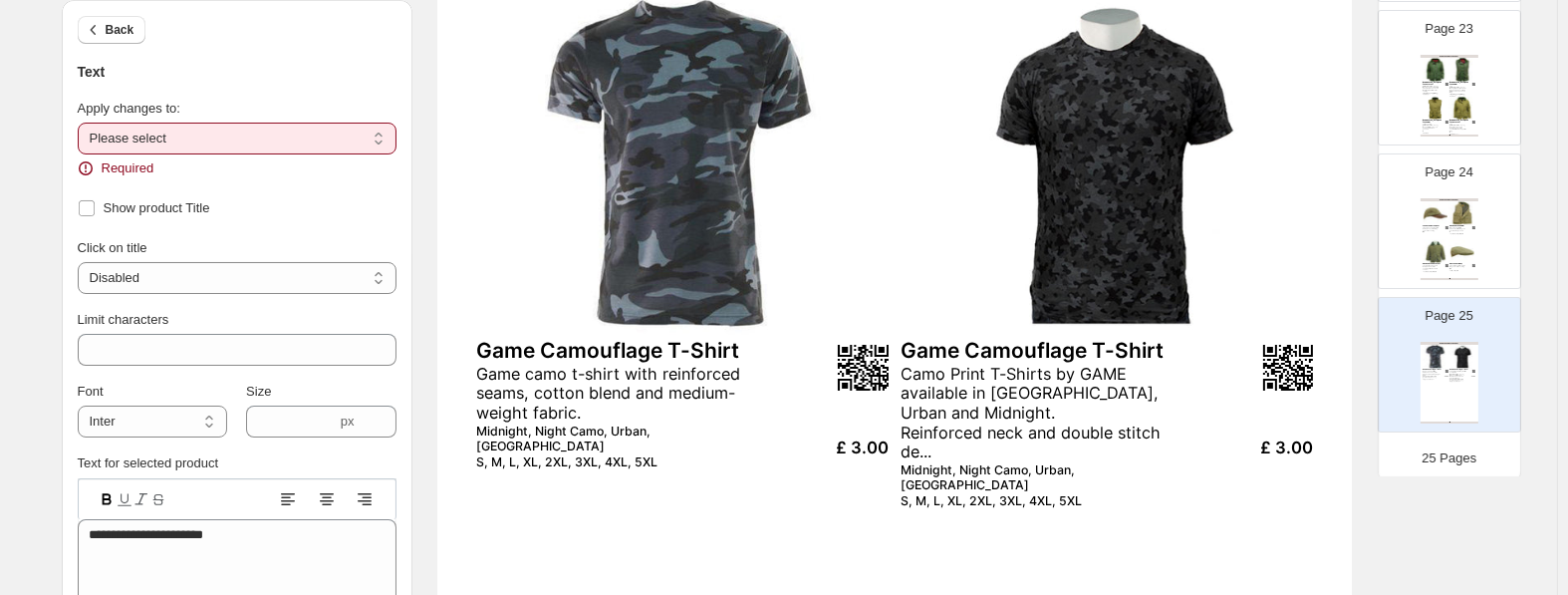 click on "**********" at bounding box center [237, 139] 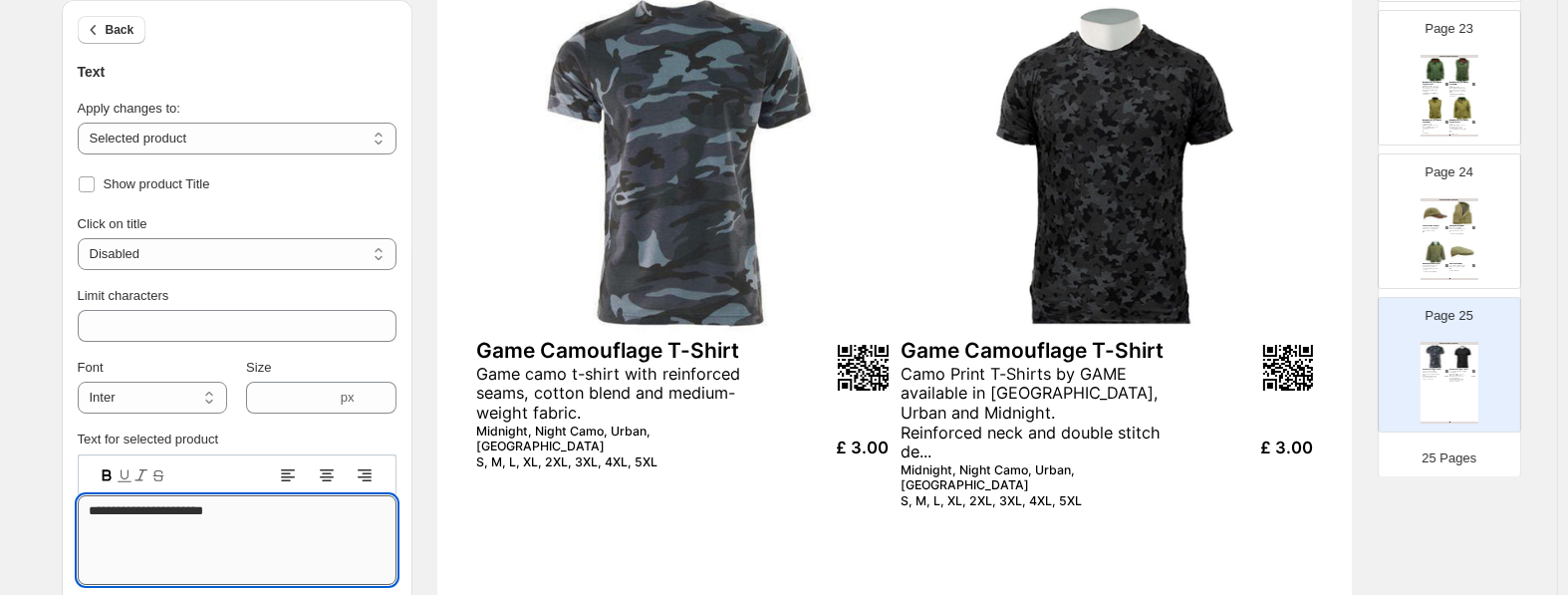 drag, startPoint x: 252, startPoint y: 512, endPoint x: -8, endPoint y: 512, distance: 260 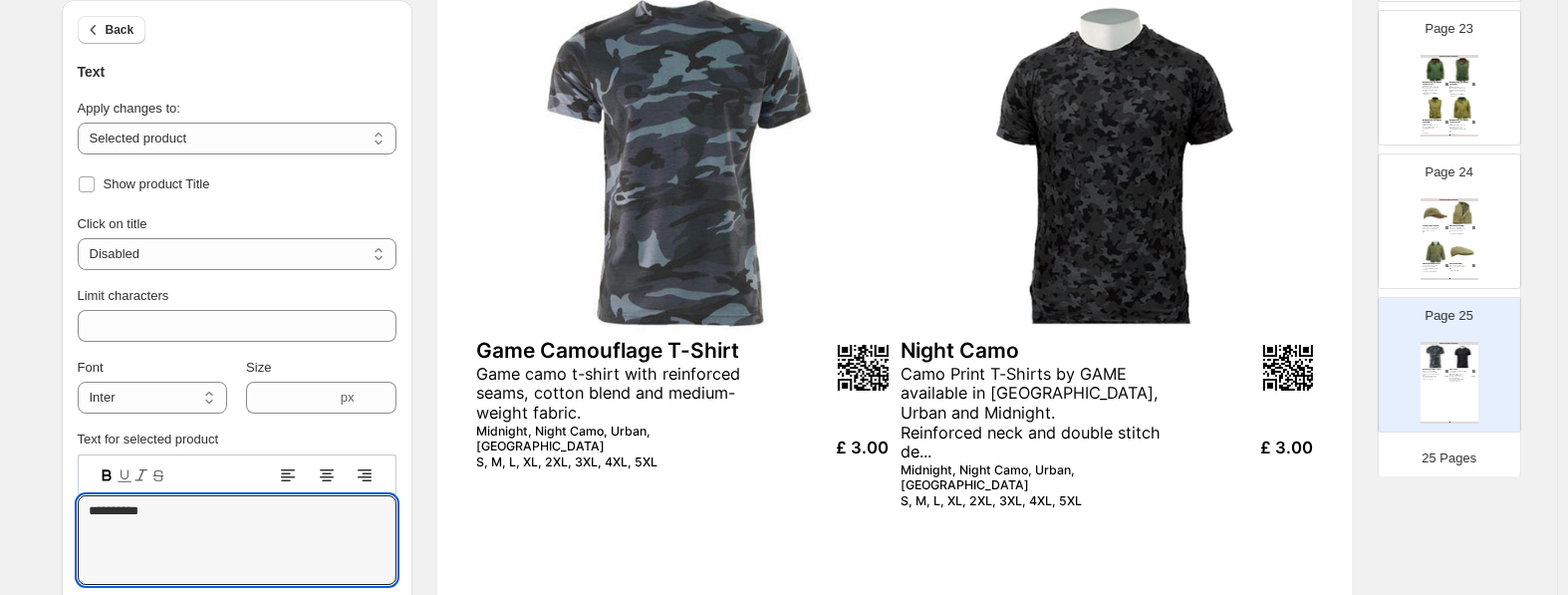type on "**********" 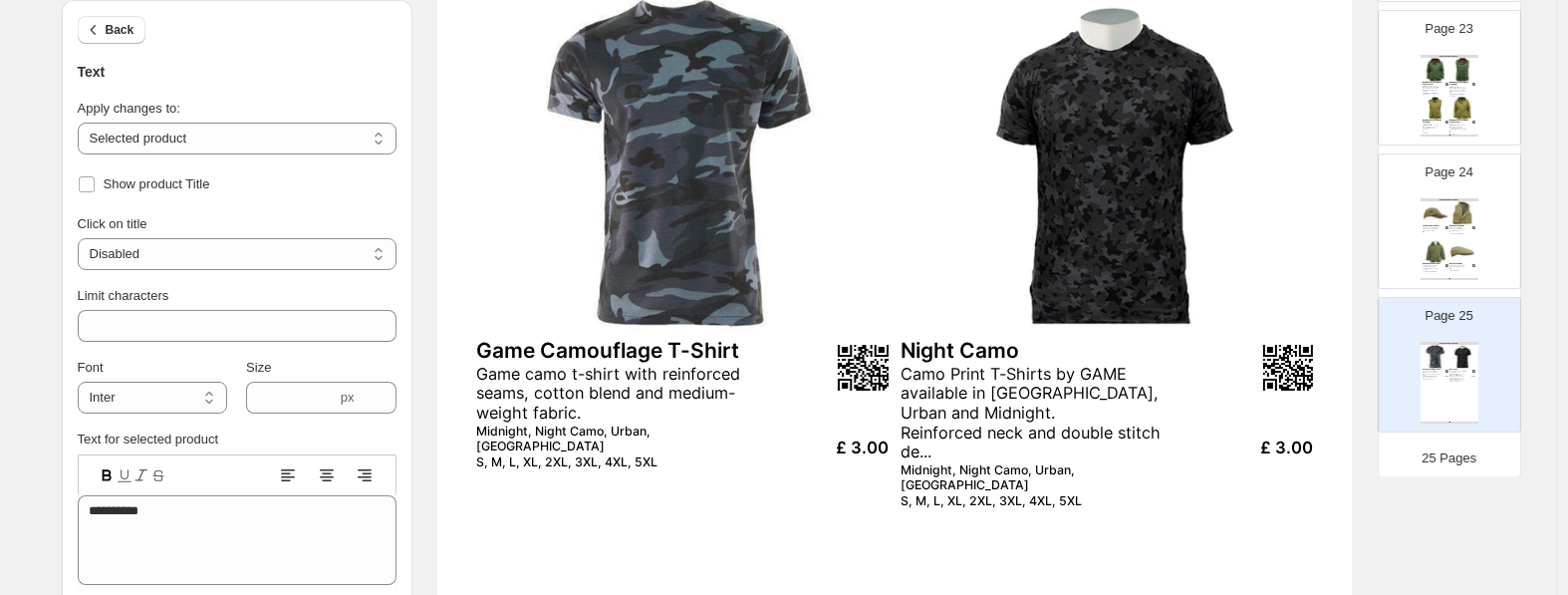 click on "Camo Print T-Shirts by GAME available in [GEOGRAPHIC_DATA], Urban and Midnight.
Reinforced neck and double stitch de..." at bounding box center (1040, 414) 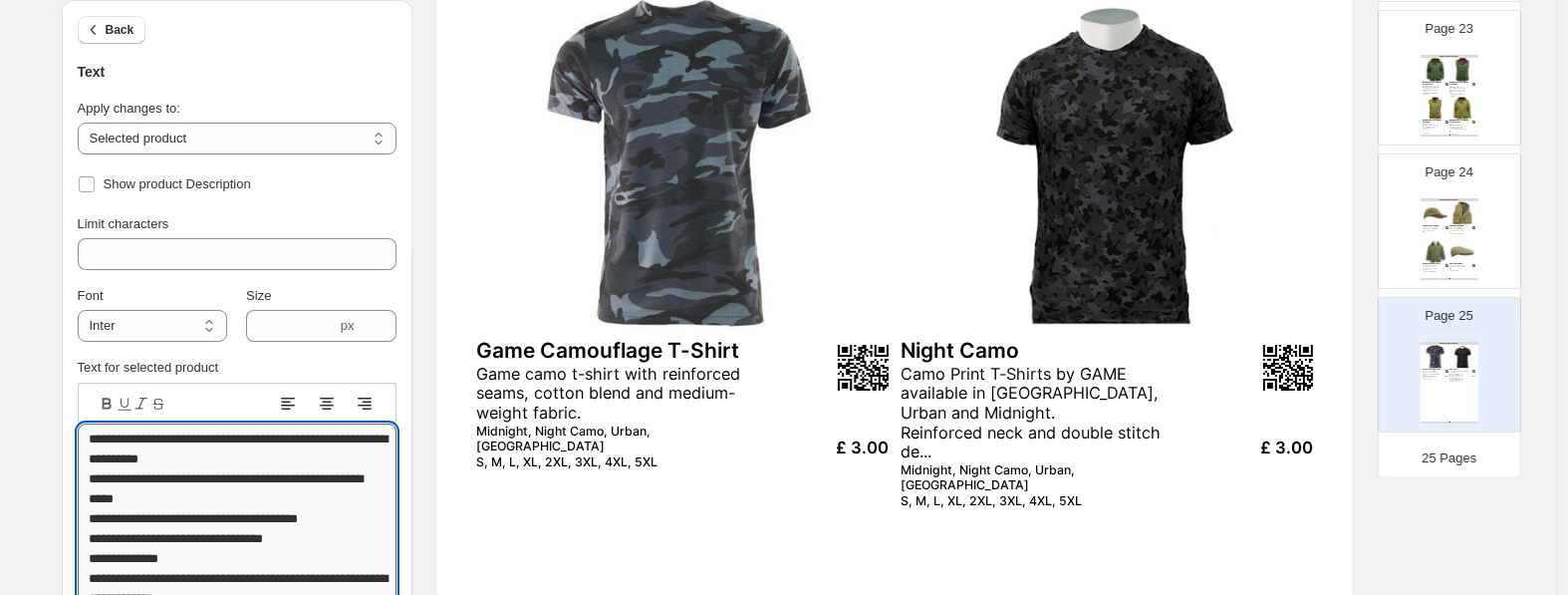 click on "**********" at bounding box center (237, 518) 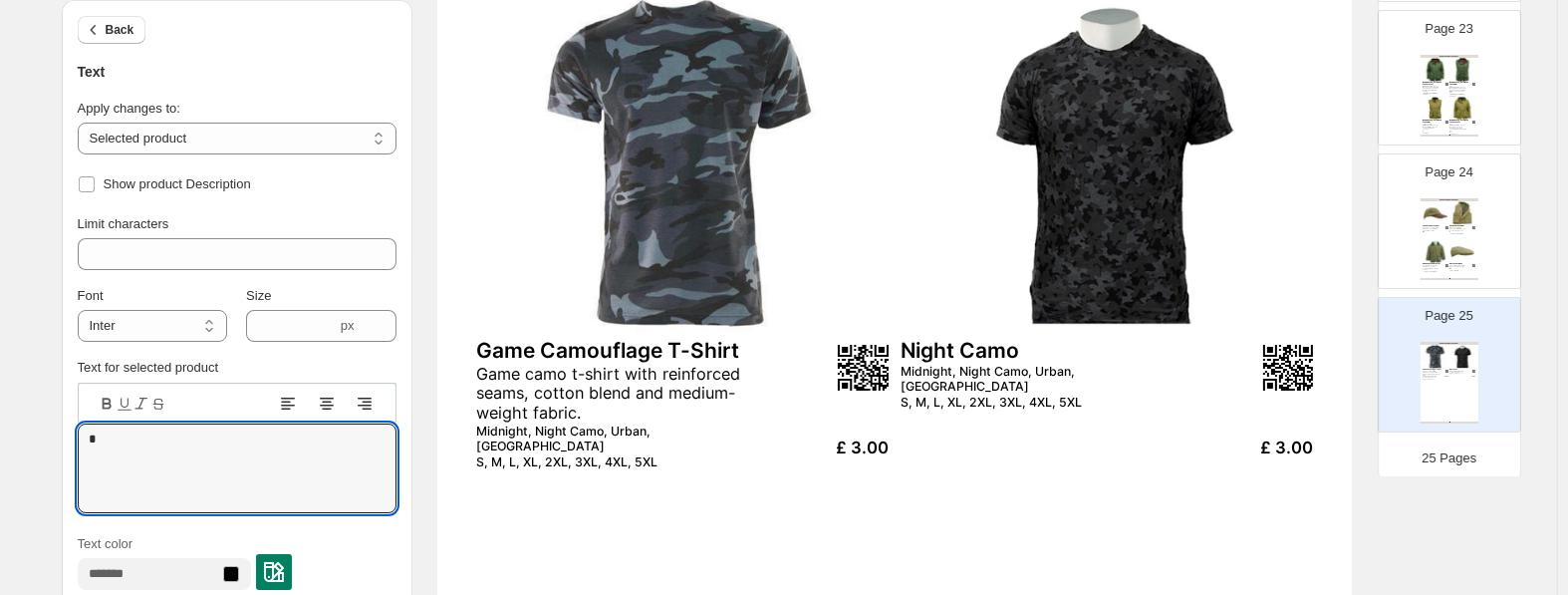 type 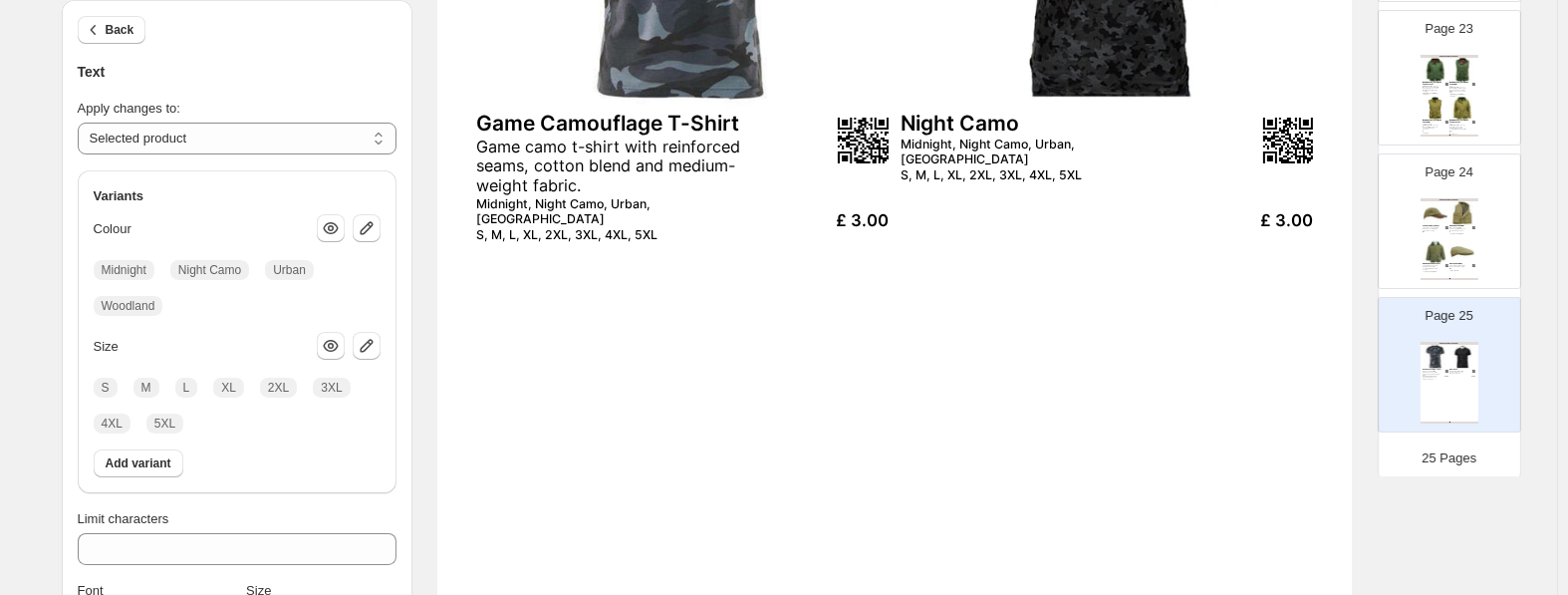 scroll, scrollTop: 523, scrollLeft: 0, axis: vertical 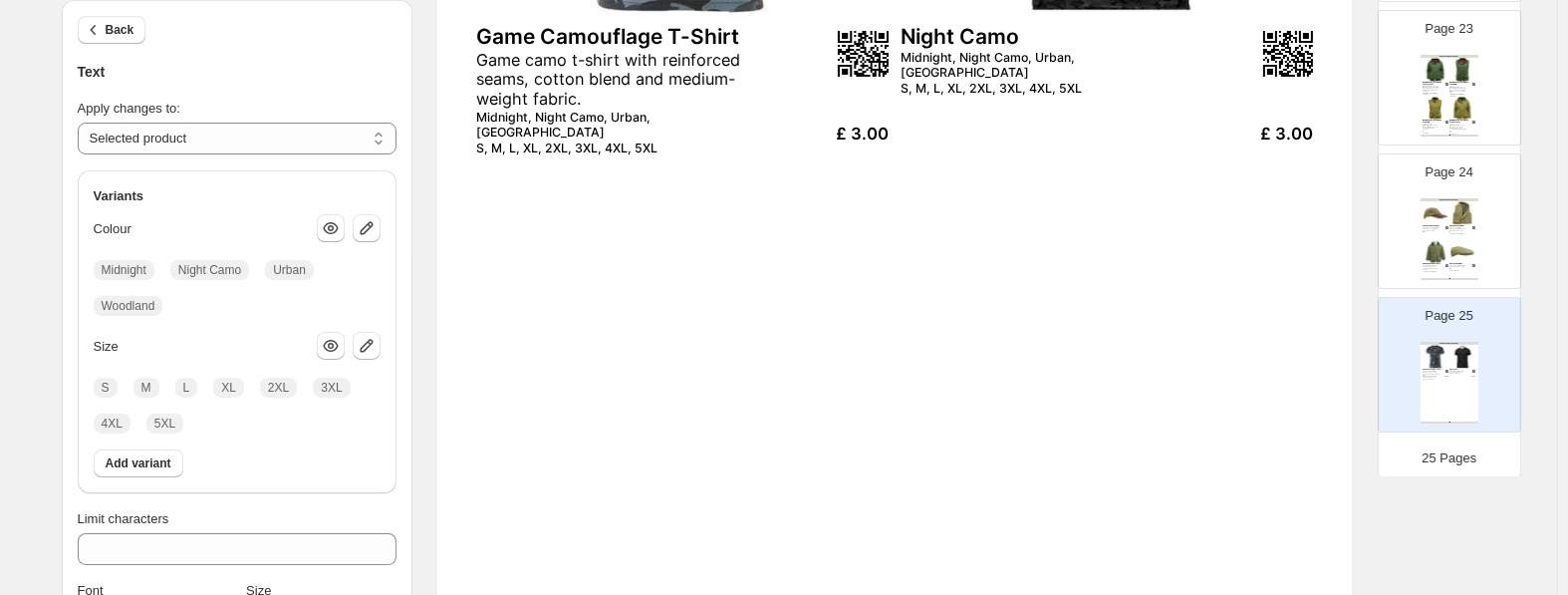 click on "Midnight, Night Camo, Urban, [GEOGRAPHIC_DATA]" at bounding box center [1040, 66] 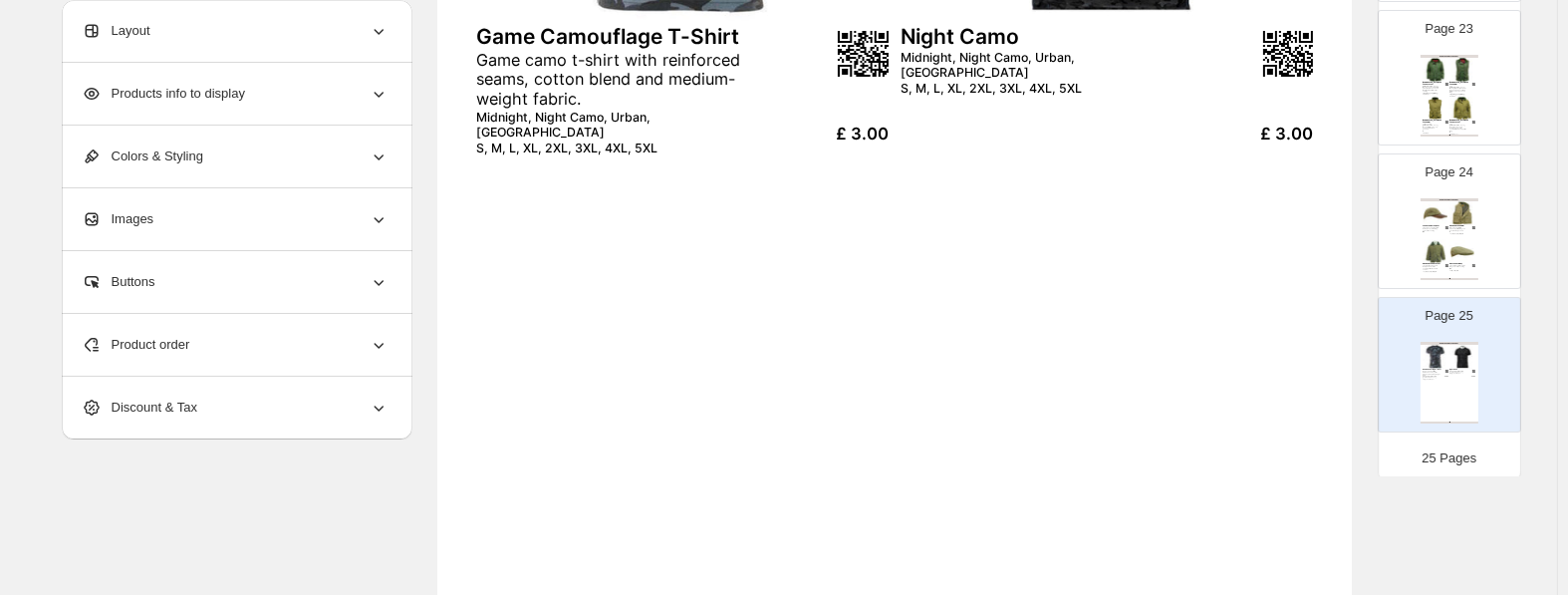 click on "Midnight, Night Camo, Urban, [GEOGRAPHIC_DATA]" at bounding box center [1040, 66] 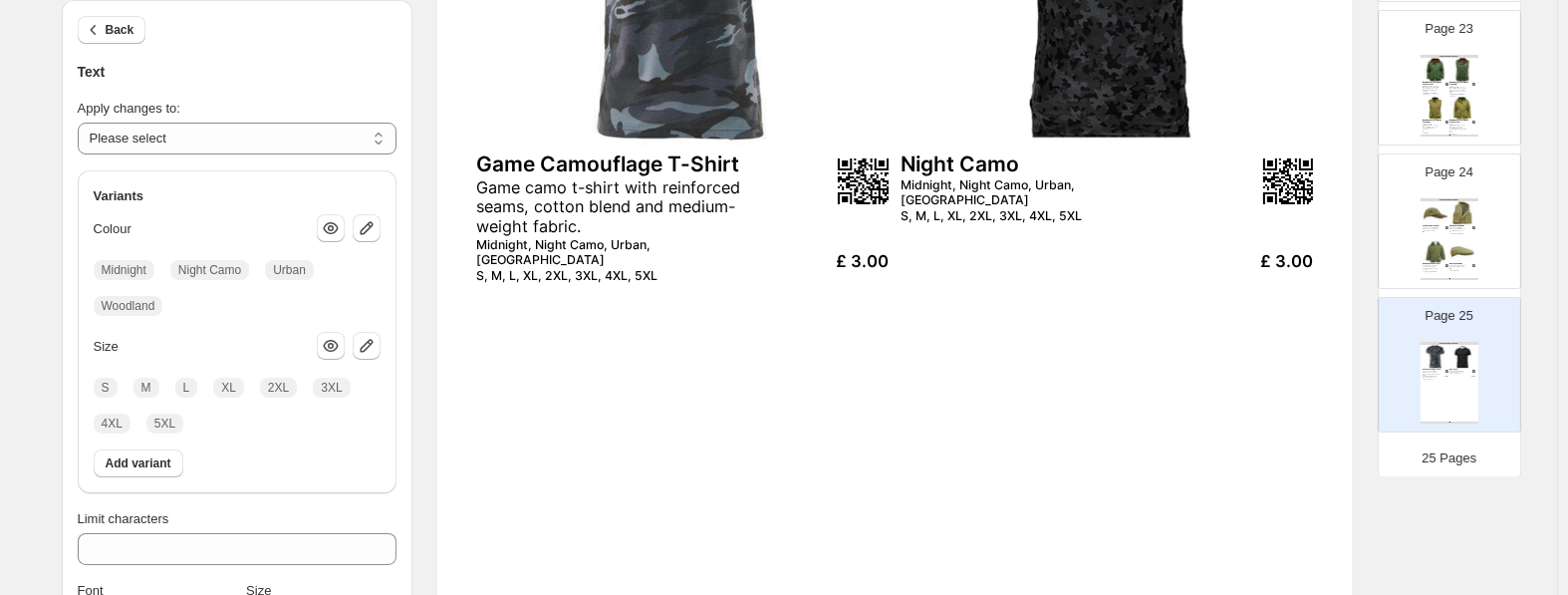 scroll, scrollTop: 512, scrollLeft: 0, axis: vertical 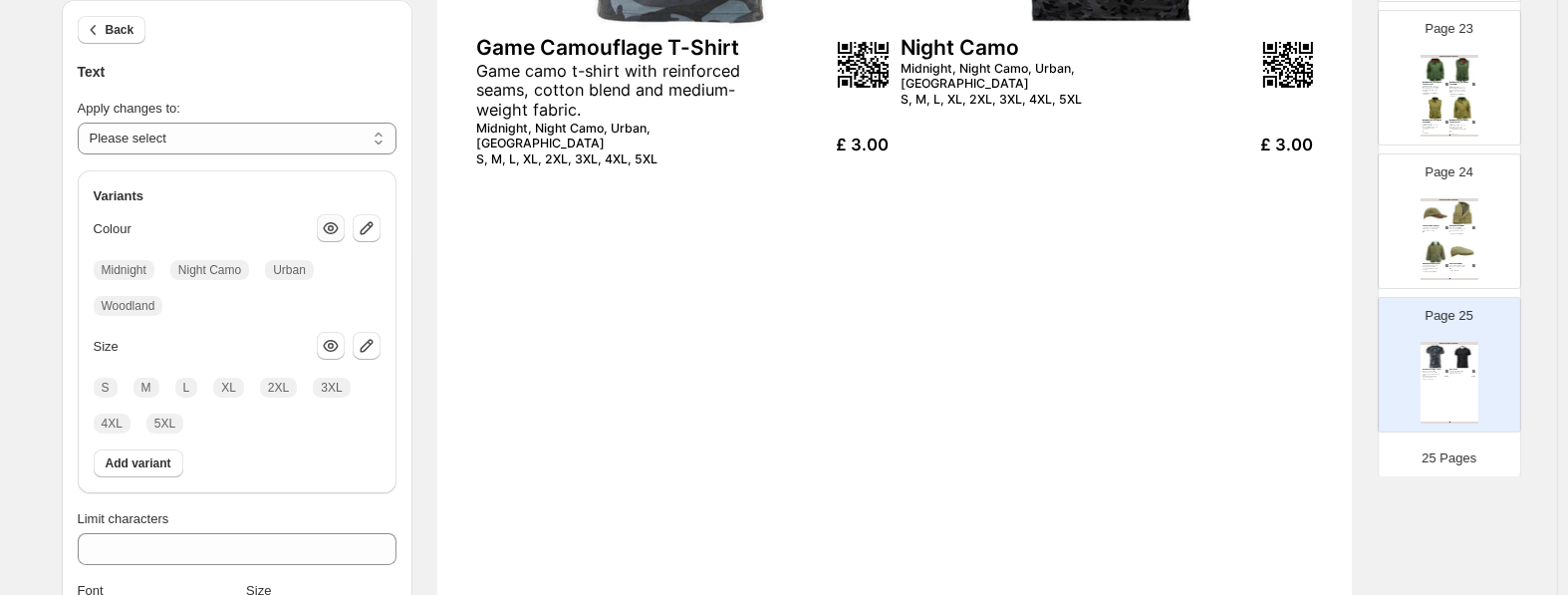 click 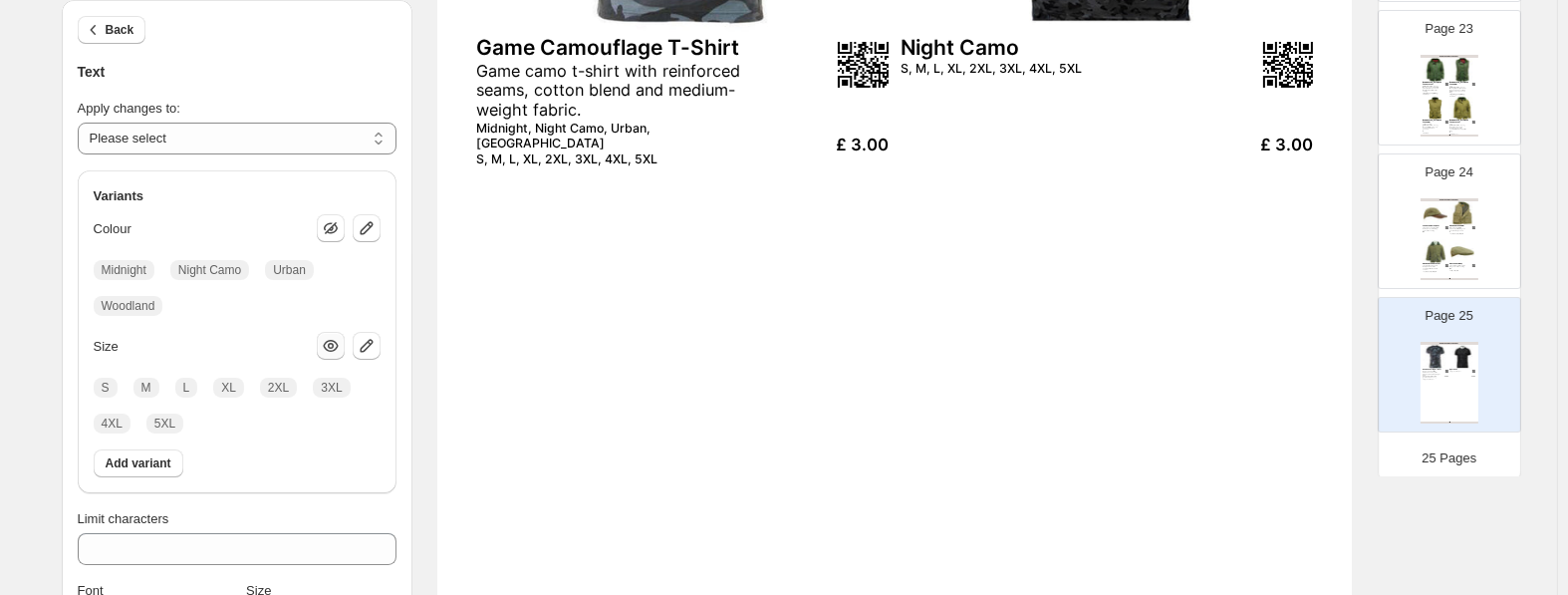 click 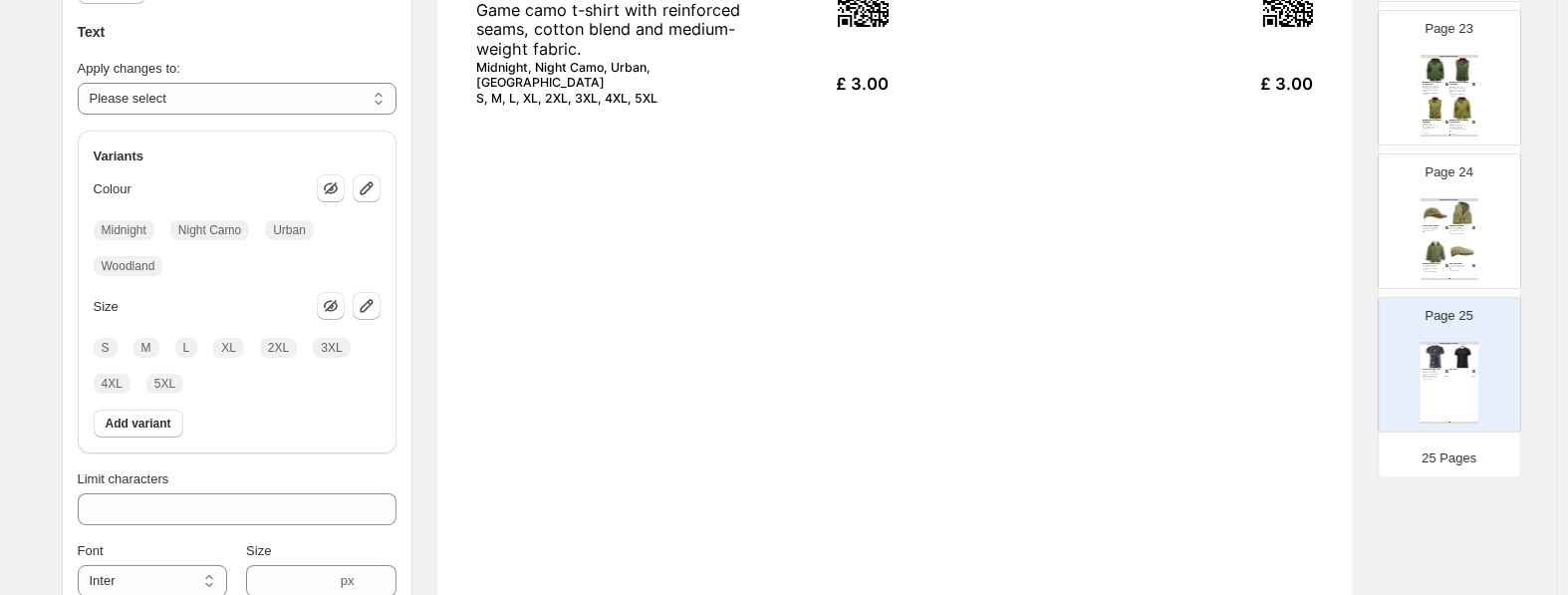 scroll, scrollTop: 198, scrollLeft: 0, axis: vertical 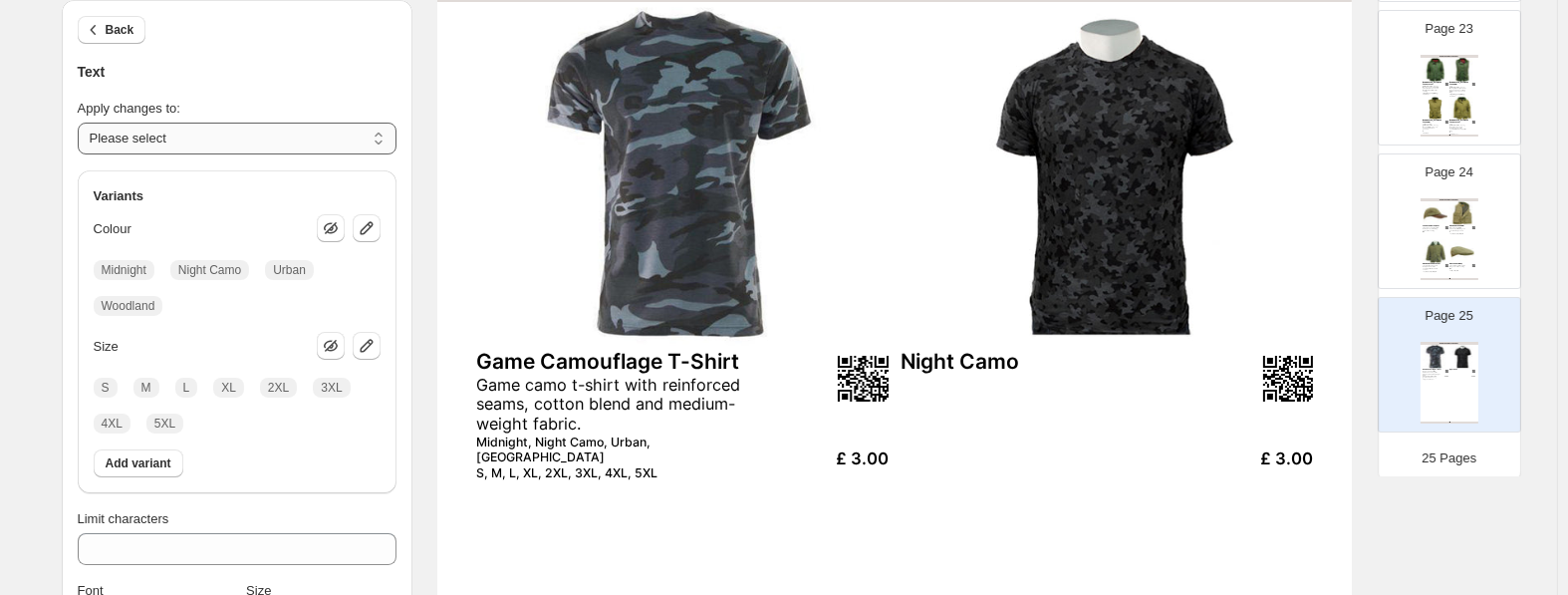 click on "**********" at bounding box center [237, 139] 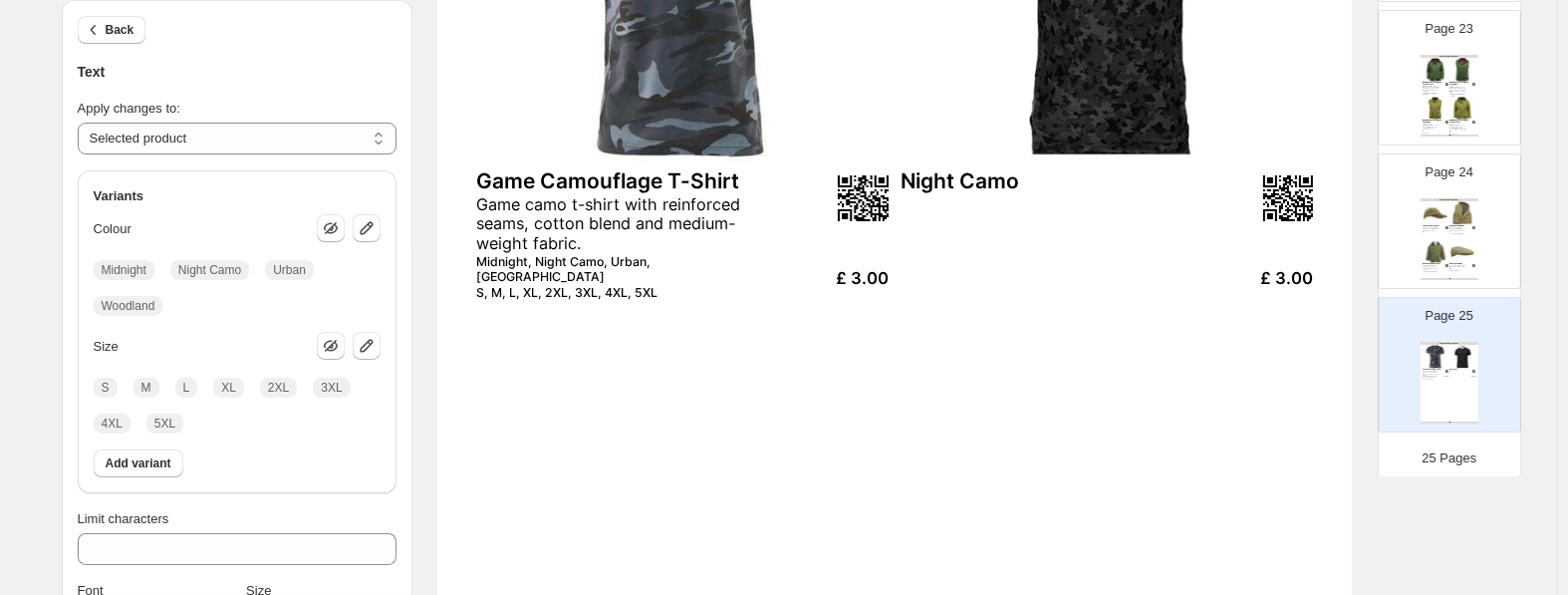 scroll, scrollTop: 419, scrollLeft: 0, axis: vertical 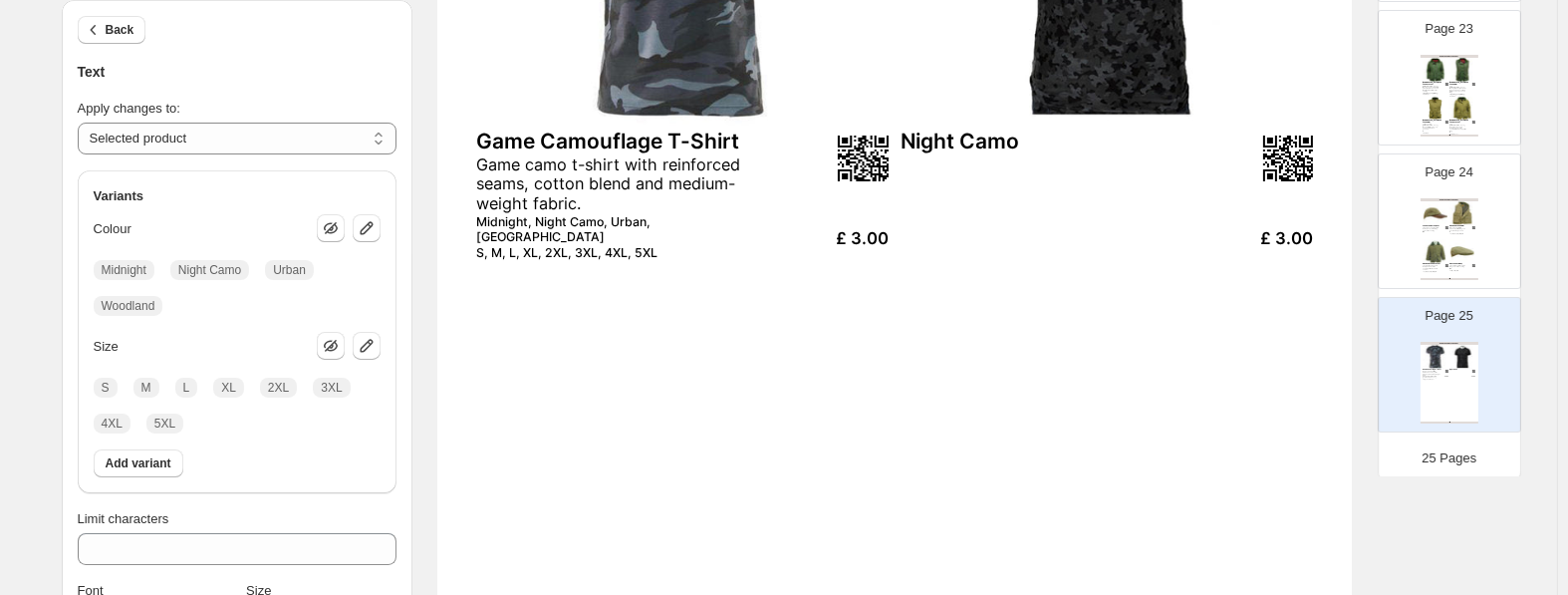 click at bounding box center (1288, 158) 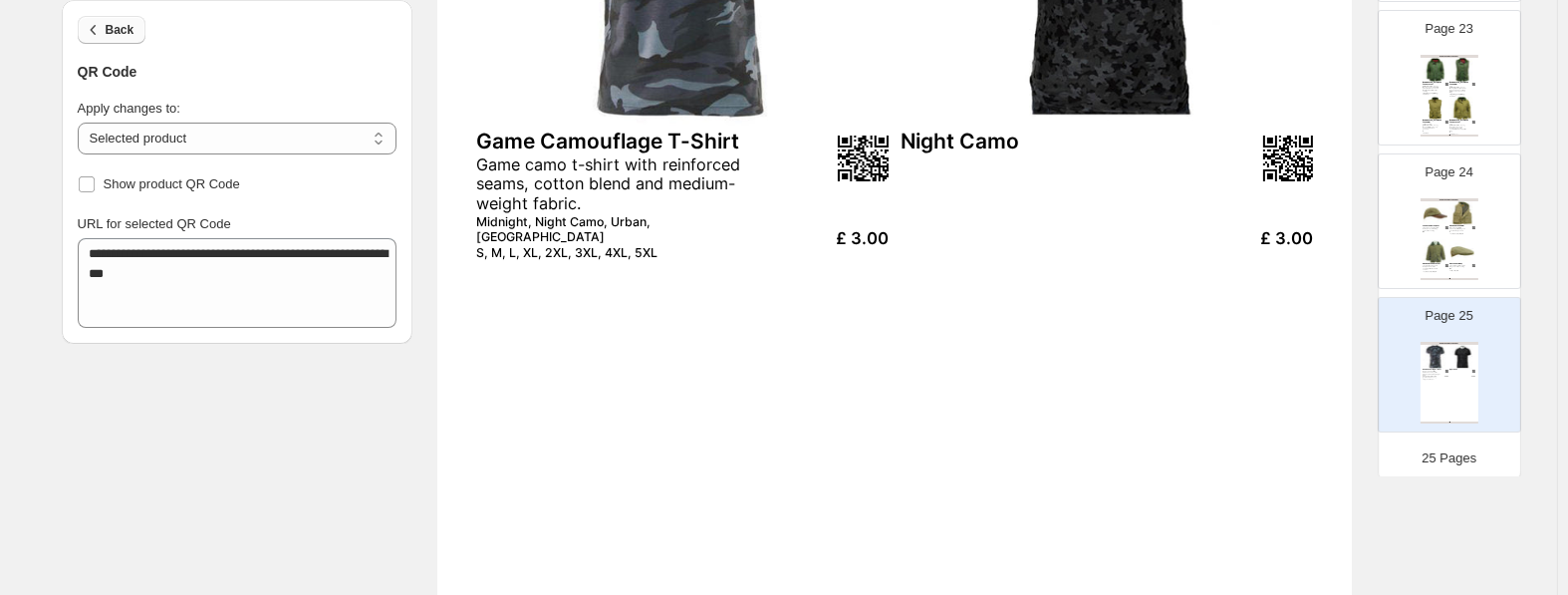 click on "Back" at bounding box center [112, 30] 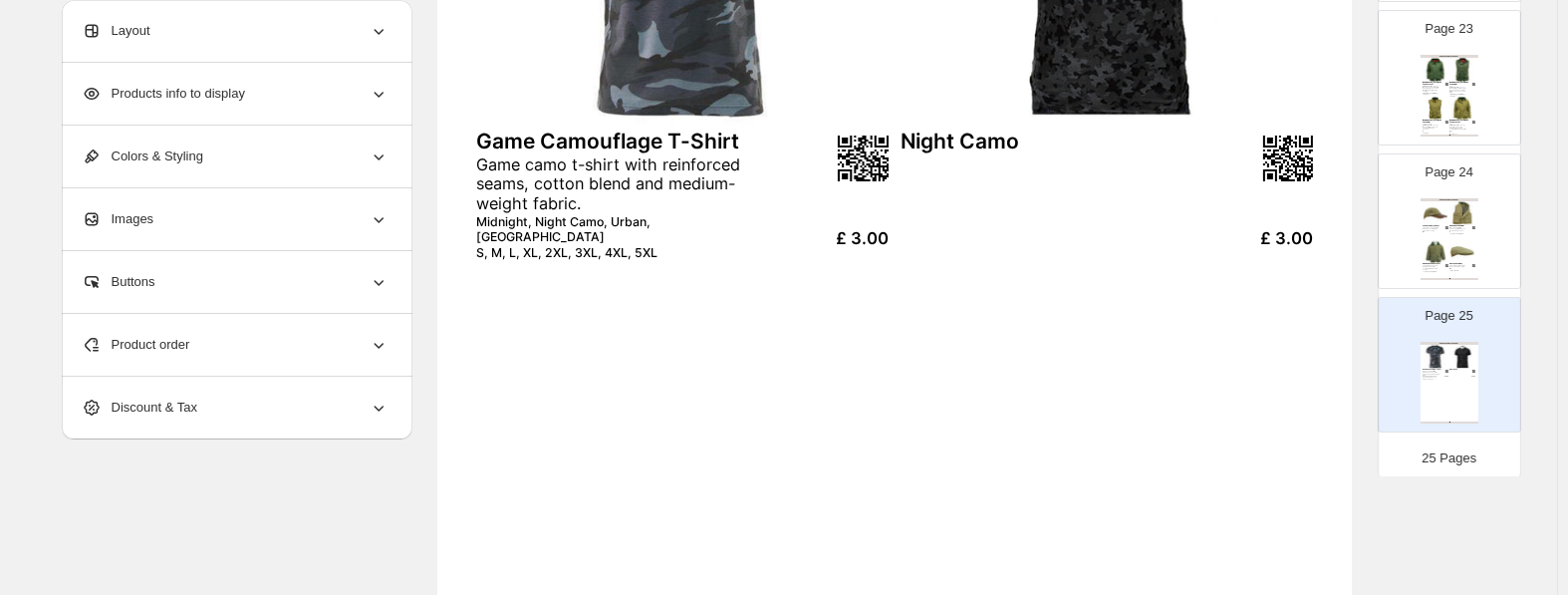 click on "Products info to display" at bounding box center (235, 94) 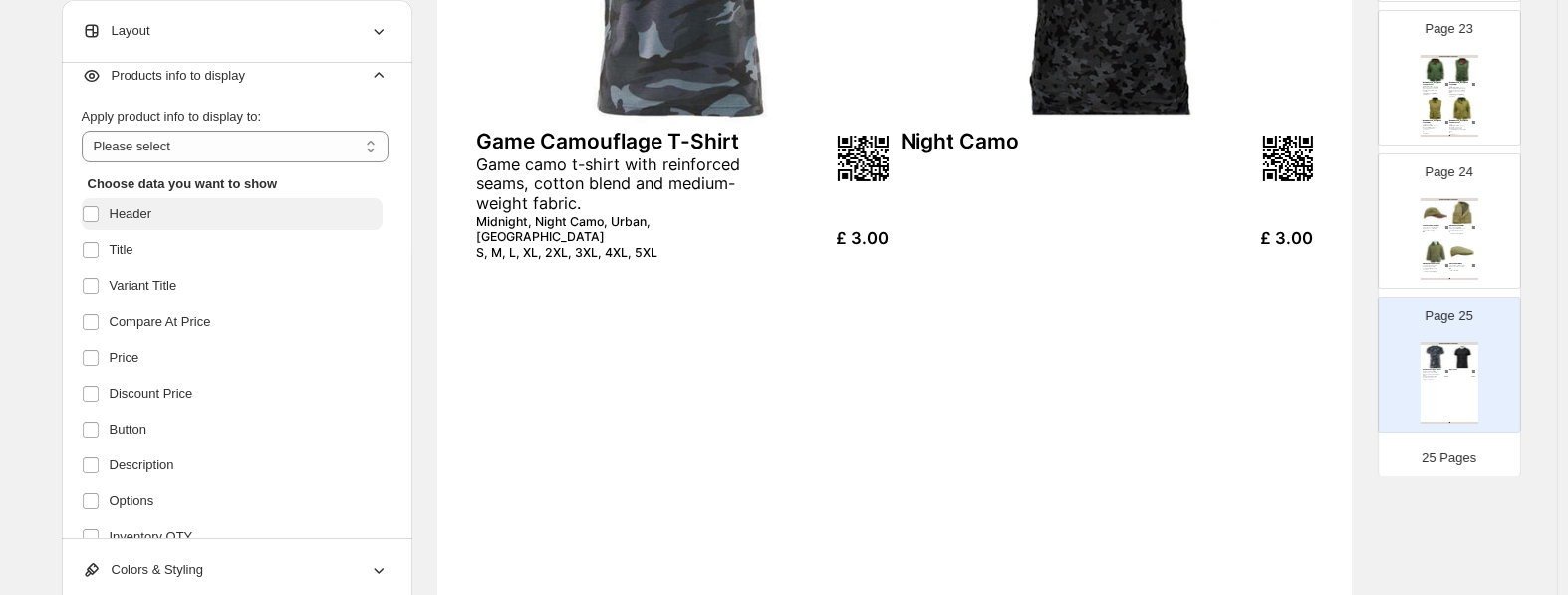 scroll, scrollTop: 0, scrollLeft: 0, axis: both 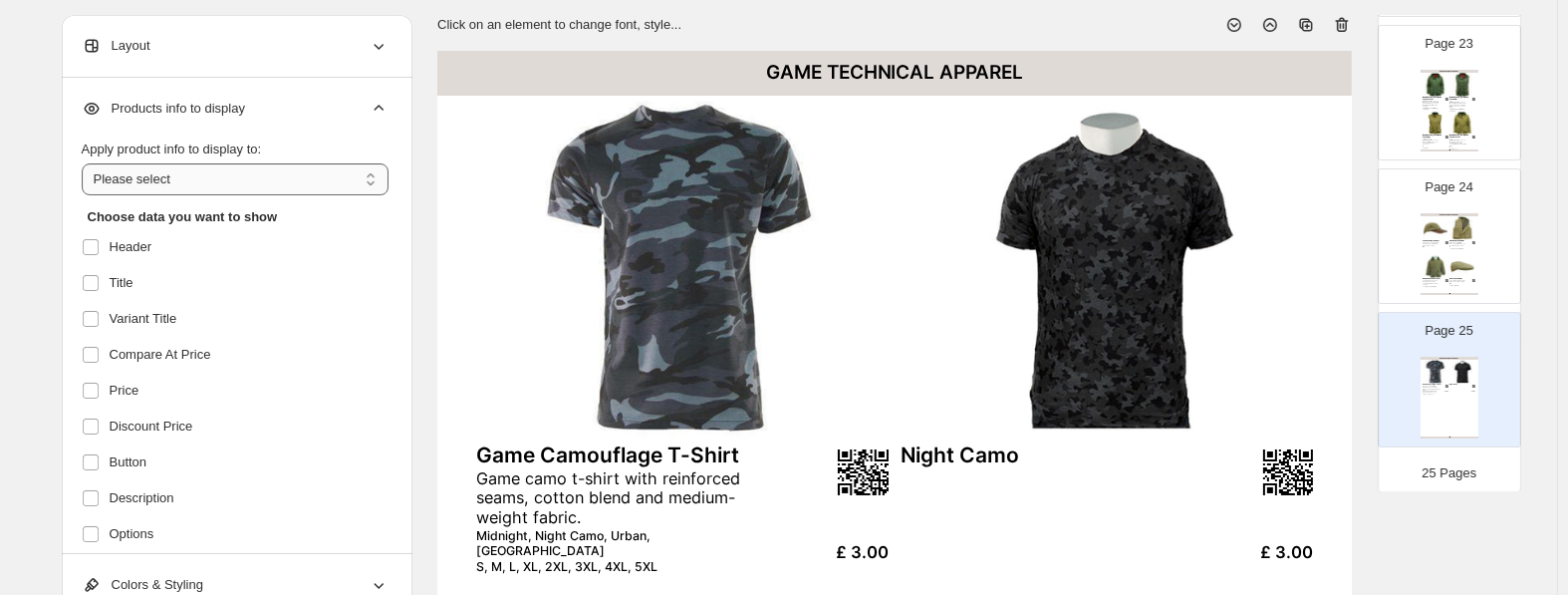 click on "**********" at bounding box center [235, 179] 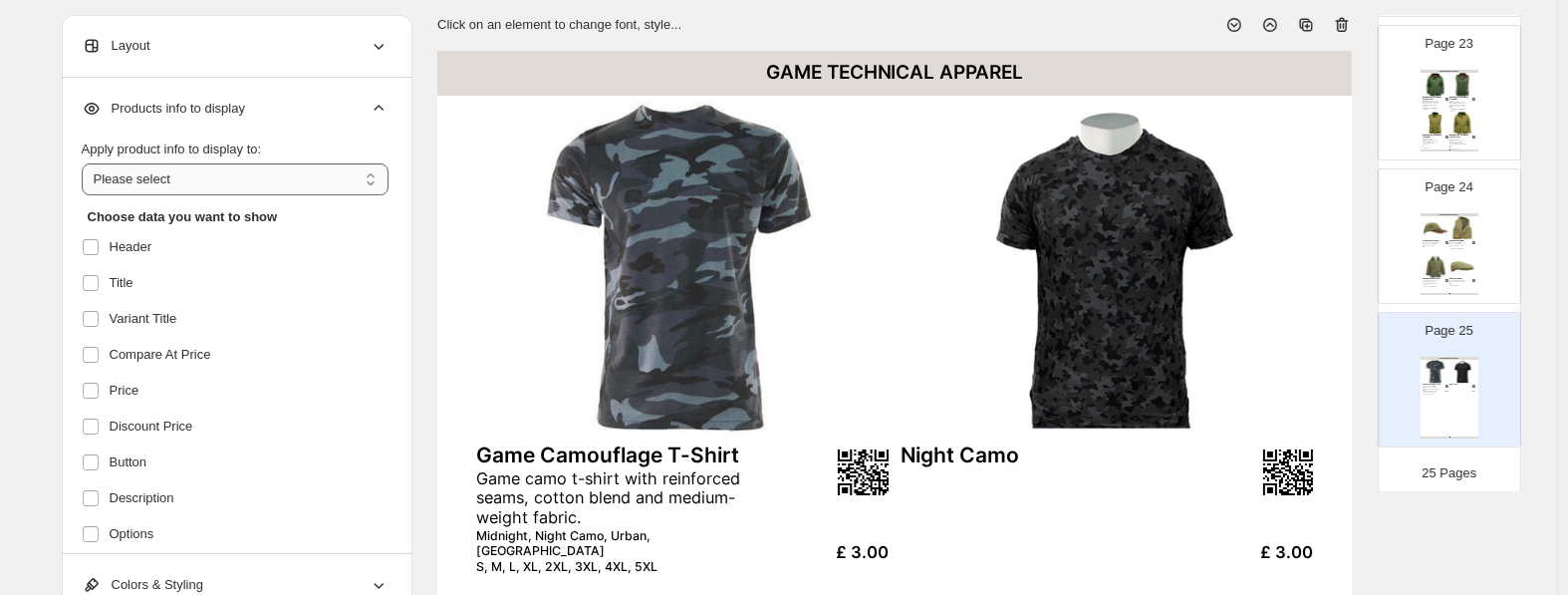 click on "**********" at bounding box center (235, 179) 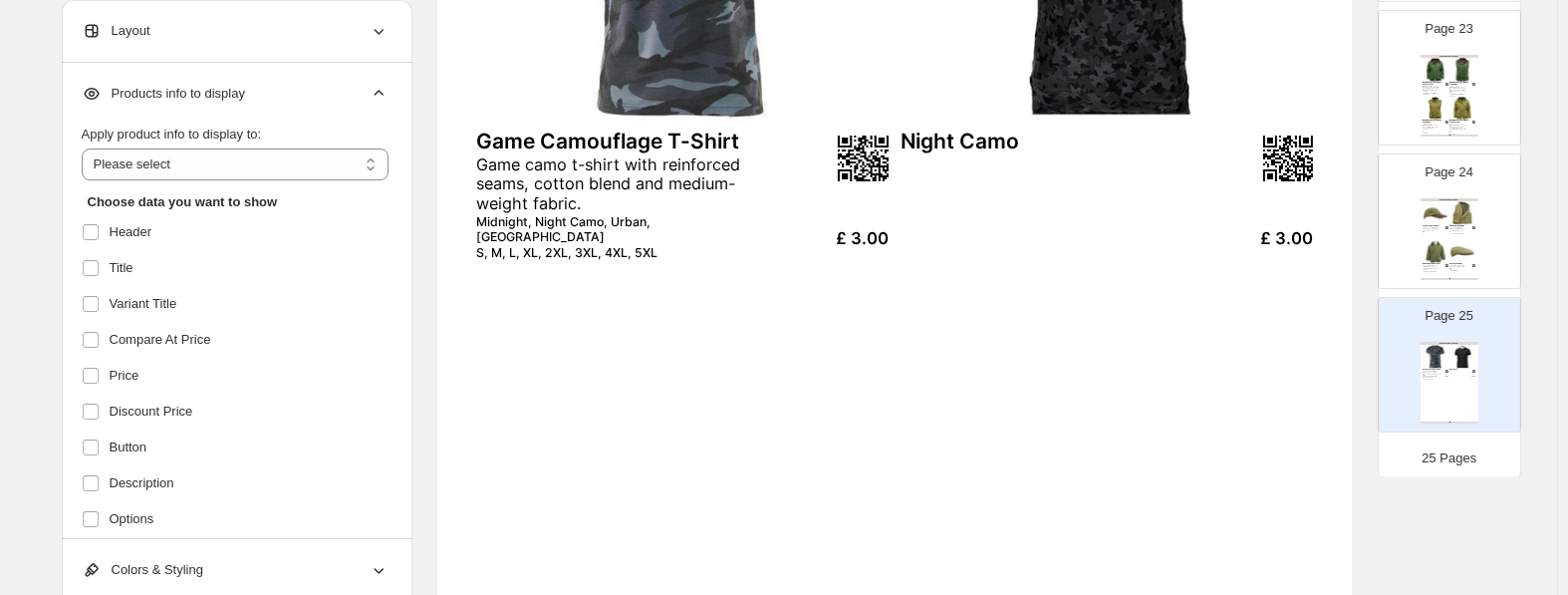 scroll, scrollTop: 314, scrollLeft: 0, axis: vertical 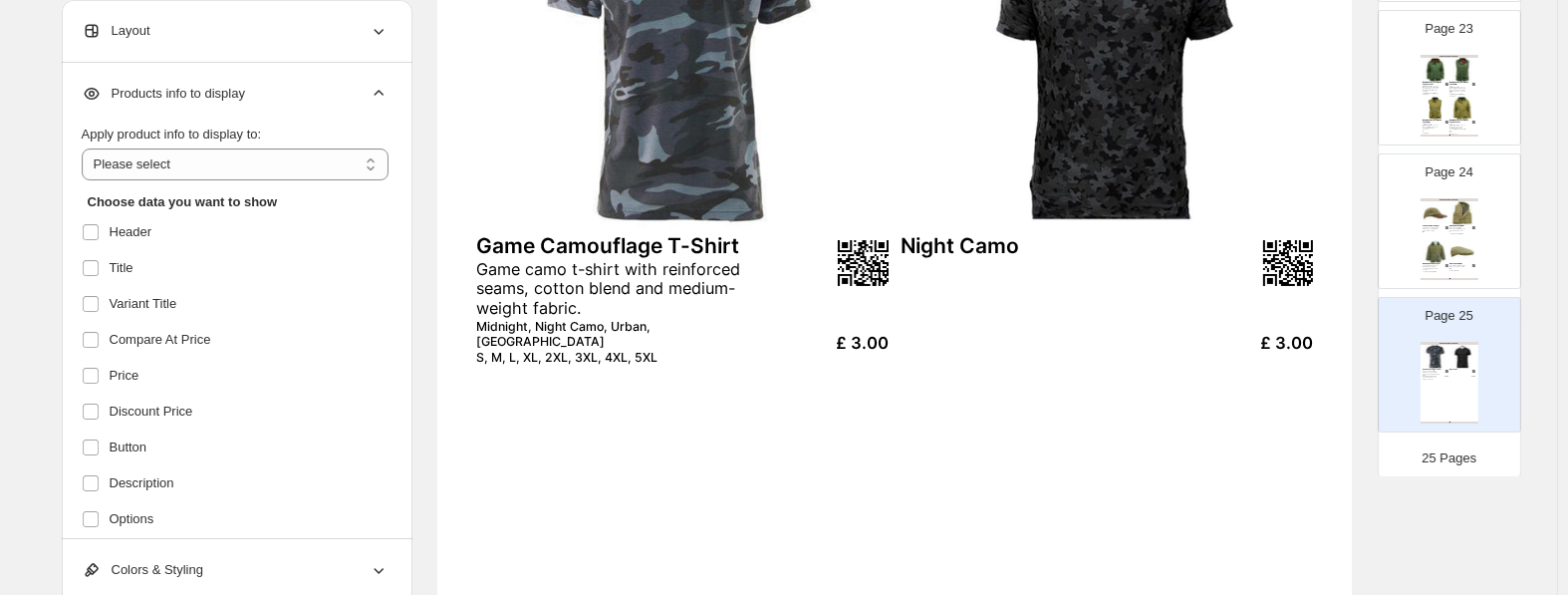 click on "Layout" at bounding box center [235, 31] 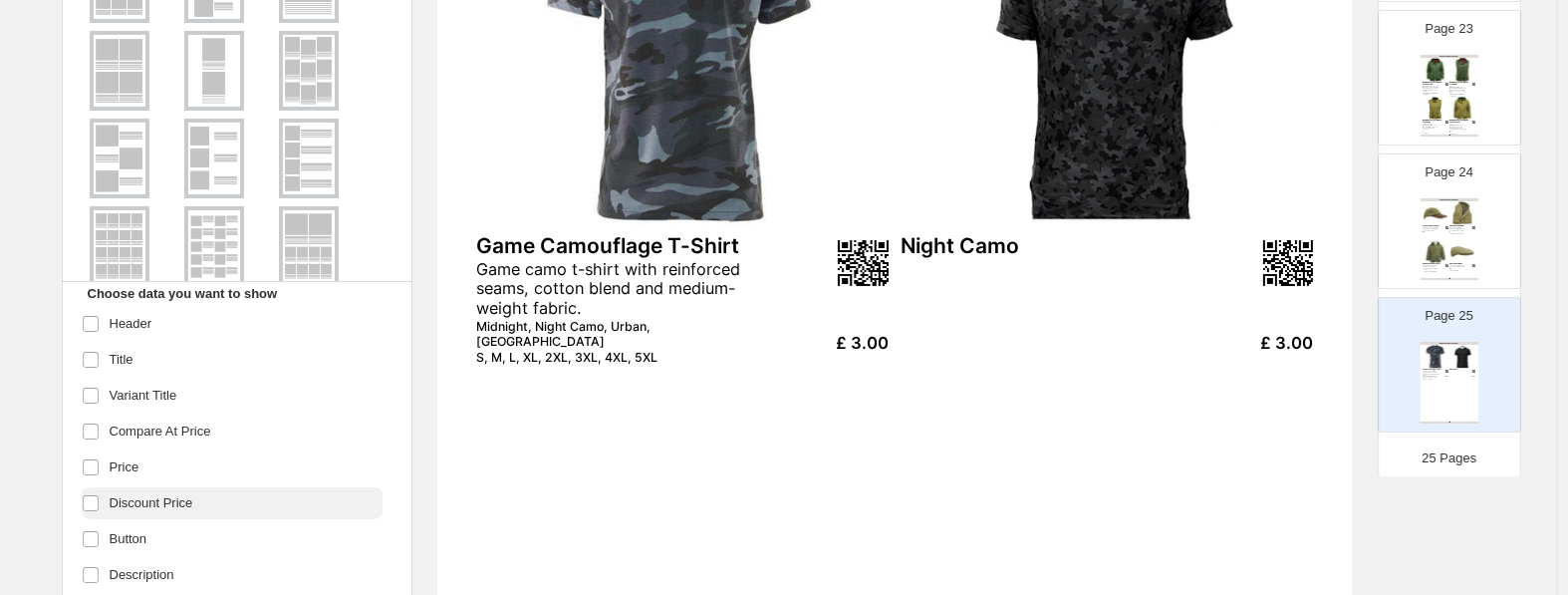 scroll, scrollTop: 209, scrollLeft: 0, axis: vertical 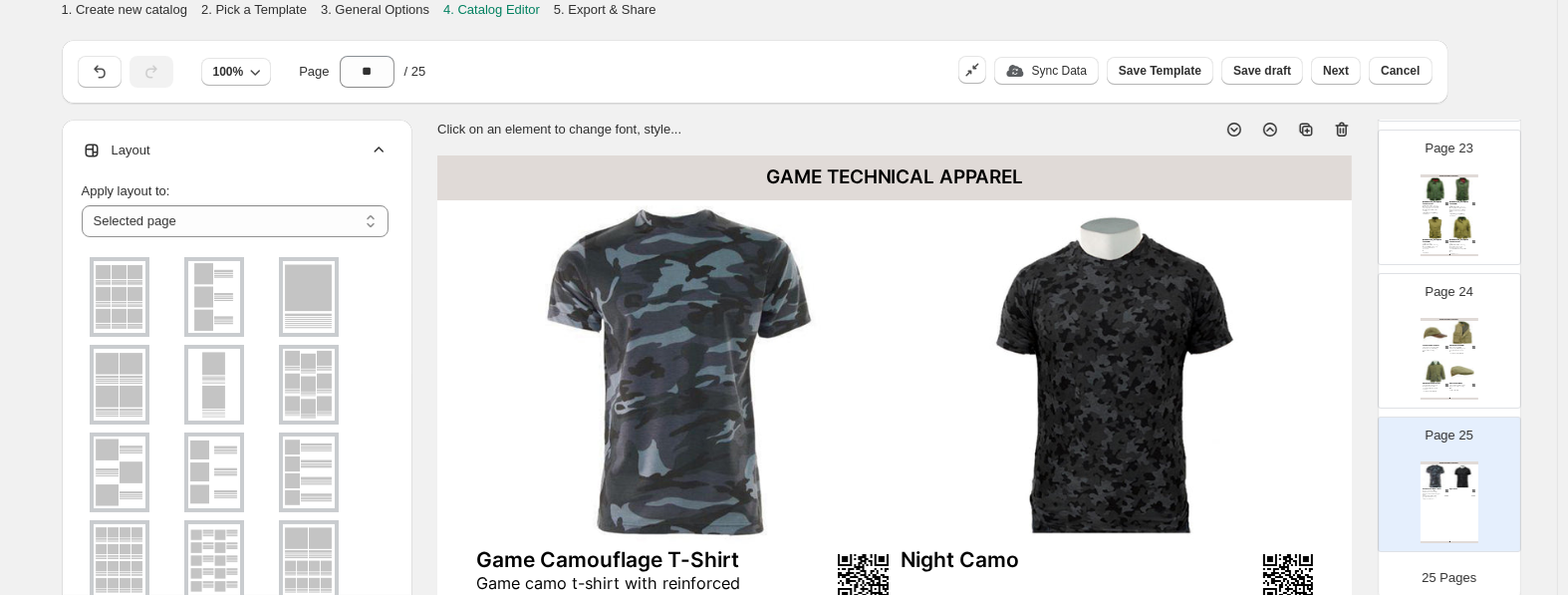 click on "Layout" at bounding box center [235, 150] 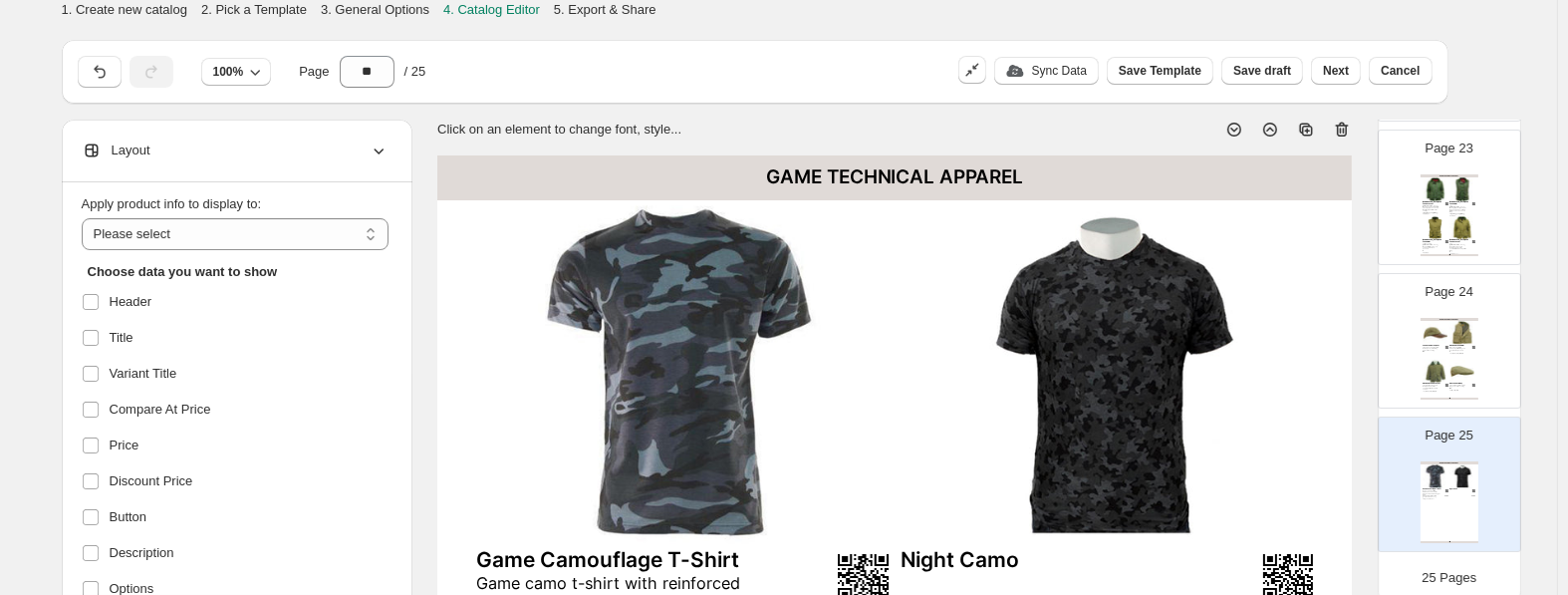 scroll, scrollTop: 0, scrollLeft: 0, axis: both 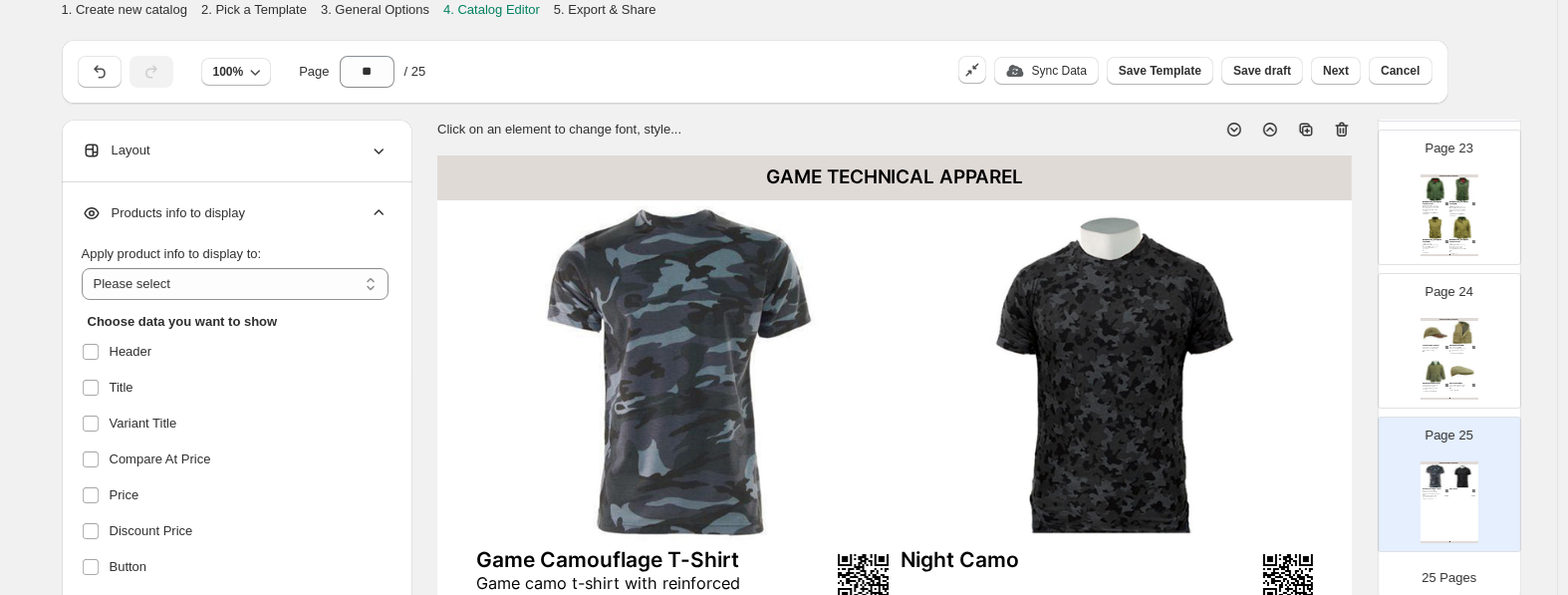 click on "Products info to display" at bounding box center (235, 213) 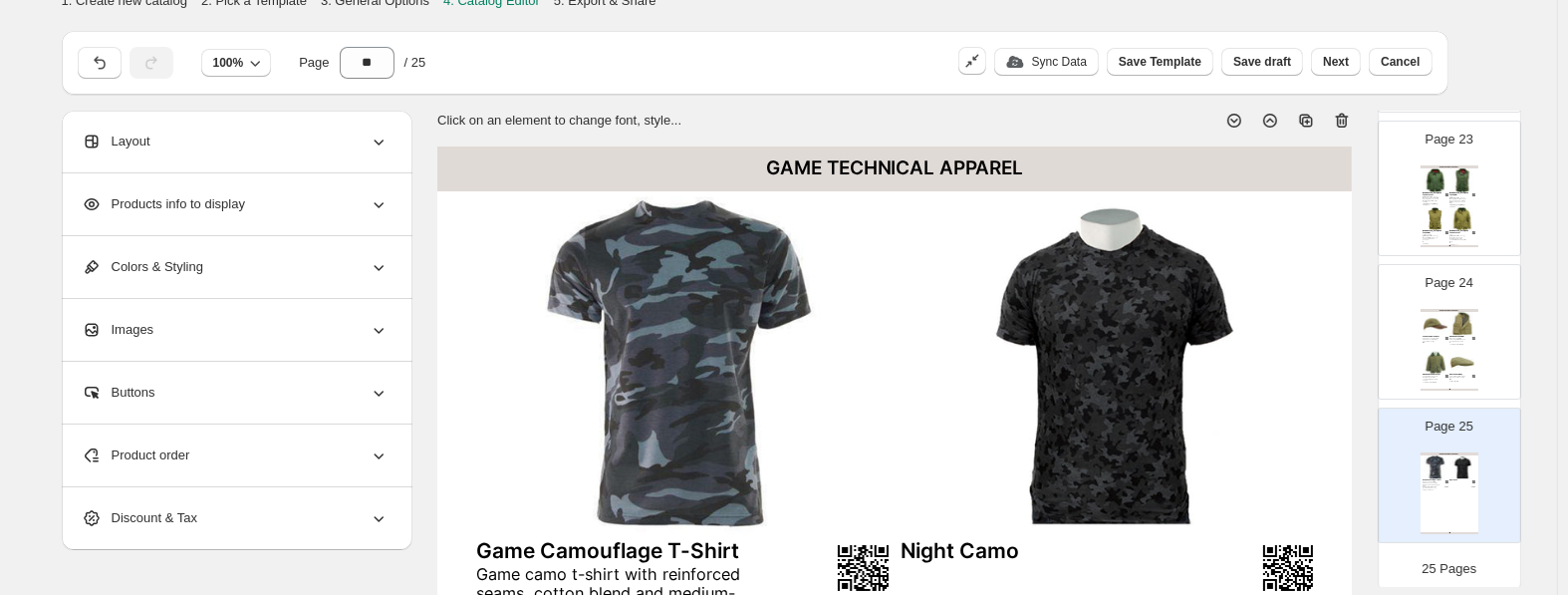 scroll, scrollTop: 105, scrollLeft: 0, axis: vertical 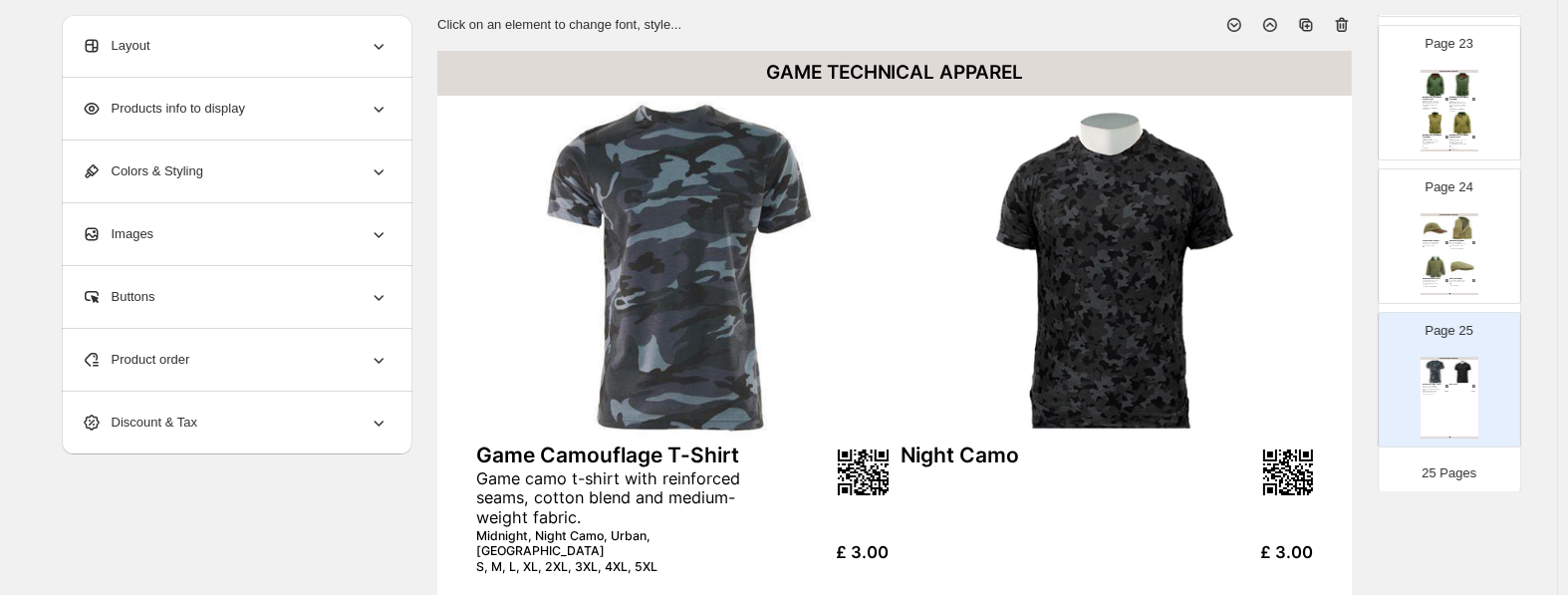 click on "Product order" at bounding box center (235, 360) 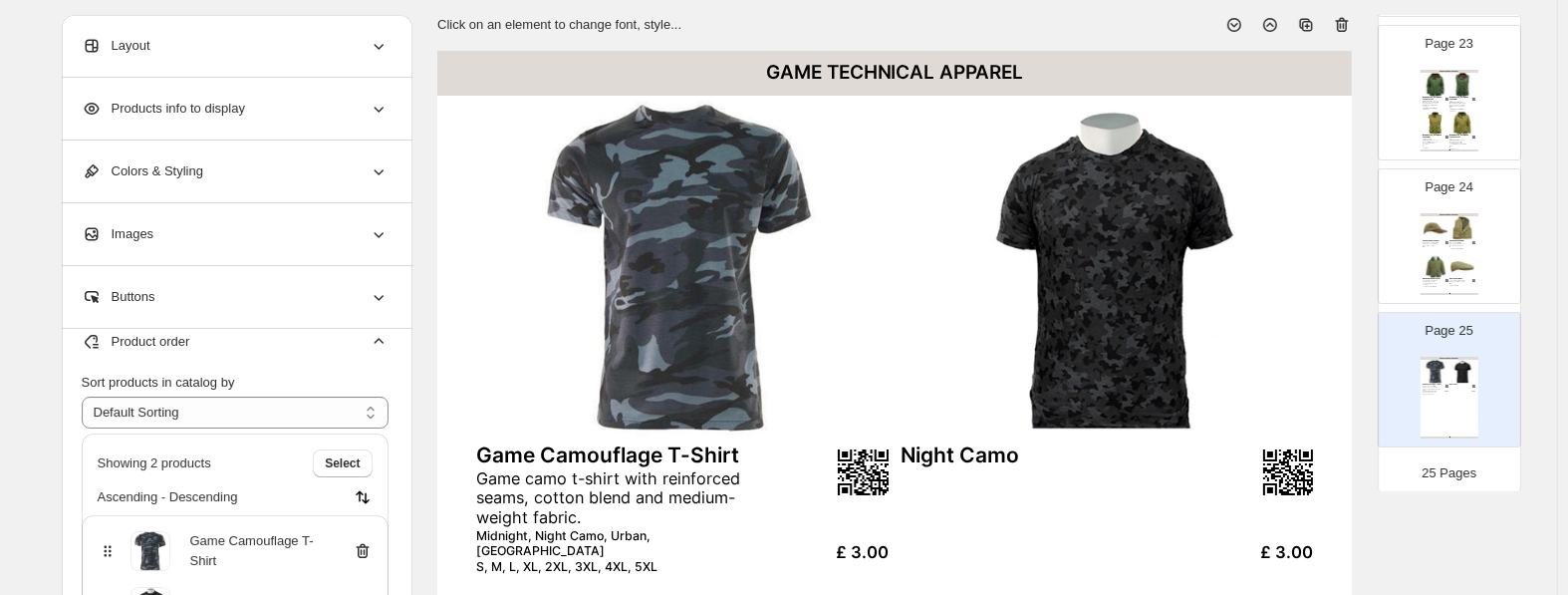 scroll, scrollTop: 24, scrollLeft: 0, axis: vertical 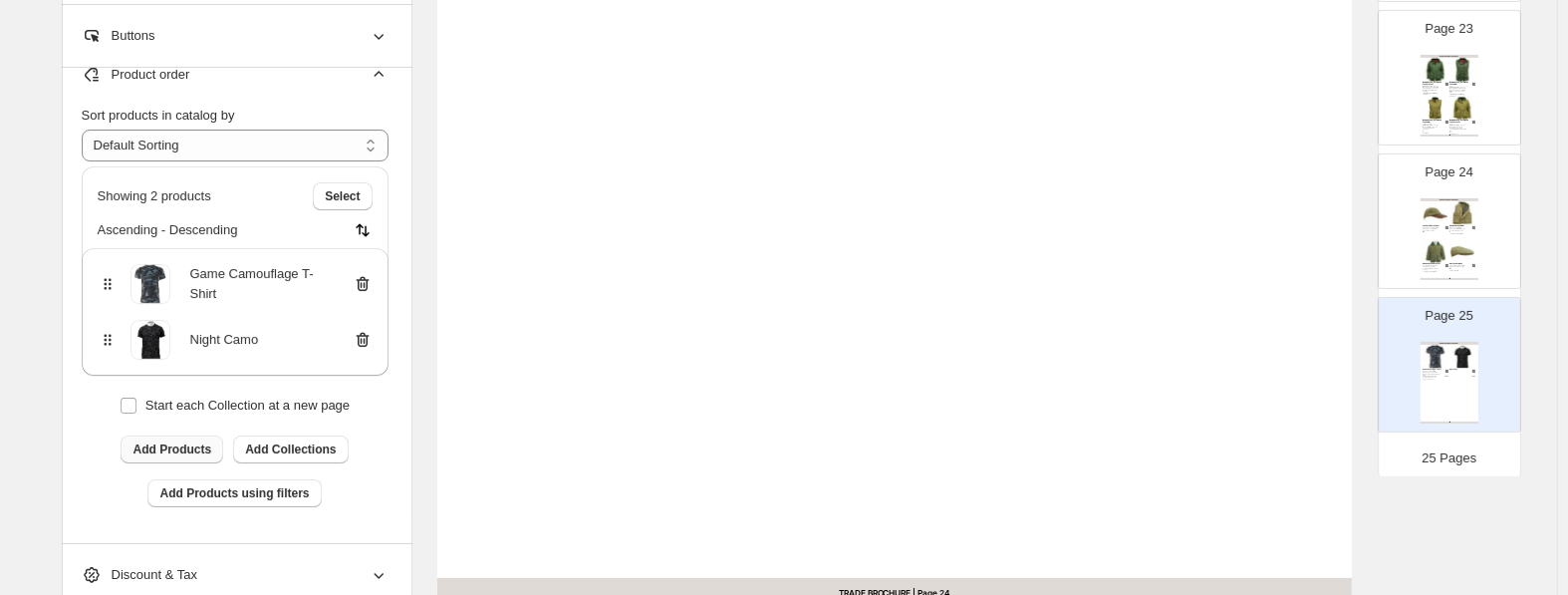 click on "Add Products" at bounding box center [171, 449] 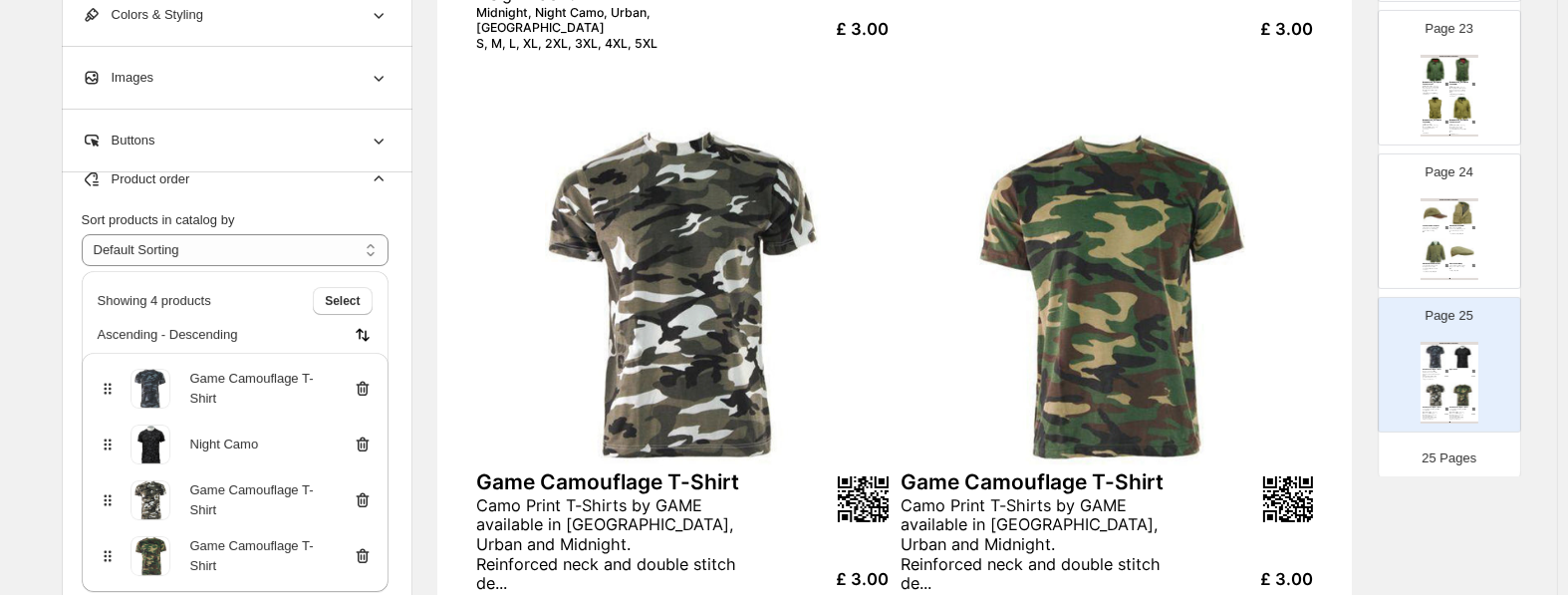 scroll, scrollTop: 826, scrollLeft: 0, axis: vertical 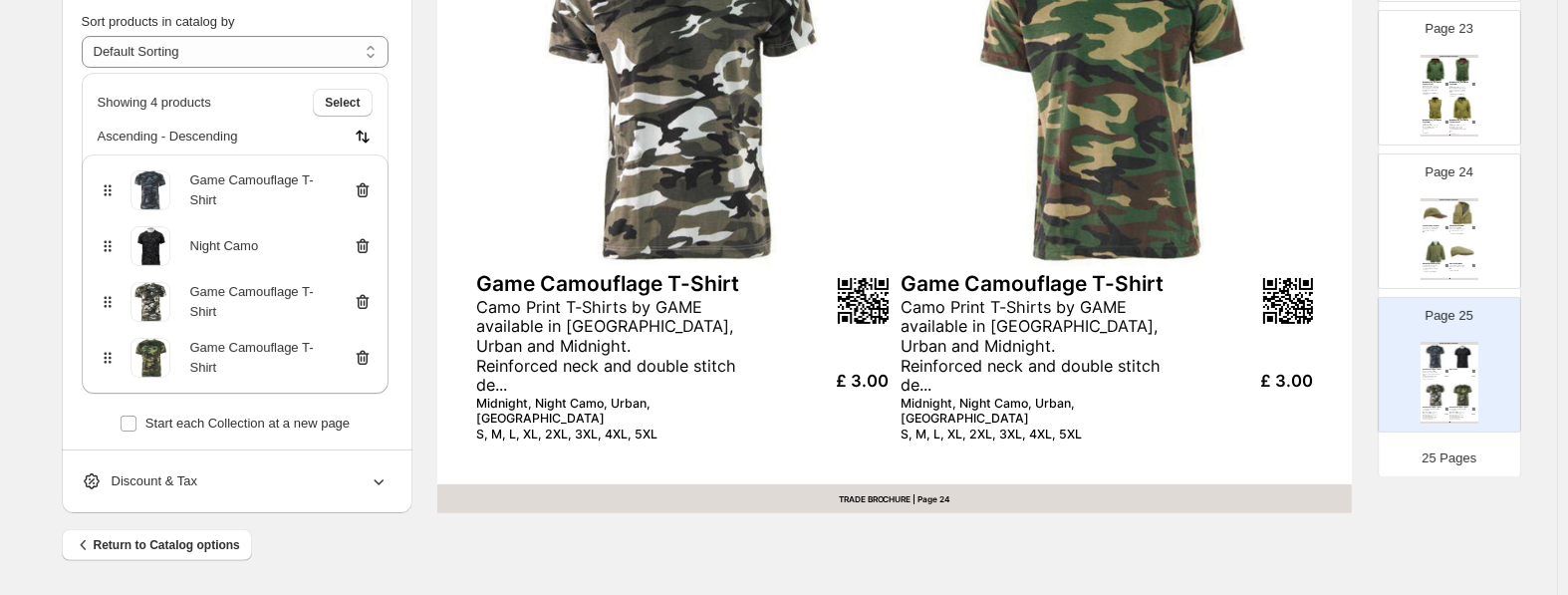 click on "Game Camouflage T-Shirt" at bounding box center (653, 283) 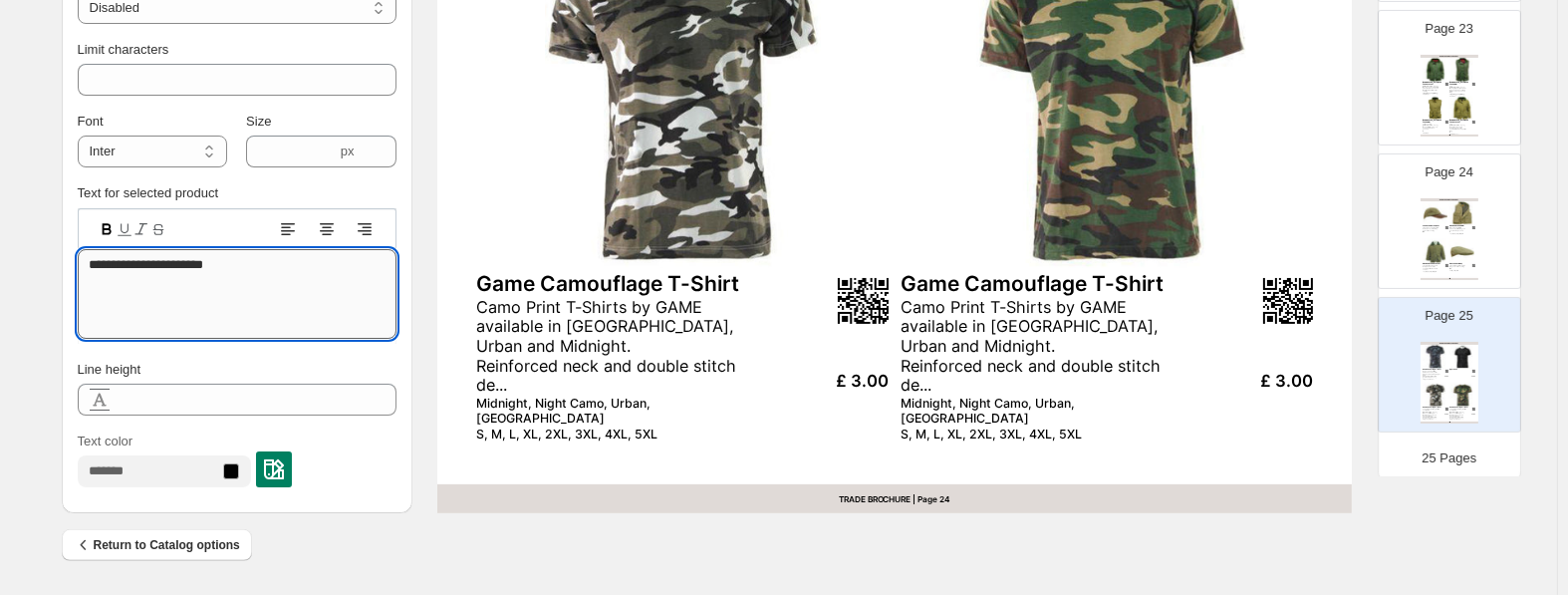 drag, startPoint x: 189, startPoint y: 261, endPoint x: -8, endPoint y: 253, distance: 197.16237 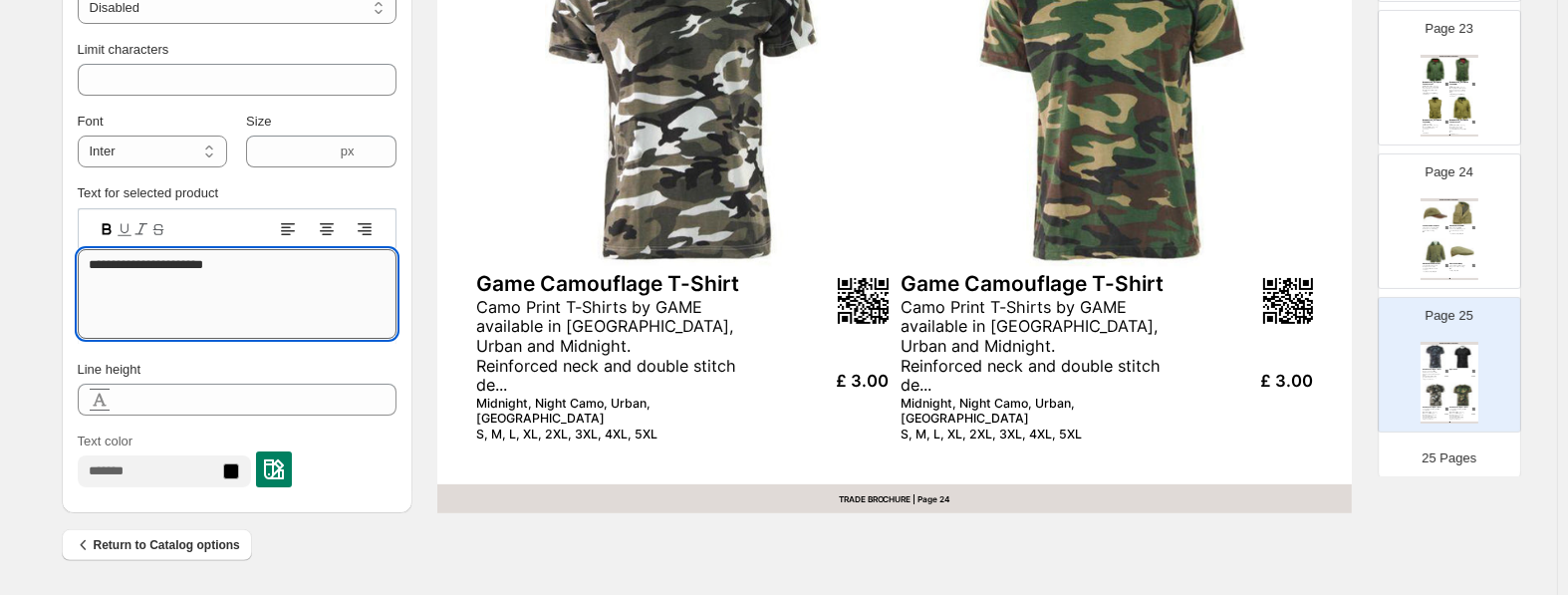 type on "**********" 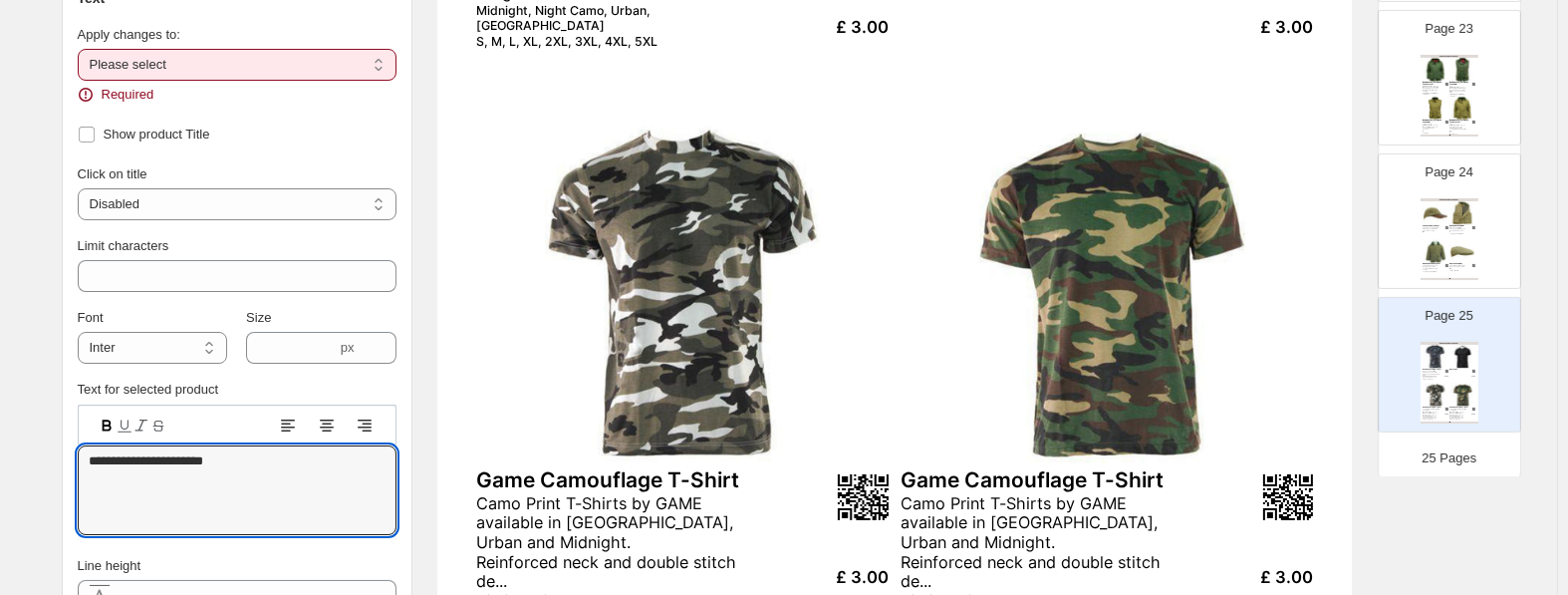 scroll, scrollTop: 512, scrollLeft: 0, axis: vertical 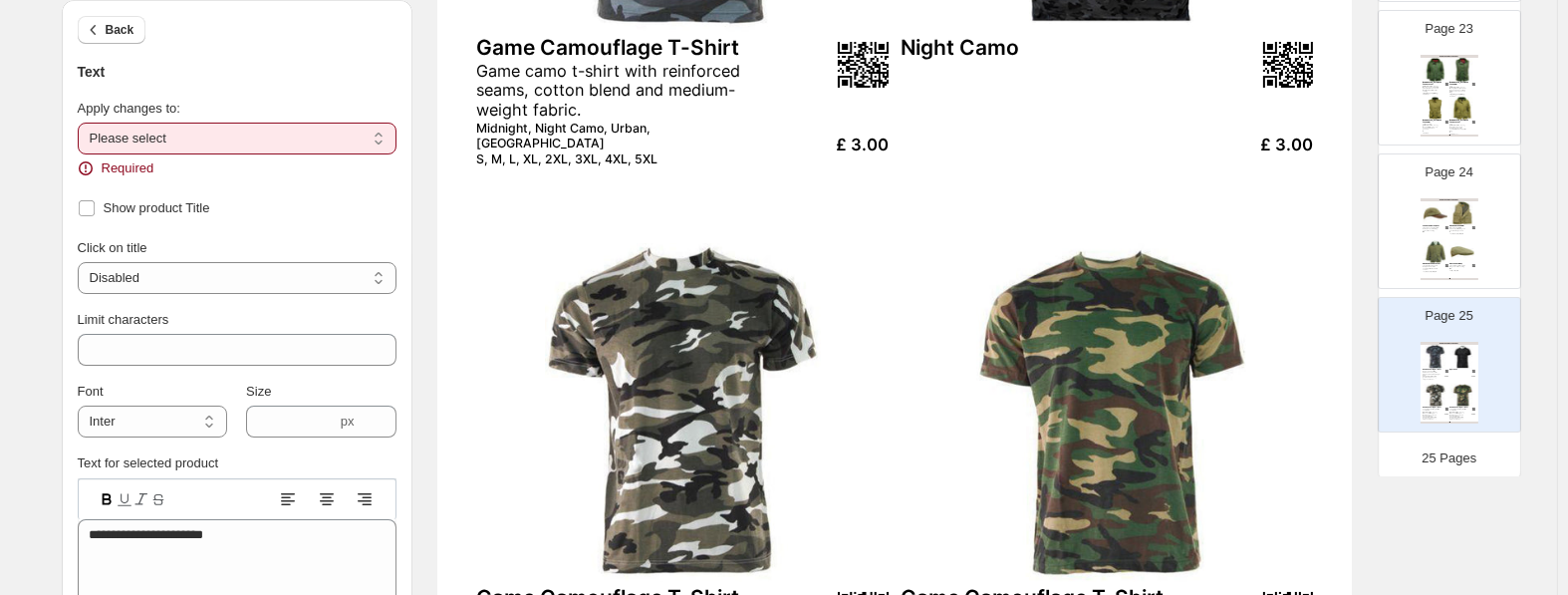 click on "**********" at bounding box center (237, 139) 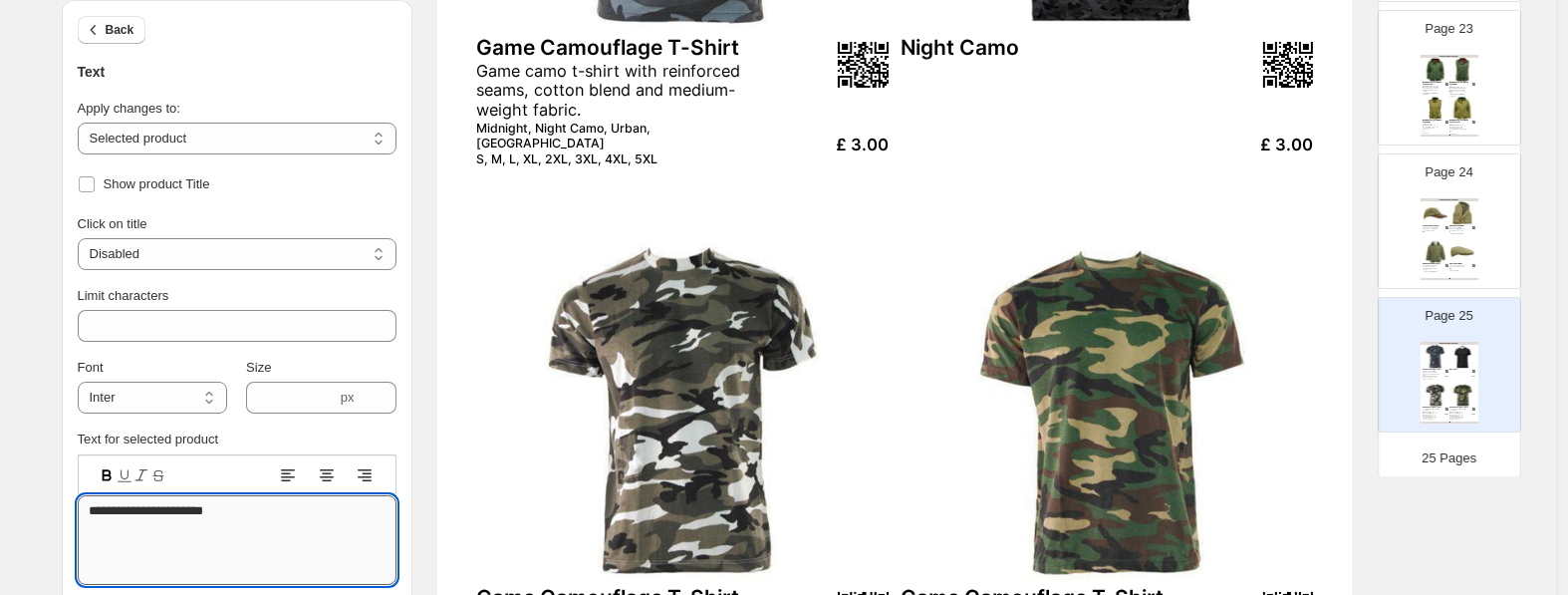 drag, startPoint x: 280, startPoint y: 514, endPoint x: -8, endPoint y: 507, distance: 288.08506 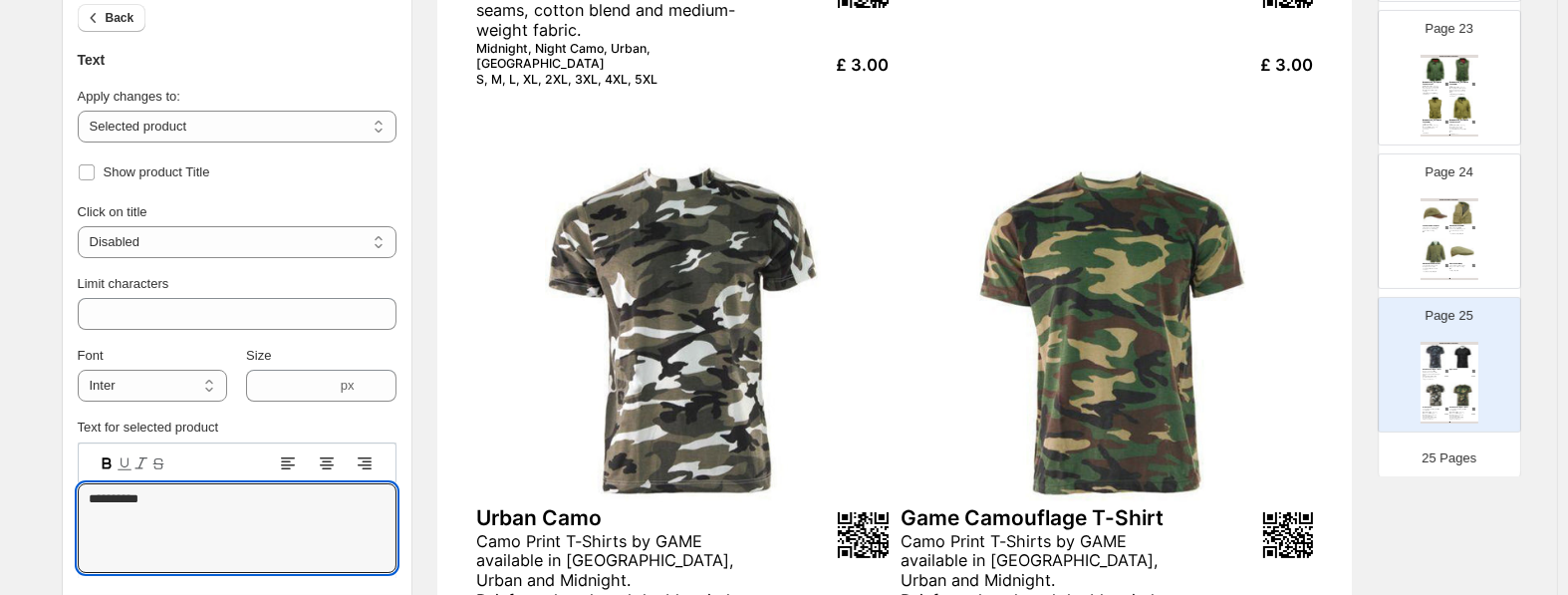 scroll, scrollTop: 722, scrollLeft: 0, axis: vertical 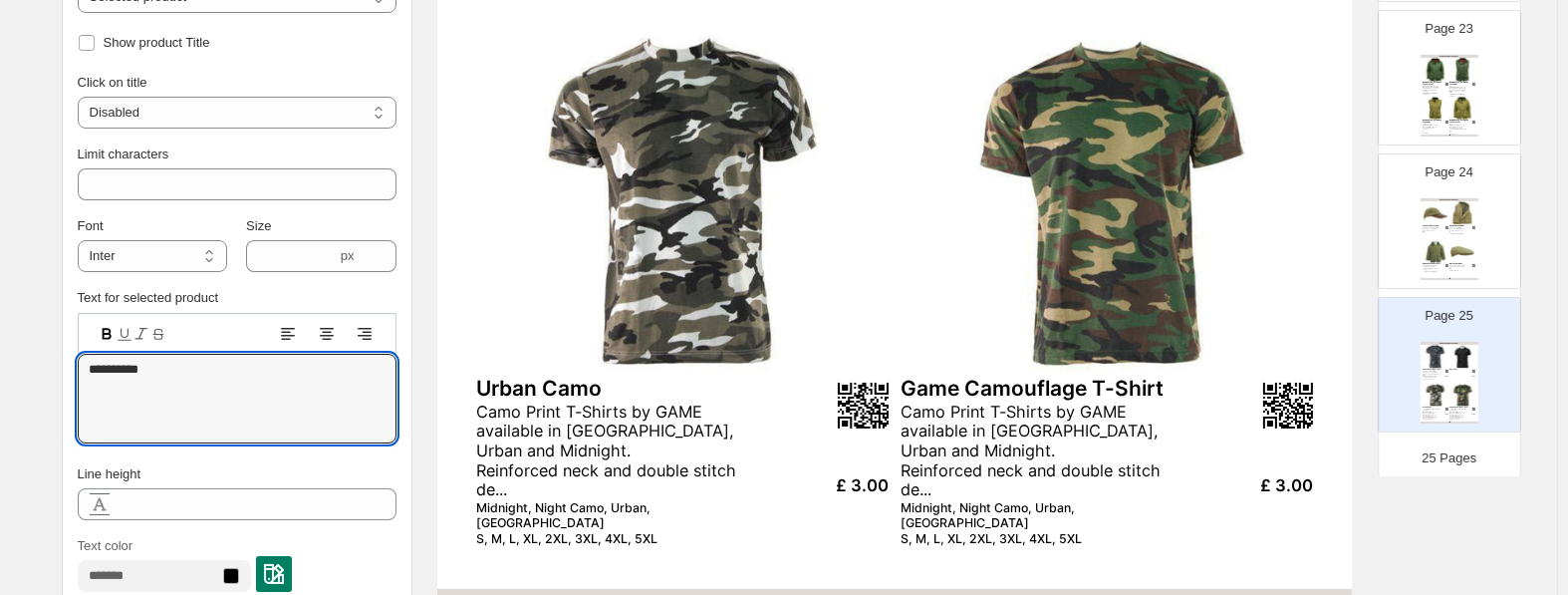 type on "**********" 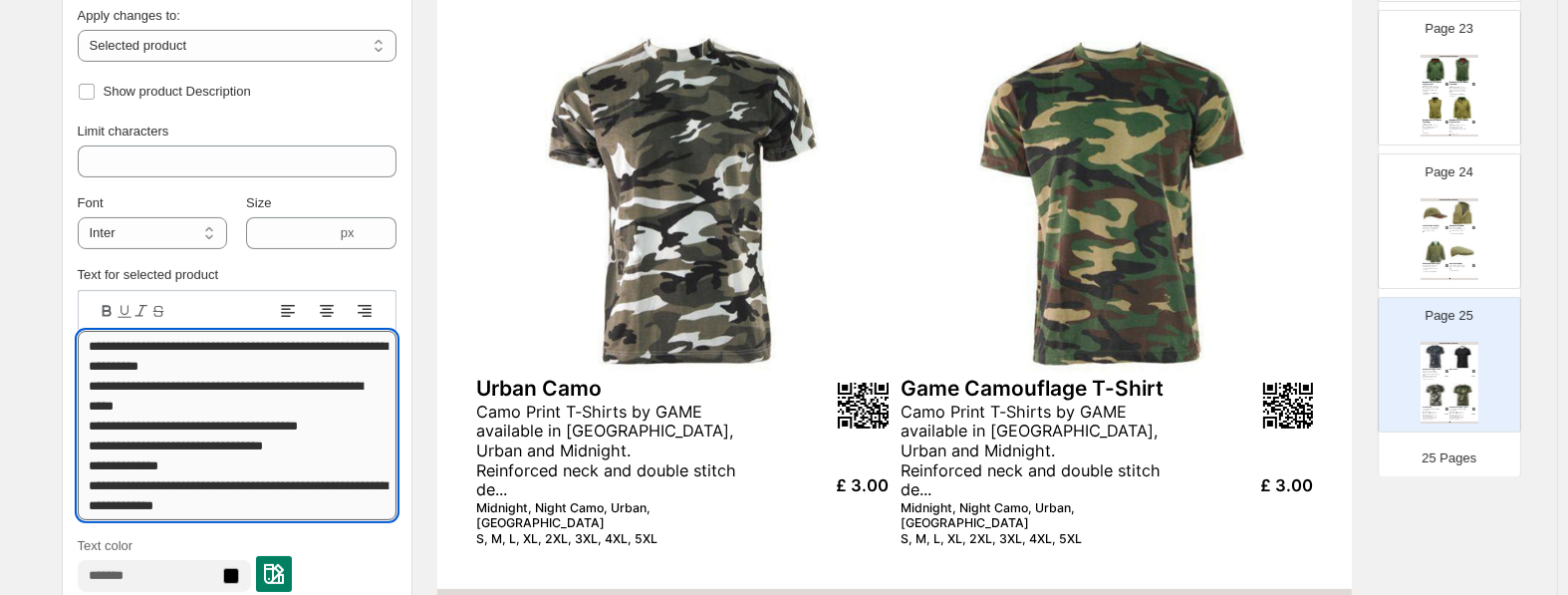 click on "**********" at bounding box center [237, 426] 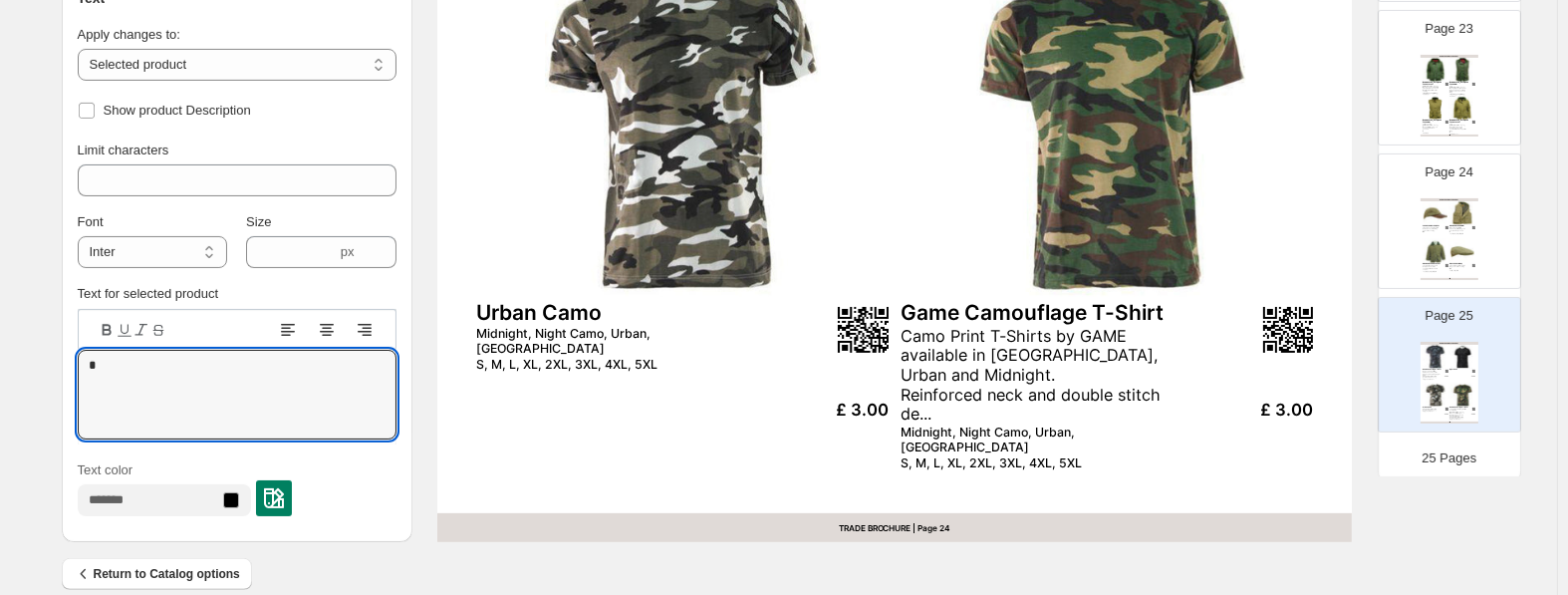 scroll, scrollTop: 826, scrollLeft: 0, axis: vertical 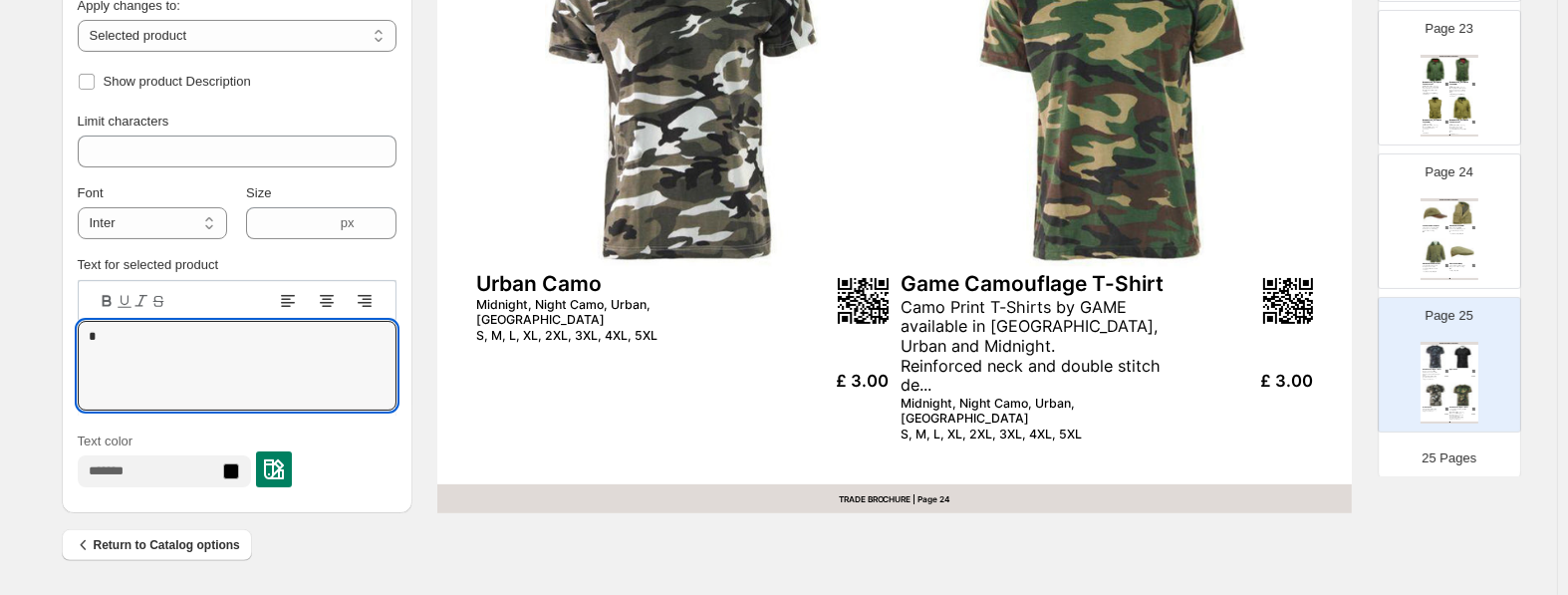 type 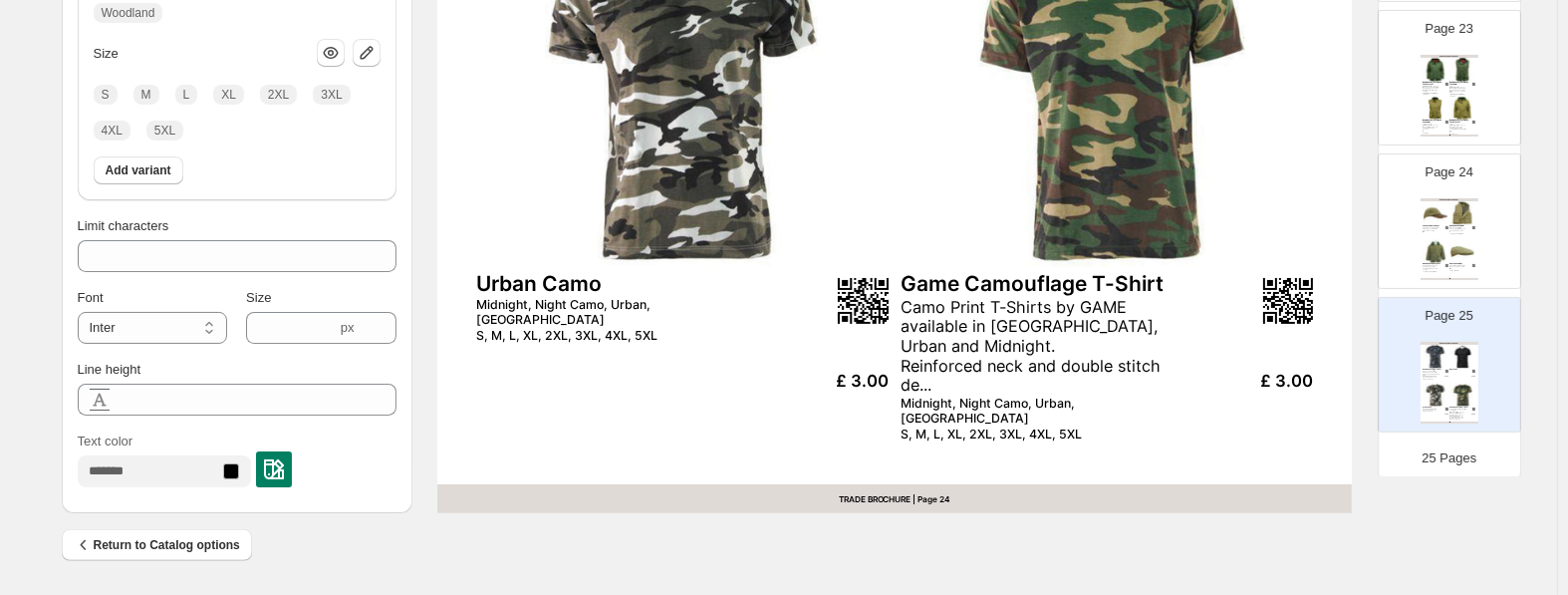 click on "Midnight, Night Camo, Urban, [GEOGRAPHIC_DATA]" at bounding box center (615, 313) 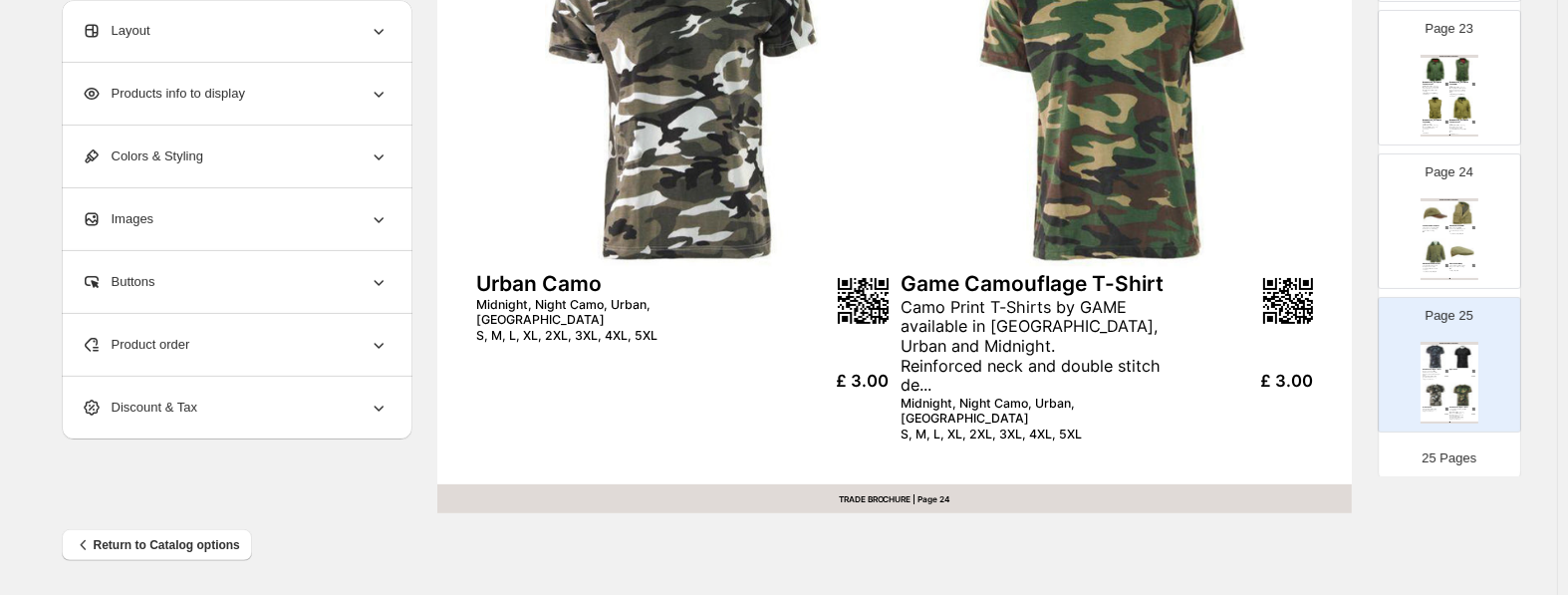 click on "Midnight, Night Camo, Urban, [GEOGRAPHIC_DATA]" at bounding box center (615, 313) 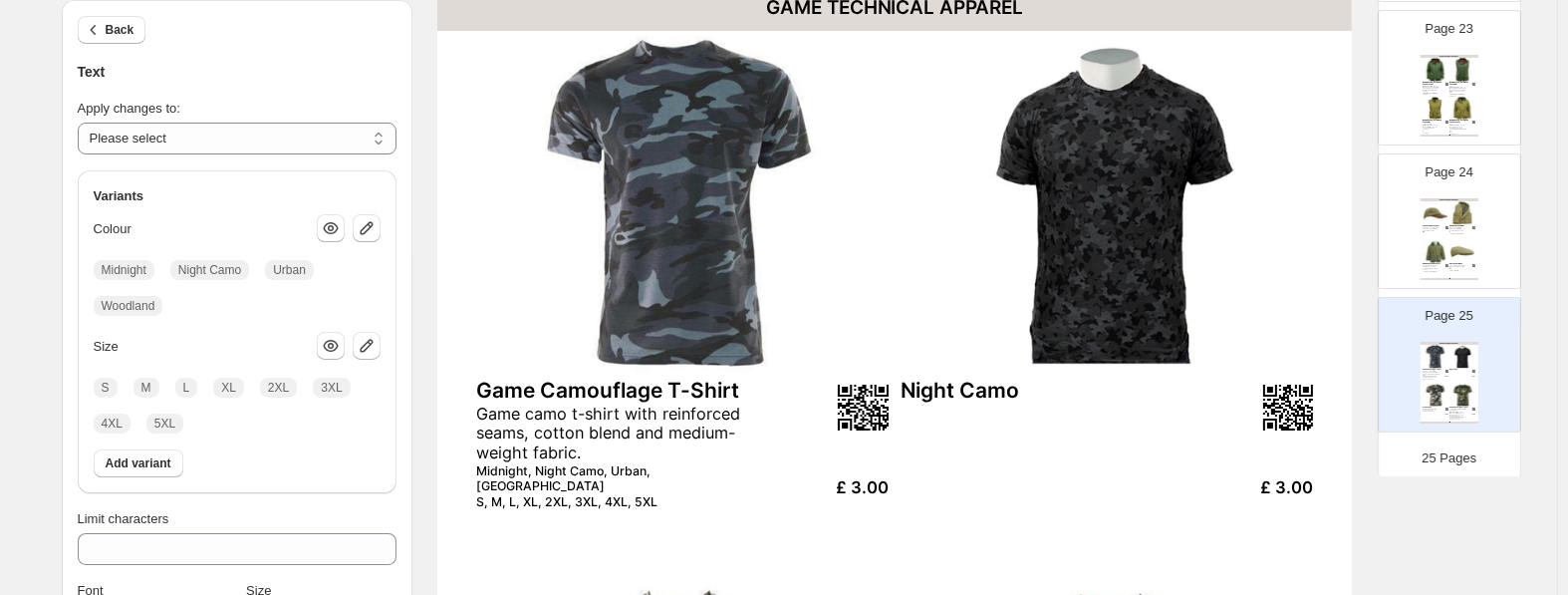 scroll, scrollTop: 94, scrollLeft: 0, axis: vertical 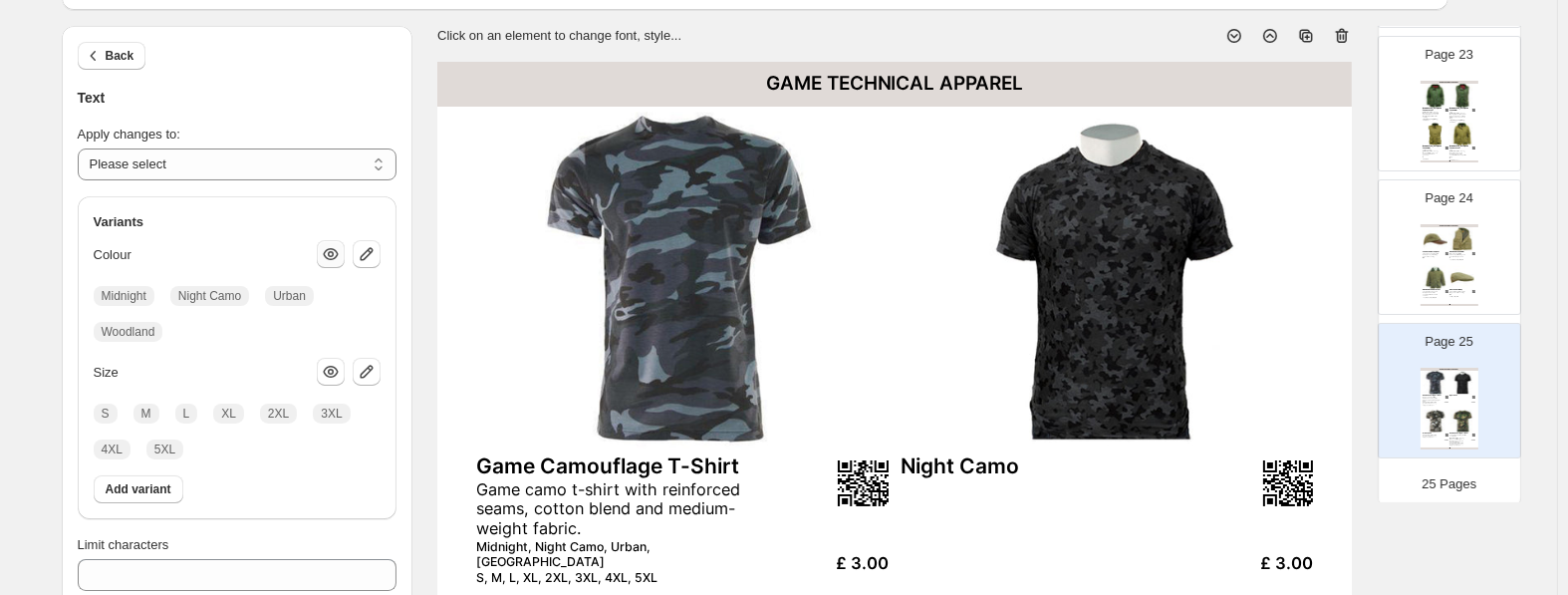 click 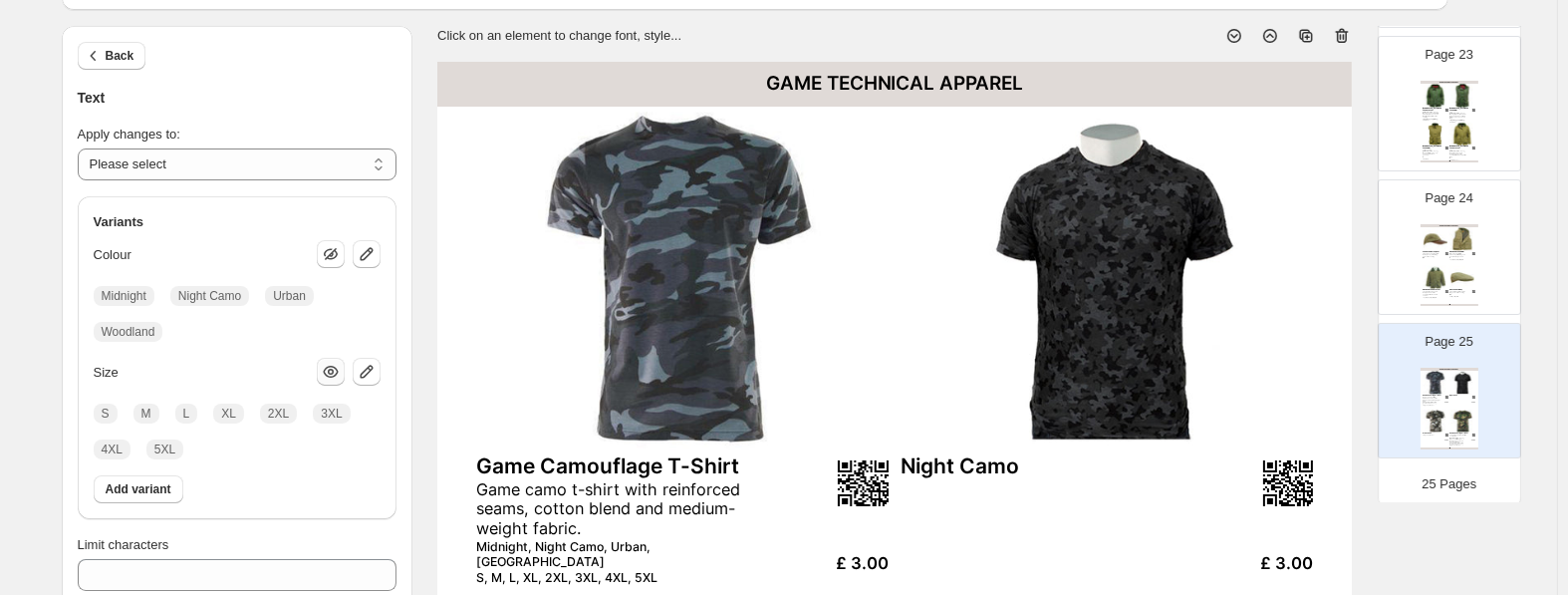 click 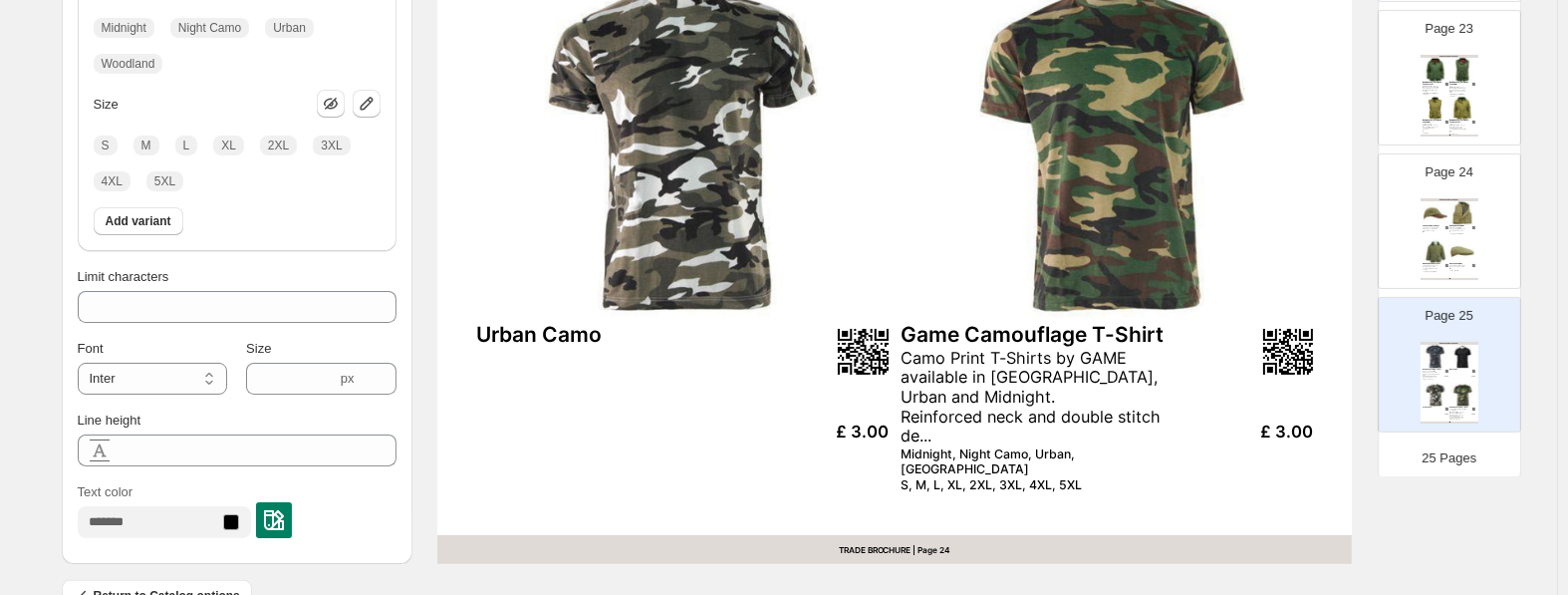 scroll, scrollTop: 826, scrollLeft: 0, axis: vertical 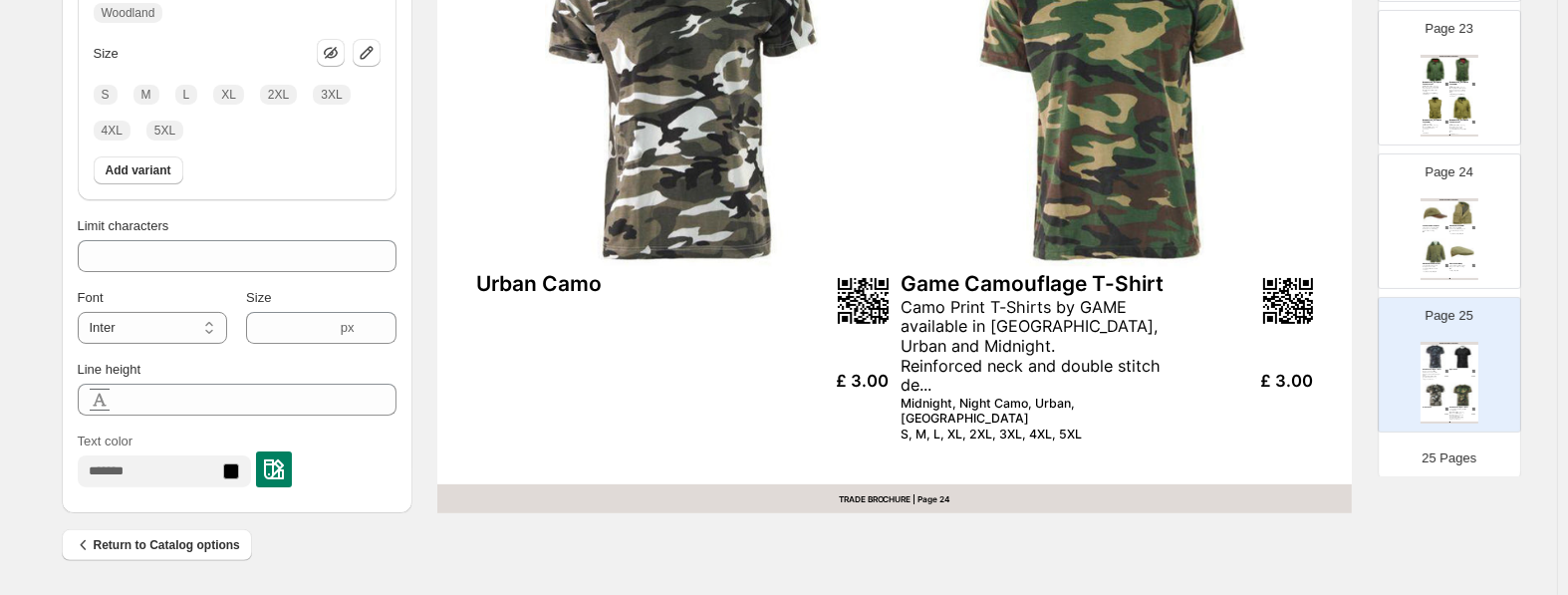 click on "Game Camouflage T-Shirt" at bounding box center (1079, 283) 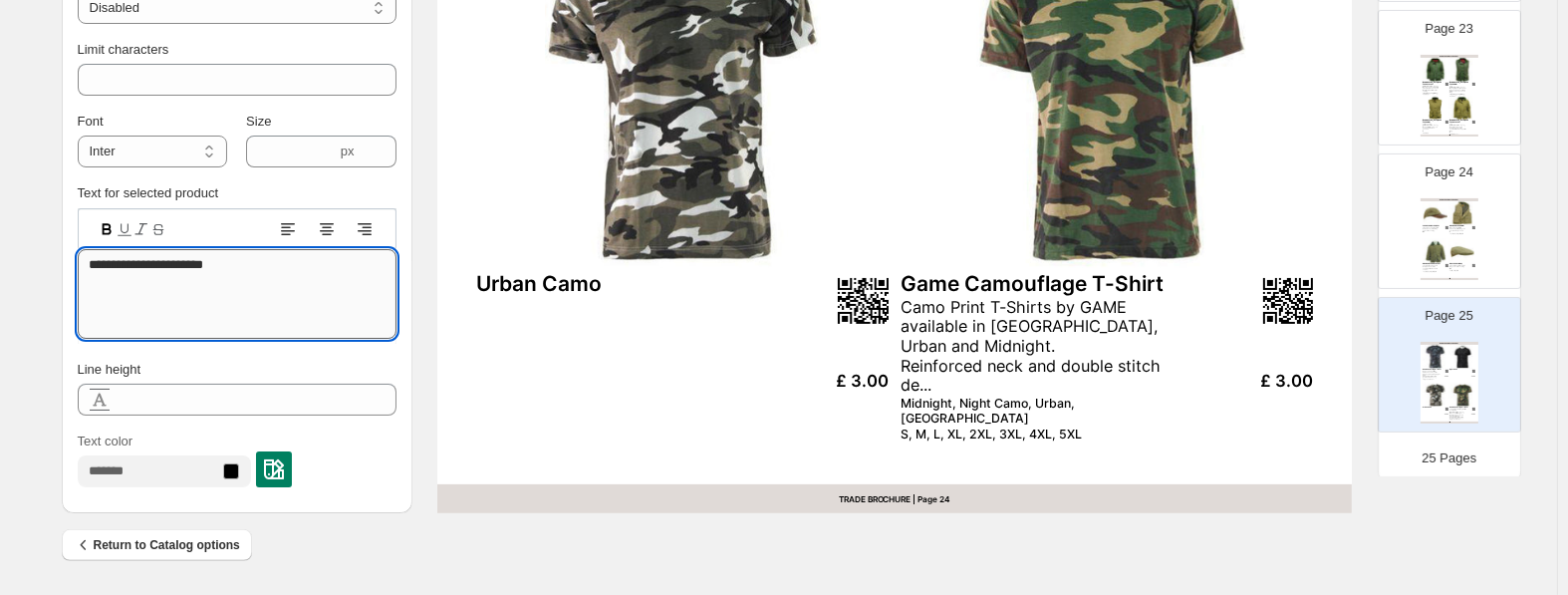drag, startPoint x: 303, startPoint y: 270, endPoint x: -8, endPoint y: 268, distance: 311.0064 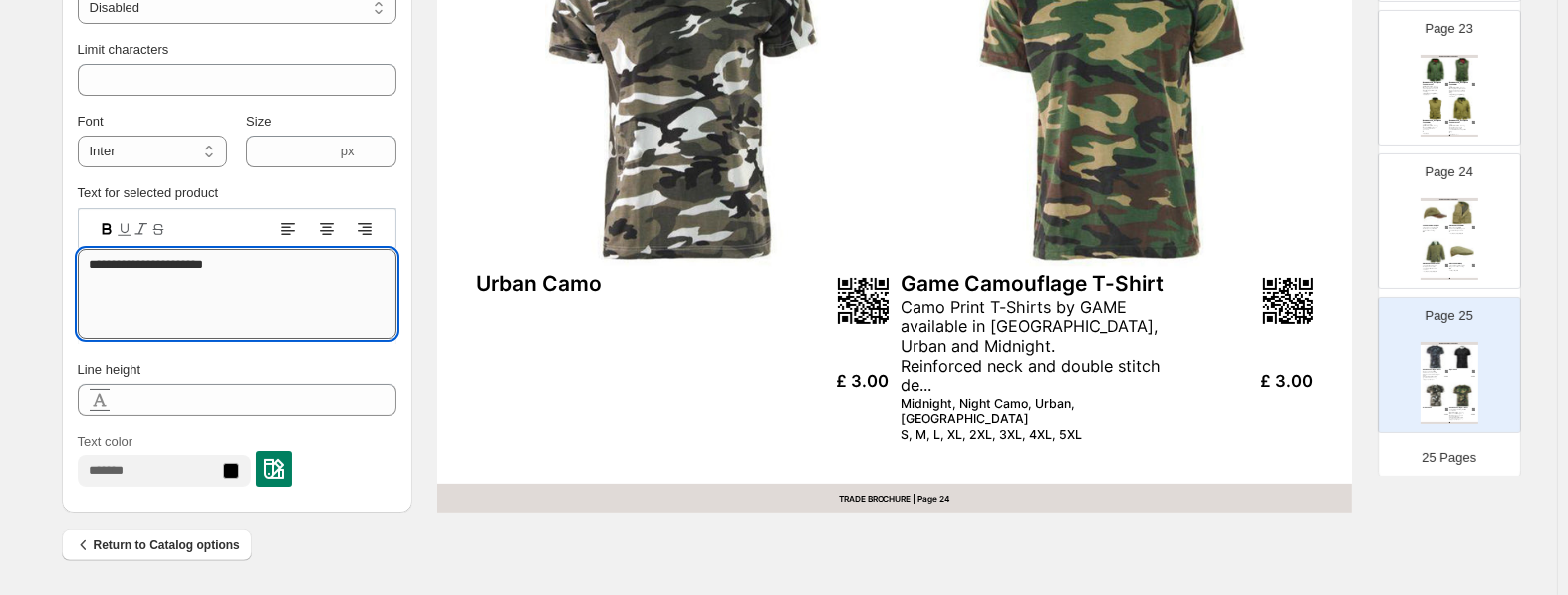type on "**********" 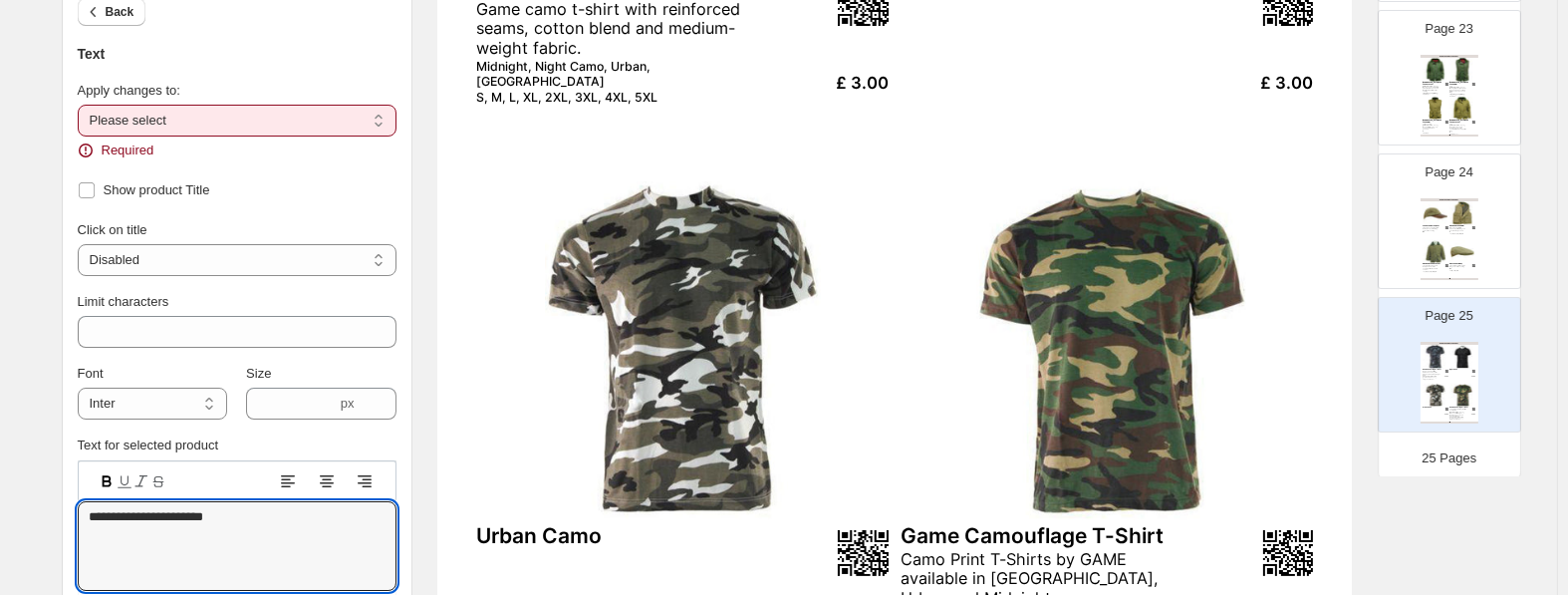 scroll, scrollTop: 512, scrollLeft: 0, axis: vertical 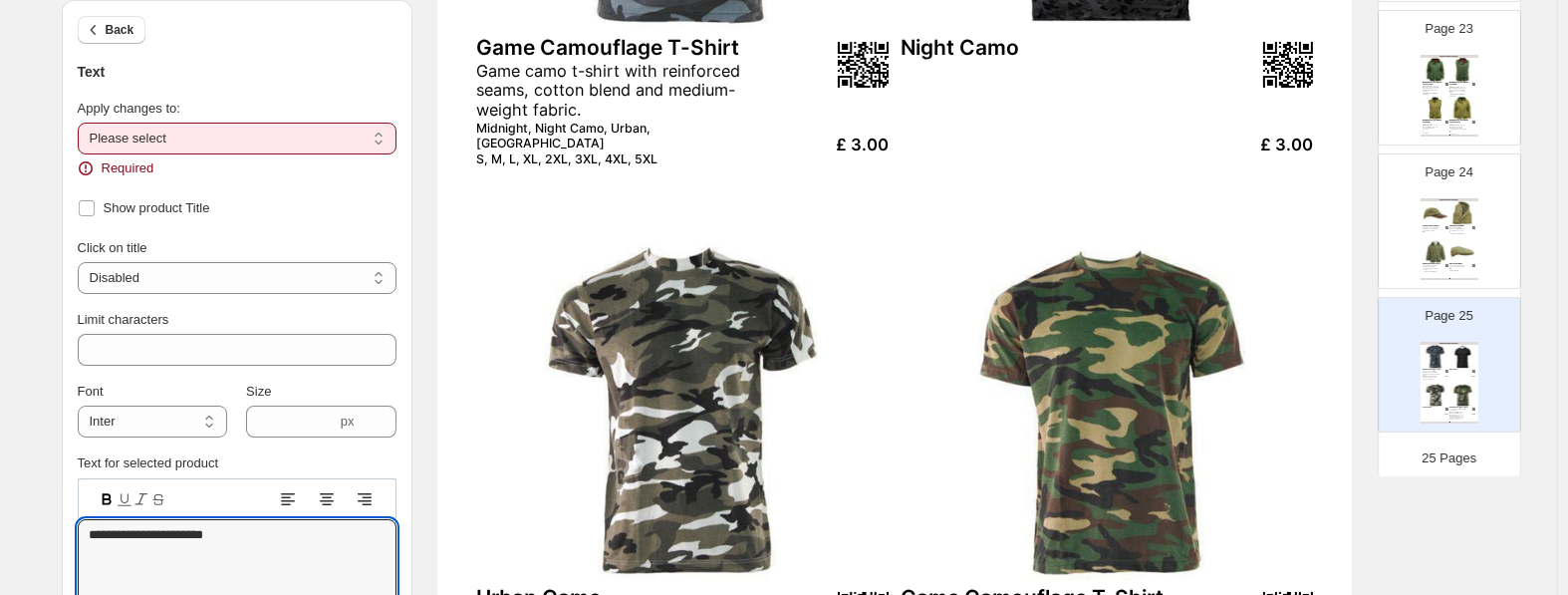 click on "**********" at bounding box center [237, 139] 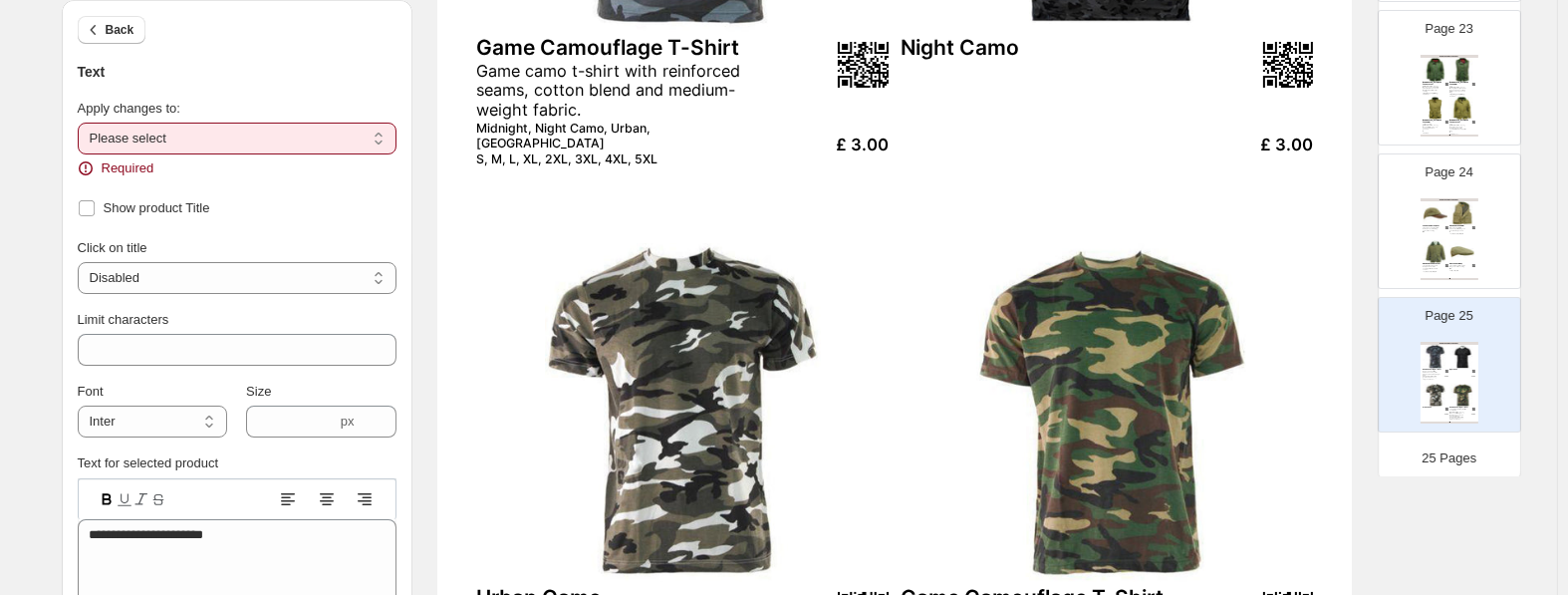 select on "**********" 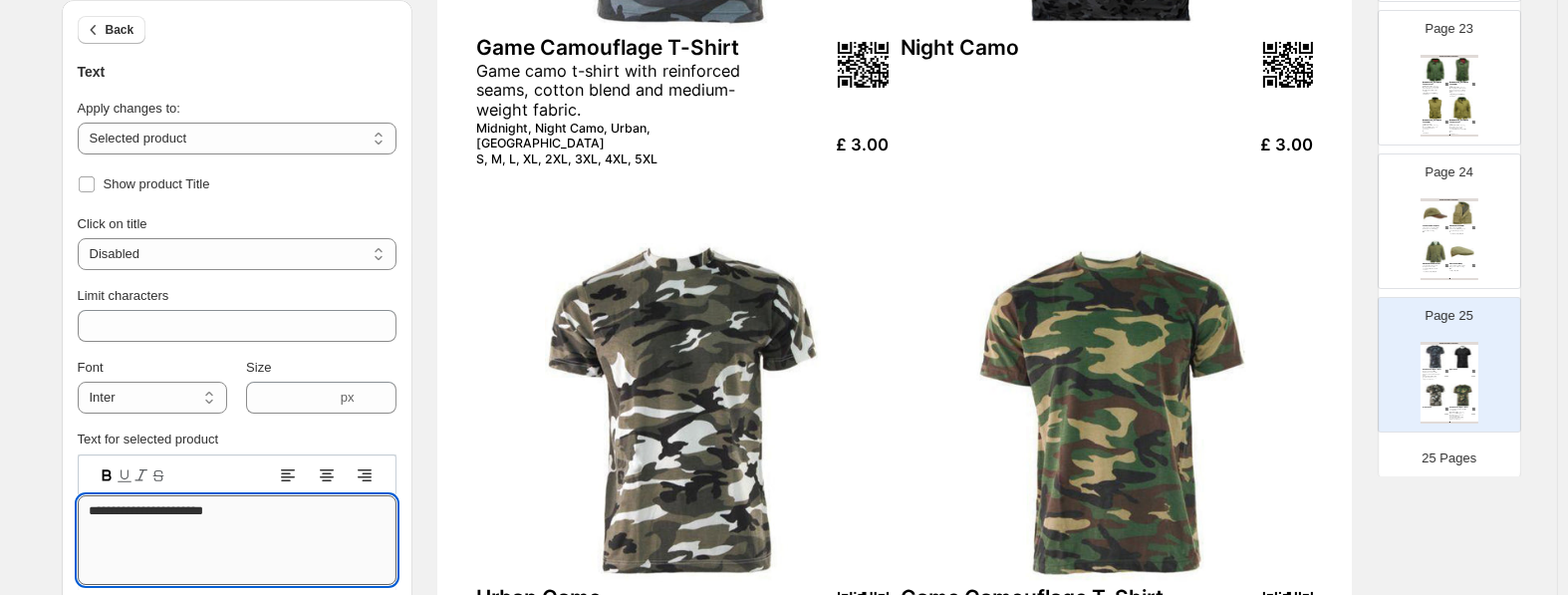 drag, startPoint x: 93, startPoint y: 516, endPoint x: -8, endPoint y: 515, distance: 101.00495 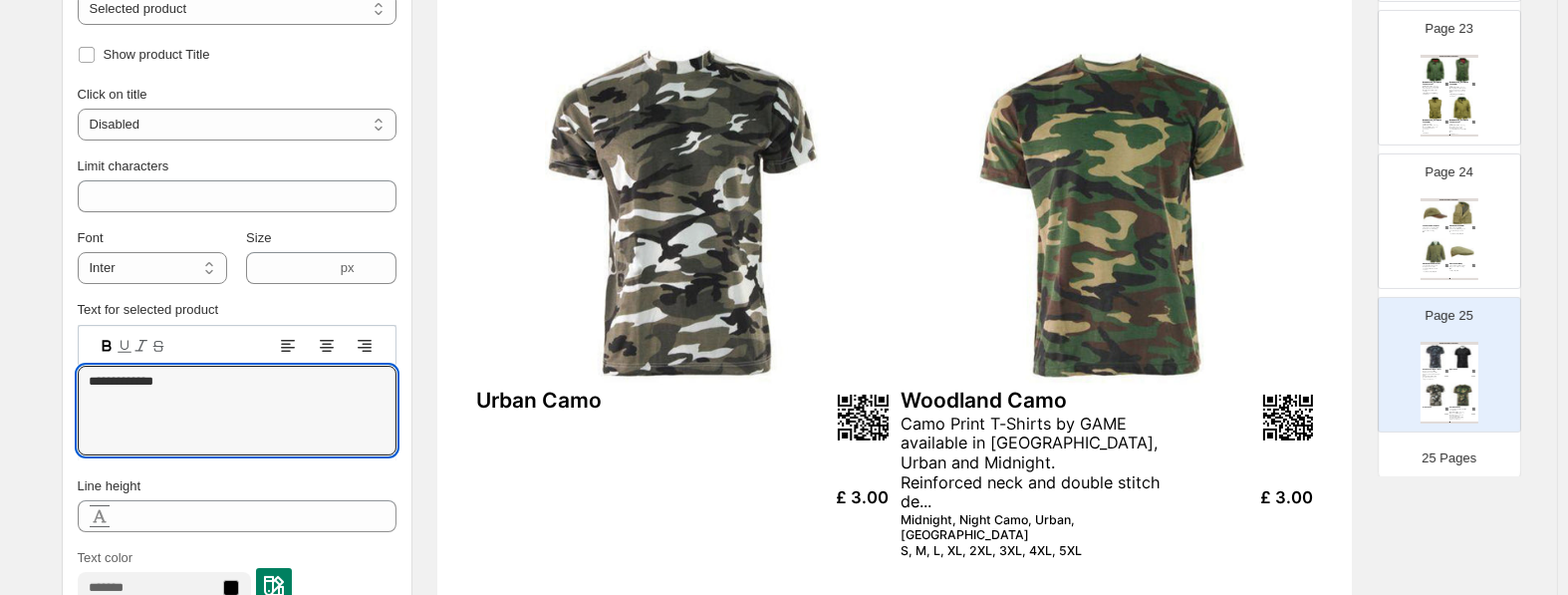 scroll, scrollTop: 722, scrollLeft: 0, axis: vertical 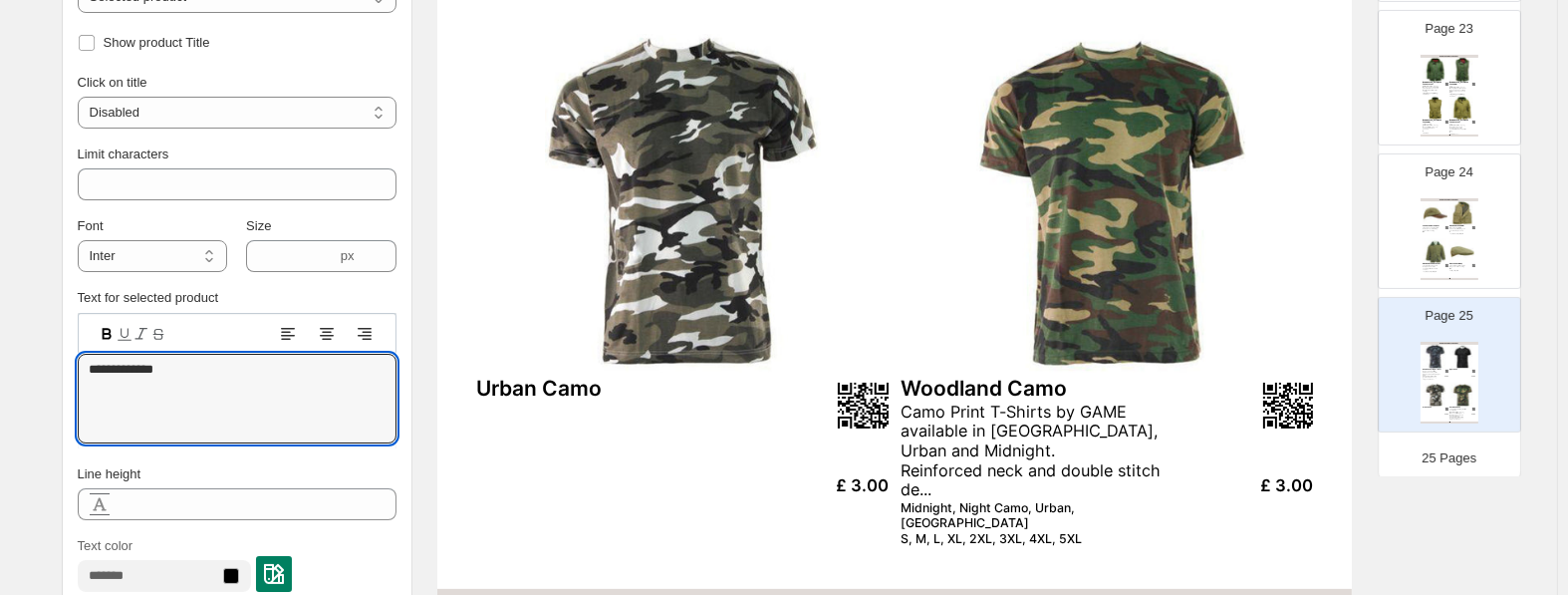 type on "**********" 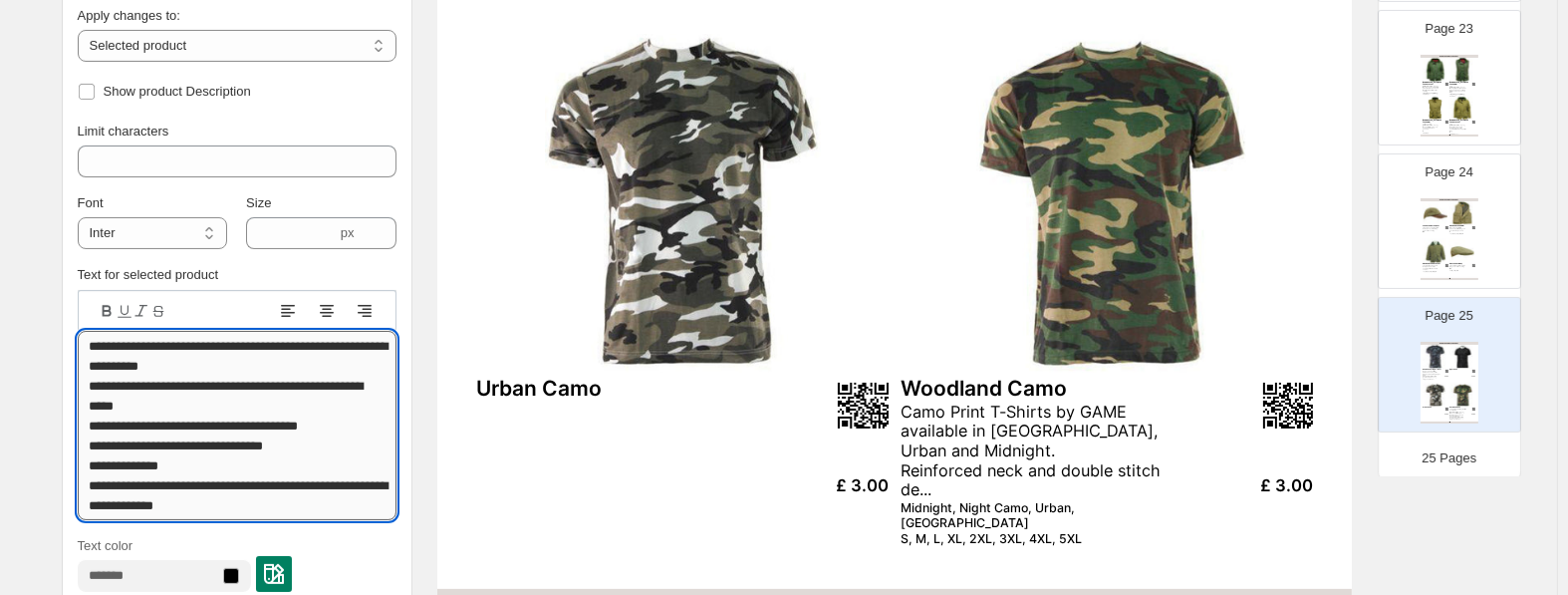 click on "**********" at bounding box center [237, 426] 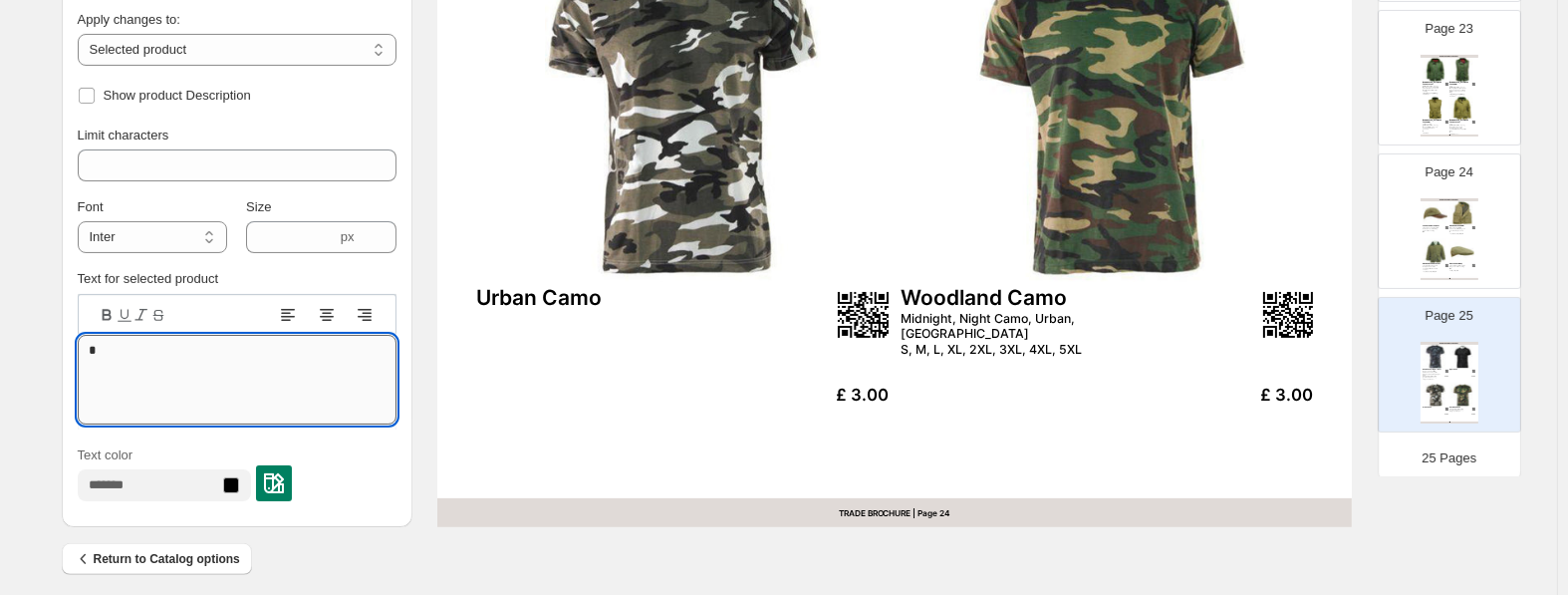 scroll, scrollTop: 826, scrollLeft: 0, axis: vertical 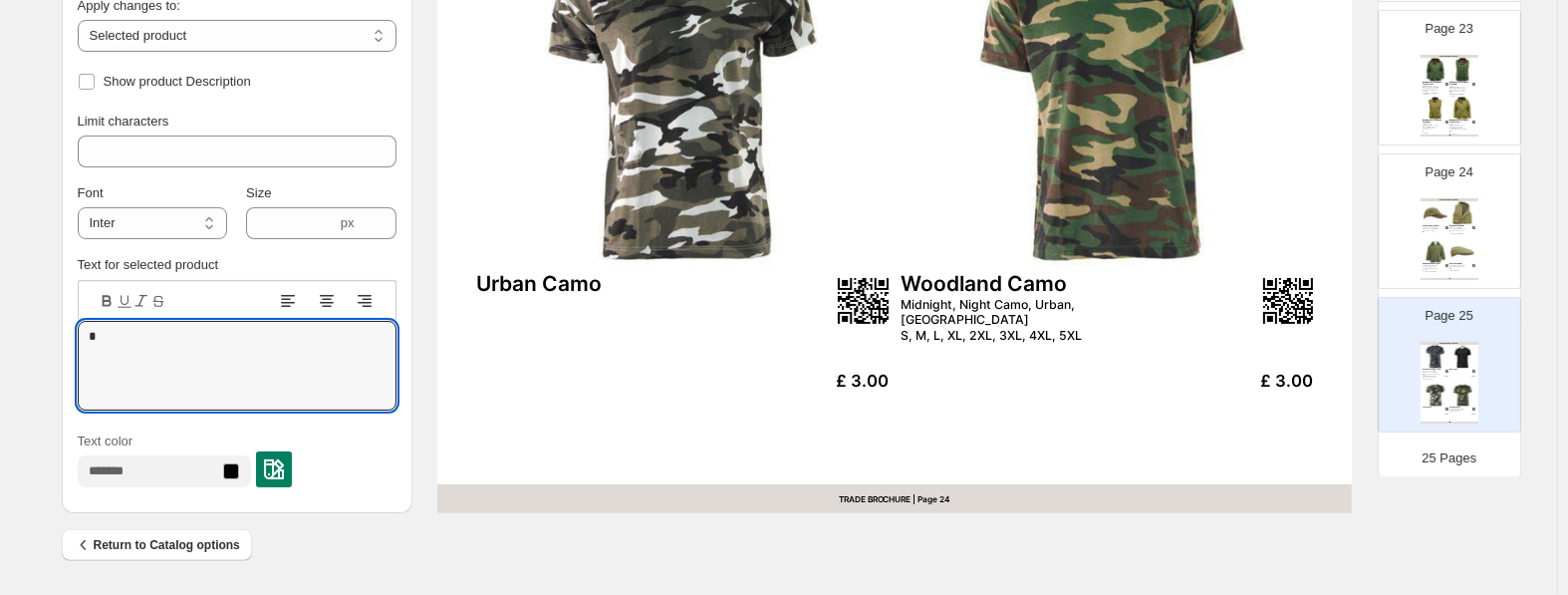 type 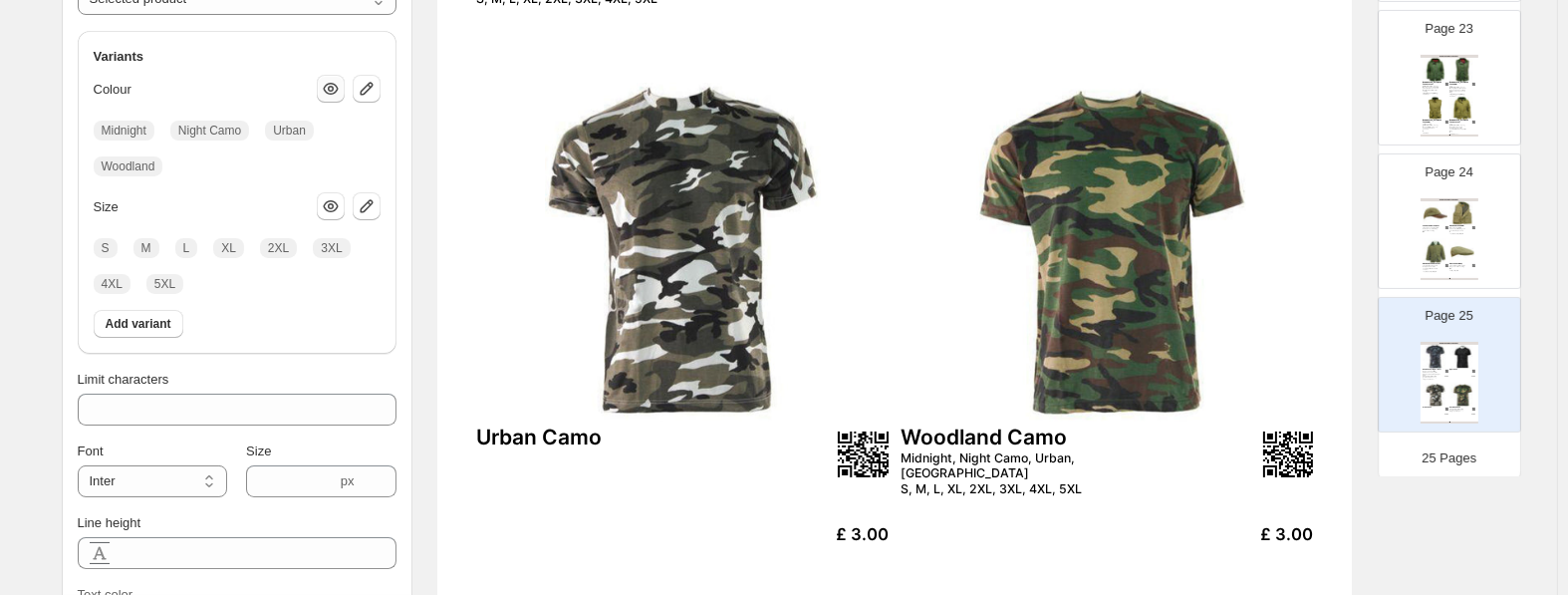scroll, scrollTop: 512, scrollLeft: 0, axis: vertical 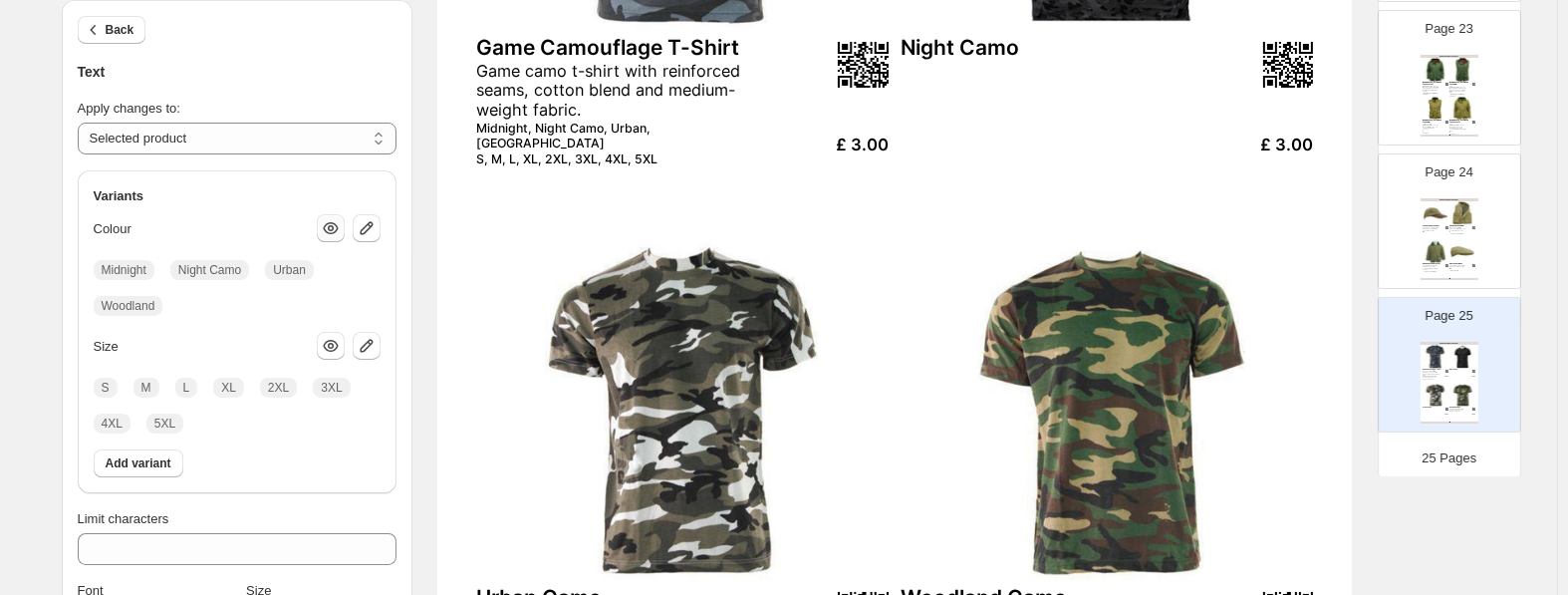 click 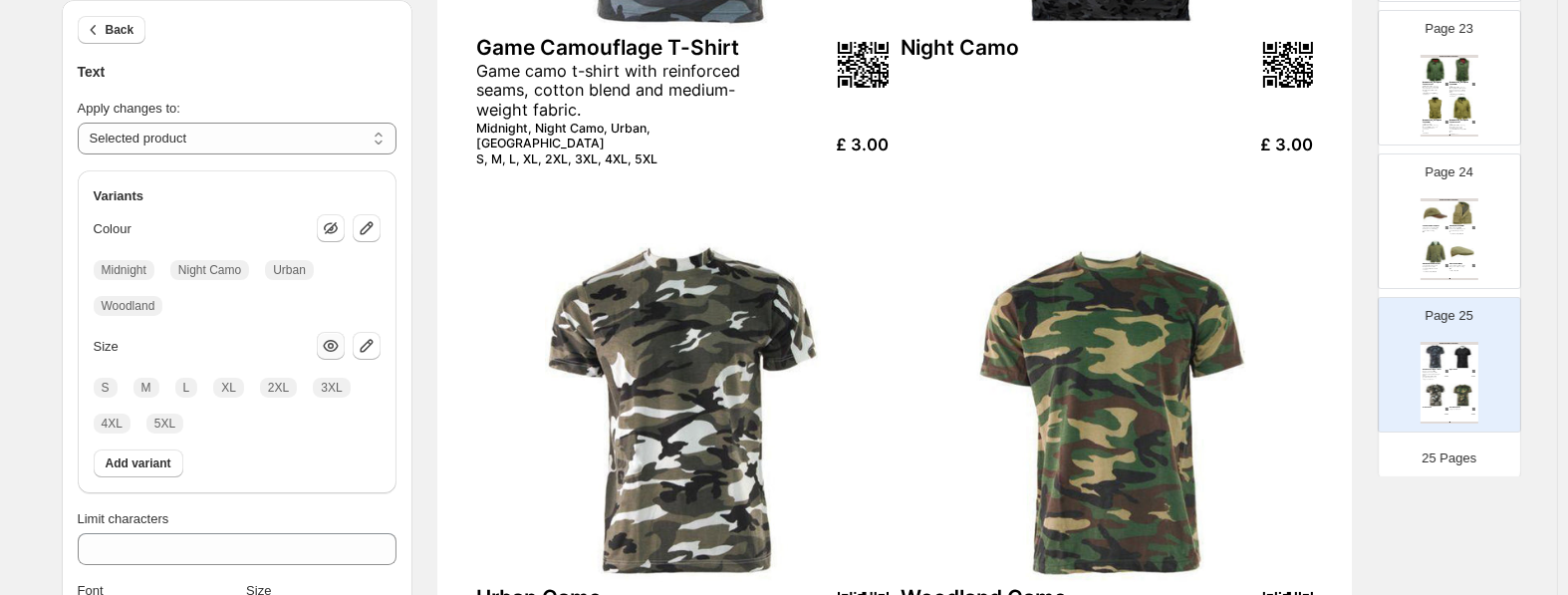 click 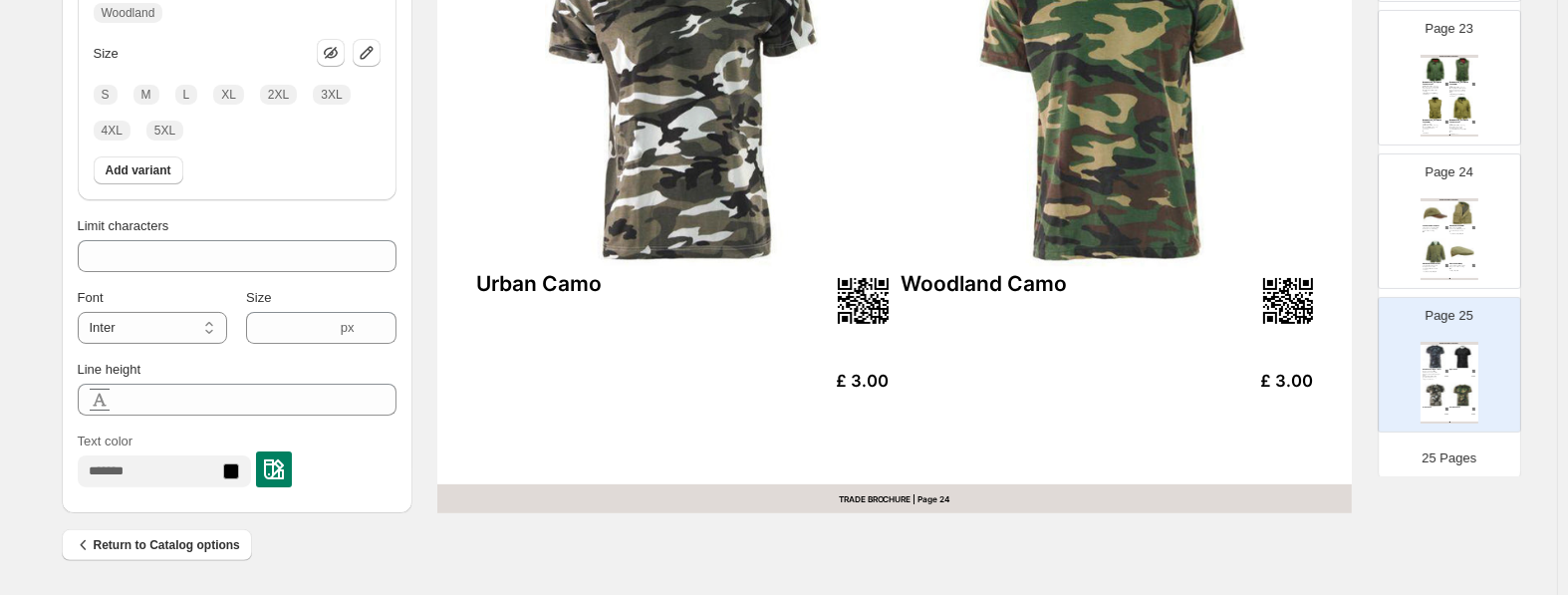 scroll, scrollTop: 408, scrollLeft: 0, axis: vertical 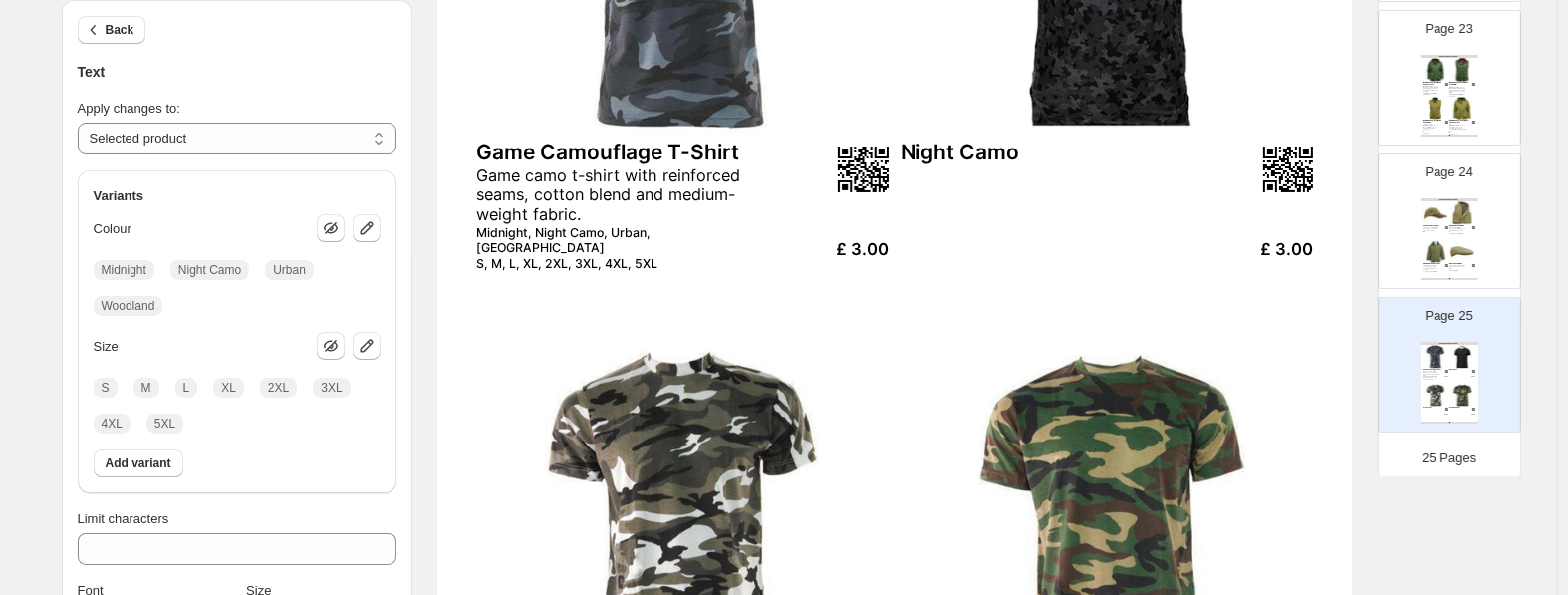 click on "Game  camo t-shirt with reinforced seams, cotton blend and medium-weight fabric." at bounding box center (615, 195) 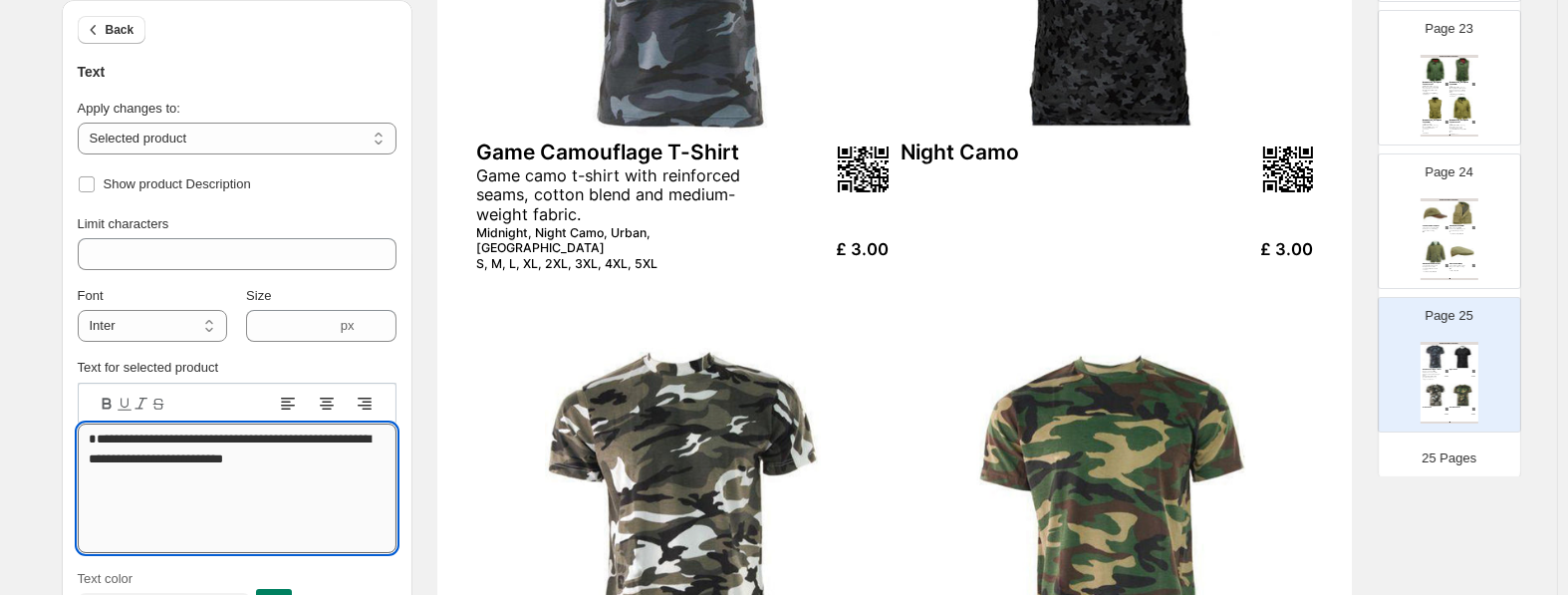 click on "**********" at bounding box center [237, 488] 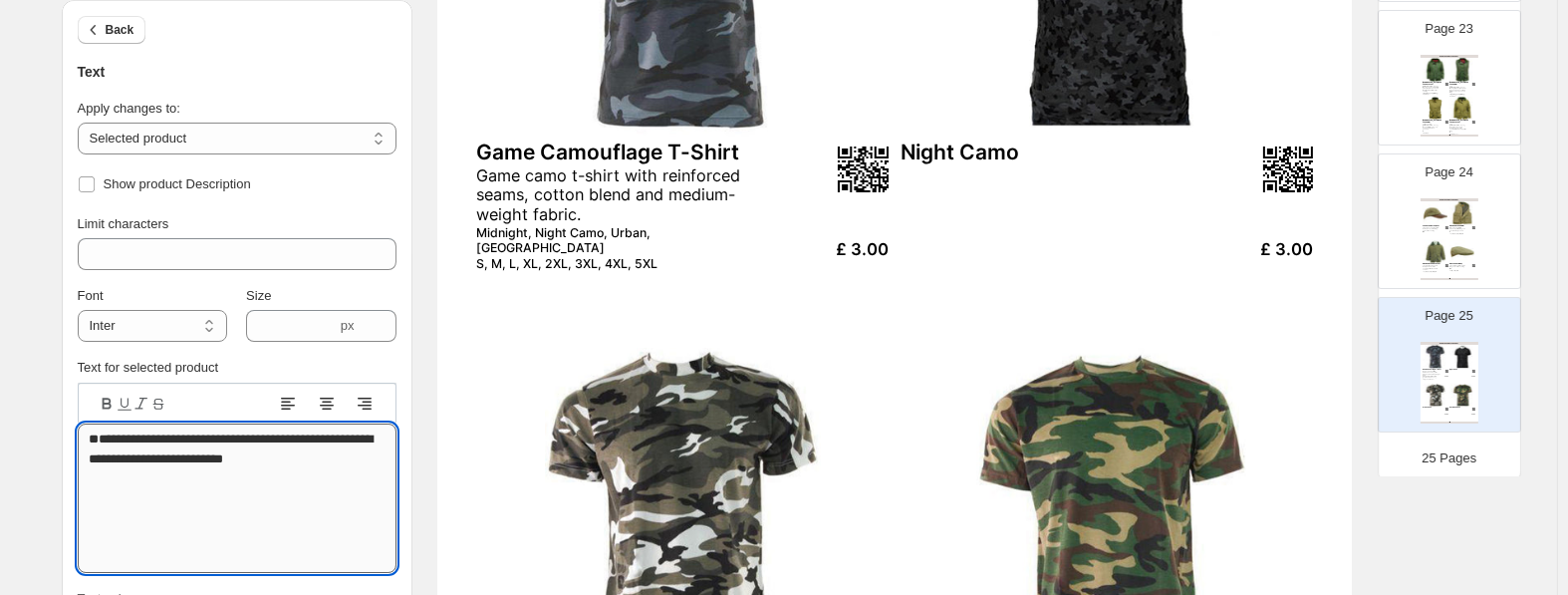 type on "**********" 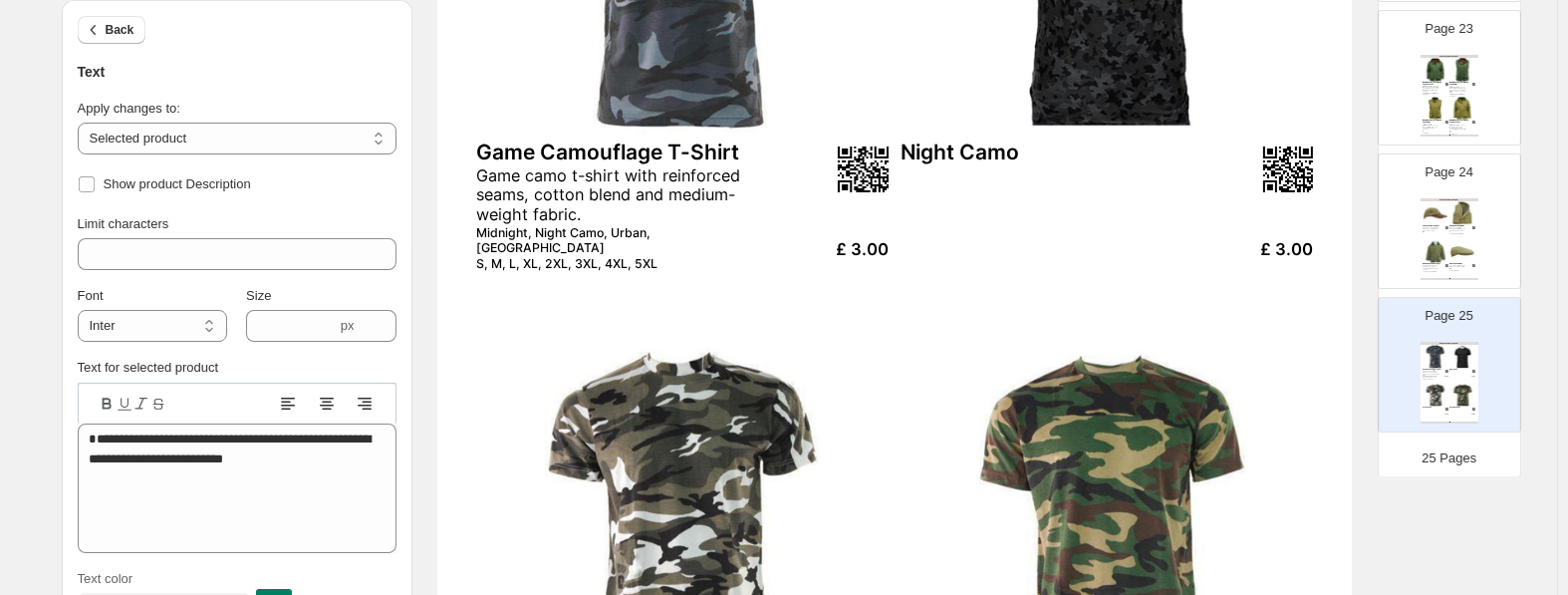 click on "Game Camouflage T-Shirt" at bounding box center [653, 151] 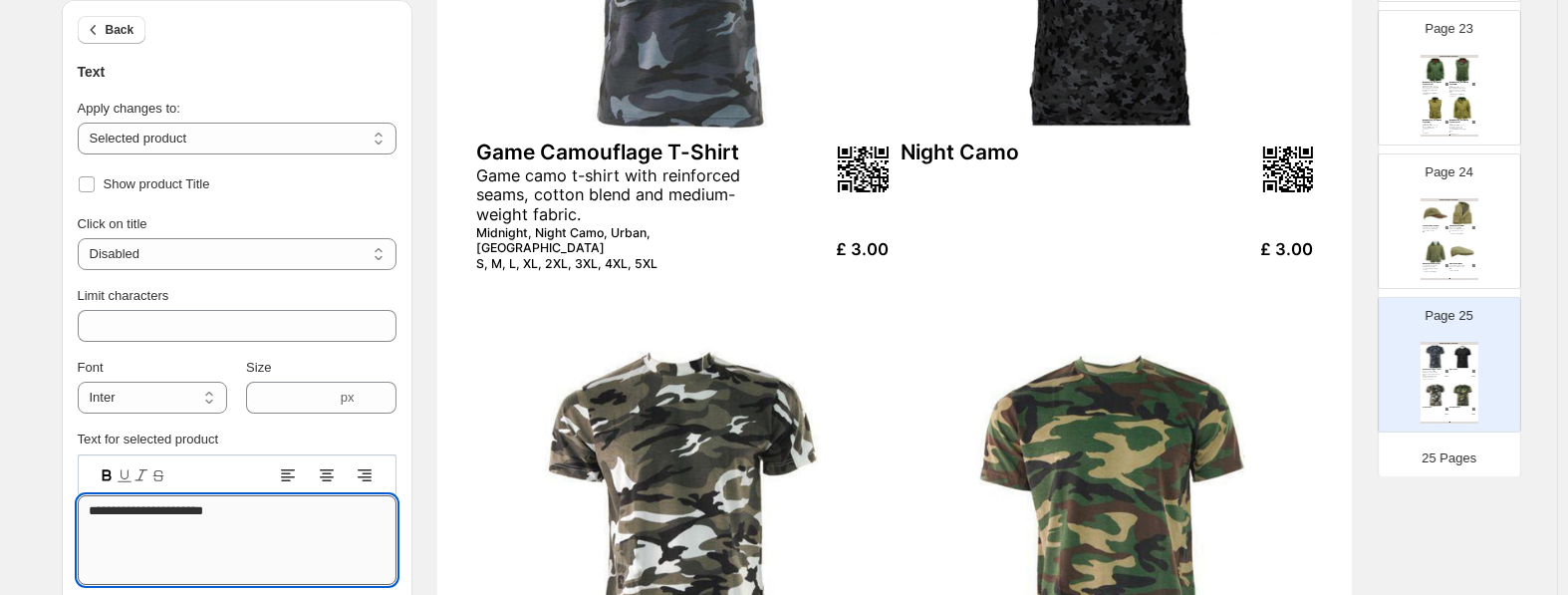 click on "**********" at bounding box center [237, 540] 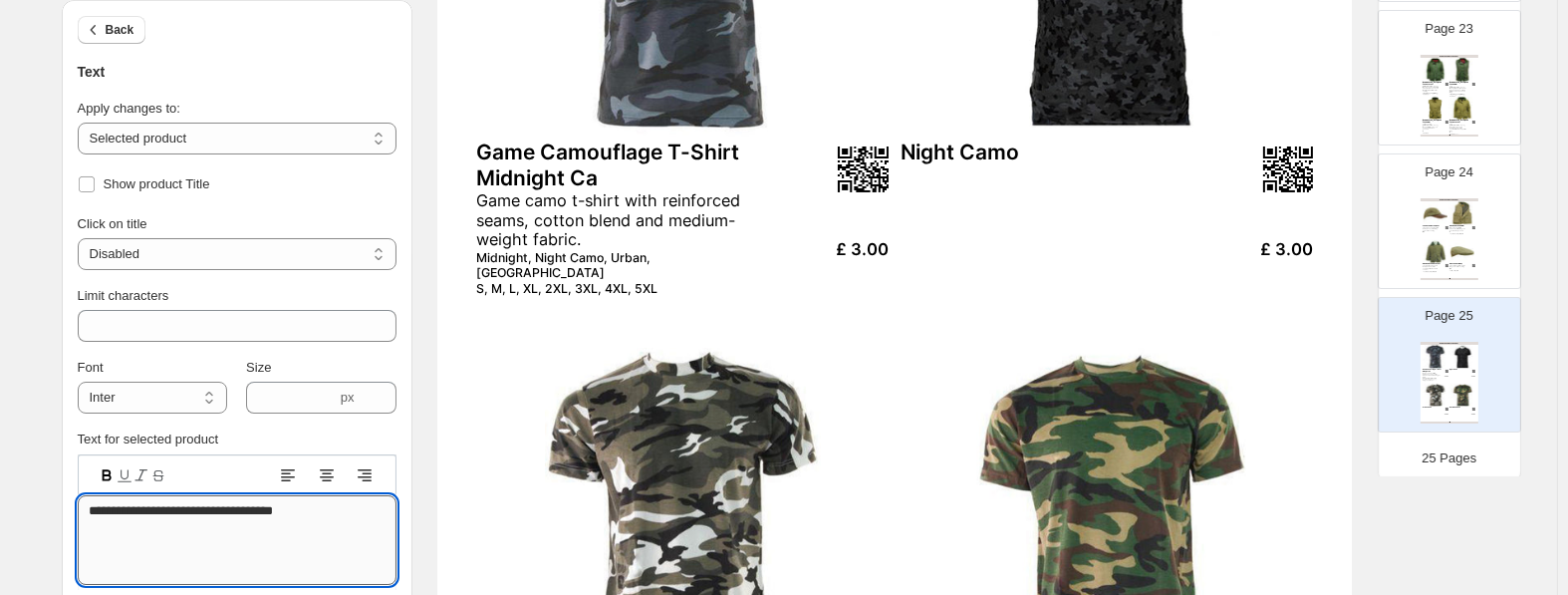 type on "**********" 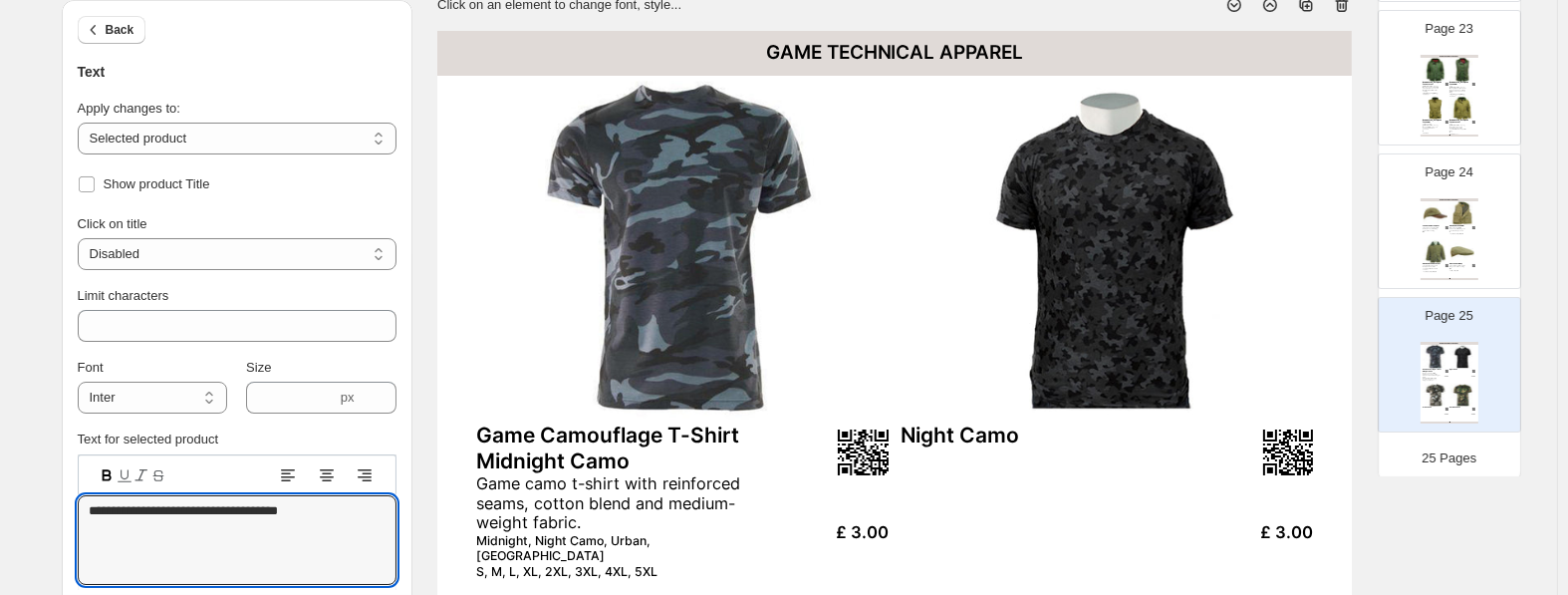 scroll, scrollTop: 198, scrollLeft: 0, axis: vertical 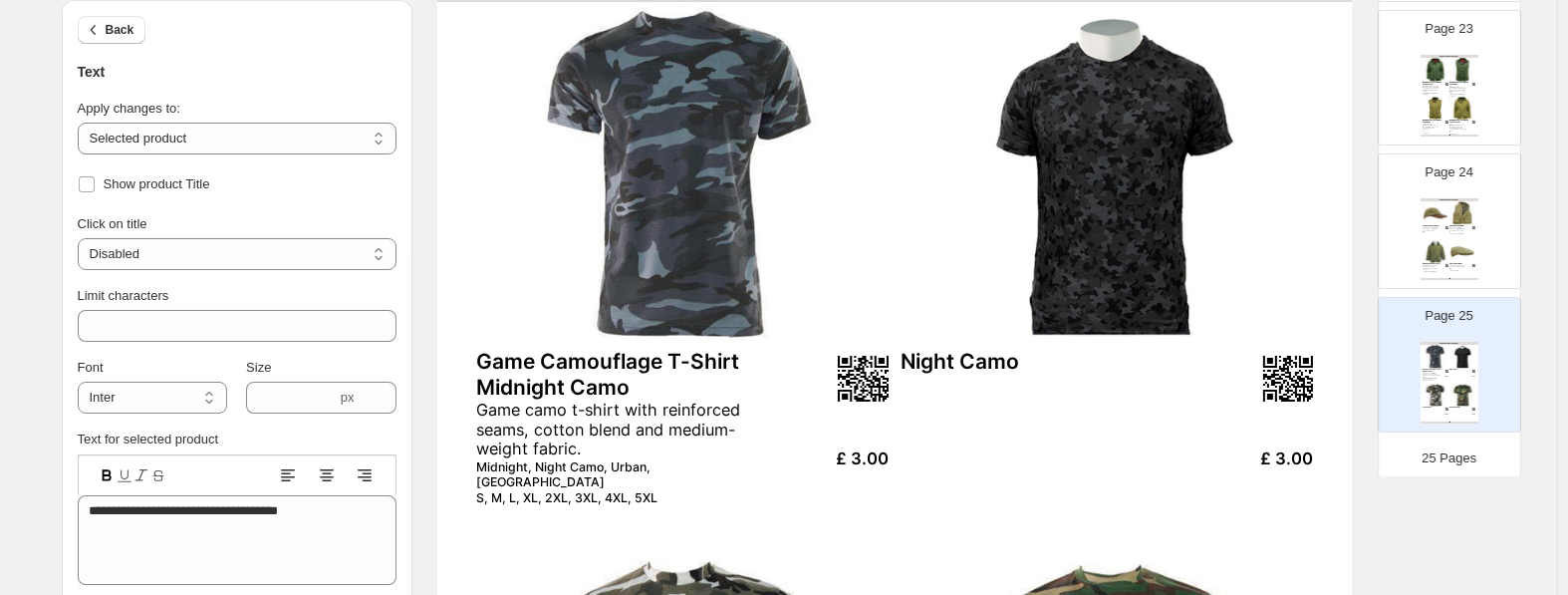 click on "Game Camouflage T-Shirt Midnight  Camo" at bounding box center (653, 374) 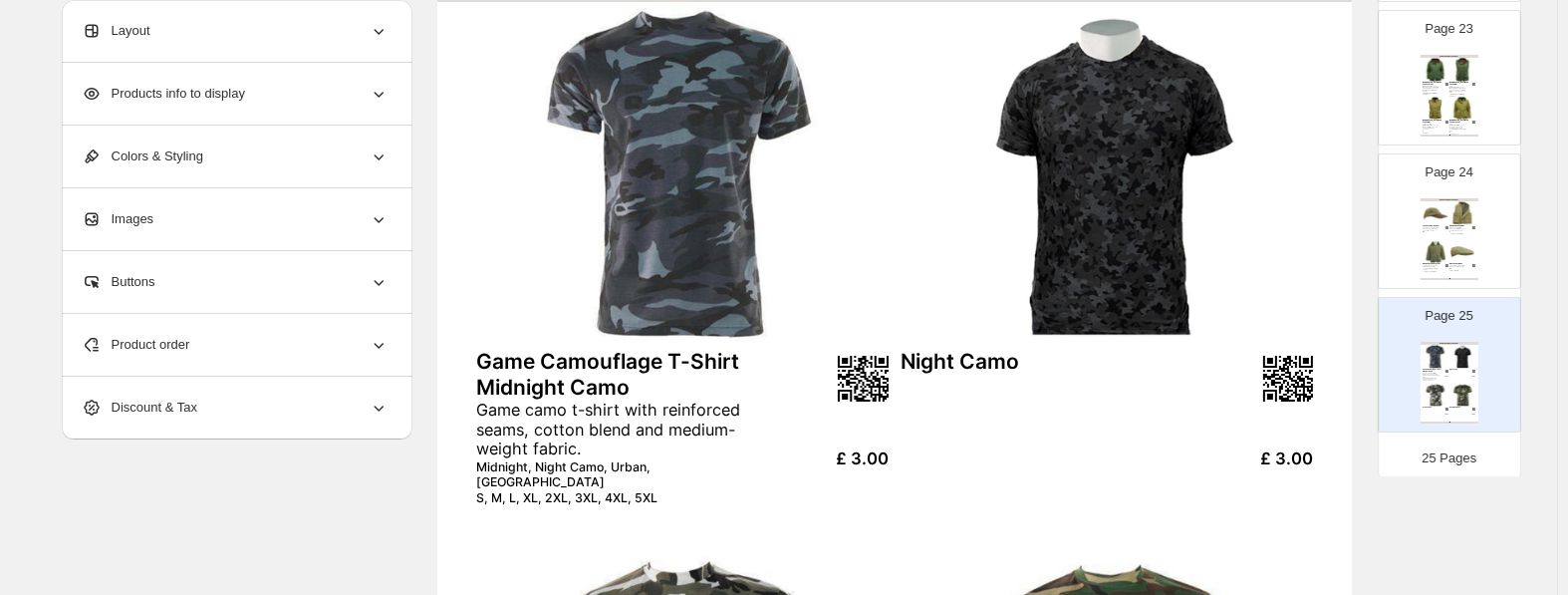 click on "Game Camouflage T-Shirt Midnight  Camo" at bounding box center [653, 374] 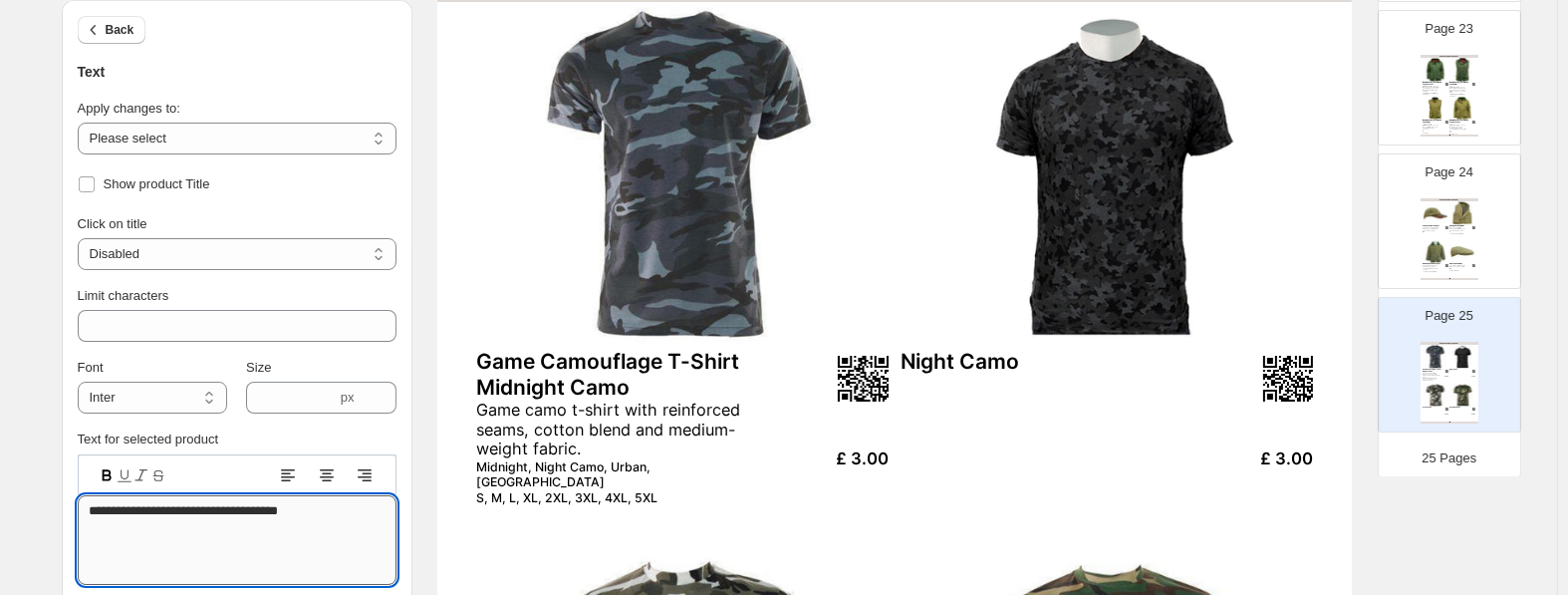 drag, startPoint x: 362, startPoint y: 507, endPoint x: 44, endPoint y: 503, distance: 318.0252 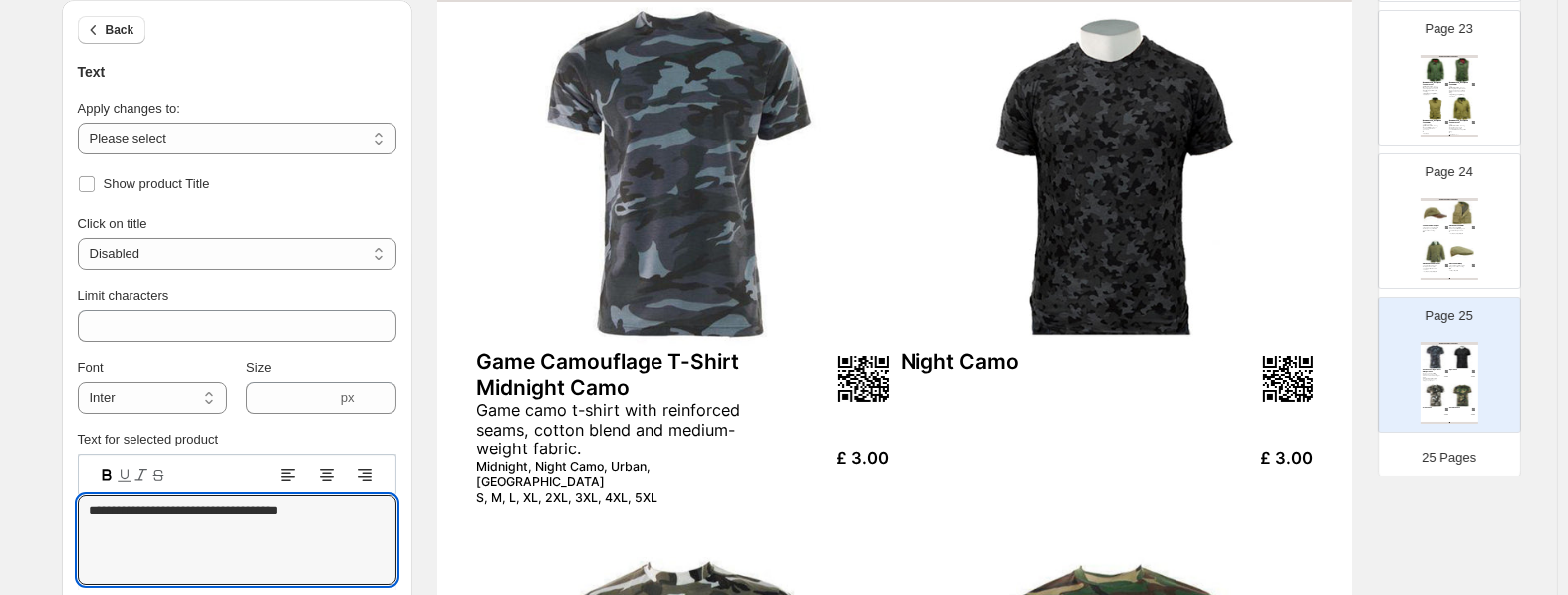 type on "**********" 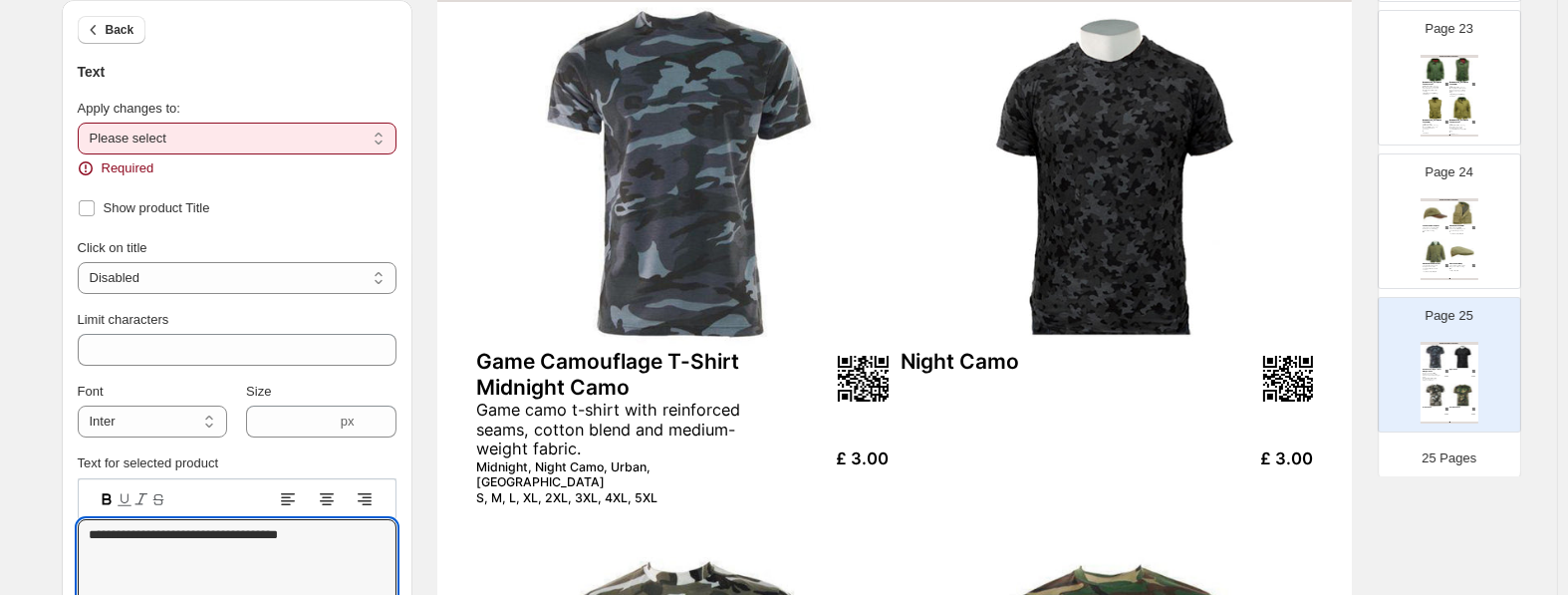 click on "**********" at bounding box center [237, 139] 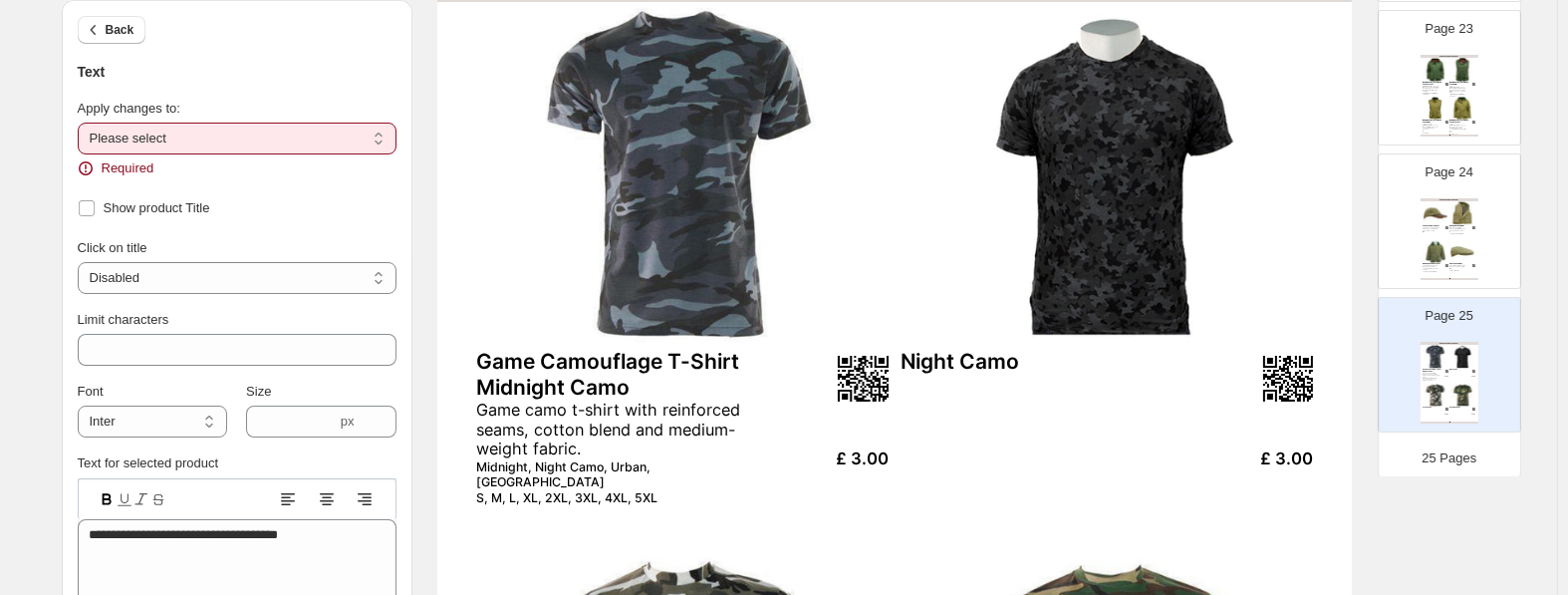 select on "**********" 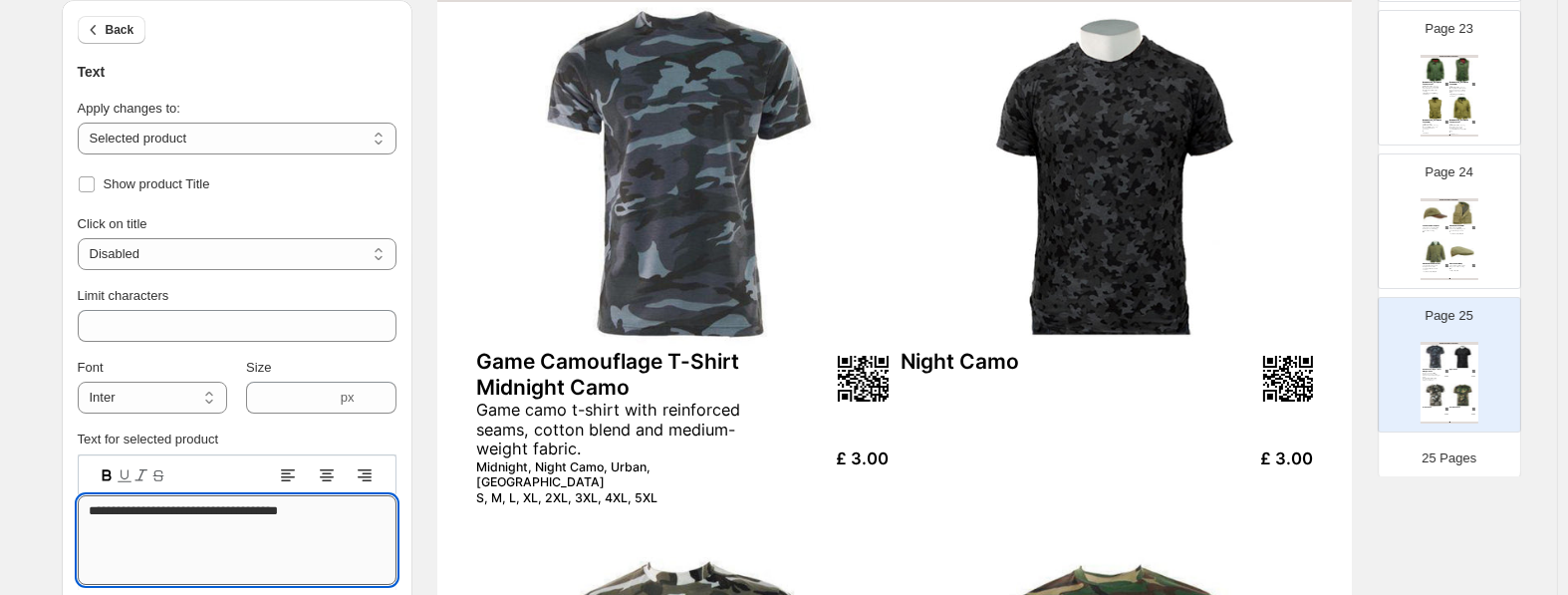 drag, startPoint x: 229, startPoint y: 513, endPoint x: -8, endPoint y: 514, distance: 237.0021 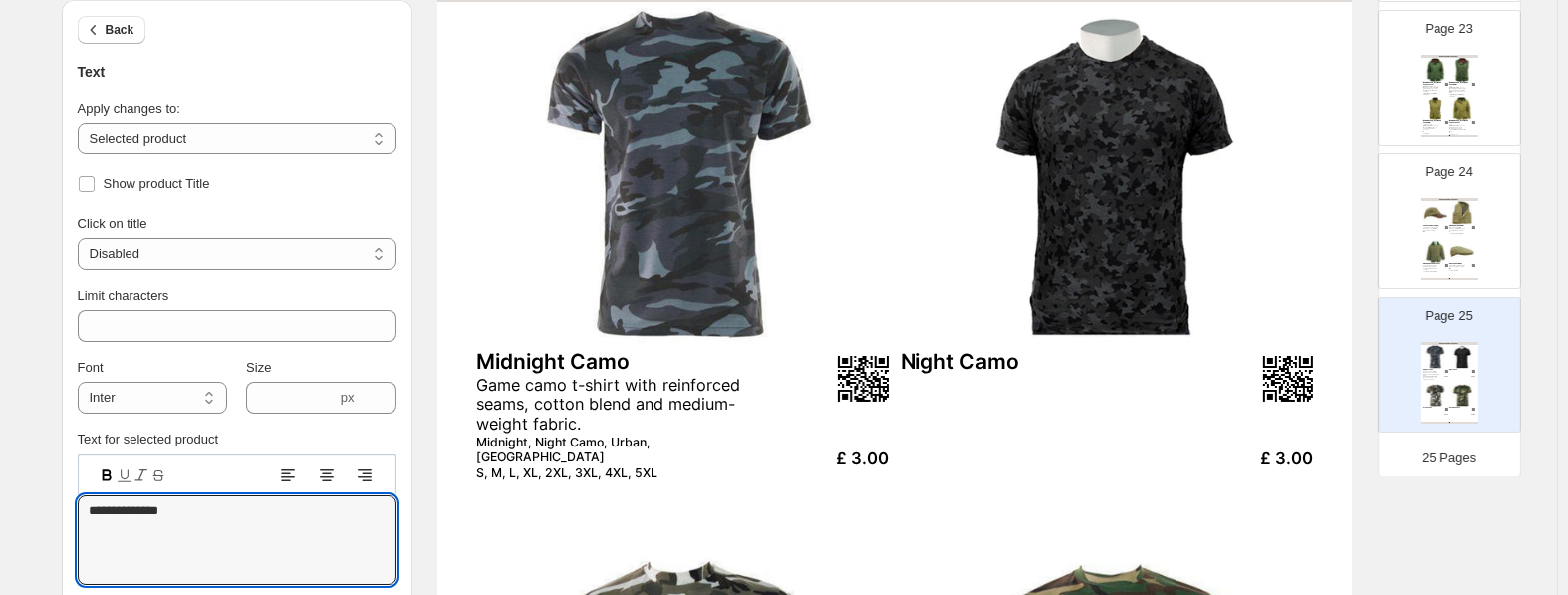 type on "**********" 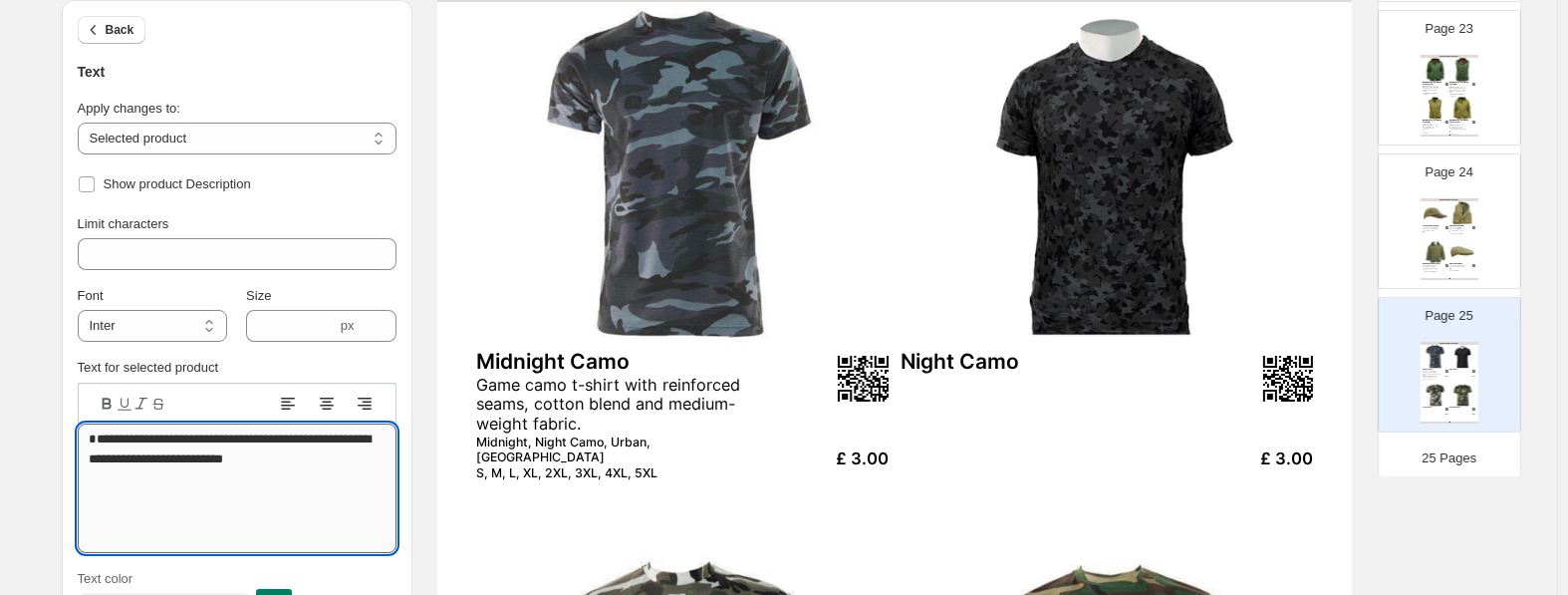 click on "**********" at bounding box center (237, 488) 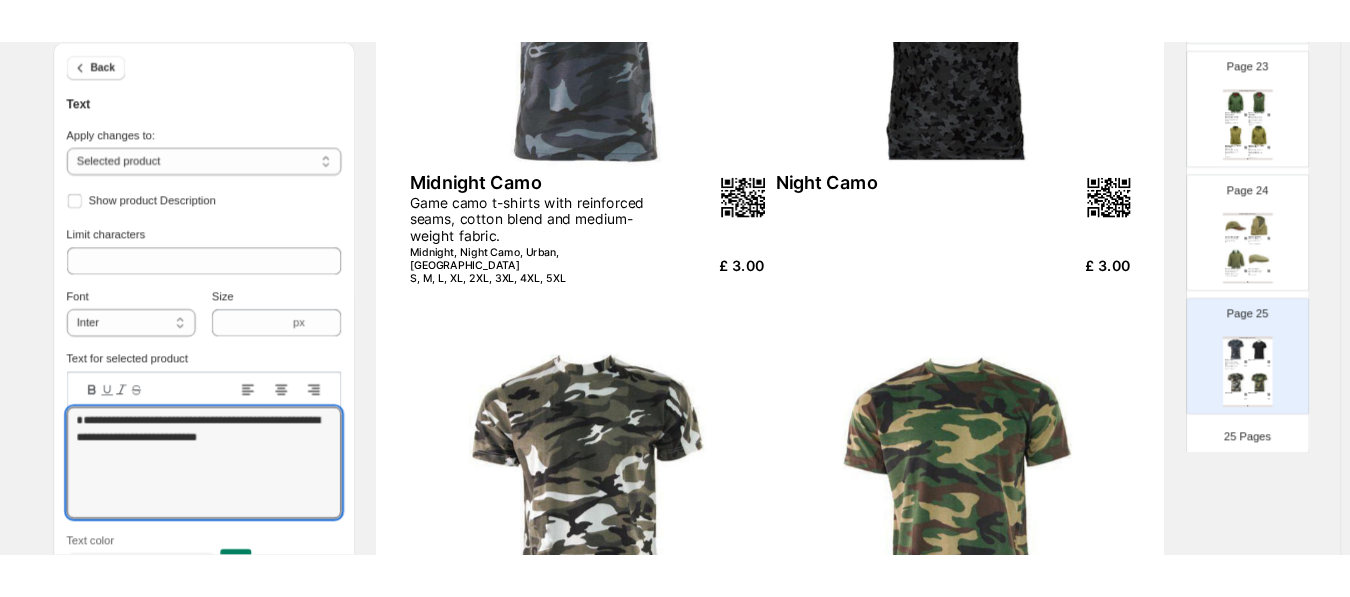 scroll, scrollTop: 0, scrollLeft: 0, axis: both 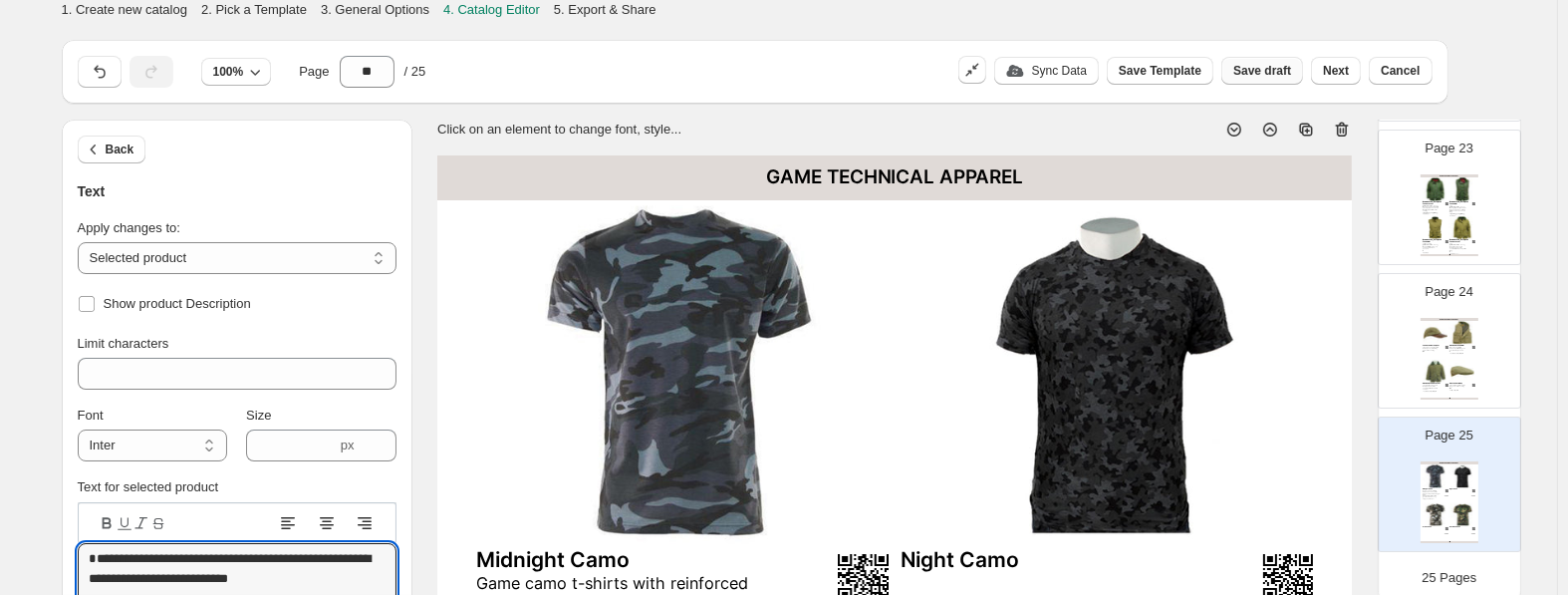 type on "**********" 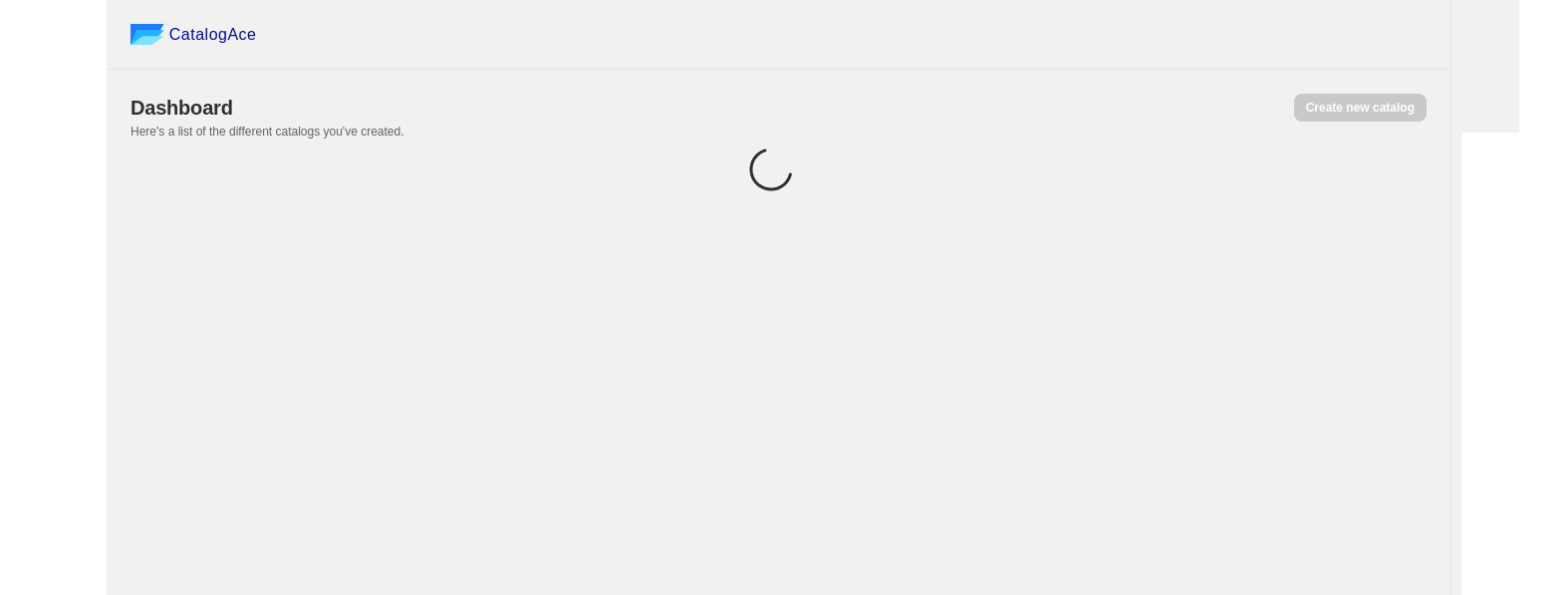 scroll, scrollTop: 0, scrollLeft: 0, axis: both 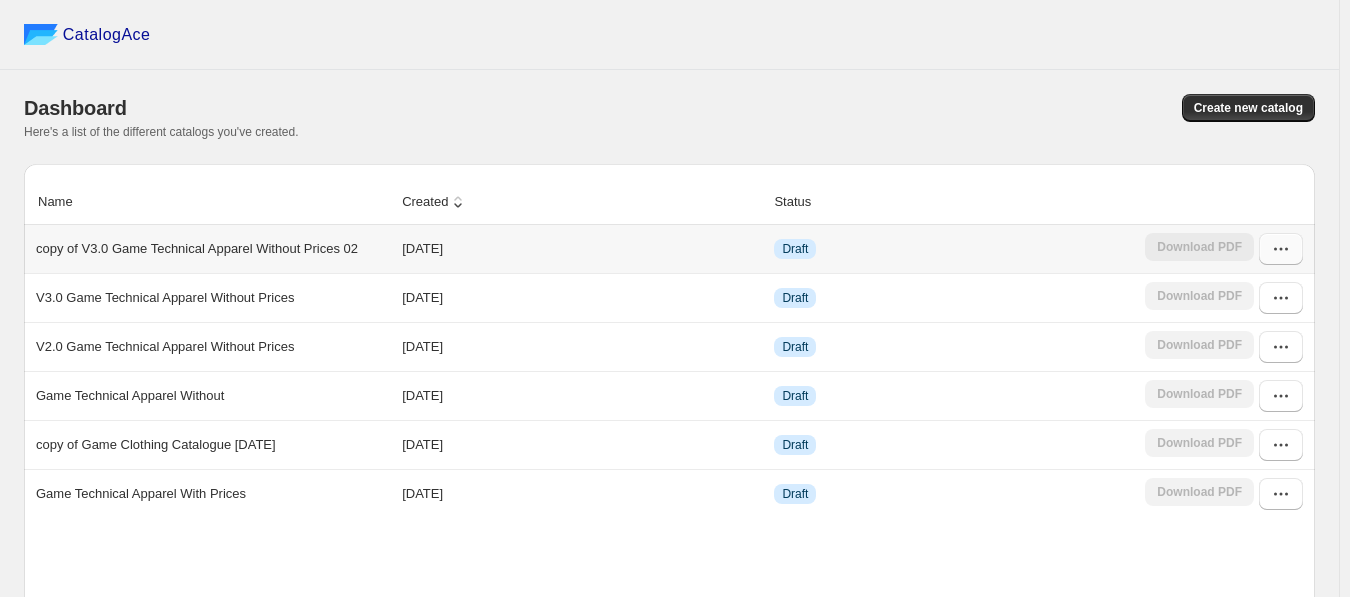 click 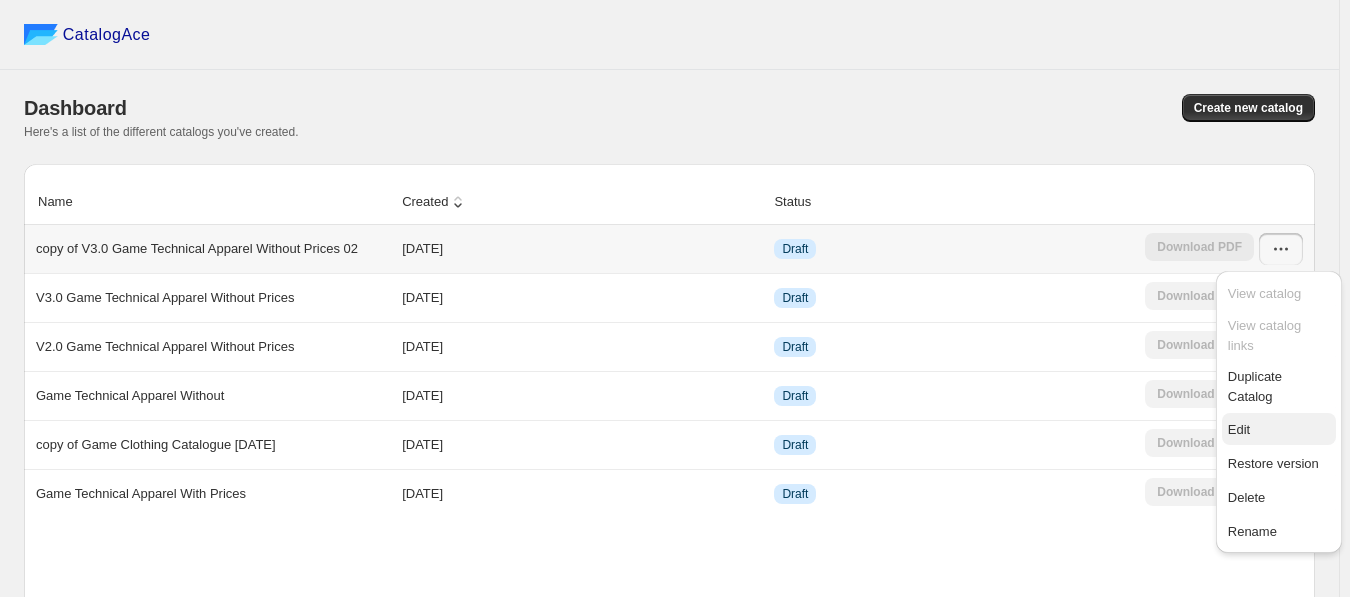 click on "Edit" at bounding box center [1279, 430] 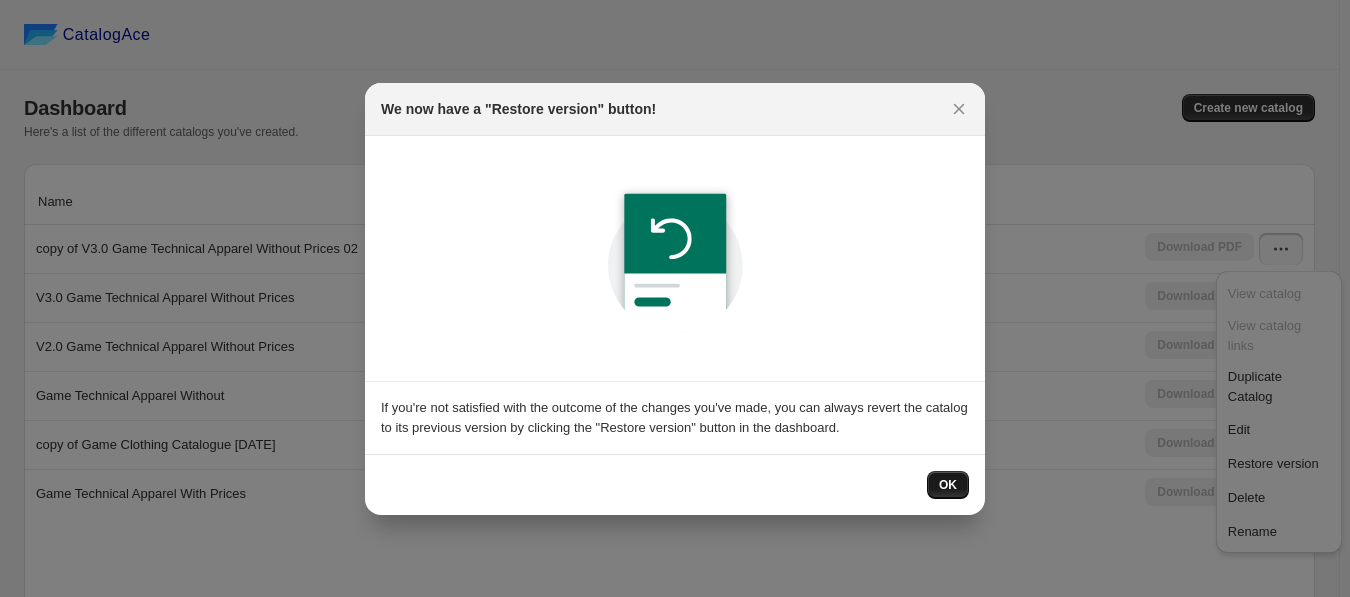 click on "OK" at bounding box center [948, 485] 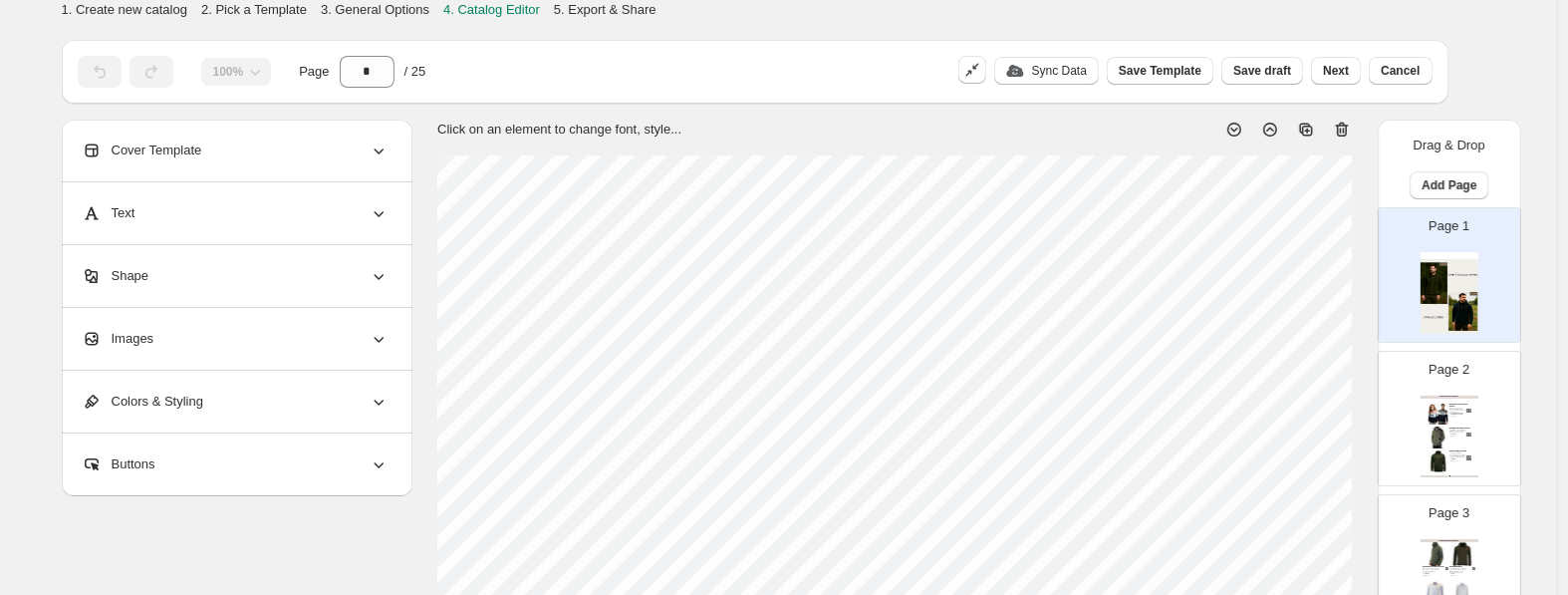 scroll, scrollTop: 130, scrollLeft: 0, axis: vertical 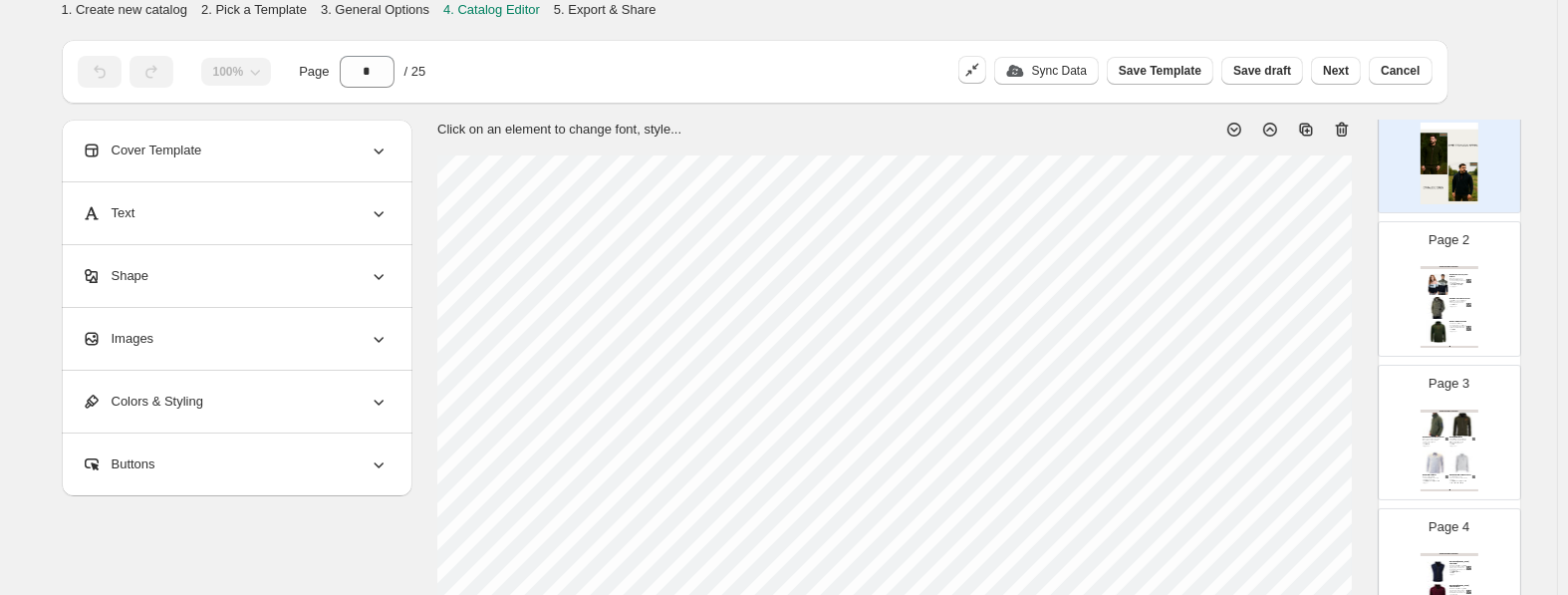 click on "GAME TECHNICAL APPAREL Game Unisex Countrywear Pullover
Elevate your casual wardrobe with the Game Technical Apparel unisex sweatshirt.
Colours:  Pink/White/Navy, Green/White/Navy, Pink/White/Blue, Maroon/White/Navy XS, S, M, L, XL, XXL   Game Berwick Fleece Jacket
Anti-pill fleece jacket, fully lined with faux suede patches and zipped pockets.
Colour: Olive / Brown S, M, L, XL, XXL, 3XL   Game Trail Fleece Hoodie
The Game Trail fleece hoodie features a soft fleece construction that provides optimal comfort and warmth.
Colours:  Black, Green S, M, L, XL, XXL, 3XL   TRADE BROCHURE | Page undefined" at bounding box center (1449, 307) 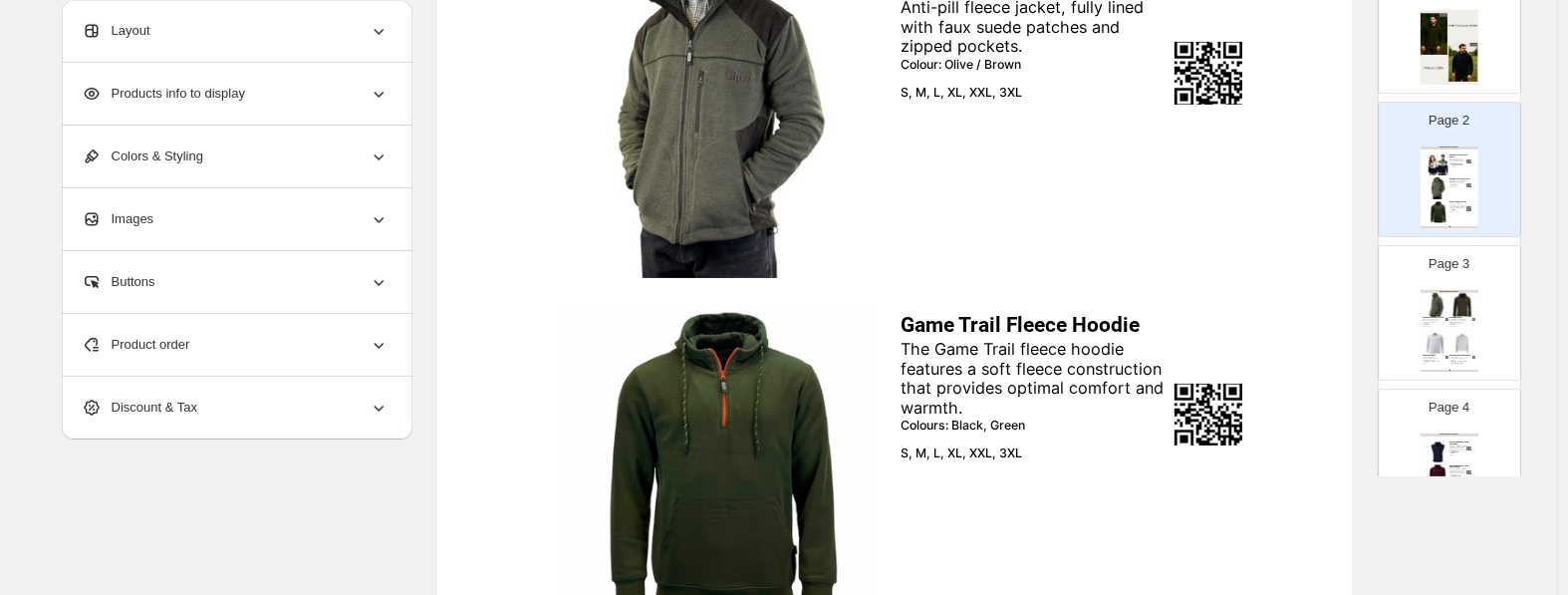 scroll, scrollTop: 733, scrollLeft: 0, axis: vertical 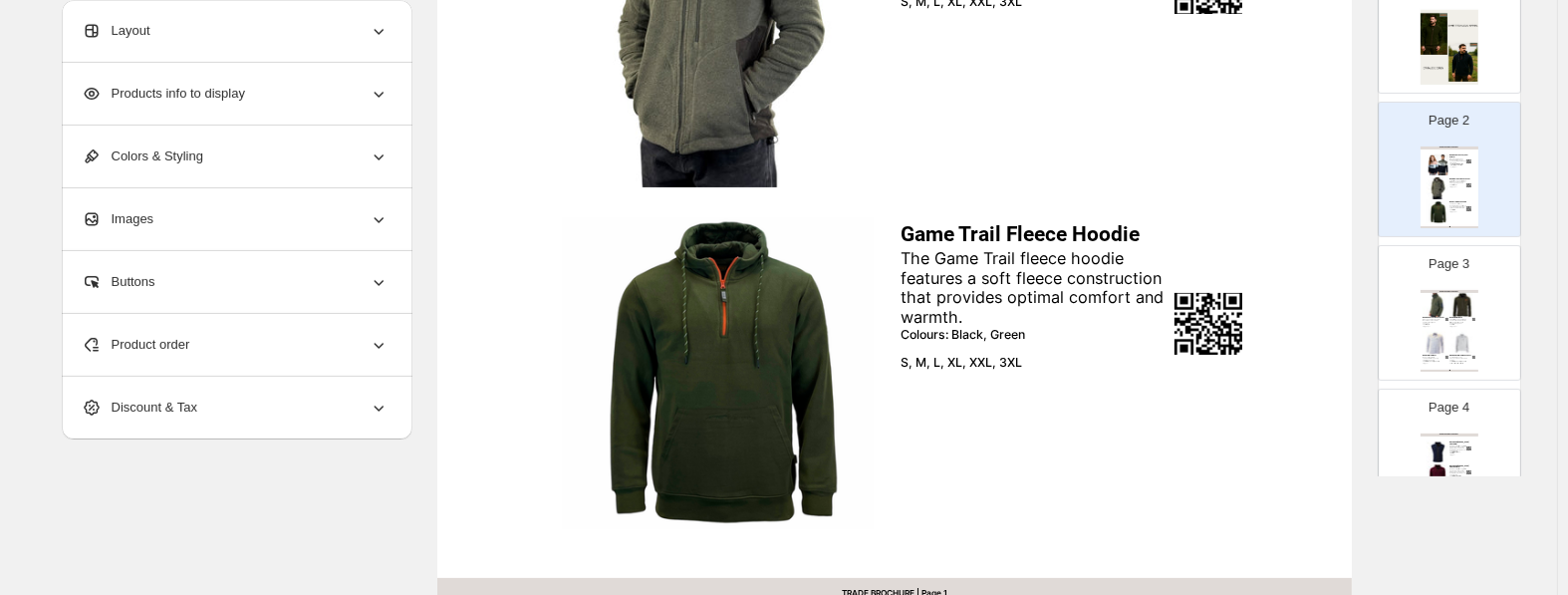 click on "The Game Trail fleece hoodie features a soft fleece construction that provides optimal comfort and warmth." at bounding box center [1036, 288] 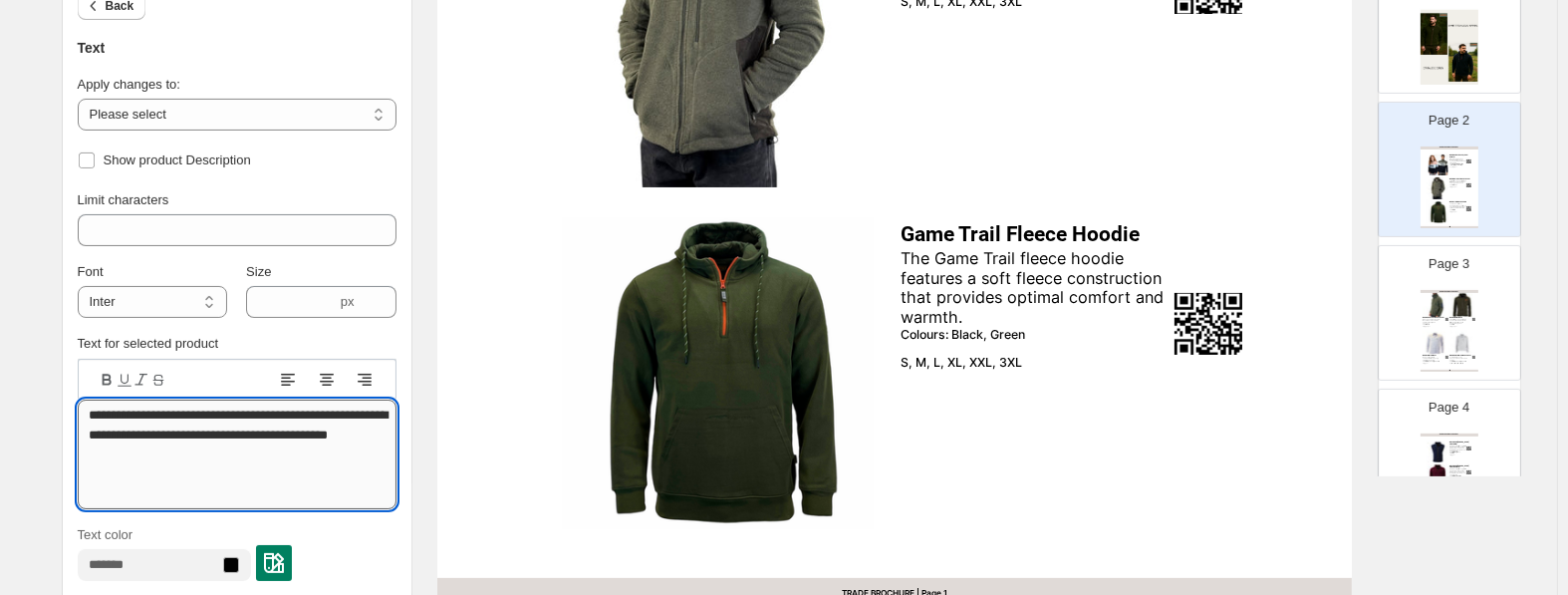 click on "**********" at bounding box center (237, 454) 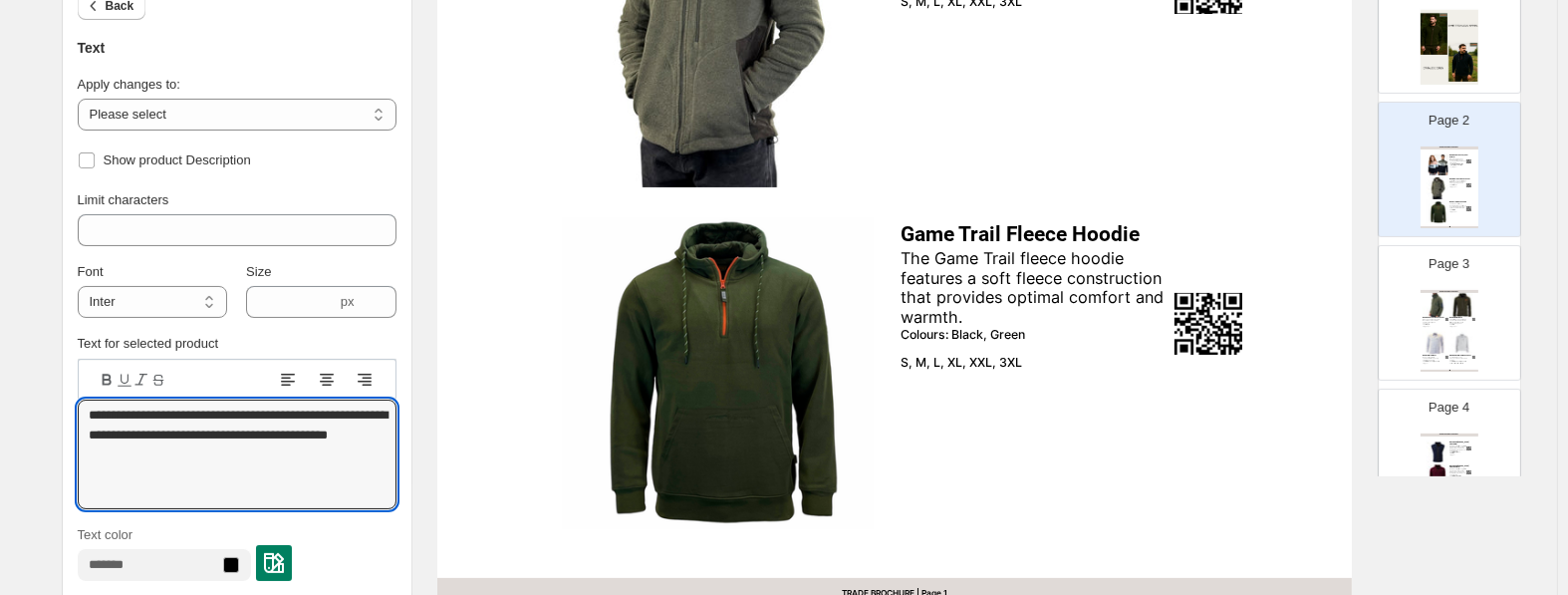 click on "Page 3 GAME TECHNICAL APPAREL Game Icebound Fleece Jacket
Fleece jacket designed for those who value comfort and functionality in all seasons.
Colours: Green, Black S, M, L, XL, XXL, 3XL   Game Stealth Fleece
Versatile fleece jacket which can be attached inside the EN207 Stealth jacket to create a 3in1 jacket.
Colour: Green S, M, L, XL, 2XL, 3XL   Game Tattersall Shirt
Game Tattersall shirts combine traditional country style with a modern fit.
Colours: Blue, Green, Brown/Navy, Brown/Green S, M, L, XL, 2XL   Kids Game Tattersall Check Shirt
Available in the same check colours as the adult version.
Colours: Blue, Green, Brown/Navy, Brown/Green 1-2 Years, 2-3 Years, 3-4 Years, 5-6 Years, 7-8 Years,...   TRADE BROCHURE | Page undefined" at bounding box center [1441, 305] 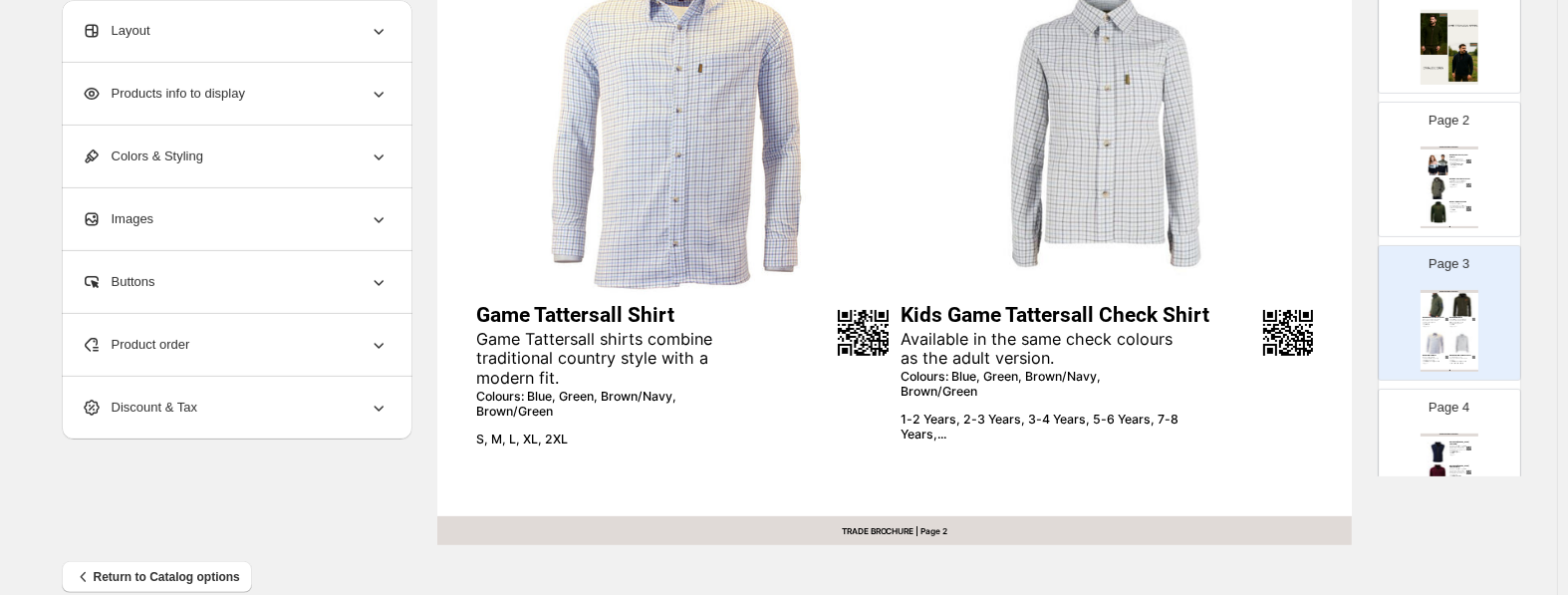 scroll, scrollTop: 826, scrollLeft: 0, axis: vertical 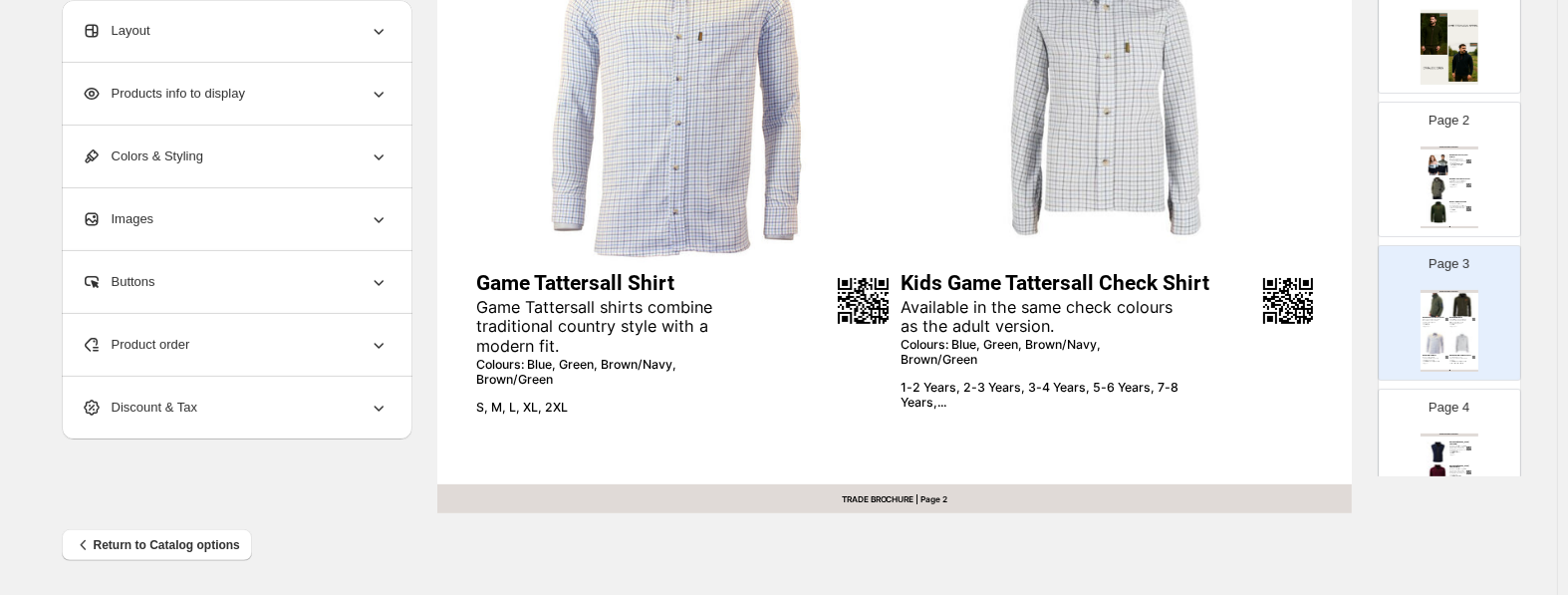 click on "Kids Game Tattersall Check Shirt" at bounding box center (1079, 283) 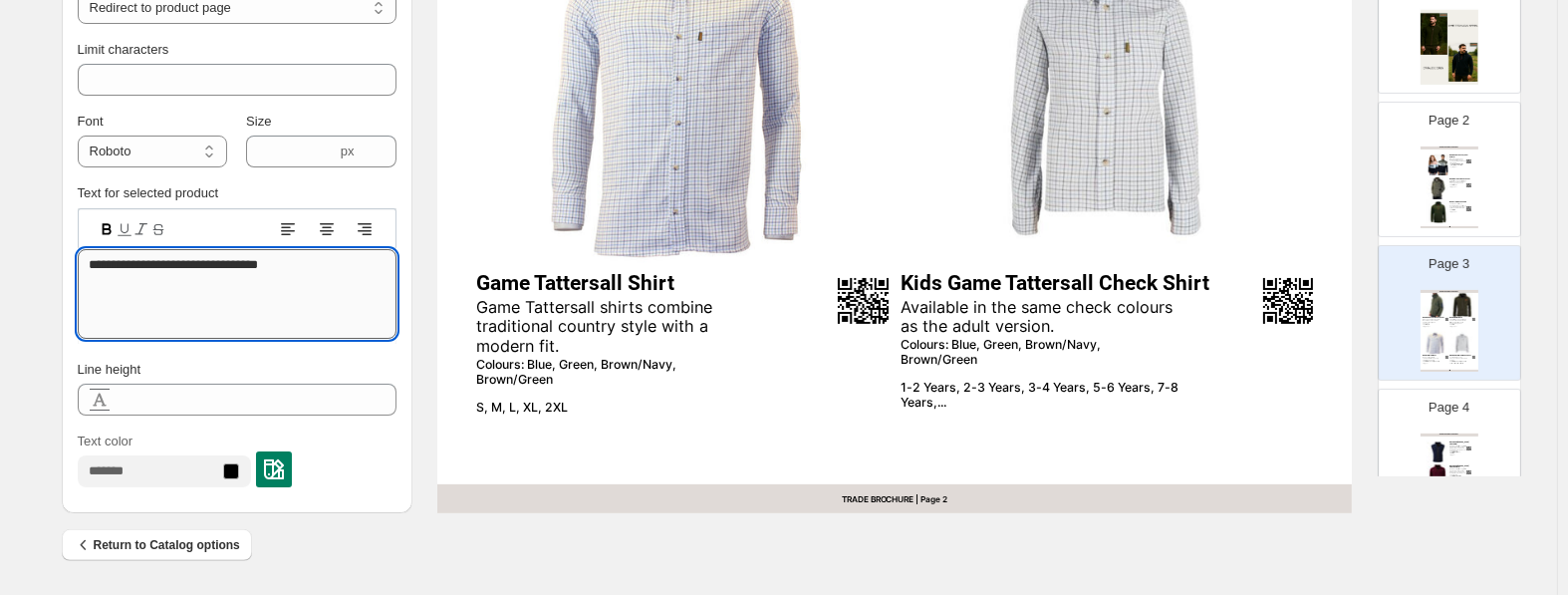 click on "**********" at bounding box center (237, 294) 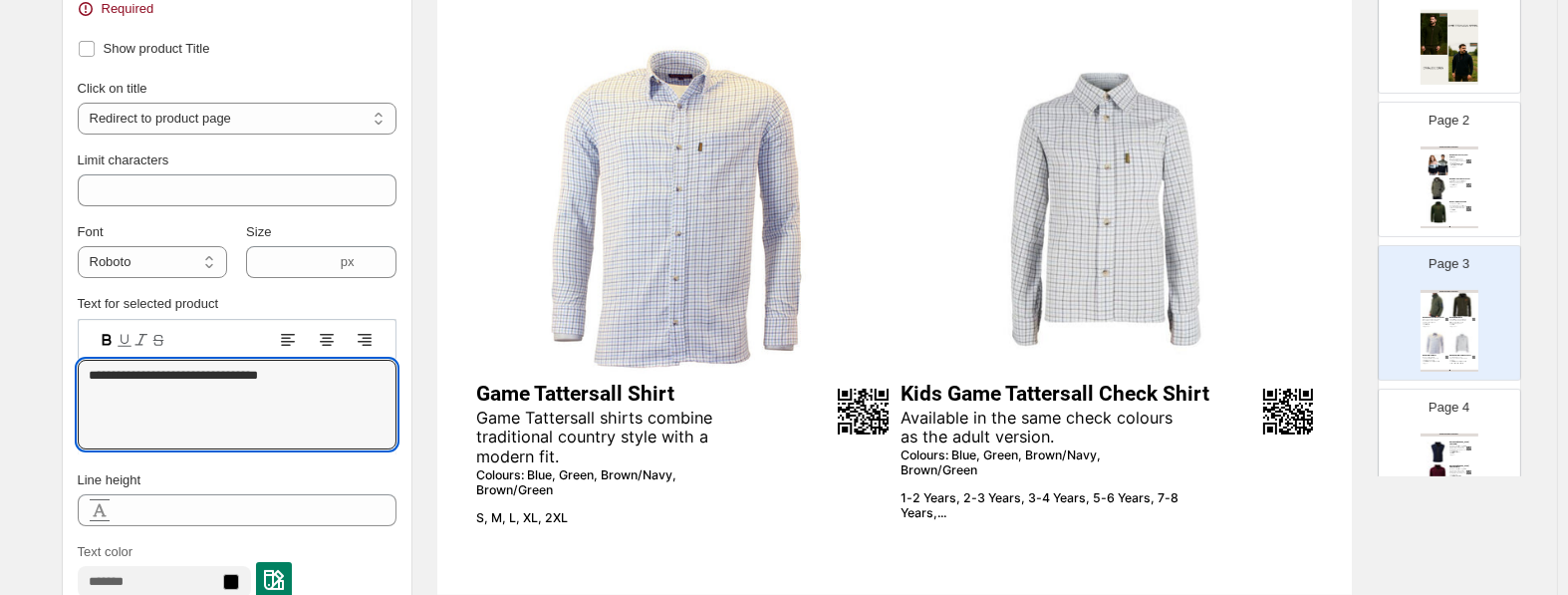 scroll, scrollTop: 617, scrollLeft: 0, axis: vertical 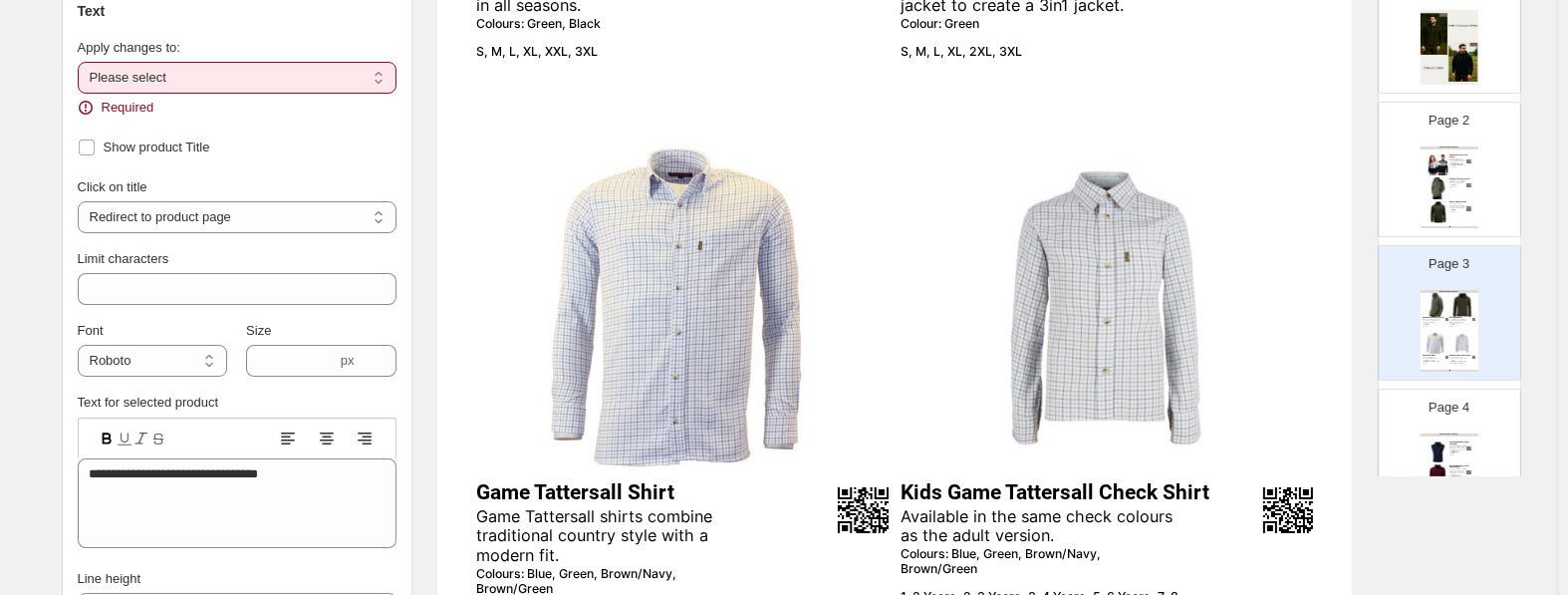 click on "**********" at bounding box center [237, 78] 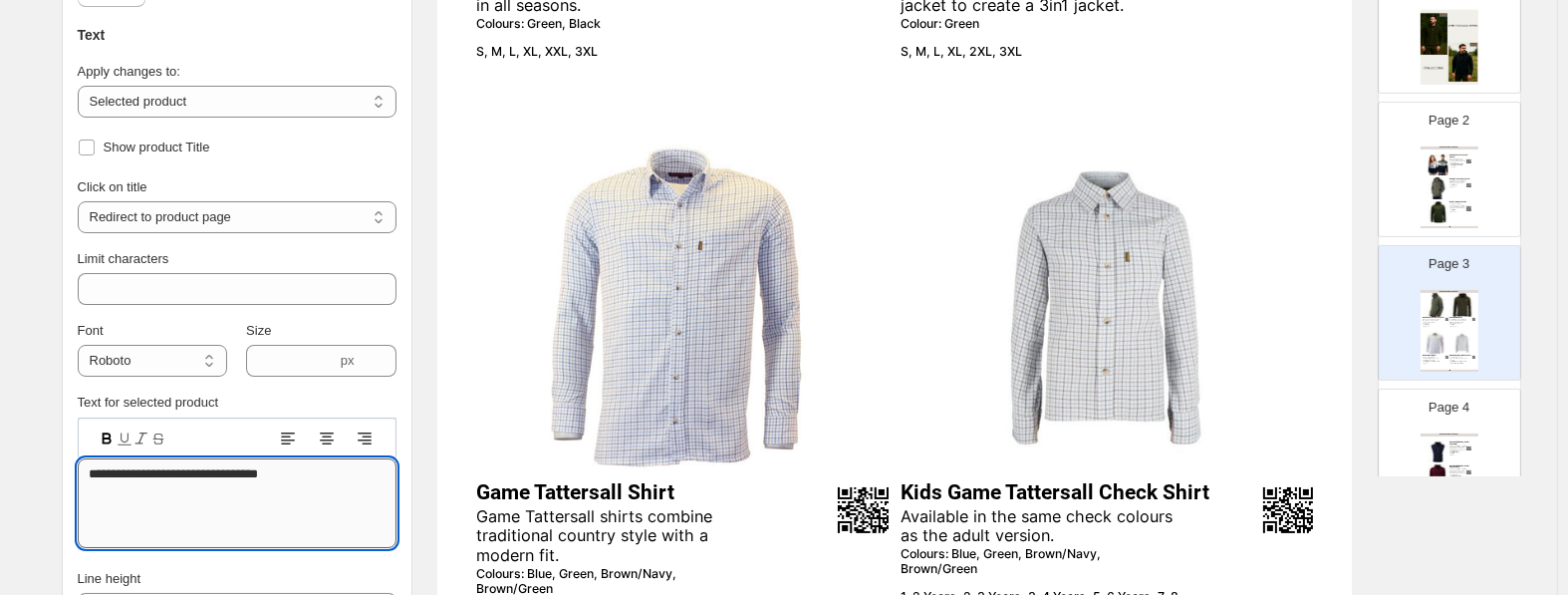 click on "**********" at bounding box center (237, 503) 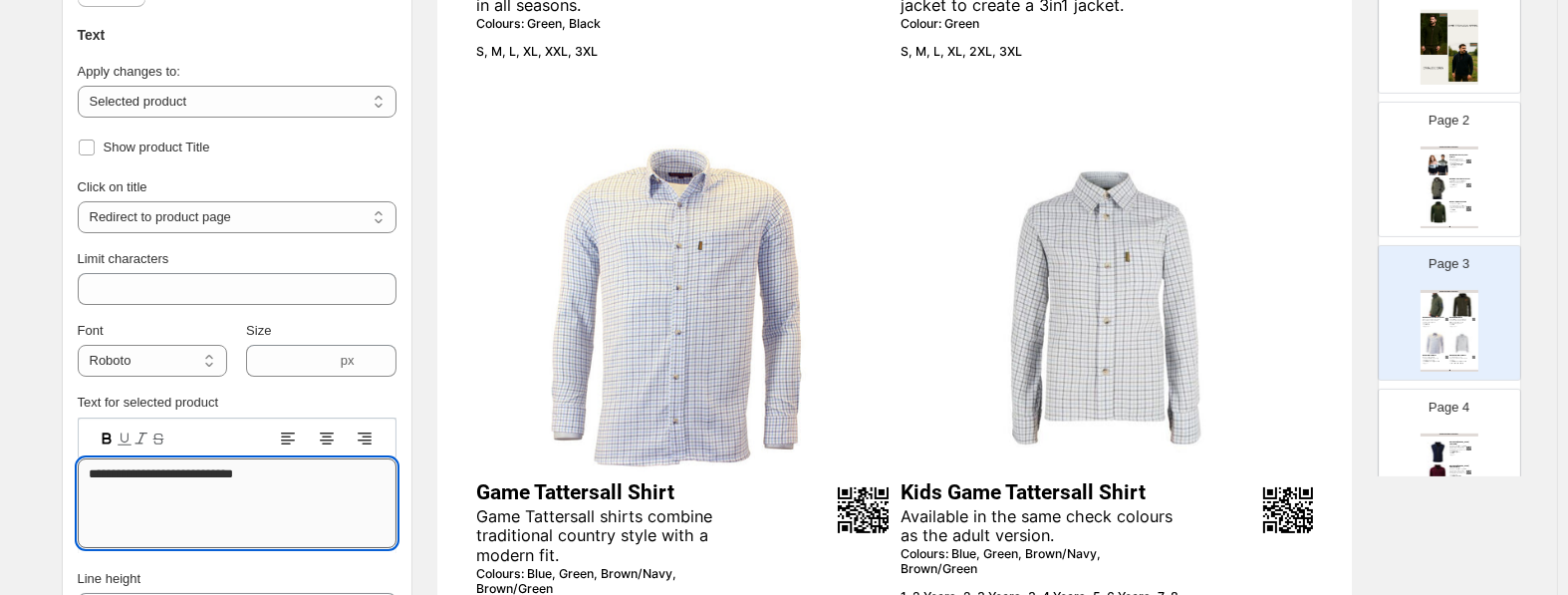 type on "**********" 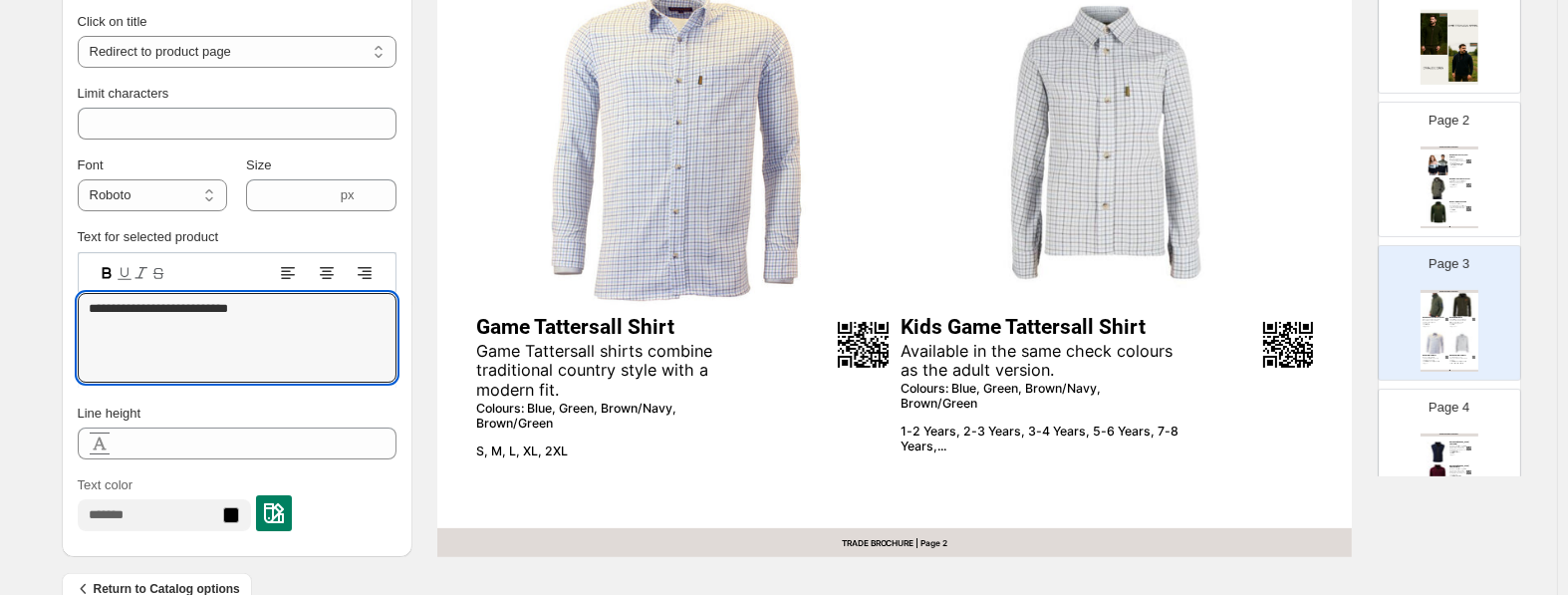 scroll, scrollTop: 826, scrollLeft: 0, axis: vertical 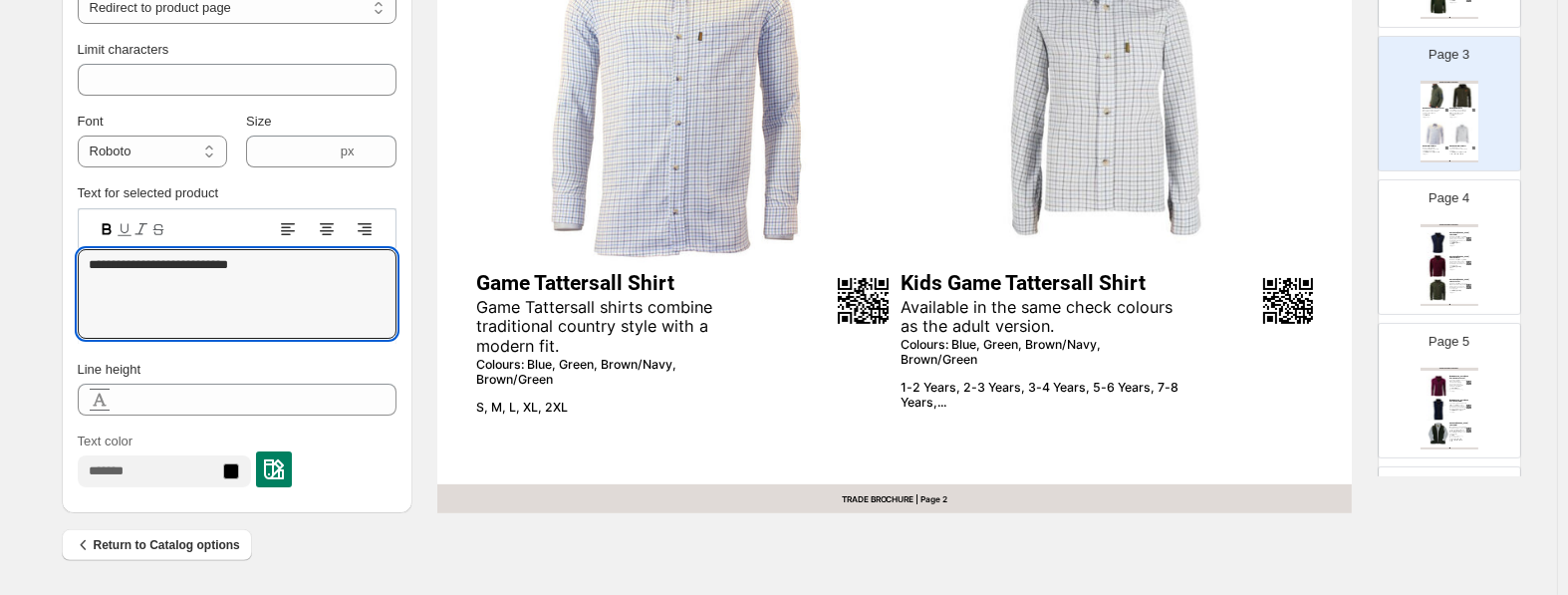 click on "Men's Game [PERSON_NAME] Fleece Pullover" at bounding box center [1460, 257] 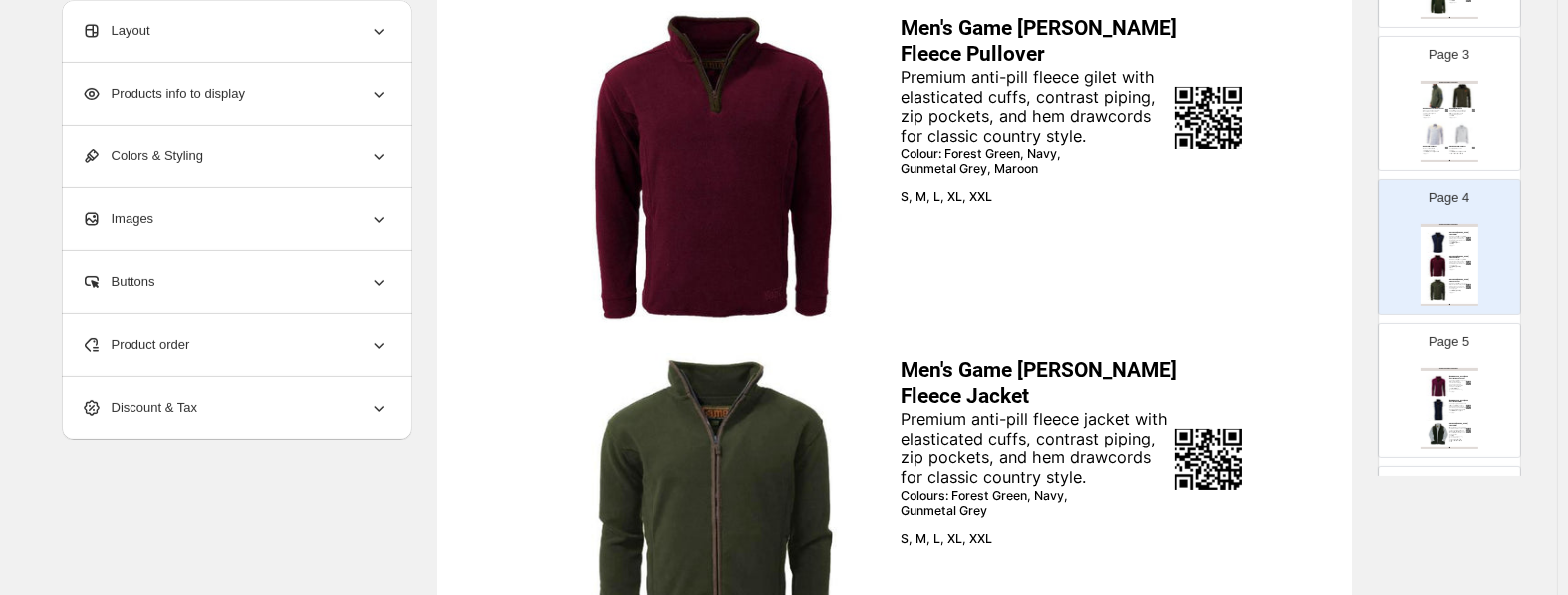 scroll, scrollTop: 617, scrollLeft: 0, axis: vertical 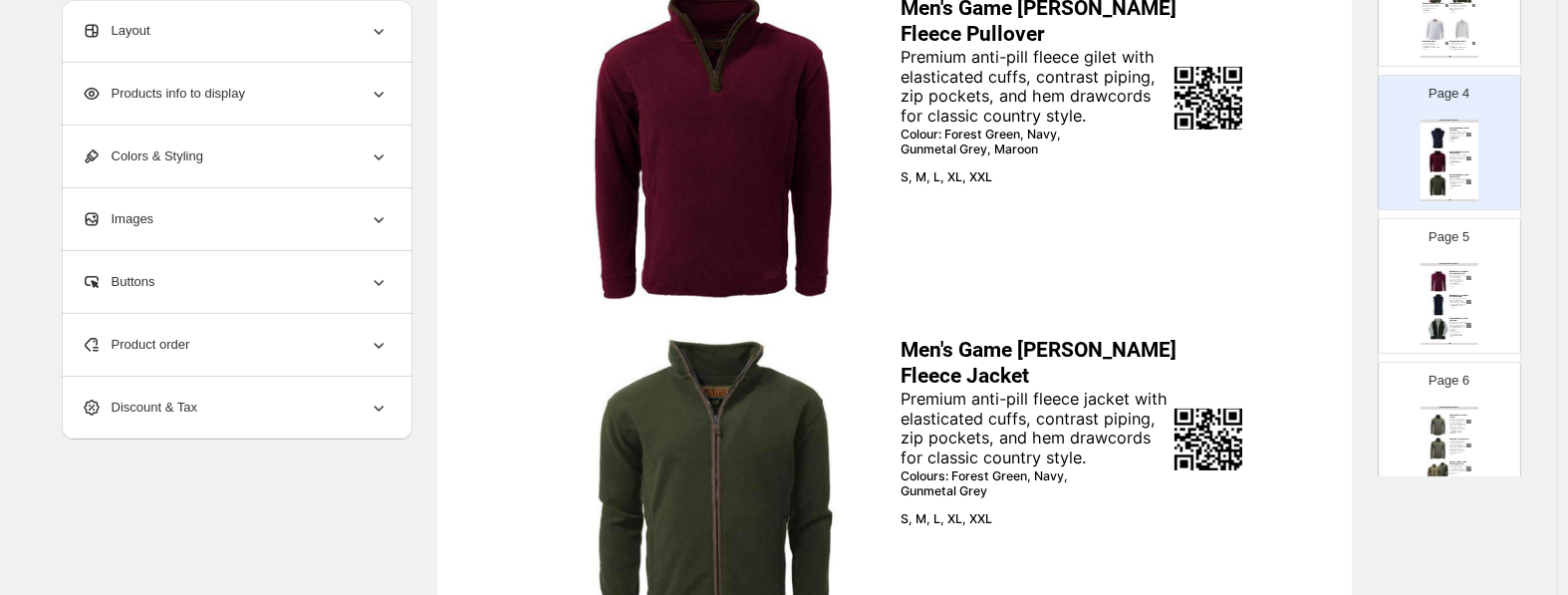 click on "GAME TECHNICAL APPAREL Ladies Game Penrith Fleece Jacket
Country-style fleece jacket with contrast piping, elasticated cuffs, zip pockets, and hem drawcords - made from premium anti-pill fabric.
Colours: Rose, Navy, Maroon, Forest Green XS, S, M, L, XL   Ladies Game Penrith Fleece Gilet
Country-style premium anti-pill fleece gilet with contrast piping, hem drawcord, zip pockets, and embroidered logo for comfort and durability.
Colours: Forest Green, Maroon, Navy, Rose XS, S, M, L, XL   Kids Game Chilton Fleece Gilet
Made from the same premium material and in the same style as the adults Penrith and Stanton Gilets. This is a favourite with both kids and parents alike.
Colours: Navy, Forest Green, Rose 6-12 months, 1-2 Years, 2-3 Years, 3-4 Years, 5-6 Years, 7-8 Years, 9-10 Years, 11-12 Years, 13 Years   TRADE BROCHURE | Page undefined" at bounding box center [1449, 304] 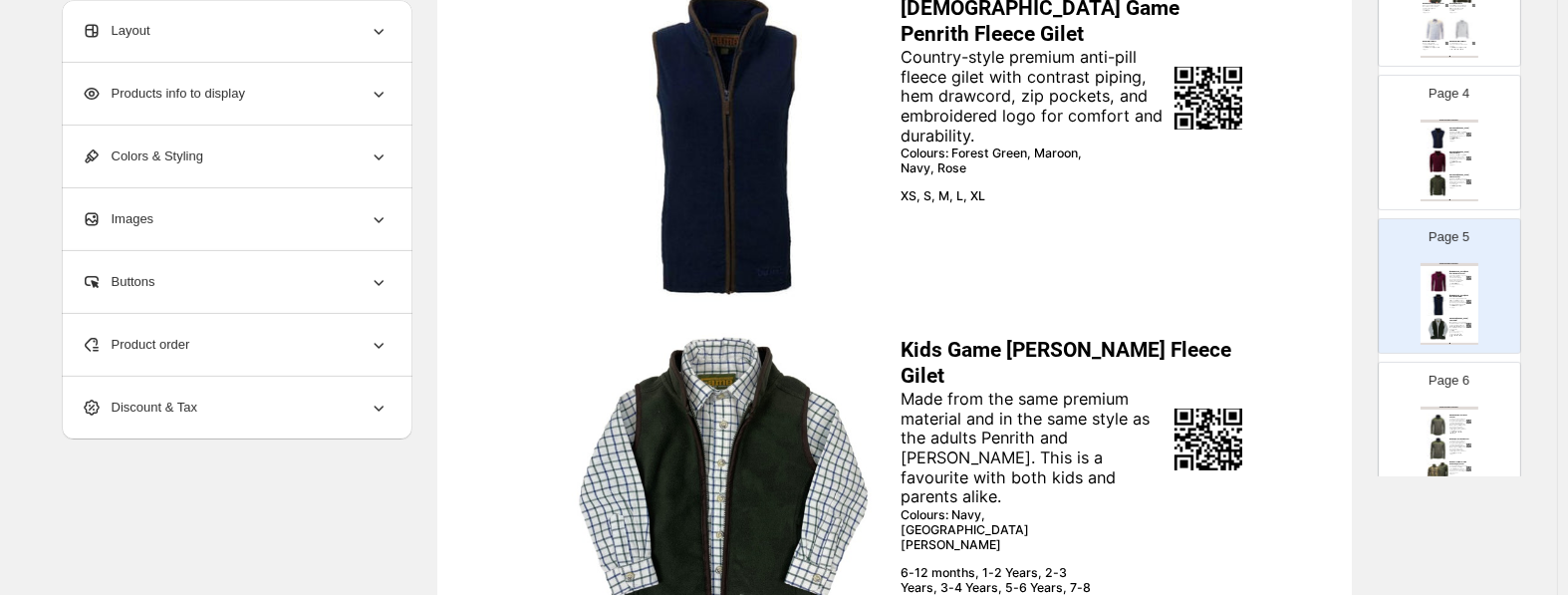 scroll, scrollTop: 826, scrollLeft: 0, axis: vertical 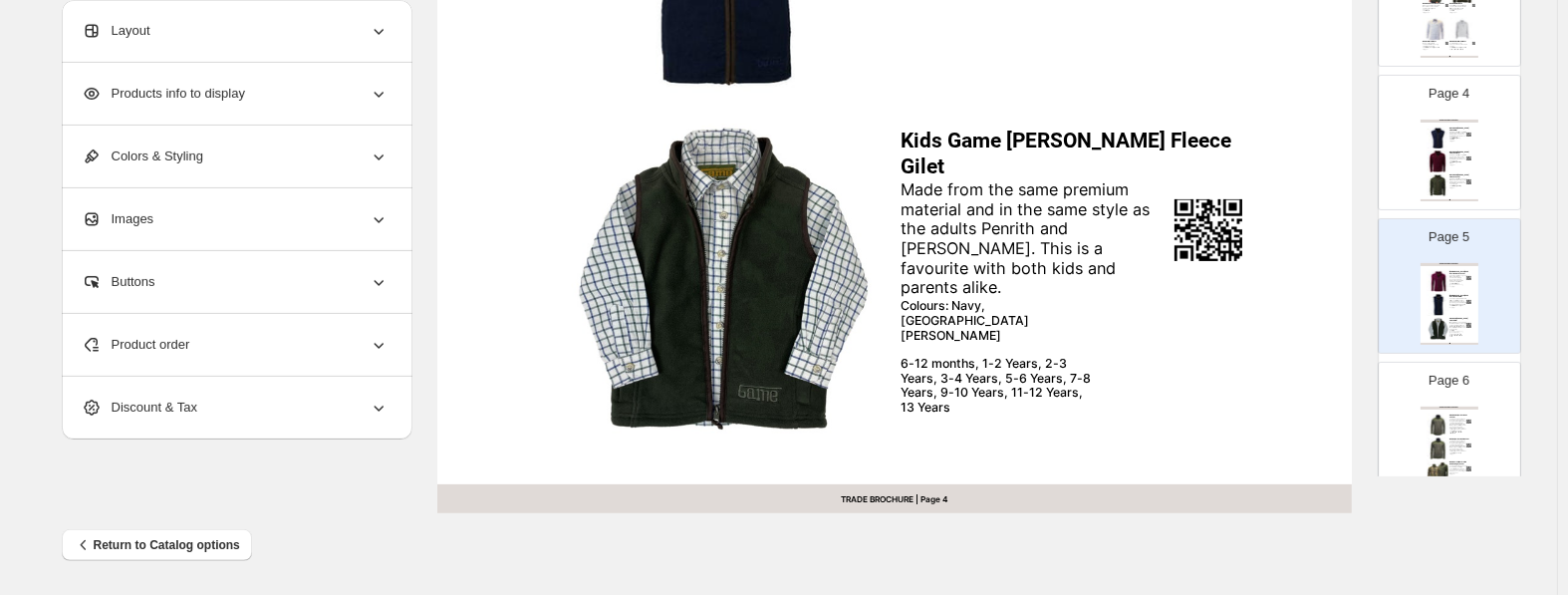 click on "6-12 months, 1-2 Years, 2-3 Years, 3-4 Years, 5-6 Years, 7-8 Years, 9-10 Years, 11-12 Years, 13 Years" at bounding box center (998, 387) 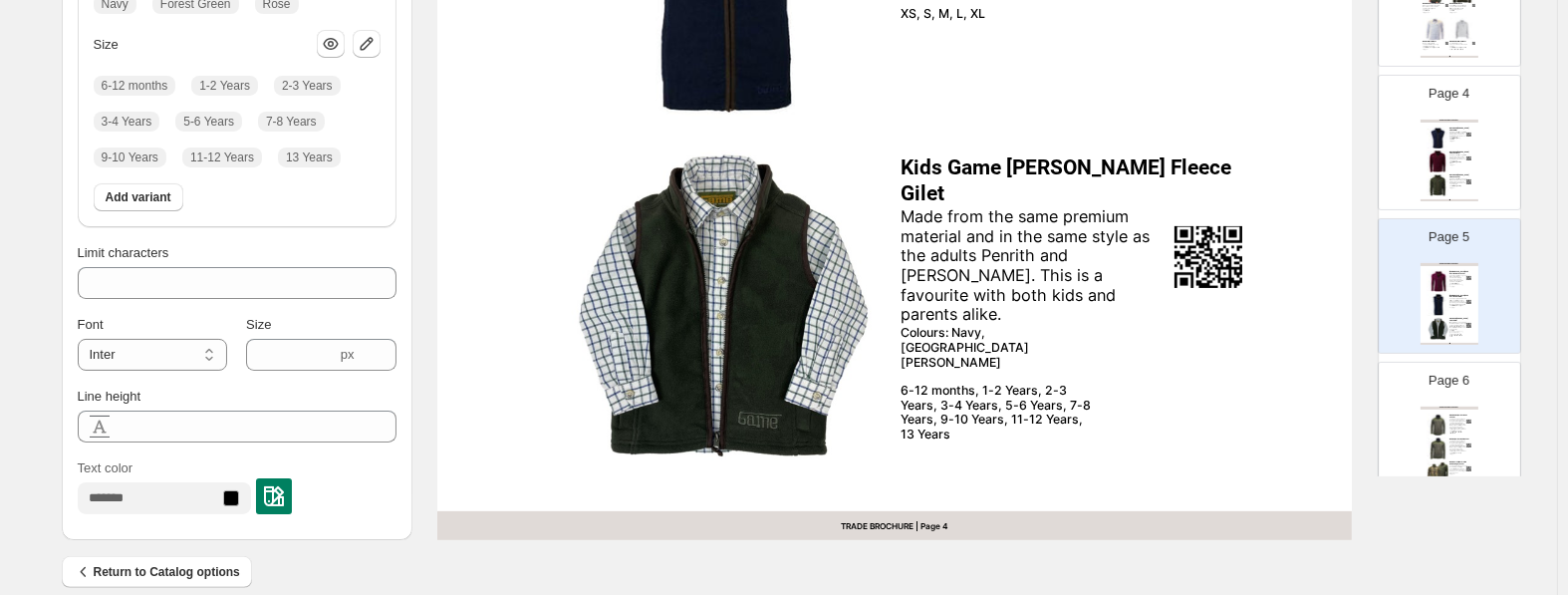 scroll, scrollTop: 617, scrollLeft: 0, axis: vertical 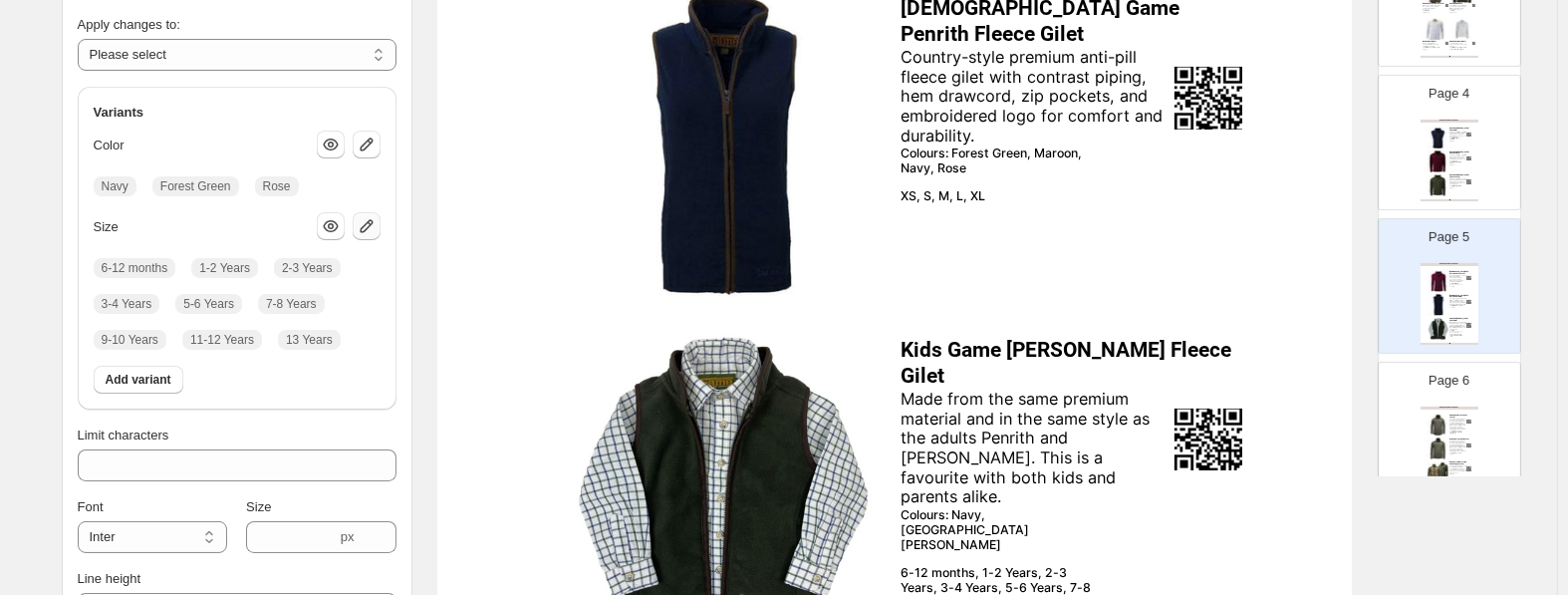 click 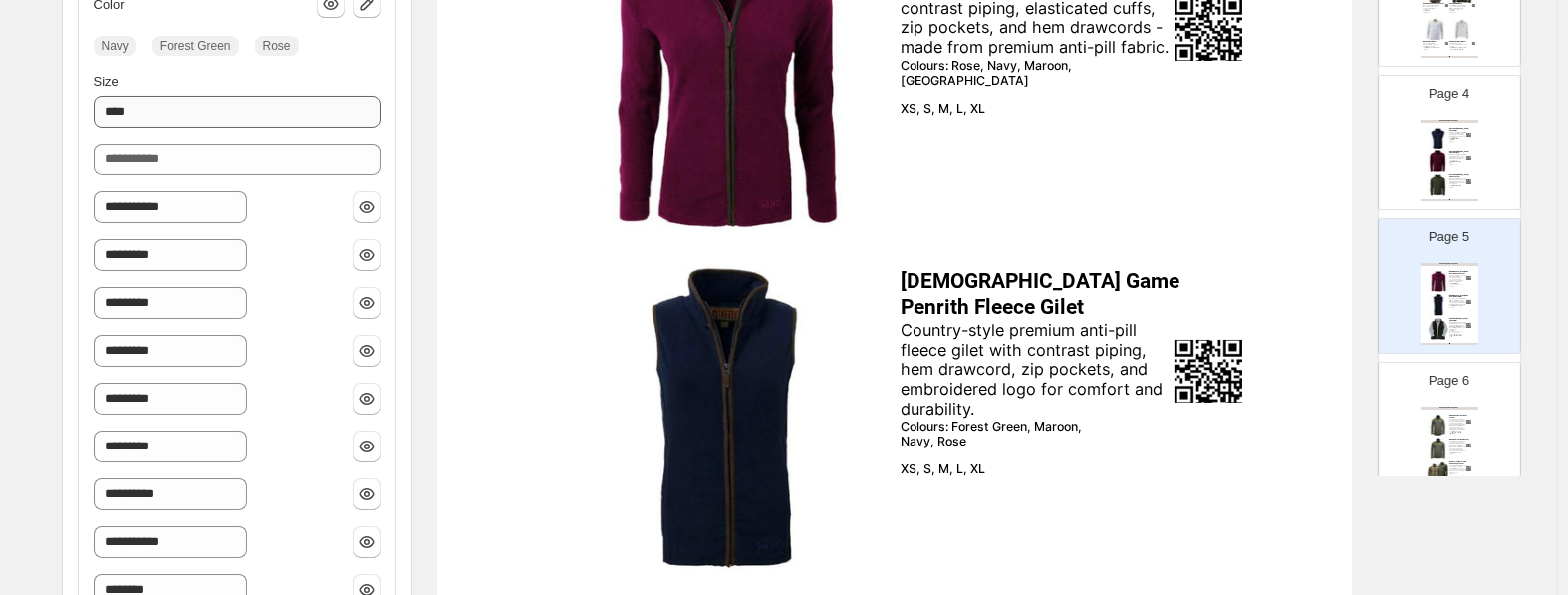 scroll, scrollTop: 303, scrollLeft: 0, axis: vertical 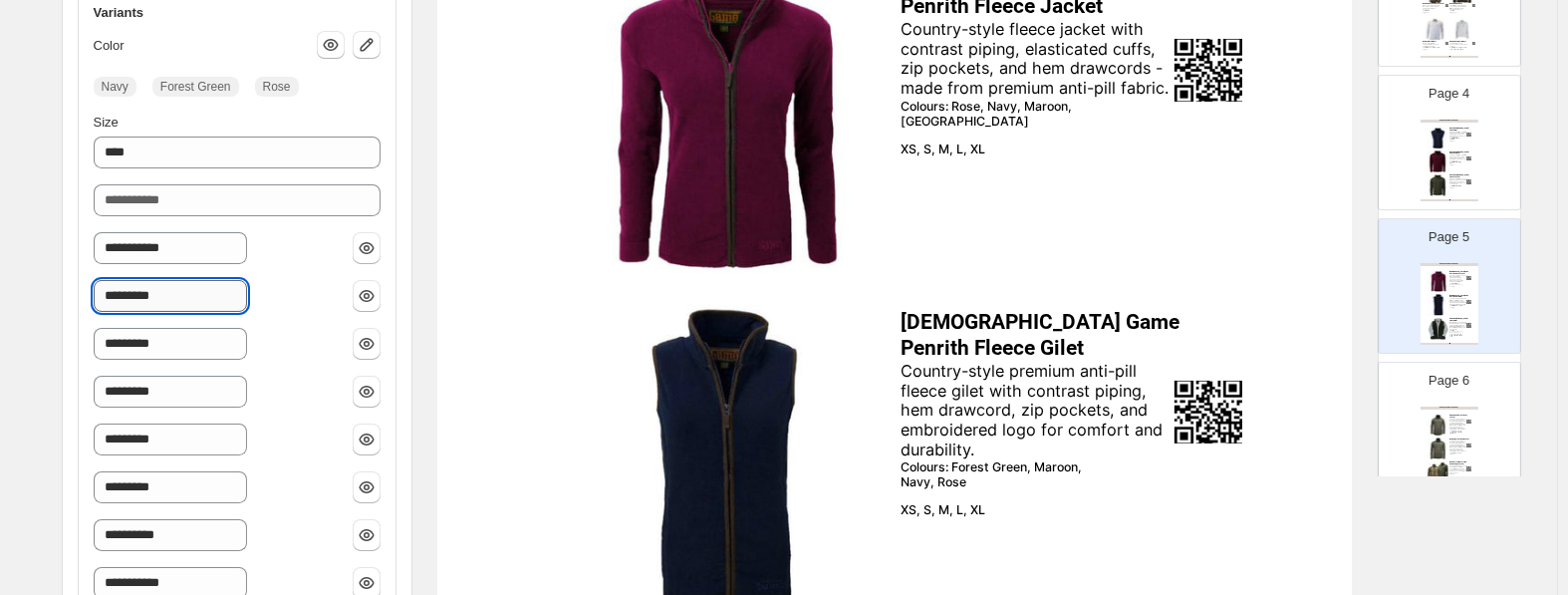 drag, startPoint x: 133, startPoint y: 296, endPoint x: 235, endPoint y: 296, distance: 102 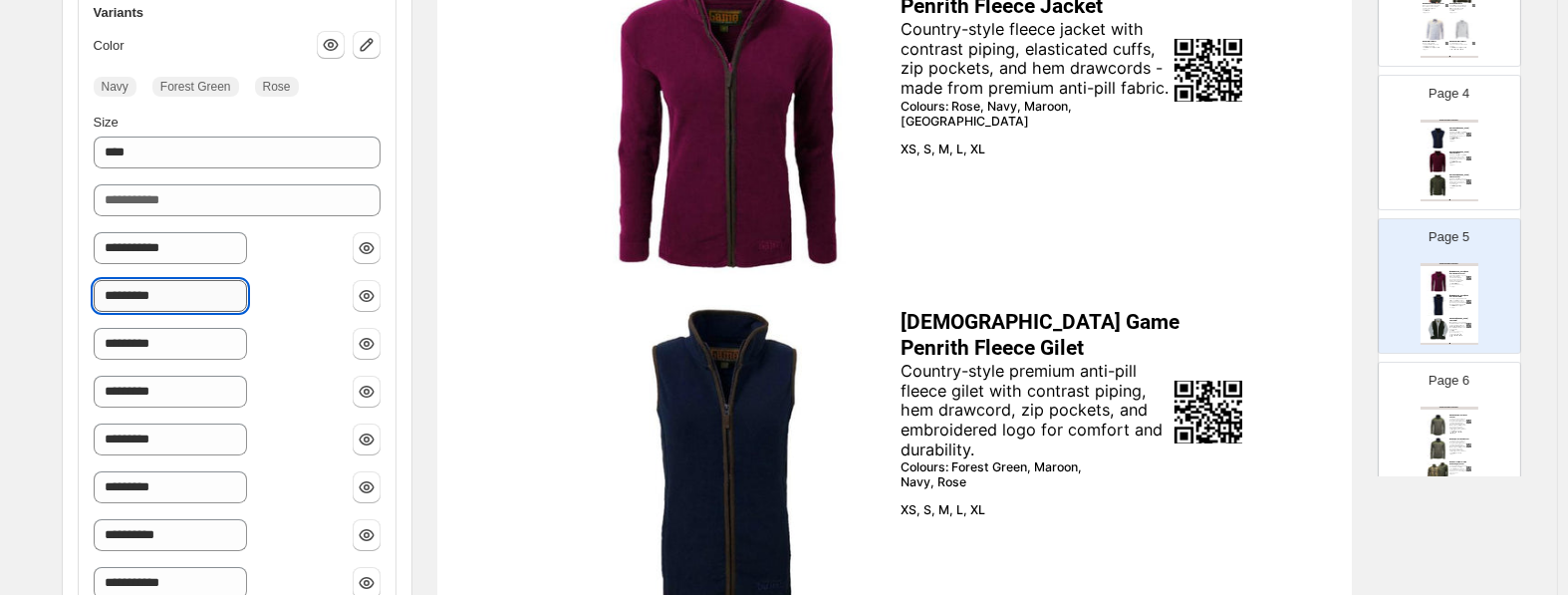 click on "*********" at bounding box center [170, 296] 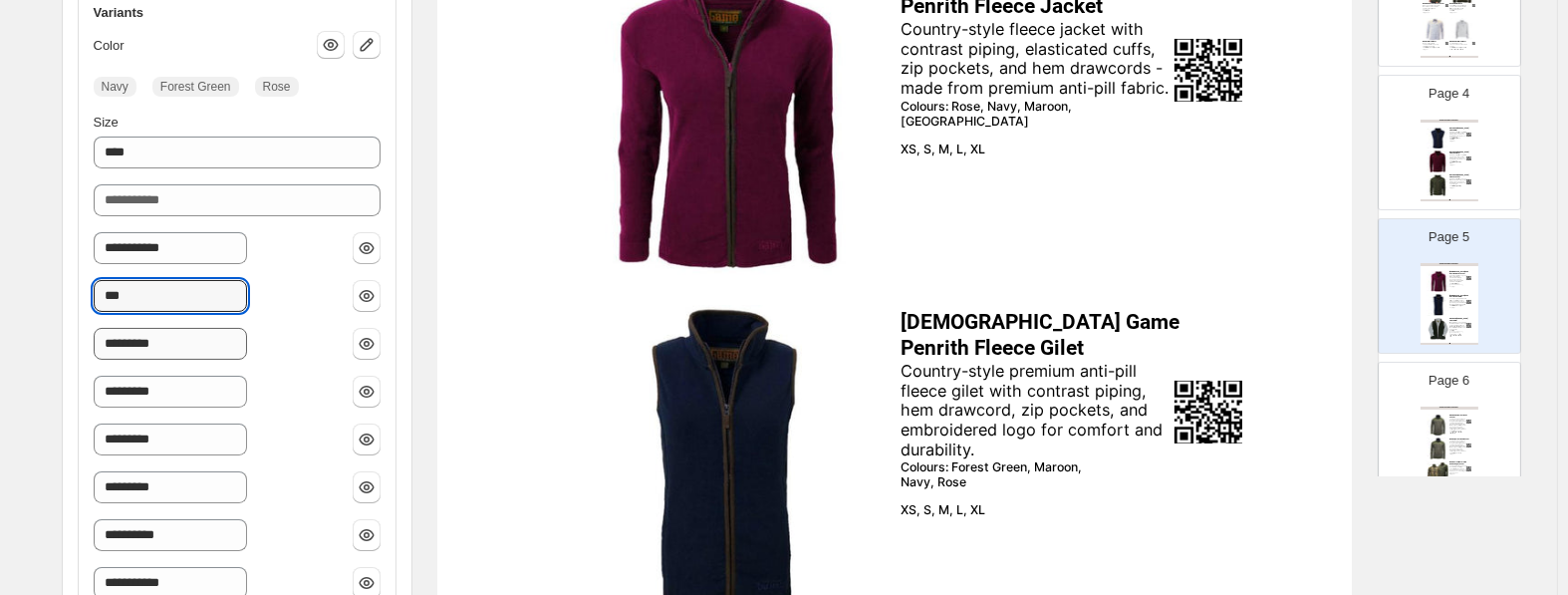 type on "***" 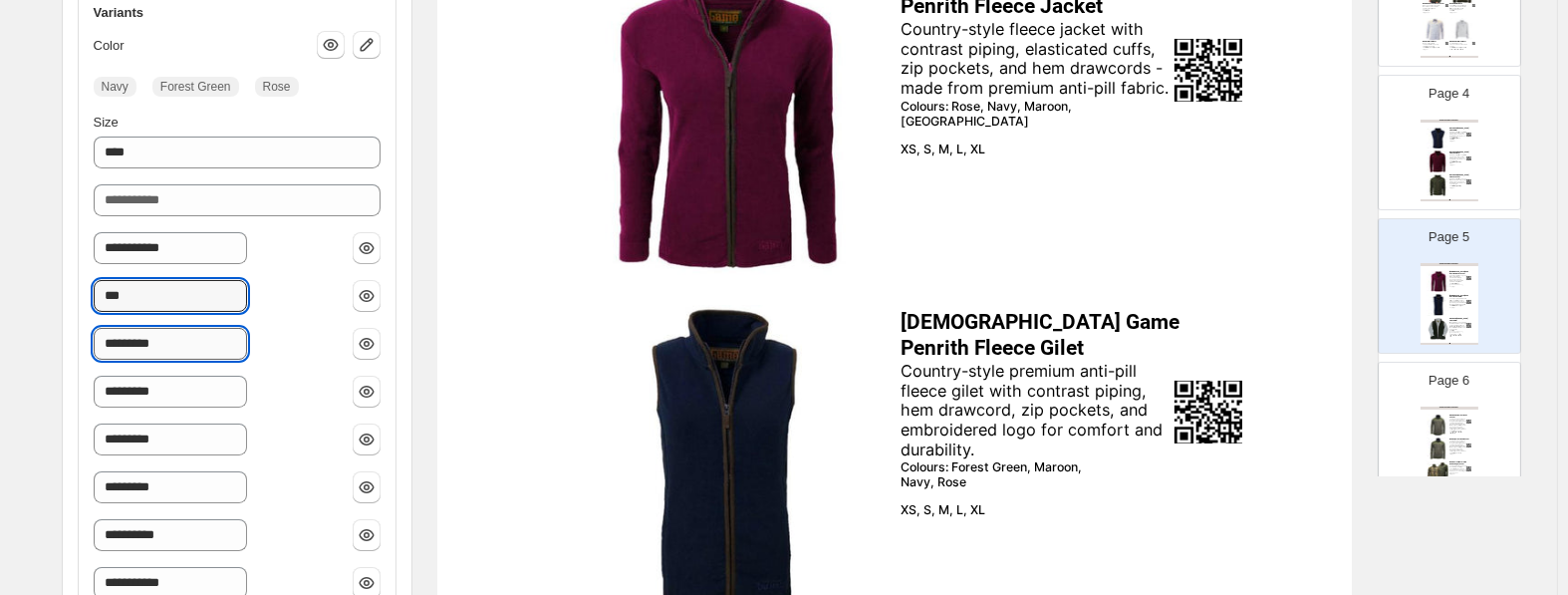 click on "*********" at bounding box center (170, 344) 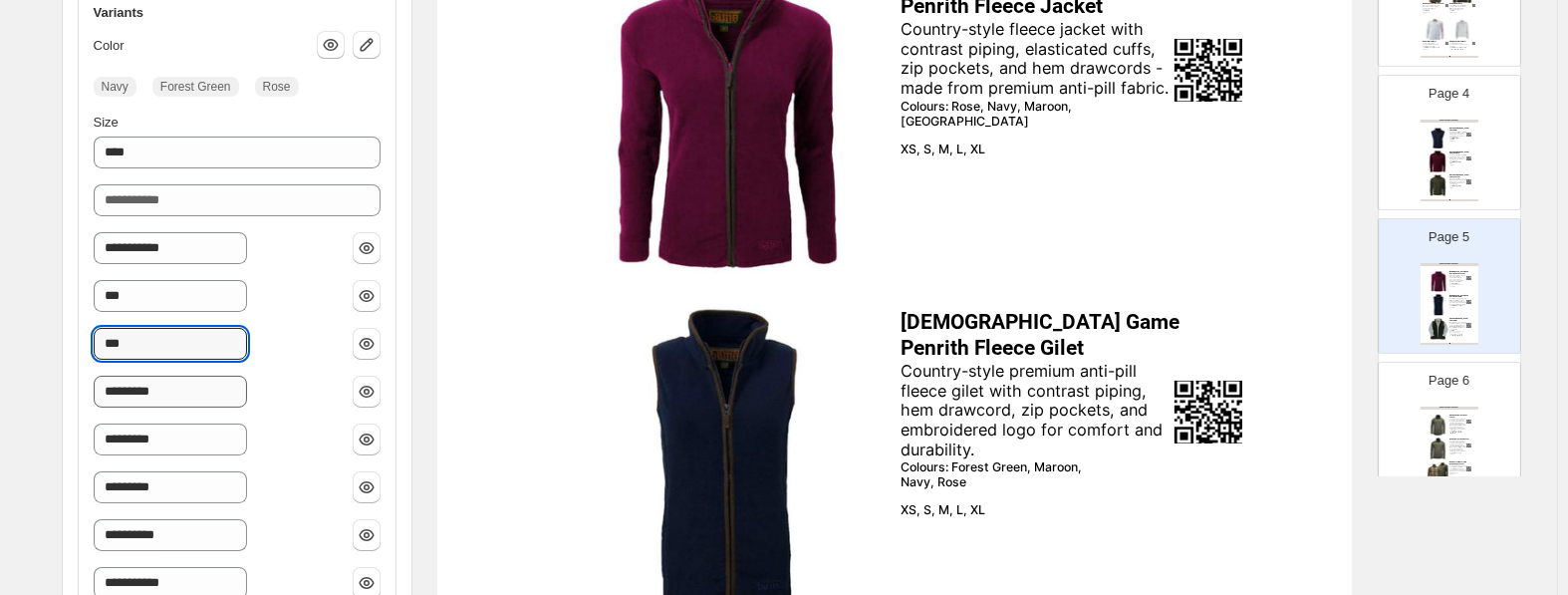 type on "***" 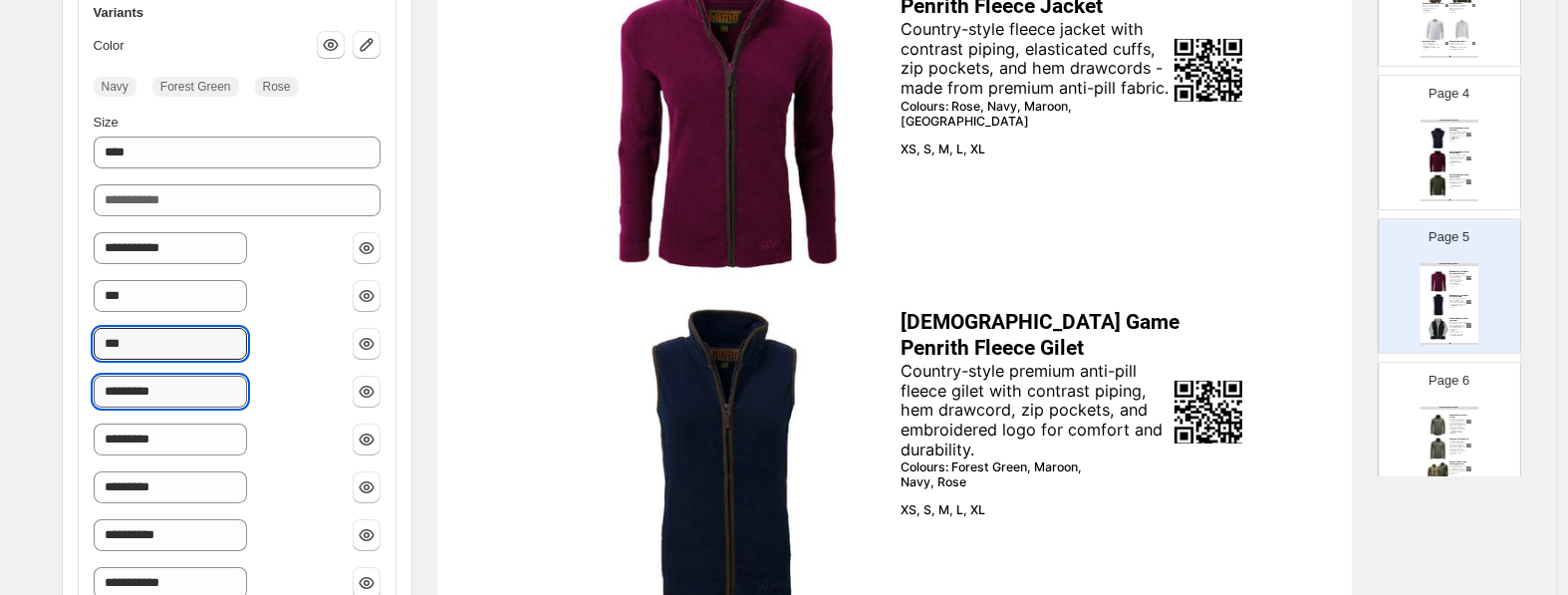 click on "*********" at bounding box center (170, 392) 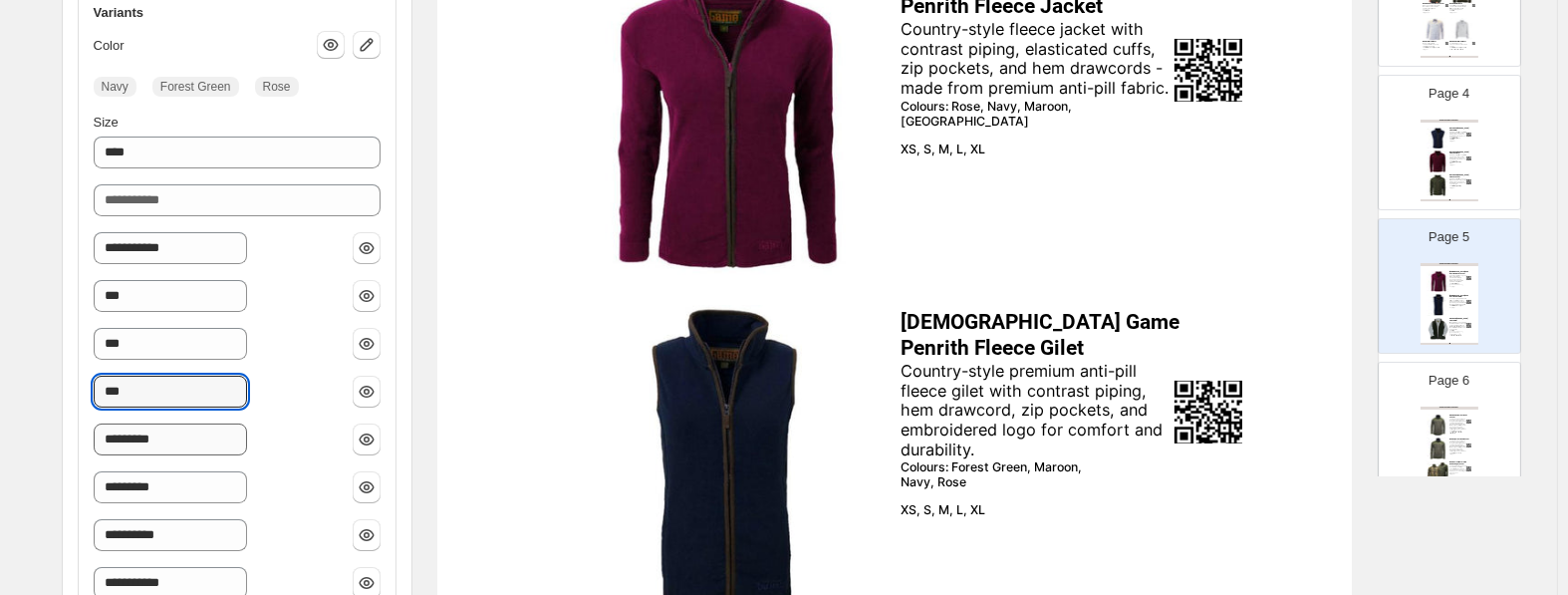 type on "***" 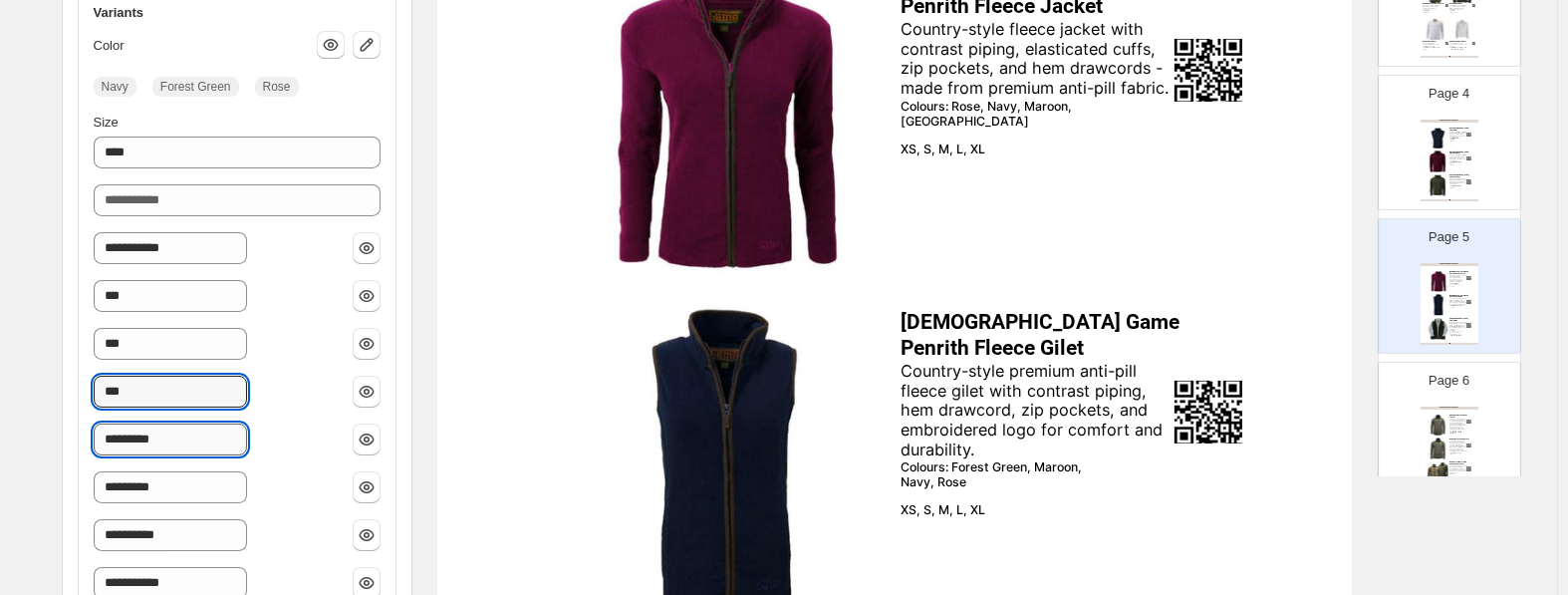 click on "*********" at bounding box center (170, 440) 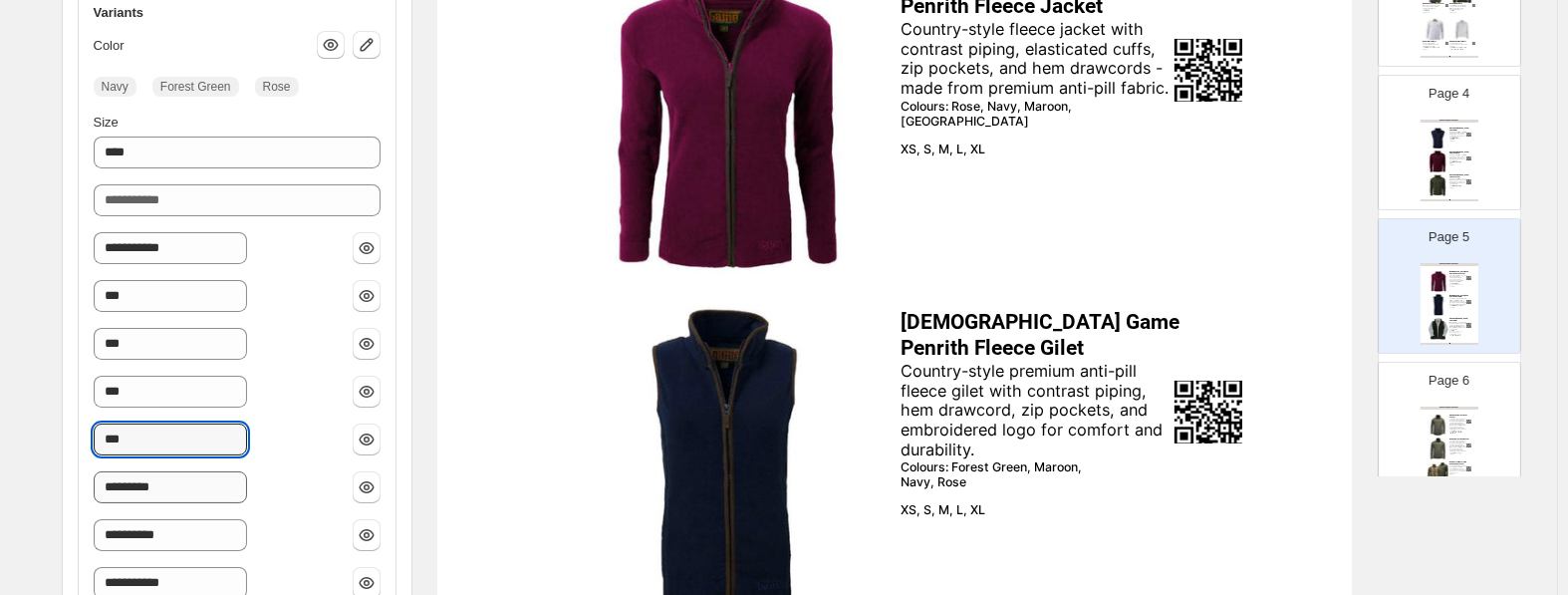 type on "***" 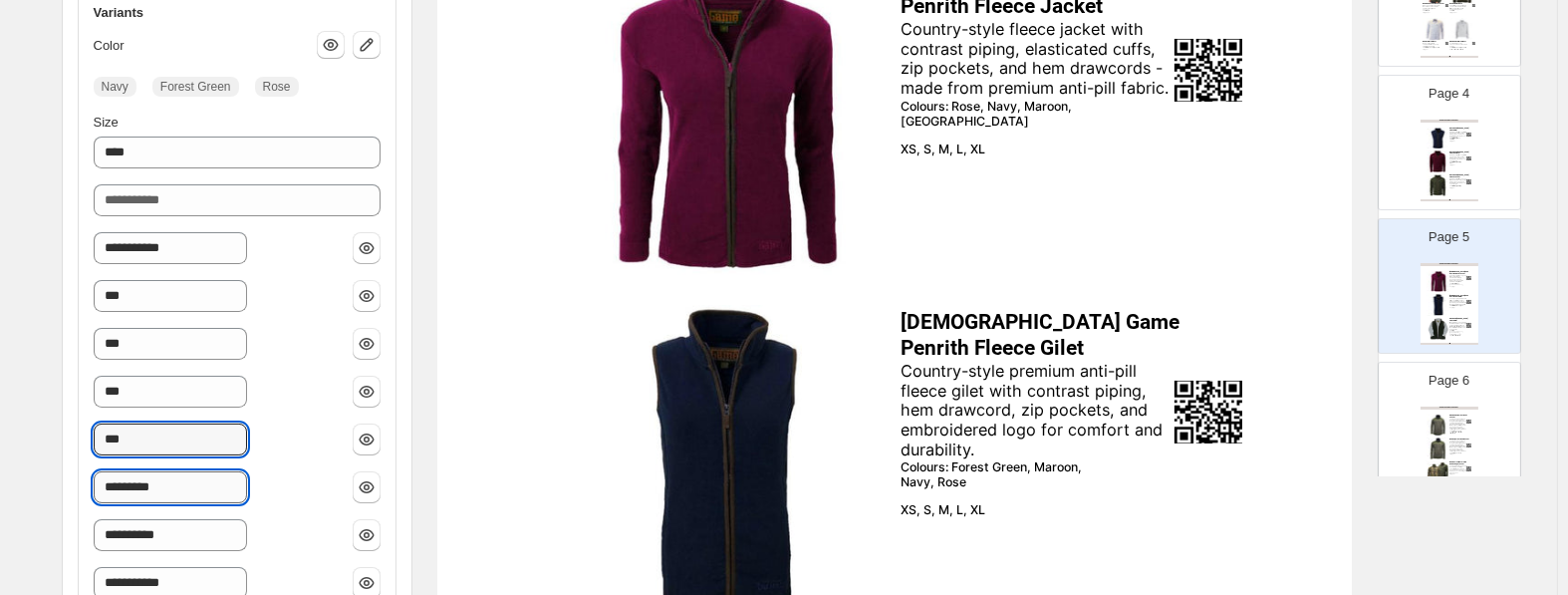 click on "*********" at bounding box center (170, 487) 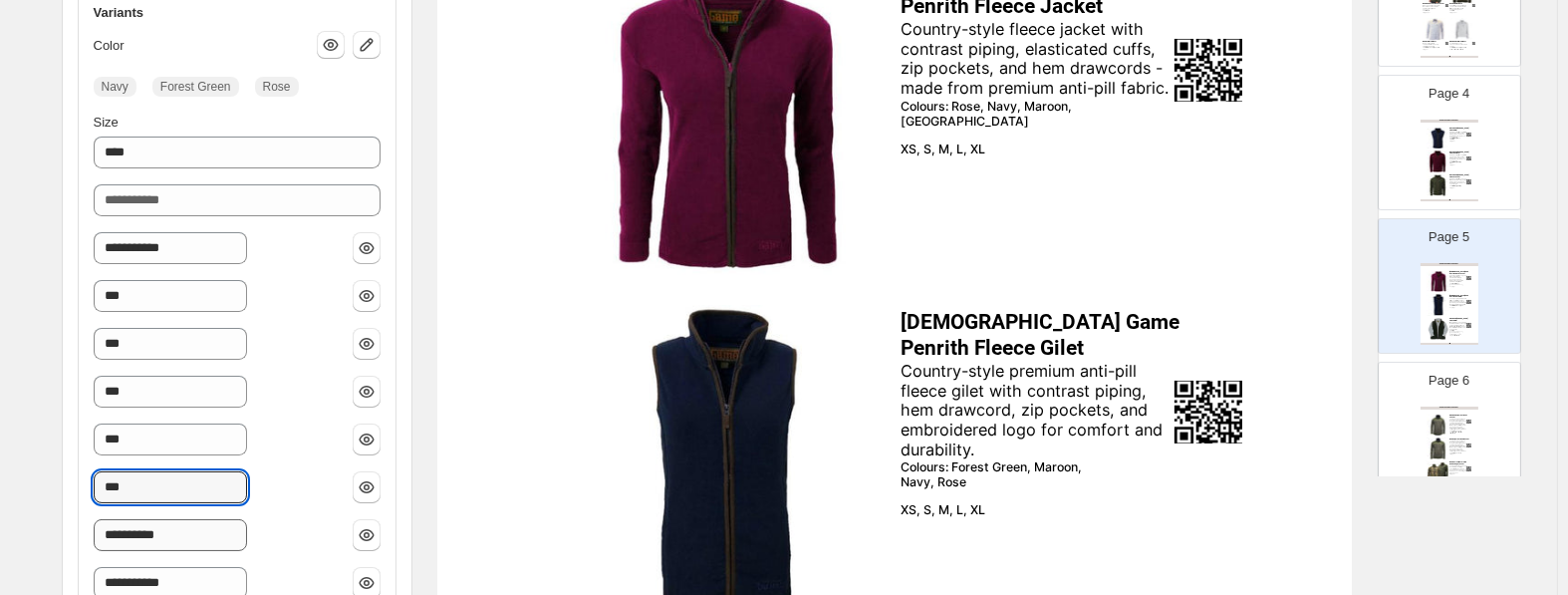 type on "***" 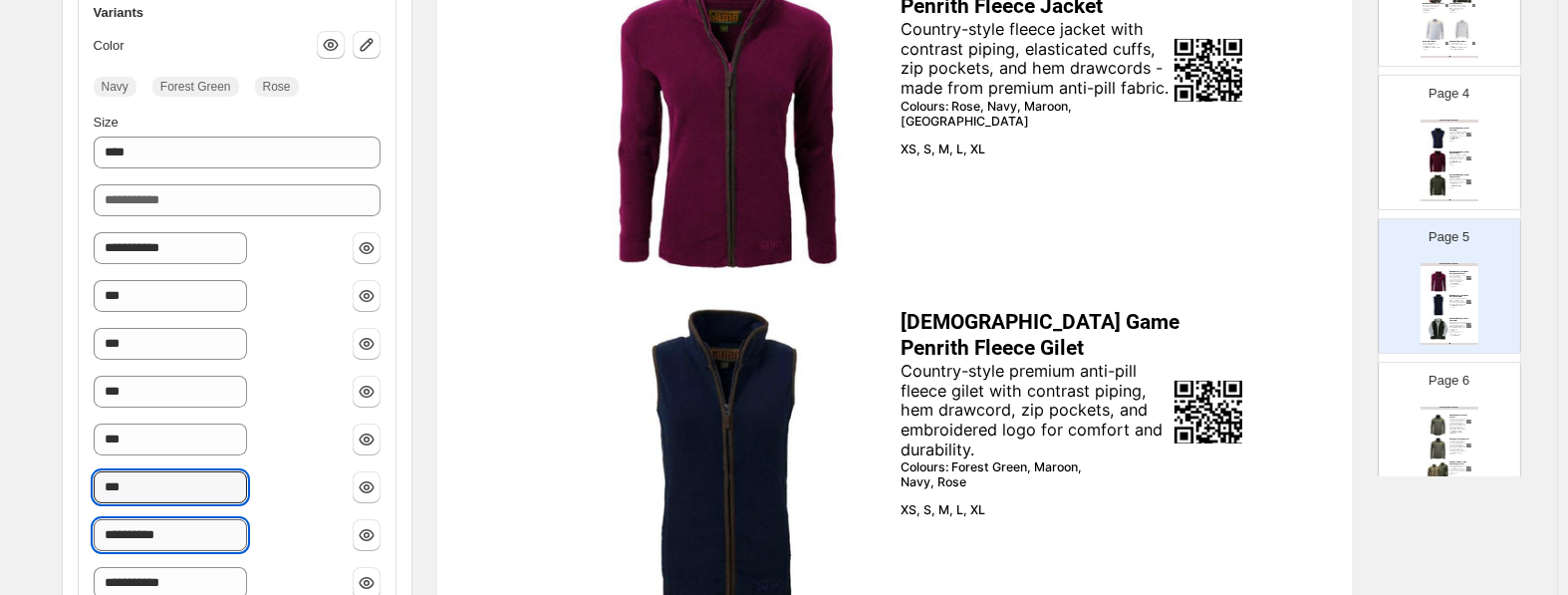 click on "**********" at bounding box center [170, 535] 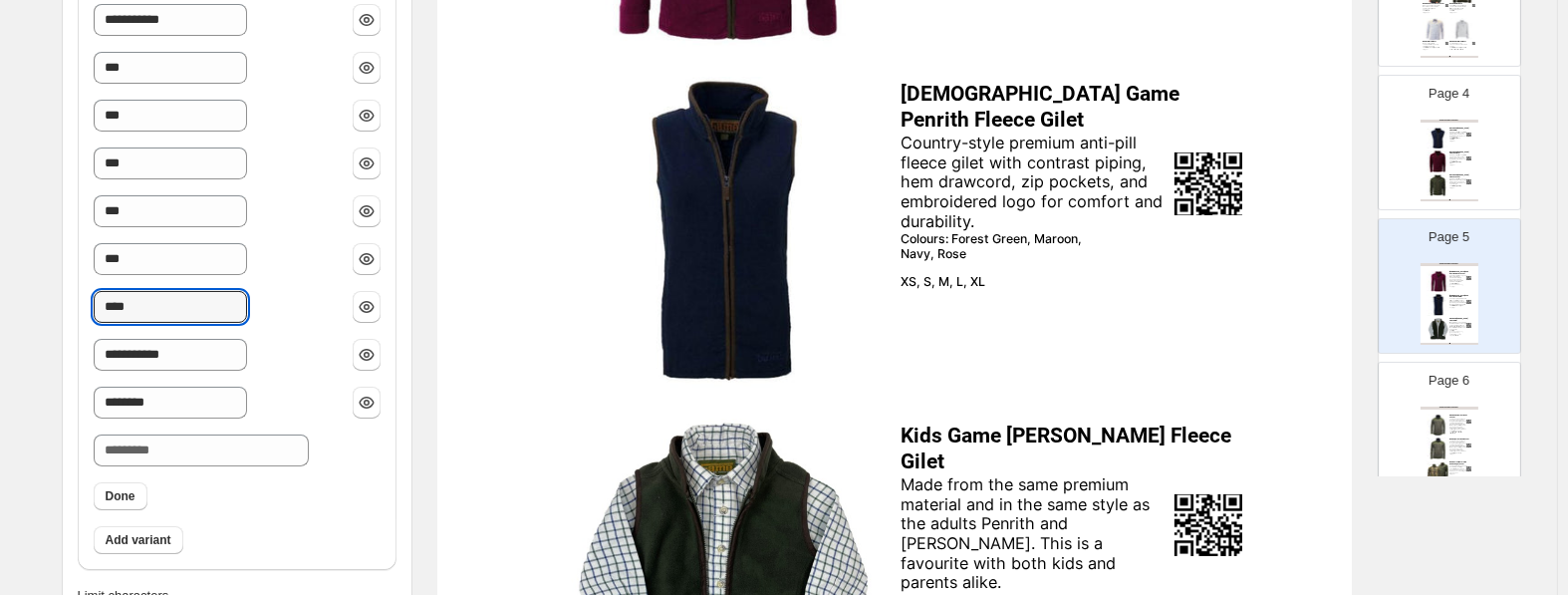 scroll, scrollTop: 722, scrollLeft: 0, axis: vertical 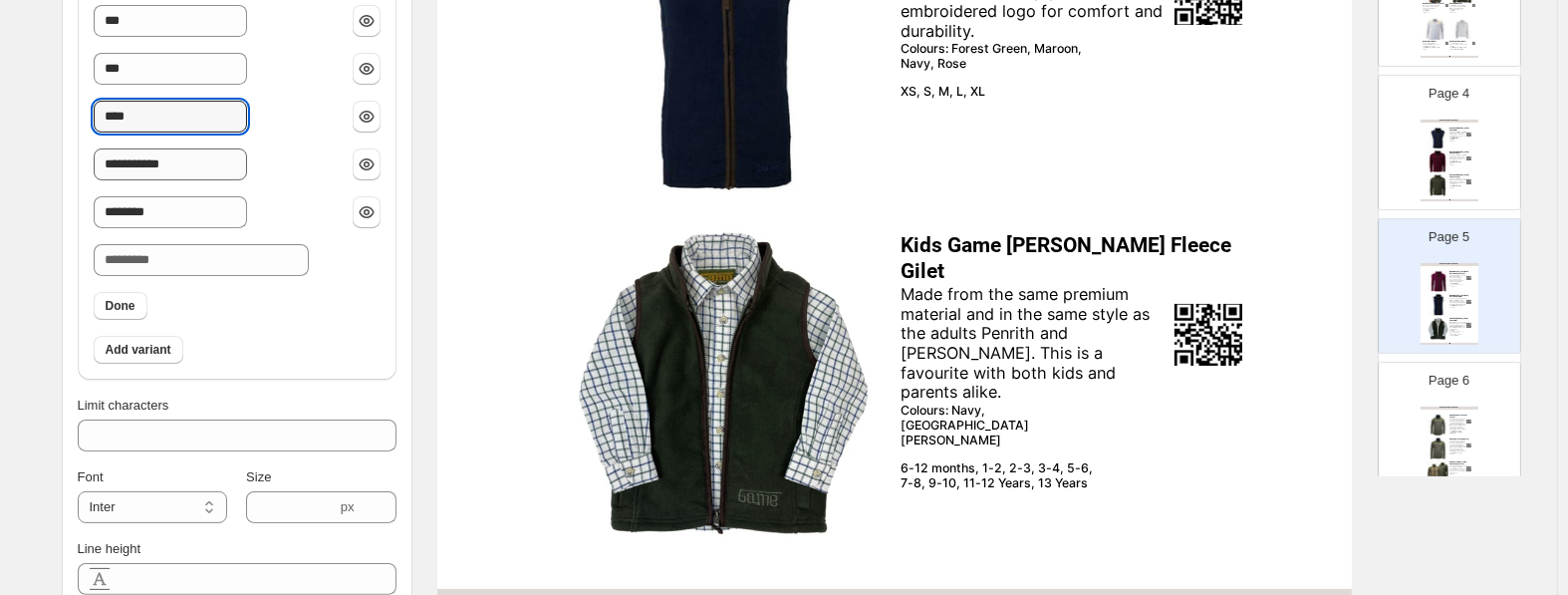 type on "****" 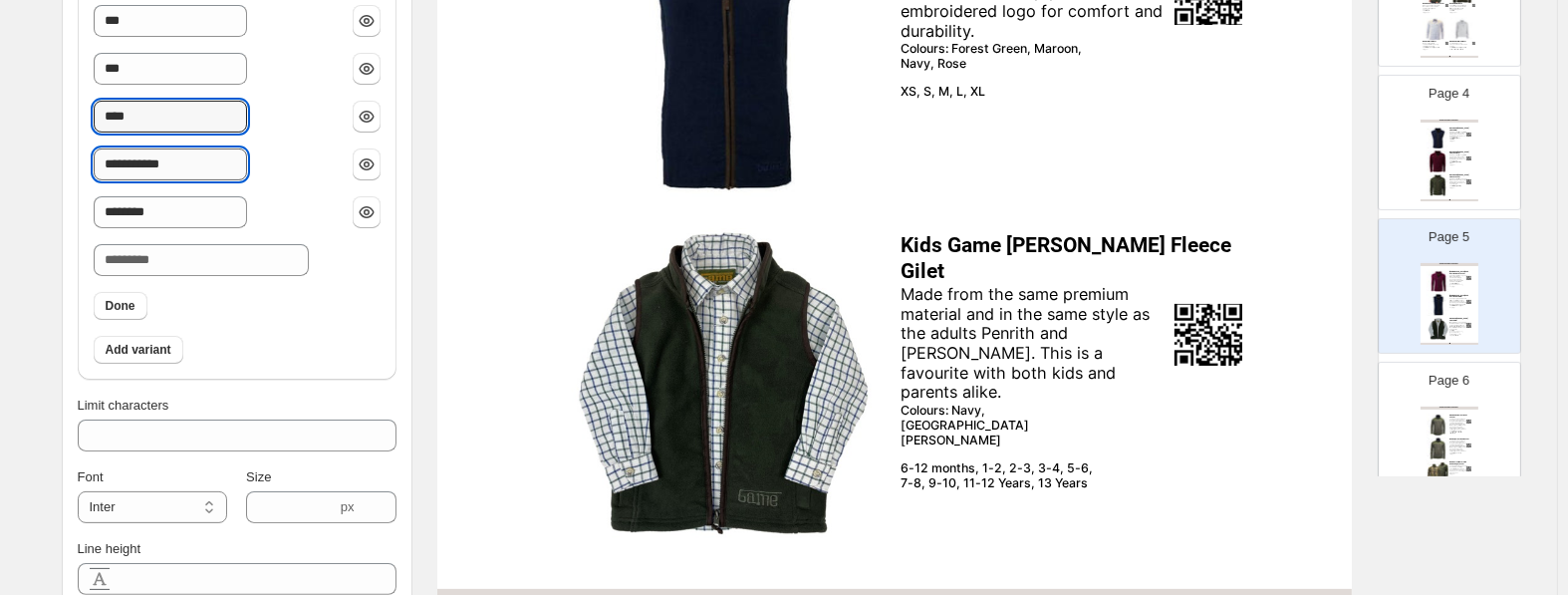 click on "**********" at bounding box center [170, 164] 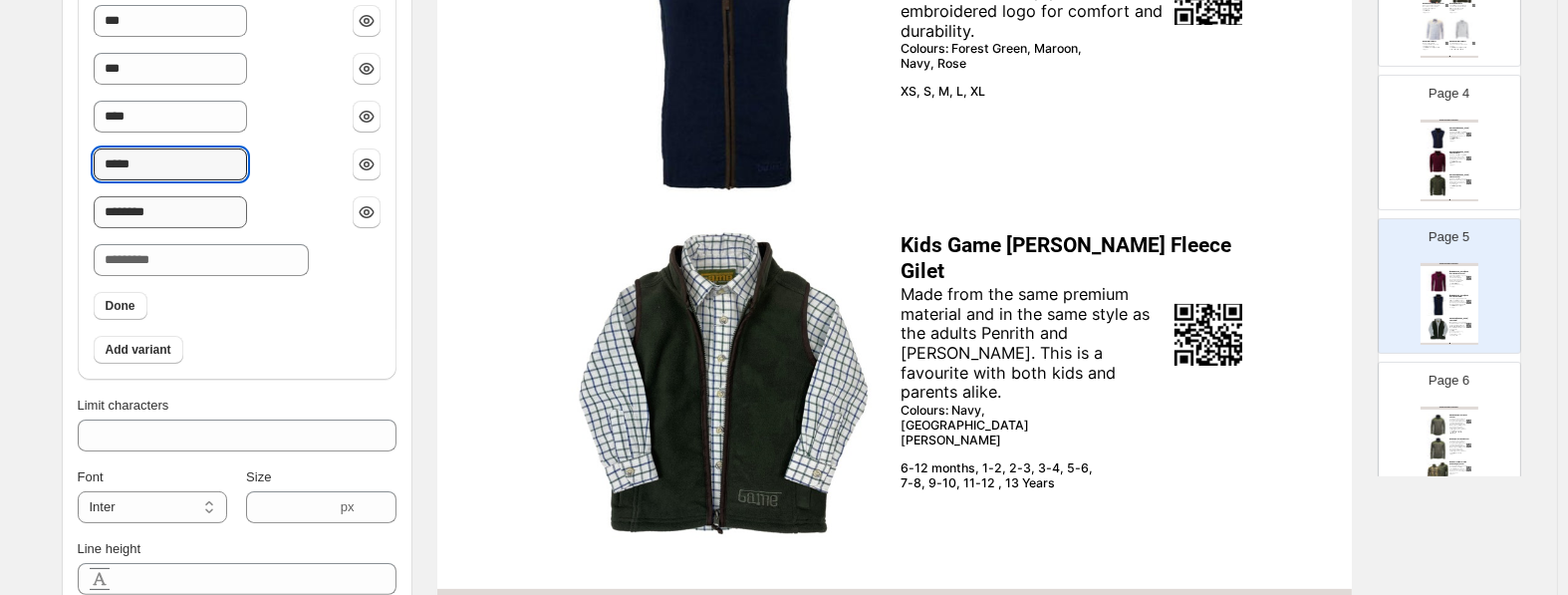 type on "*****" 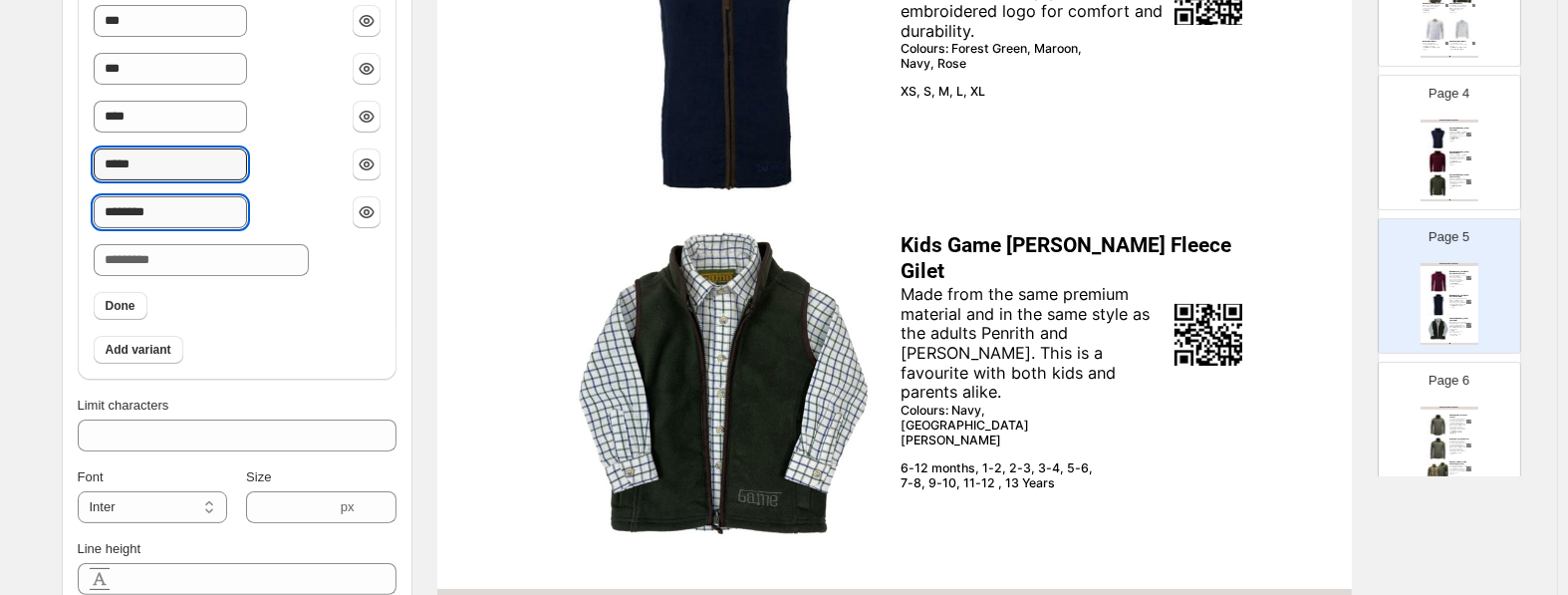 click on "********" at bounding box center [170, 212] 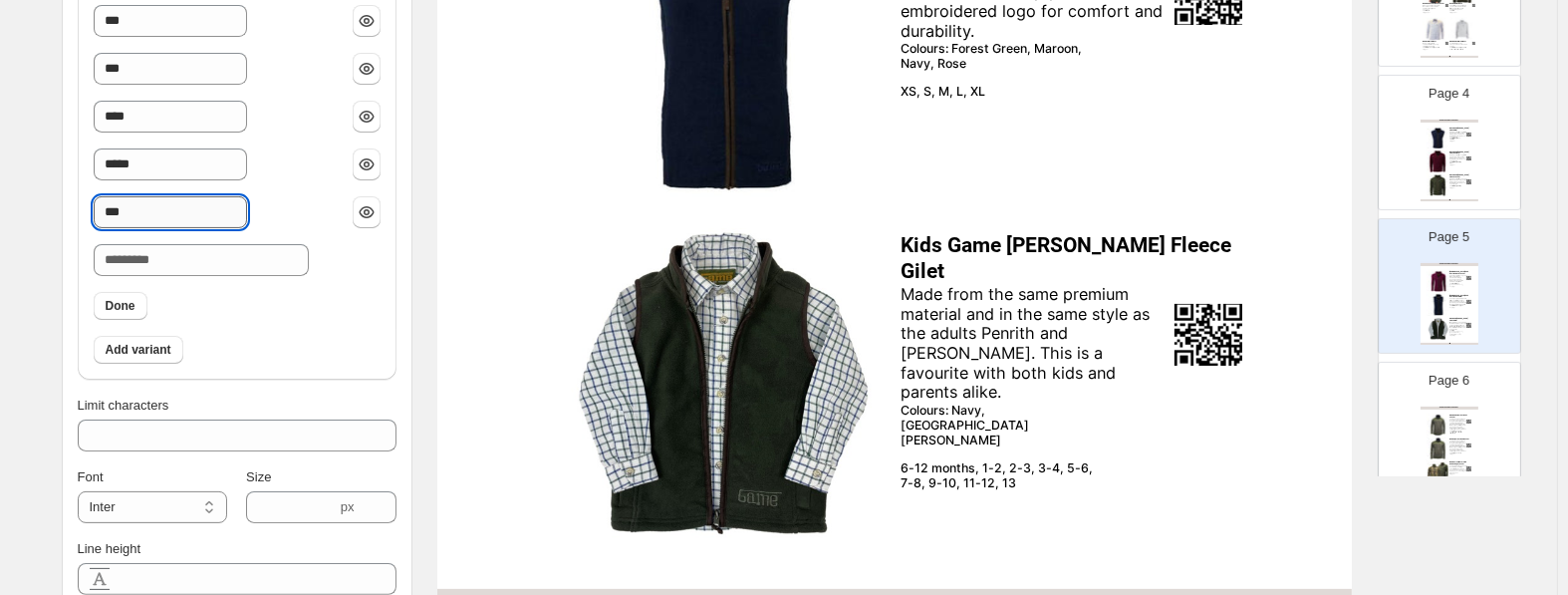 type on "**" 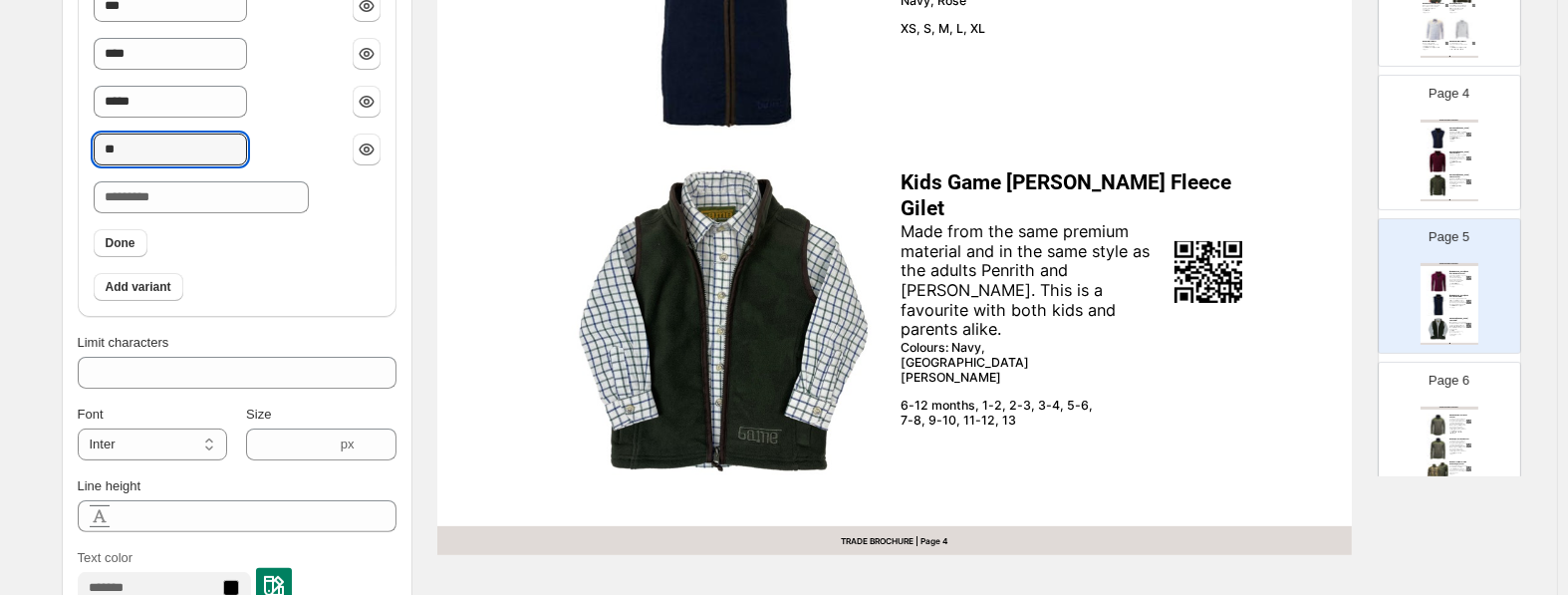 scroll, scrollTop: 826, scrollLeft: 0, axis: vertical 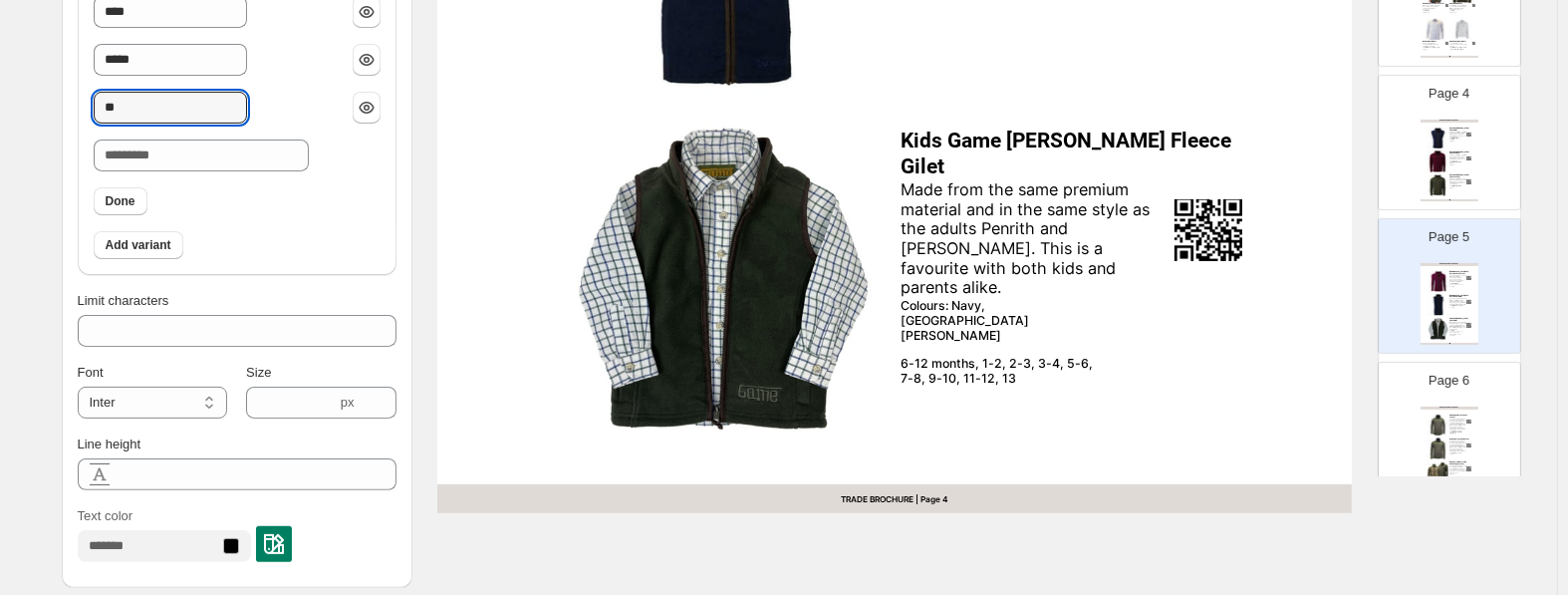 click on "GAME TECHNICAL APPAREL Kids Game Viper Softshell Jacket
The Game Viper softshell jacket has been made using waterproof, windproof and breathable fabrics, providing reliable protection from the elements. With 4 outer pockets and velcro adjustable cuffs the Viper softshell jackets combines comfort with practicality.
2-3 Years, 3-4 Years, 5-6 Years, 7-8 Years, 9-10 Years, 11-12 Years, 13 Years   Game Viper Softshell Jacket
The Game Viper softshell jacket has been made using waterproof, windproof and breathable fabrics, providing reliable protection from the elements. With 4 outer pockets and velcro ajustable cuffs the Viper softshell jackets combines comfort with practicality.
S, M, L, XL, 2XL   Game Pursuit Reversible Camouflage Jacket
The waterproof Game Pursuit reversible jacket is truly versaitle with nine zipped pockets, air vents and can be worn as a camouflage or green jacket.
S, M, L, XL, 2XL   TRADE BROCHURE | Page undefined" at bounding box center (1449, 447) 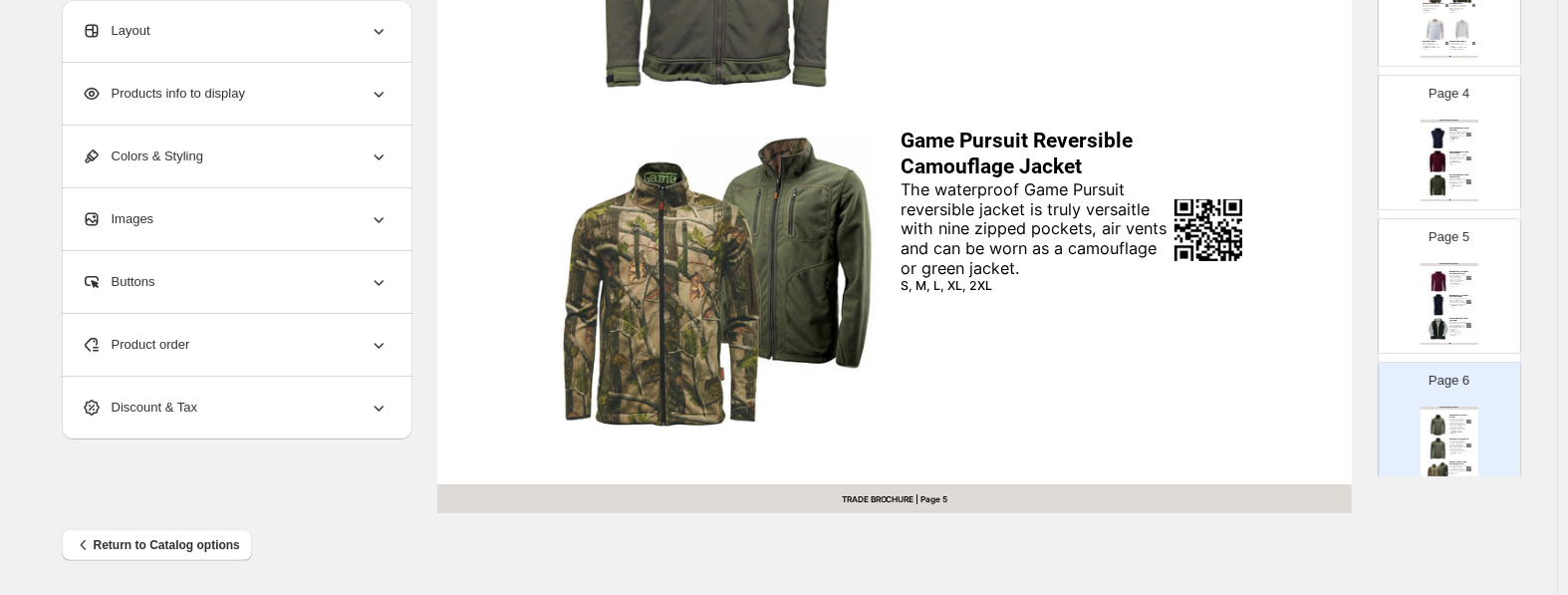 type on "*" 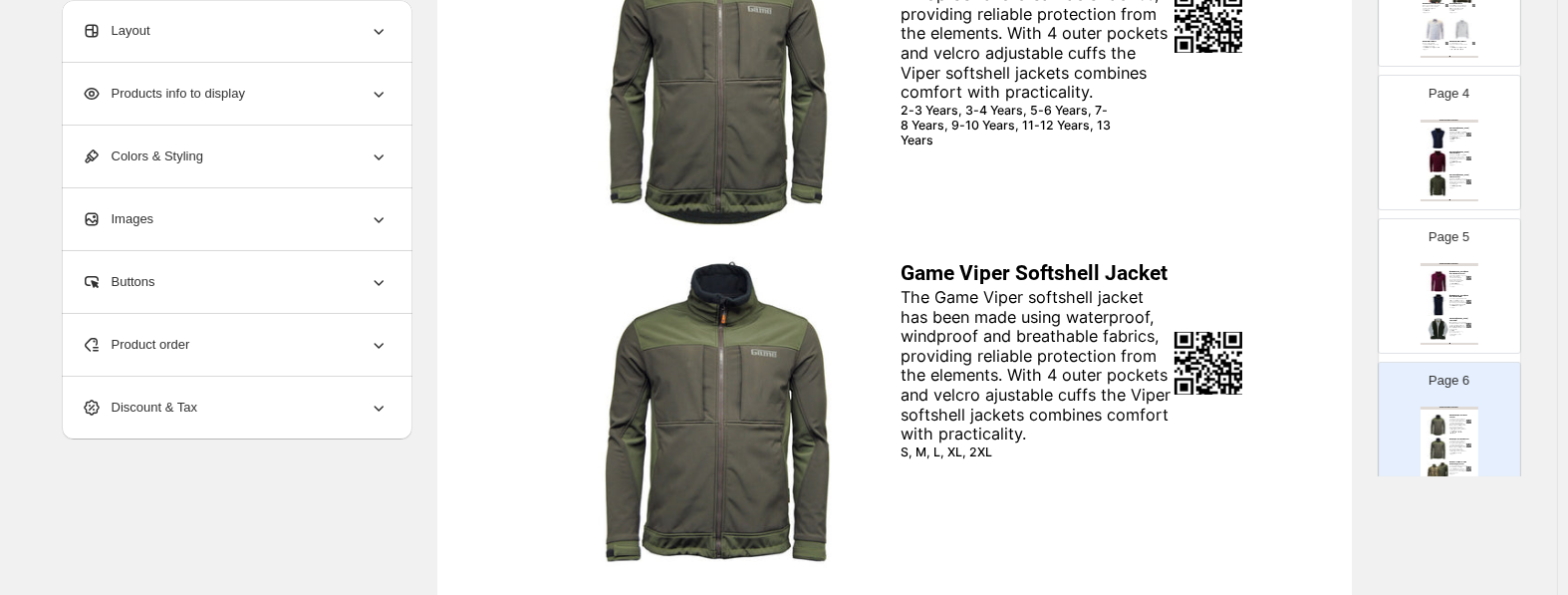 scroll, scrollTop: 303, scrollLeft: 0, axis: vertical 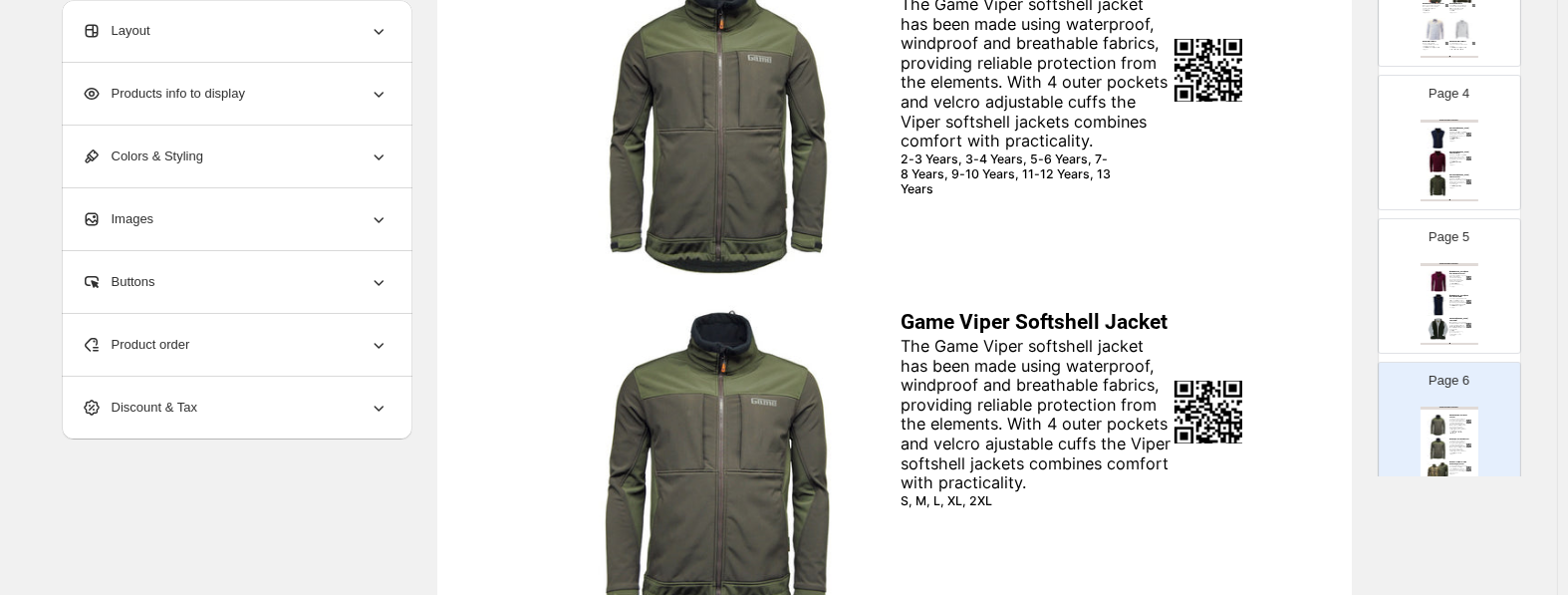 click on "2-3 Years, 3-4 Years, 5-6 Years, 7-8 Years, 9-10 Years, 11-12 Years, 13 Years" at bounding box center [1008, 174] 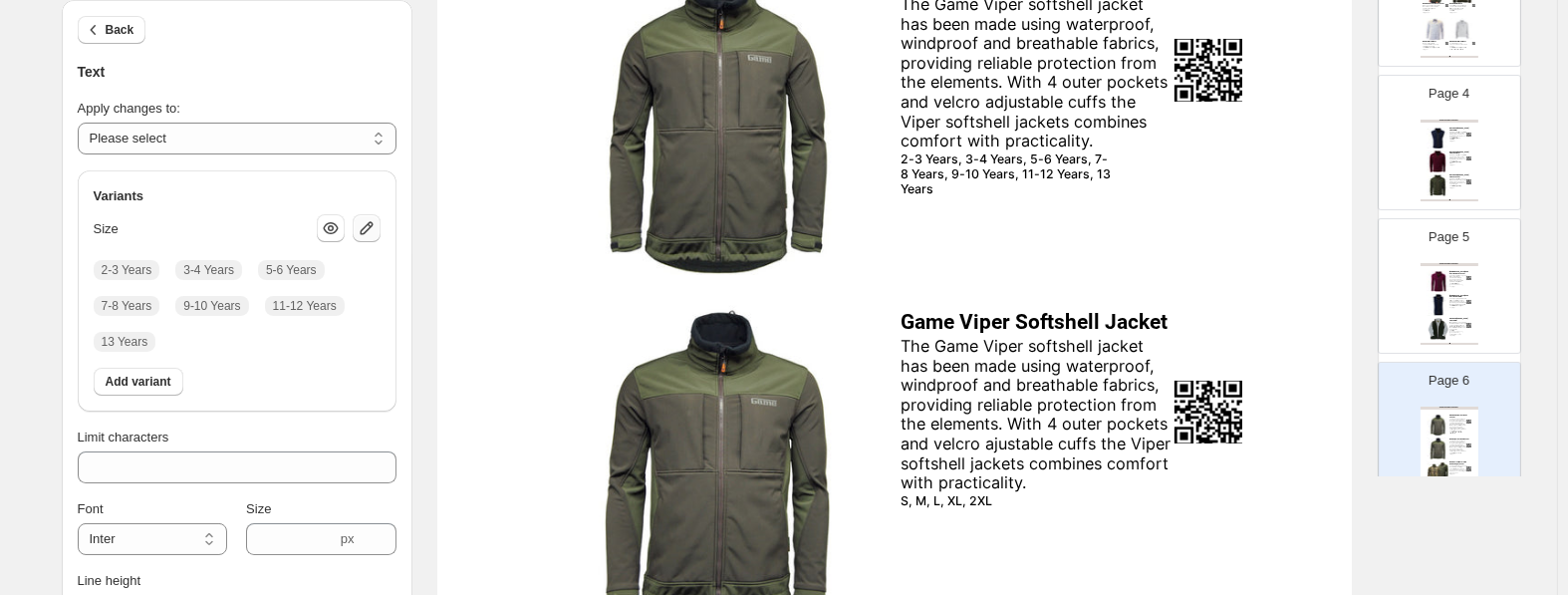 click 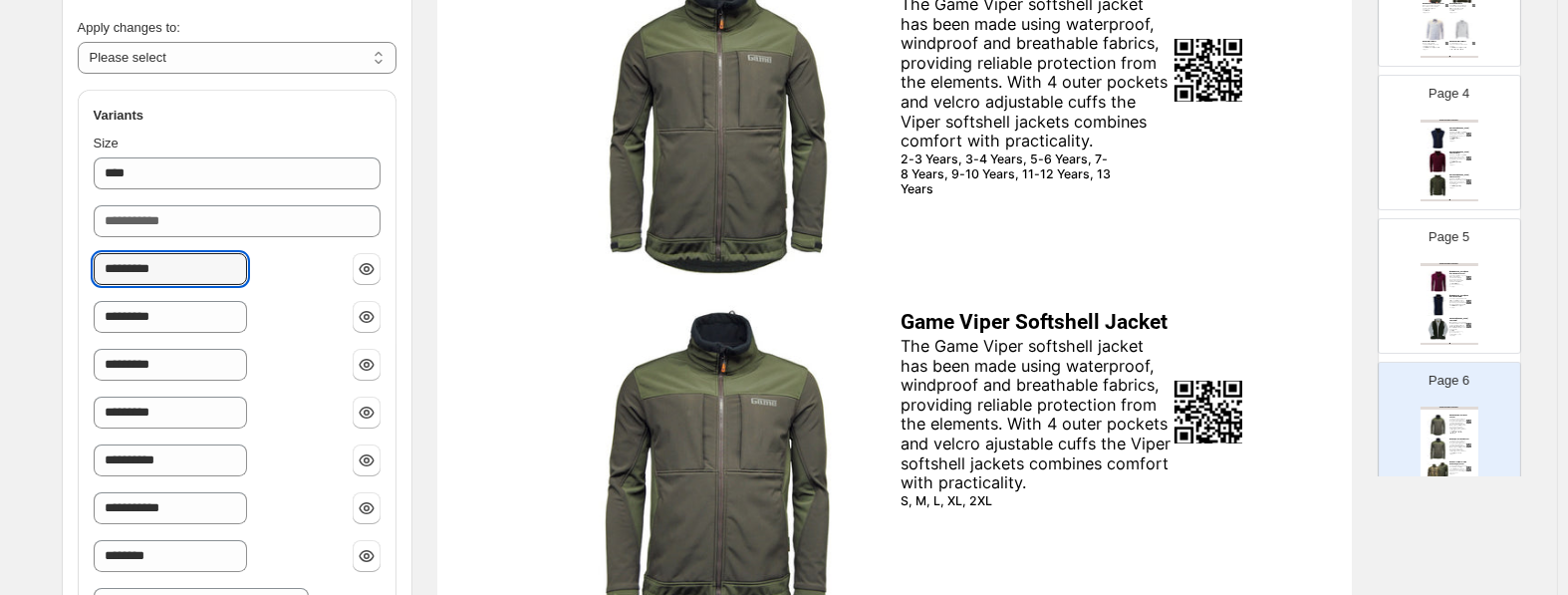 drag, startPoint x: 136, startPoint y: 267, endPoint x: 351, endPoint y: 267, distance: 215 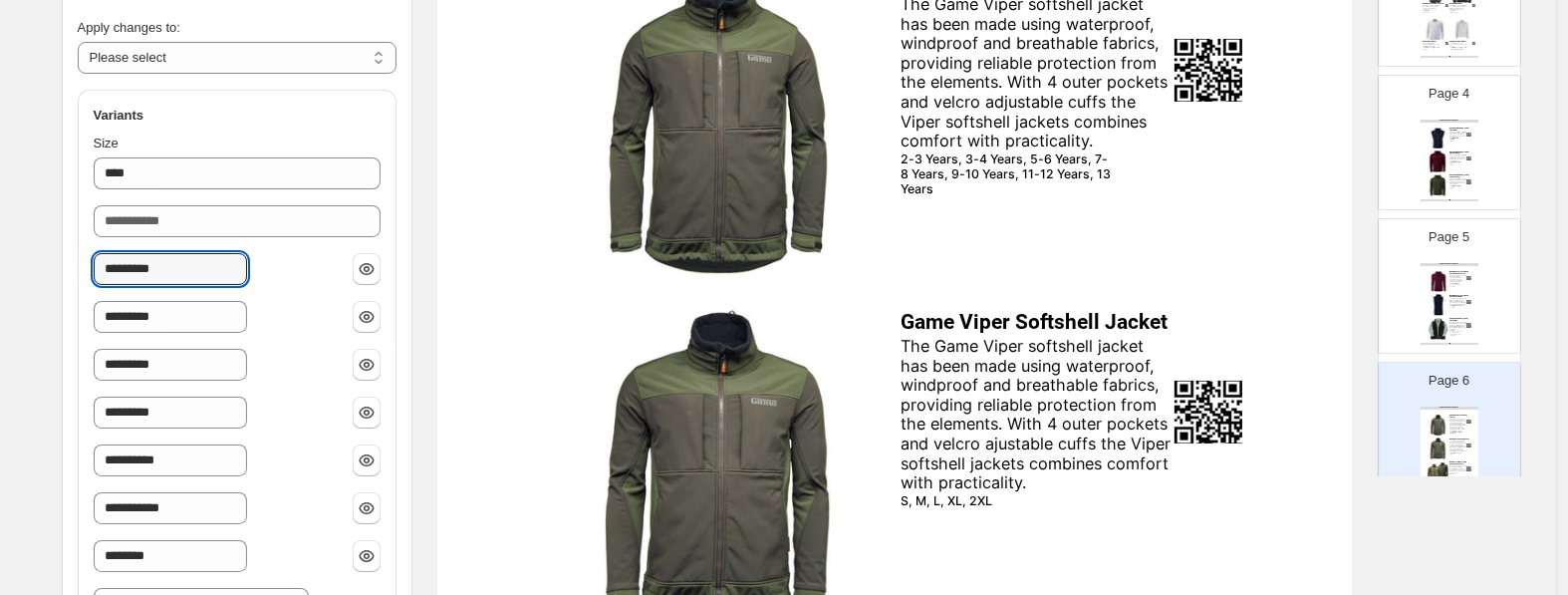 click on "*********" at bounding box center [170, 269] 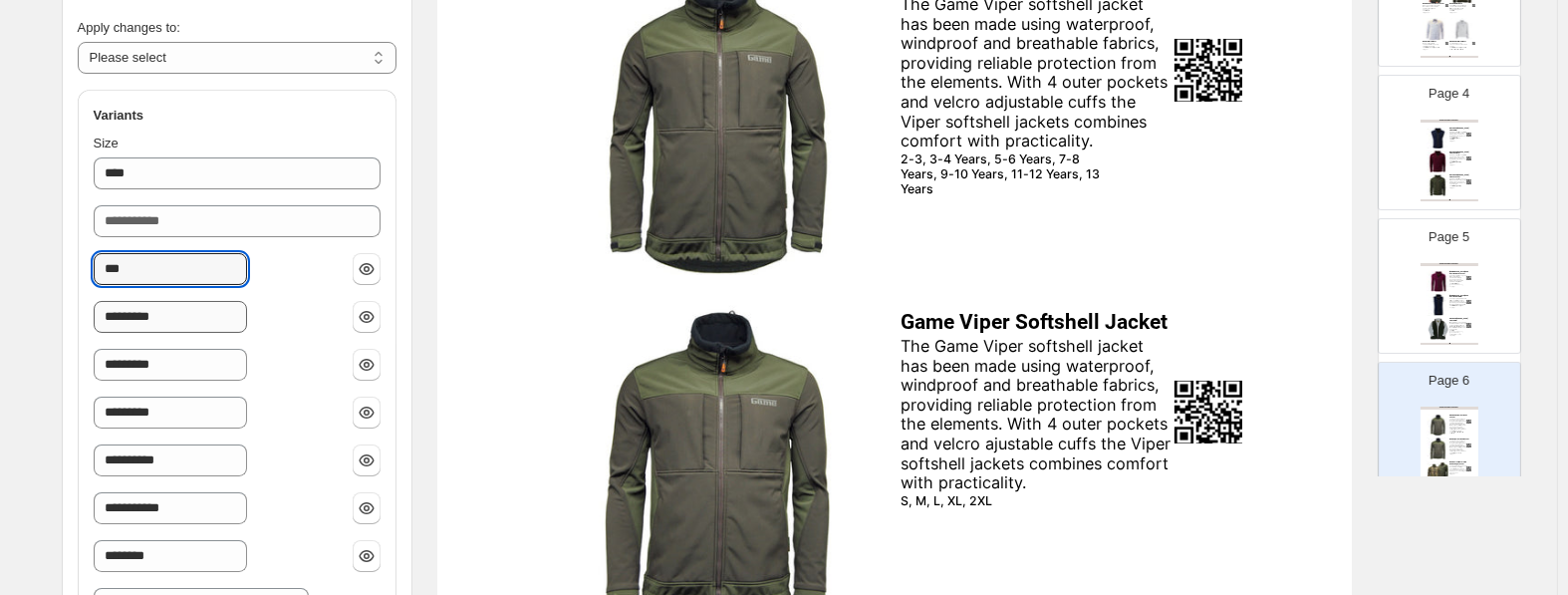type on "***" 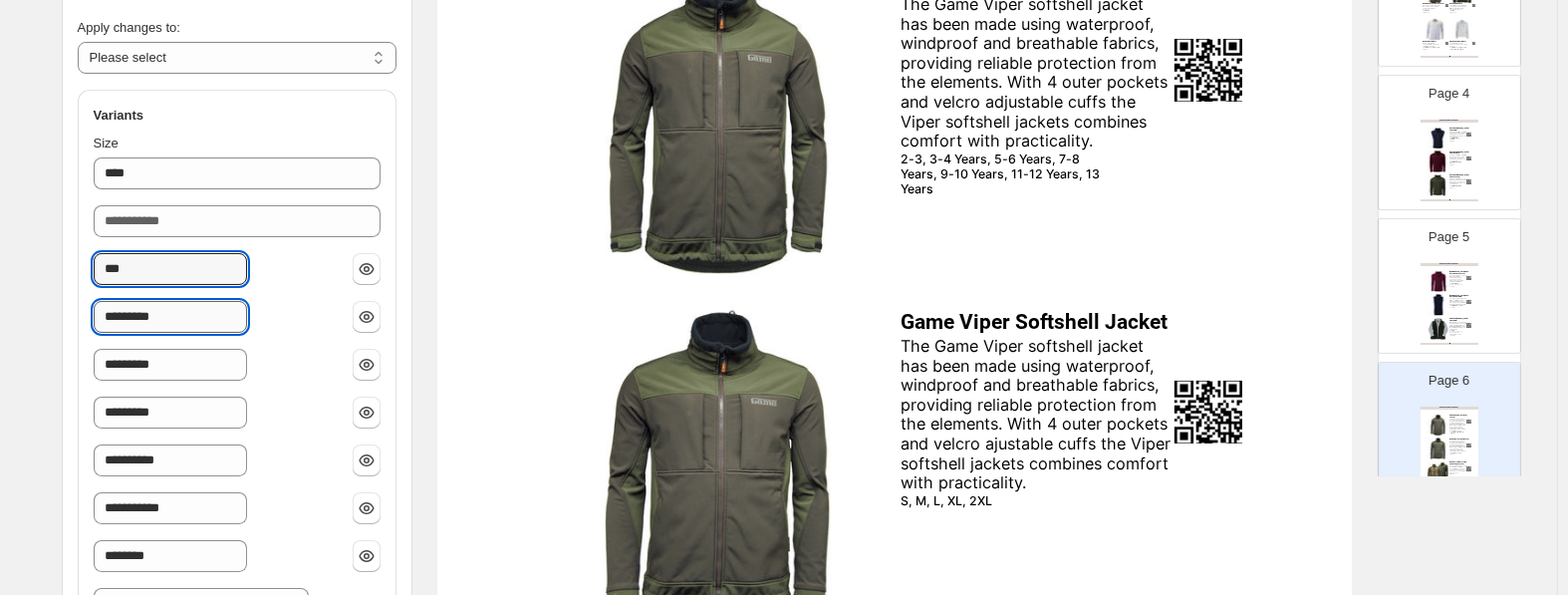 click on "*********" at bounding box center (170, 317) 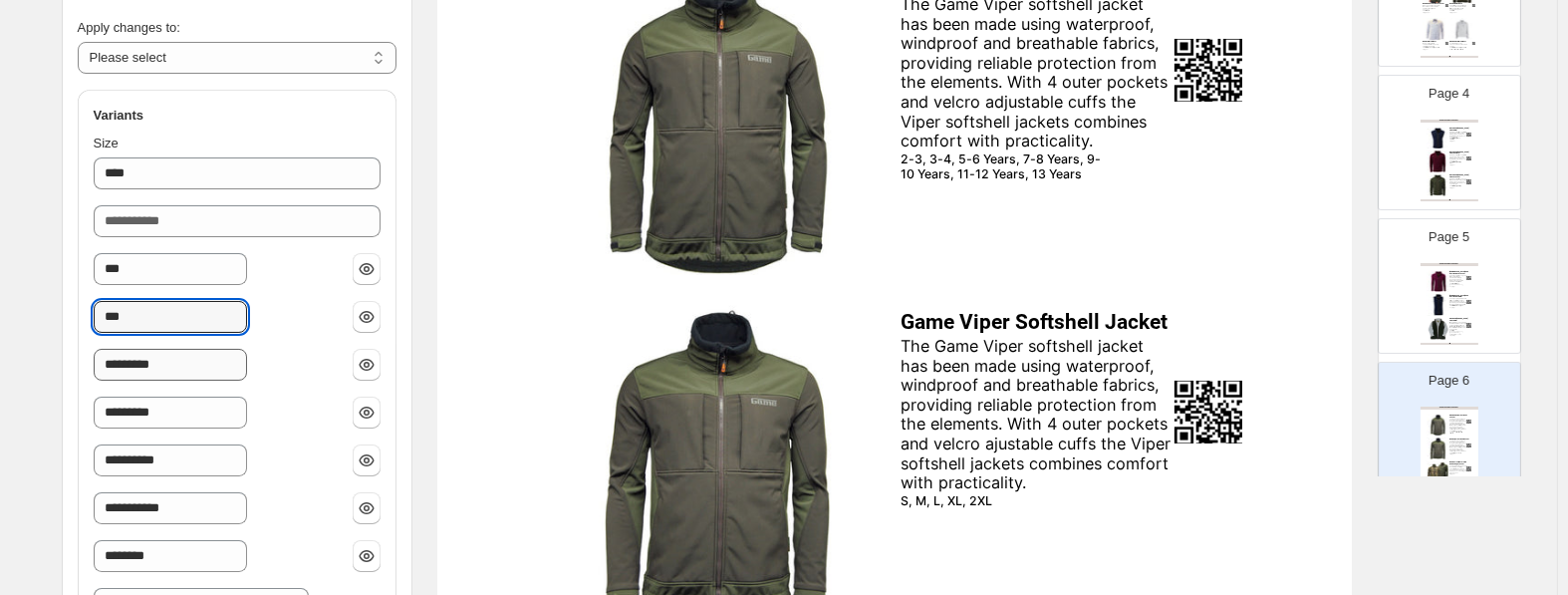type on "***" 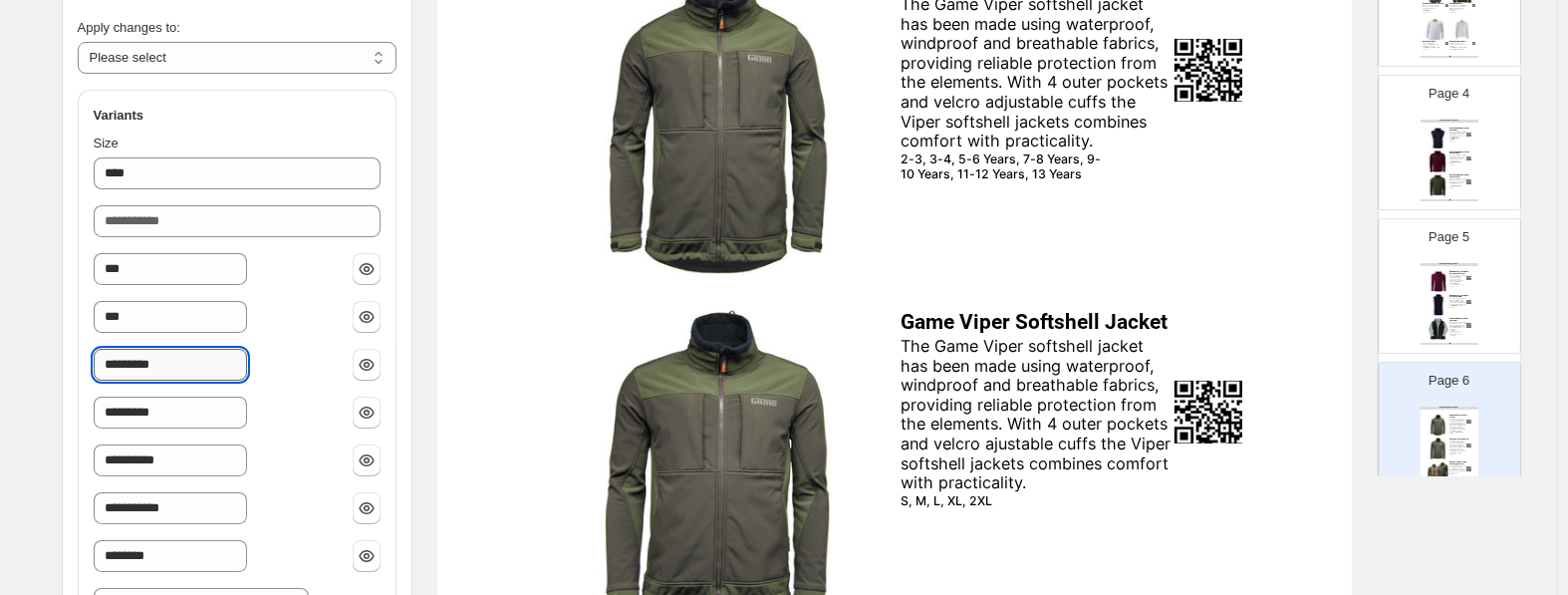click on "*********" at bounding box center [170, 365] 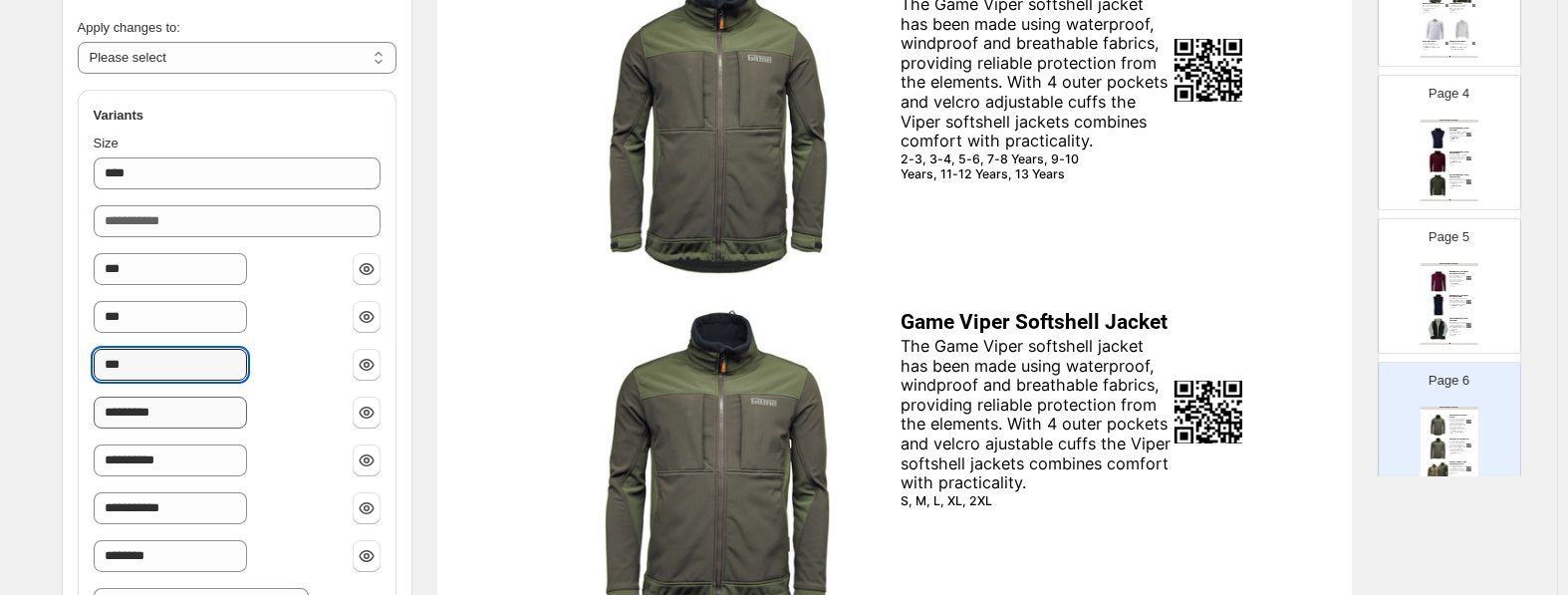 type on "***" 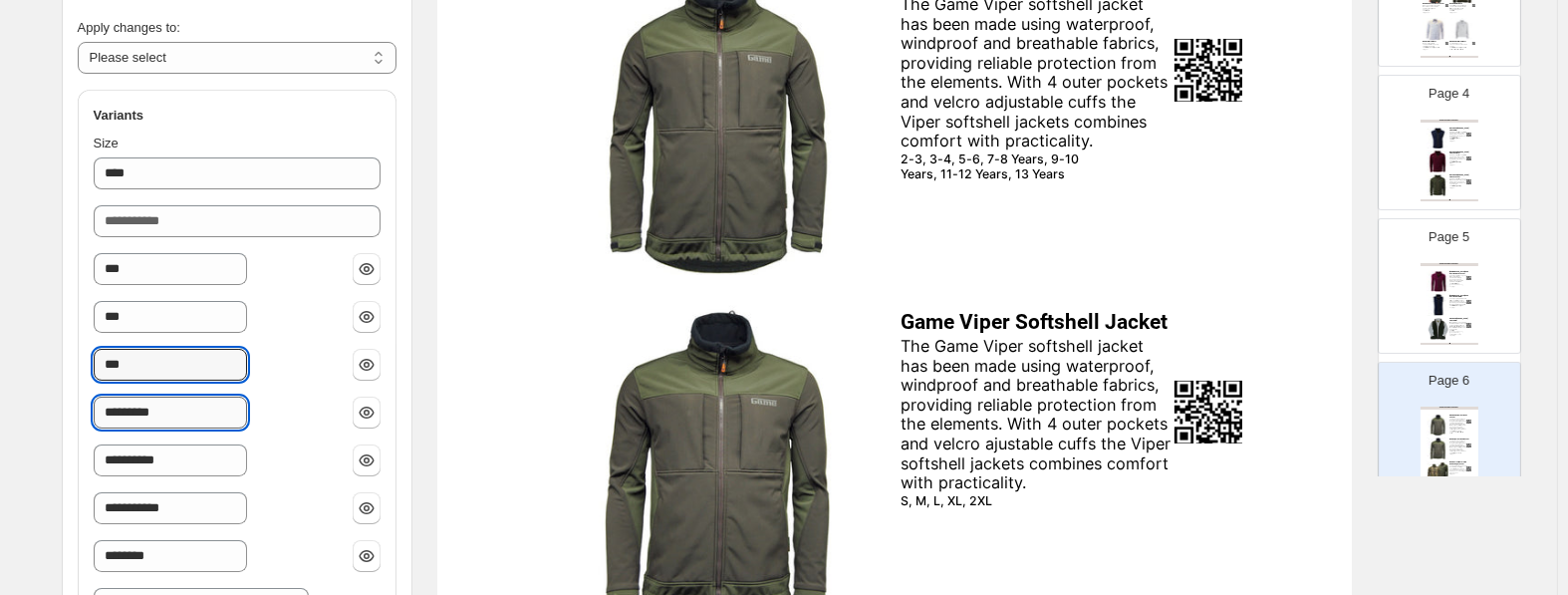 click on "*********" at bounding box center [170, 413] 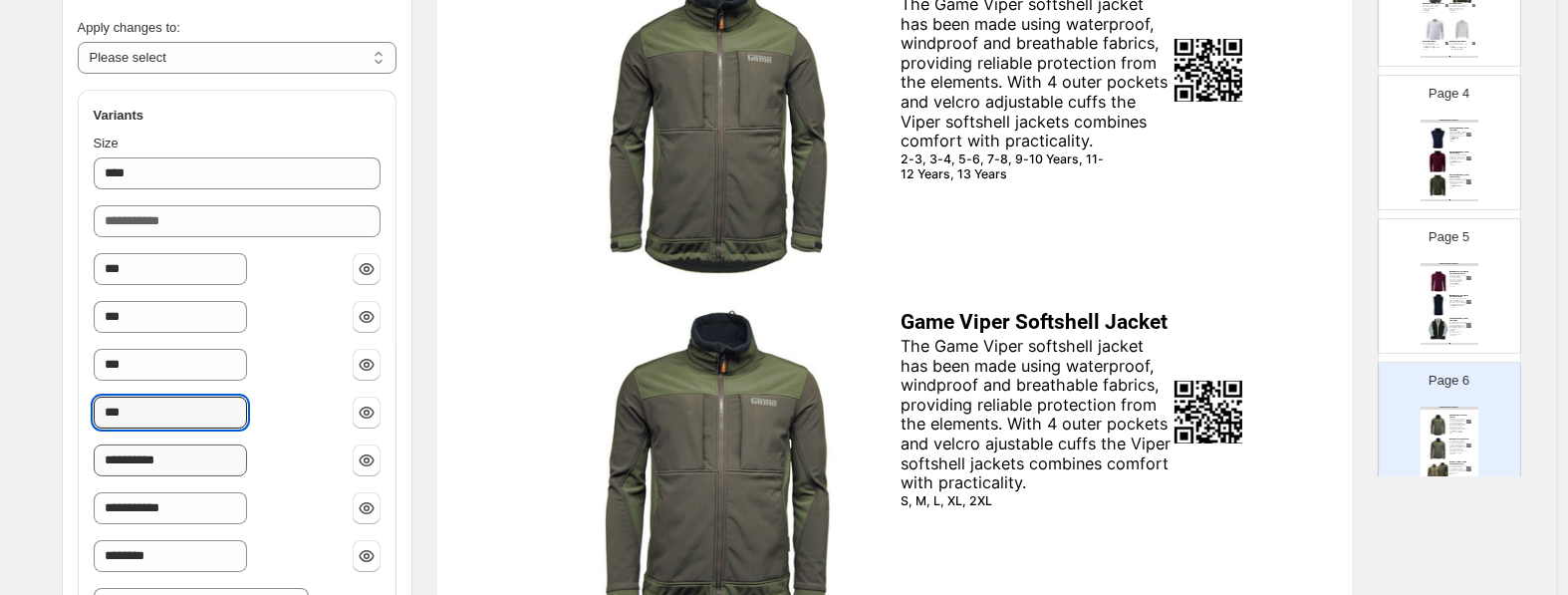 type on "***" 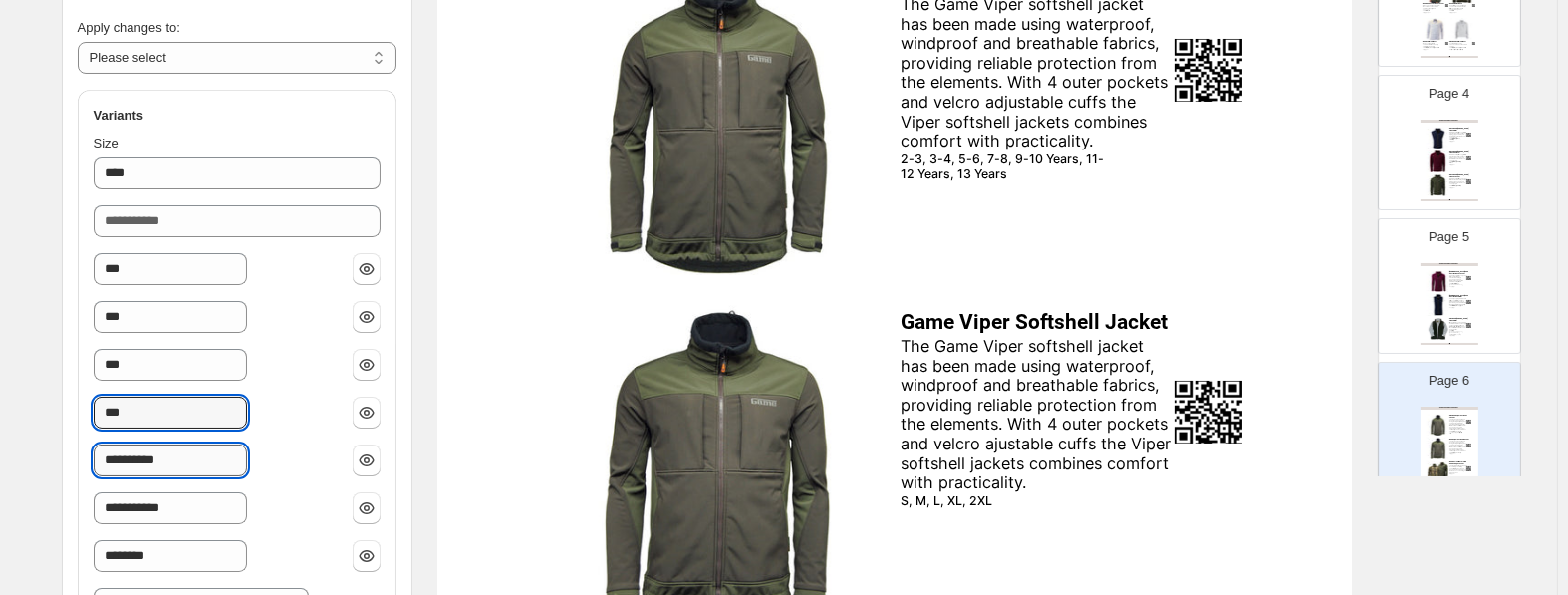 click on "**********" at bounding box center (170, 460) 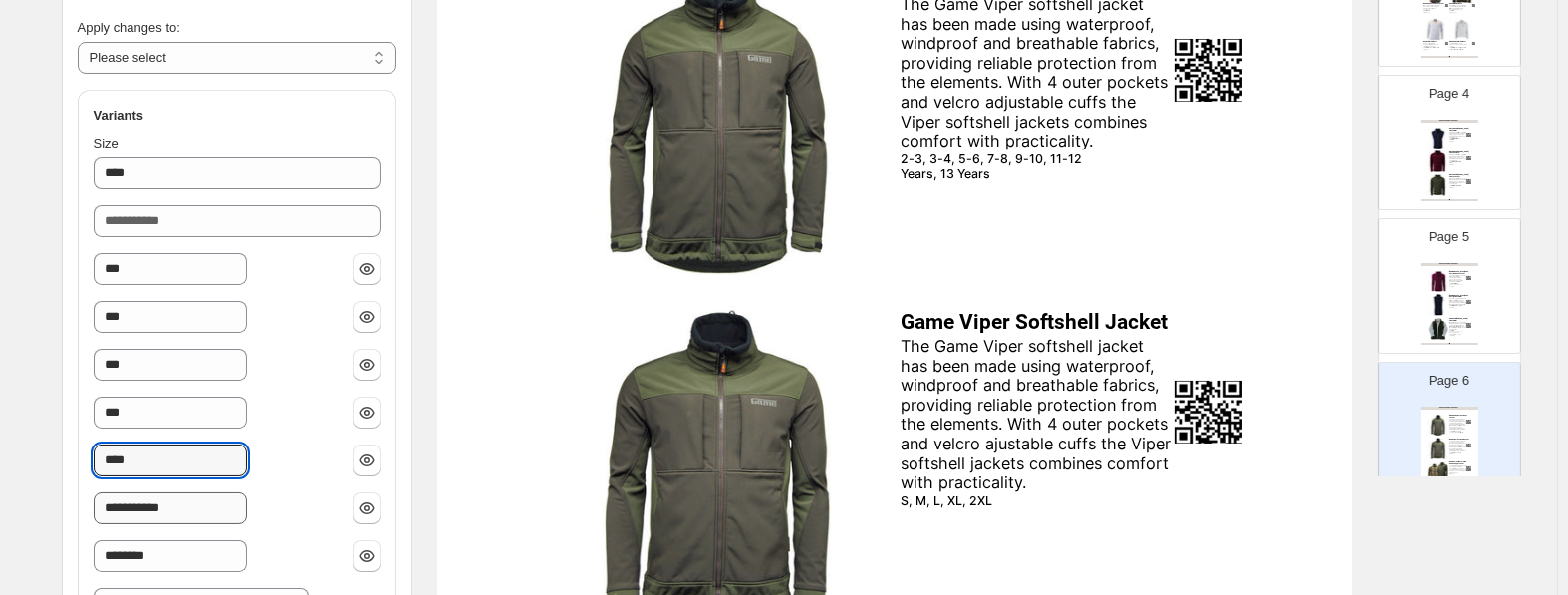 type on "****" 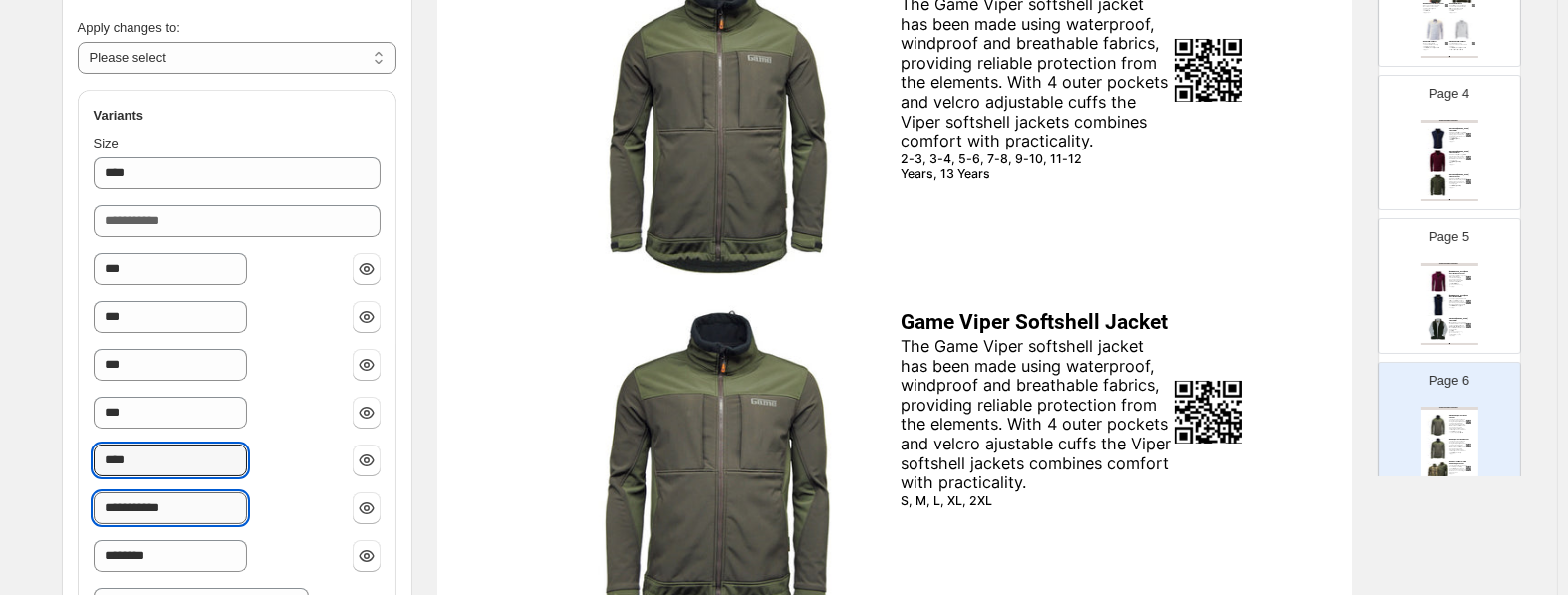 click on "**********" at bounding box center (170, 508) 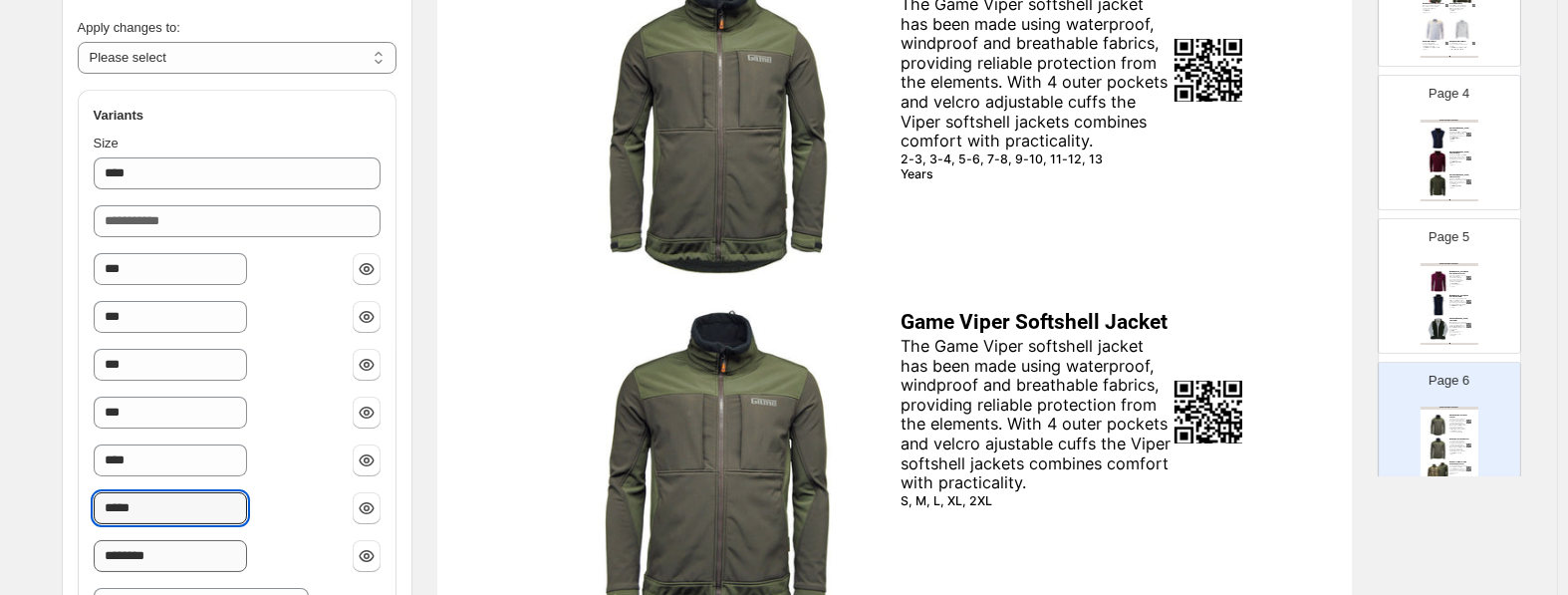 type on "*****" 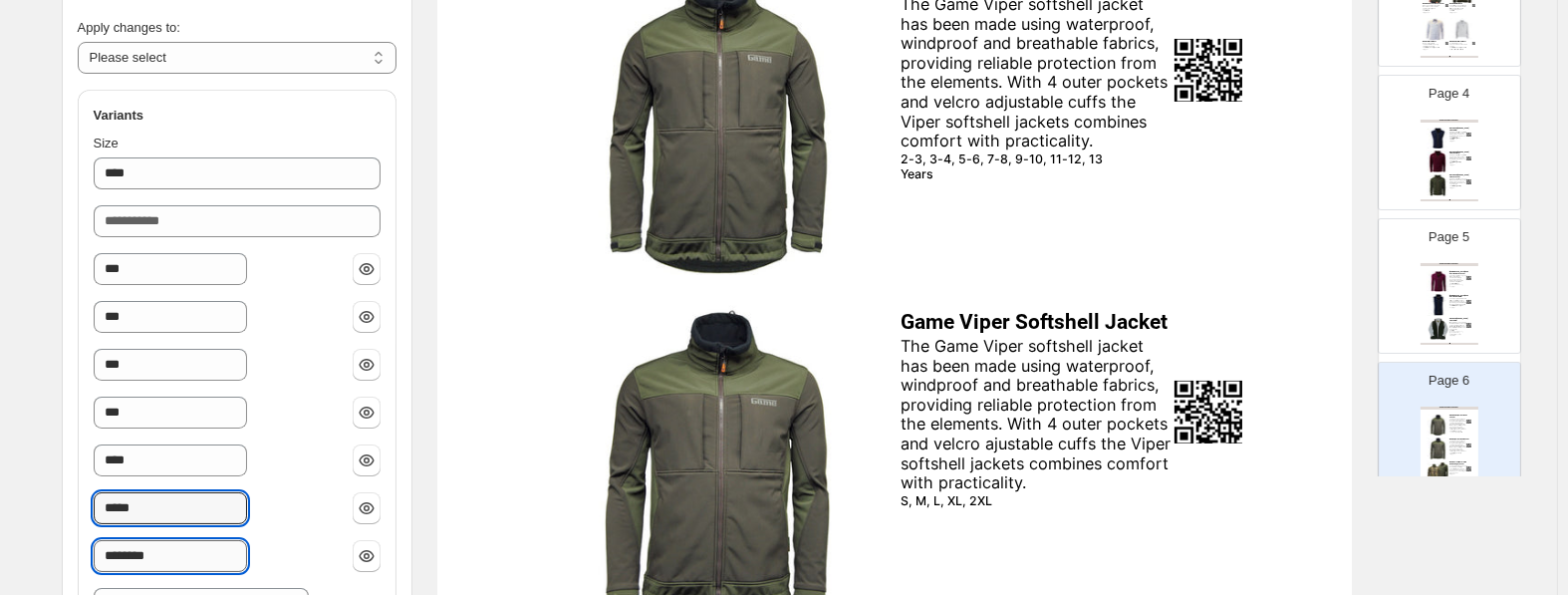 click on "********" at bounding box center (170, 556) 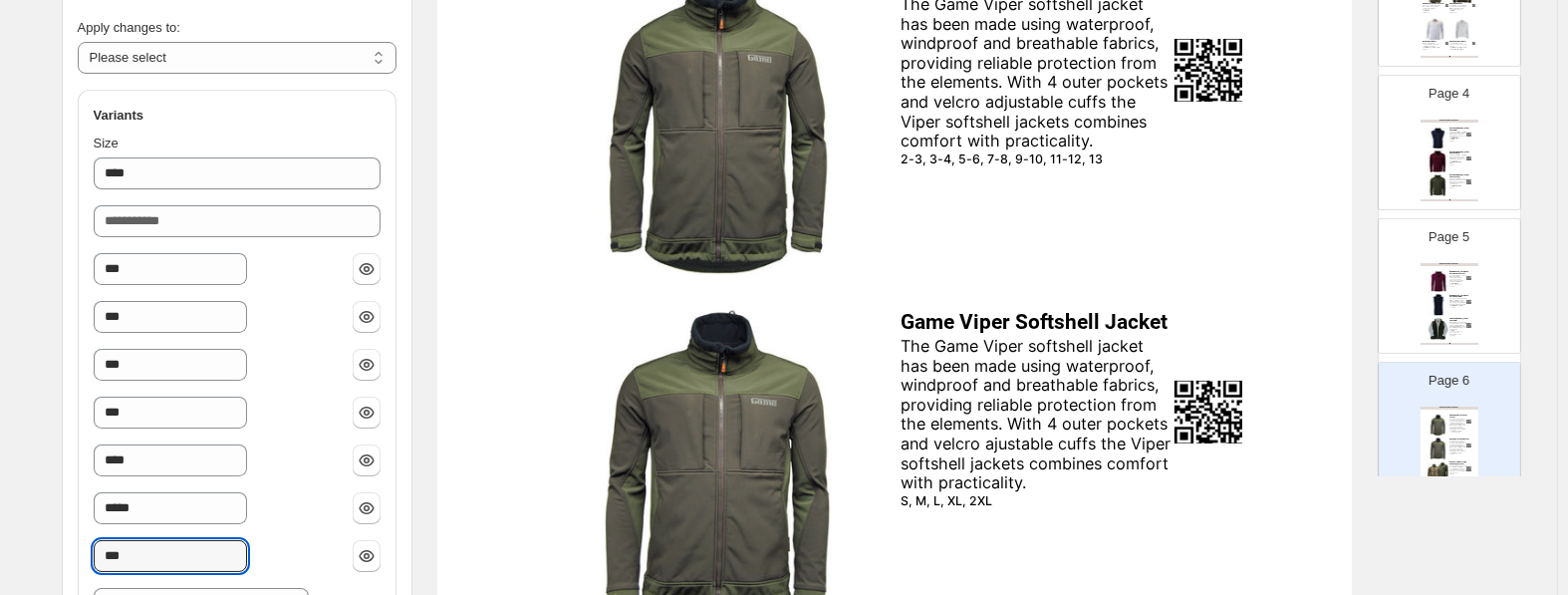 type on "**" 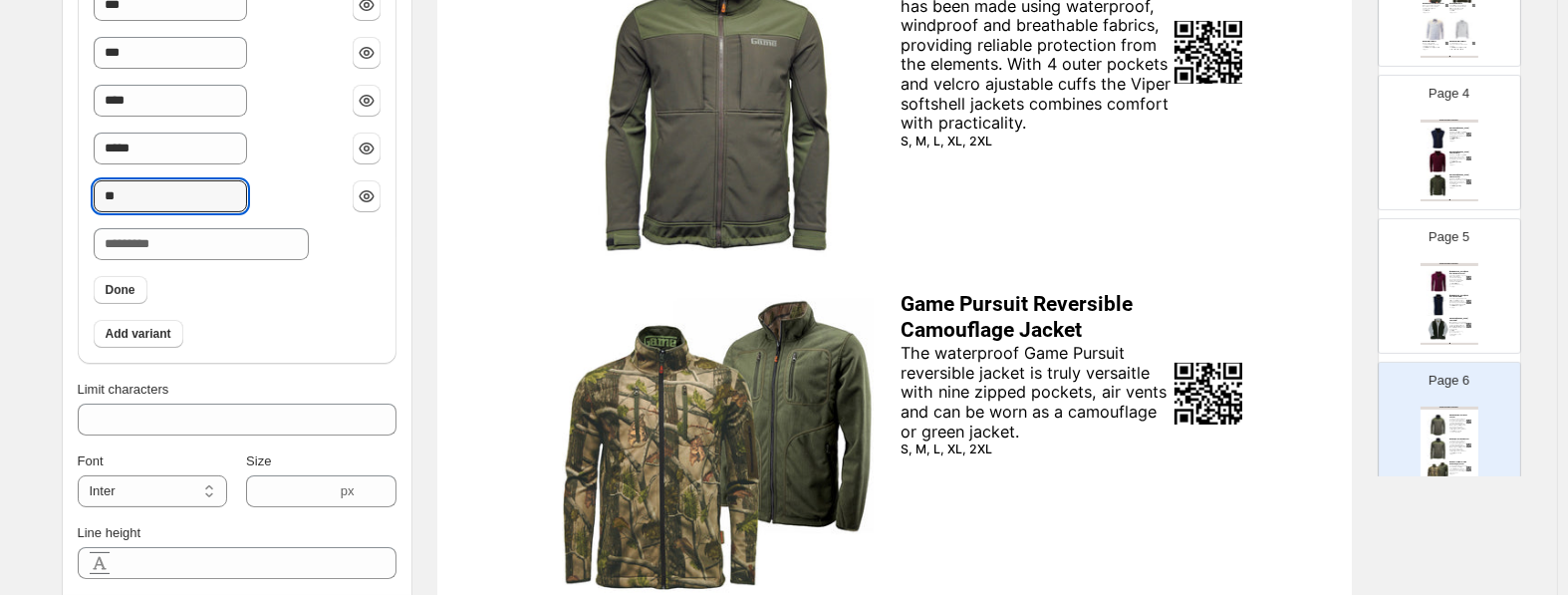 scroll, scrollTop: 826, scrollLeft: 0, axis: vertical 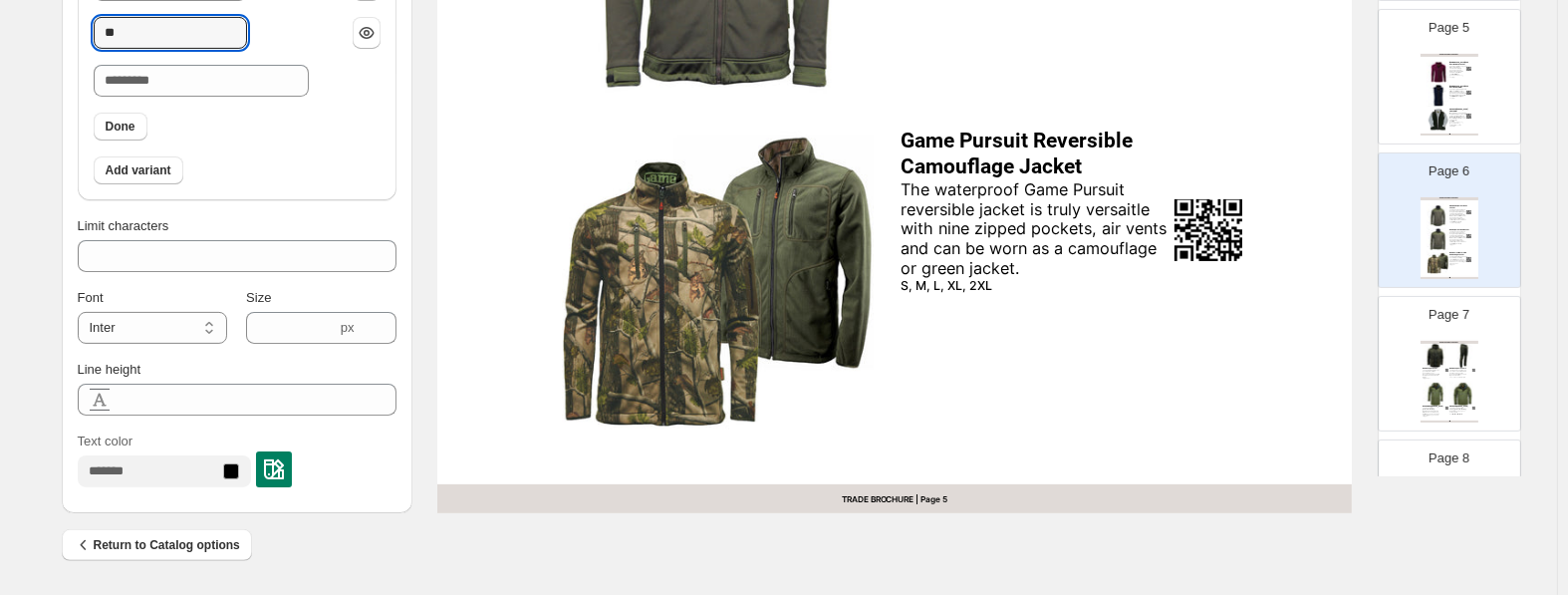click at bounding box center (1462, 356) 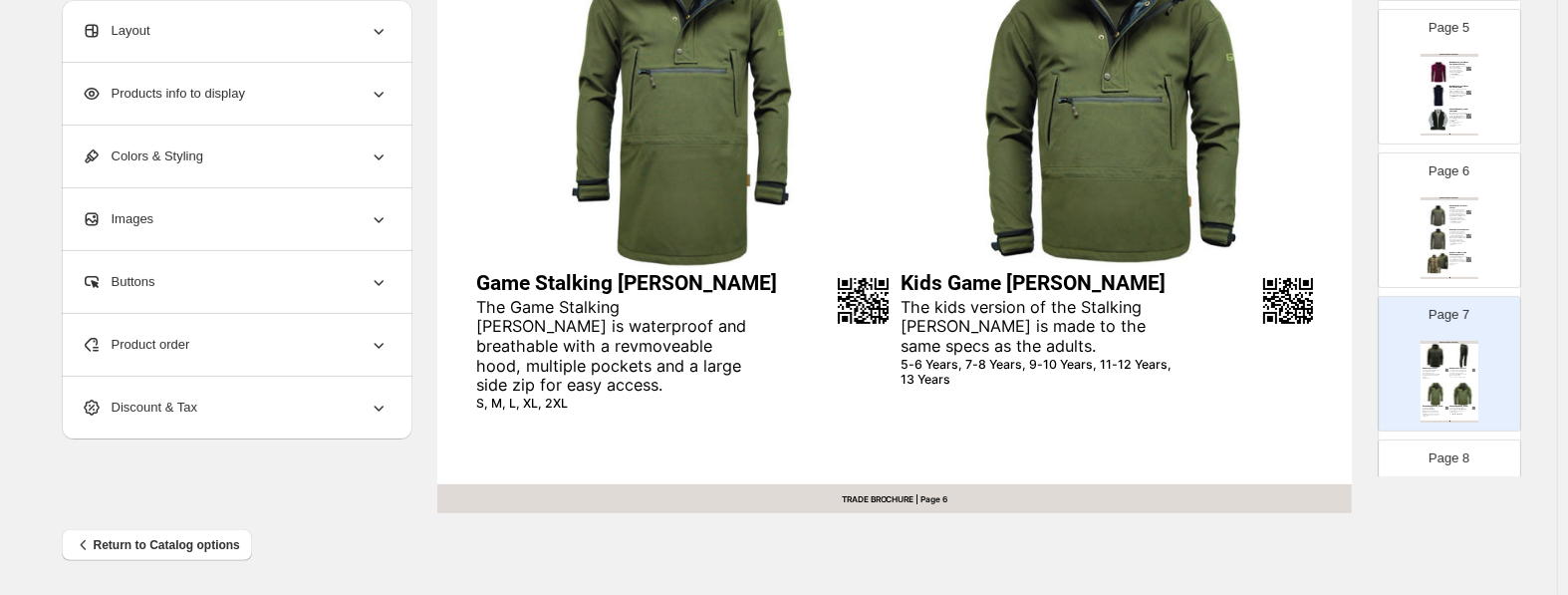 type on "*" 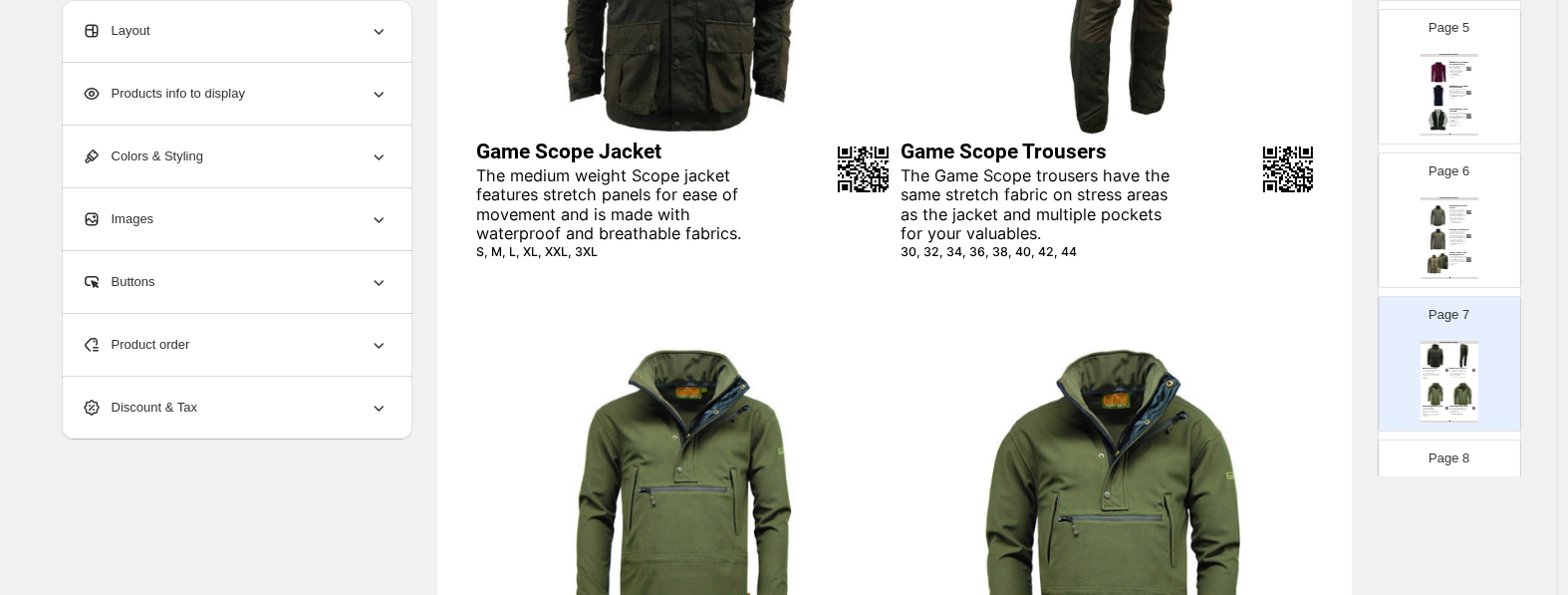 scroll, scrollTop: 826, scrollLeft: 0, axis: vertical 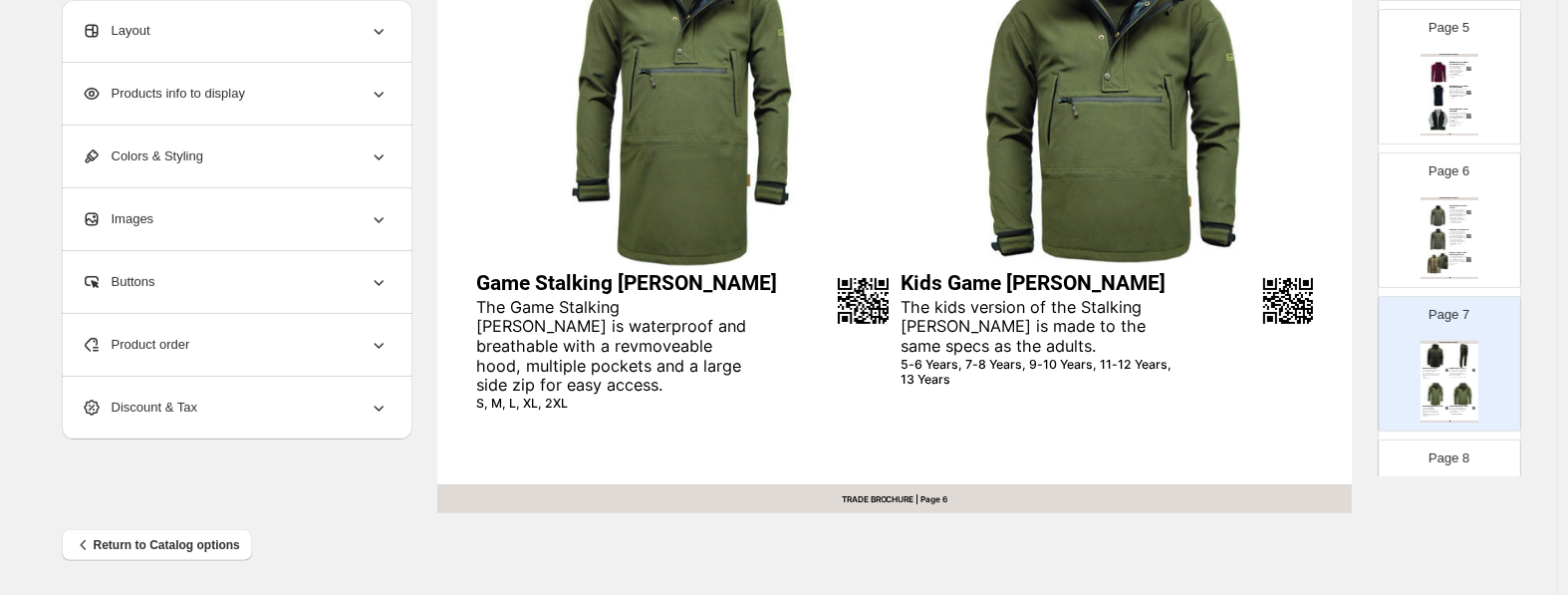 click on "5-6 Years, 7-8 Years, 9-10 Years, 11-12 Years, 13 Years" at bounding box center (1040, 373) 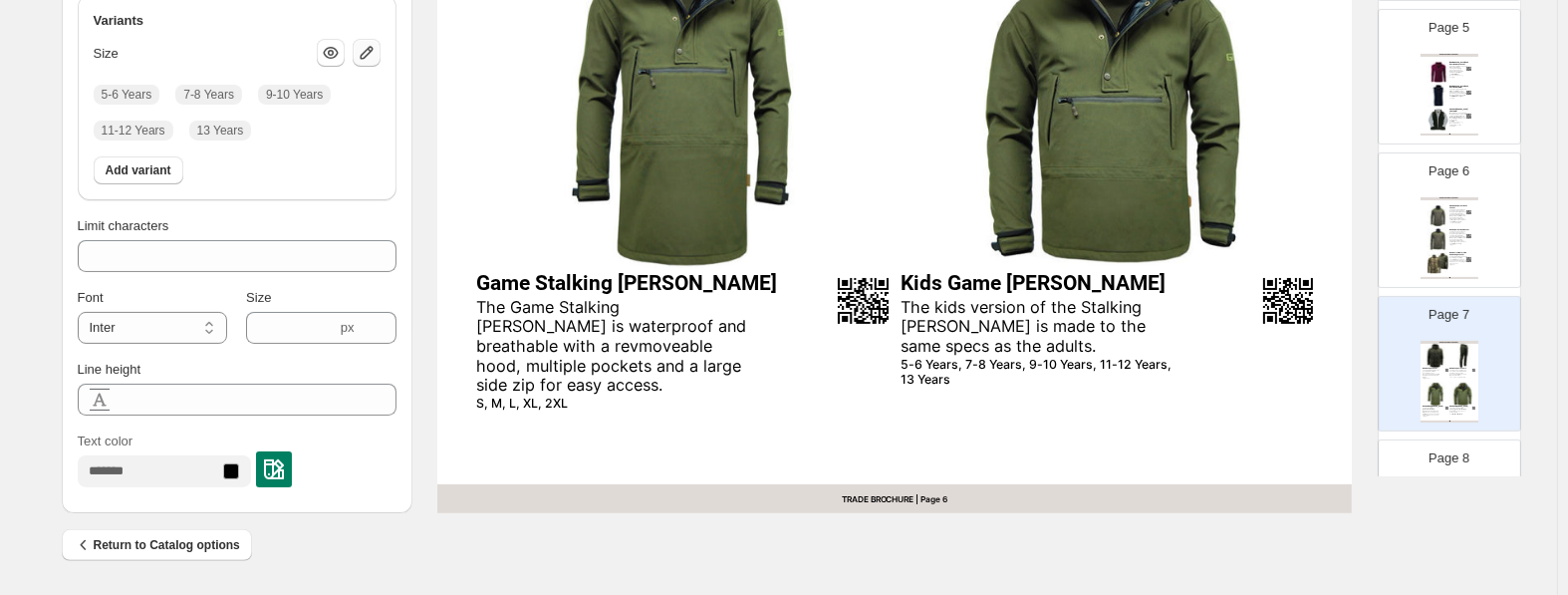 click 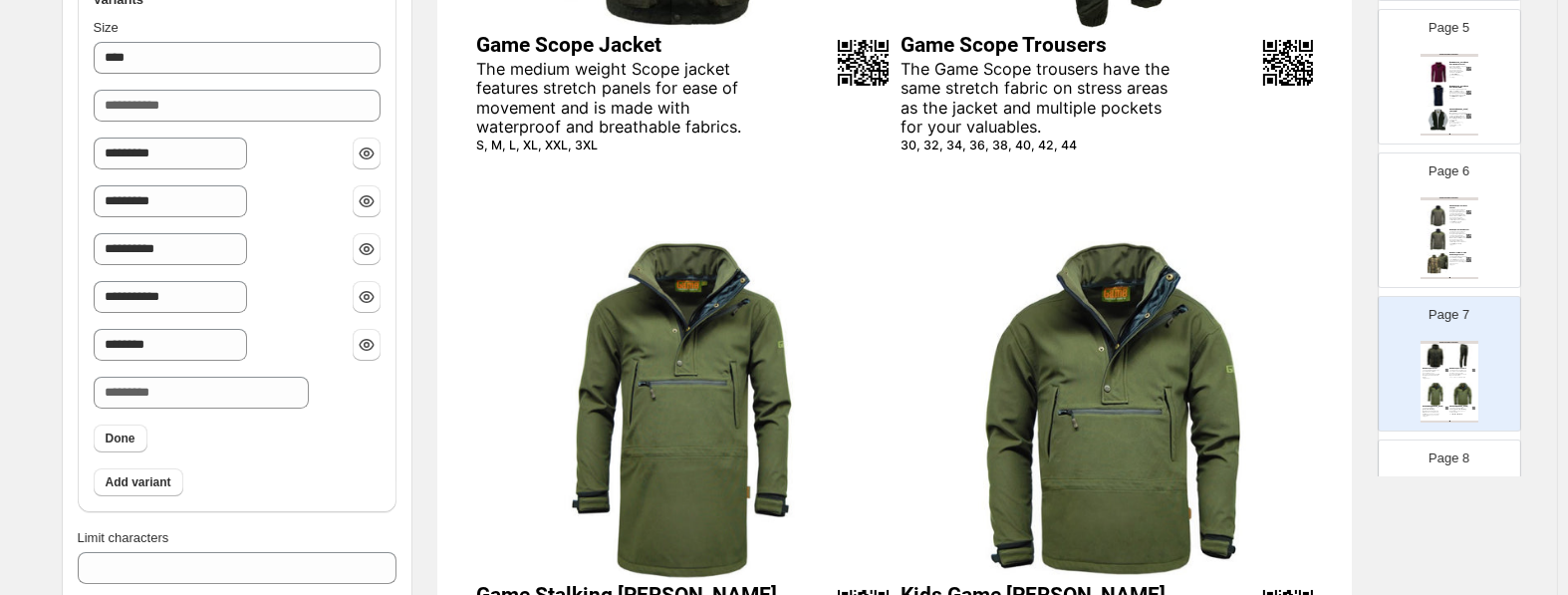 scroll, scrollTop: 512, scrollLeft: 0, axis: vertical 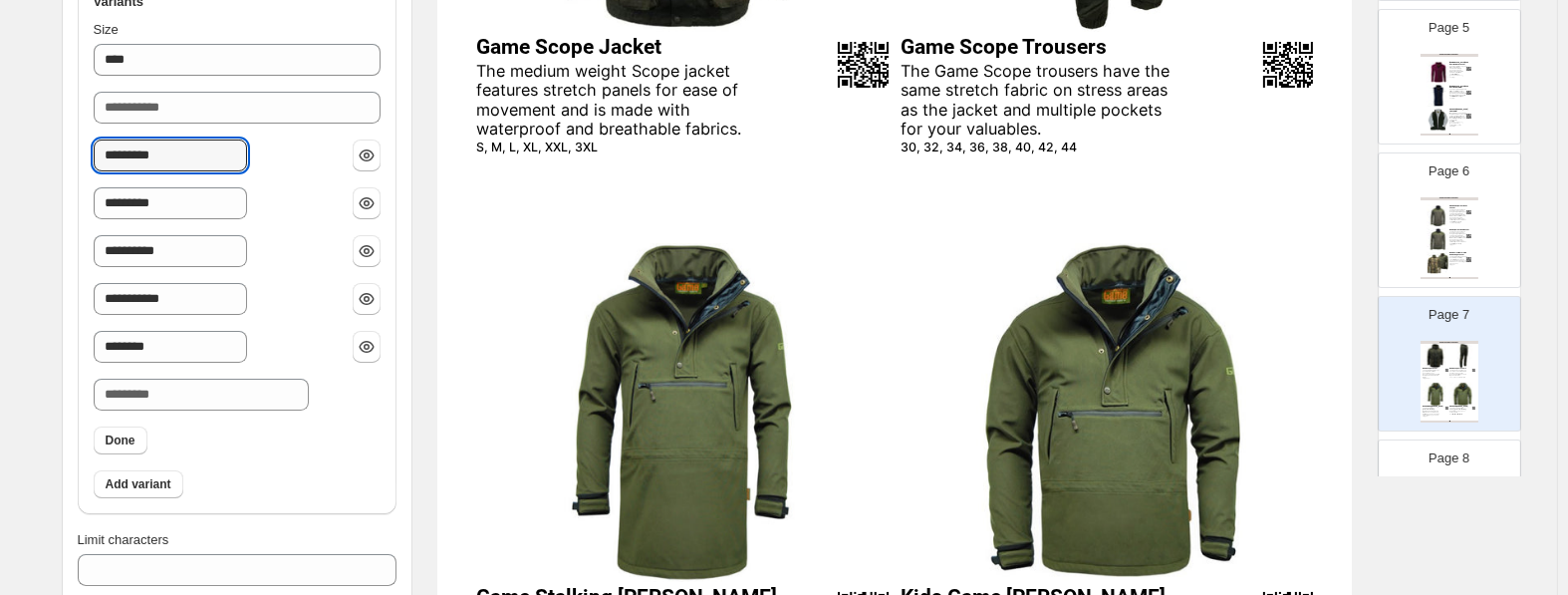 drag, startPoint x: 131, startPoint y: 150, endPoint x: 285, endPoint y: 152, distance: 154.01299 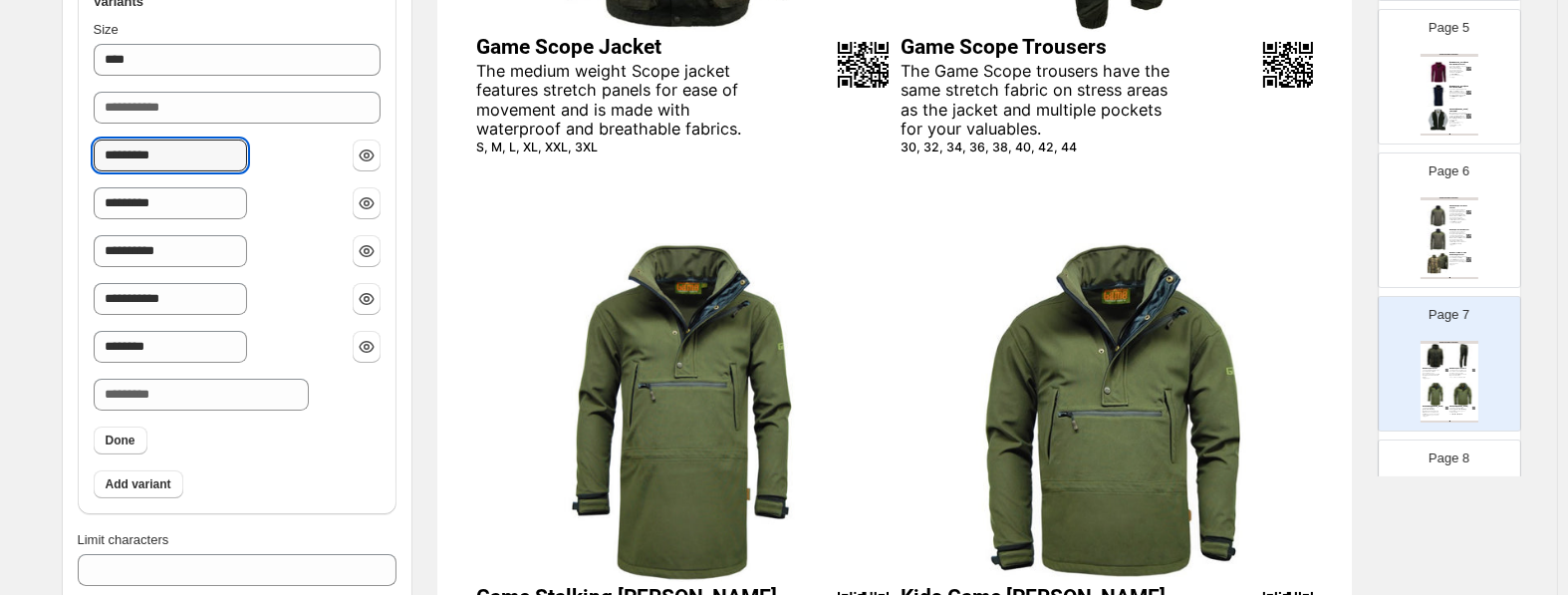 click on "*********" at bounding box center [170, 155] 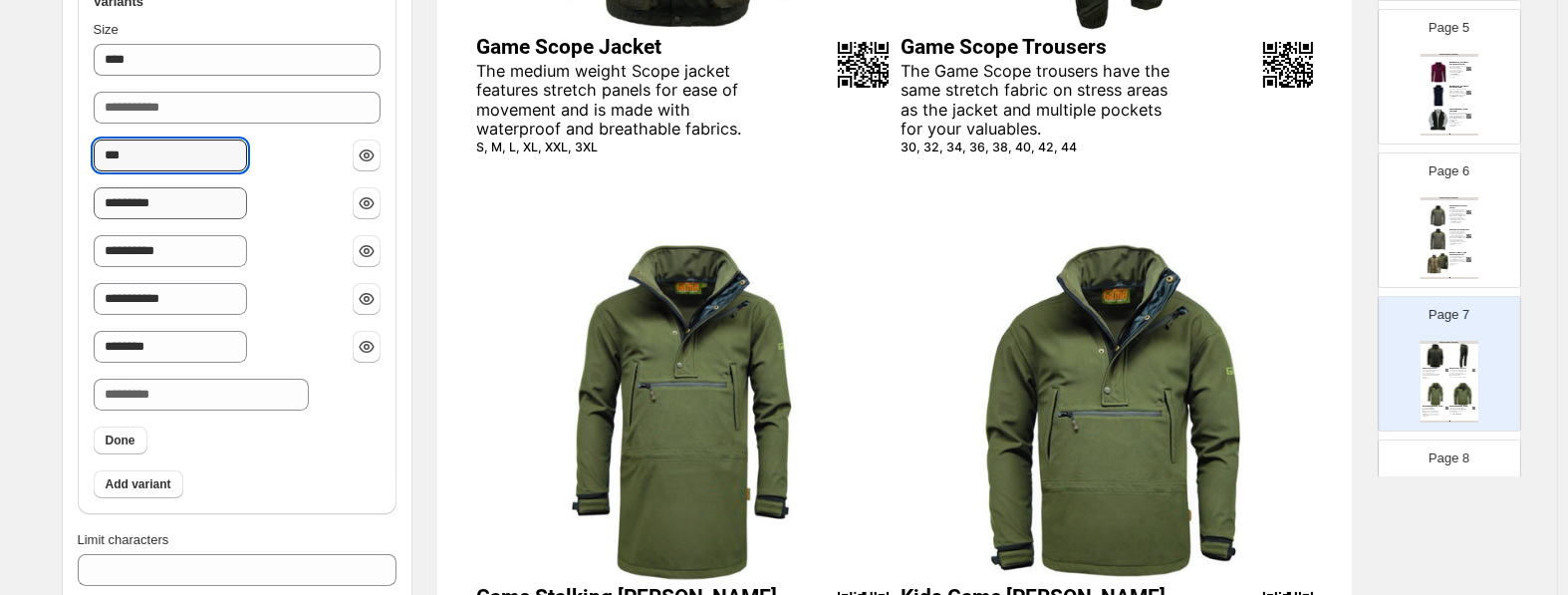 type on "***" 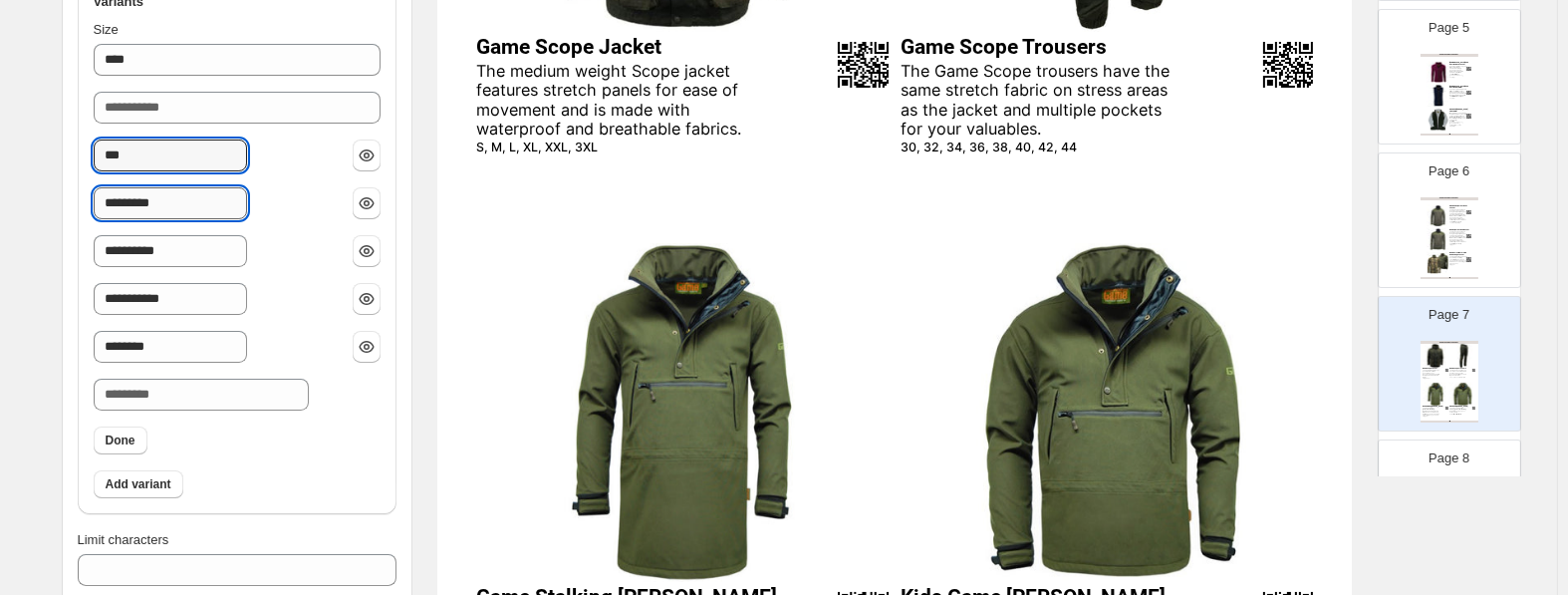 click on "*********" at bounding box center [170, 203] 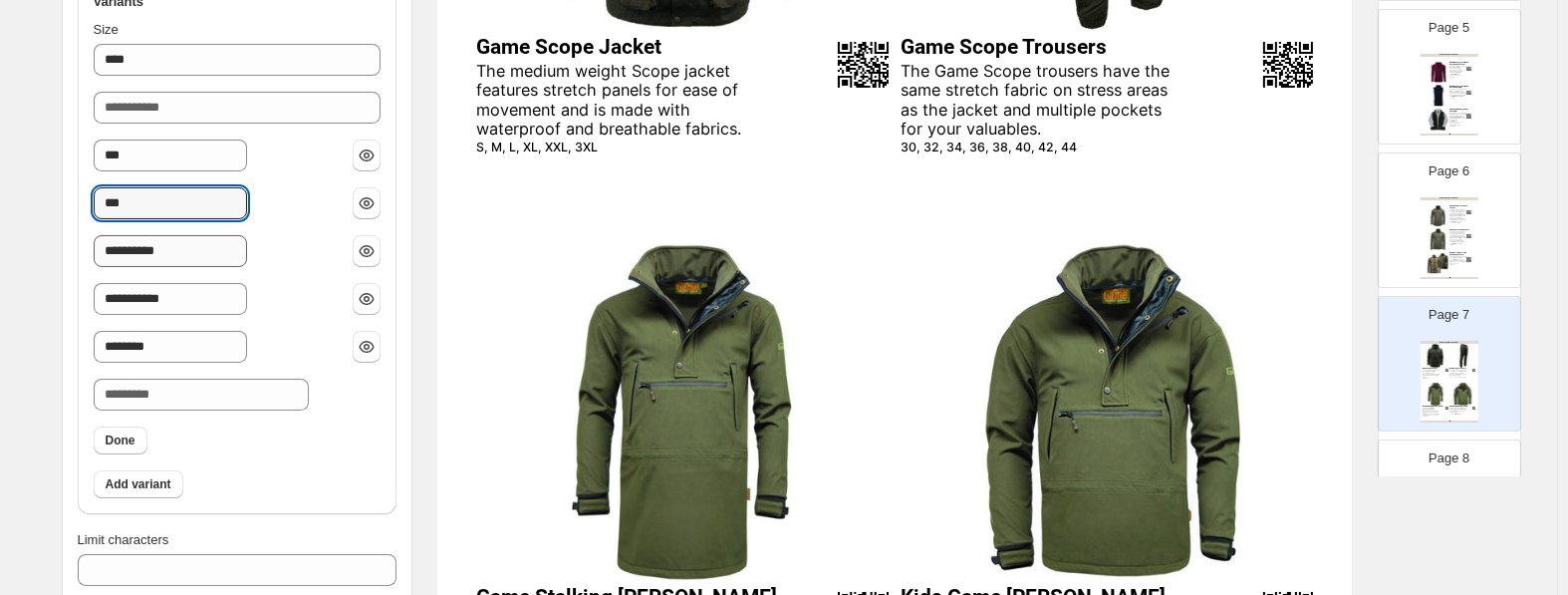 type on "***" 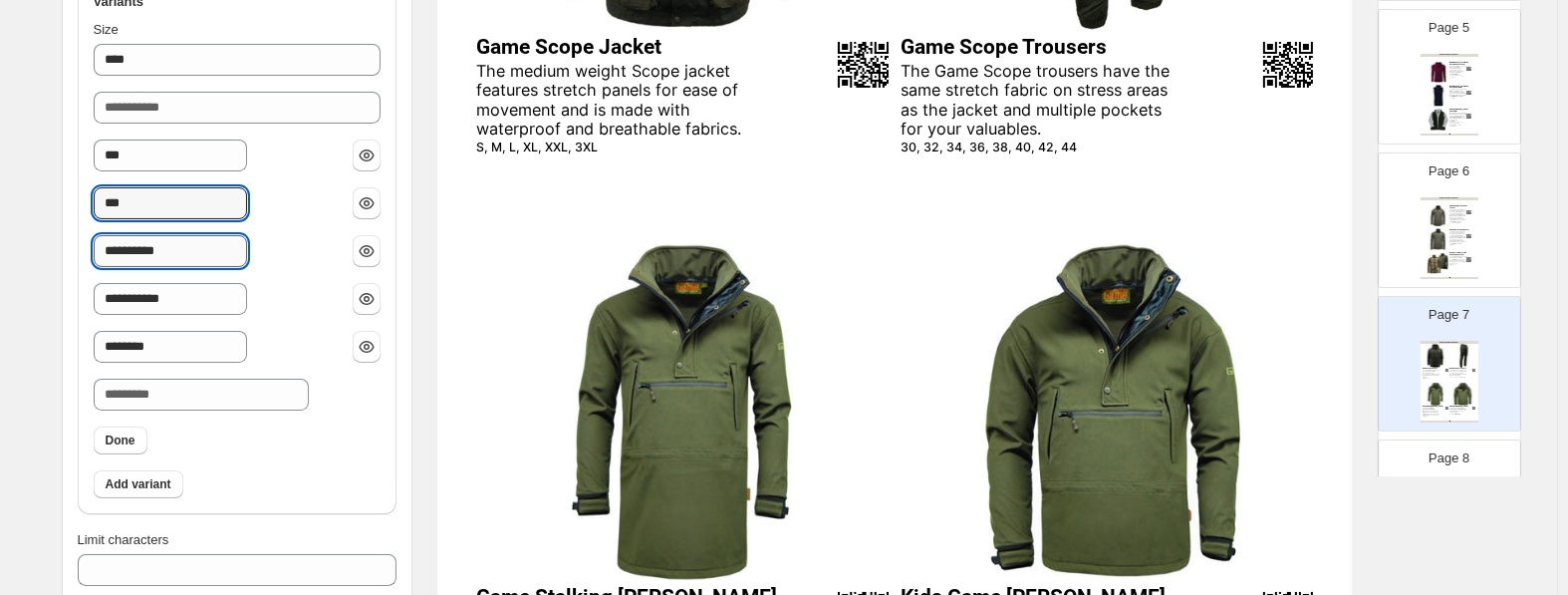 click on "**********" at bounding box center [170, 251] 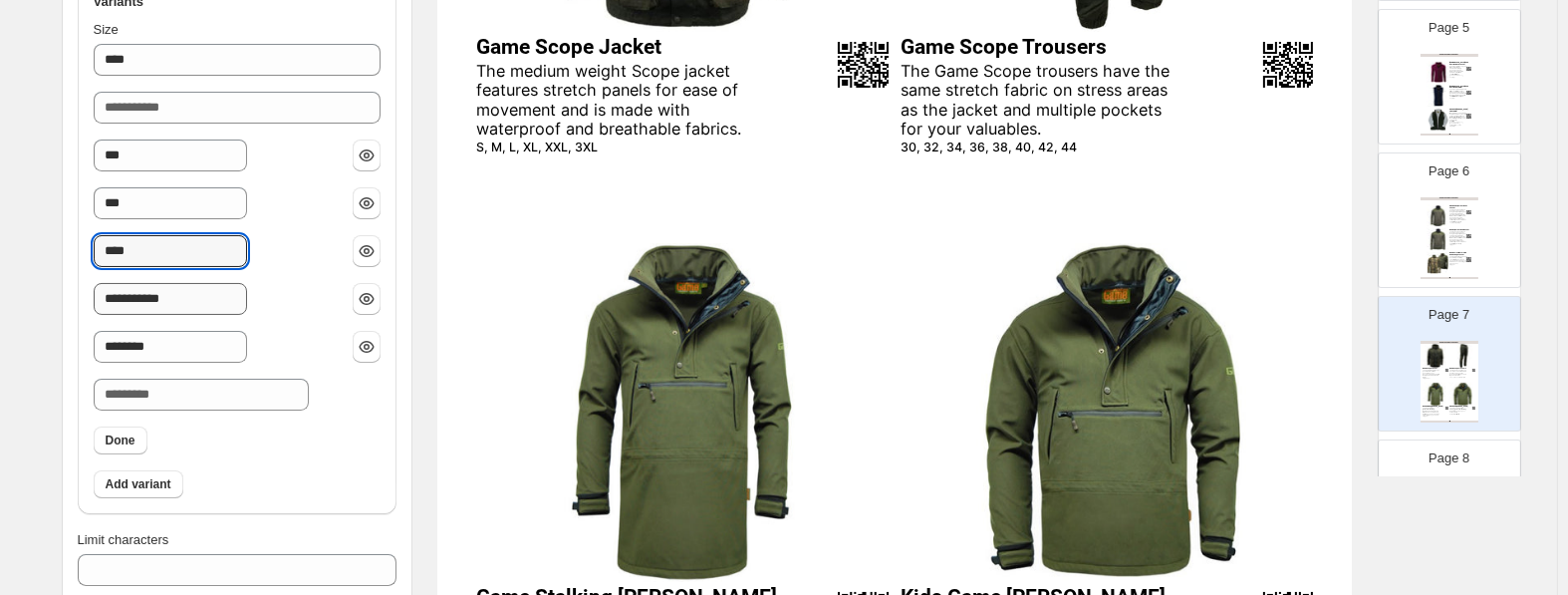 type on "****" 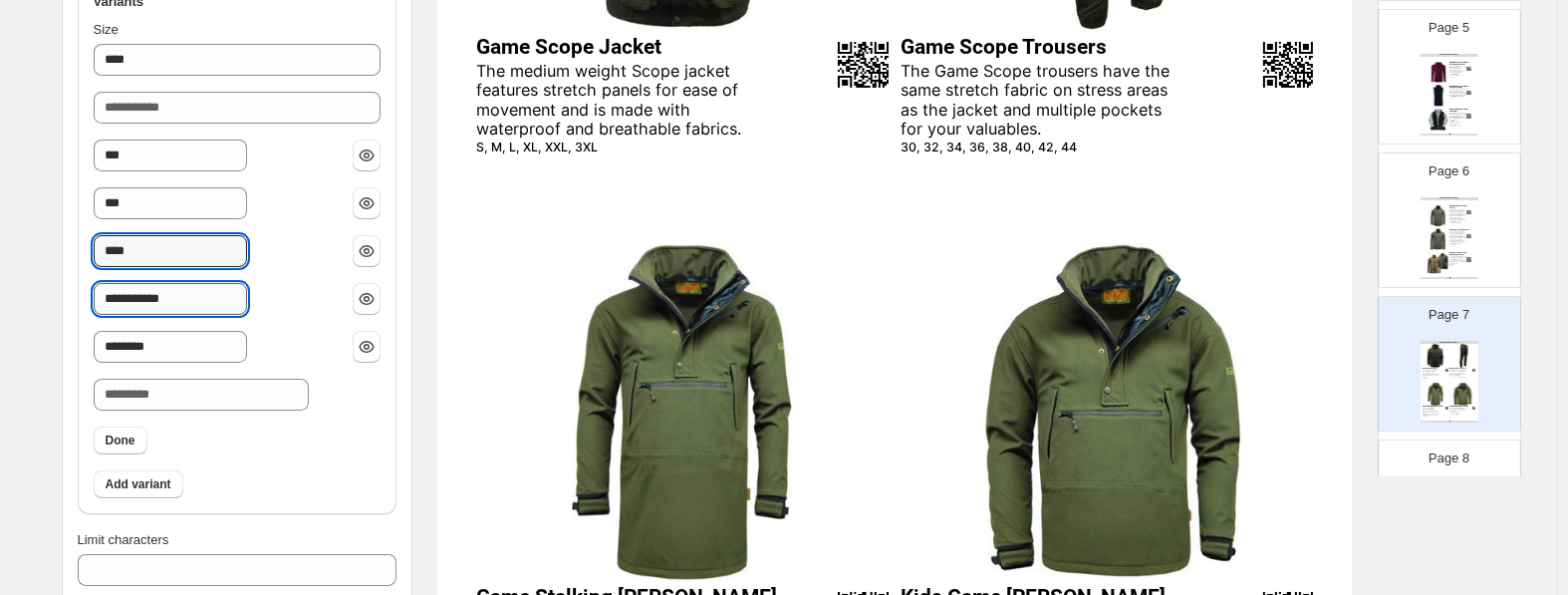 click on "**********" at bounding box center (170, 299) 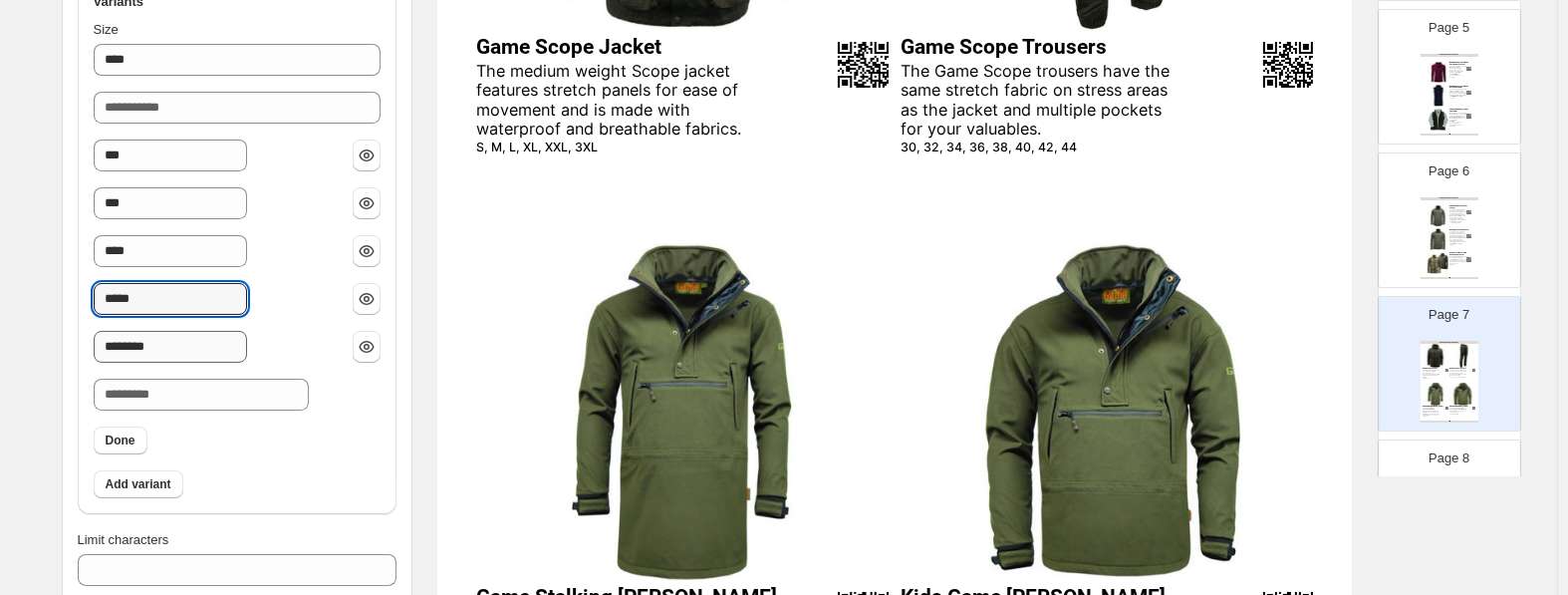 type on "*****" 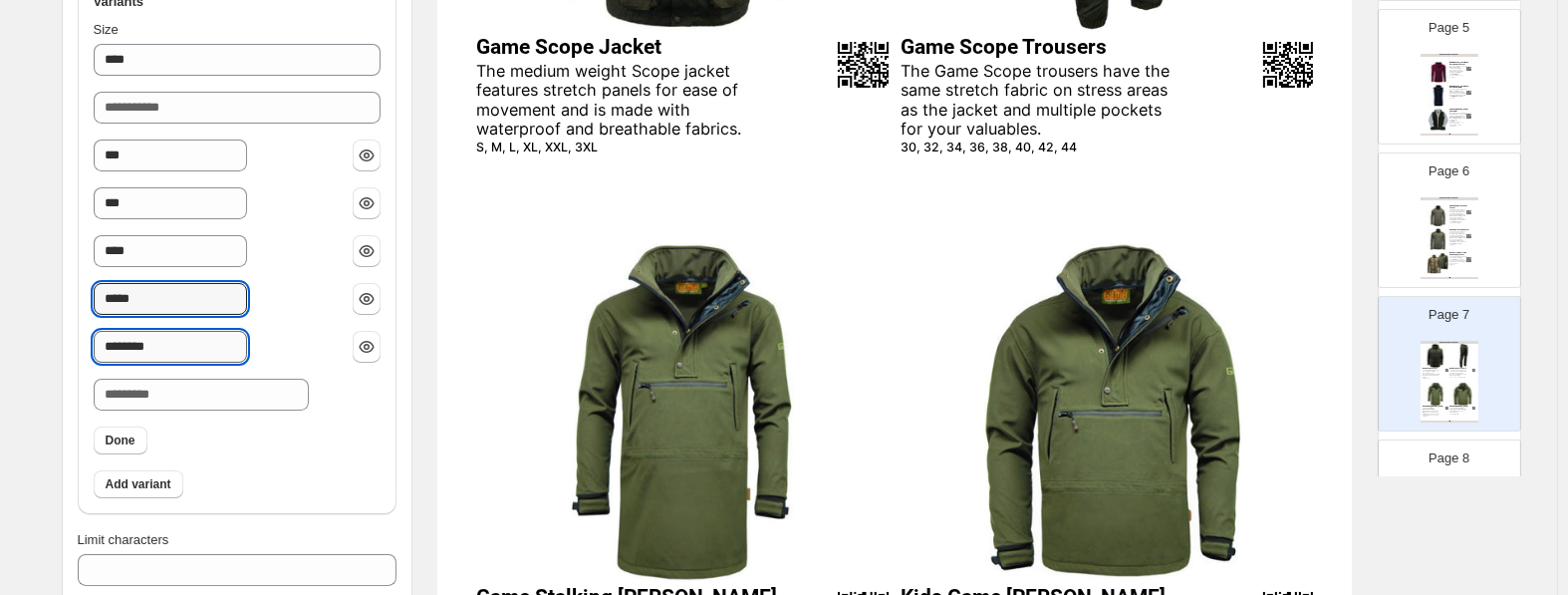 click on "********" at bounding box center [170, 347] 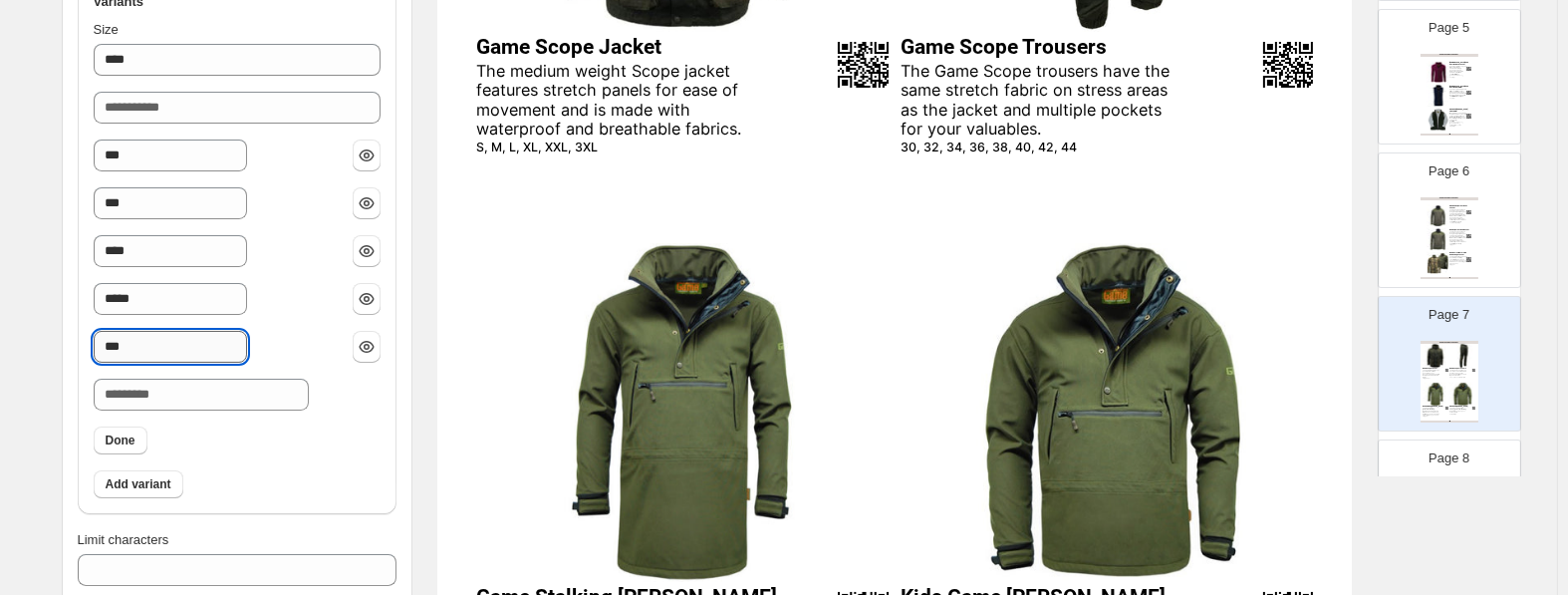 type on "**" 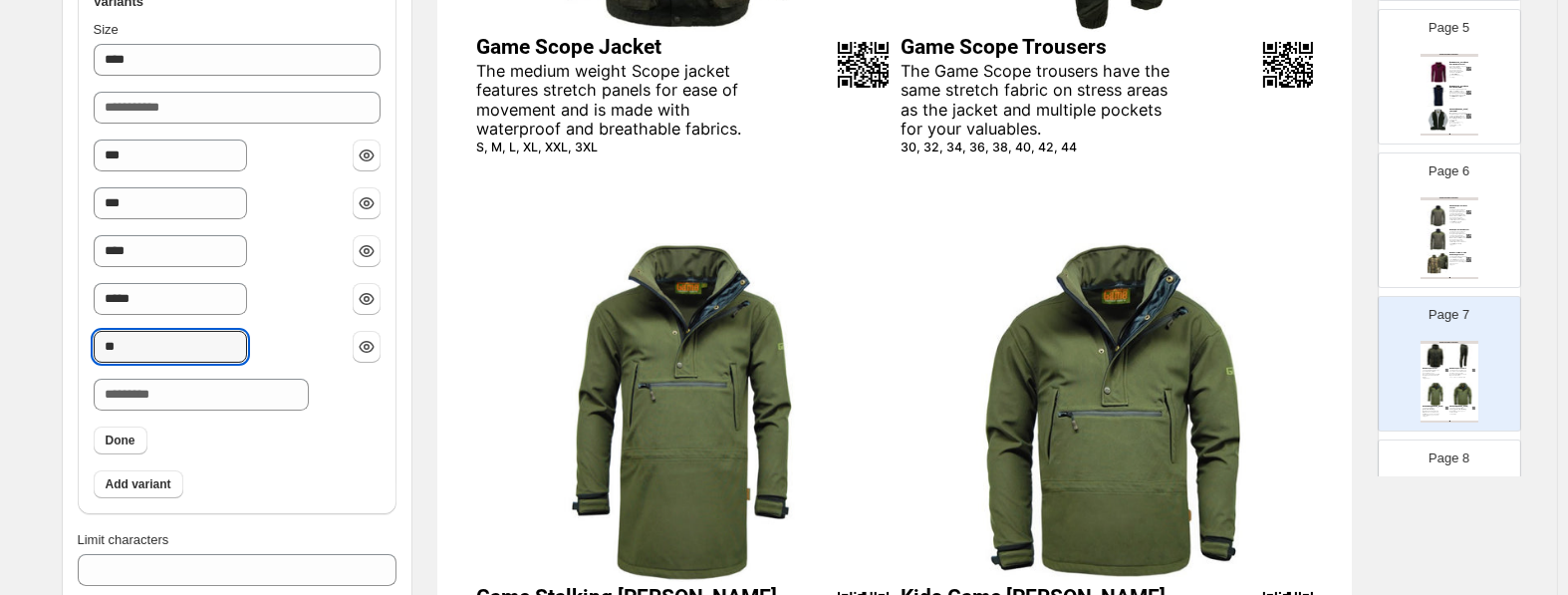 scroll, scrollTop: 722, scrollLeft: 0, axis: vertical 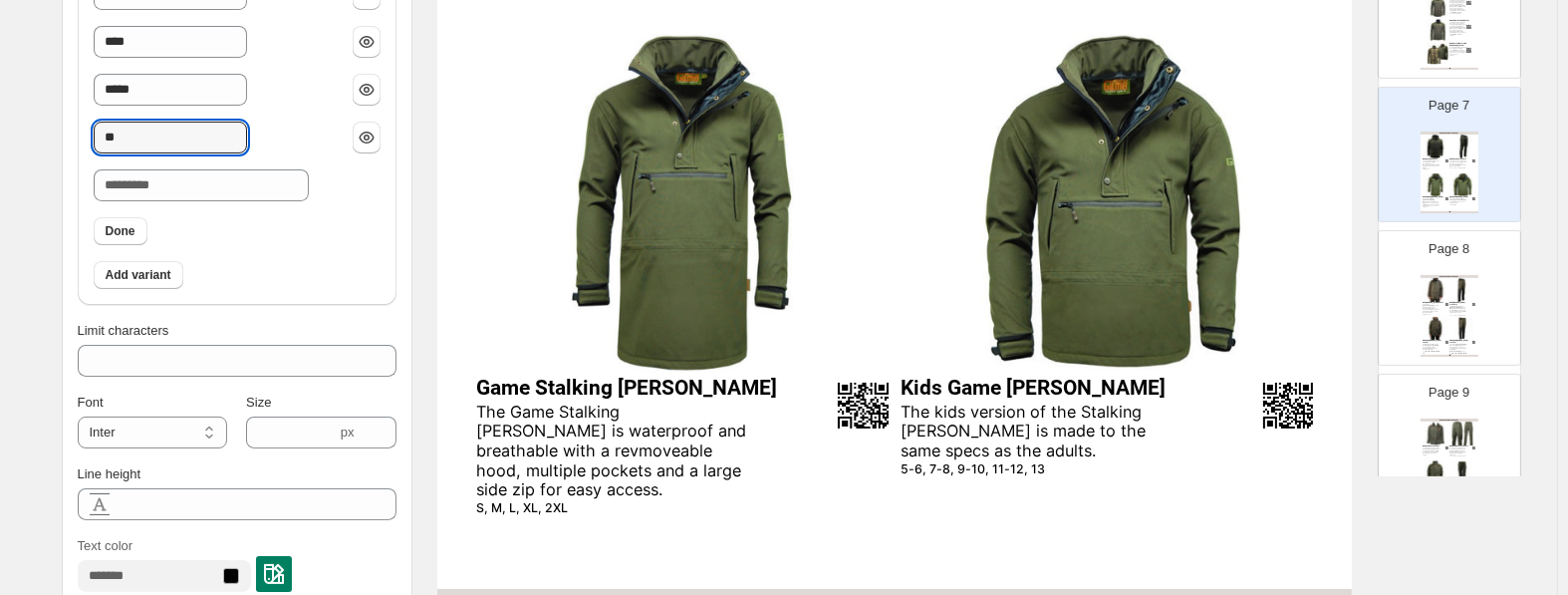 click on "Game [PERSON_NAME] Trousers" at bounding box center (1460, 303) 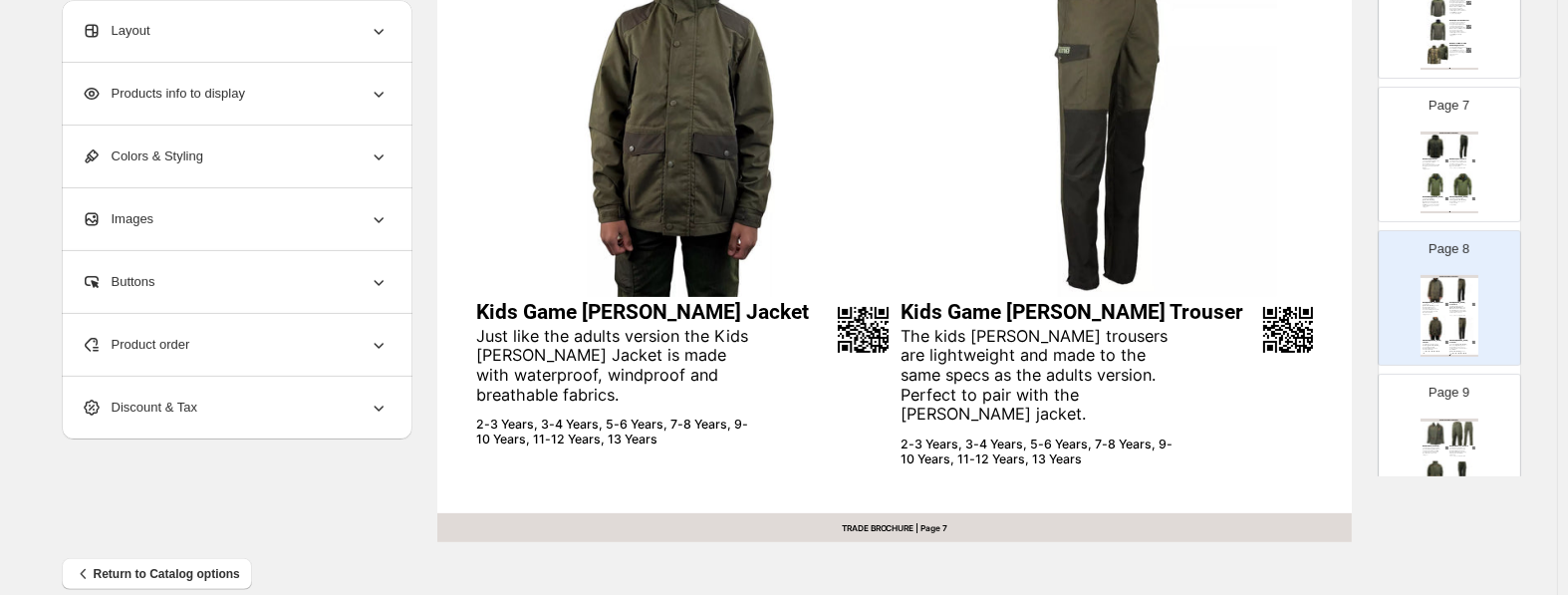 scroll, scrollTop: 826, scrollLeft: 0, axis: vertical 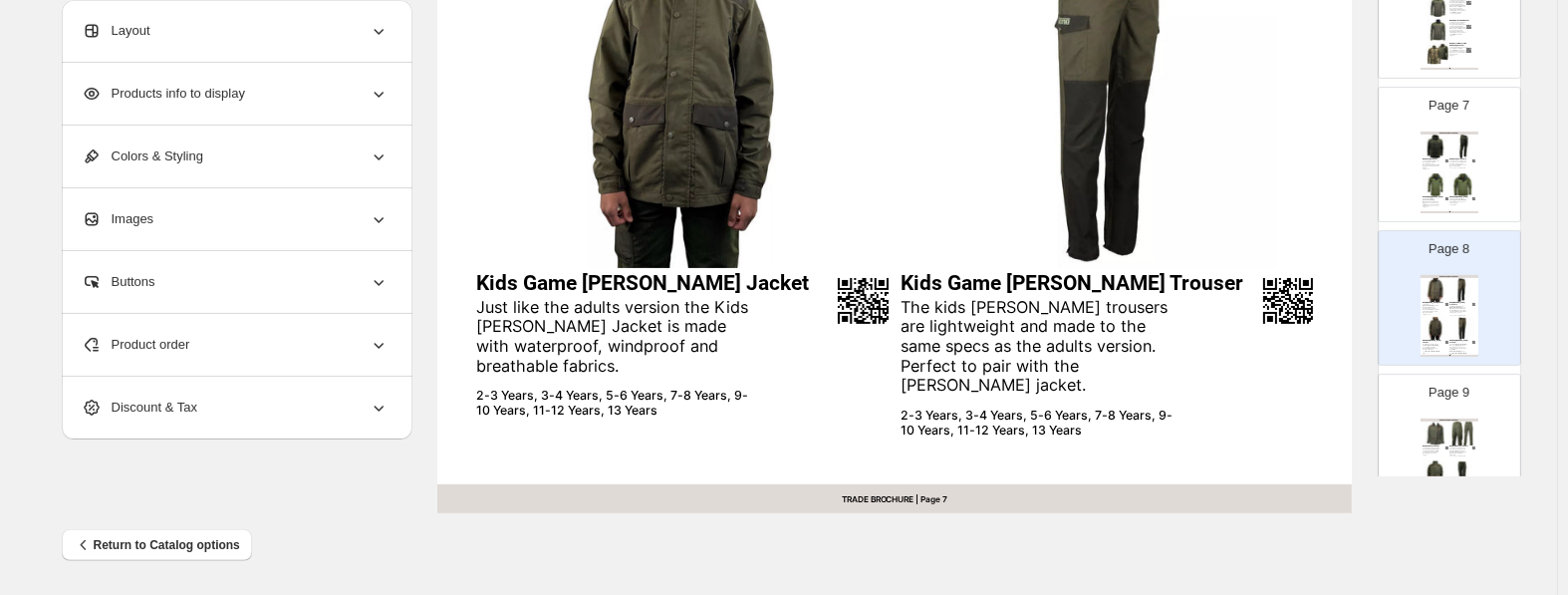 click on "2-3 Years, 3-4 Years, 5-6 Years, 7-8 Years, 9-10 Years, 11-12 Years, 13 Years" at bounding box center [615, 404] 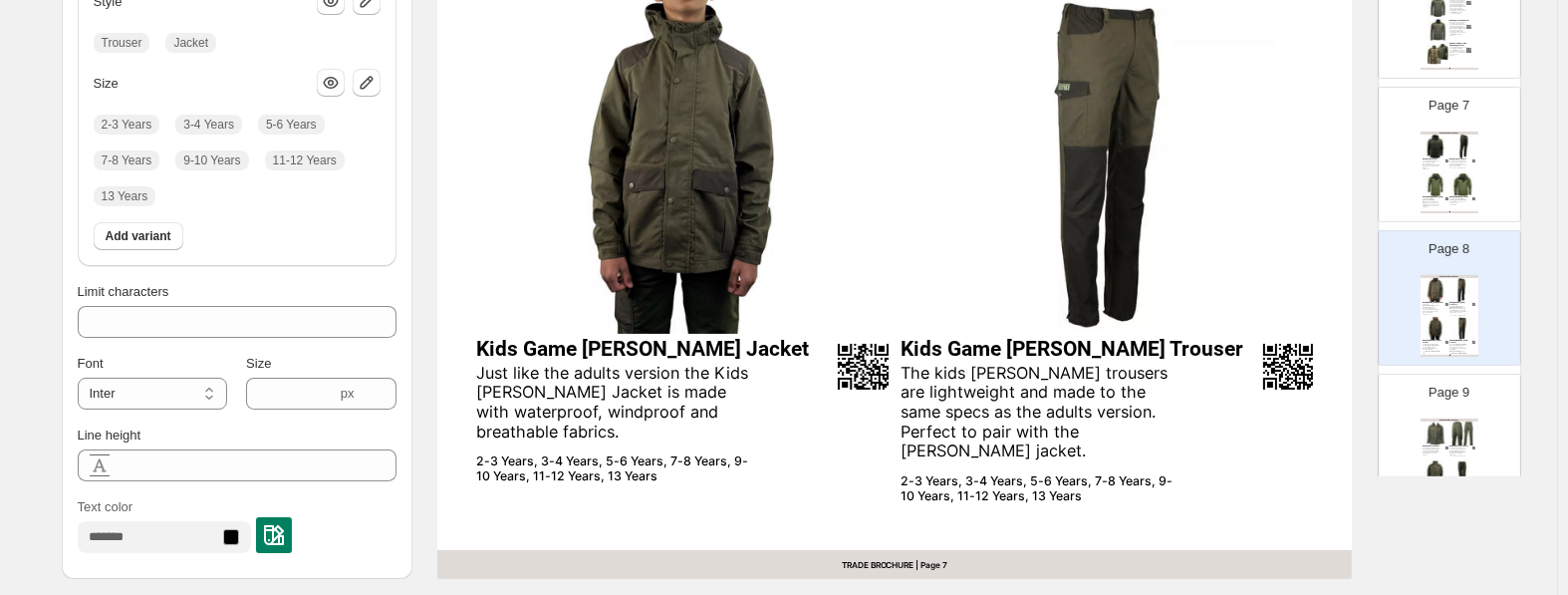 scroll, scrollTop: 722, scrollLeft: 0, axis: vertical 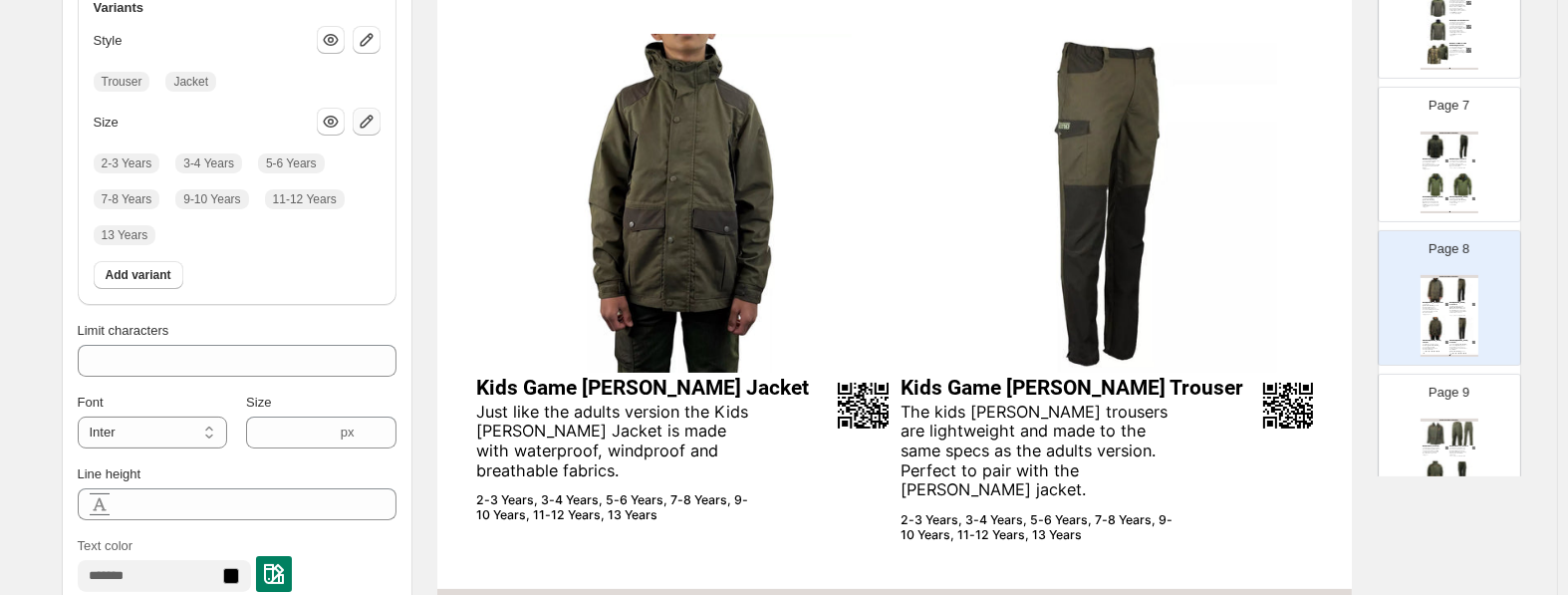 click 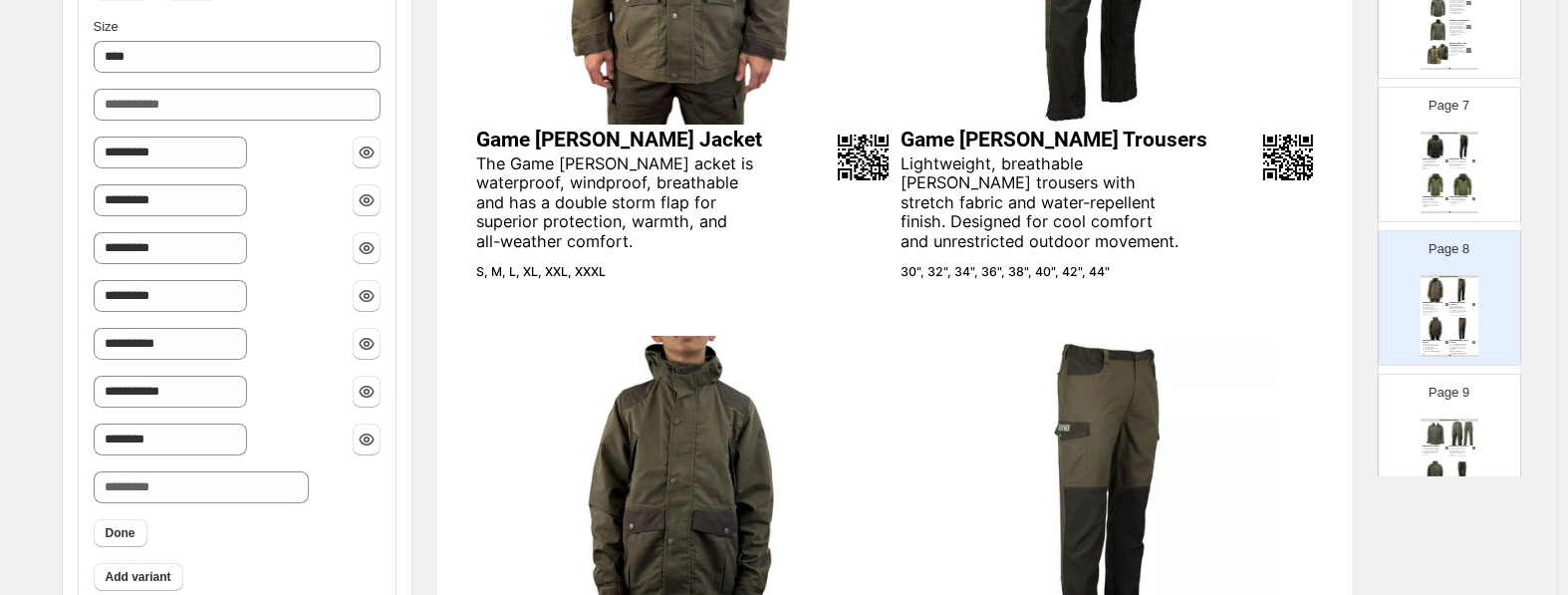 scroll, scrollTop: 408, scrollLeft: 0, axis: vertical 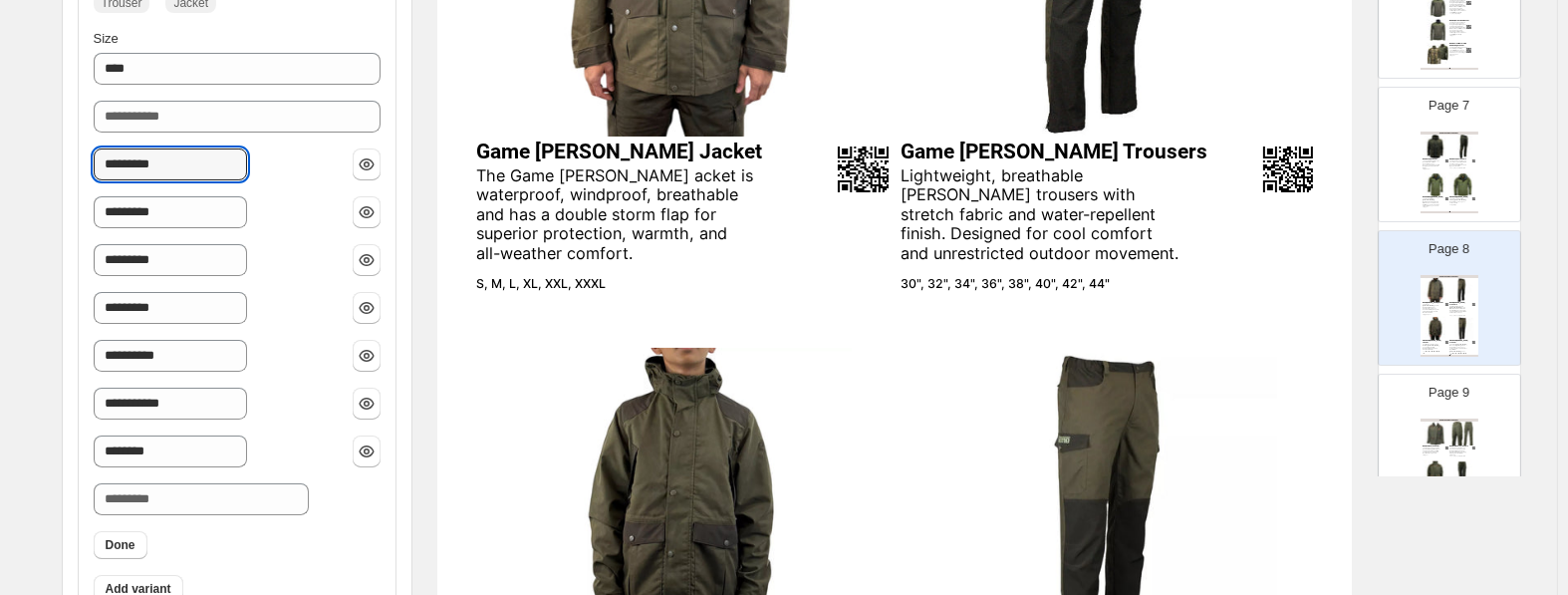drag, startPoint x: 131, startPoint y: 165, endPoint x: 292, endPoint y: 165, distance: 161 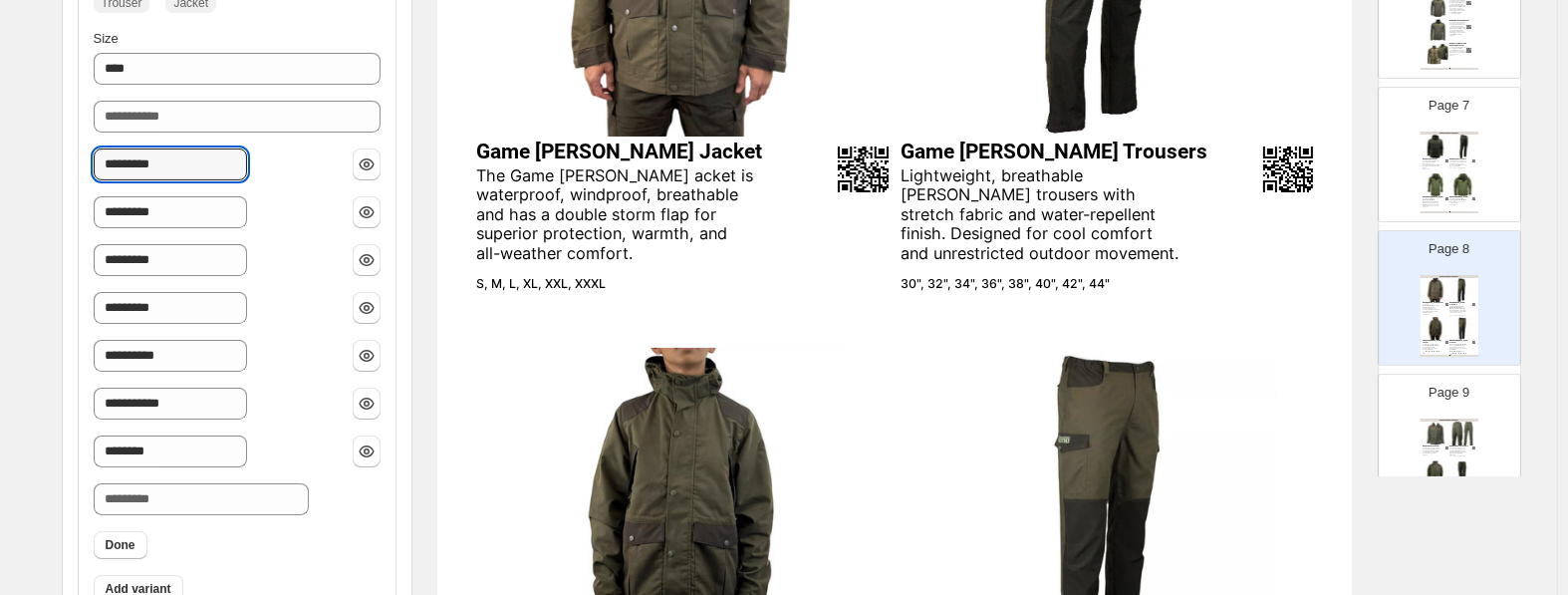 click on "*********" at bounding box center (170, 164) 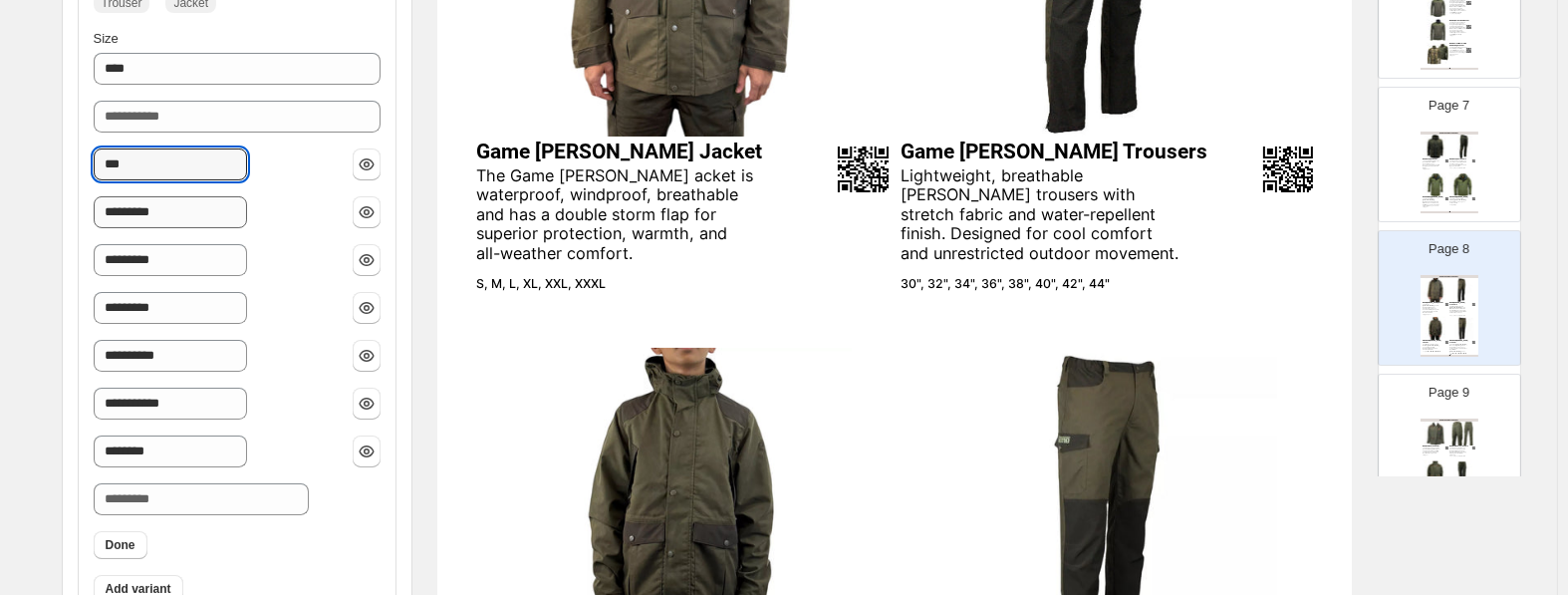 type on "***" 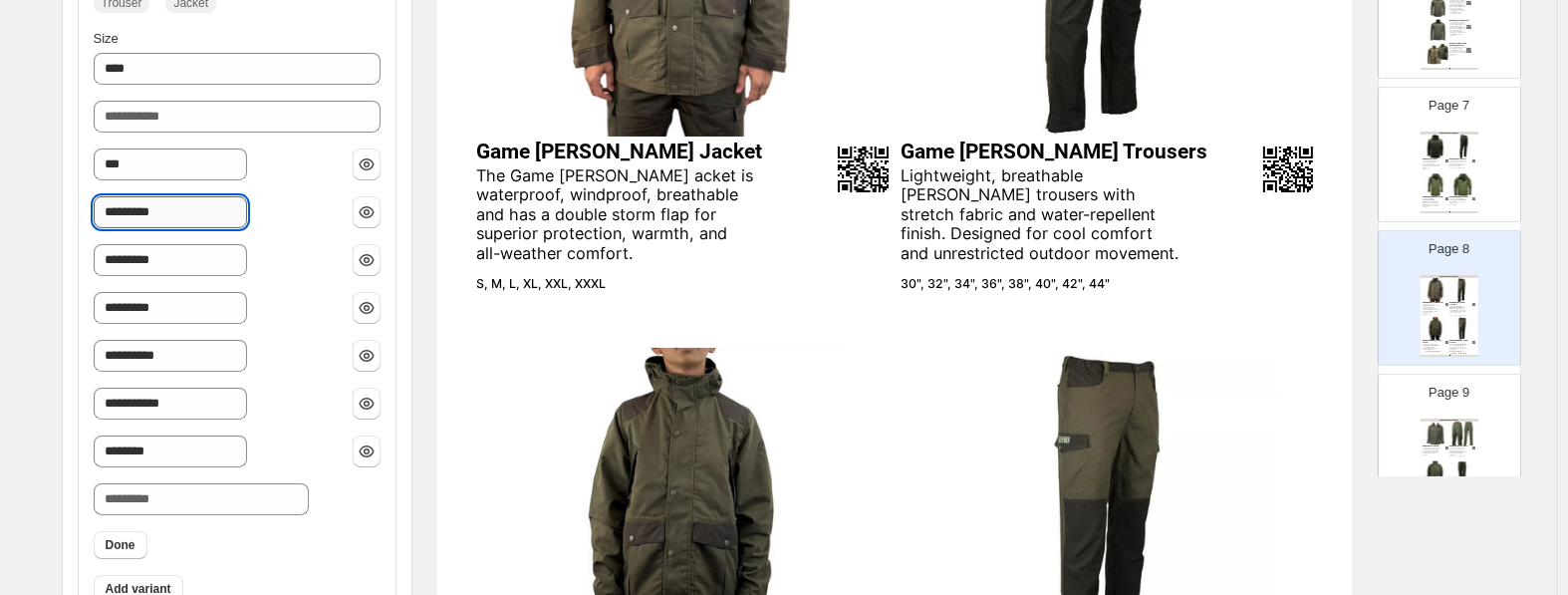 drag, startPoint x: 133, startPoint y: 210, endPoint x: 256, endPoint y: 210, distance: 123 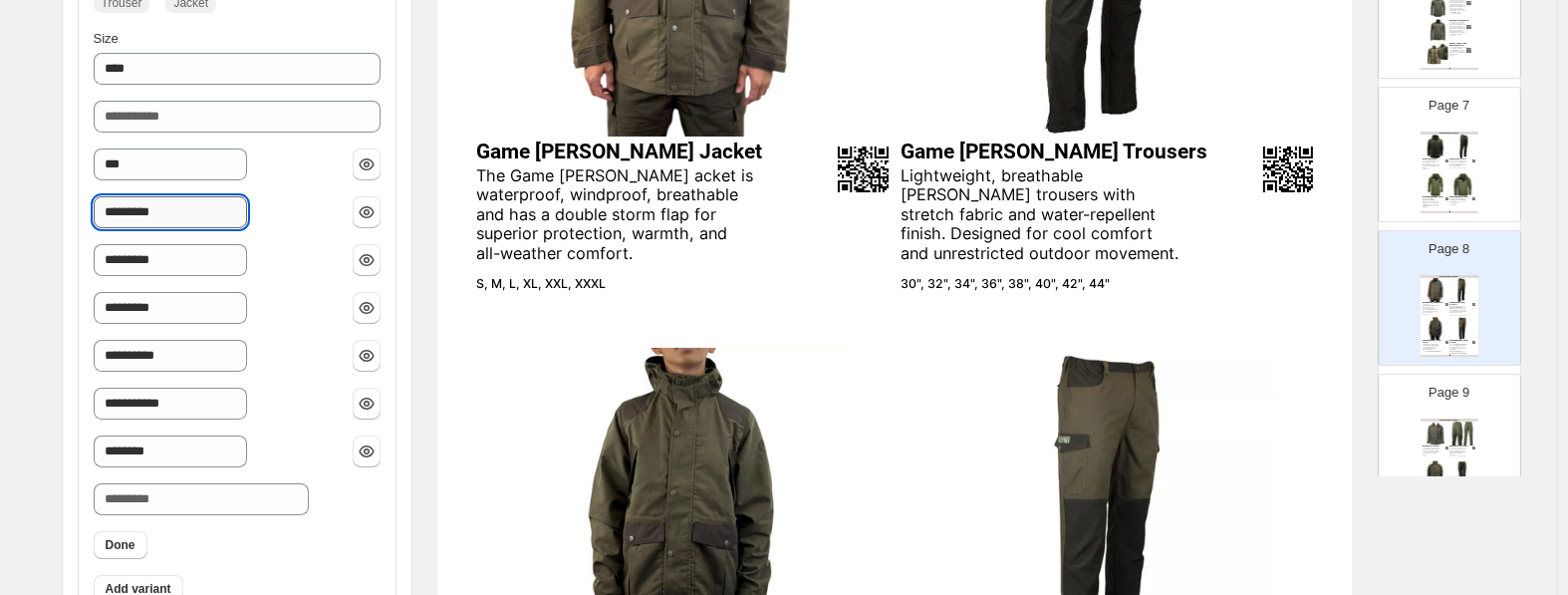 click on "*********" at bounding box center [170, 212] 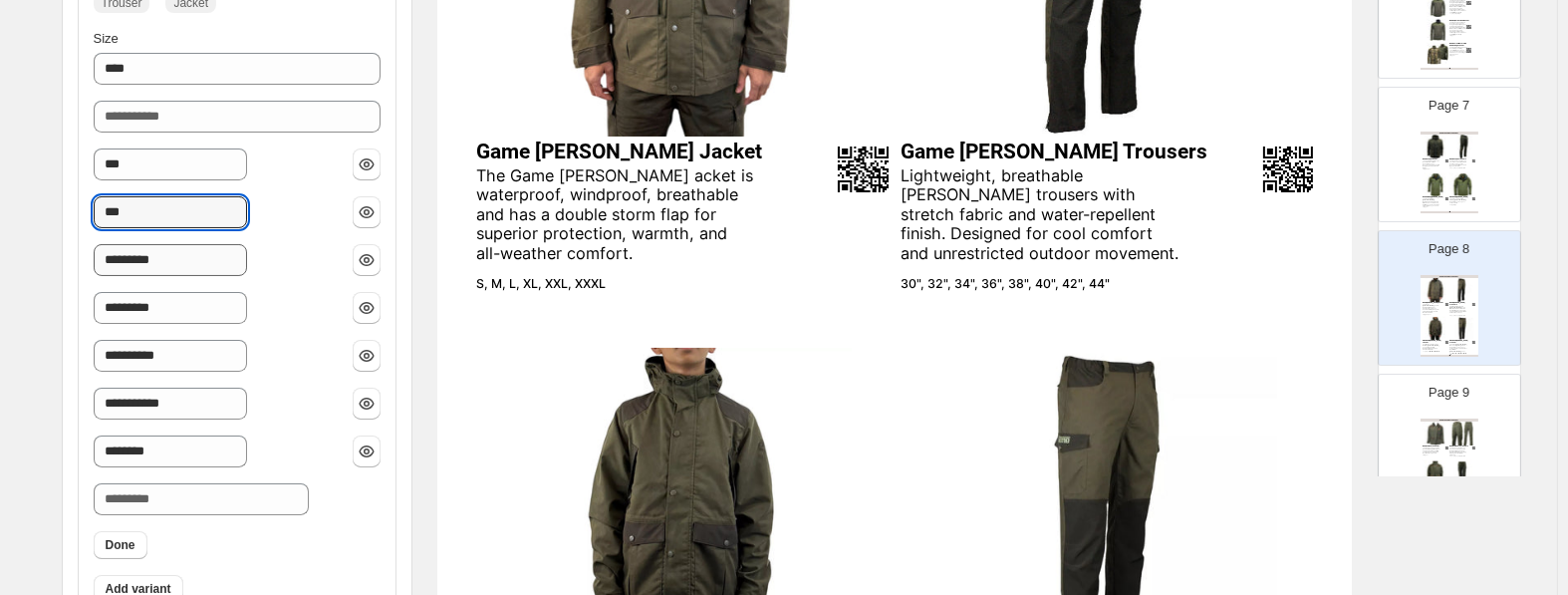type on "***" 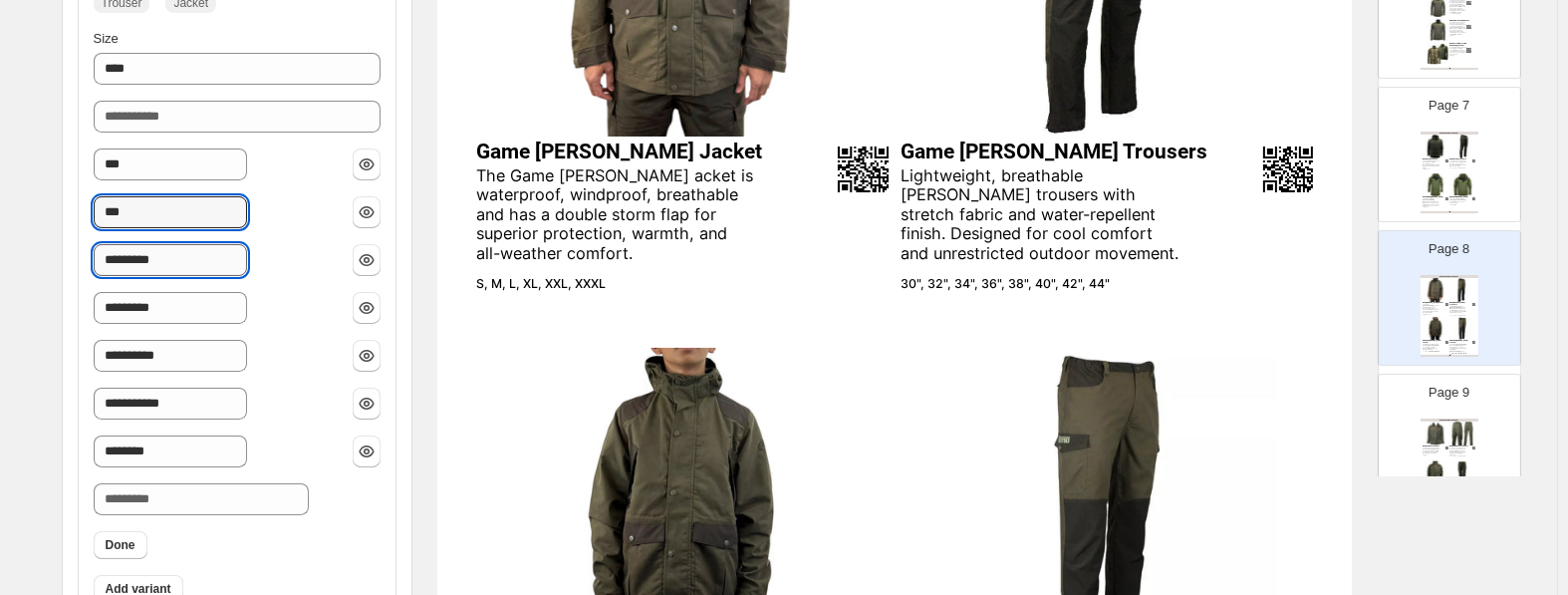 drag, startPoint x: 136, startPoint y: 260, endPoint x: 299, endPoint y: 260, distance: 163 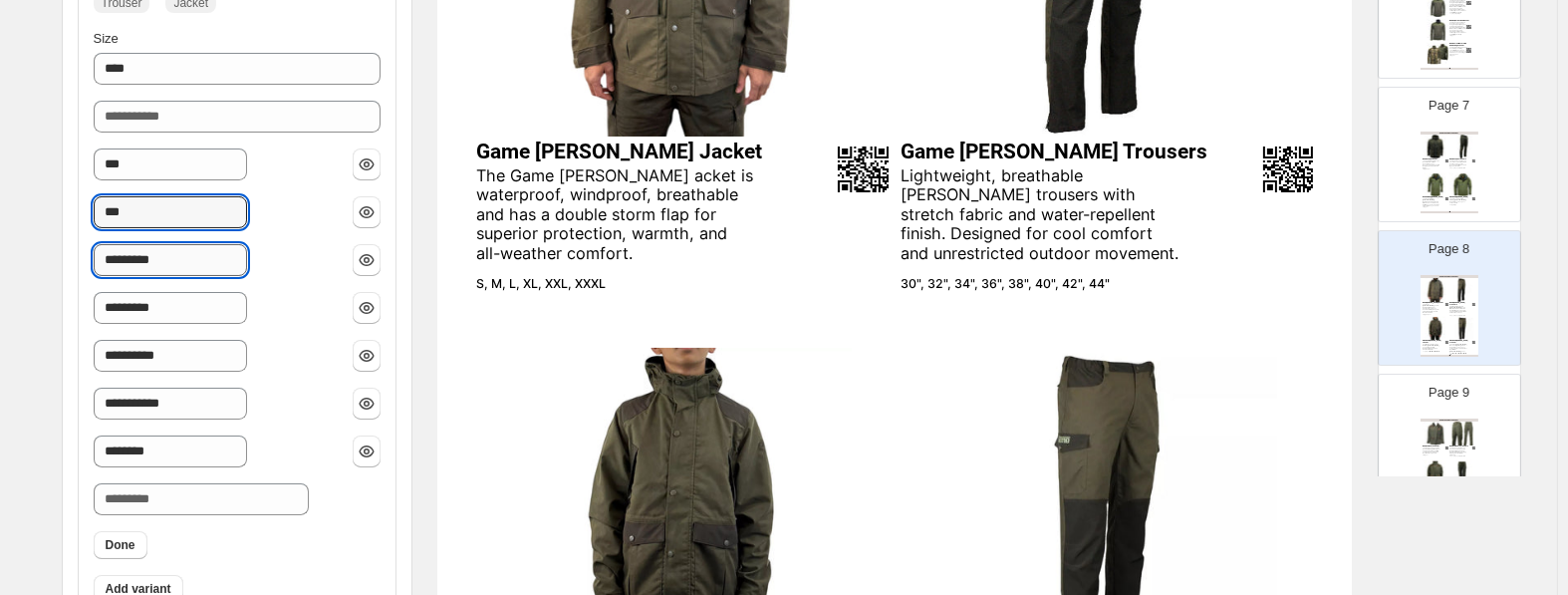 click on "*********" at bounding box center [170, 260] 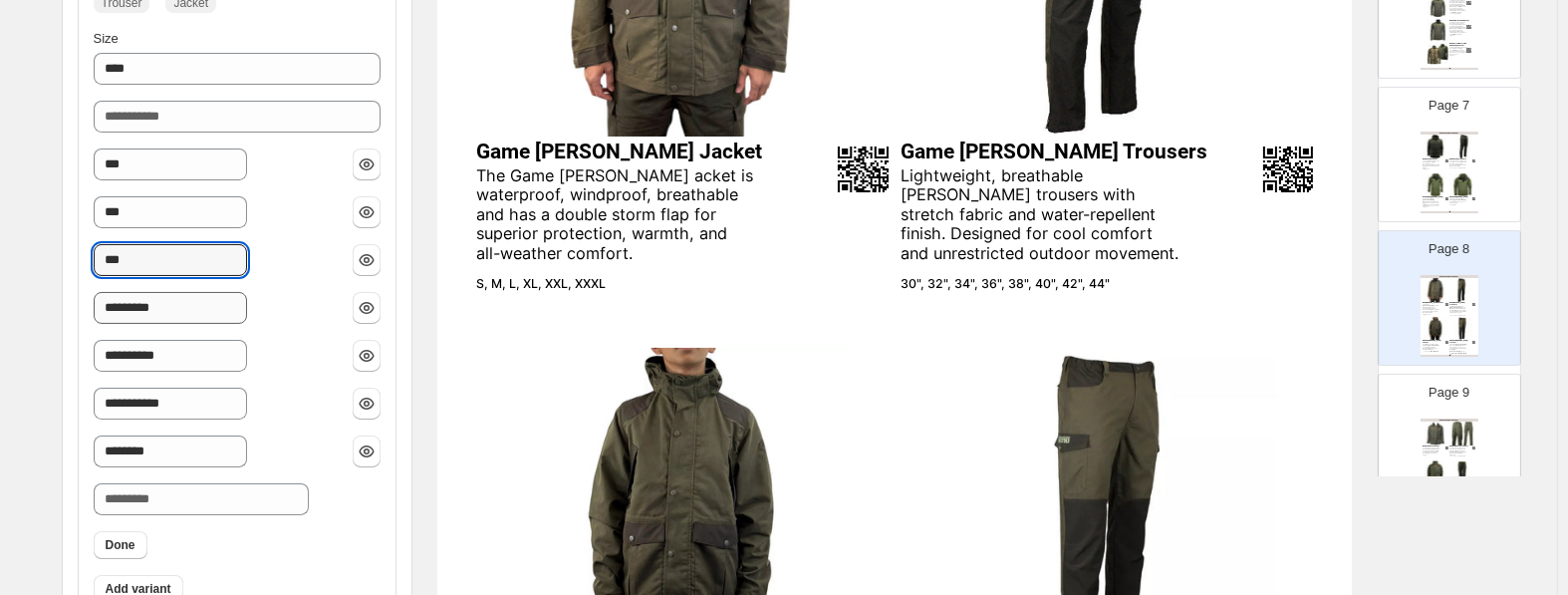 type on "***" 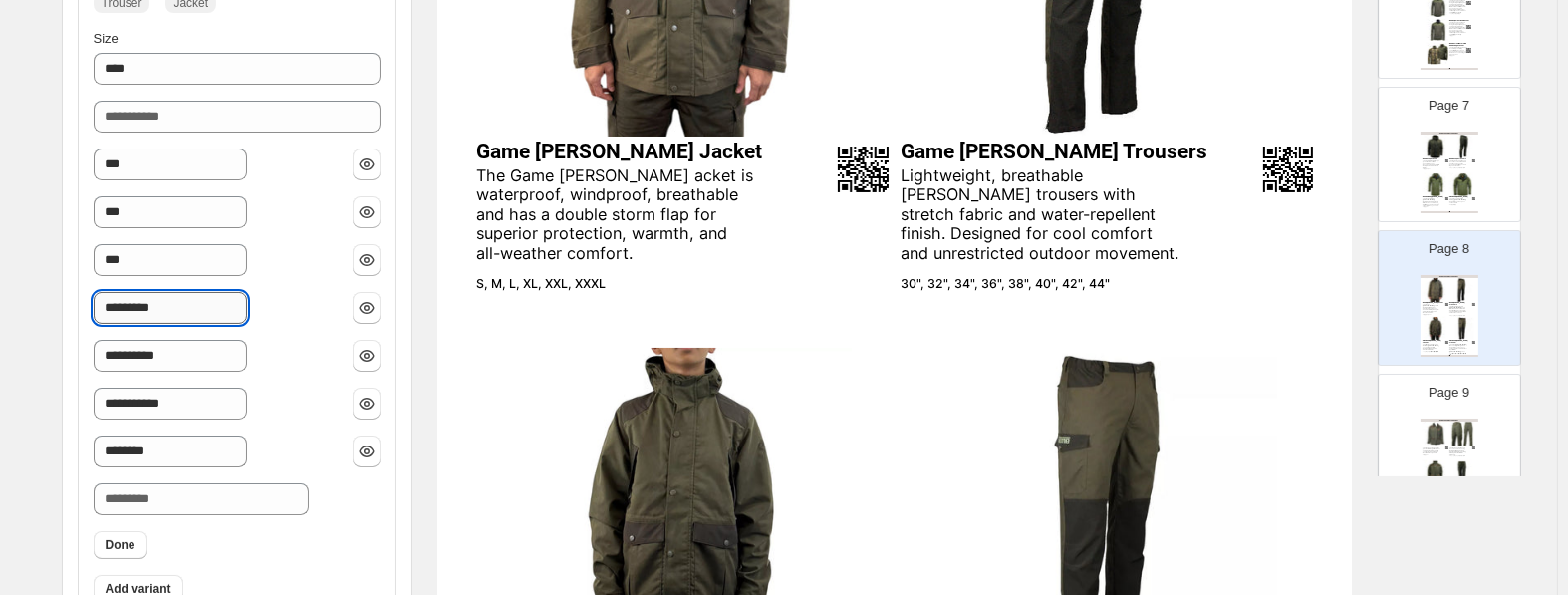 drag, startPoint x: 137, startPoint y: 310, endPoint x: 278, endPoint y: 312, distance: 141.01418 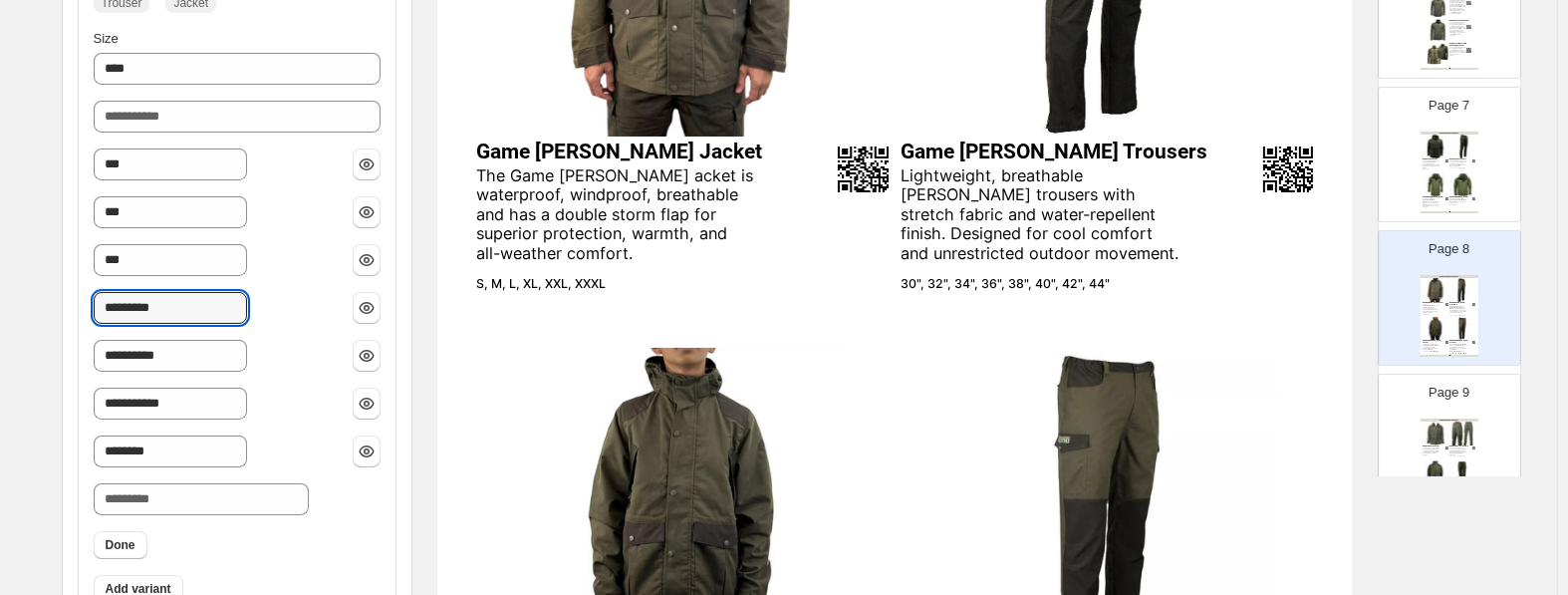 click on "*********" at bounding box center [170, 308] 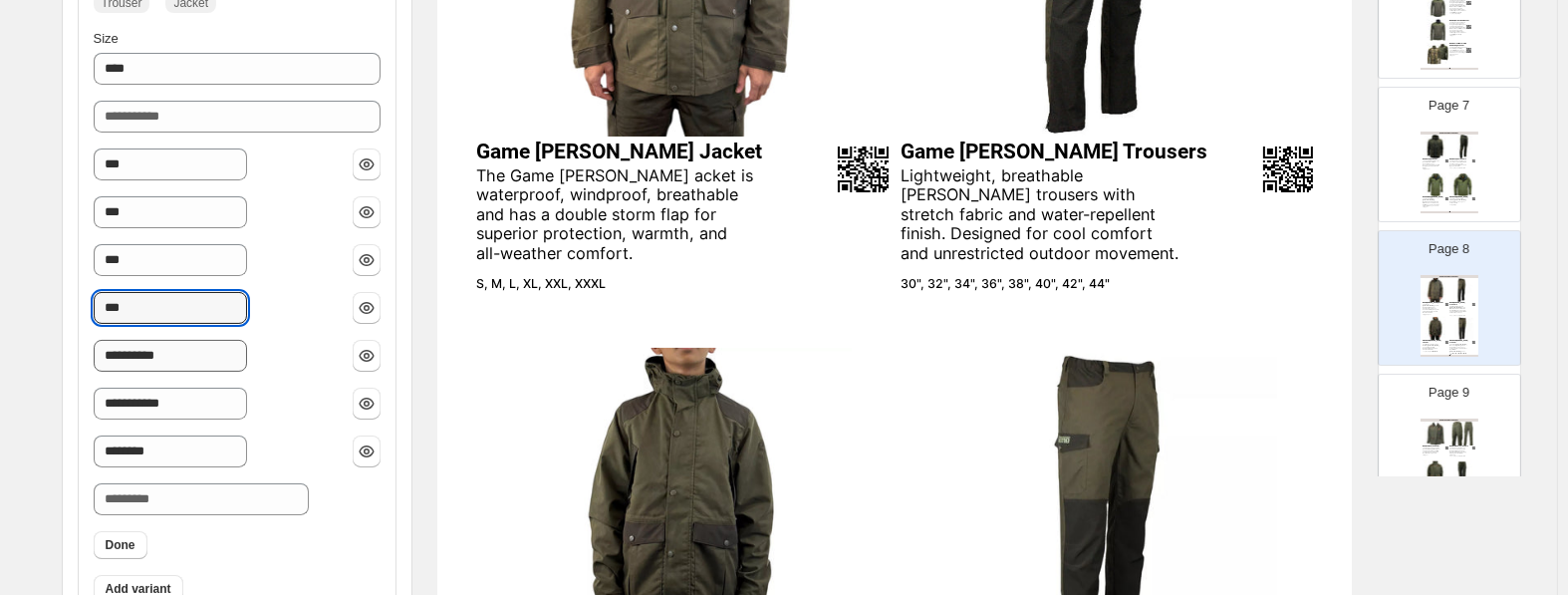 type on "***" 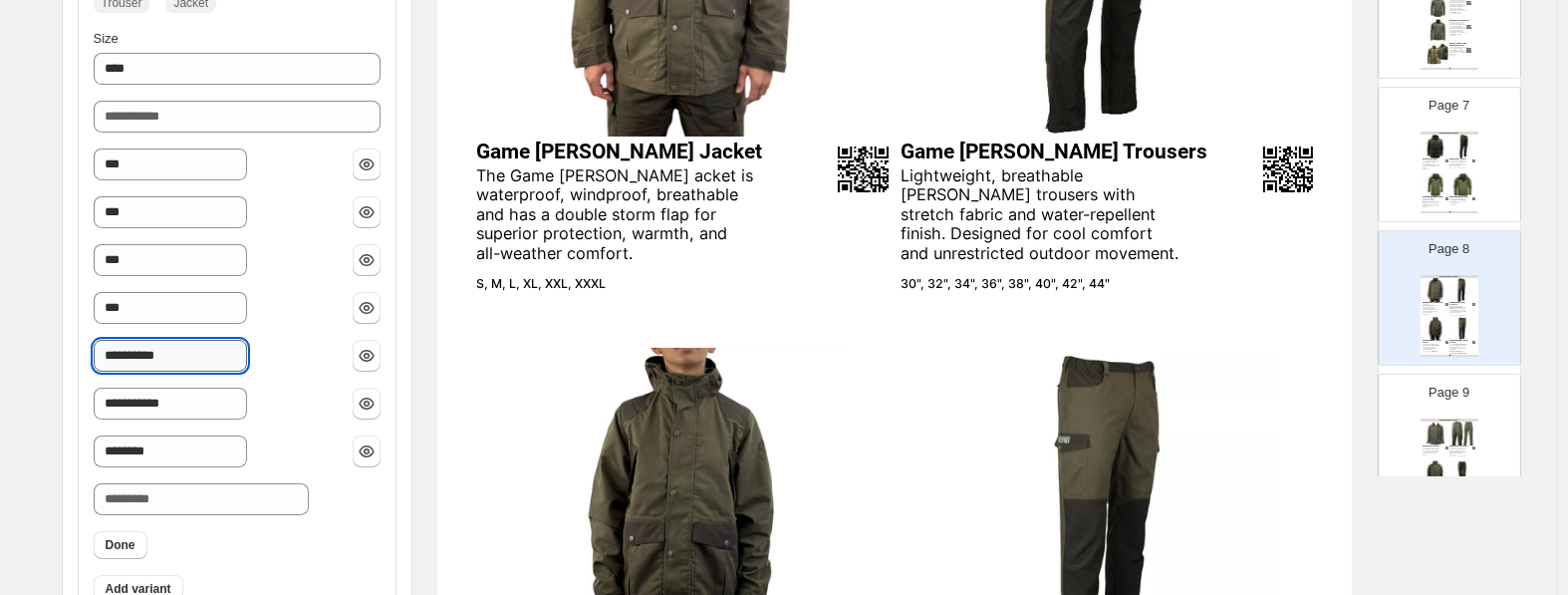 drag, startPoint x: 145, startPoint y: 356, endPoint x: 294, endPoint y: 357, distance: 149.00336 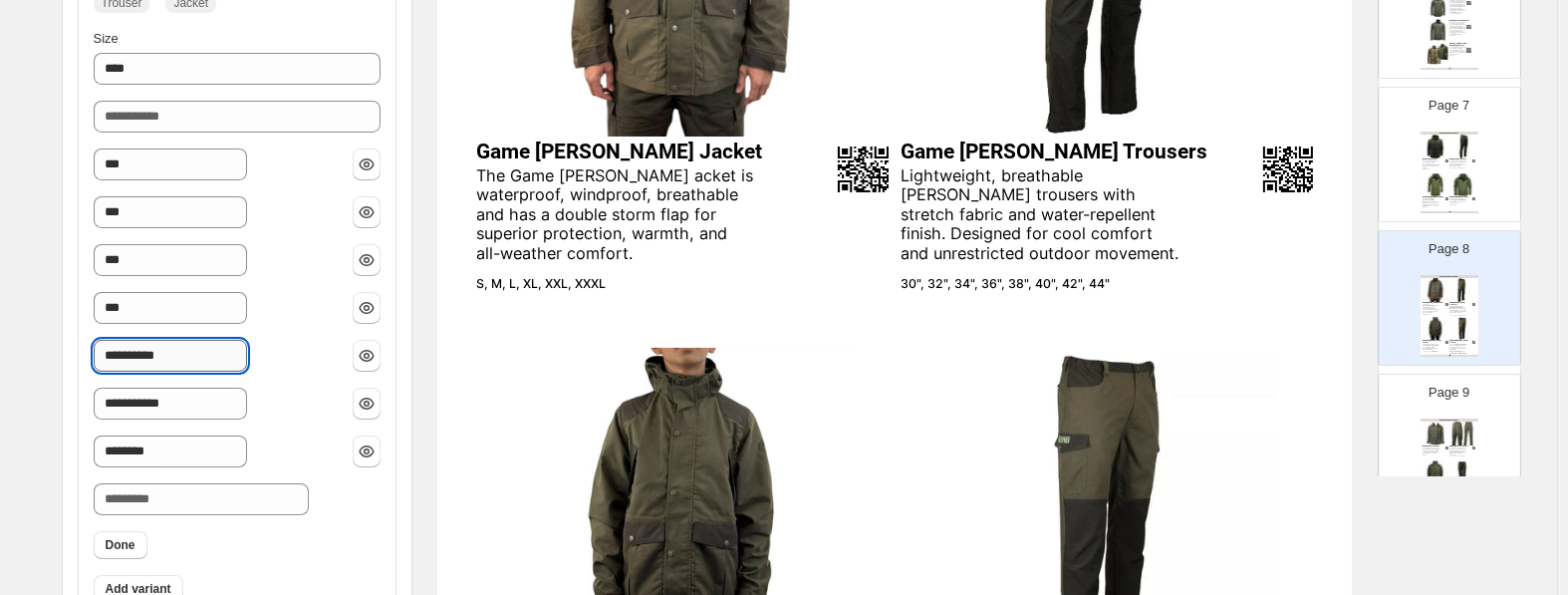 click on "**********" at bounding box center (170, 356) 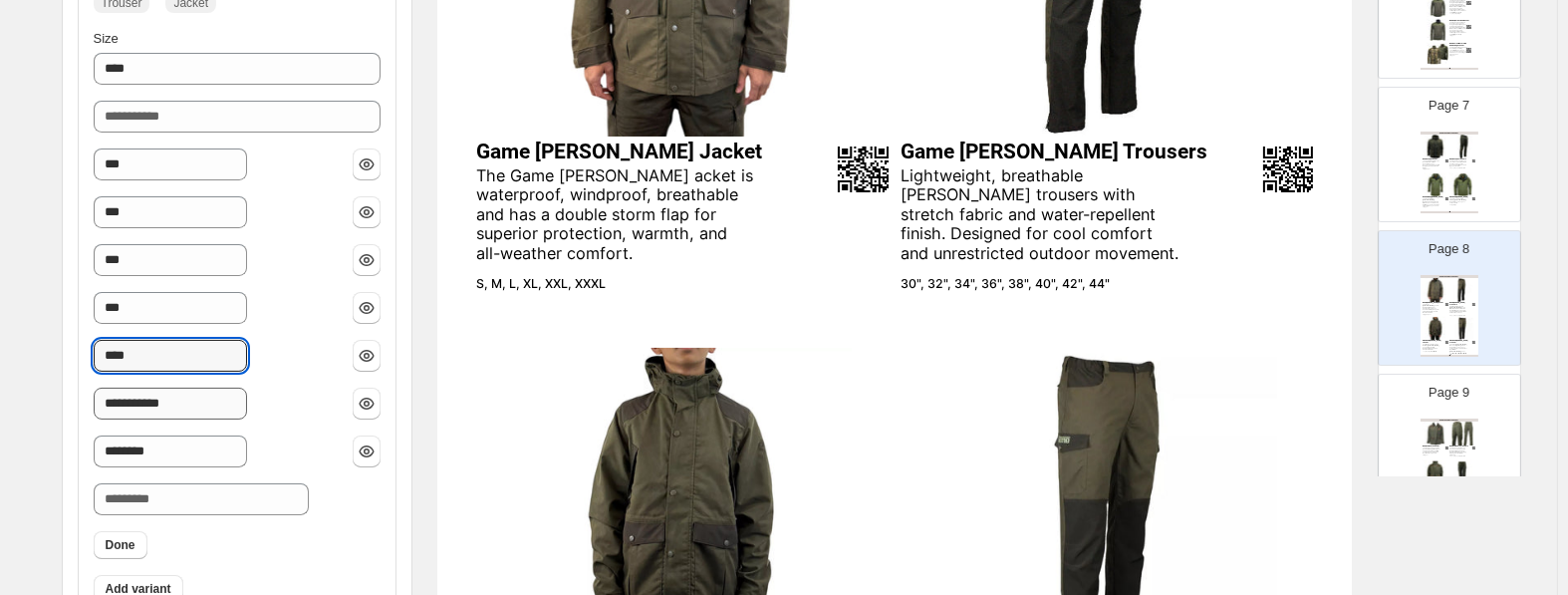 type on "****" 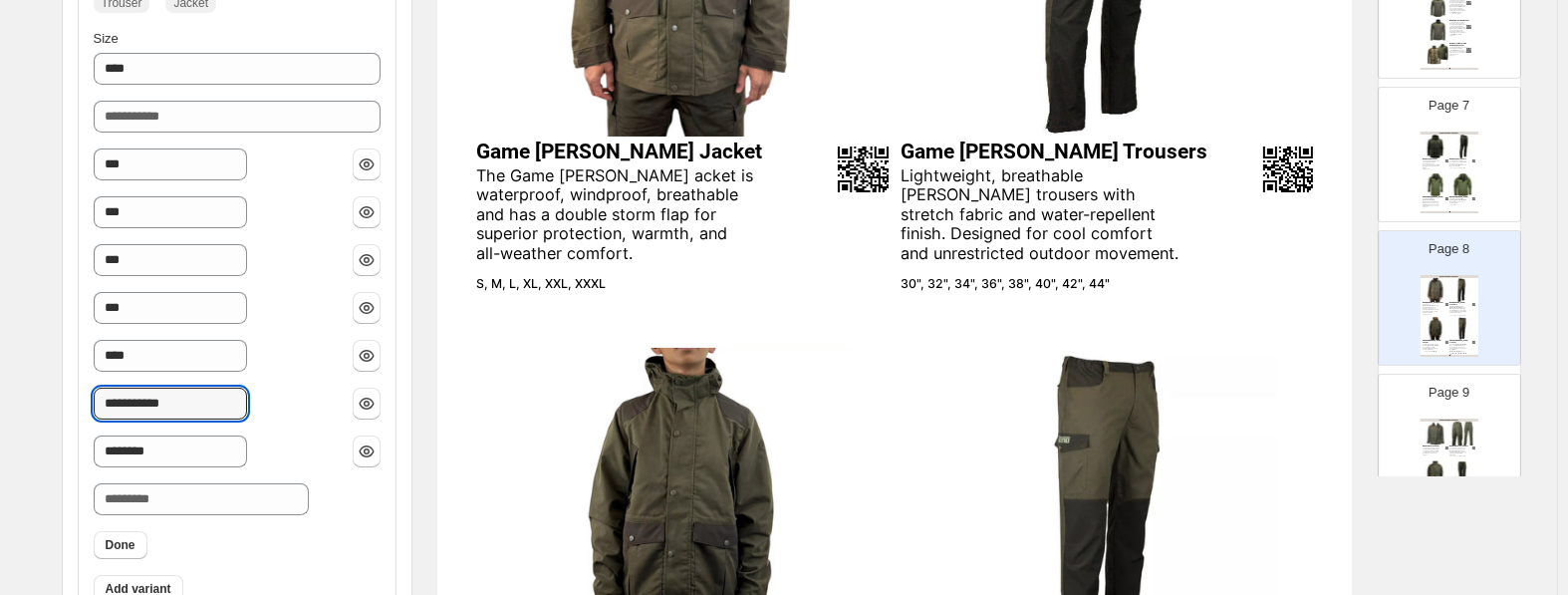 drag, startPoint x: 146, startPoint y: 399, endPoint x: 321, endPoint y: 395, distance: 175.04571 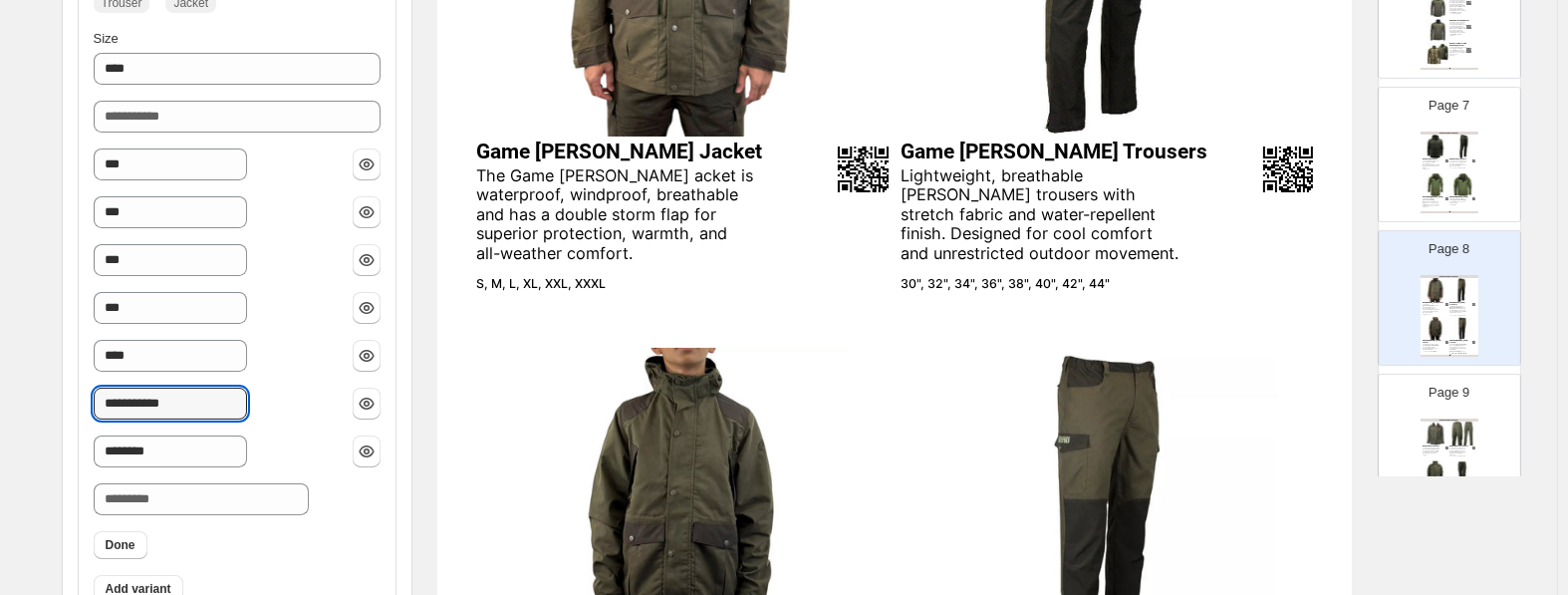 click on "**********" at bounding box center (170, 404) 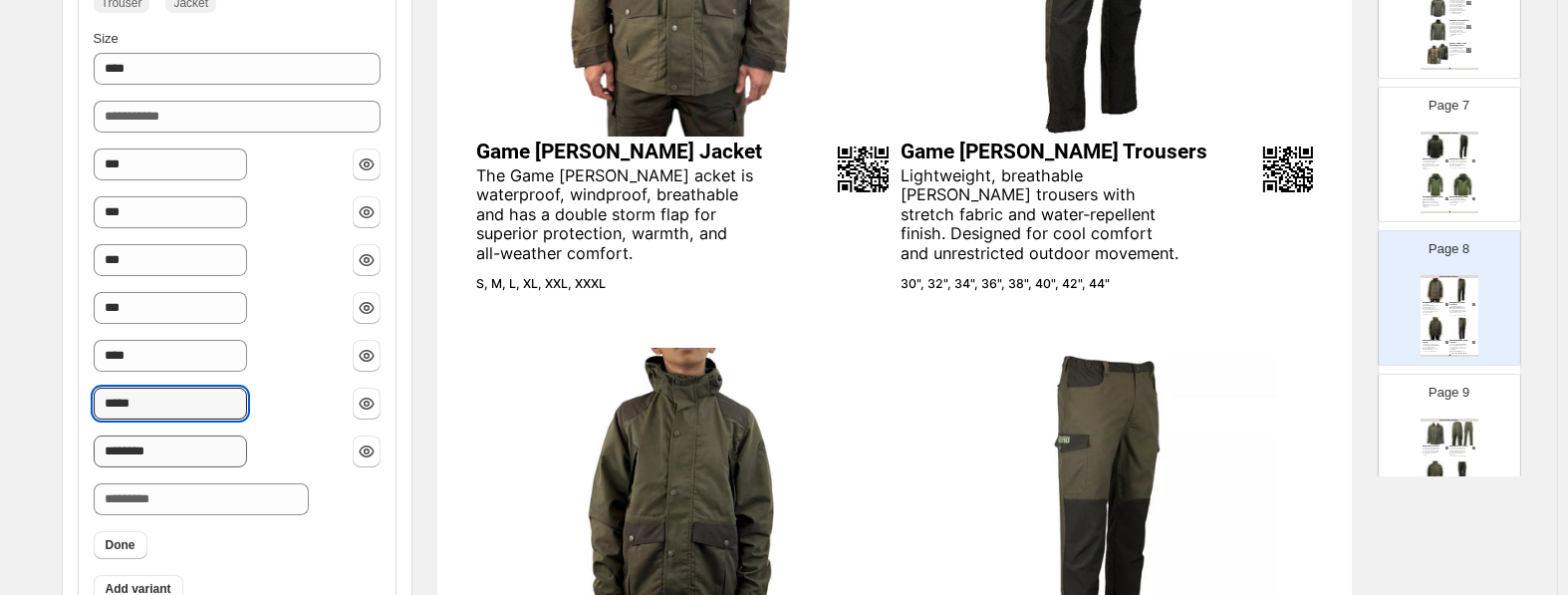 type on "*****" 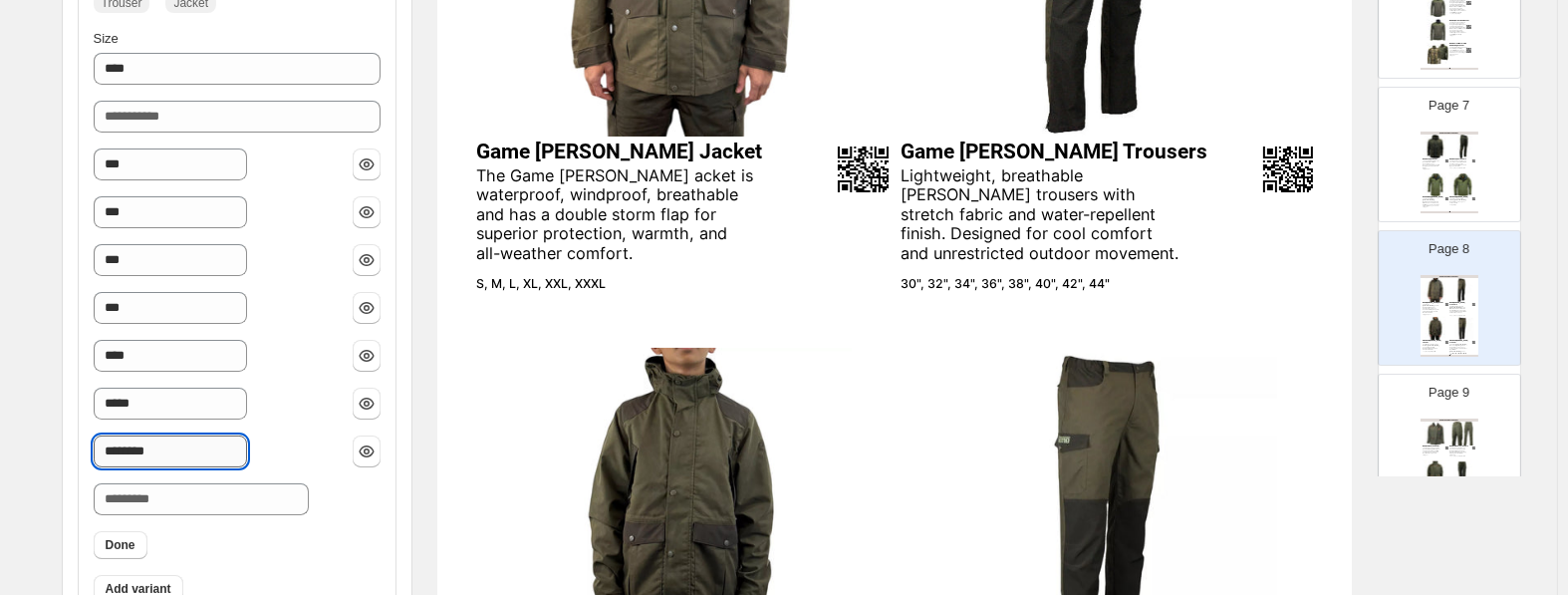 drag, startPoint x: 127, startPoint y: 451, endPoint x: 409, endPoint y: 451, distance: 282 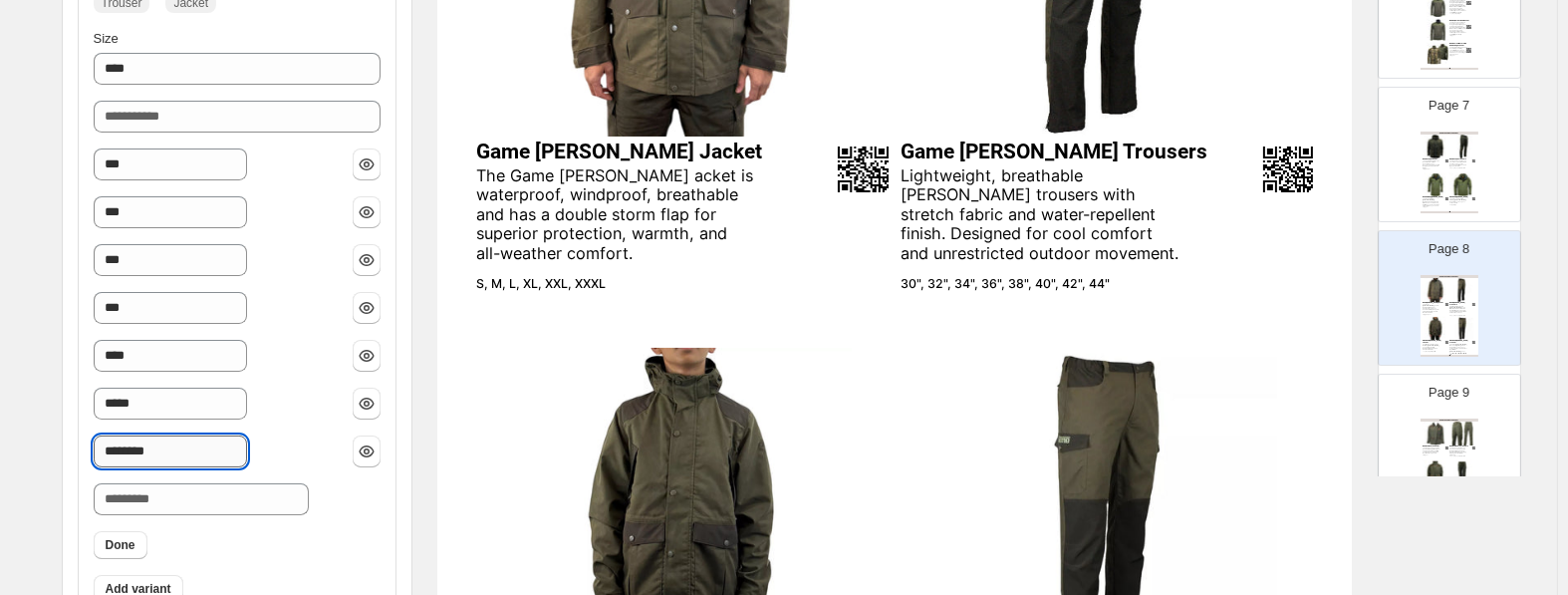 click on "********" at bounding box center [170, 451] 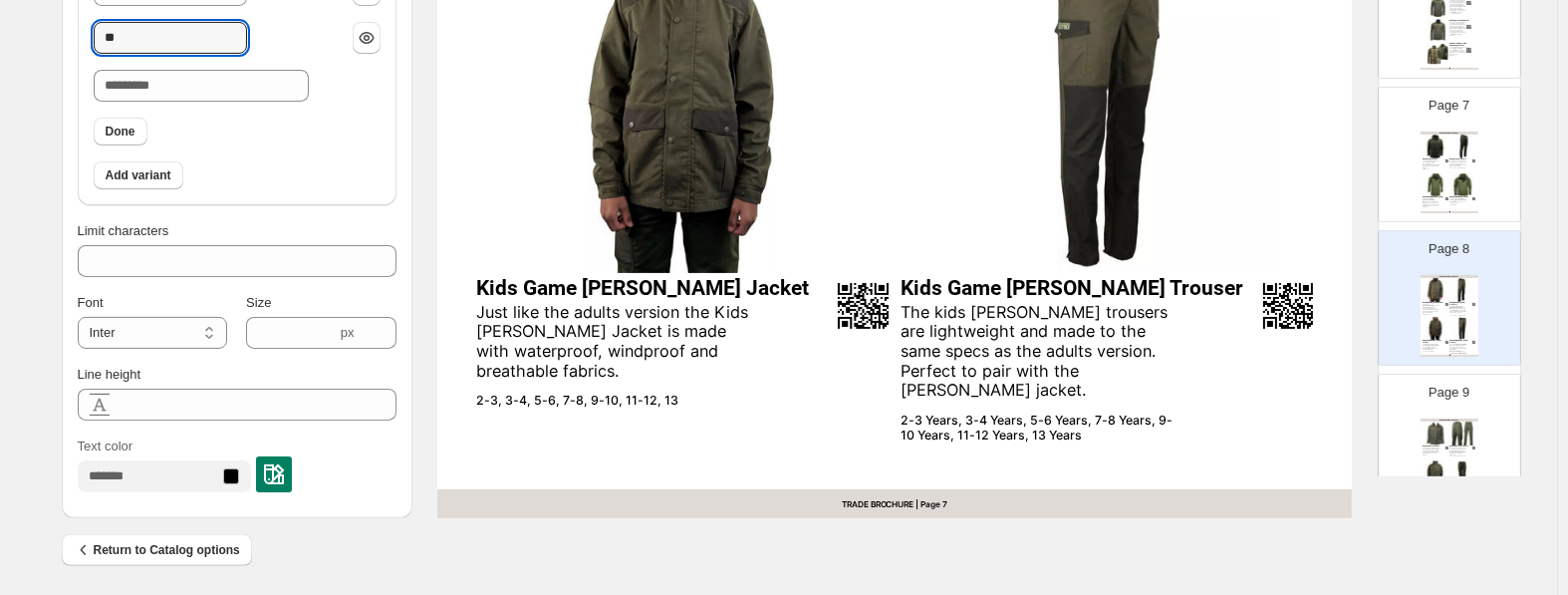 scroll, scrollTop: 826, scrollLeft: 0, axis: vertical 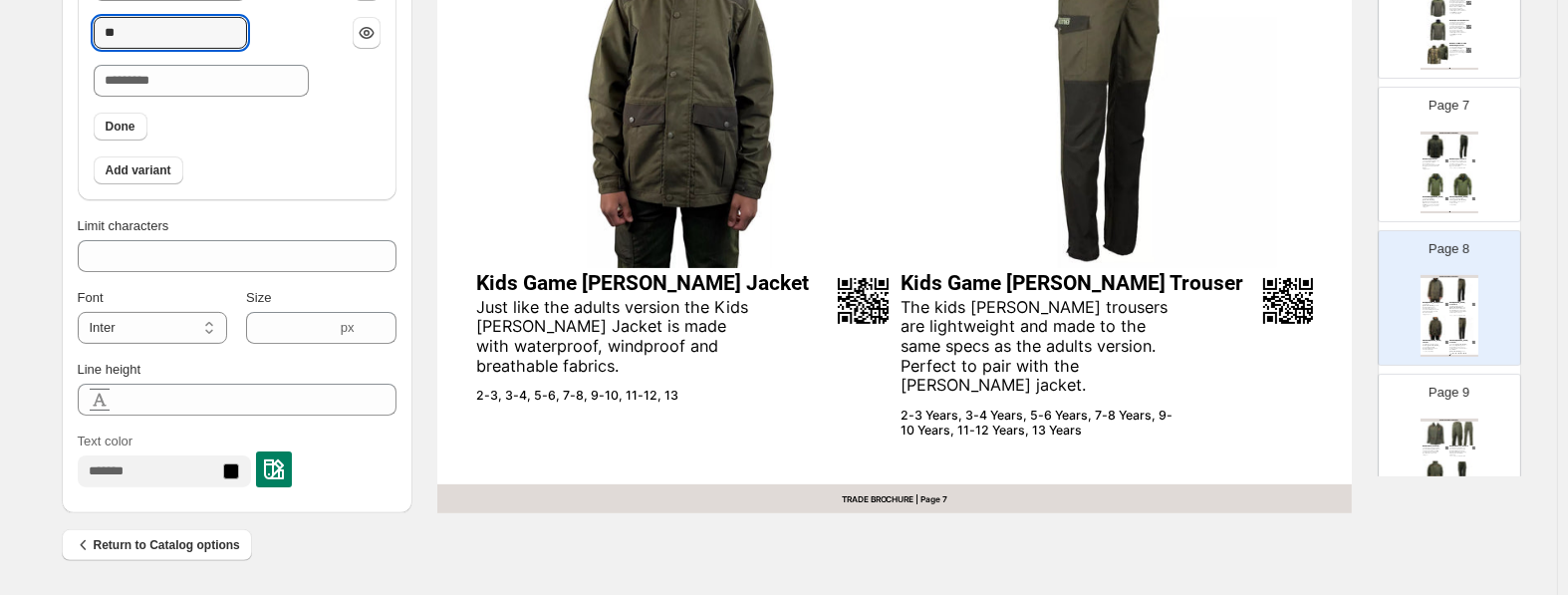 type on "**" 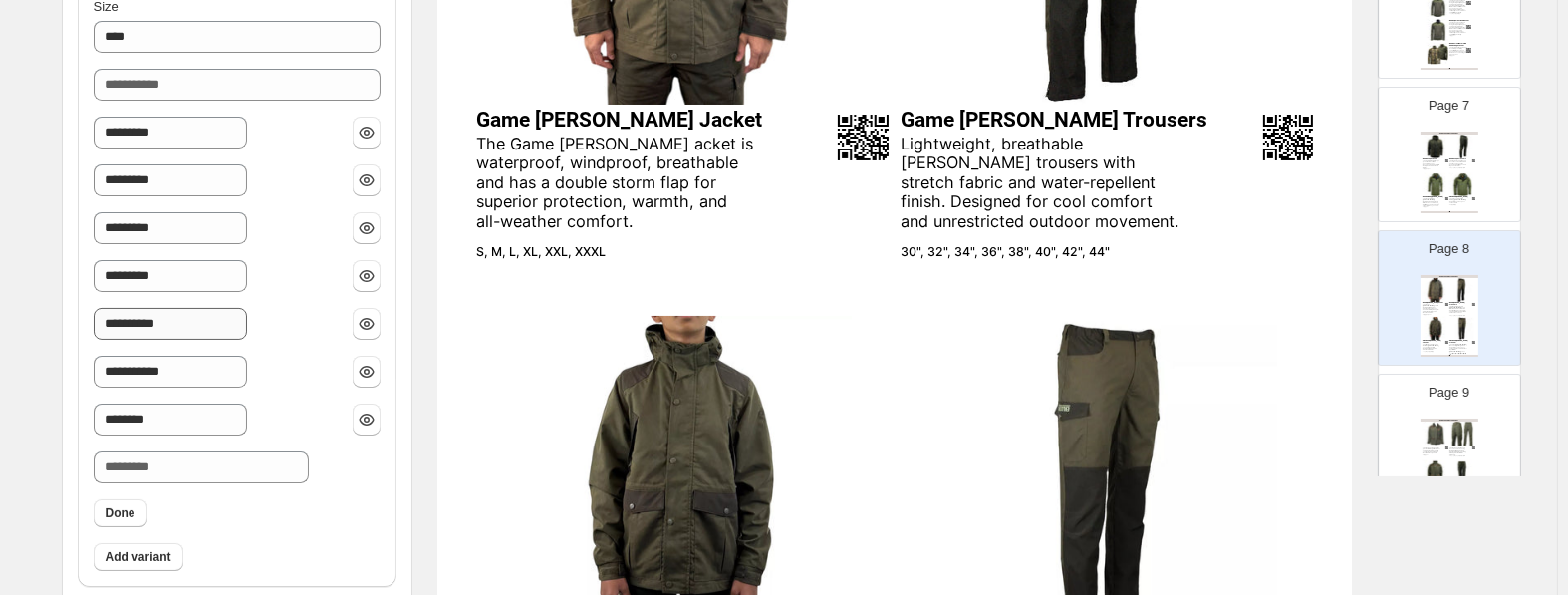 scroll, scrollTop: 303, scrollLeft: 0, axis: vertical 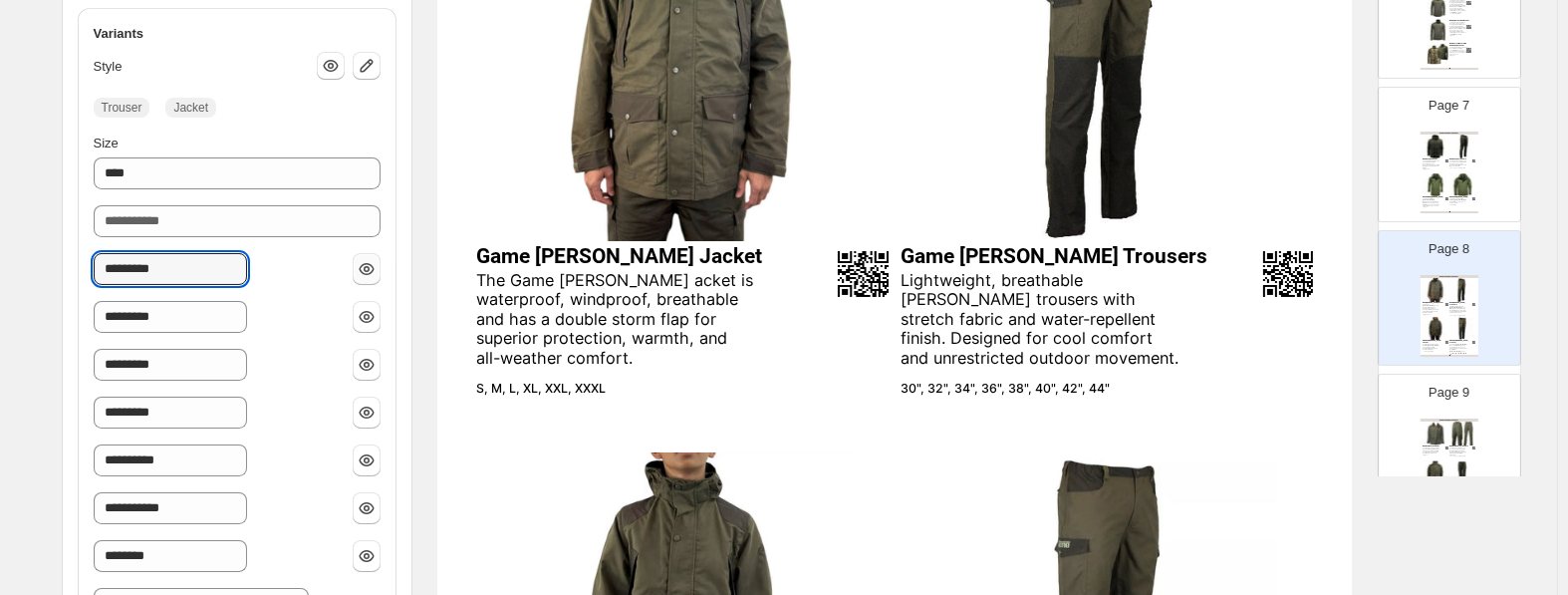 drag, startPoint x: 129, startPoint y: 262, endPoint x: 364, endPoint y: 262, distance: 235 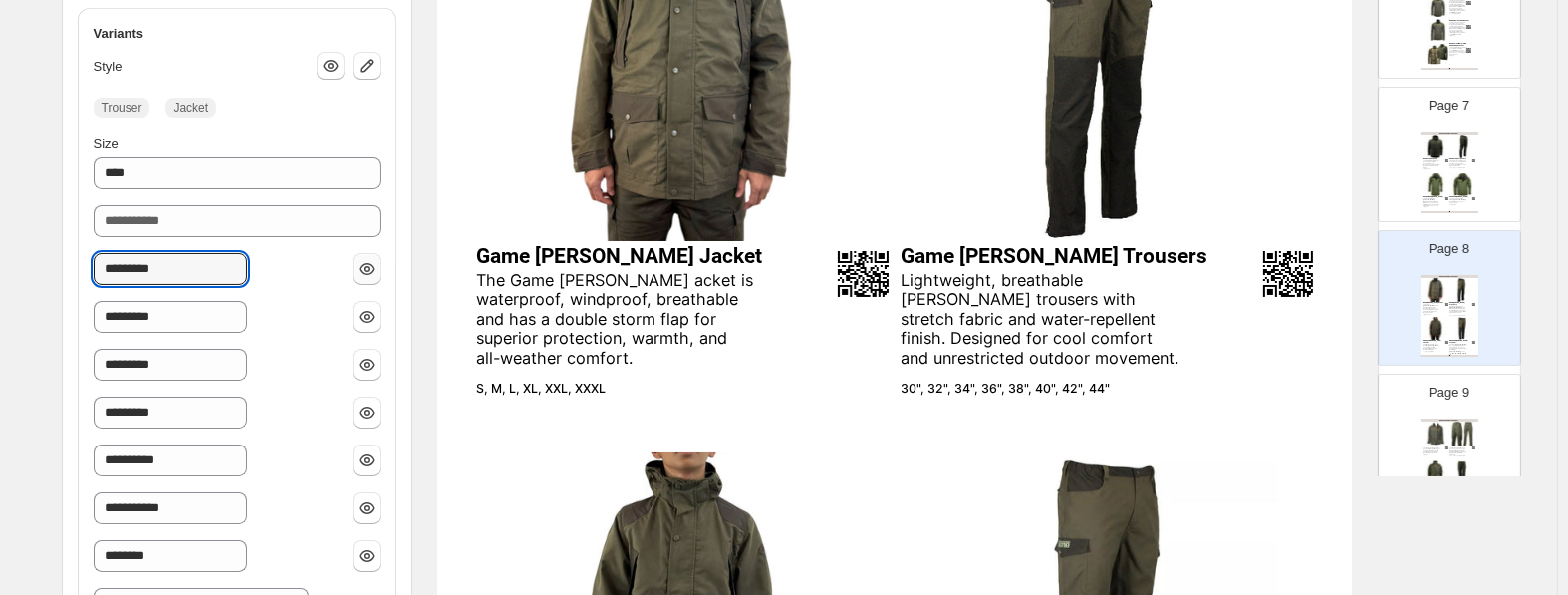 click on "*********" at bounding box center [170, 269] 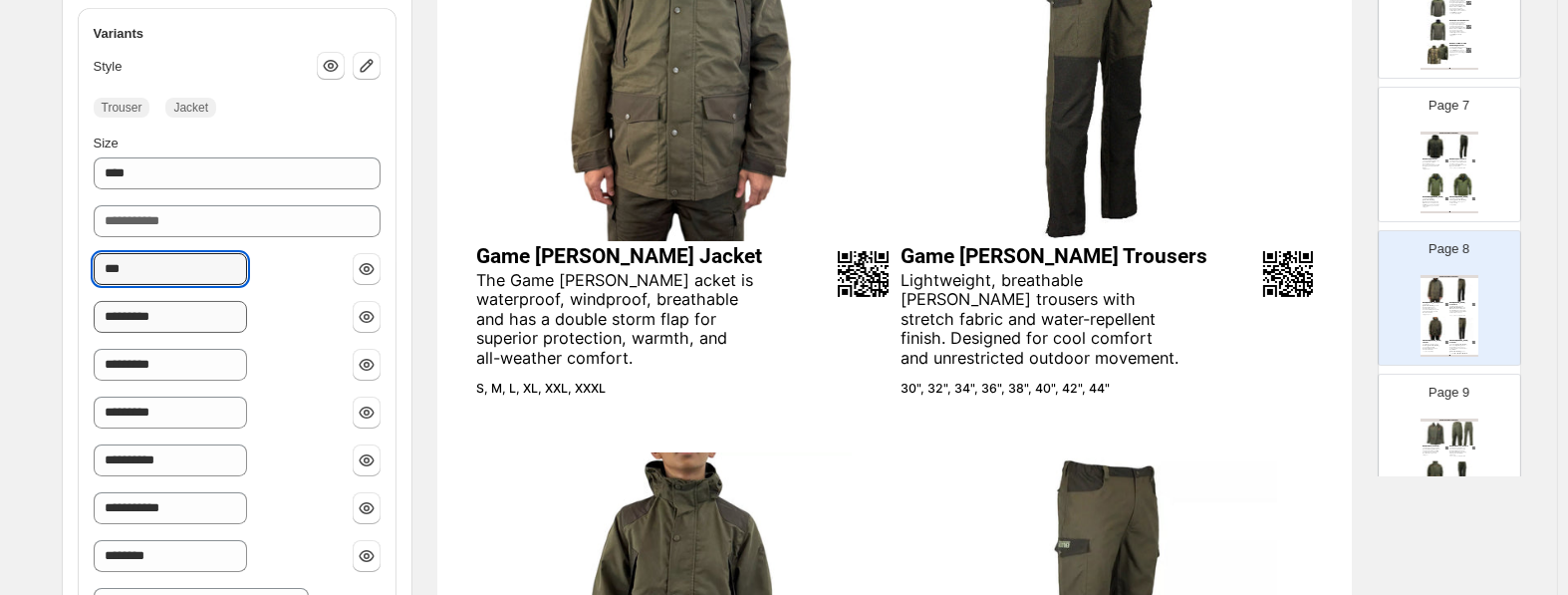type on "***" 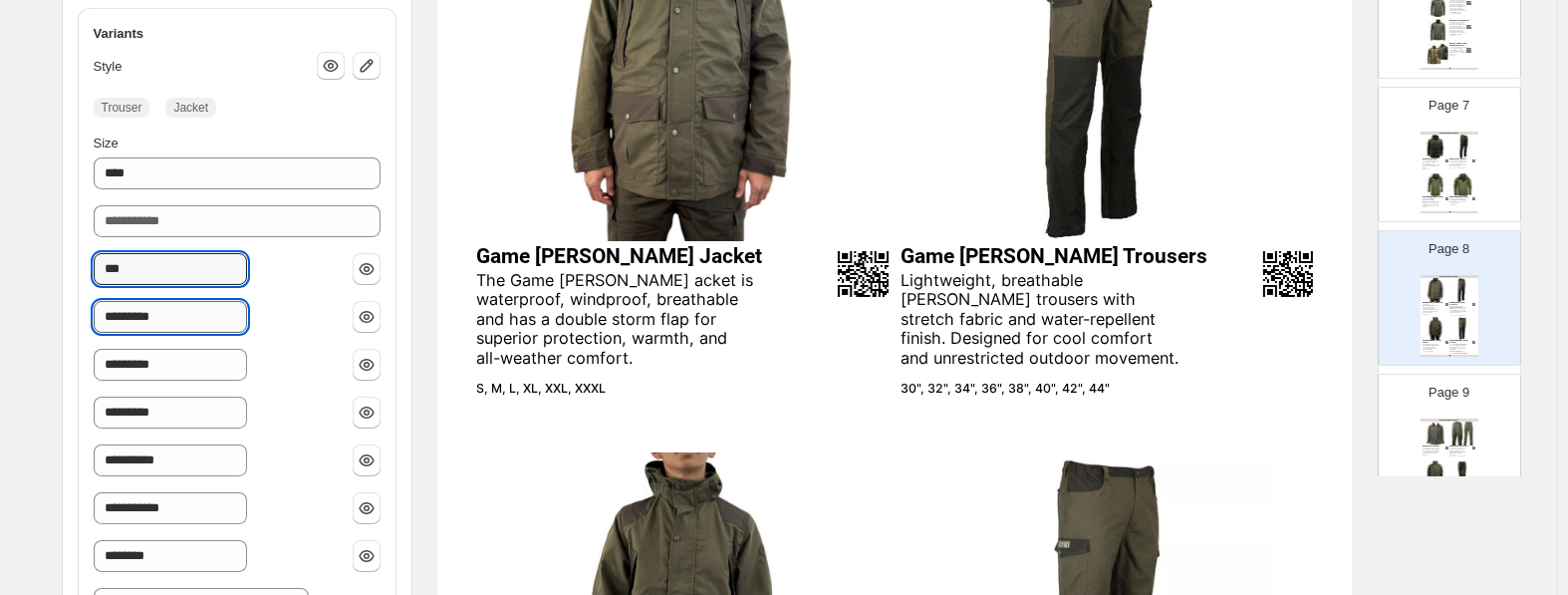 drag, startPoint x: 131, startPoint y: 316, endPoint x: 265, endPoint y: 317, distance: 134.00373 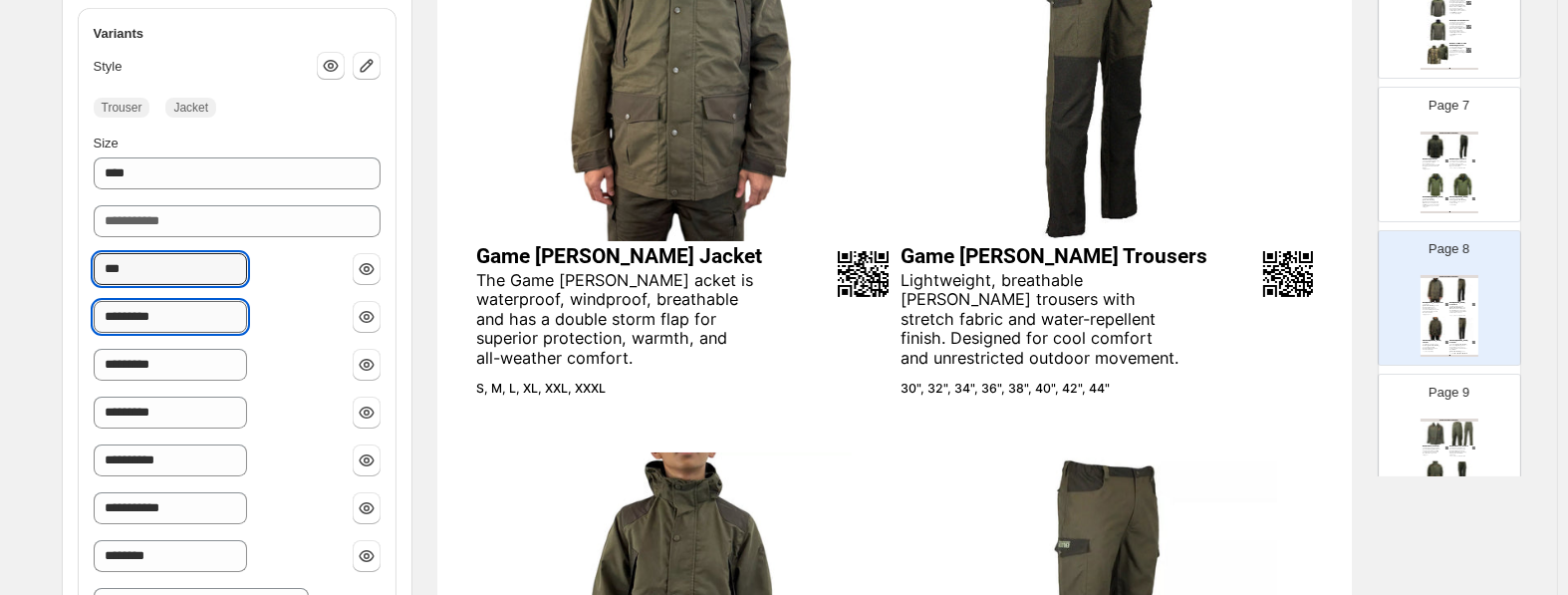 click on "*********" at bounding box center [170, 317] 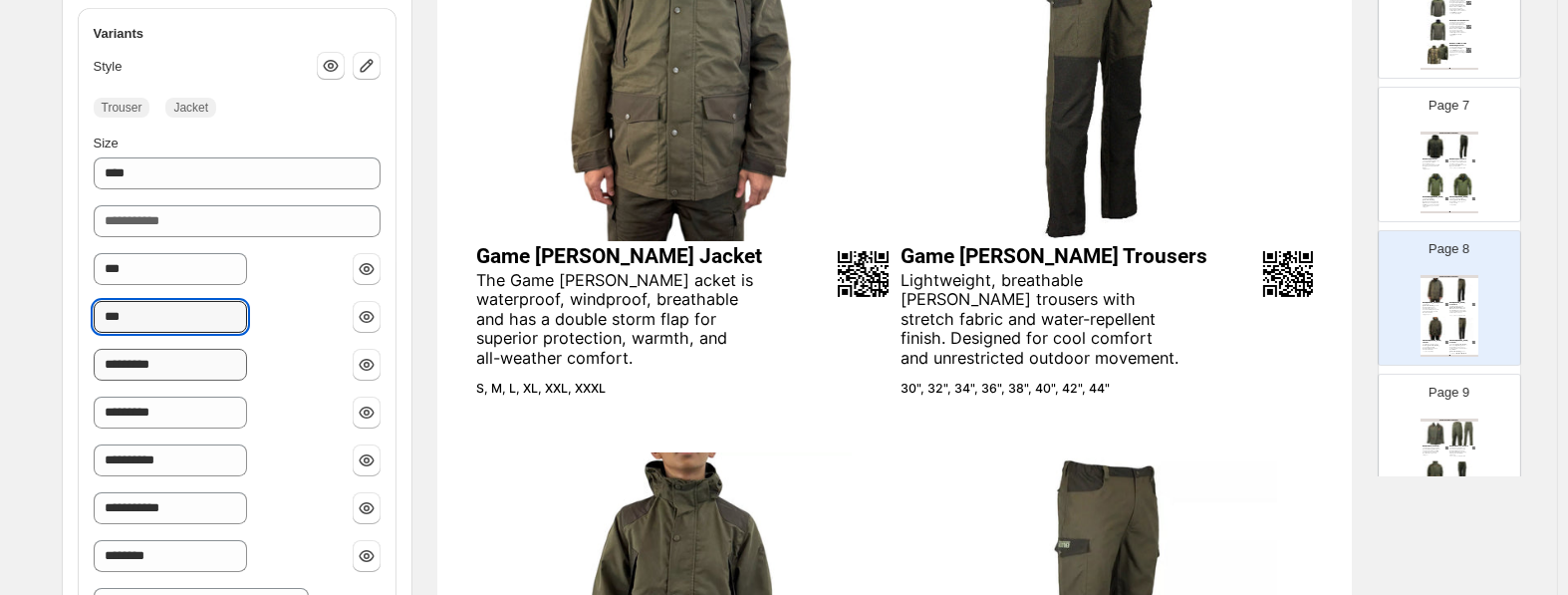 type on "***" 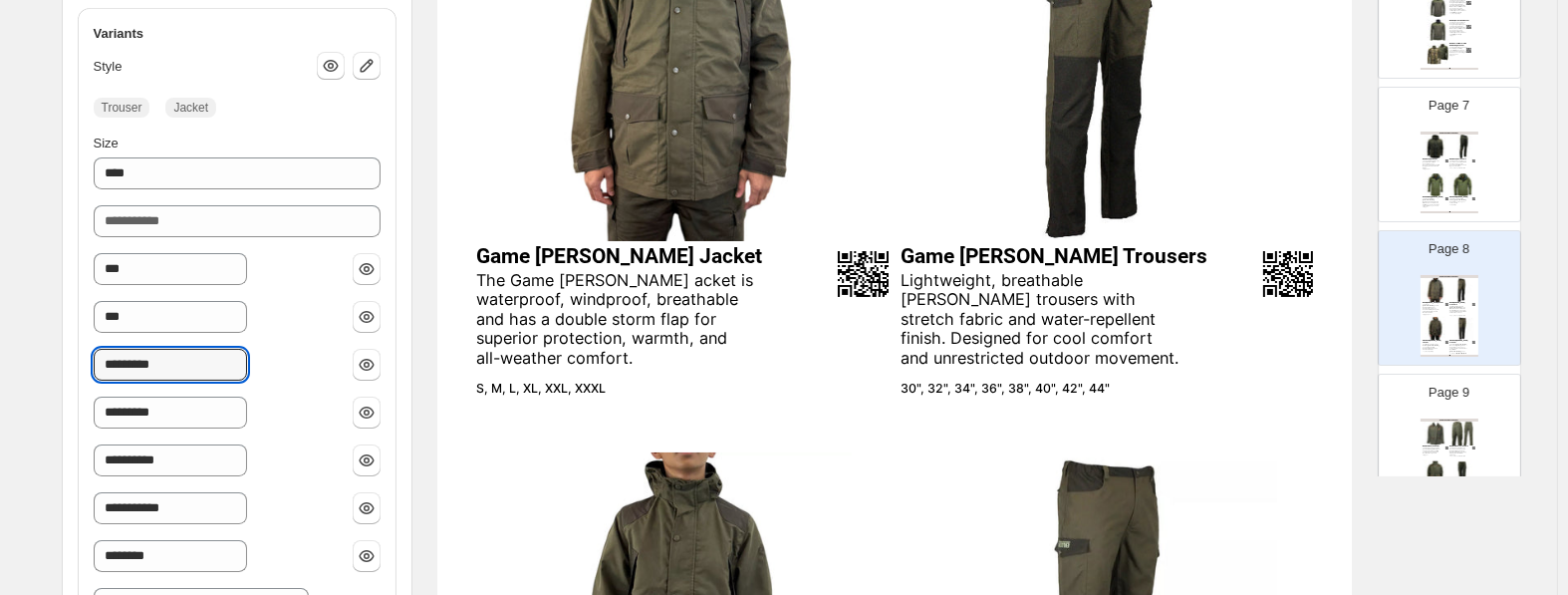 drag, startPoint x: 136, startPoint y: 363, endPoint x: 284, endPoint y: 363, distance: 148 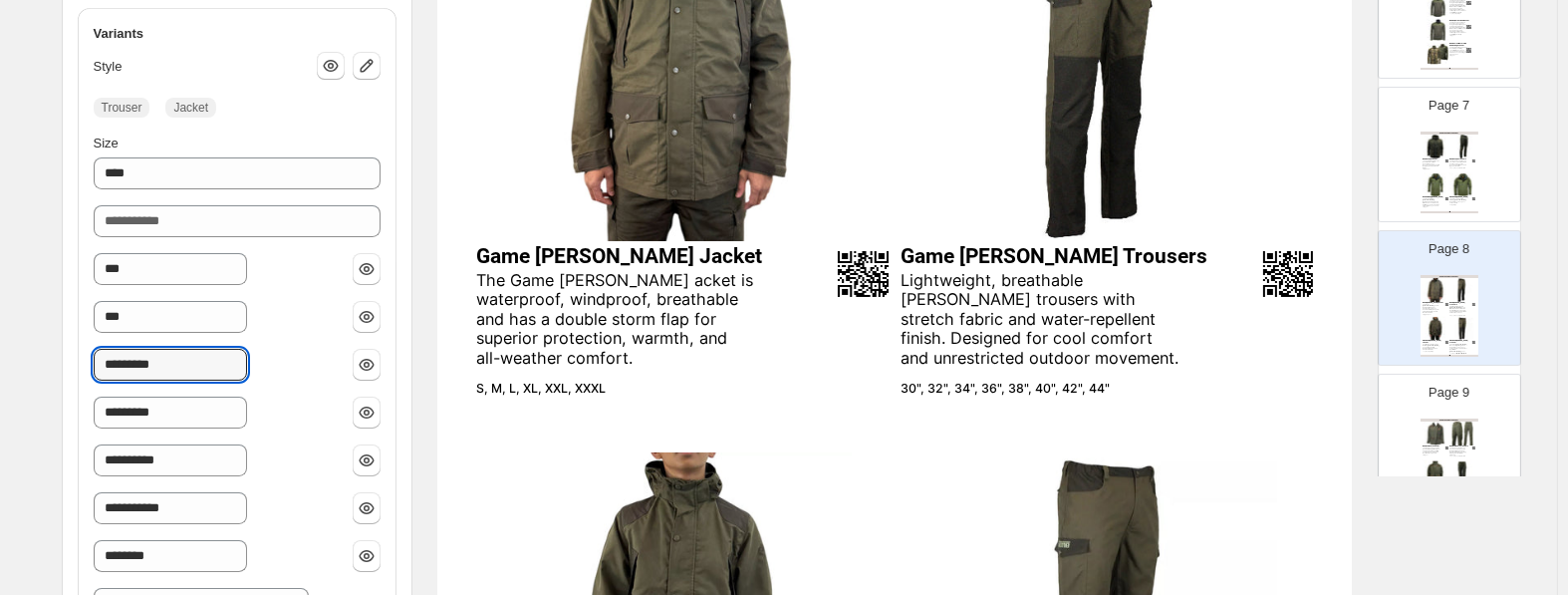 click on "*********" at bounding box center [170, 365] 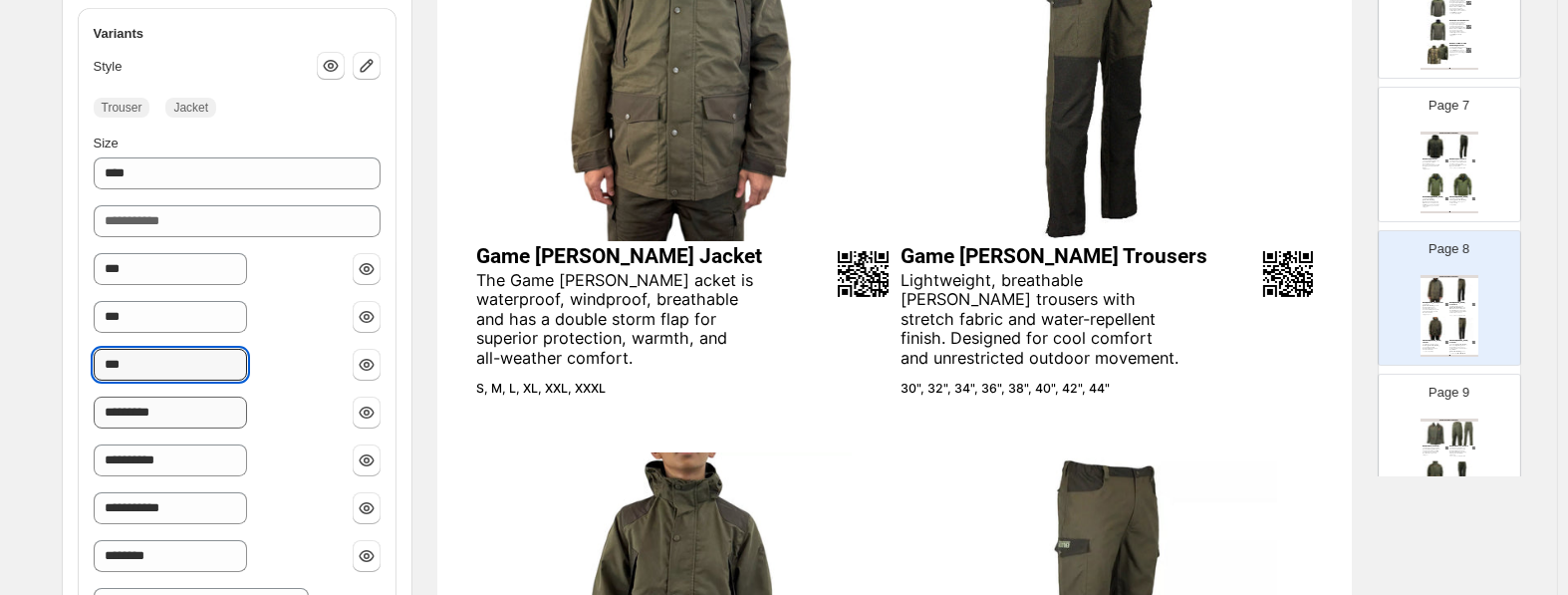 type on "***" 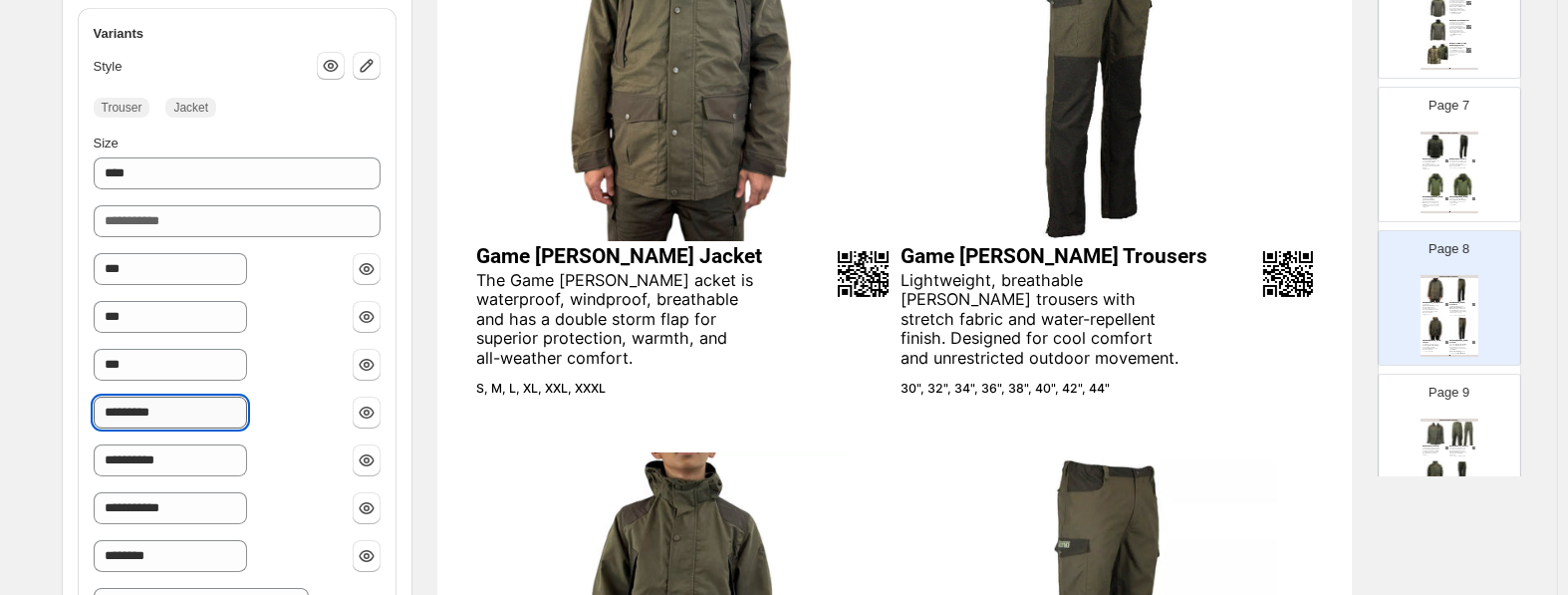 click on "*********" at bounding box center (170, 413) 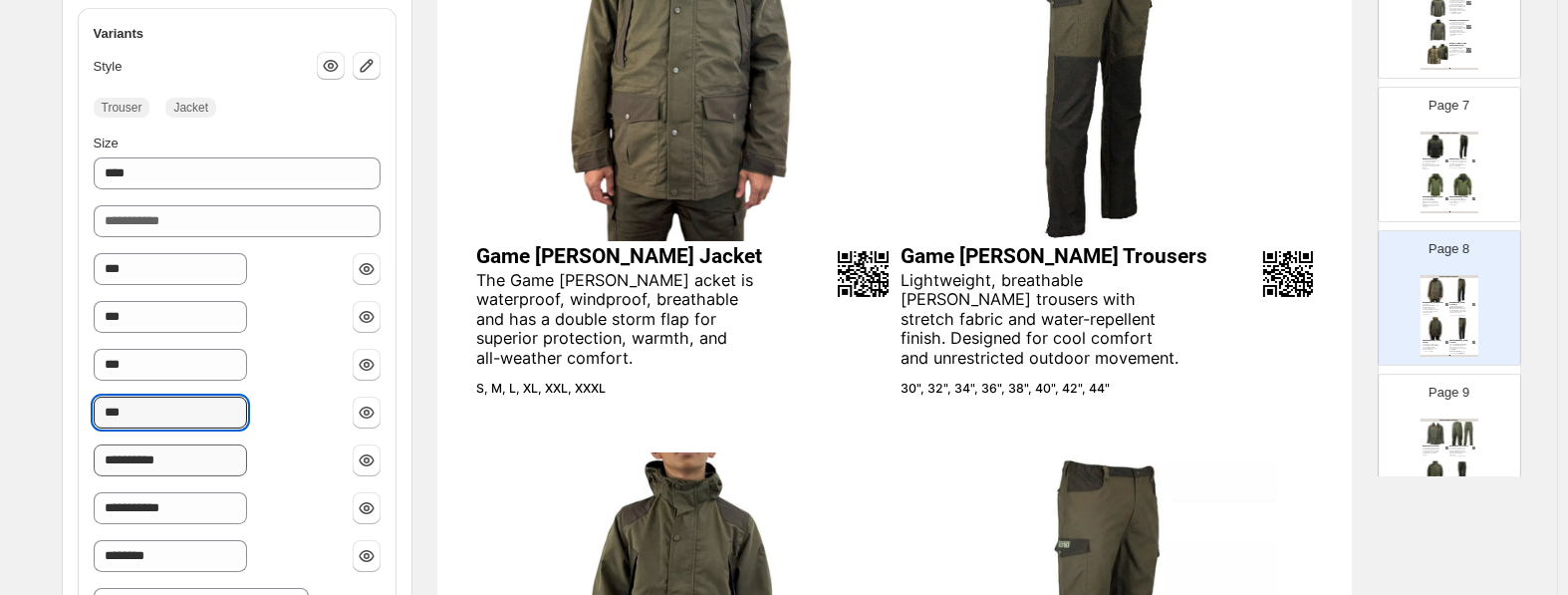 type on "***" 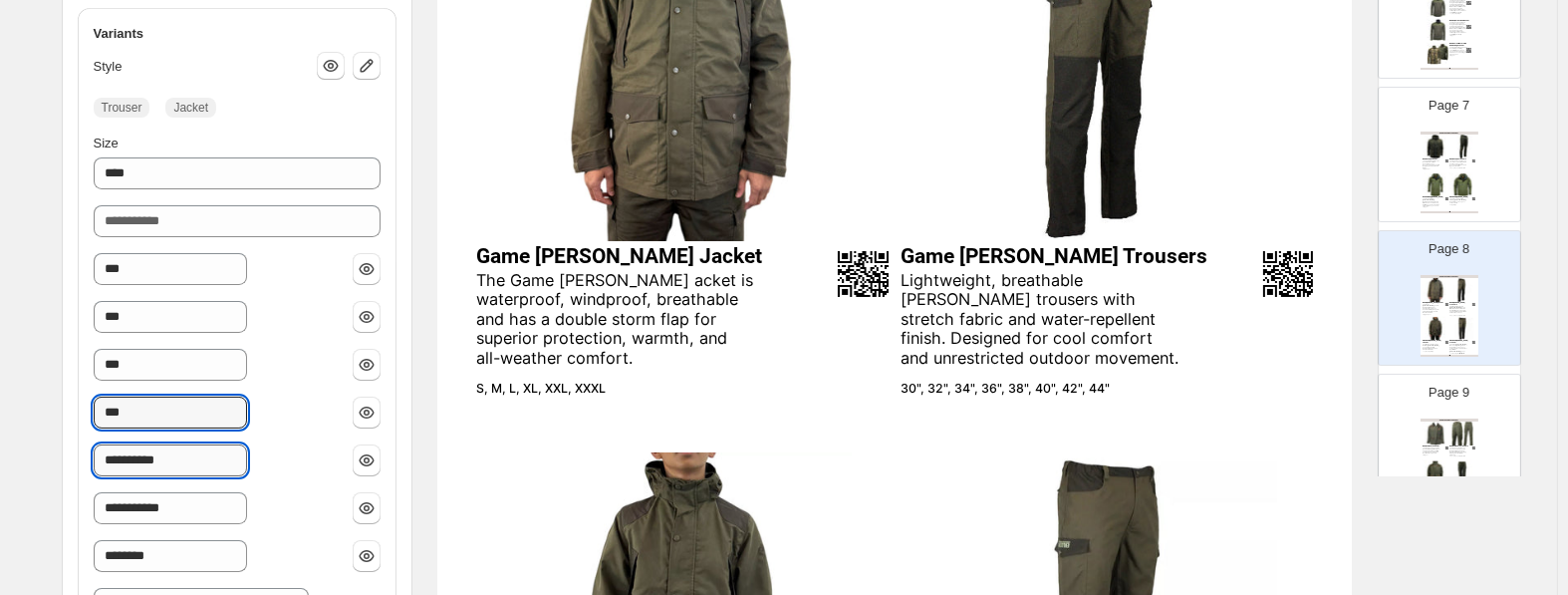 click on "**********" at bounding box center (170, 460) 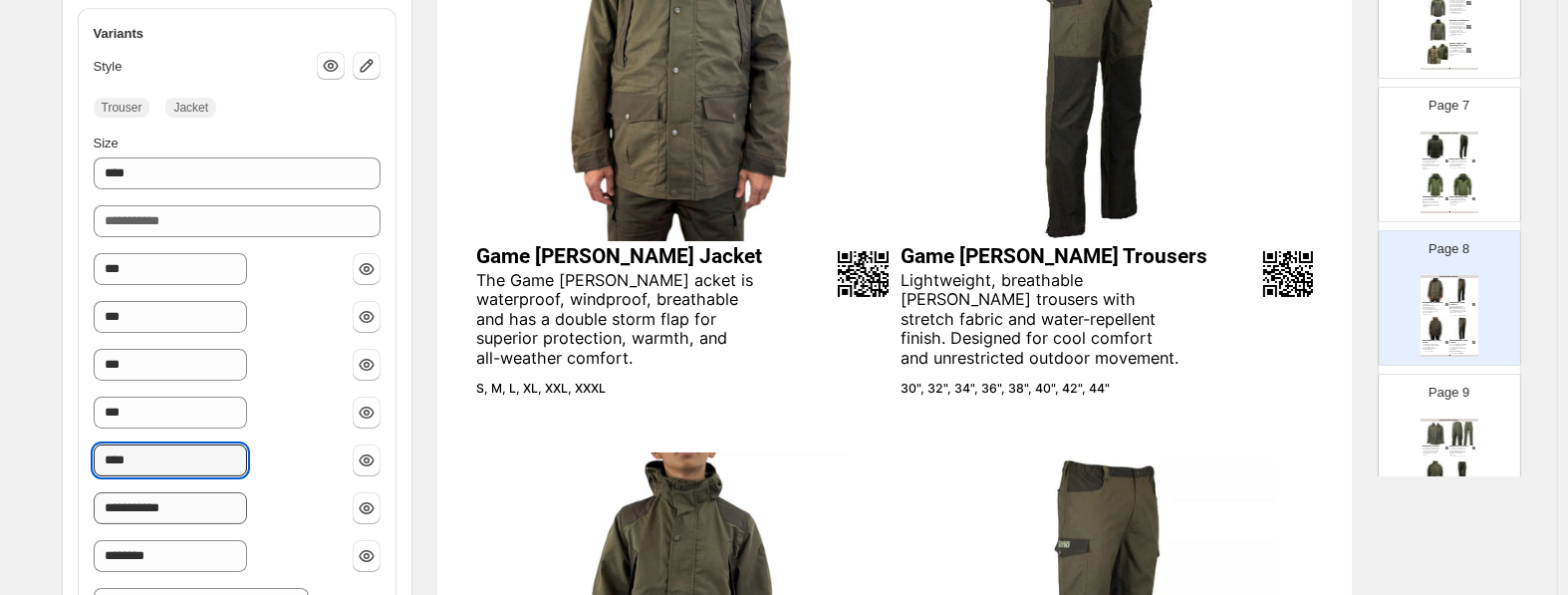 type on "****" 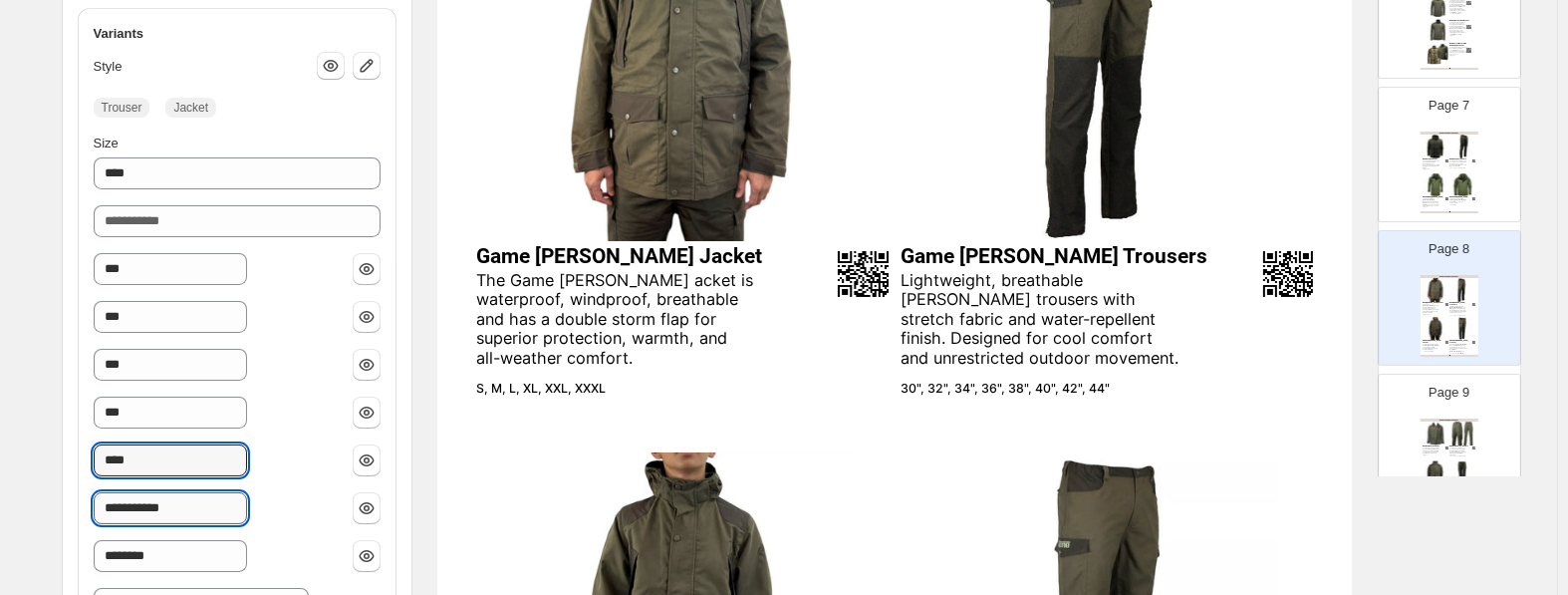 click on "**********" at bounding box center [170, 508] 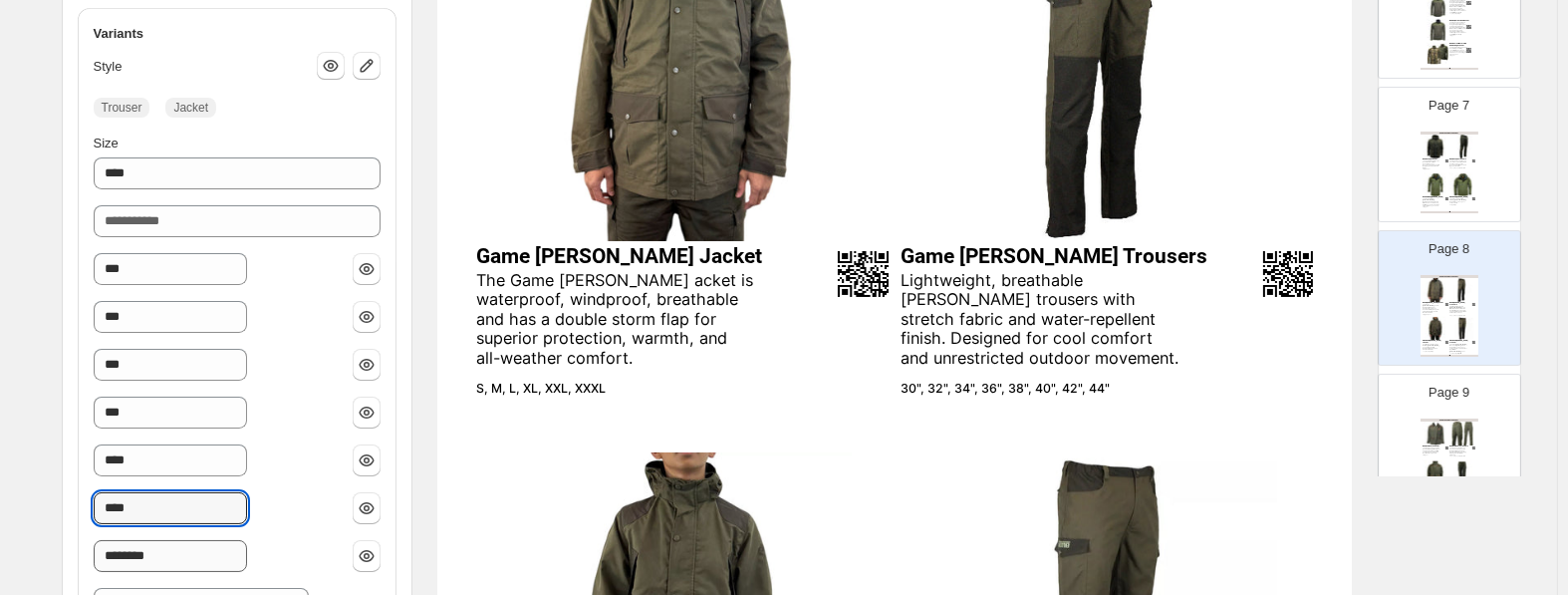 type on "****" 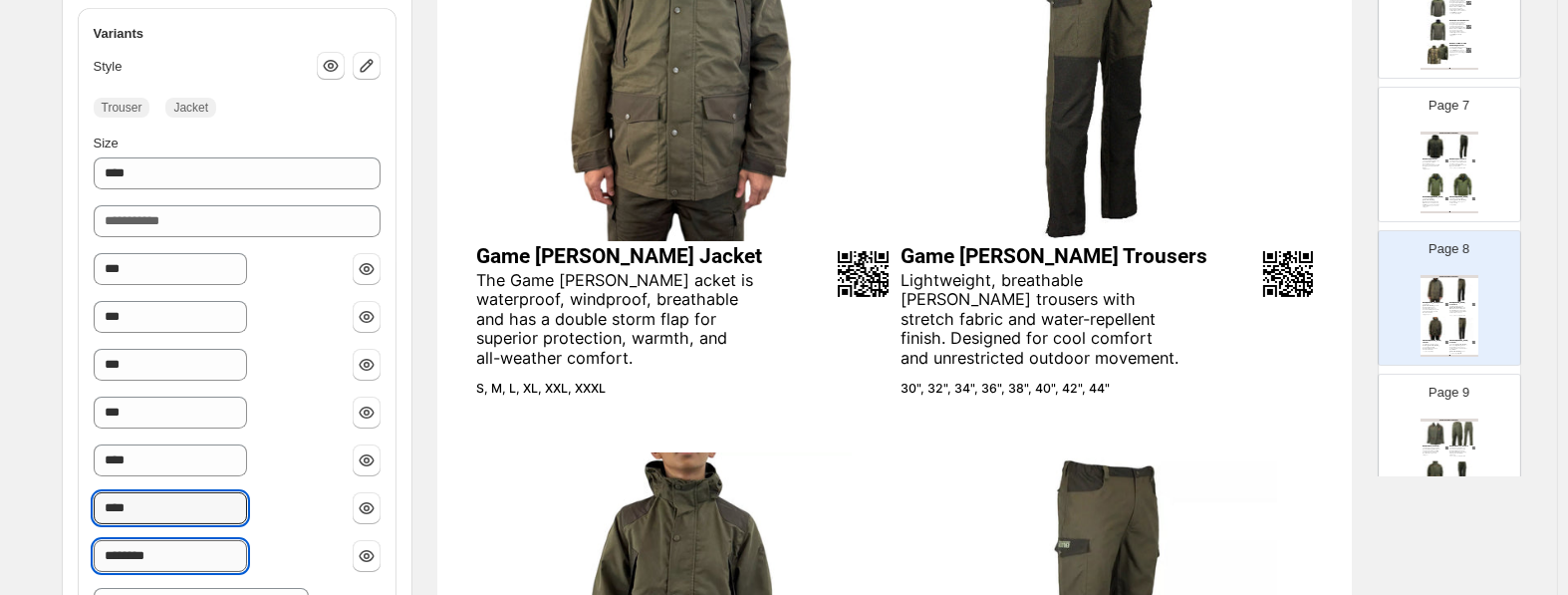 click on "********" at bounding box center [170, 556] 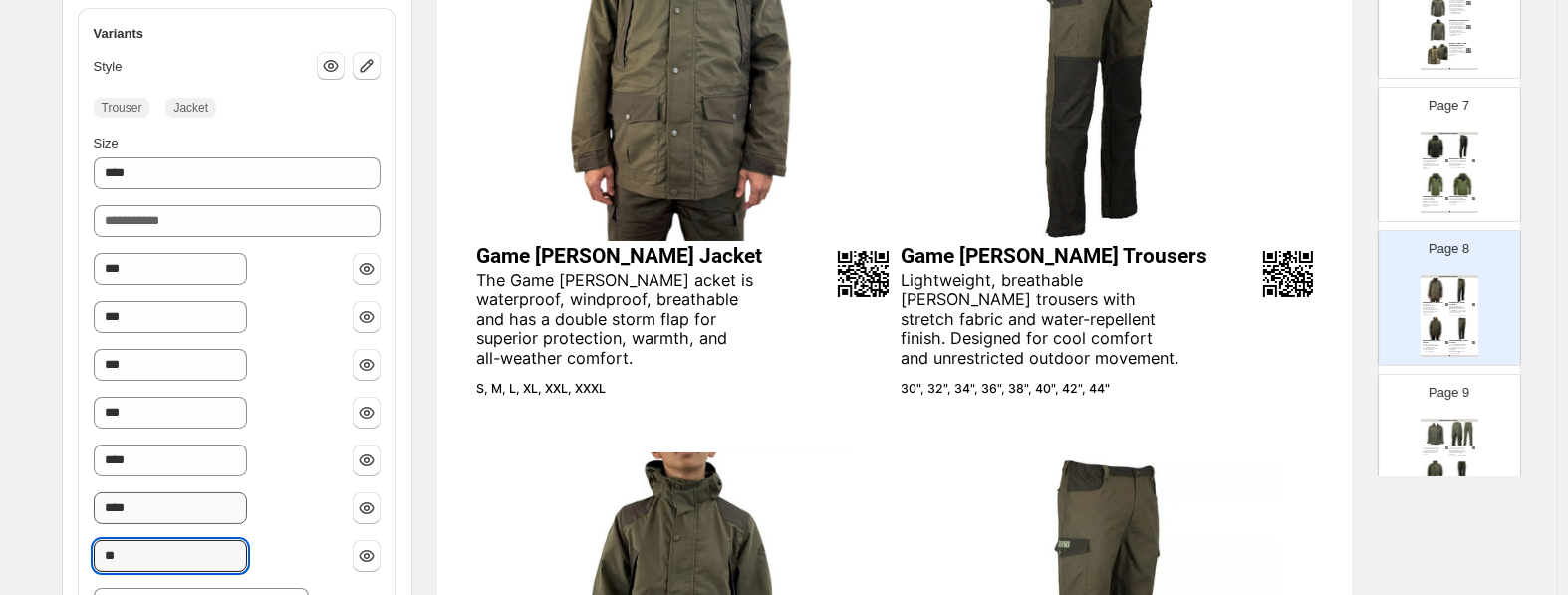type on "**" 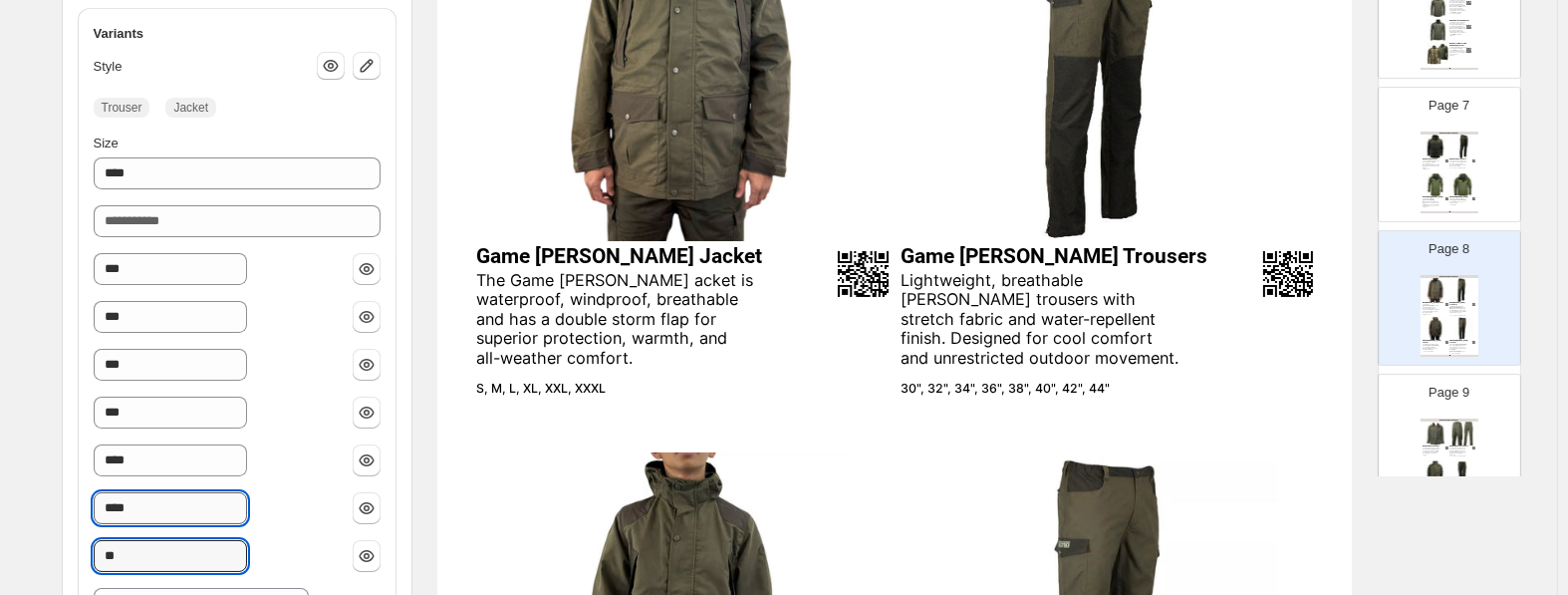 click on "****" at bounding box center (170, 508) 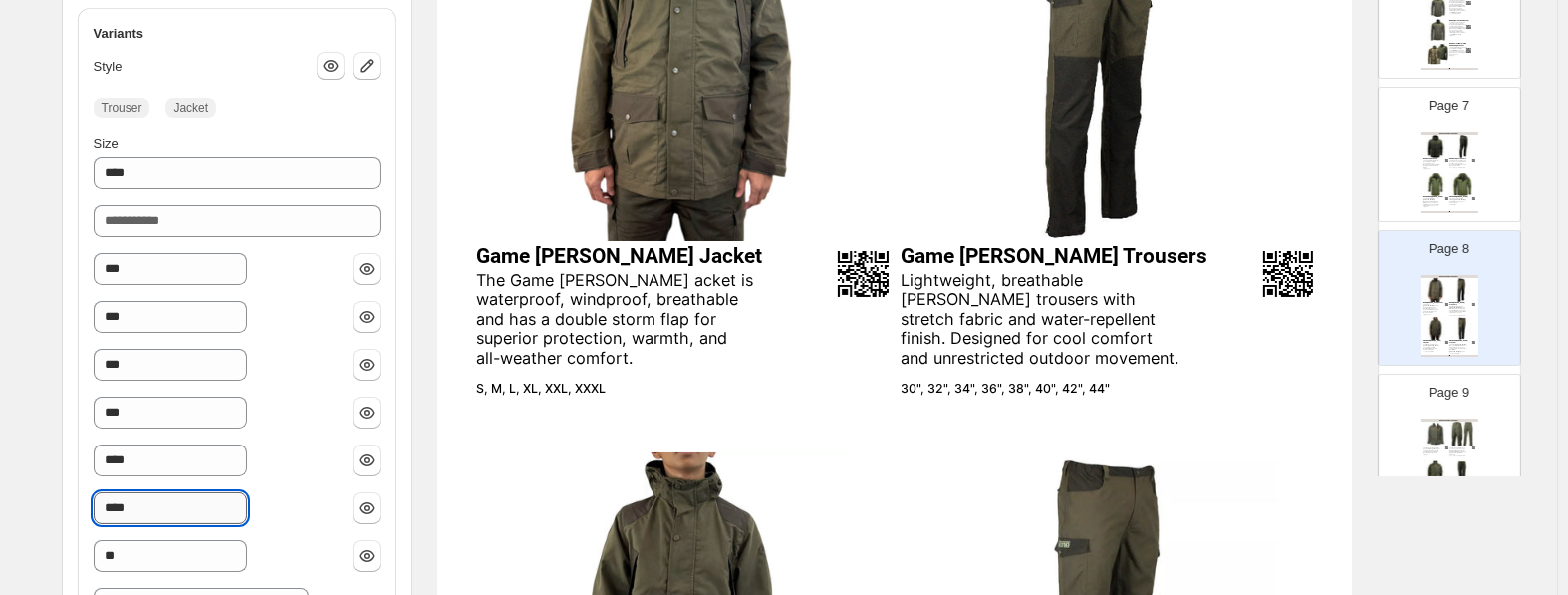 type on "*****" 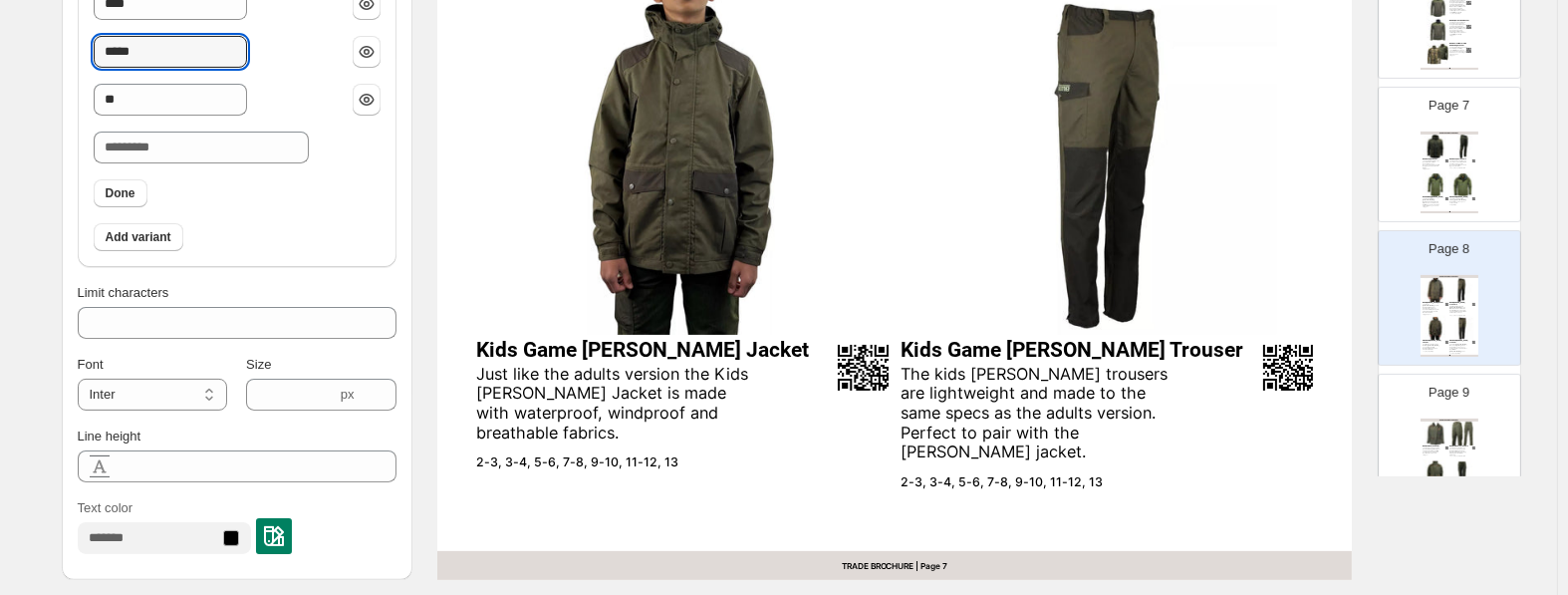 scroll, scrollTop: 826, scrollLeft: 0, axis: vertical 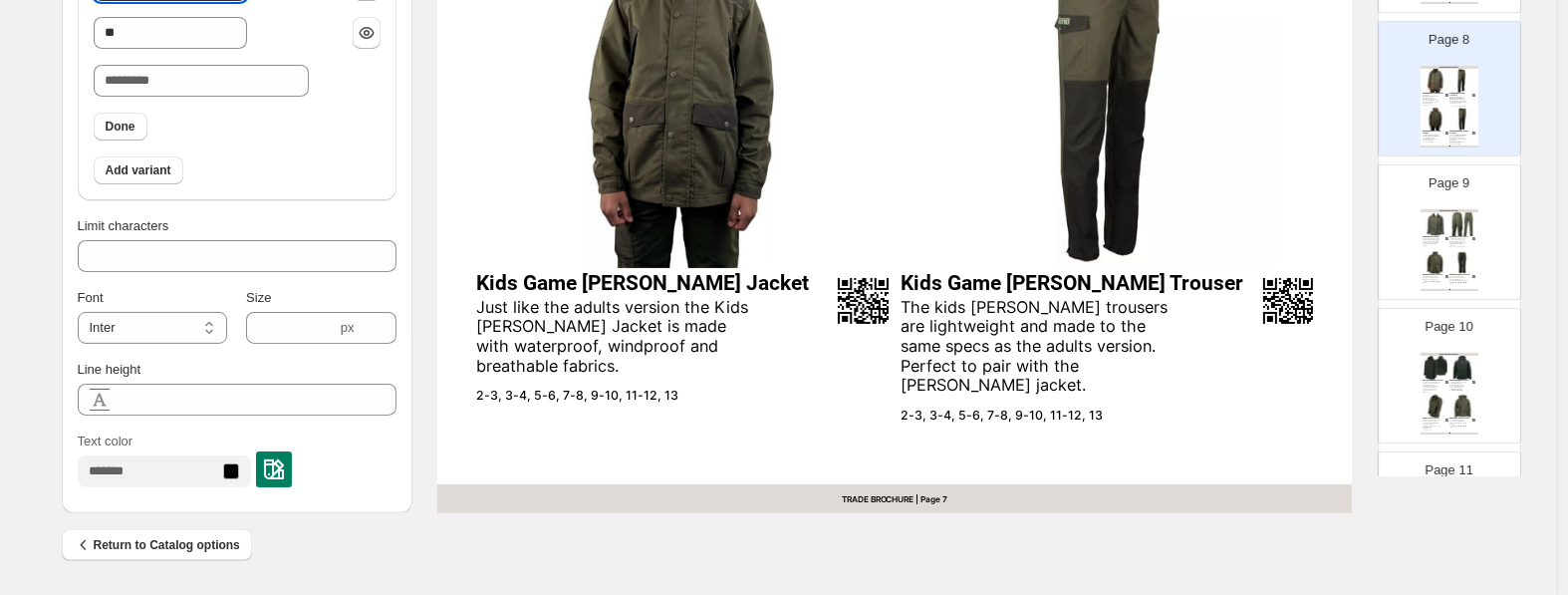click on "The Game Aston trousers have been made using waterproof, windproof and breathable fabrics, providing reliable protection from the elements." at bounding box center [1458, 242] 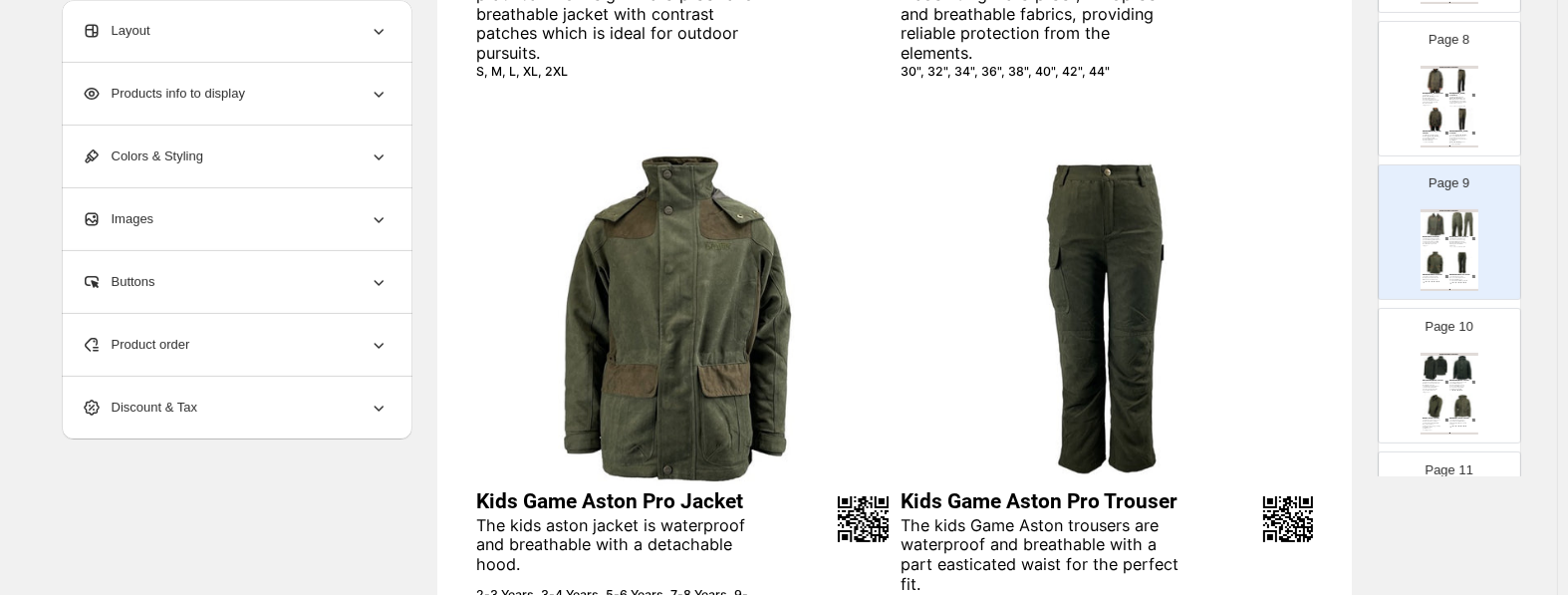 scroll, scrollTop: 722, scrollLeft: 0, axis: vertical 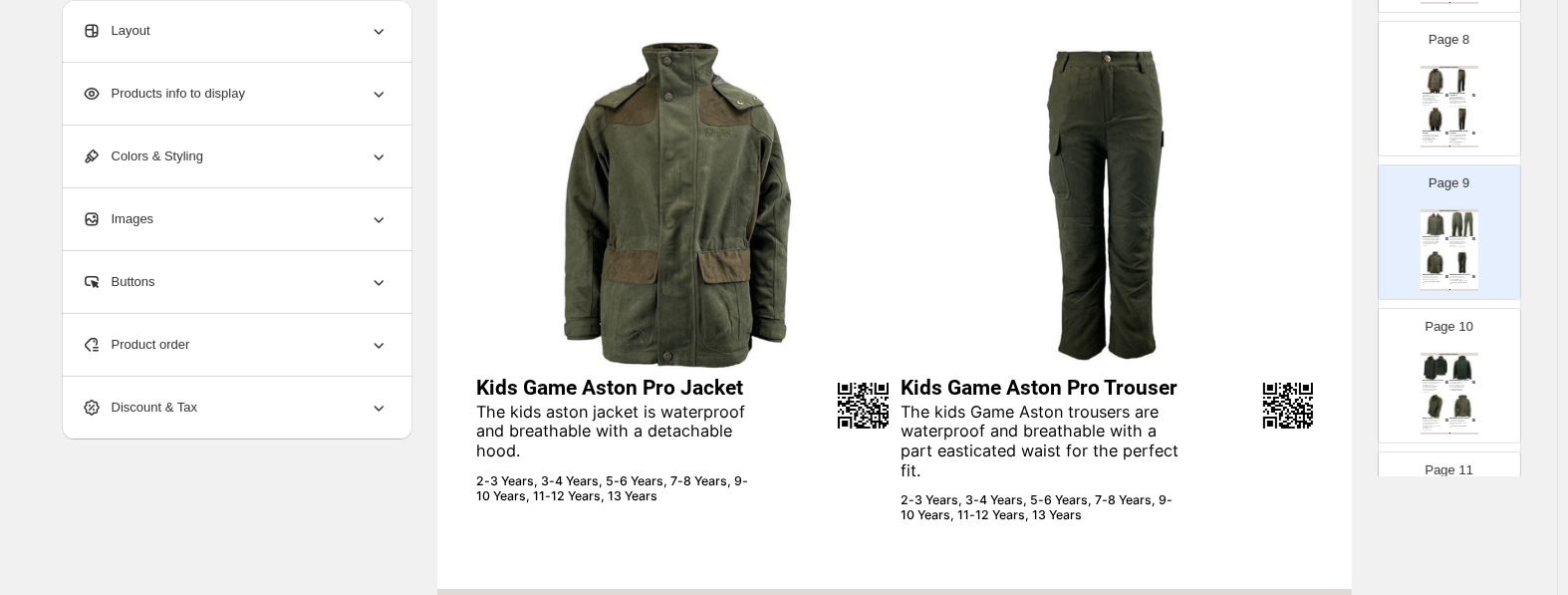 click at bounding box center [1462, 120] 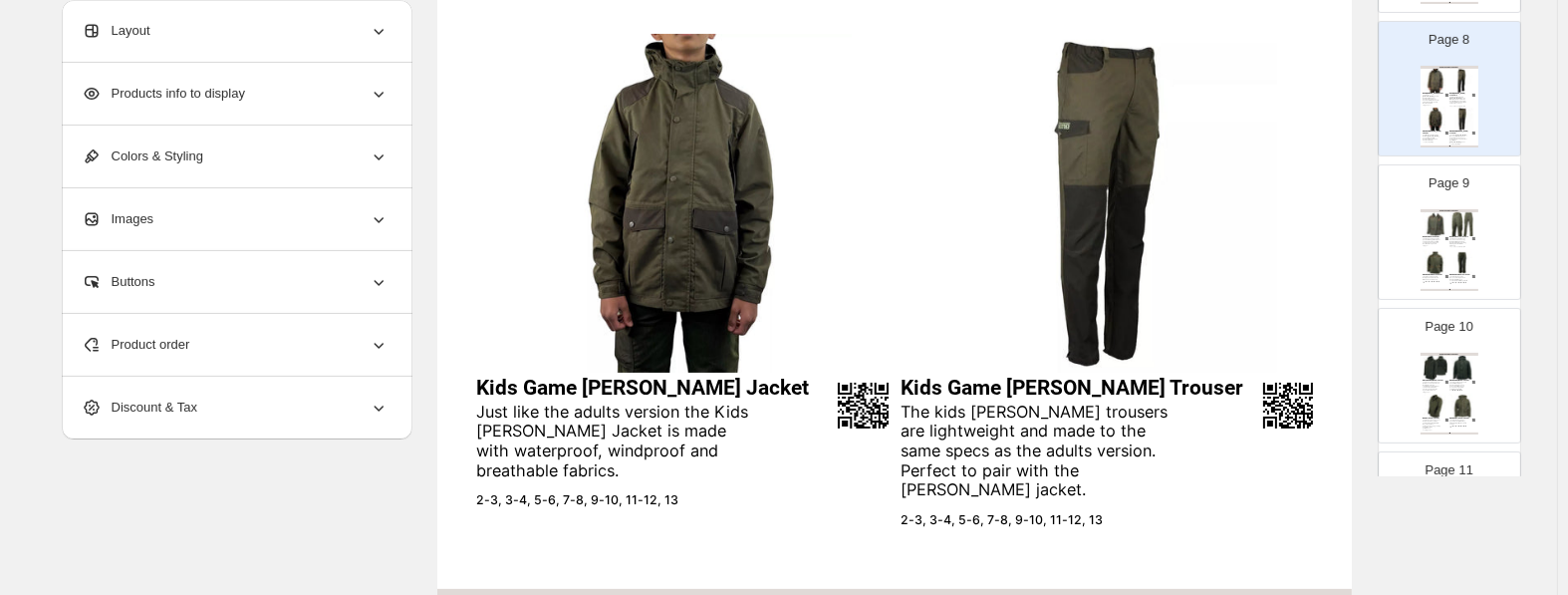 type on "*" 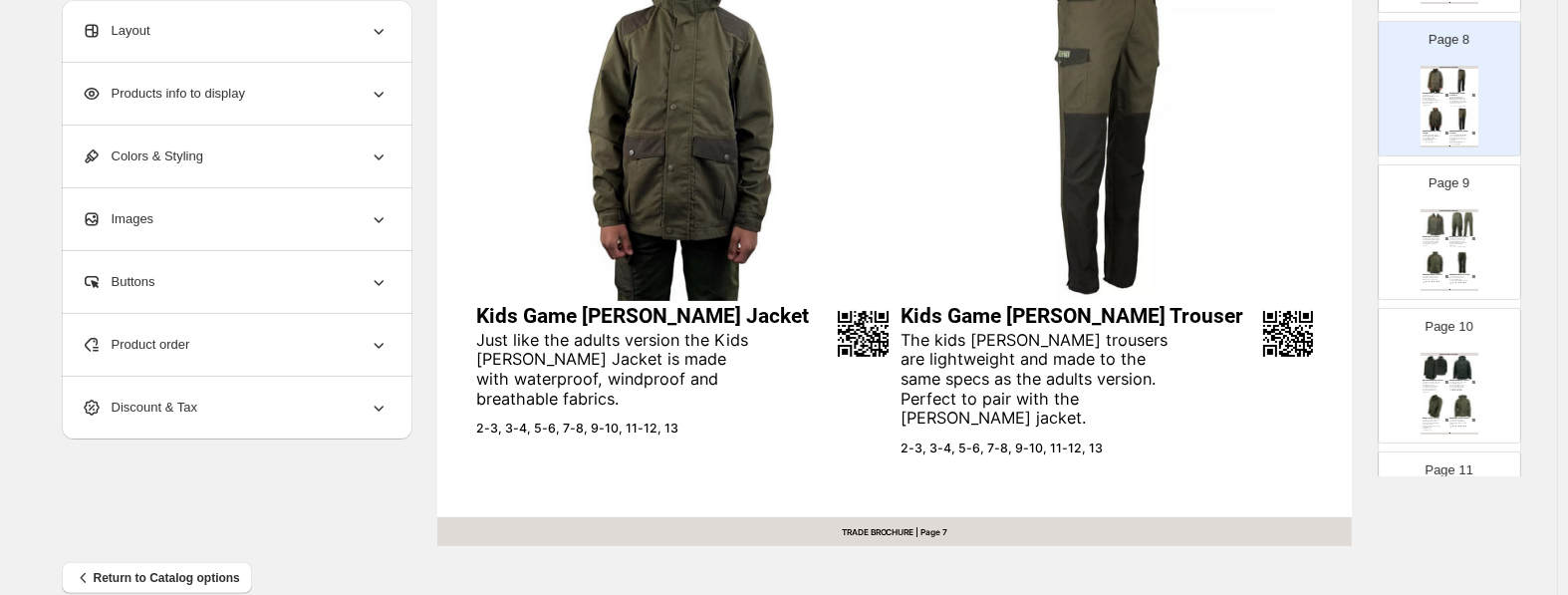scroll, scrollTop: 826, scrollLeft: 0, axis: vertical 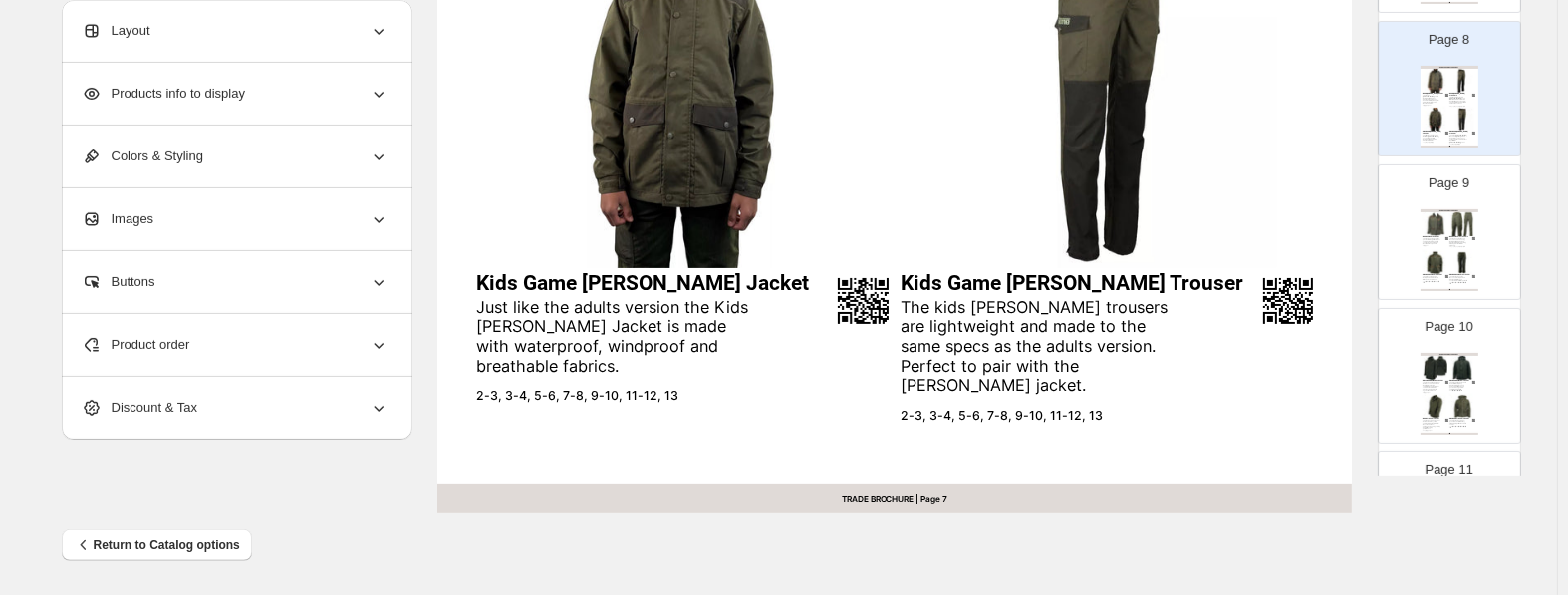 click on "2-3, 3-4, 5-6, 7-8, 9-10, 11-12, 13" at bounding box center [615, 396] 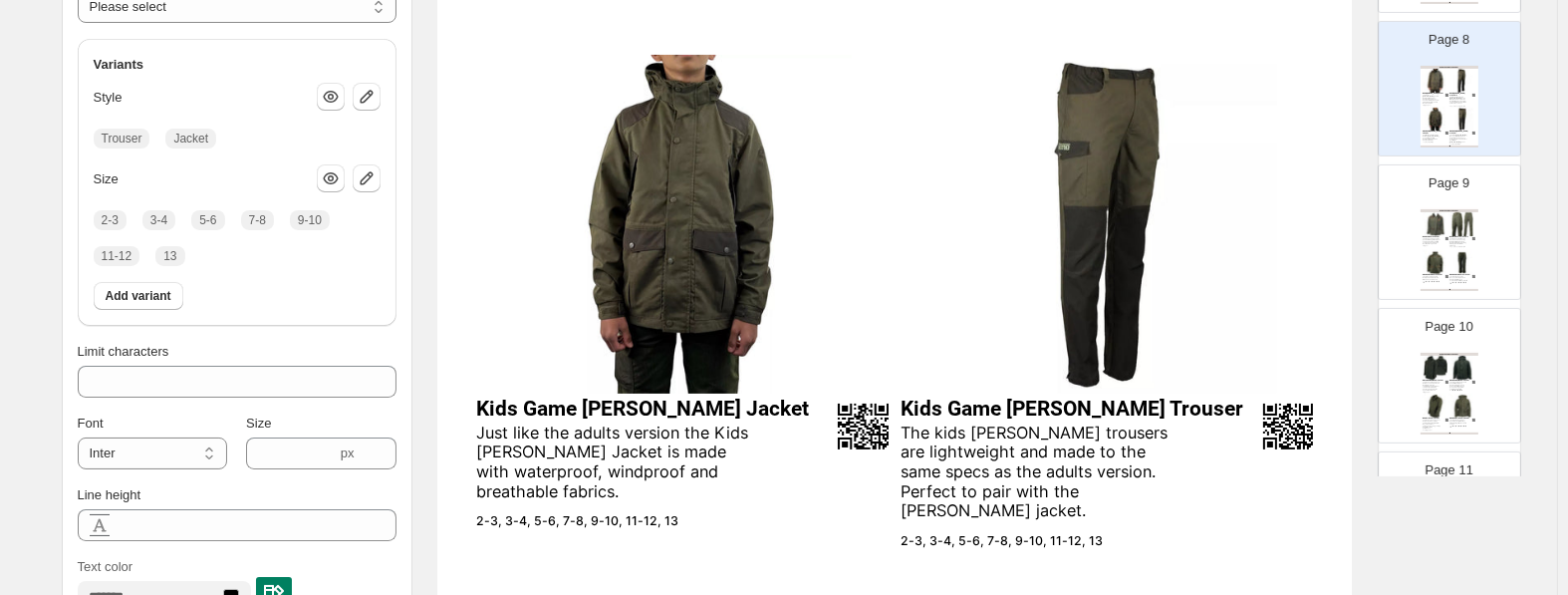 scroll, scrollTop: 512, scrollLeft: 0, axis: vertical 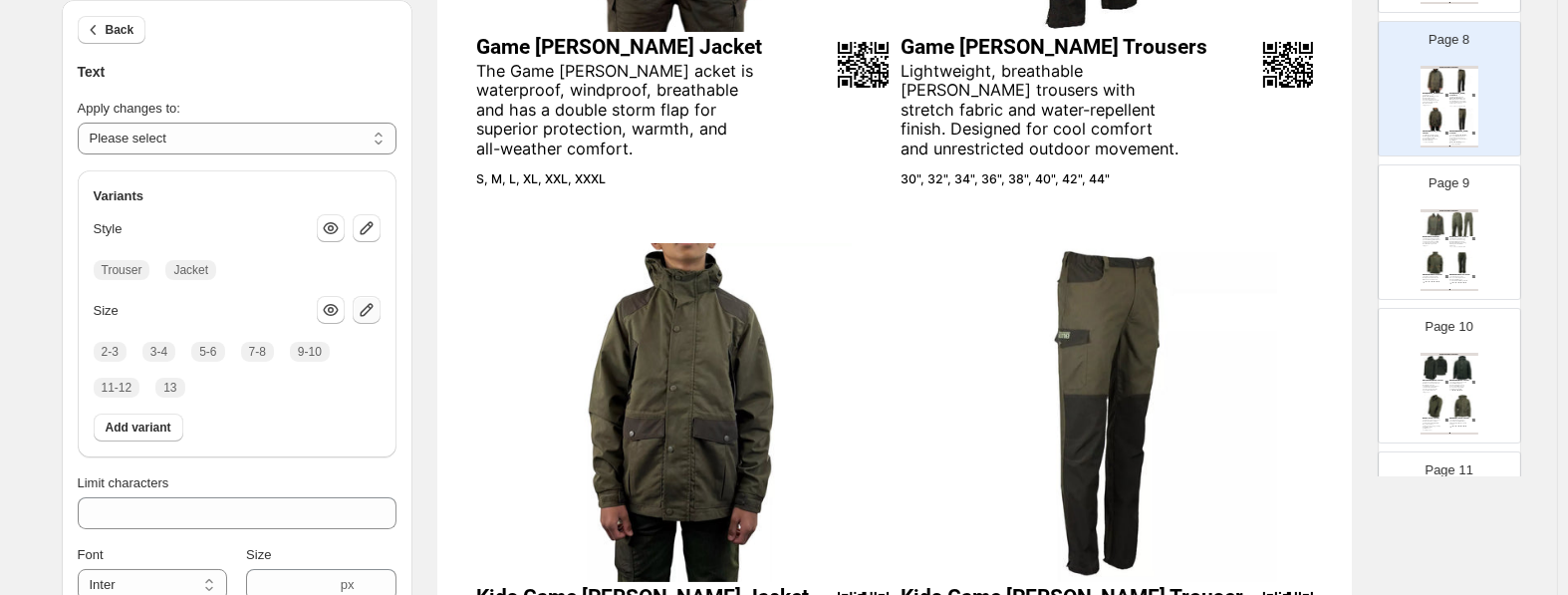 click 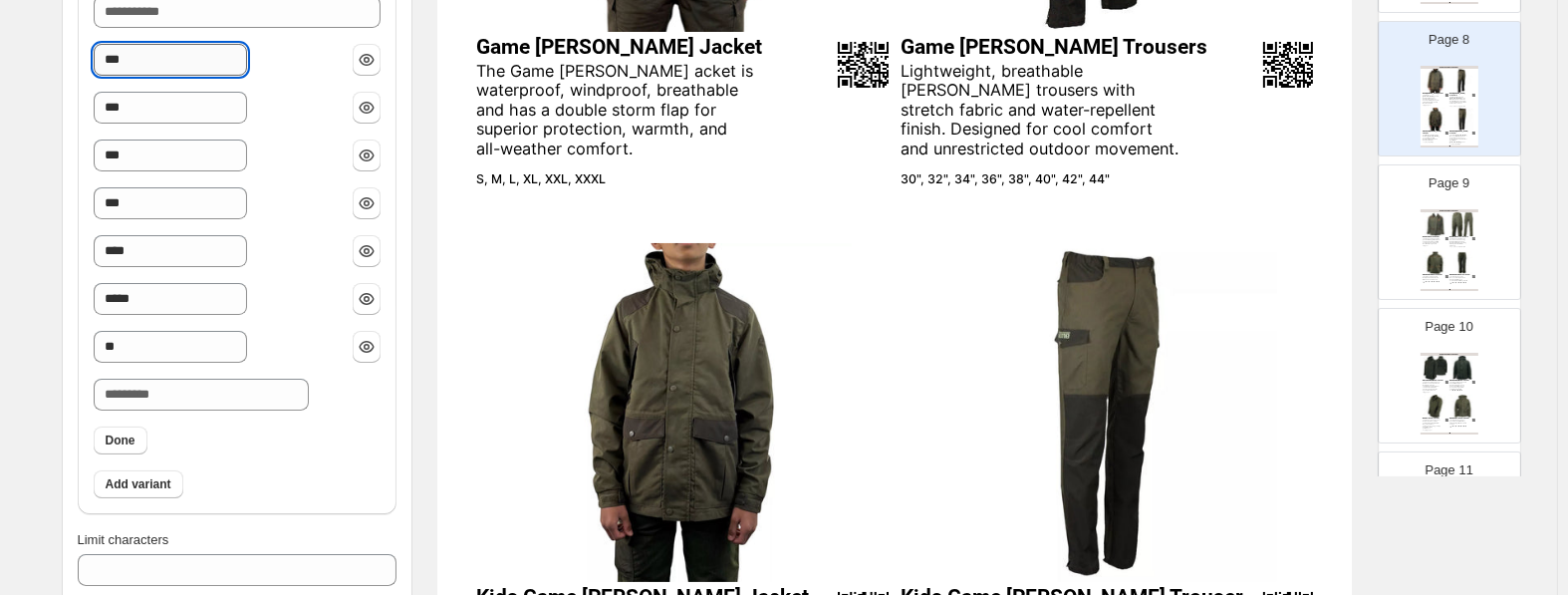 click on "***" at bounding box center (170, 60) 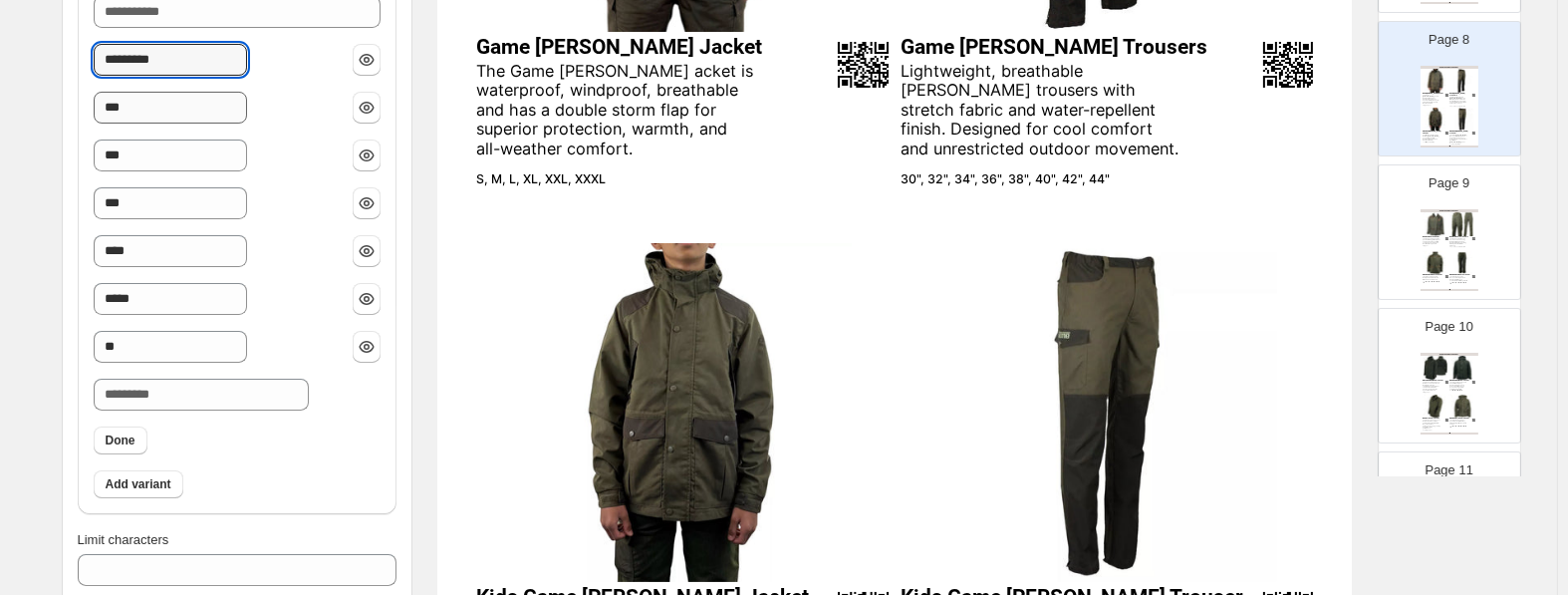 type on "*********" 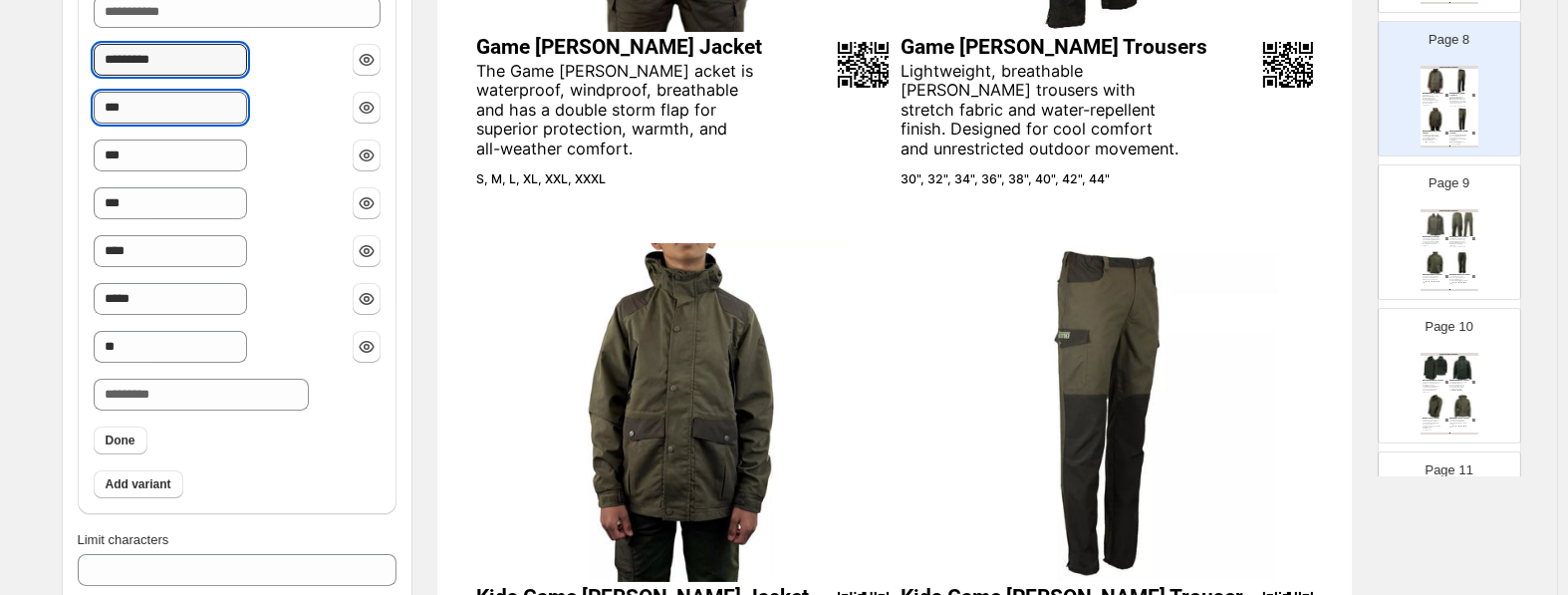 click on "***" at bounding box center [170, 108] 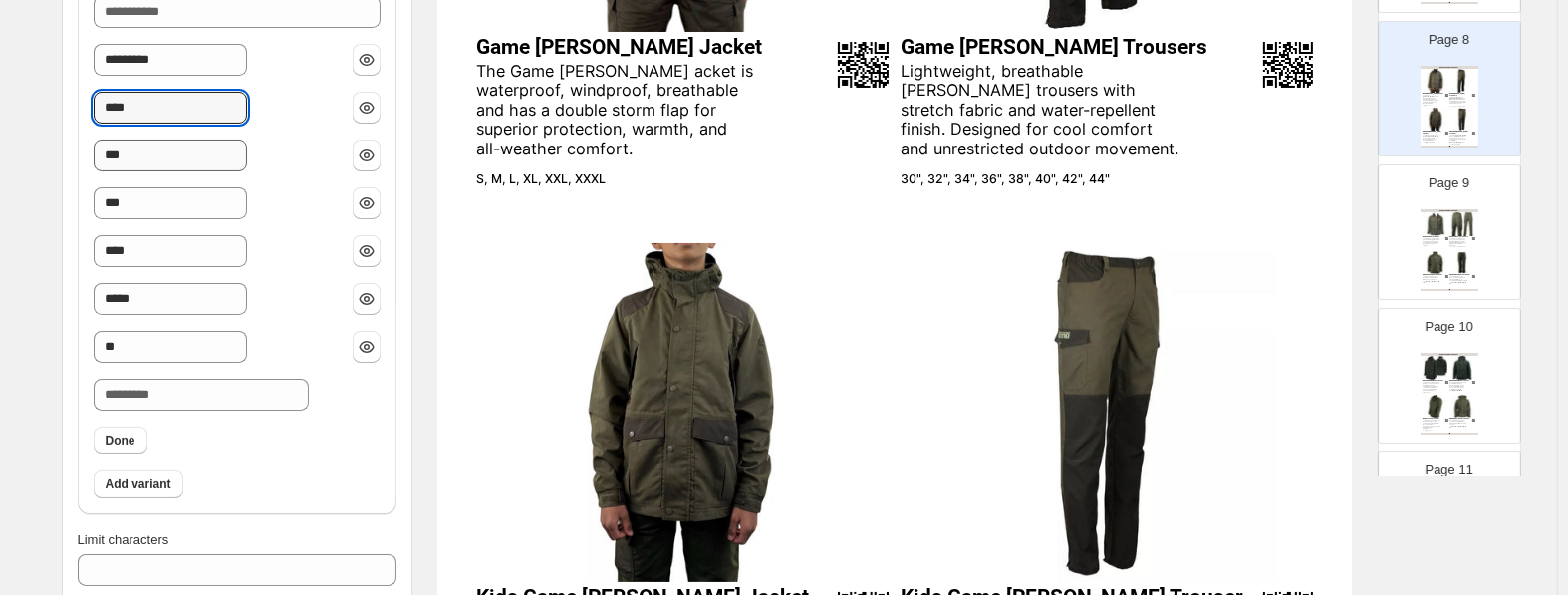 paste on "******" 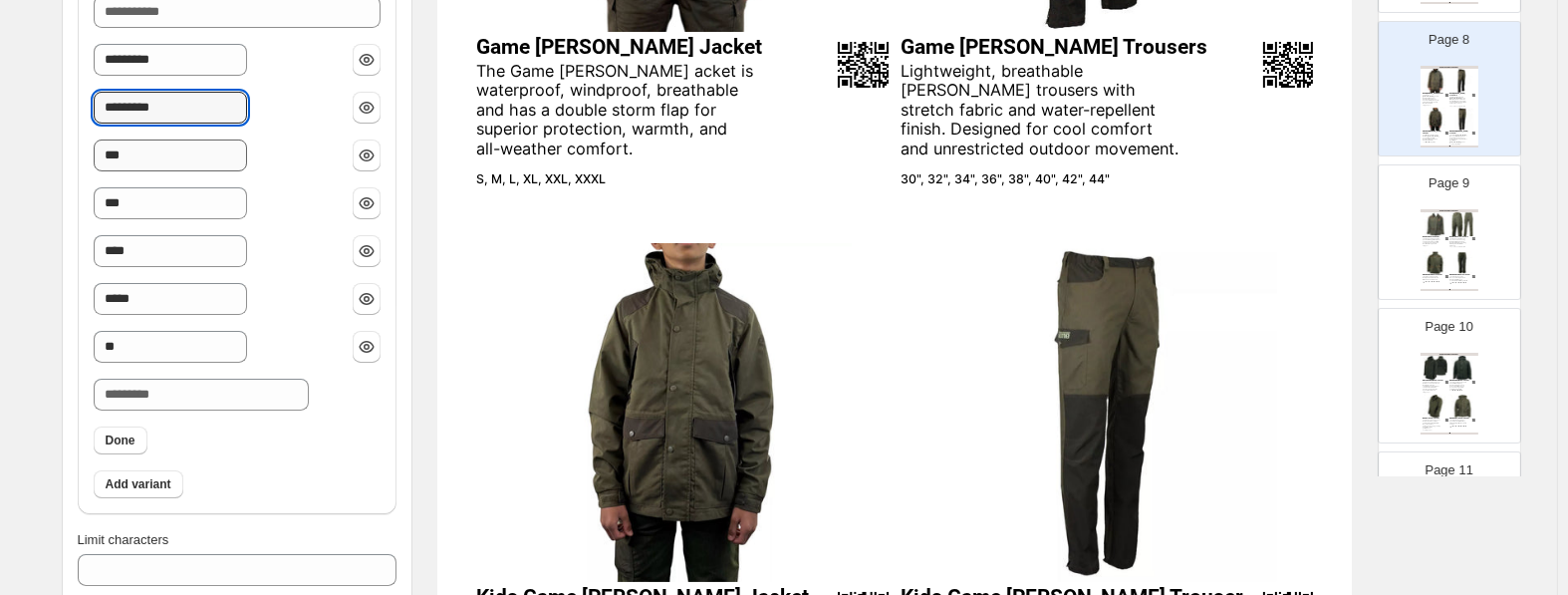type on "*********" 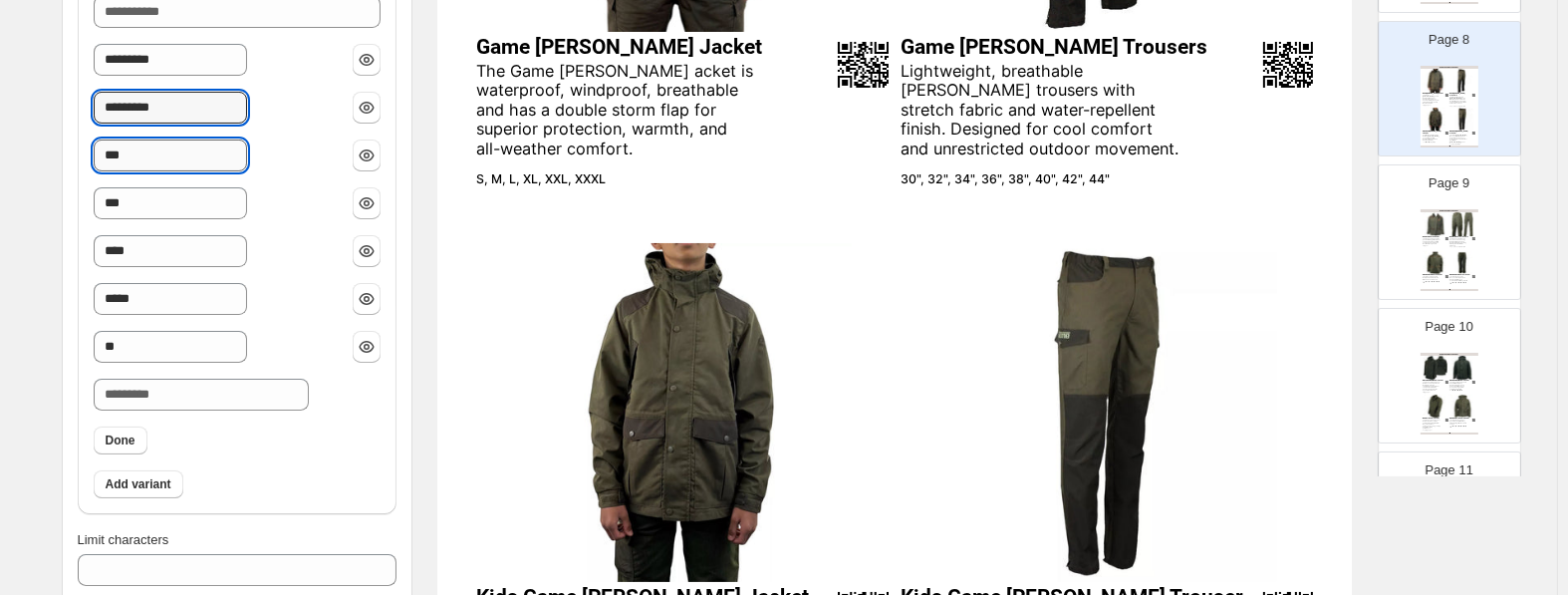 click on "***" at bounding box center [170, 155] 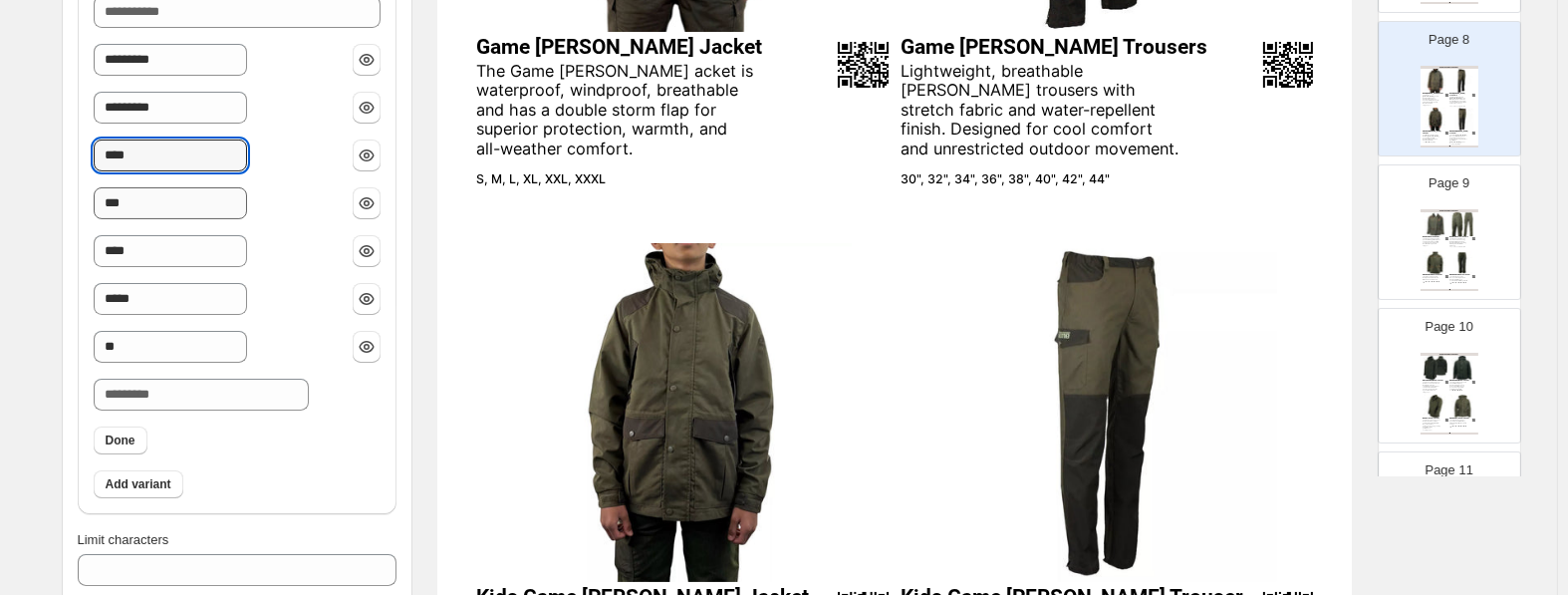 paste on "******" 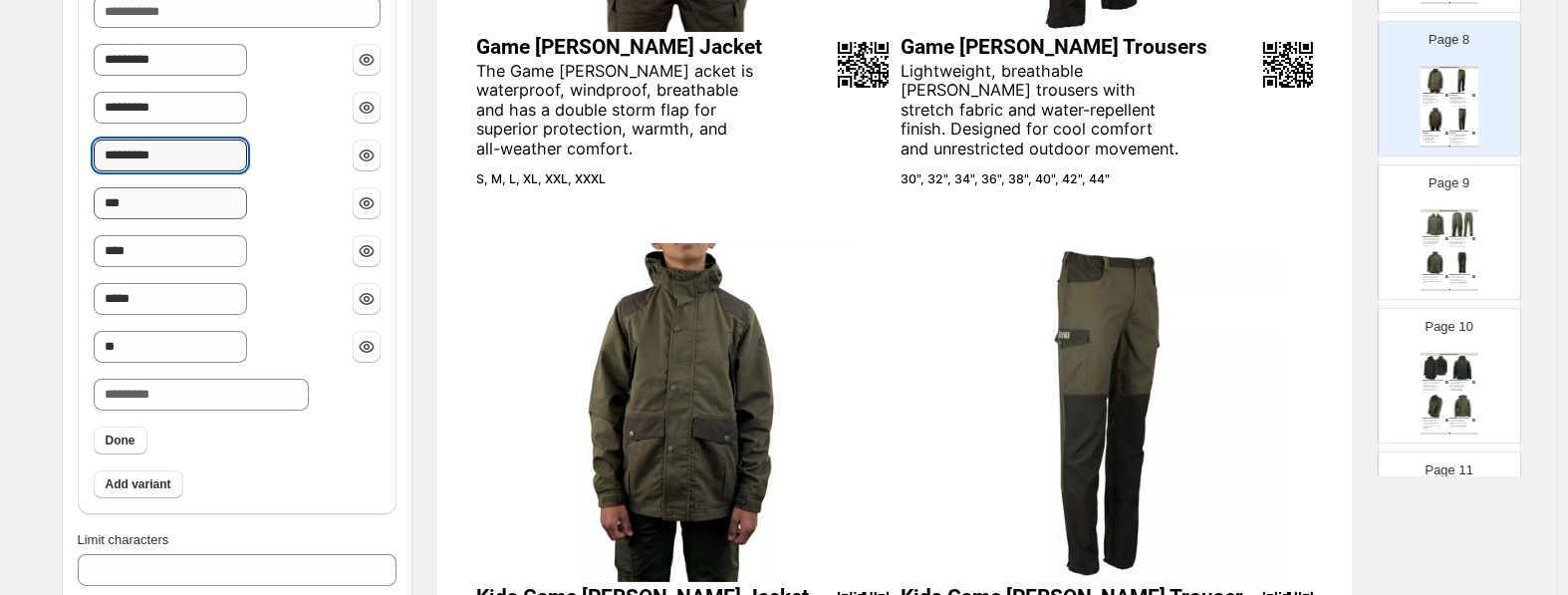 type on "*********" 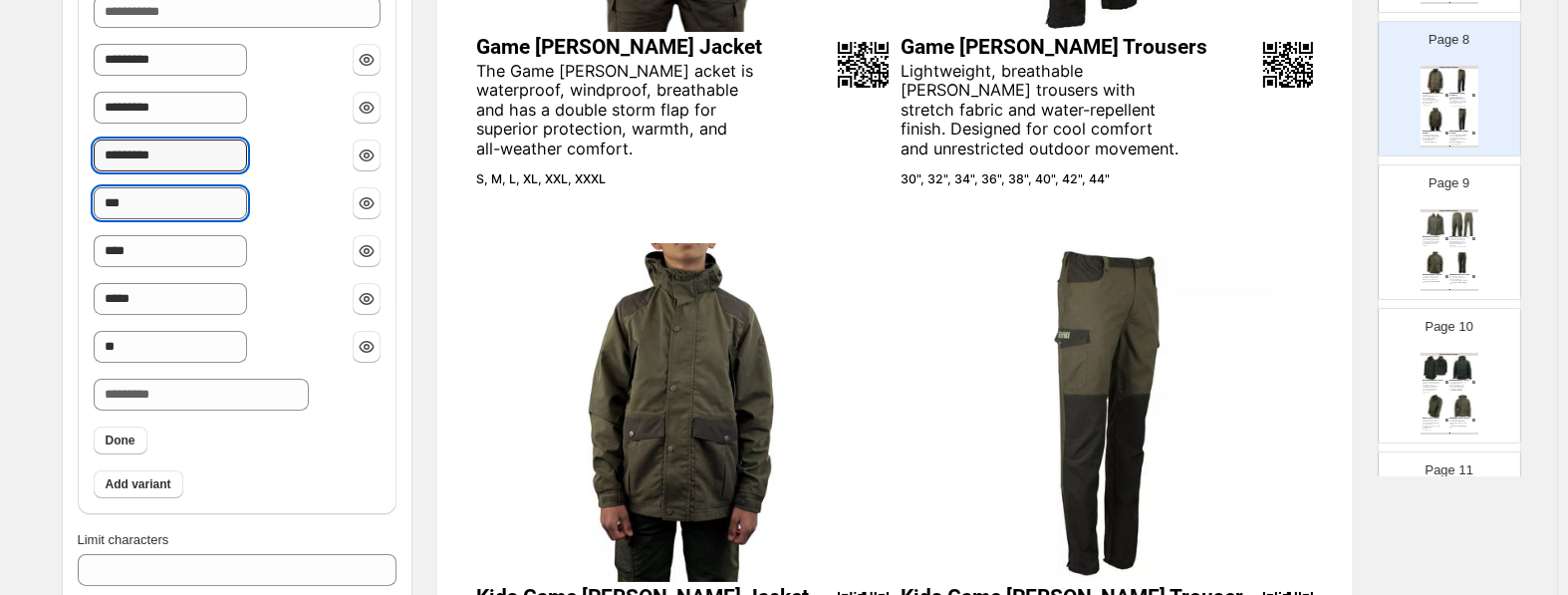 click on "***" at bounding box center (170, 203) 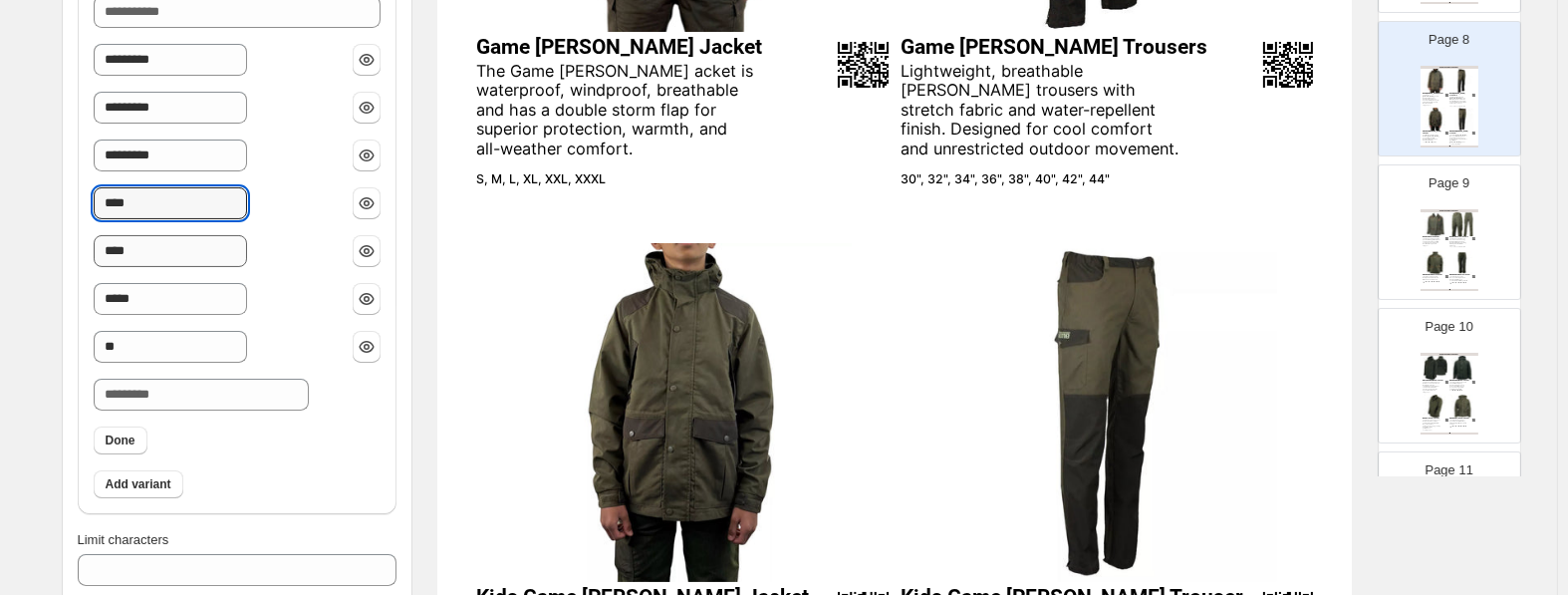 paste on "******" 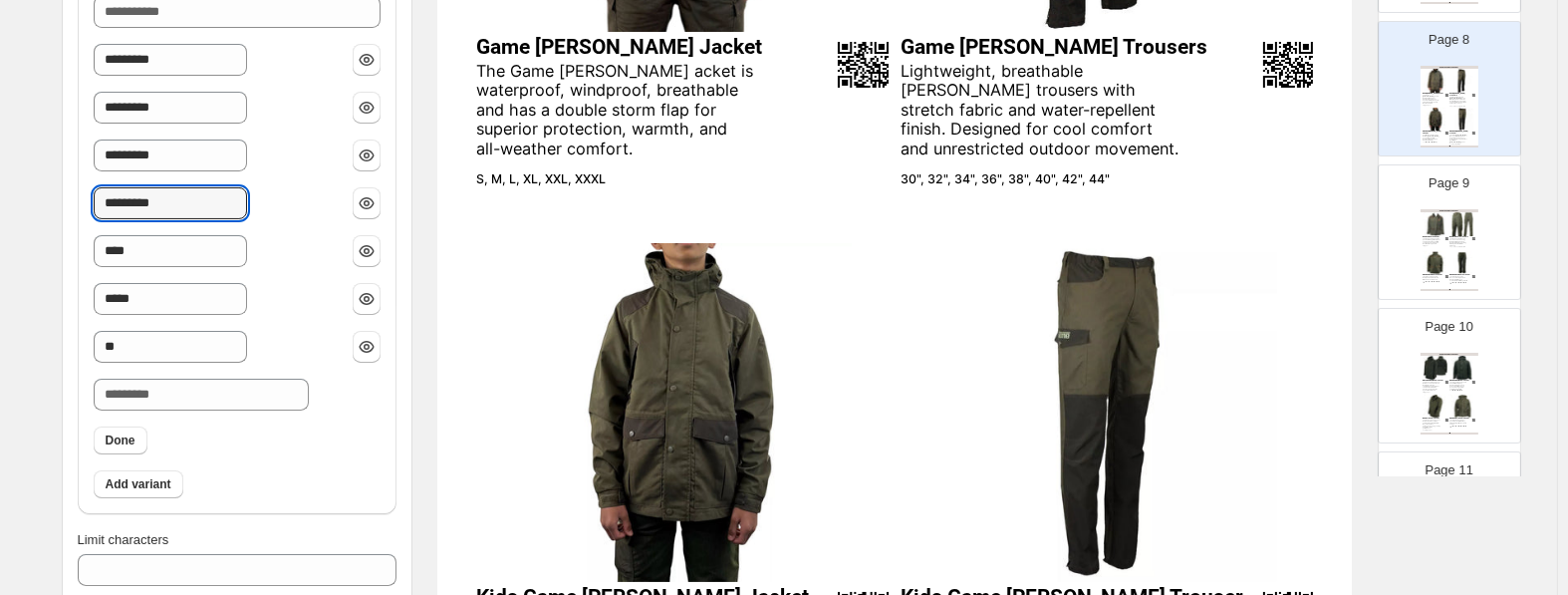 type on "*********" 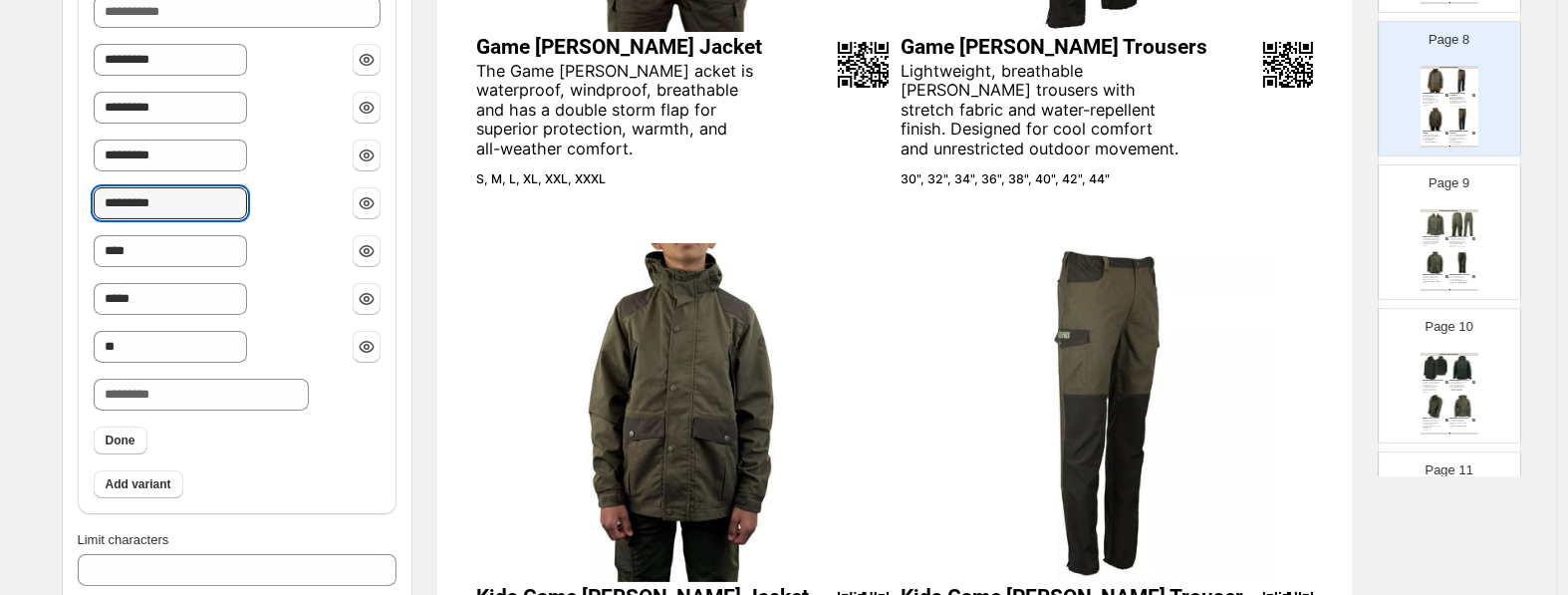 click on "Size **** Size Size ********* Size ********* Size ********* Size ********* Size **** Size ***** Size ** Size Done" at bounding box center [237, 189] 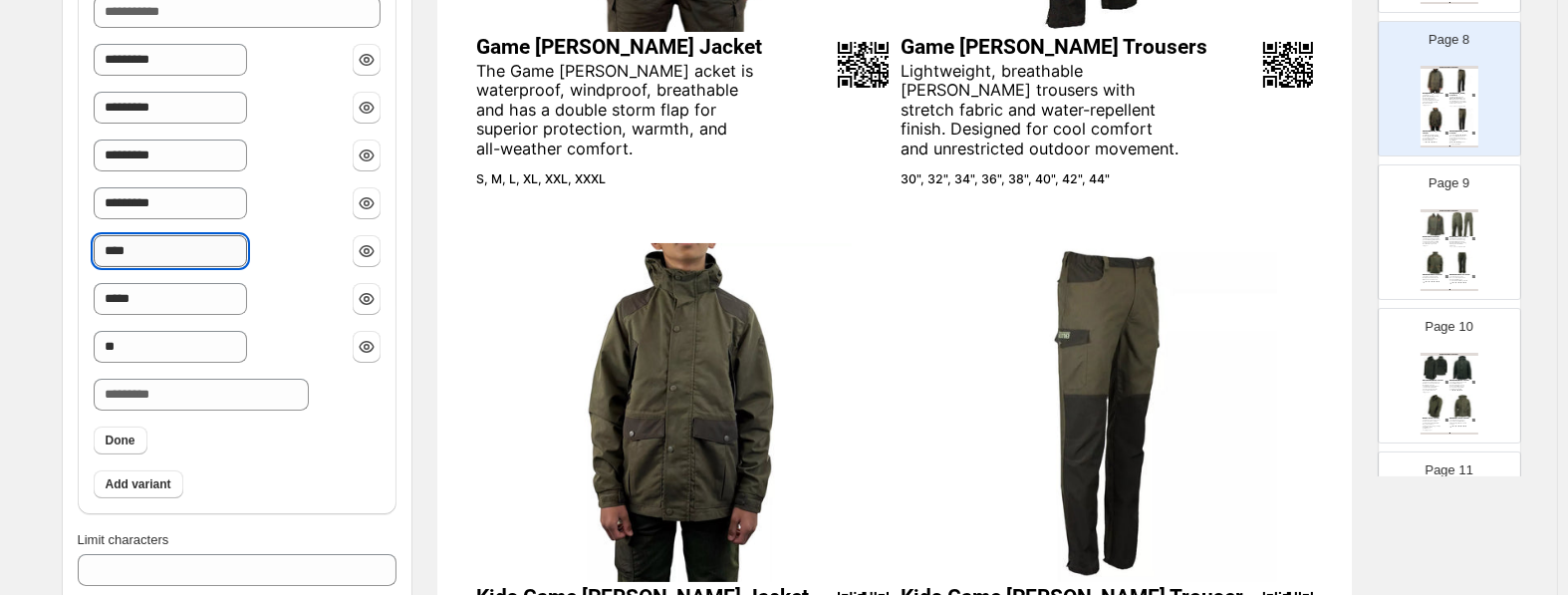 click on "****" at bounding box center [170, 251] 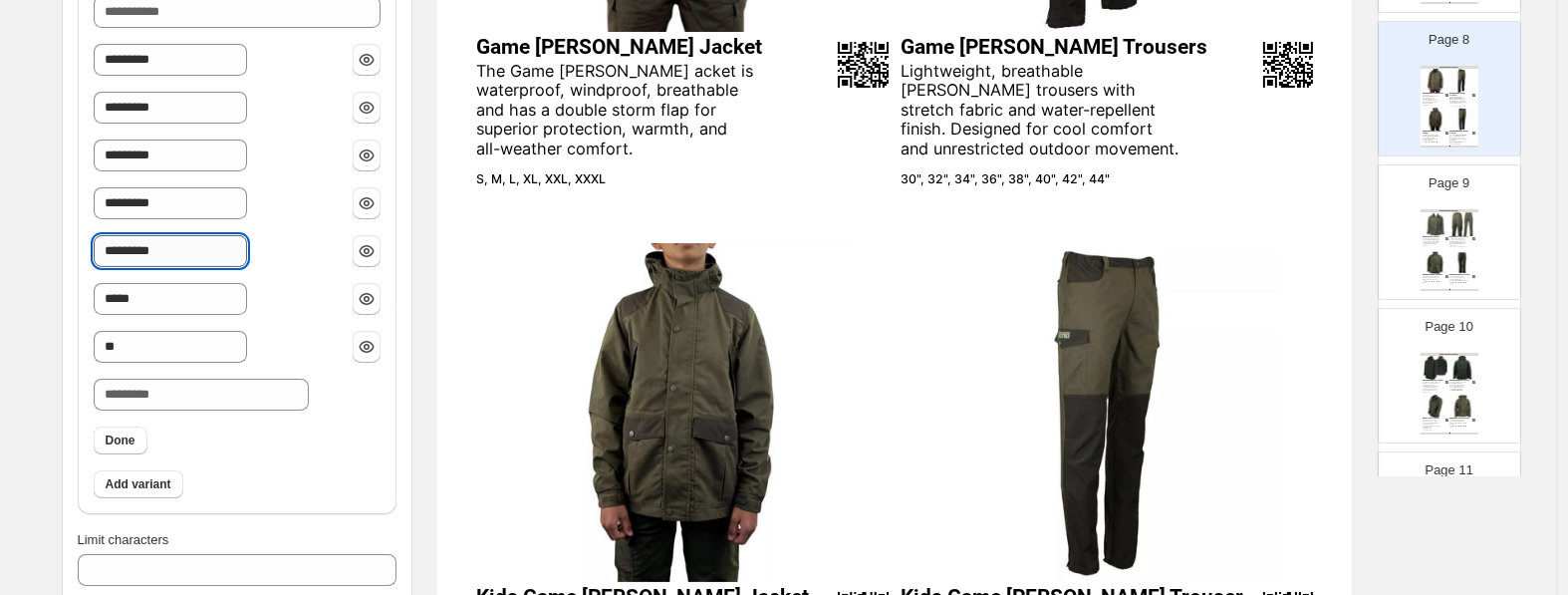 click on "*********" at bounding box center [170, 251] 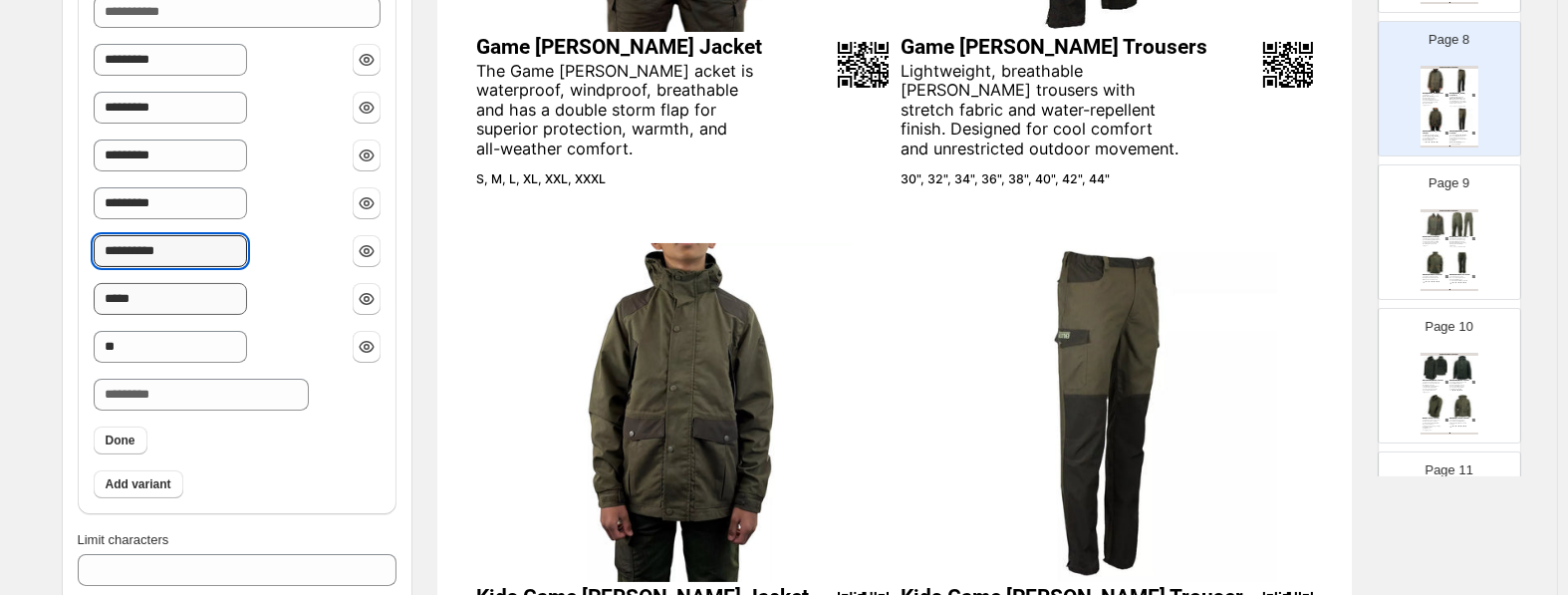 type on "**********" 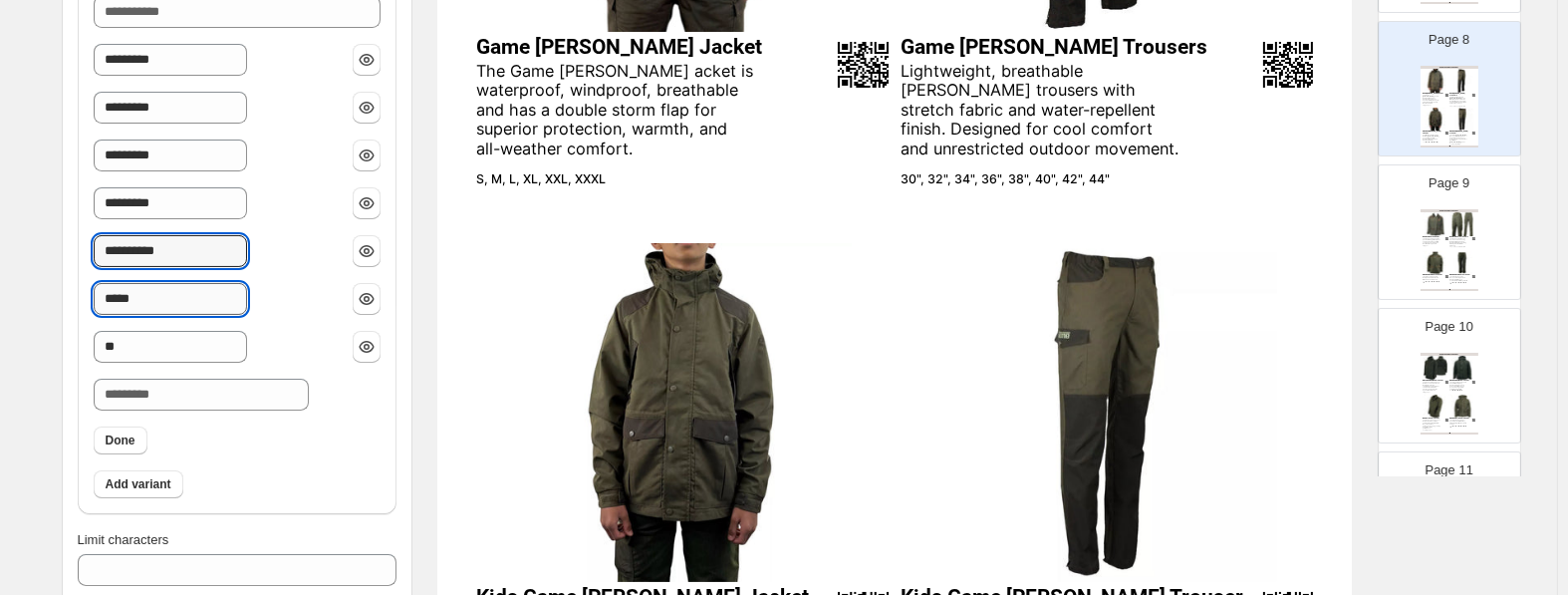 click on "*****" at bounding box center (170, 299) 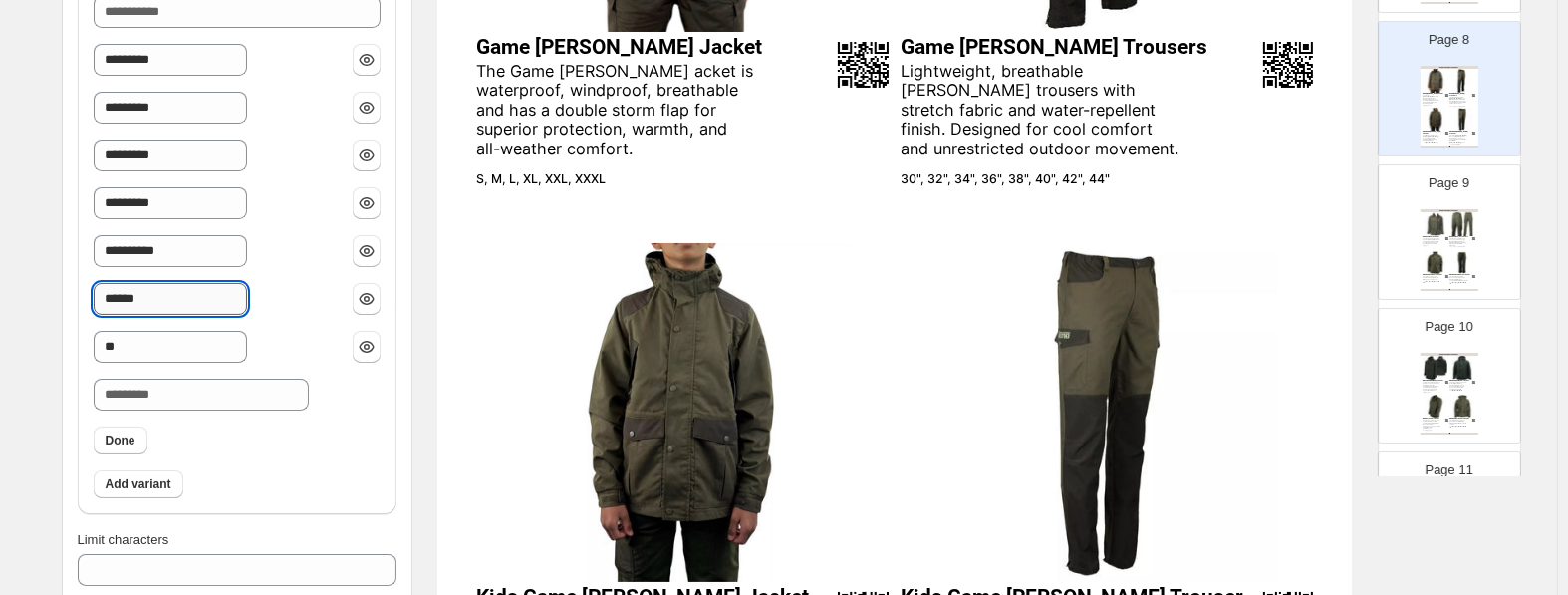 paste on "******" 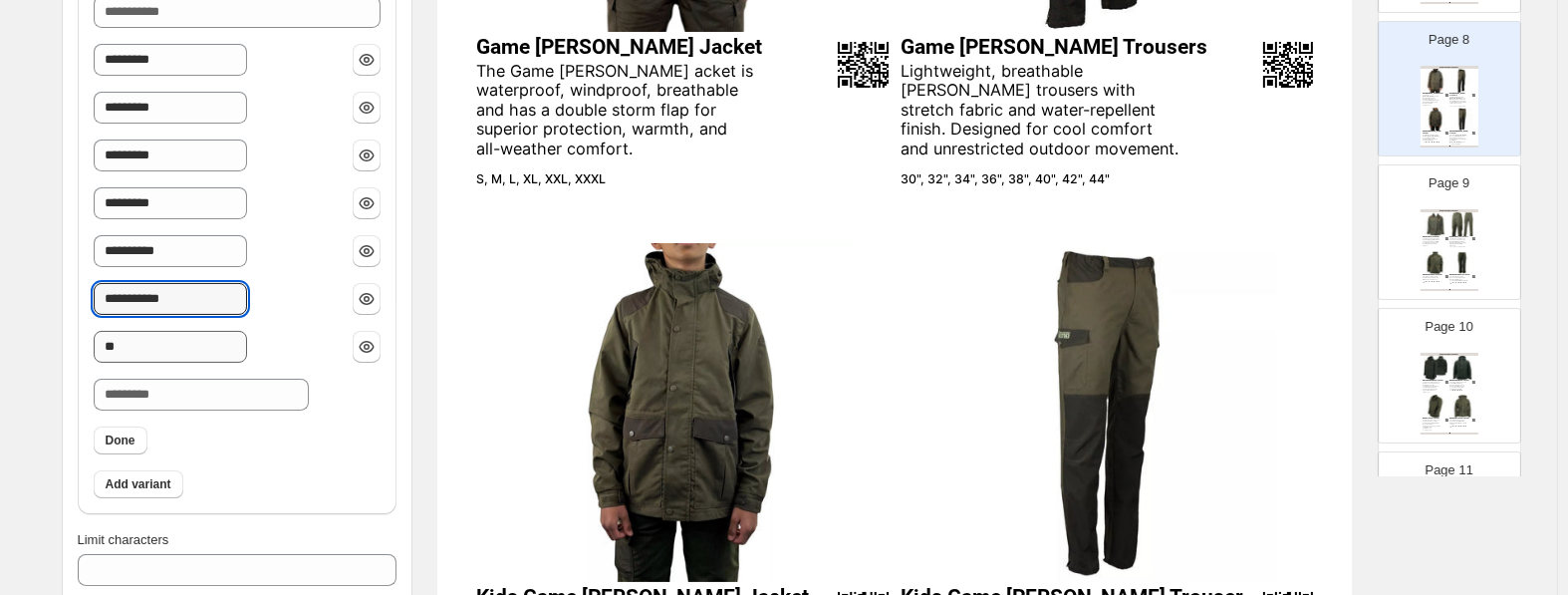 type on "**********" 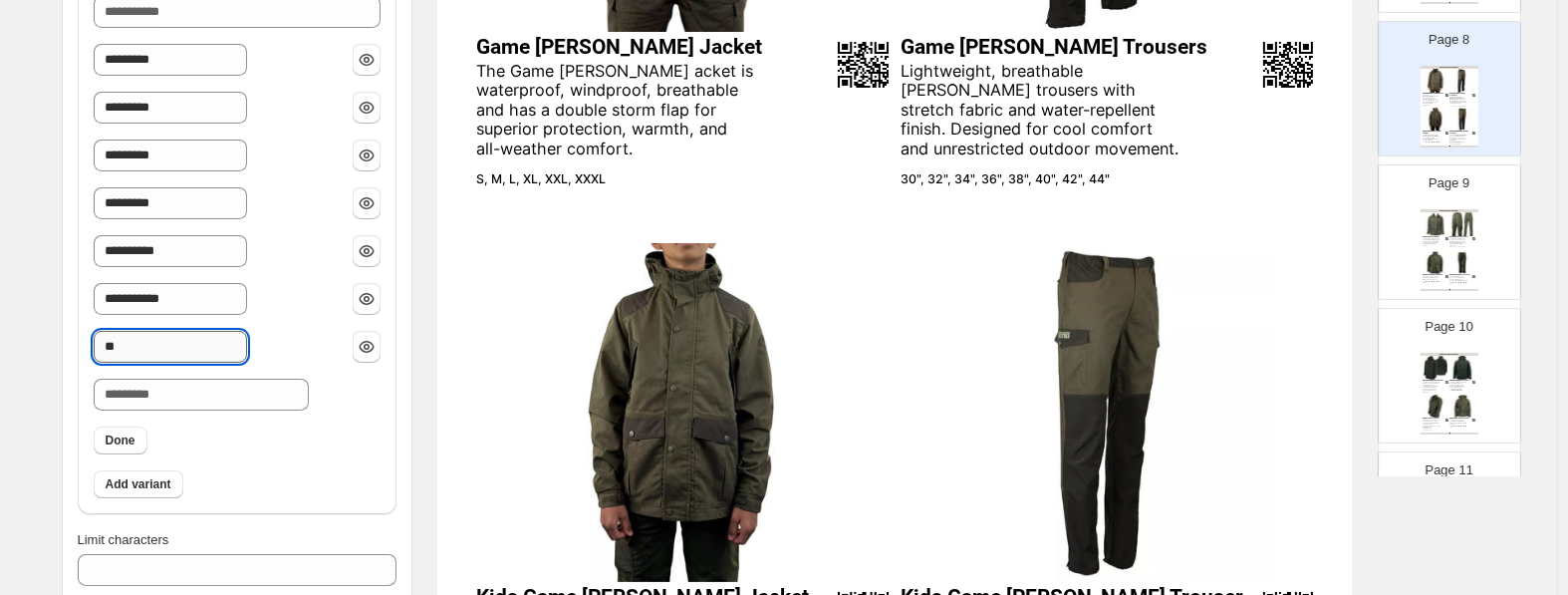 click on "**" at bounding box center [170, 347] 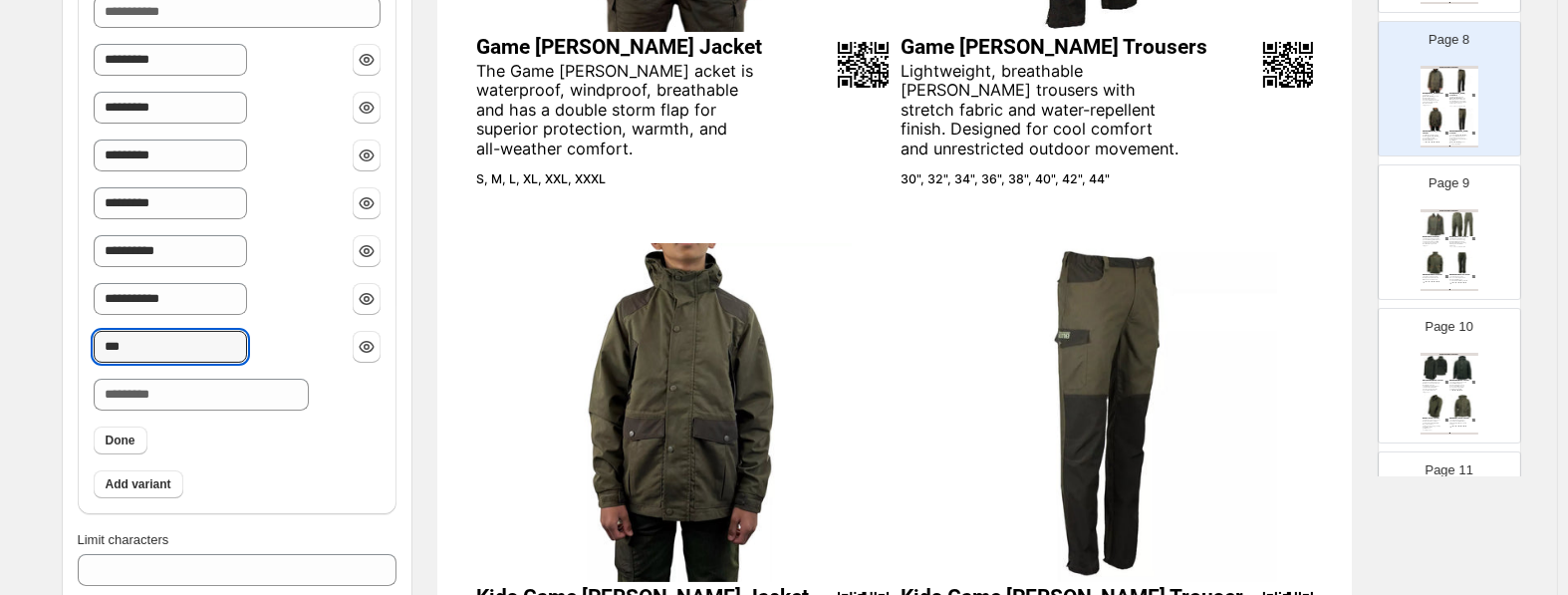 paste on "******" 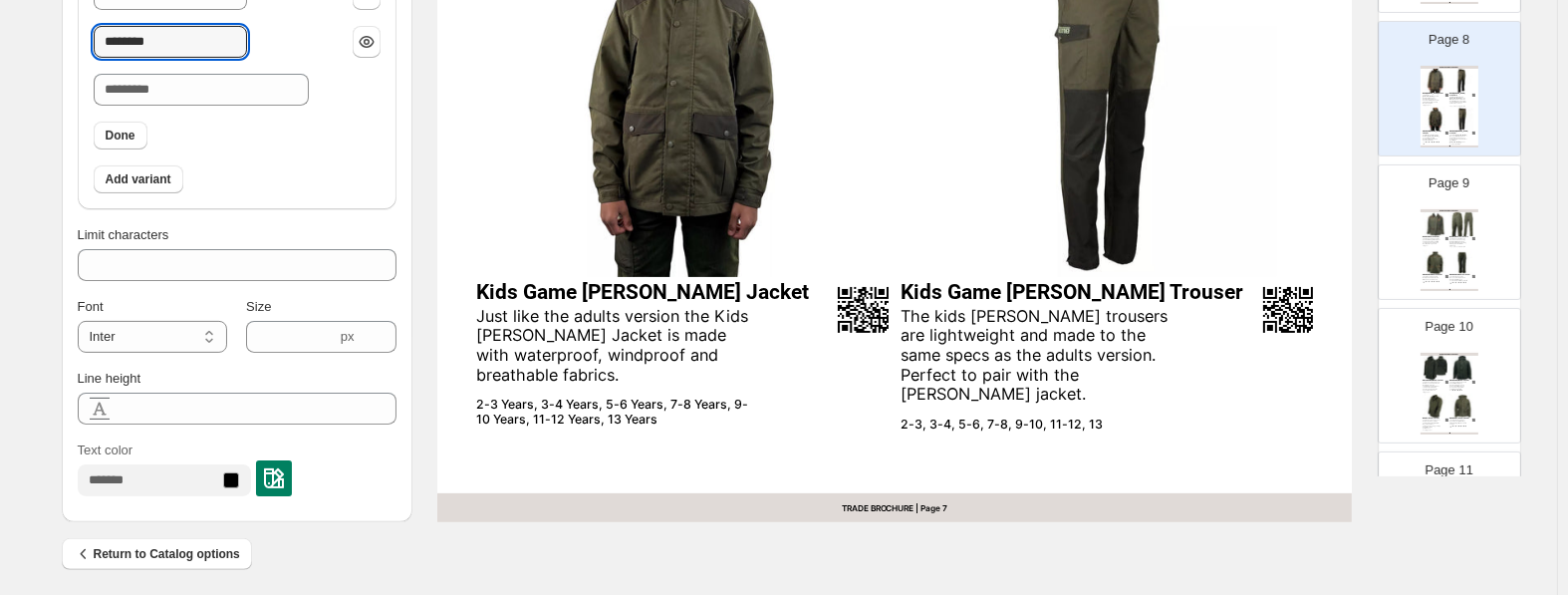 scroll, scrollTop: 826, scrollLeft: 0, axis: vertical 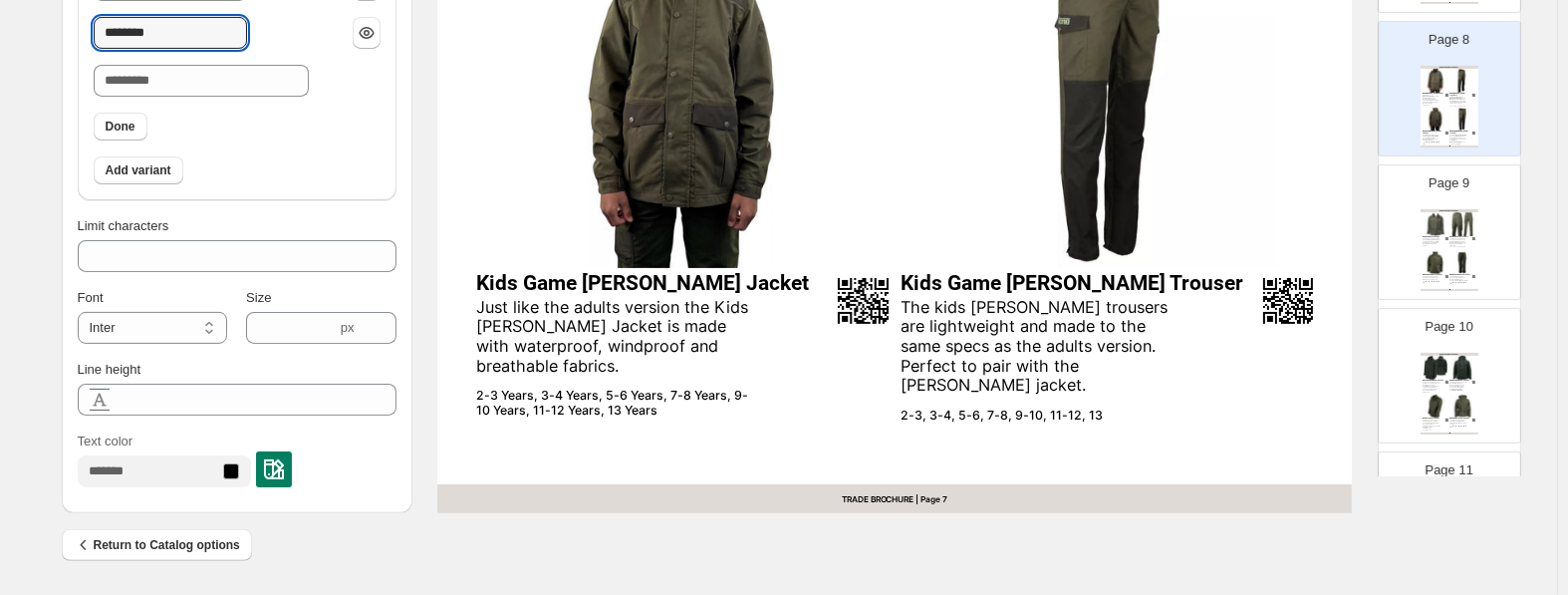 type on "********" 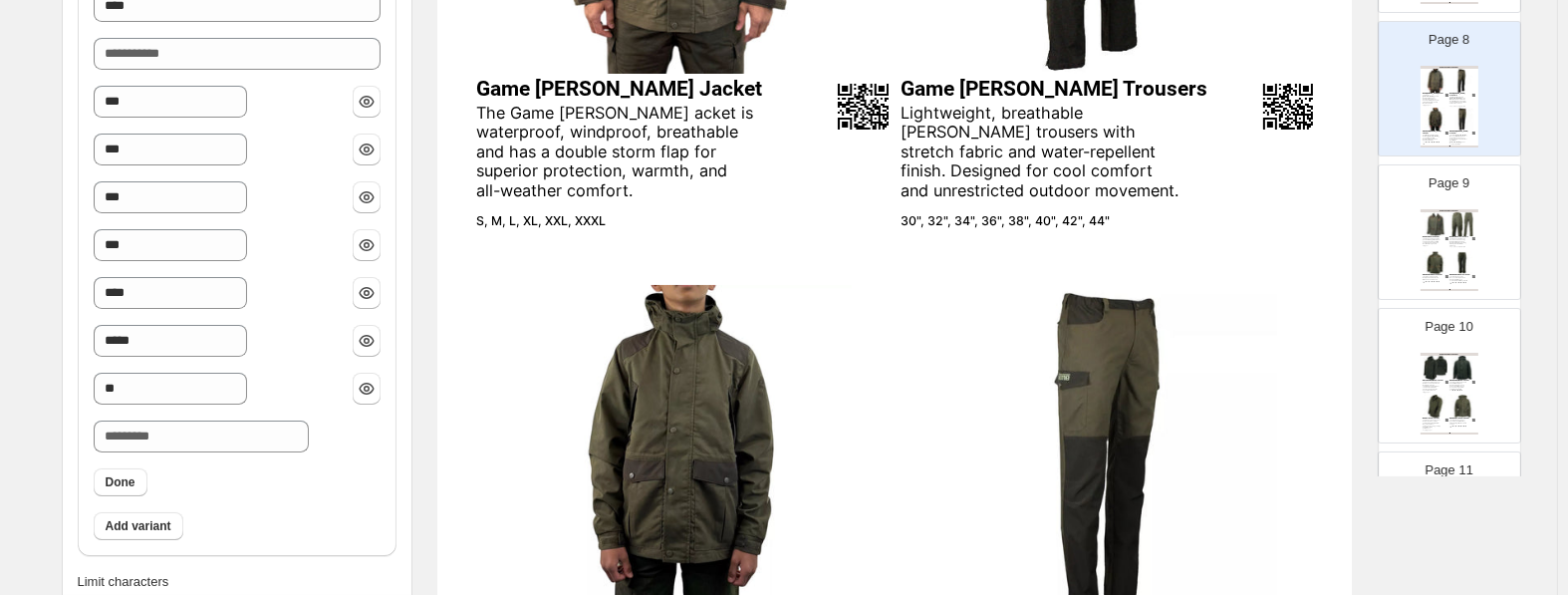 scroll, scrollTop: 408, scrollLeft: 0, axis: vertical 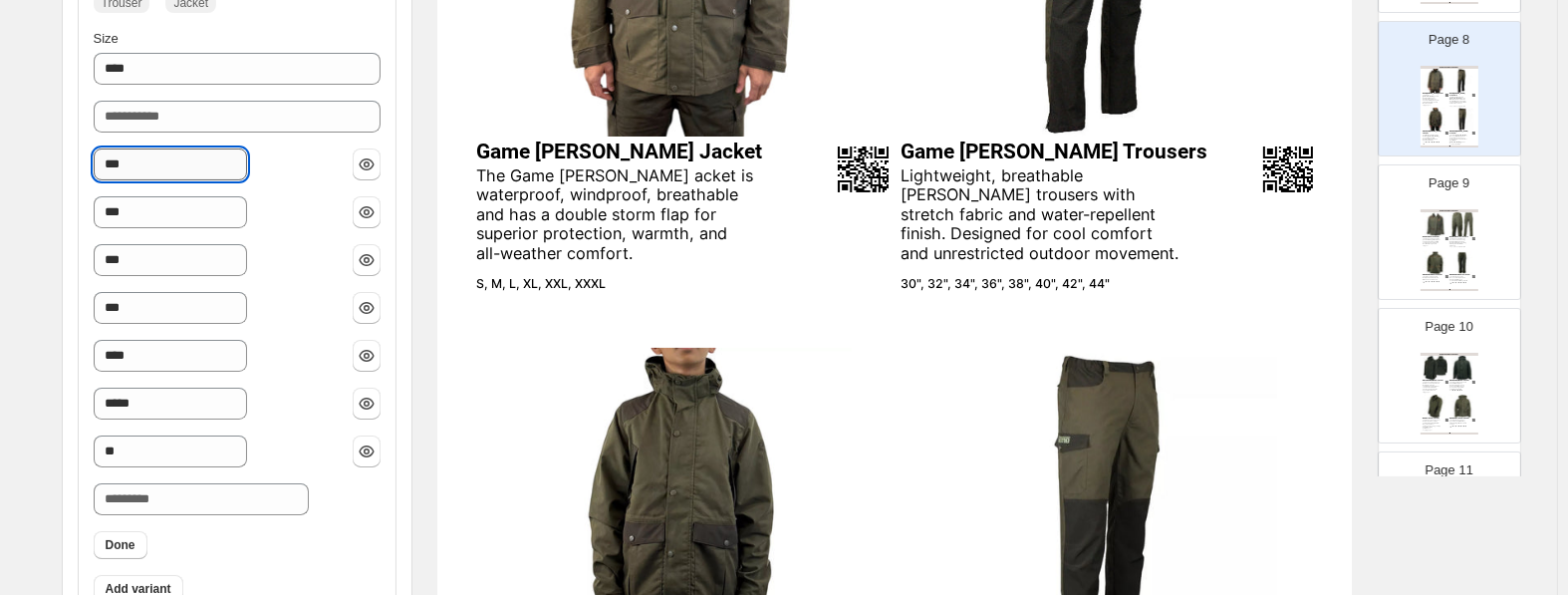 click on "***" at bounding box center (170, 164) 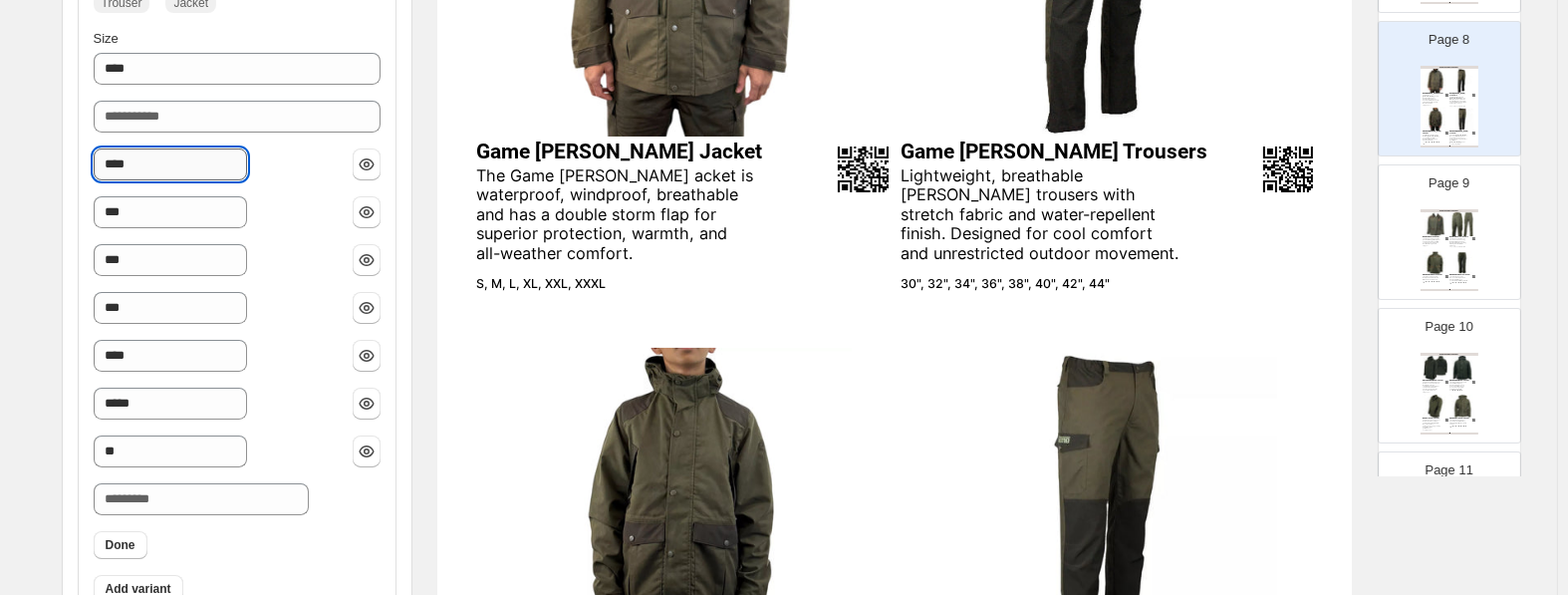 paste on "******" 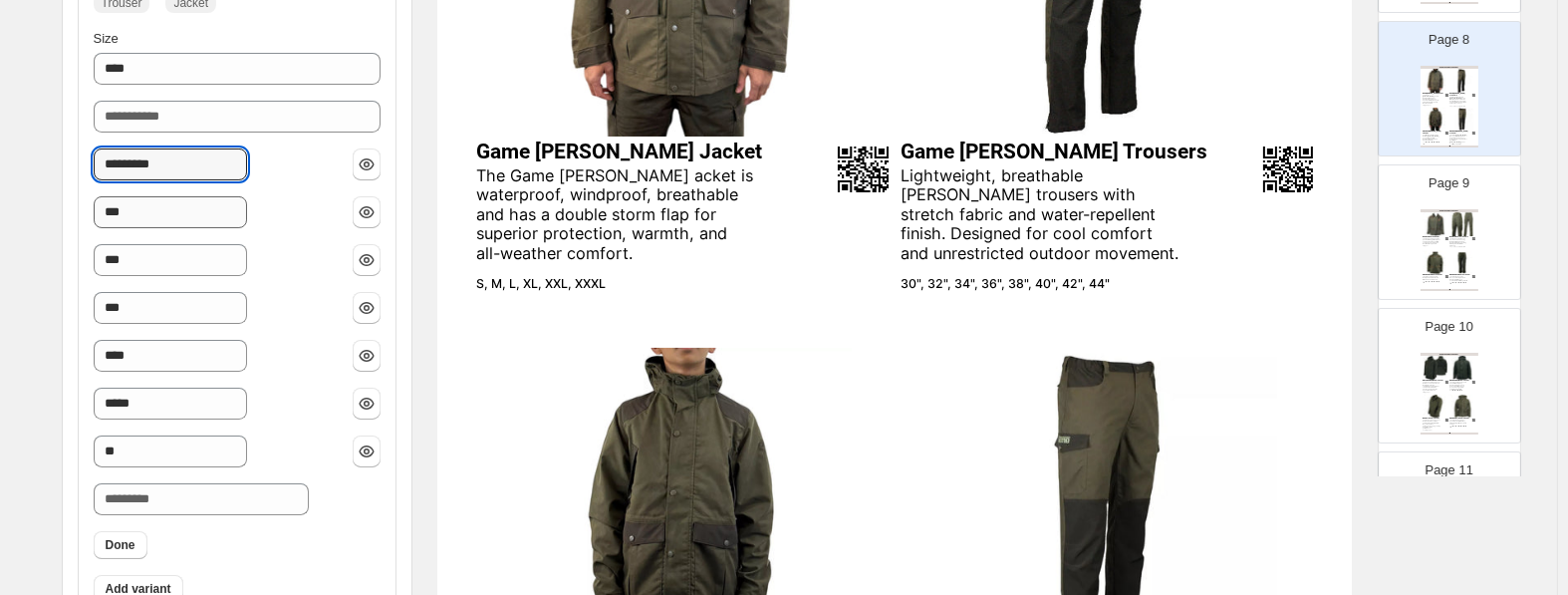 type on "*********" 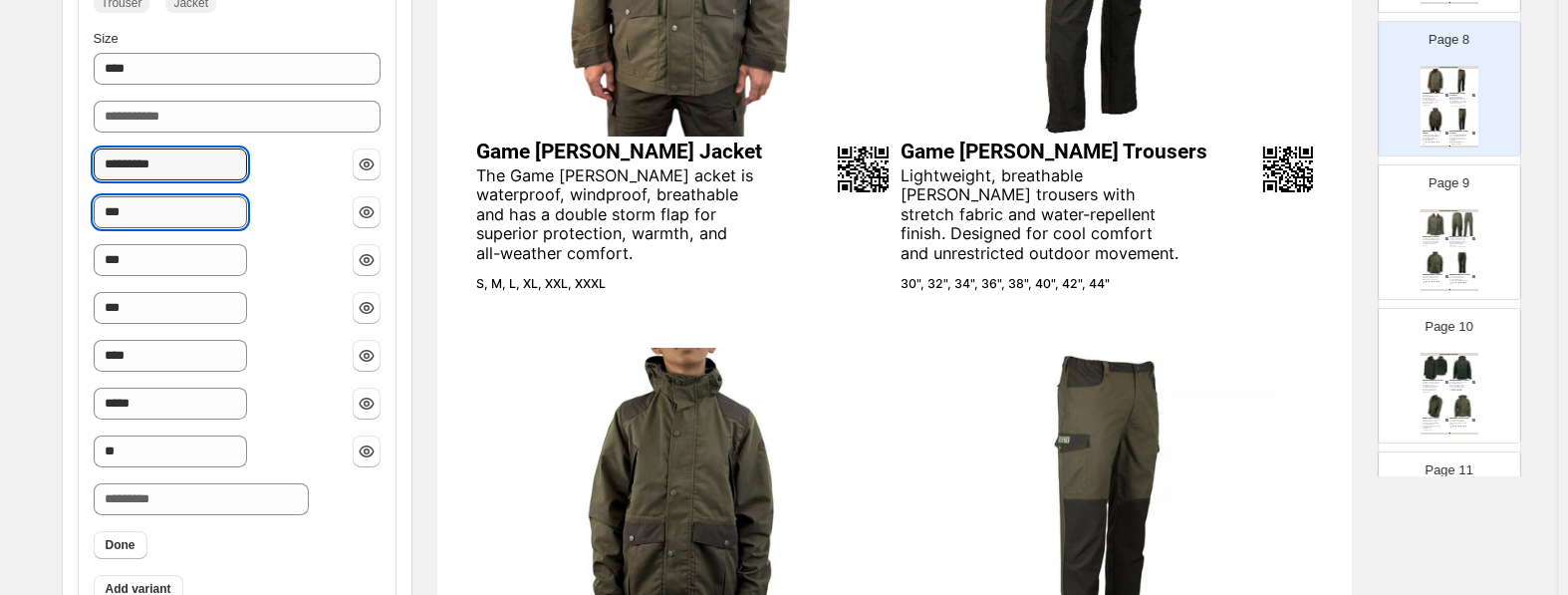 click on "***" at bounding box center [170, 212] 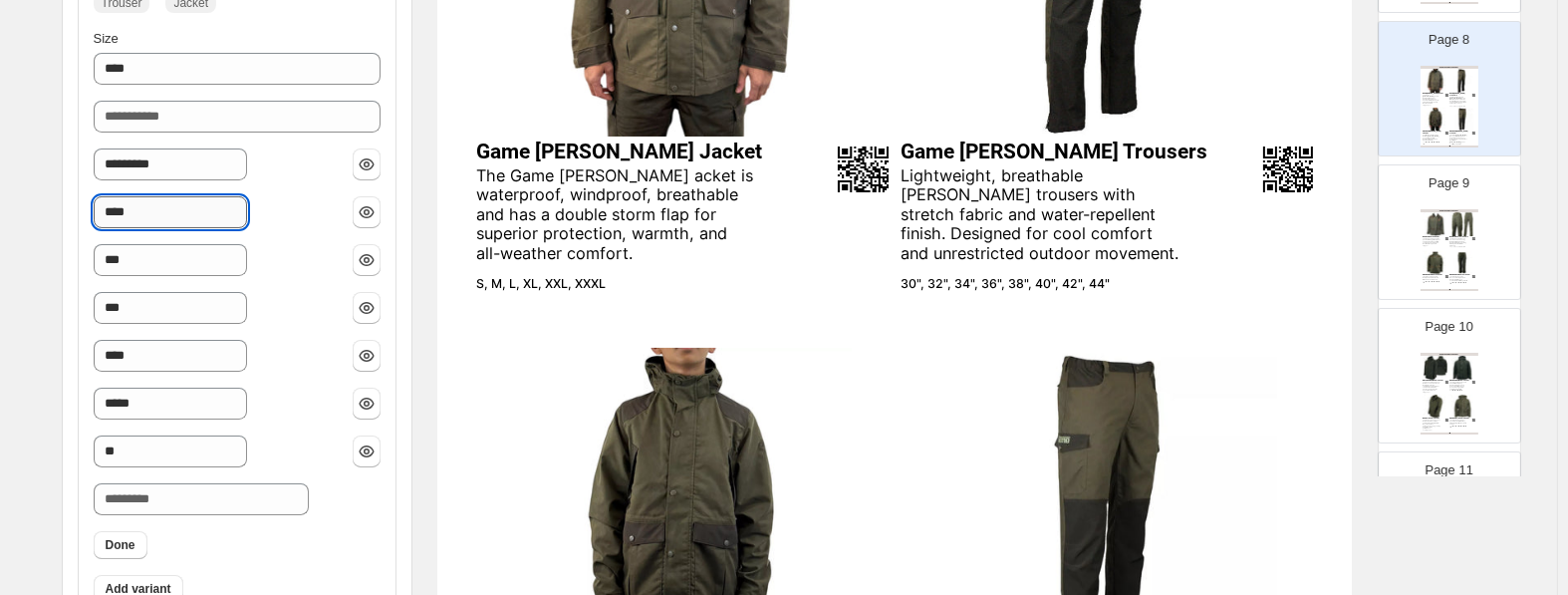 paste on "******" 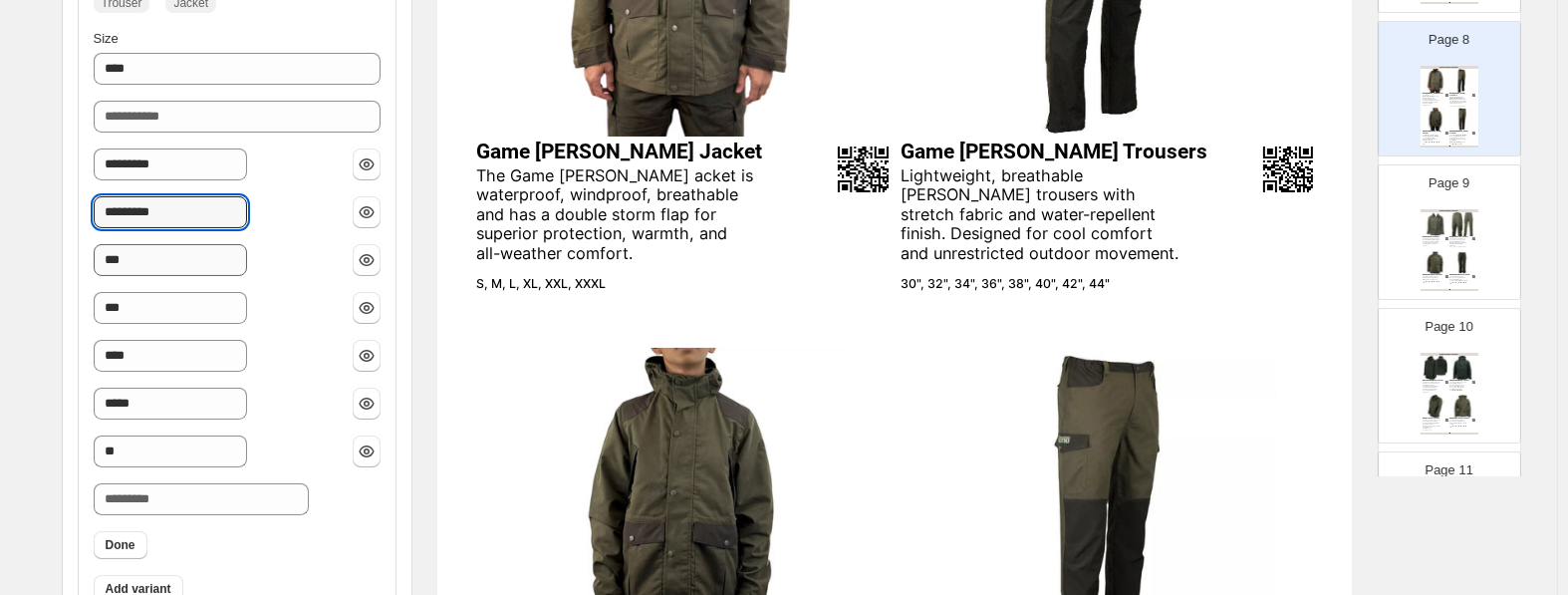 type on "*********" 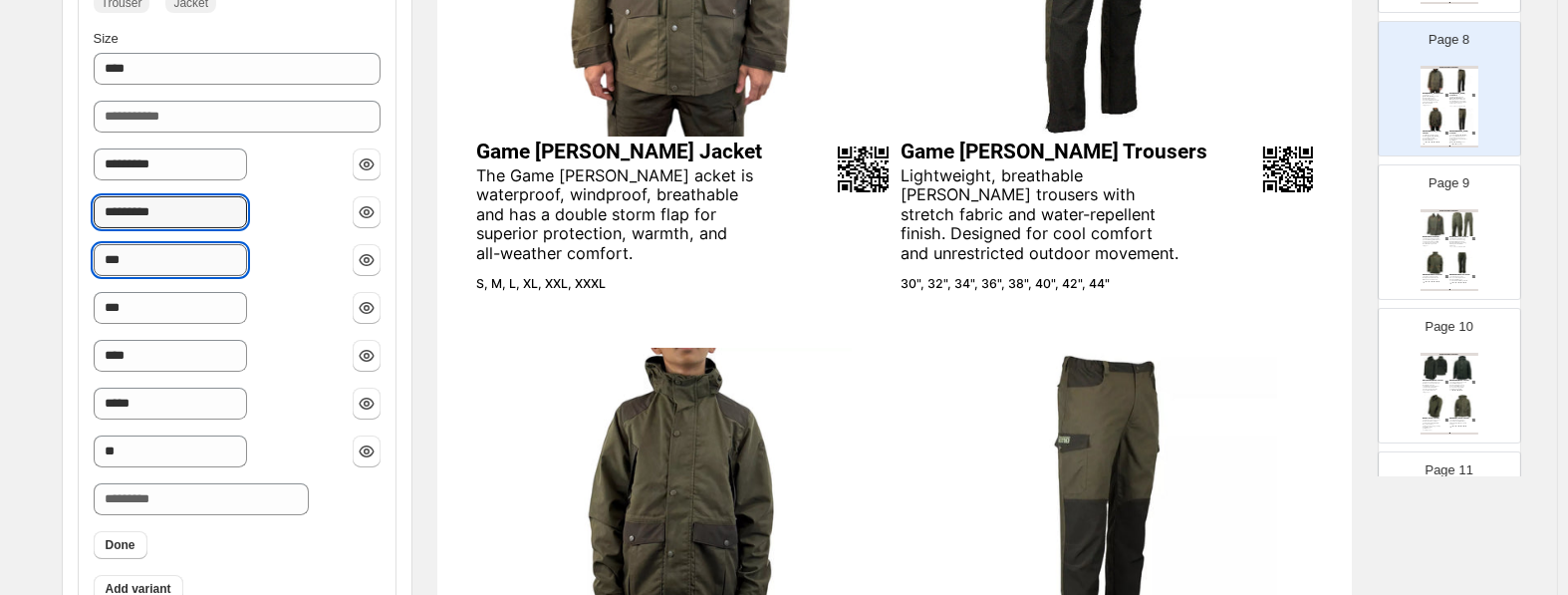 click on "***" at bounding box center [170, 260] 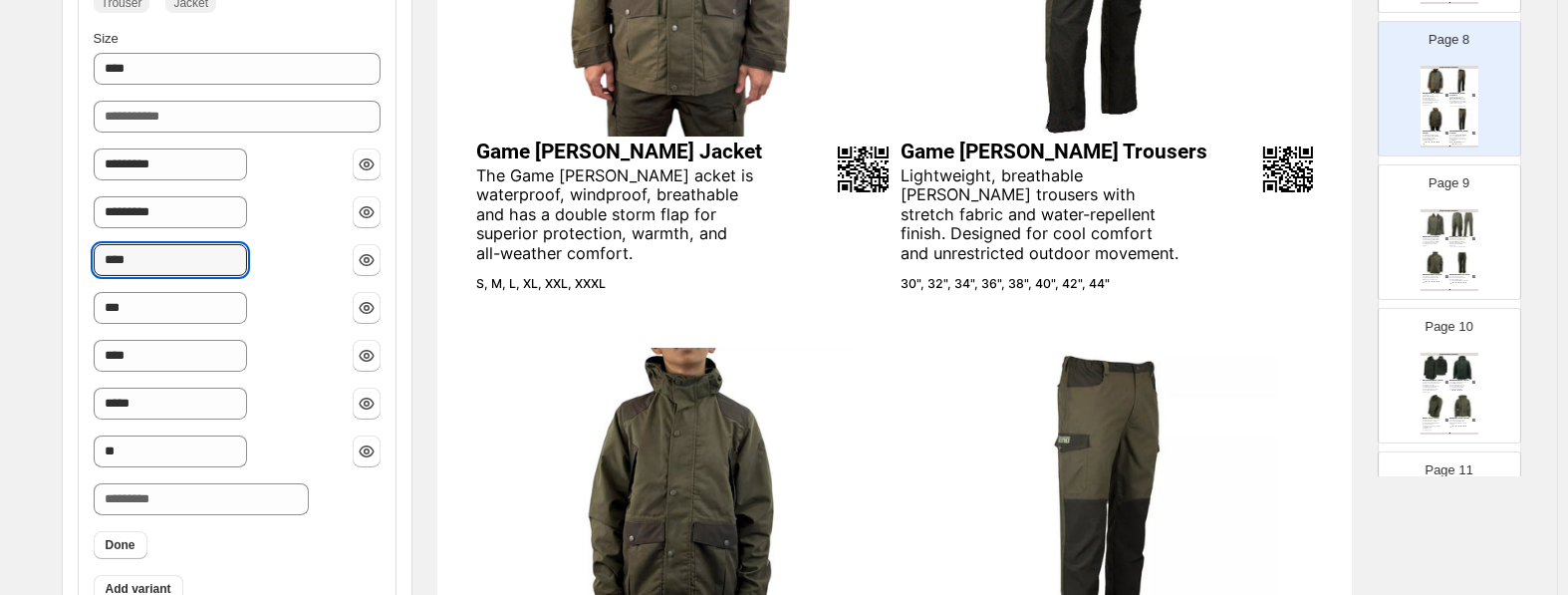 paste on "******" 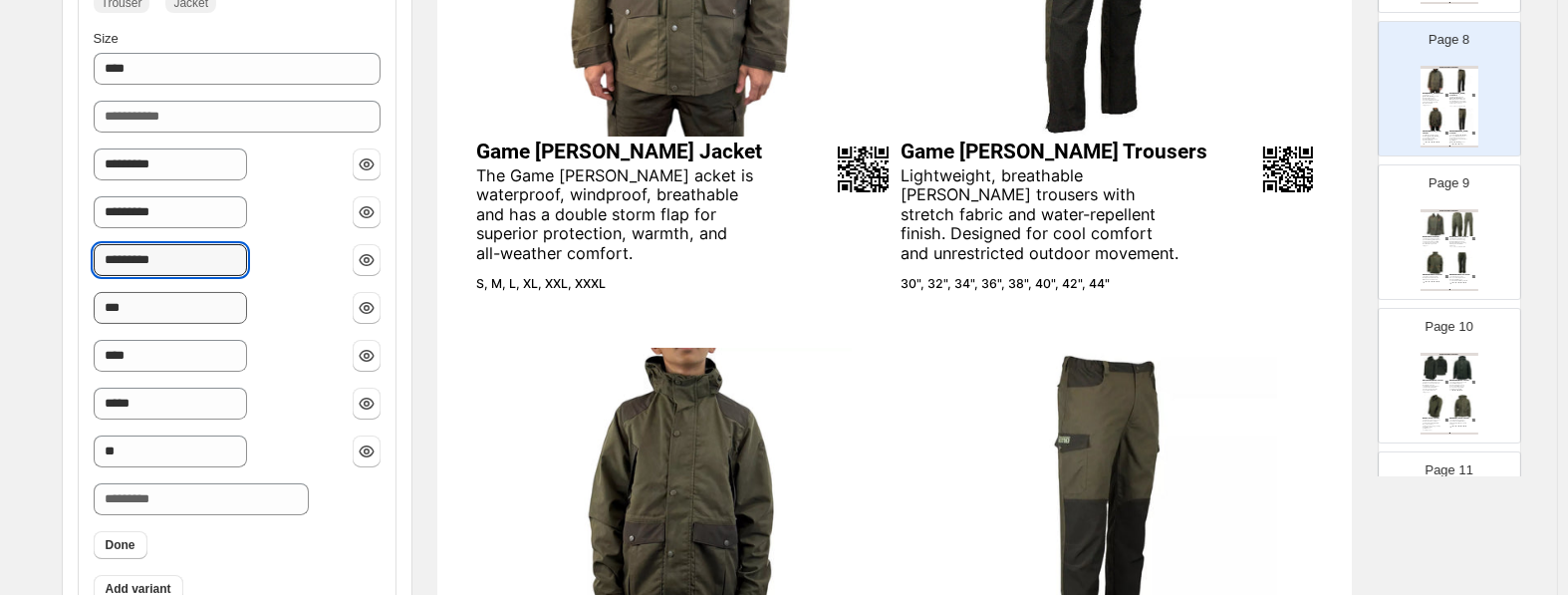 type on "*********" 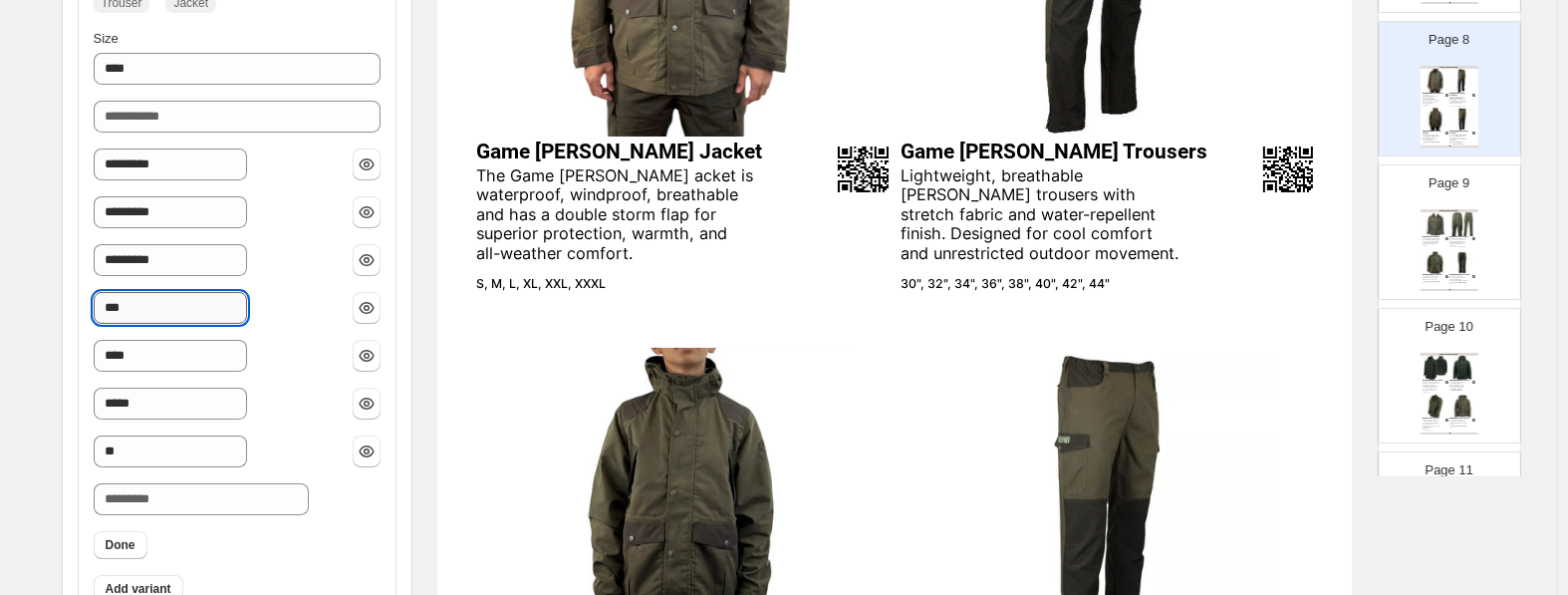 click on "***" at bounding box center (170, 308) 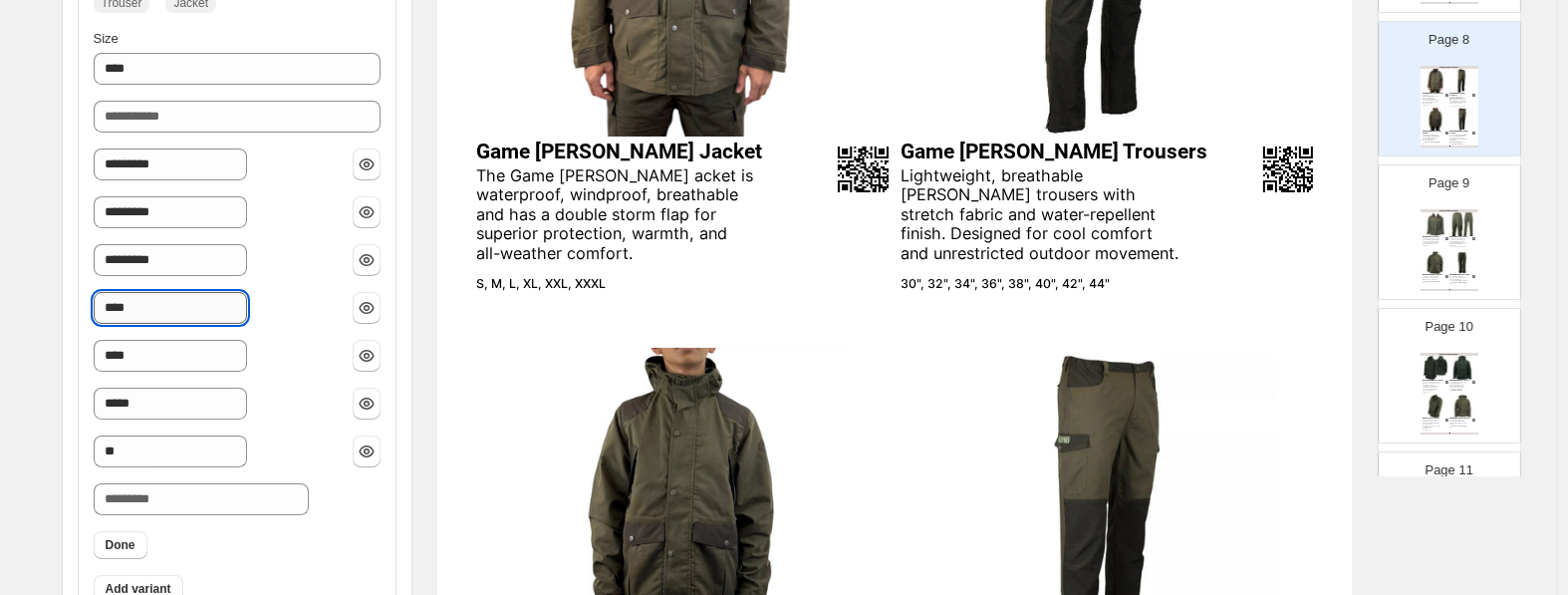 paste on "******" 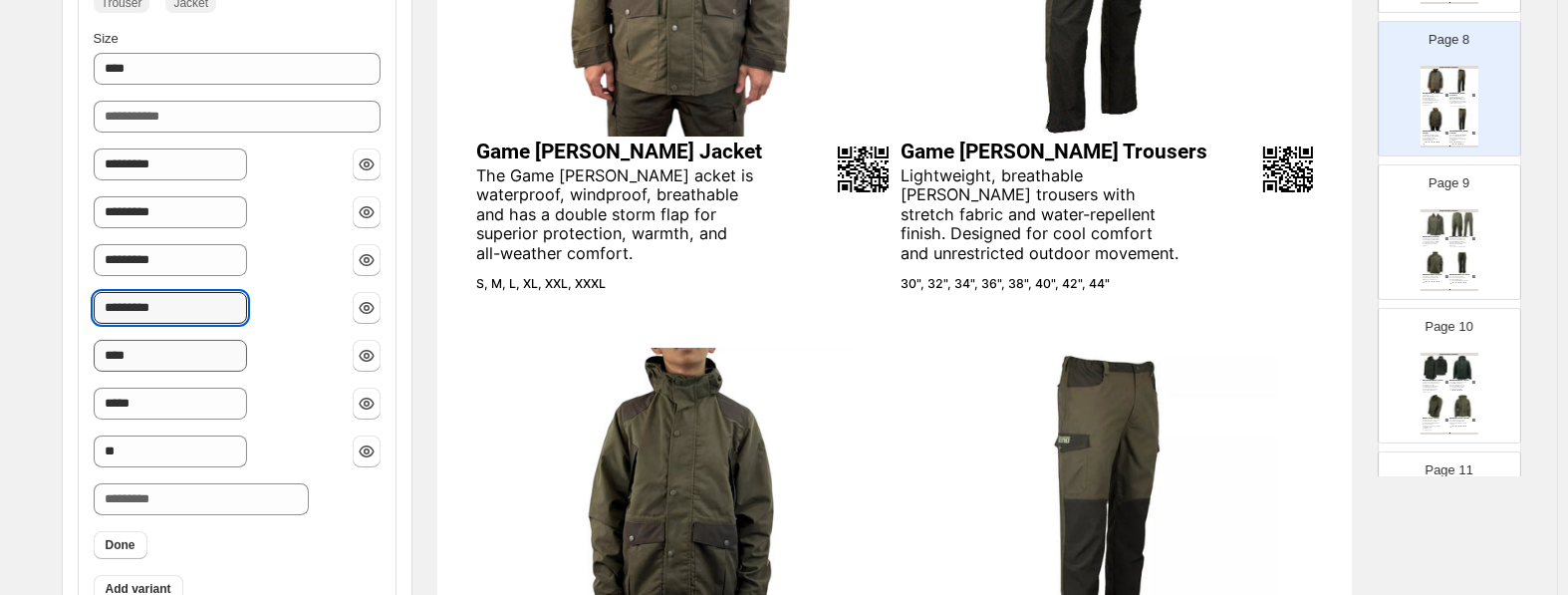 type on "*********" 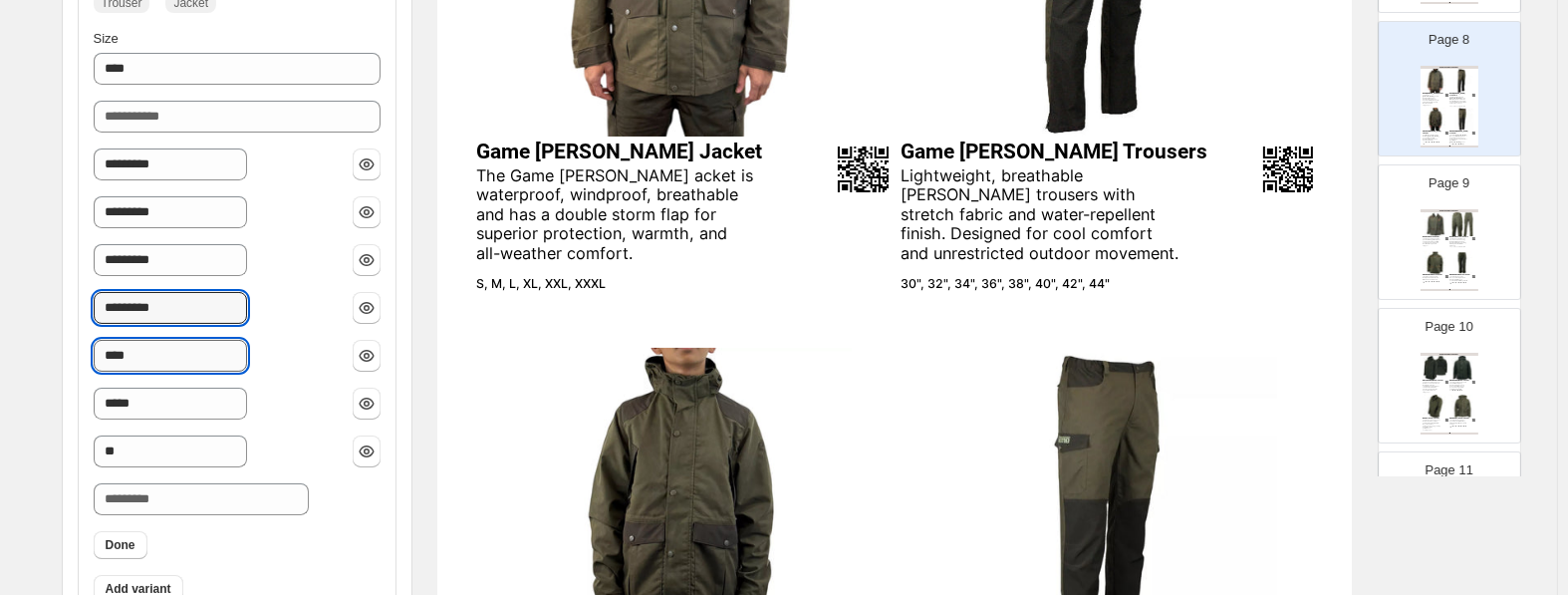 click on "****" at bounding box center (170, 356) 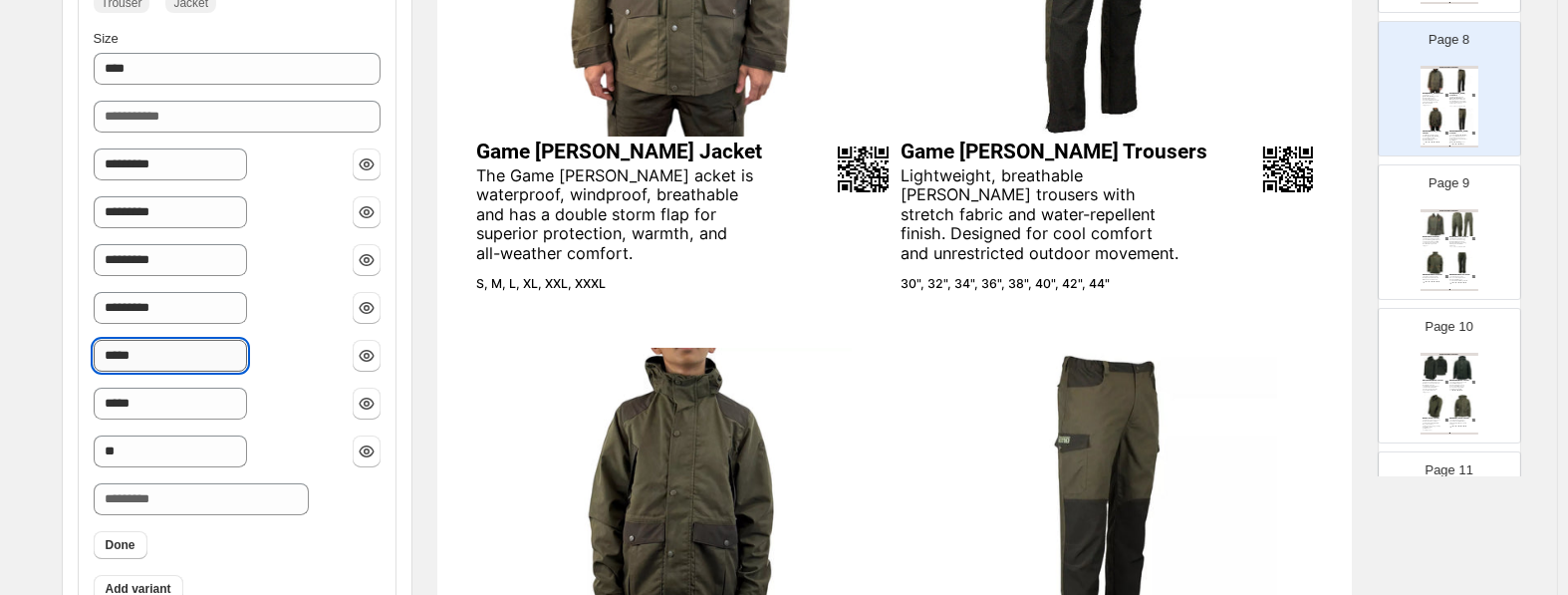 paste on "******" 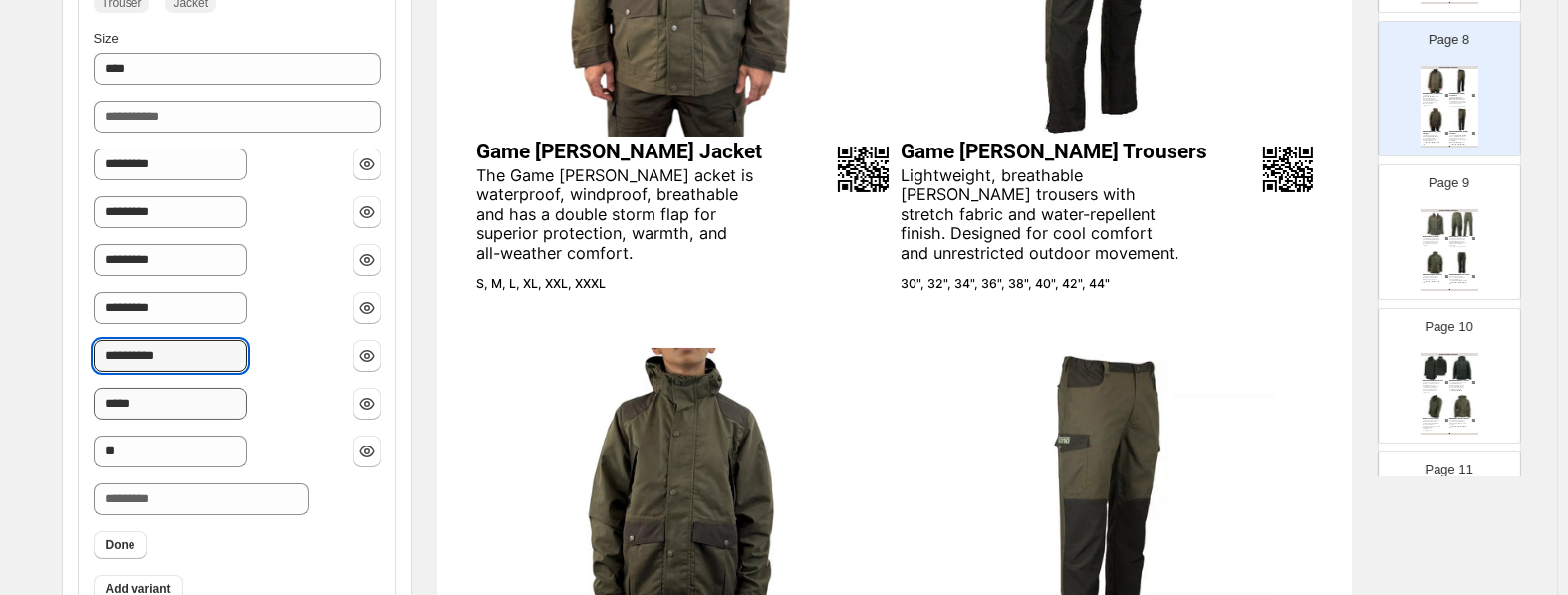type on "**********" 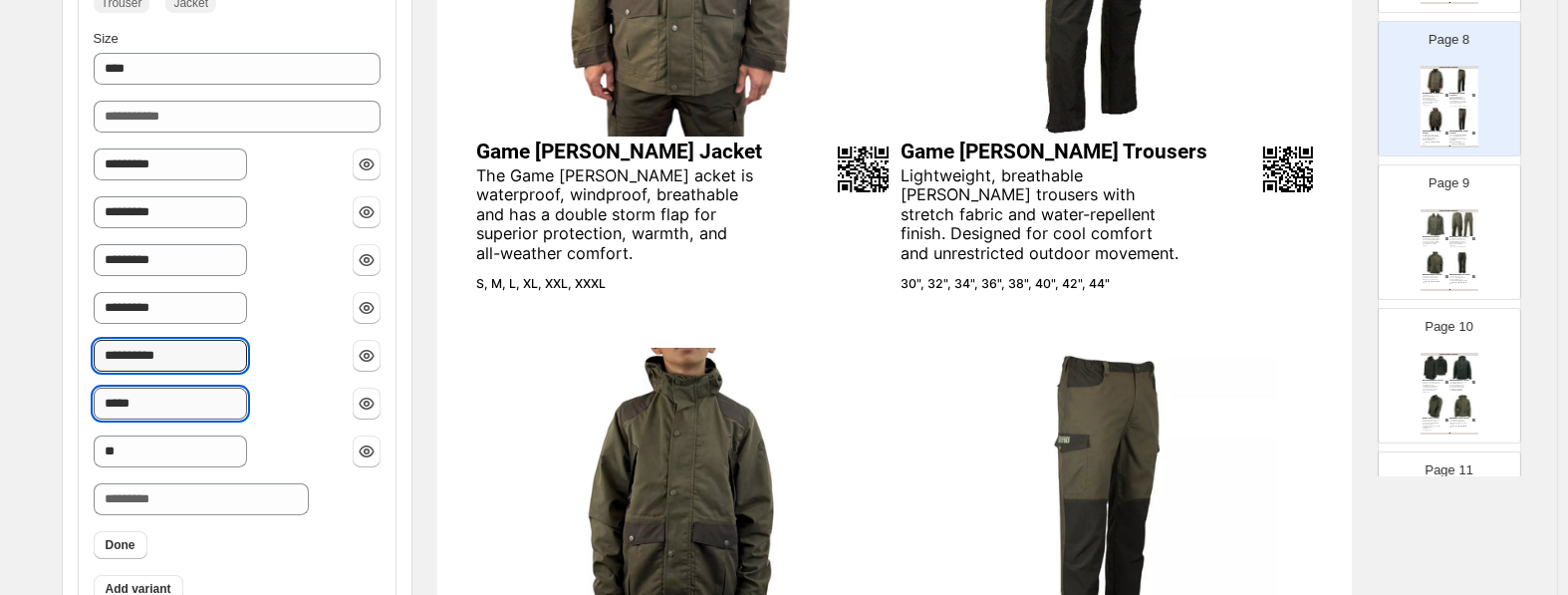 click on "*****" at bounding box center (170, 404) 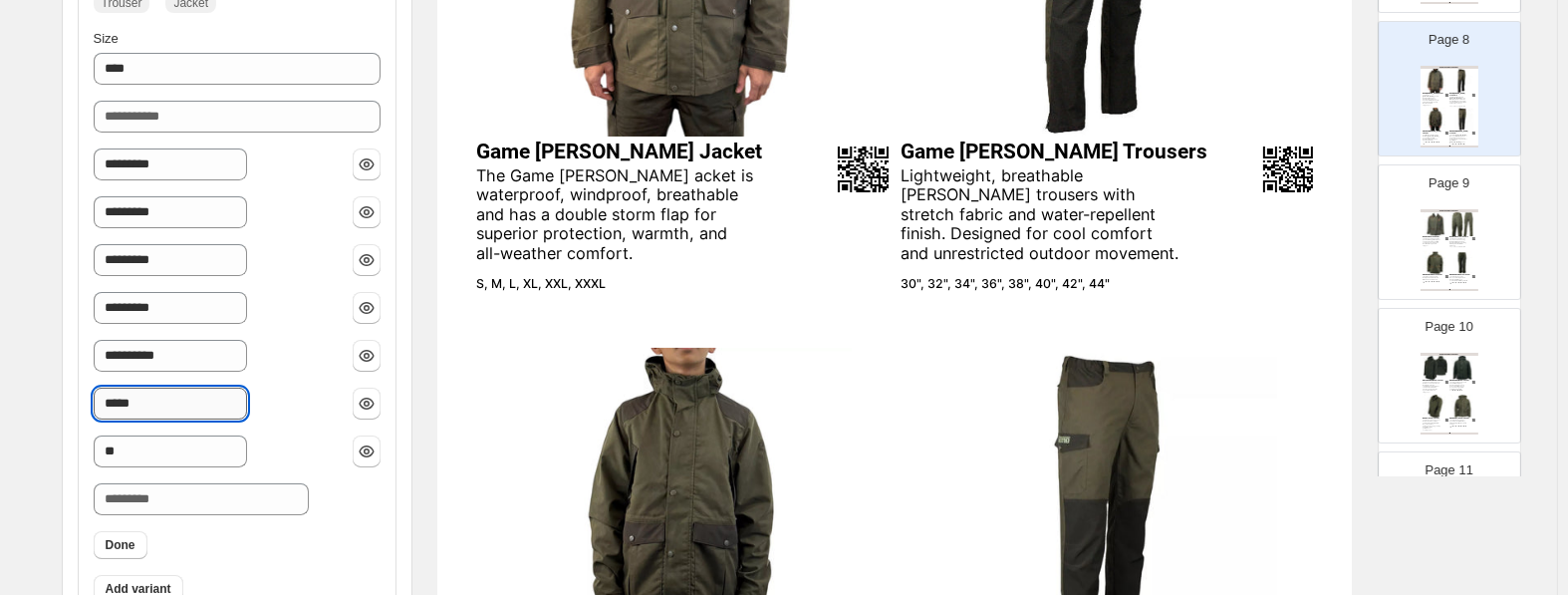 paste on "*****" 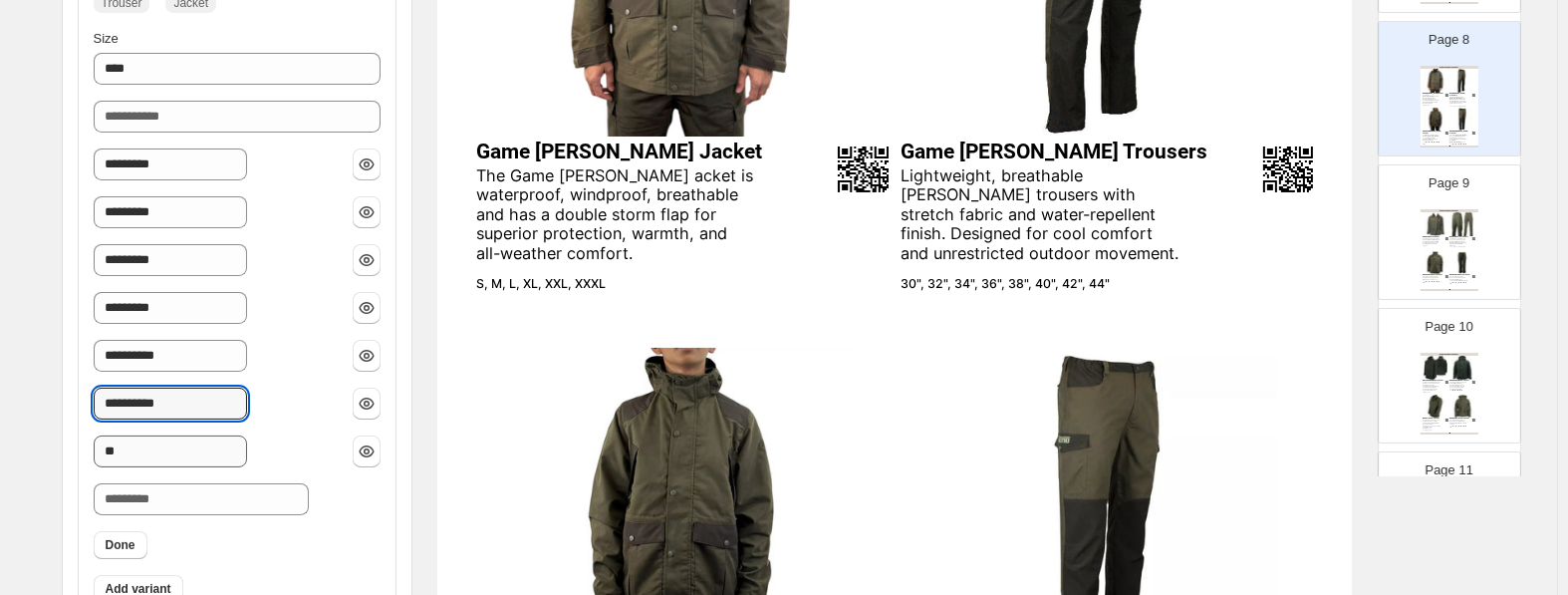 type on "**********" 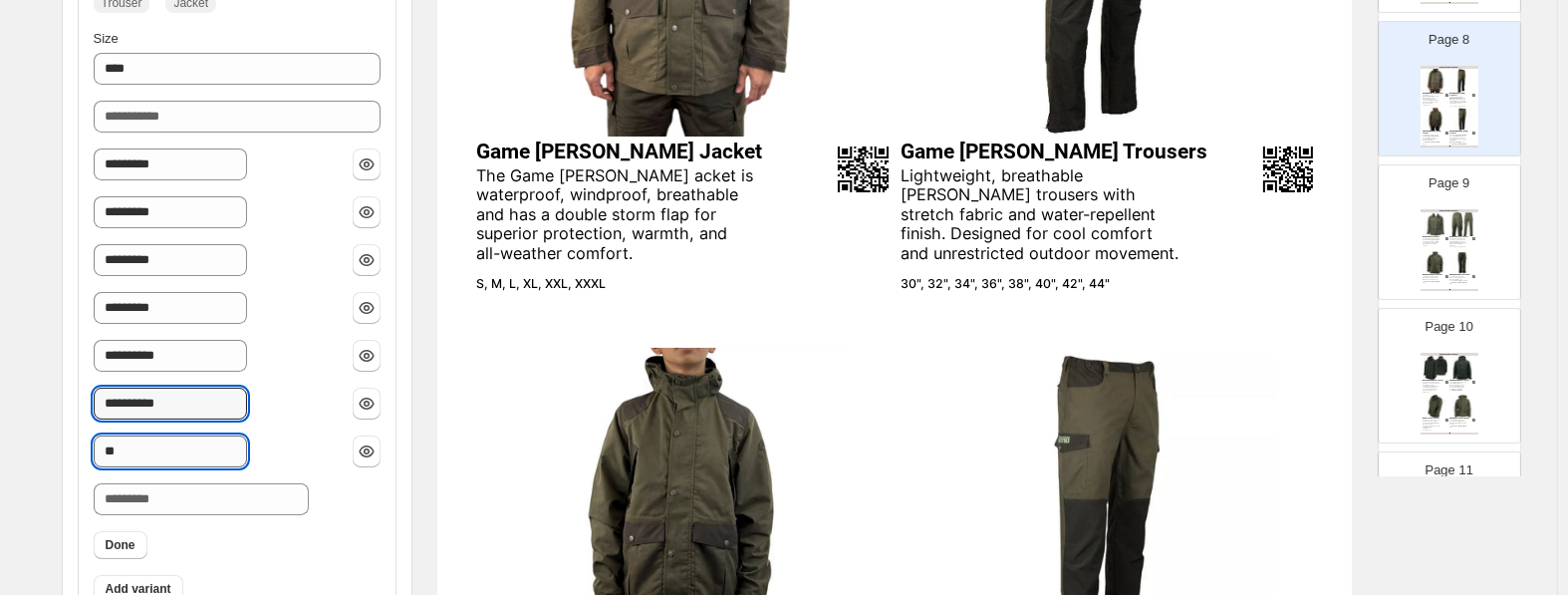 click on "**" at bounding box center [170, 451] 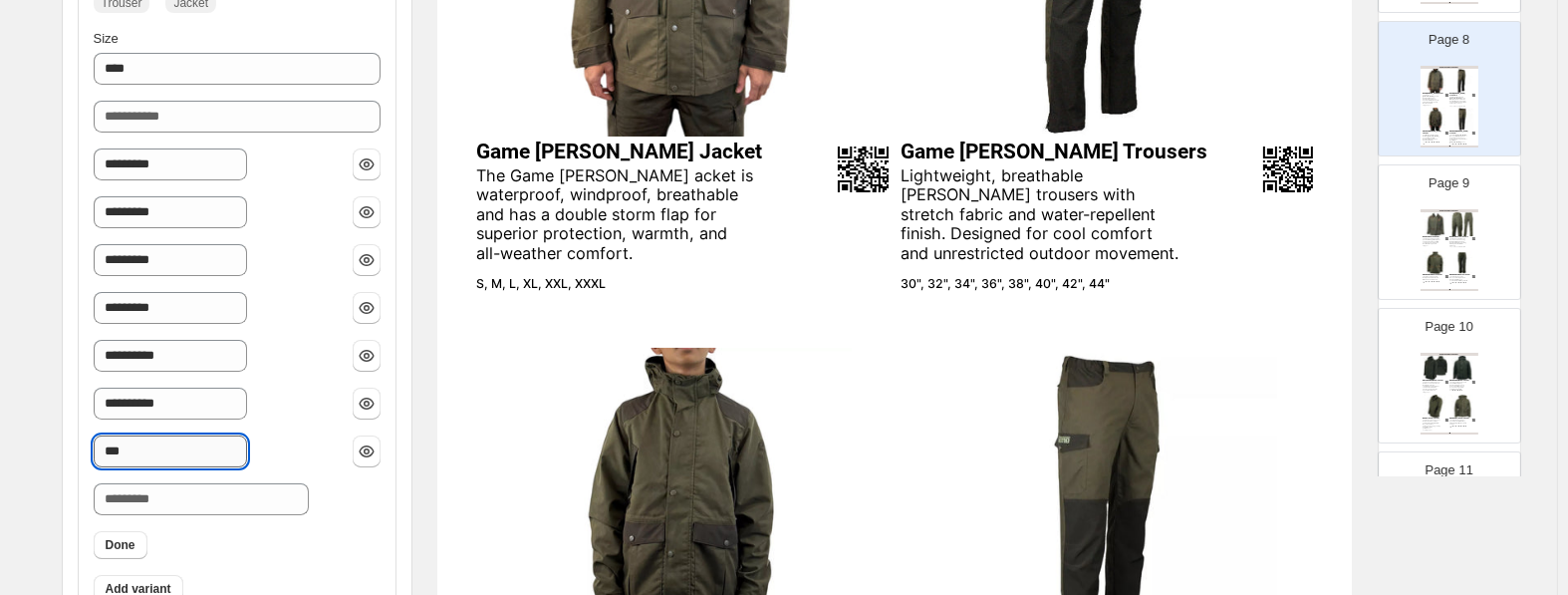 drag, startPoint x: 137, startPoint y: 443, endPoint x: 125, endPoint y: 437, distance: 13.4164079 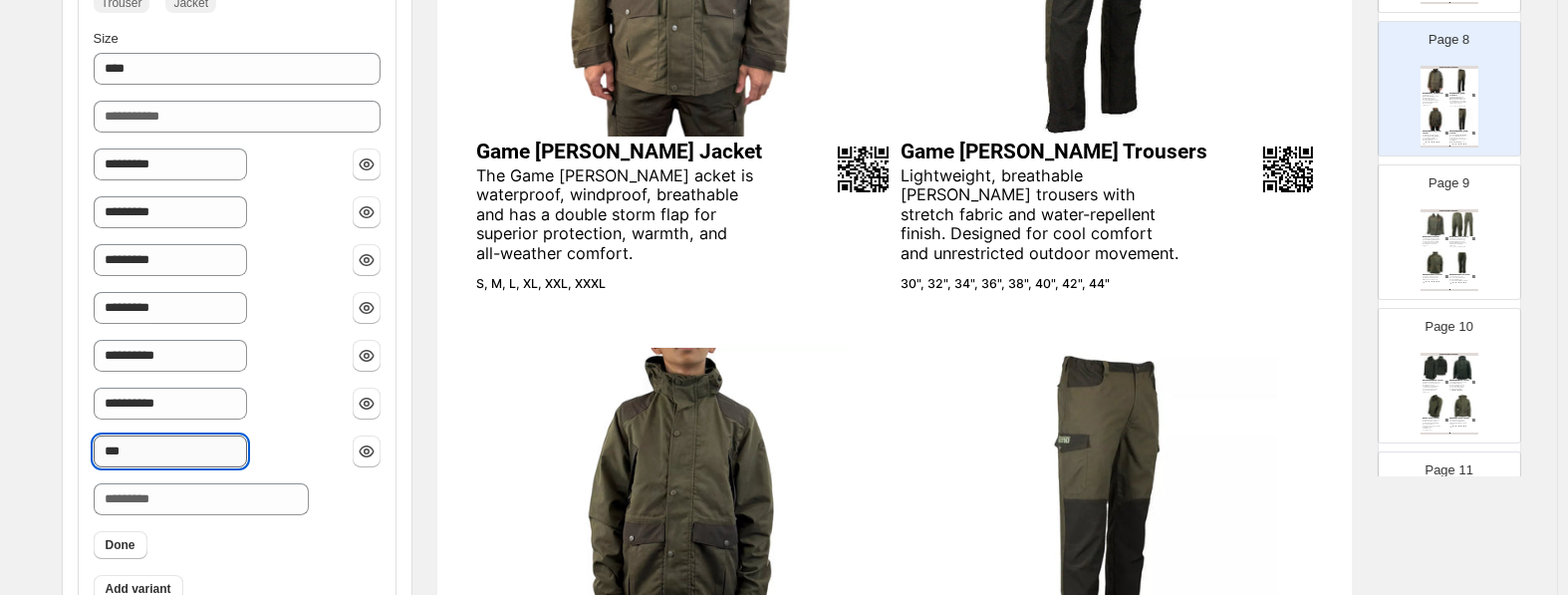 click on "***" at bounding box center (170, 451) 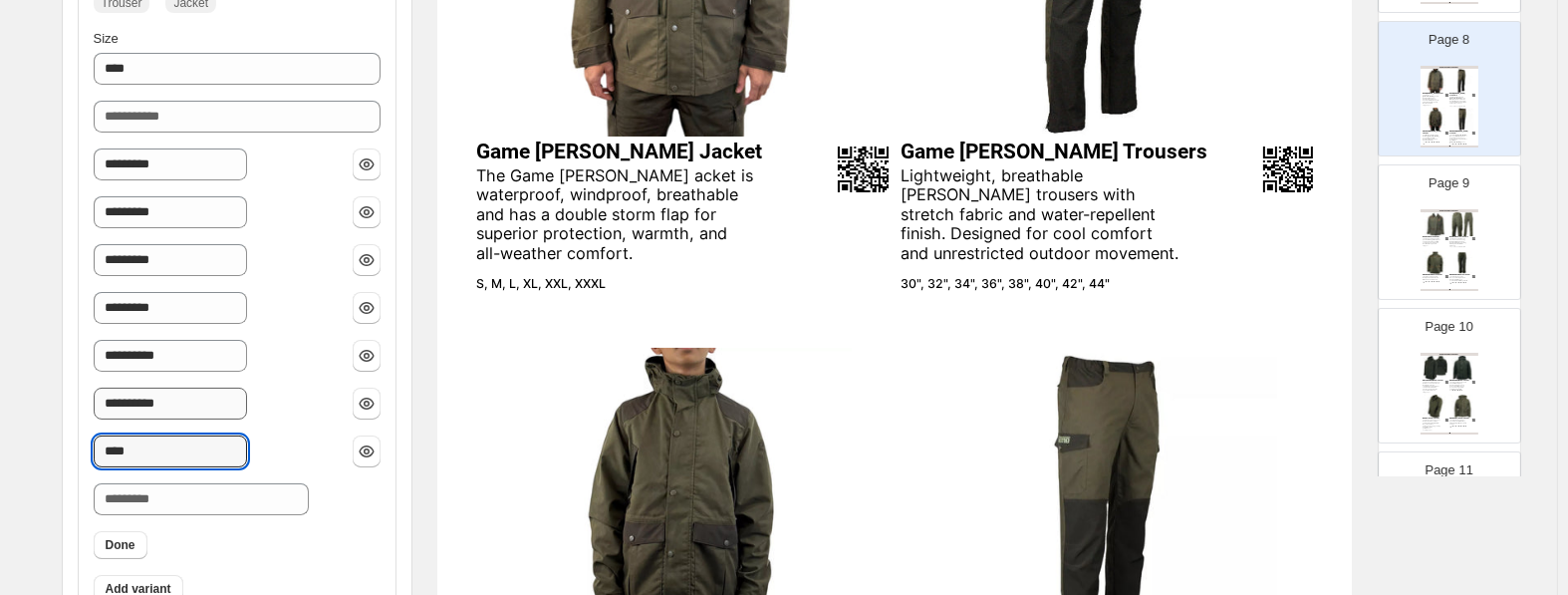 paste on "*****" 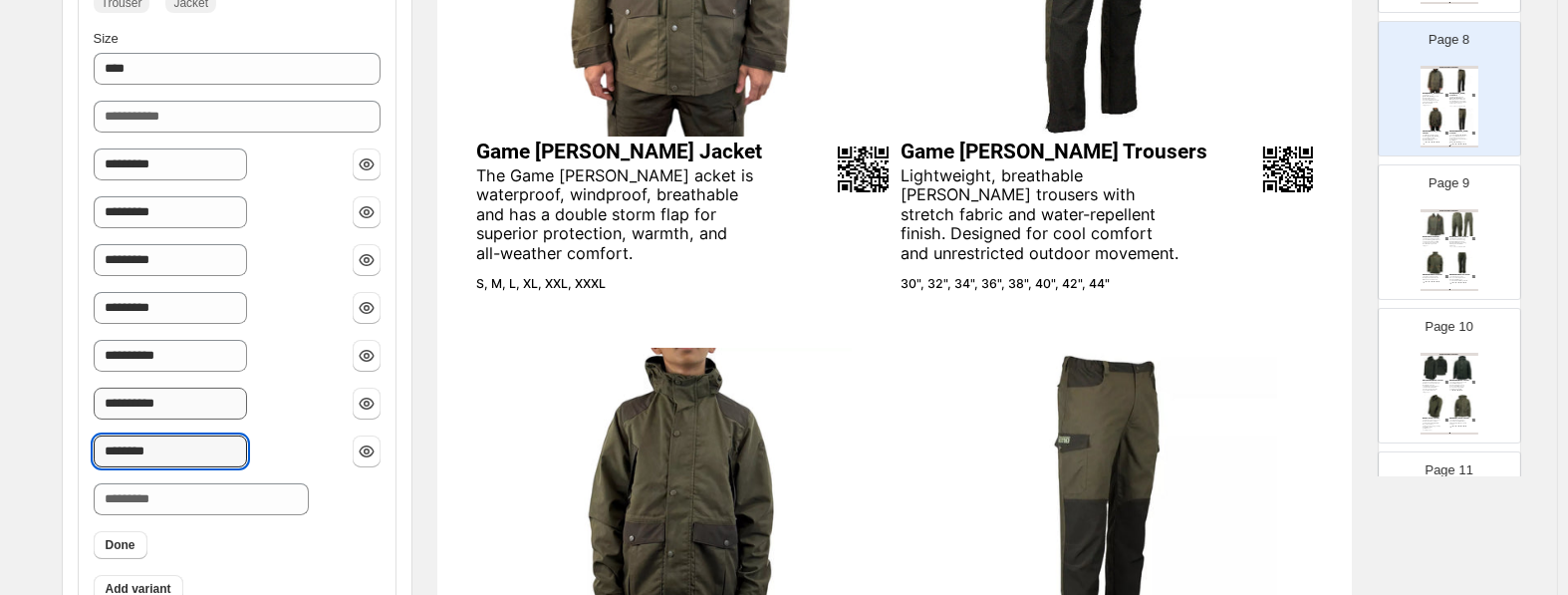 type on "********" 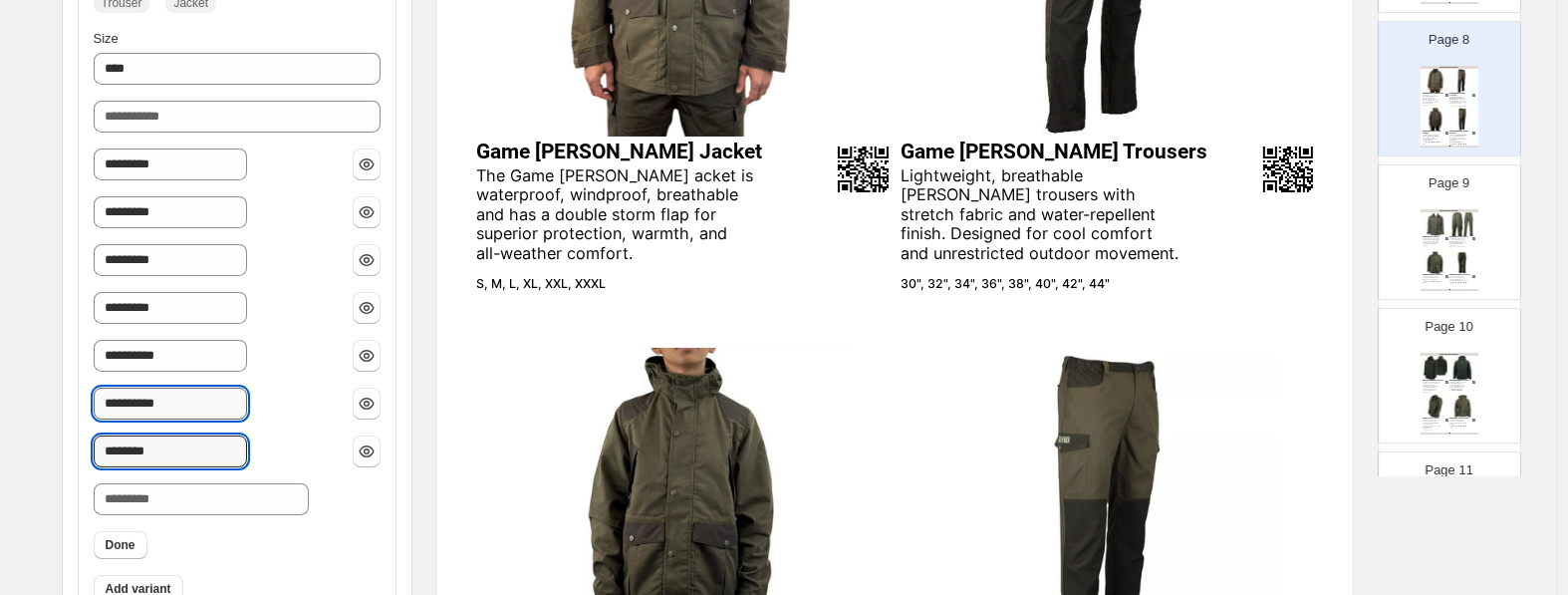 click on "**********" at bounding box center [170, 404] 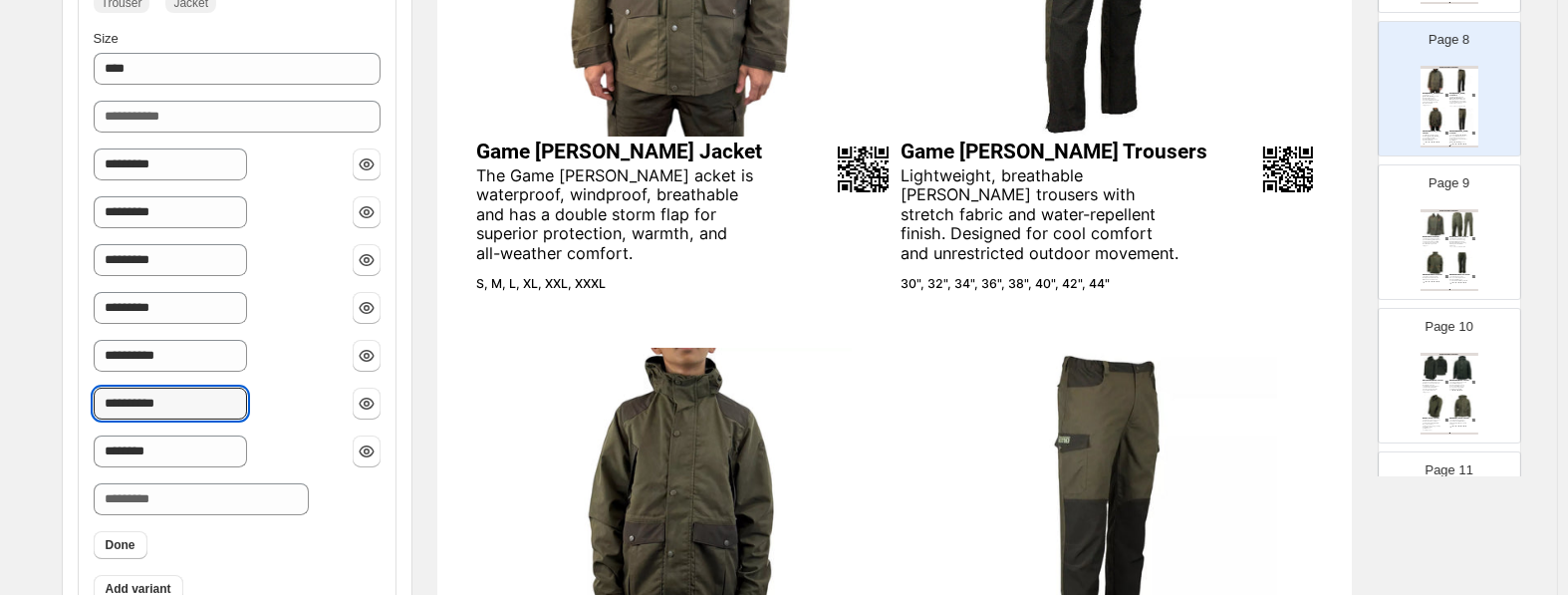 type on "**********" 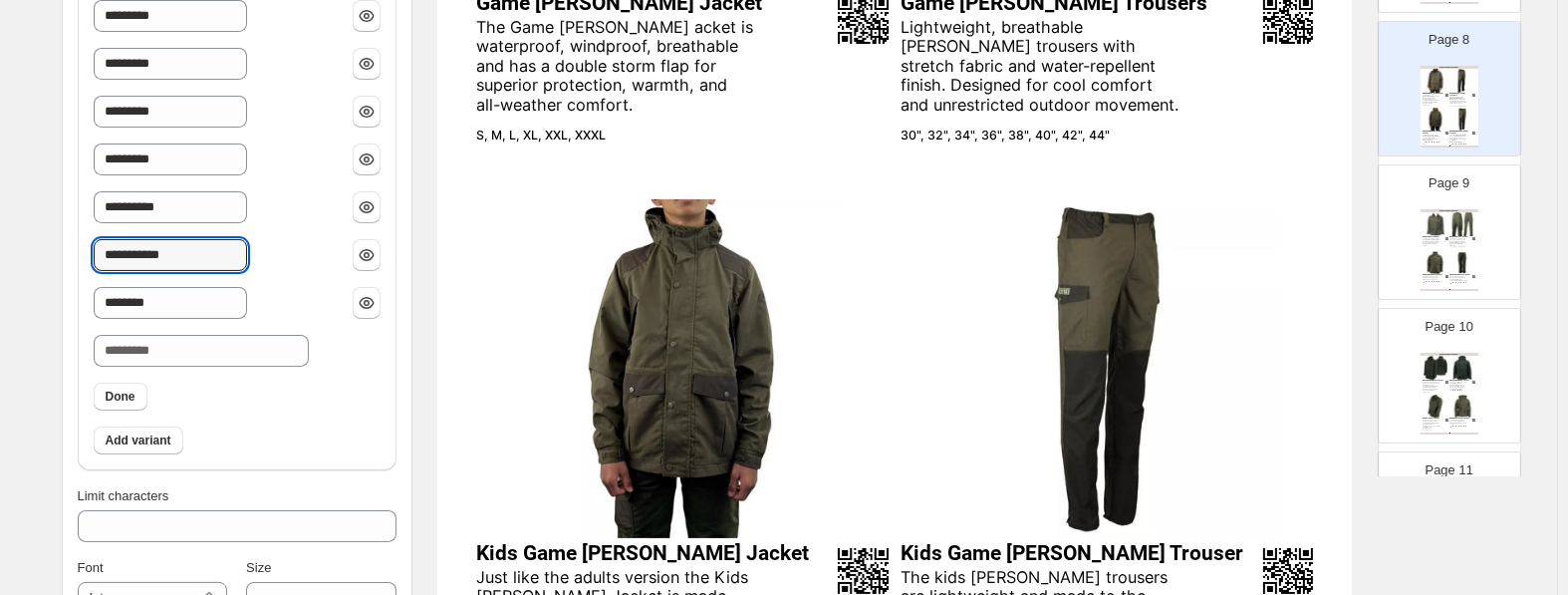 scroll, scrollTop: 512, scrollLeft: 0, axis: vertical 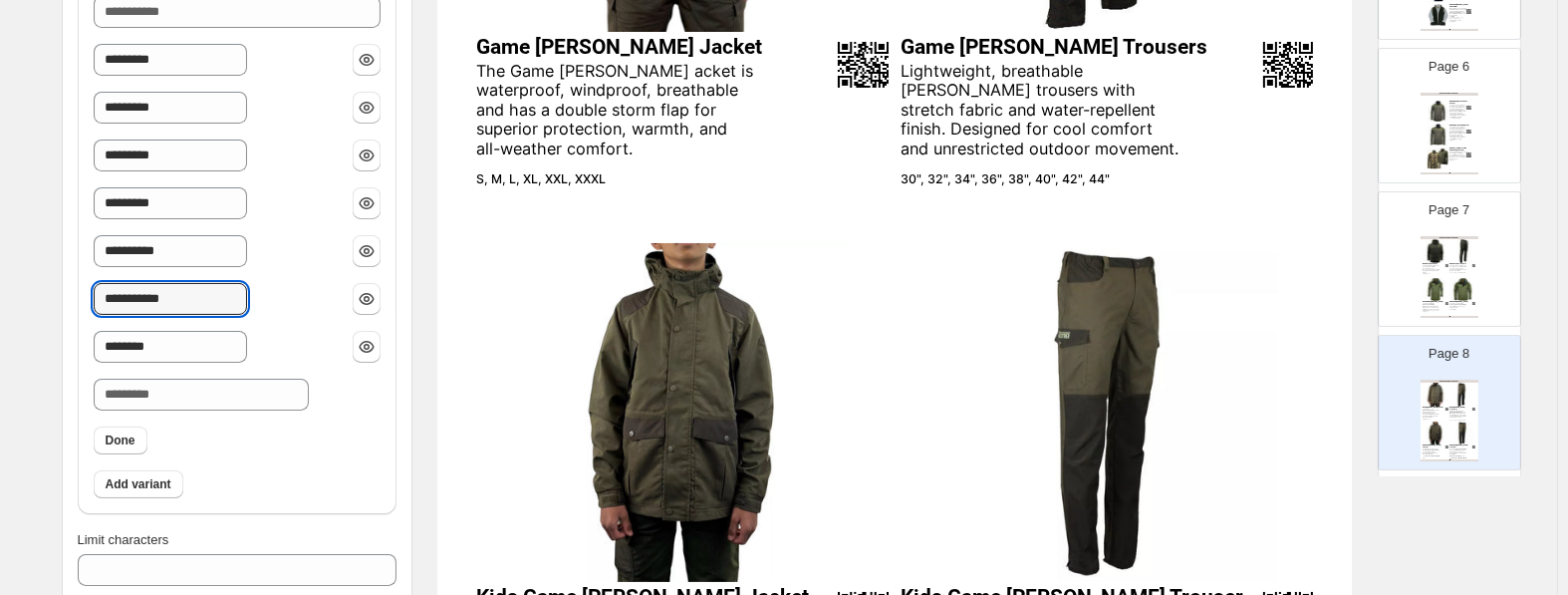 click on "Game Scope Trousers" at bounding box center (1460, 264) 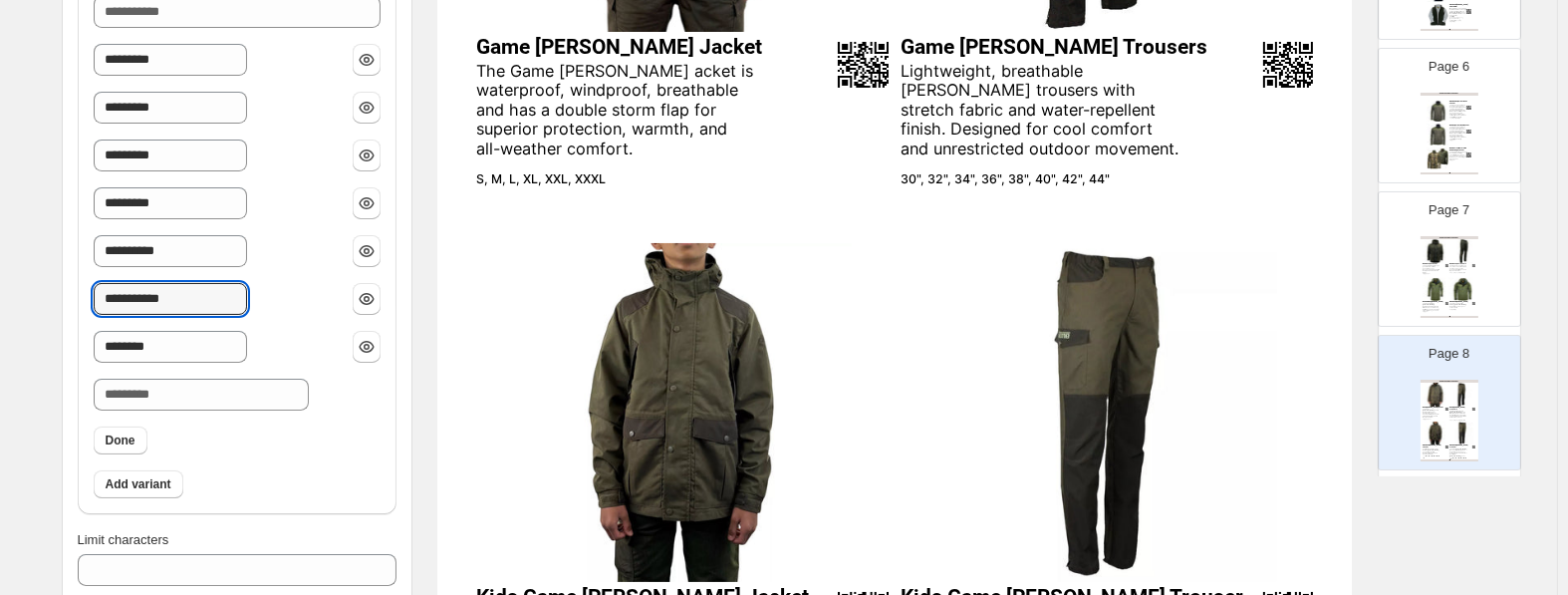 type on "*" 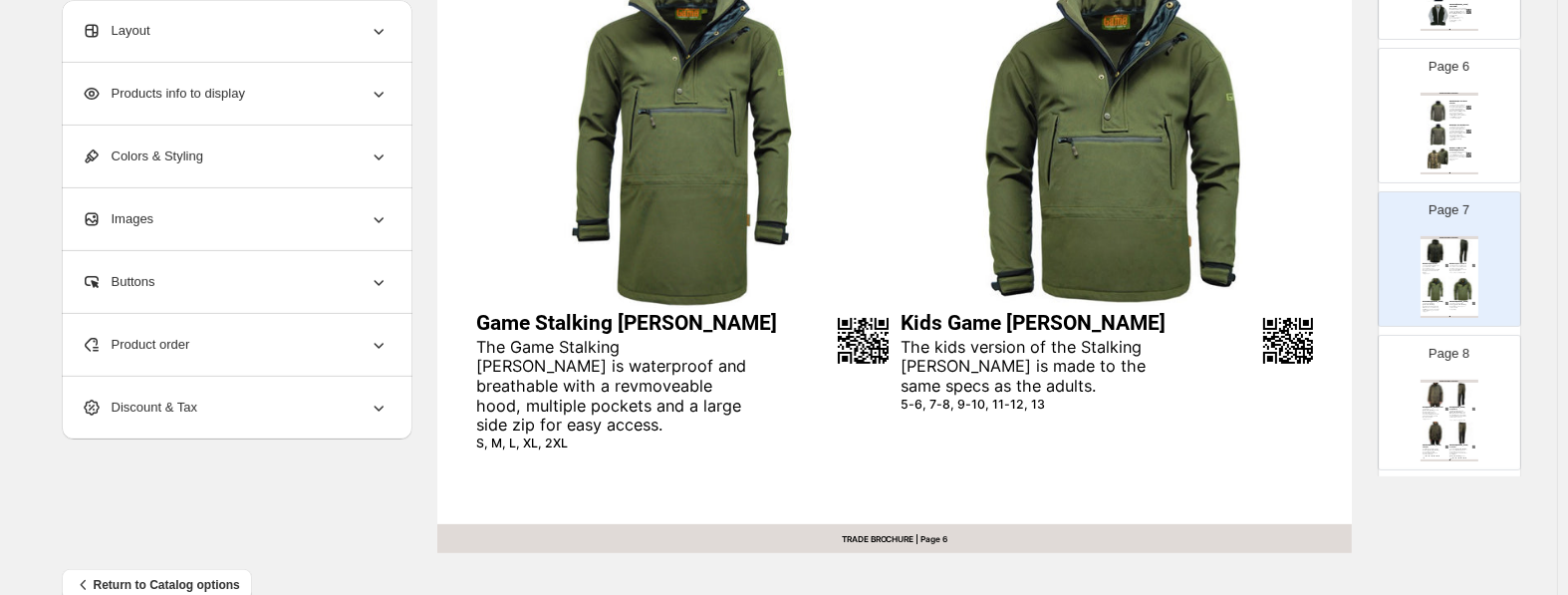 scroll, scrollTop: 826, scrollLeft: 0, axis: vertical 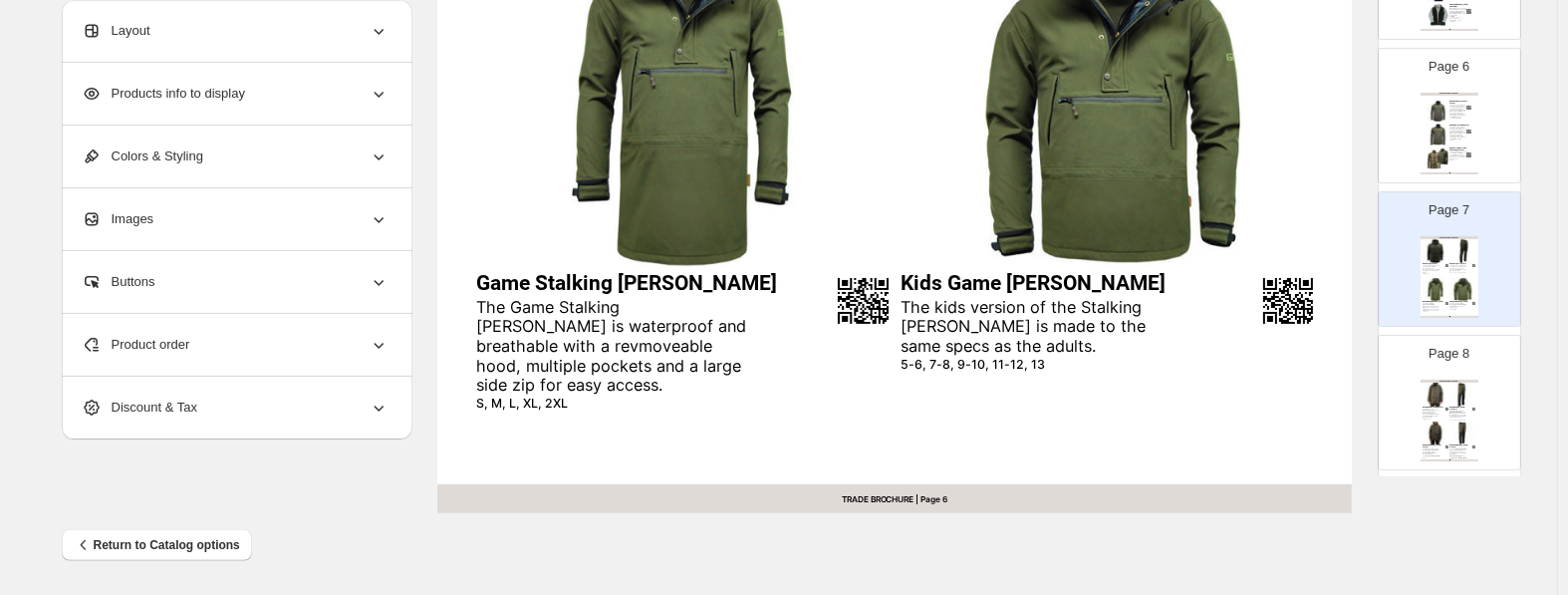 click on "5-6, 7-8, 9-10, 11-12, 13" at bounding box center (1040, 365) 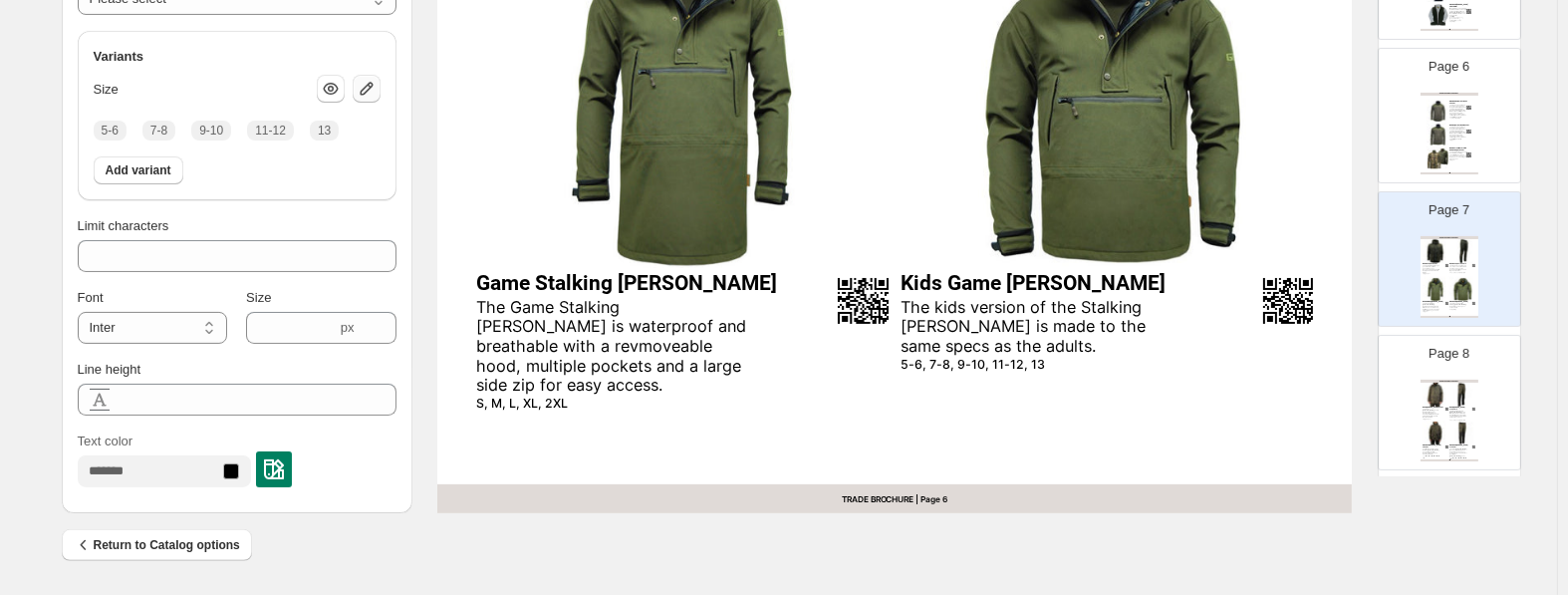 click 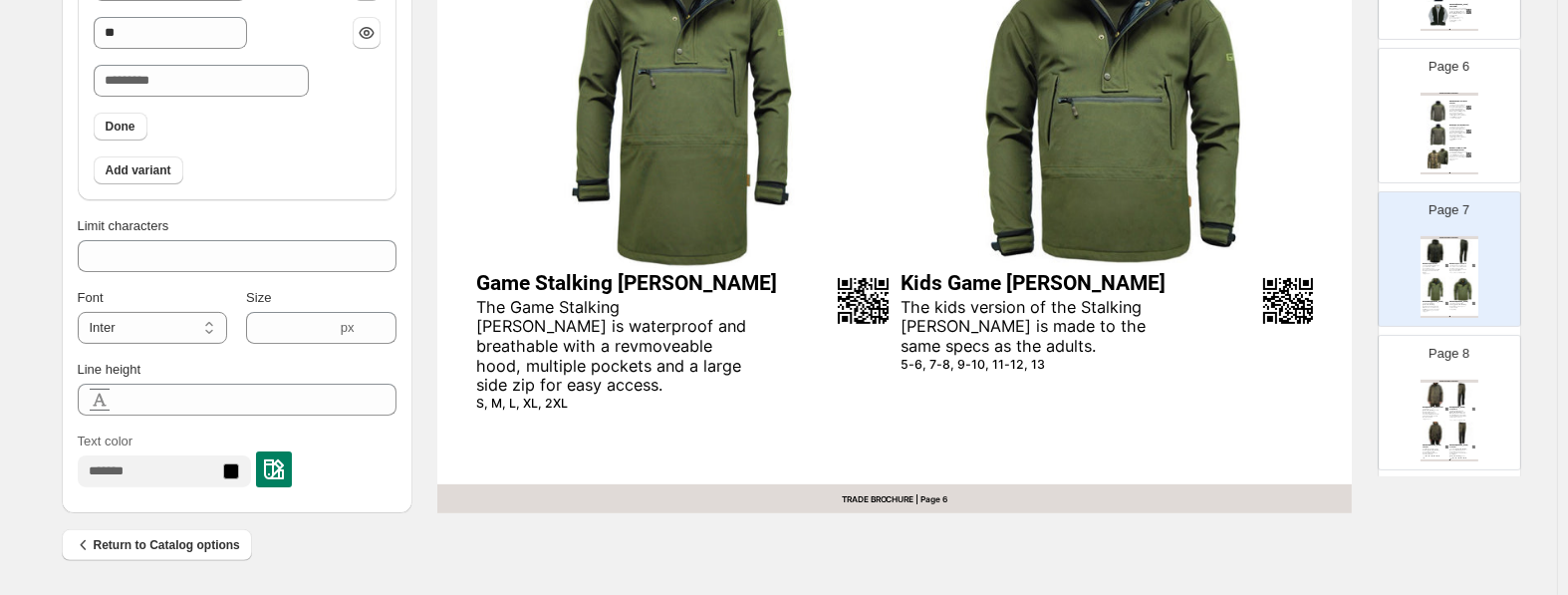 scroll, scrollTop: 408, scrollLeft: 0, axis: vertical 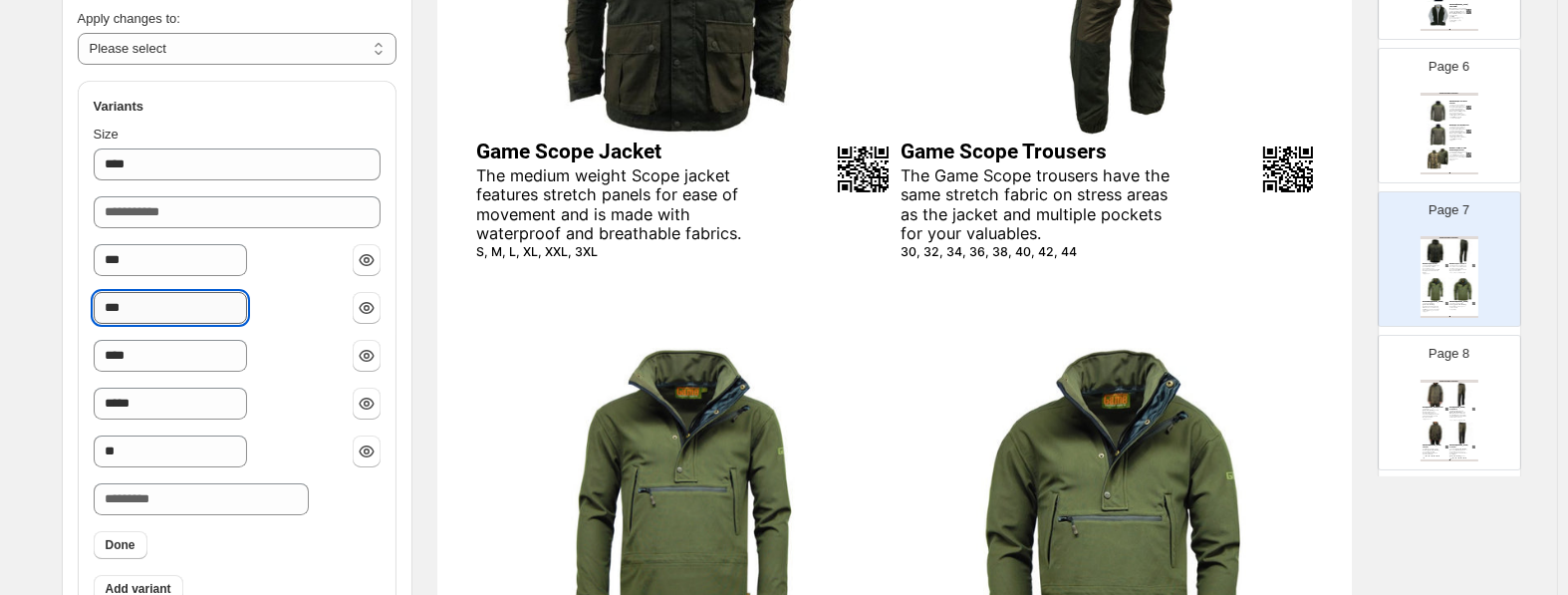 click on "***" at bounding box center (170, 308) 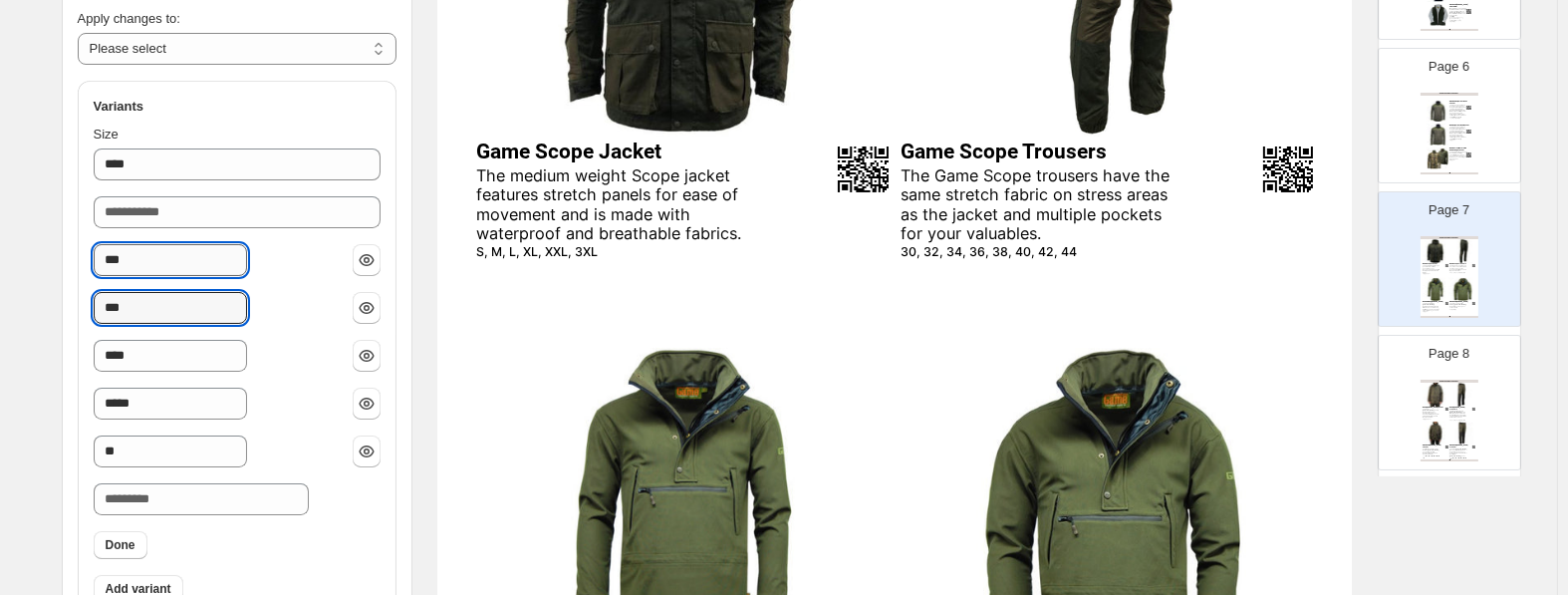 click on "***" at bounding box center [170, 260] 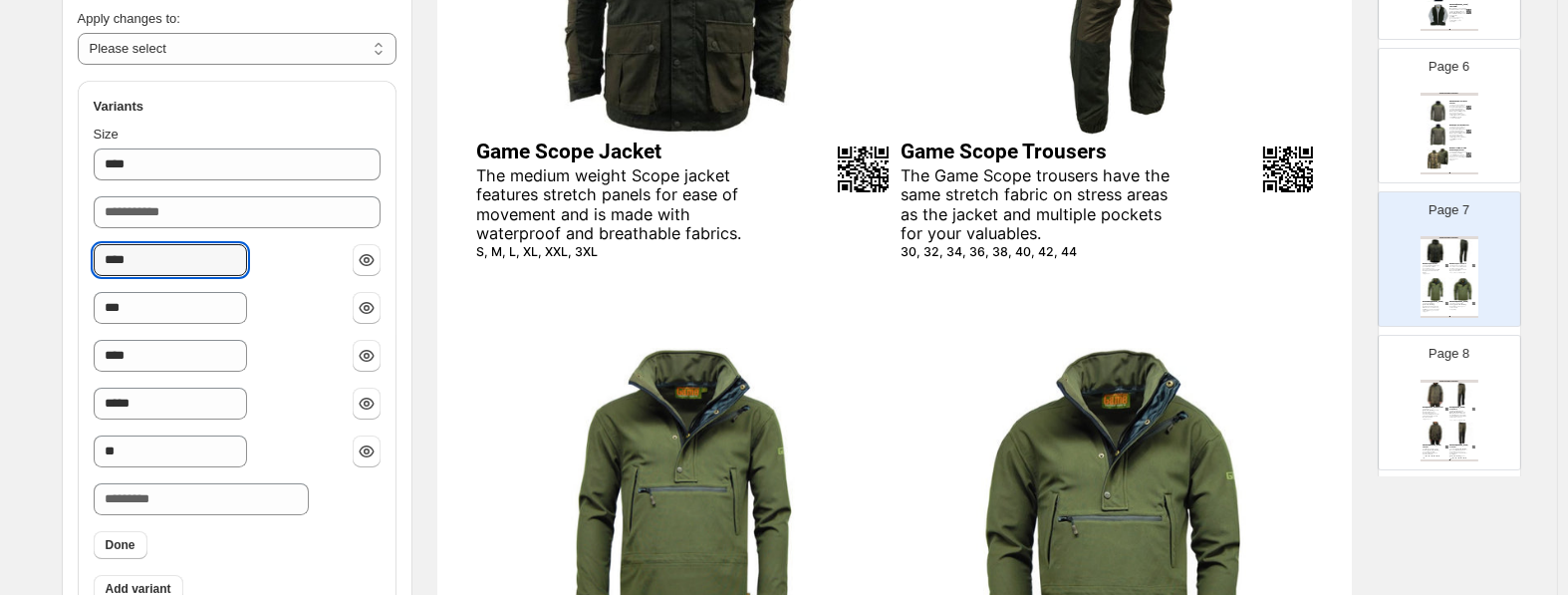 paste on "******" 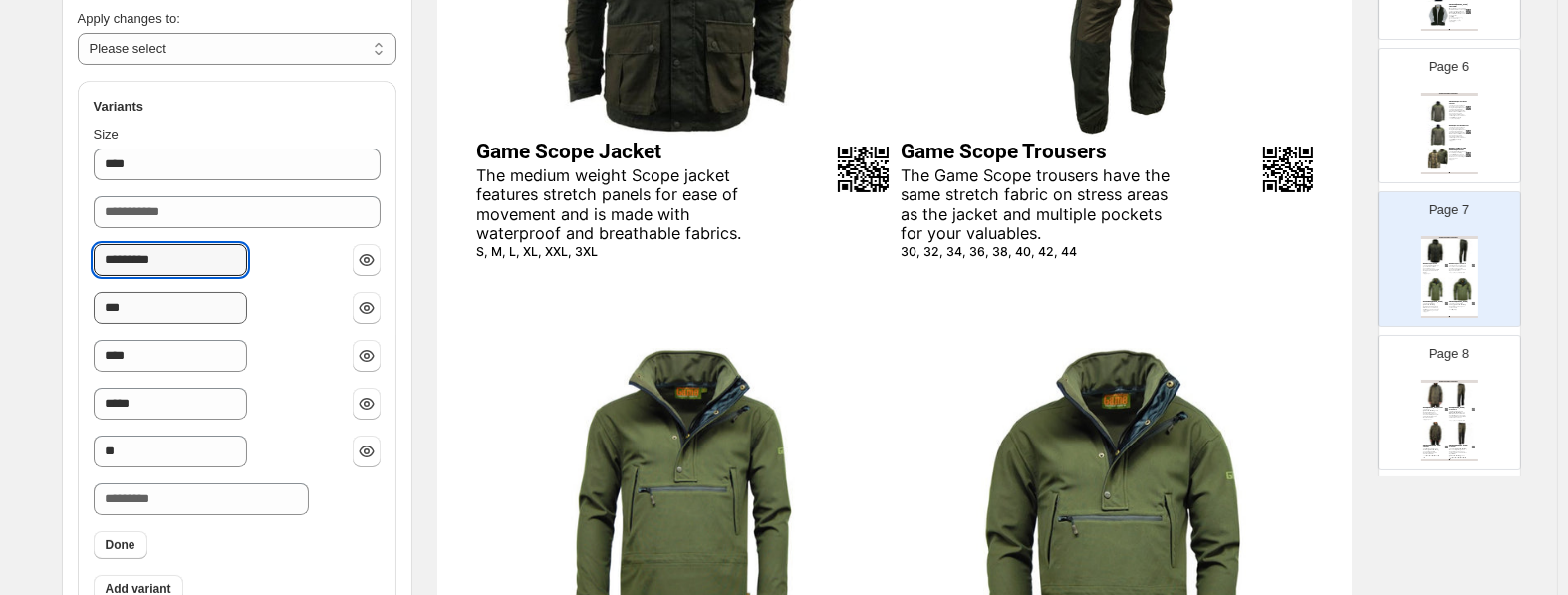 type on "*********" 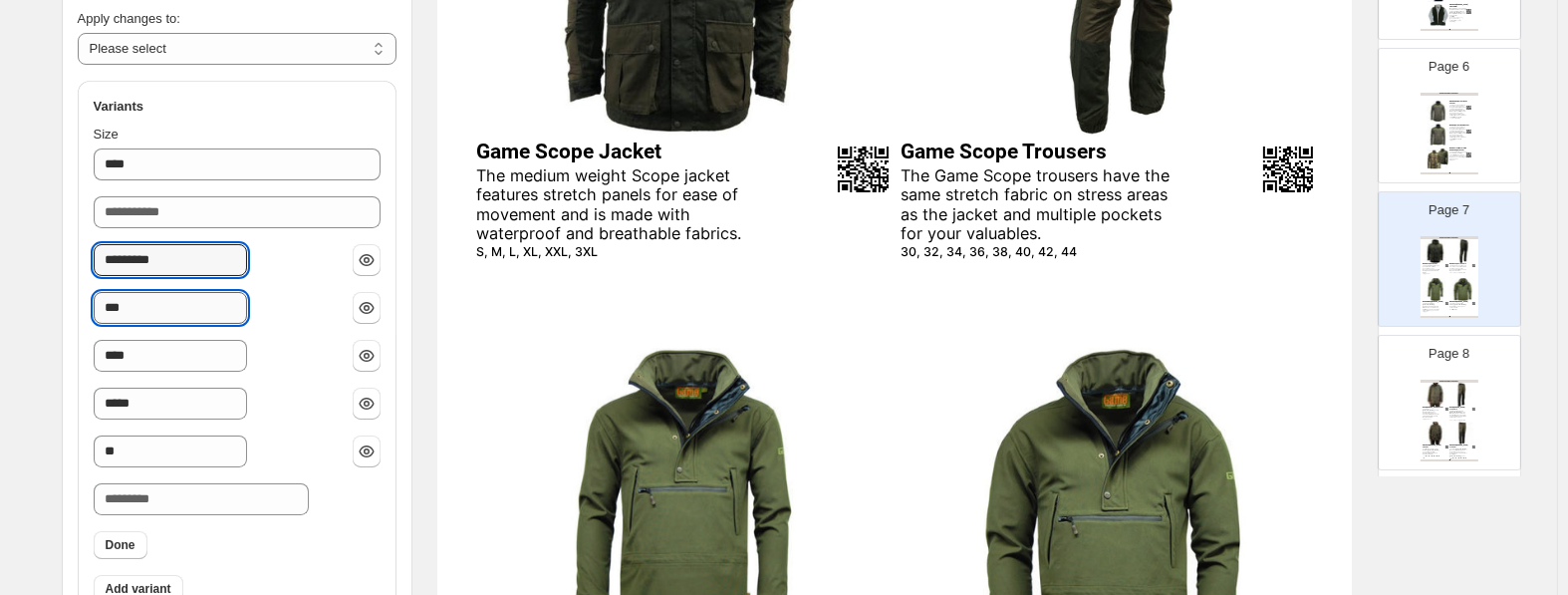 click on "***" at bounding box center (170, 308) 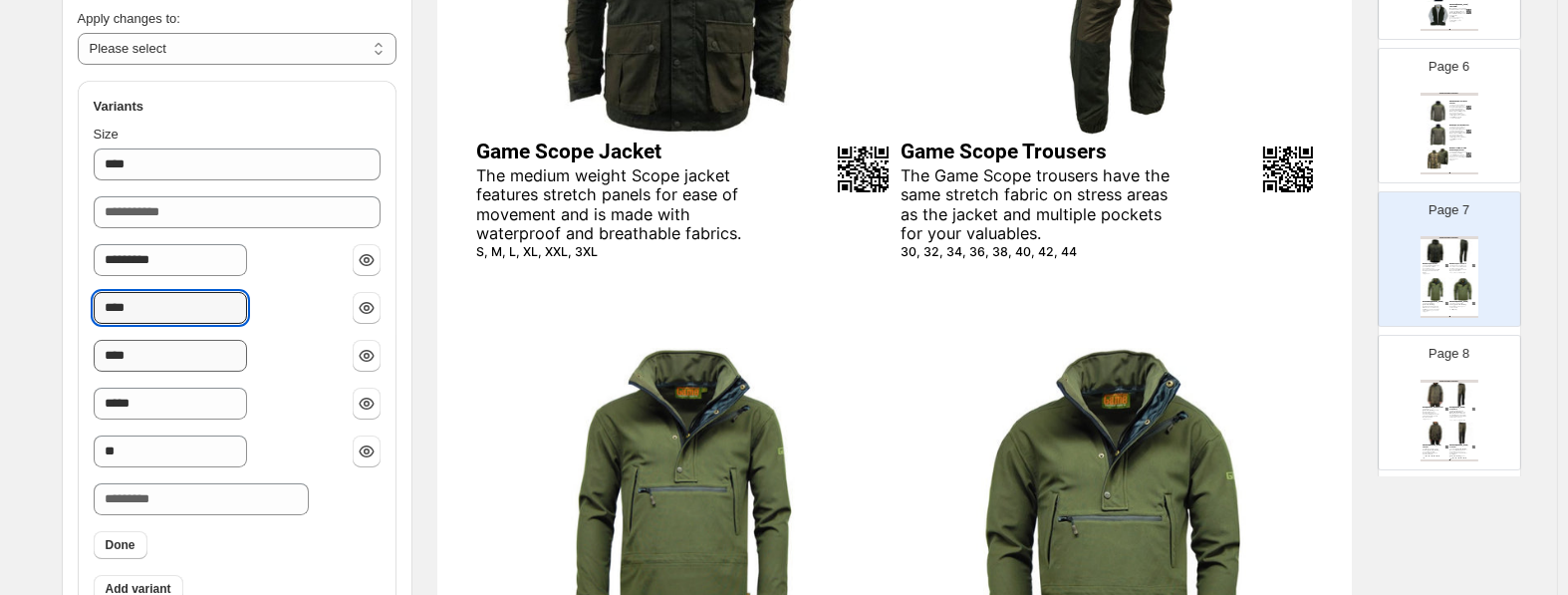 paste on "******" 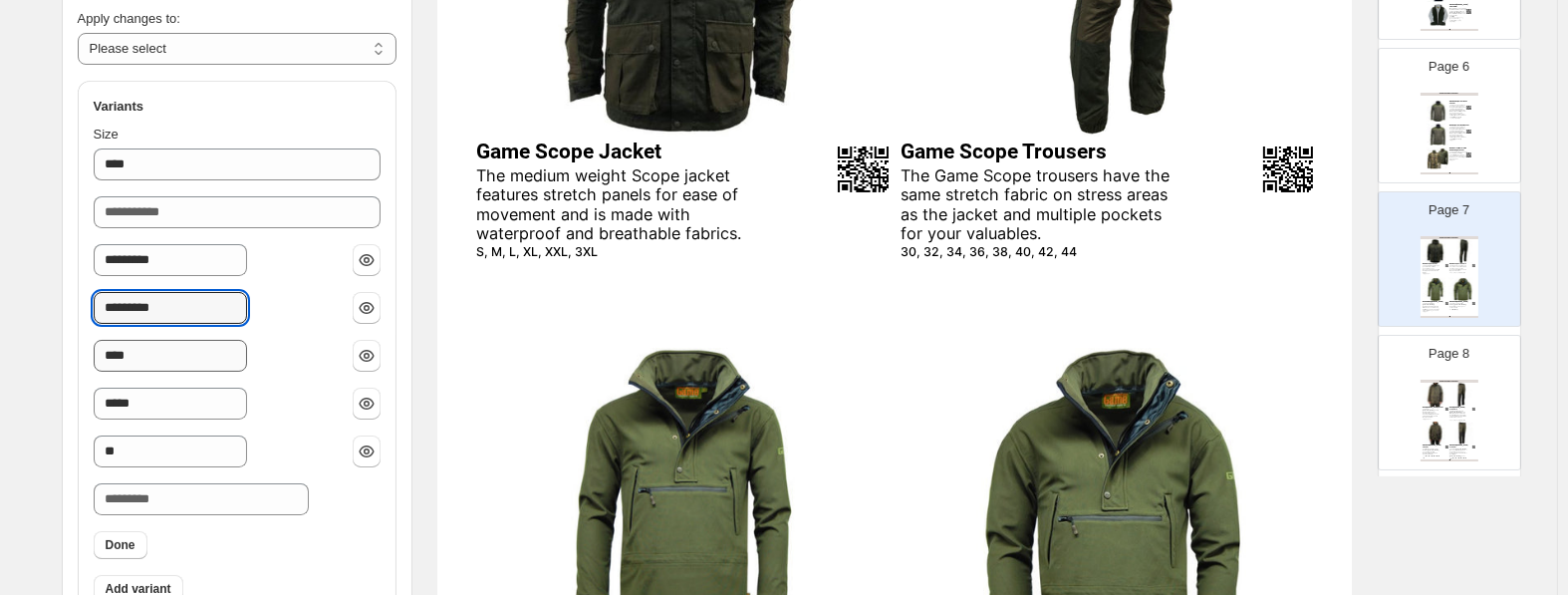 type on "*********" 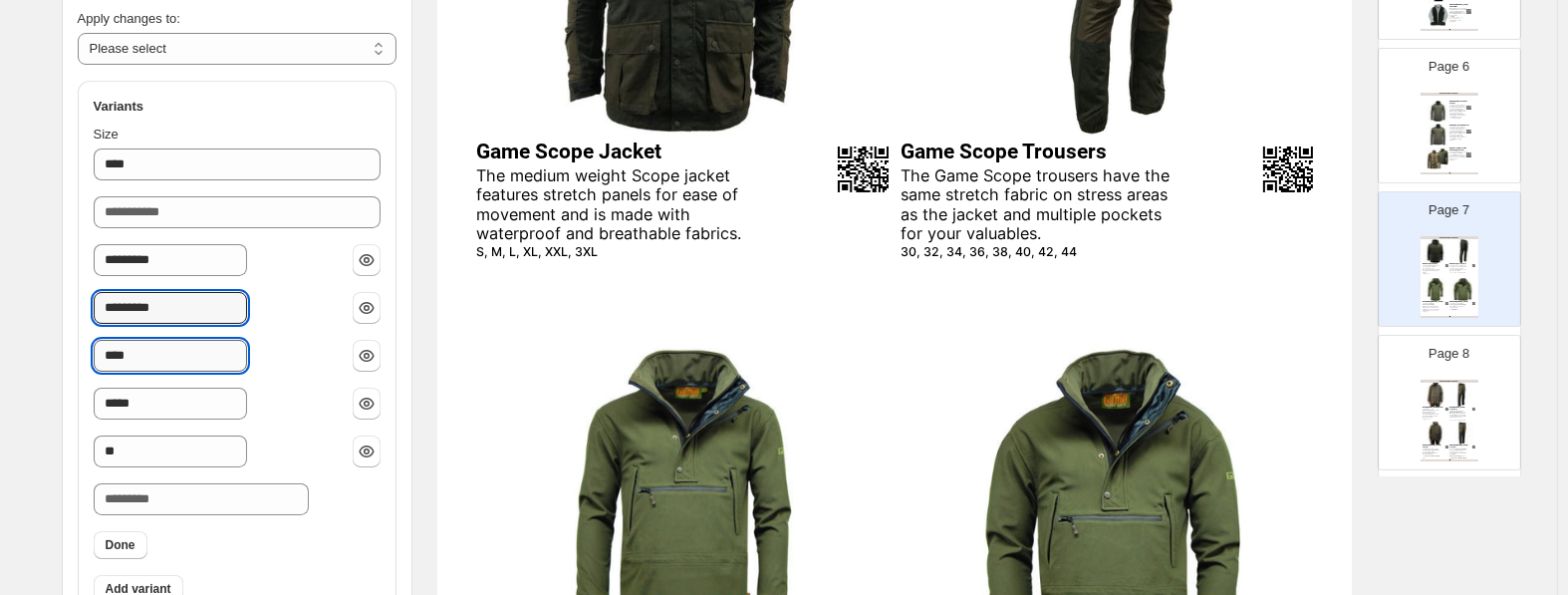 click on "****" at bounding box center (170, 356) 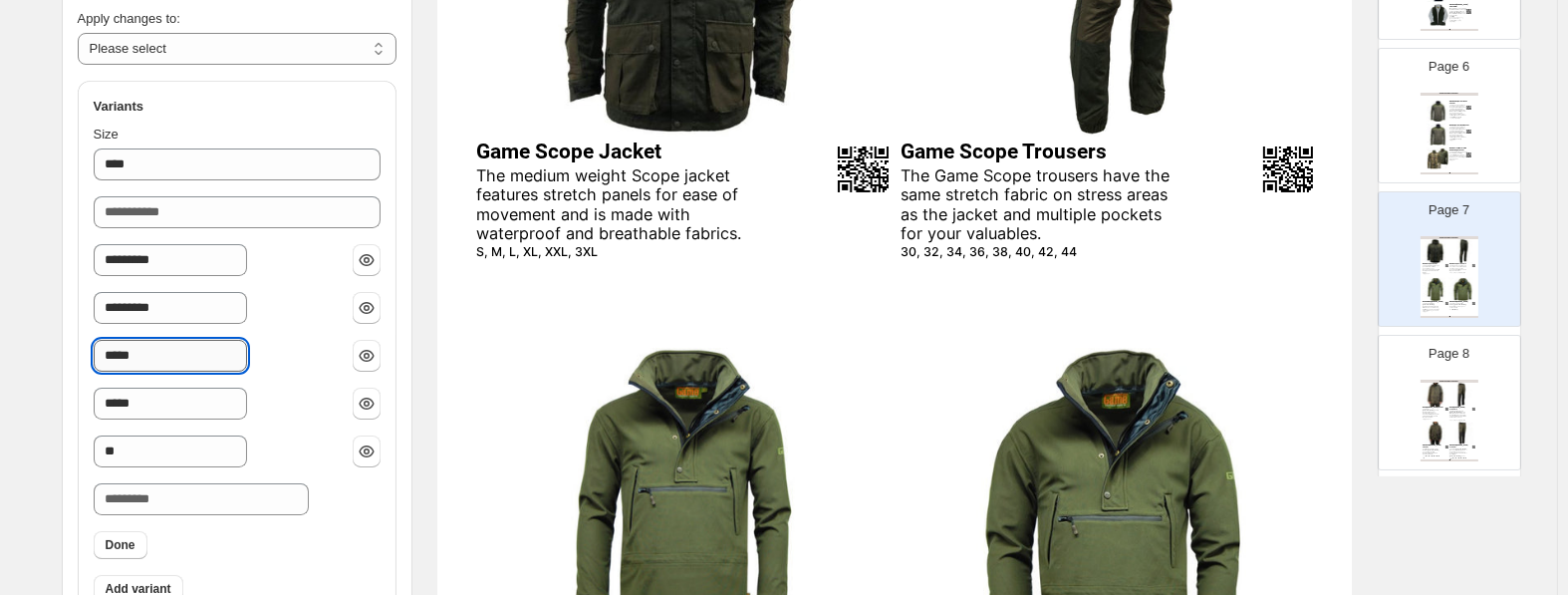 paste on "******" 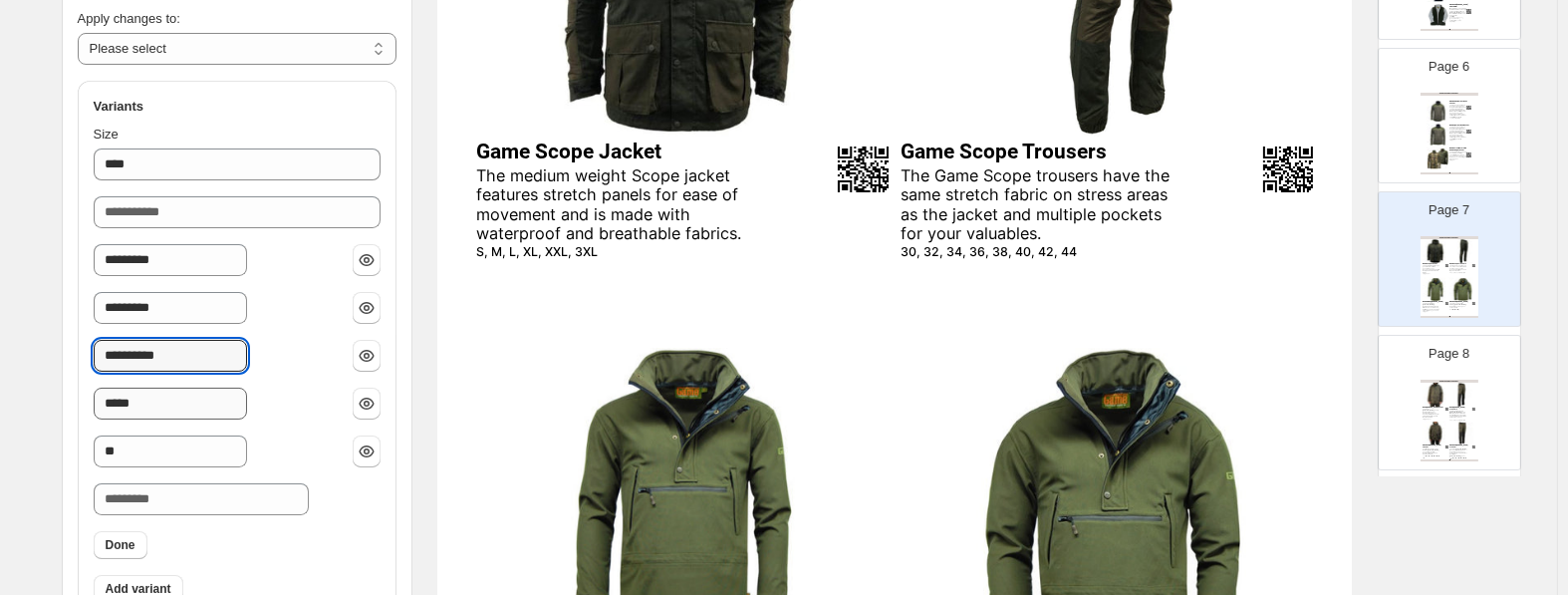 type on "**********" 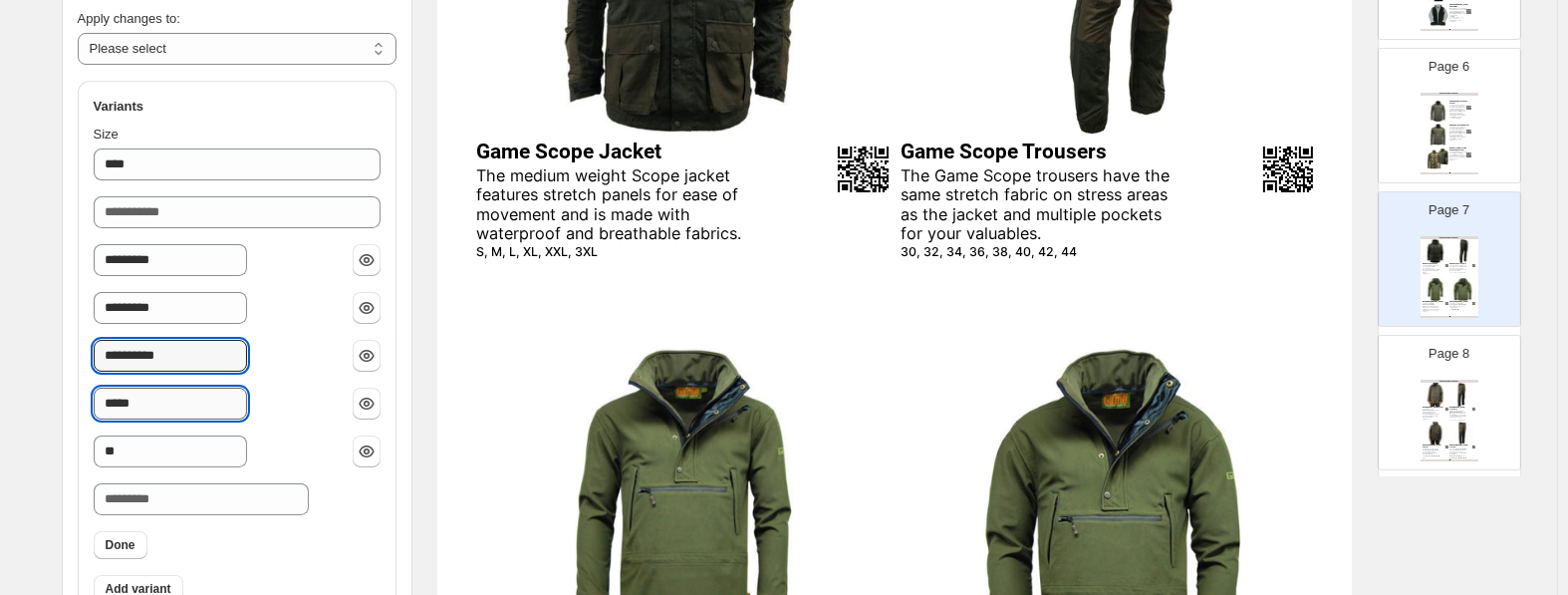 click on "*****" at bounding box center [170, 404] 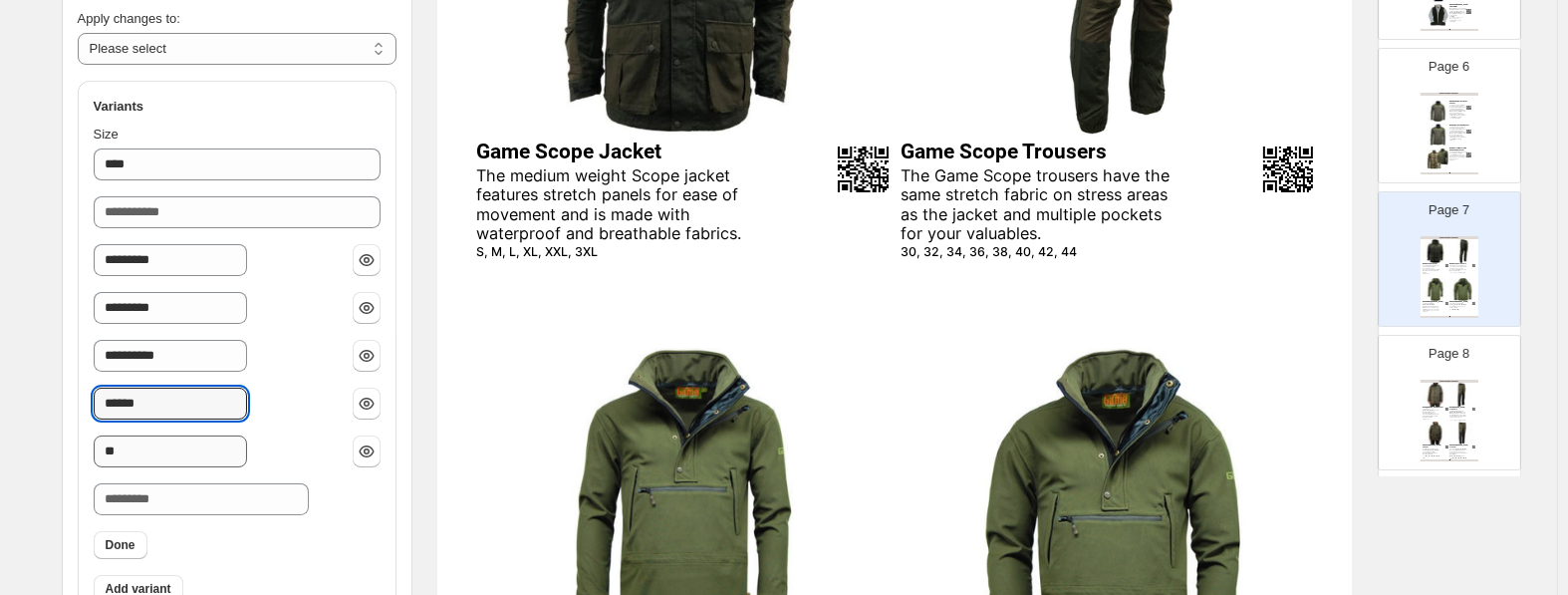 paste on "******" 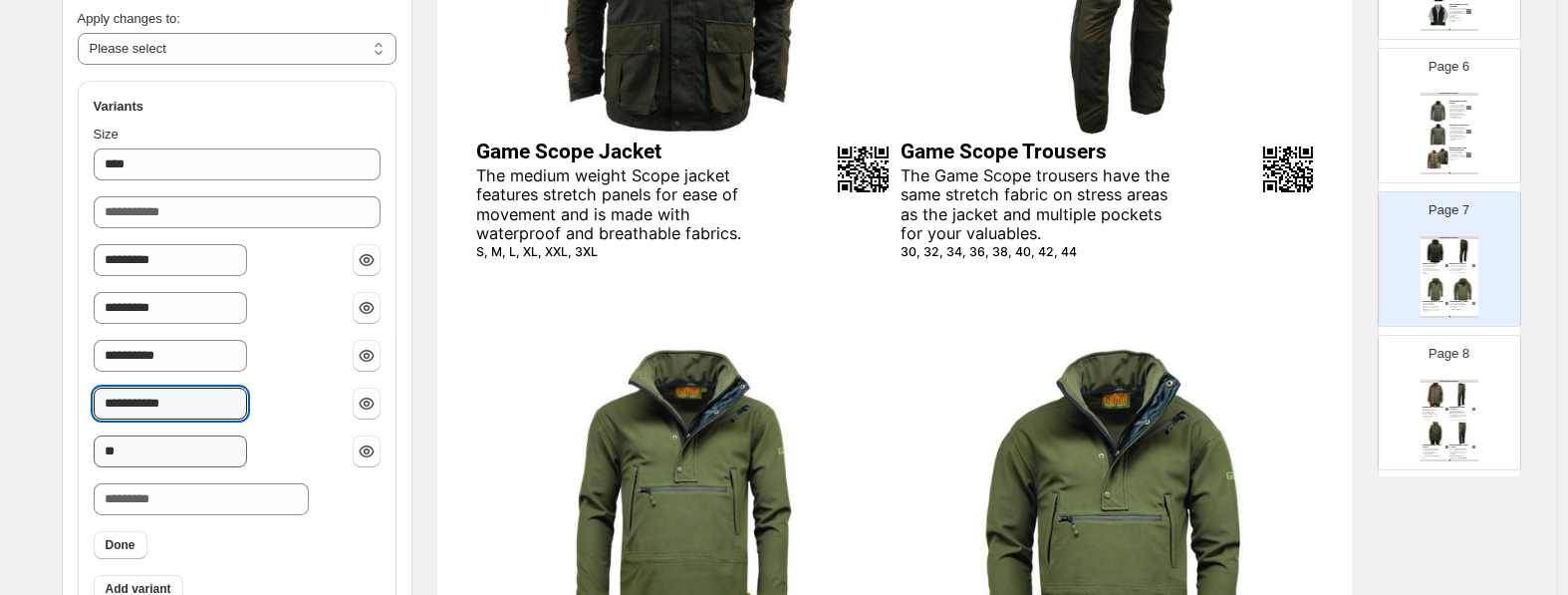 type on "**********" 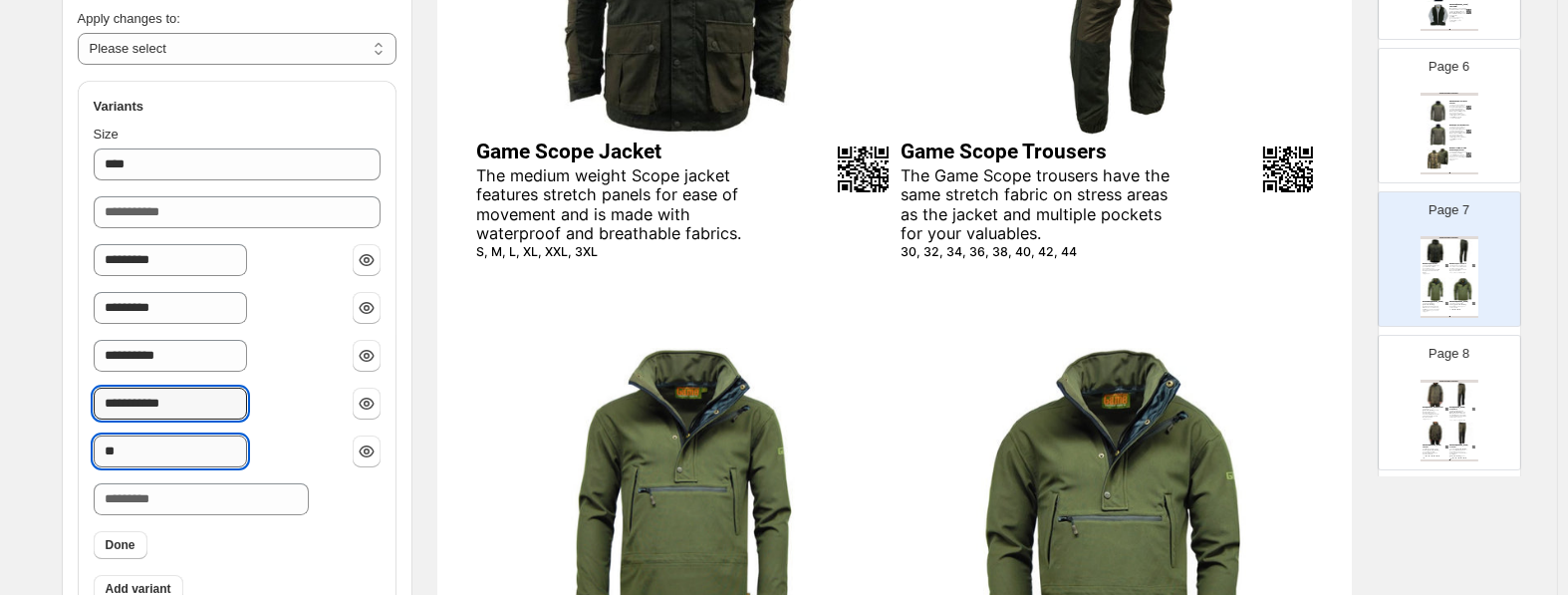 click on "**" at bounding box center [170, 451] 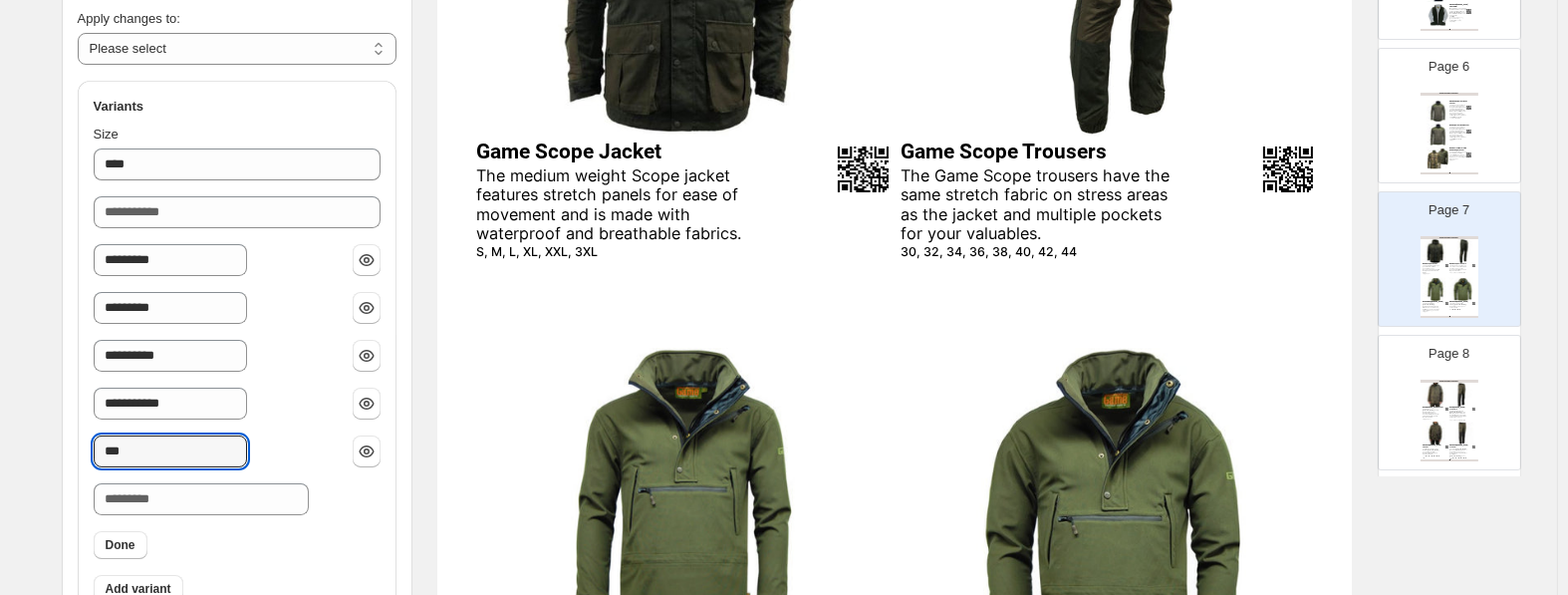 paste on "******" 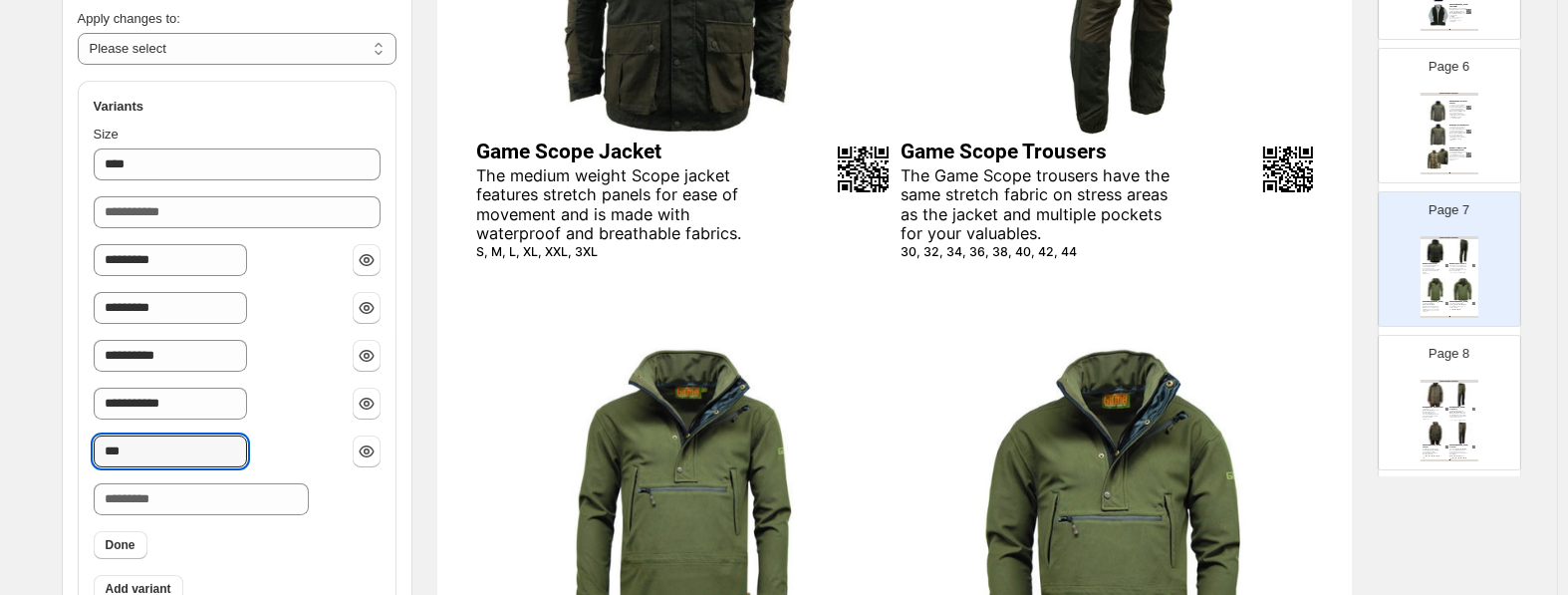 type on "********" 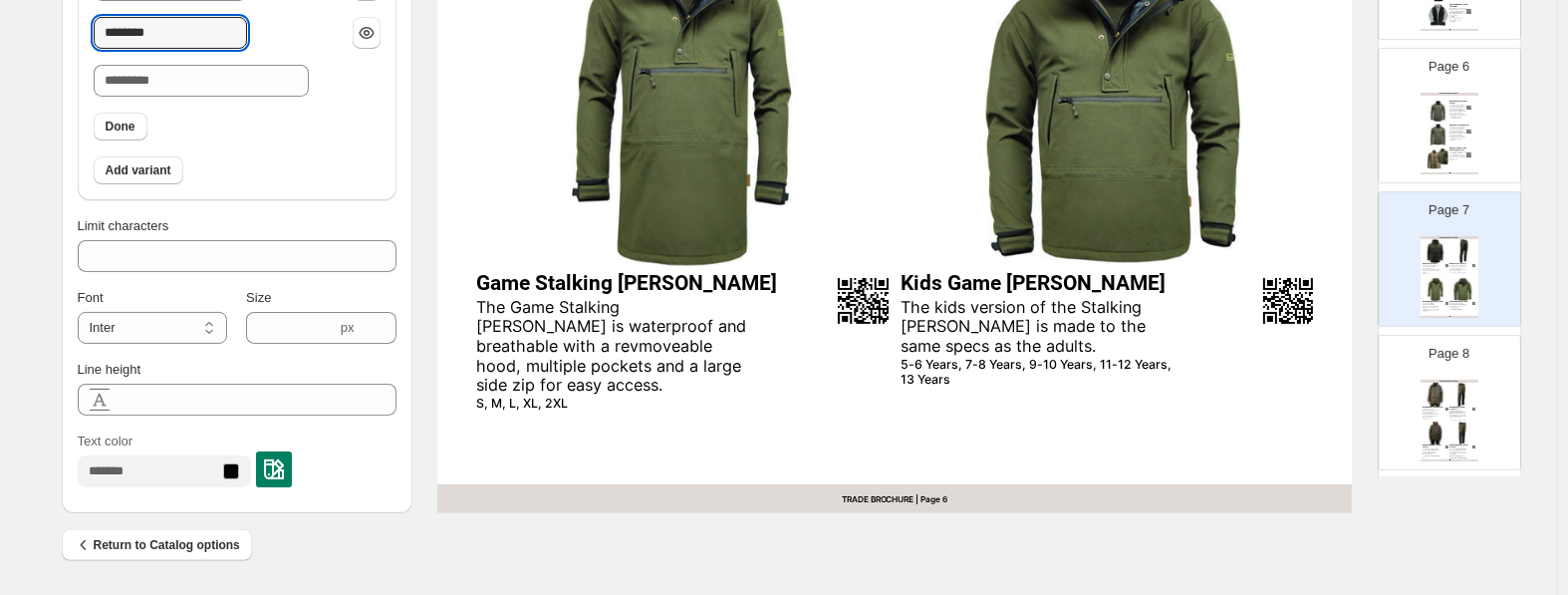 scroll, scrollTop: 408, scrollLeft: 0, axis: vertical 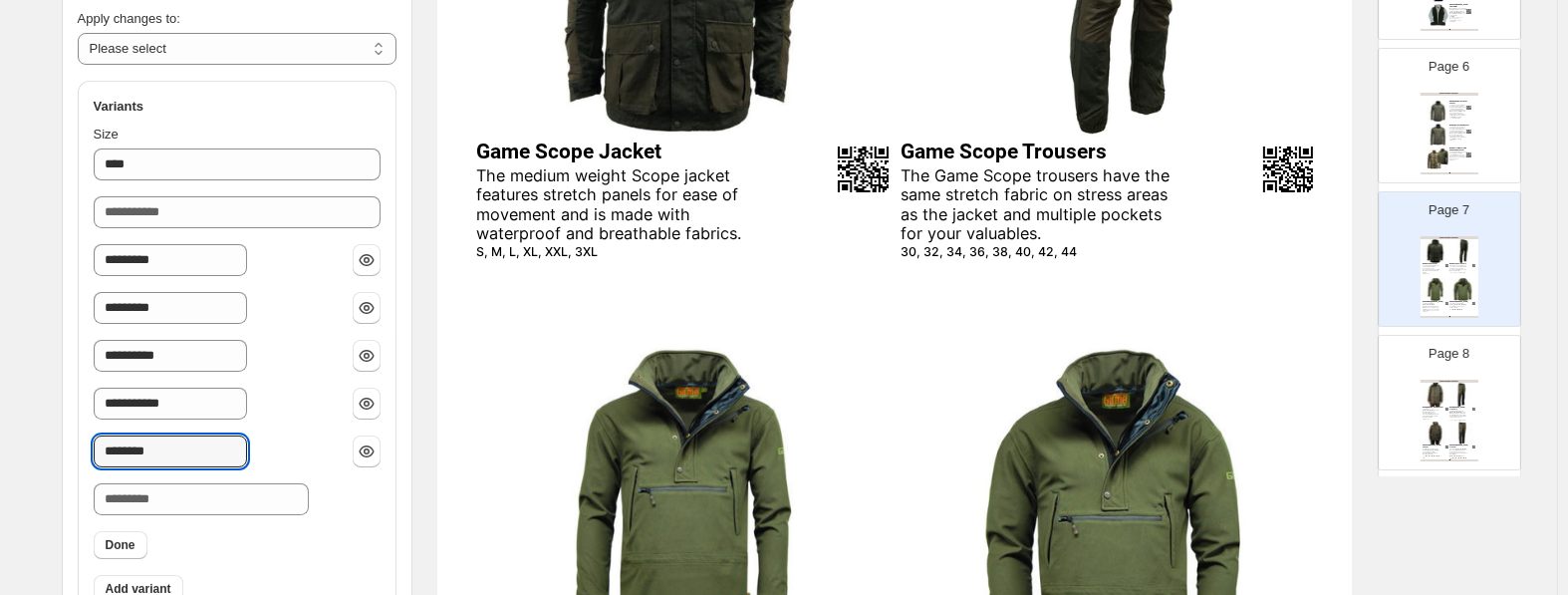 click on "The Game Viper softshell jacket has been made using waterproof, windproof and breathable fabrics, providing reliable protection from the elements. With 4 outer pockets and velcro ajustable cuffs the Viper softshell jackets combines comfort with practicality." at bounding box center (1457, 134) 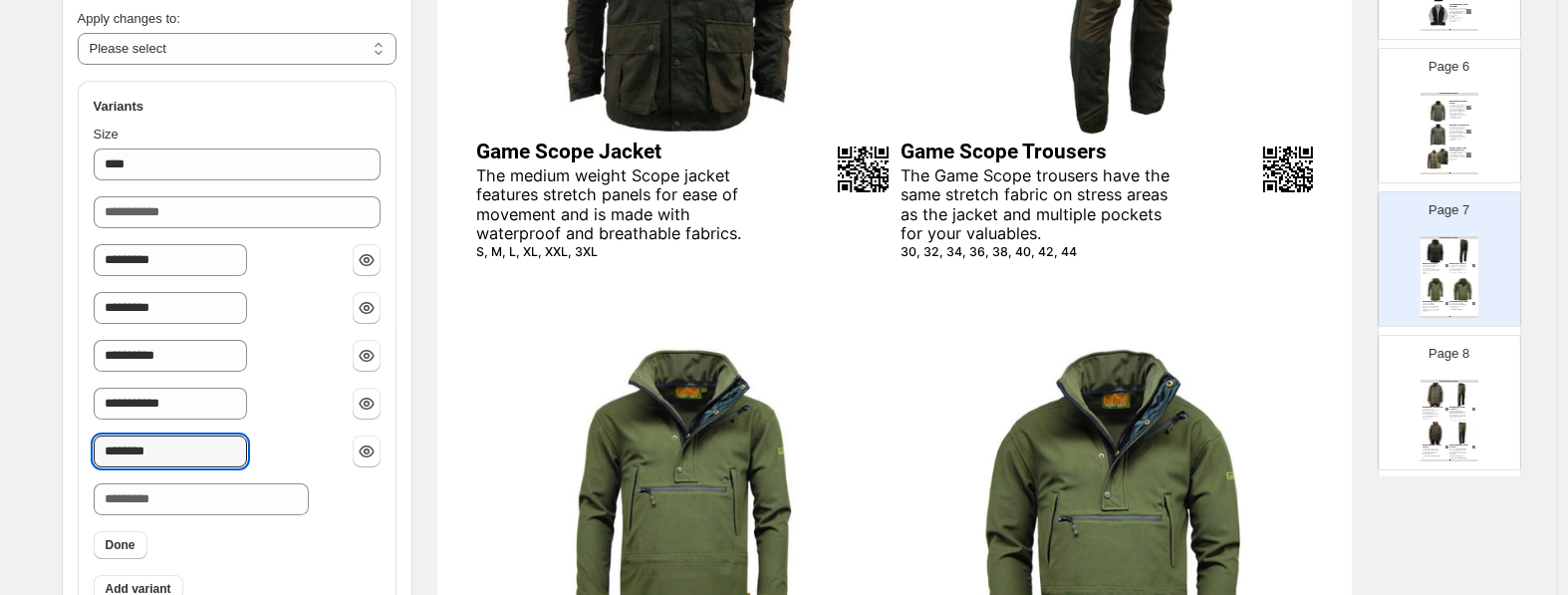 type on "*" 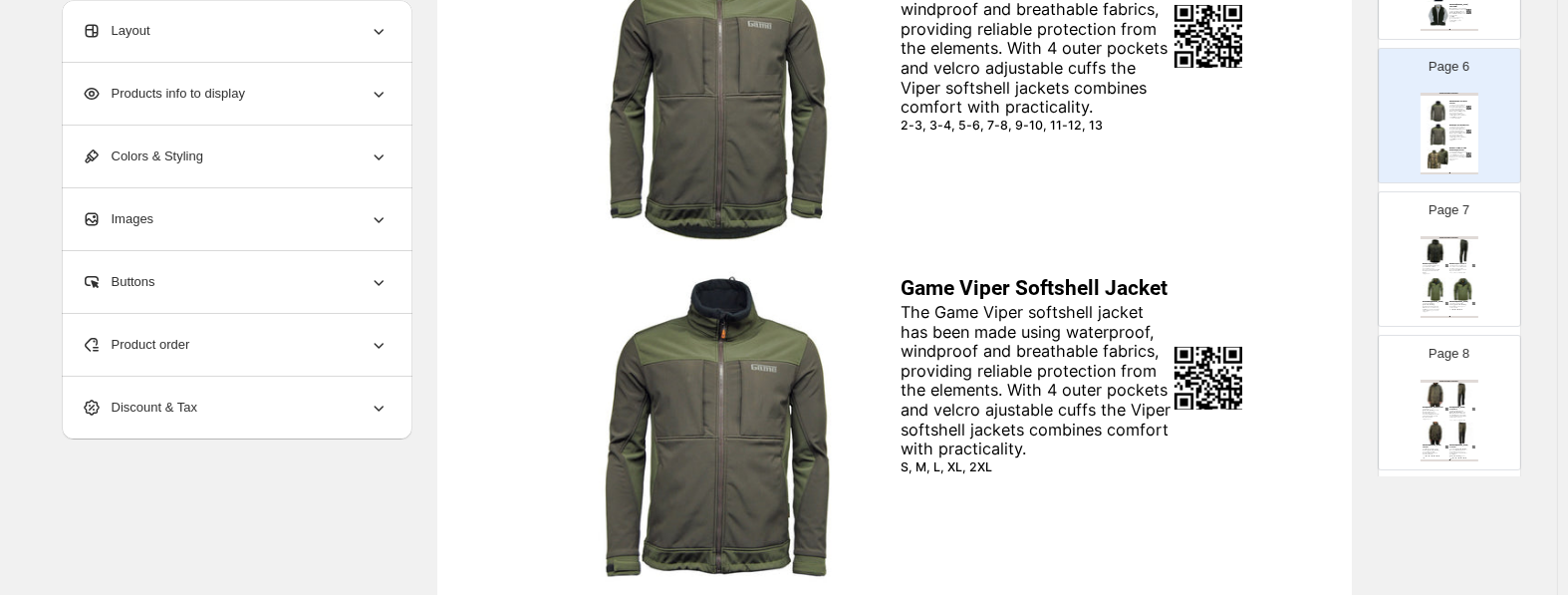 scroll, scrollTop: 303, scrollLeft: 0, axis: vertical 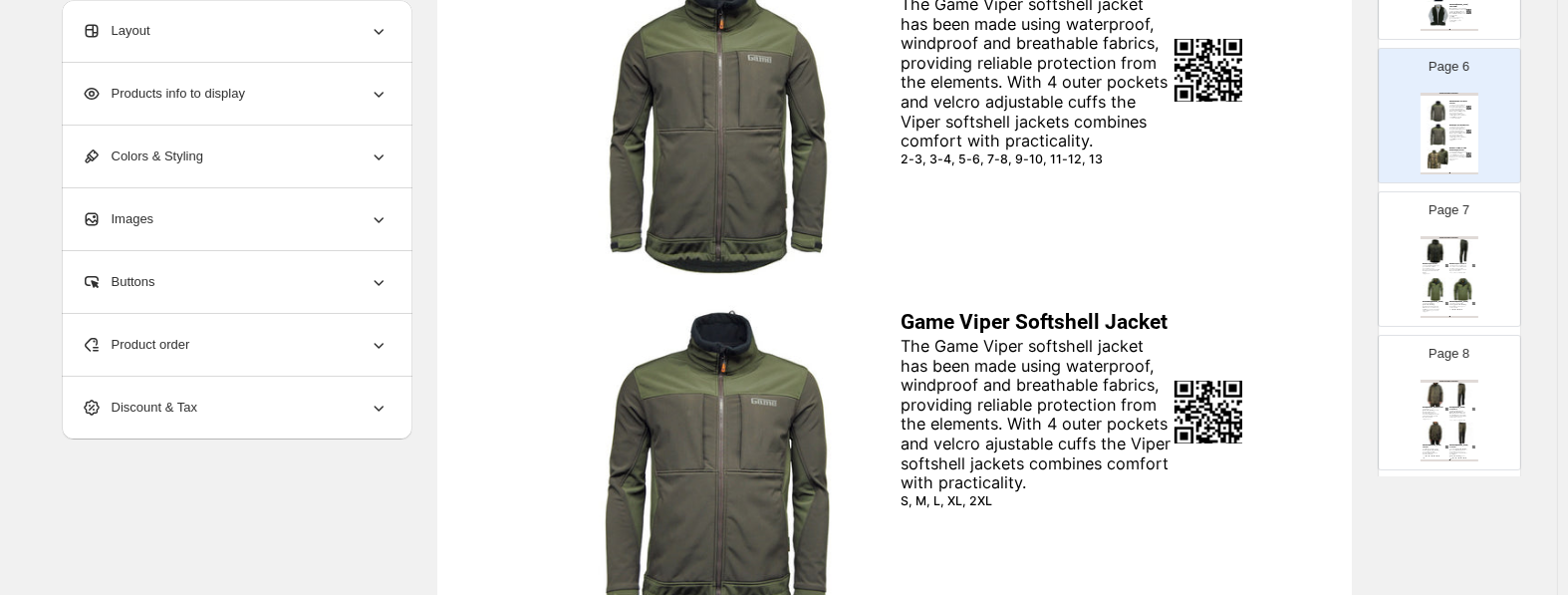 click on "2-3, 3-4, 5-6, 7-8, 9-10, 11-12, 13" at bounding box center [1008, 159] 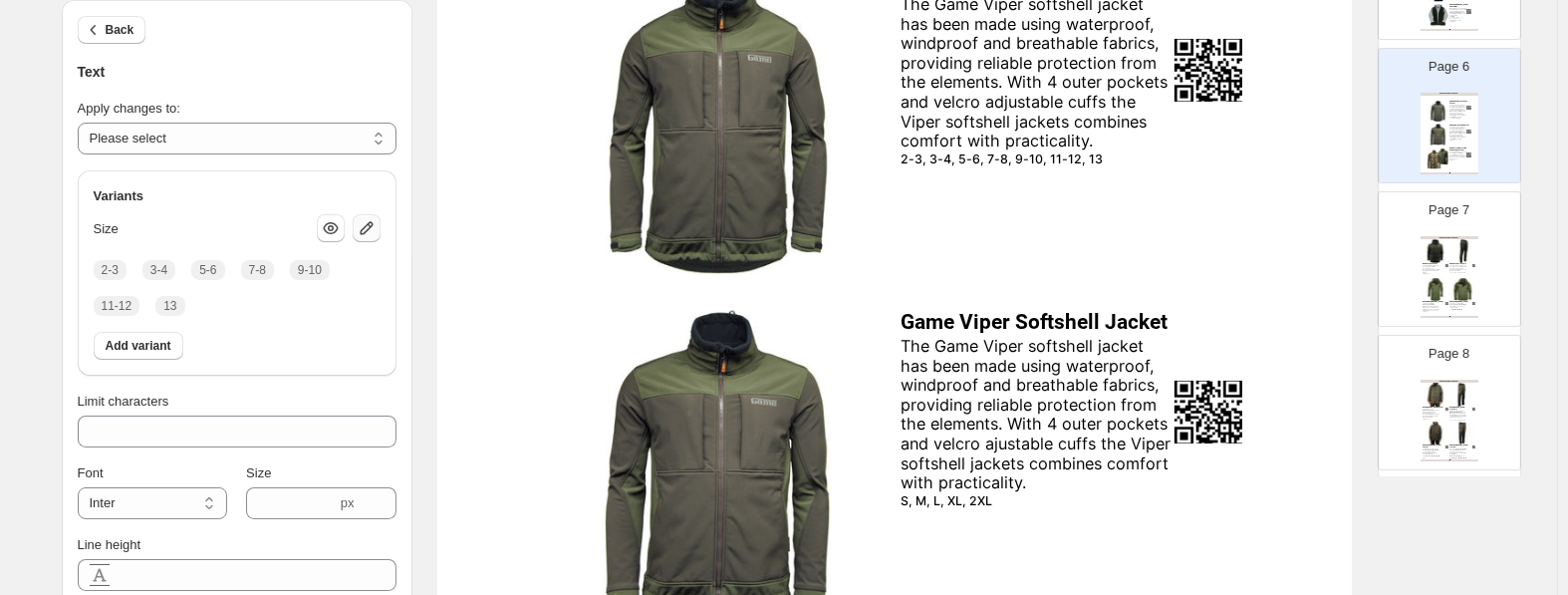 click 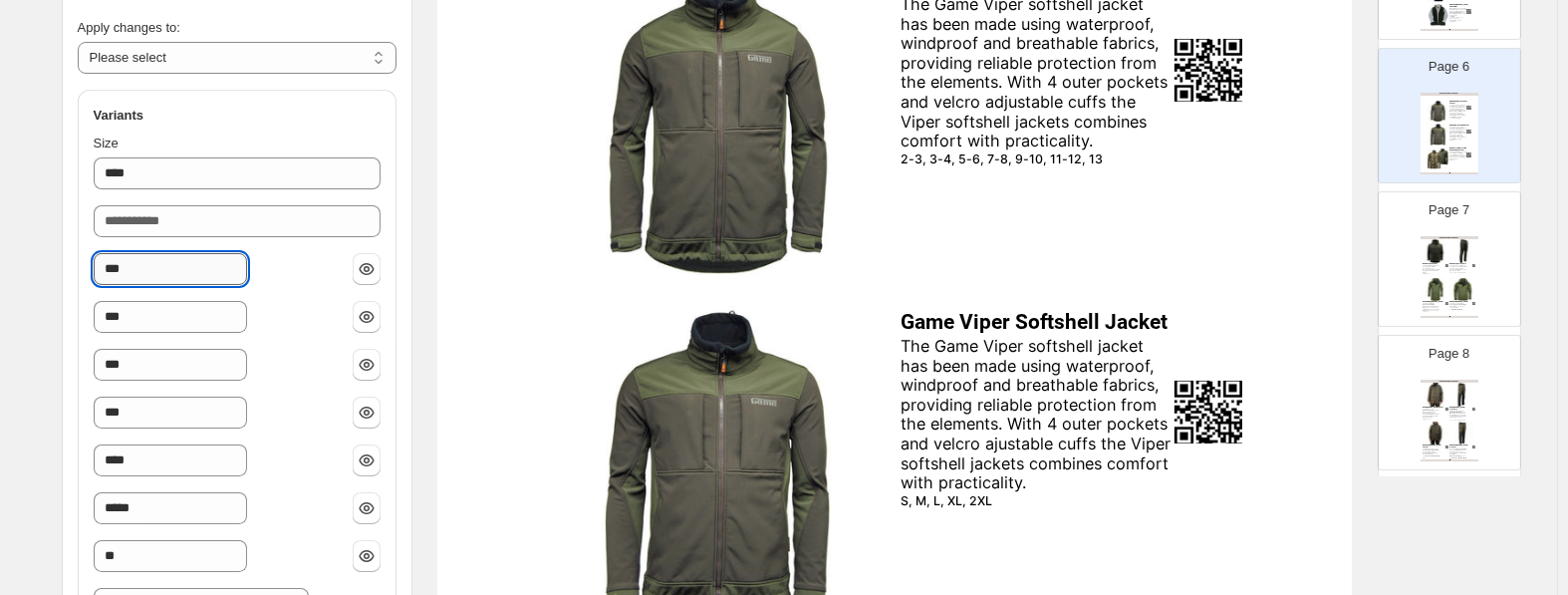 click on "***" at bounding box center (170, 269) 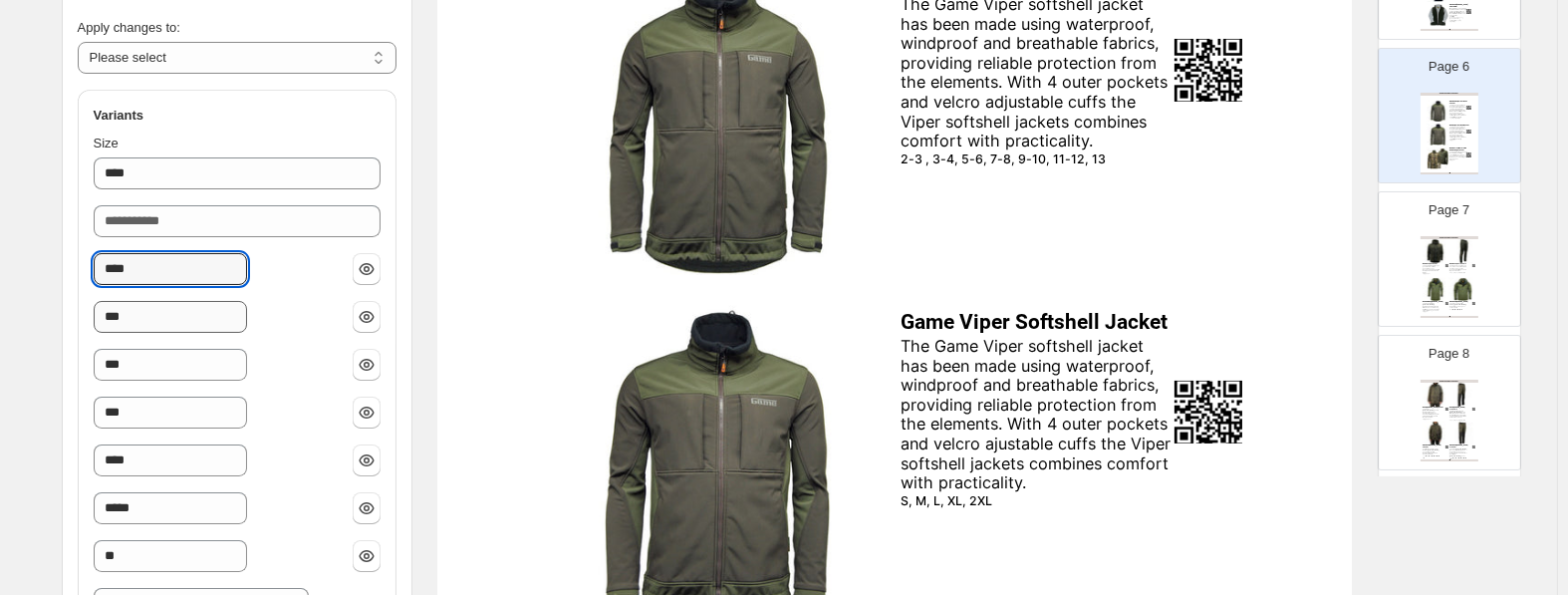 paste on "******" 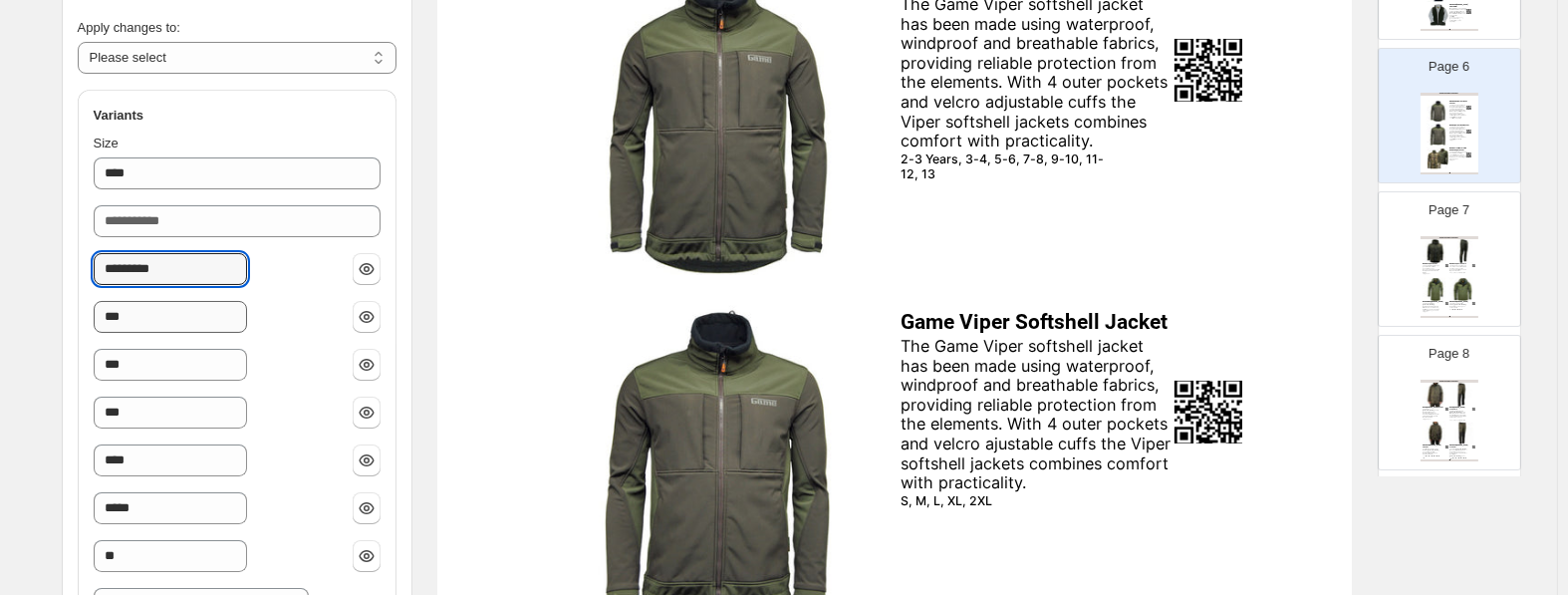 type on "*********" 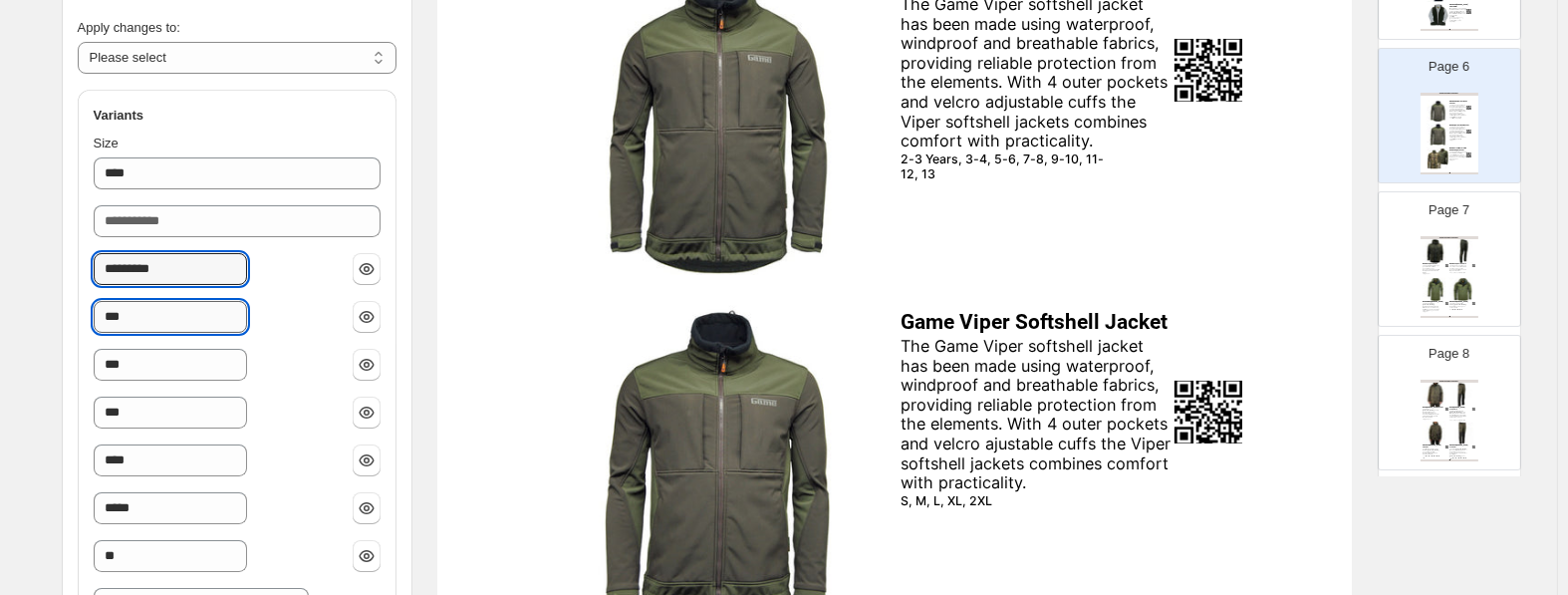 click on "***" at bounding box center (170, 317) 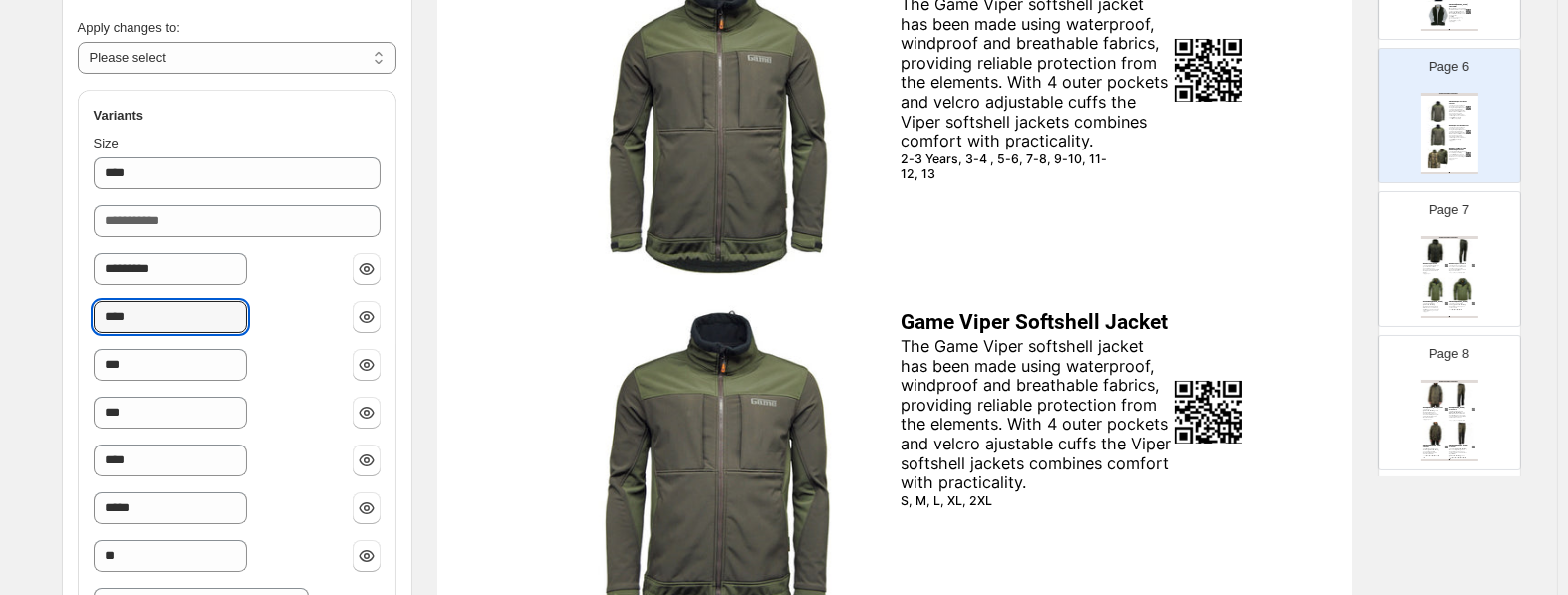 paste on "******" 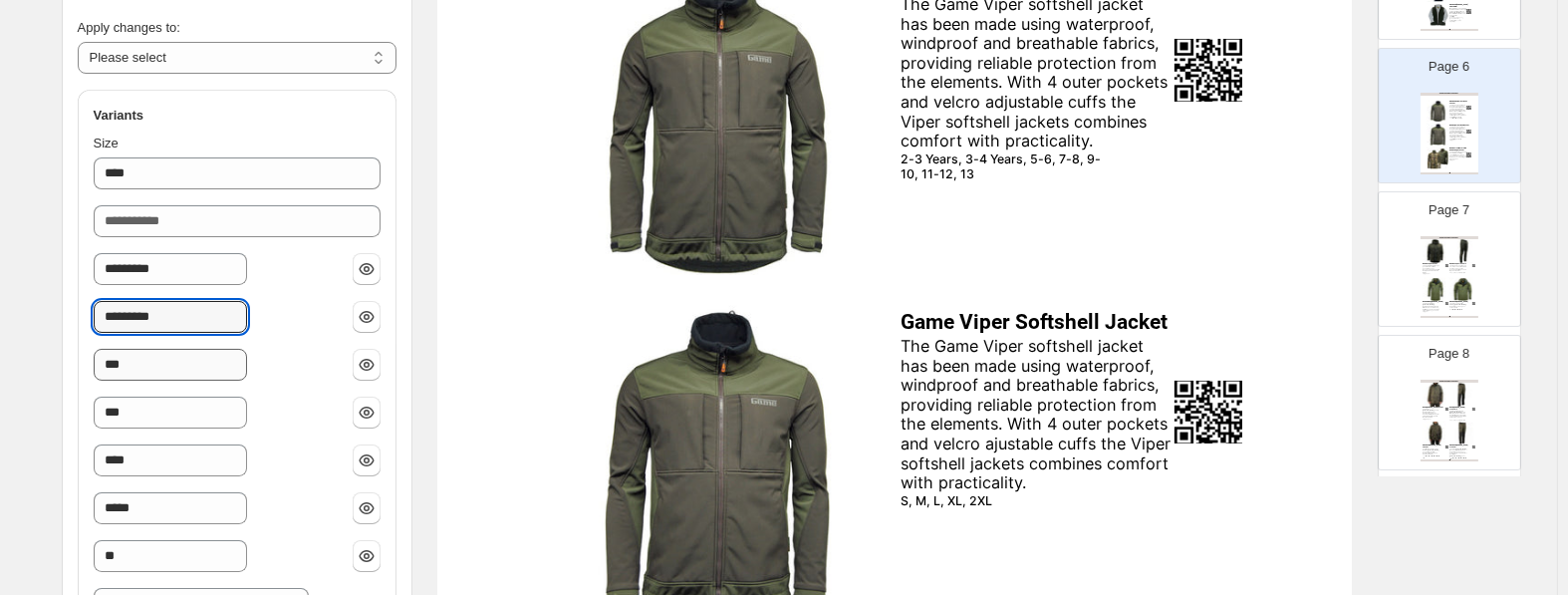 type on "*********" 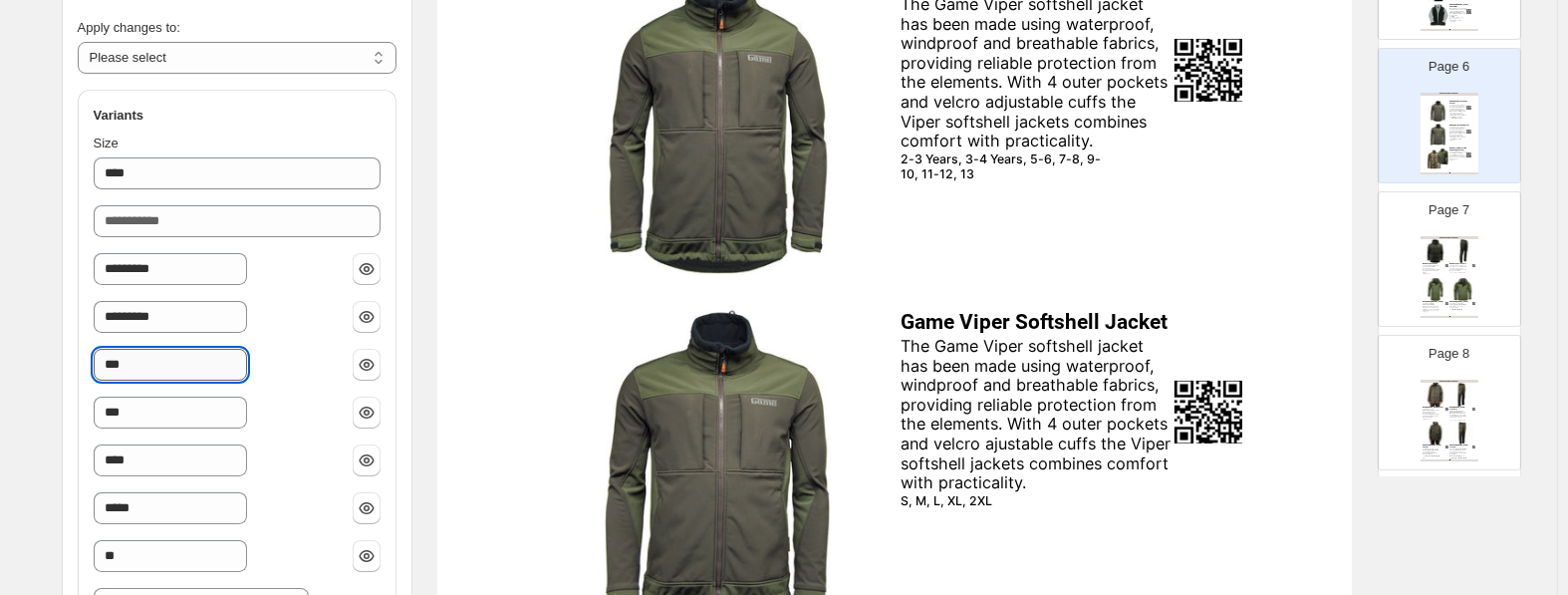 click on "***" at bounding box center (170, 365) 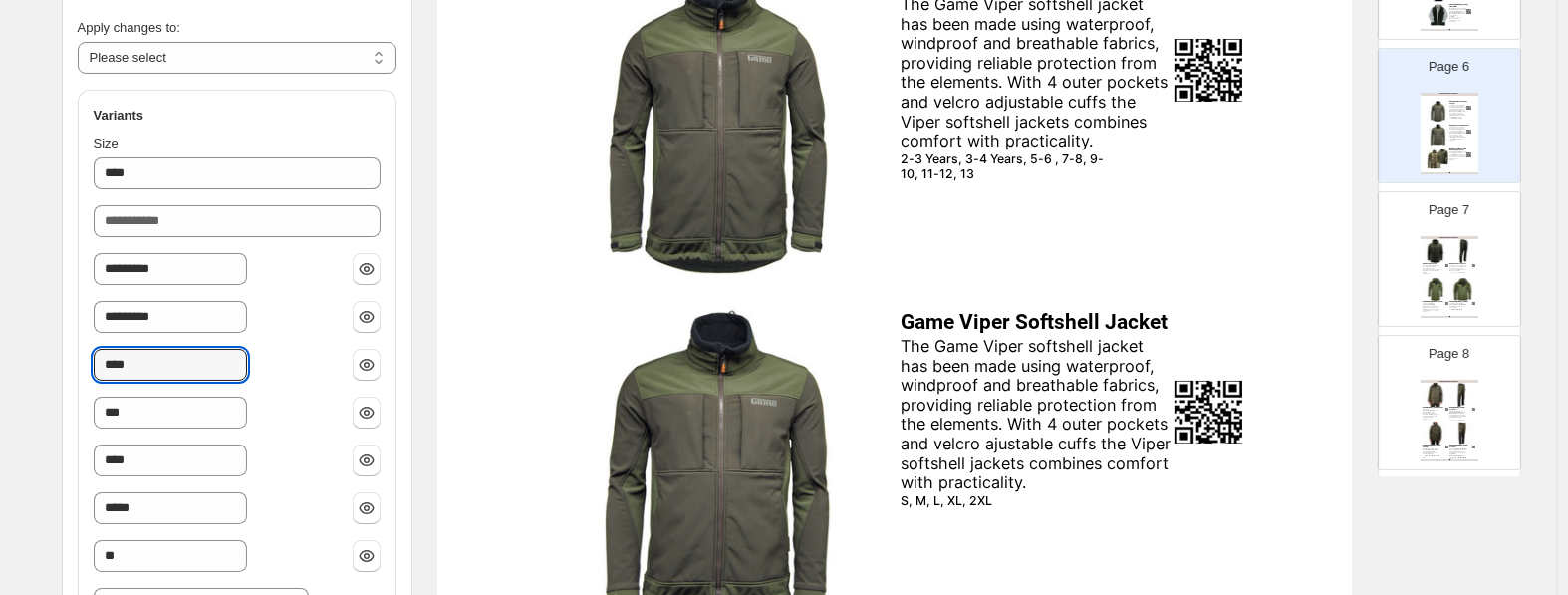 paste on "******" 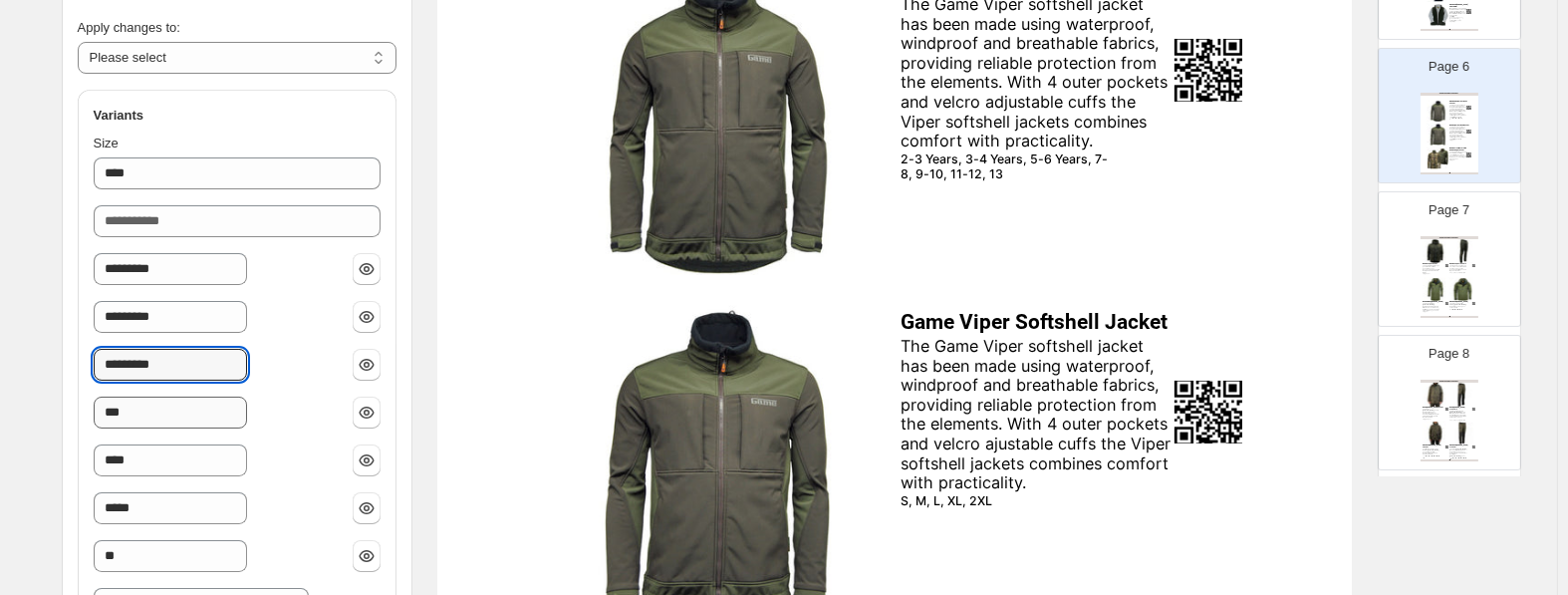 type on "*********" 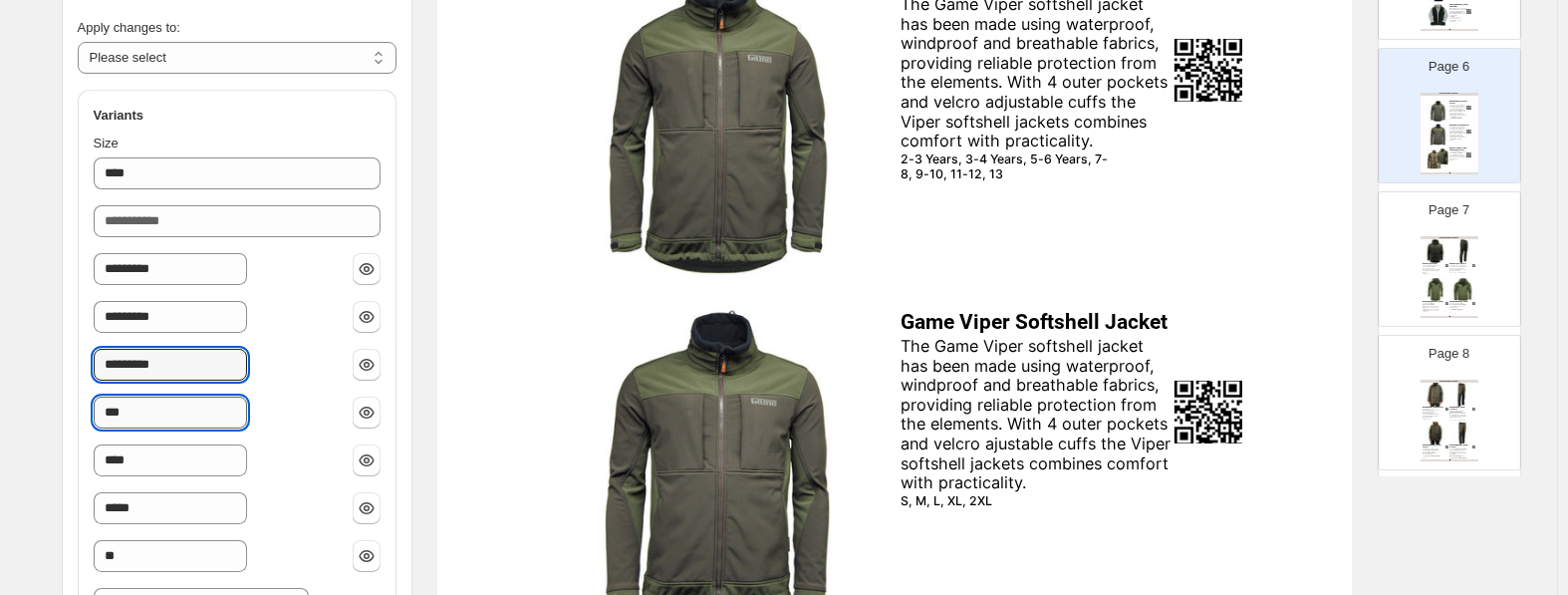 click on "***" at bounding box center [170, 413] 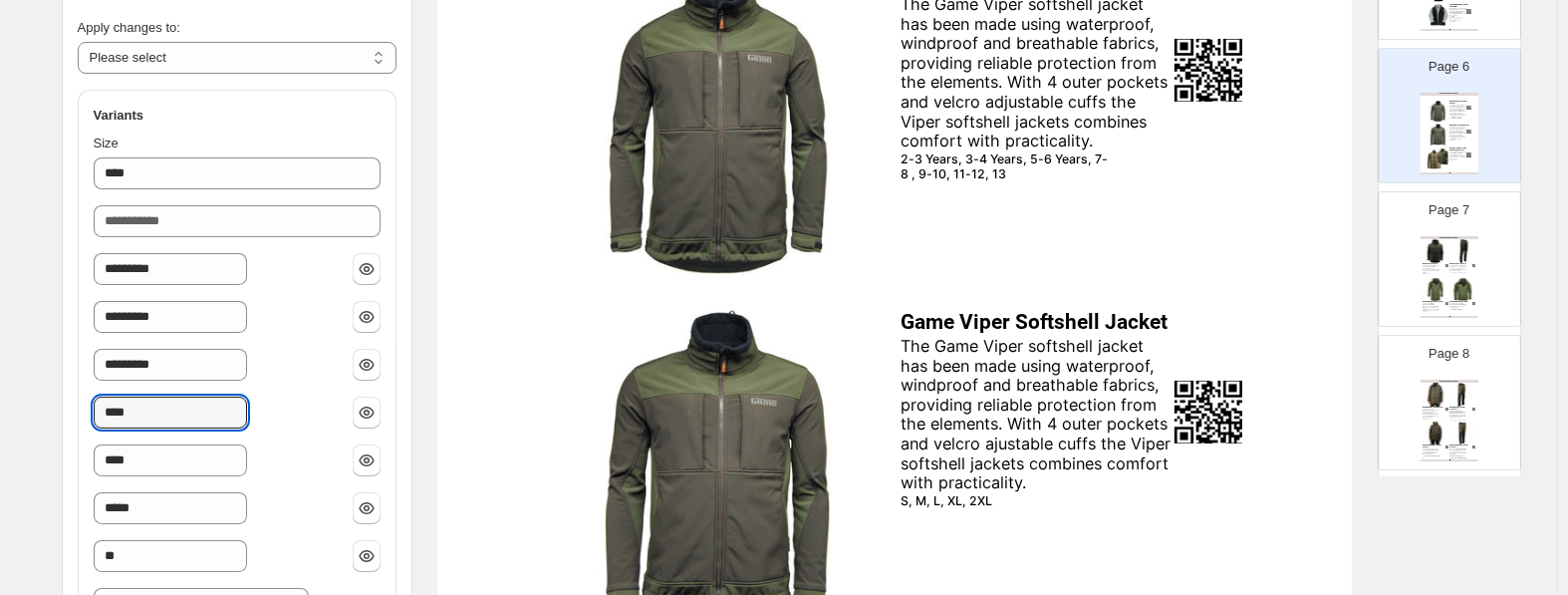 paste on "******" 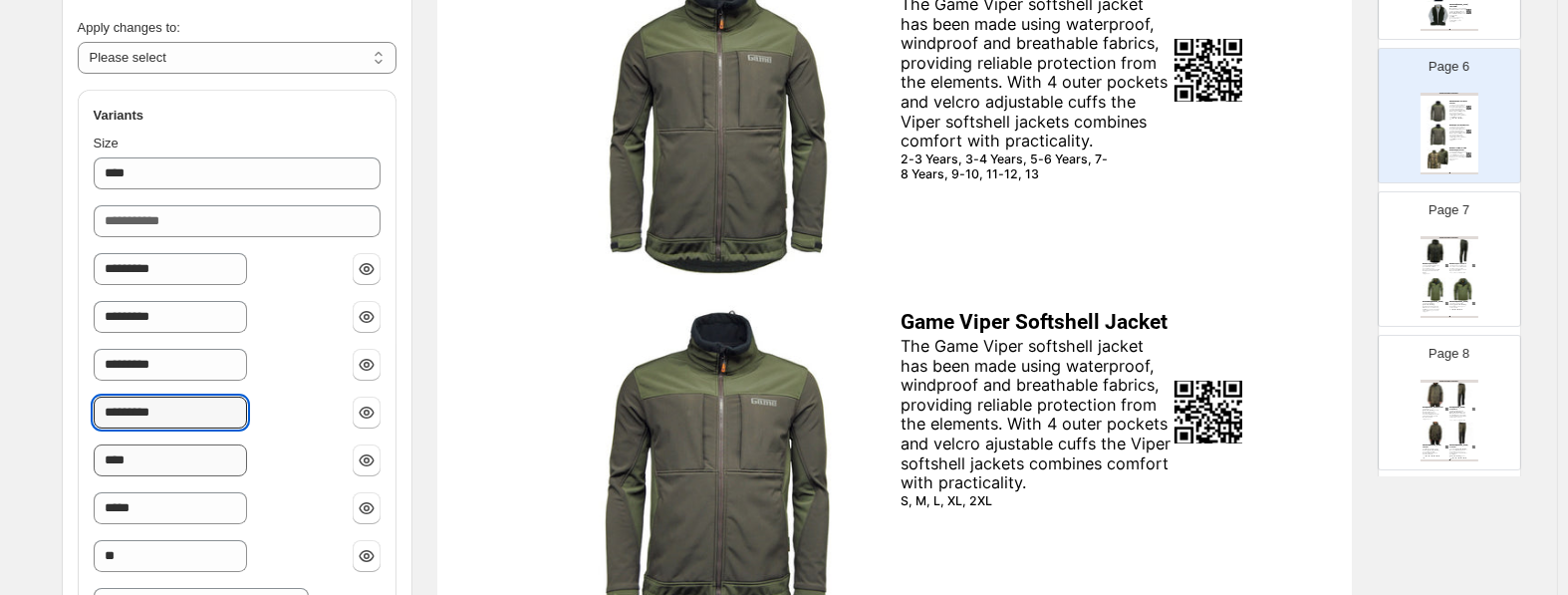 type on "*********" 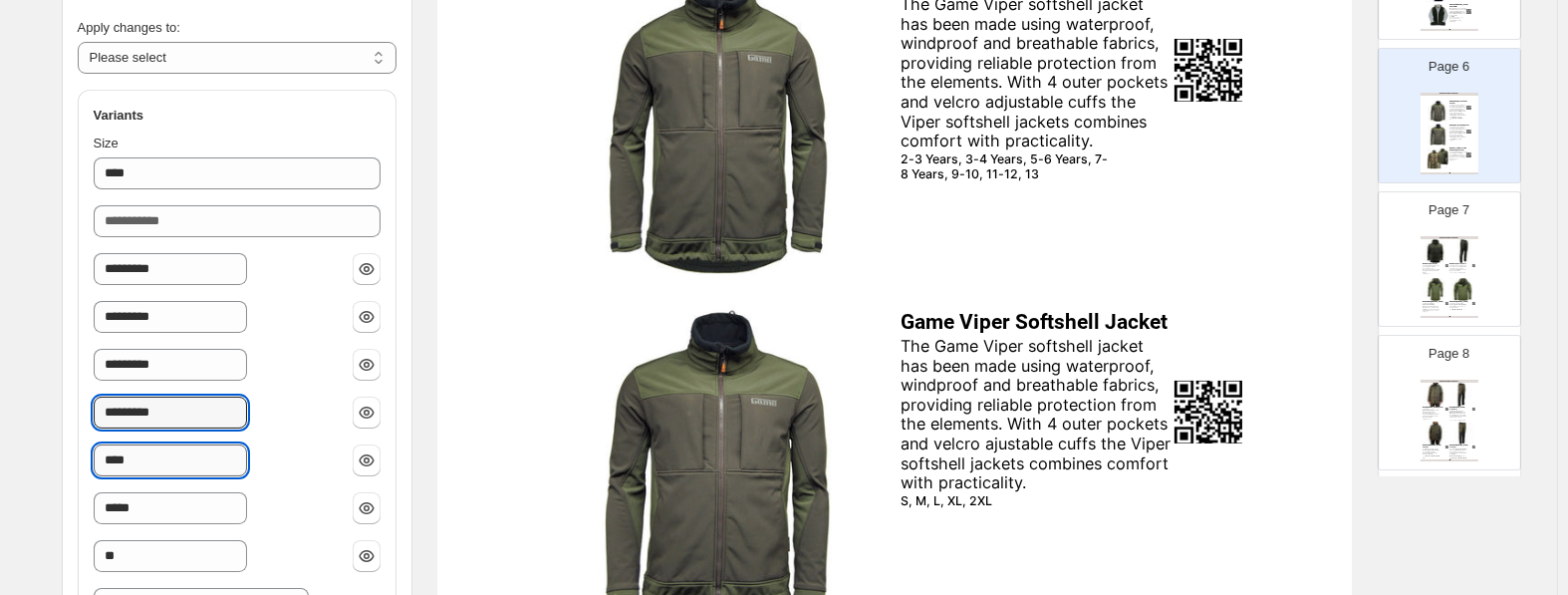 click on "****" at bounding box center (170, 460) 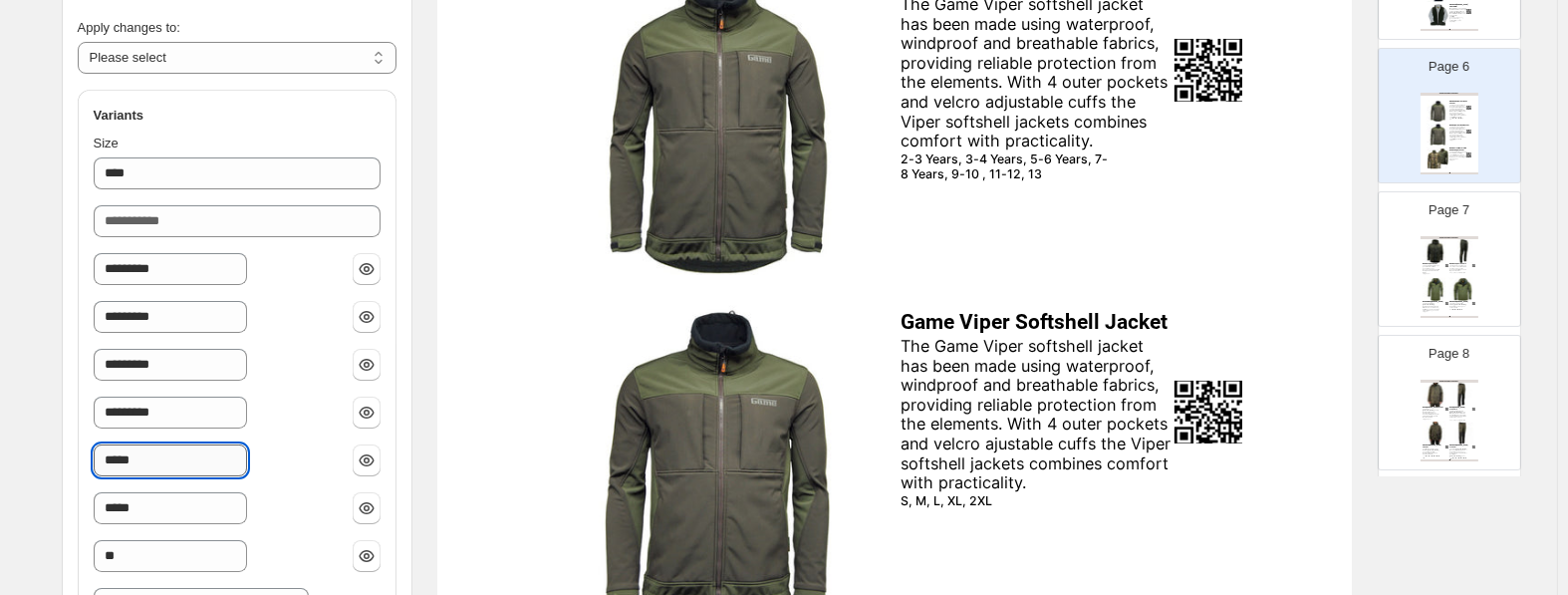 paste on "******" 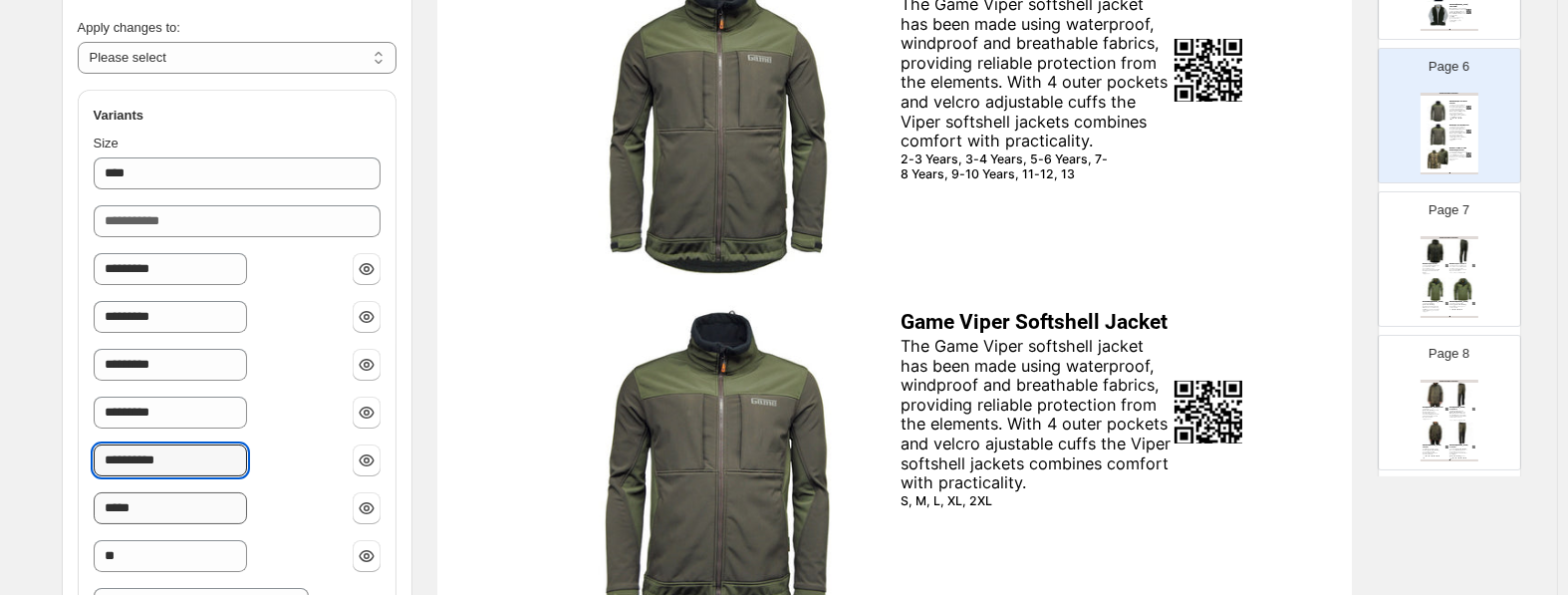 type on "**********" 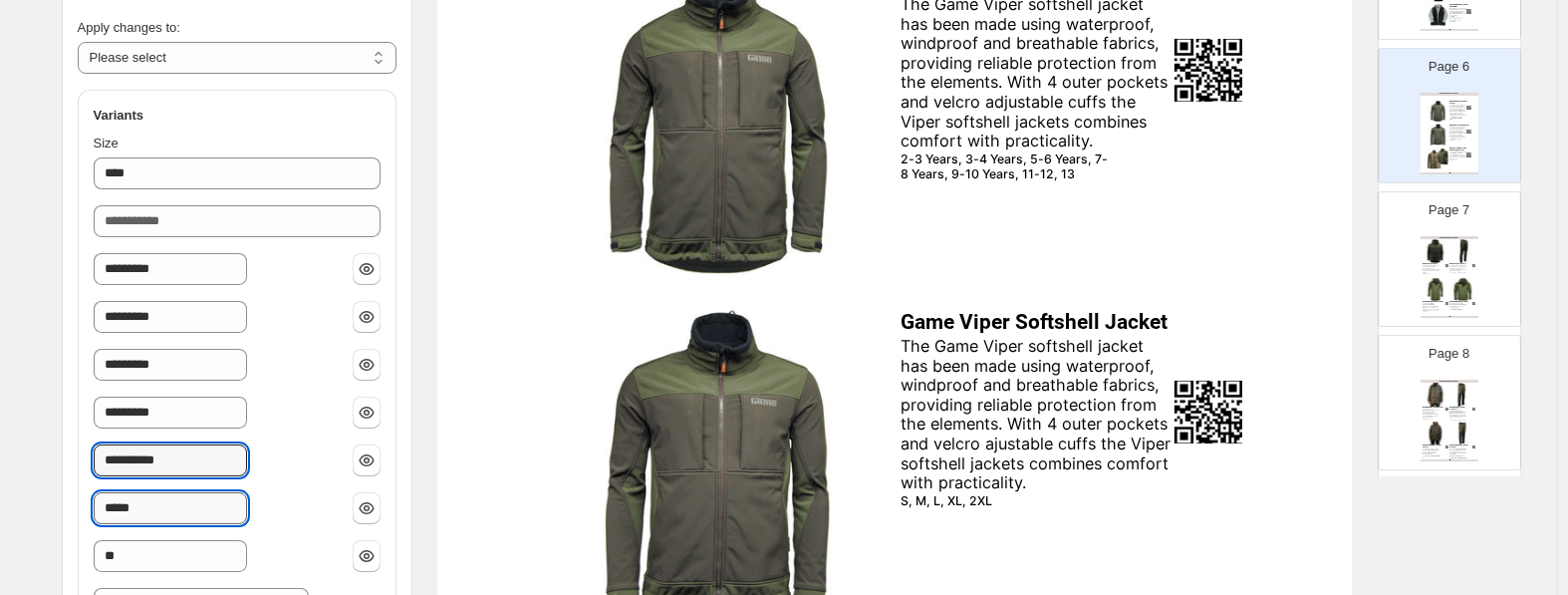 click on "*****" at bounding box center (170, 508) 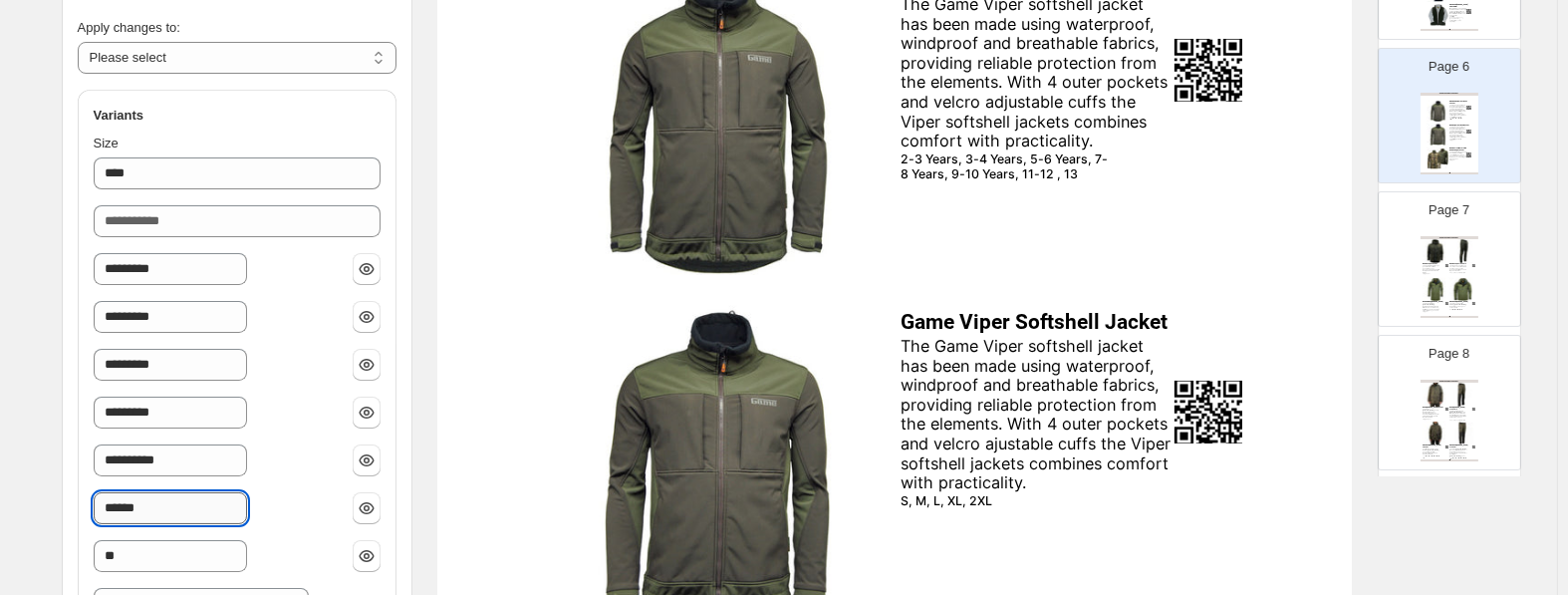 paste on "******" 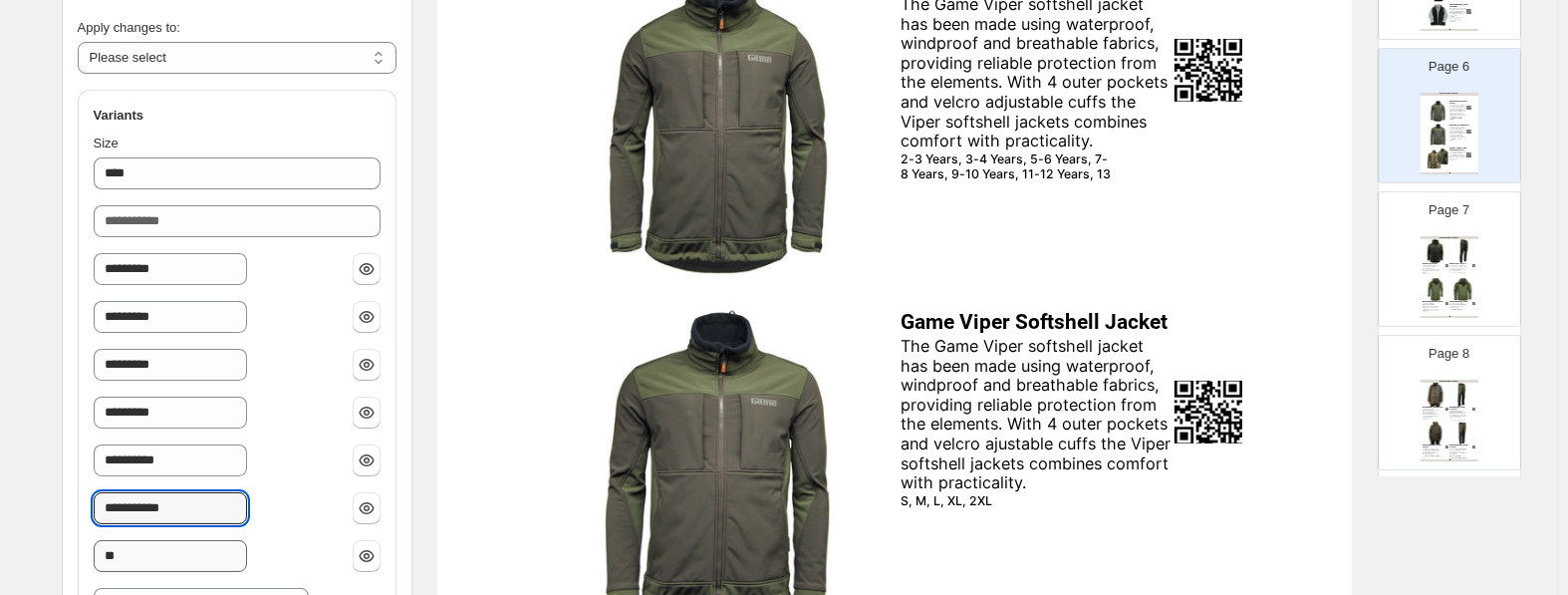 type on "**********" 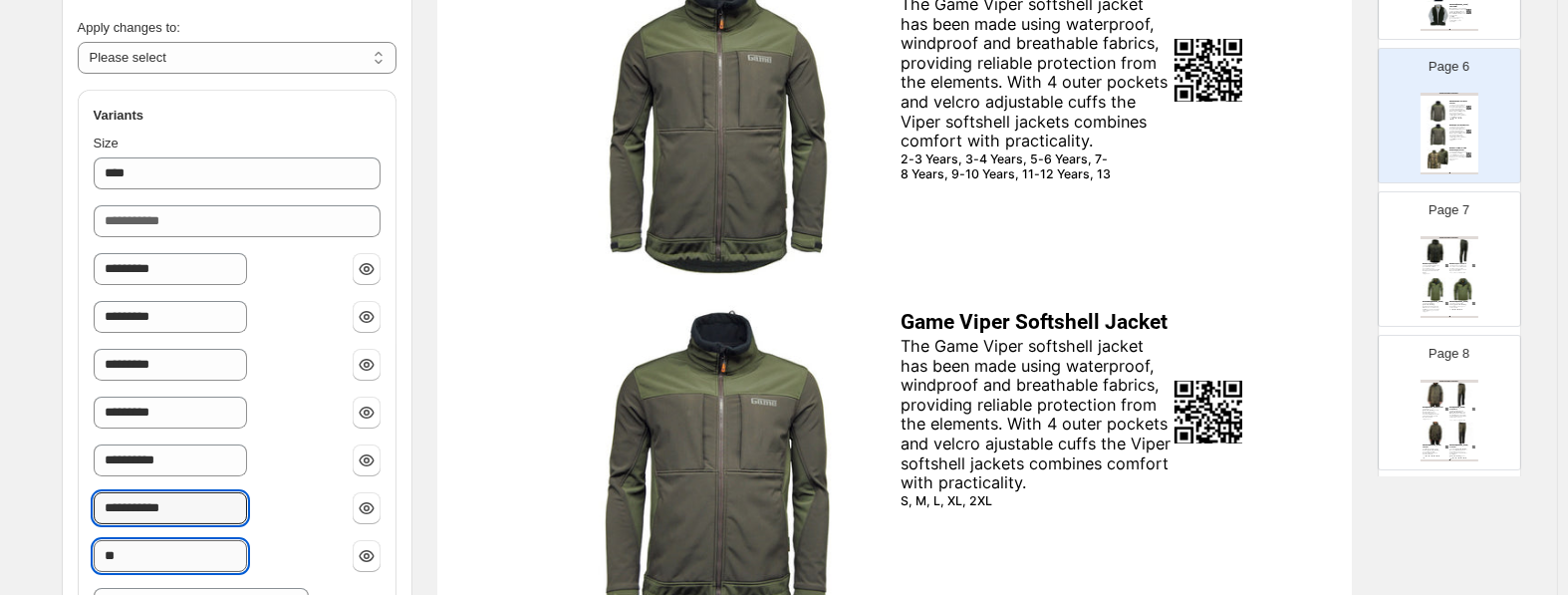 click on "**" at bounding box center (170, 556) 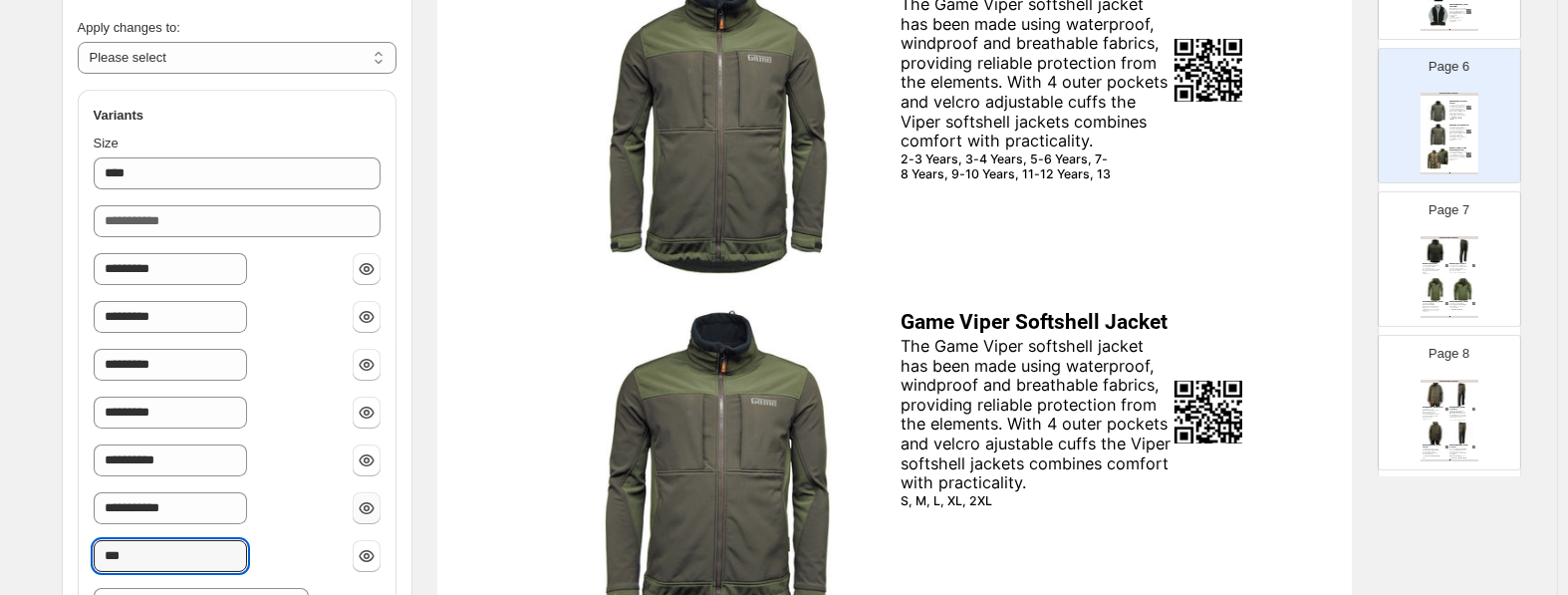 paste on "******" 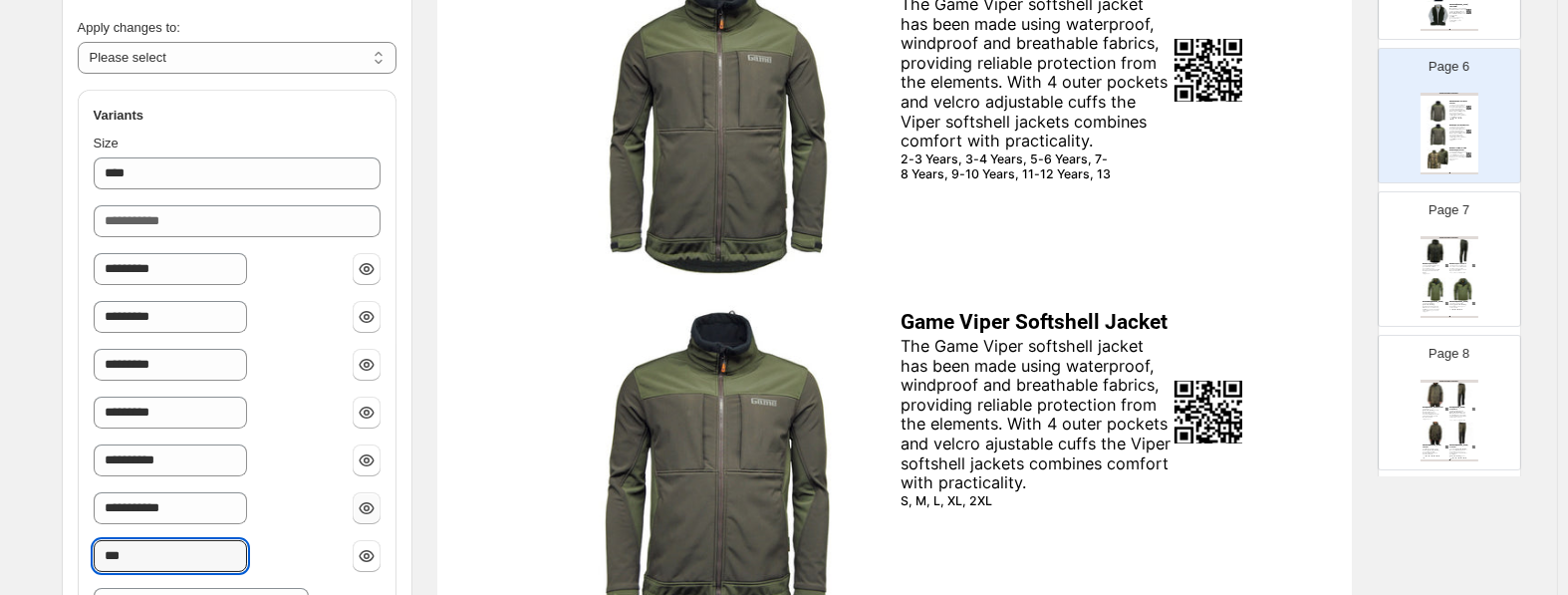type on "********" 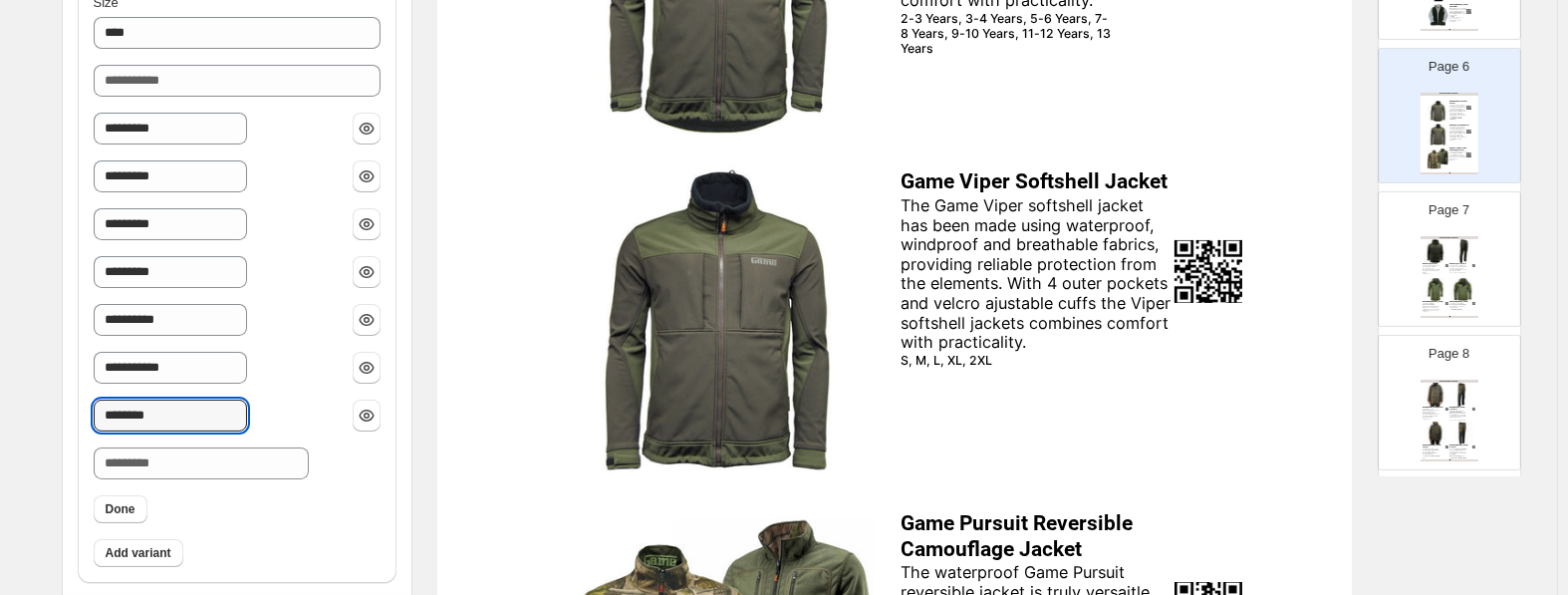 scroll, scrollTop: 617, scrollLeft: 0, axis: vertical 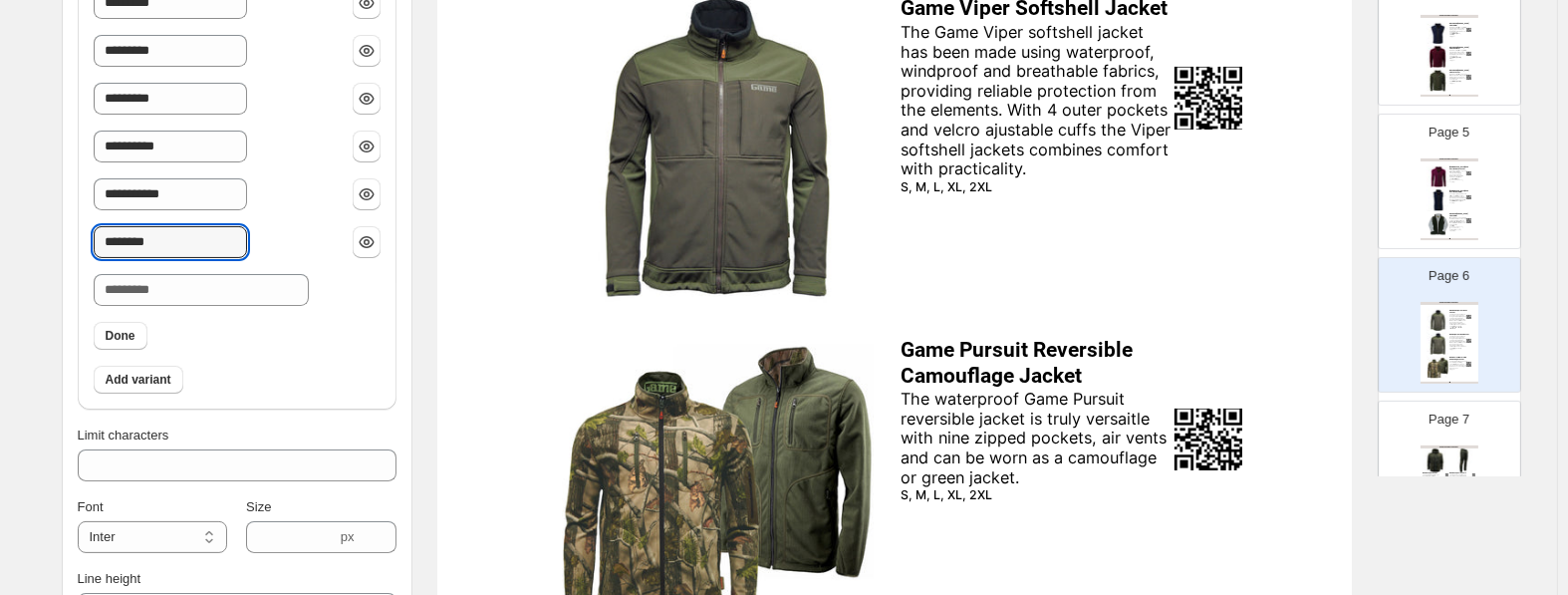 click on "Country-style premium anti-pill fleece gilet with contrast piping, hem drawcord, zip pockets, and embroidered logo for comfort and durability." at bounding box center (1457, 196) 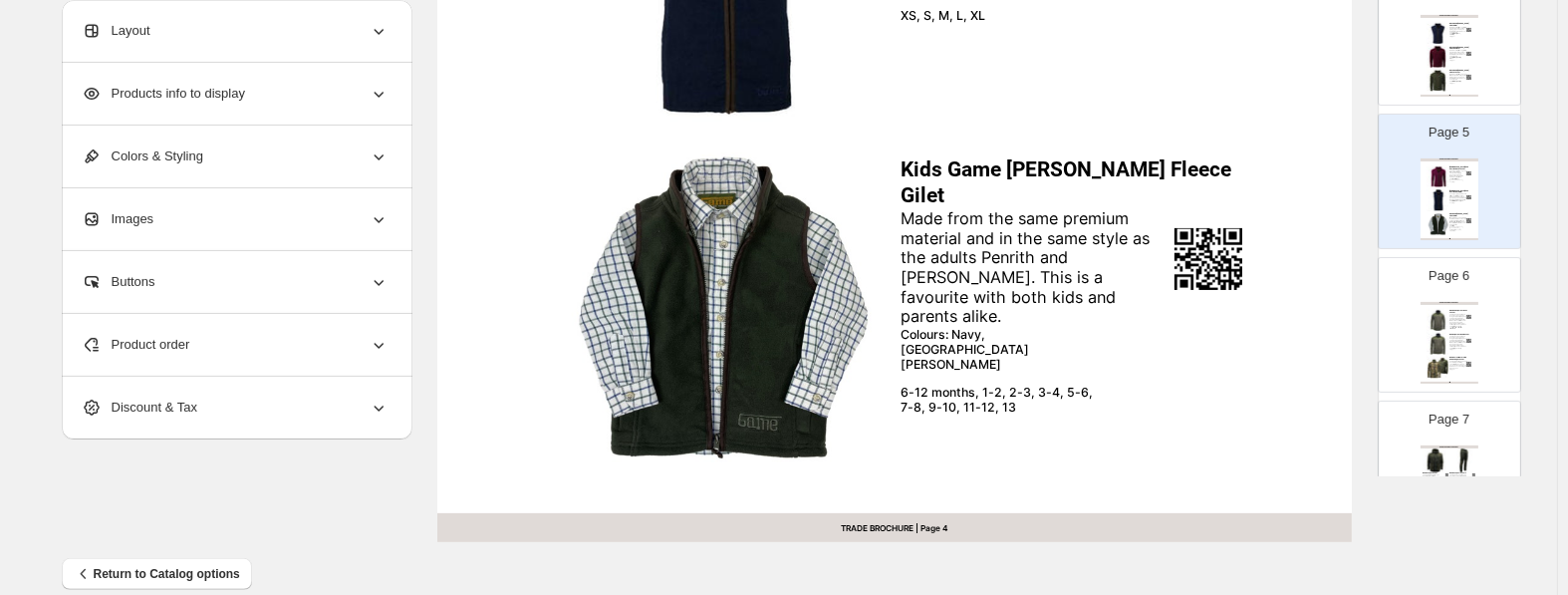 scroll, scrollTop: 826, scrollLeft: 0, axis: vertical 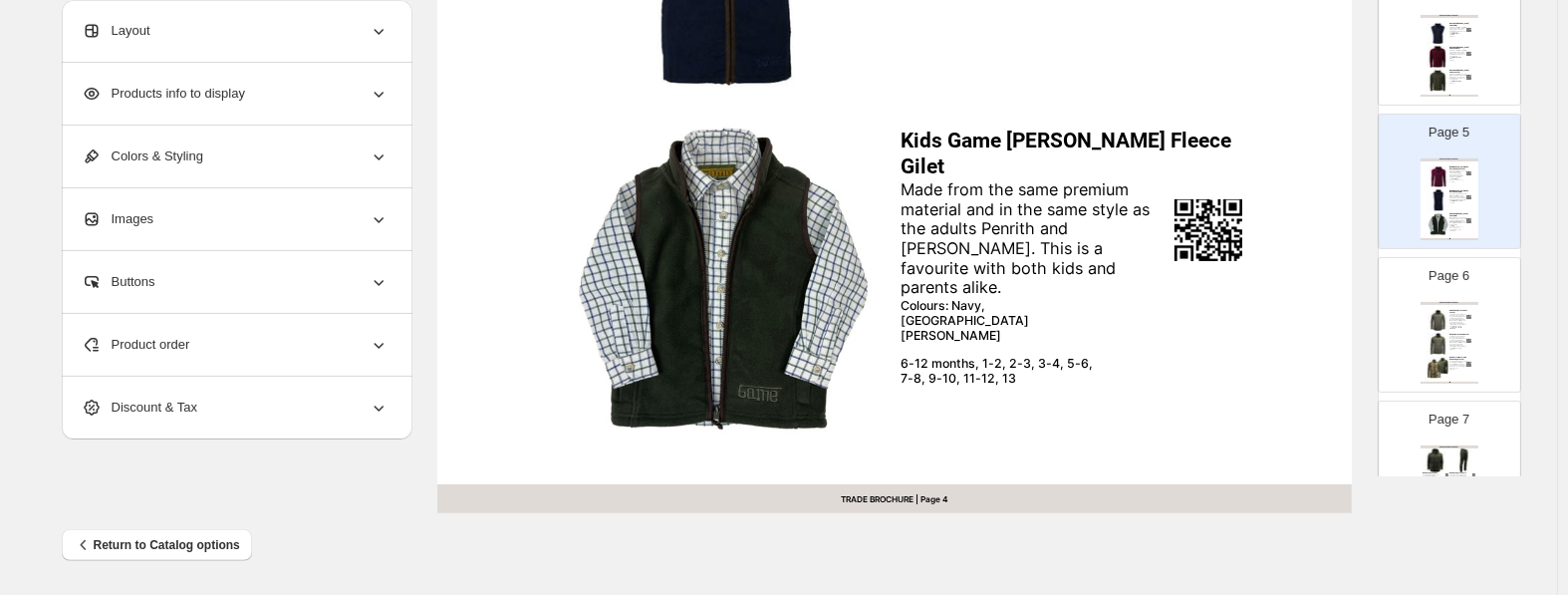 click on "6-12 months, 1-2, 2-3, 3-4, 5-6, 7-8, 9-10, 11-12, 13" at bounding box center [998, 372] 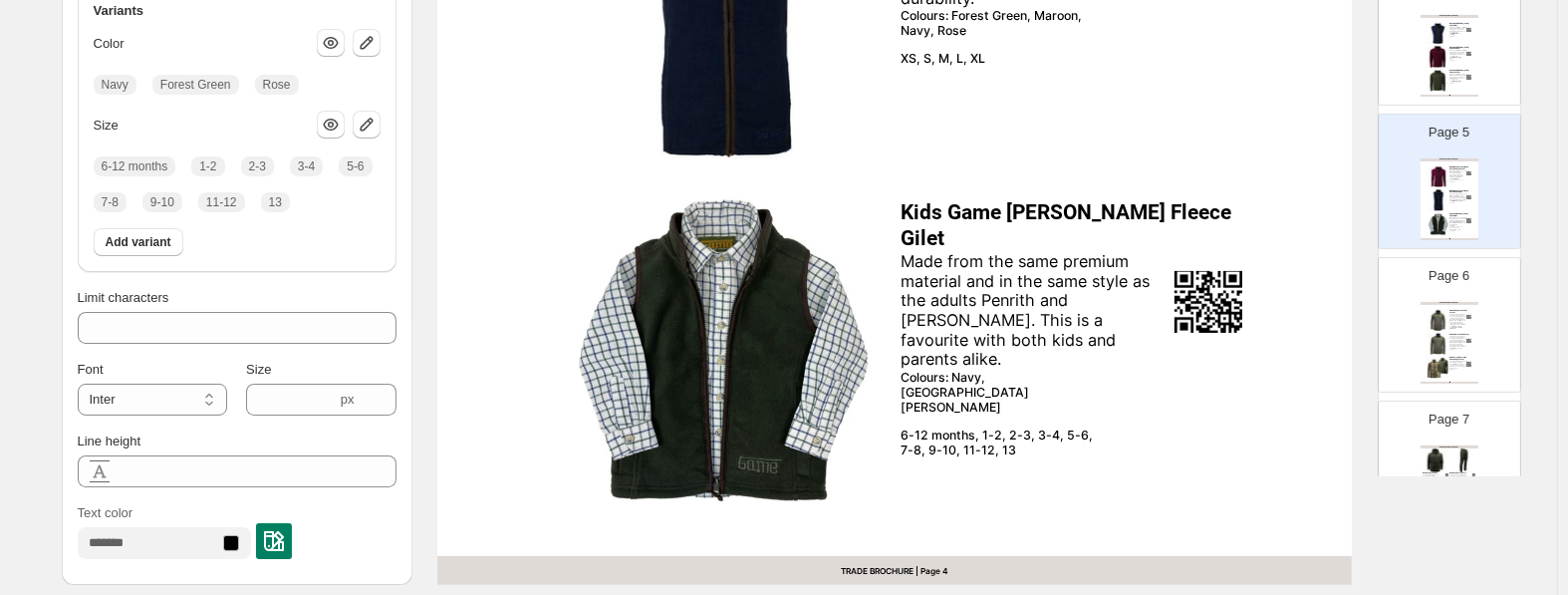 scroll, scrollTop: 722, scrollLeft: 0, axis: vertical 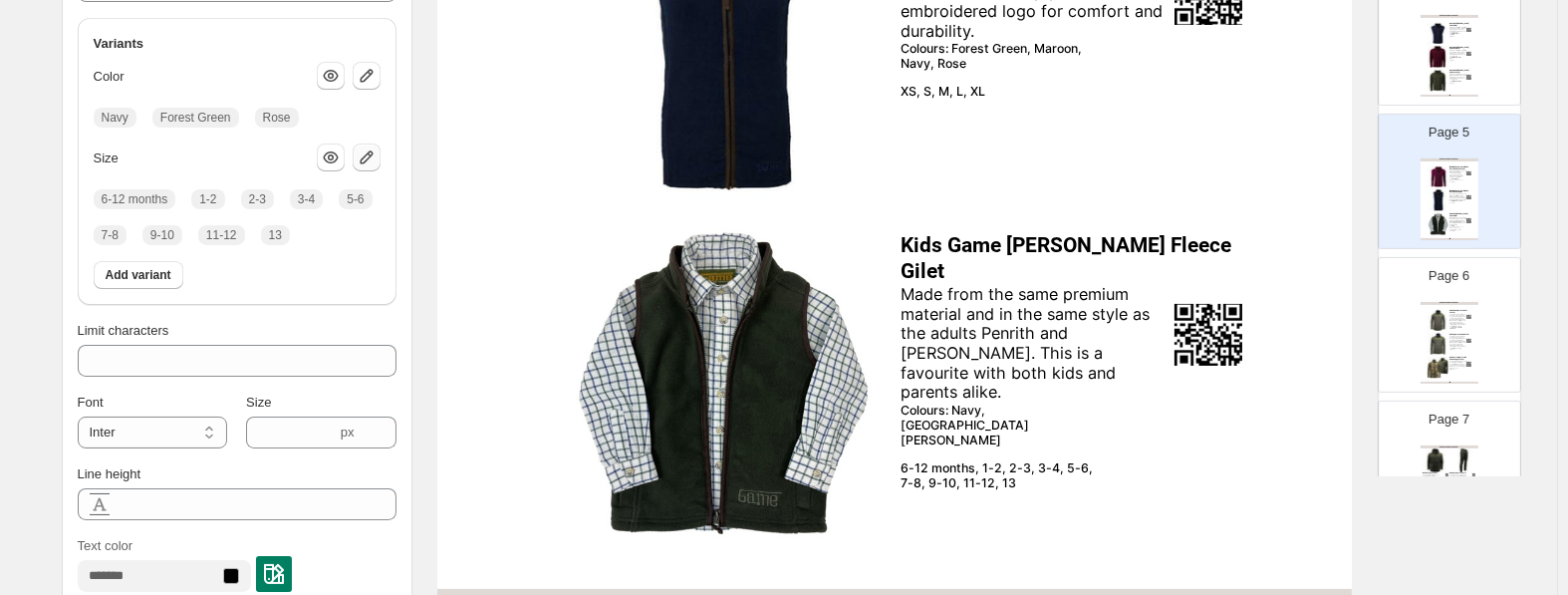 click 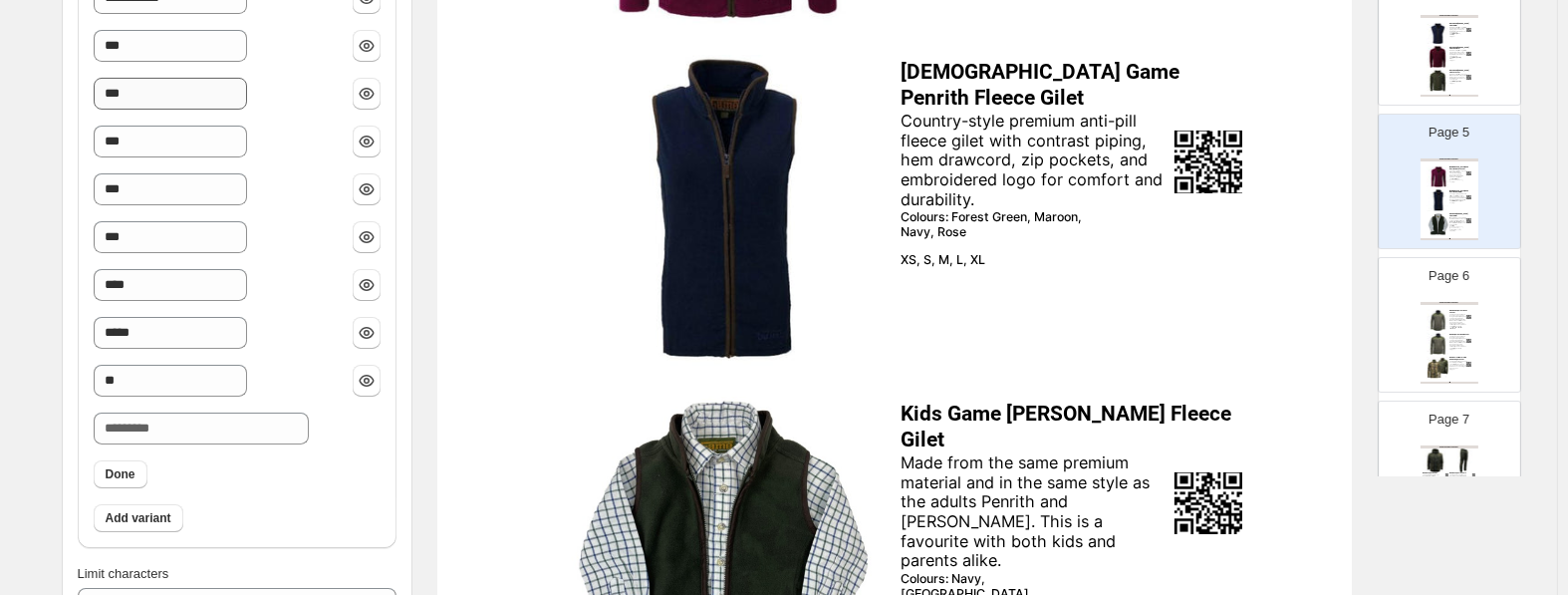 scroll, scrollTop: 512, scrollLeft: 0, axis: vertical 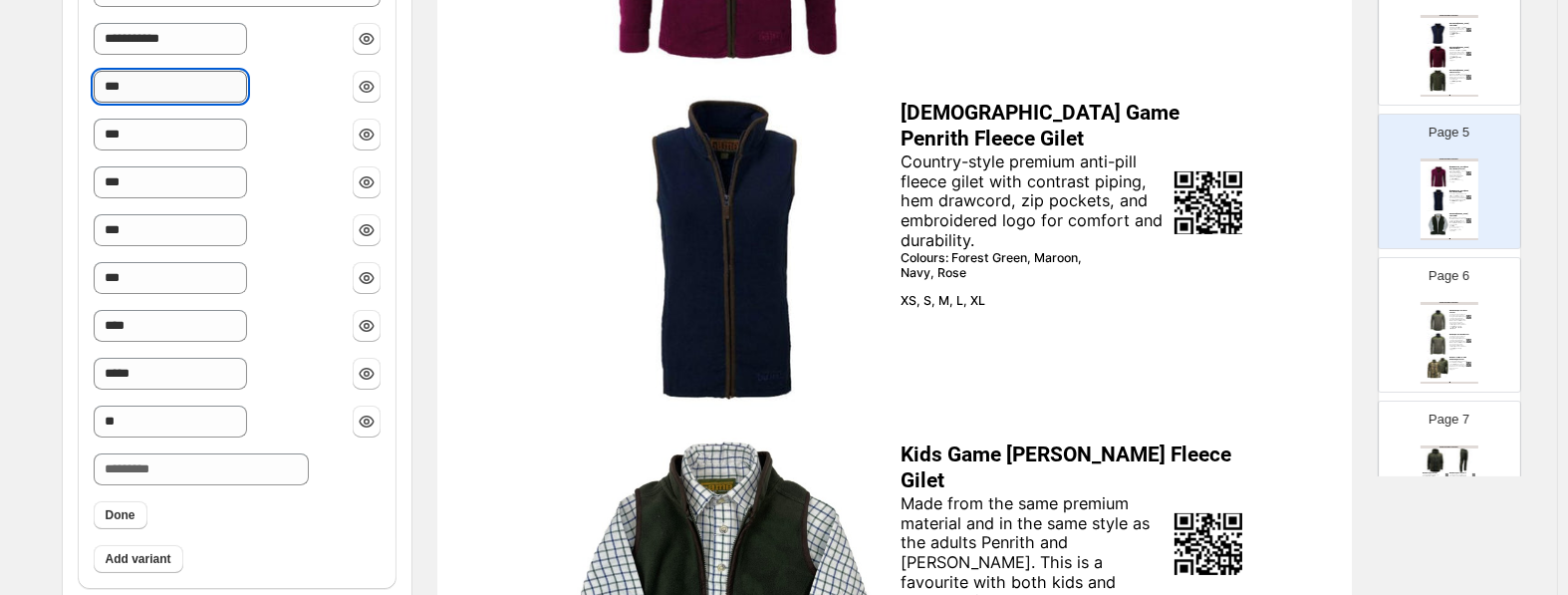 click on "***" at bounding box center (170, 87) 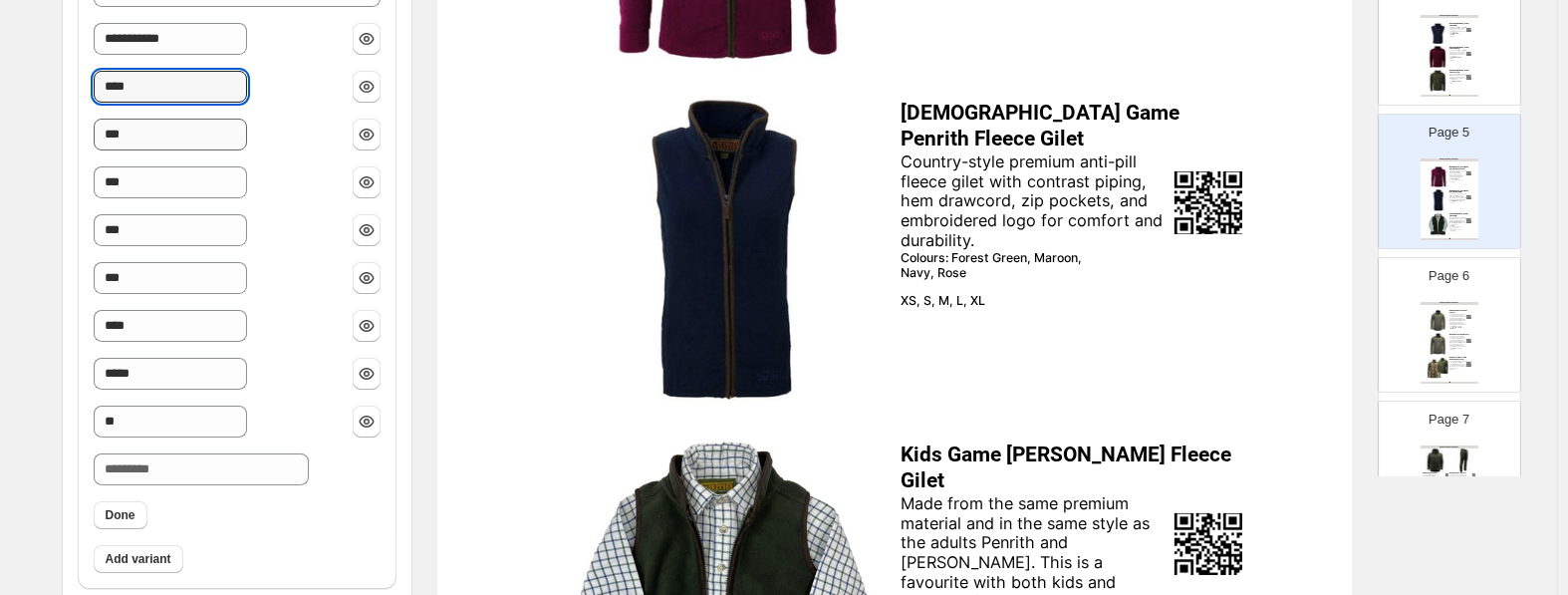 paste on "******" 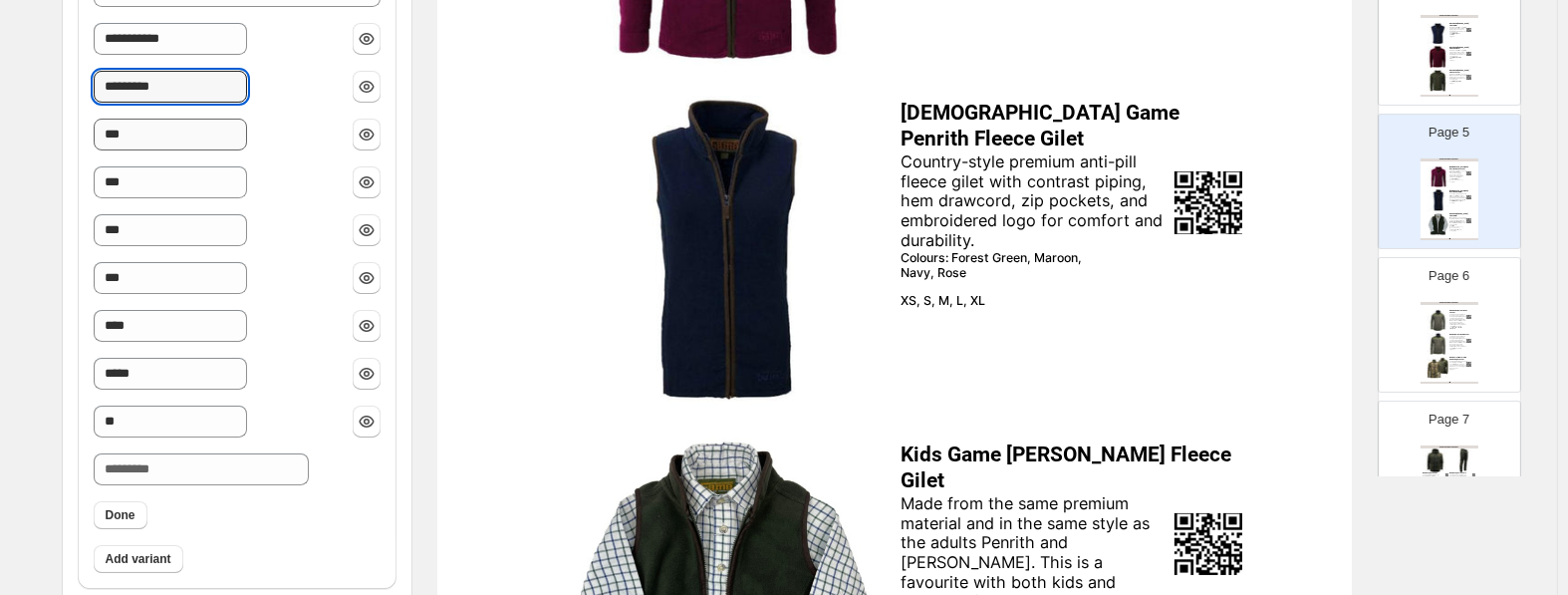 type on "*********" 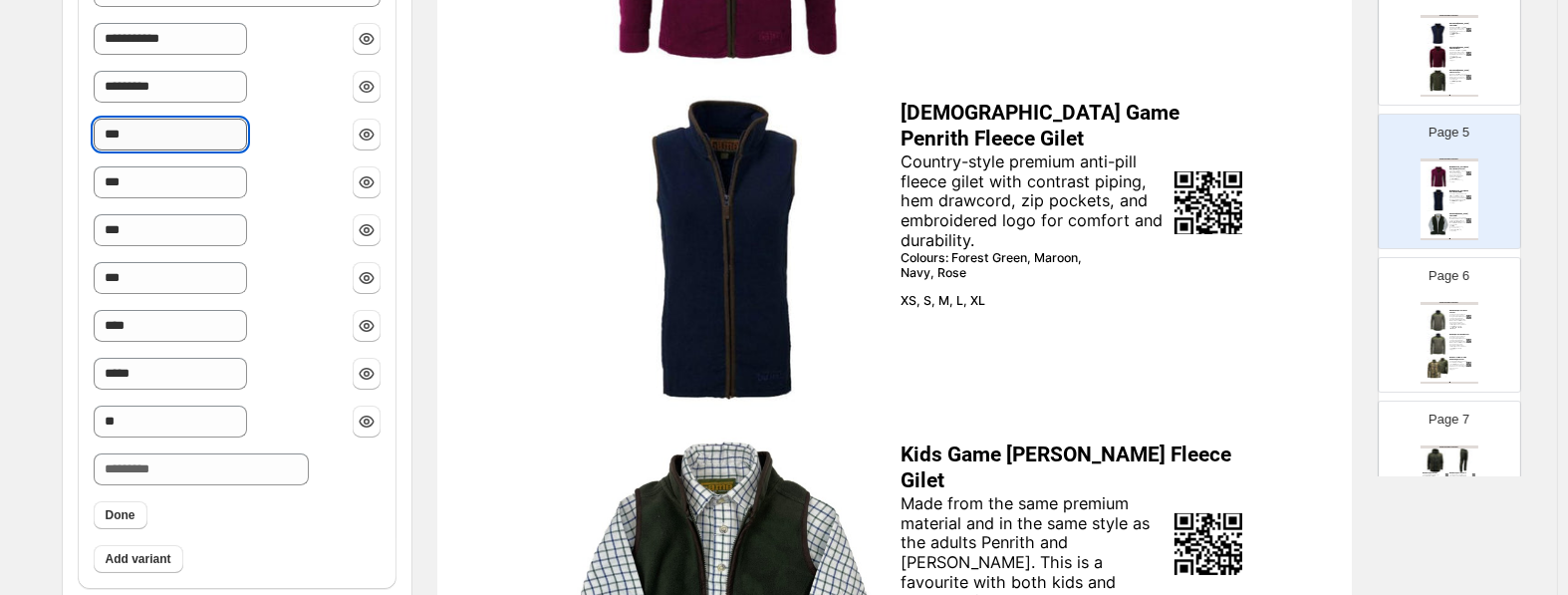 click on "***" at bounding box center [170, 135] 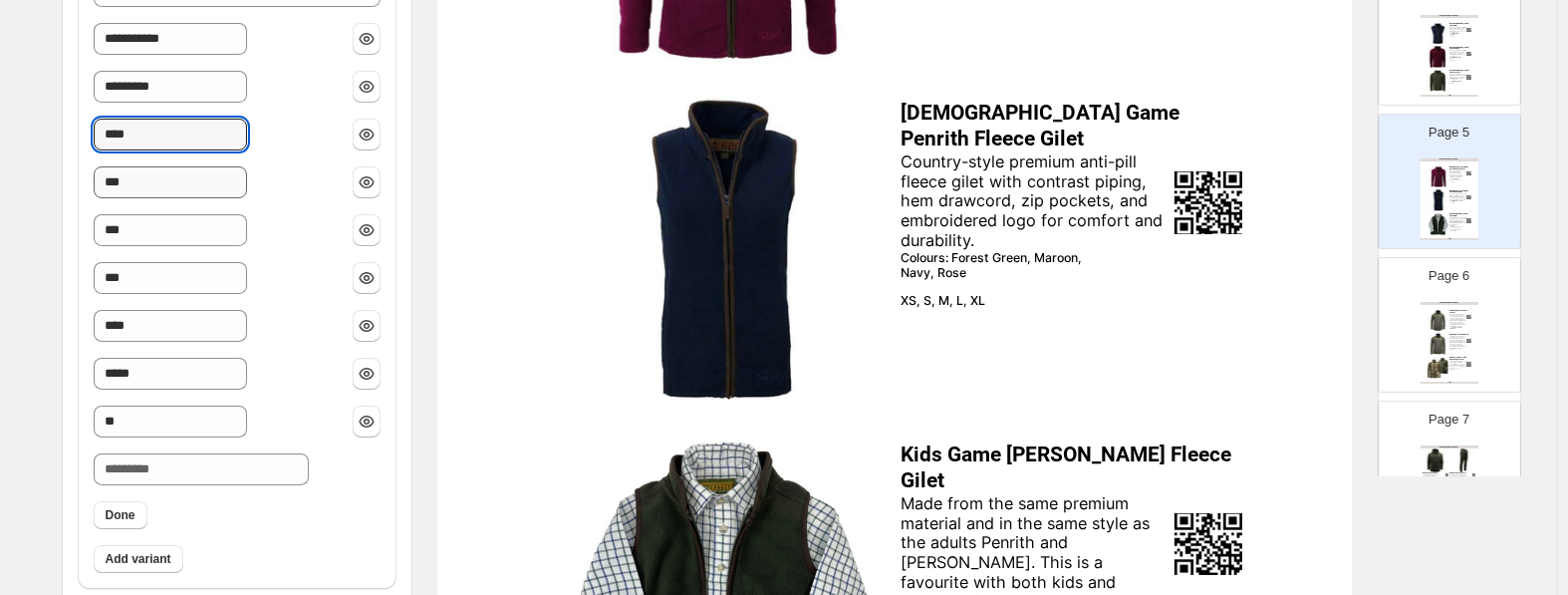 paste on "******" 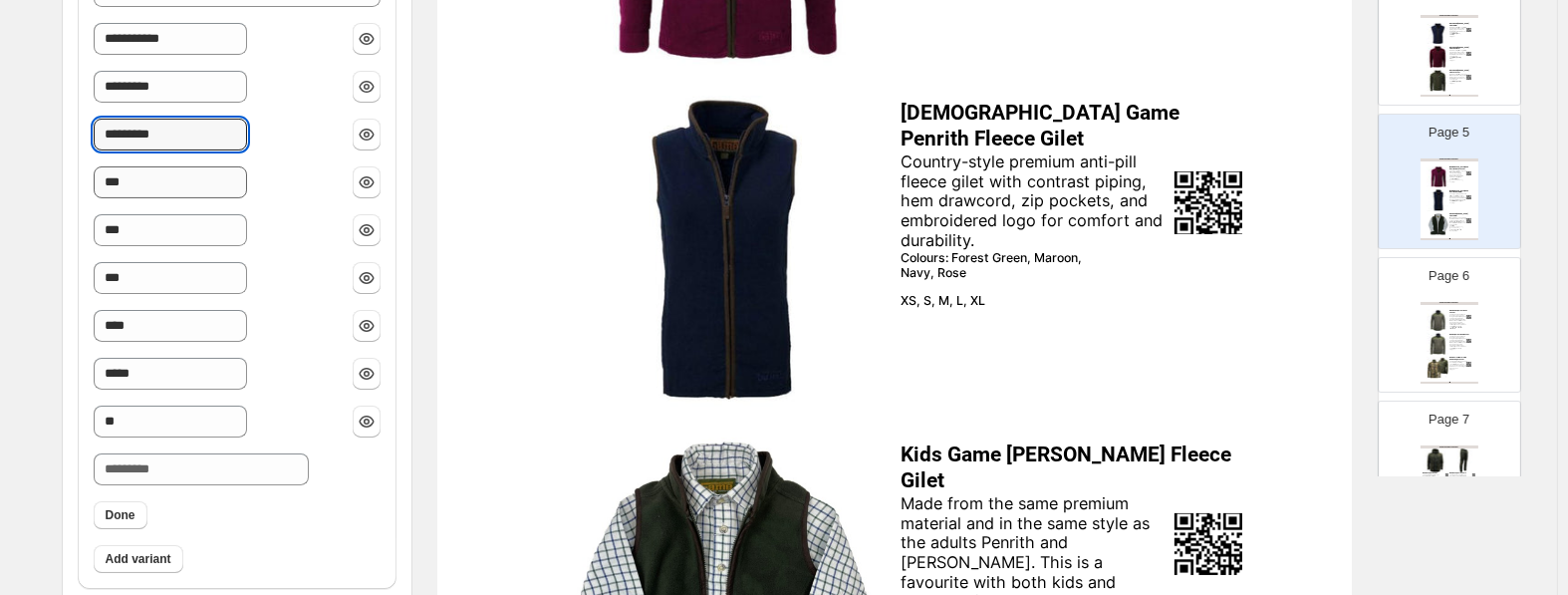 type on "*********" 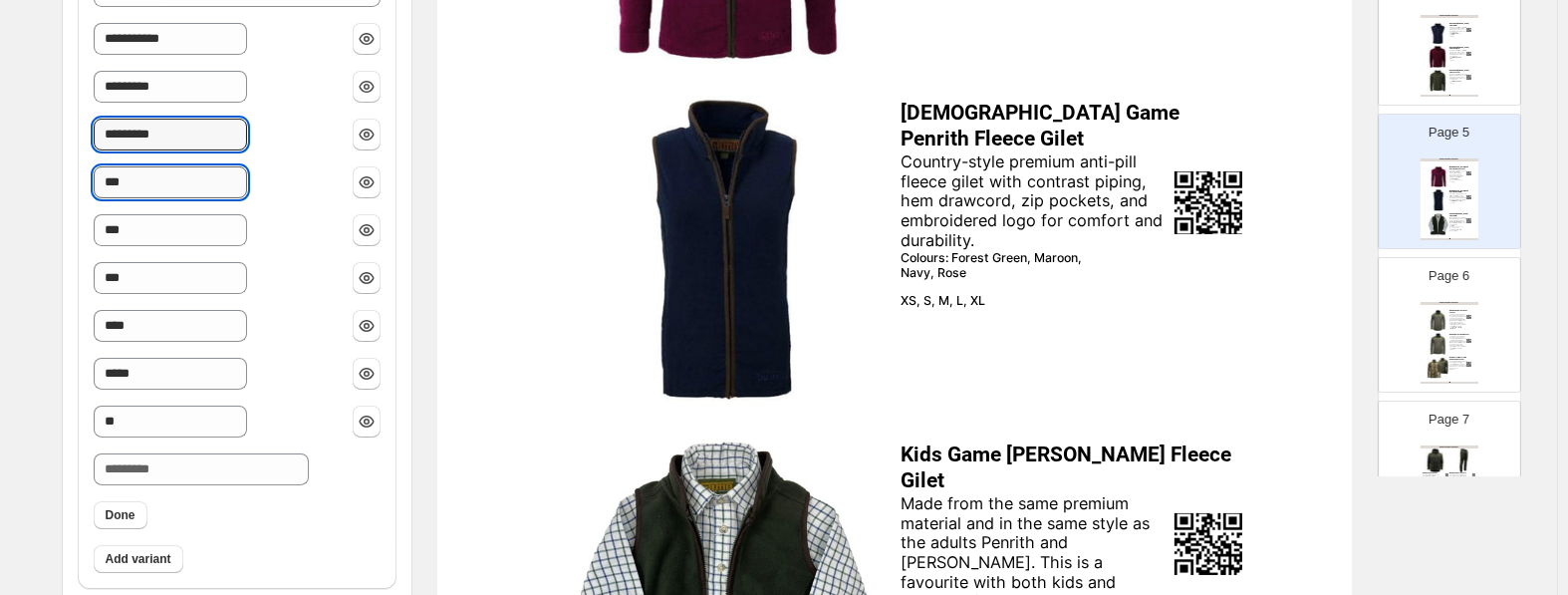 click on "***" at bounding box center [170, 182] 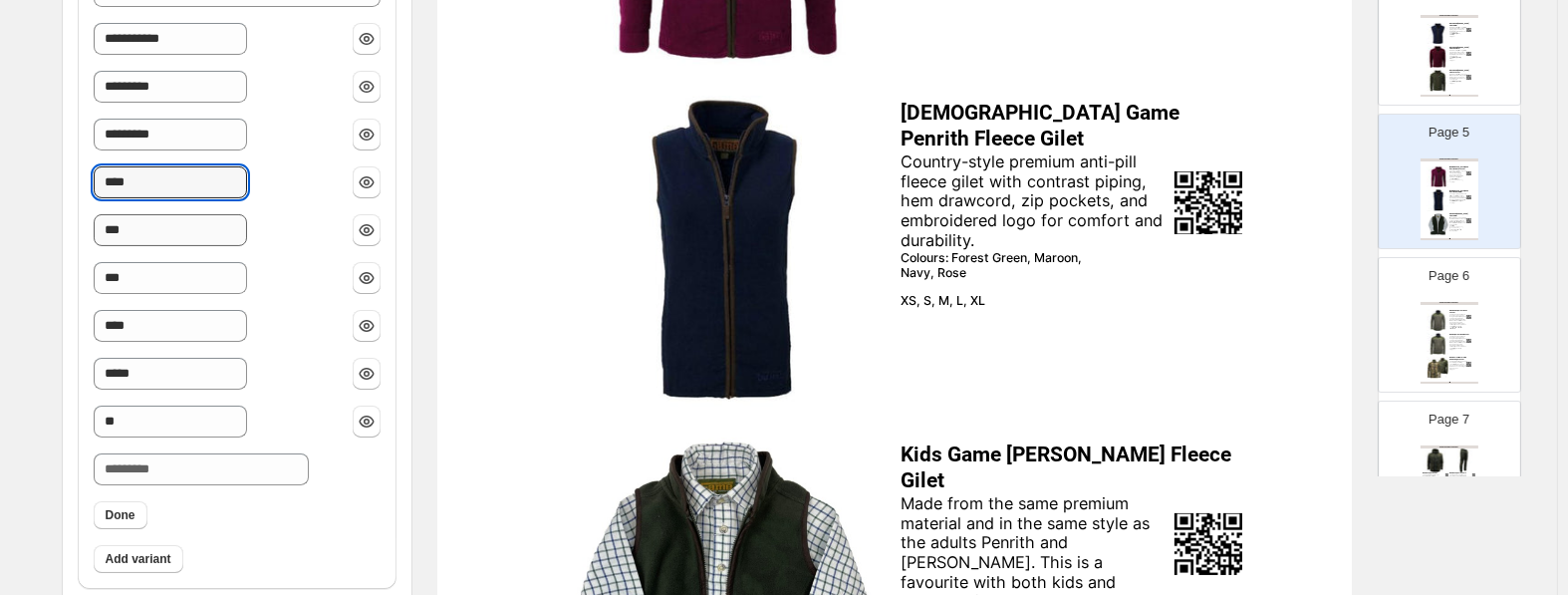 paste on "******" 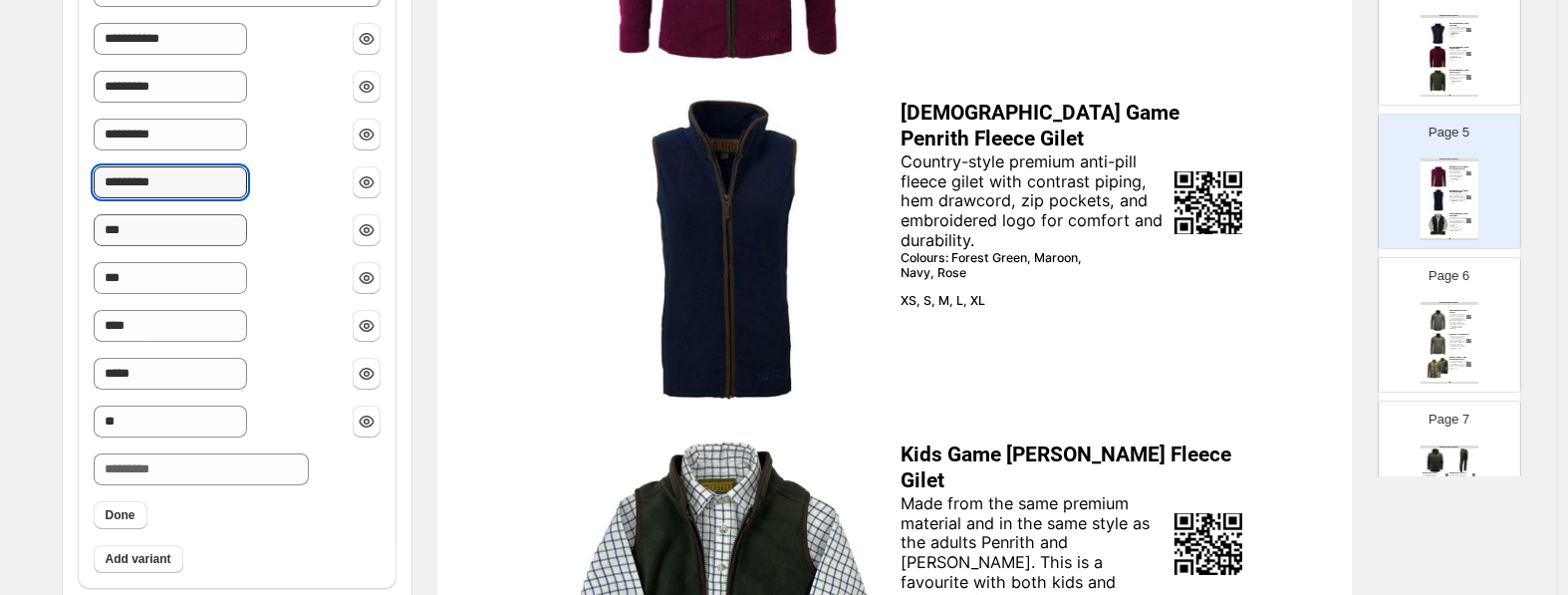 type on "*********" 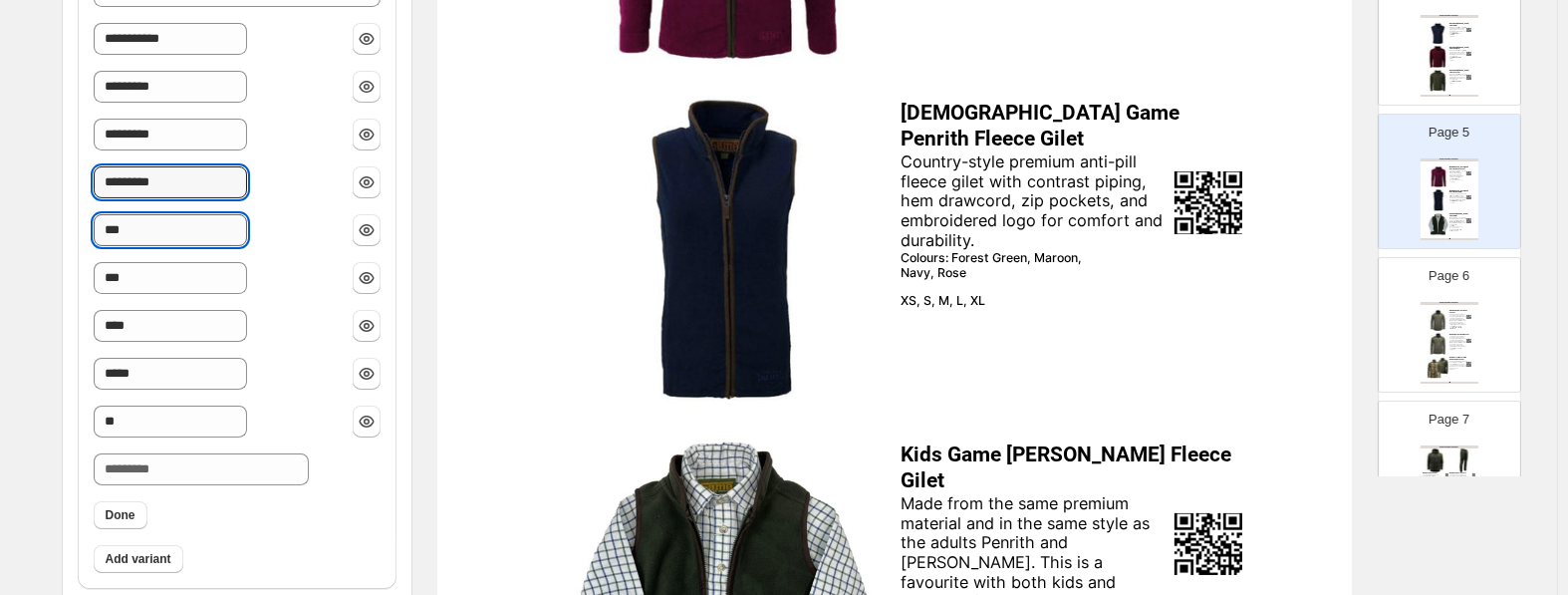 click on "***" at bounding box center [170, 230] 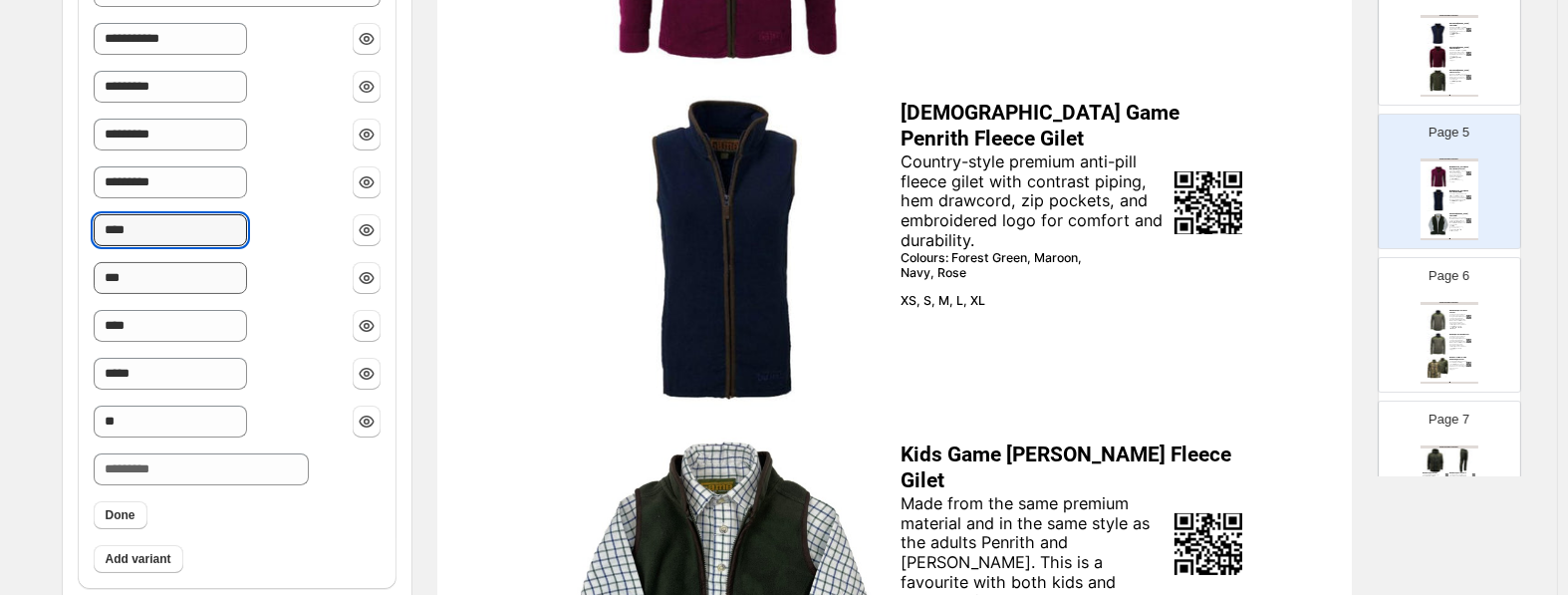 paste on "******" 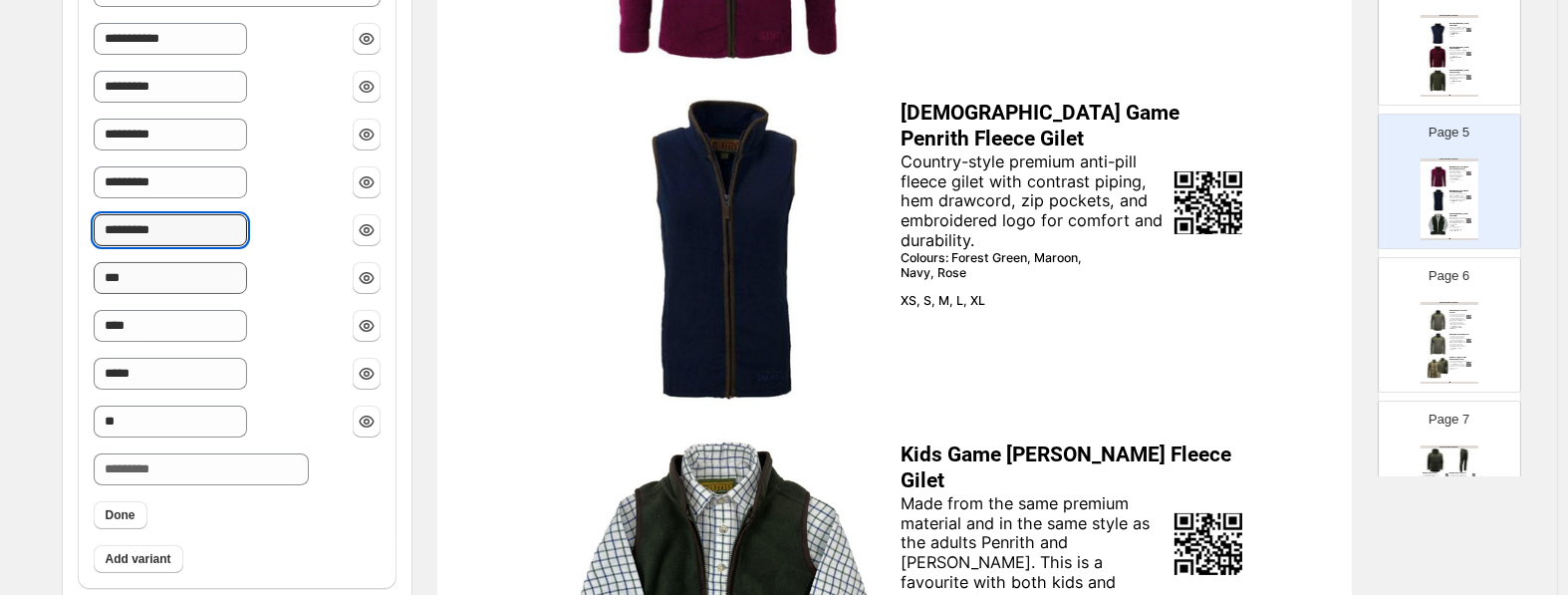 type on "*********" 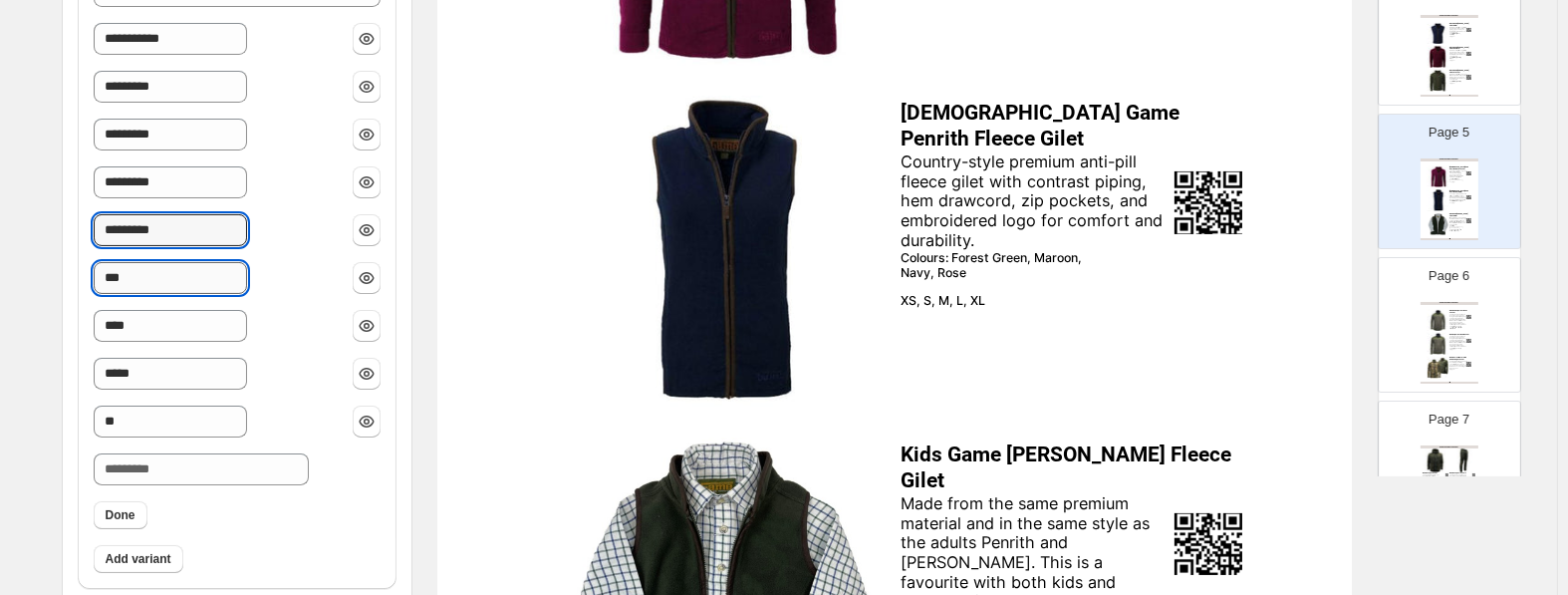 click on "***" at bounding box center (170, 278) 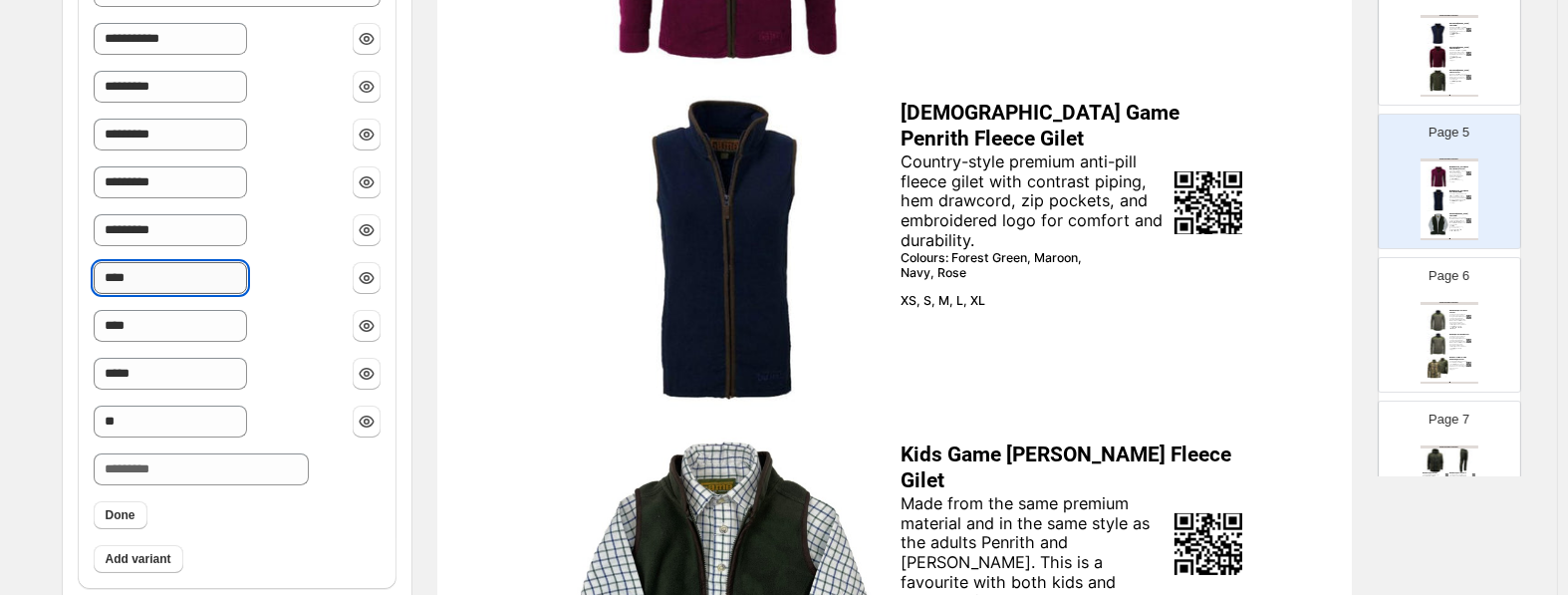 paste on "******" 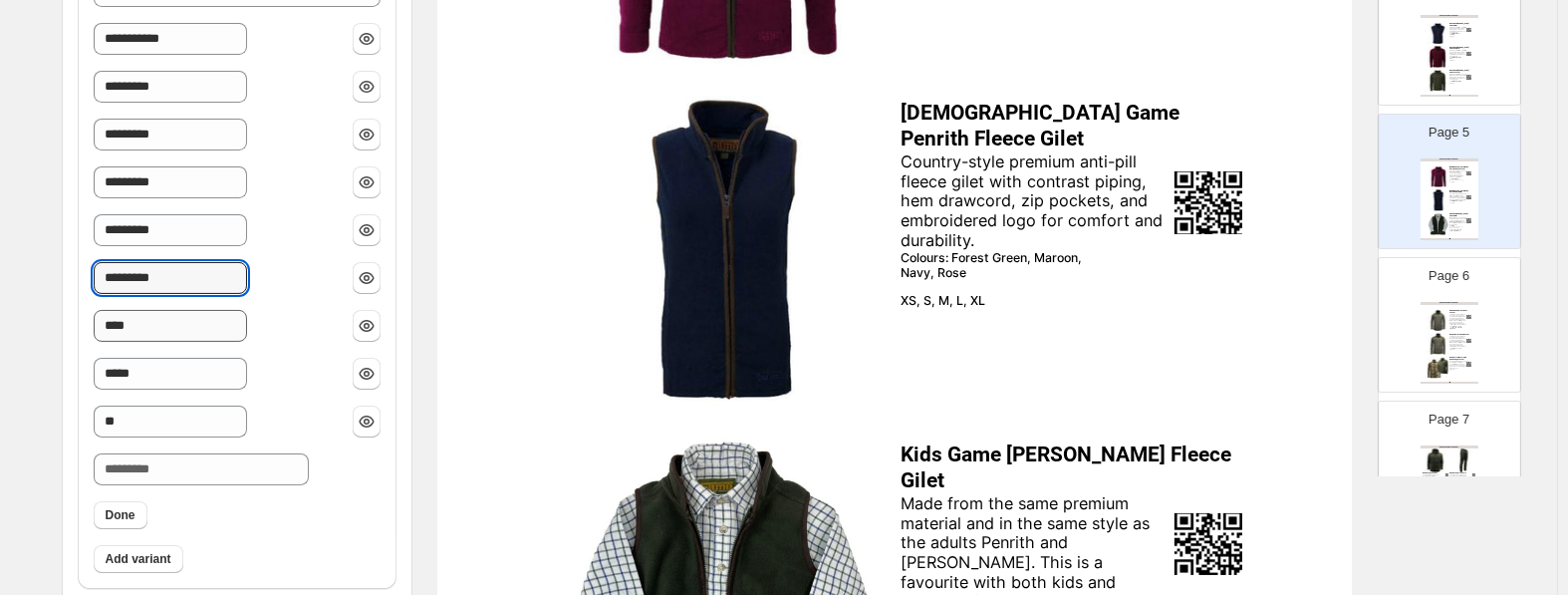 type on "*********" 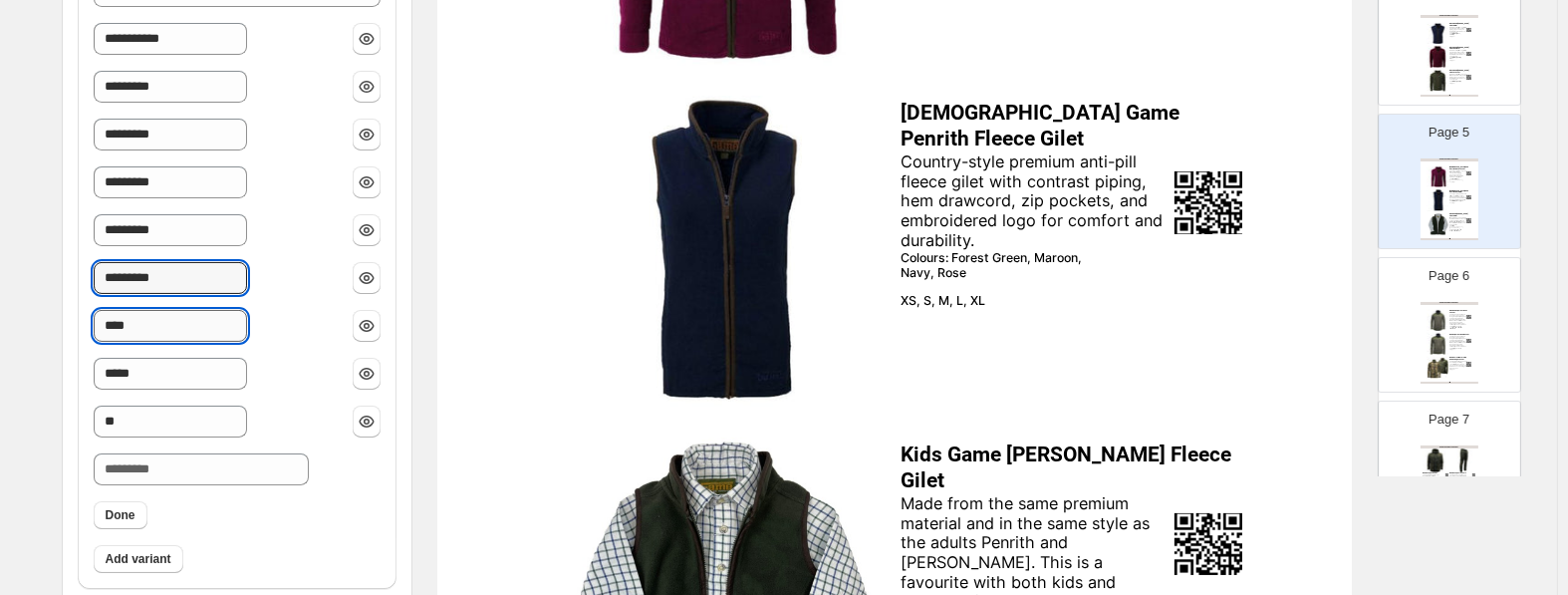 click on "****" at bounding box center [170, 326] 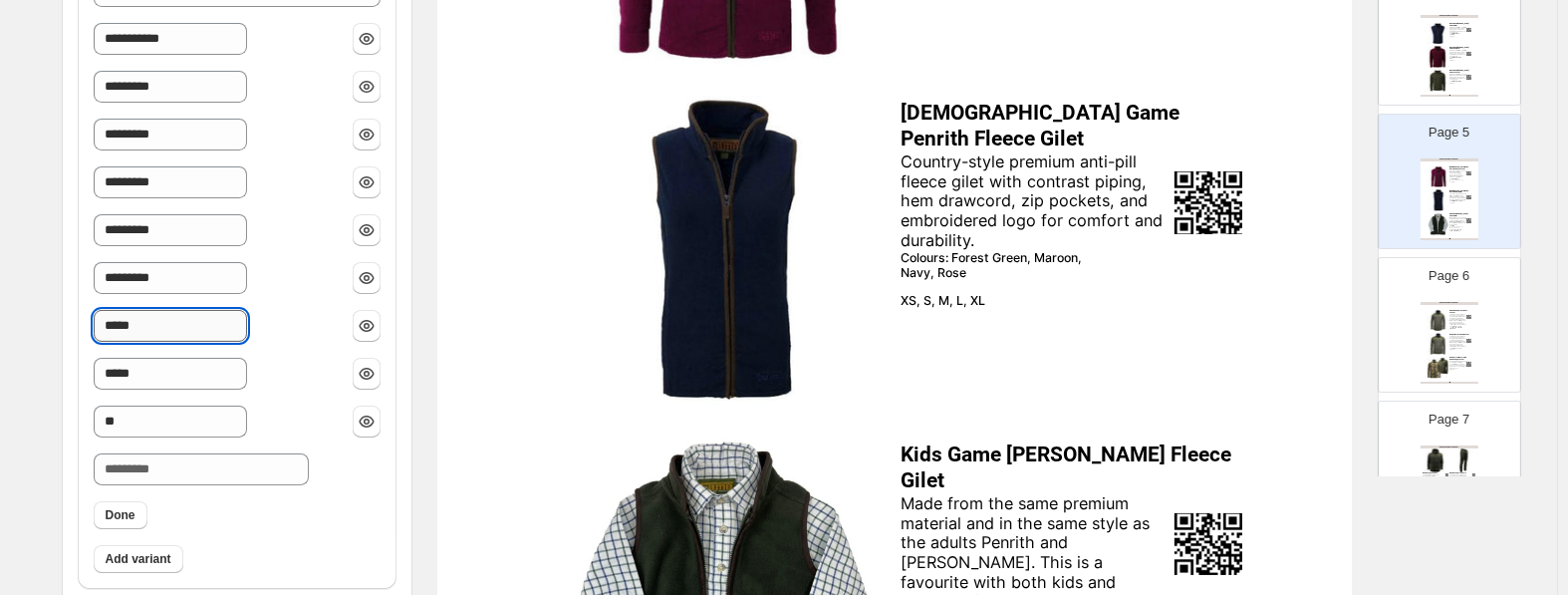 paste 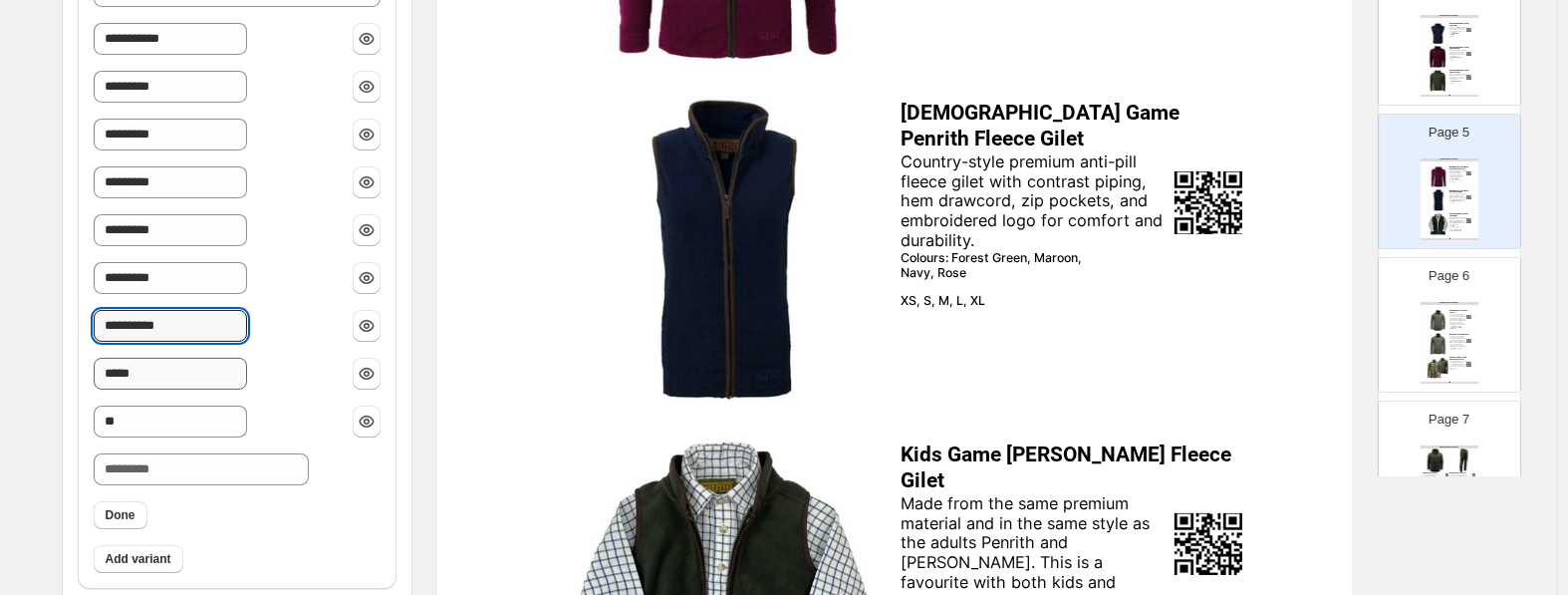 type on "**********" 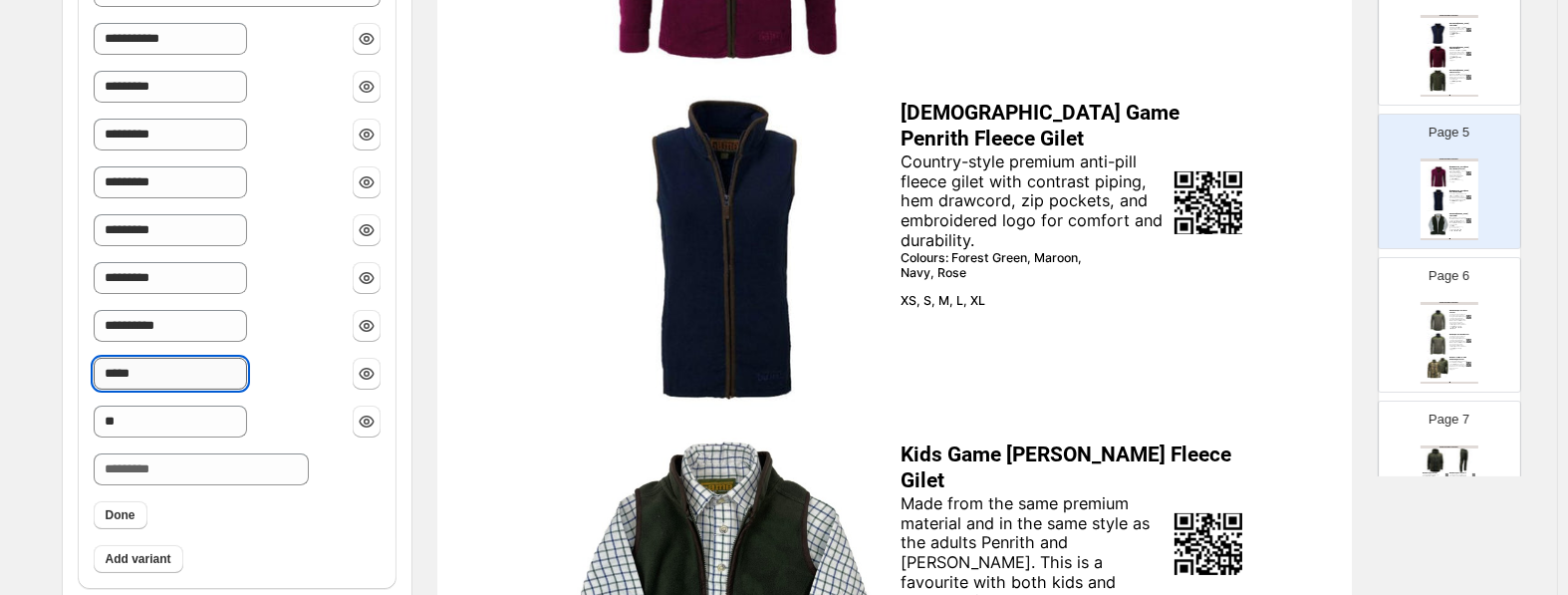 drag, startPoint x: 192, startPoint y: 369, endPoint x: 210, endPoint y: 366, distance: 18.248288 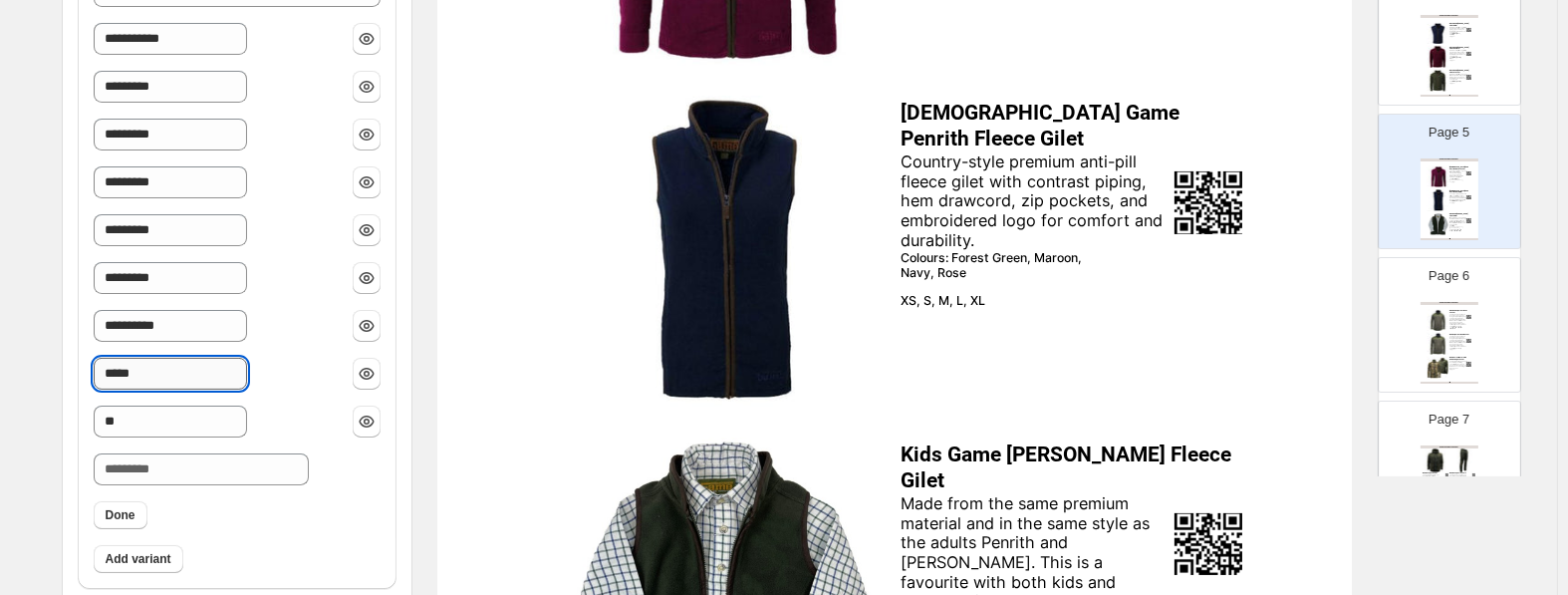 click on "*****" at bounding box center [170, 374] 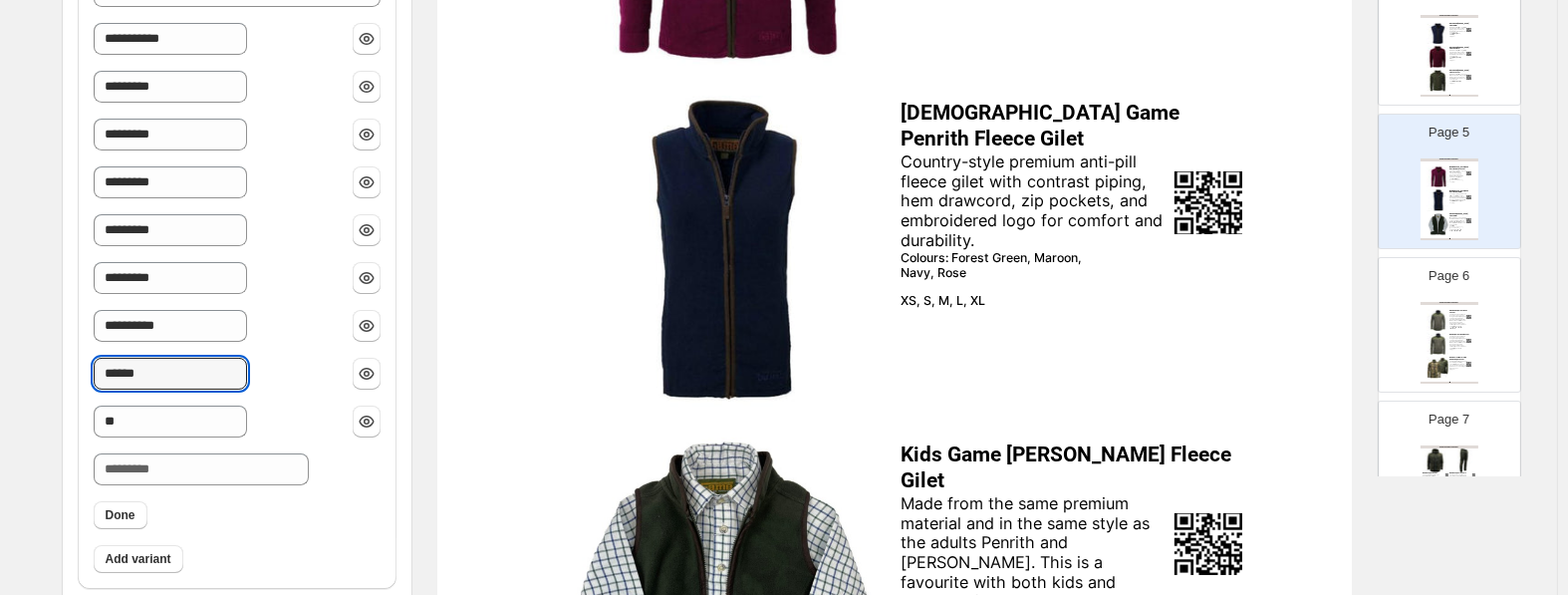 paste on "******" 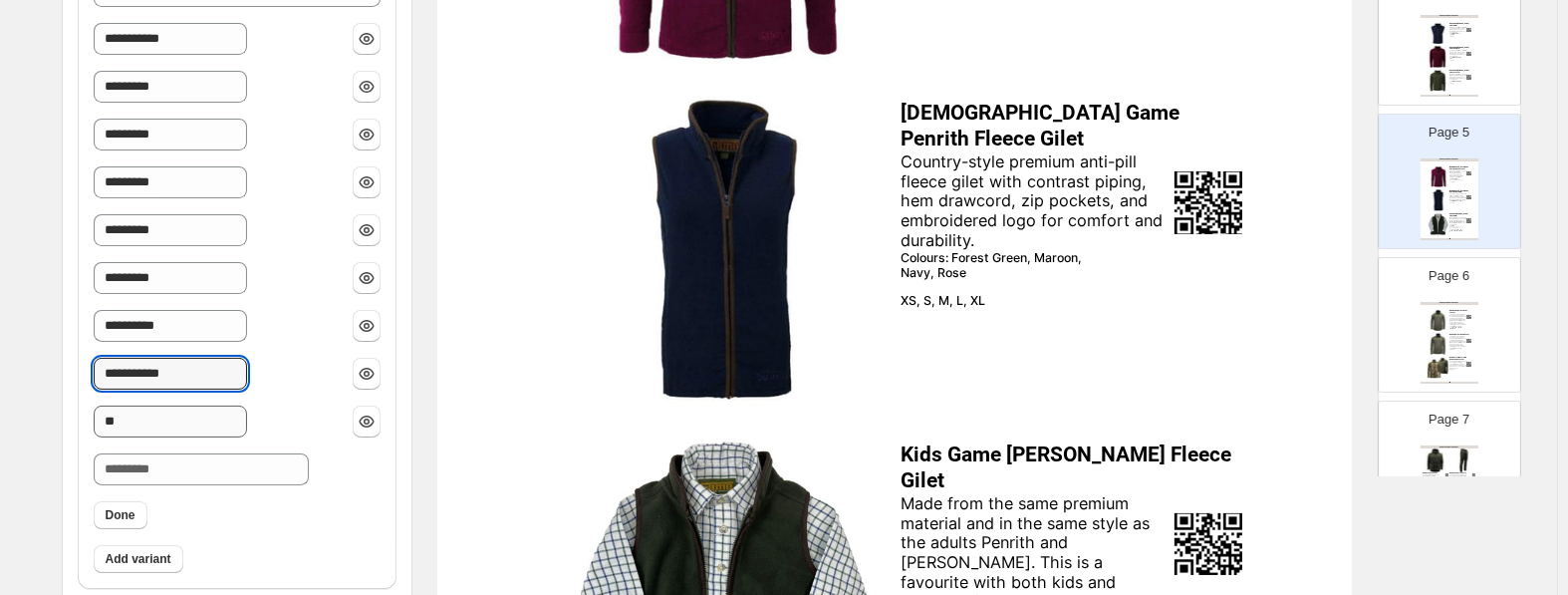 type on "**********" 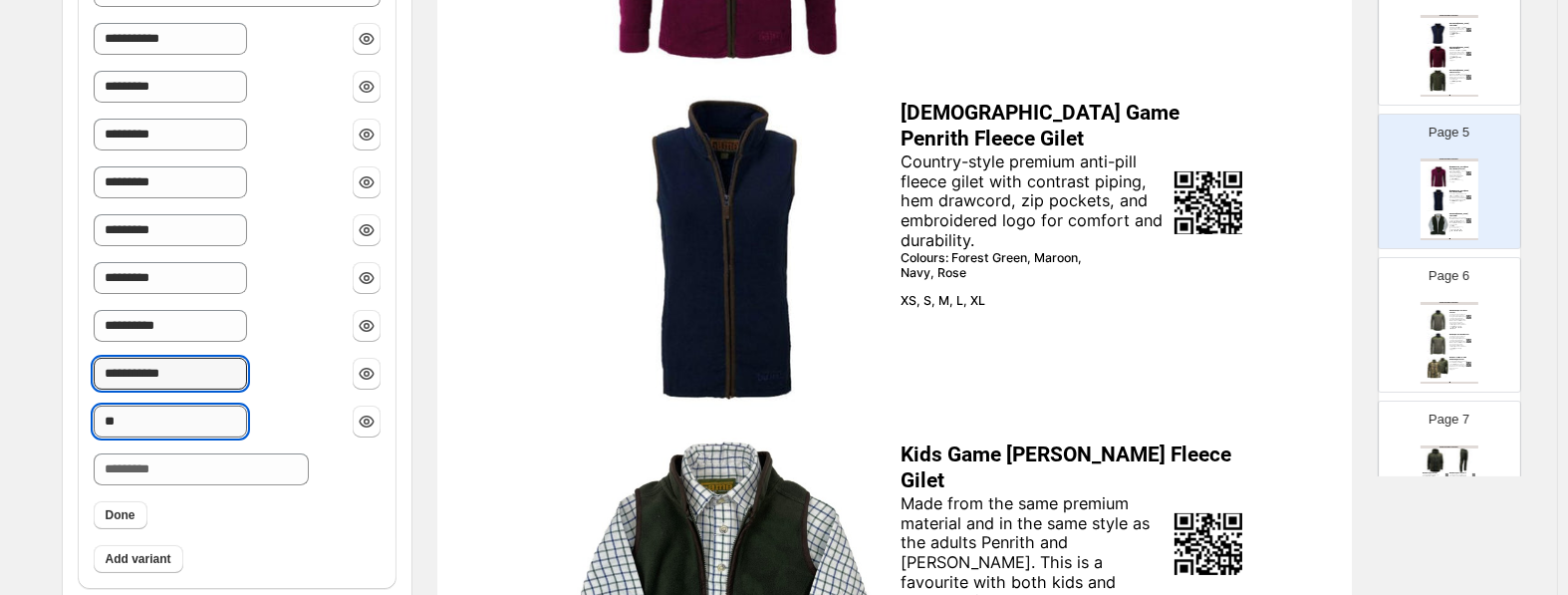 click on "**" at bounding box center (170, 422) 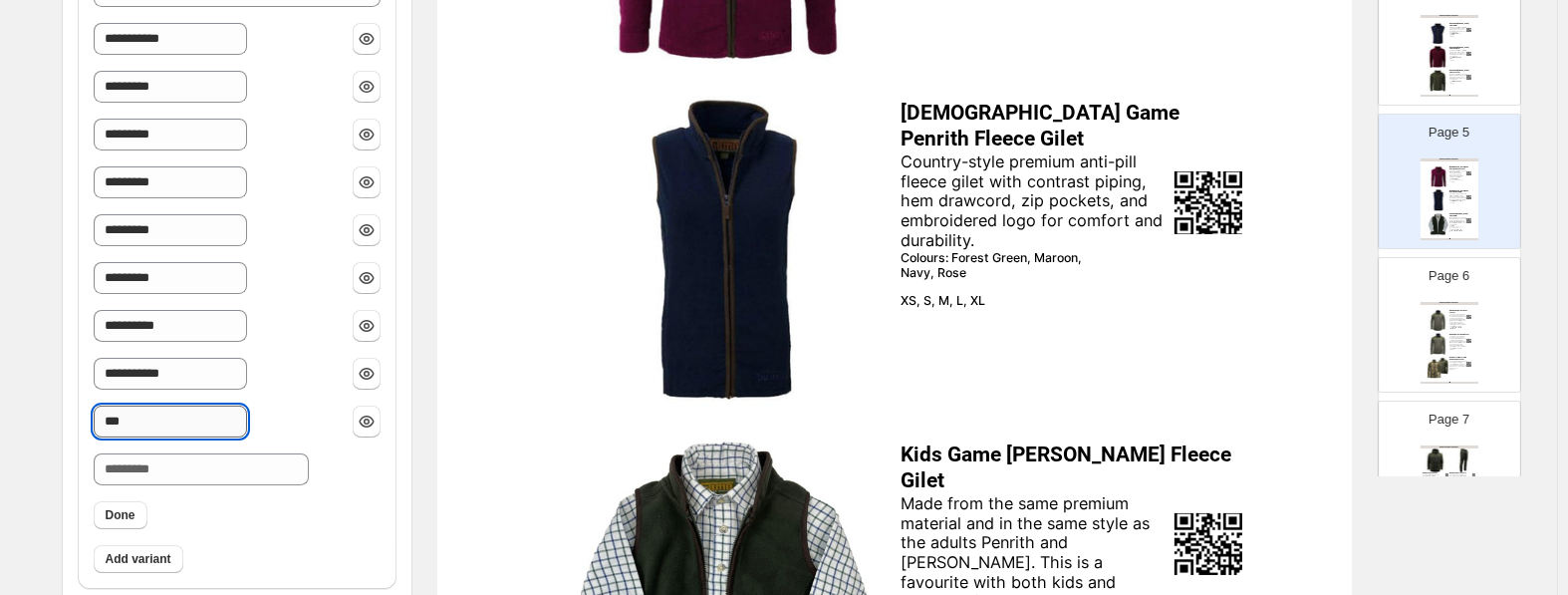 paste on "******" 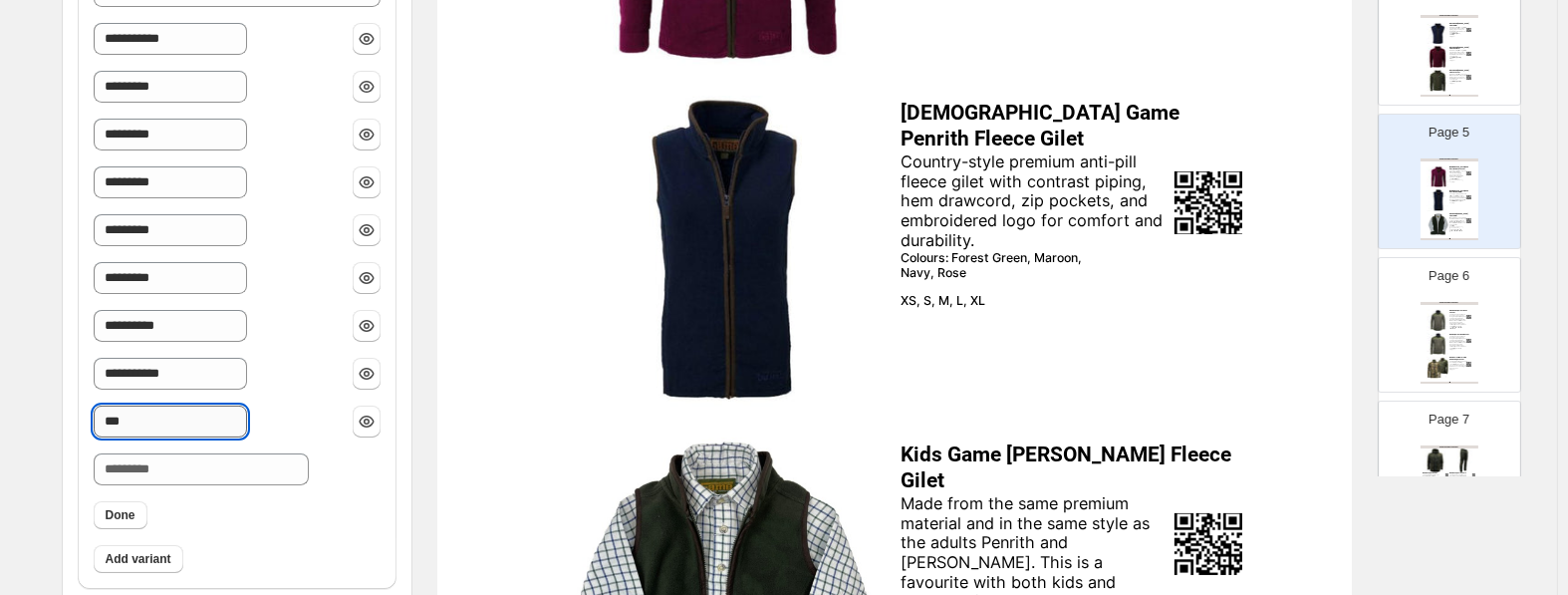 type on "********" 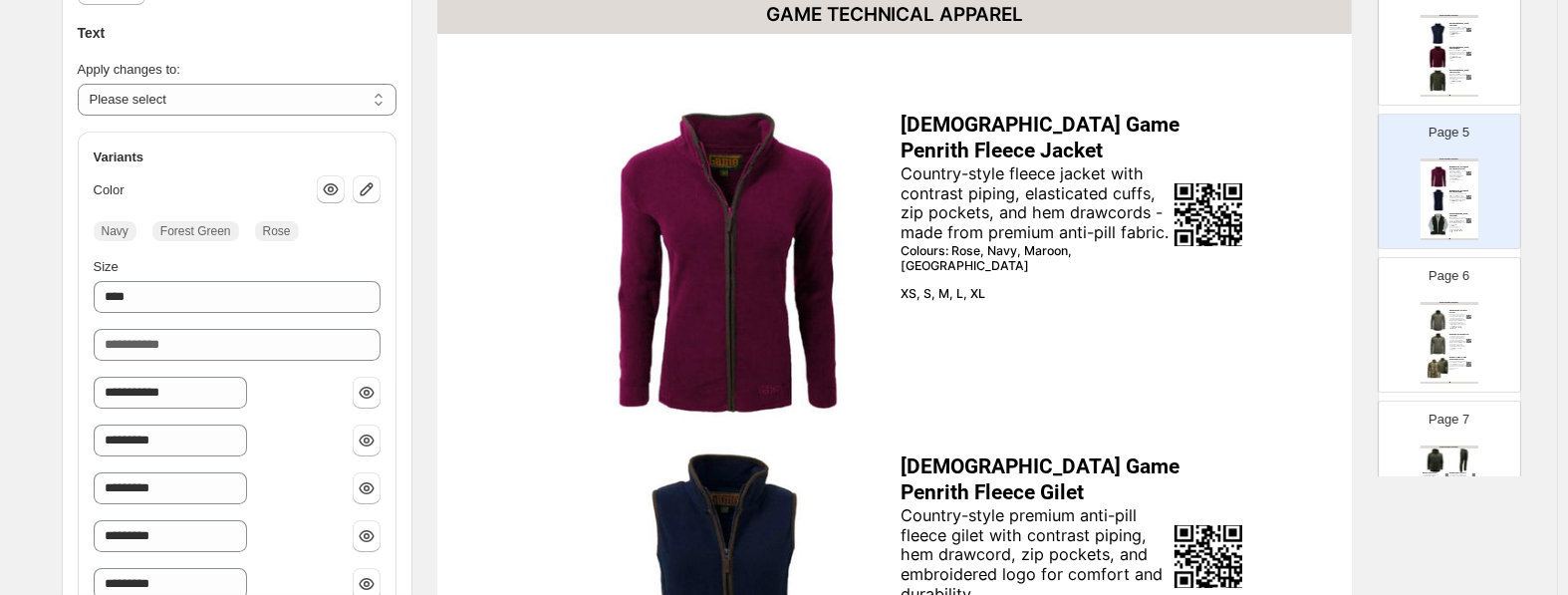 scroll, scrollTop: 94, scrollLeft: 0, axis: vertical 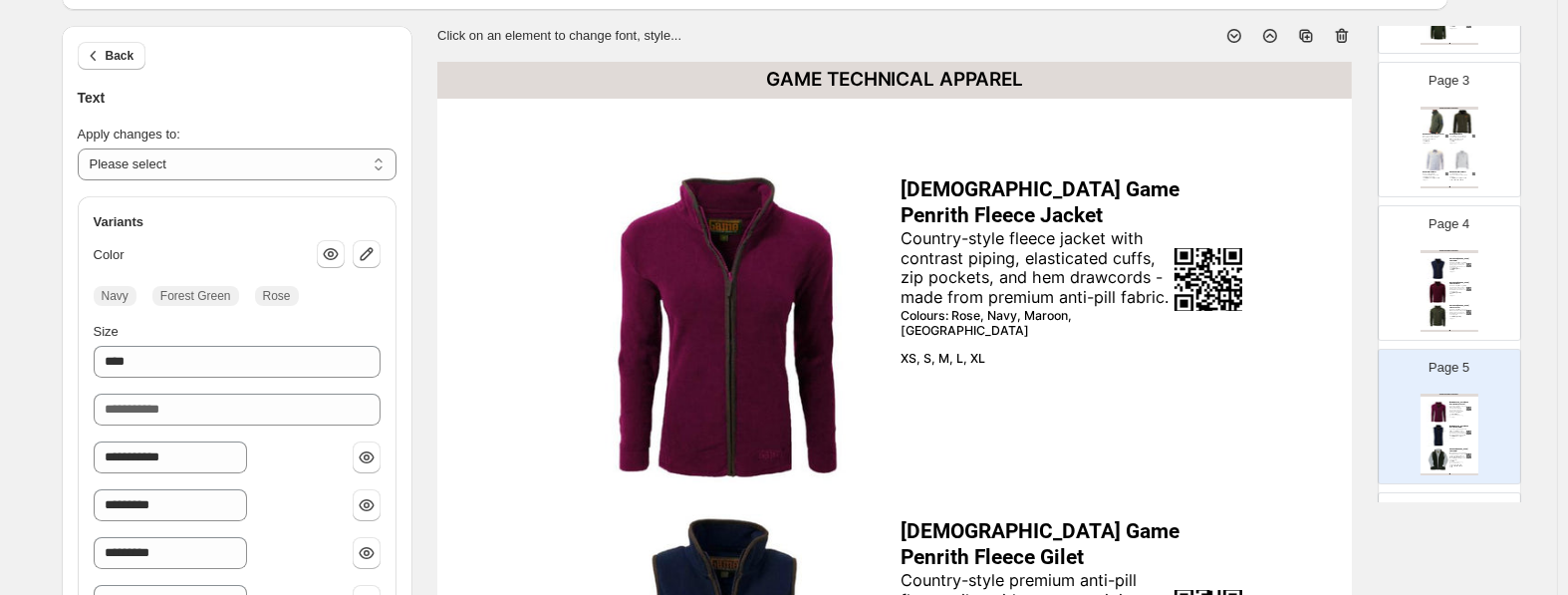 click on "S, M, L, XL, XXL" at bounding box center (1455, 295) 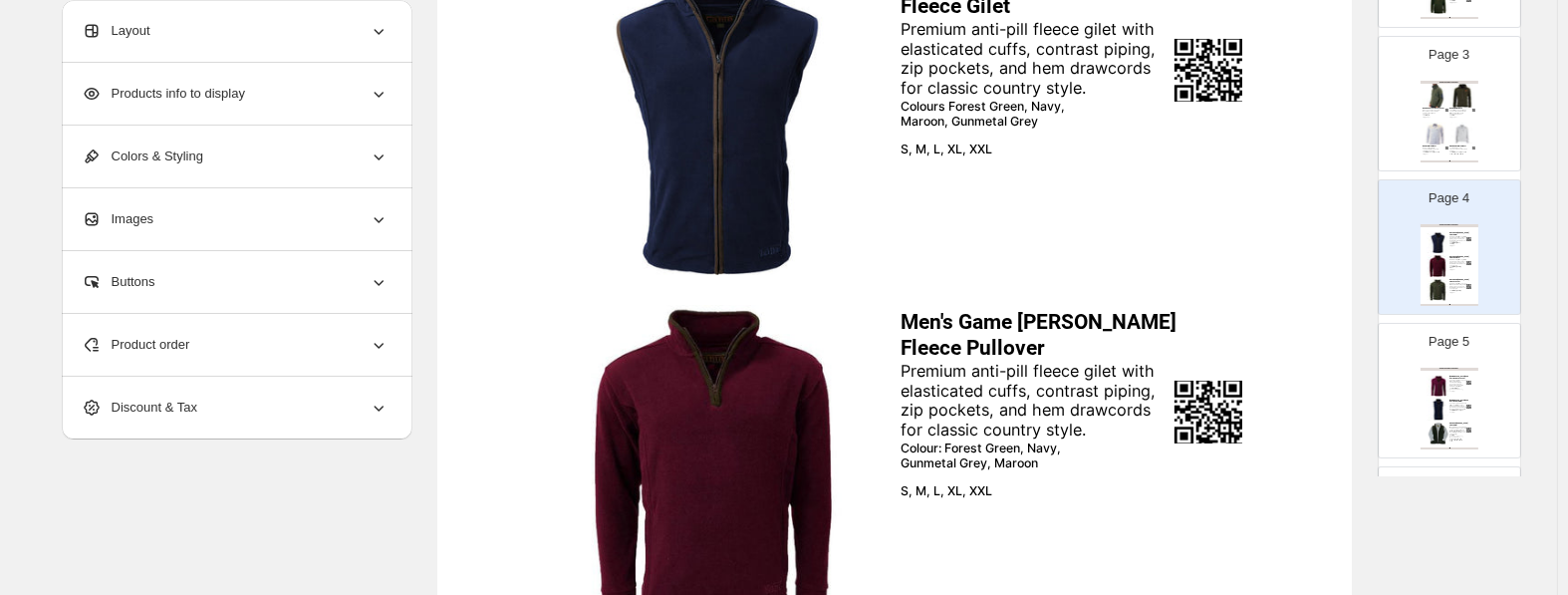 scroll, scrollTop: 722, scrollLeft: 0, axis: vertical 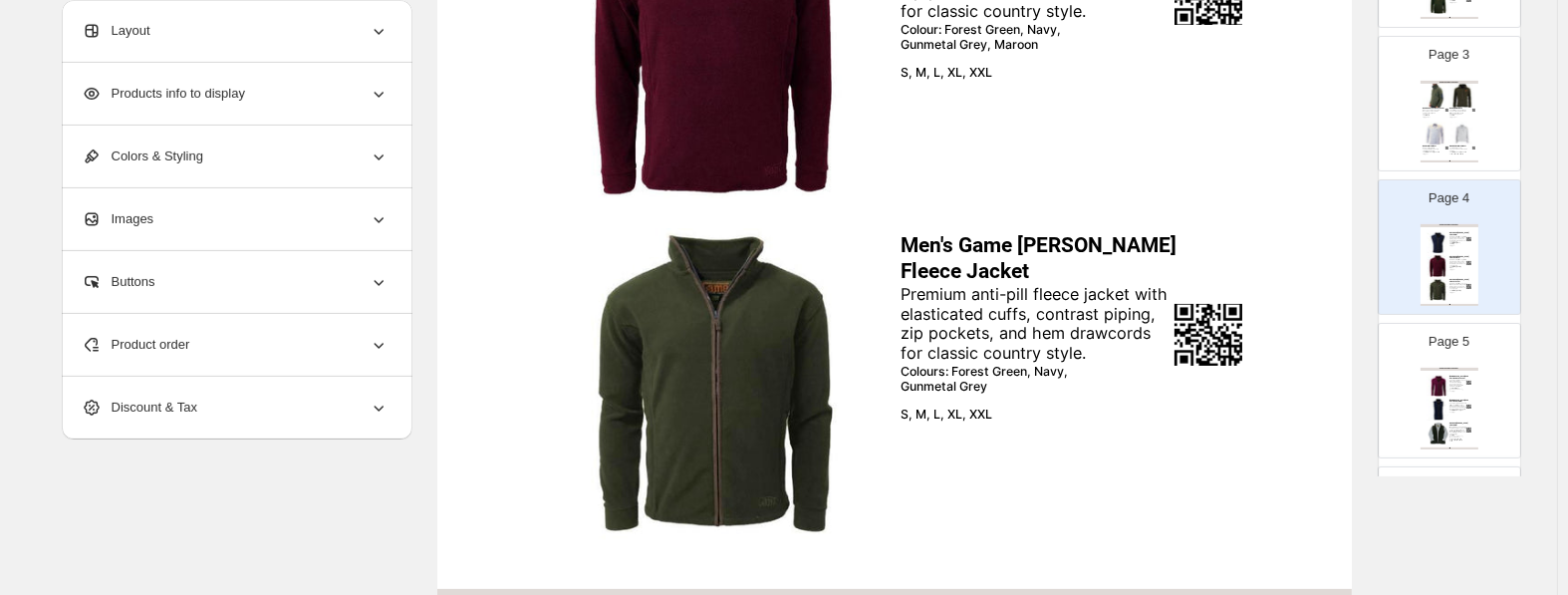 click at bounding box center [1462, 96] 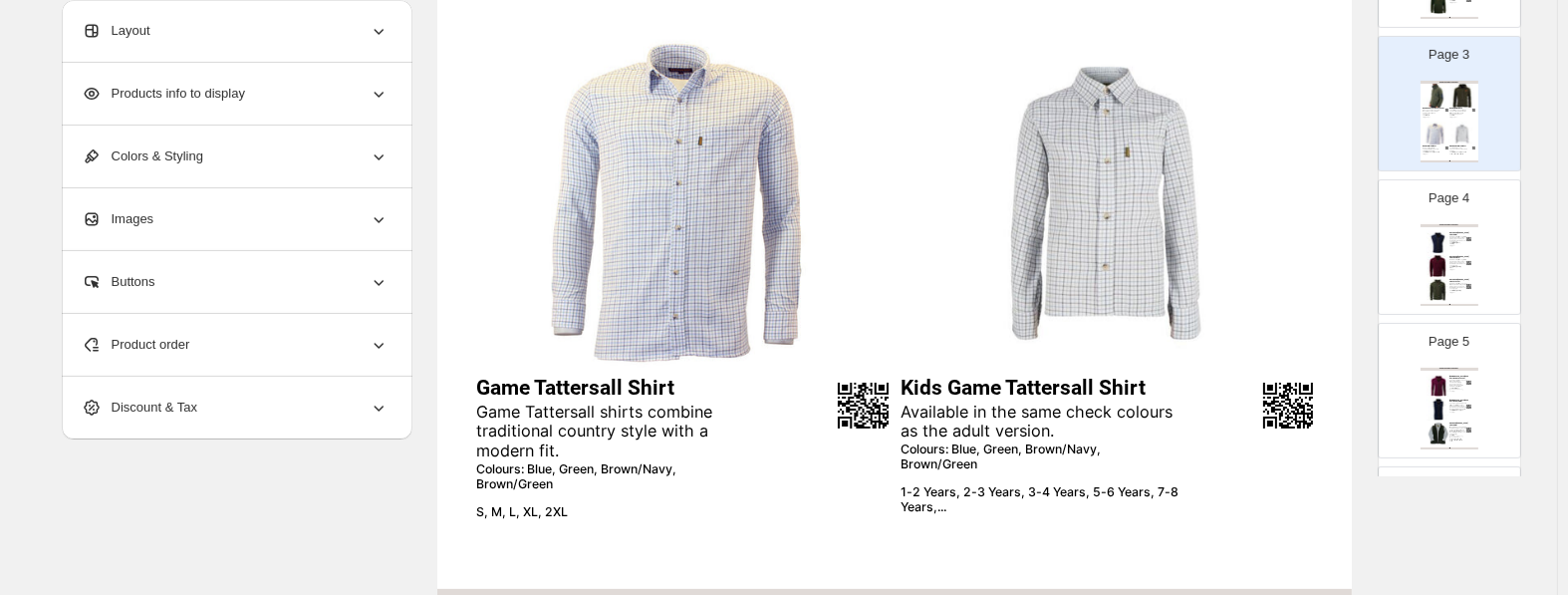 type on "*" 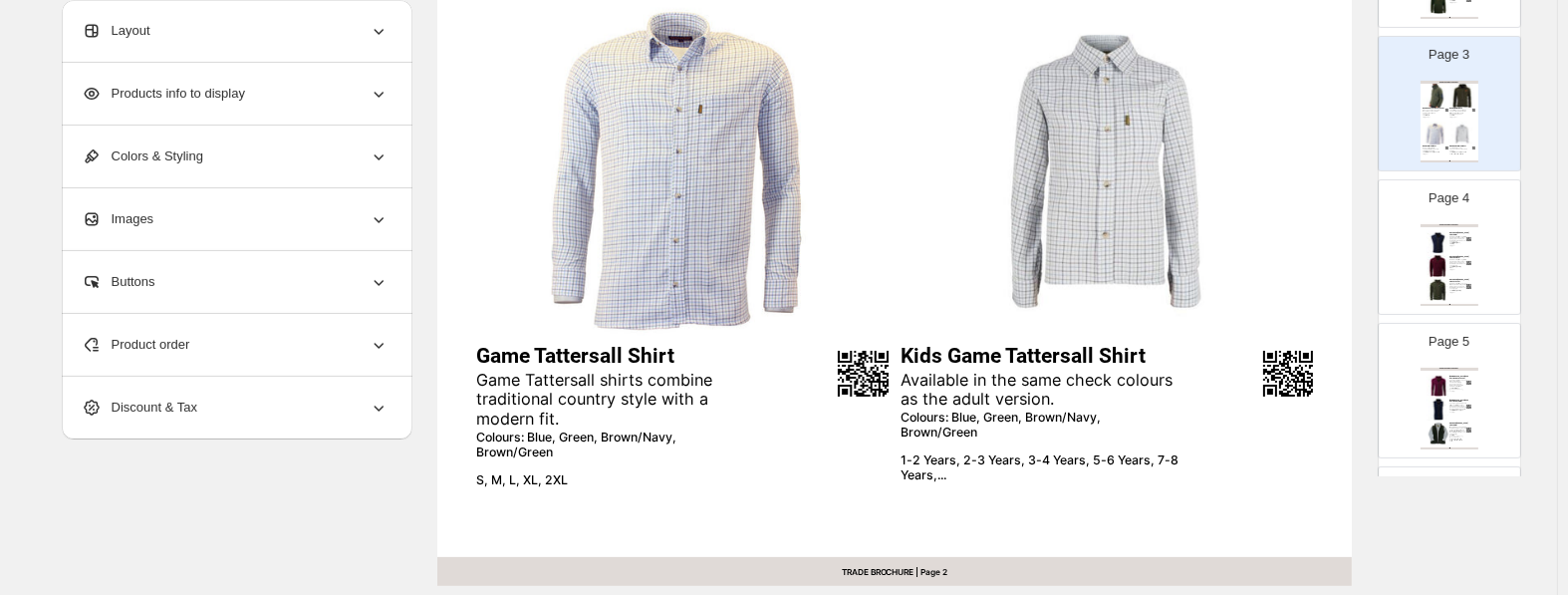 scroll, scrollTop: 722, scrollLeft: 0, axis: vertical 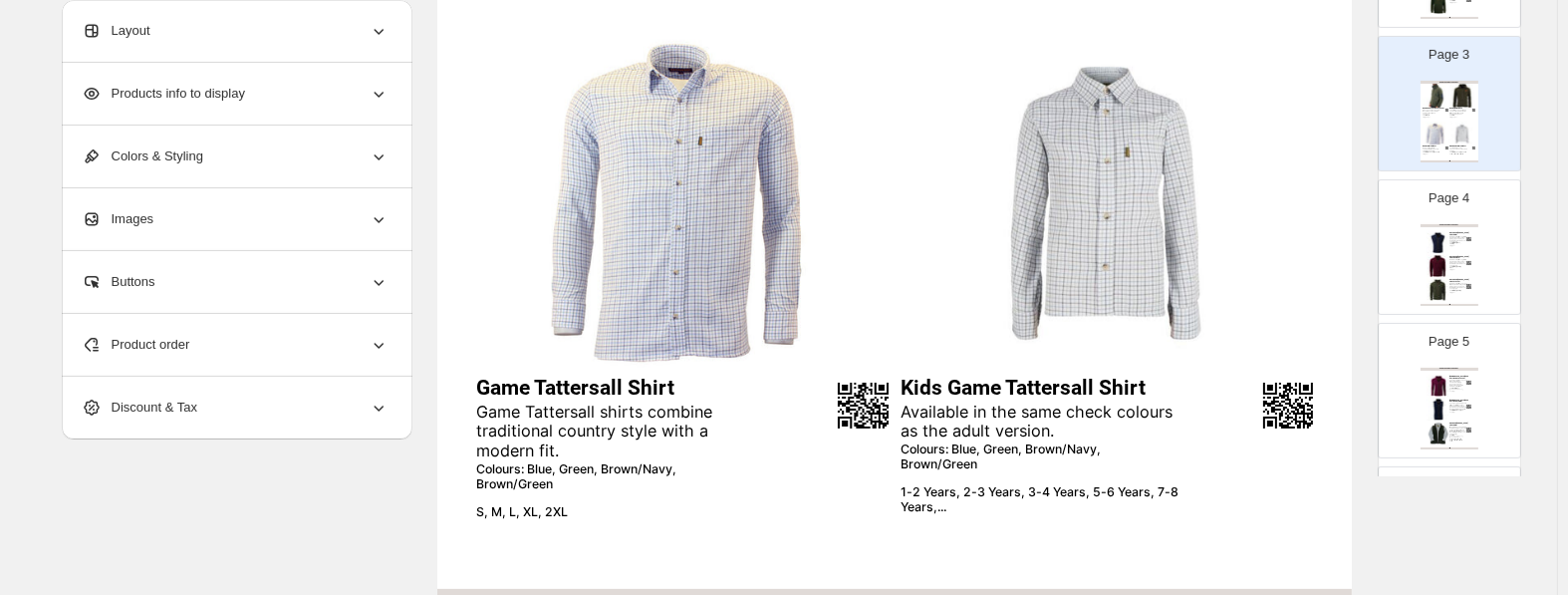 click on "1-2 Years, 2-3 Years, 3-4 Years, 5-6 Years, 7-8 Years,..." at bounding box center [1040, 500] 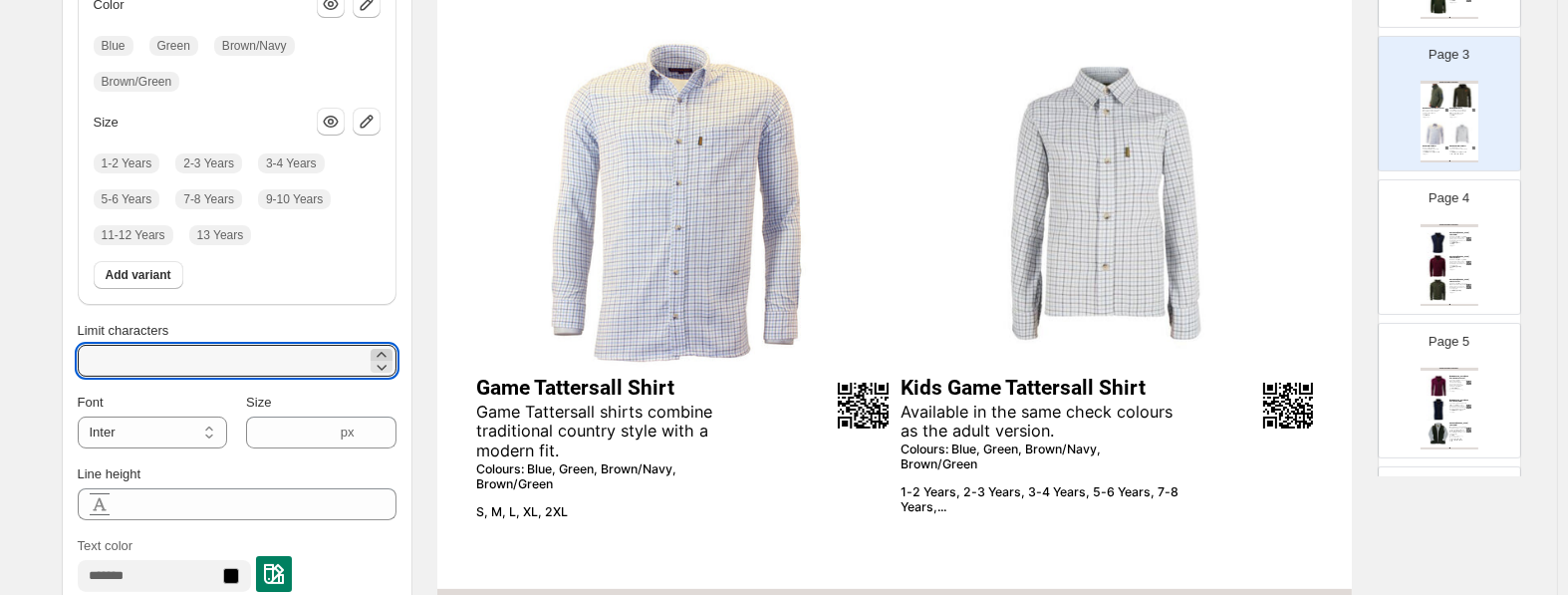 click 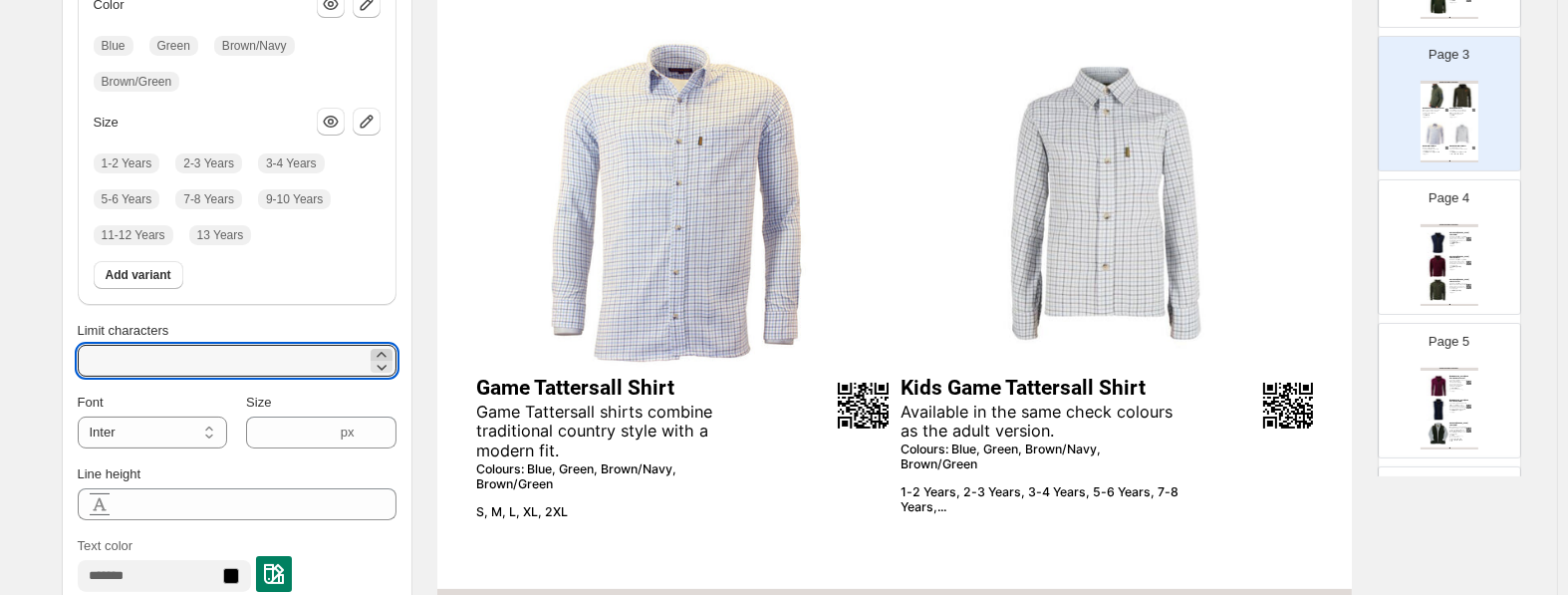 click 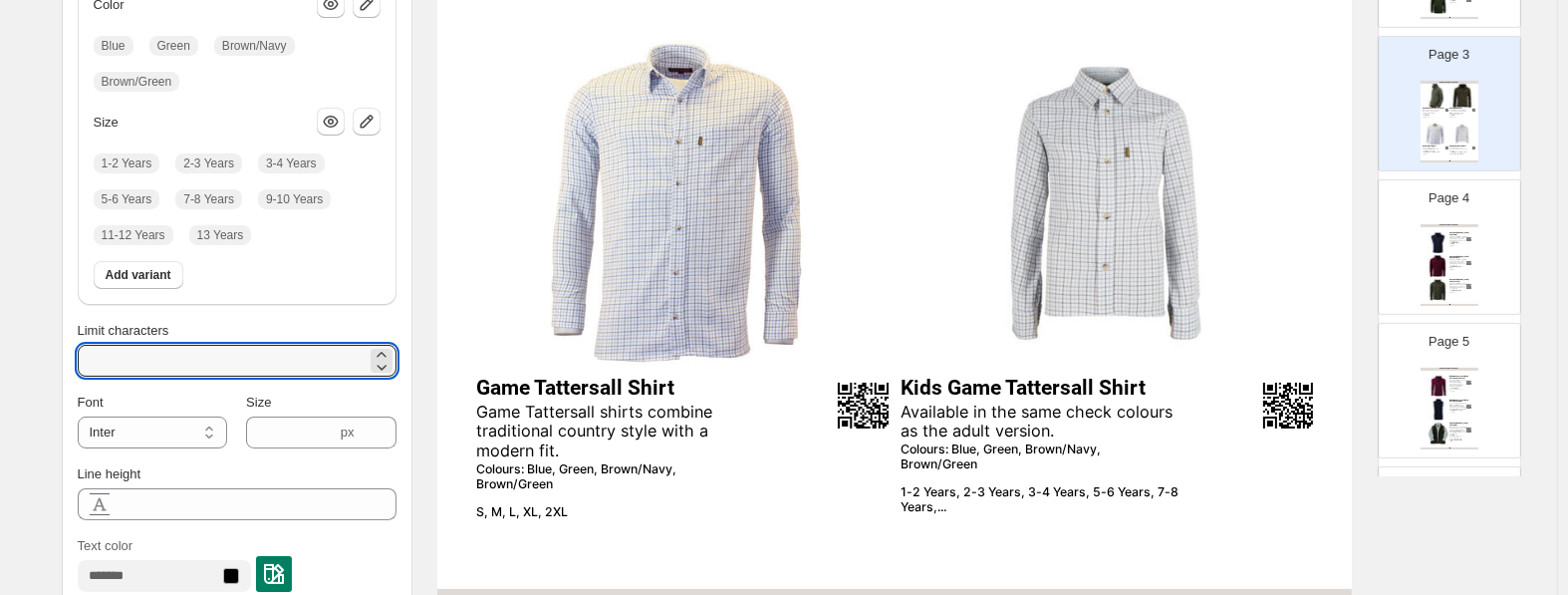 scroll, scrollTop: 303, scrollLeft: 0, axis: vertical 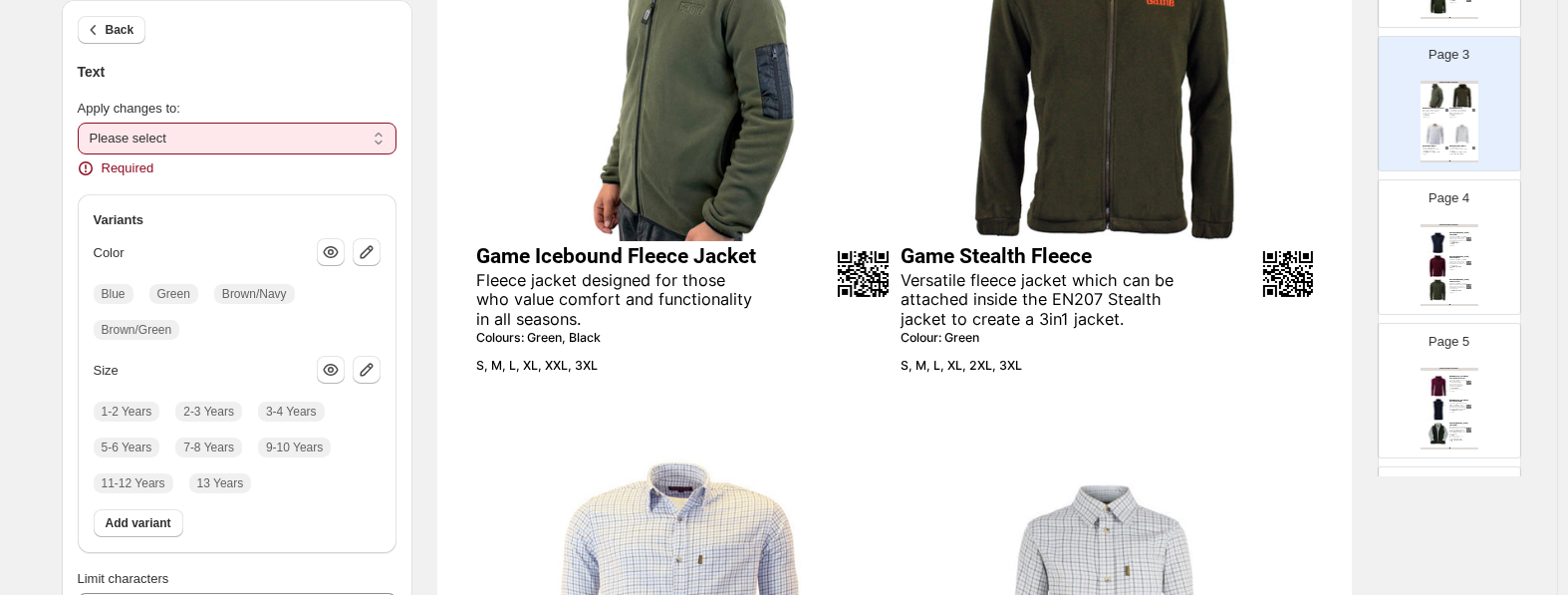 click on "**********" at bounding box center [237, 139] 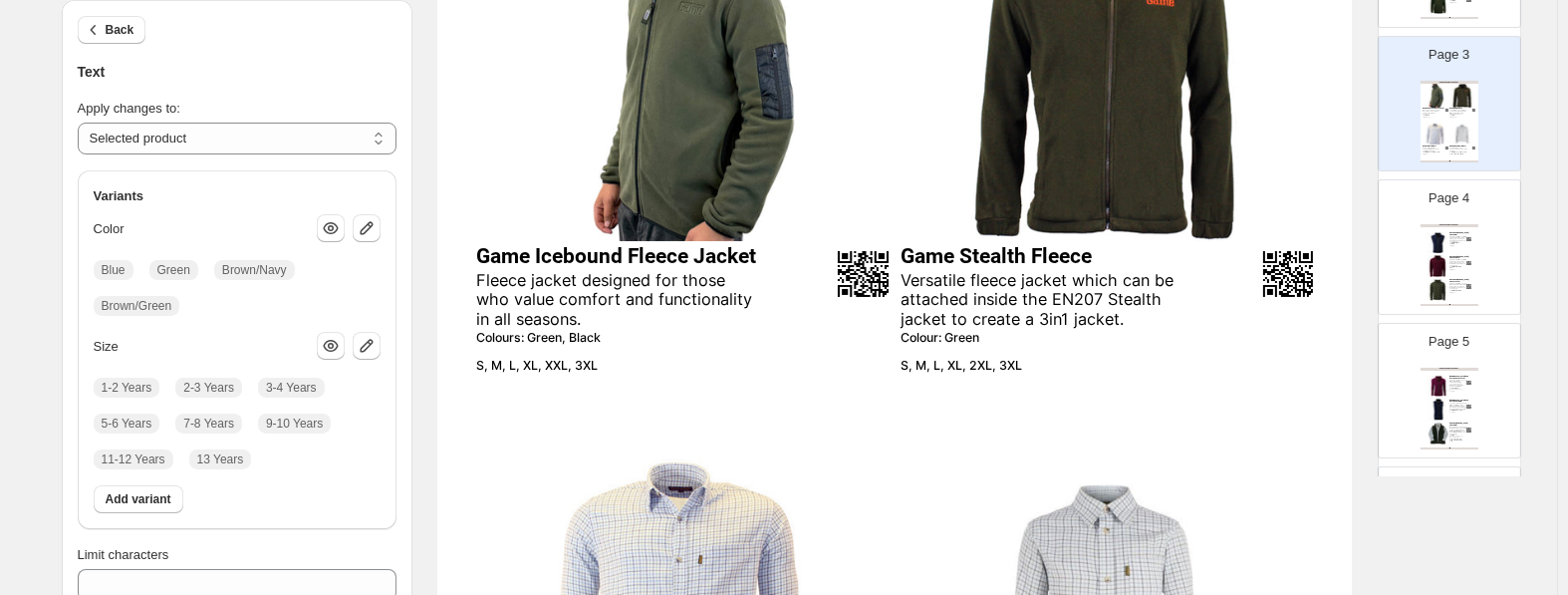 scroll, scrollTop: 722, scrollLeft: 0, axis: vertical 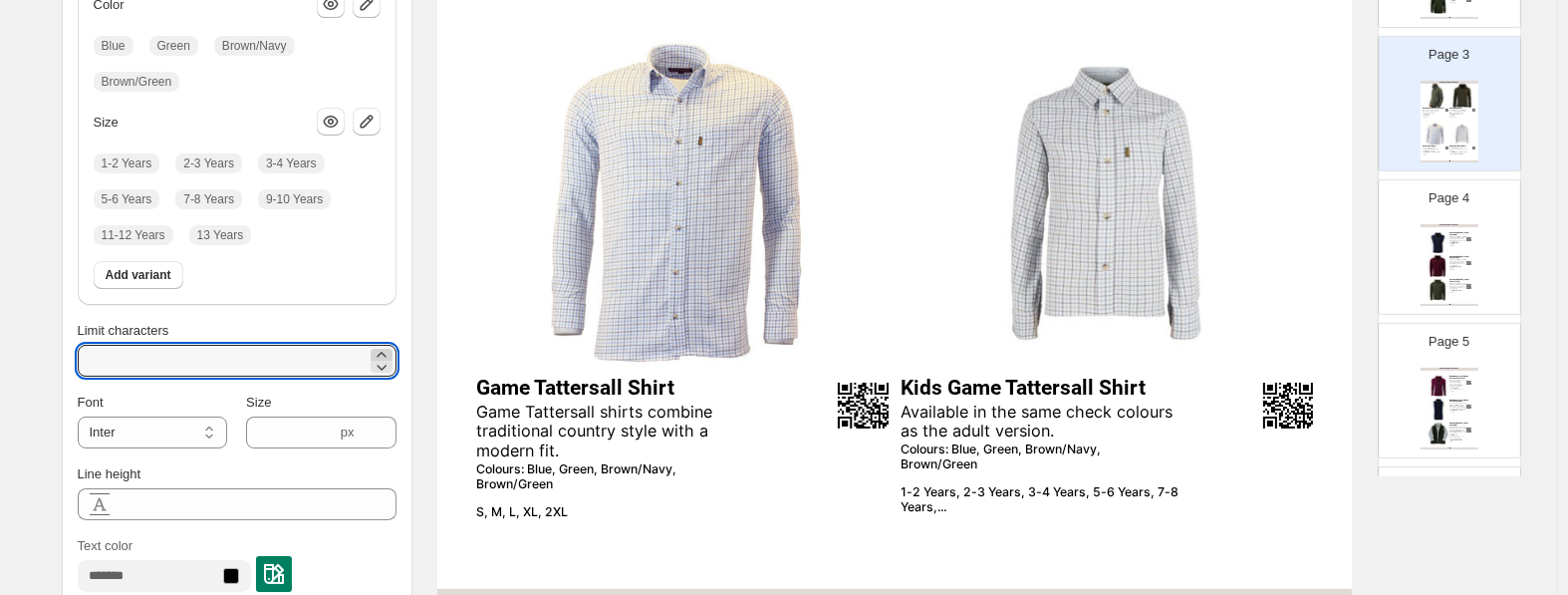 click 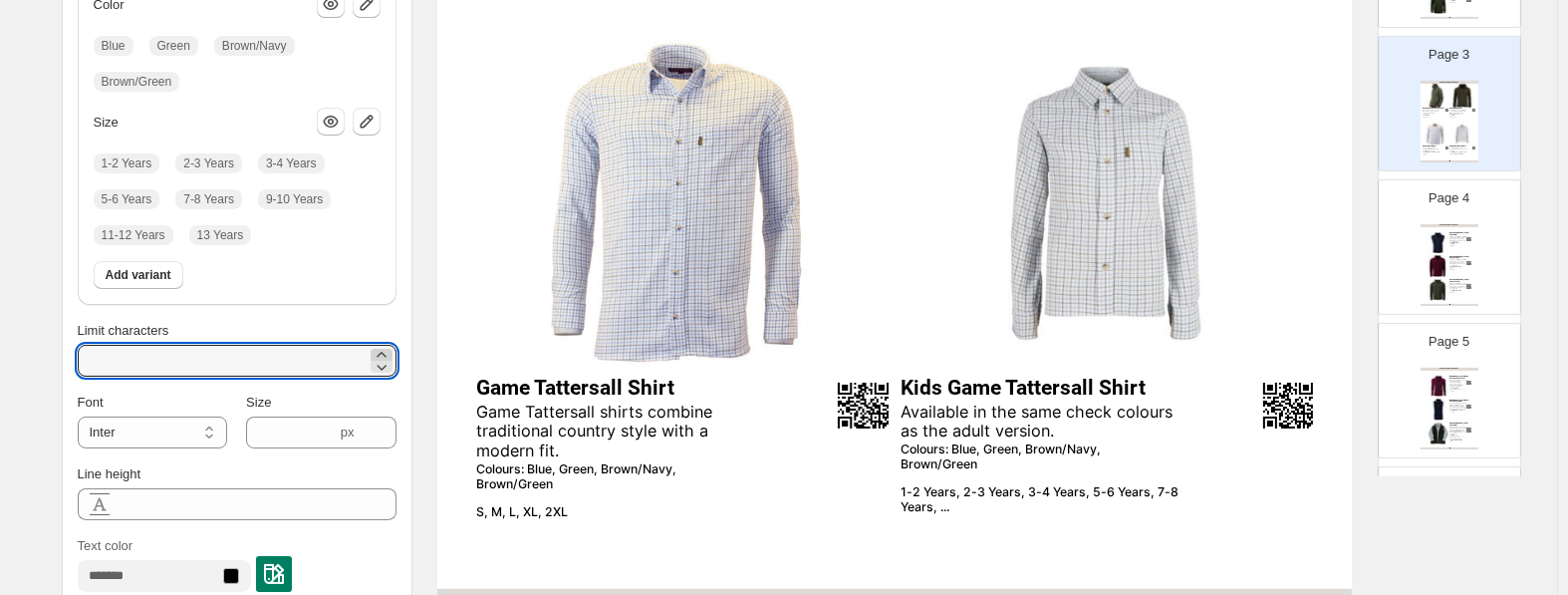 click 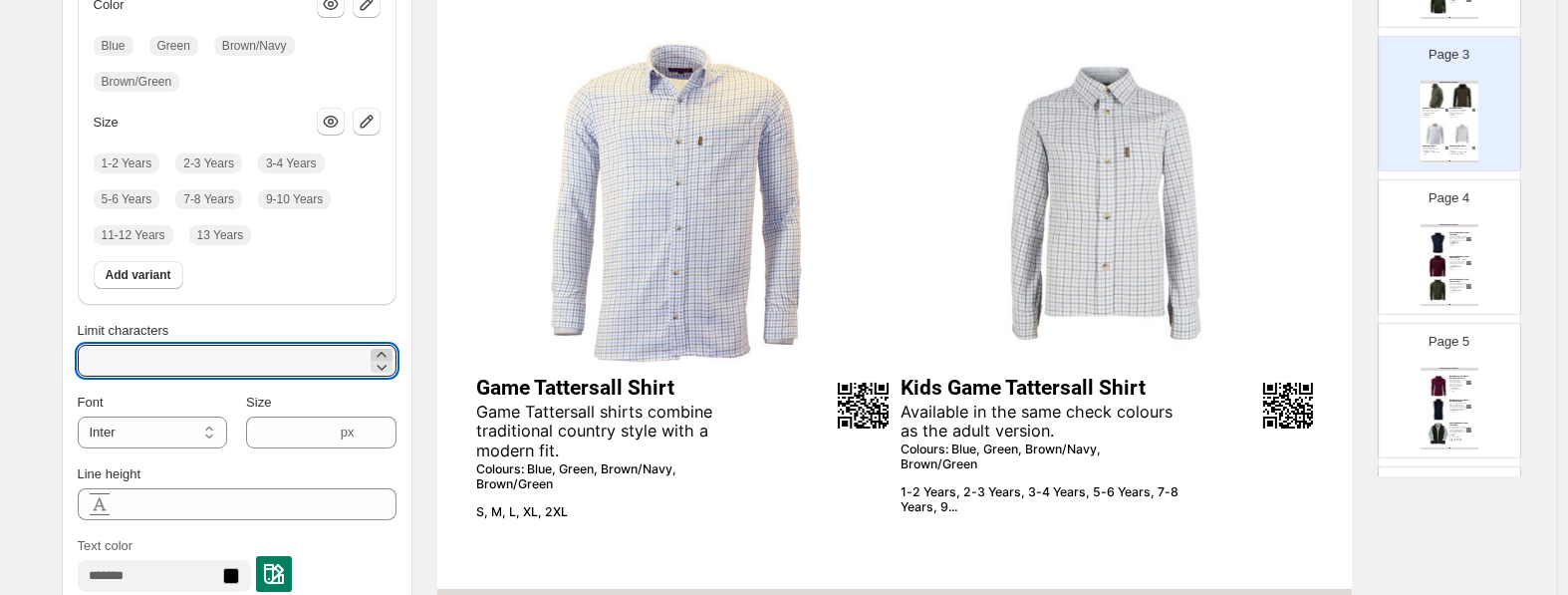 click 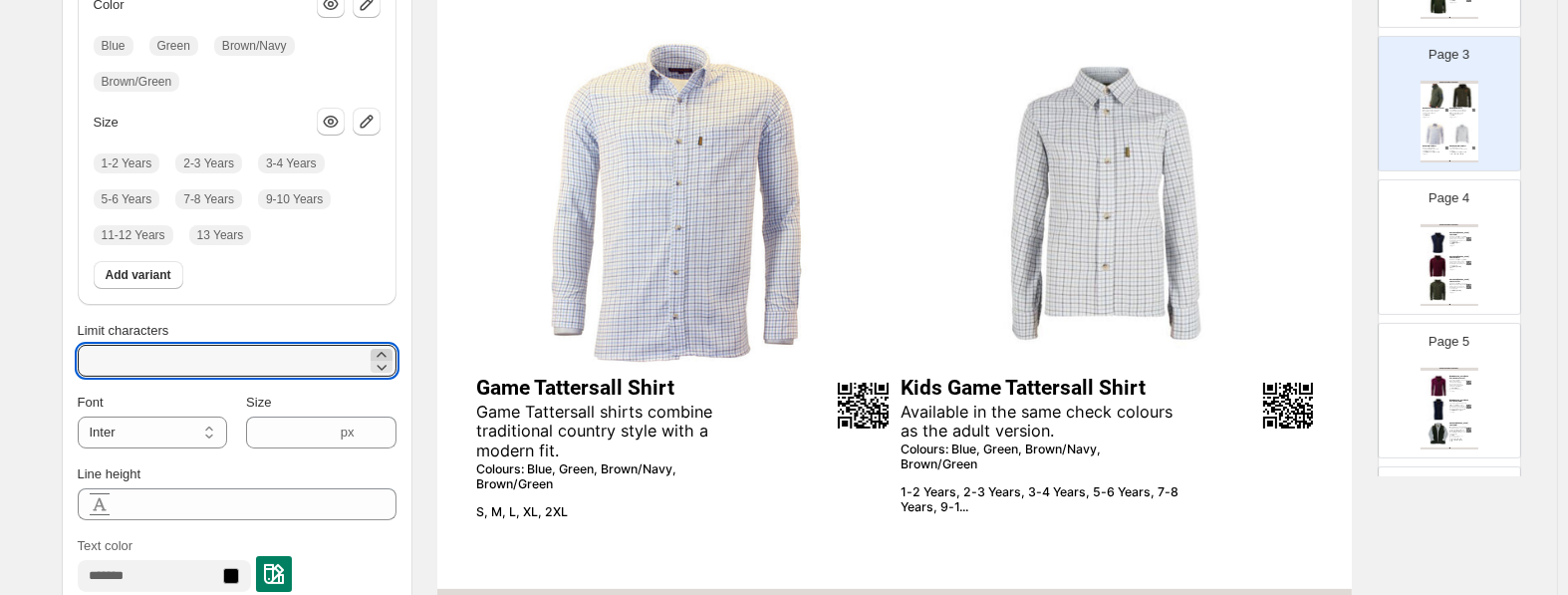click 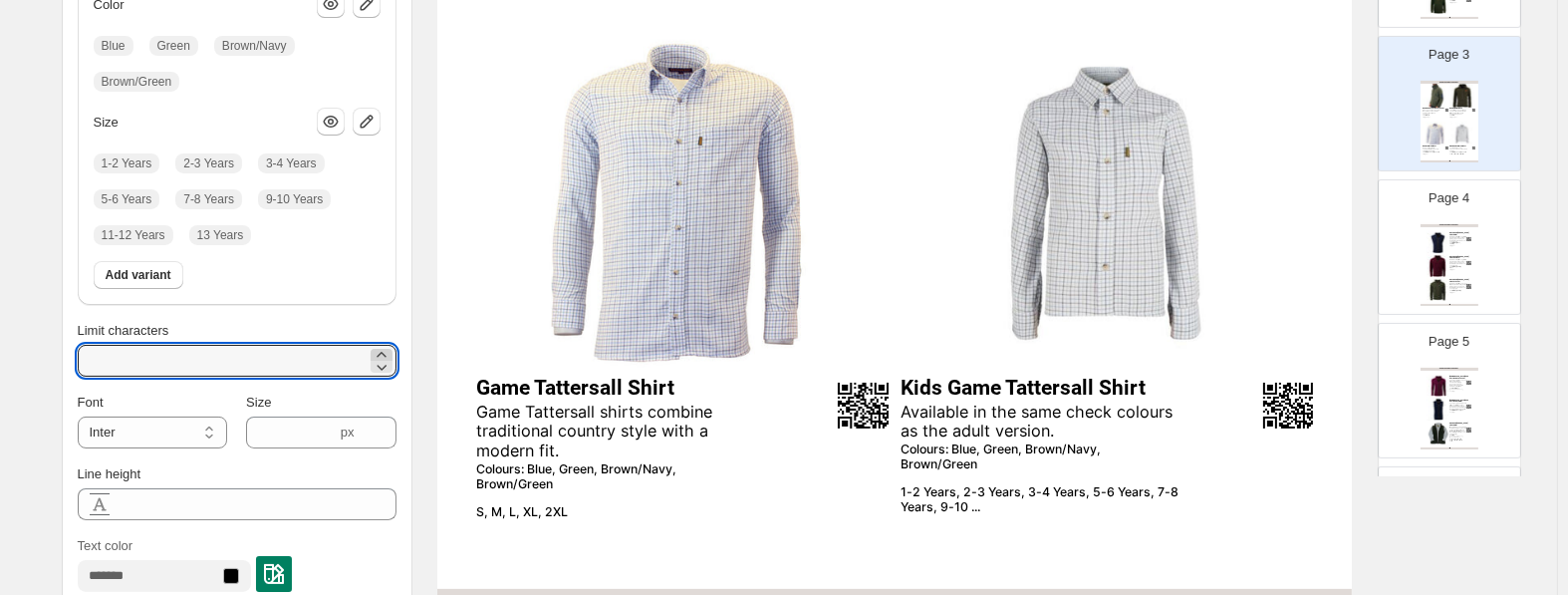 click 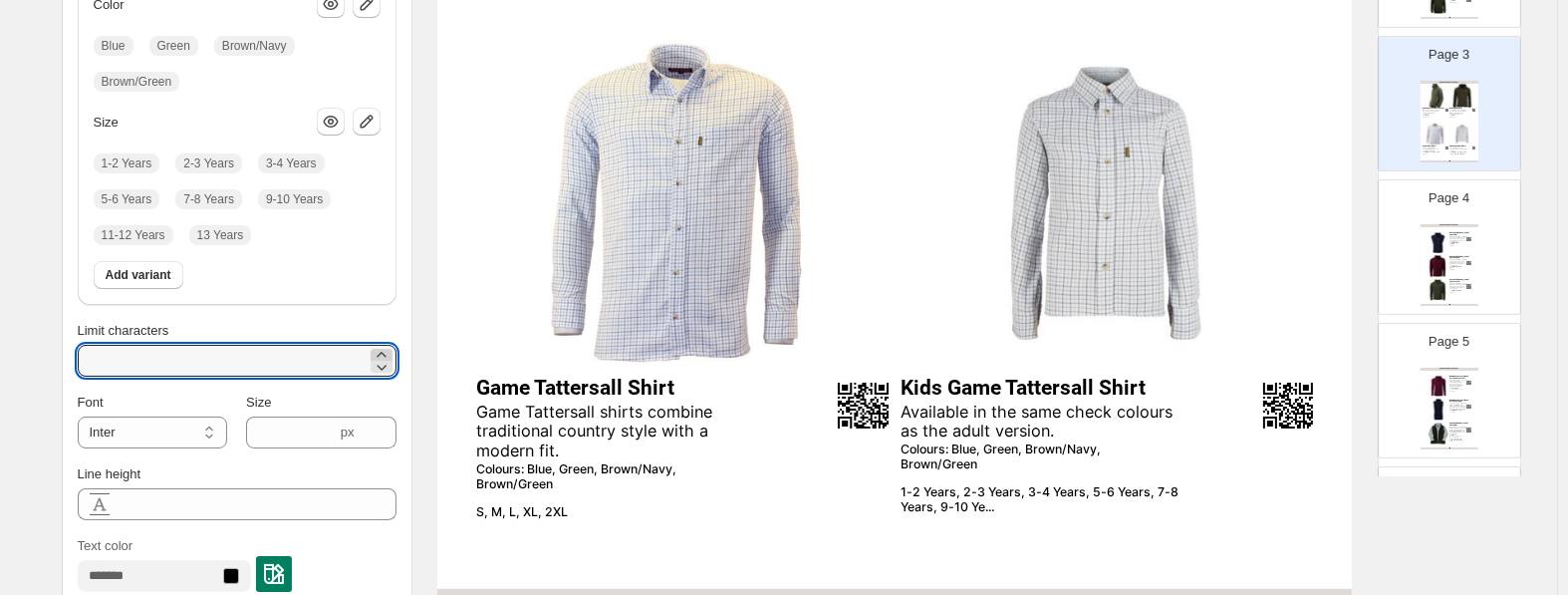 click 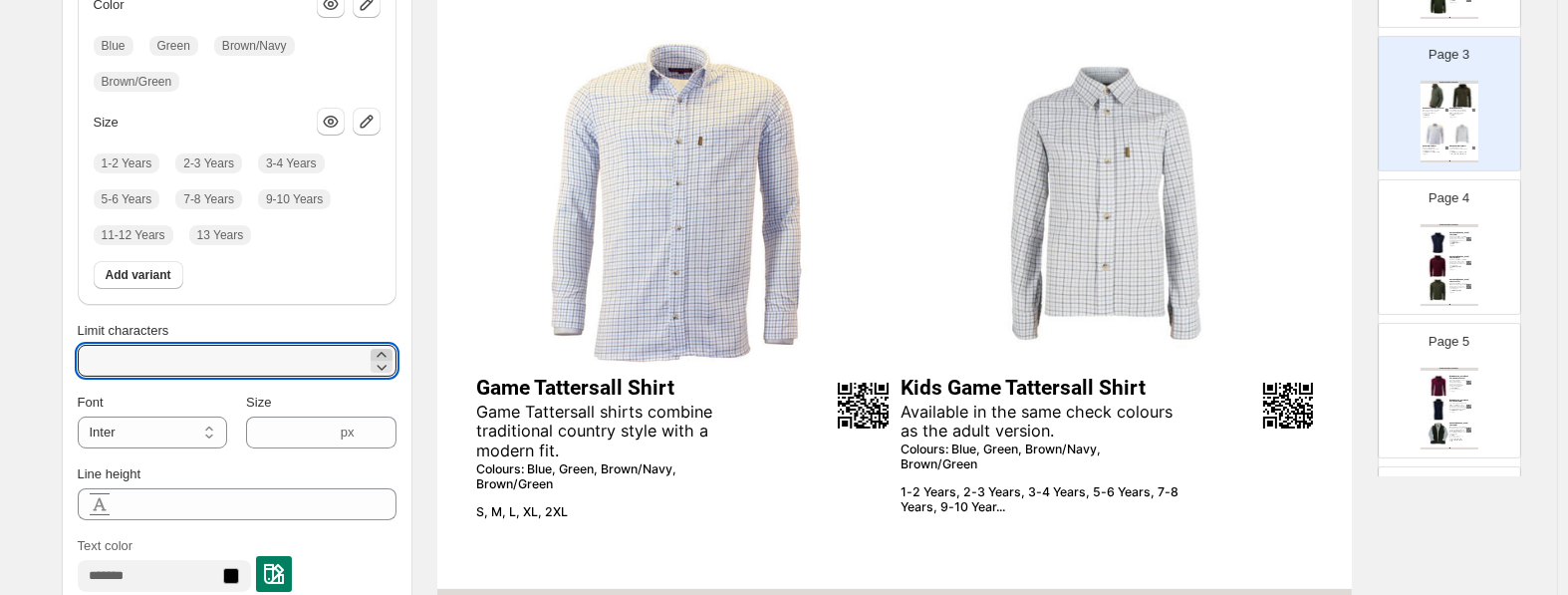 click 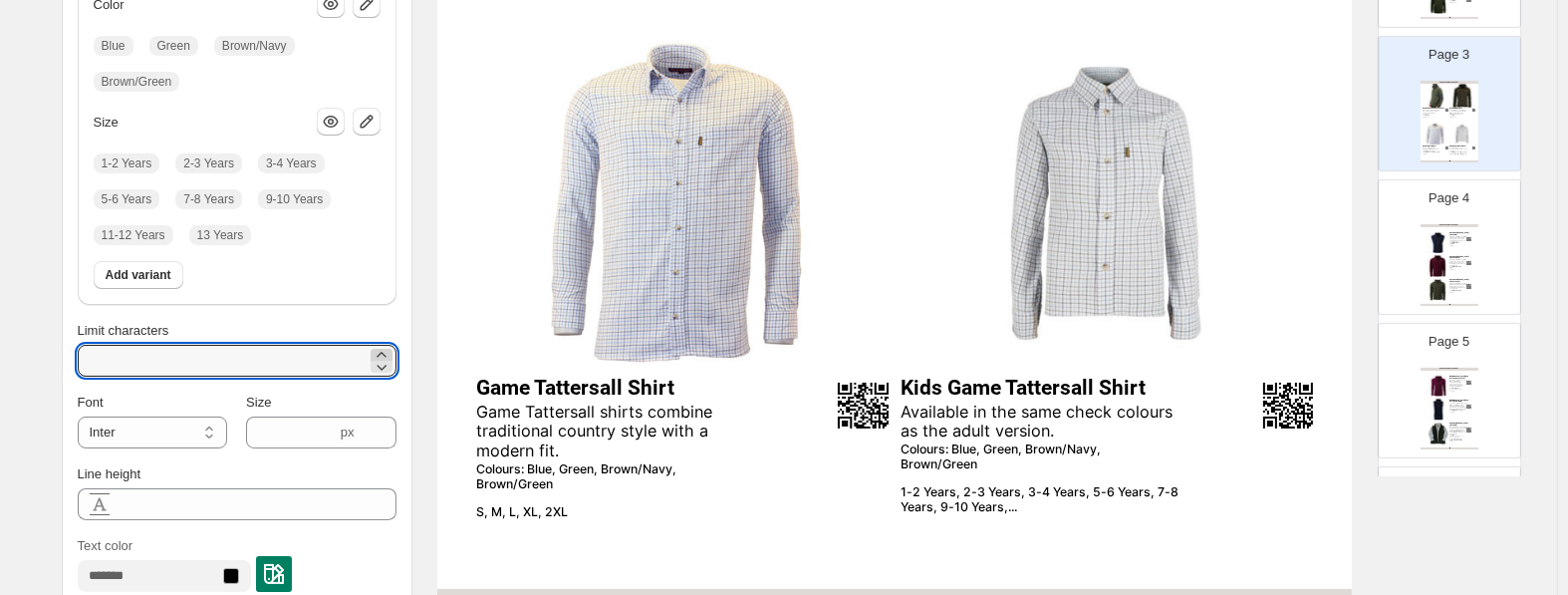 click 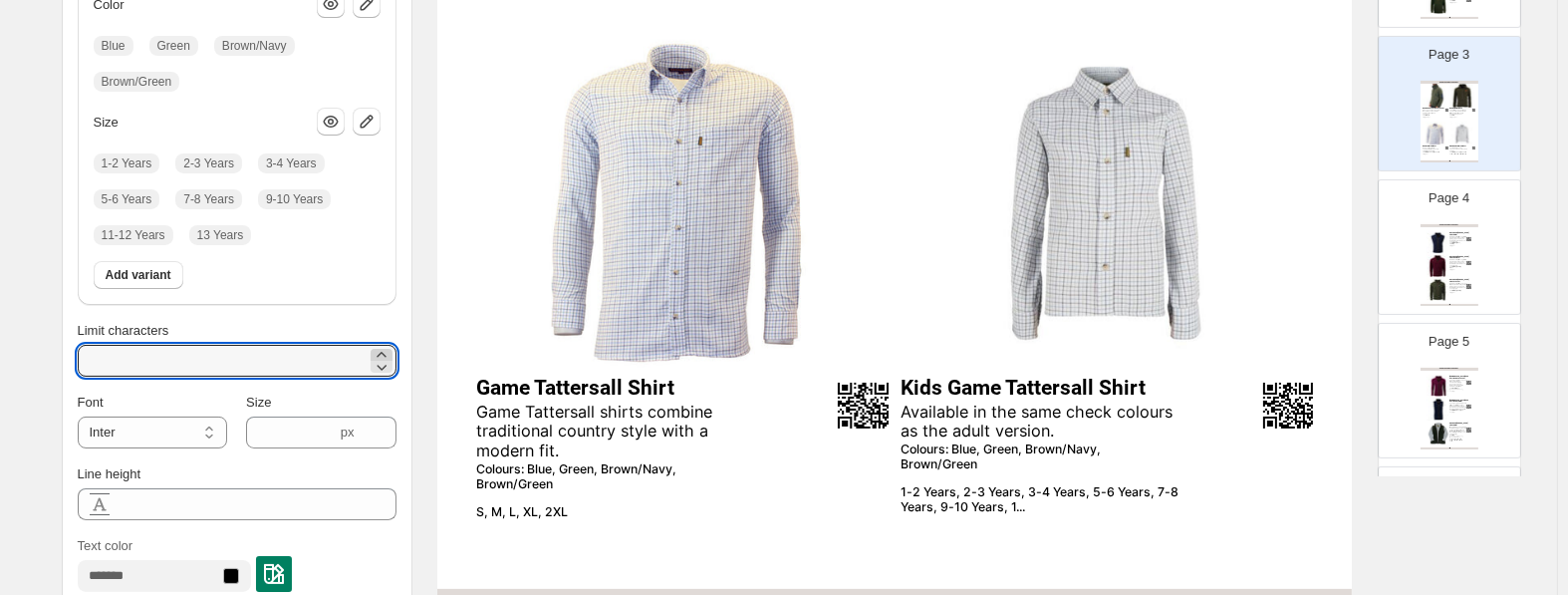 click 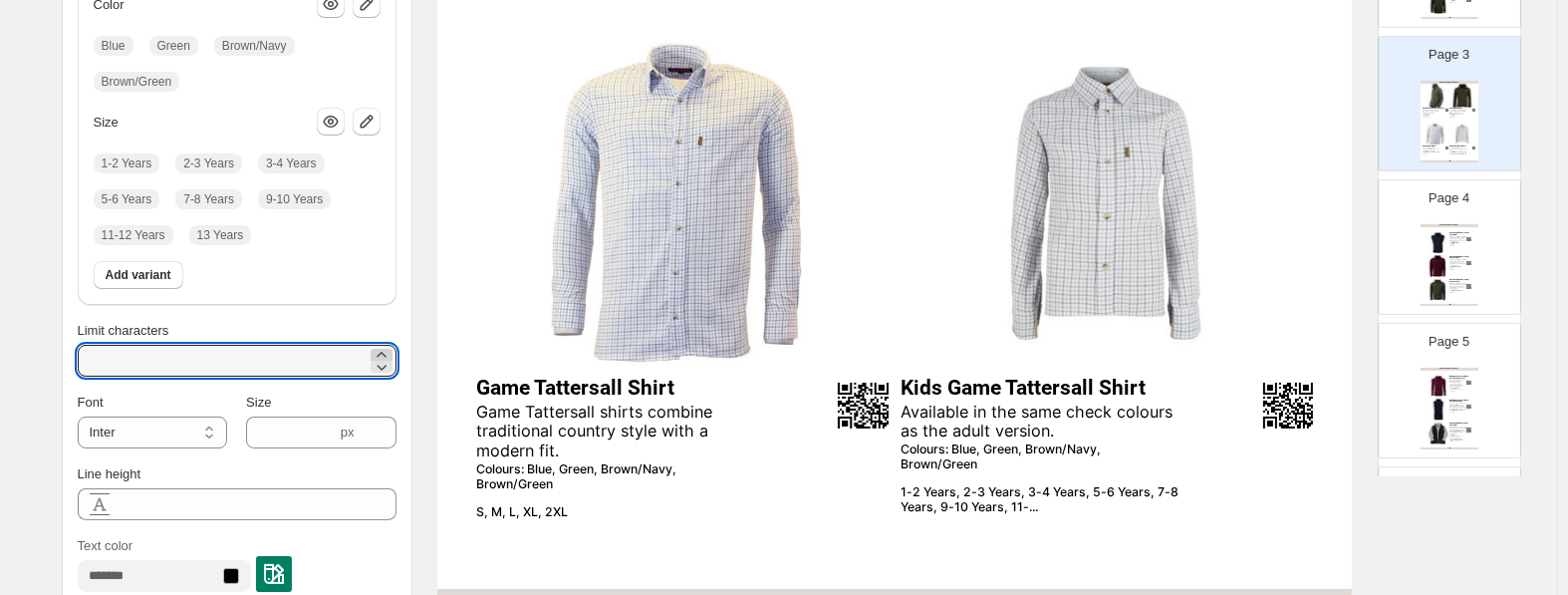 click 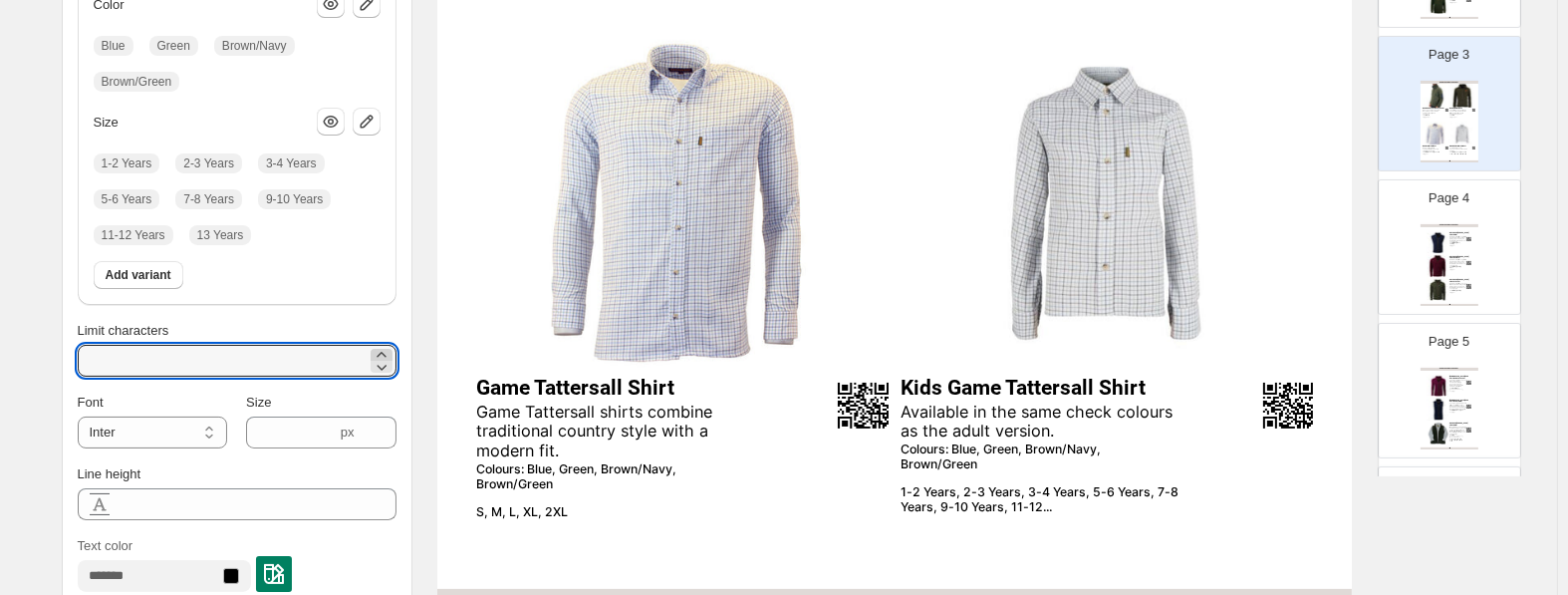 click 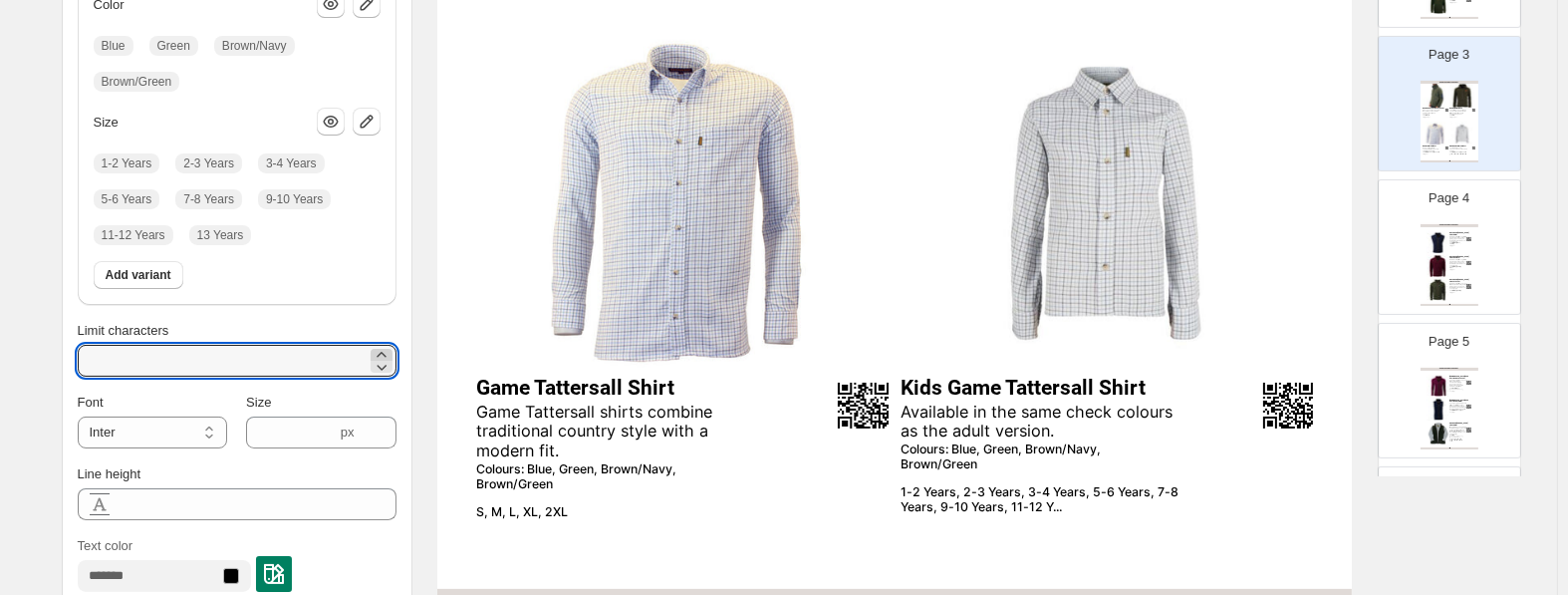 click 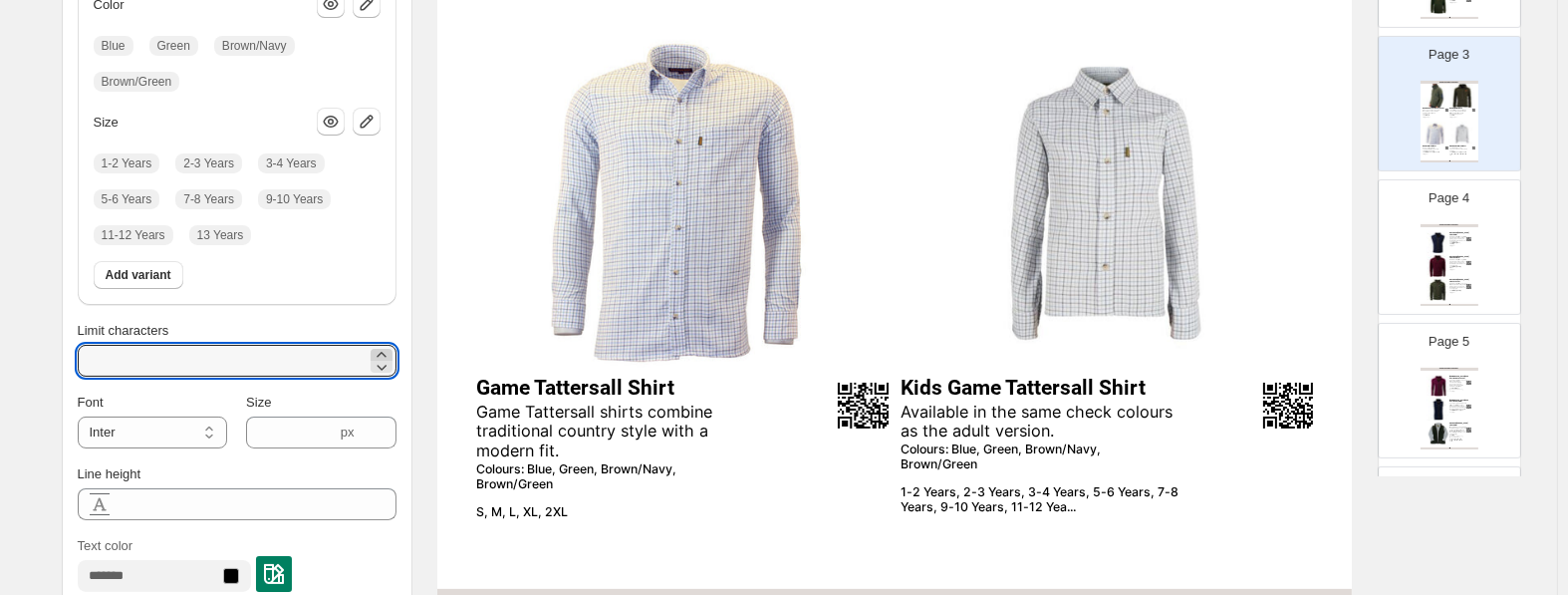 click 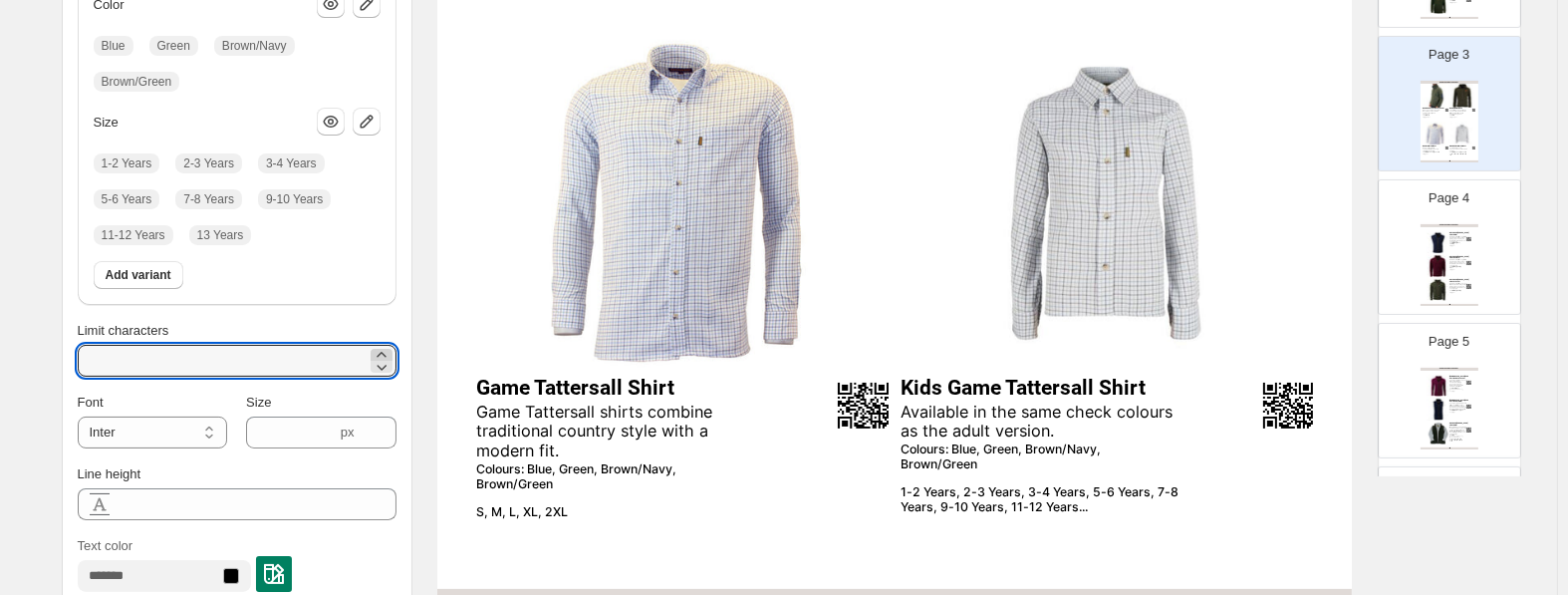 click 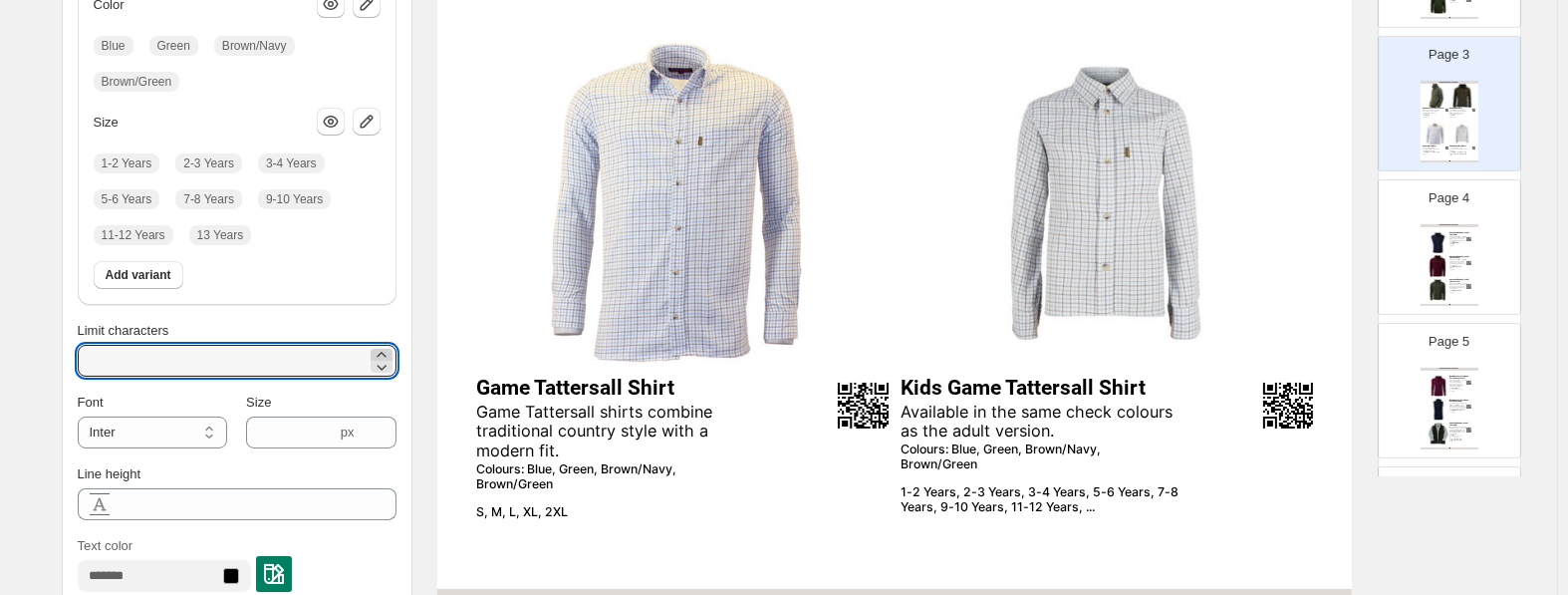 click 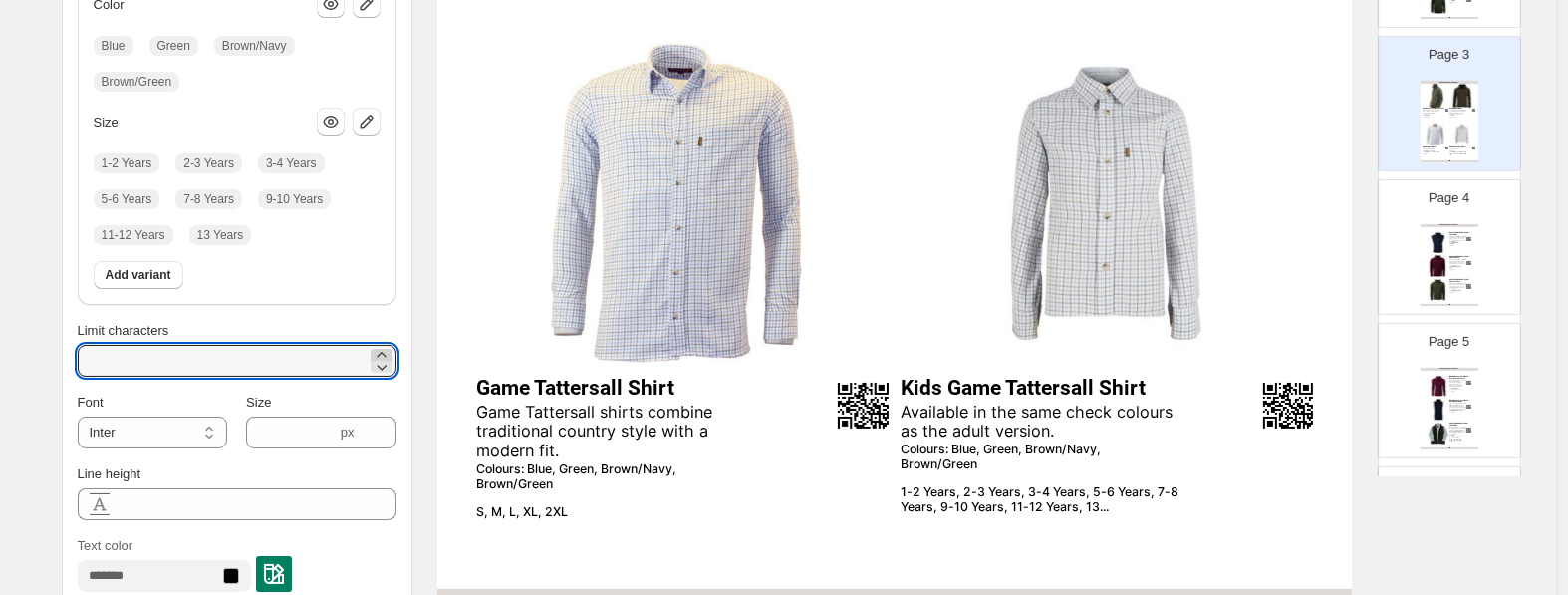 click 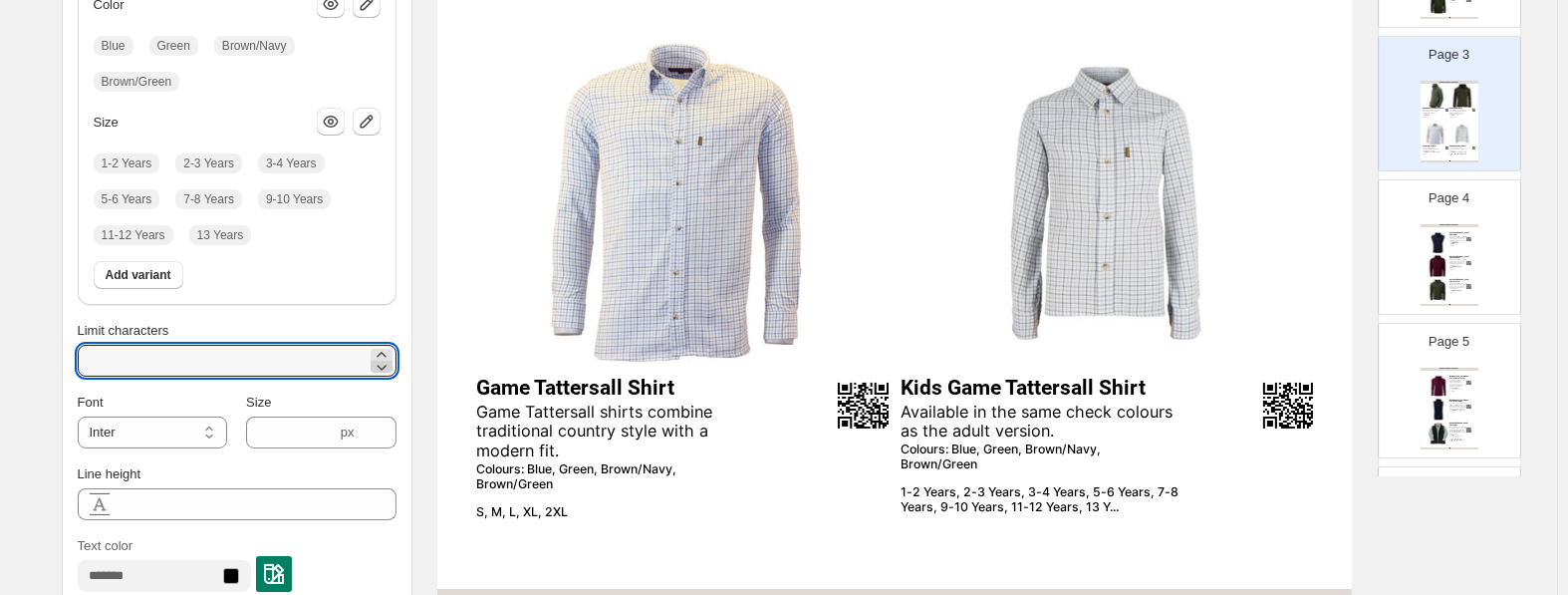 click at bounding box center [382, 361] 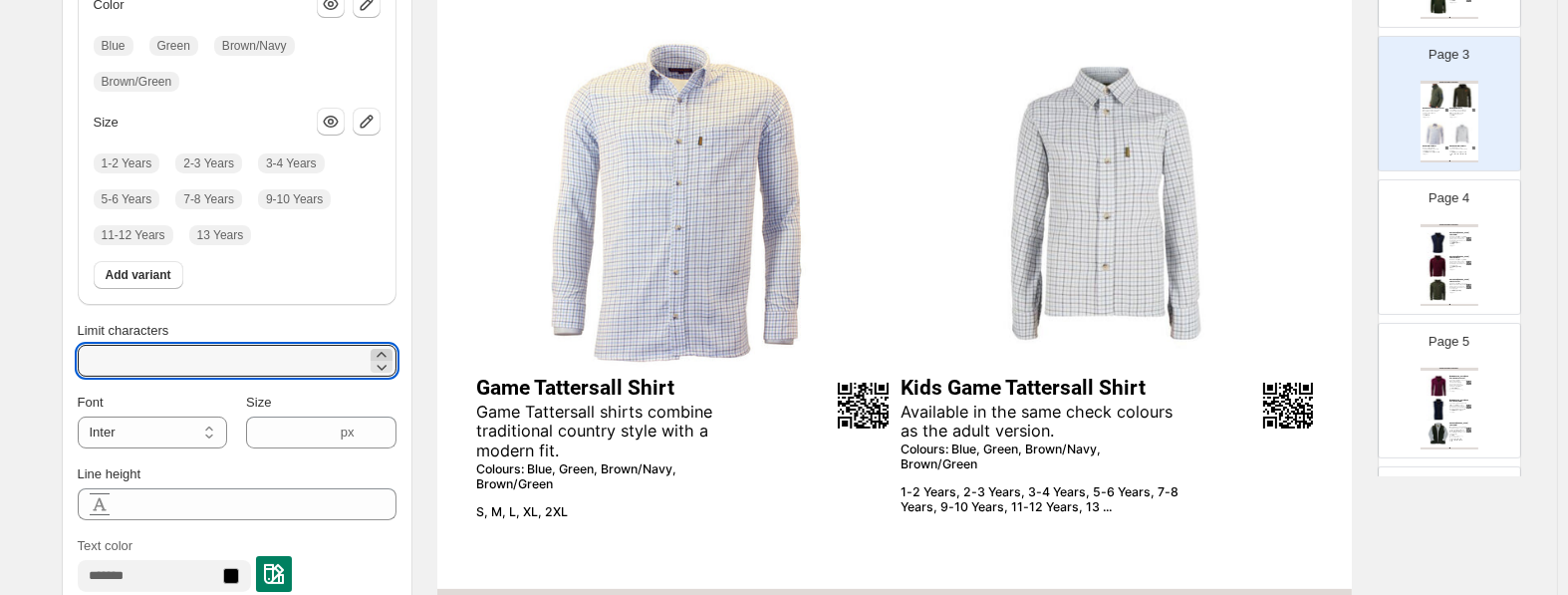 click at bounding box center (382, 361) 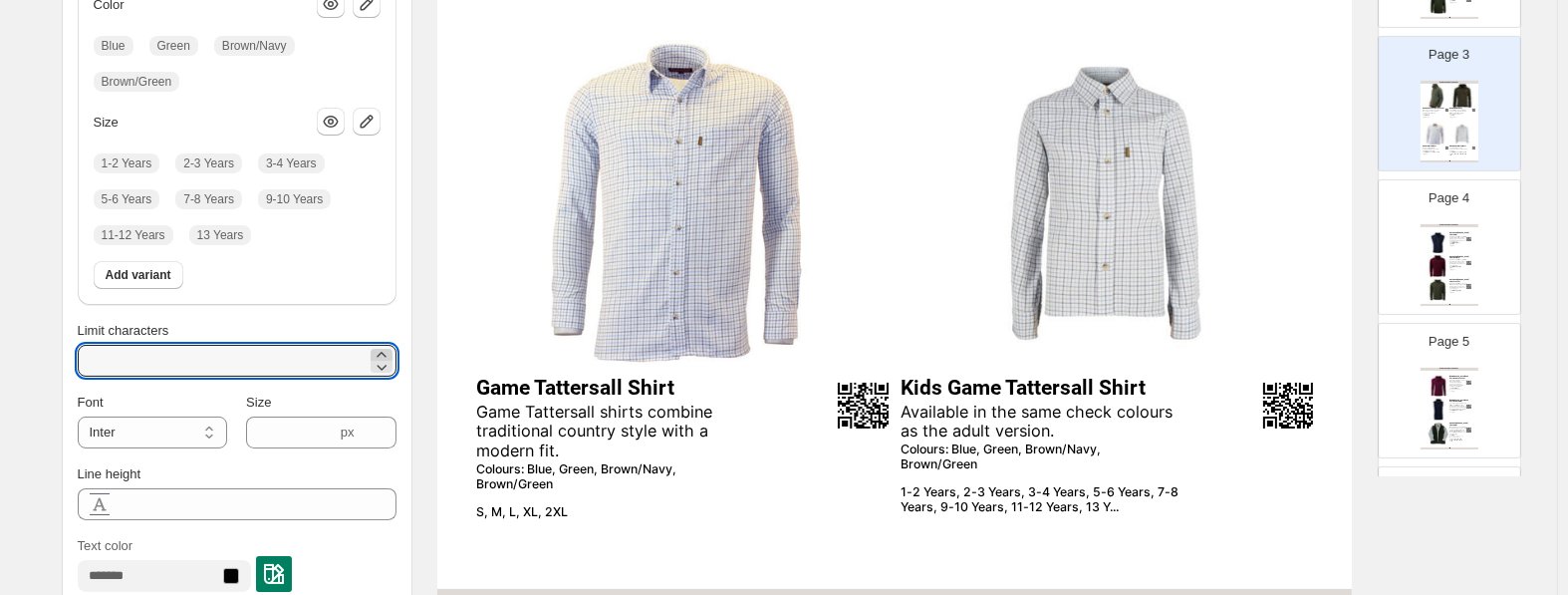 click 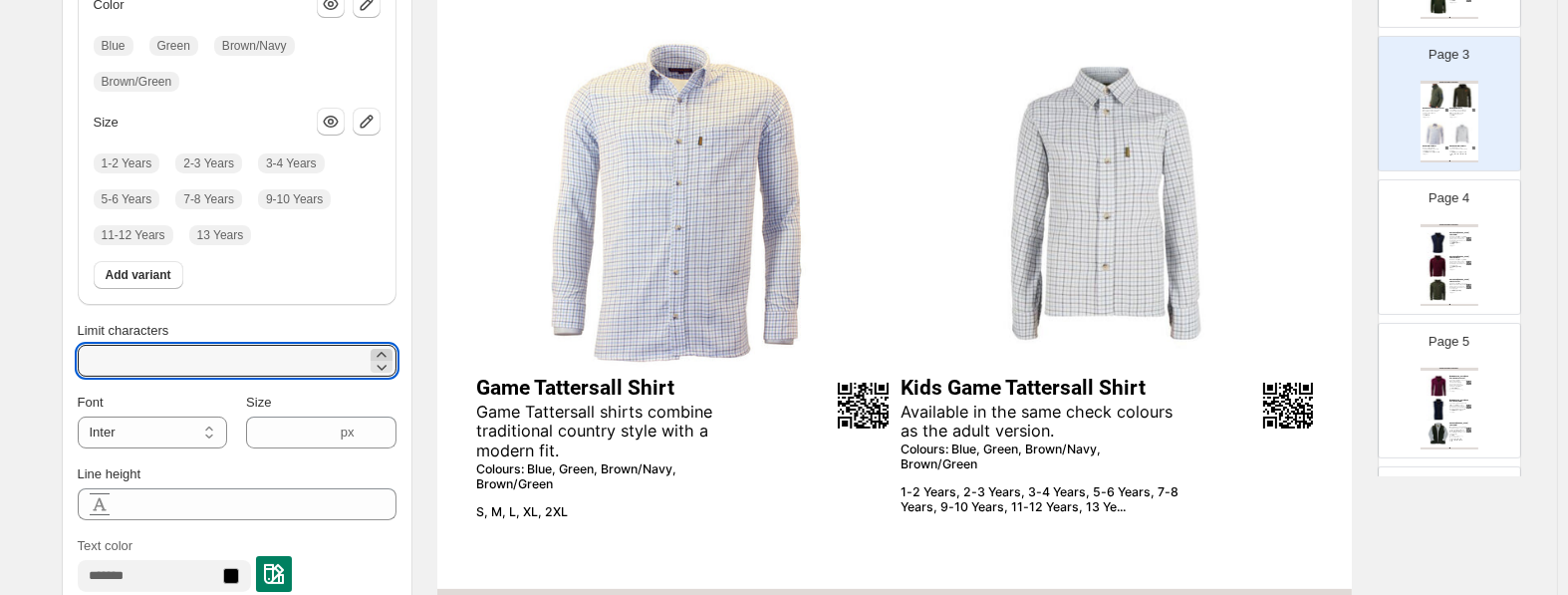 click 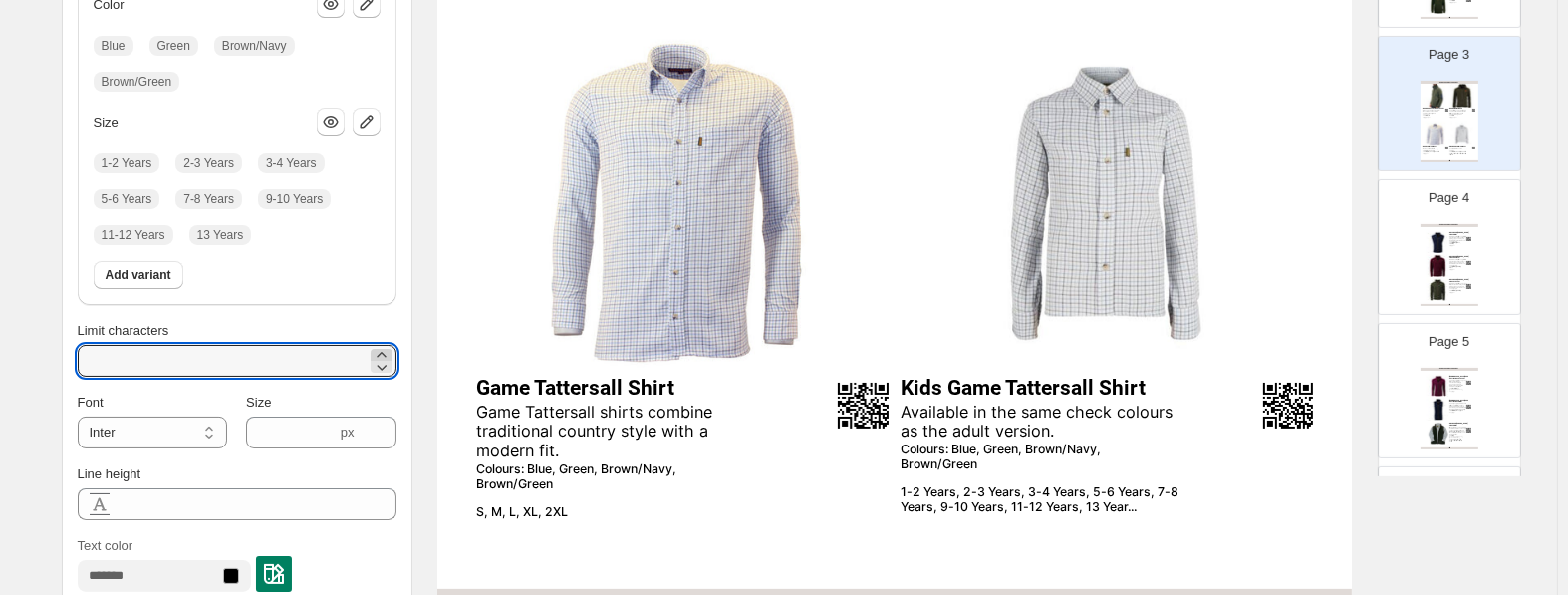 click 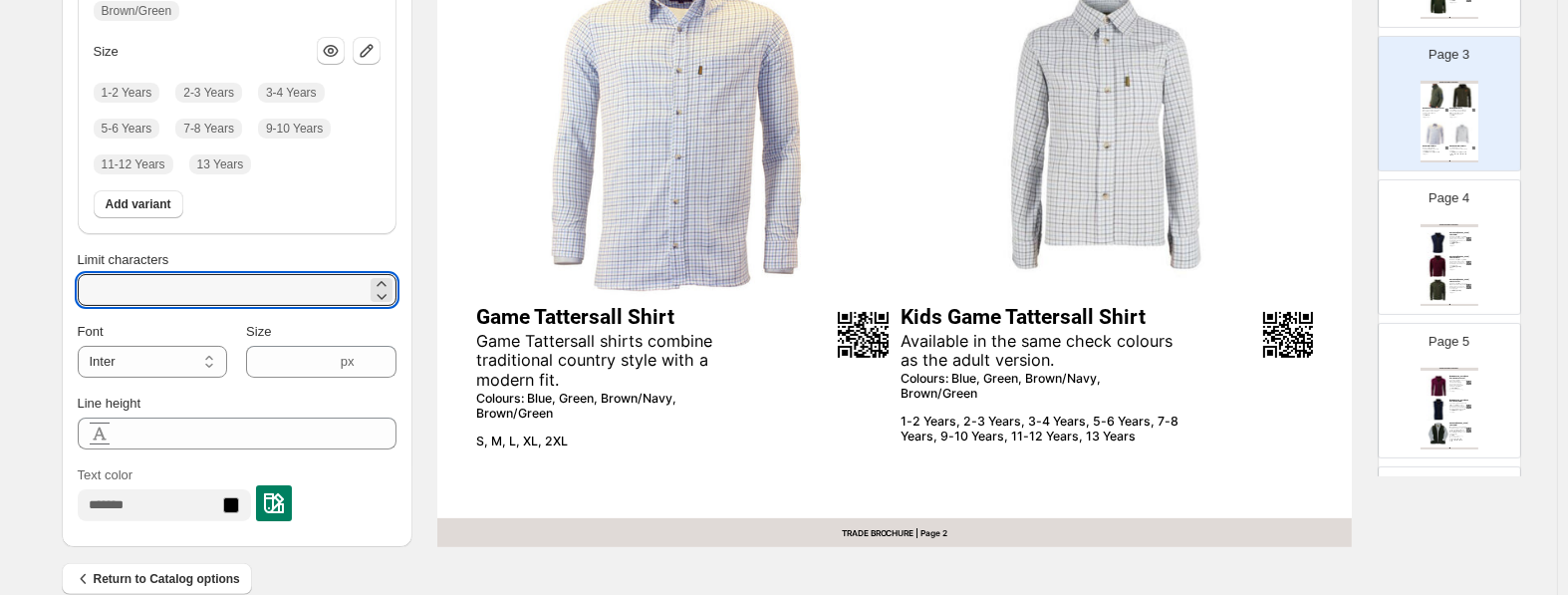 scroll, scrollTop: 826, scrollLeft: 0, axis: vertical 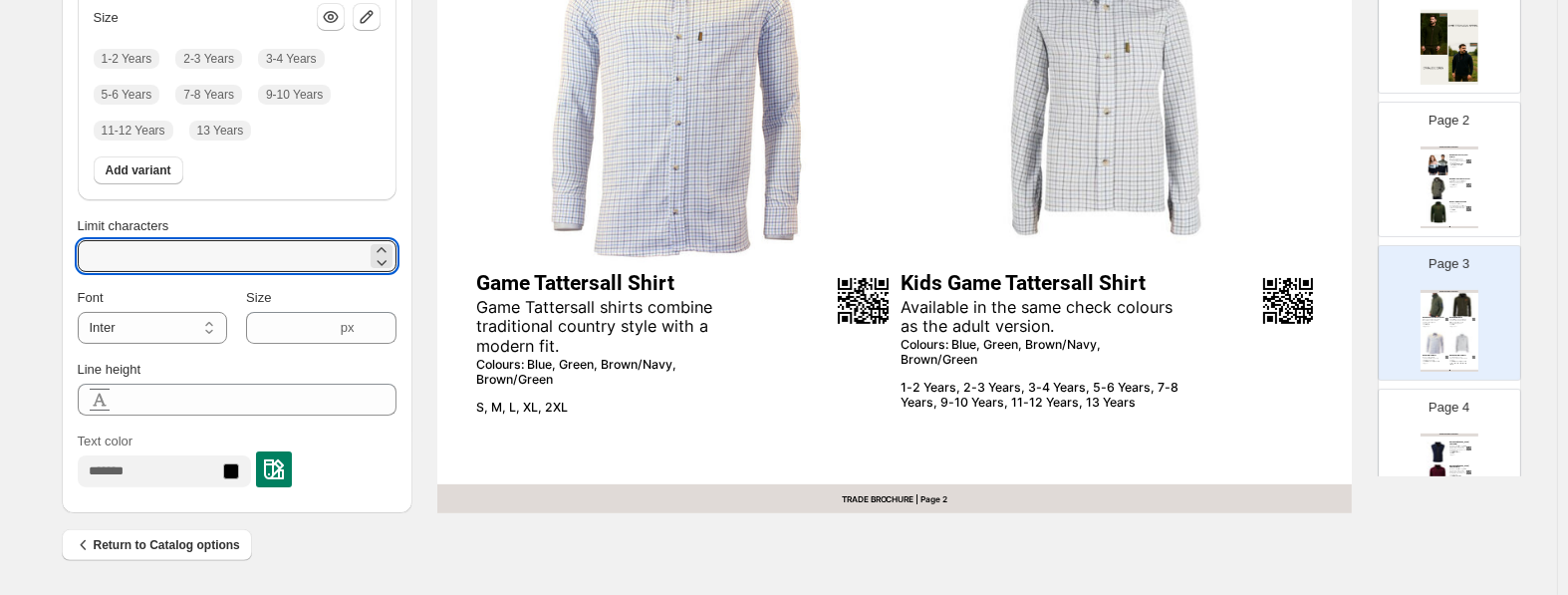 click on "Game Berwick Fleece Jacket
Anti-pill fleece jacket, fully lined with faux suede patches and zipped pockets.
Colour: Olive / Brown S, M, L, XL, XXL, 3XL" at bounding box center (1460, 182) 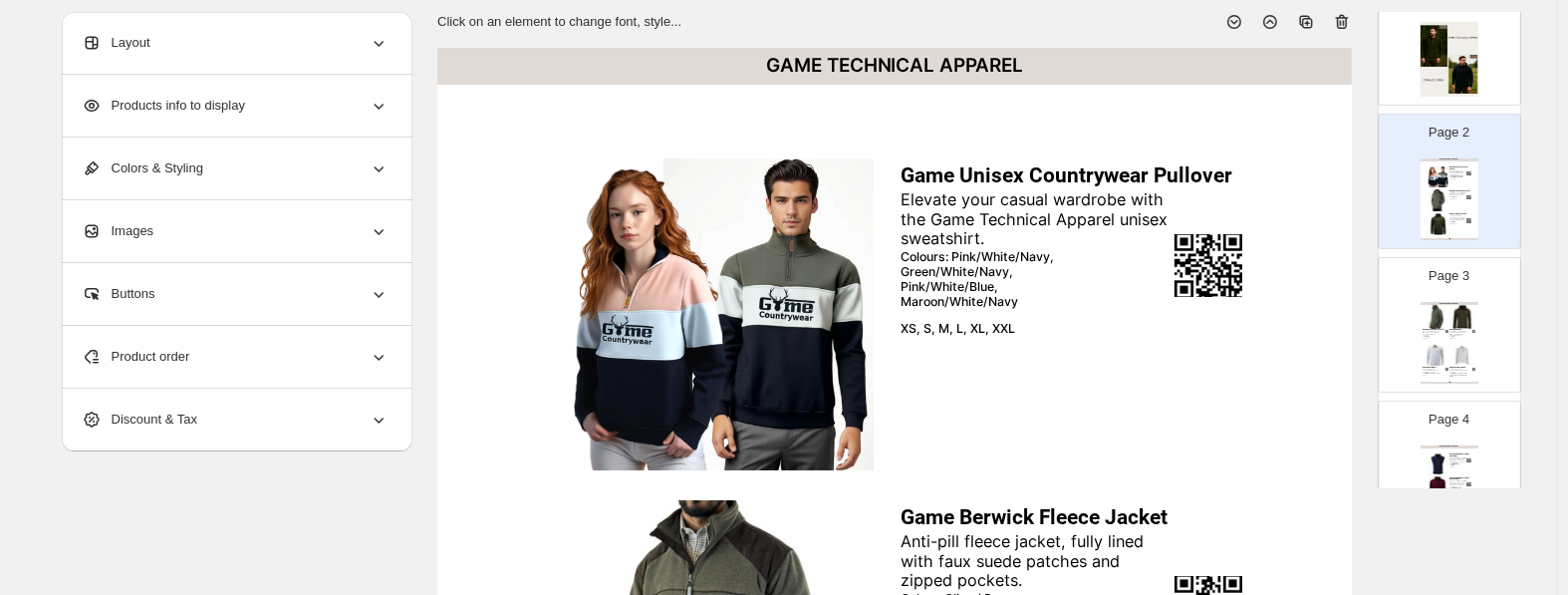 scroll, scrollTop: 94, scrollLeft: 0, axis: vertical 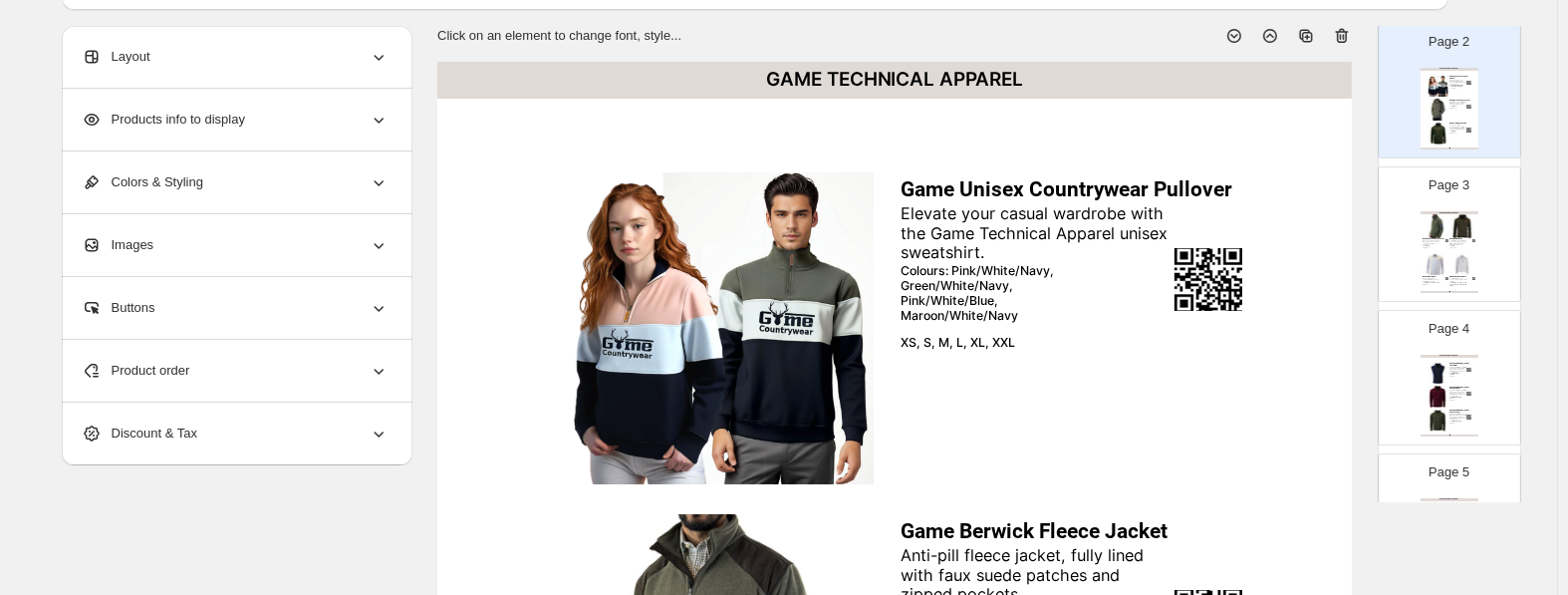 click at bounding box center [1436, 265] 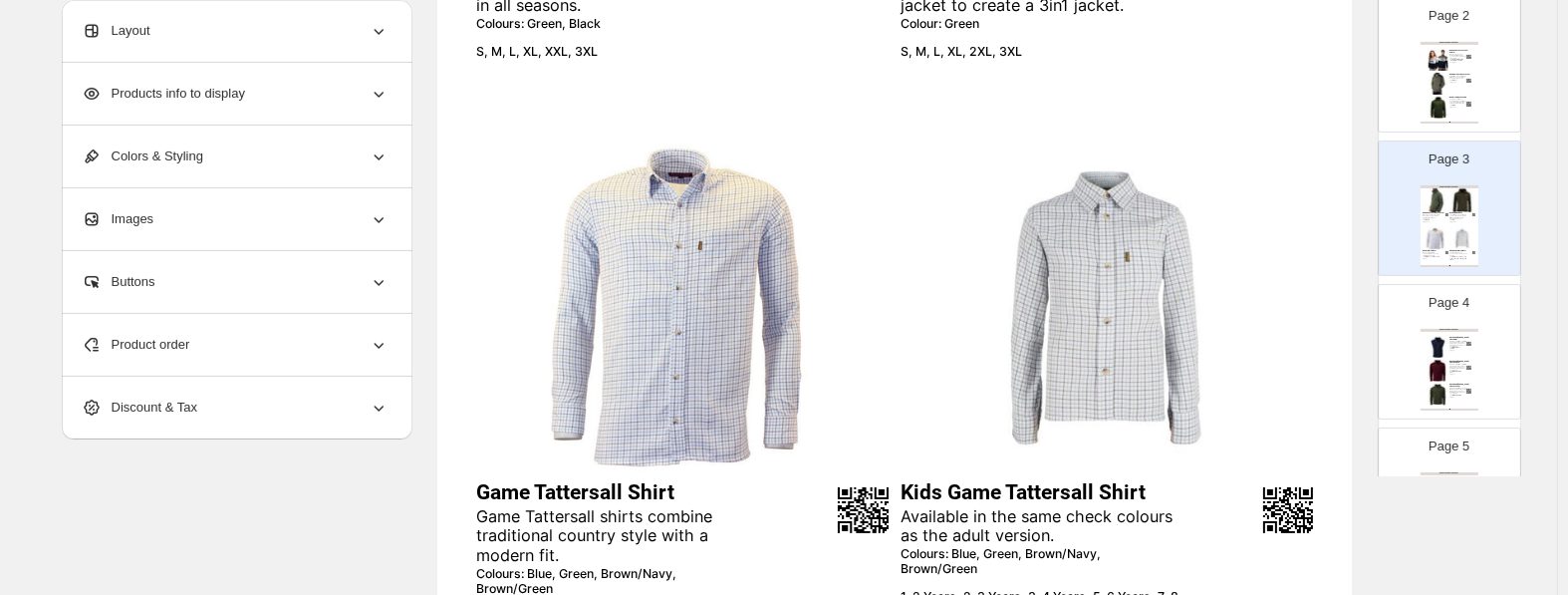 scroll, scrollTop: 826, scrollLeft: 0, axis: vertical 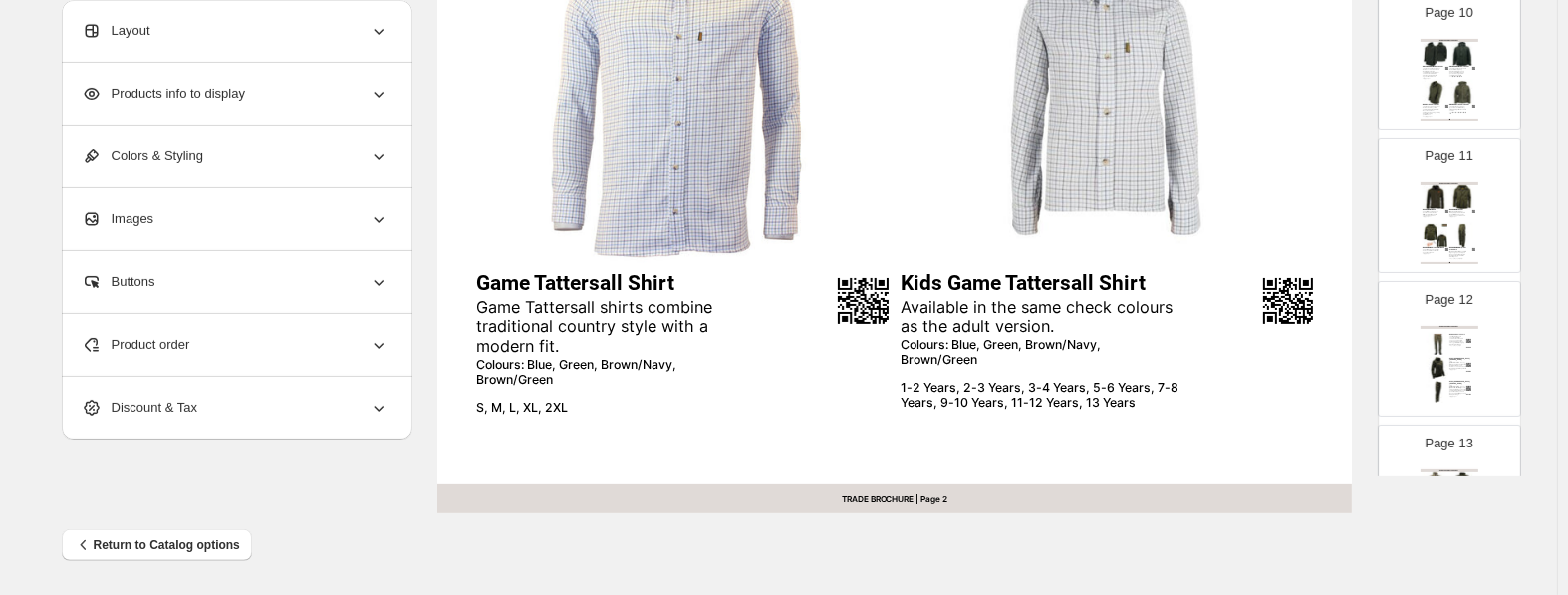 click at bounding box center (1462, 236) 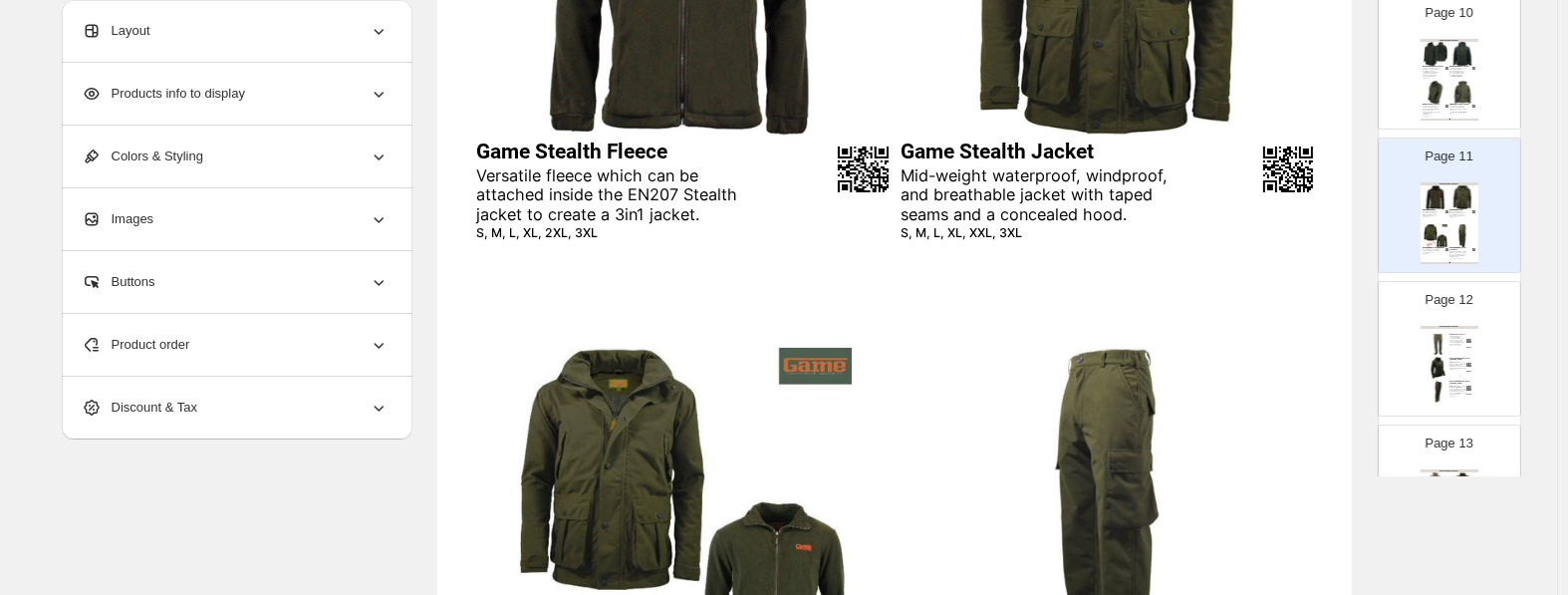 scroll, scrollTop: 0, scrollLeft: 0, axis: both 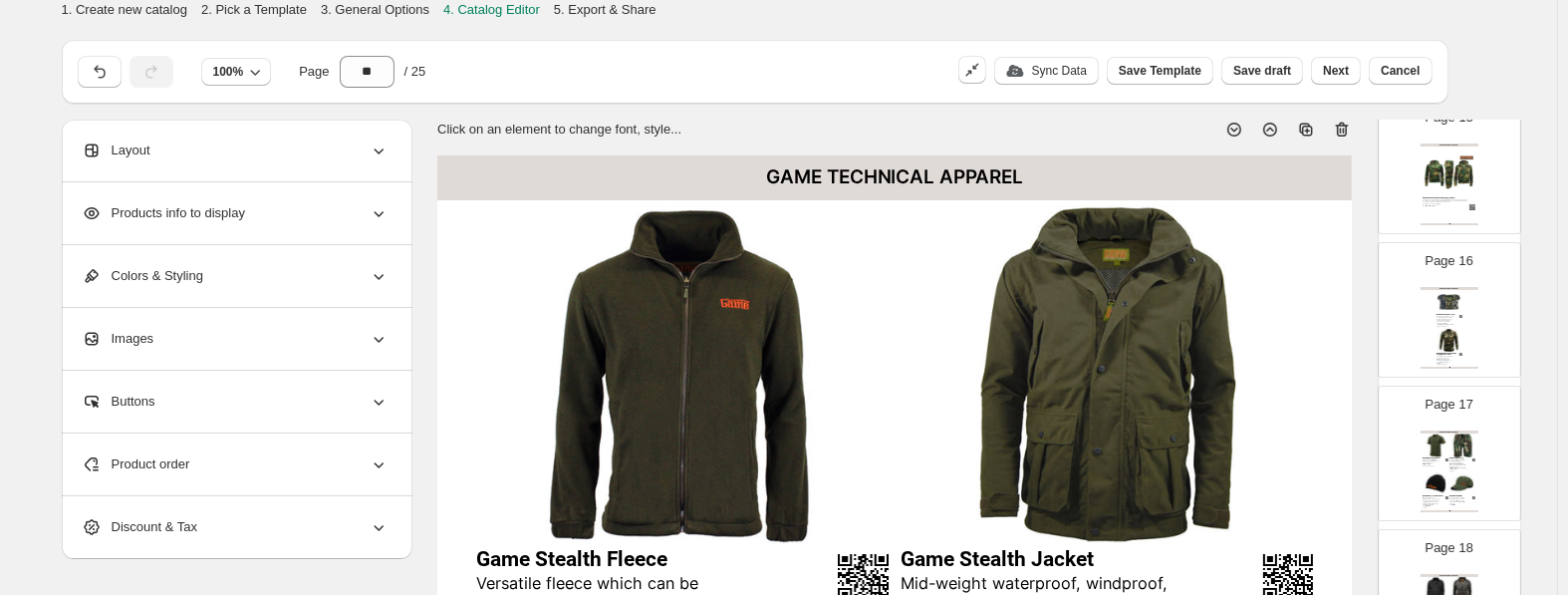 click on "GAME TECHNICAL APPAREL" at bounding box center (1449, 288) 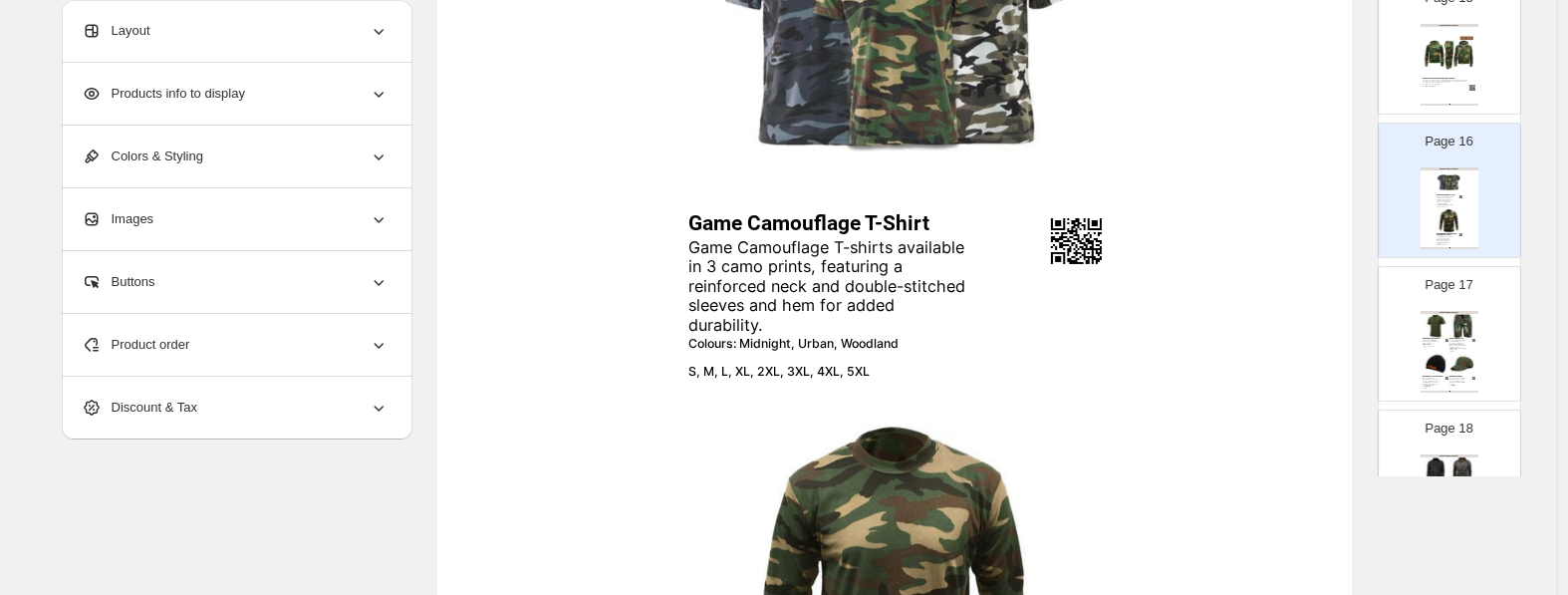 scroll, scrollTop: 303, scrollLeft: 0, axis: vertical 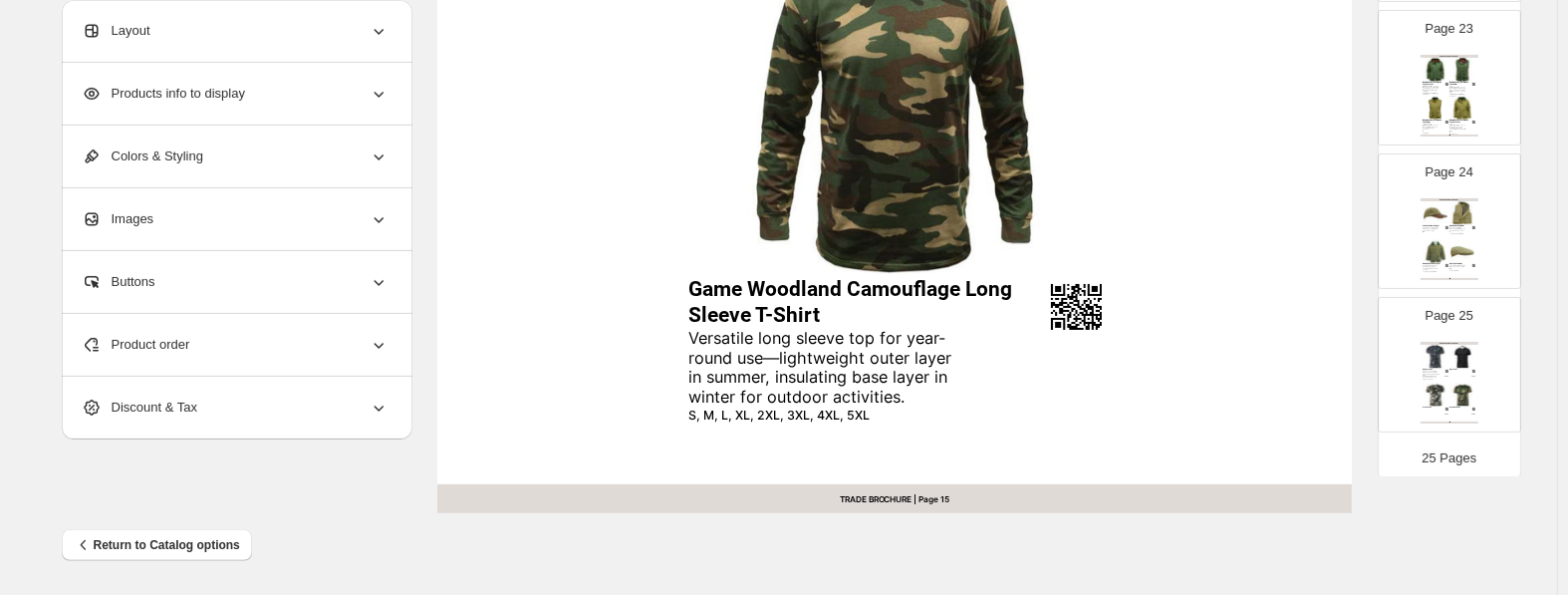 click on "GAME TECHNICAL APPAREL Midnight  Camo
Game  camo t-shirts with reinforced seams, cotton blend and medium-weight fabric.
Midnight, Night Camo, Urban, Woodland S, M, L, XL, 2XL, 3XL, 4XL, 5XL £ 3.00 Night Camo   £ 3.00 Urban Camo   £ 3.00 Woodland Camo   £ 3.00 TRADE BROCHURE | Page undefined" at bounding box center [1449, 383] 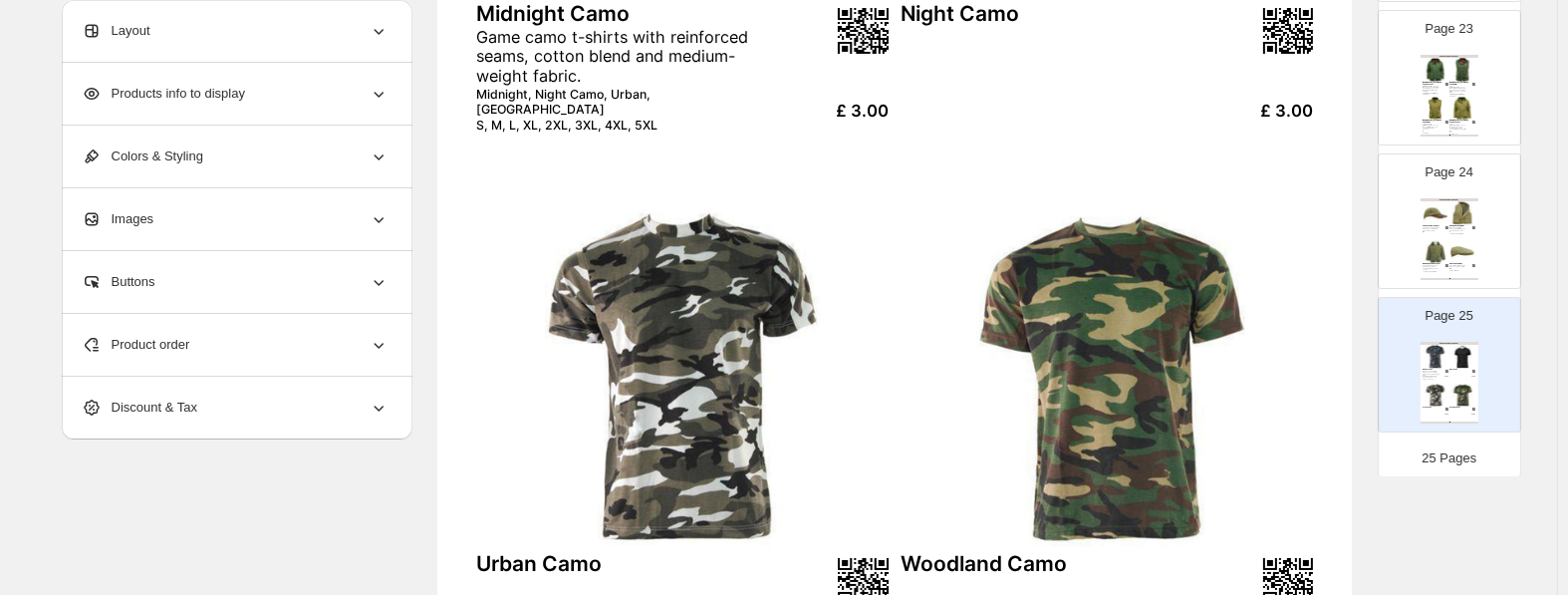 scroll, scrollTop: 303, scrollLeft: 0, axis: vertical 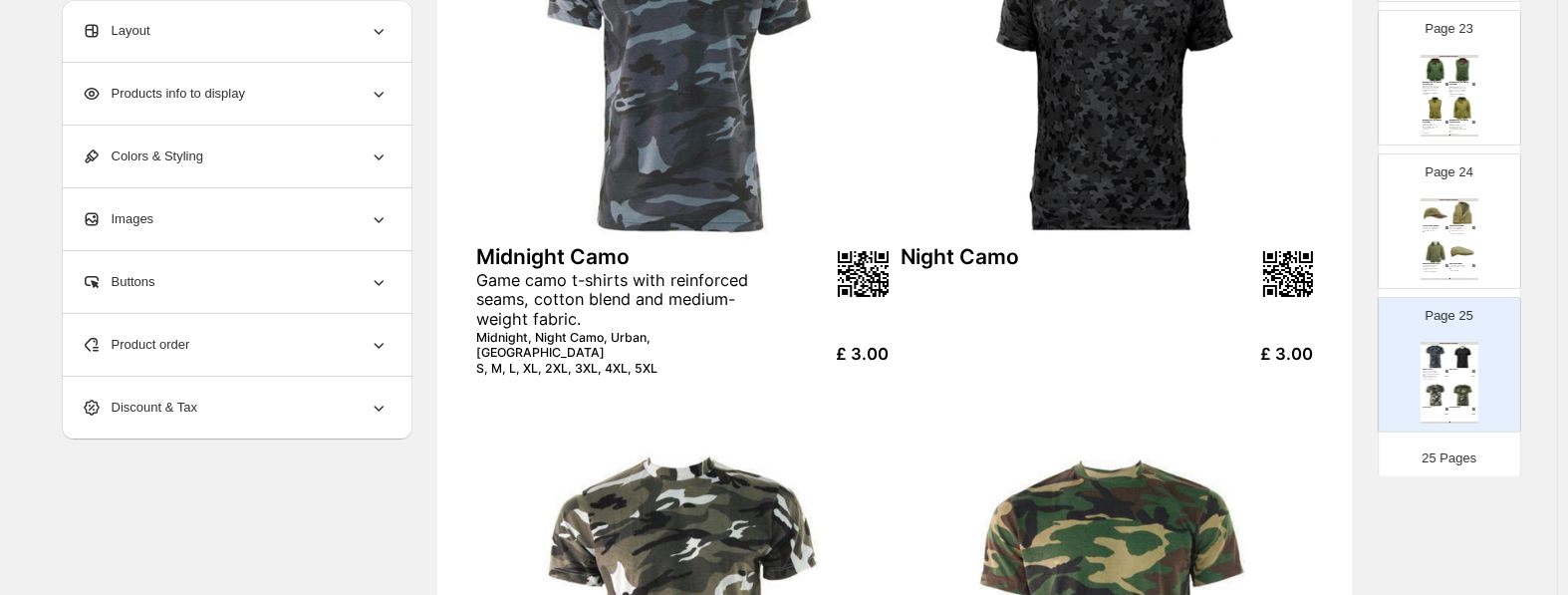 click on "GAME TECHNICAL APPAREL Midnight  Camo
Game  camo t-shirts with reinforced seams, cotton blend and medium-weight fabric.
Midnight, Night Camo, Urban, Woodland S, M, L, XL, 2XL, 3XL, 4XL, 5XL £ 3.00 Night Camo   £ 3.00 Urban Camo   £ 3.00 Woodland Camo   £ 3.00 TRADE BROCHURE | Page undefined" at bounding box center (1449, 383) 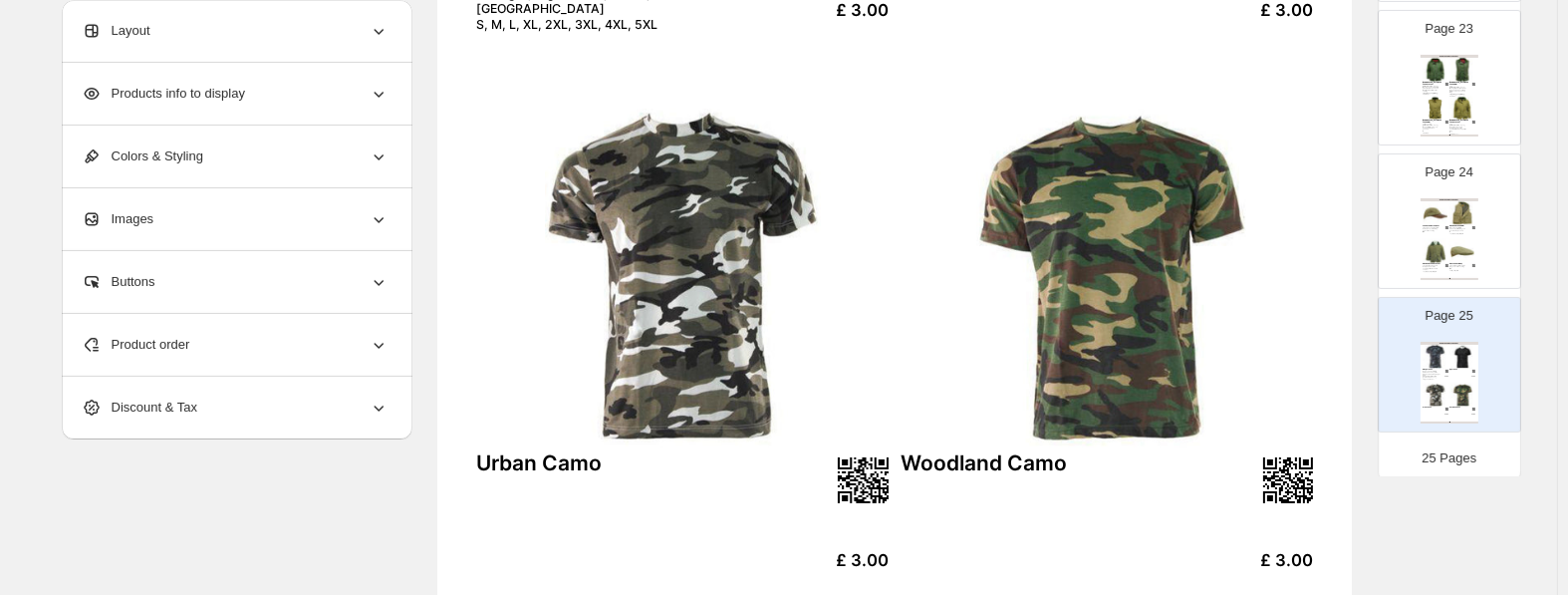 scroll, scrollTop: 826, scrollLeft: 0, axis: vertical 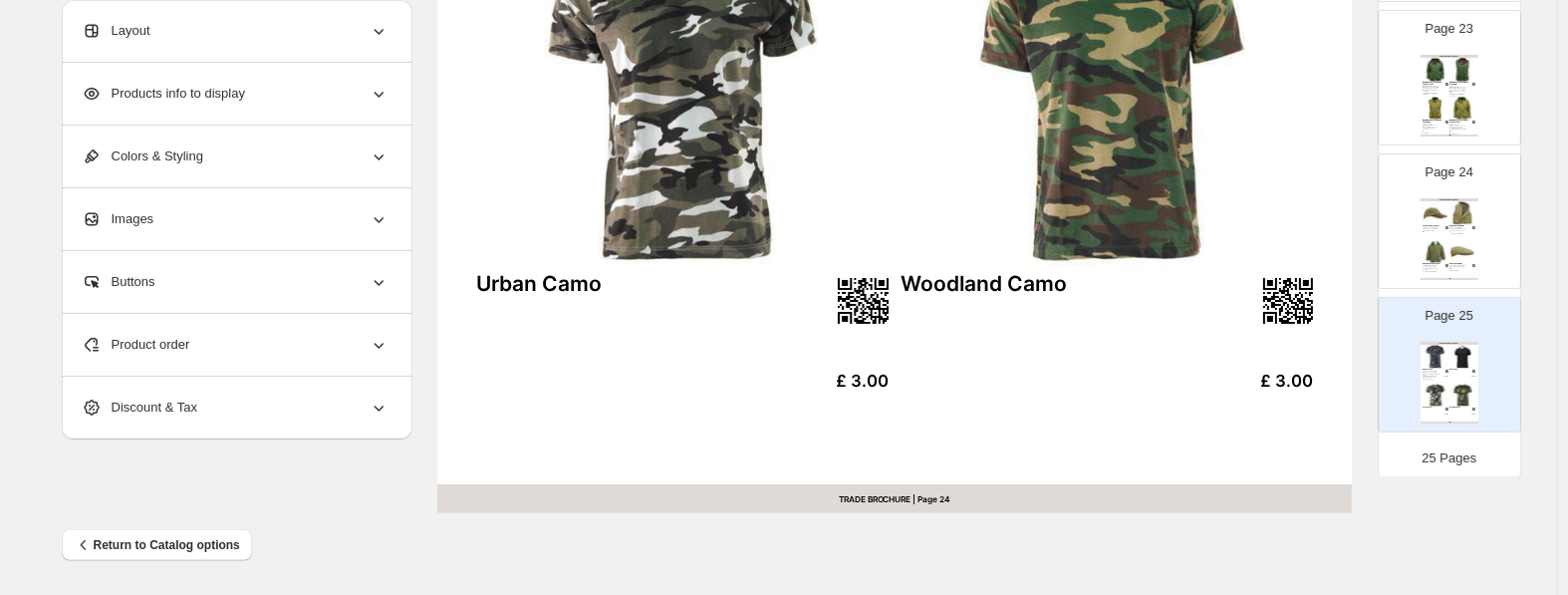 click on "GAME TECHNICAL APPAREL Midnight  Camo
Game  camo t-shirts with reinforced seams, cotton blend and medium-weight fabric.
Midnight, Night Camo, Urban, Woodland S, M, L, XL, 2XL, 3XL, 4XL, 5XL £ 3.00 Night Camo   £ 3.00 Urban Camo   £ 3.00 Woodland Camo   £ 3.00 TRADE BROCHURE | Page undefined" at bounding box center [1449, 383] 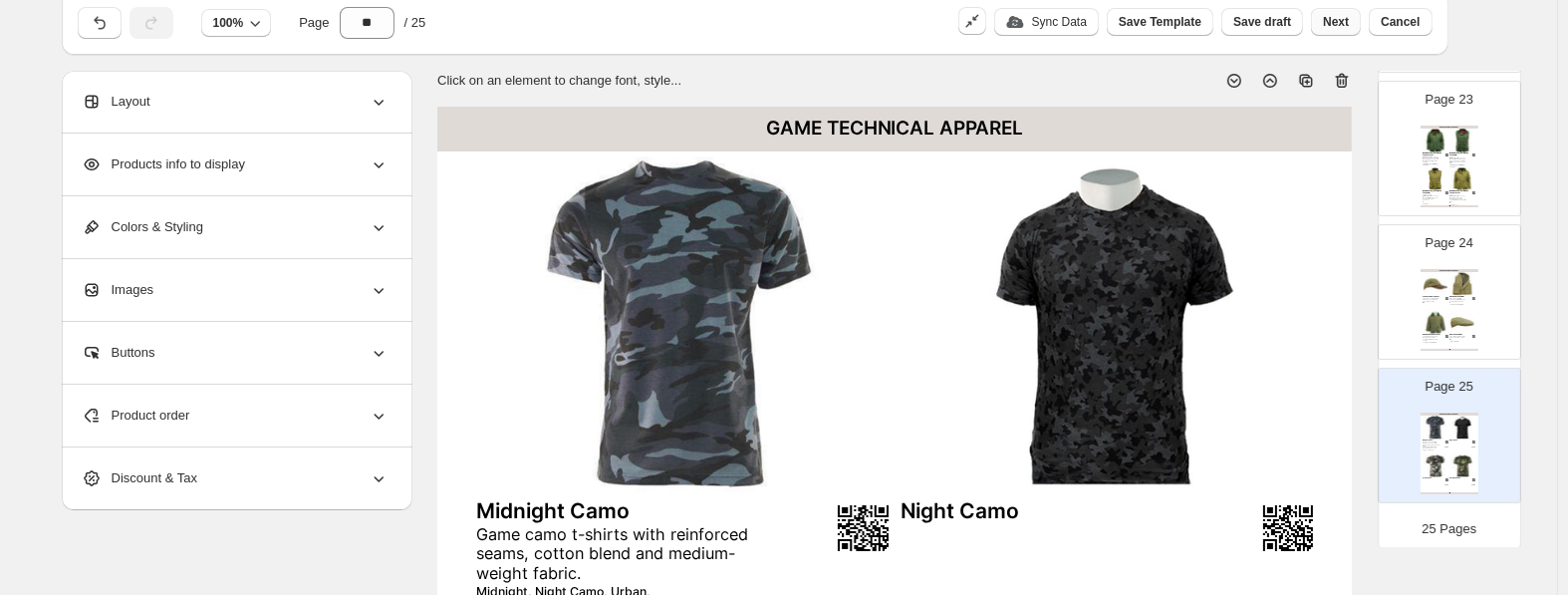 scroll, scrollTop: 0, scrollLeft: 0, axis: both 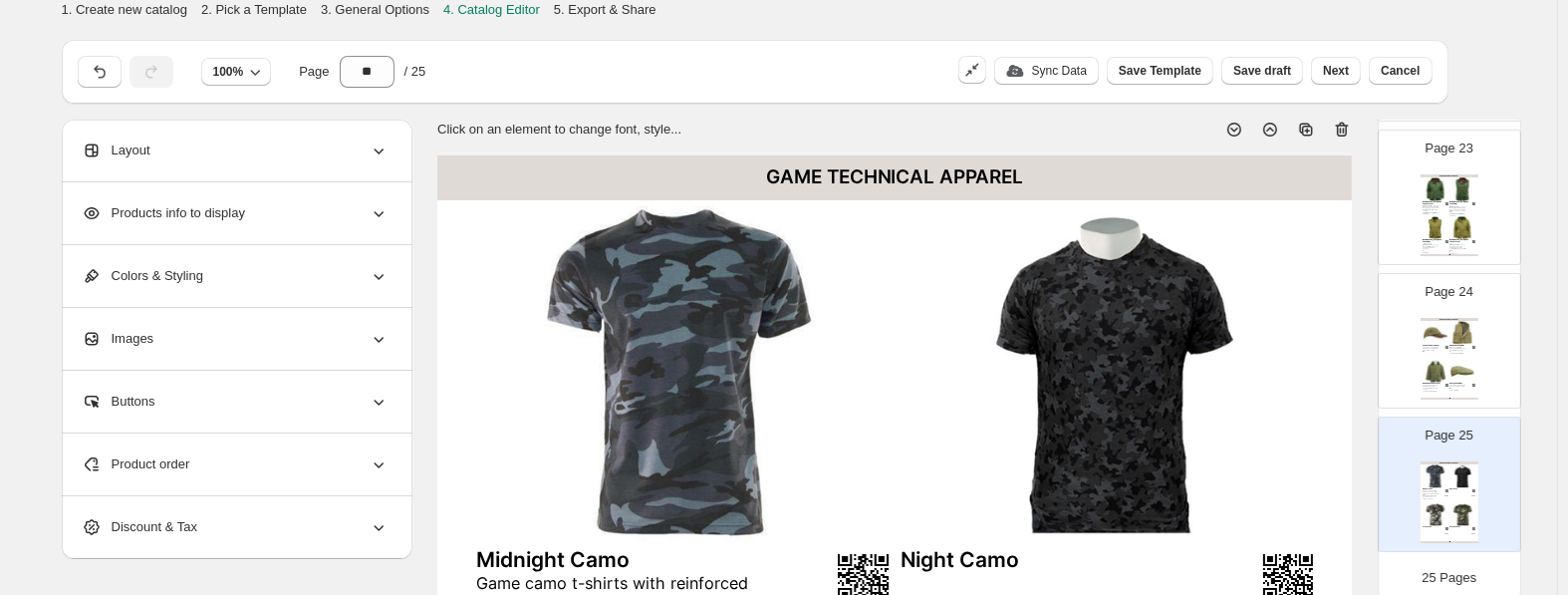 click 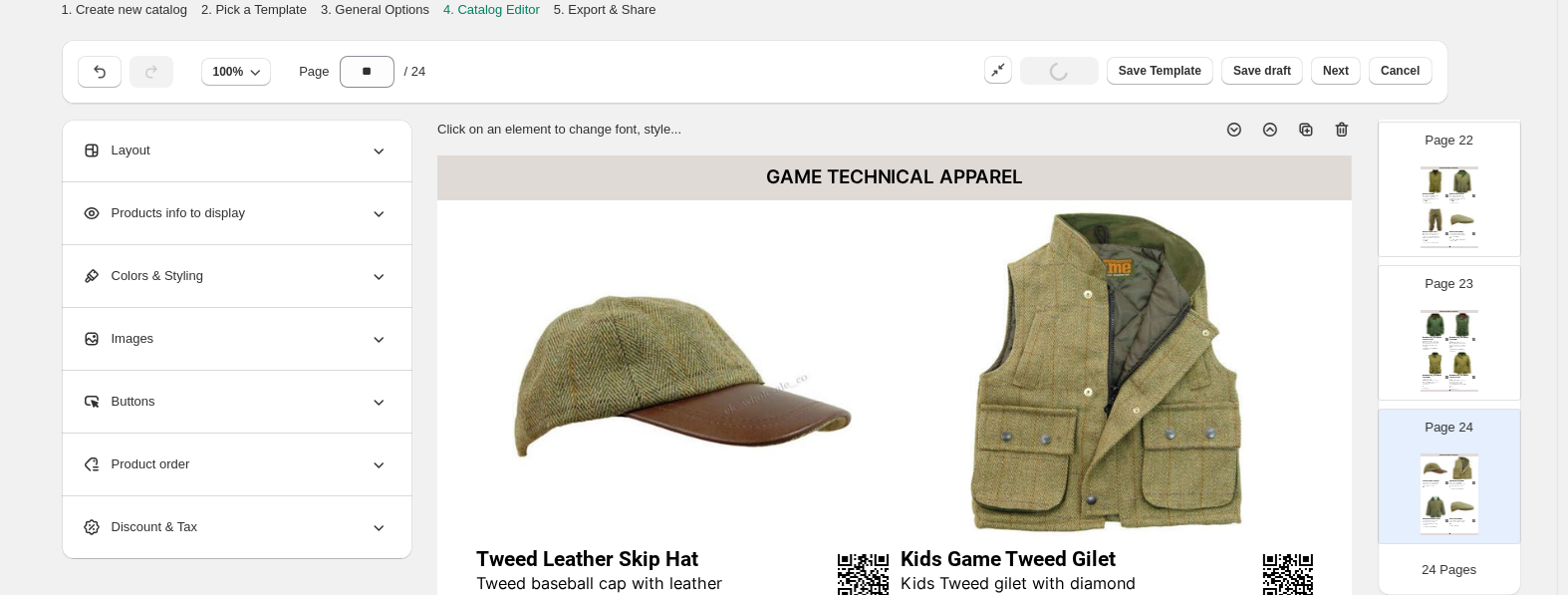 scroll 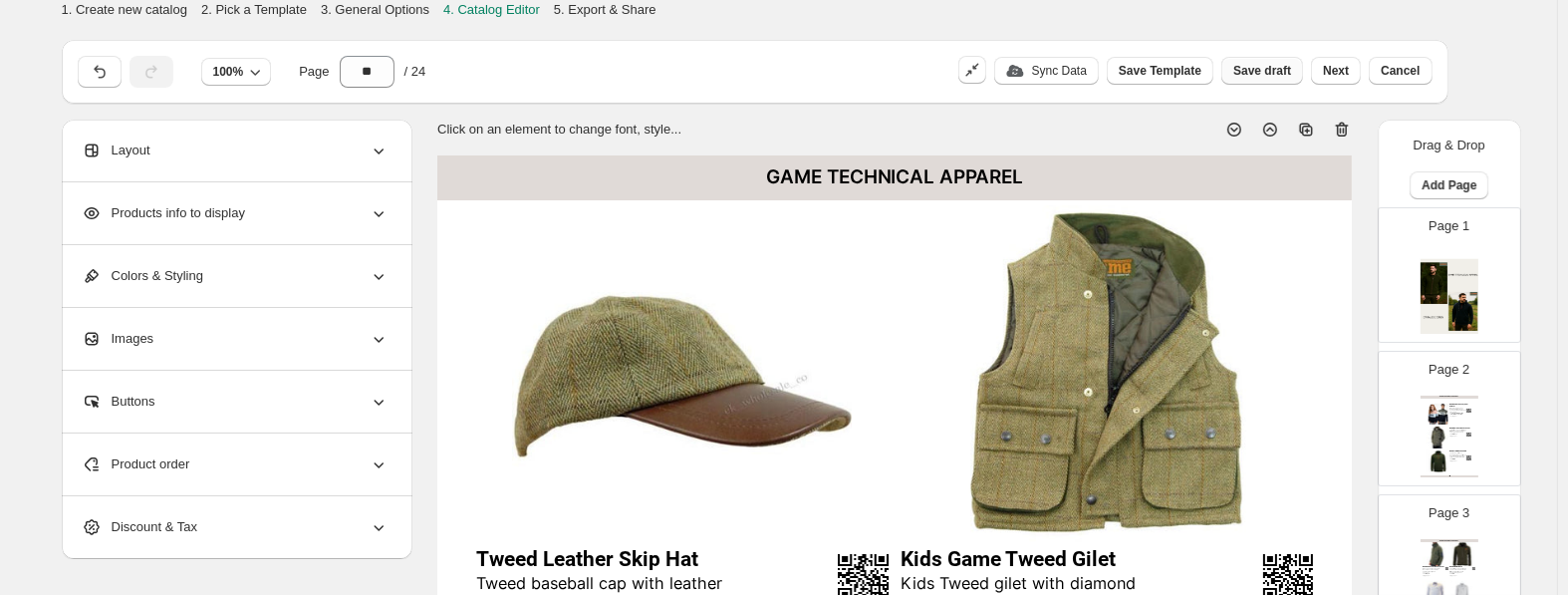 click on "Save draft" at bounding box center (1262, 71) 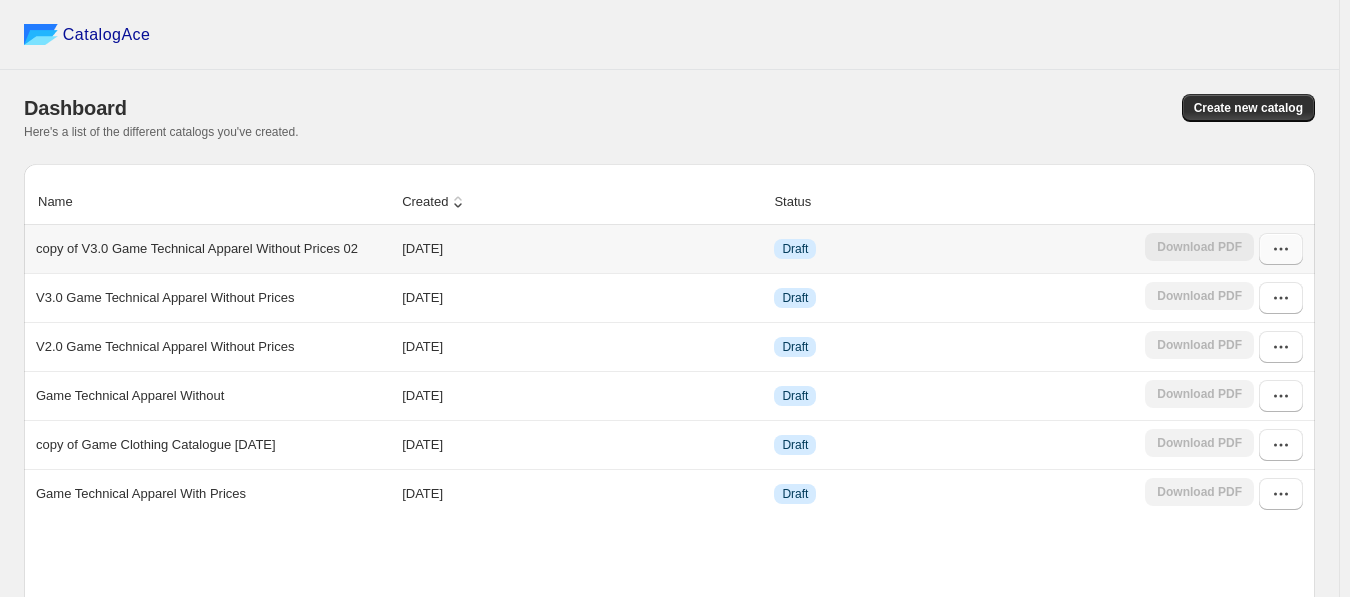 click 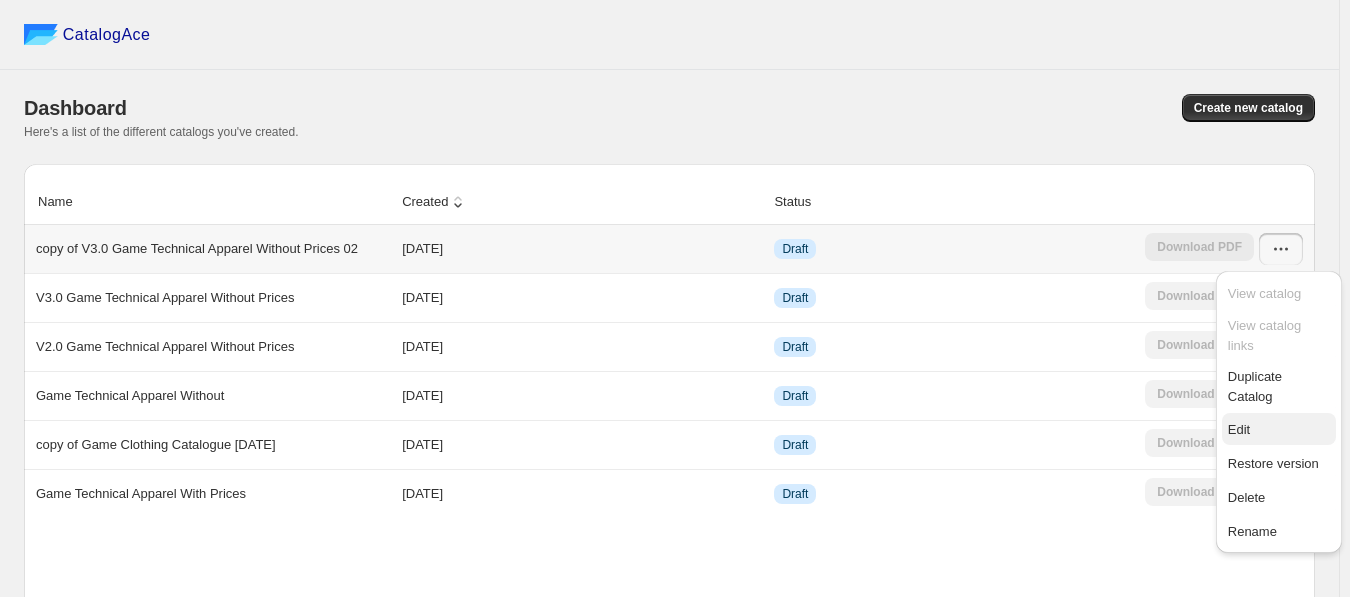 click on "Edit" at bounding box center [1279, 430] 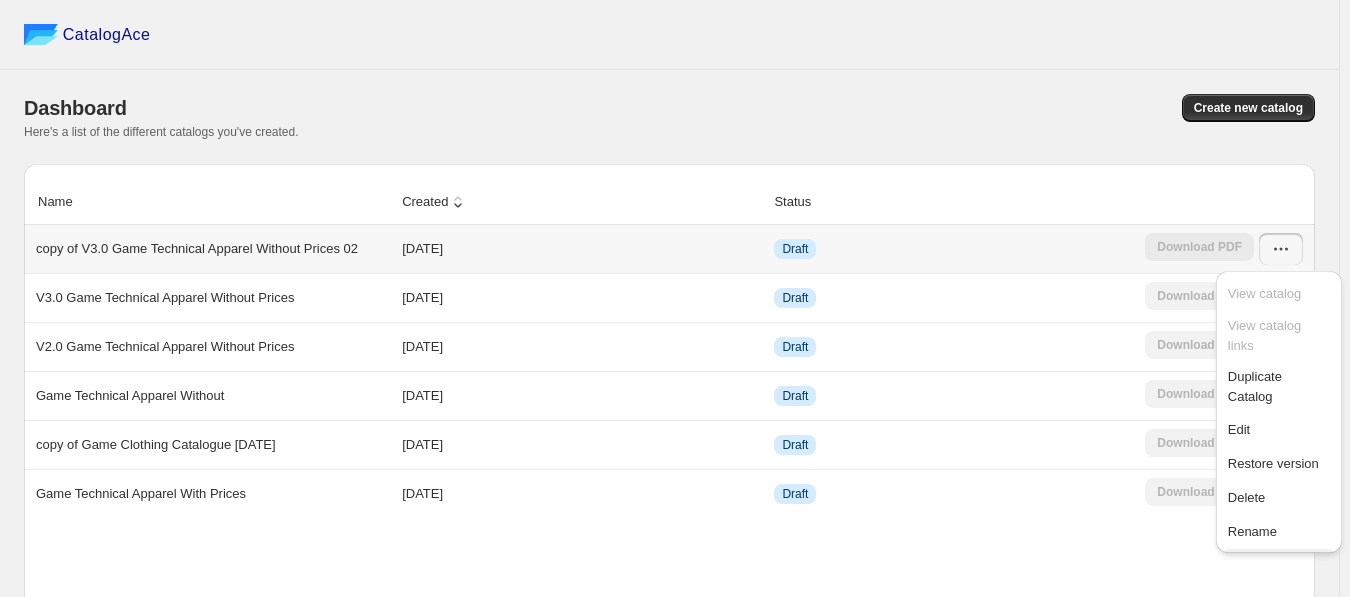 click on "Create a template" at bounding box center (1253, 573) 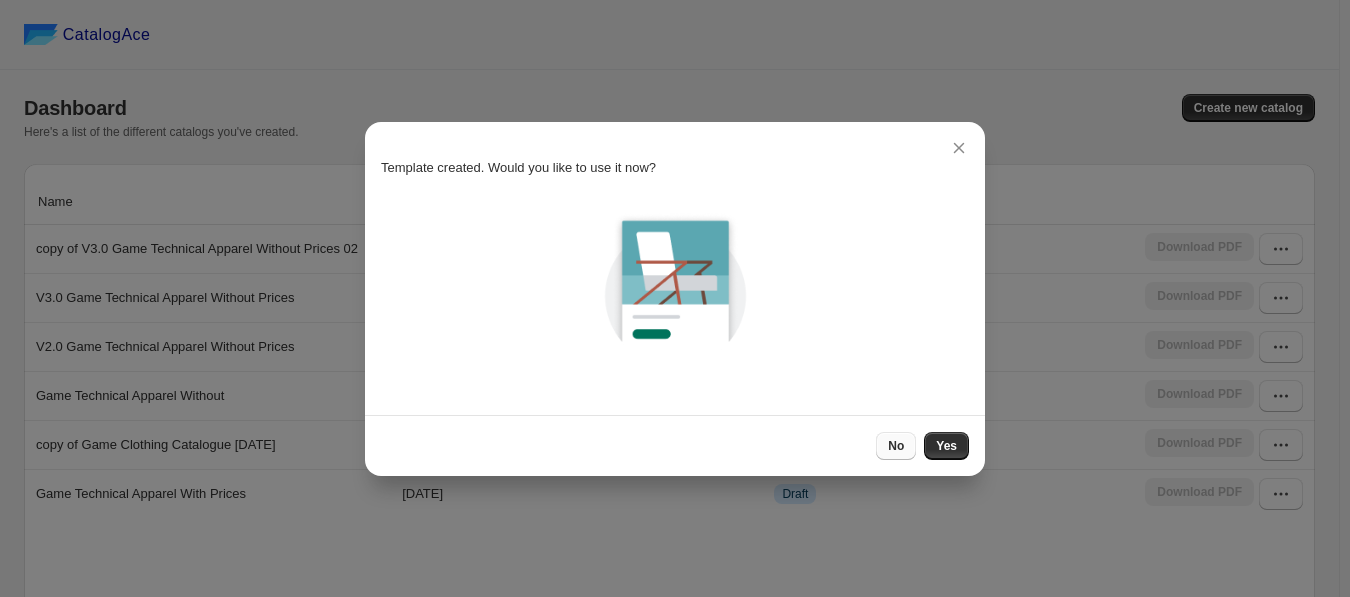 click on "No" at bounding box center [896, 446] 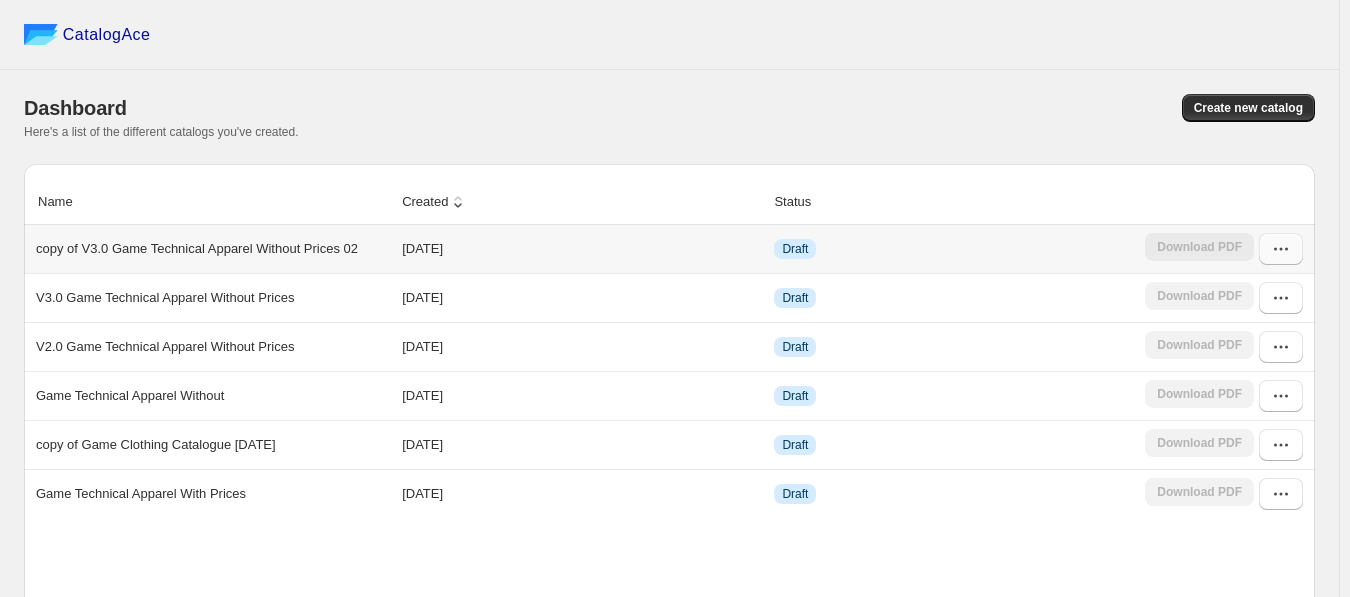 click 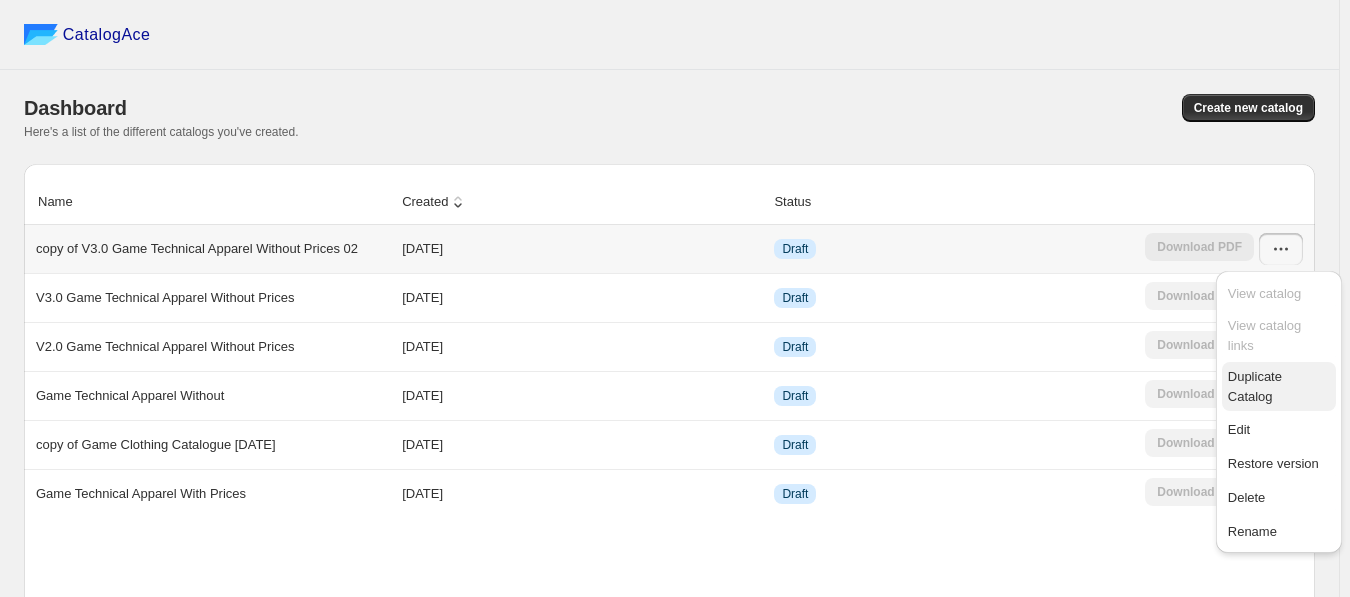 click on "Duplicate Catalog" at bounding box center [1255, 386] 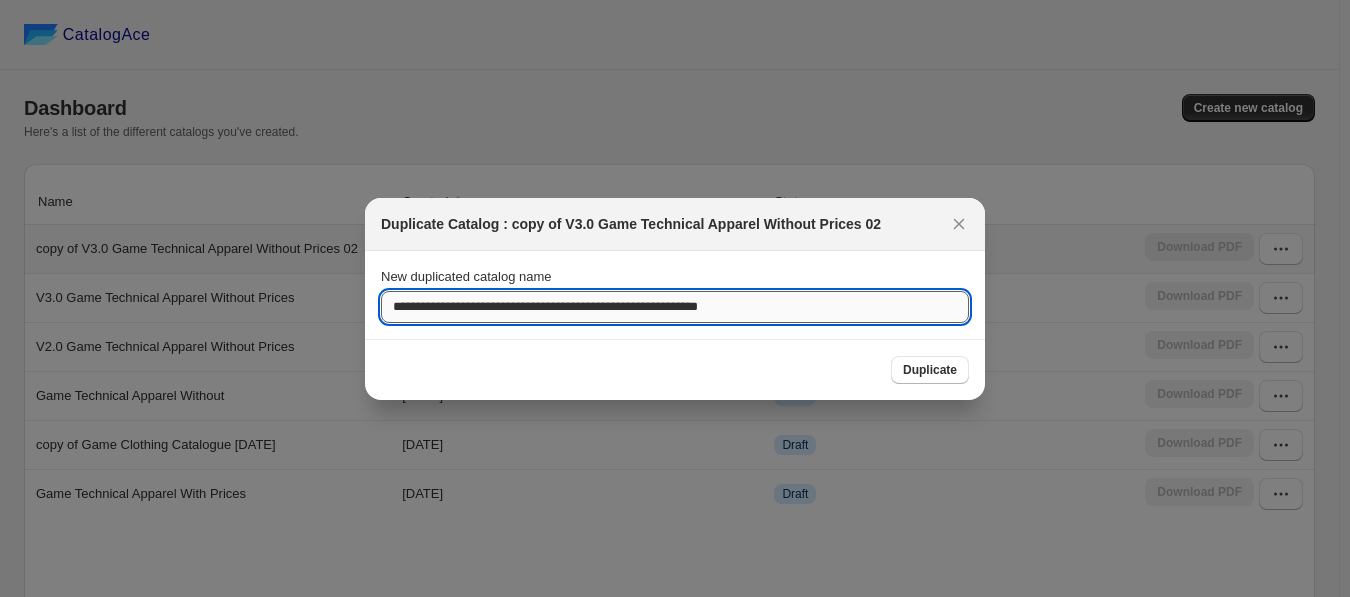 click on "**********" at bounding box center (675, 307) 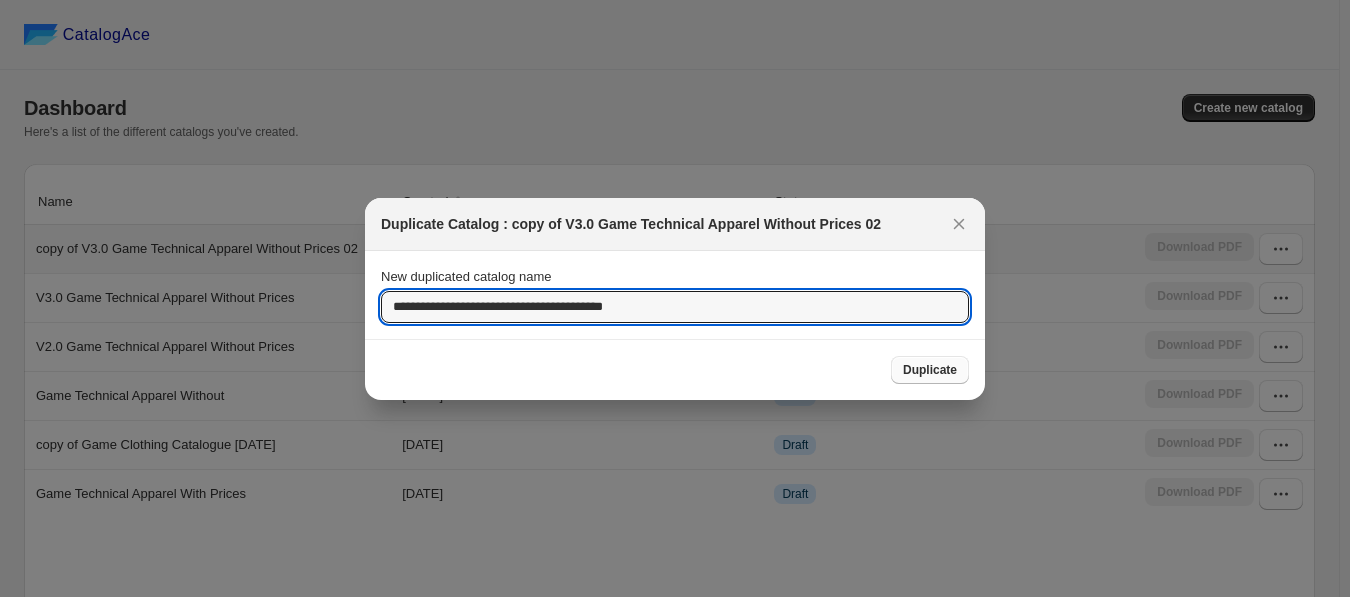 type on "**********" 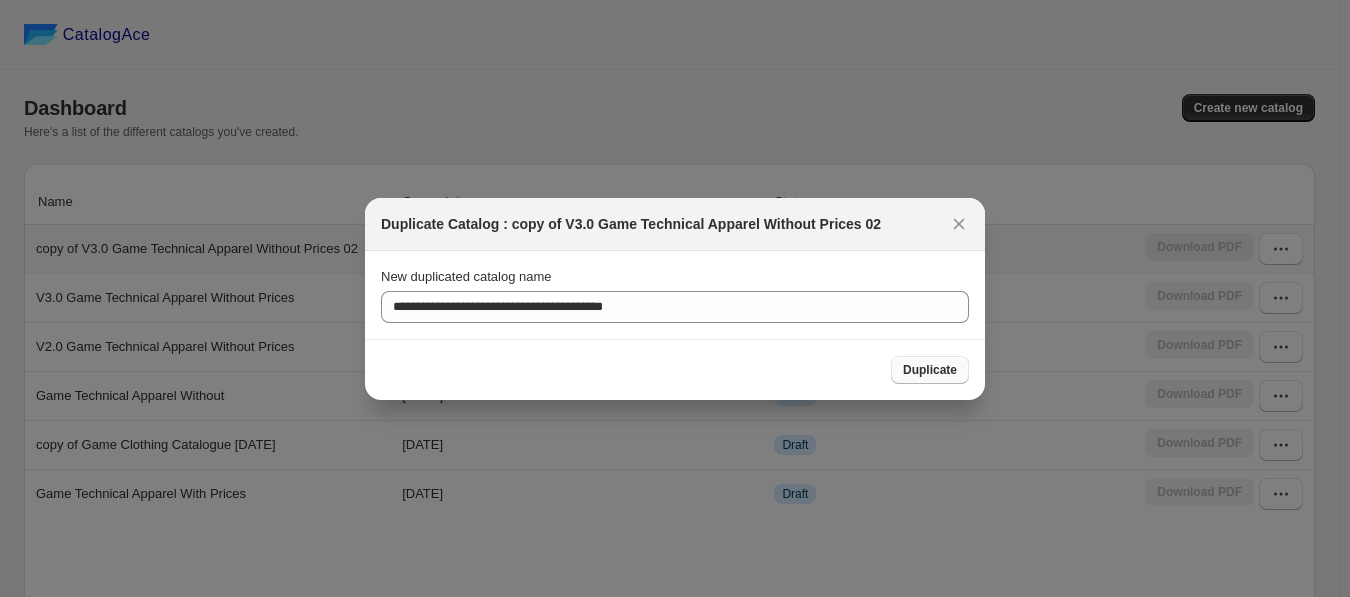 click on "Duplicate" at bounding box center [930, 370] 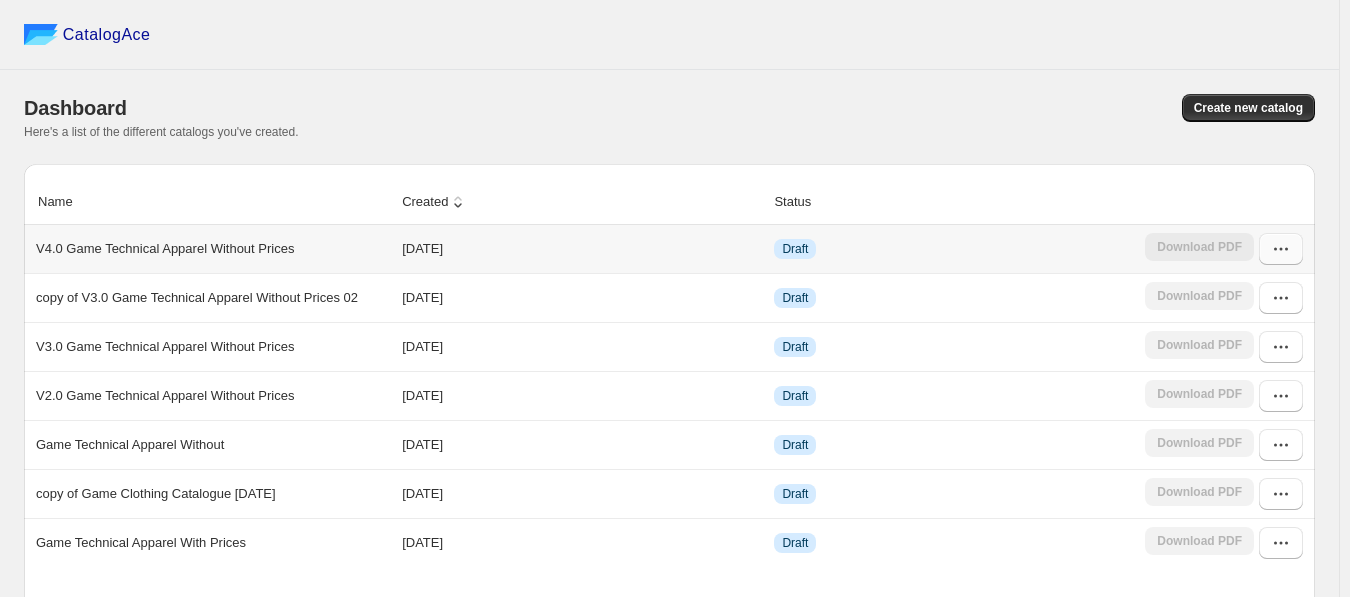 click at bounding box center (1281, 249) 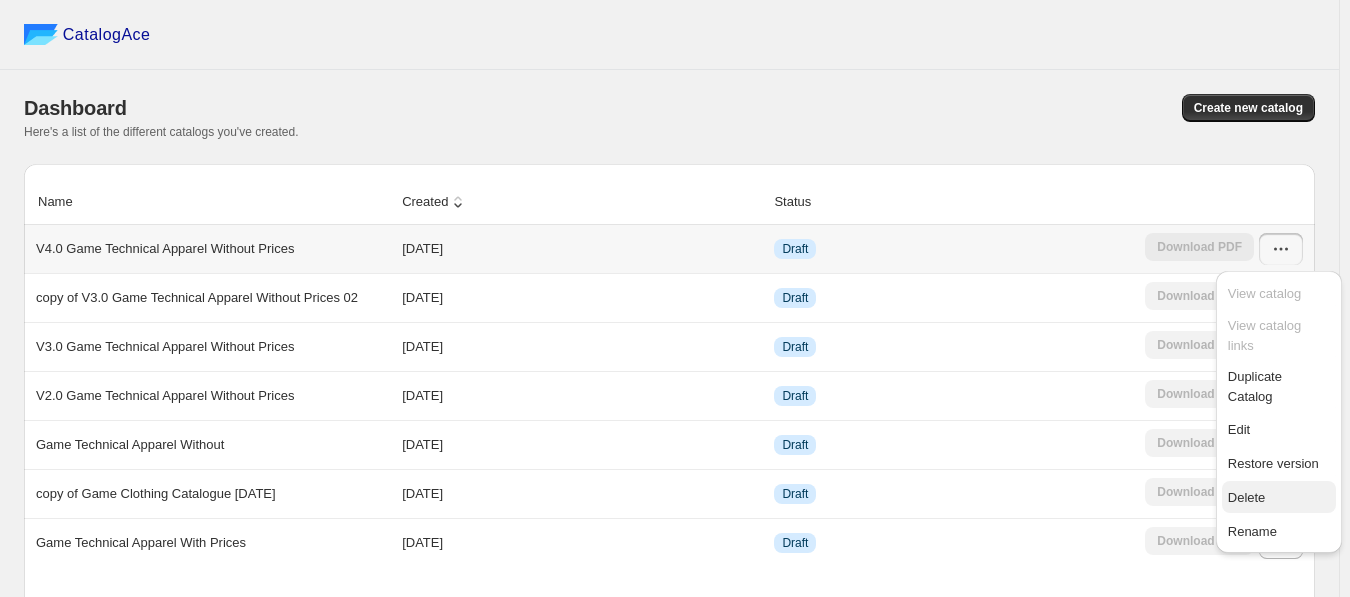 click on "Delete" at bounding box center (1247, 497) 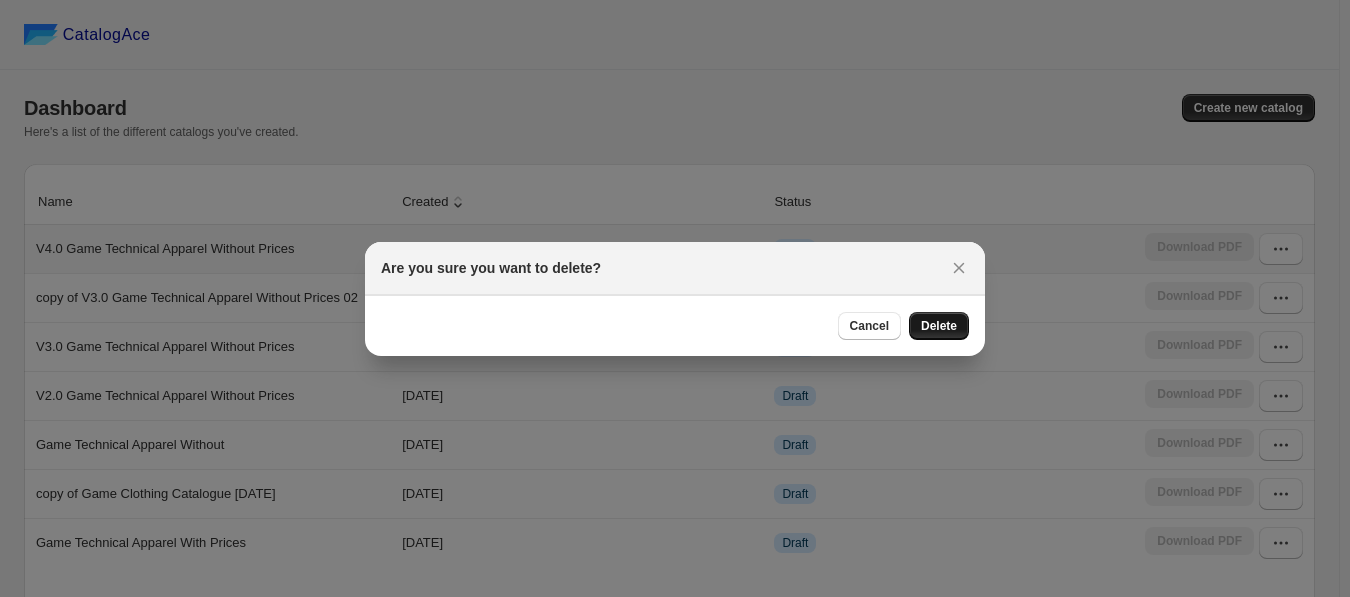 click on "Delete" at bounding box center [939, 326] 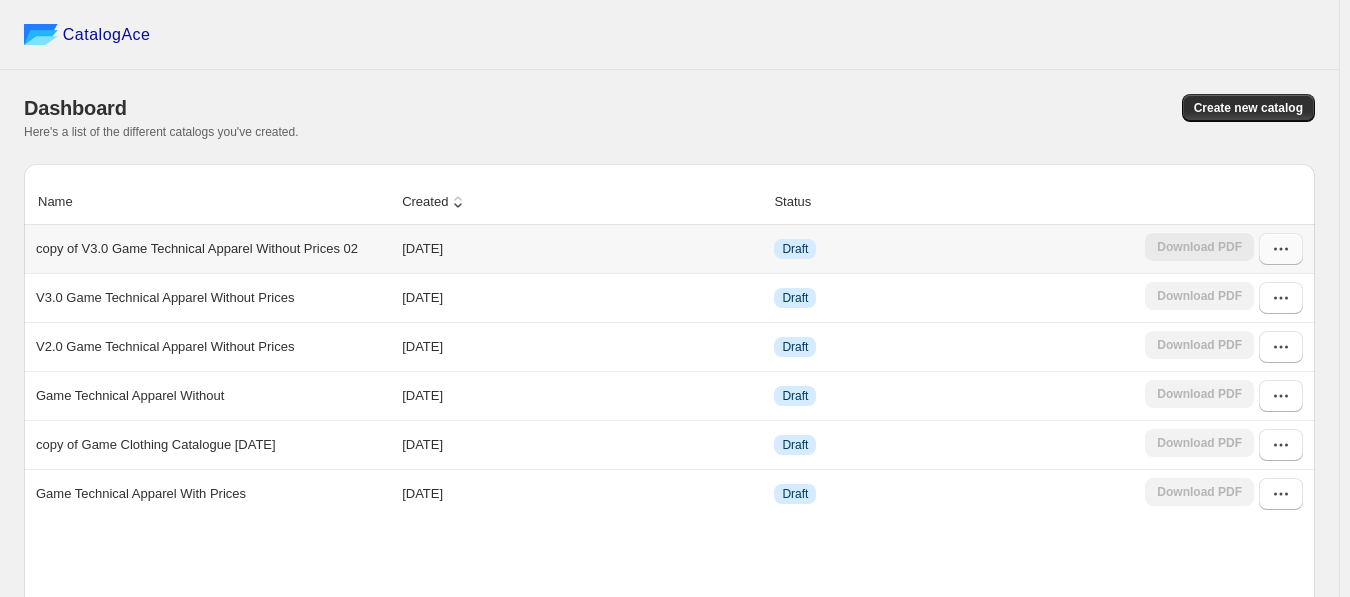 click 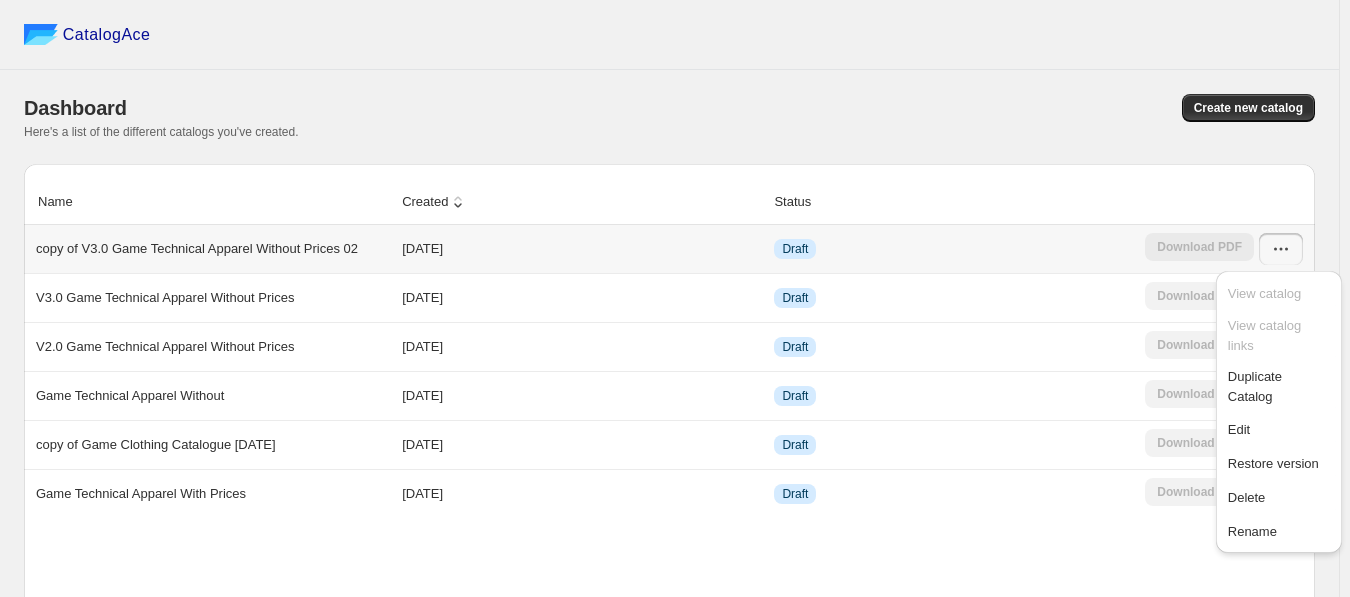 click on "copy of V3.0 Game Technical Apparel Without Prices 02" at bounding box center [197, 249] 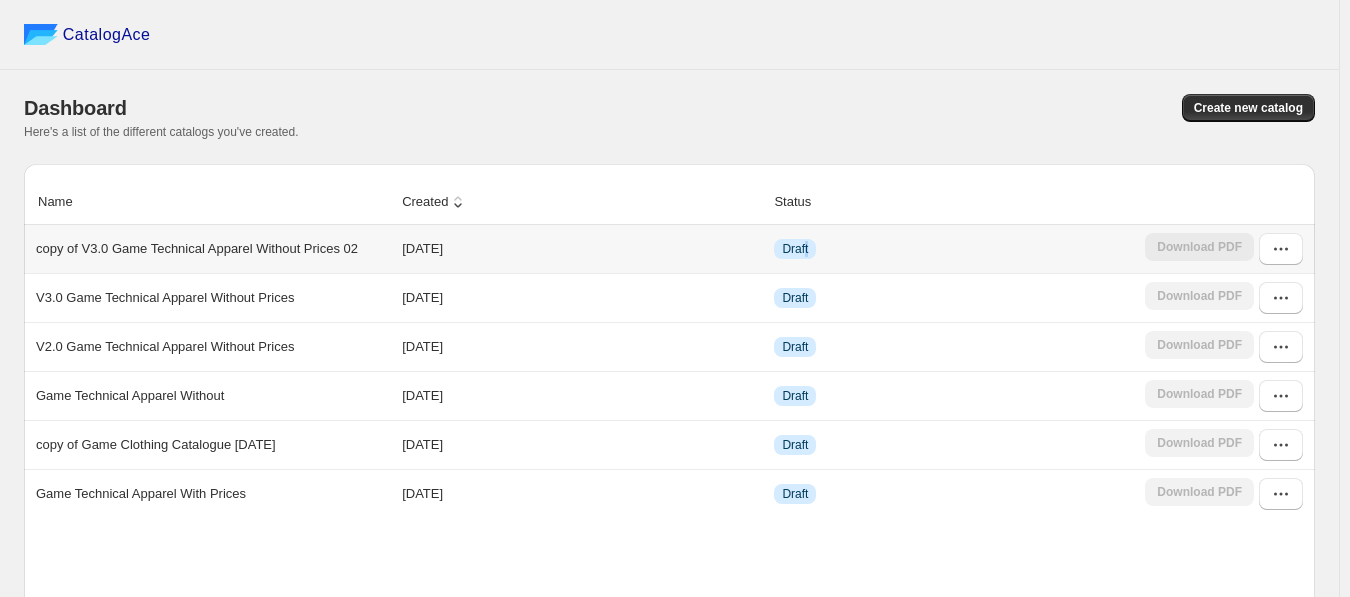 drag, startPoint x: 816, startPoint y: 253, endPoint x: 853, endPoint y: 253, distance: 37 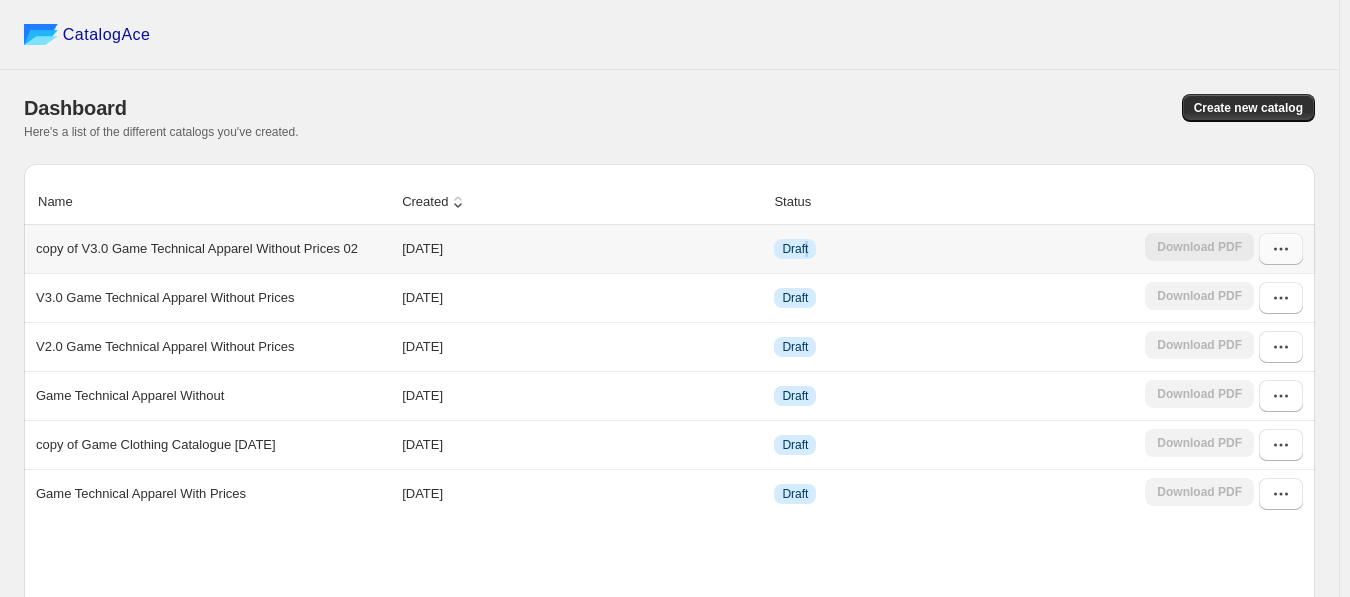 click 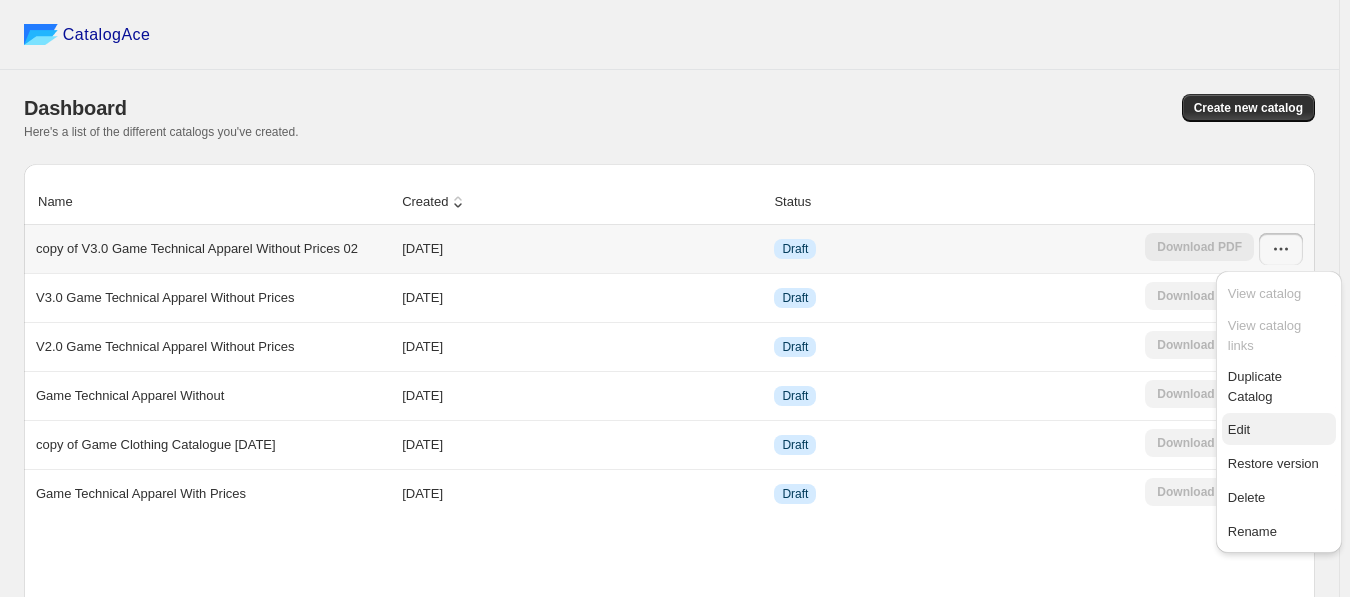 click on "Edit" at bounding box center (1279, 430) 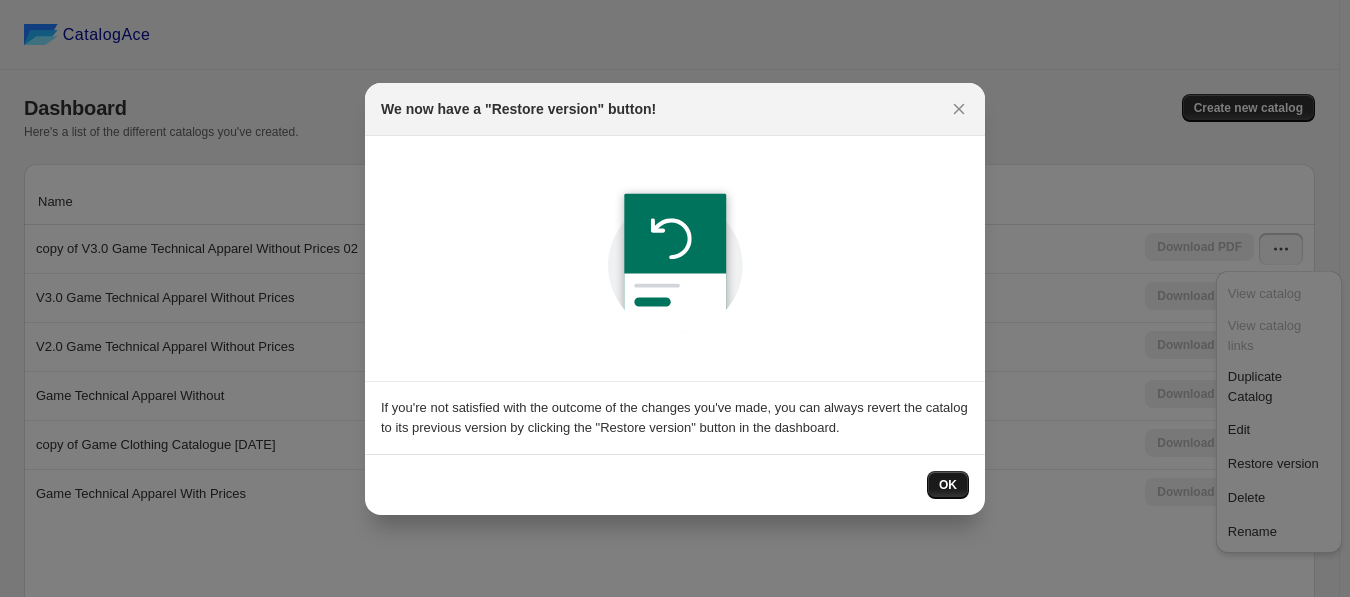 click on "OK" at bounding box center (948, 485) 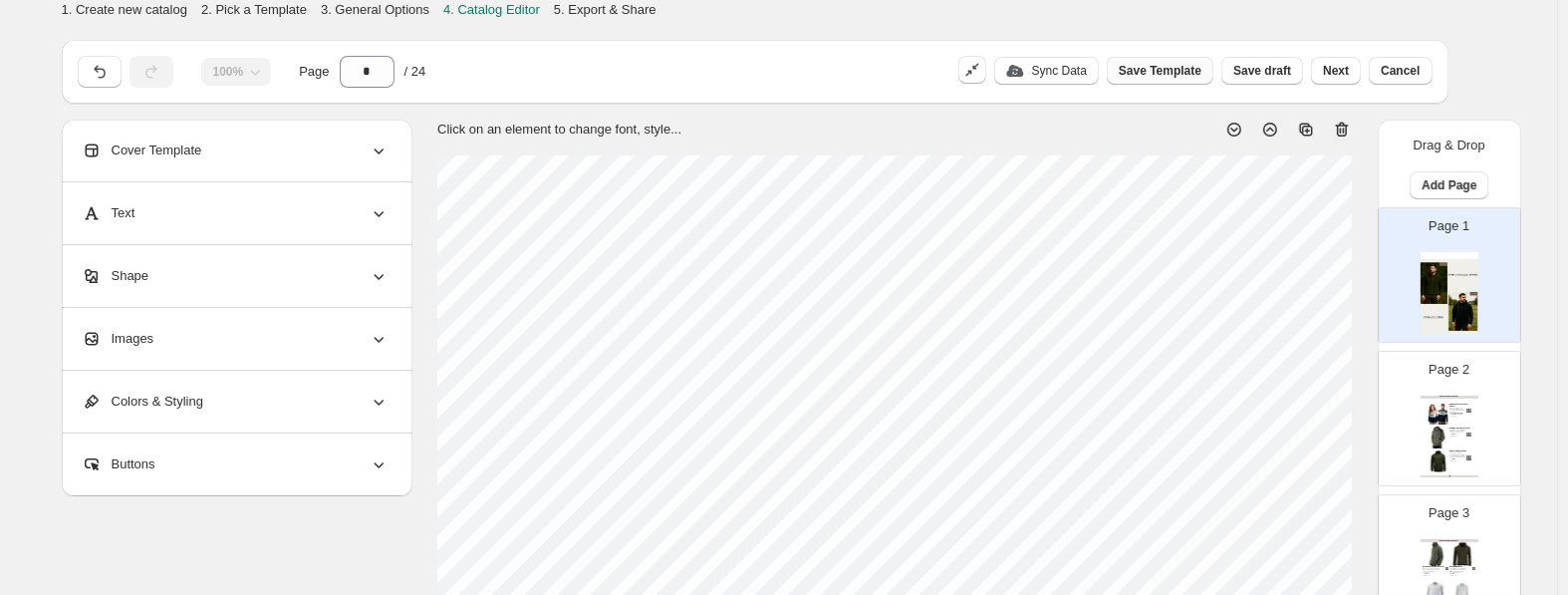 click on "Save Template" at bounding box center [1160, 71] 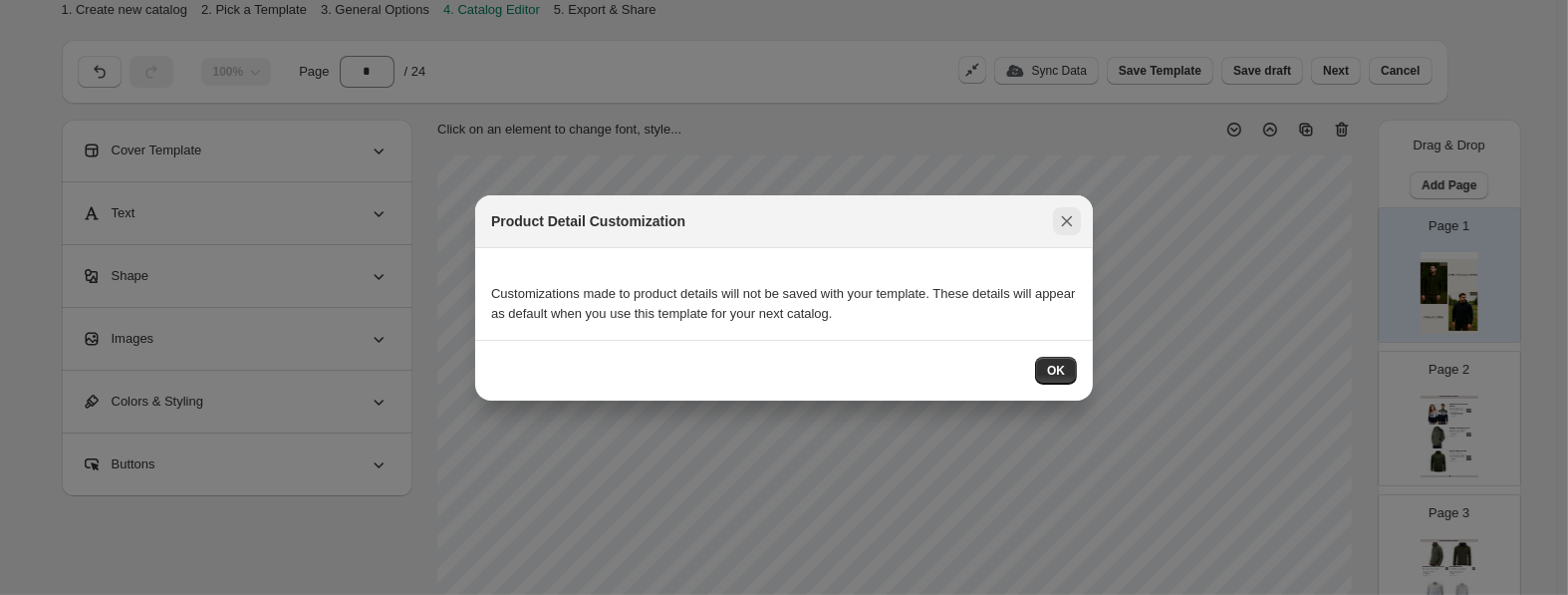 click 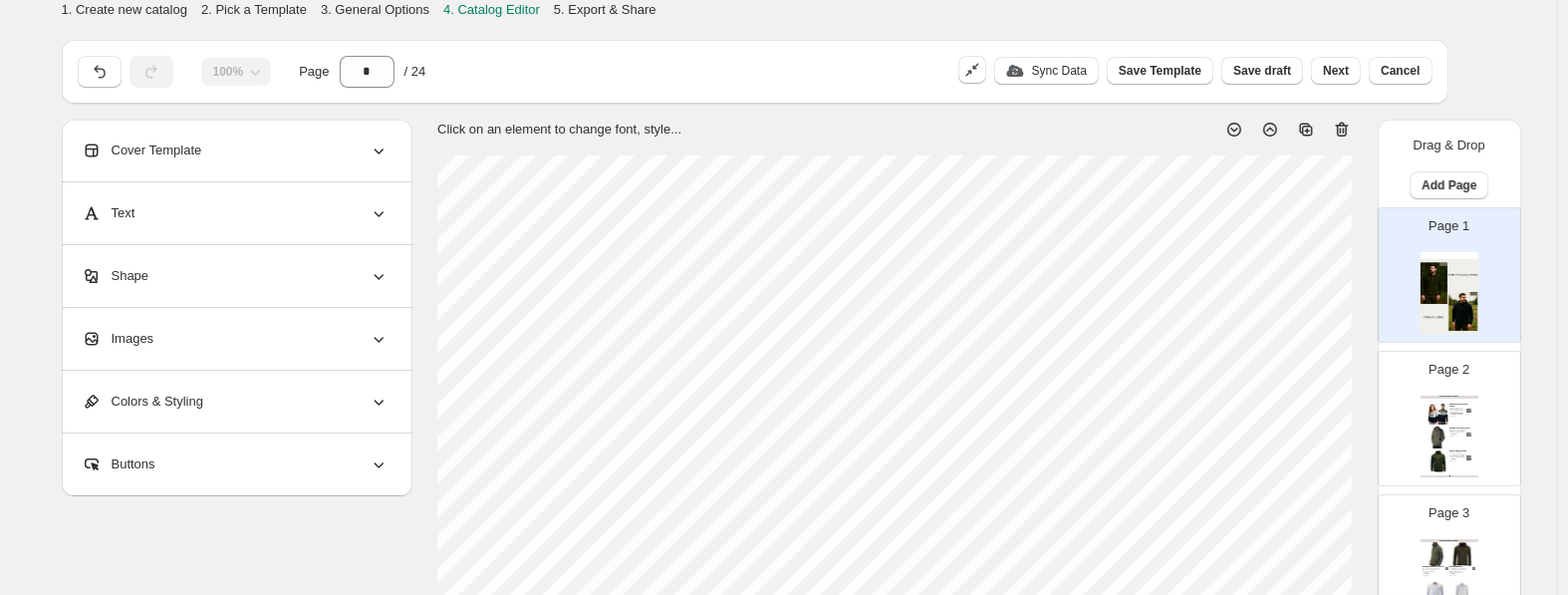 drag, startPoint x: 602, startPoint y: 3, endPoint x: 617, endPoint y: 3, distance: 15 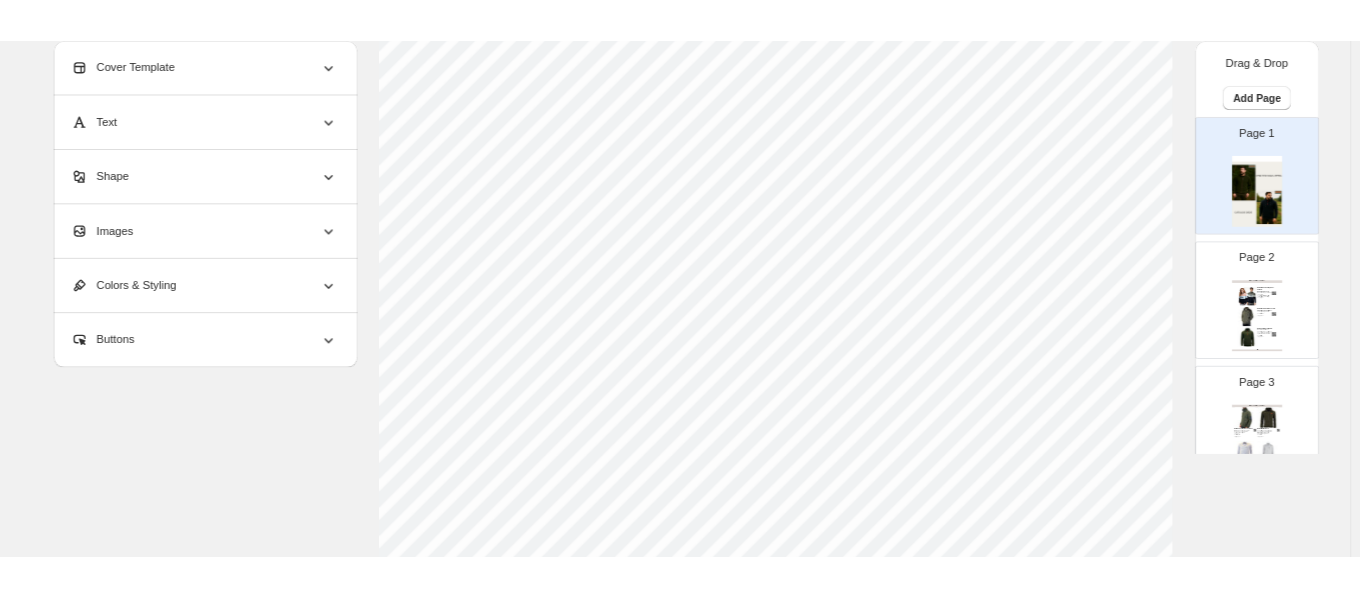 scroll, scrollTop: 0, scrollLeft: 0, axis: both 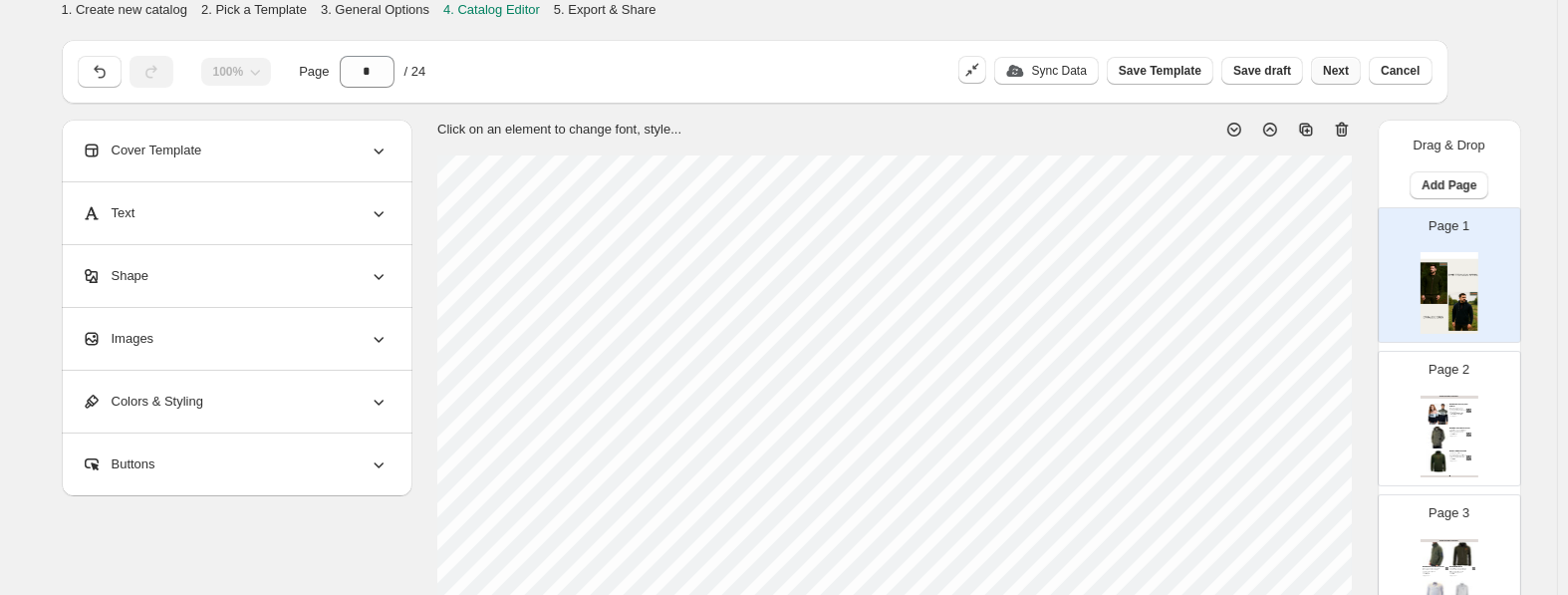 click on "Next" at bounding box center (1336, 71) 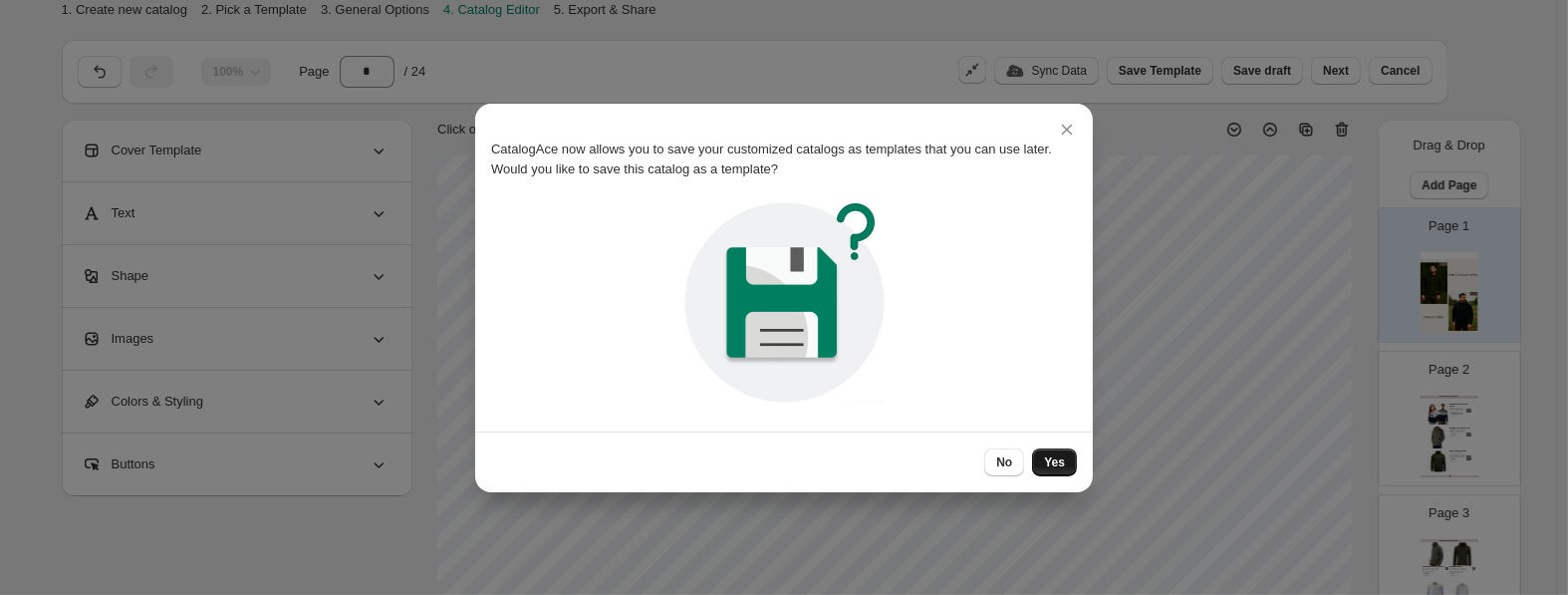 click on "Yes" at bounding box center [1054, 462] 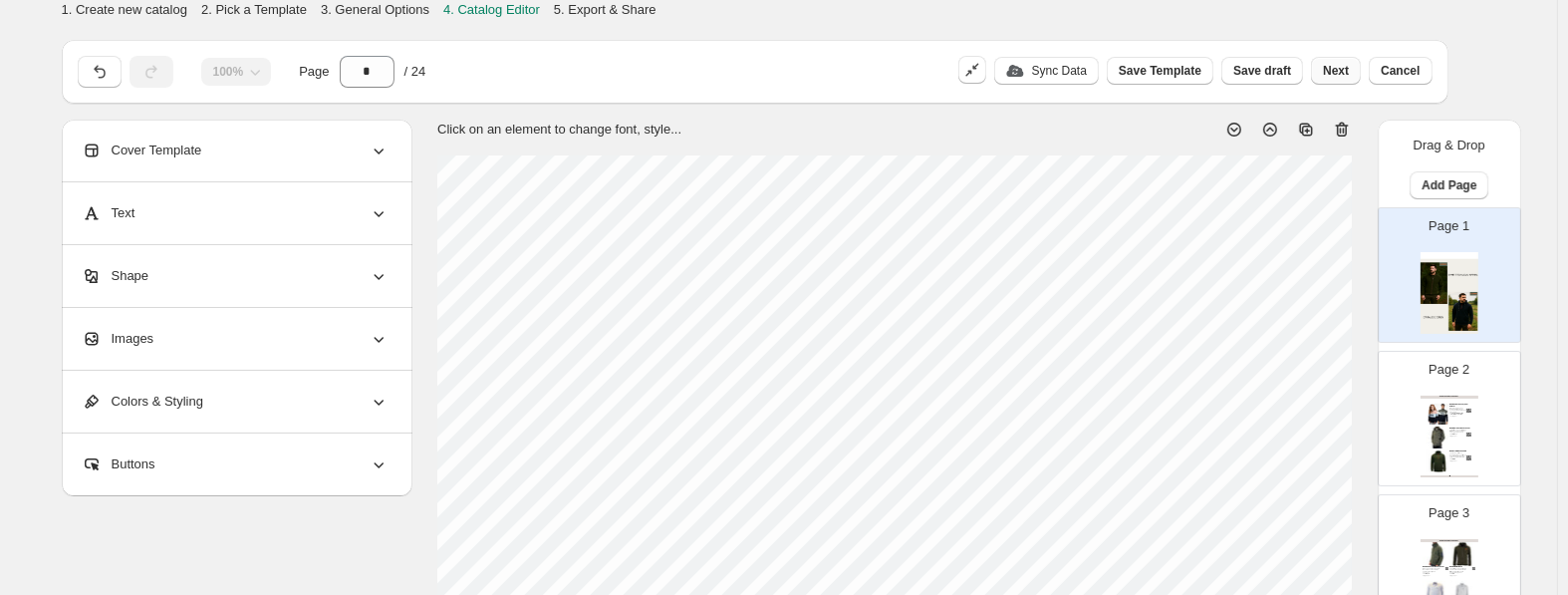 click on "Next" at bounding box center (1336, 71) 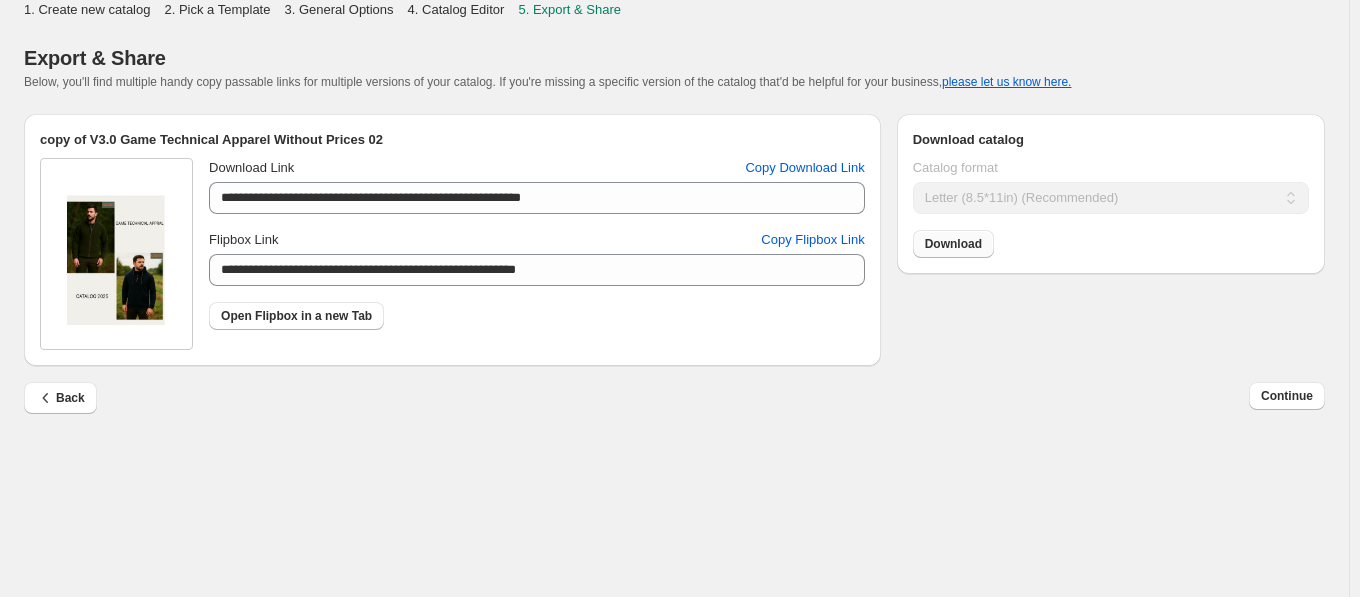 click on "Download" at bounding box center (953, 244) 